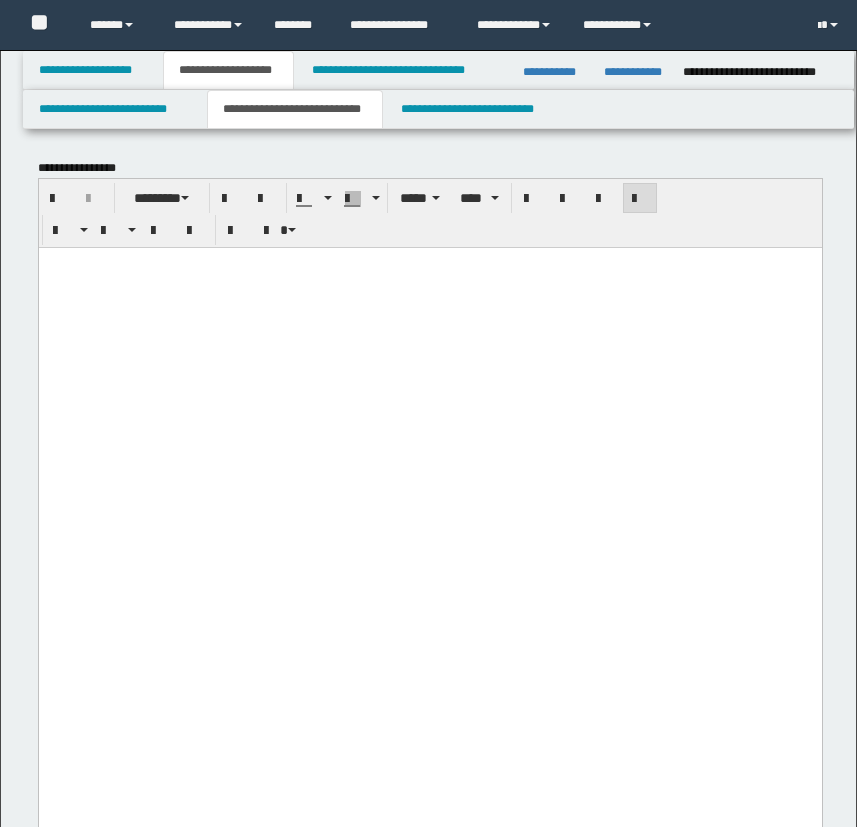 scroll, scrollTop: 1454, scrollLeft: 0, axis: vertical 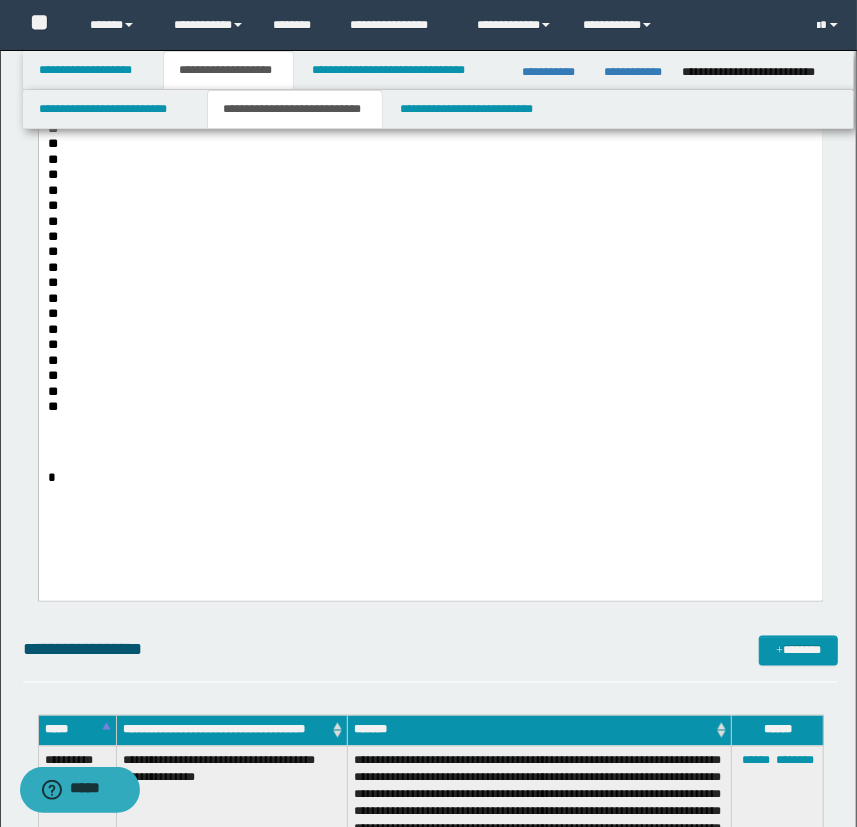 click on "**********" at bounding box center [431, 2345] 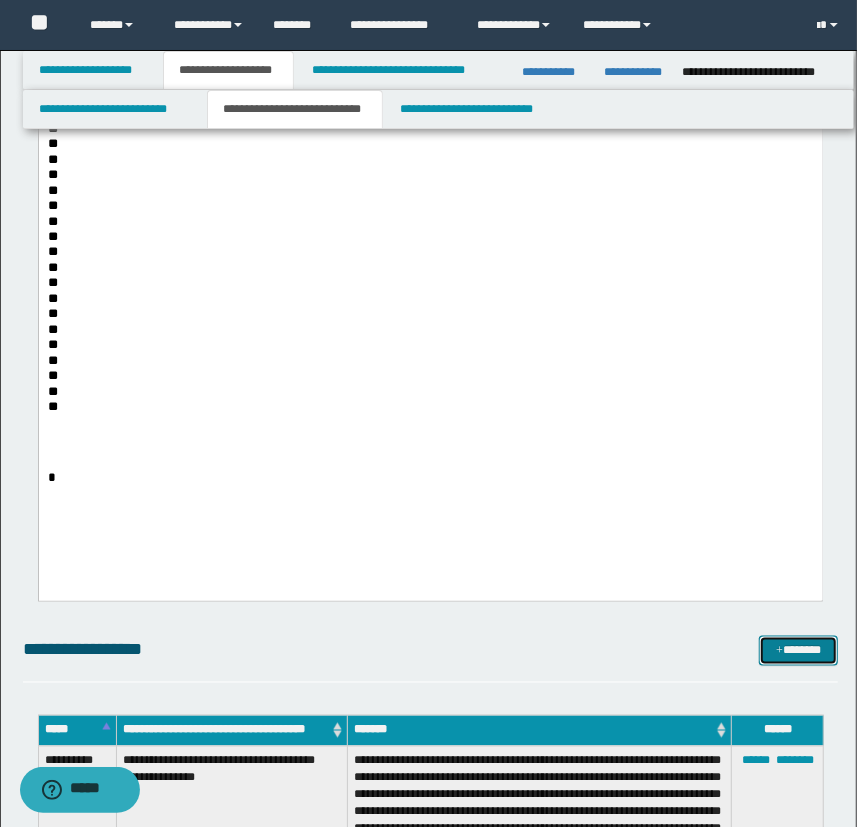 click on "*******" at bounding box center (799, 651) 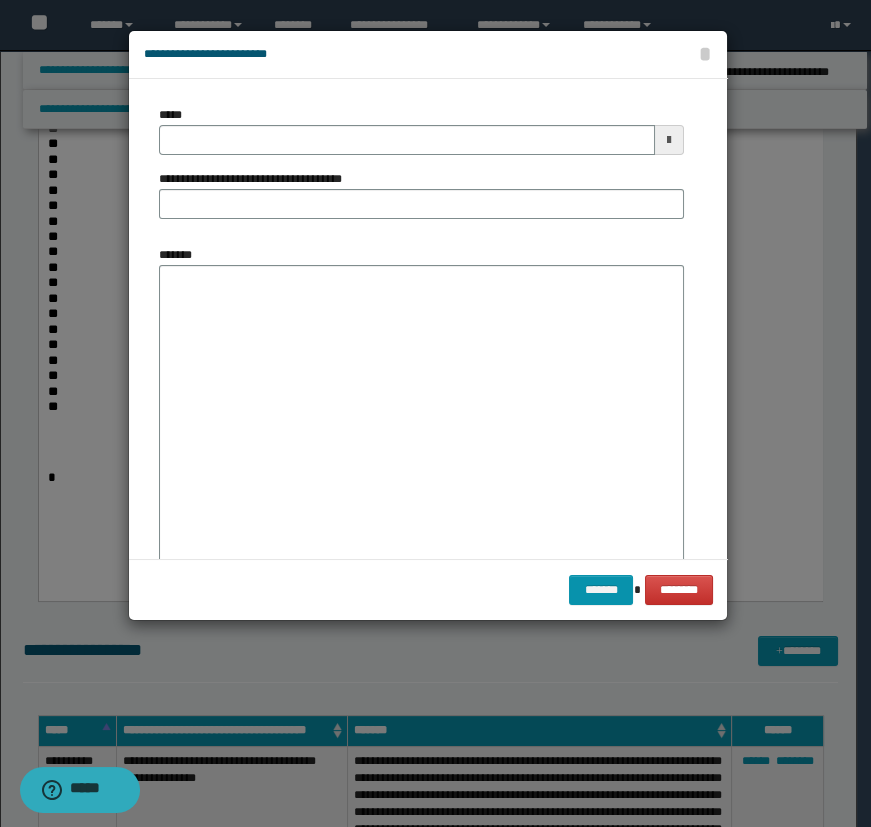 scroll, scrollTop: 0, scrollLeft: 0, axis: both 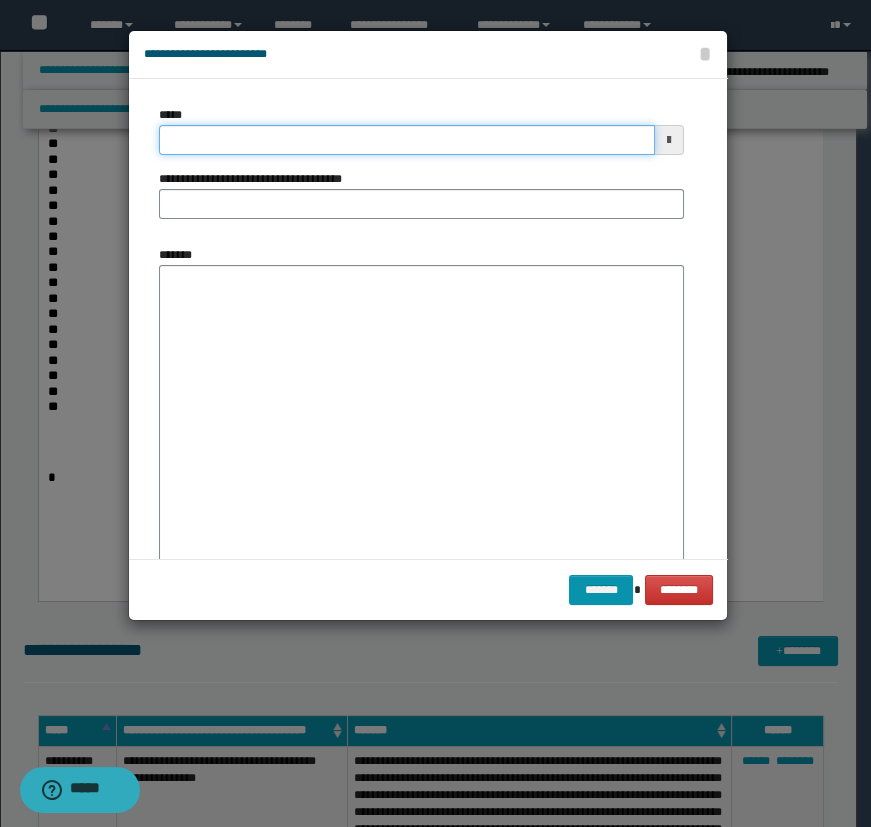 click on "*****" at bounding box center (407, 140) 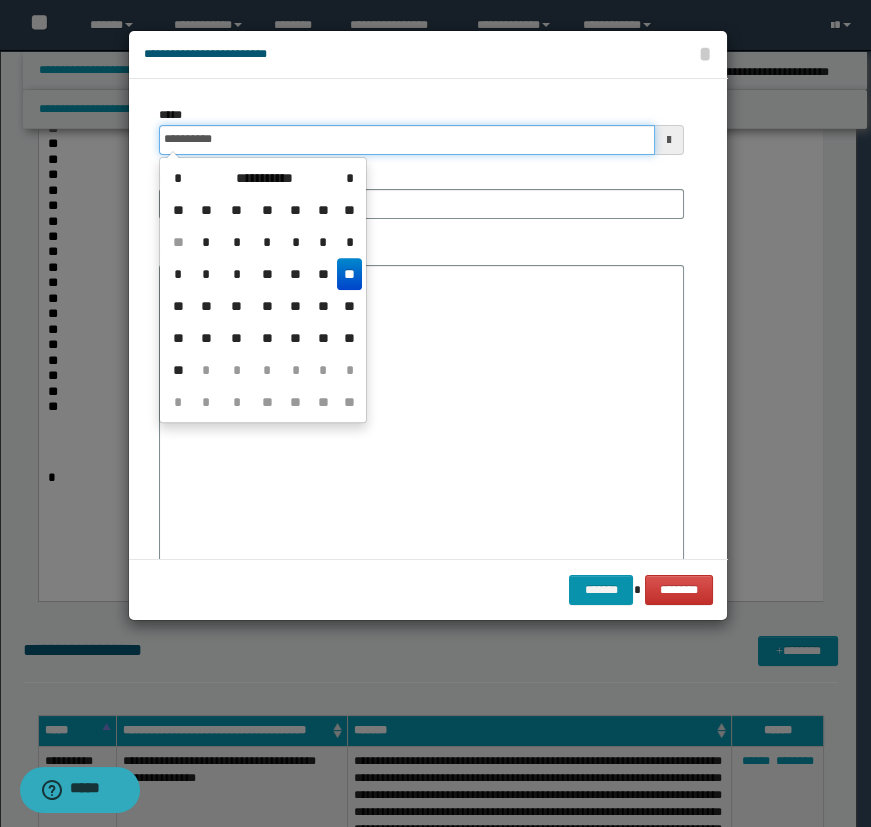 type on "**********" 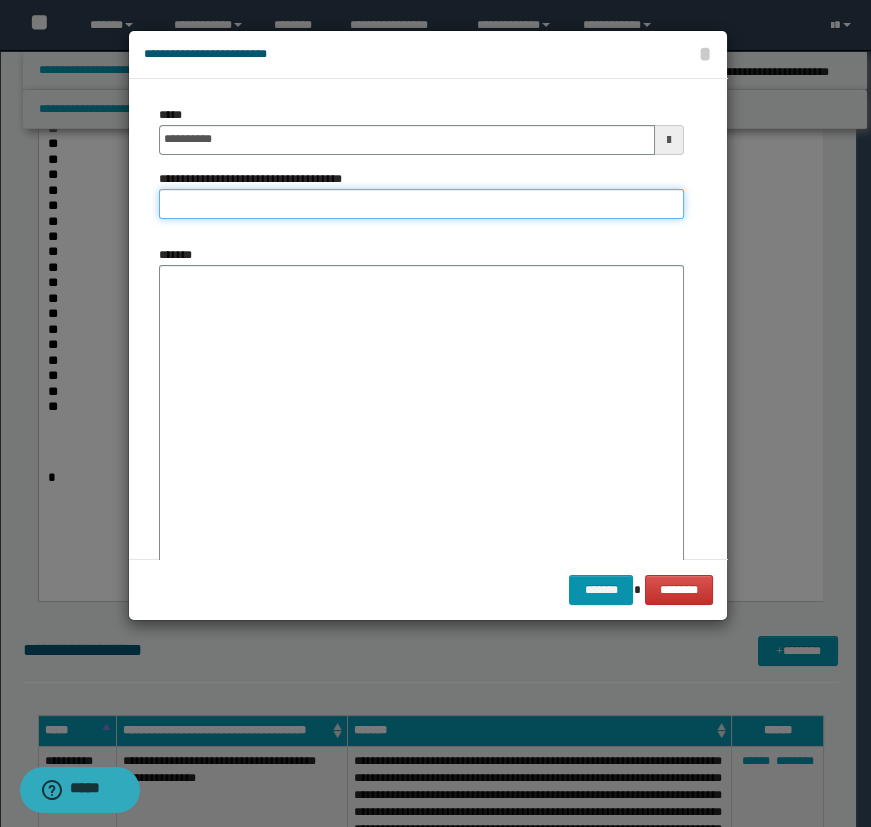 click on "**********" at bounding box center [421, 204] 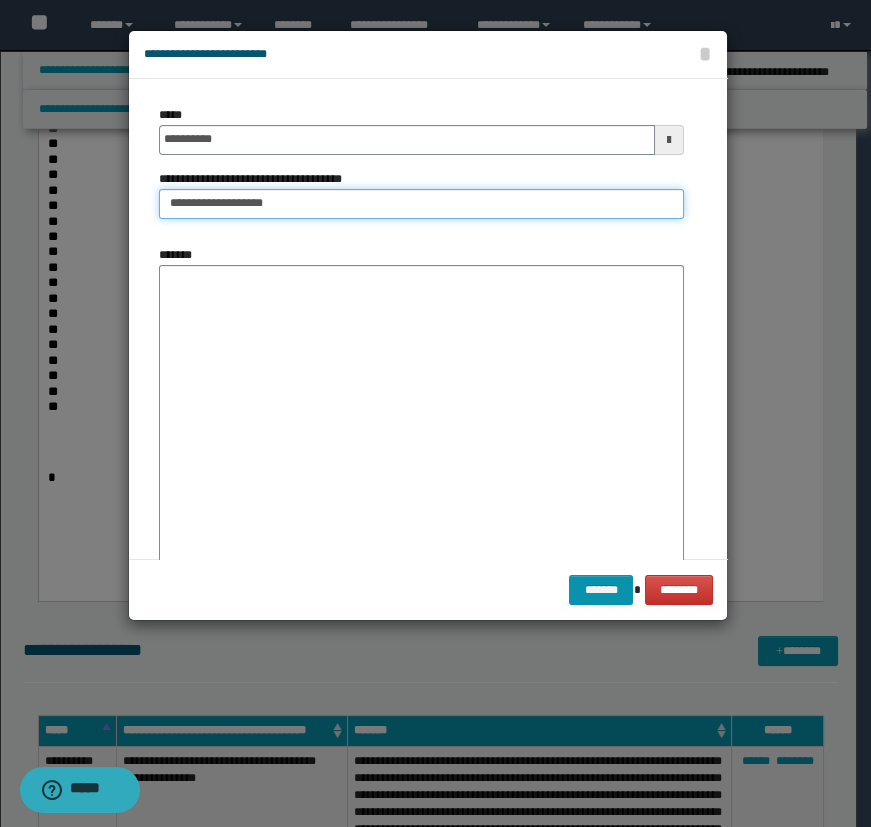 type on "**********" 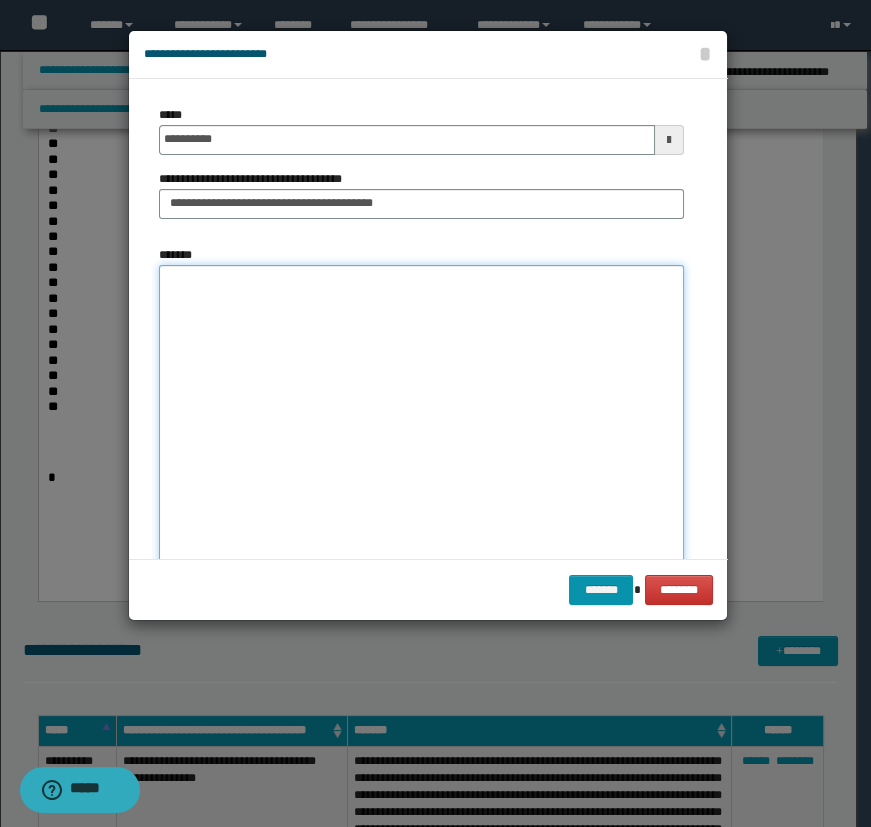 click on "*******" at bounding box center (421, 421) 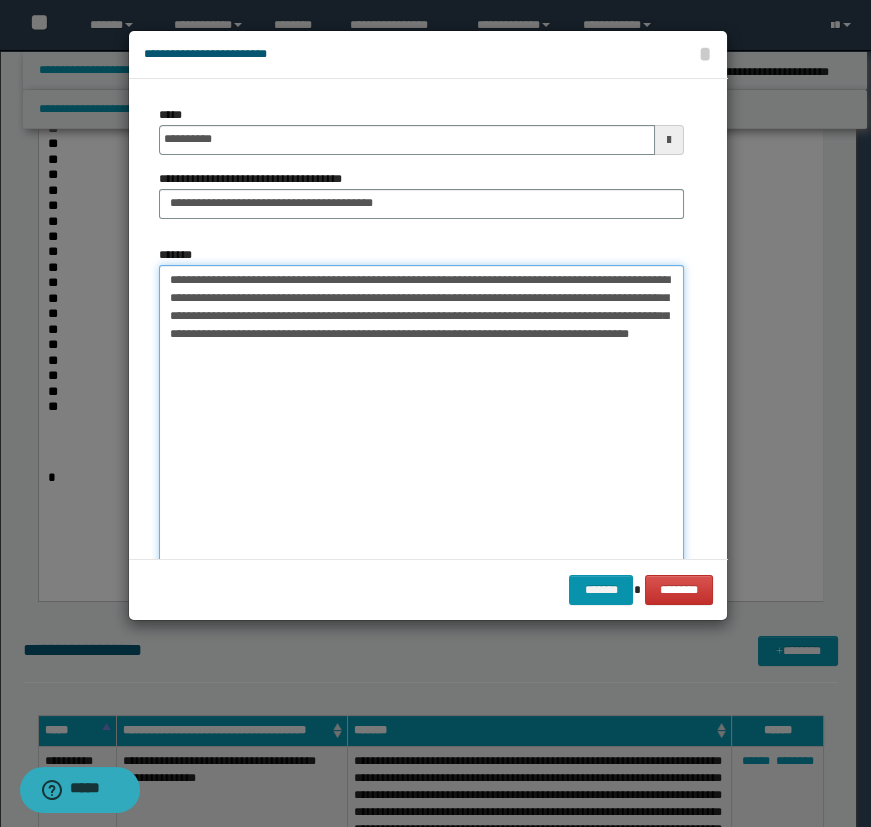 click on "**********" at bounding box center (421, 421) 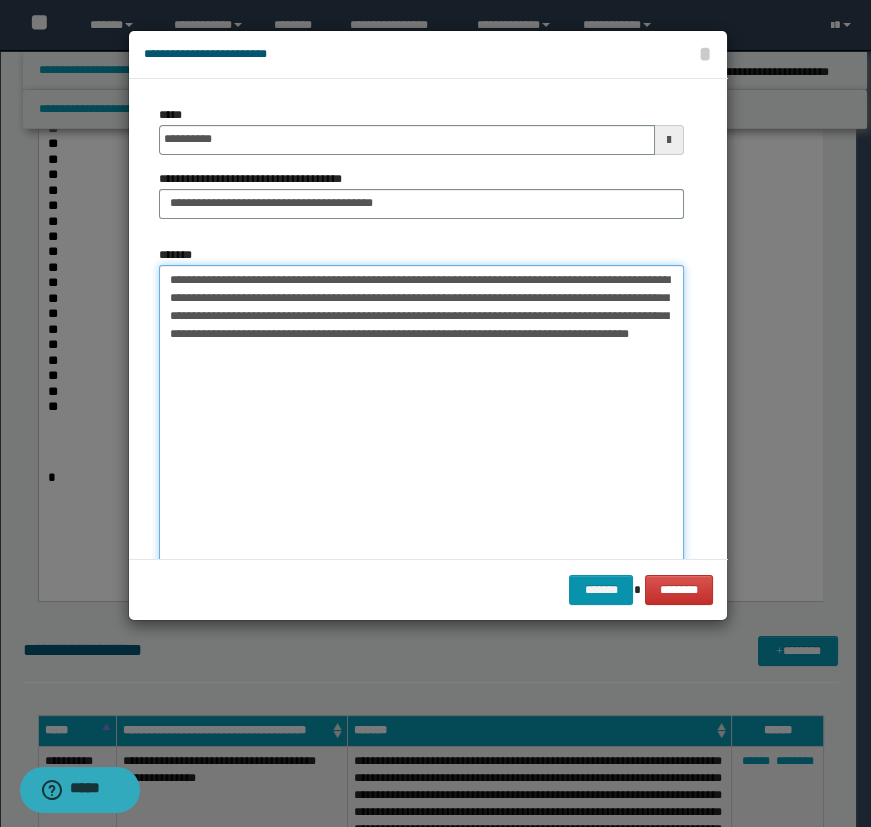 click on "**********" at bounding box center [421, 421] 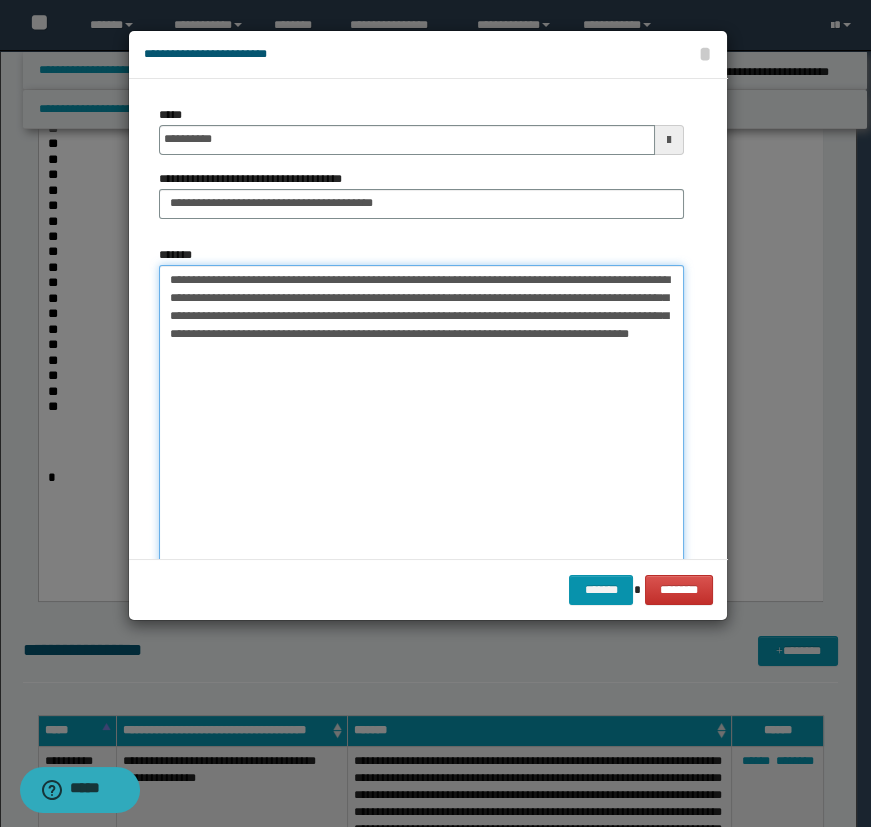 click on "**********" at bounding box center [421, 421] 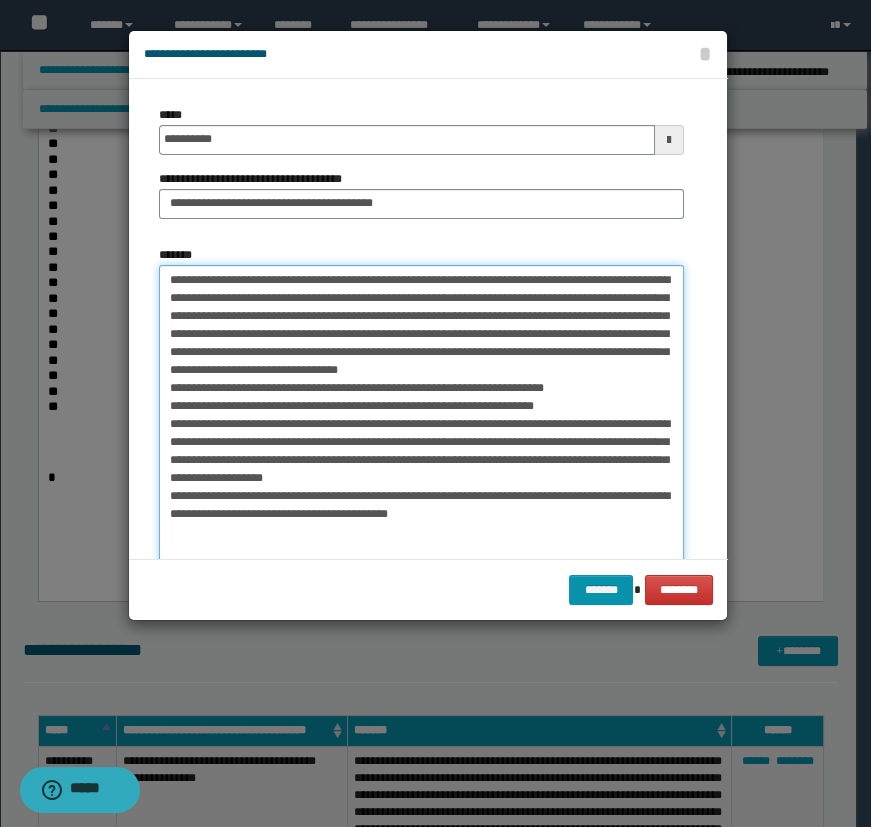 click on "*******" at bounding box center (421, 421) 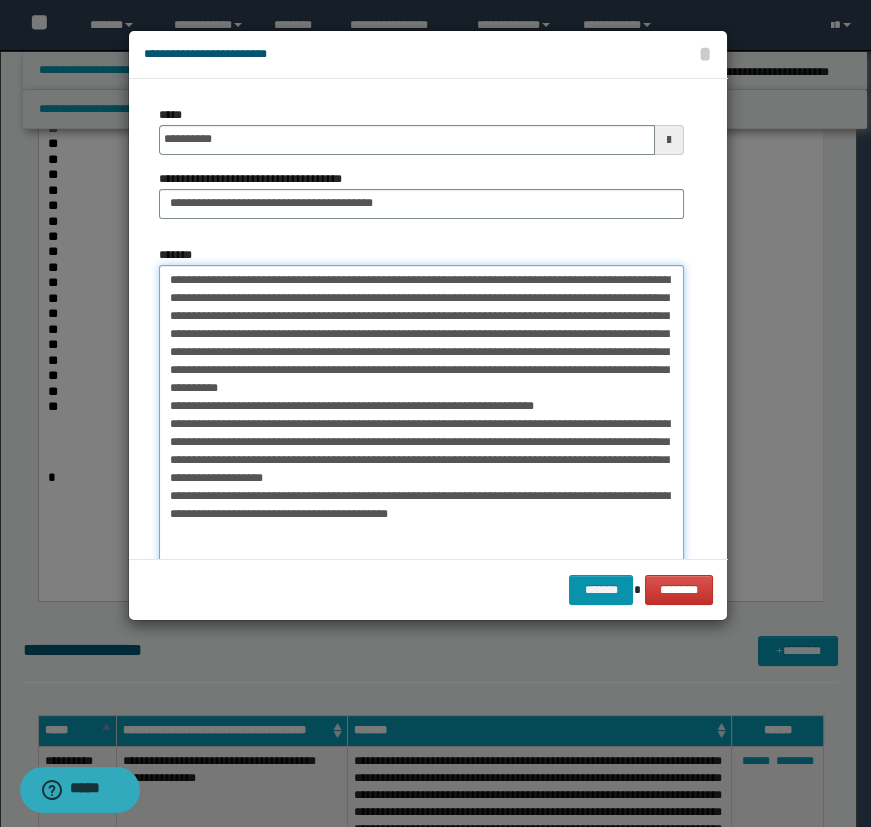 click on "*******" at bounding box center (421, 421) 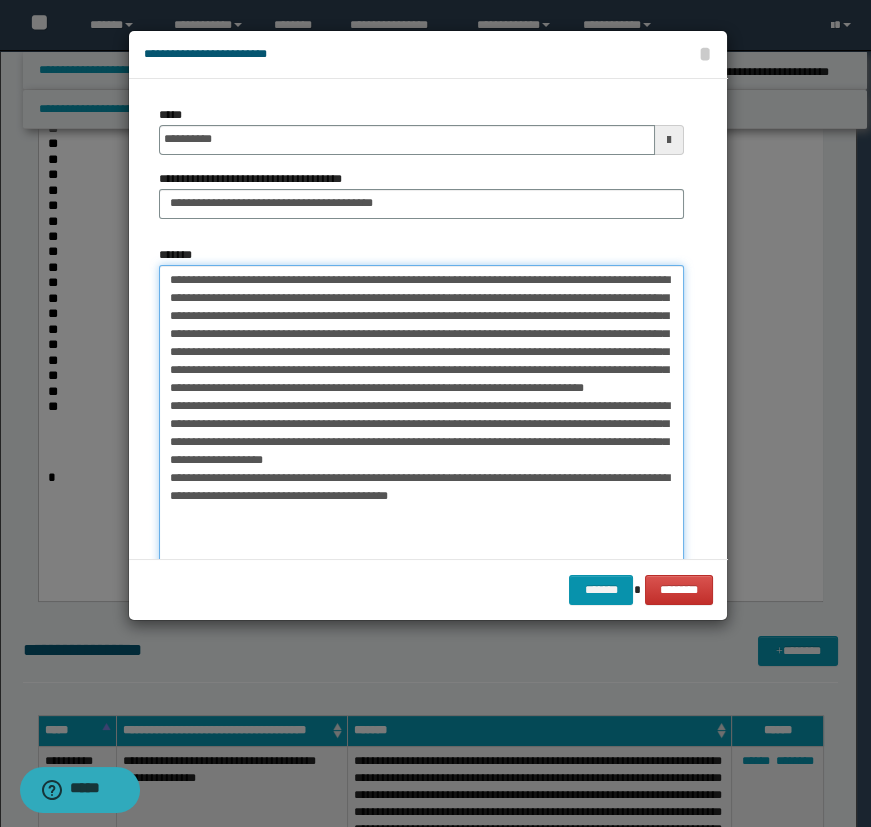 click on "*******" at bounding box center (421, 421) 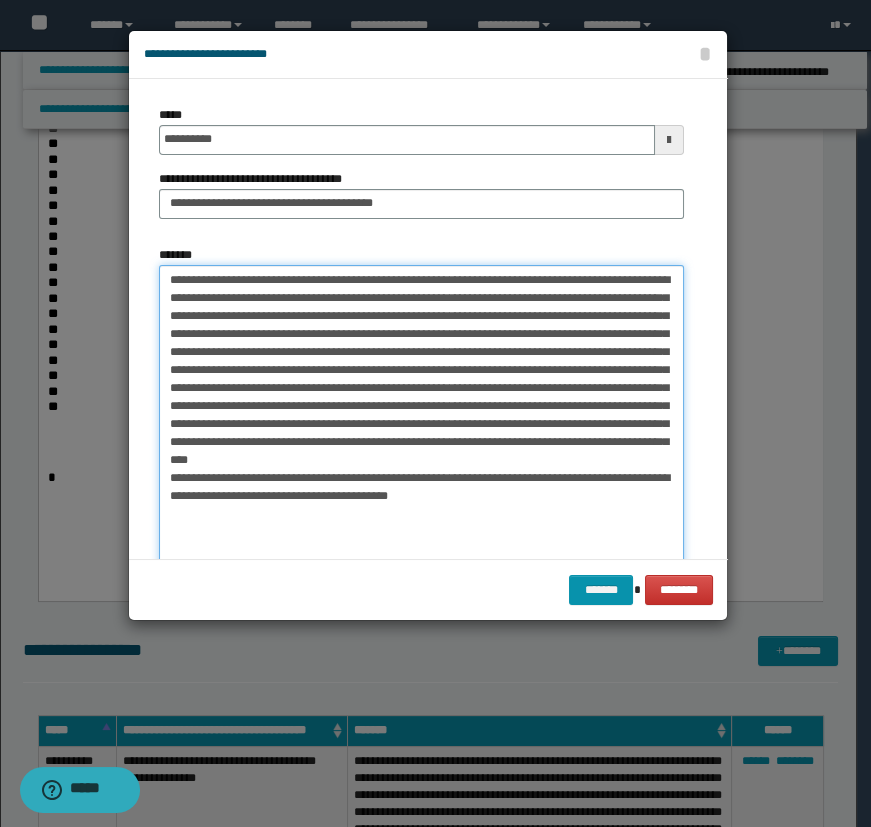 drag, startPoint x: 239, startPoint y: 410, endPoint x: 229, endPoint y: 418, distance: 12.806249 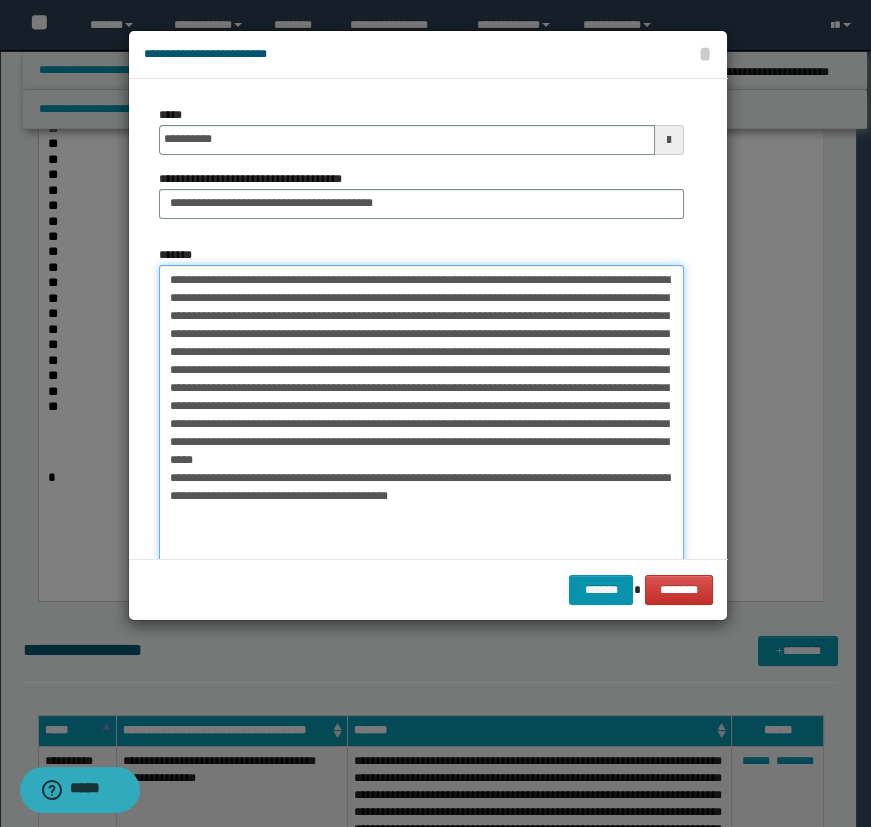 click on "*******" at bounding box center [421, 421] 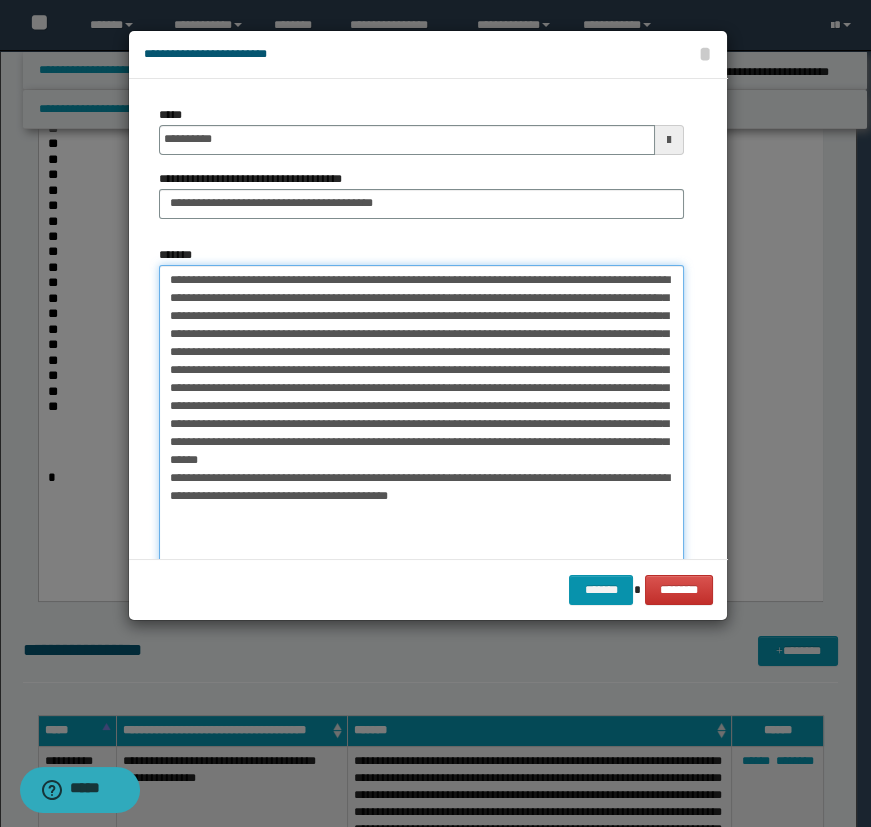 click on "*******" at bounding box center (421, 421) 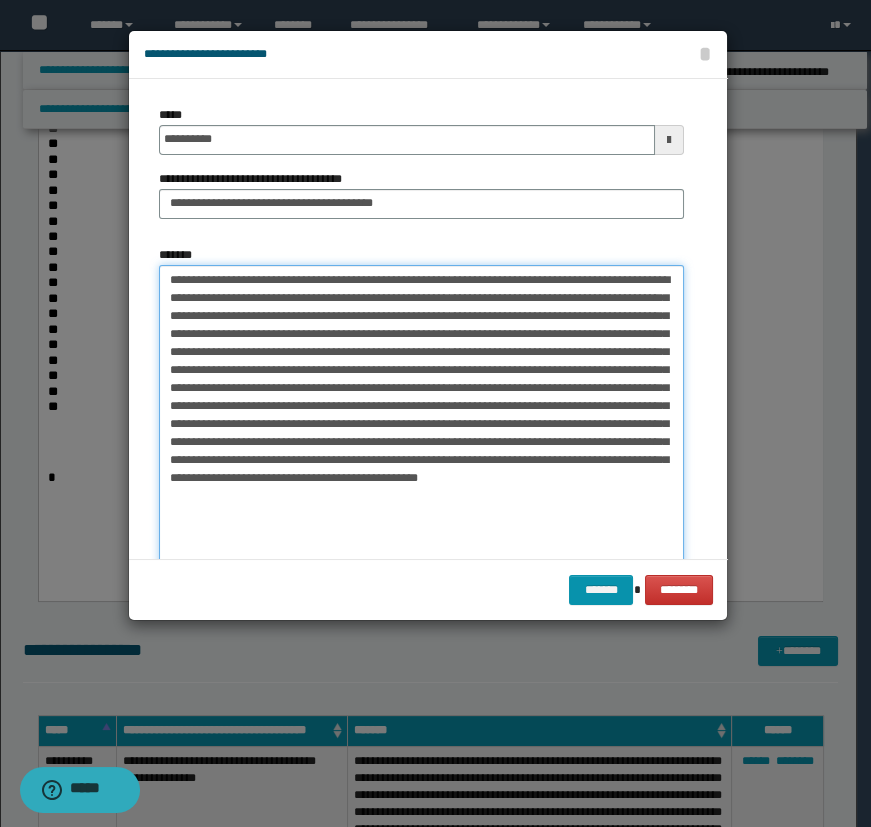 drag, startPoint x: 533, startPoint y: 477, endPoint x: 505, endPoint y: 486, distance: 29.410883 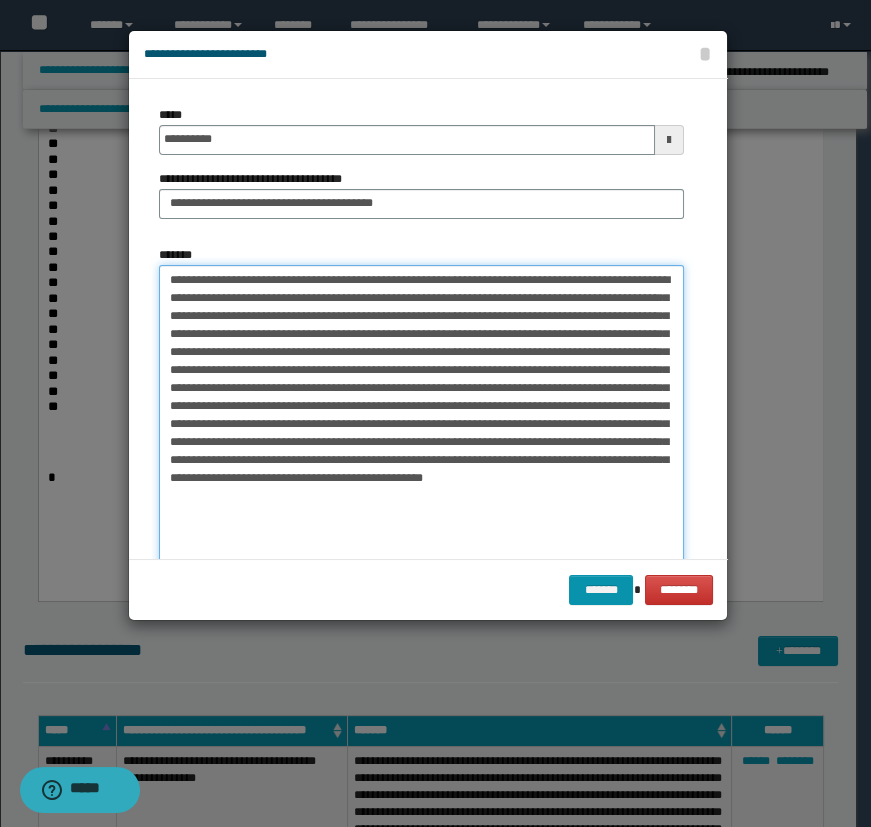 click on "*******" at bounding box center (421, 421) 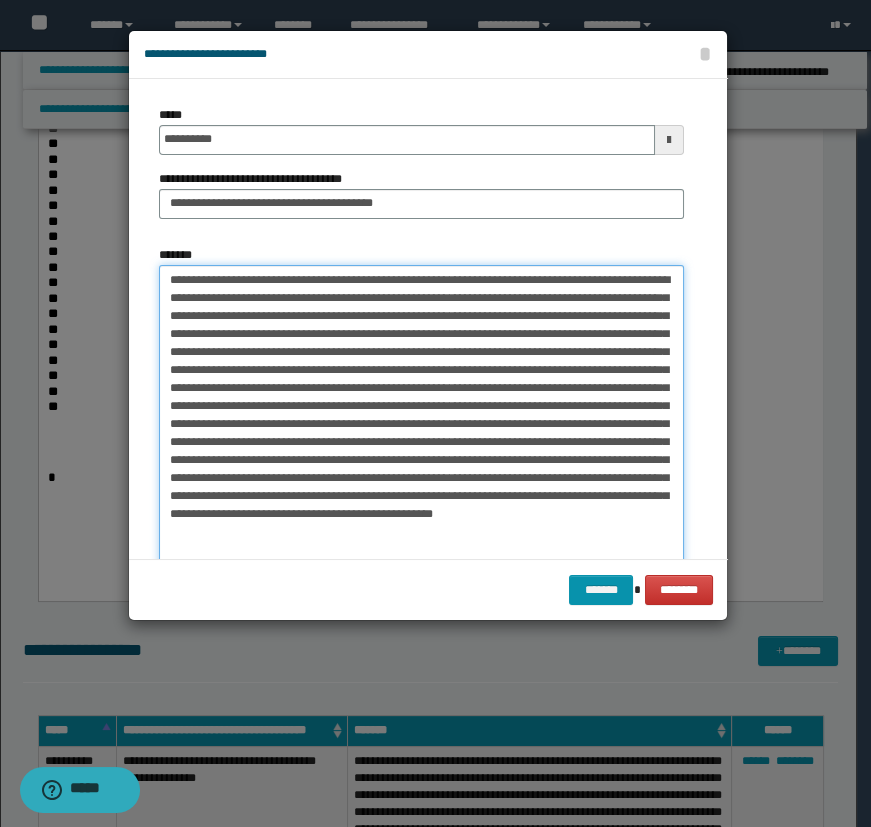 click on "*******" at bounding box center (421, 421) 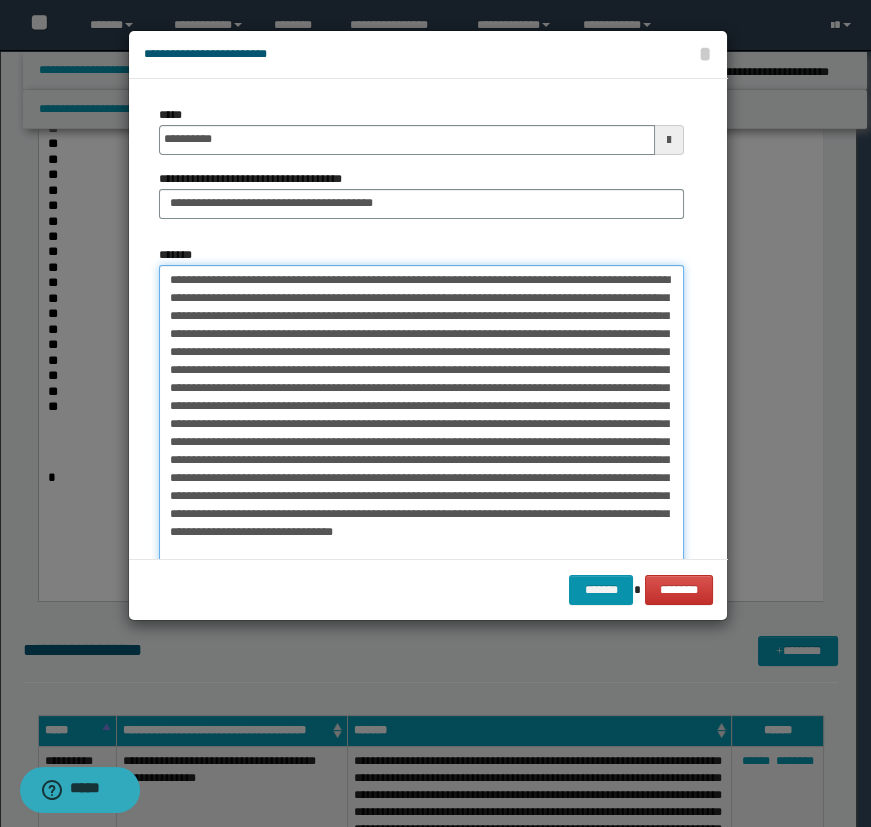 scroll, scrollTop: 16, scrollLeft: 0, axis: vertical 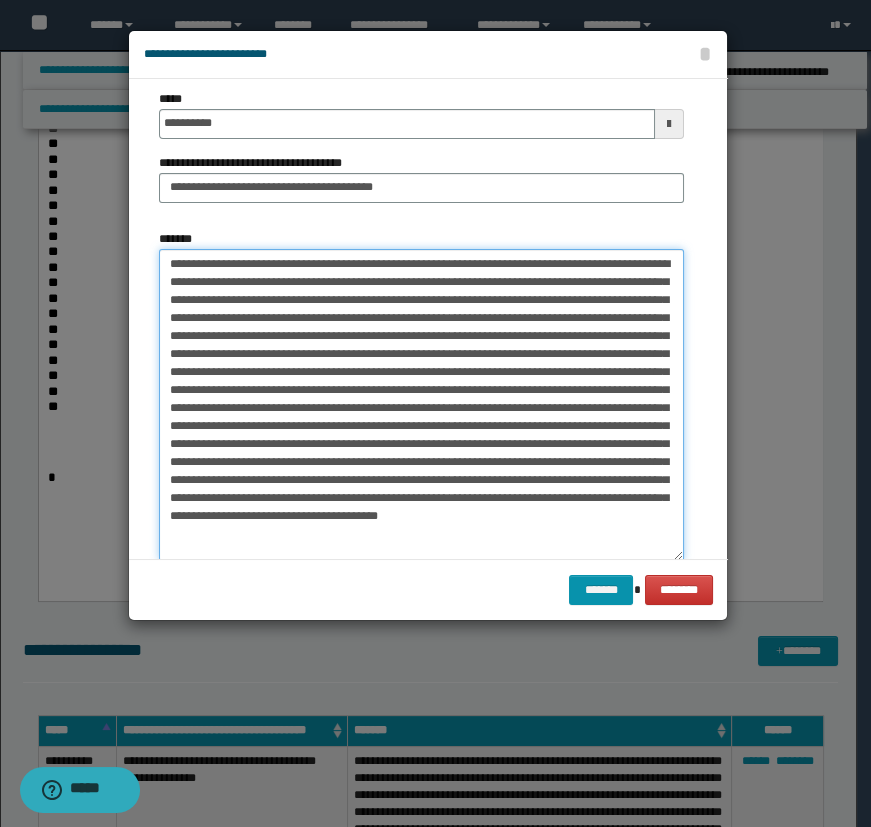 click on "*******" at bounding box center [421, 405] 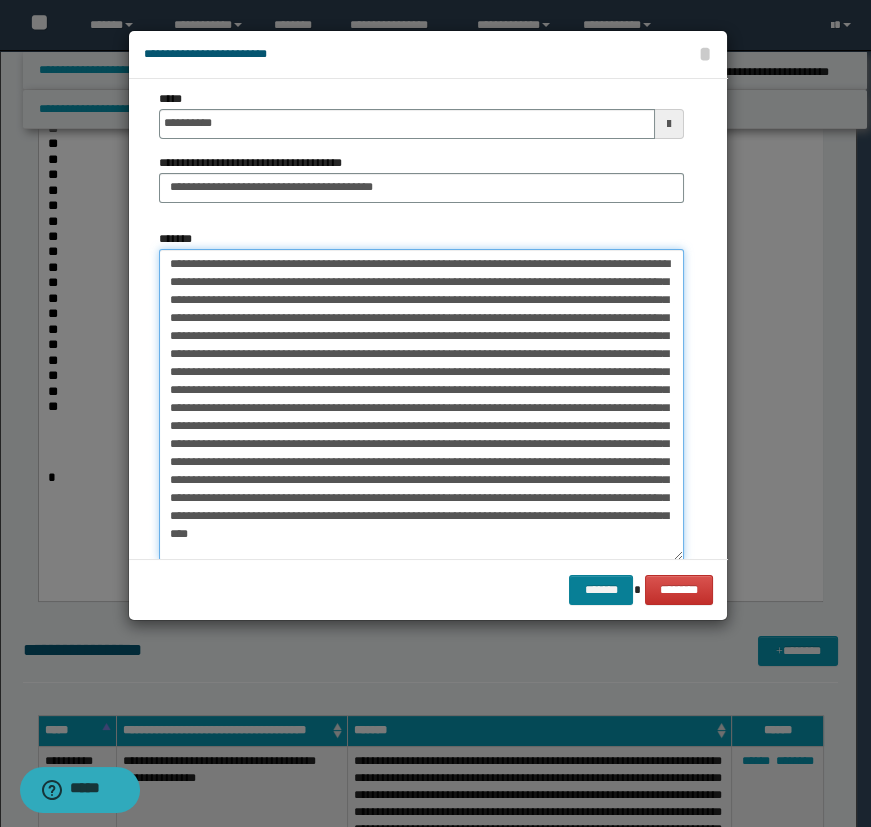 drag, startPoint x: 521, startPoint y: 453, endPoint x: 586, endPoint y: 590, distance: 151.63773 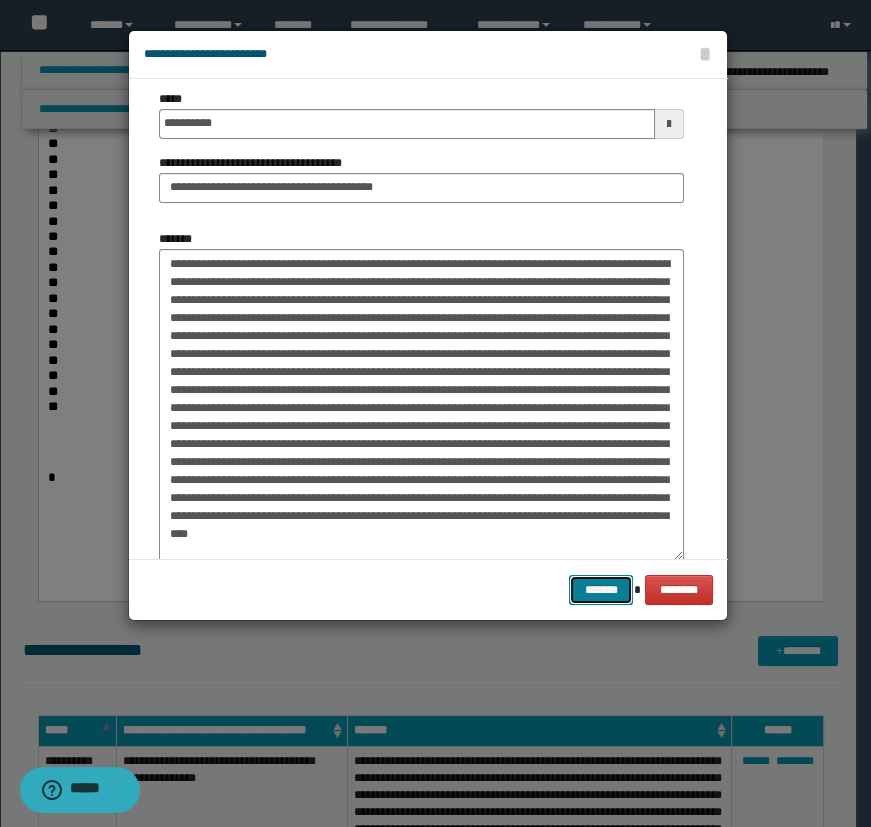 click on "*******" at bounding box center (601, 590) 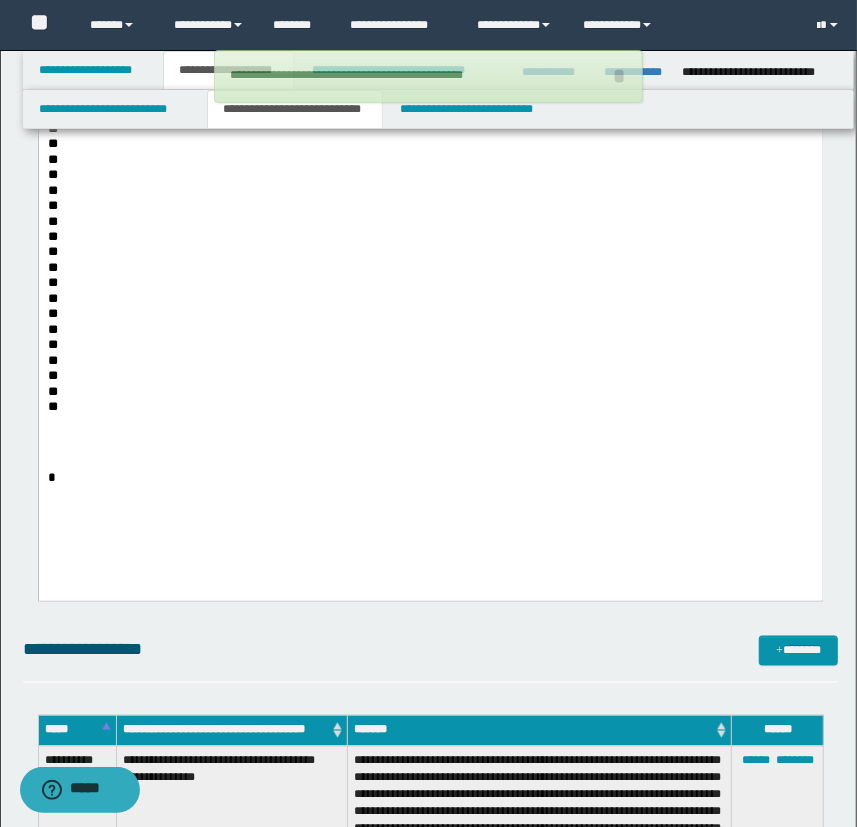 drag, startPoint x: 85, startPoint y: 413, endPoint x: 31, endPoint y: 413, distance: 54 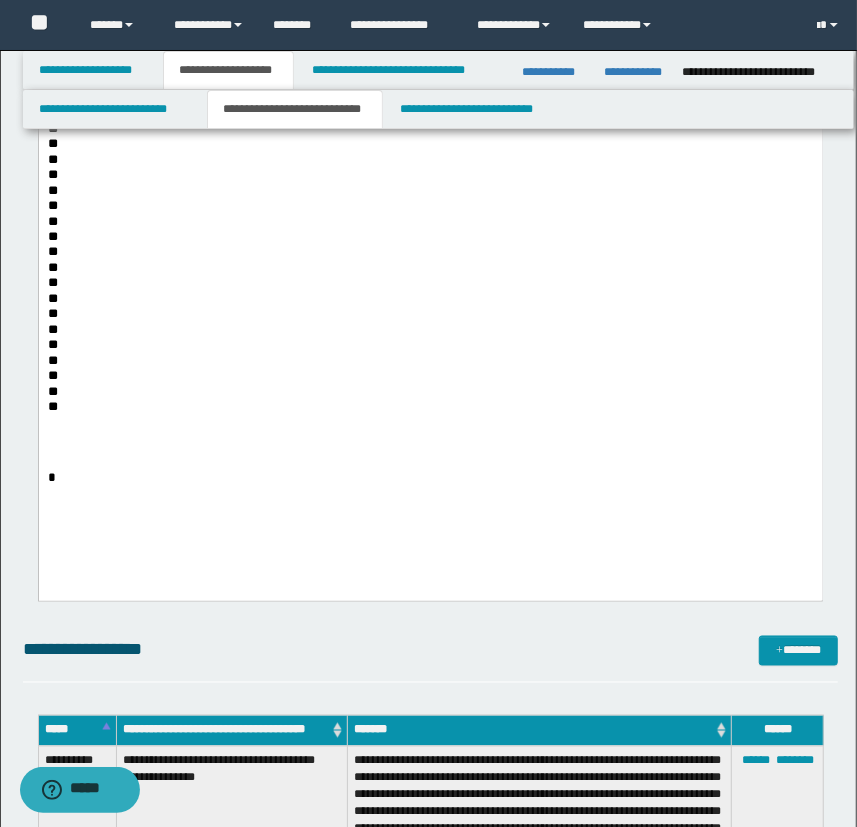 click on "**" at bounding box center (430, 406) 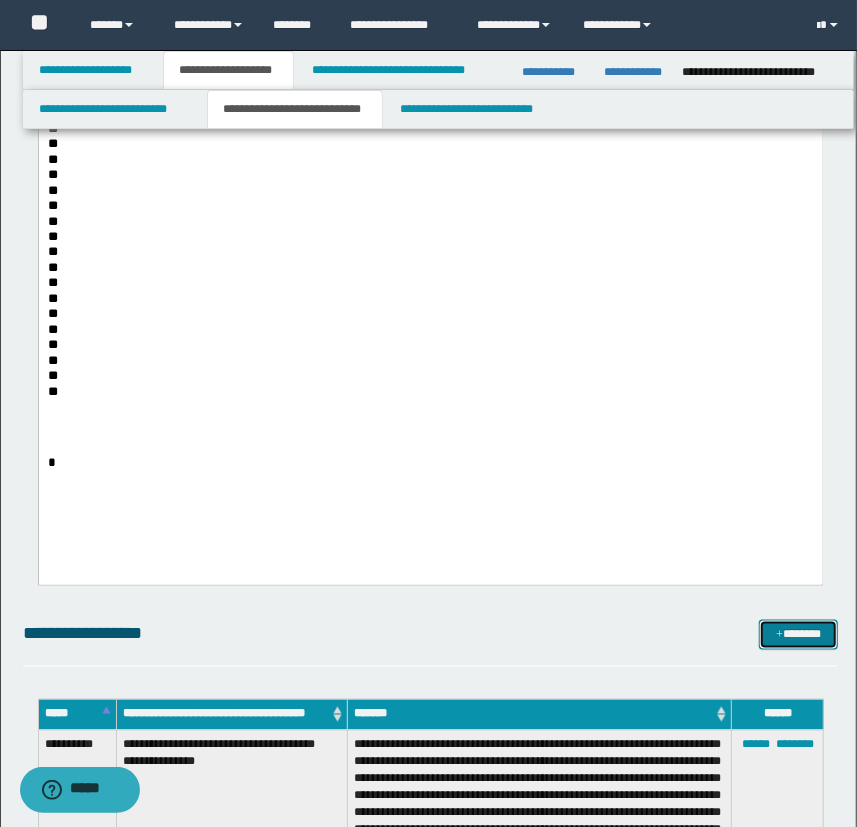 click on "*******" at bounding box center (799, 635) 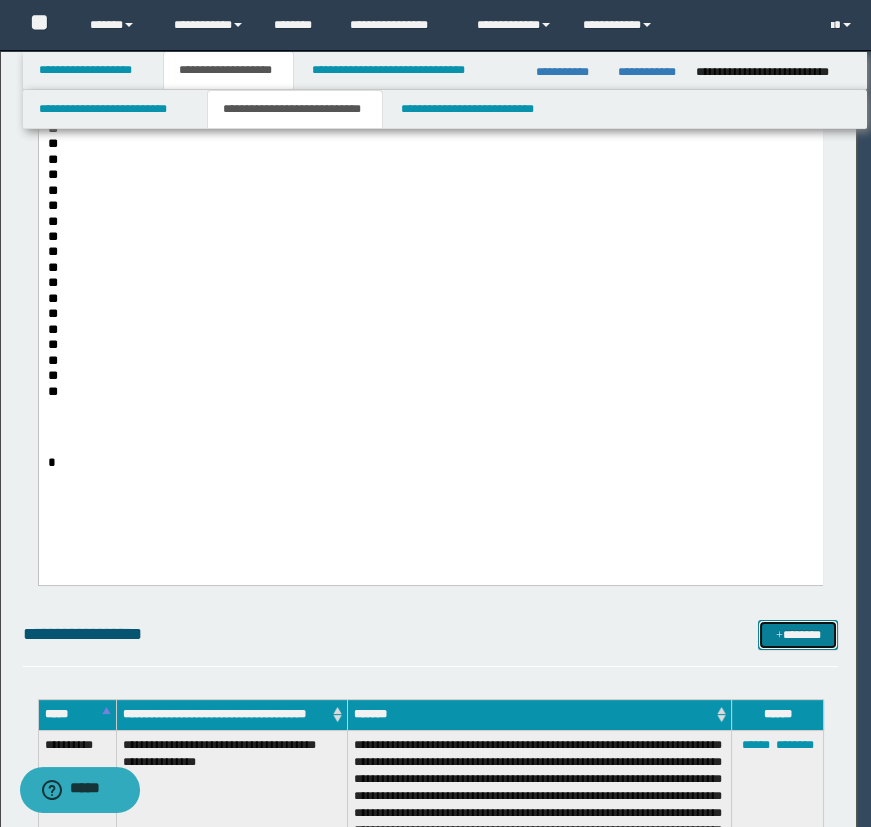 scroll, scrollTop: 0, scrollLeft: 0, axis: both 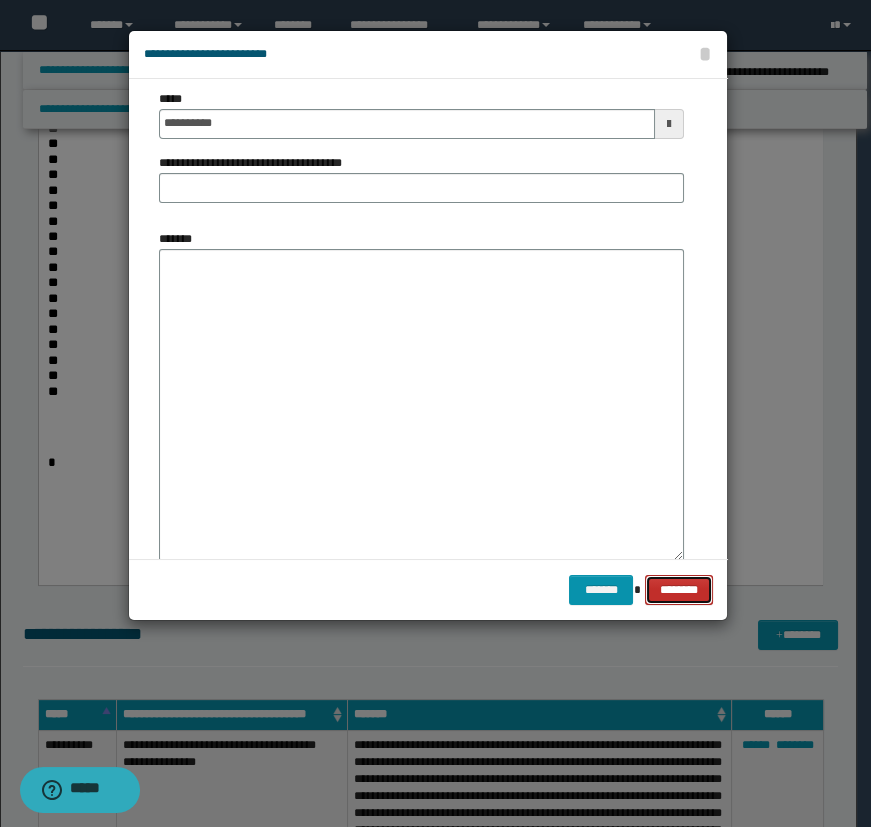 click on "********" at bounding box center (678, 590) 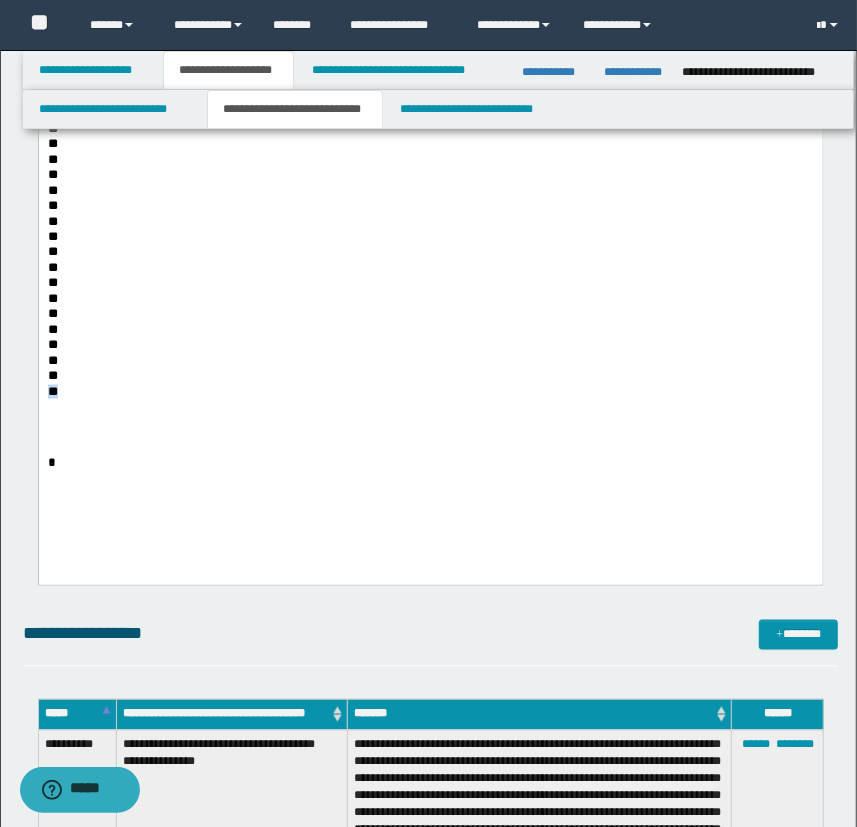 drag, startPoint x: 72, startPoint y: 394, endPoint x: 31, endPoint y: 395, distance: 41.01219 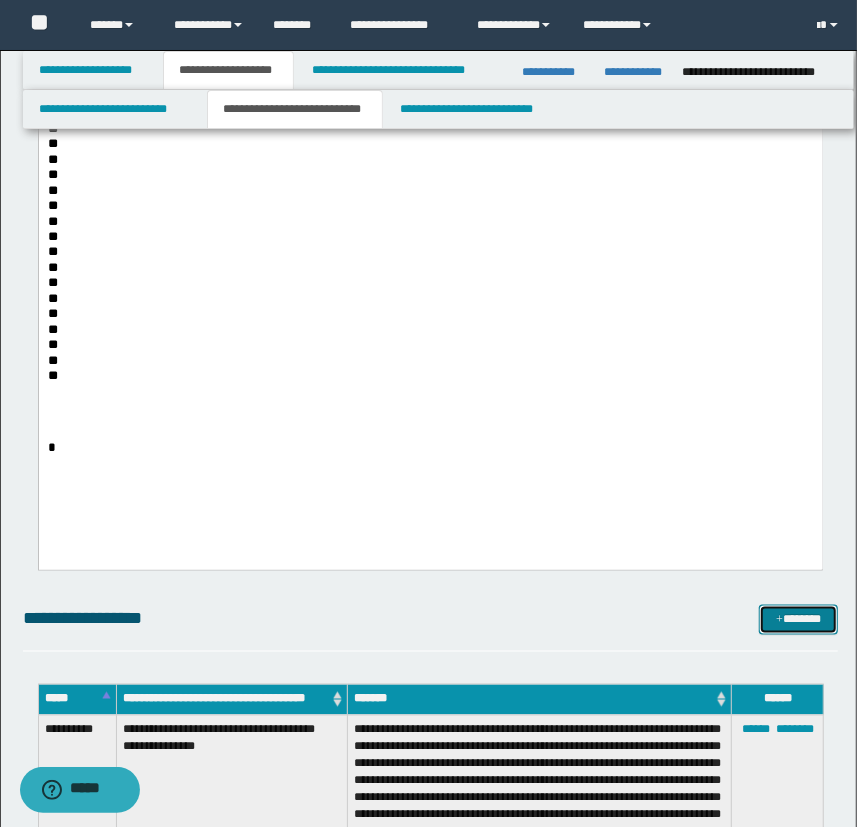 click on "*******" at bounding box center (799, 620) 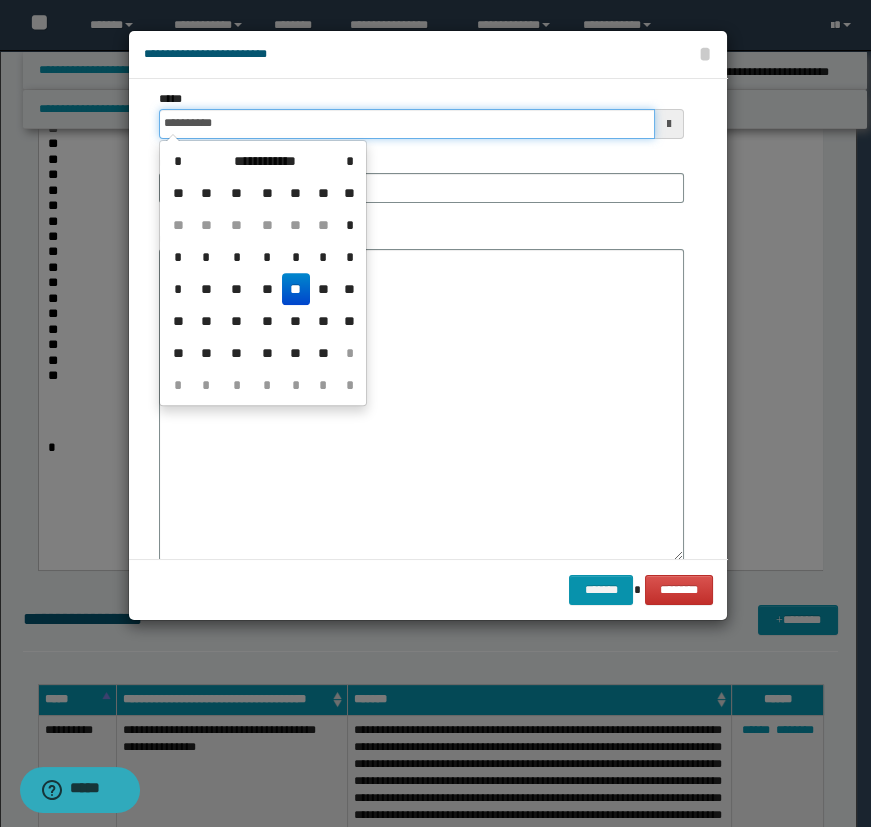 click on "**********" at bounding box center [407, 124] 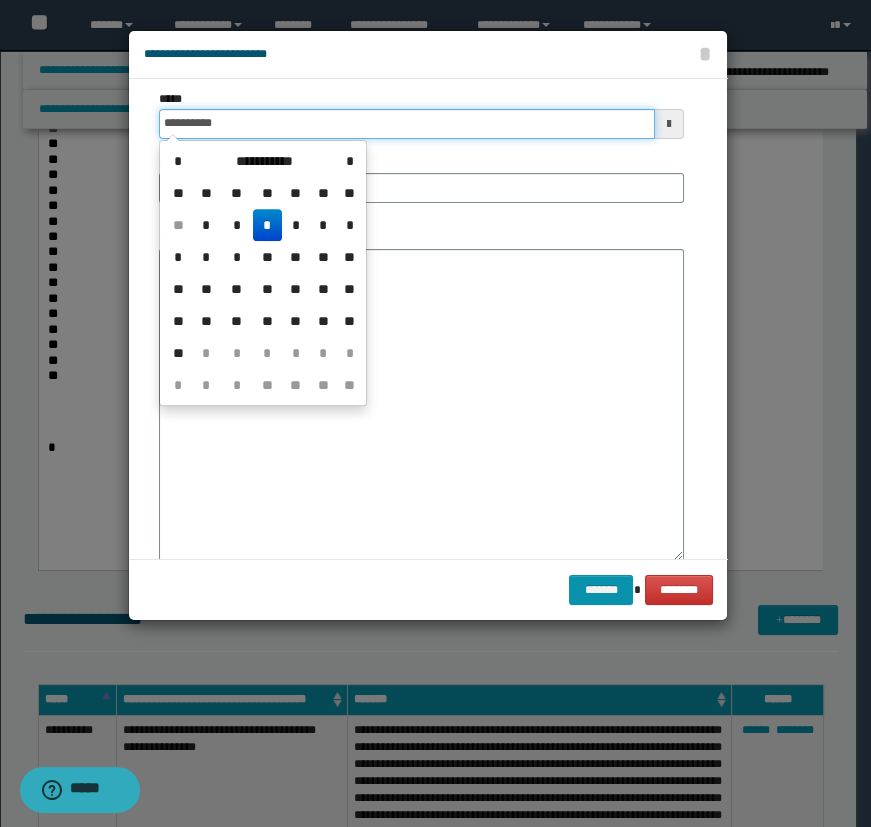 type on "**********" 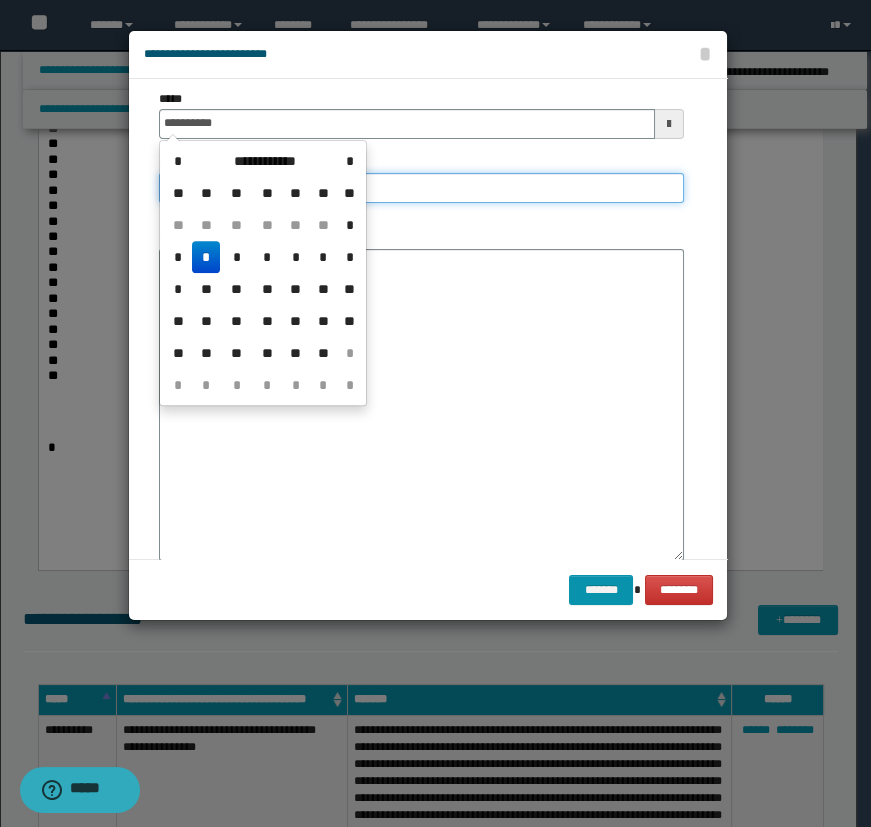 click on "**********" at bounding box center (421, 188) 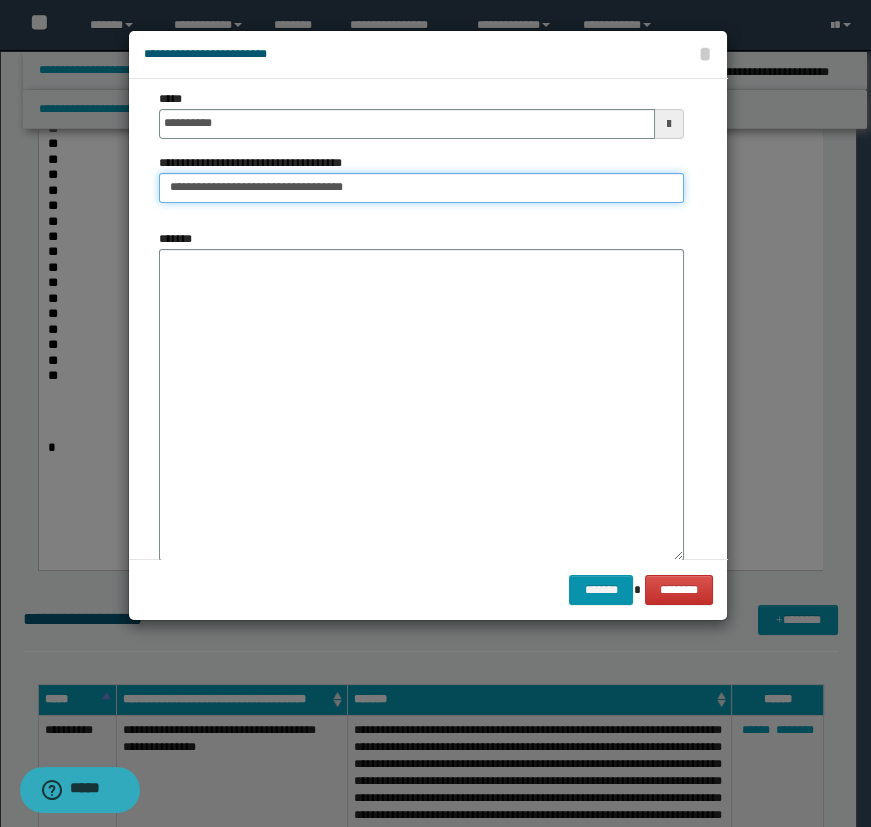 type on "**********" 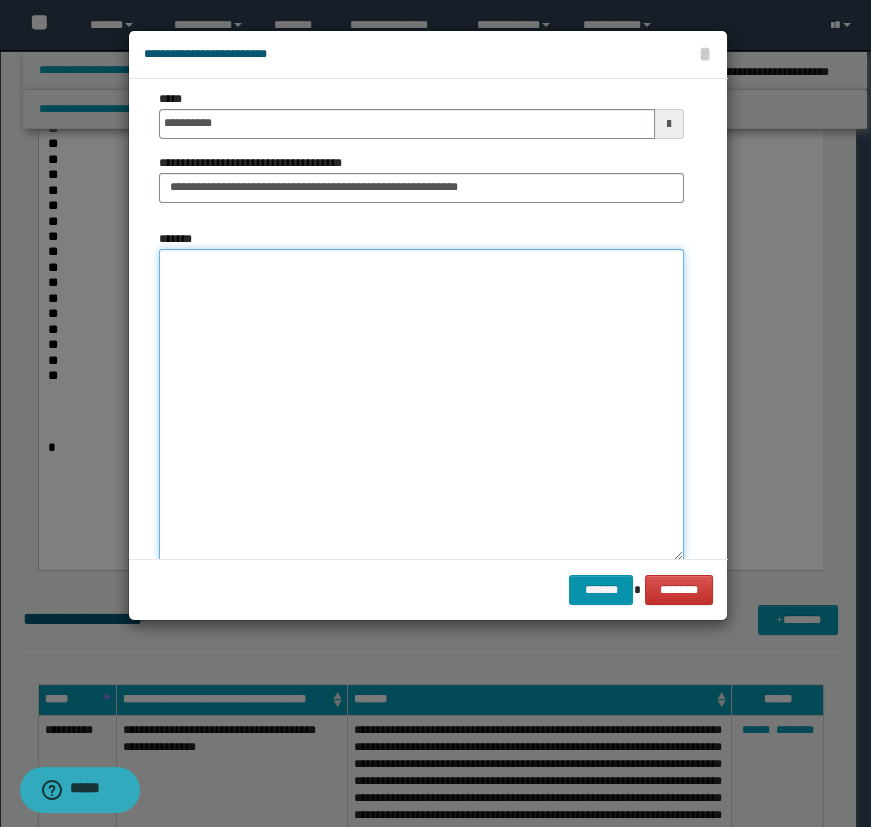 click on "*******" at bounding box center [421, 405] 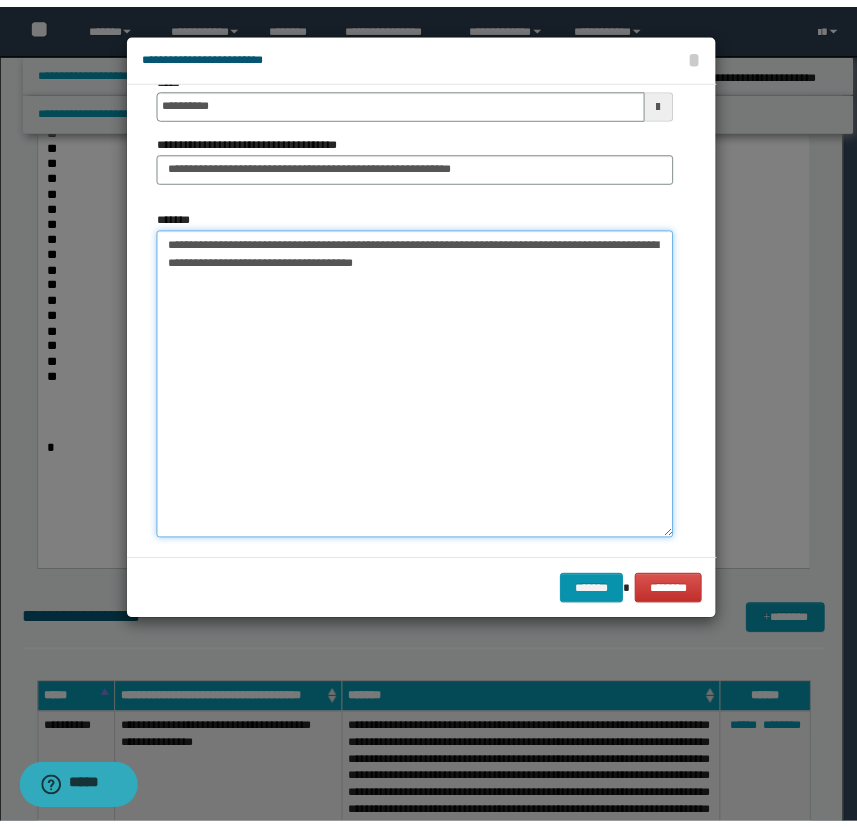 scroll, scrollTop: 59, scrollLeft: 0, axis: vertical 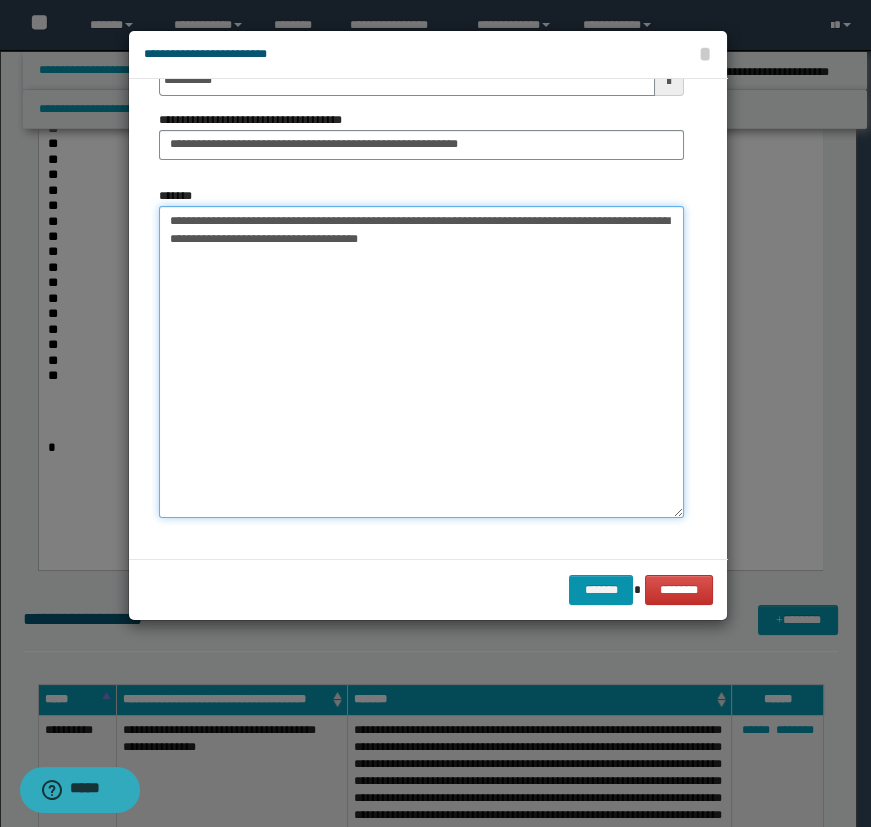 click on "**********" at bounding box center (421, 362) 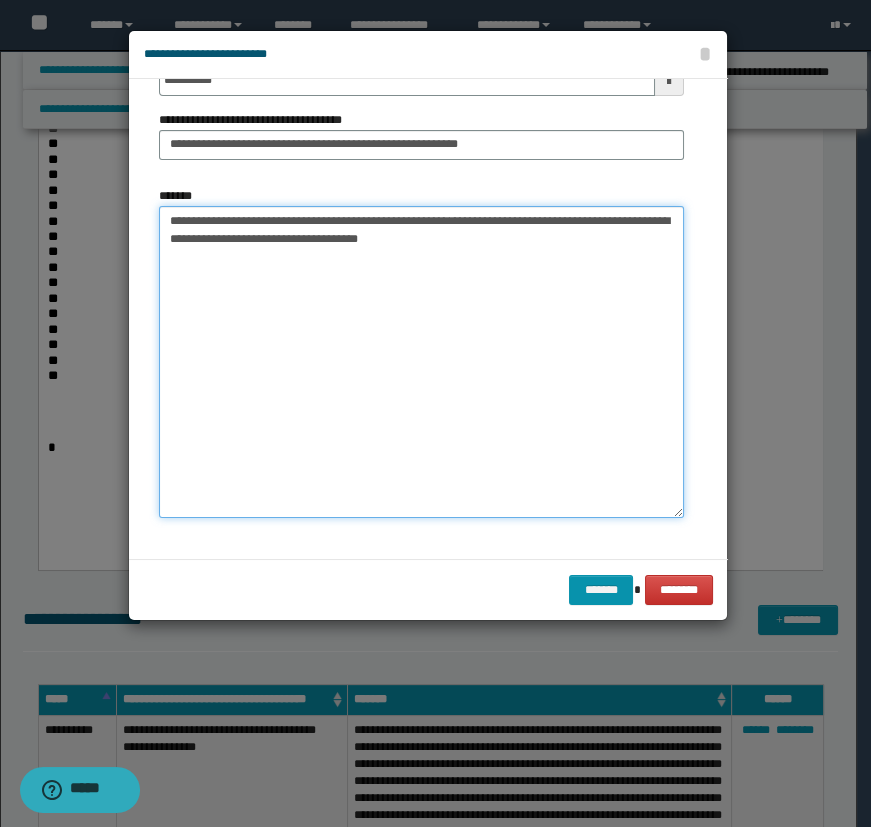 click on "**********" at bounding box center [421, 362] 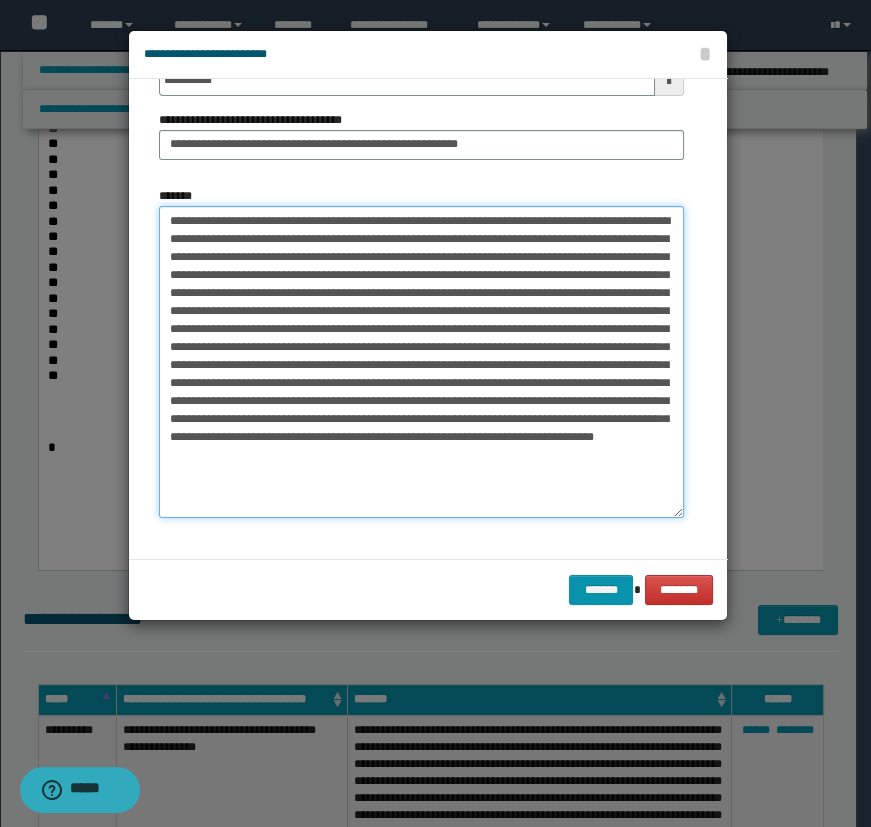 click on "*******" at bounding box center [421, 362] 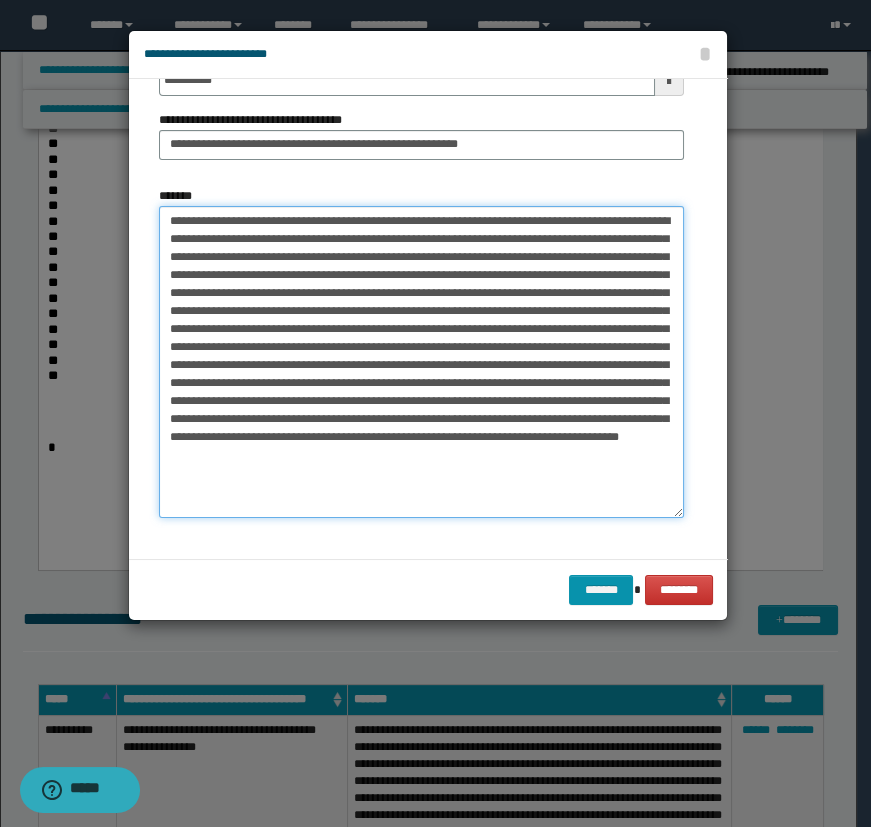 click on "*******" at bounding box center [421, 362] 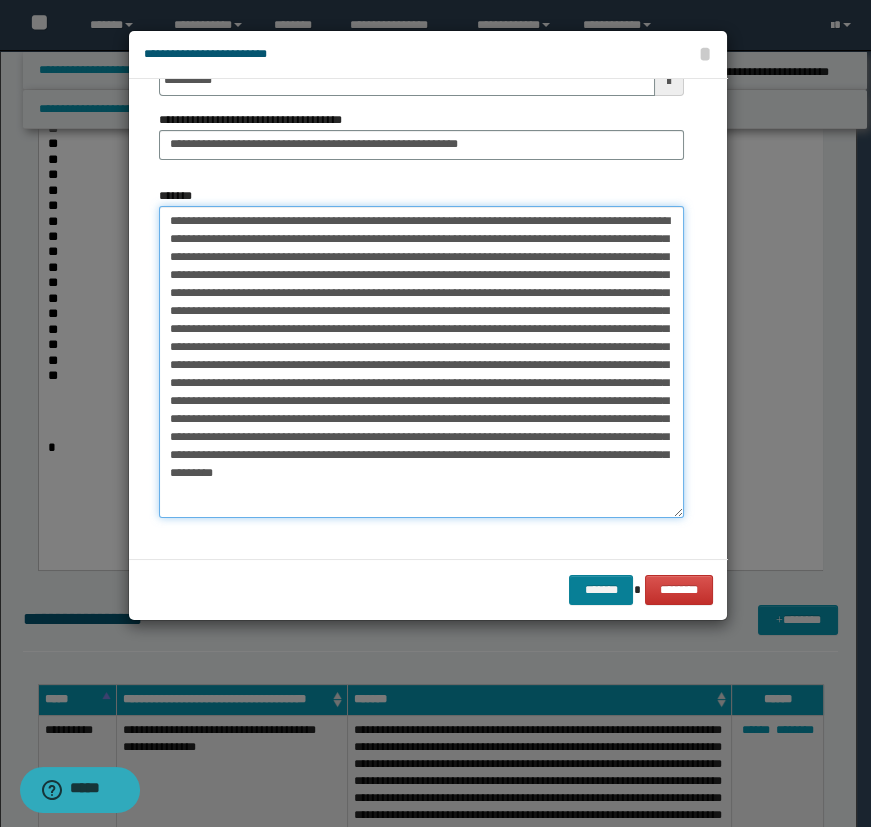 type on "**********" 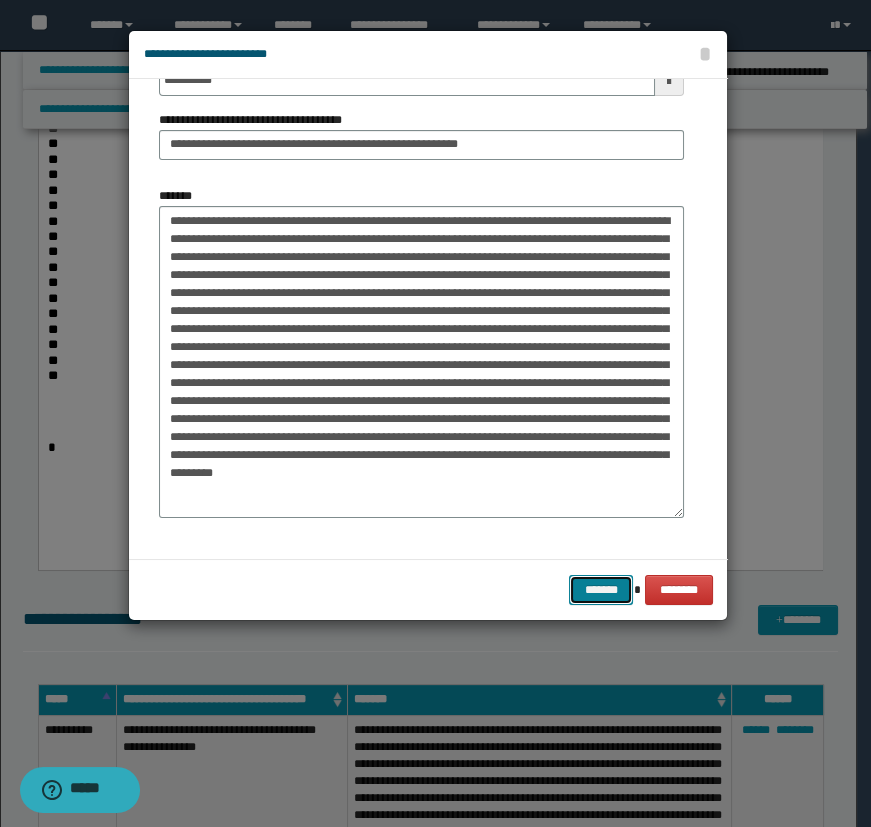 click on "*******" at bounding box center [601, 590] 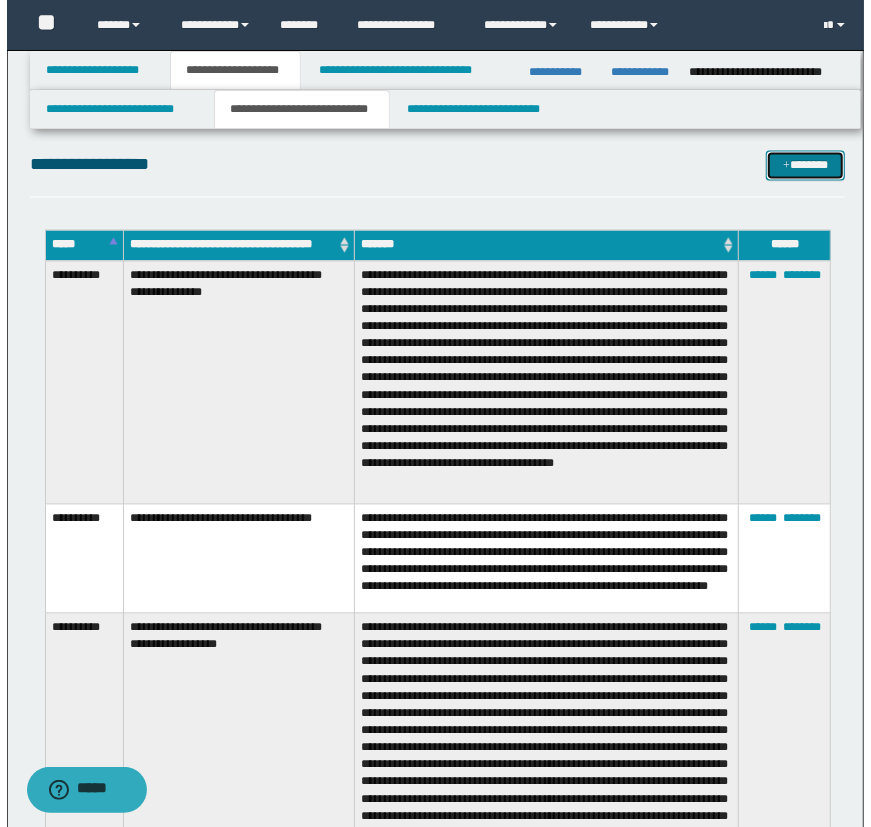 scroll, scrollTop: 1272, scrollLeft: 0, axis: vertical 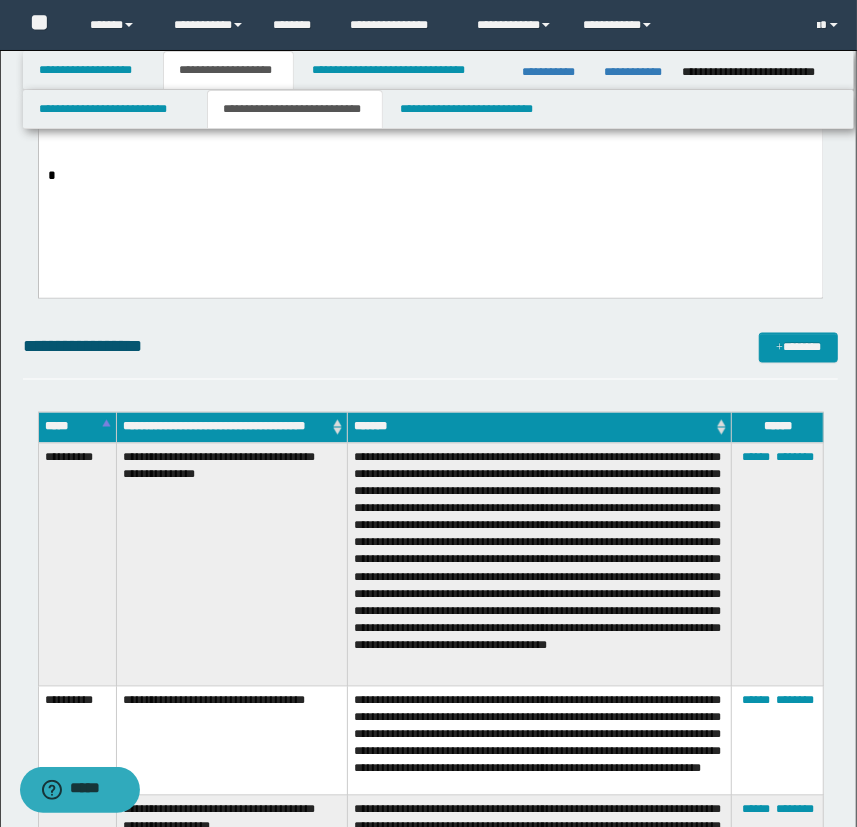click on "**********" at bounding box center [431, 2448] 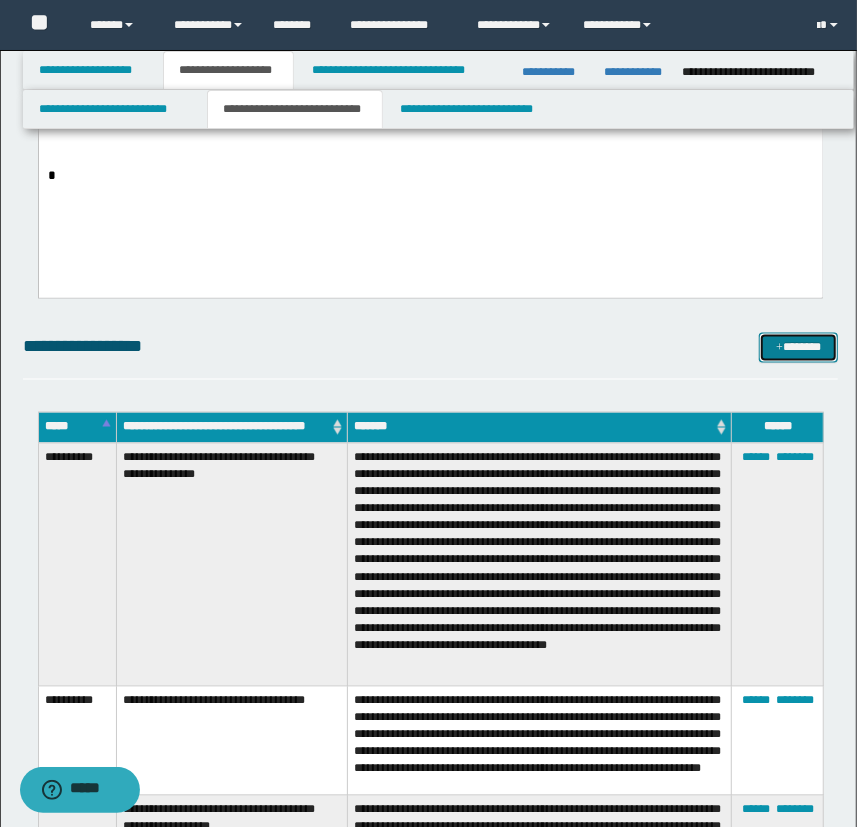 click on "*******" at bounding box center (799, 348) 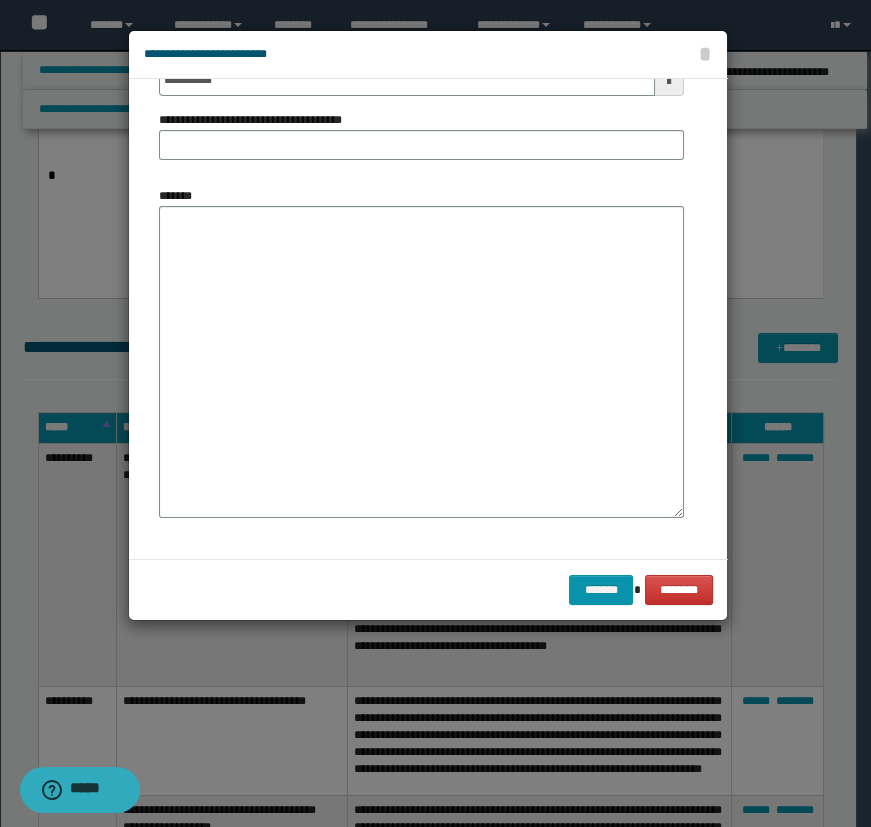 scroll, scrollTop: 0, scrollLeft: 0, axis: both 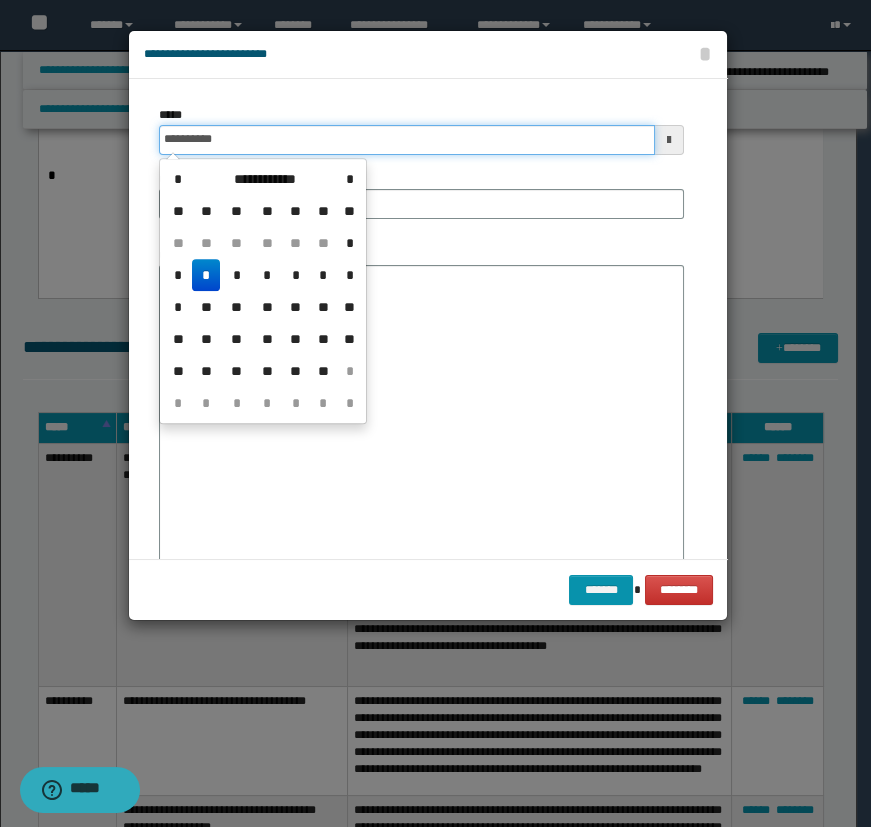 click on "**********" at bounding box center (407, 140) 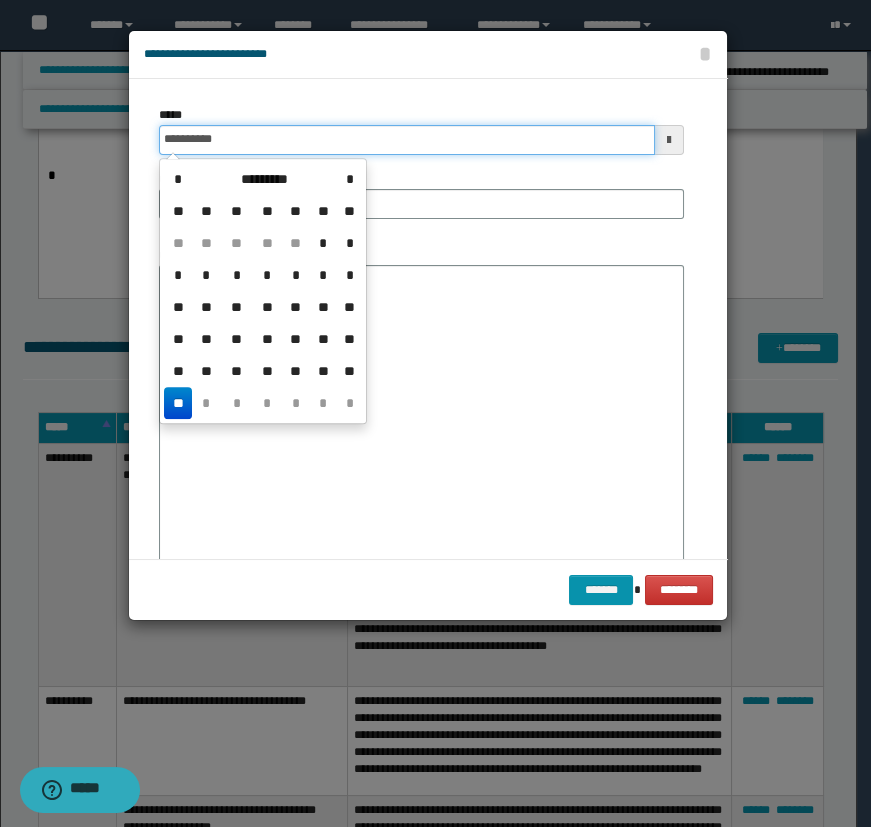 type on "**********" 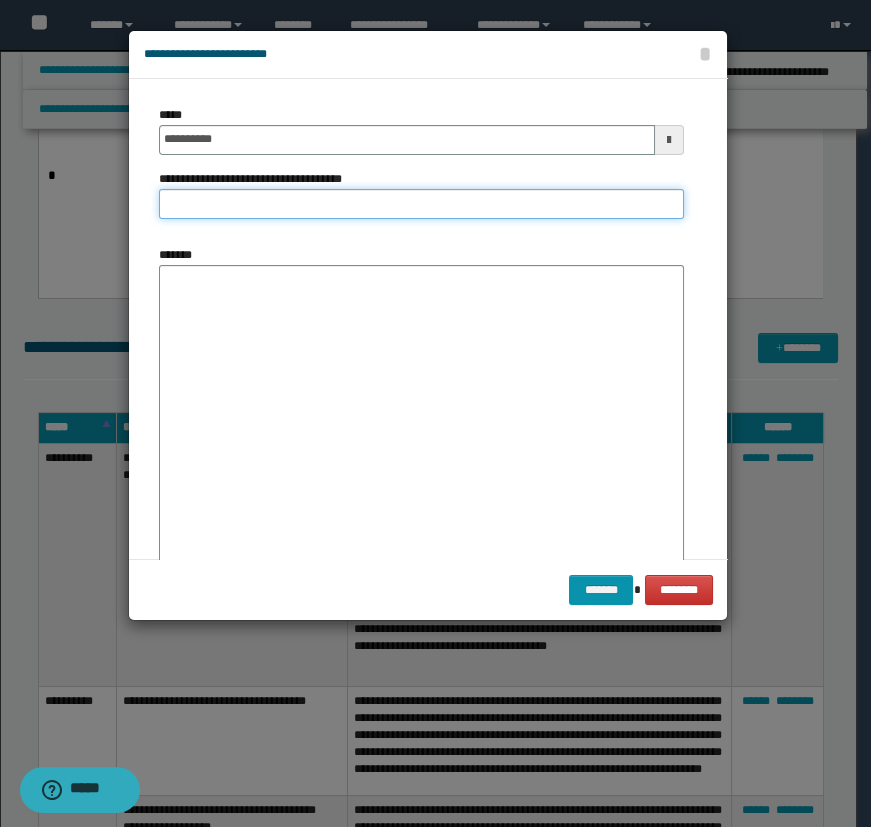 click on "**********" at bounding box center (421, 204) 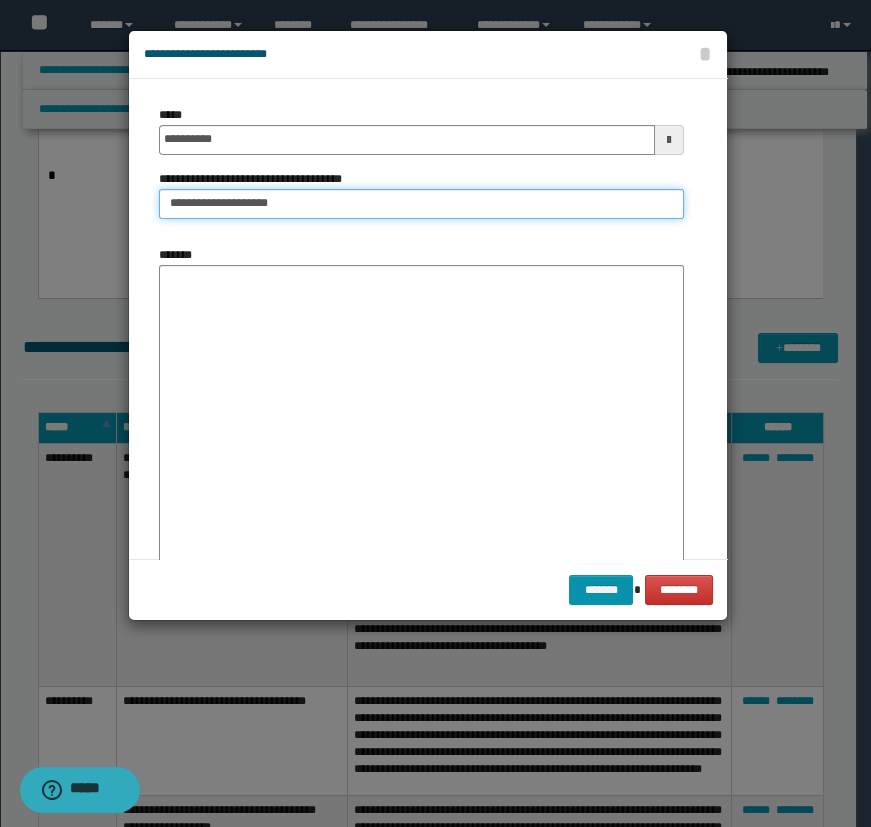 type on "**********" 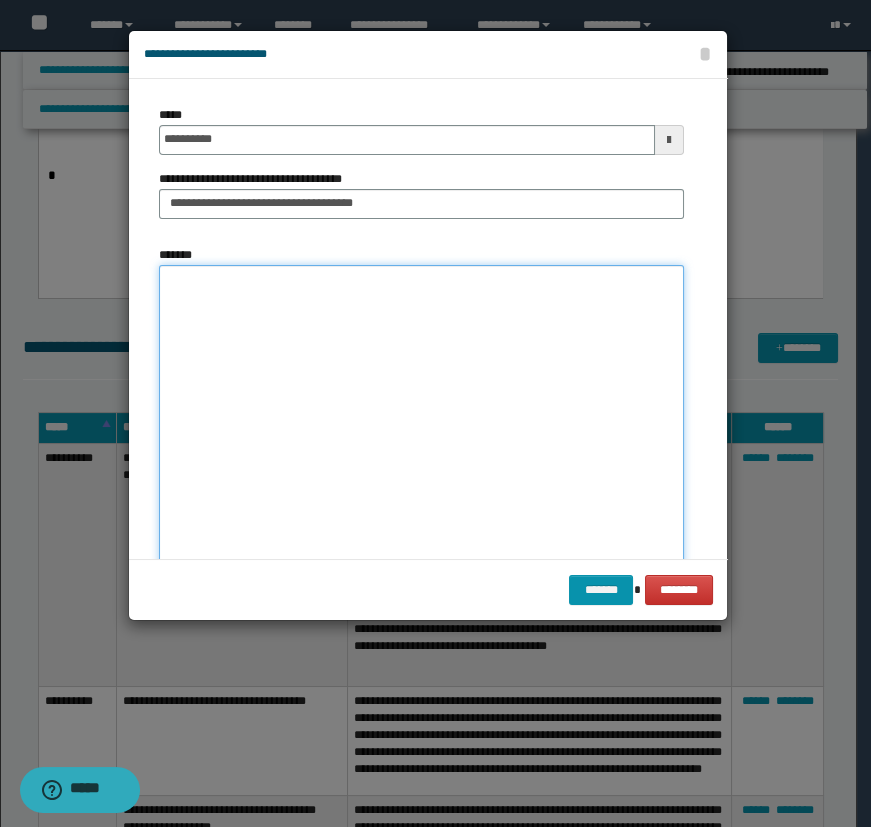 click on "*******" at bounding box center (421, 421) 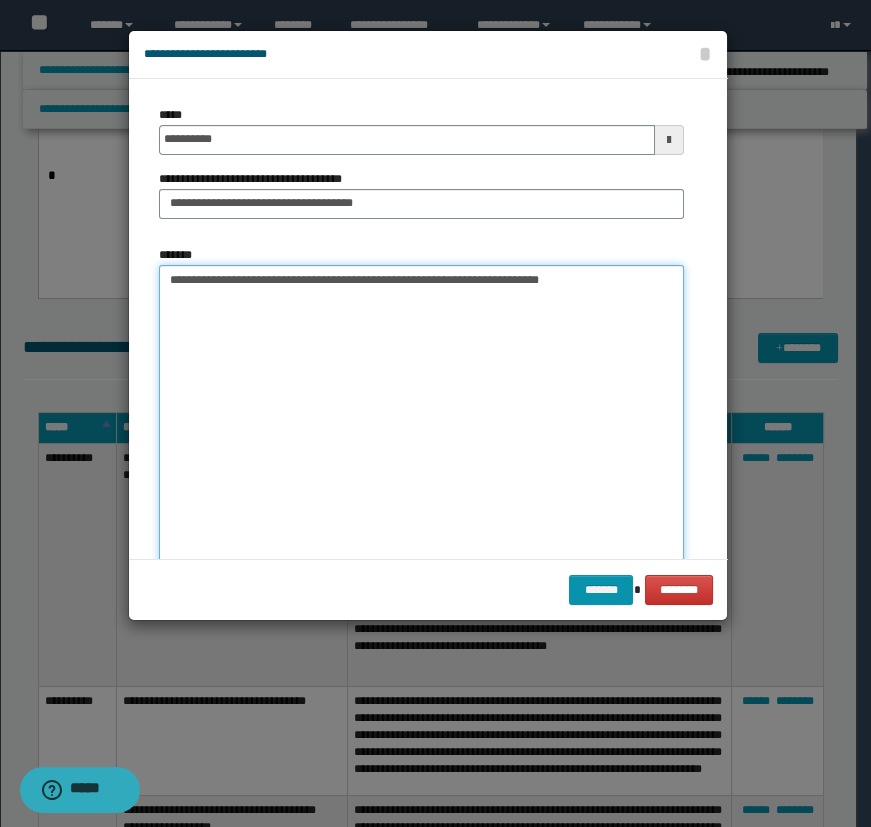 click on "**********" at bounding box center [421, 421] 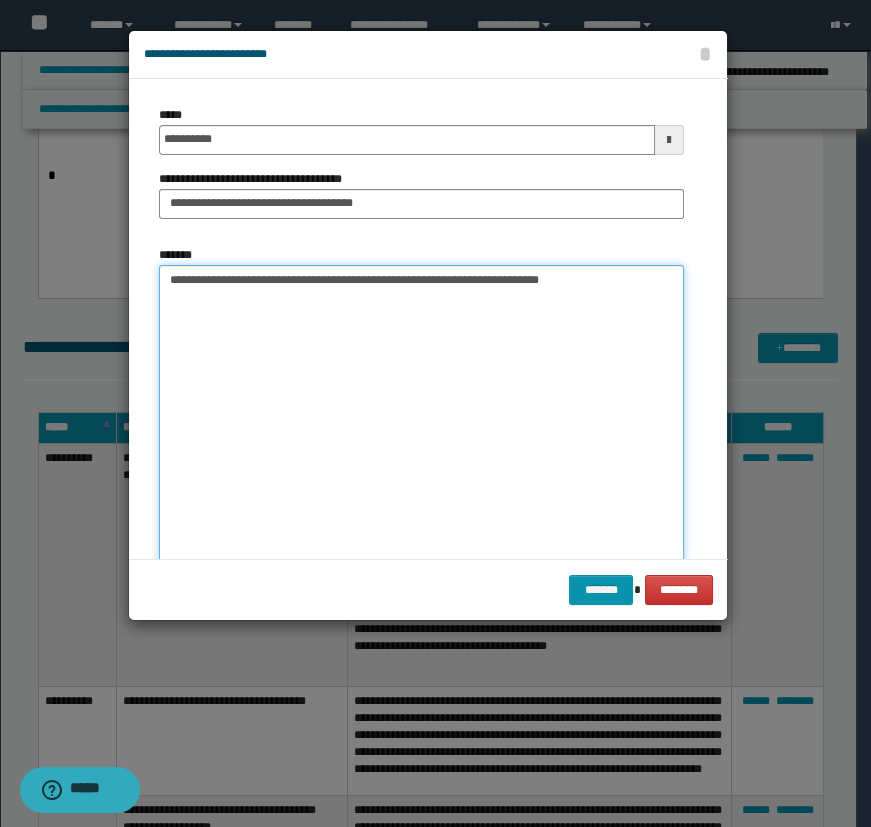 click on "**********" at bounding box center (421, 421) 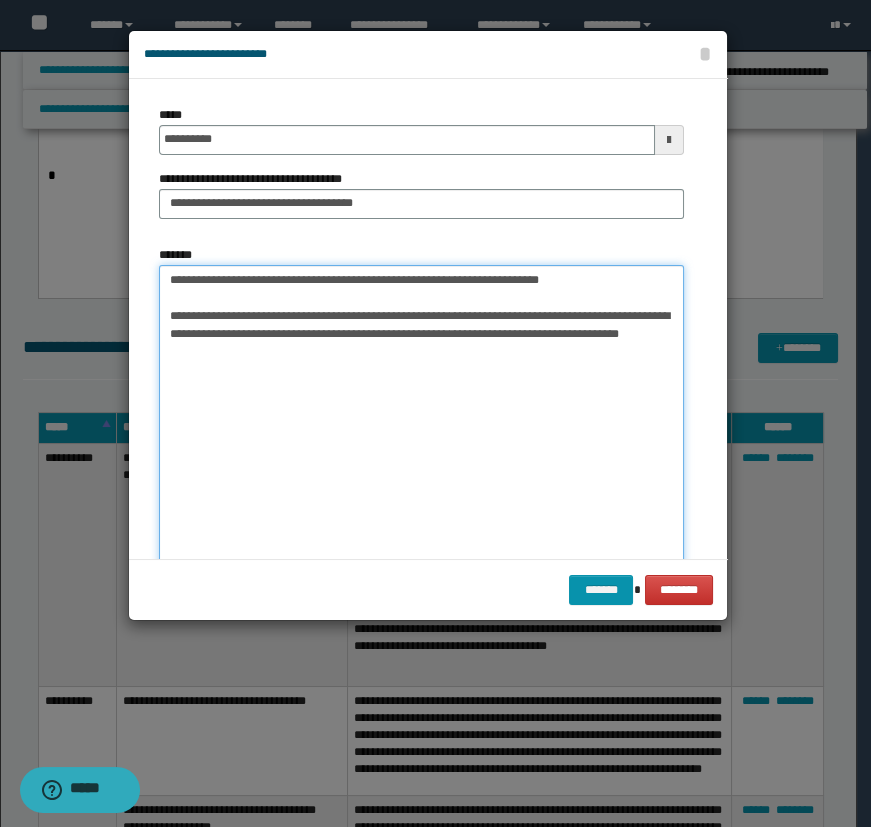 click on "**********" at bounding box center [421, 421] 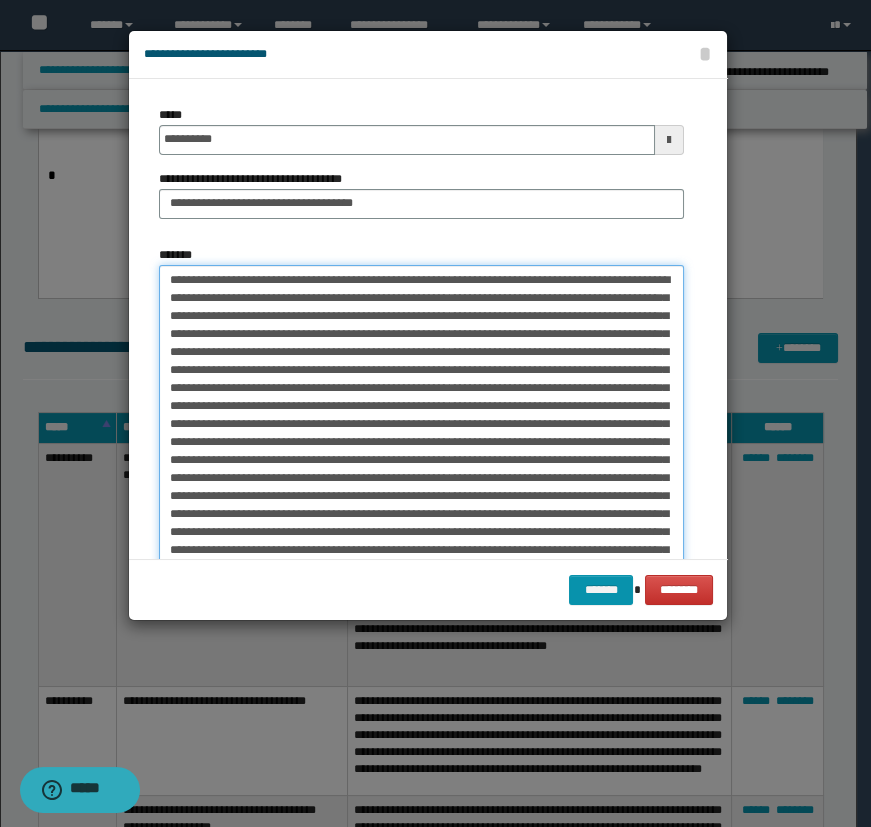 scroll, scrollTop: 233, scrollLeft: 0, axis: vertical 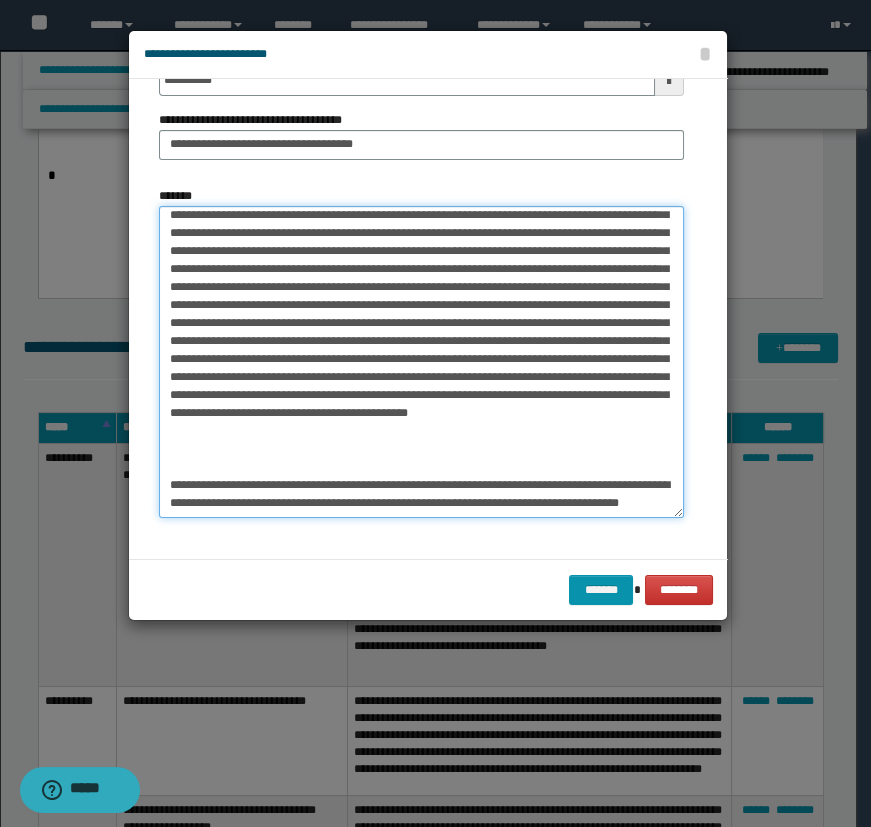 click on "*******" at bounding box center (421, 362) 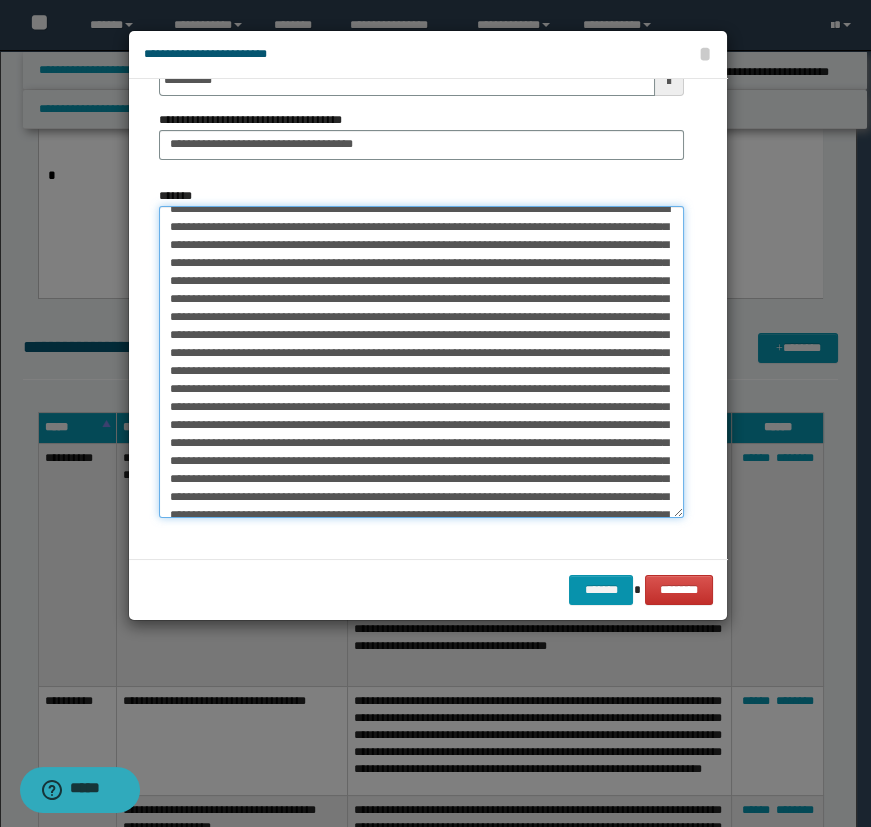 scroll, scrollTop: 0, scrollLeft: 0, axis: both 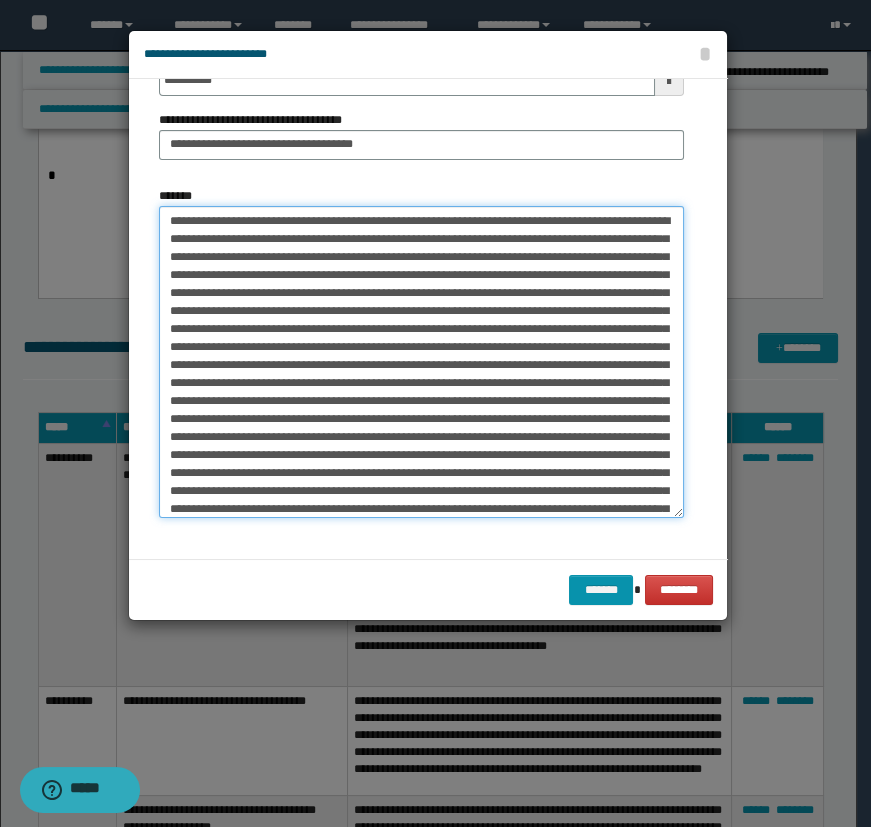 drag, startPoint x: 476, startPoint y: 489, endPoint x: 356, endPoint y: 387, distance: 157.49286 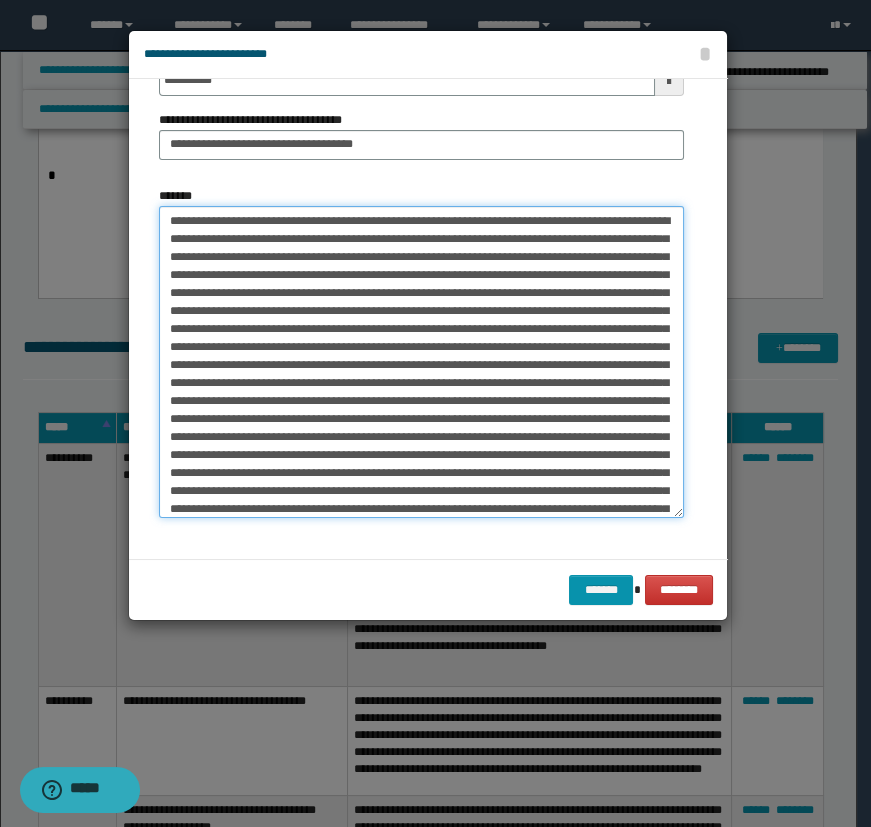 scroll, scrollTop: 90, scrollLeft: 0, axis: vertical 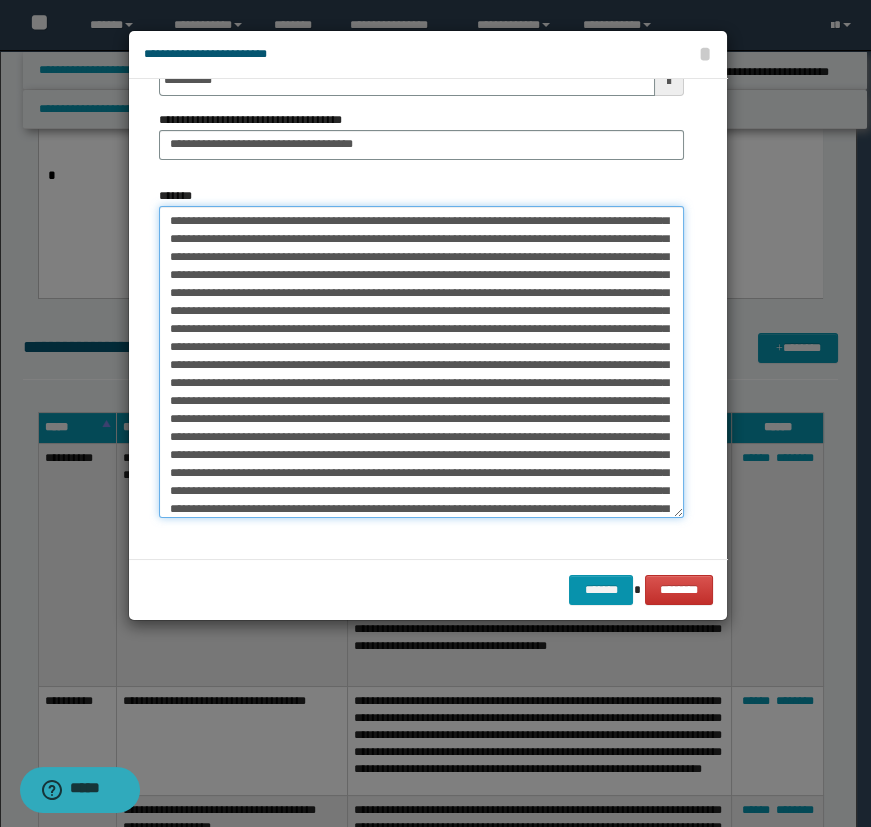 click on "*******" at bounding box center (421, 362) 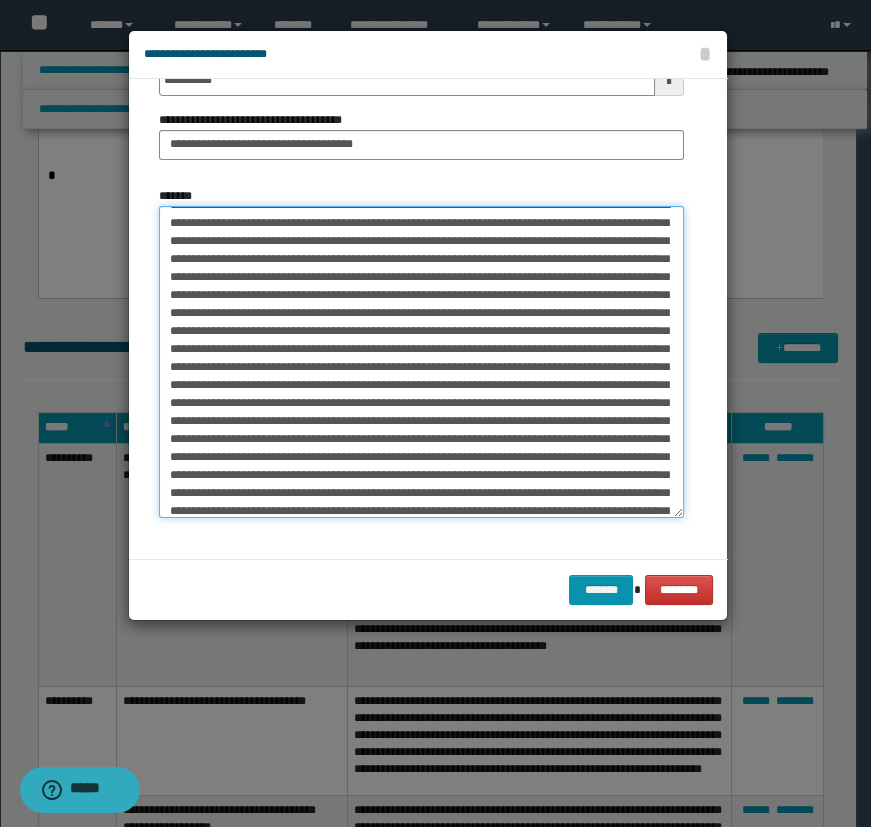 scroll, scrollTop: 0, scrollLeft: 0, axis: both 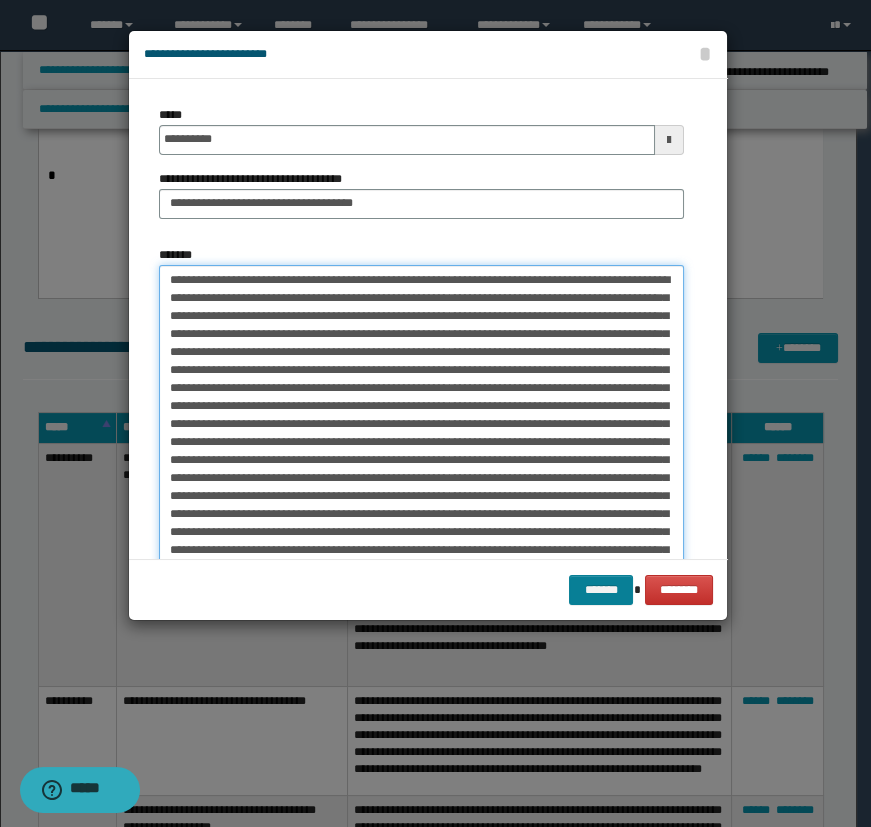 type on "**********" 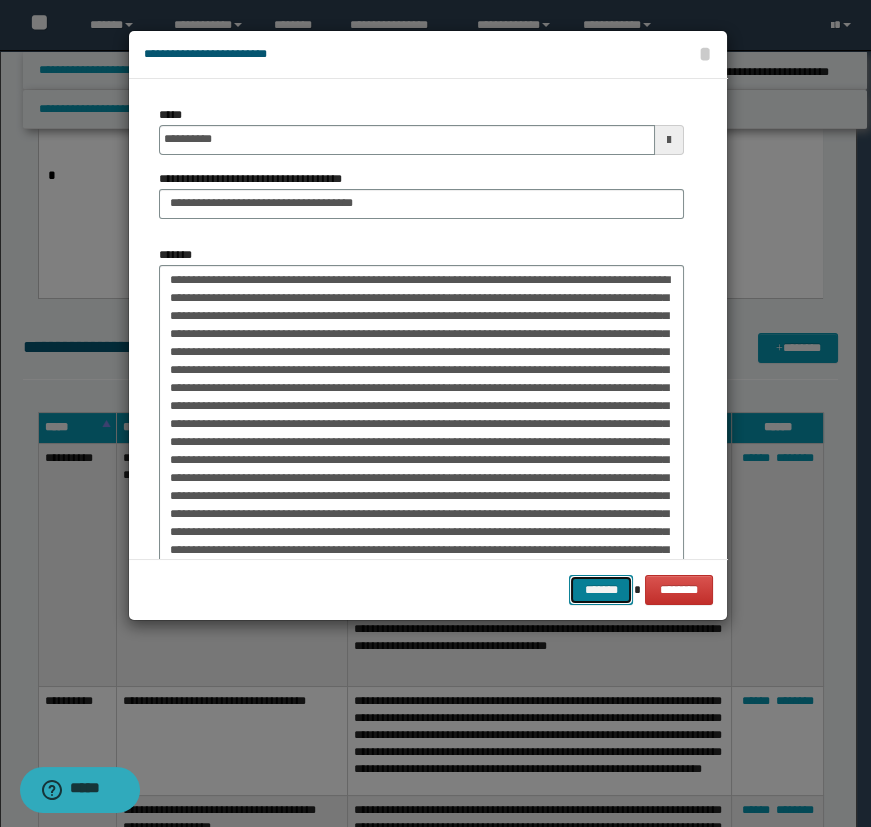 click on "*******" at bounding box center [601, 590] 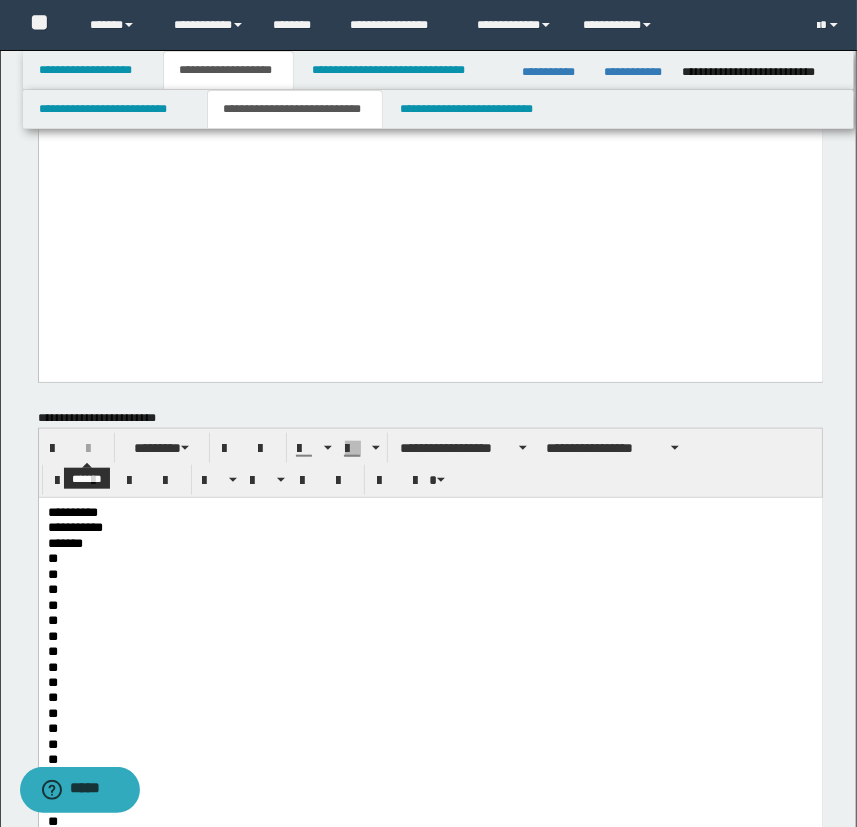 scroll, scrollTop: 818, scrollLeft: 0, axis: vertical 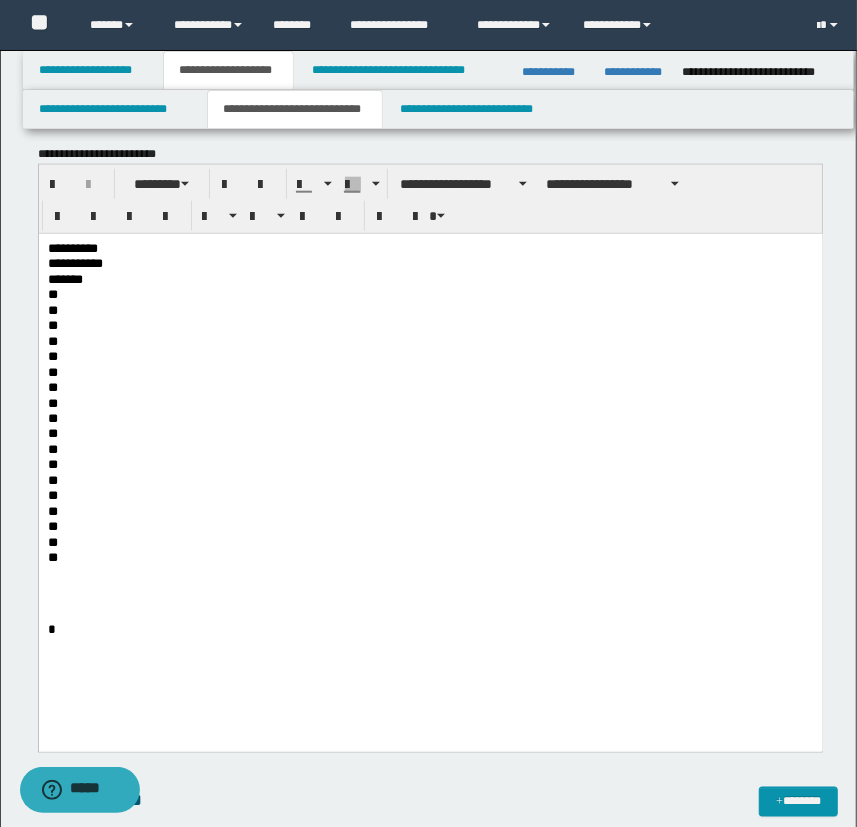 click on "**" at bounding box center (430, 557) 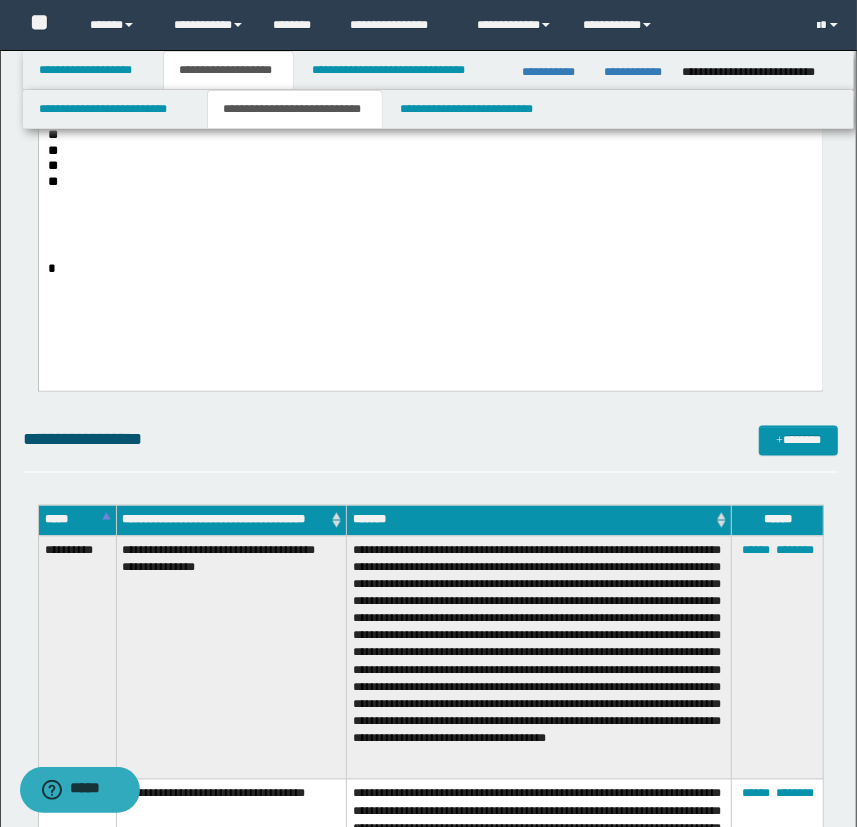 scroll, scrollTop: 1181, scrollLeft: 0, axis: vertical 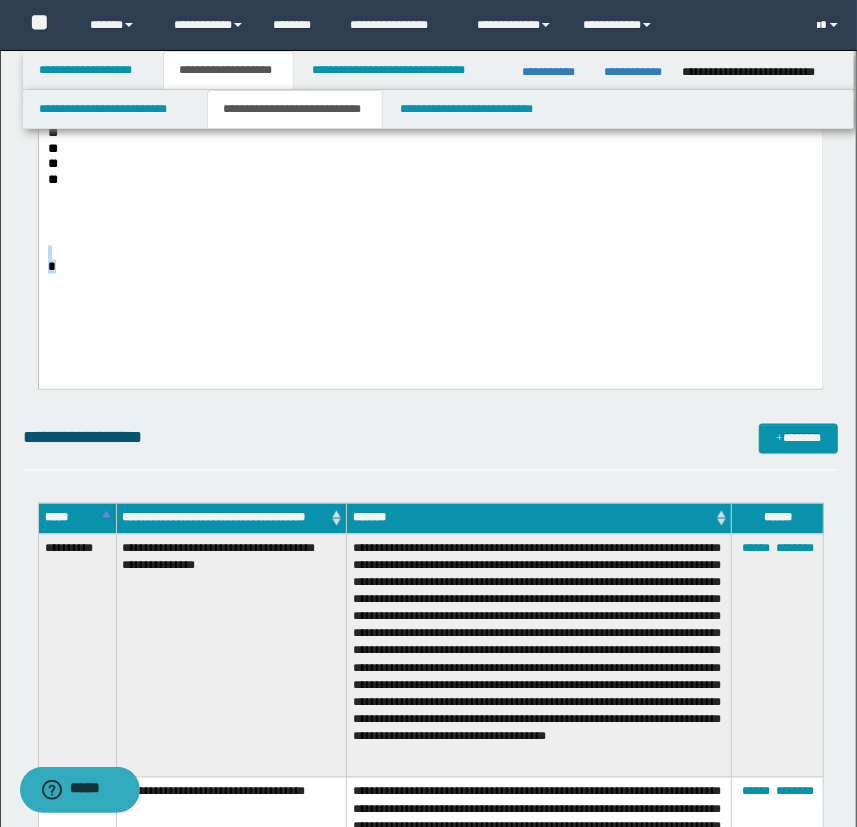 drag, startPoint x: 109, startPoint y: 291, endPoint x: -6, endPoint y: 251, distance: 121.75796 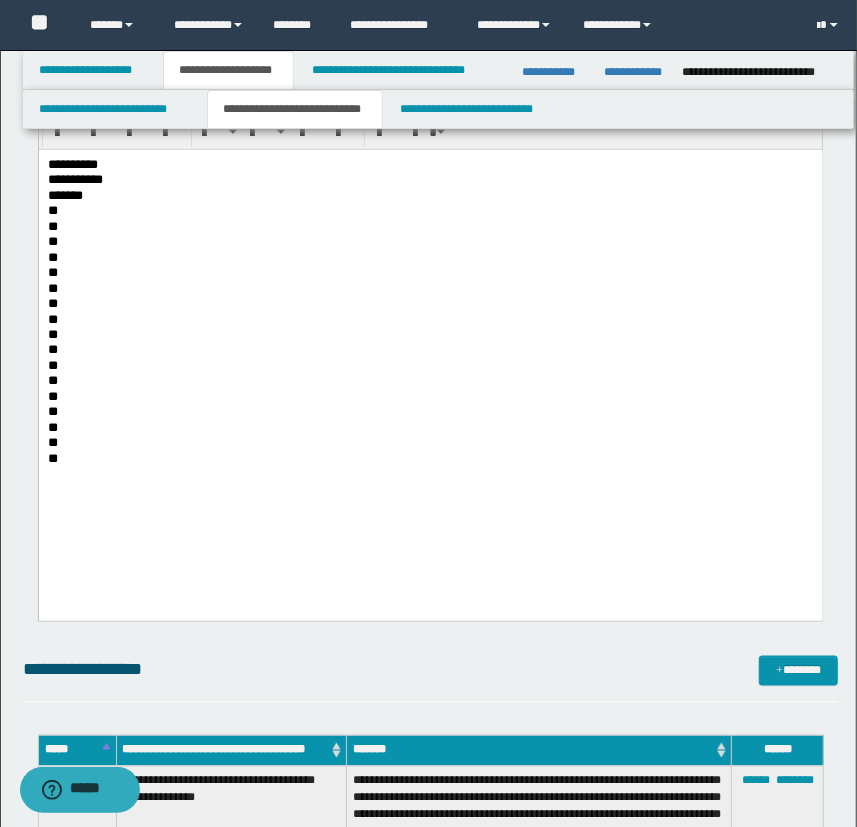 scroll, scrollTop: 909, scrollLeft: 0, axis: vertical 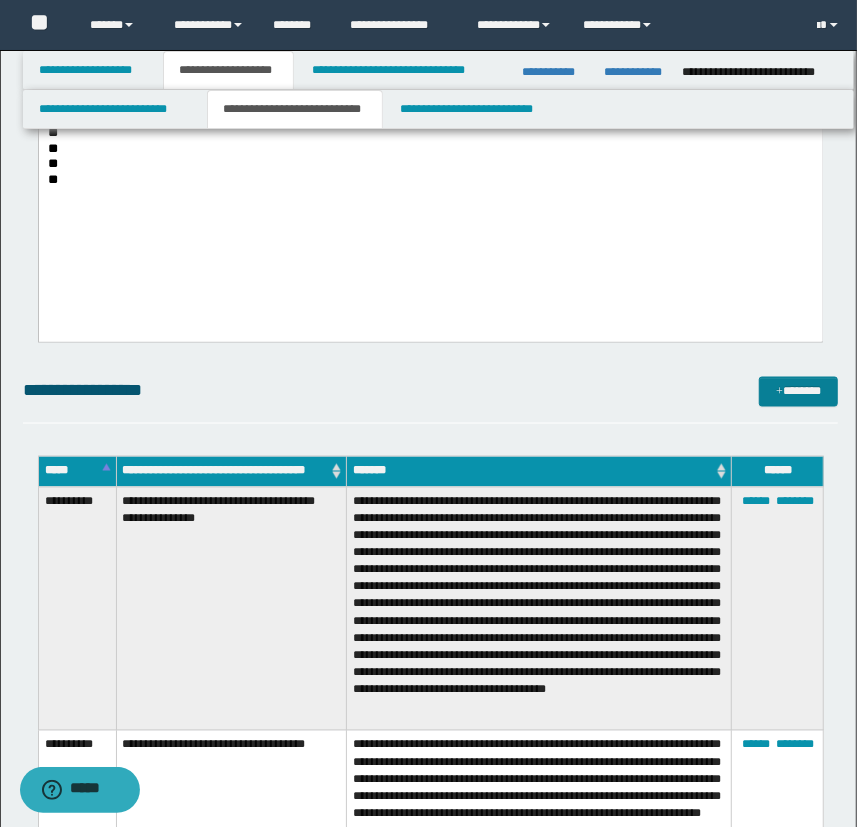 click on "*******" at bounding box center [799, 392] 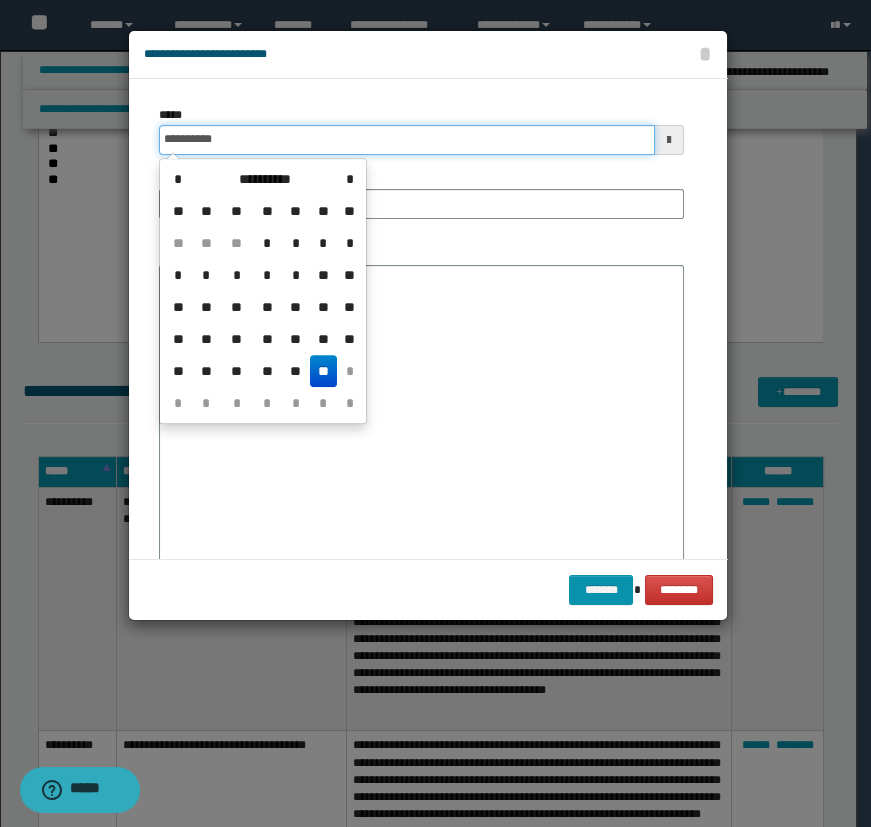 click on "**********" at bounding box center (407, 140) 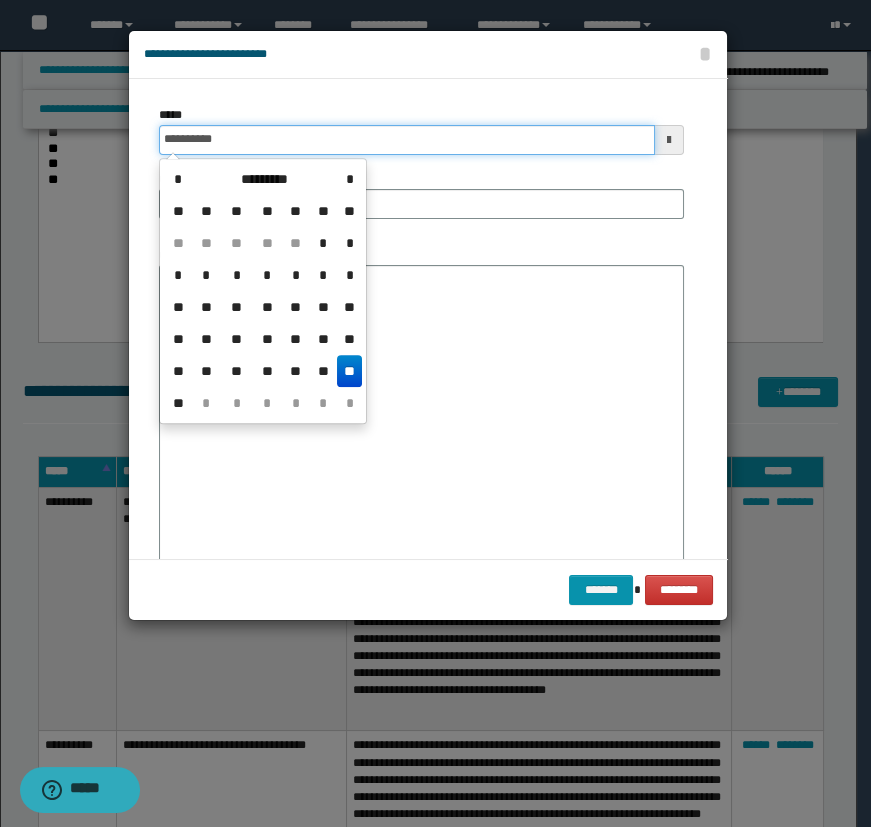 type on "**********" 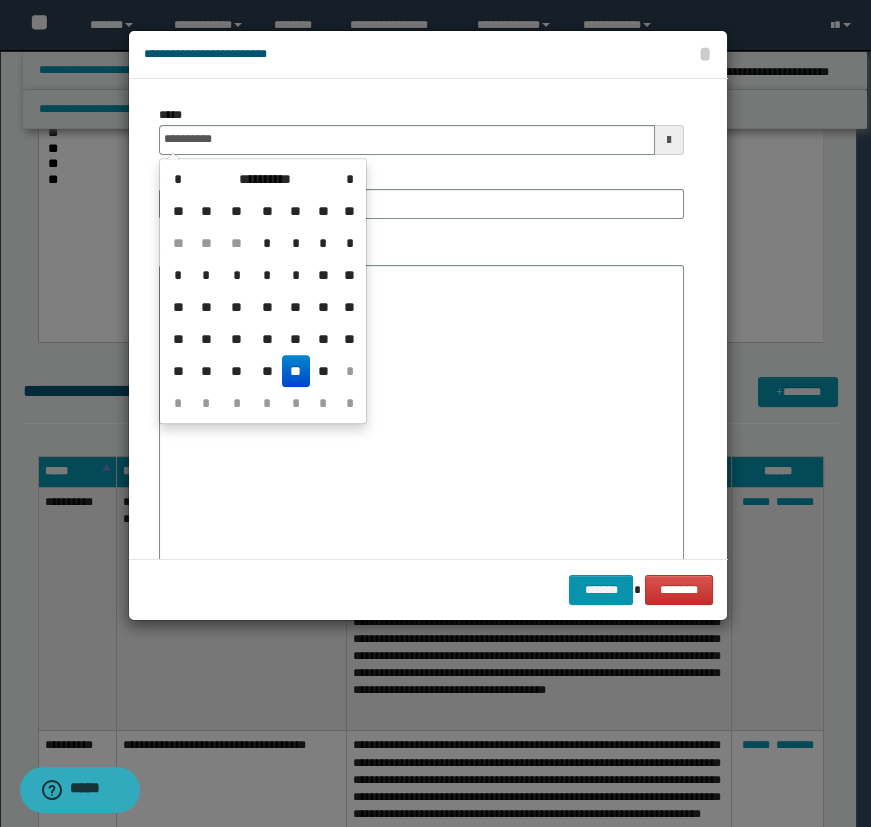 click on "**********" at bounding box center [421, 170] 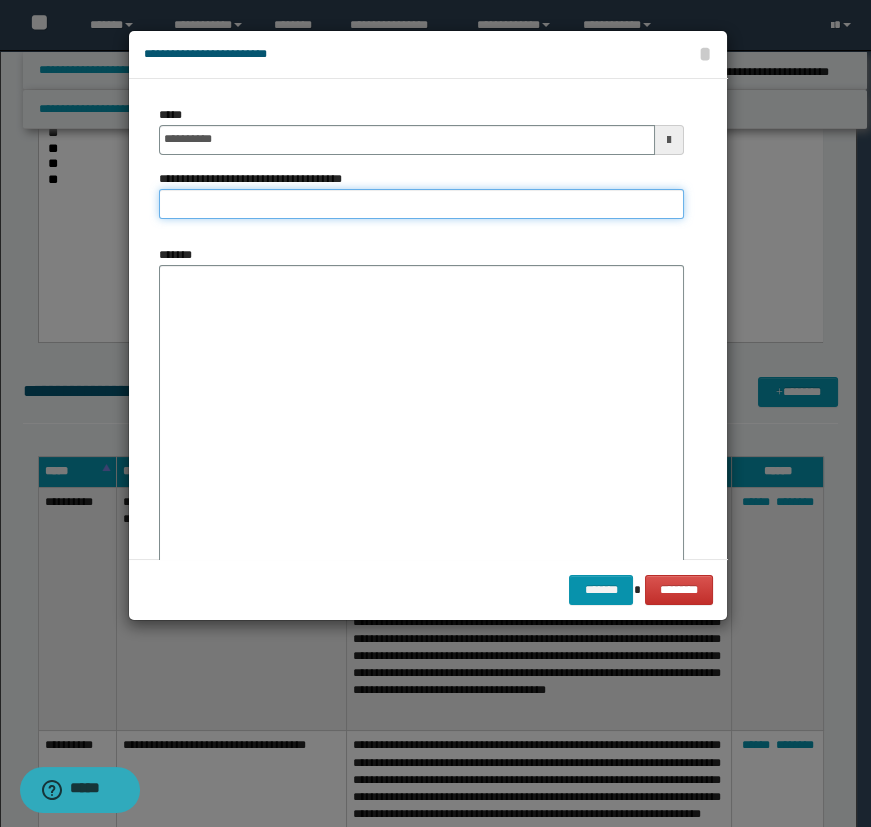 click on "**********" at bounding box center (421, 204) 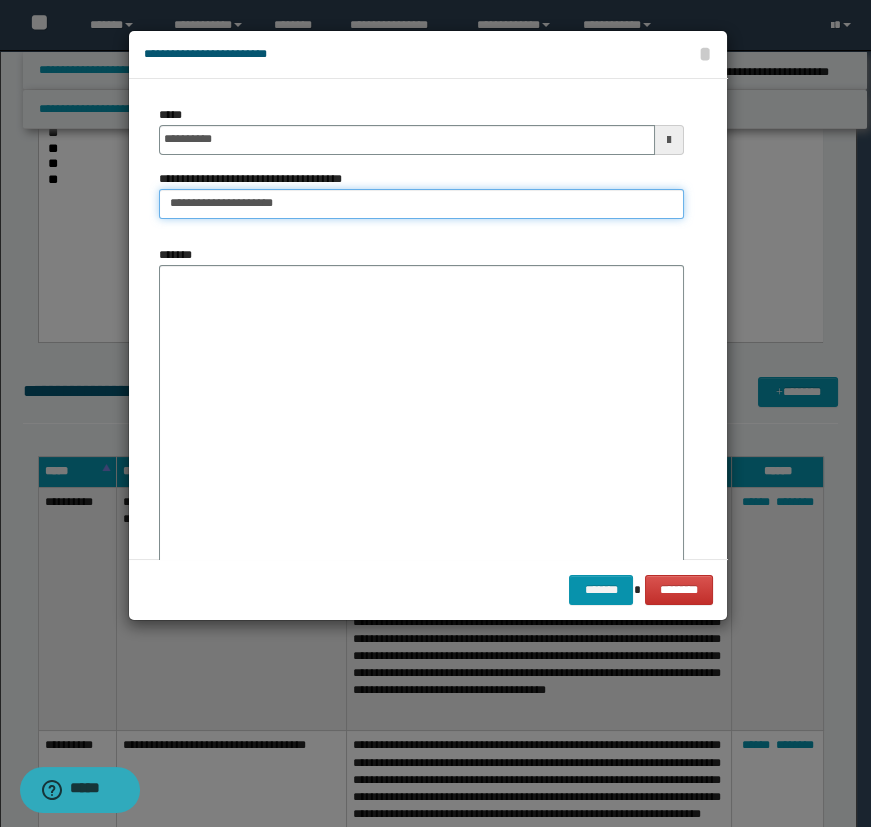 type on "**********" 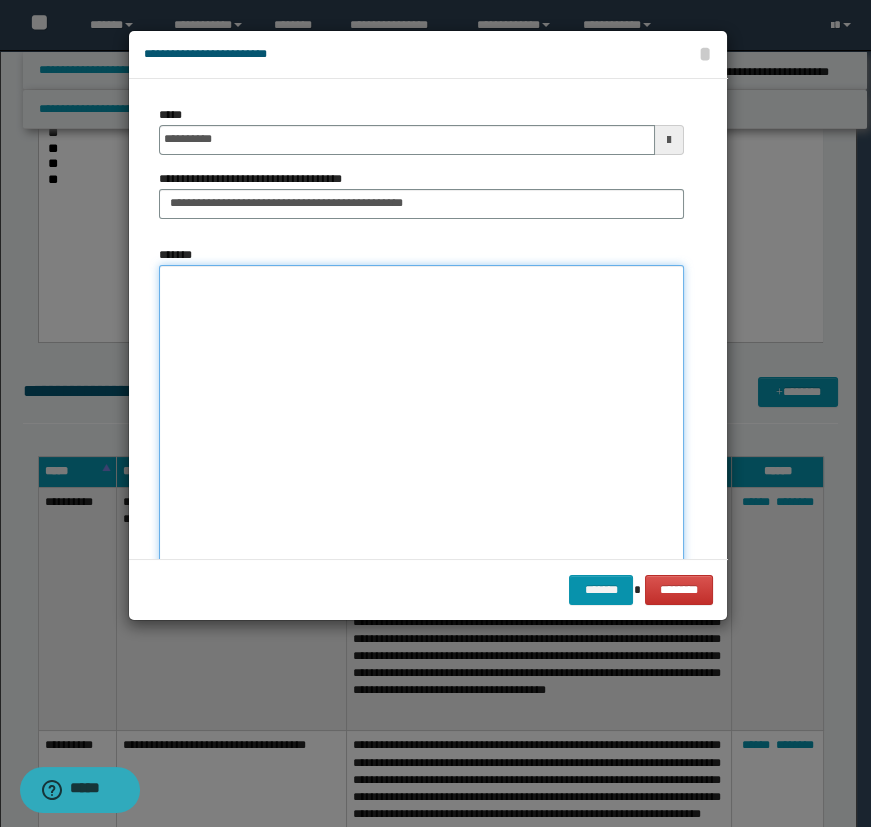 click on "*******" at bounding box center [421, 421] 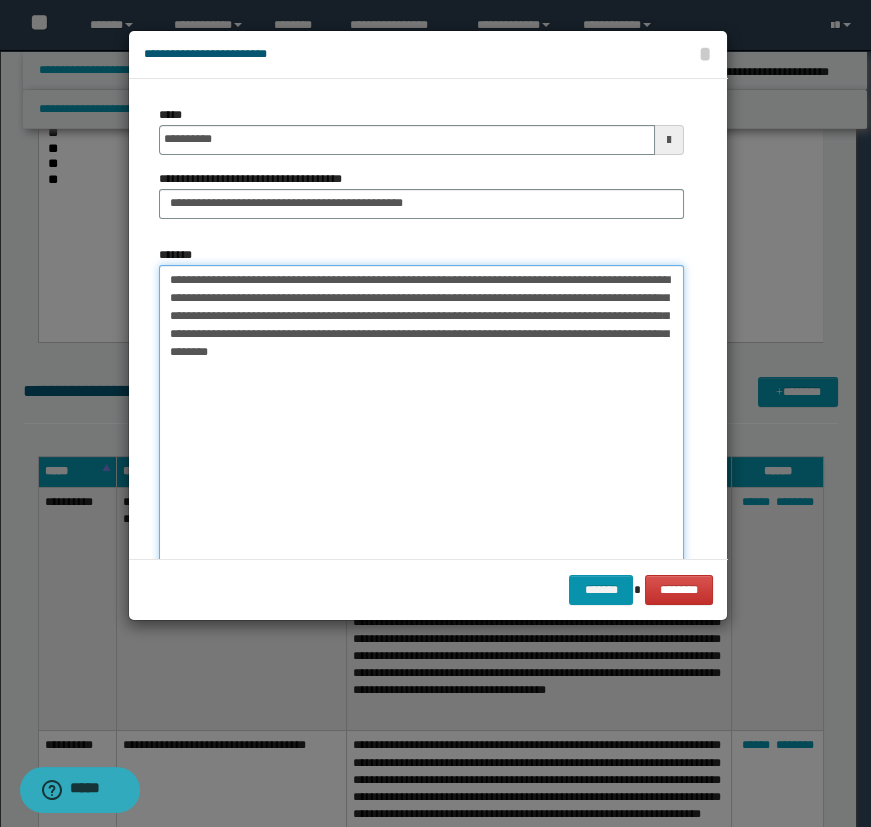 click on "**********" at bounding box center [421, 421] 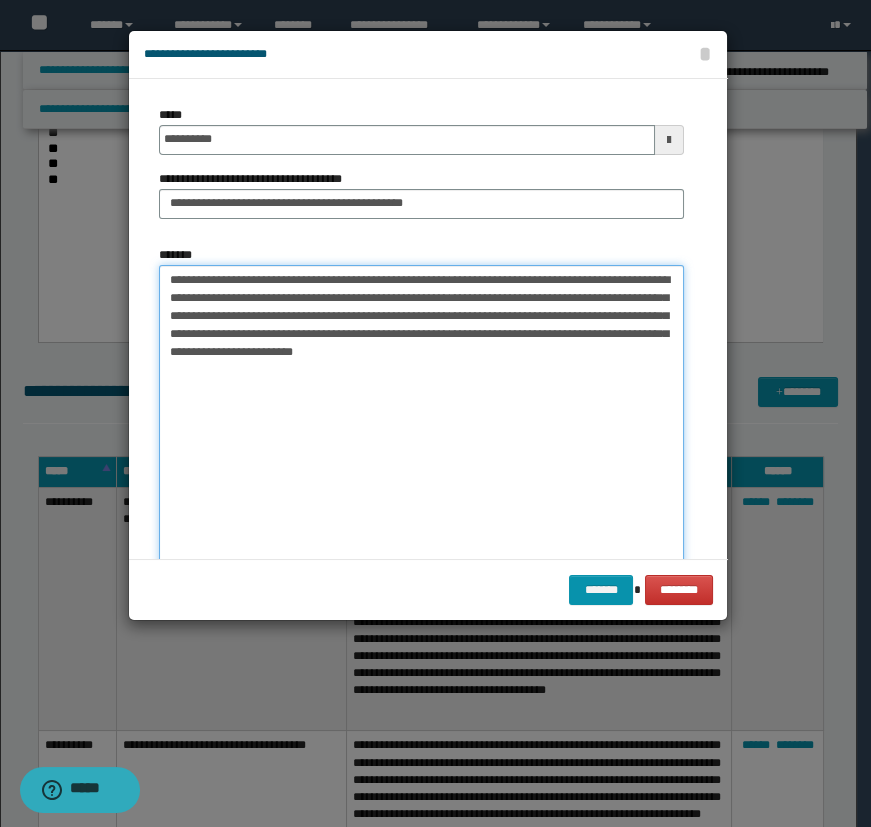 click on "**********" at bounding box center [421, 421] 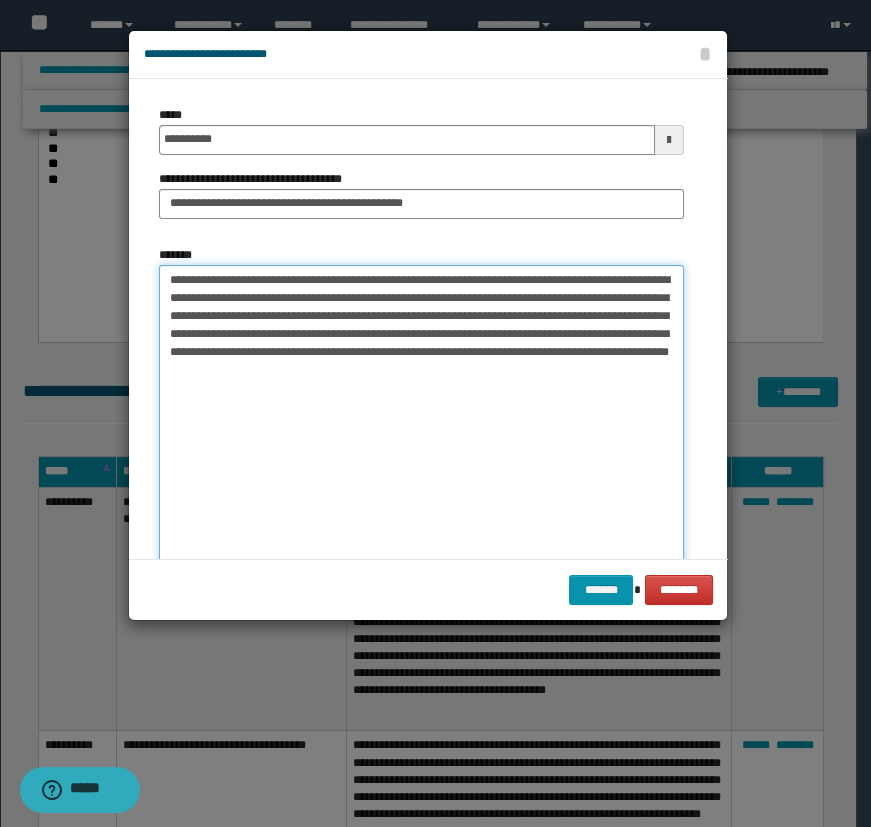 click on "**********" at bounding box center (421, 421) 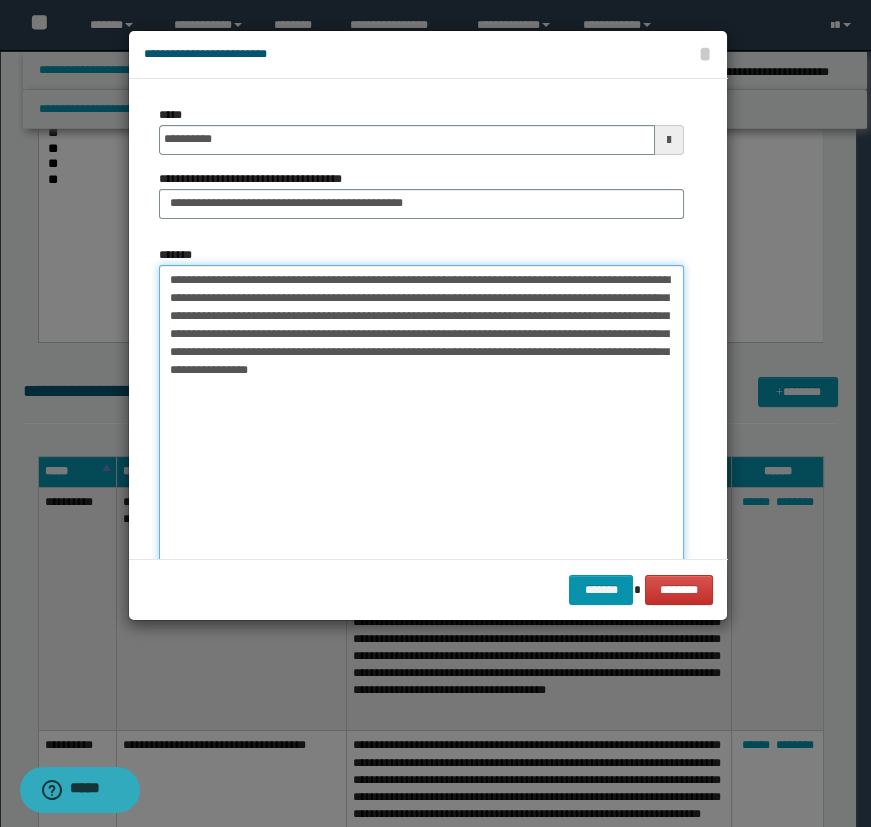 click on "**********" at bounding box center [421, 421] 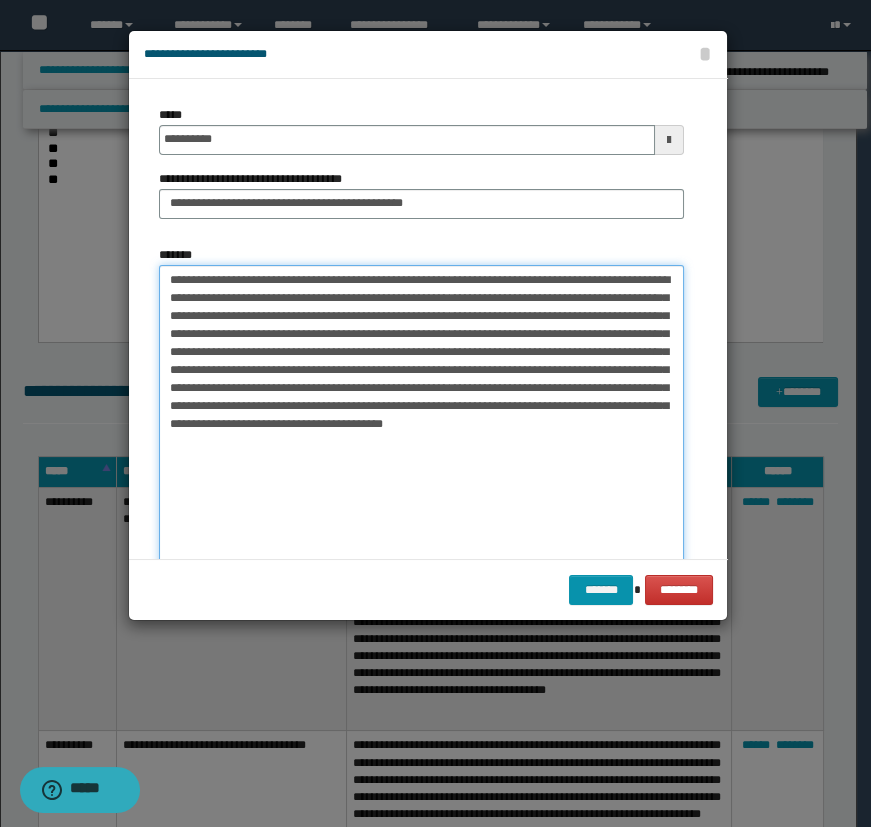 drag, startPoint x: 302, startPoint y: 388, endPoint x: 383, endPoint y: 342, distance: 93.15041 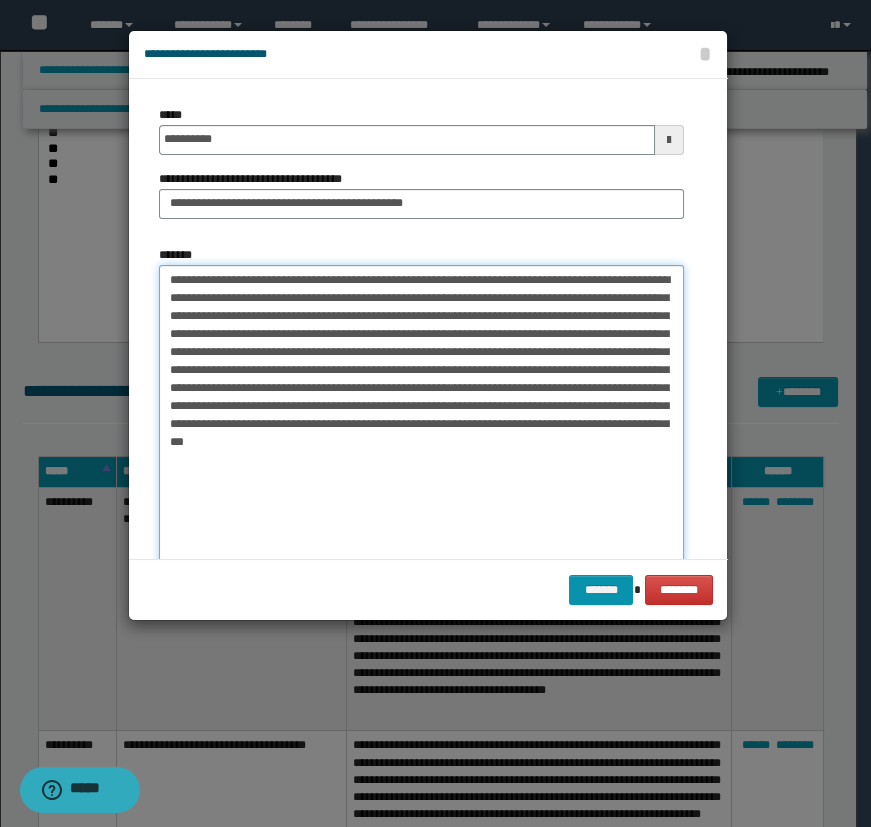 click on "**********" at bounding box center (421, 421) 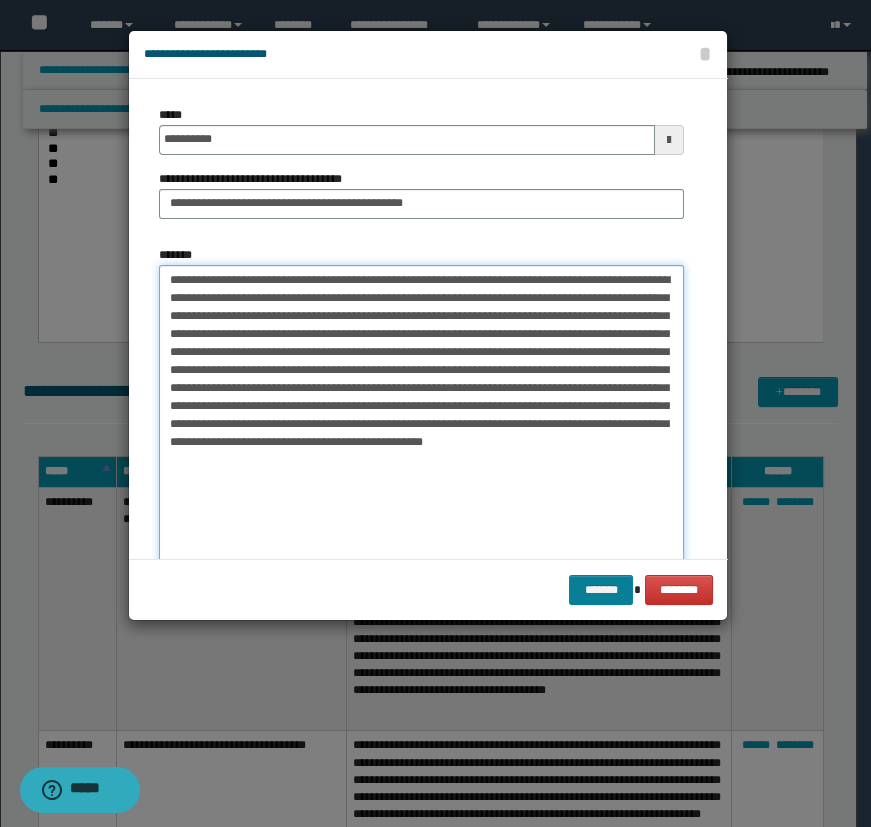 type on "**********" 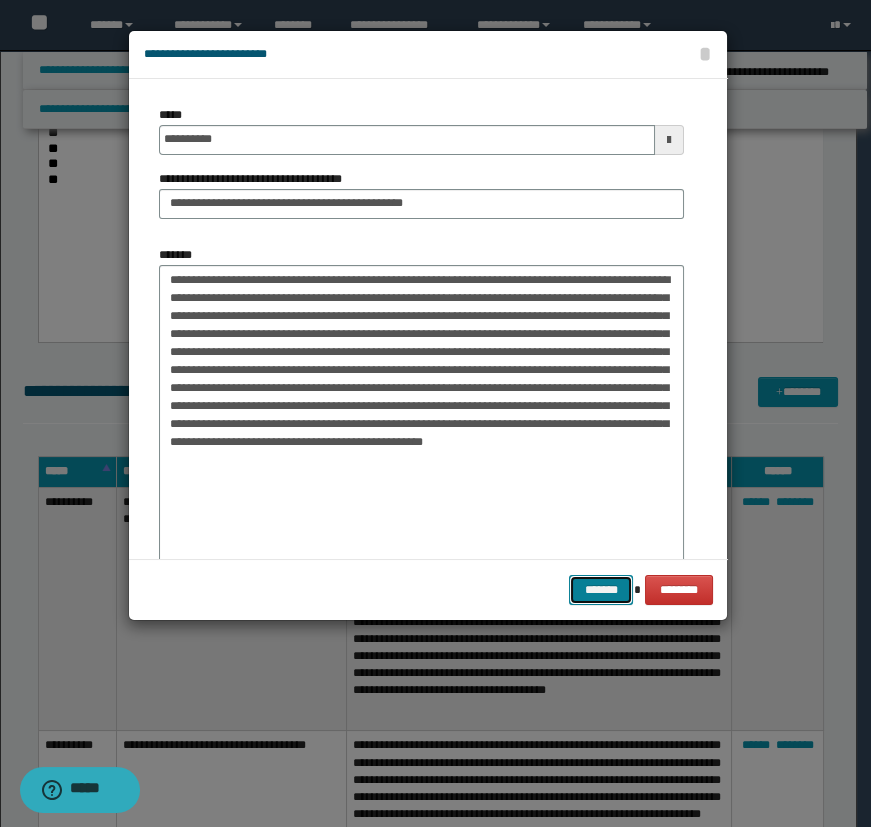 click on "*******" at bounding box center [601, 590] 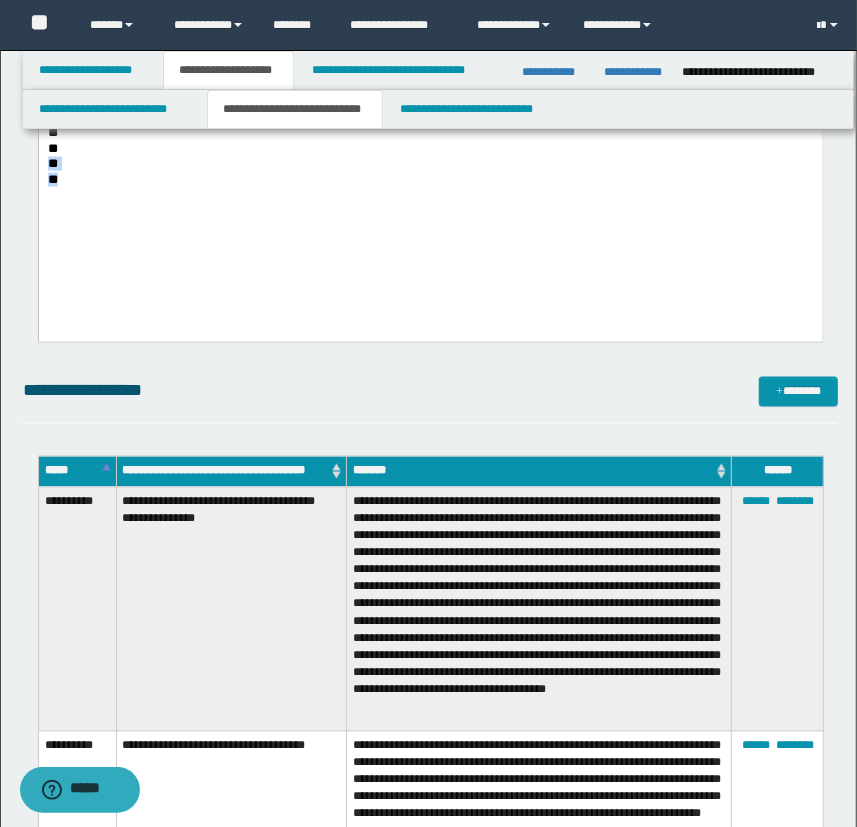 drag, startPoint x: 75, startPoint y: 183, endPoint x: 42, endPoint y: 168, distance: 36.249138 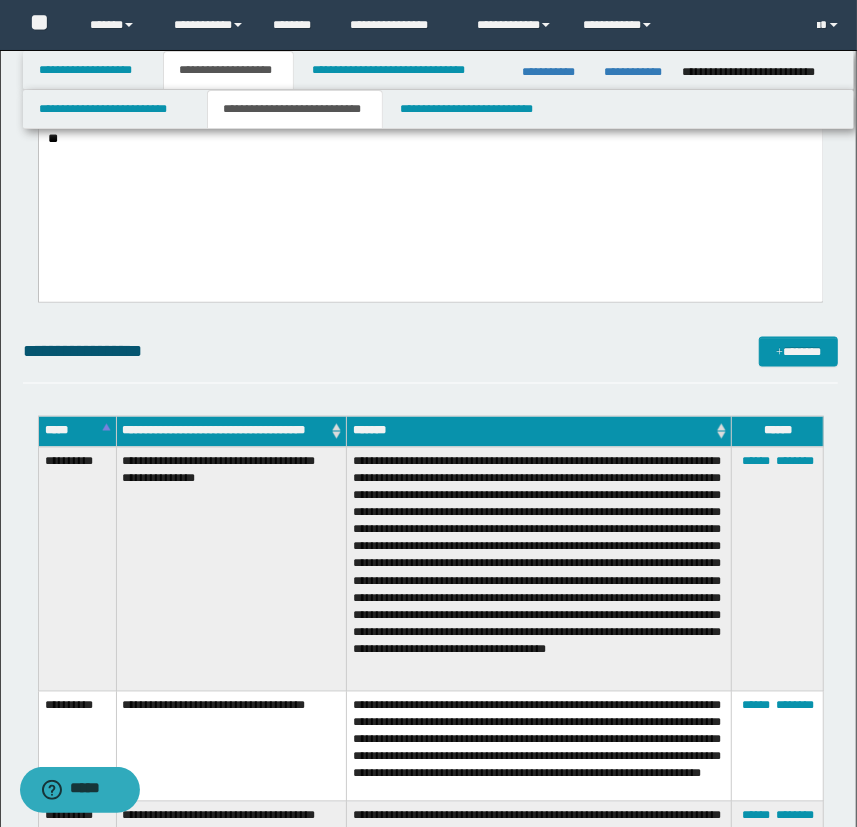scroll, scrollTop: 1181, scrollLeft: 0, axis: vertical 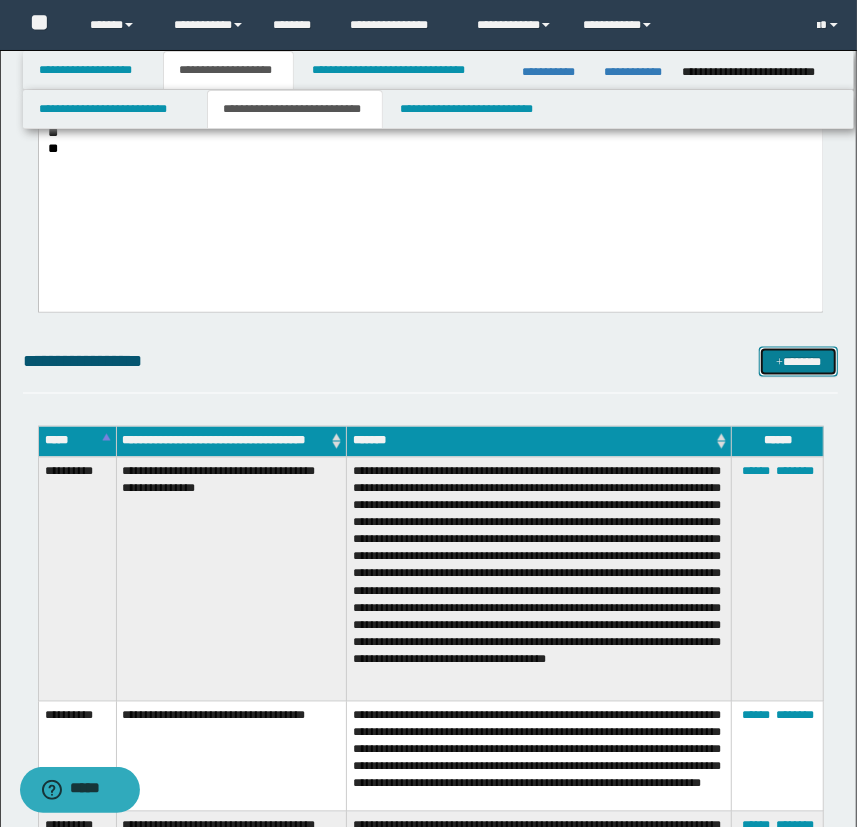 click at bounding box center [779, 363] 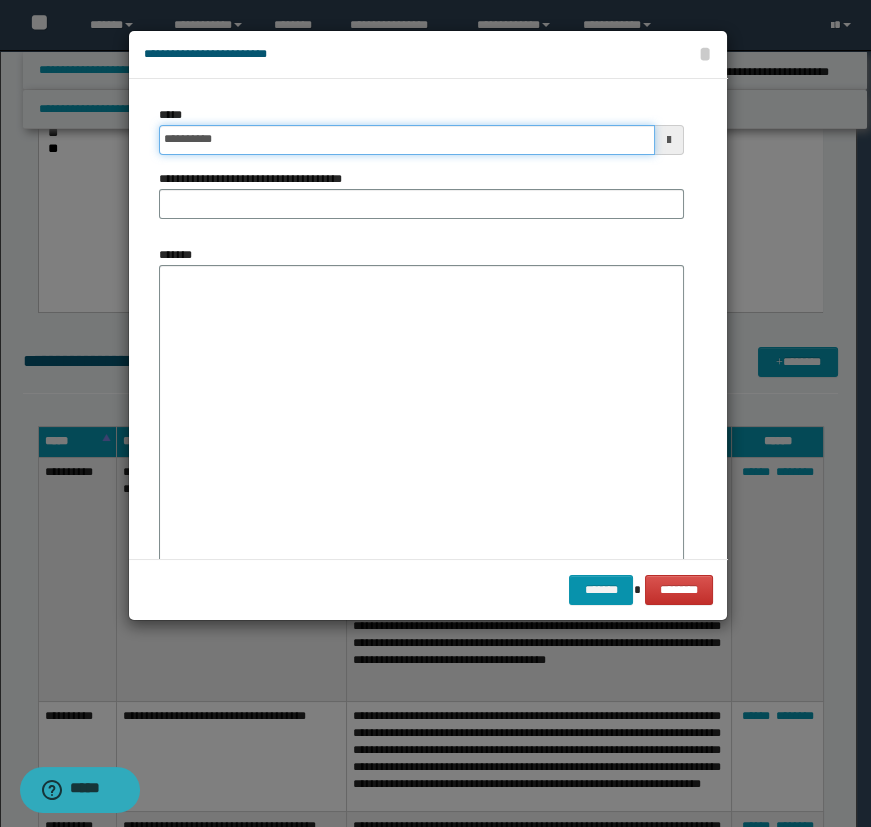 click on "**********" at bounding box center (407, 140) 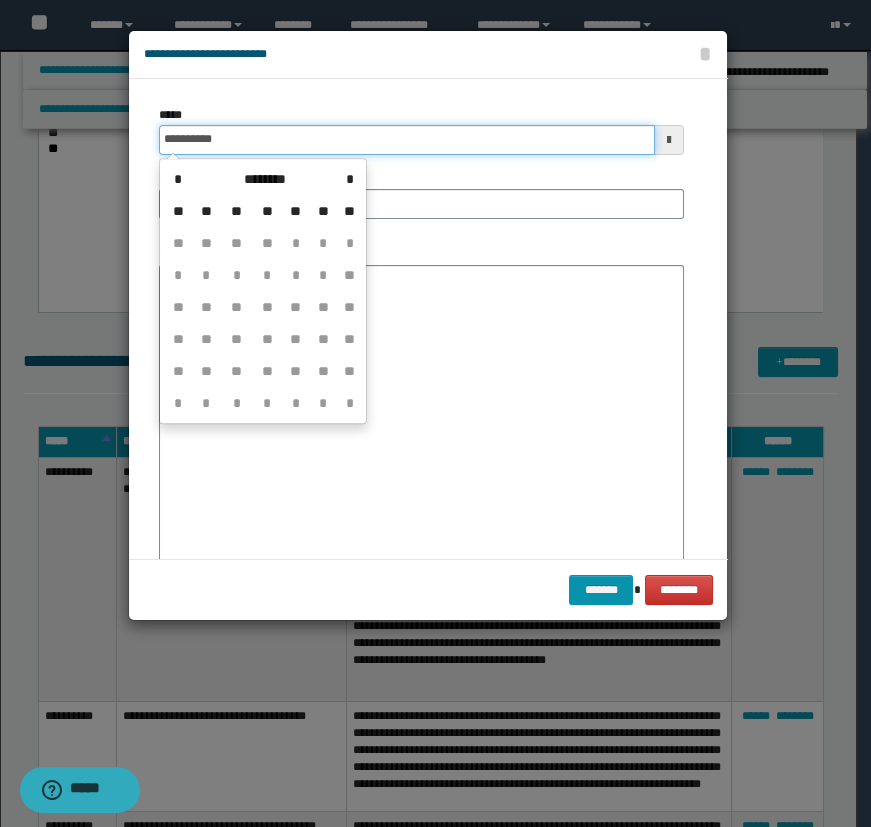 type on "**********" 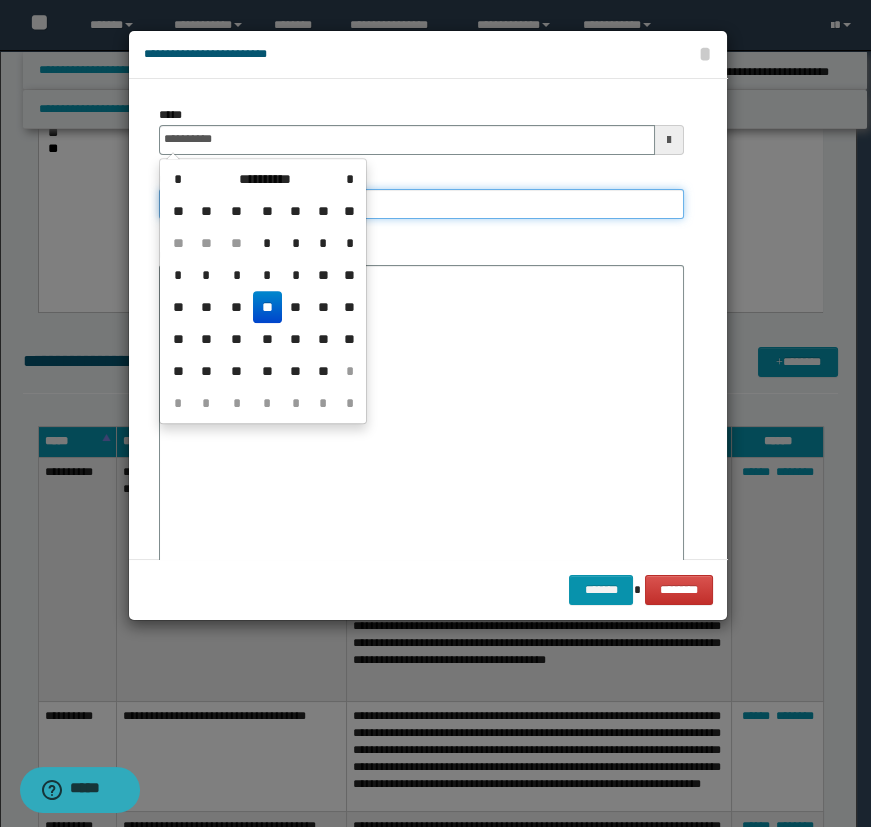 click on "**********" at bounding box center (421, 204) 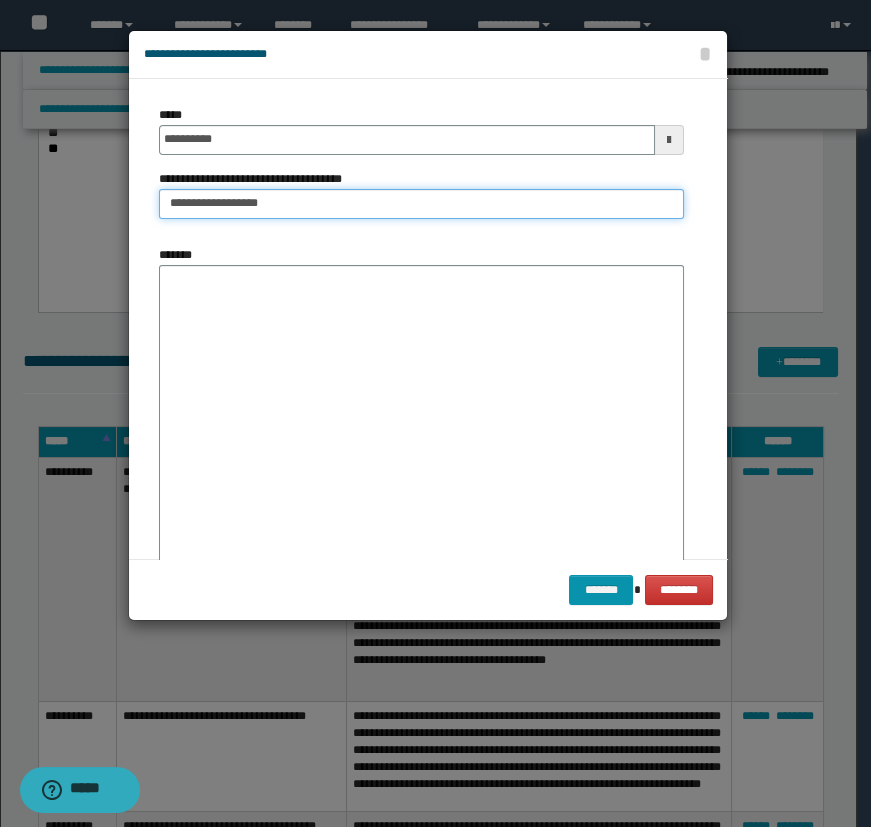 type on "**********" 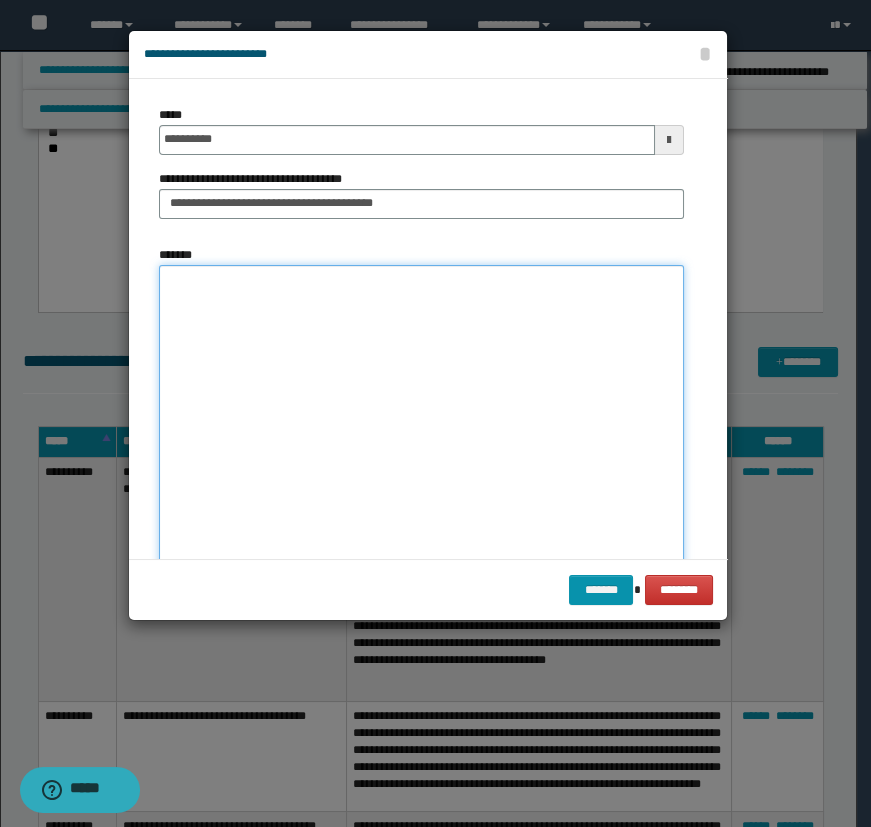 click on "*******" at bounding box center [421, 421] 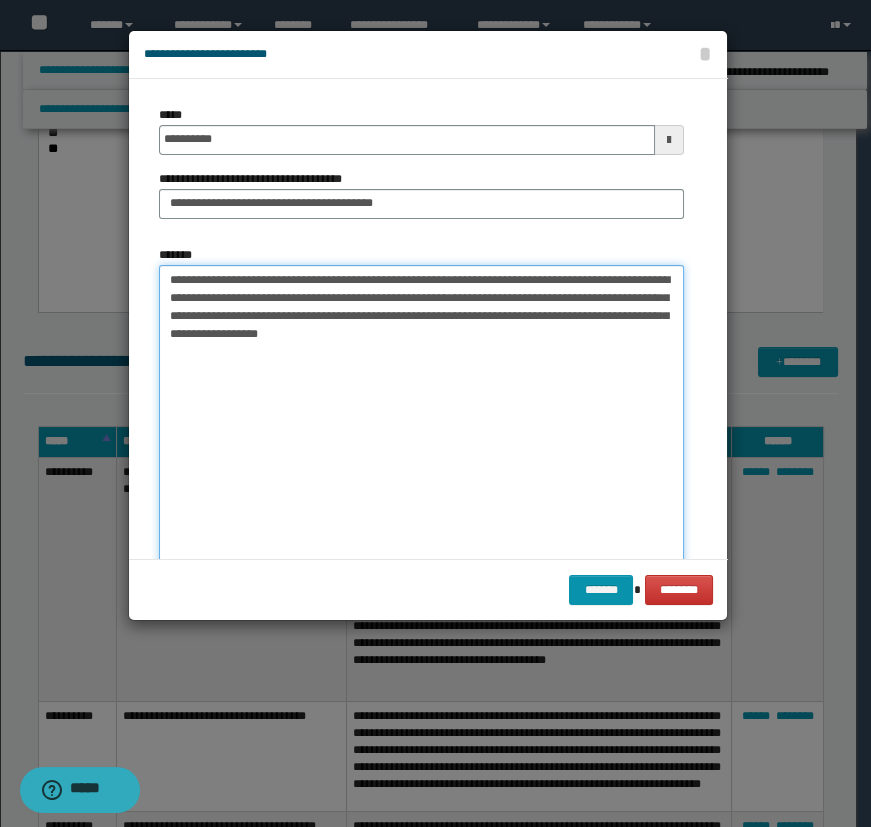 click on "**********" at bounding box center (421, 421) 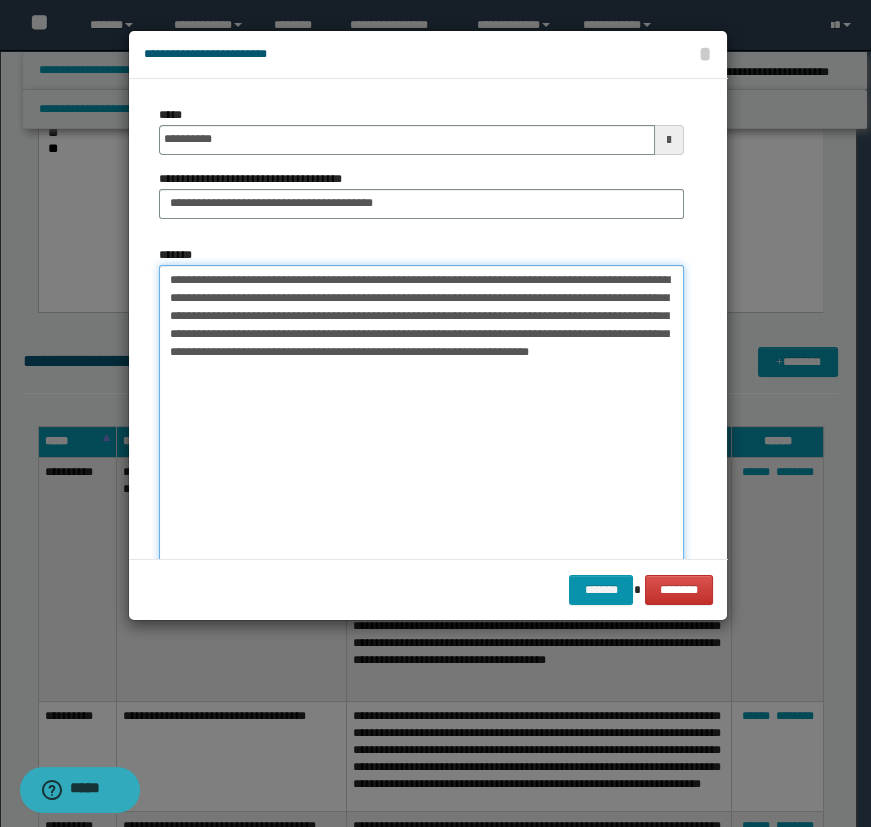 click on "**********" at bounding box center (421, 421) 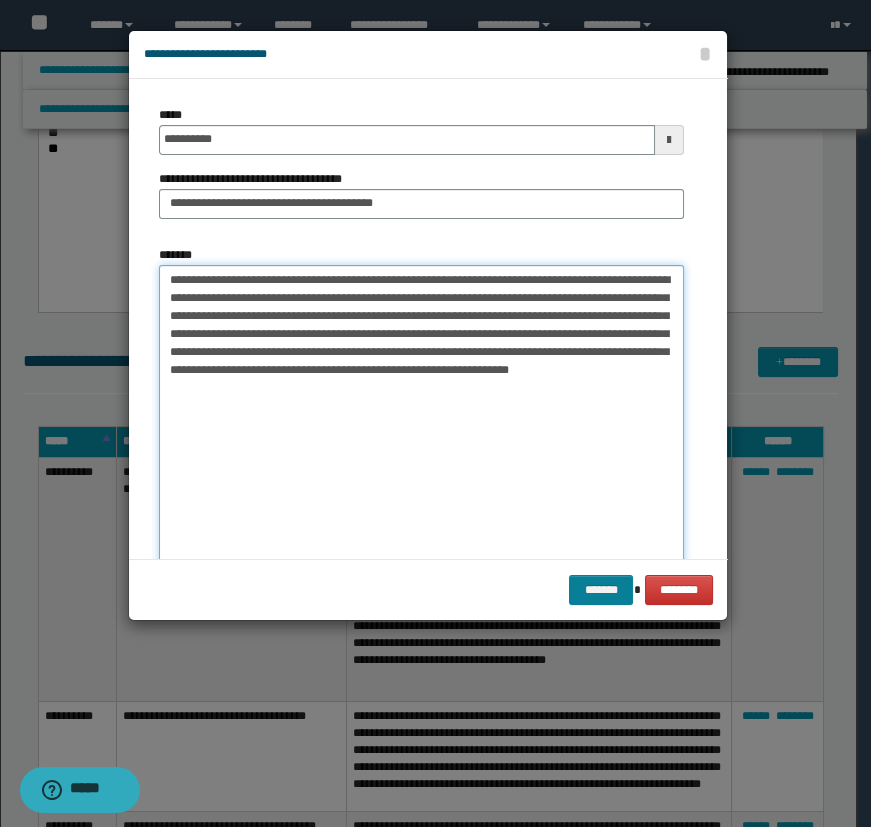 type on "**********" 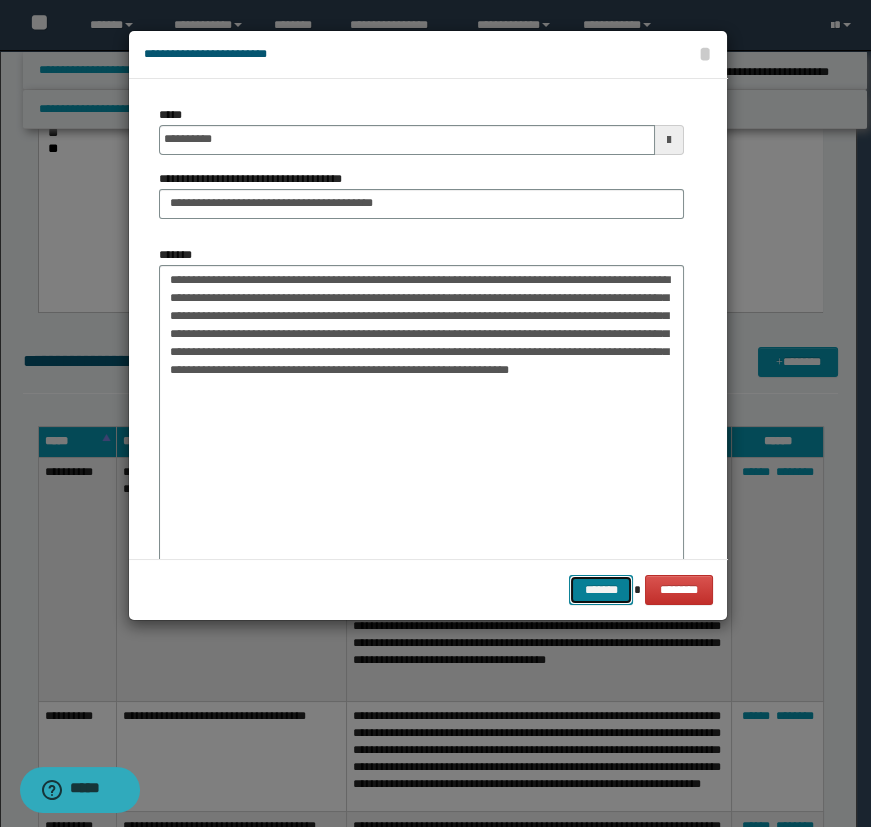 click on "*******" at bounding box center [601, 590] 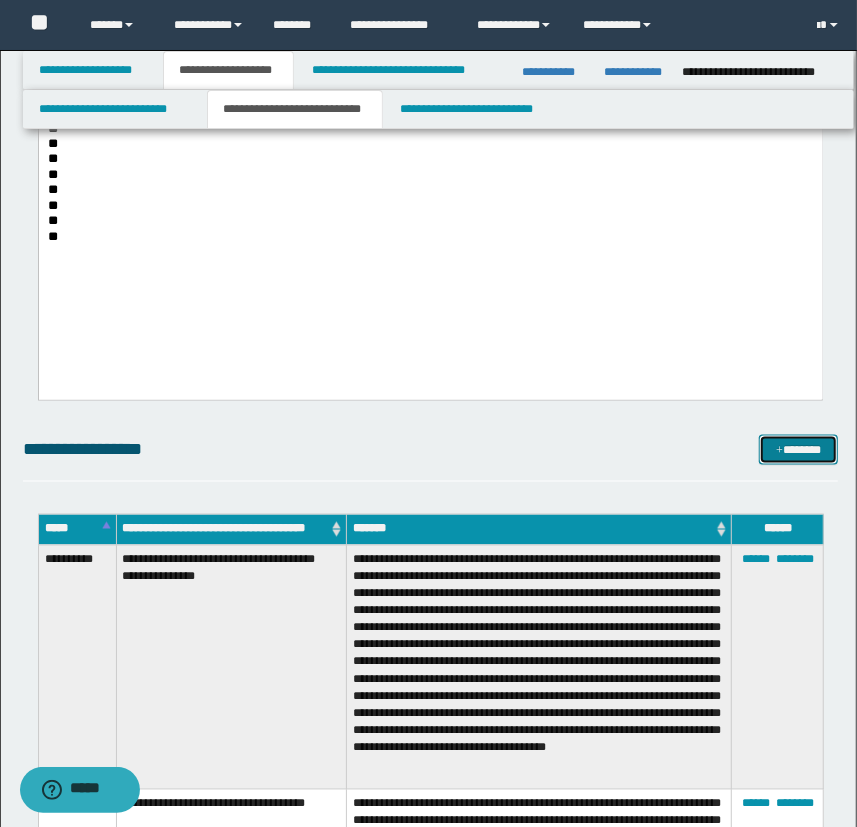 scroll, scrollTop: 1090, scrollLeft: 0, axis: vertical 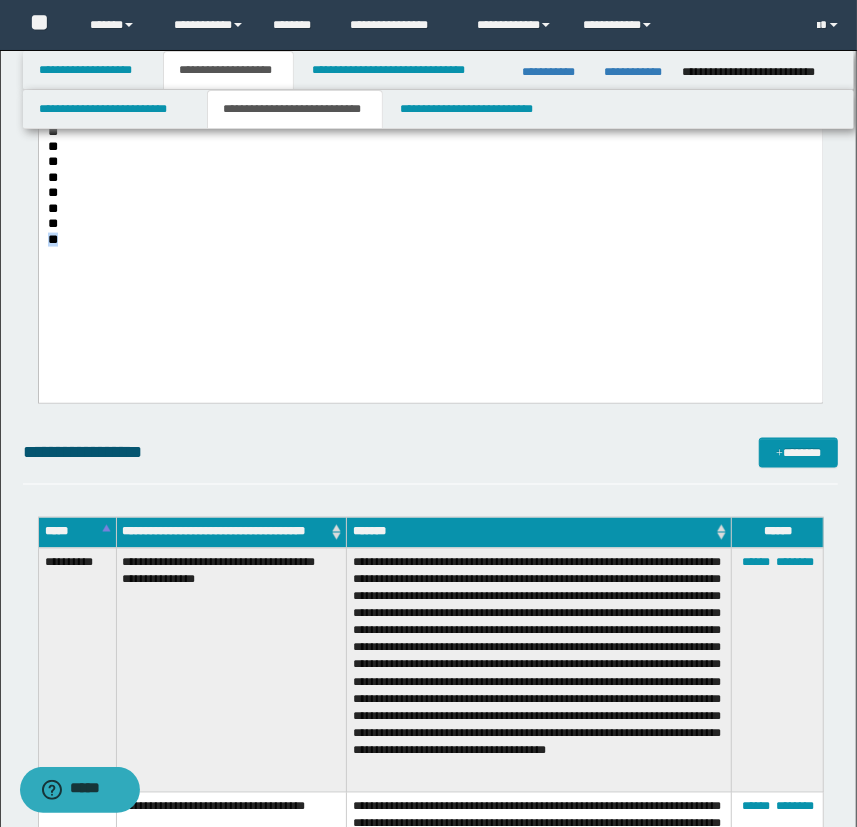 drag, startPoint x: 63, startPoint y: 246, endPoint x: 38, endPoint y: 246, distance: 25 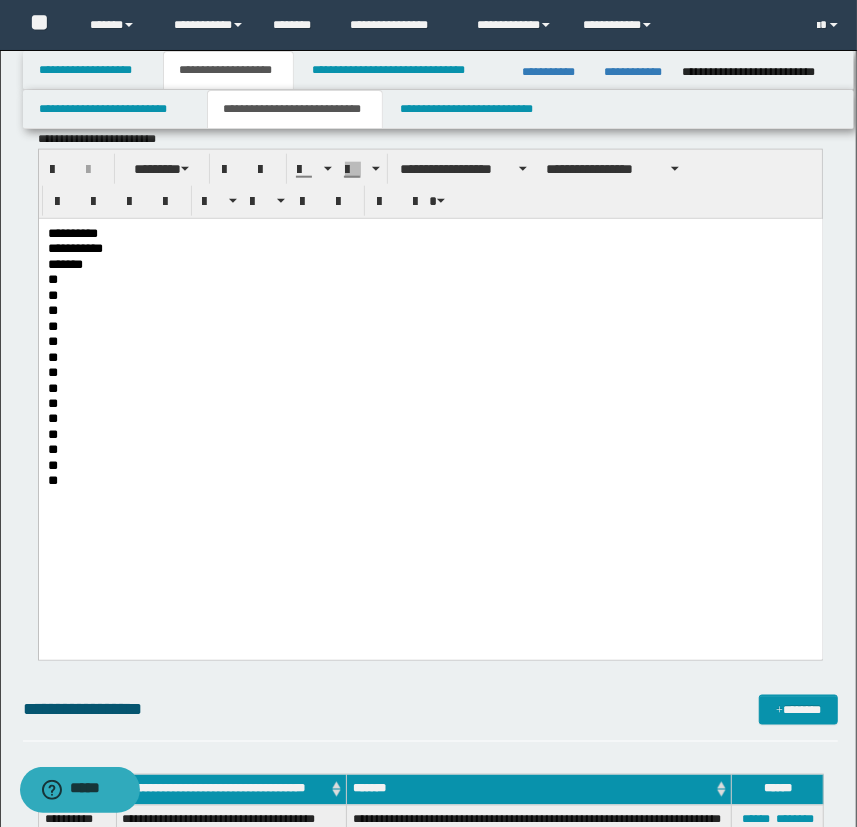 scroll, scrollTop: 818, scrollLeft: 0, axis: vertical 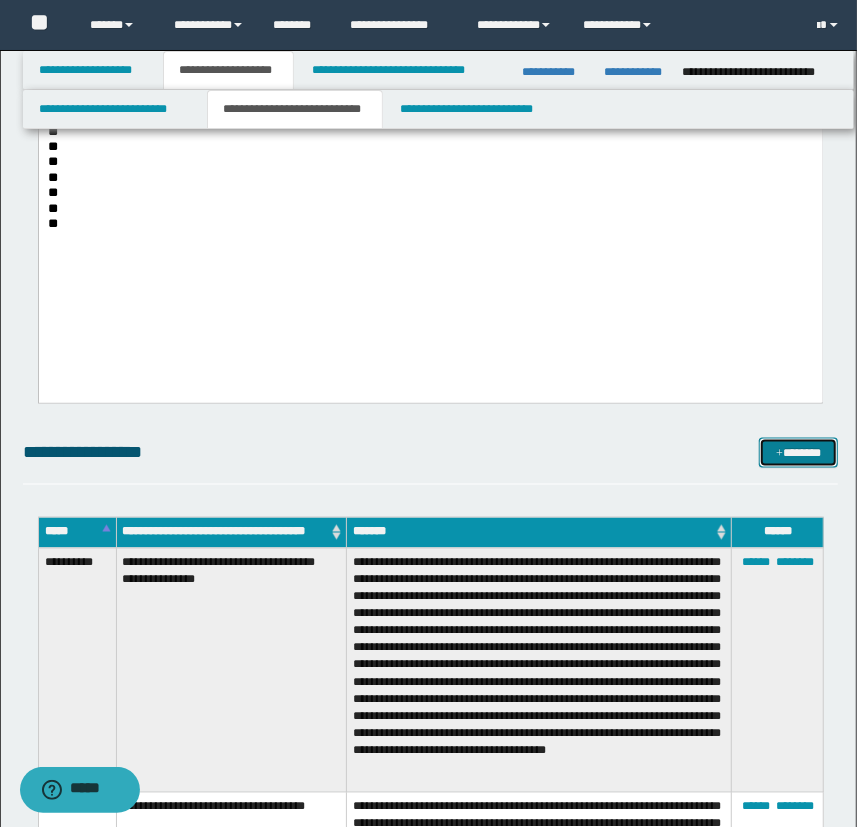 click on "*******" at bounding box center [799, 453] 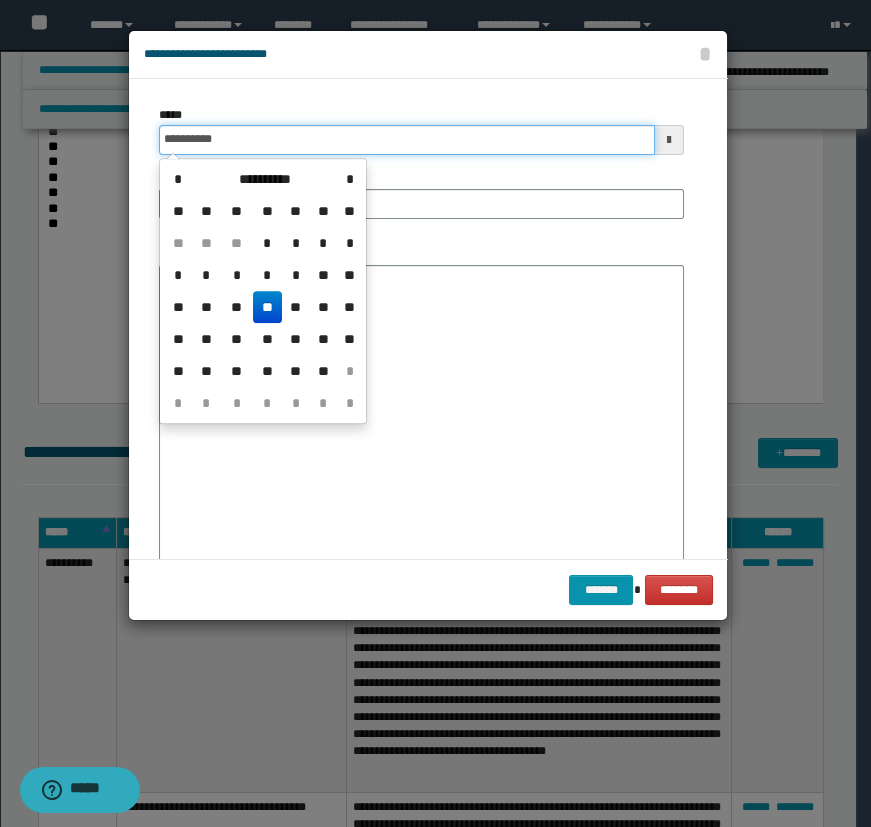 click on "**********" at bounding box center [407, 140] 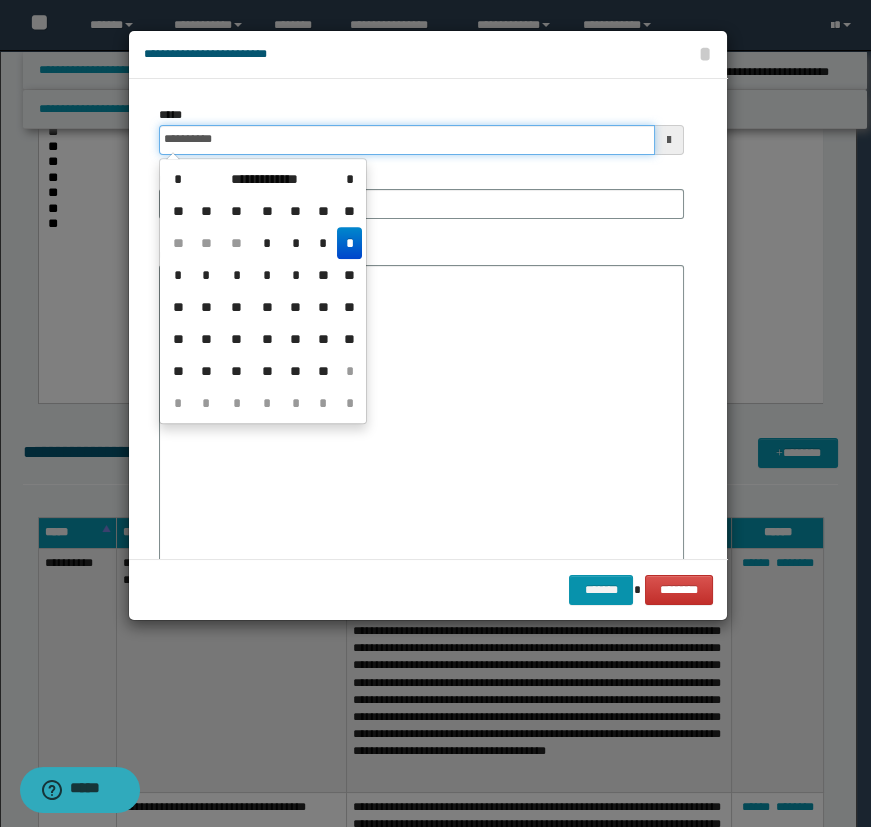 type on "**********" 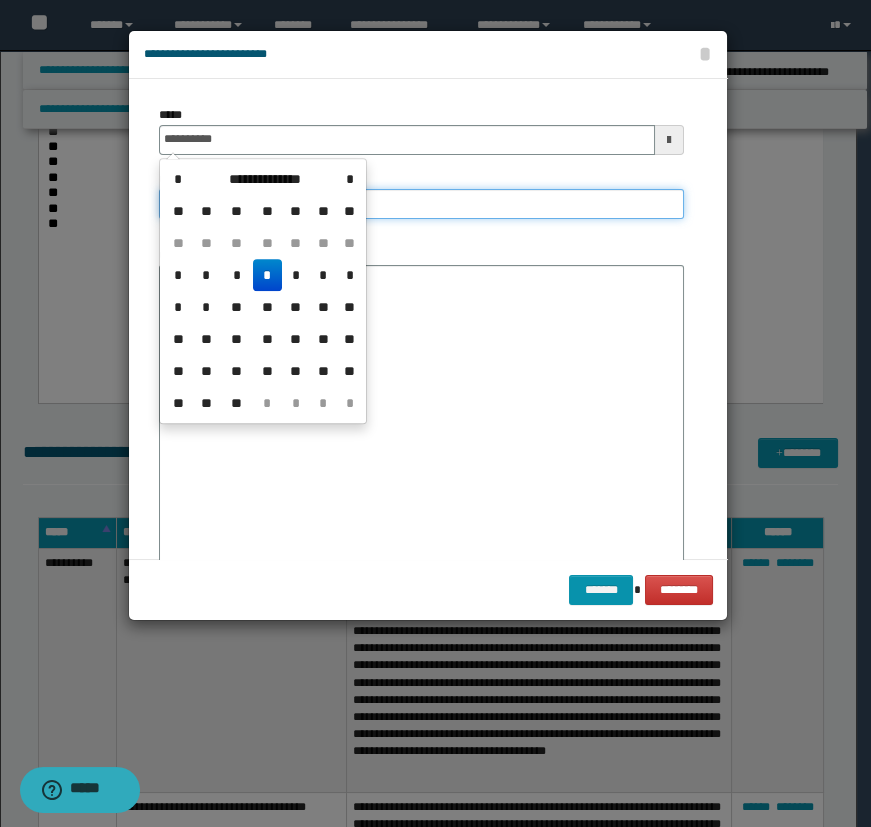 click on "**********" at bounding box center (421, 204) 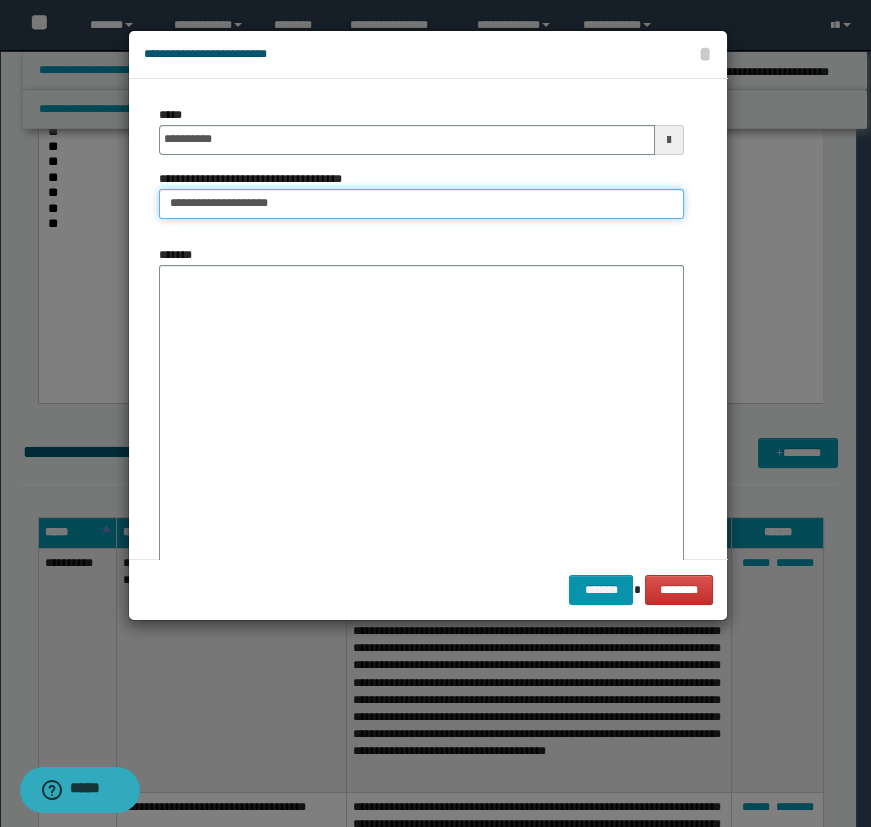 type on "**********" 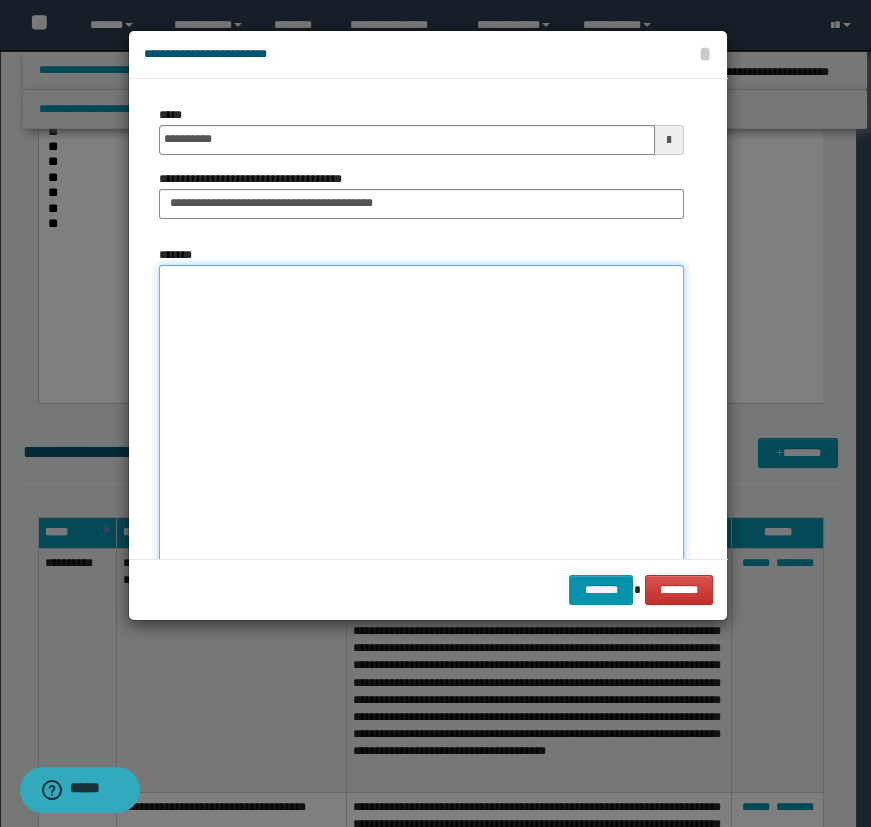 click on "*******" at bounding box center (421, 421) 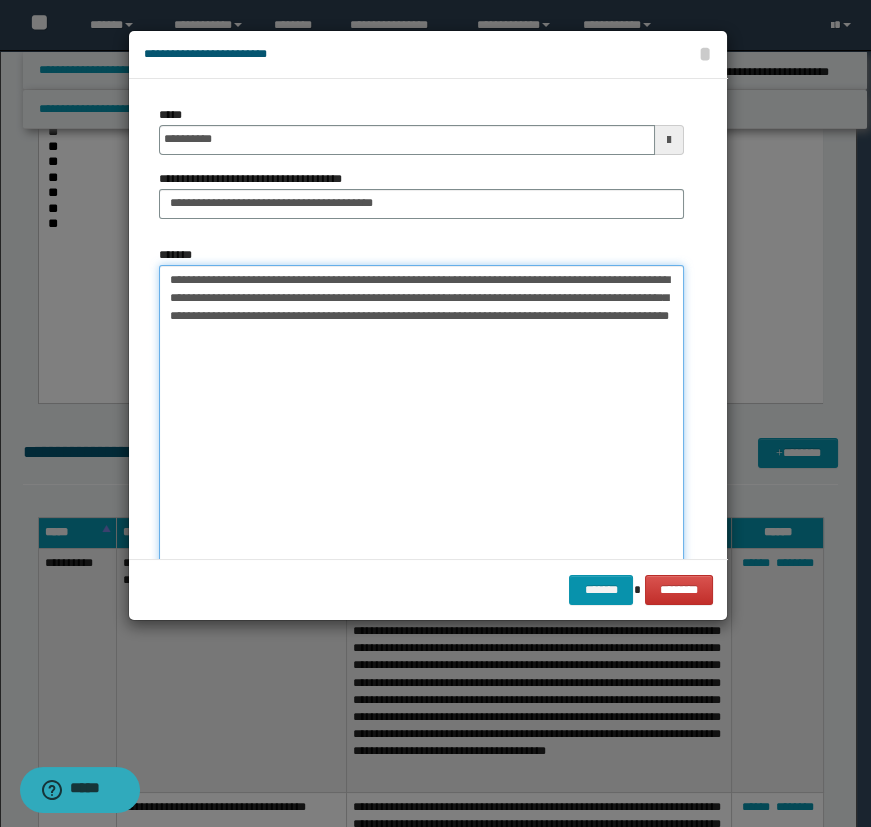 click on "**********" at bounding box center (421, 421) 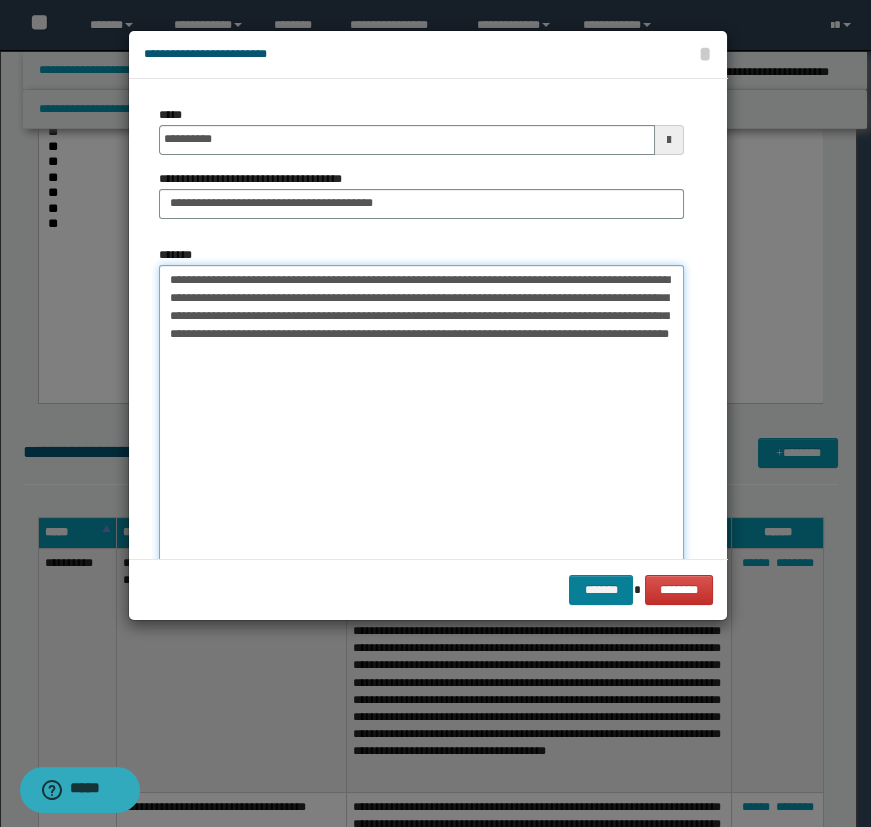 type on "**********" 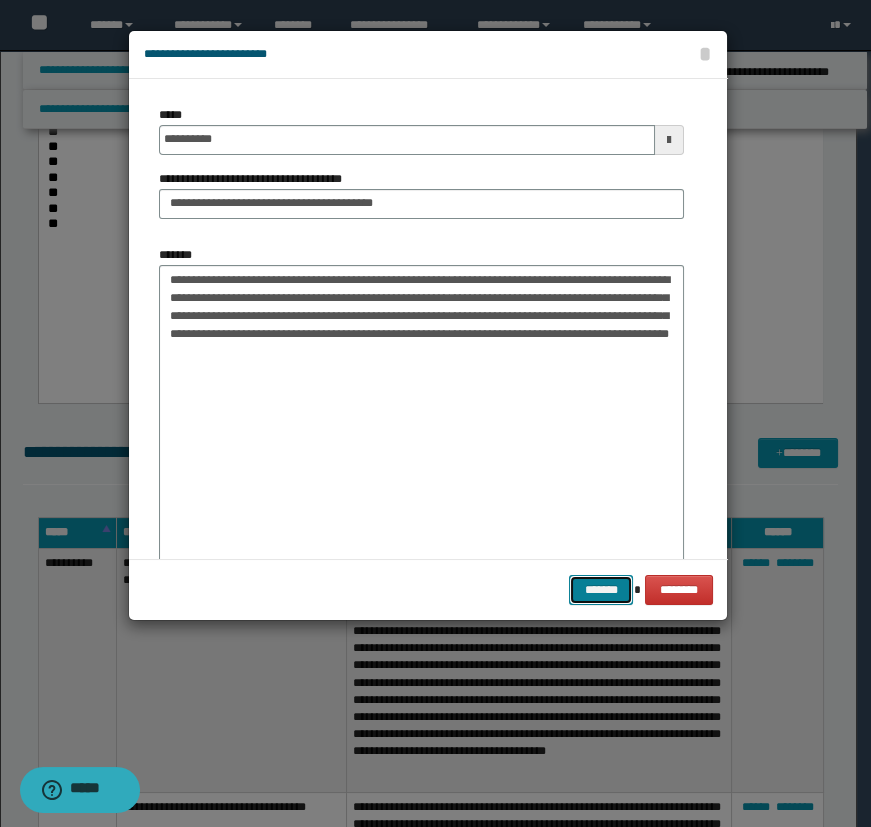 click on "*******" at bounding box center [601, 590] 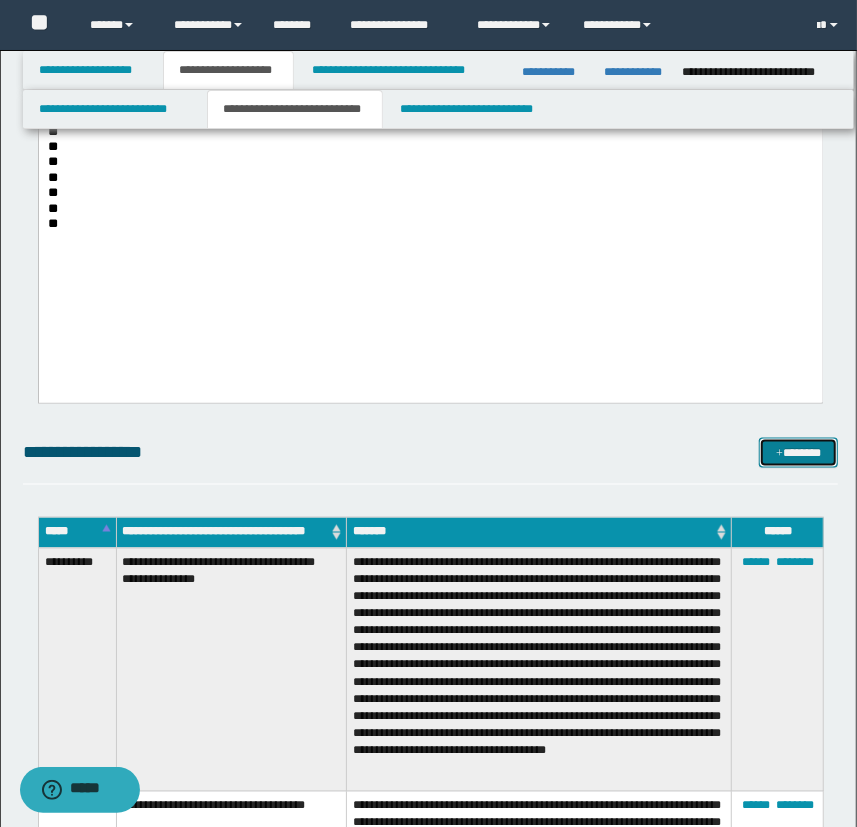 click on "*******" at bounding box center [799, 453] 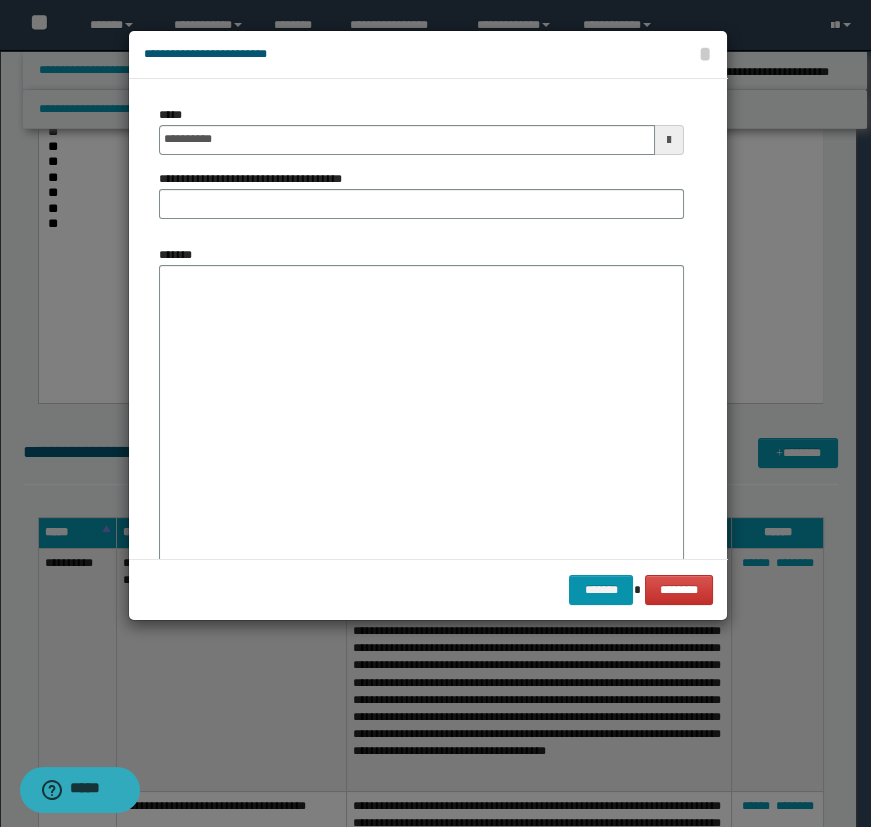 click on "**********" at bounding box center [421, 130] 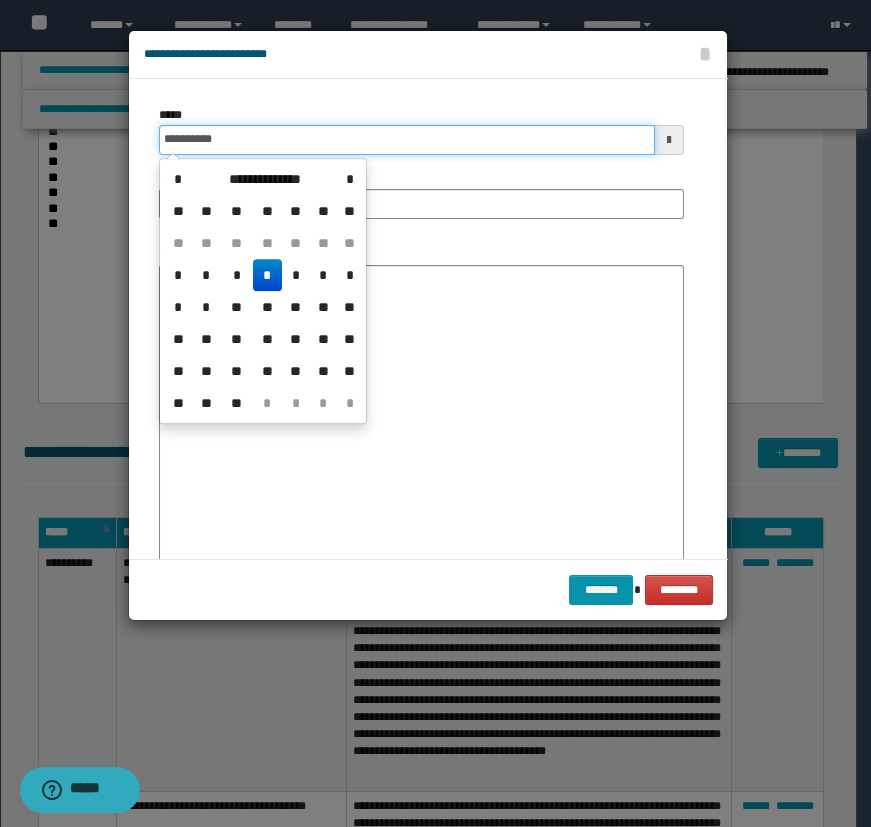 click on "**********" at bounding box center [407, 140] 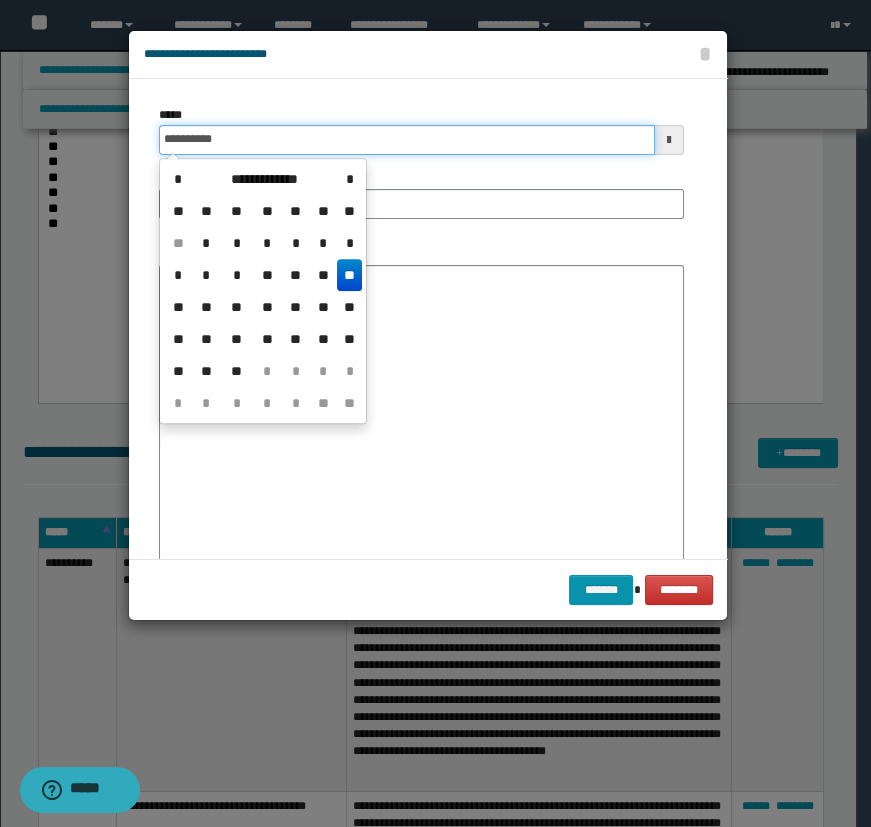 type on "**********" 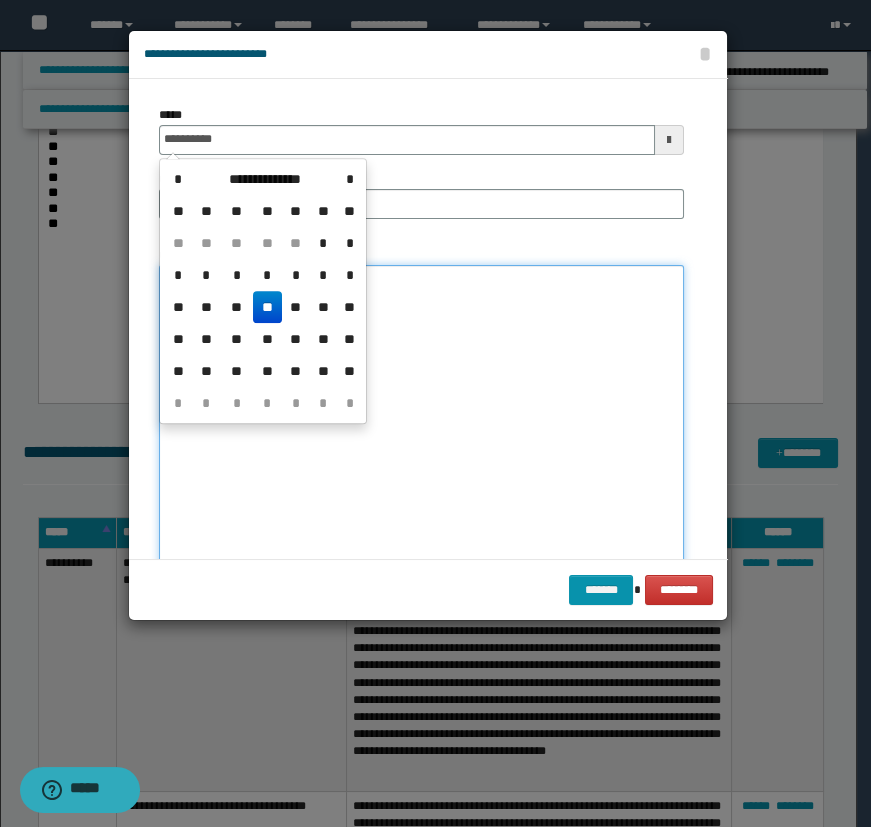 click on "*******" at bounding box center [421, 421] 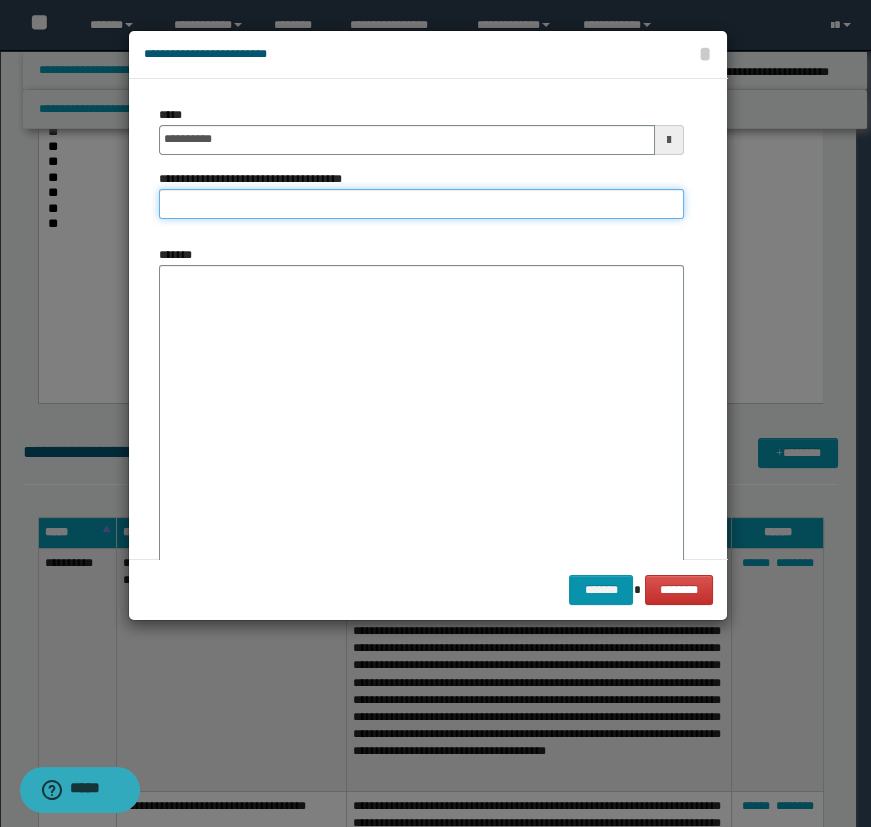 click on "**********" at bounding box center (421, 204) 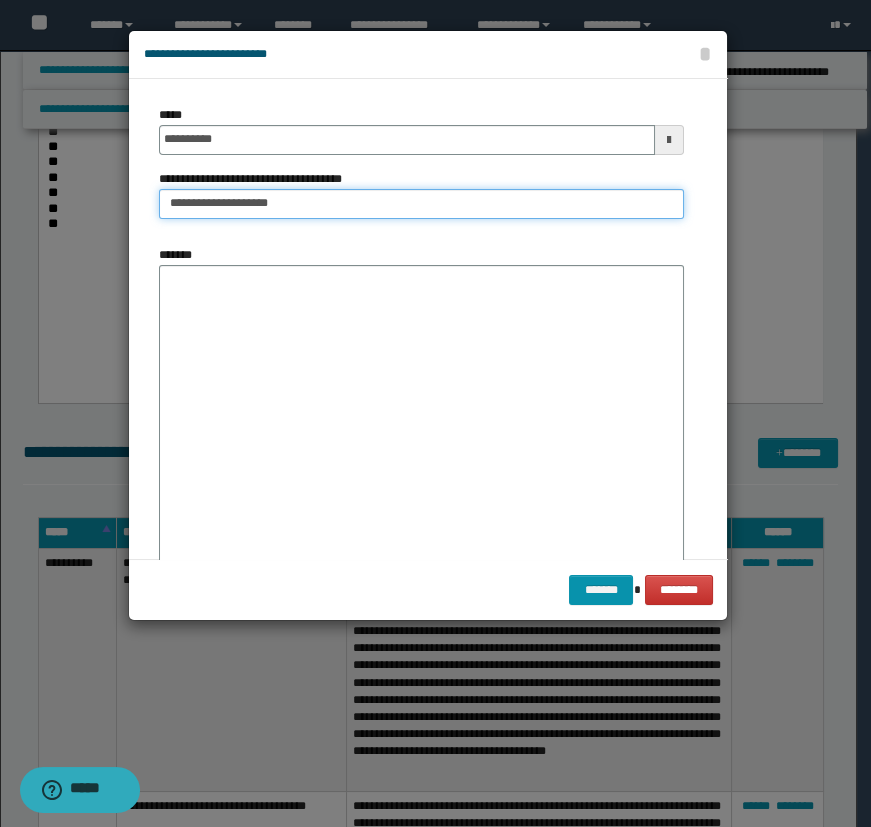 type on "**********" 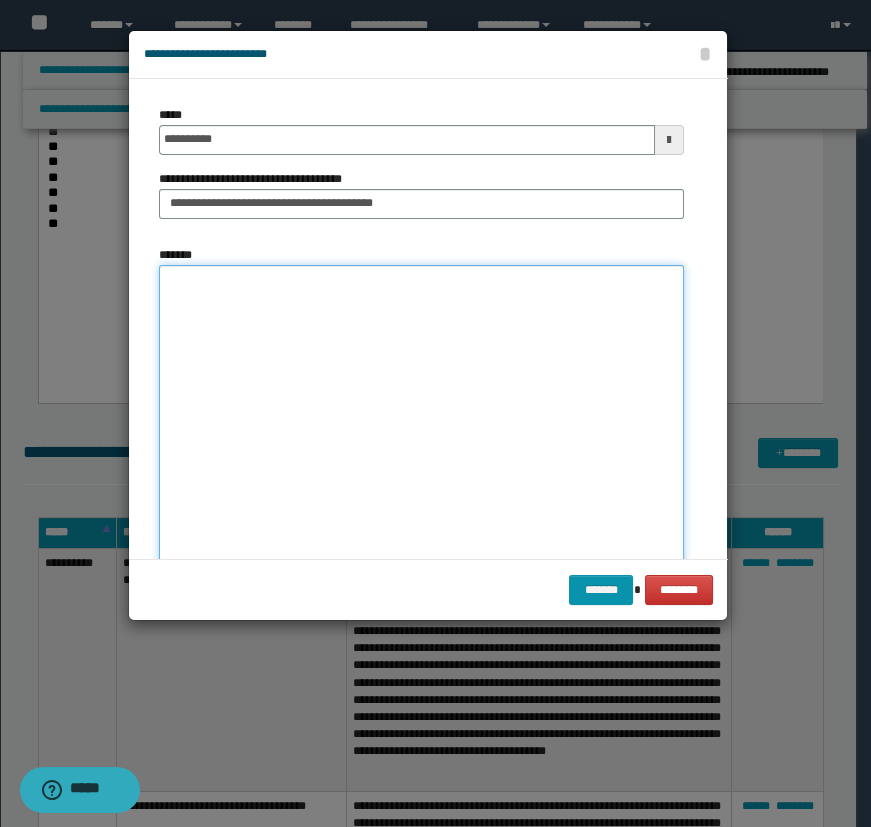 click on "*******" at bounding box center [421, 421] 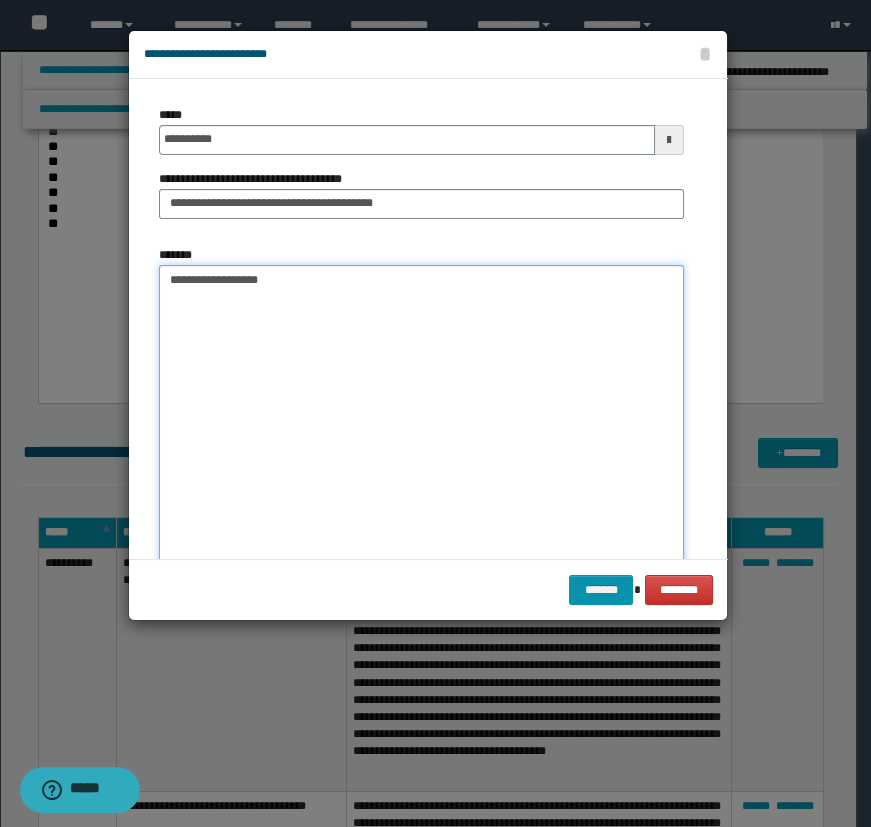 click on "**********" at bounding box center [421, 421] 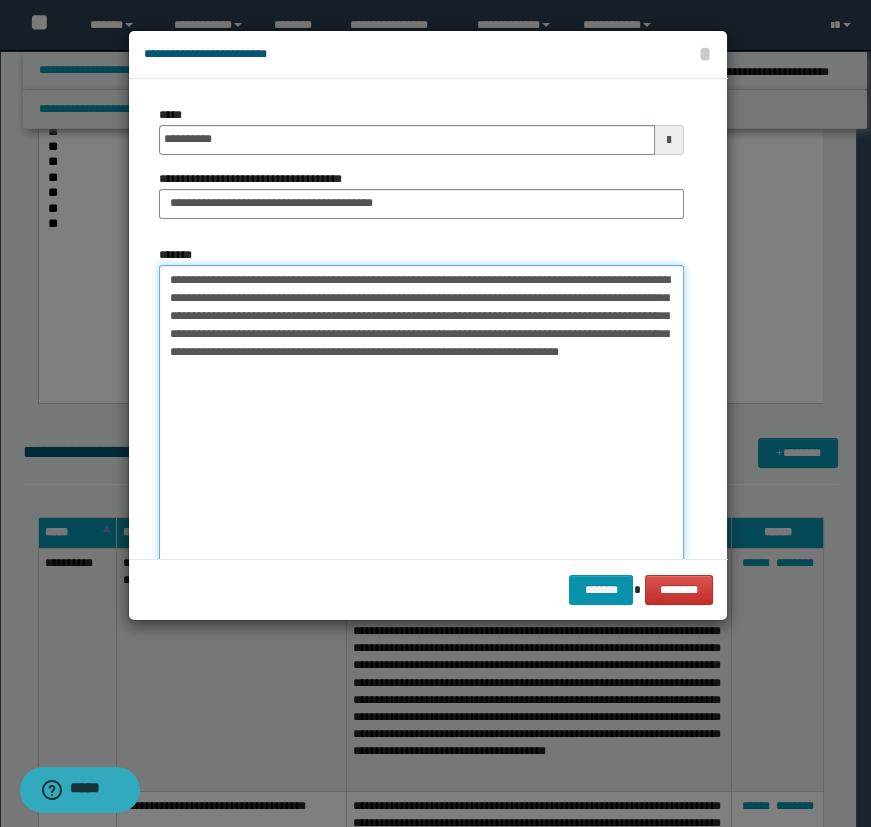 click on "**********" at bounding box center [421, 421] 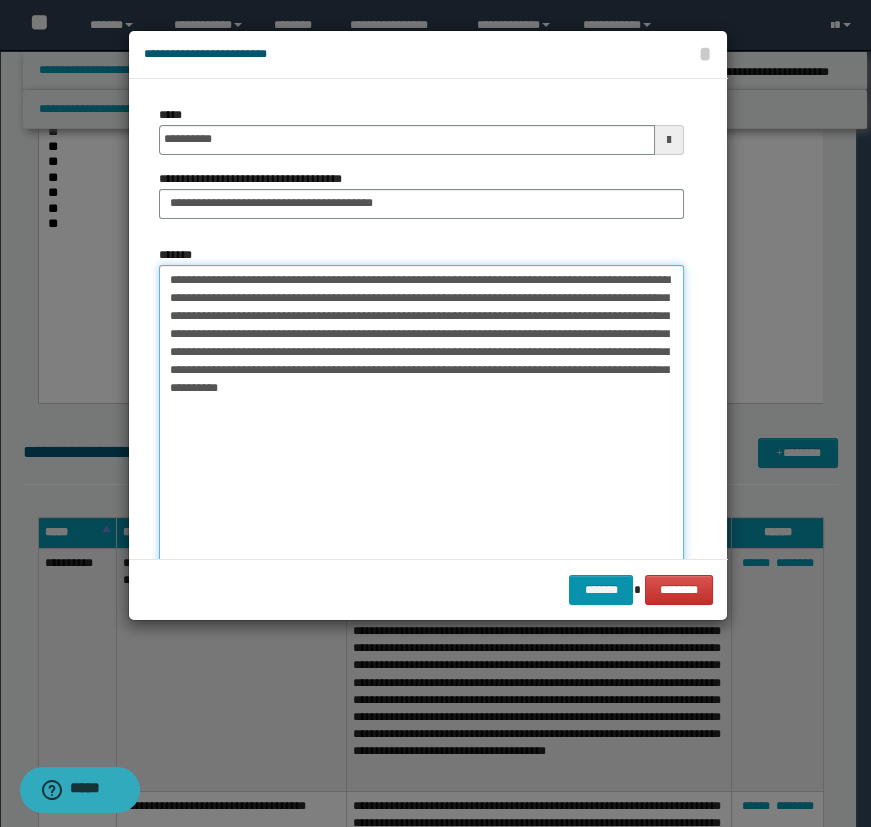 click on "**********" at bounding box center [421, 421] 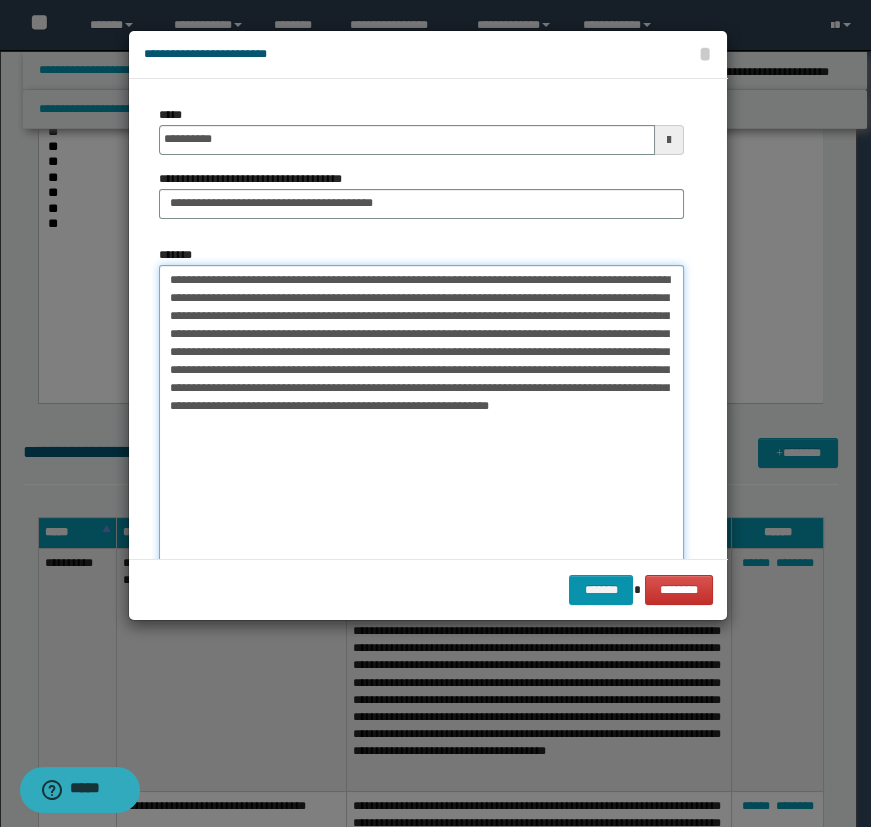 click on "**********" at bounding box center [421, 421] 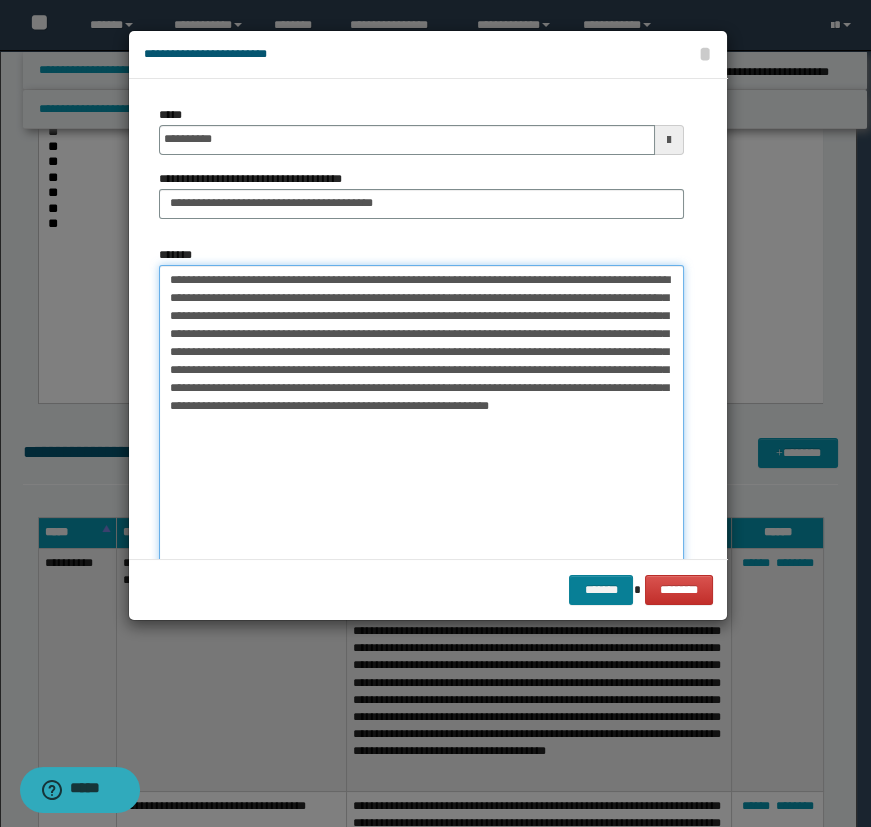 type on "**********" 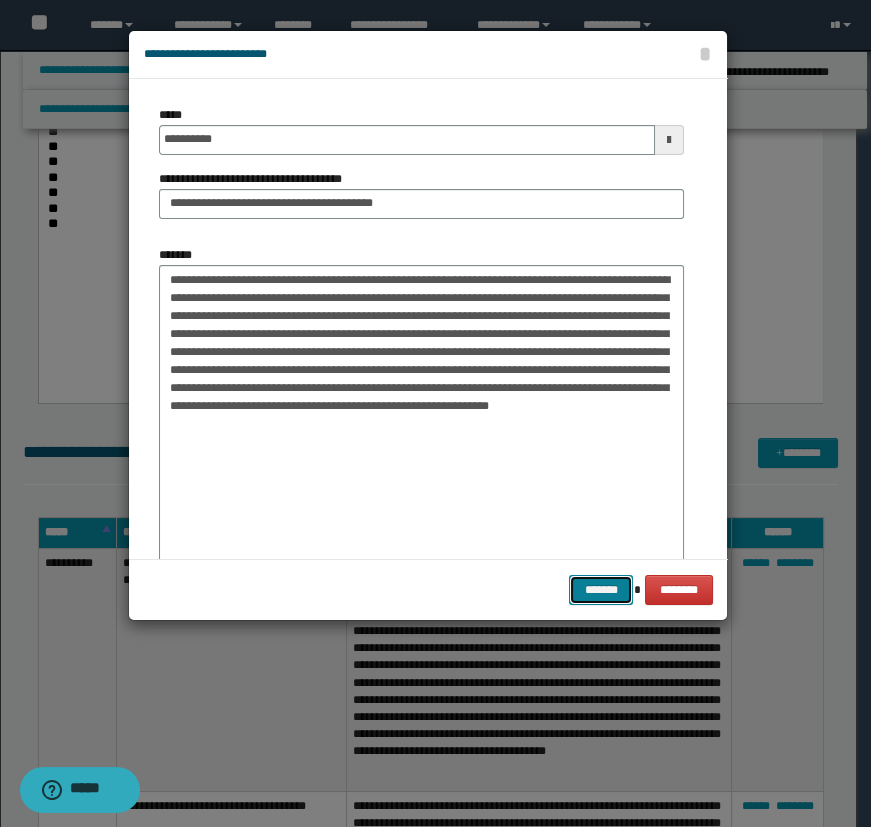 click on "*******" at bounding box center (601, 590) 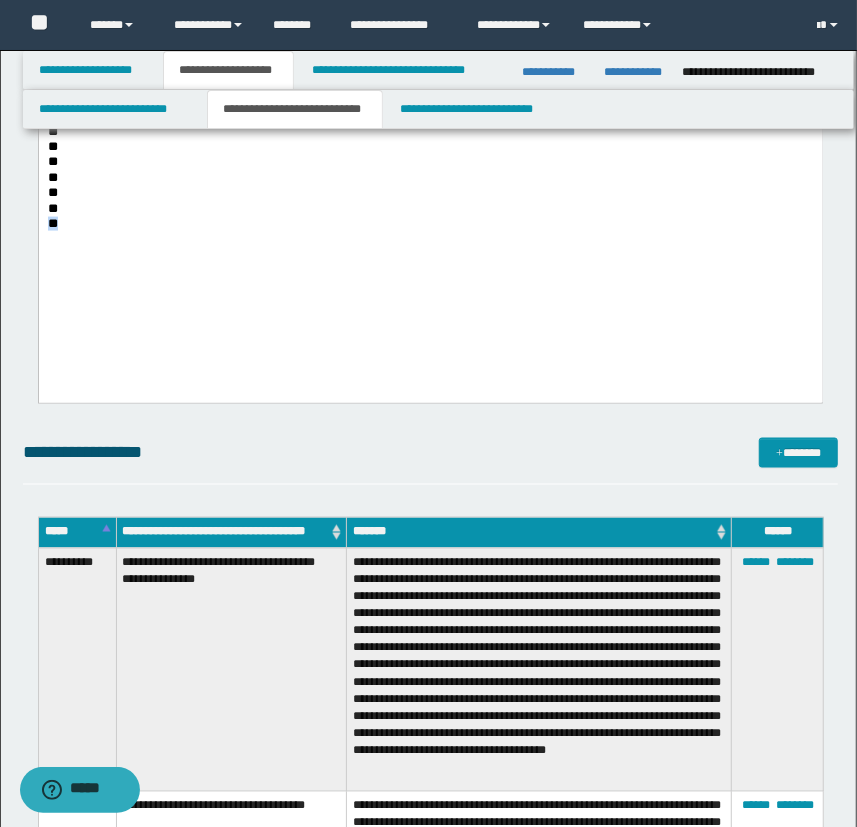 drag, startPoint x: 80, startPoint y: 227, endPoint x: -1, endPoint y: 223, distance: 81.09871 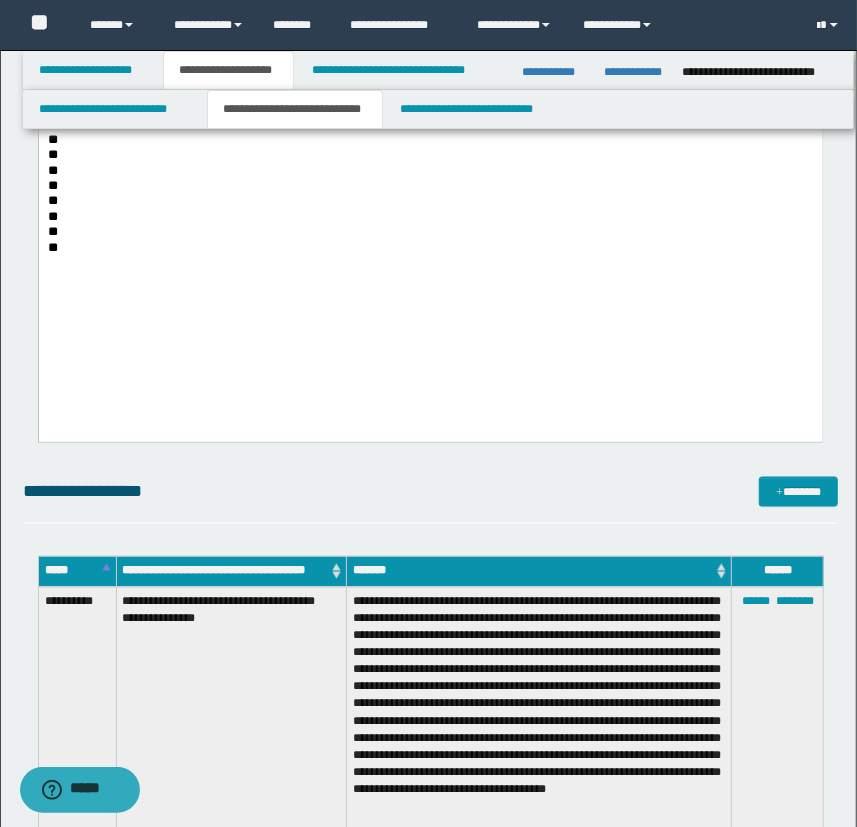 scroll, scrollTop: 1000, scrollLeft: 0, axis: vertical 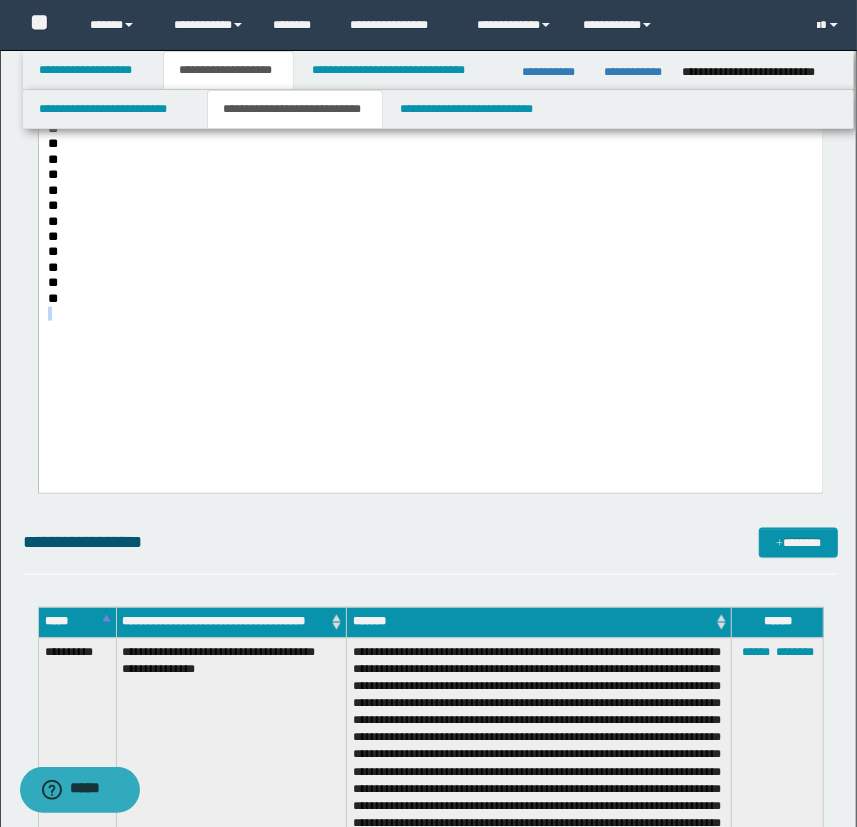 drag, startPoint x: 70, startPoint y: 301, endPoint x: 23, endPoint y: 308, distance: 47.518417 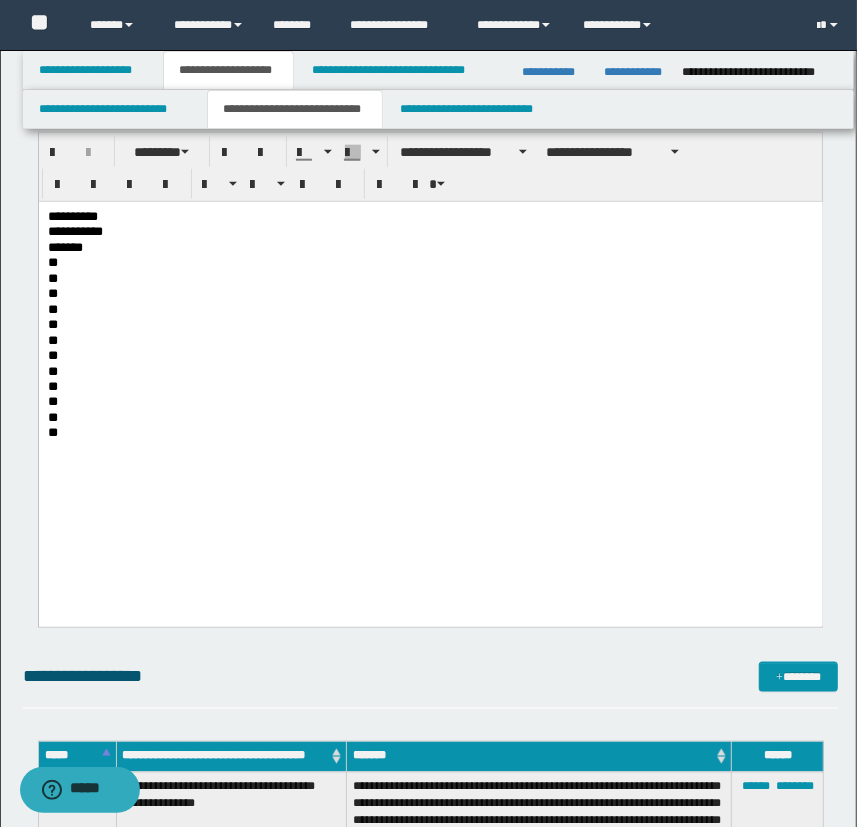 scroll, scrollTop: 818, scrollLeft: 0, axis: vertical 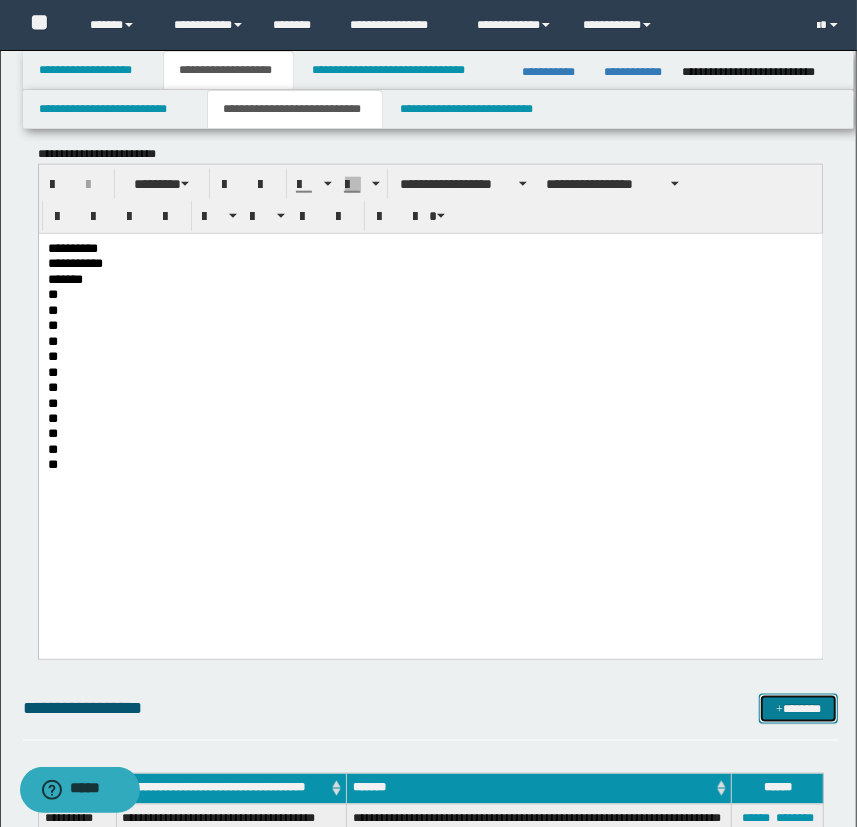 click on "*******" at bounding box center [799, 709] 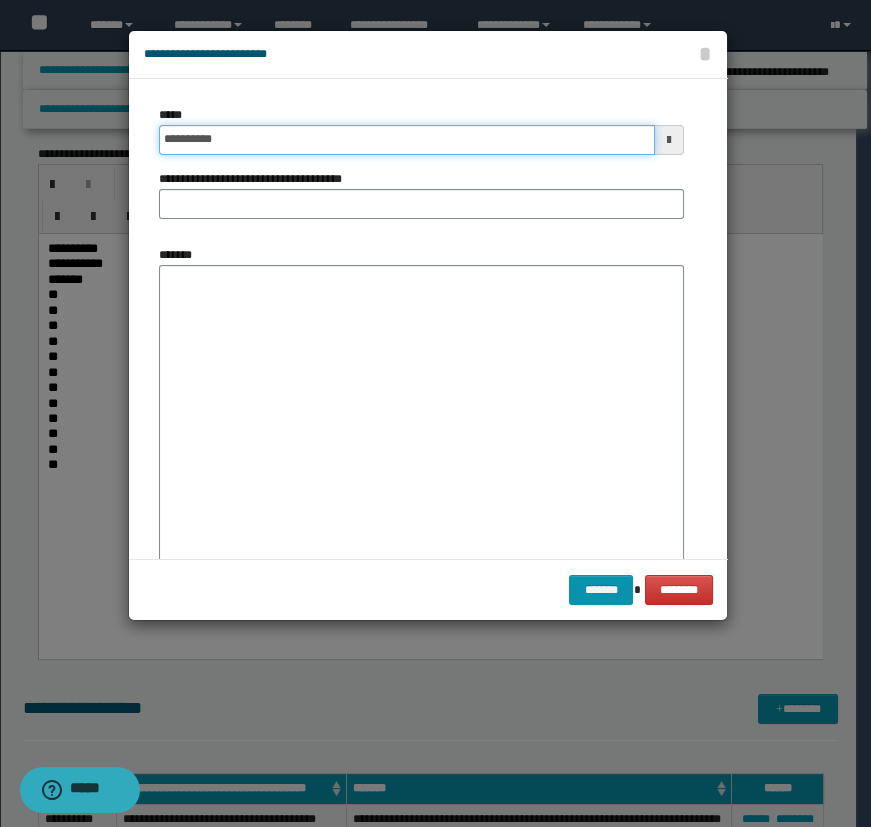 click on "**********" at bounding box center [407, 140] 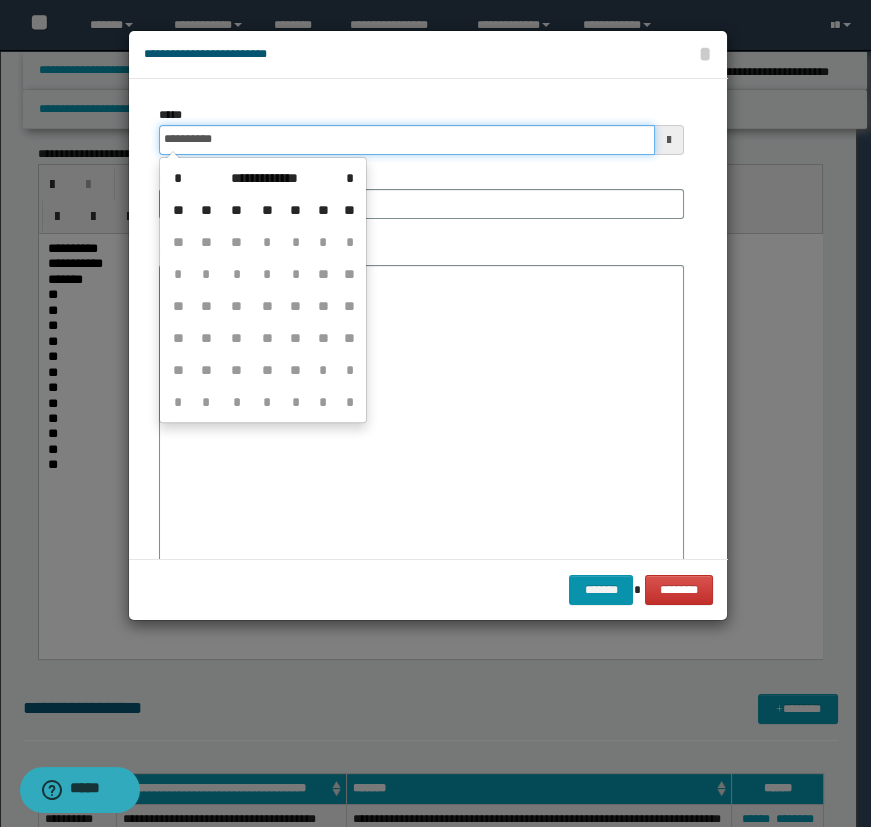 type on "**********" 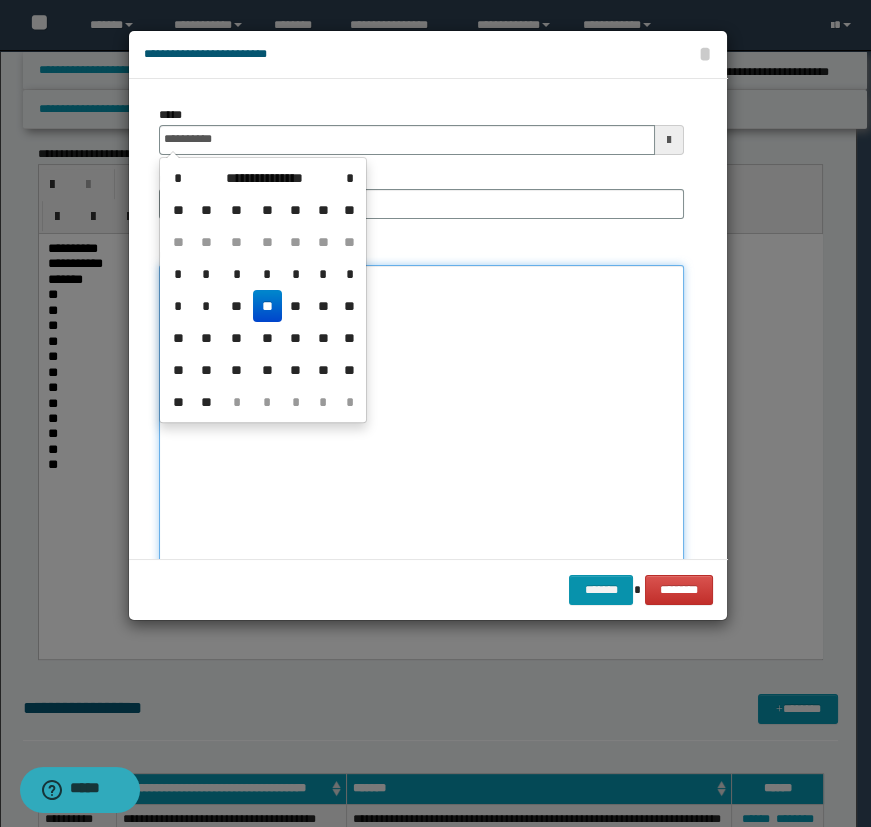 click on "*******" at bounding box center [421, 421] 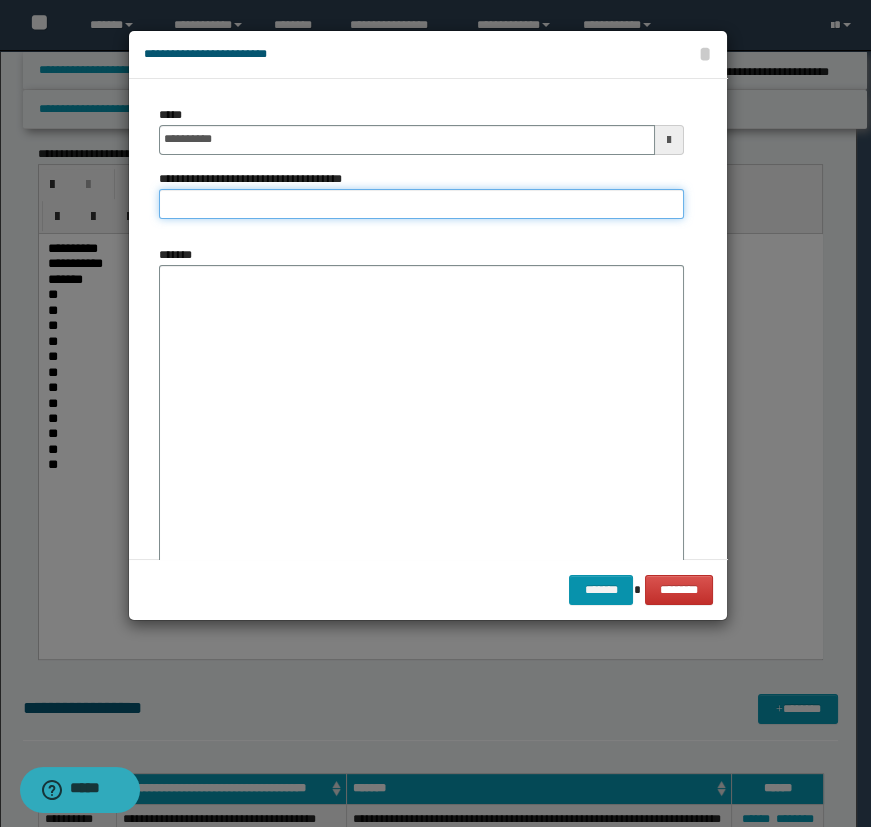 click on "**********" at bounding box center (421, 204) 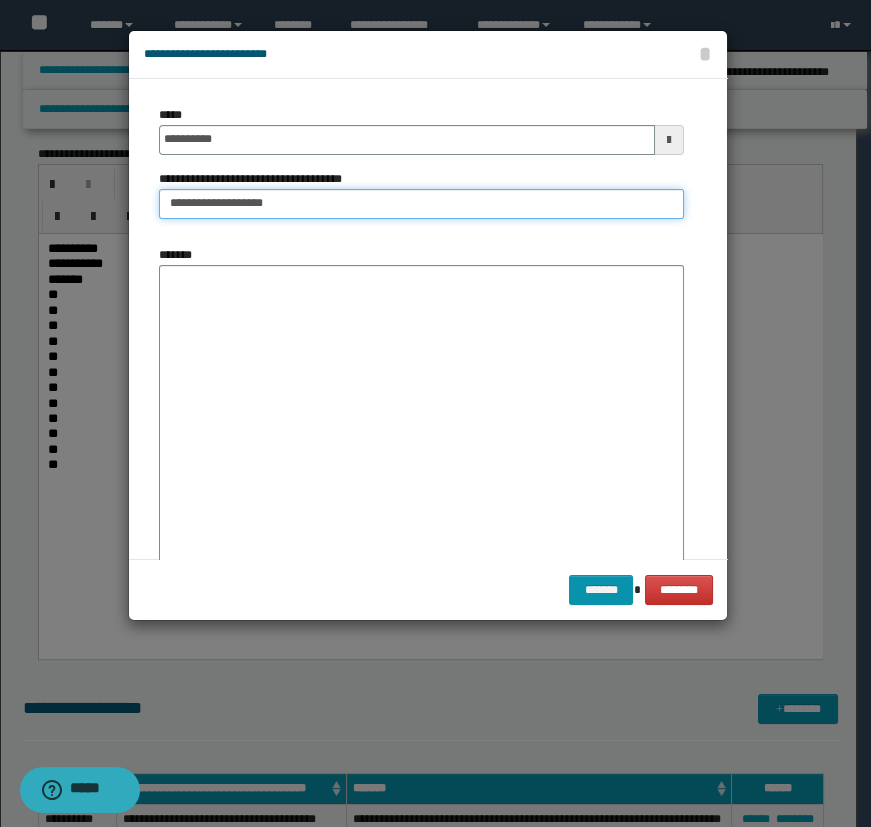 type on "**********" 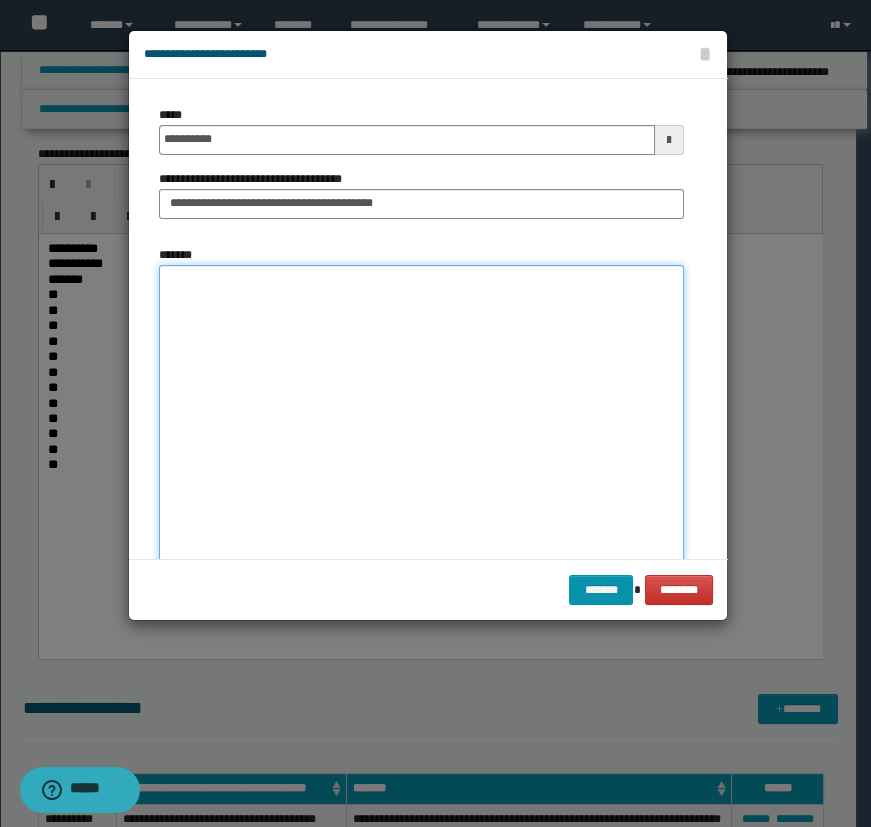 click on "*******" at bounding box center [421, 421] 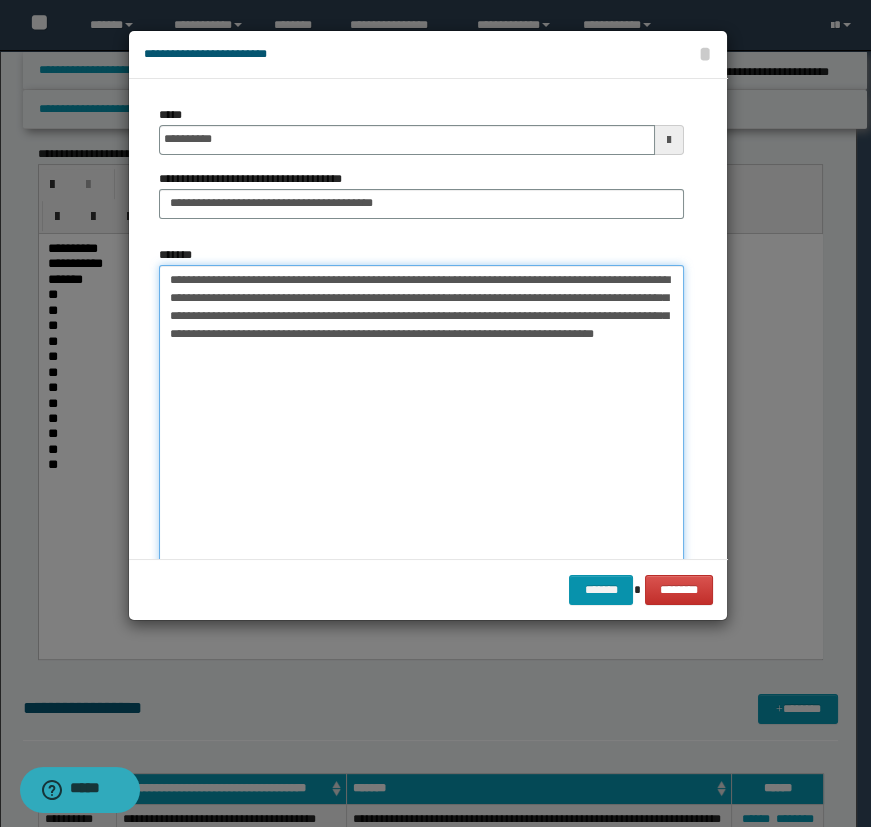click on "**********" at bounding box center [421, 421] 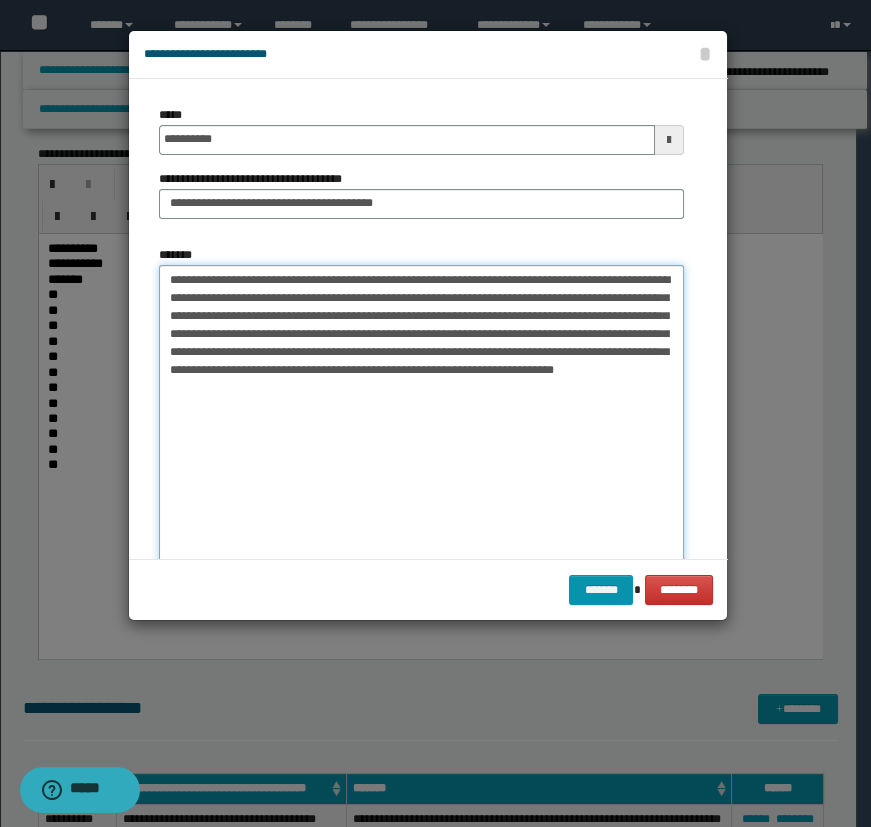 click on "**********" at bounding box center (421, 421) 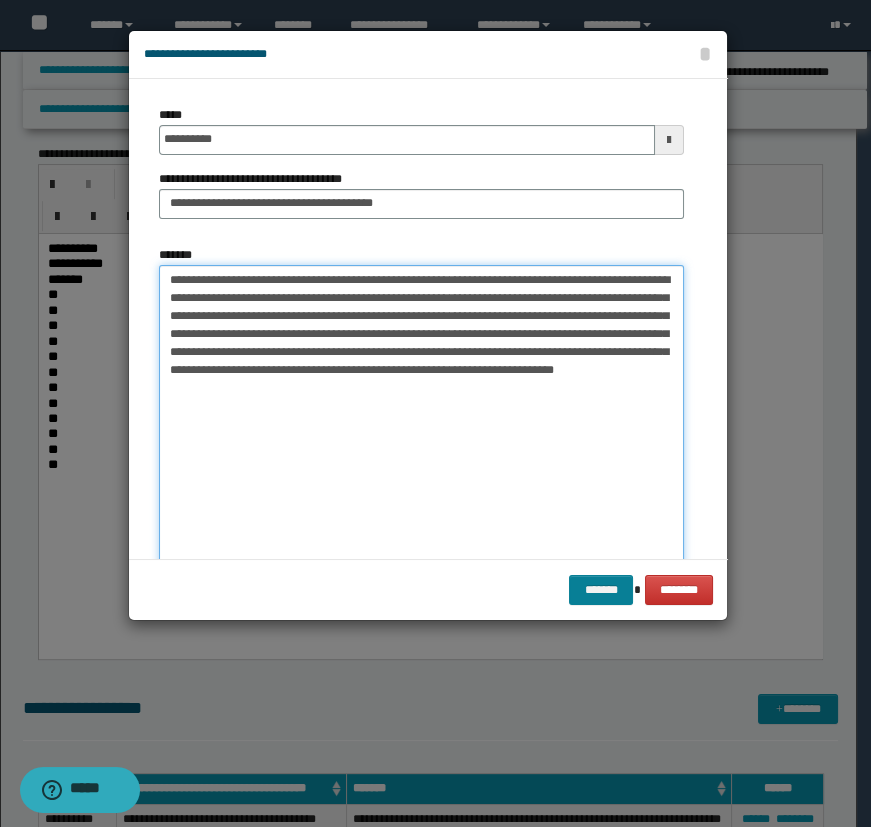 type on "**********" 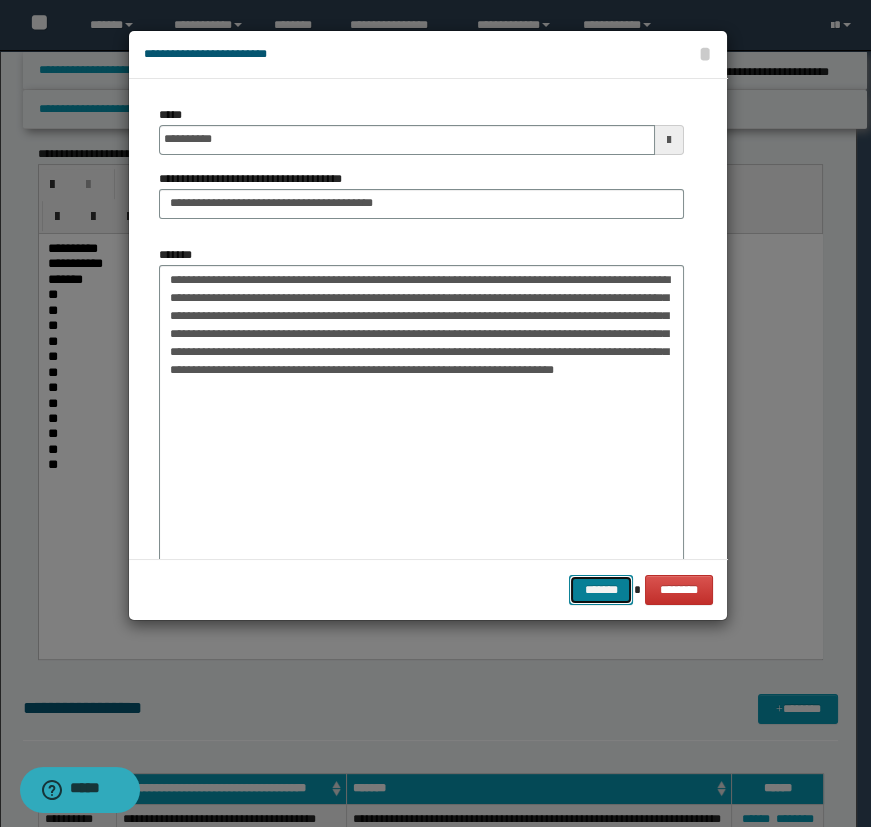 click on "*******" at bounding box center (601, 590) 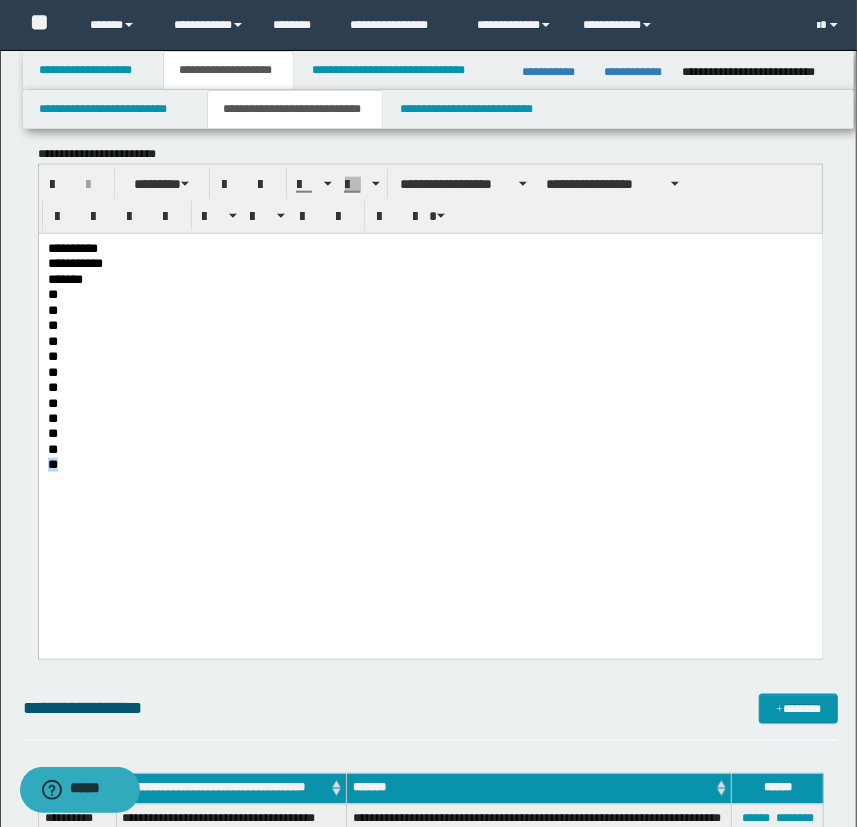 drag, startPoint x: 69, startPoint y: 467, endPoint x: 39, endPoint y: 466, distance: 30.016663 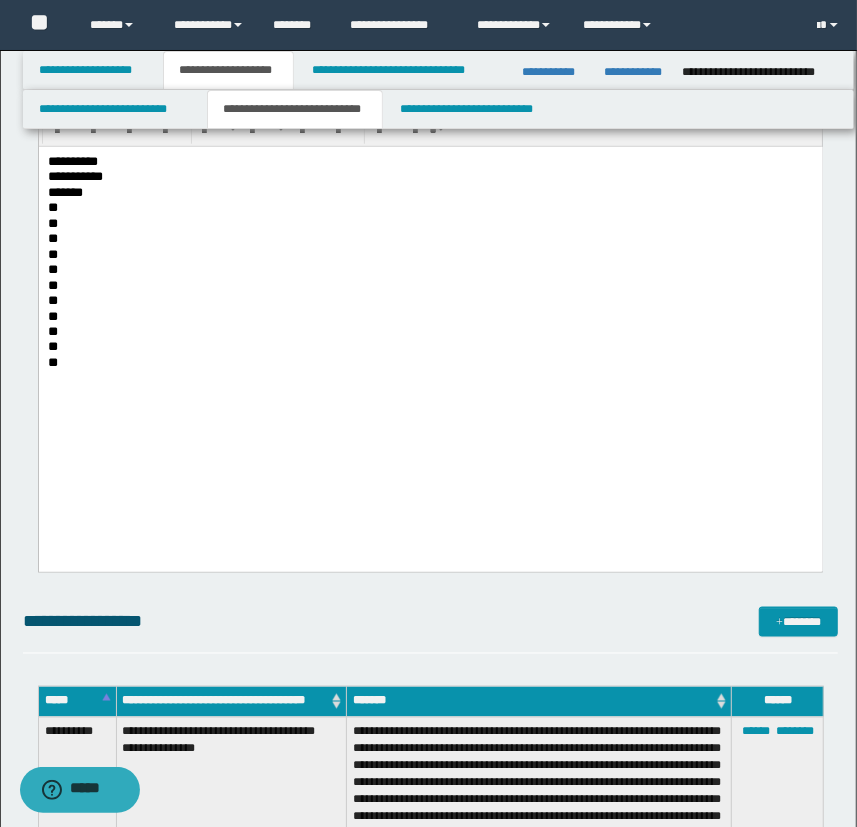 scroll, scrollTop: 909, scrollLeft: 0, axis: vertical 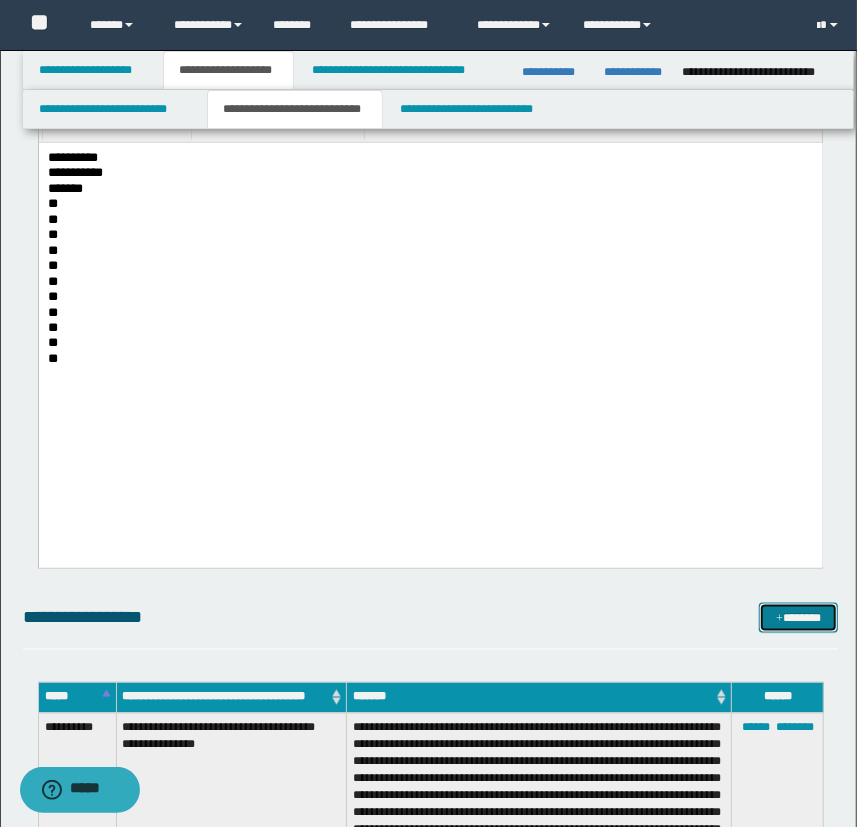click on "*******" at bounding box center [799, 618] 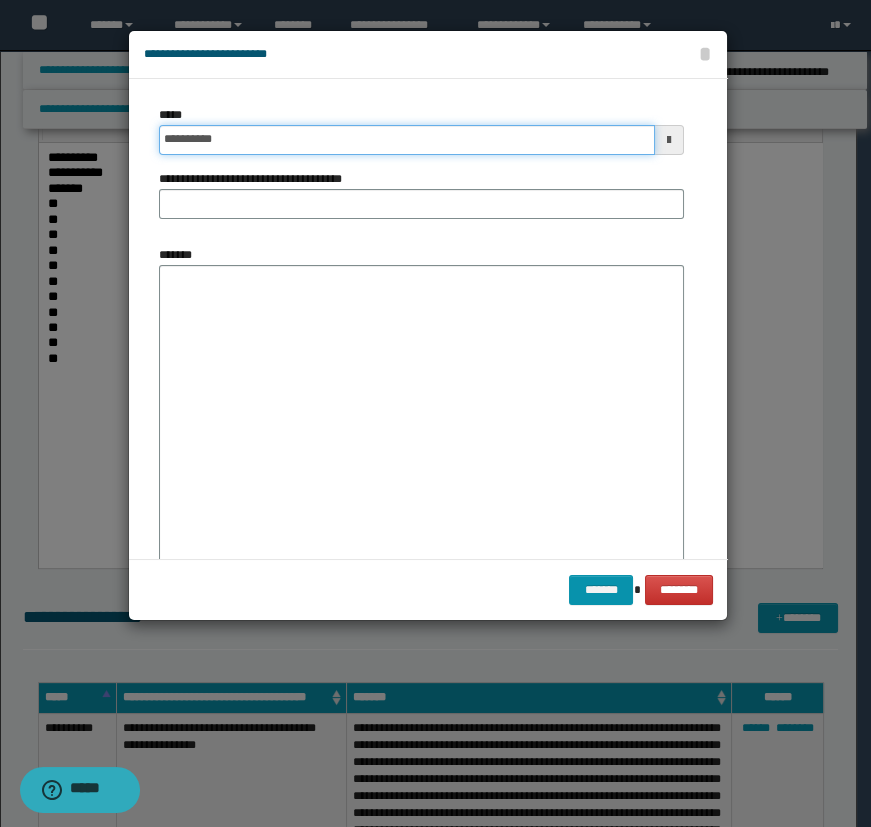 click on "**********" at bounding box center [407, 140] 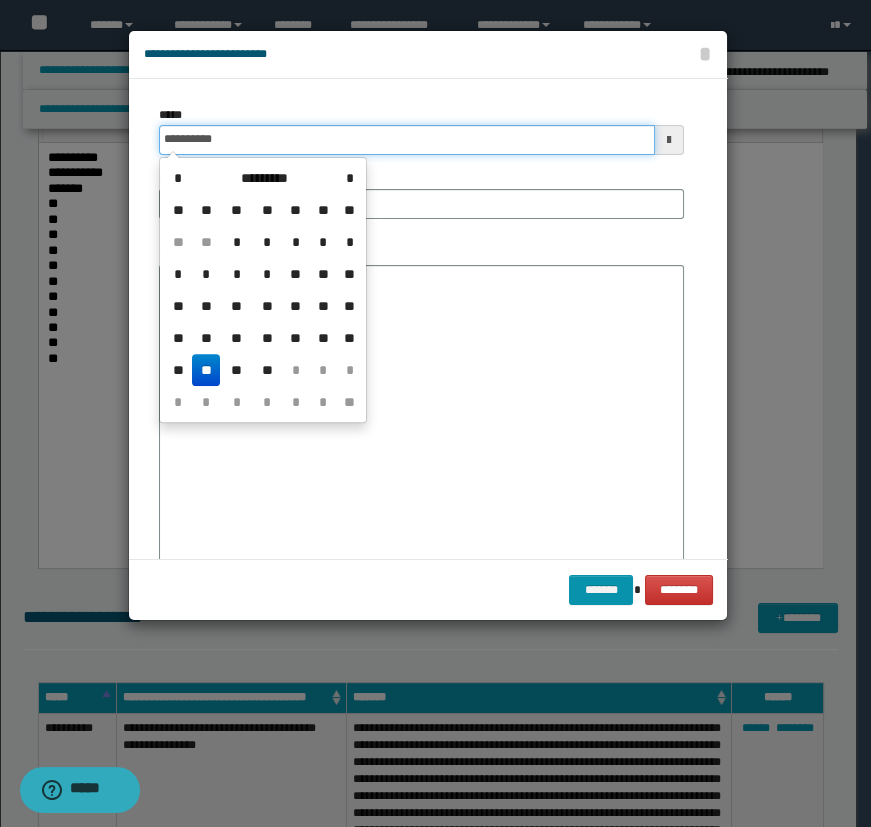 type on "**********" 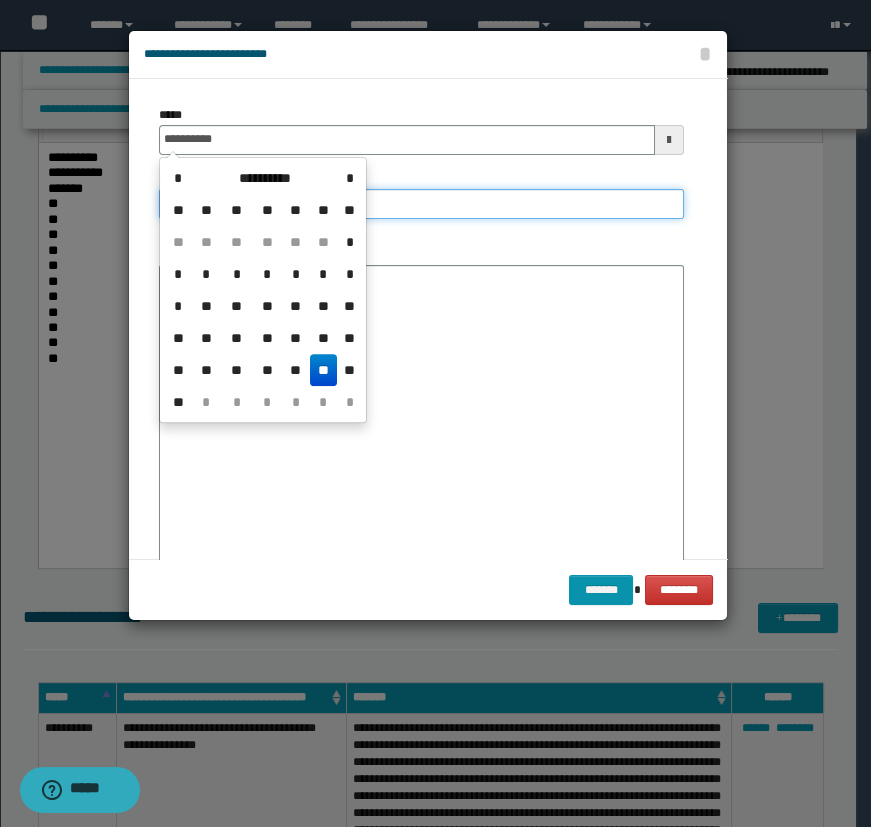 click on "**********" at bounding box center (421, 204) 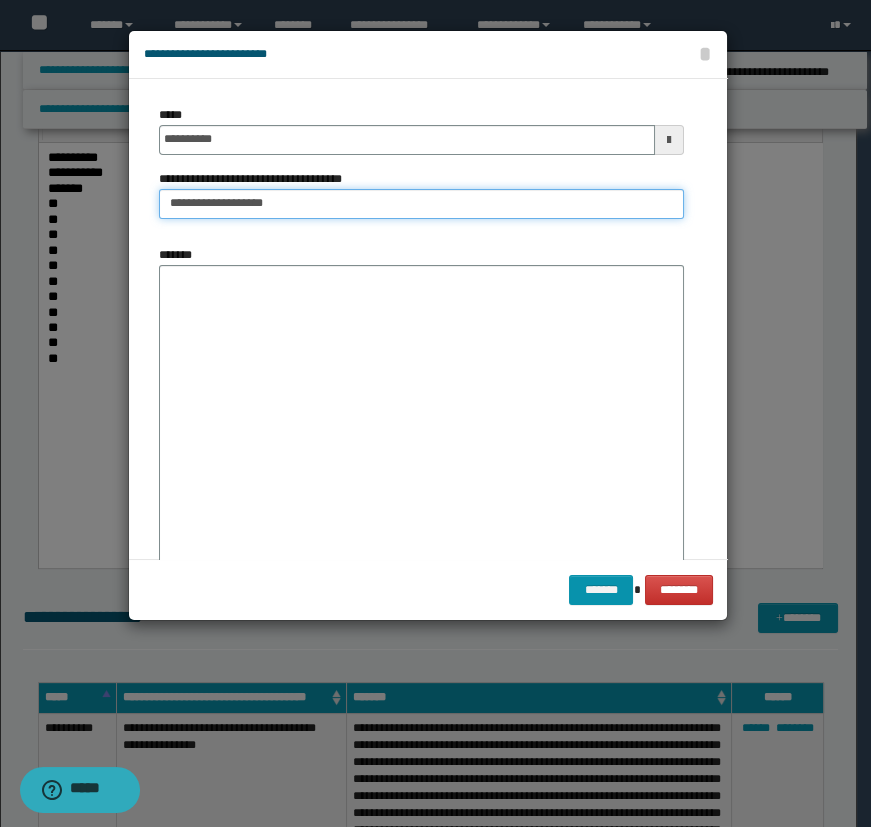 type on "**********" 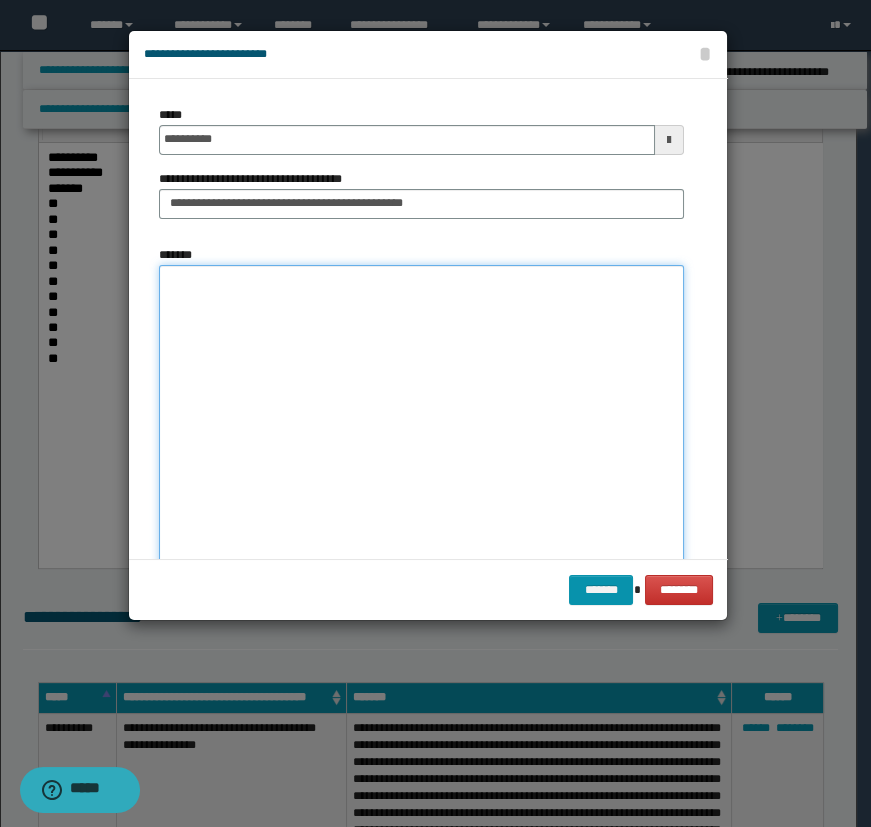 click on "*******" at bounding box center [421, 421] 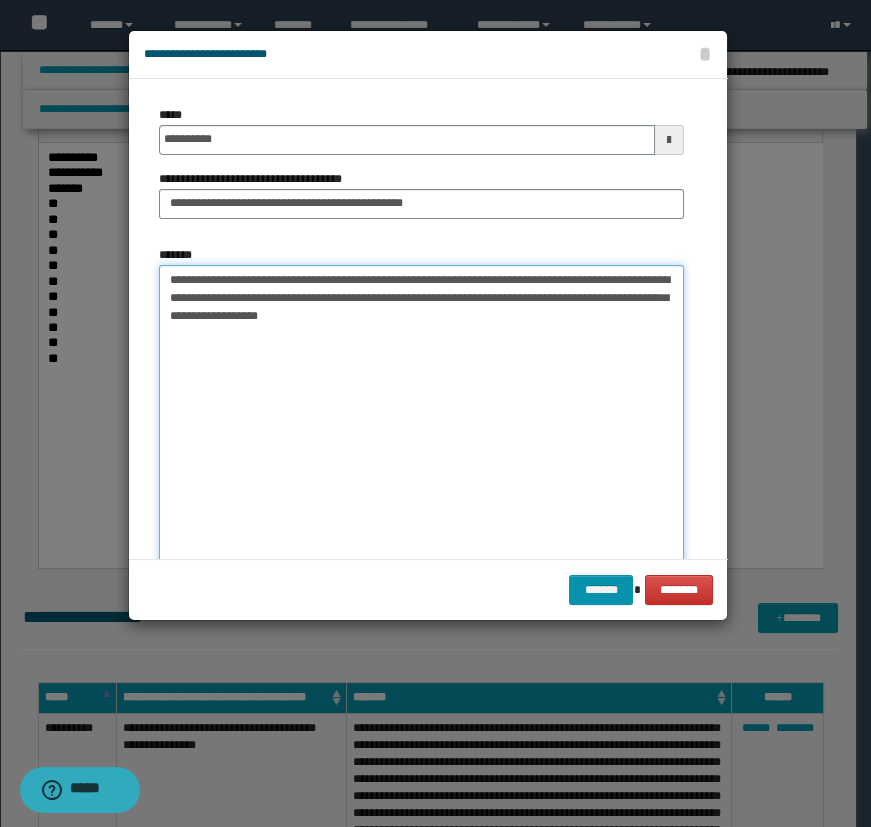 click on "**********" at bounding box center [421, 421] 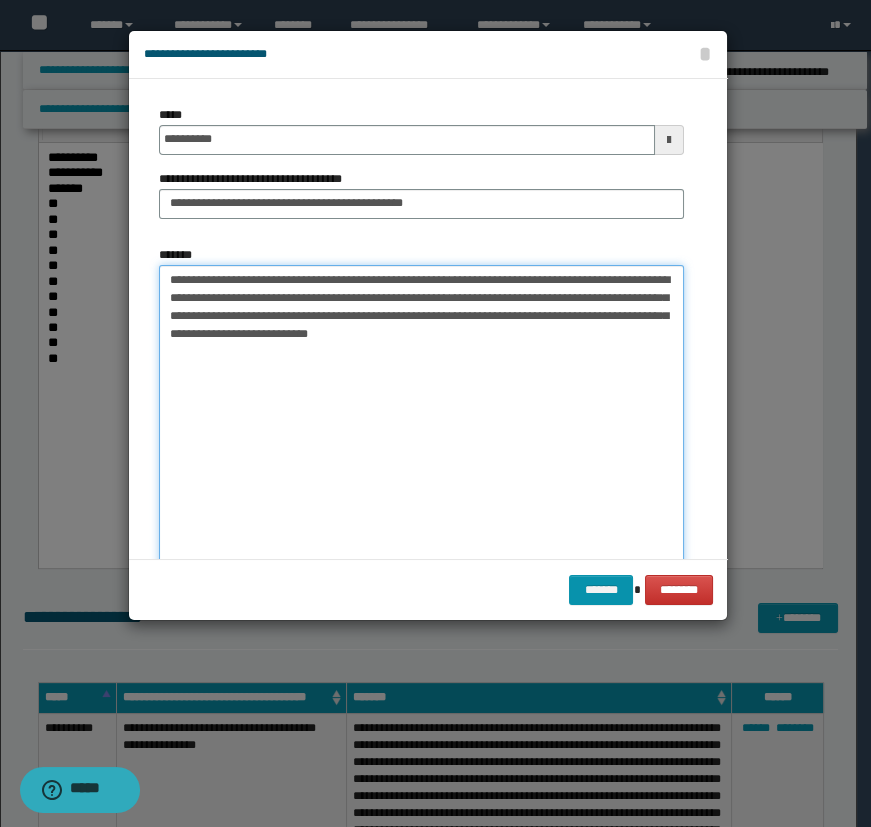 click on "**********" at bounding box center (421, 421) 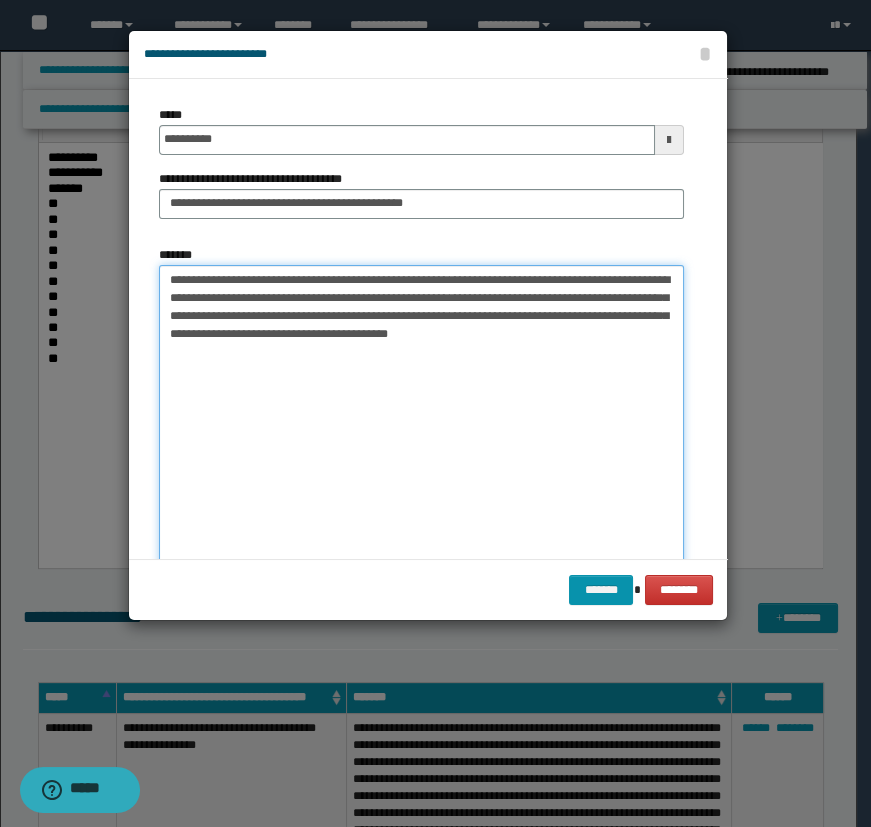 click on "**********" at bounding box center (421, 421) 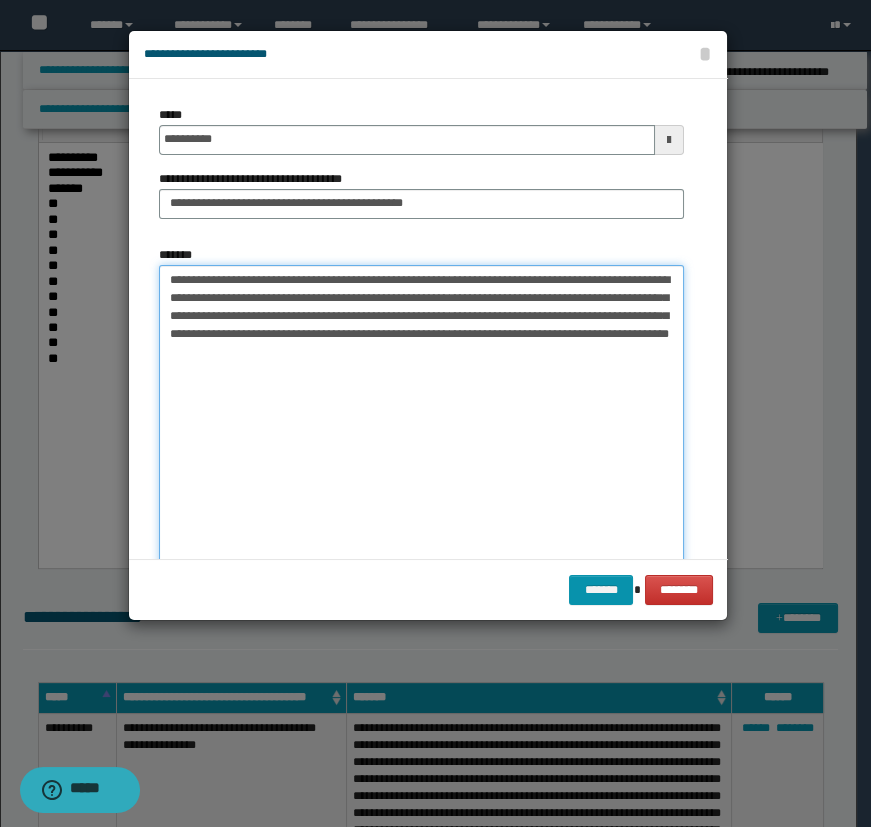 drag, startPoint x: 632, startPoint y: 342, endPoint x: 643, endPoint y: 331, distance: 15.556349 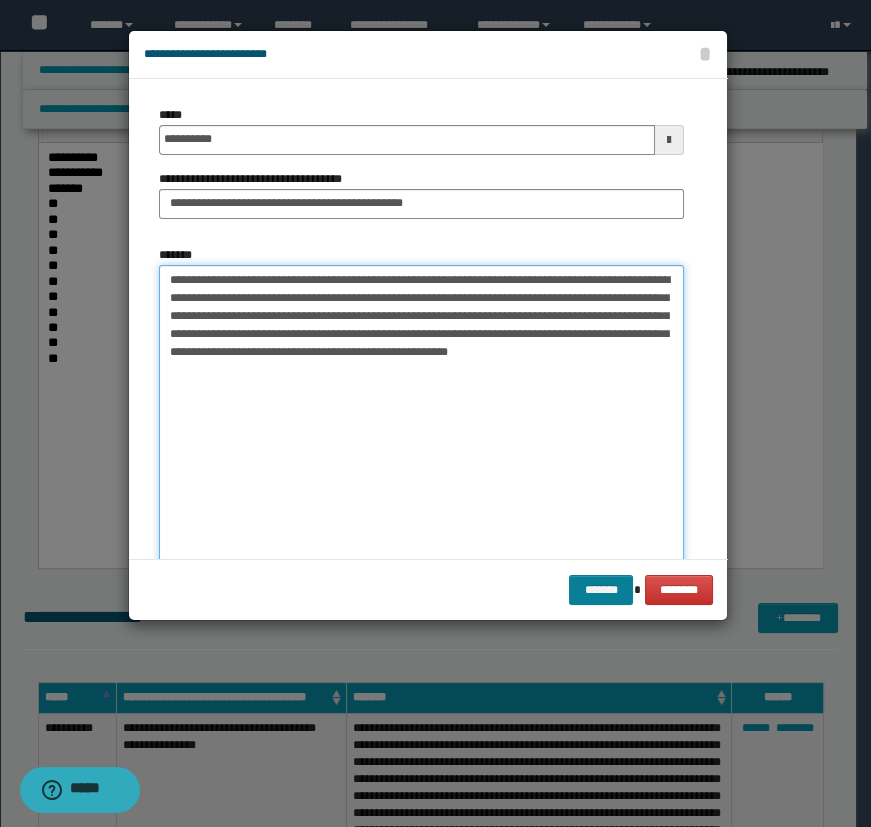 type on "**********" 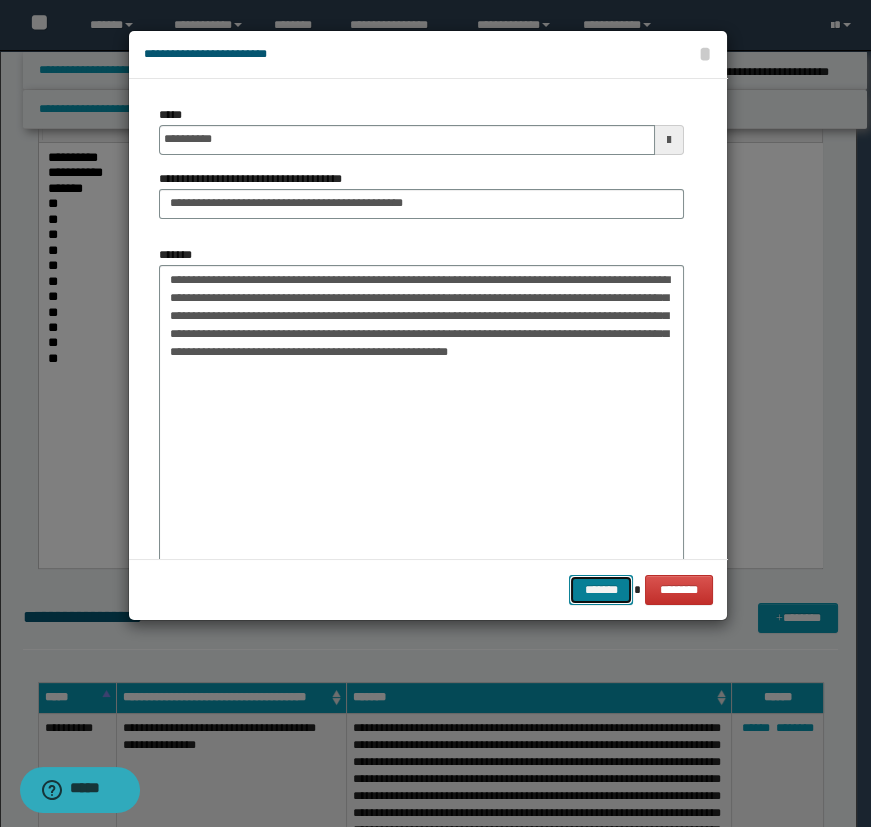 click on "*******" at bounding box center (601, 590) 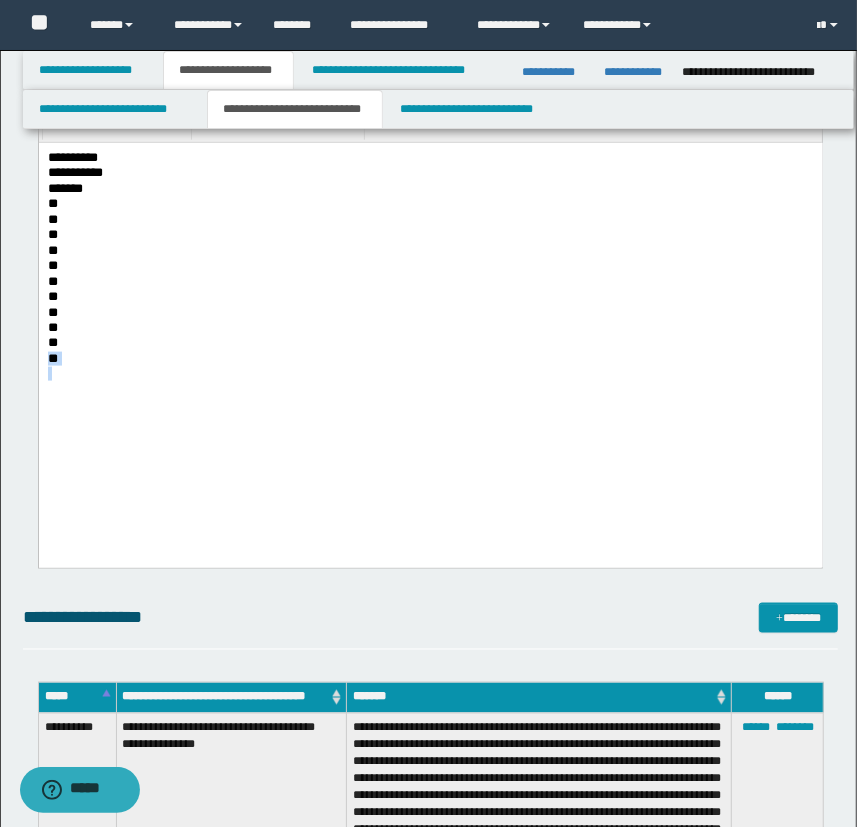drag, startPoint x: 66, startPoint y: 366, endPoint x: 38, endPoint y: 505, distance: 141.7921 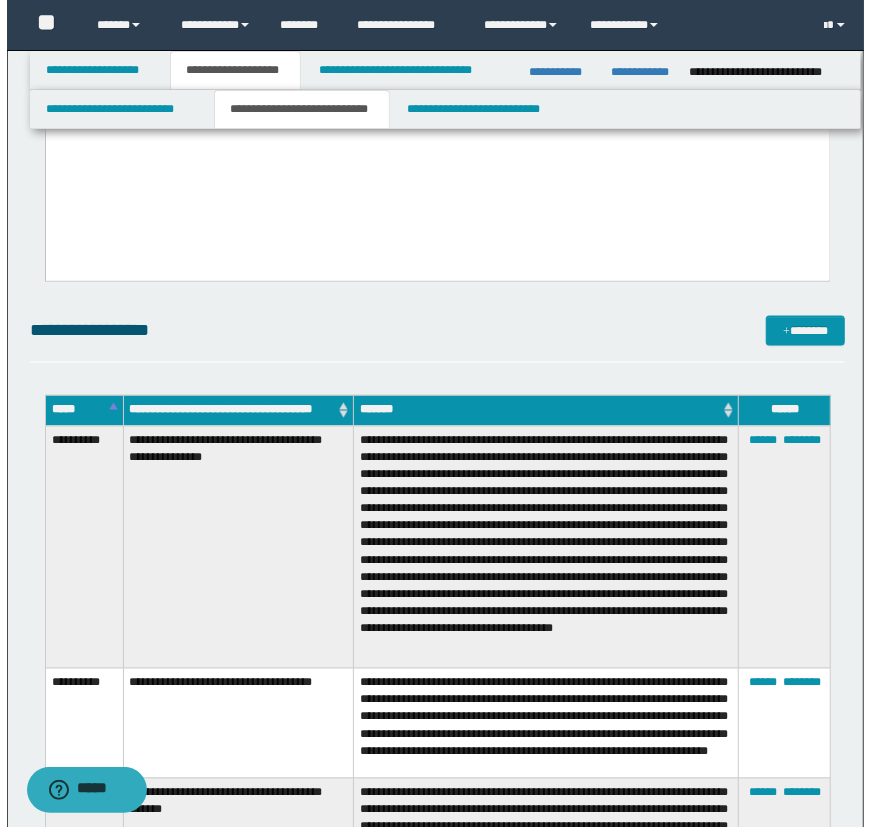 scroll, scrollTop: 1181, scrollLeft: 0, axis: vertical 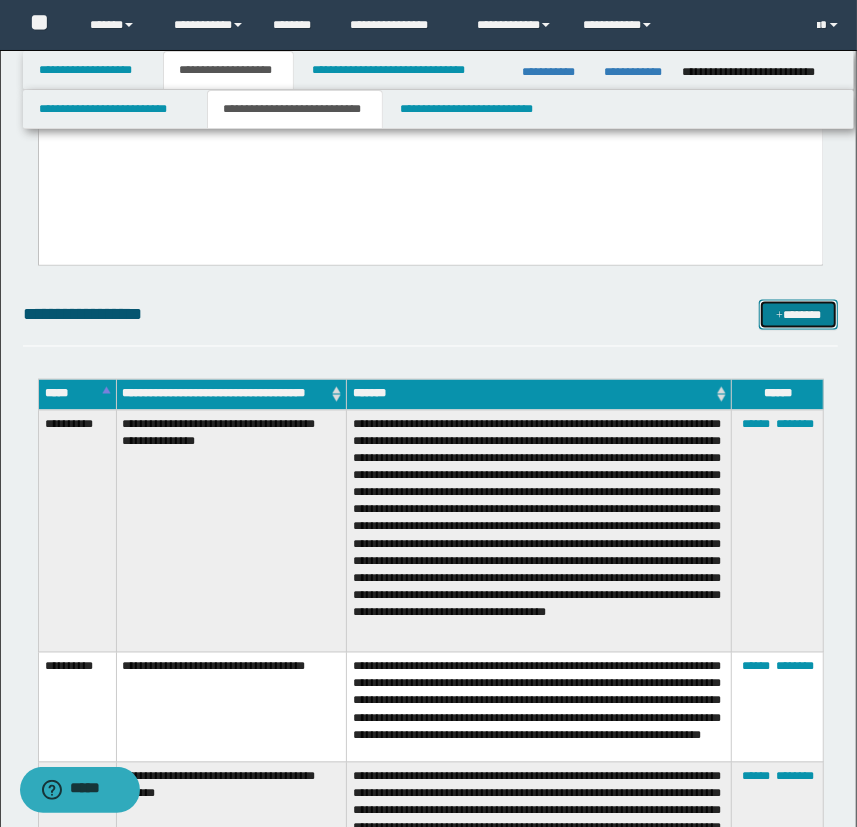 click on "*******" at bounding box center [799, 315] 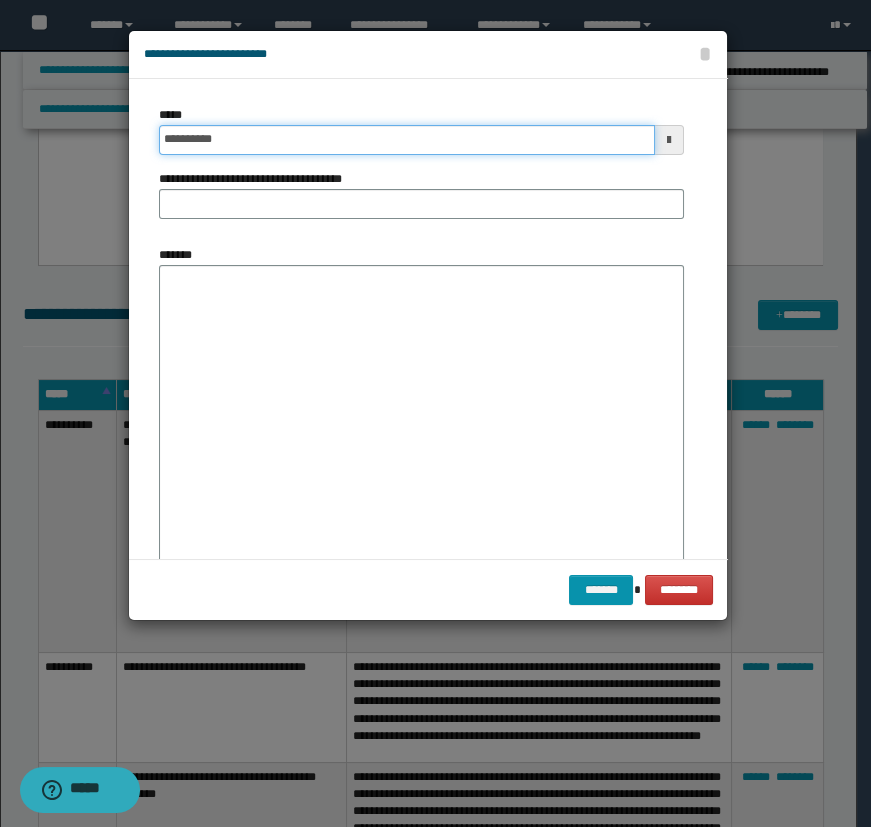 click on "**********" at bounding box center (407, 140) 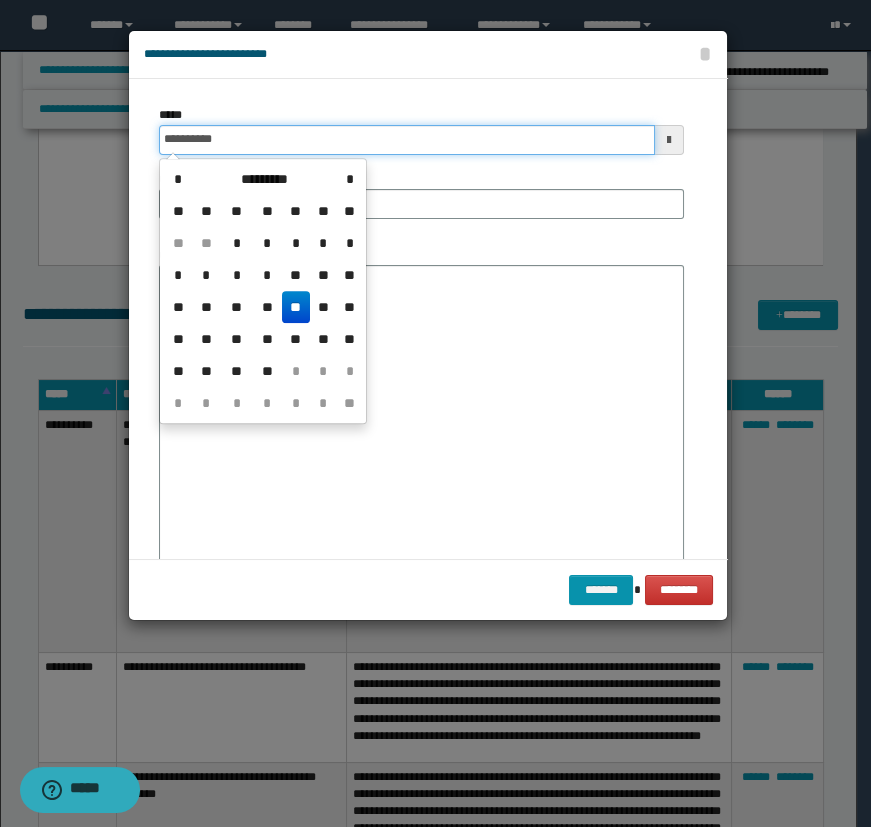 type on "**********" 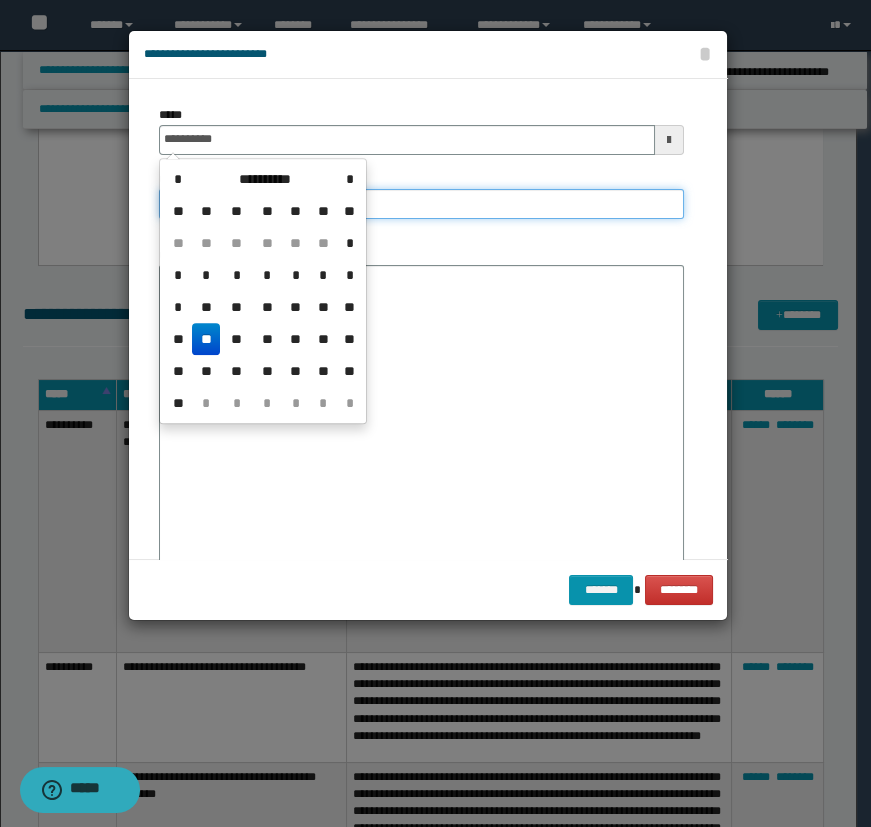 click on "**********" at bounding box center [421, 204] 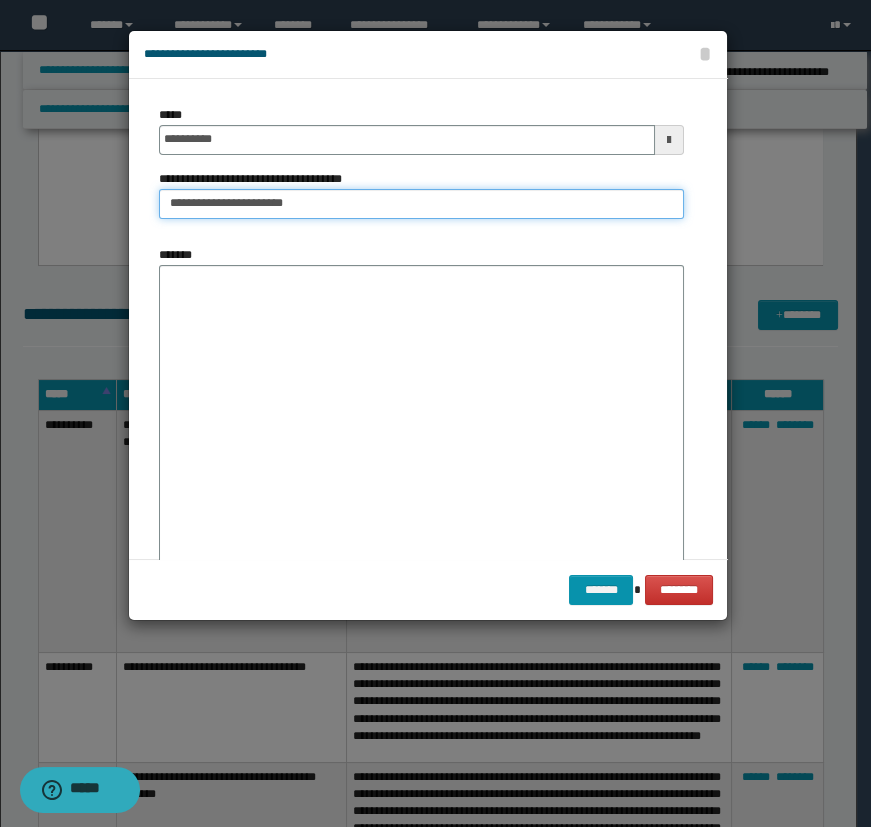 type on "**********" 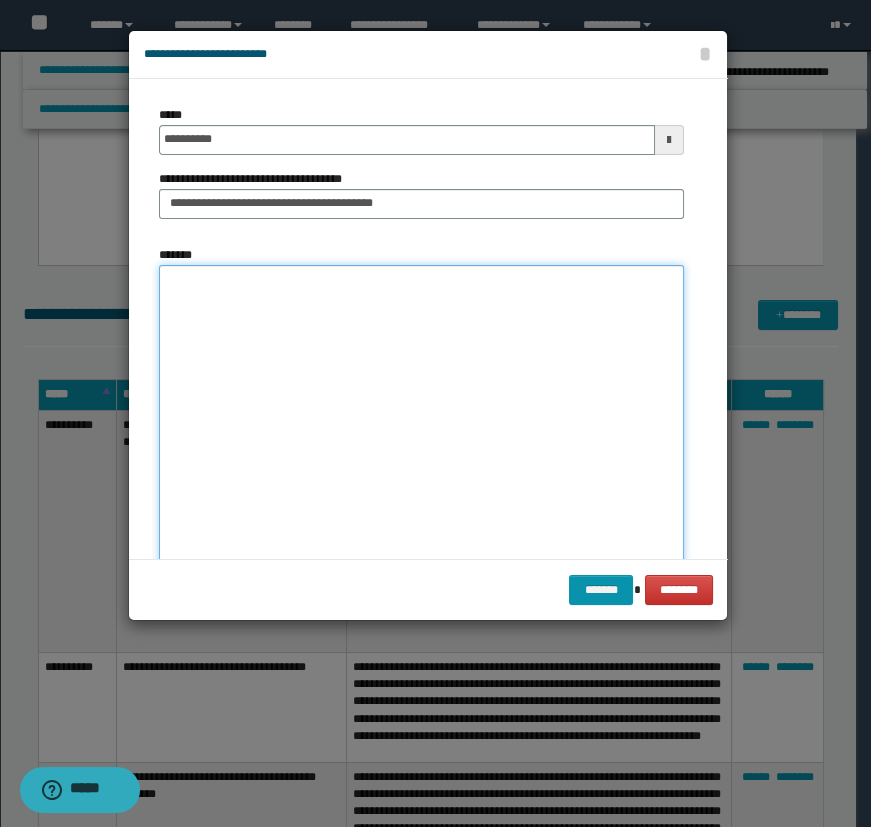 click on "*******" at bounding box center (421, 421) 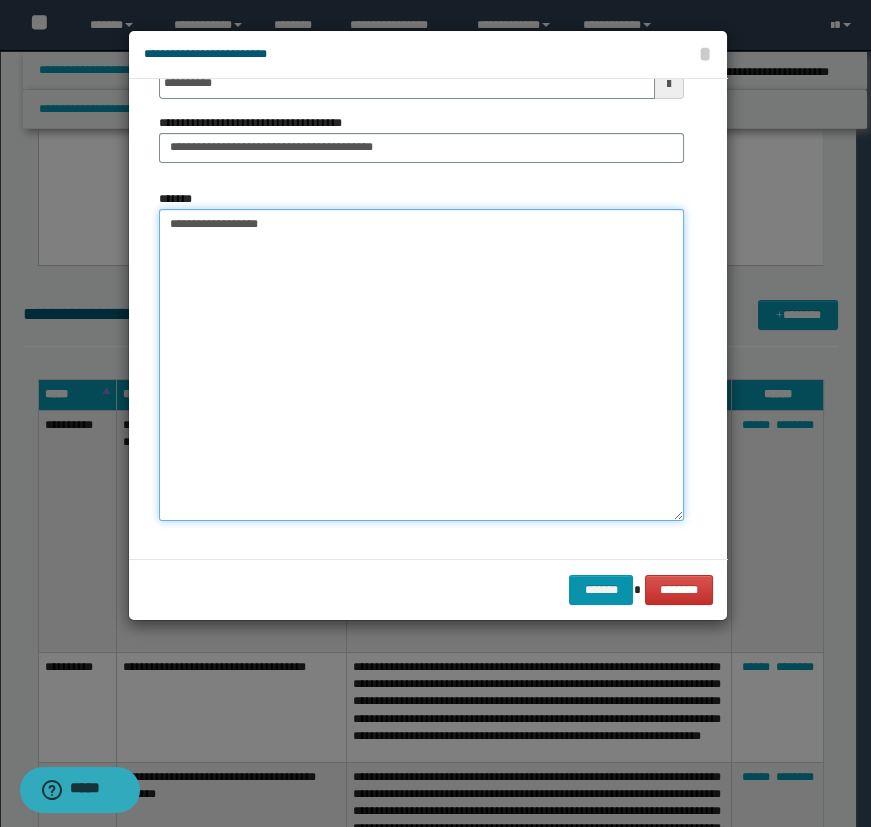 scroll, scrollTop: 59, scrollLeft: 0, axis: vertical 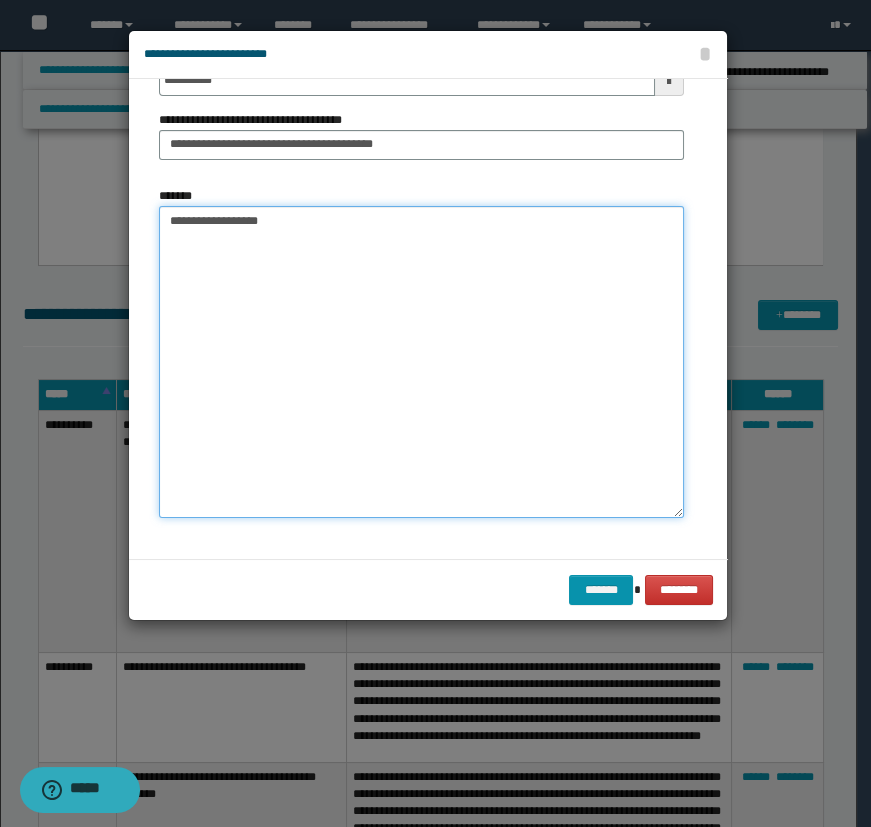 click on "**********" at bounding box center [421, 362] 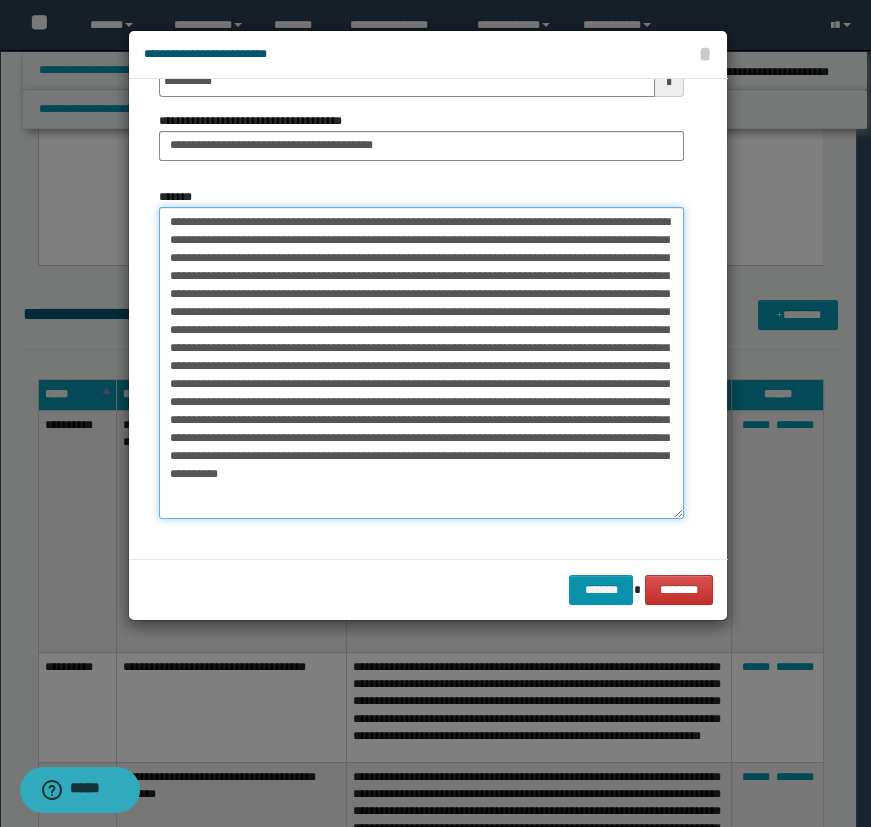 scroll, scrollTop: 59, scrollLeft: 0, axis: vertical 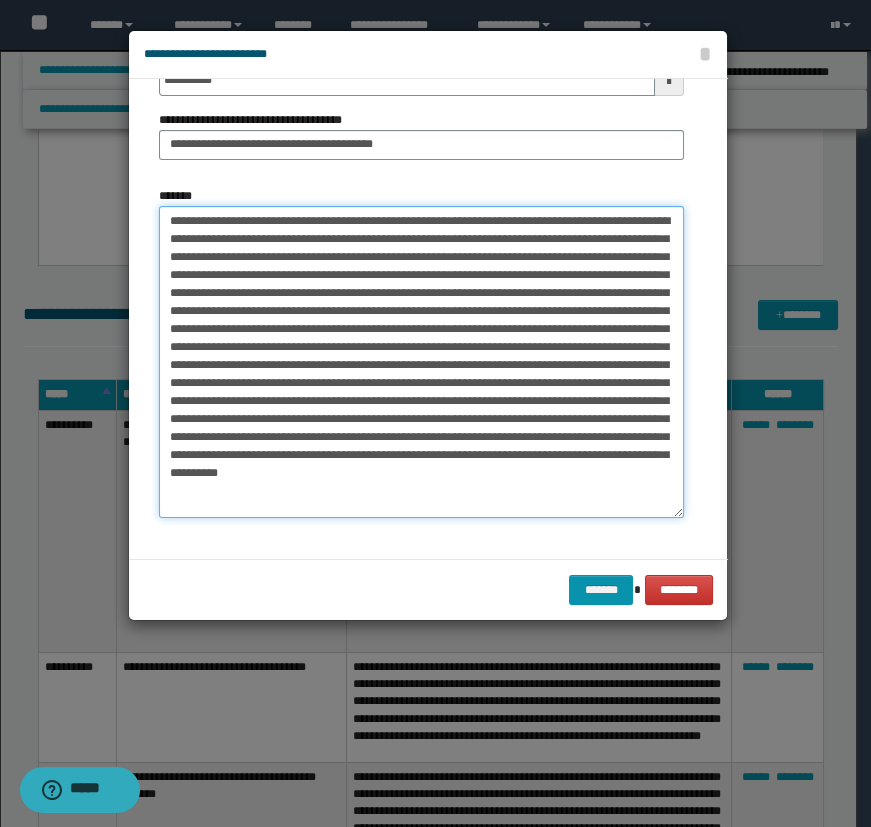 click on "*******" at bounding box center (421, 362) 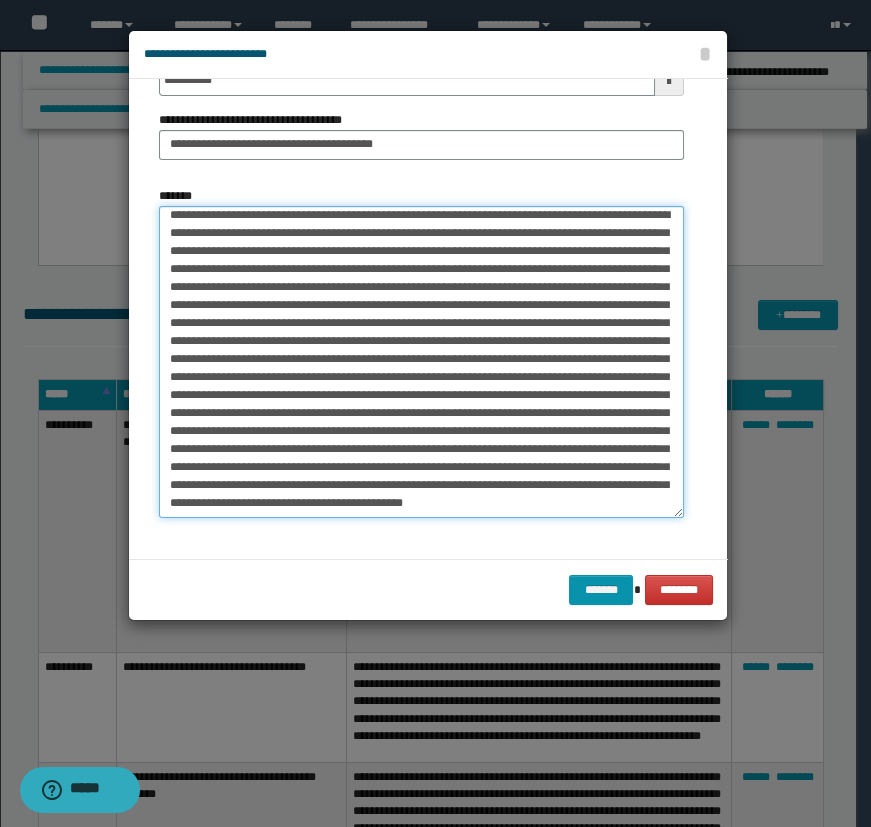 scroll, scrollTop: 41, scrollLeft: 0, axis: vertical 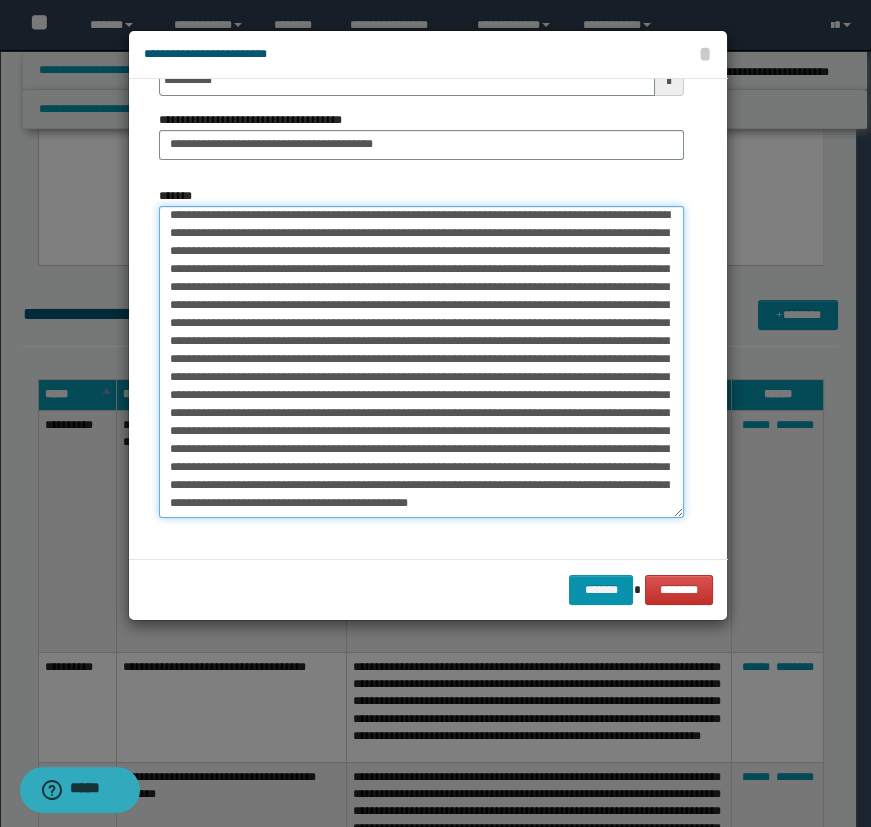 click on "*******" at bounding box center (421, 362) 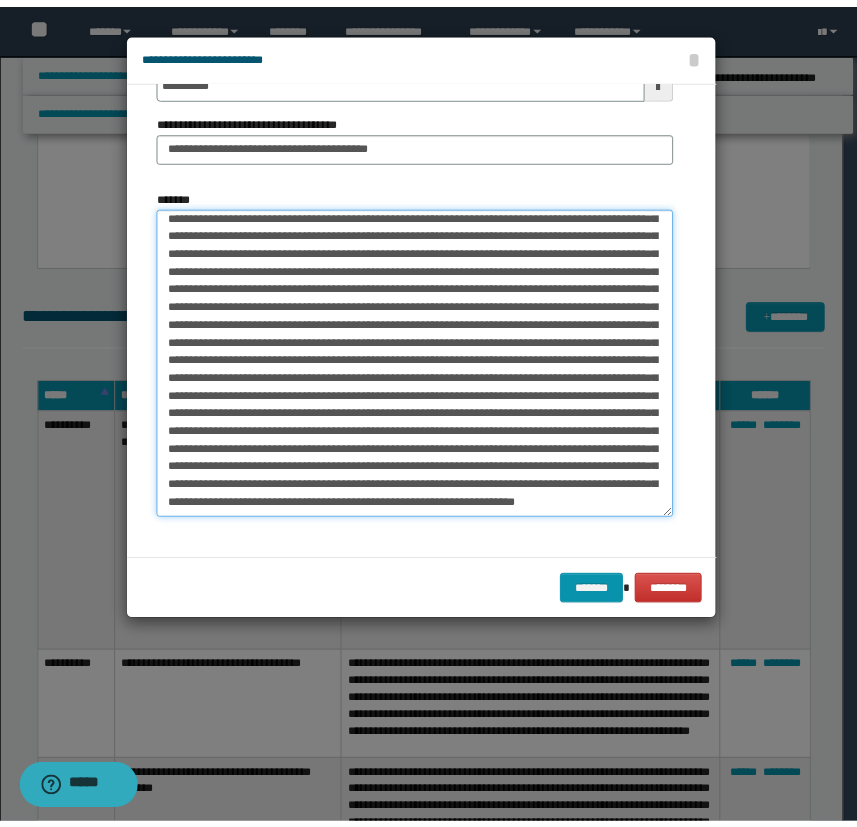 scroll, scrollTop: 0, scrollLeft: 0, axis: both 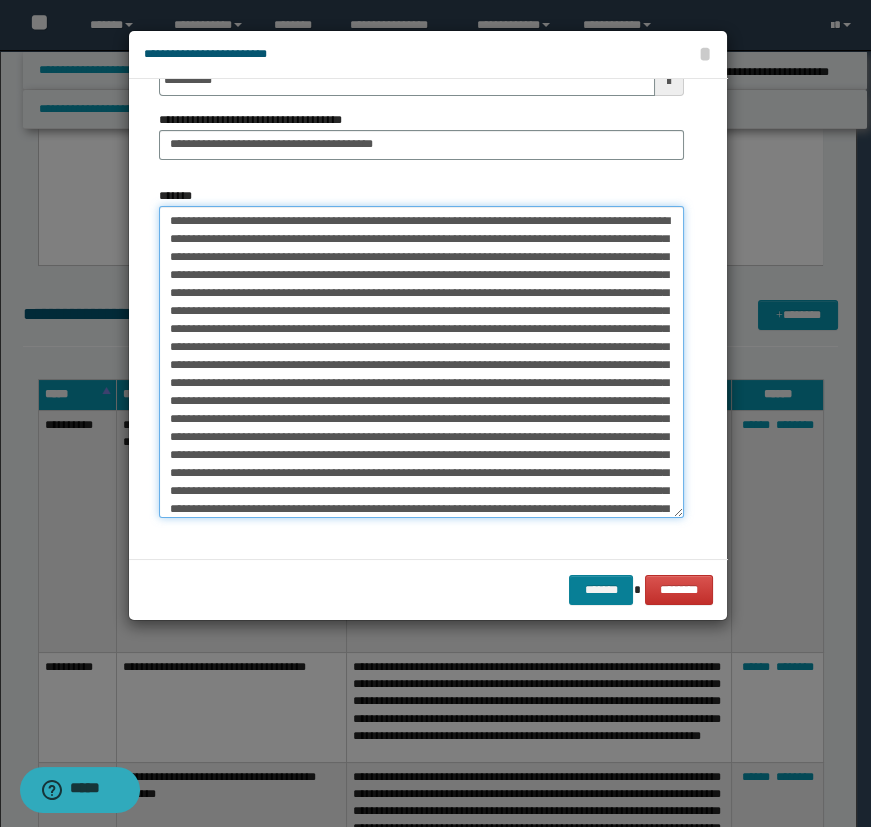 type on "**********" 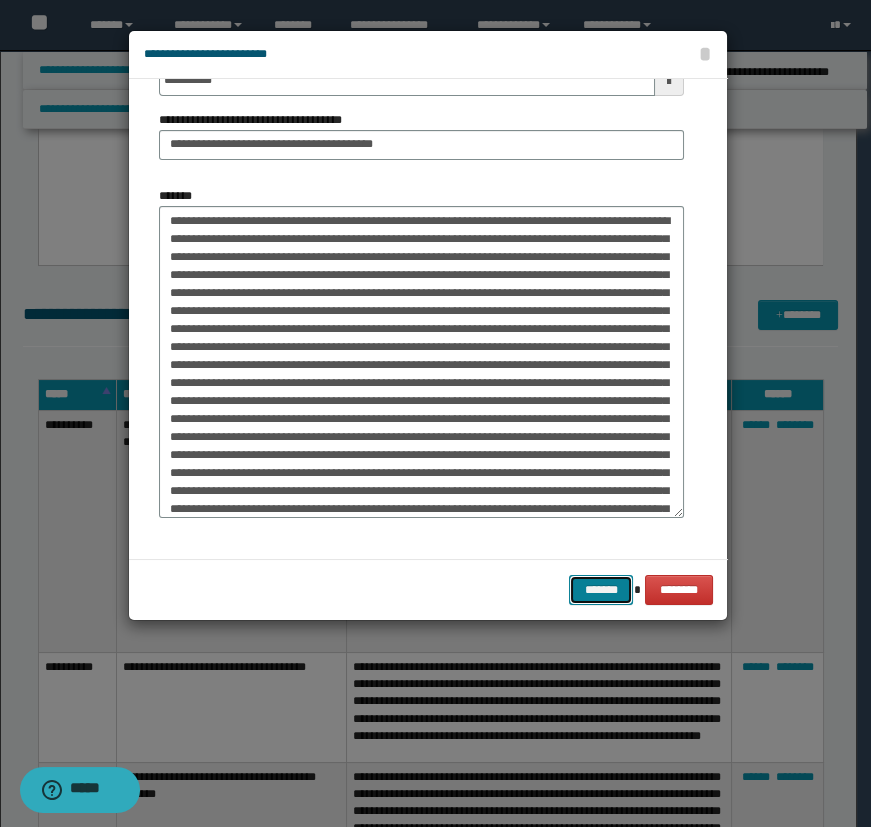 click on "*******" at bounding box center (601, 590) 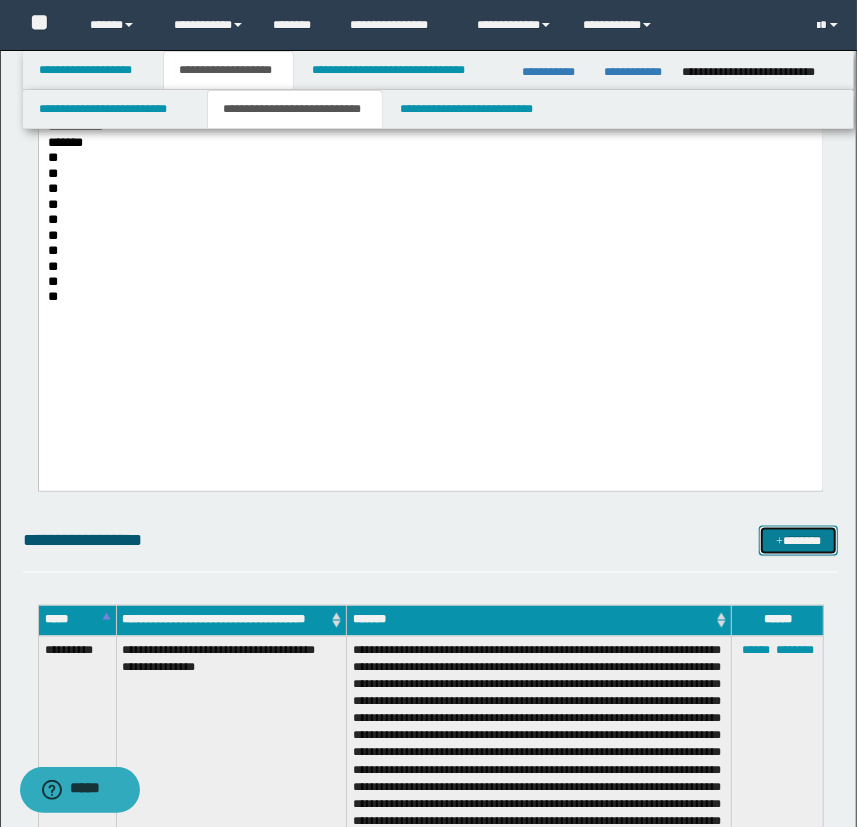 scroll, scrollTop: 909, scrollLeft: 0, axis: vertical 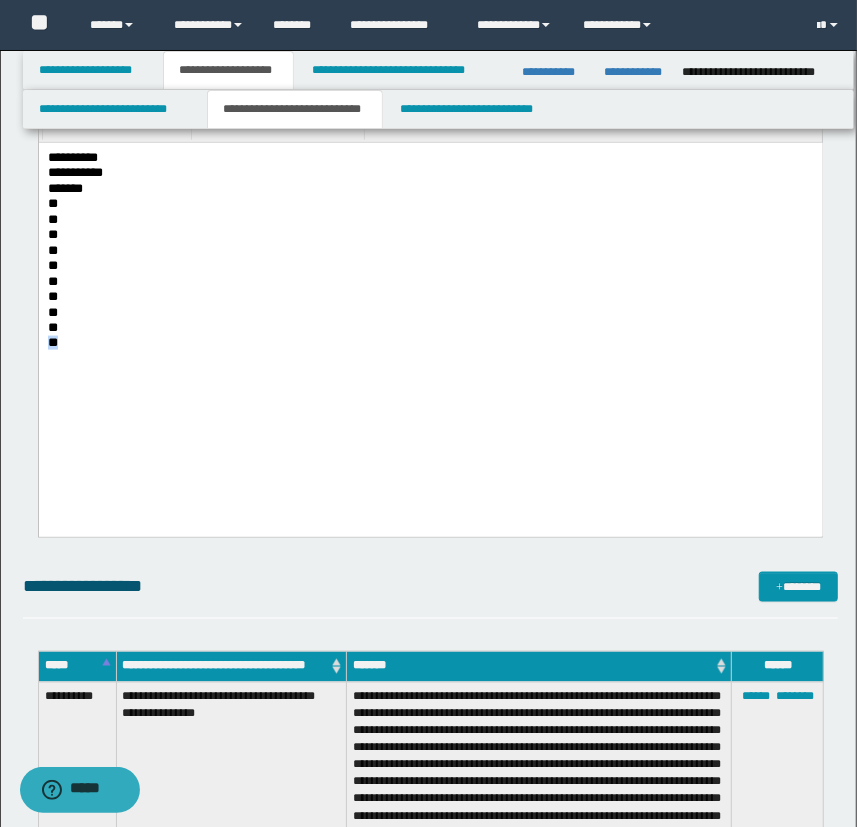 drag, startPoint x: 72, startPoint y: 345, endPoint x: 20, endPoint y: 344, distance: 52.009613 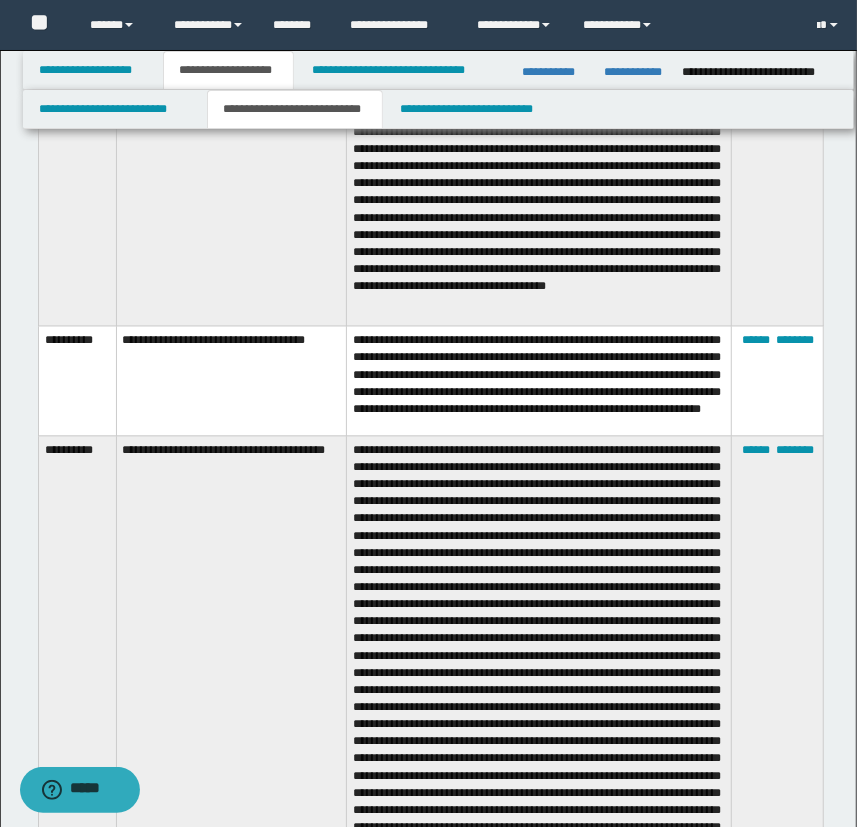 scroll, scrollTop: 1454, scrollLeft: 0, axis: vertical 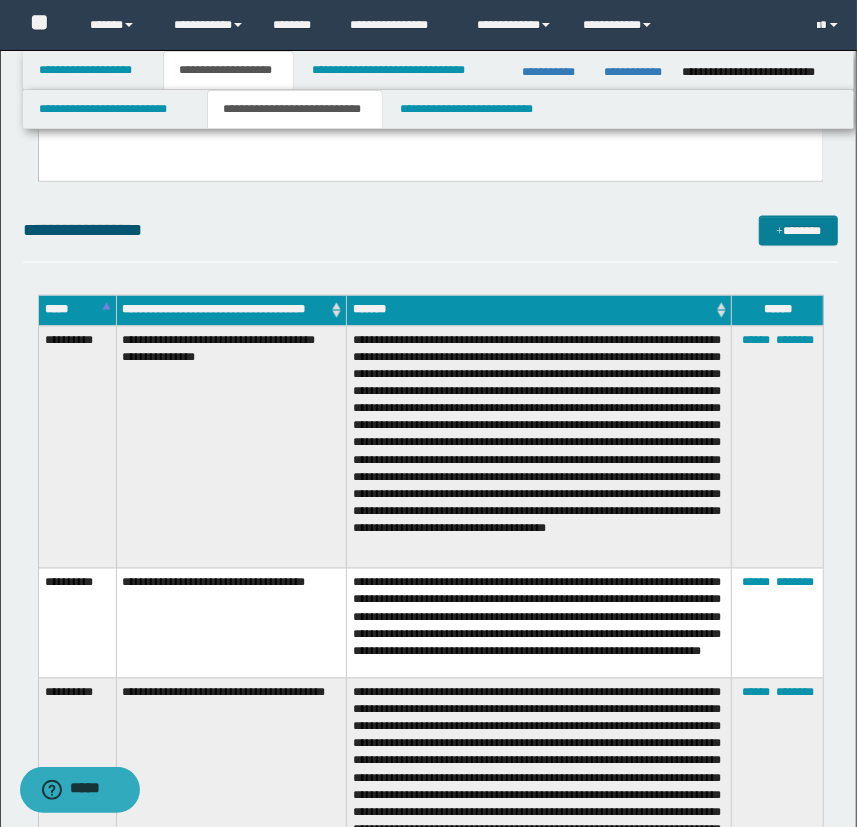 click on "*******" at bounding box center (799, 231) 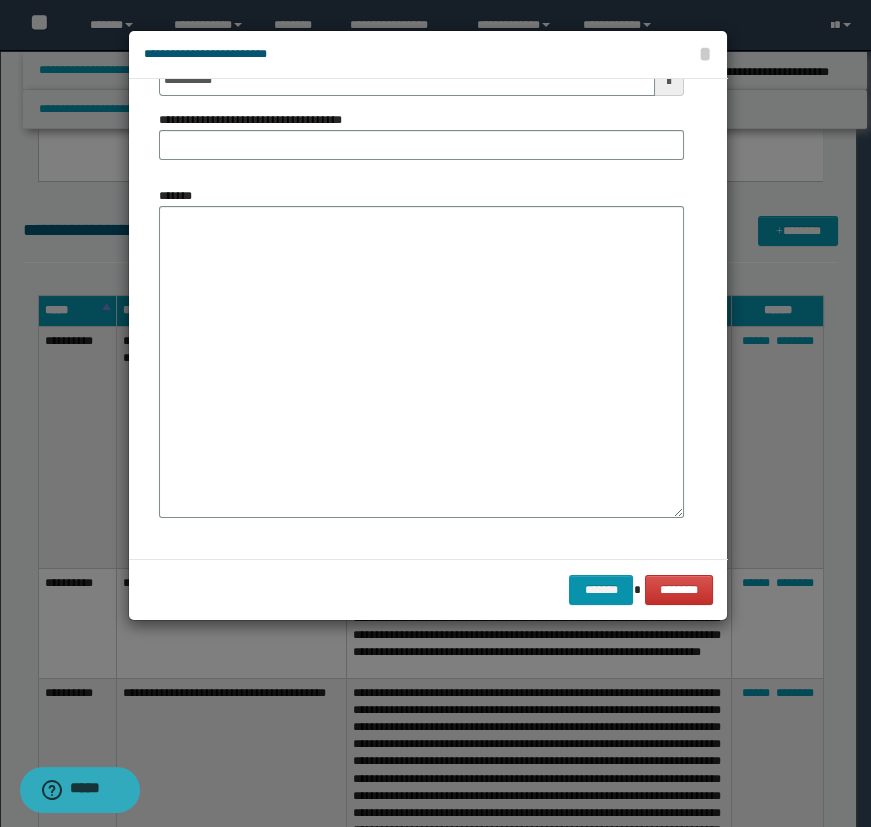 scroll, scrollTop: 0, scrollLeft: 0, axis: both 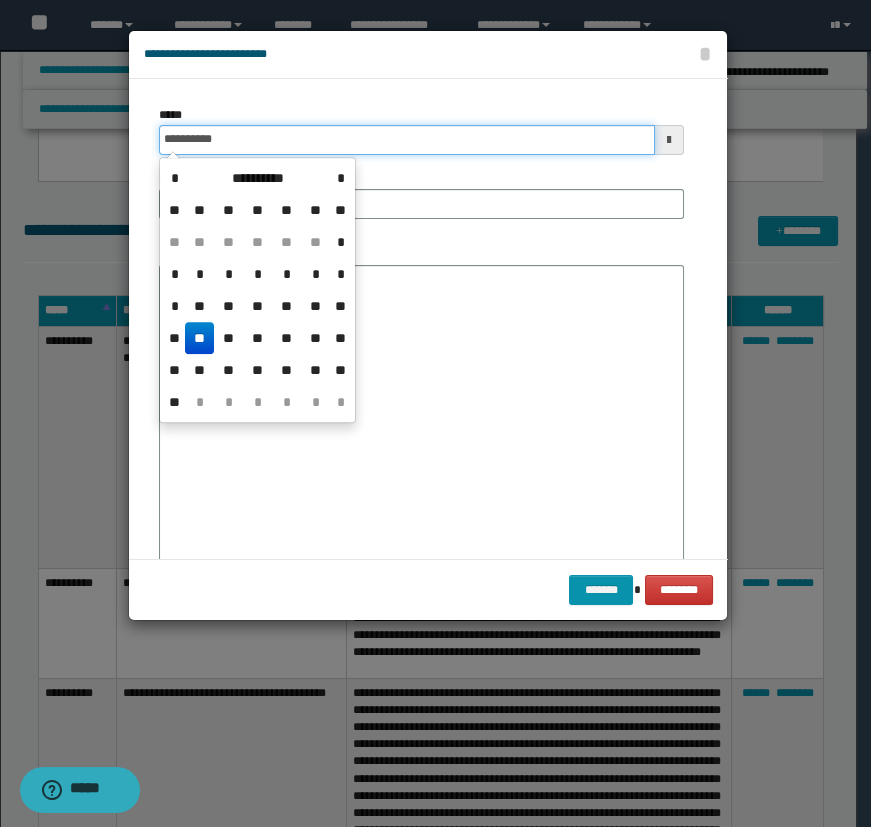 click on "**********" at bounding box center (407, 140) 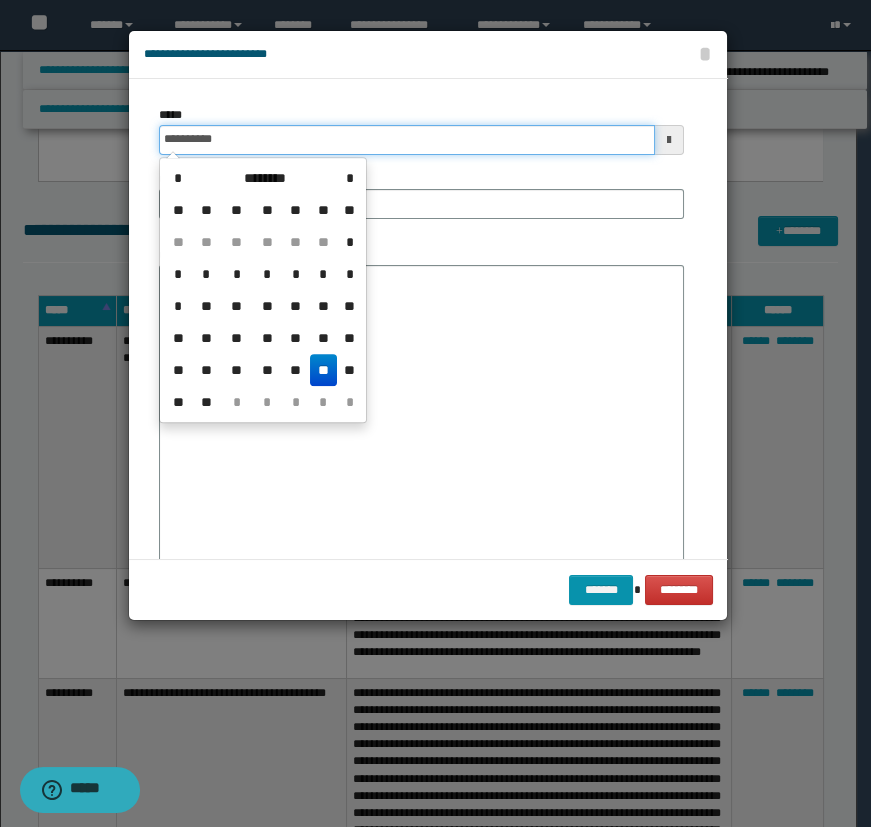 type on "**********" 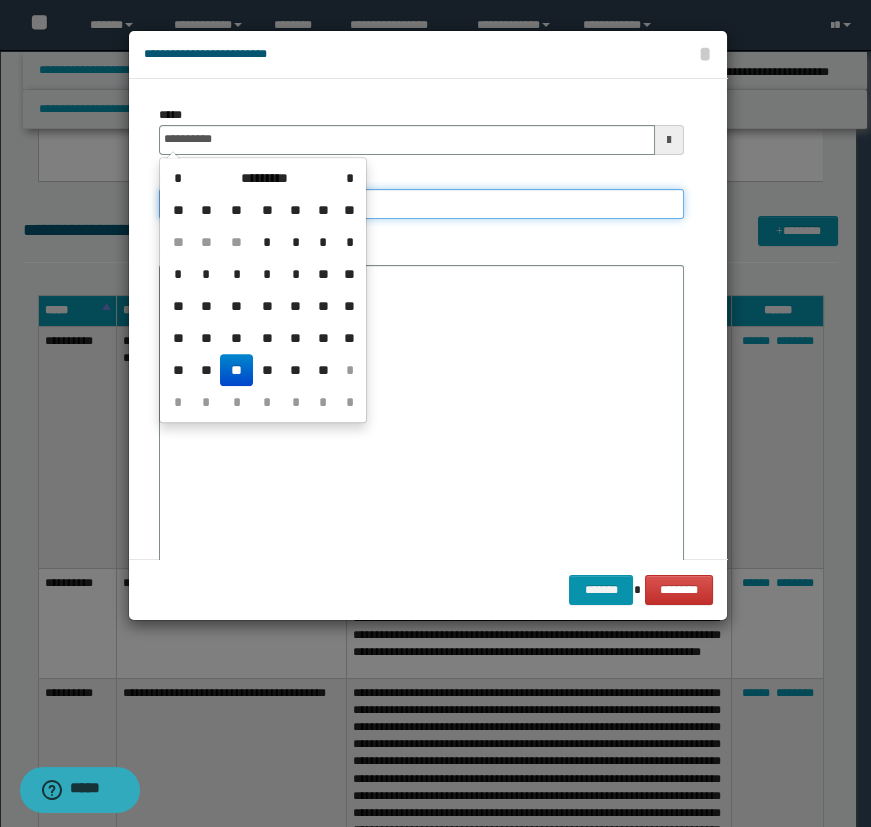 click on "**********" at bounding box center [421, 204] 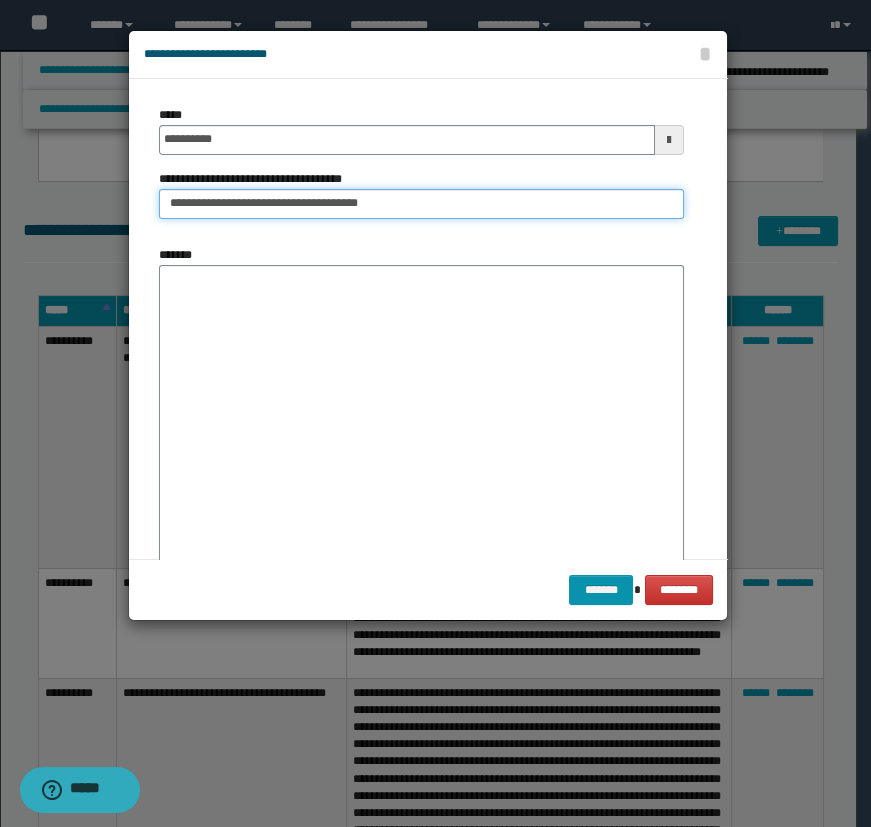 type on "**********" 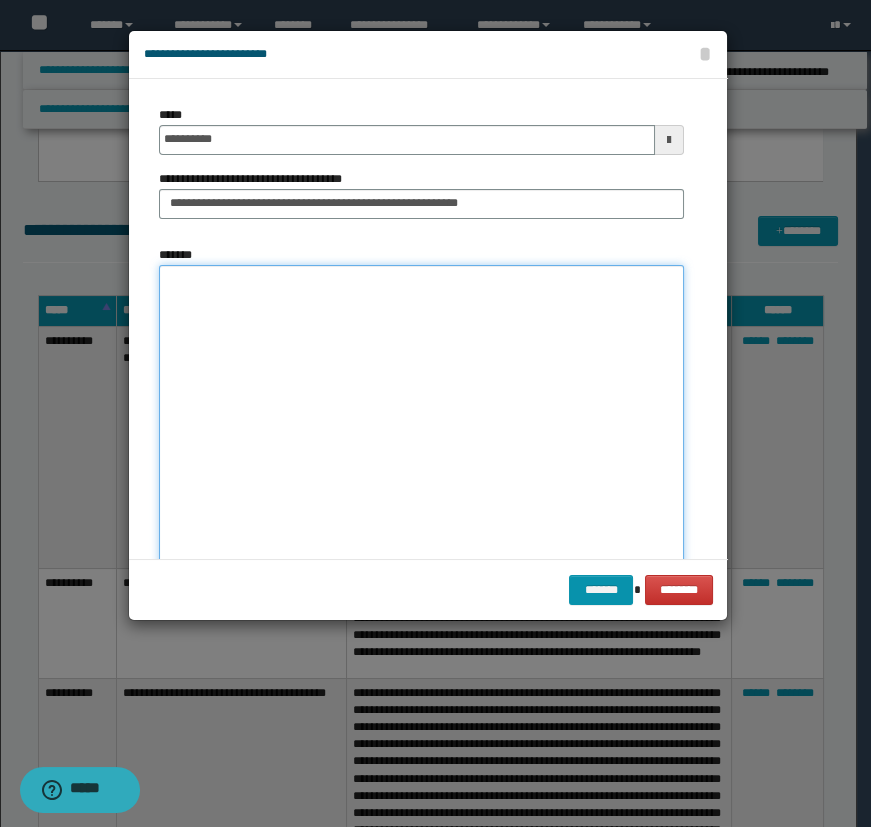 click on "*******" at bounding box center (421, 421) 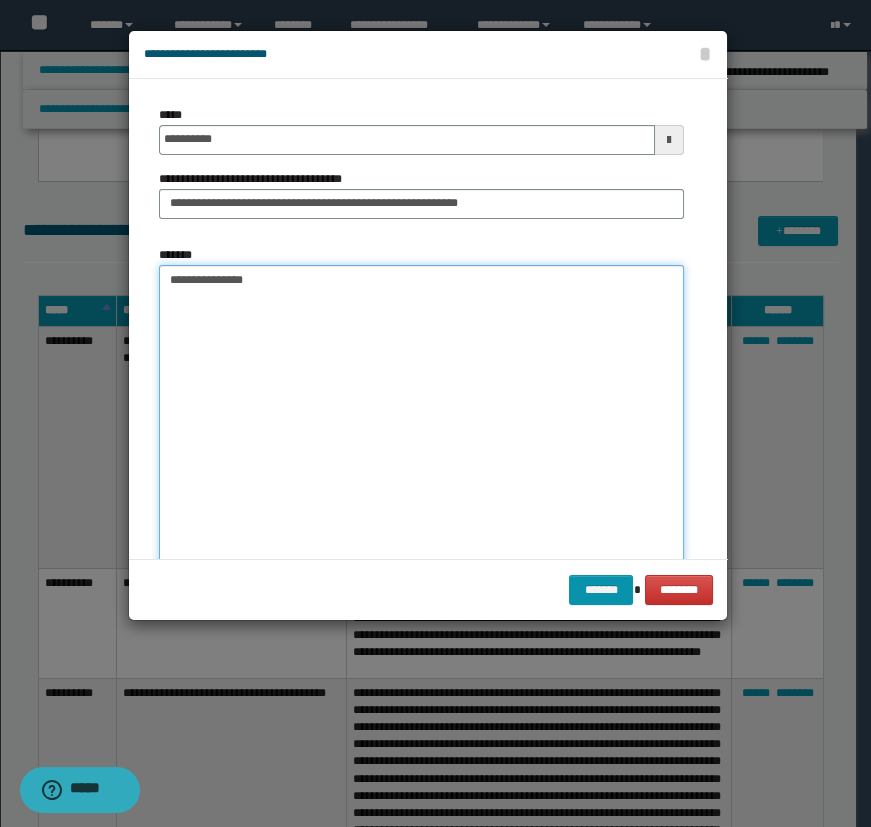 click on "**********" at bounding box center [421, 421] 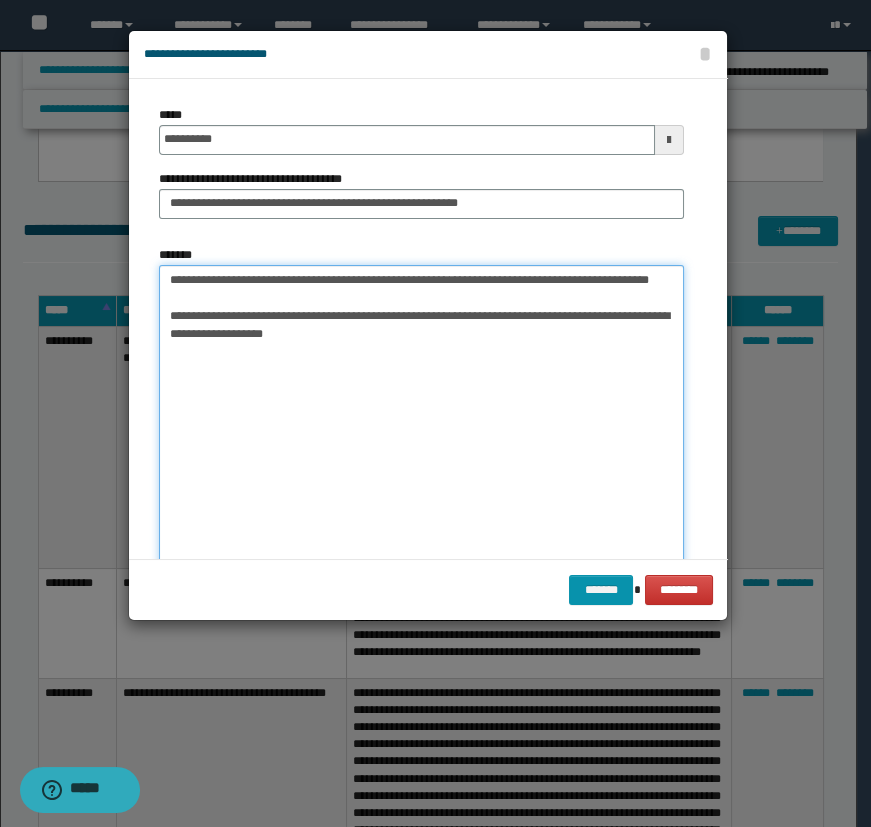 click on "**********" at bounding box center [421, 421] 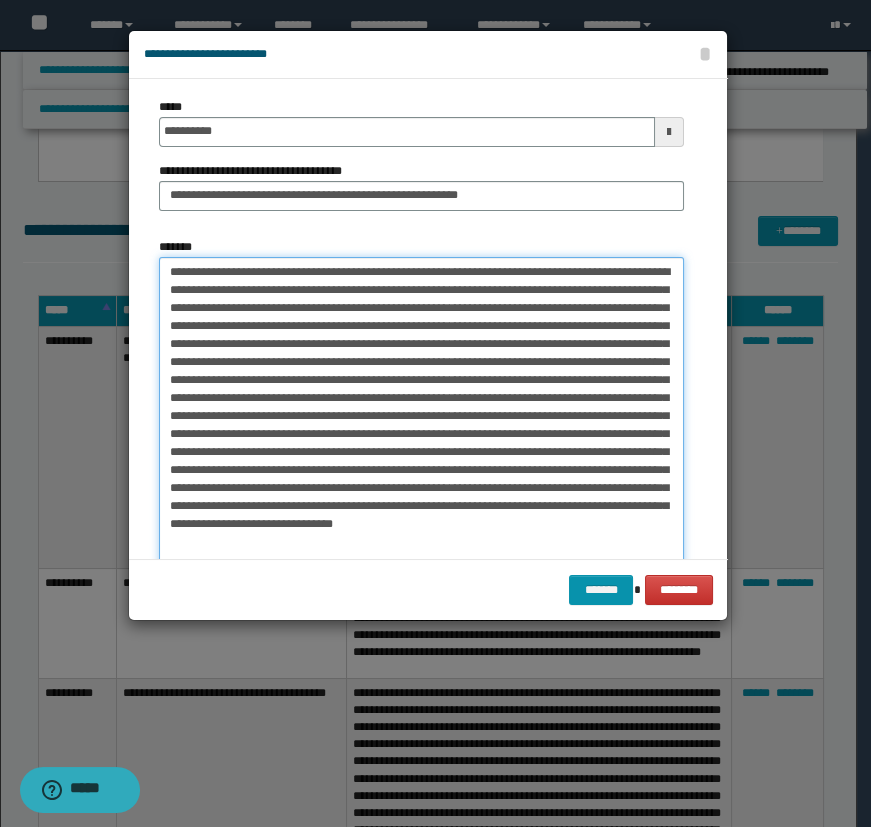 scroll, scrollTop: 0, scrollLeft: 0, axis: both 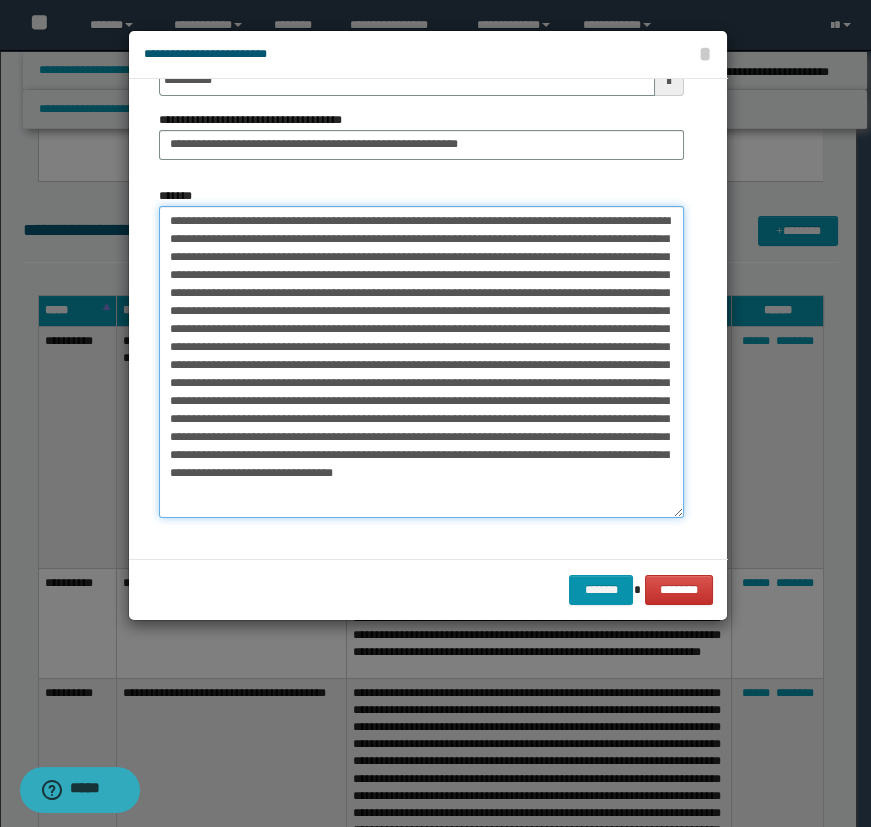 click on "*******" at bounding box center (421, 362) 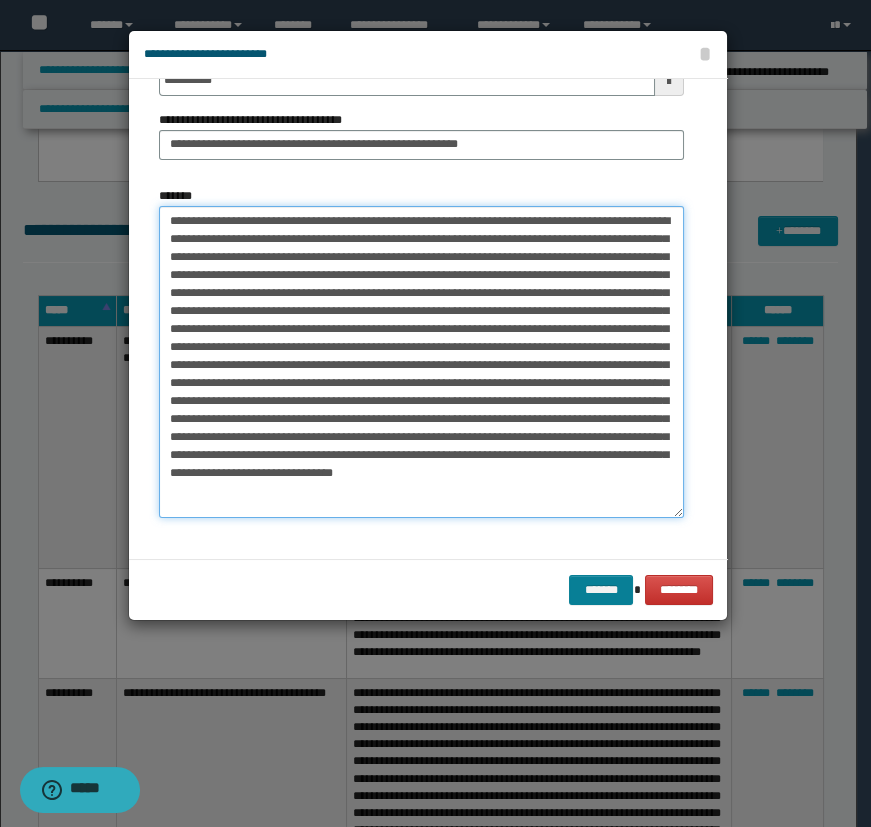 type on "**********" 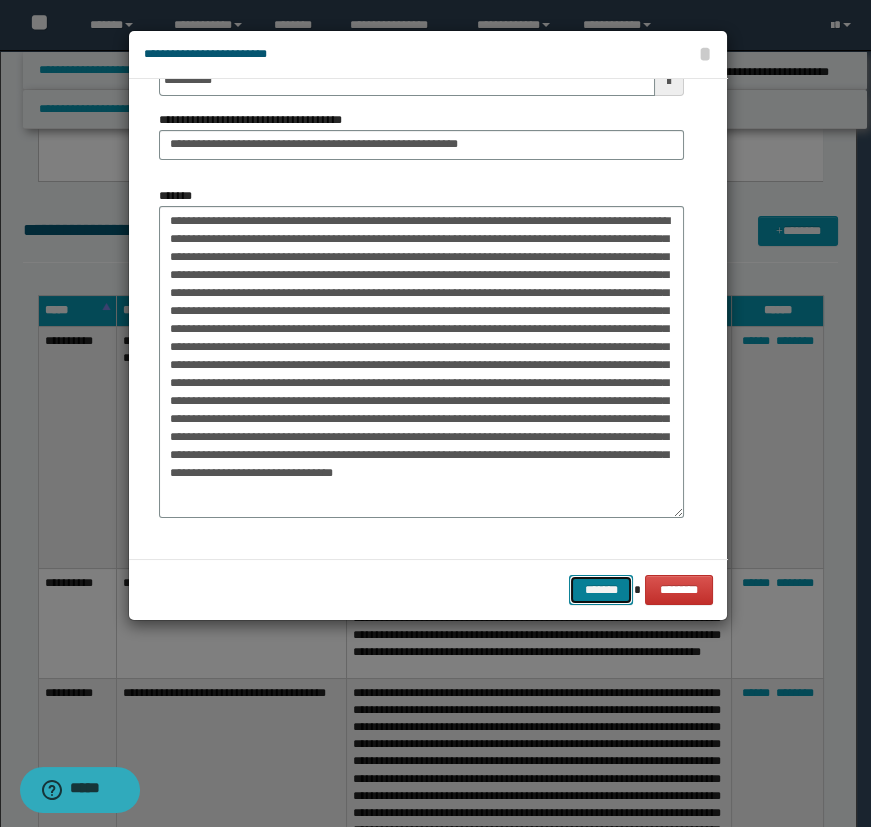 click on "*******" at bounding box center (601, 590) 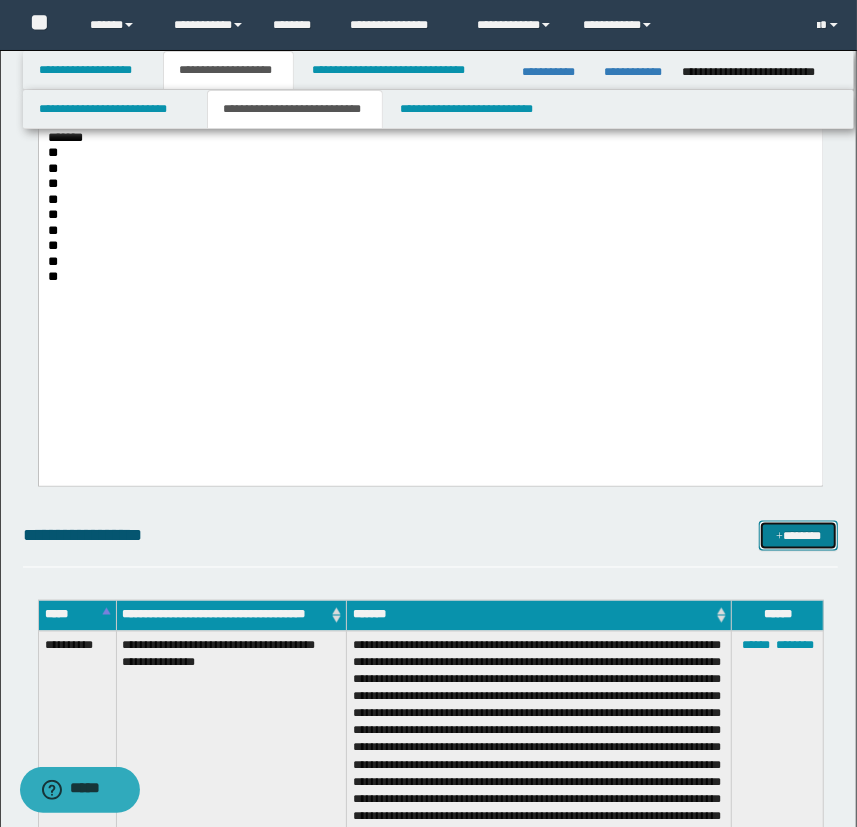 scroll, scrollTop: 901, scrollLeft: 0, axis: vertical 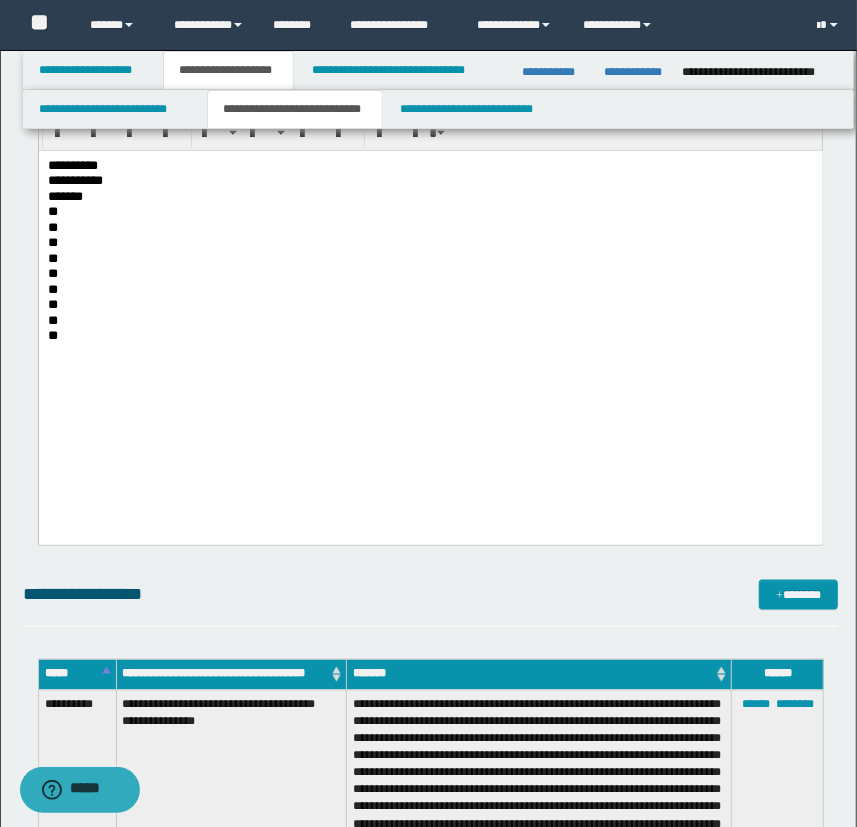 click on "**" at bounding box center [430, 335] 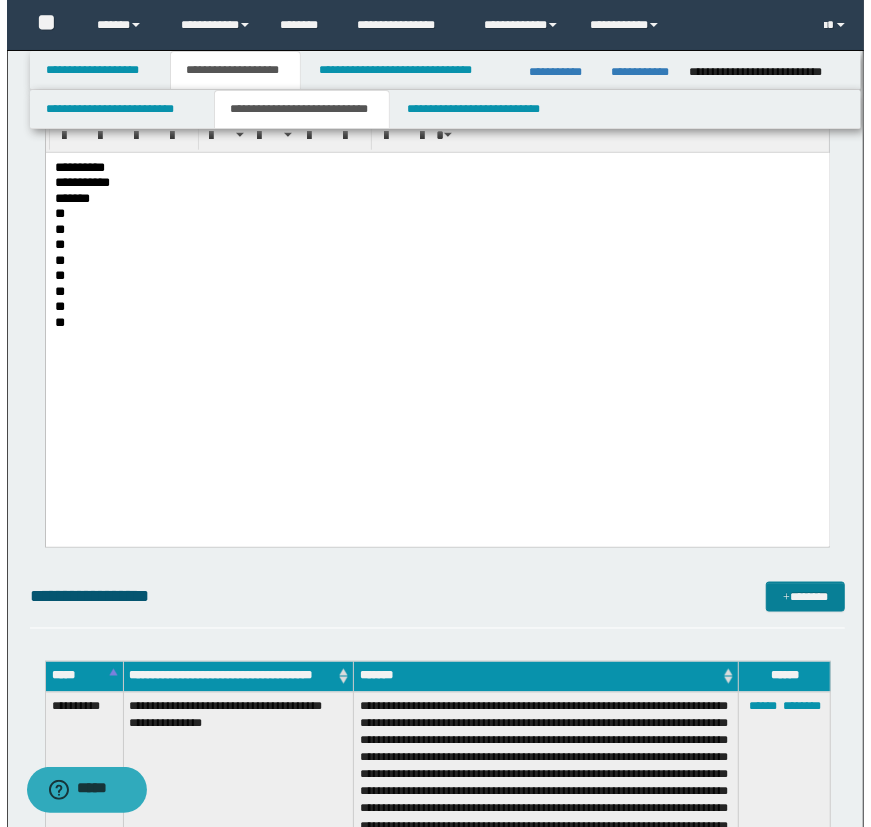 scroll, scrollTop: 901, scrollLeft: 0, axis: vertical 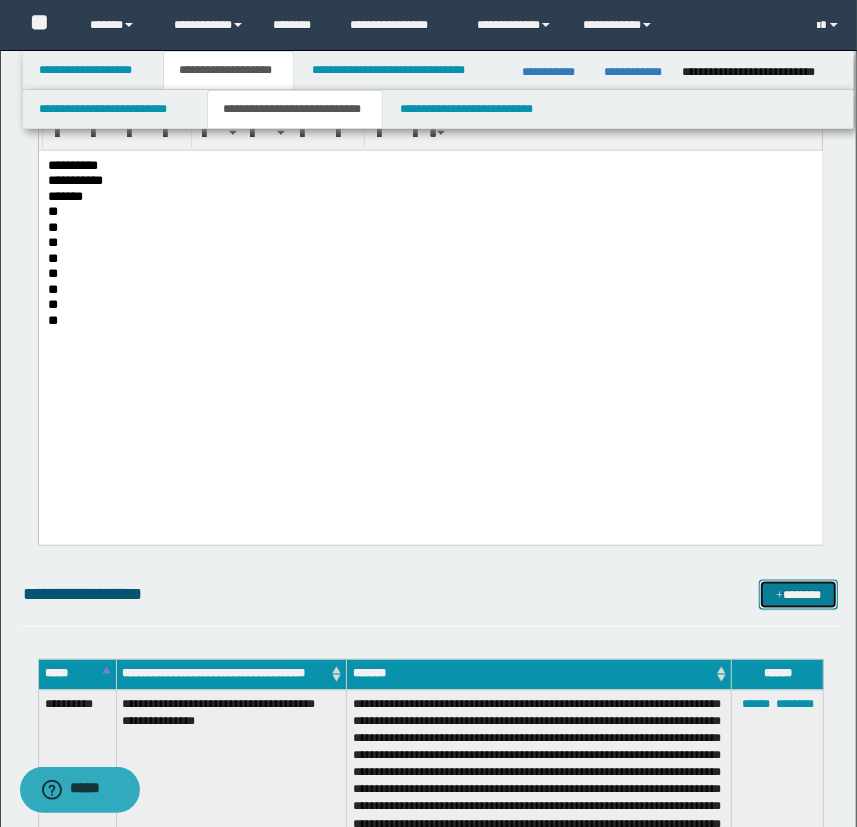 click on "*******" at bounding box center (799, 595) 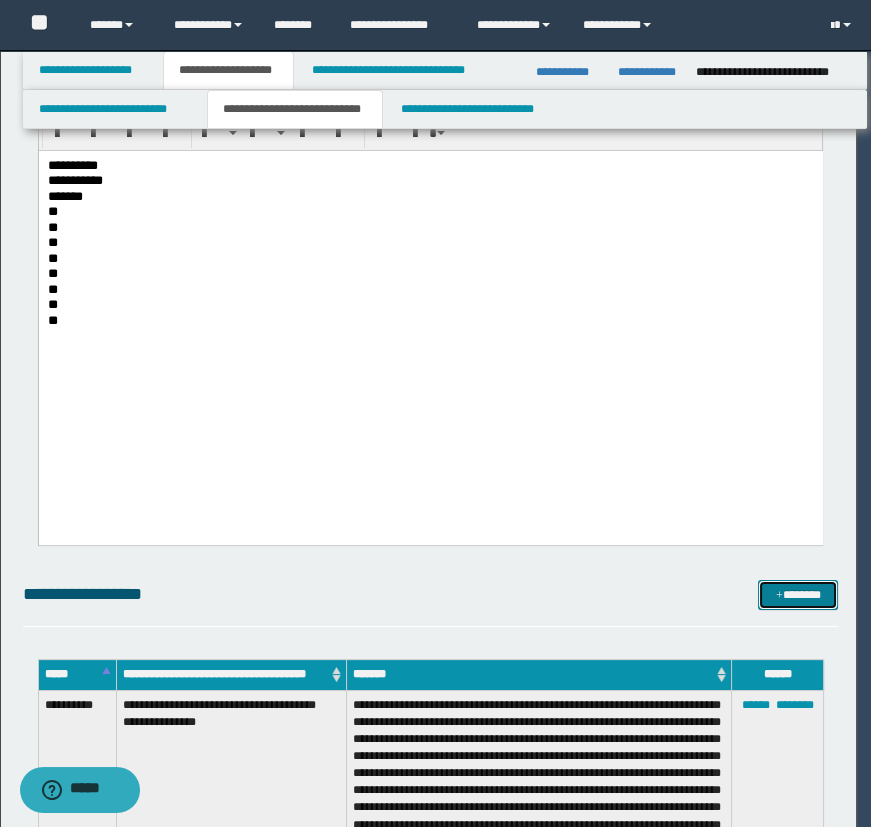scroll, scrollTop: 0, scrollLeft: 0, axis: both 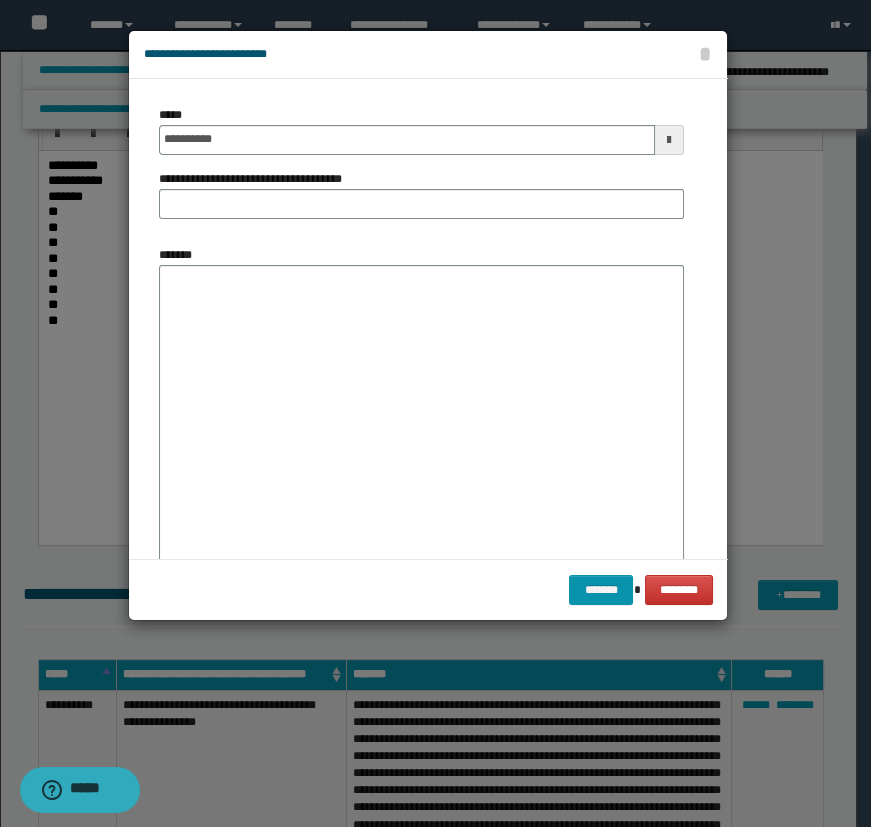 click on "**********" at bounding box center [421, 130] 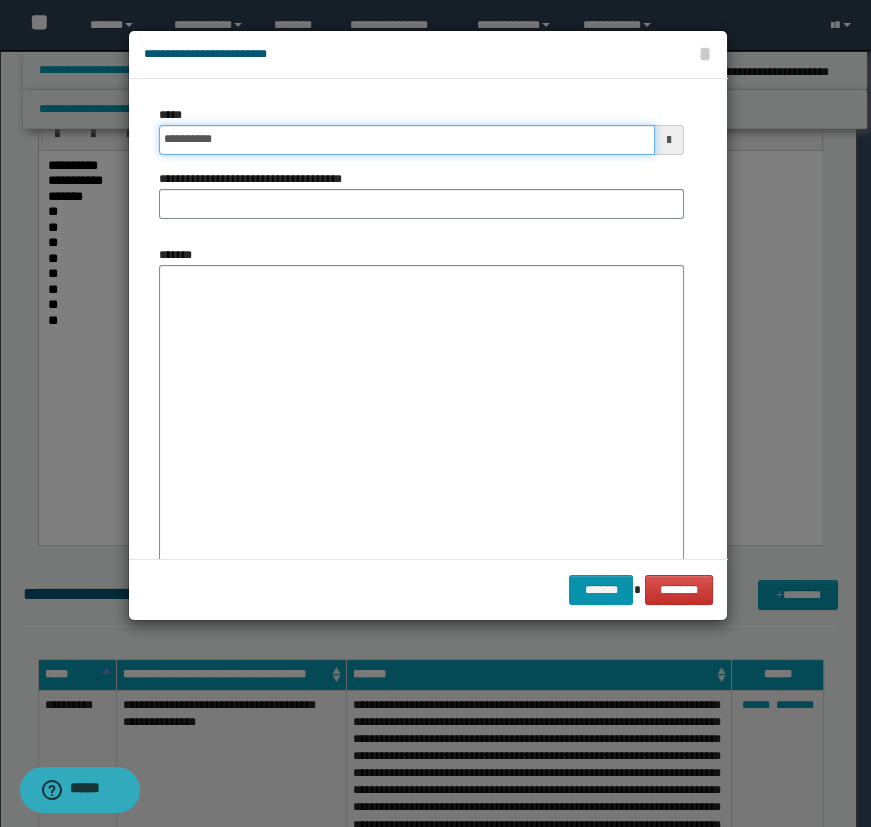 click on "**********" at bounding box center (407, 140) 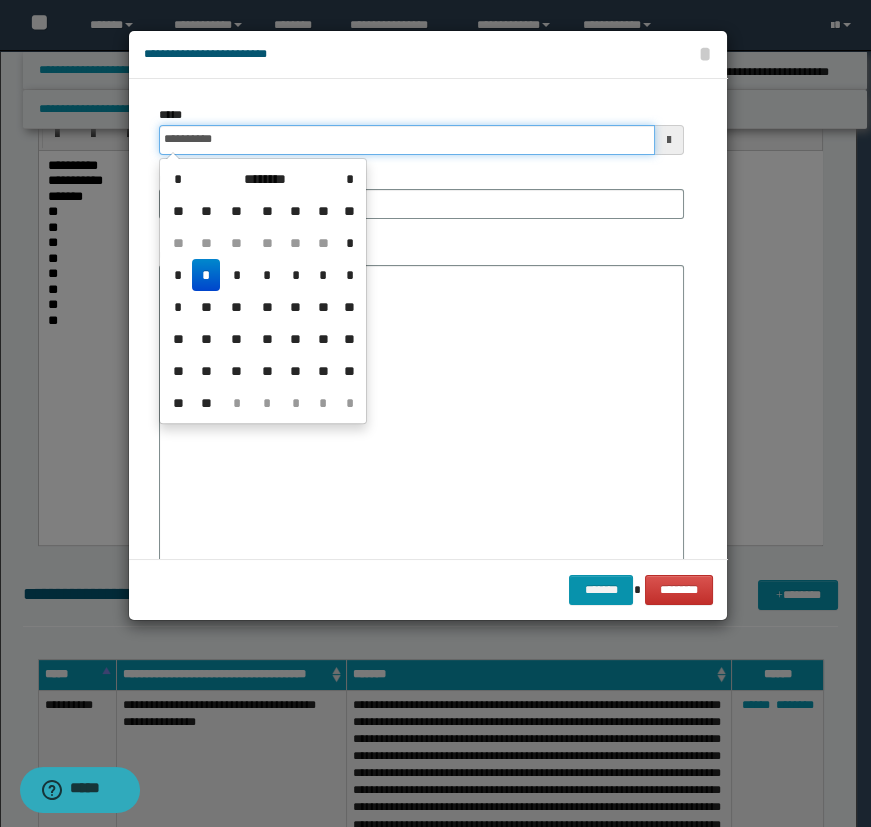 type on "**********" 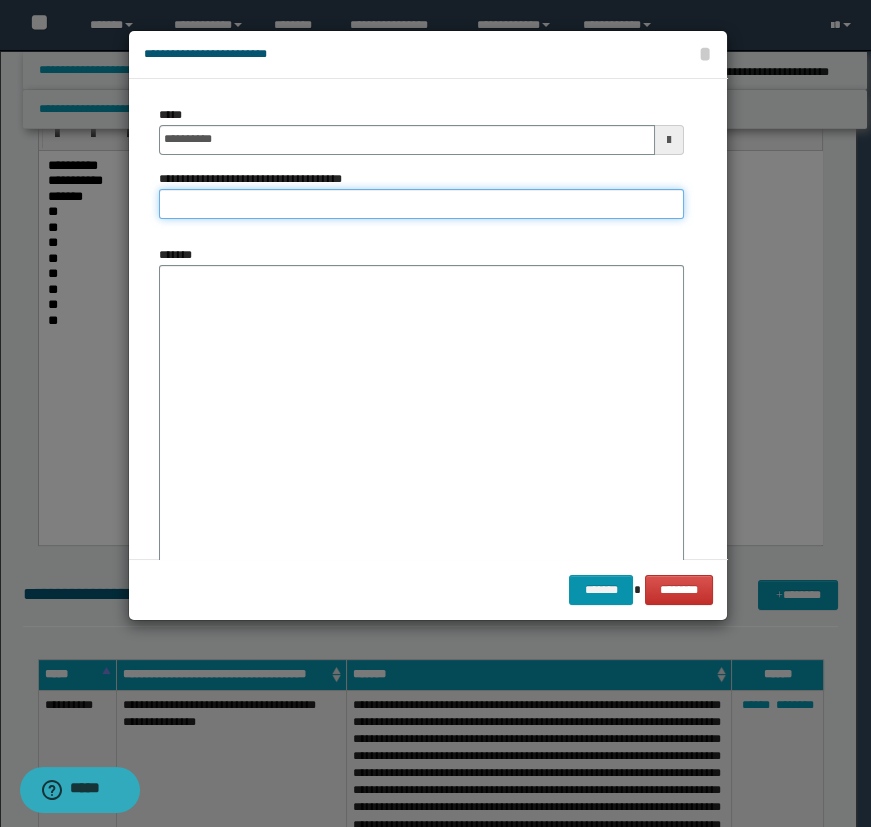 click on "**********" at bounding box center [421, 204] 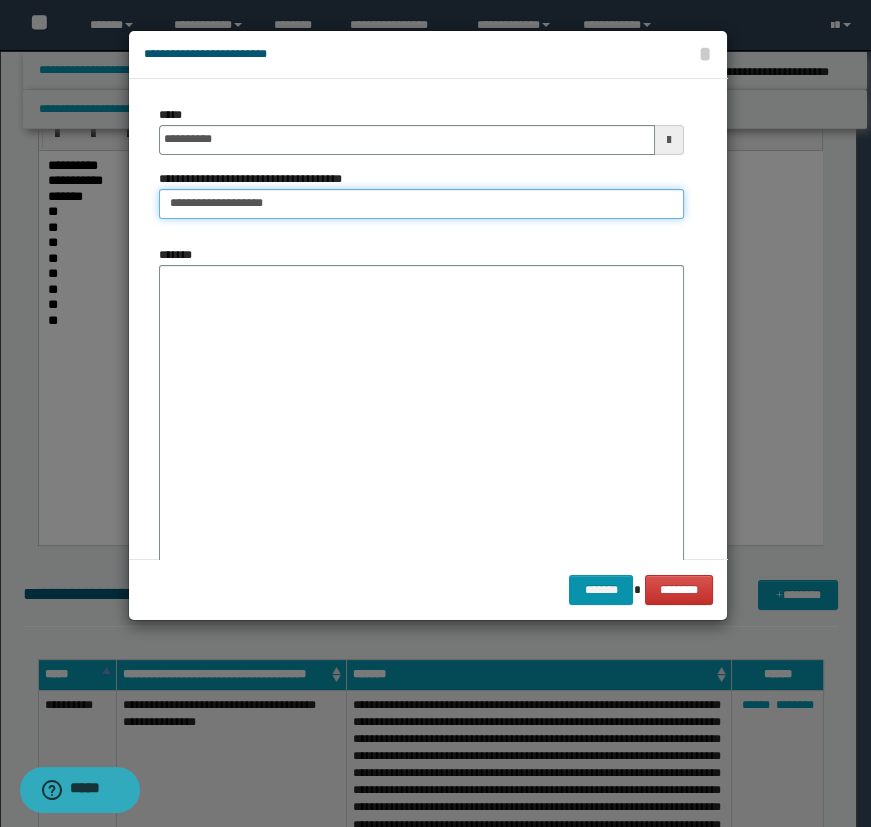 type on "**********" 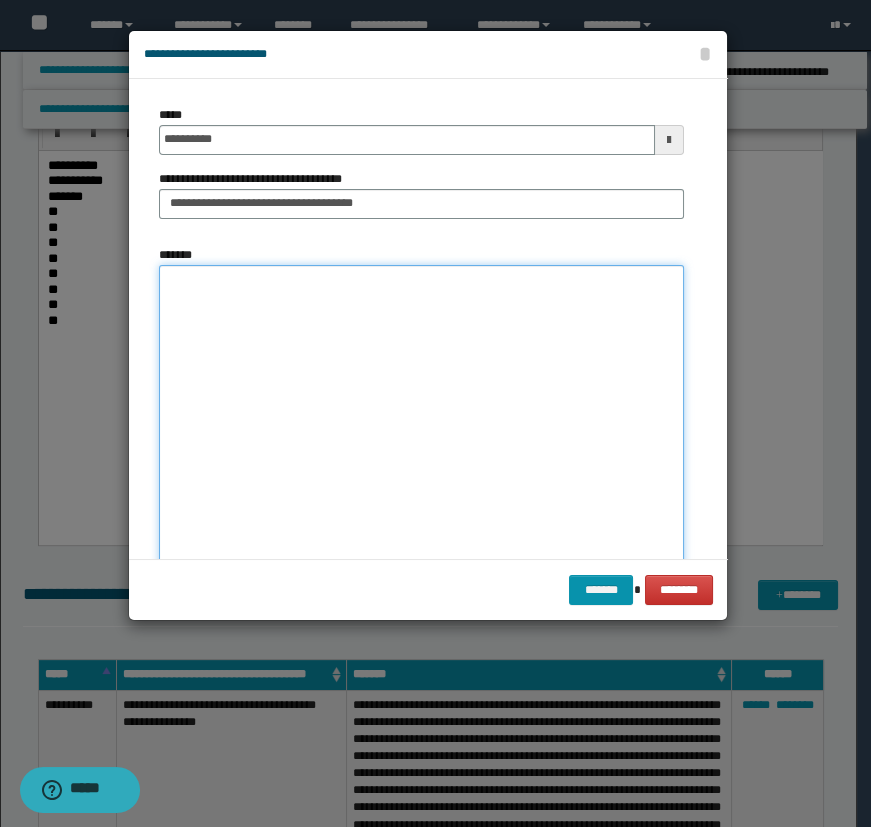 click on "*******" at bounding box center (421, 421) 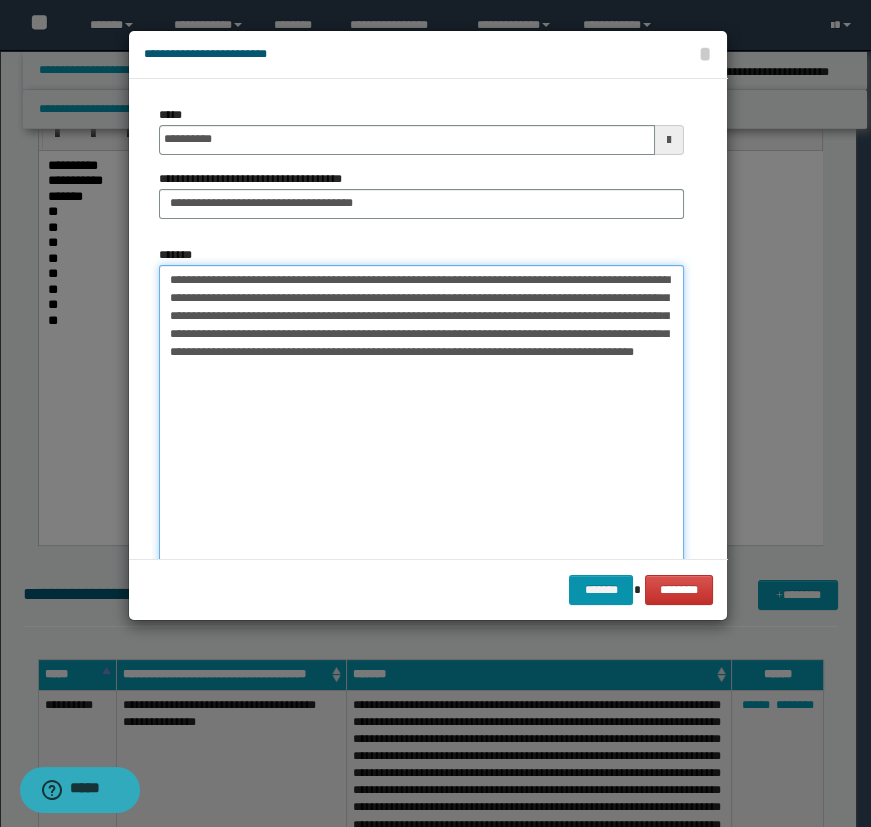 click on "**********" at bounding box center [421, 421] 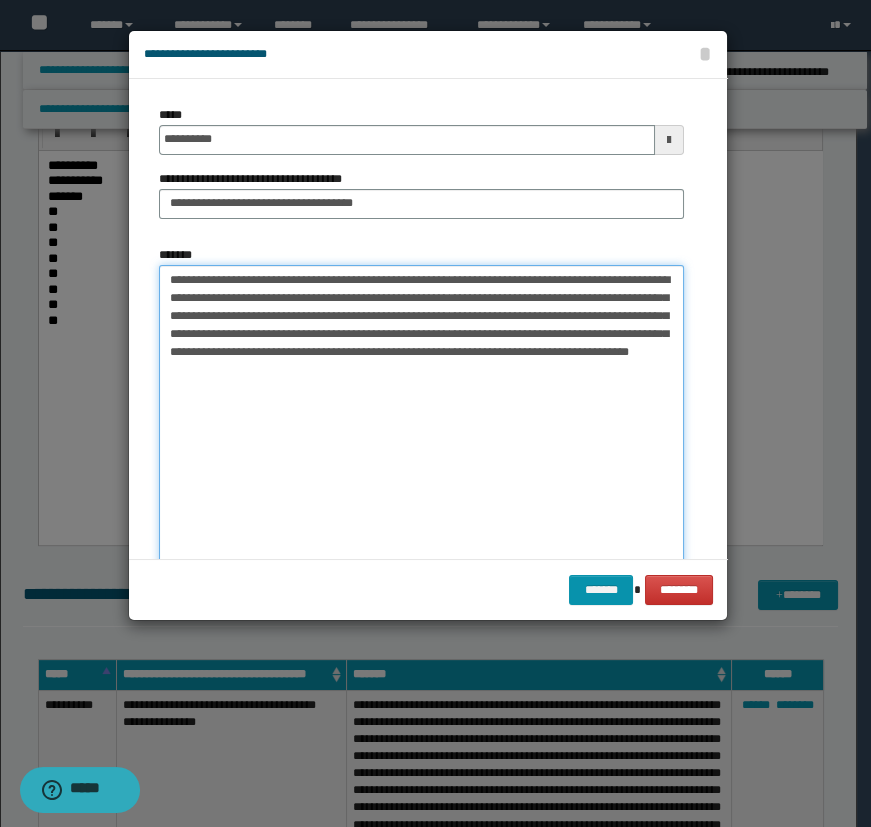 click on "**********" at bounding box center (421, 421) 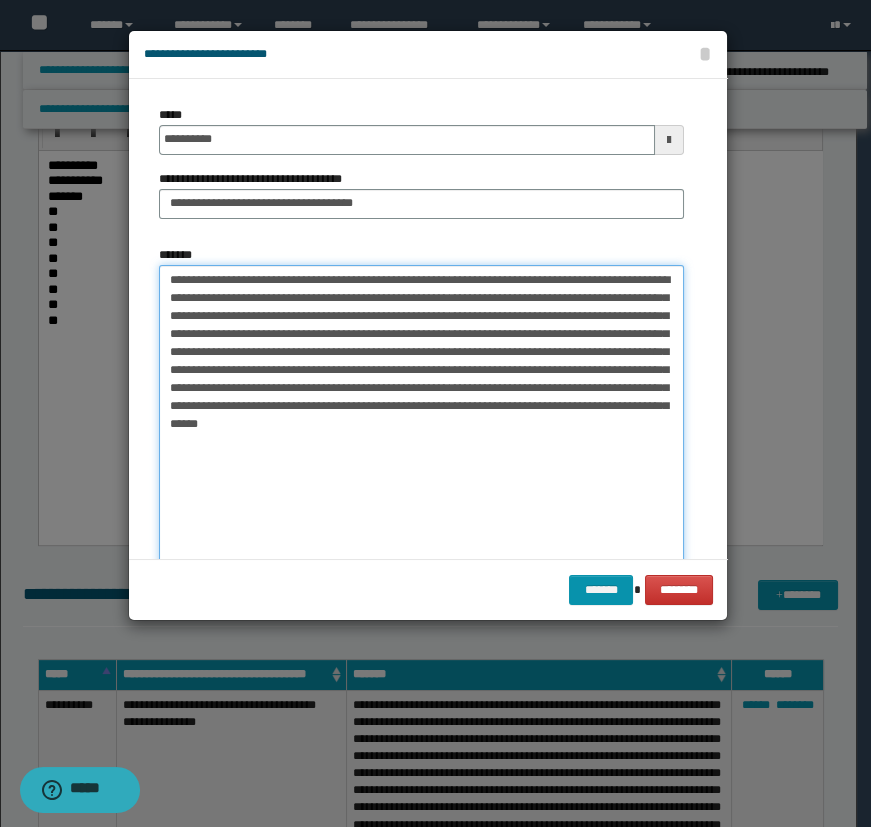 drag, startPoint x: 559, startPoint y: 382, endPoint x: 497, endPoint y: 372, distance: 62.801273 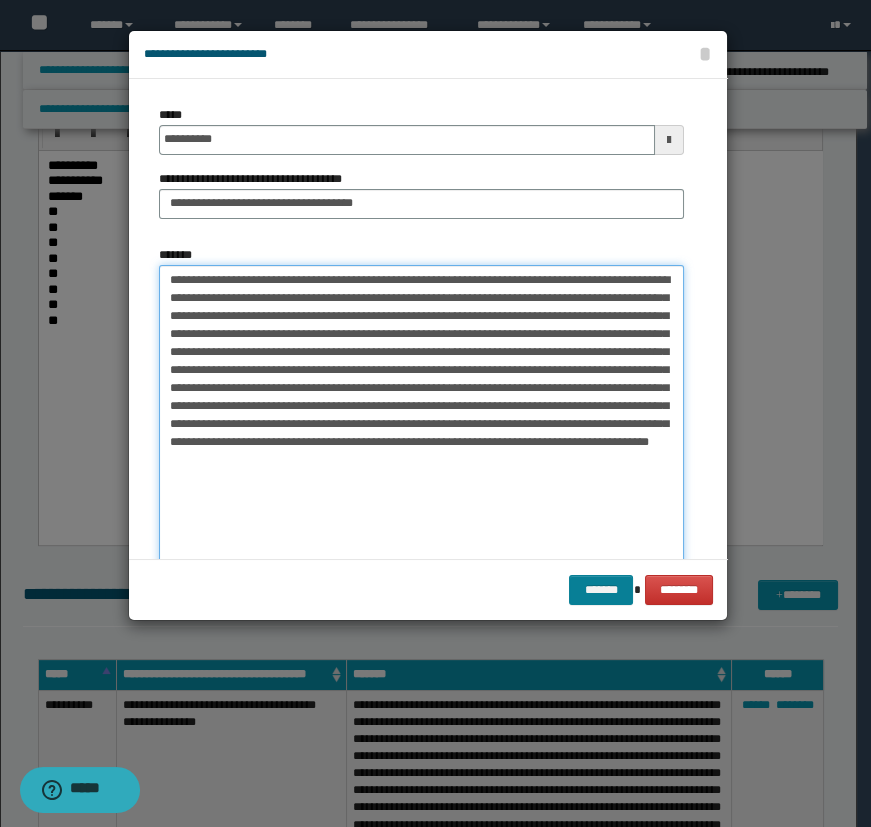 type on "**********" 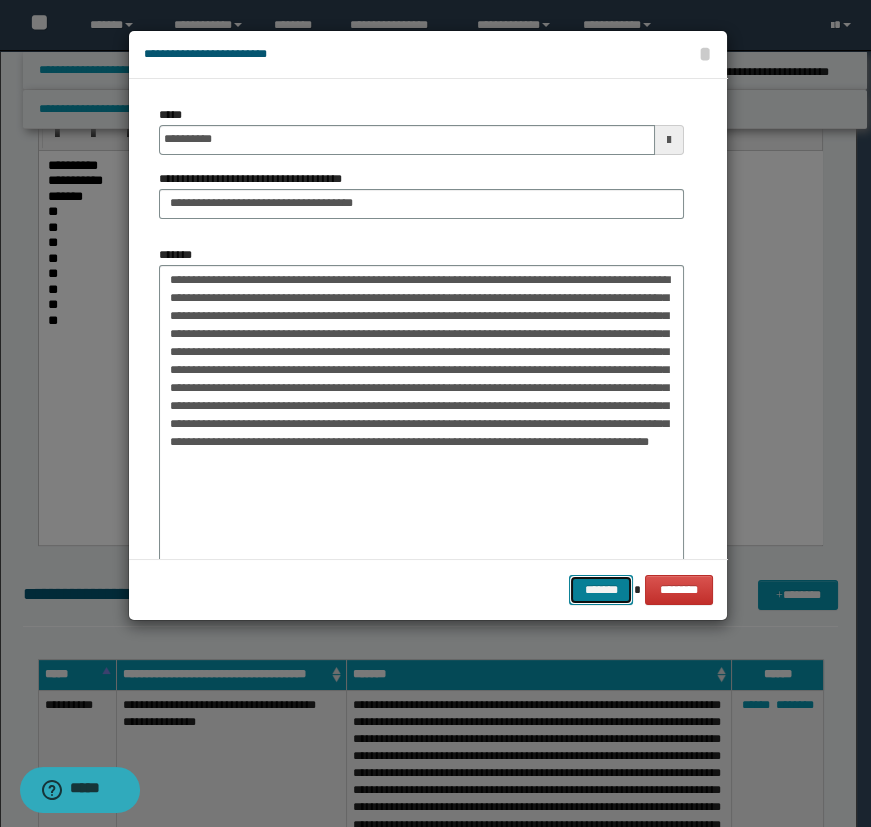 click on "*******" at bounding box center [601, 590] 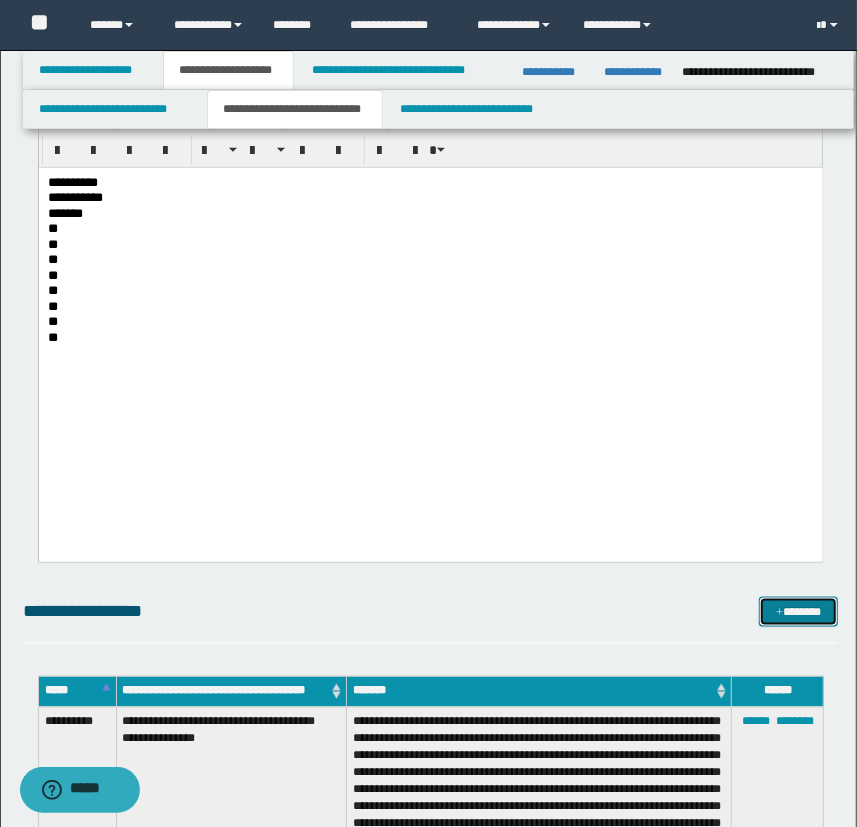 scroll, scrollTop: 810, scrollLeft: 0, axis: vertical 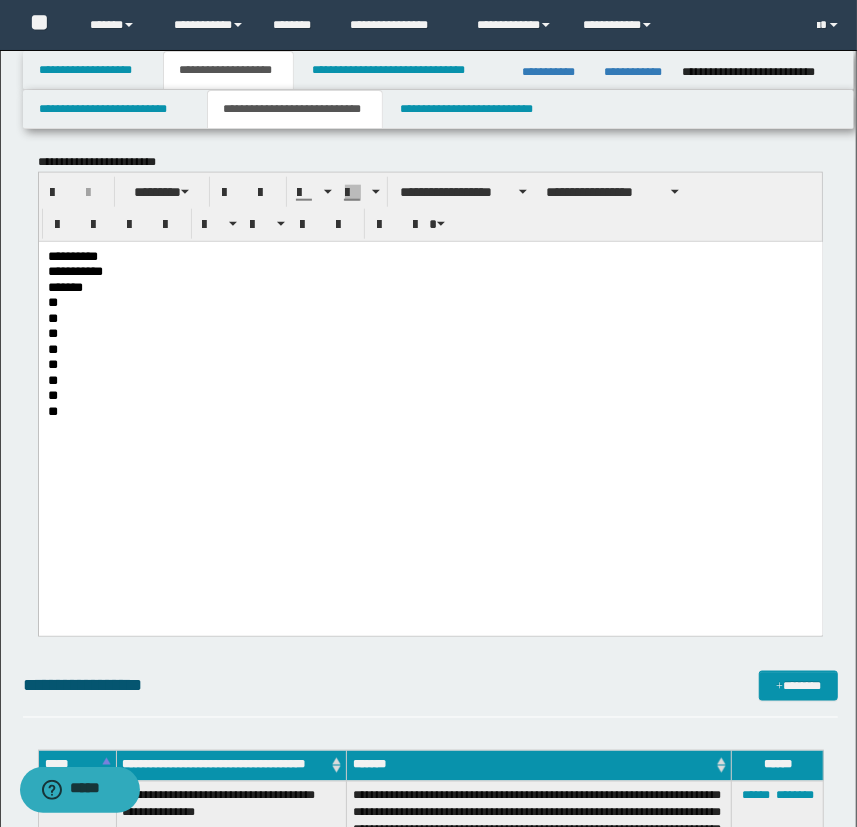 click on "**" at bounding box center [430, 411] 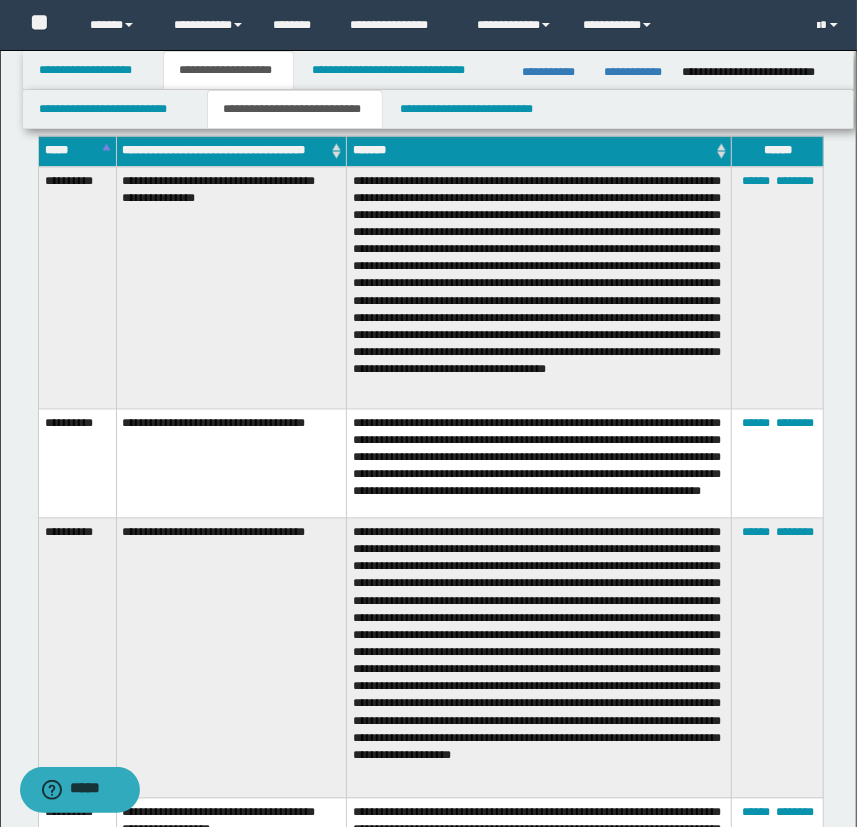 scroll, scrollTop: 1447, scrollLeft: 0, axis: vertical 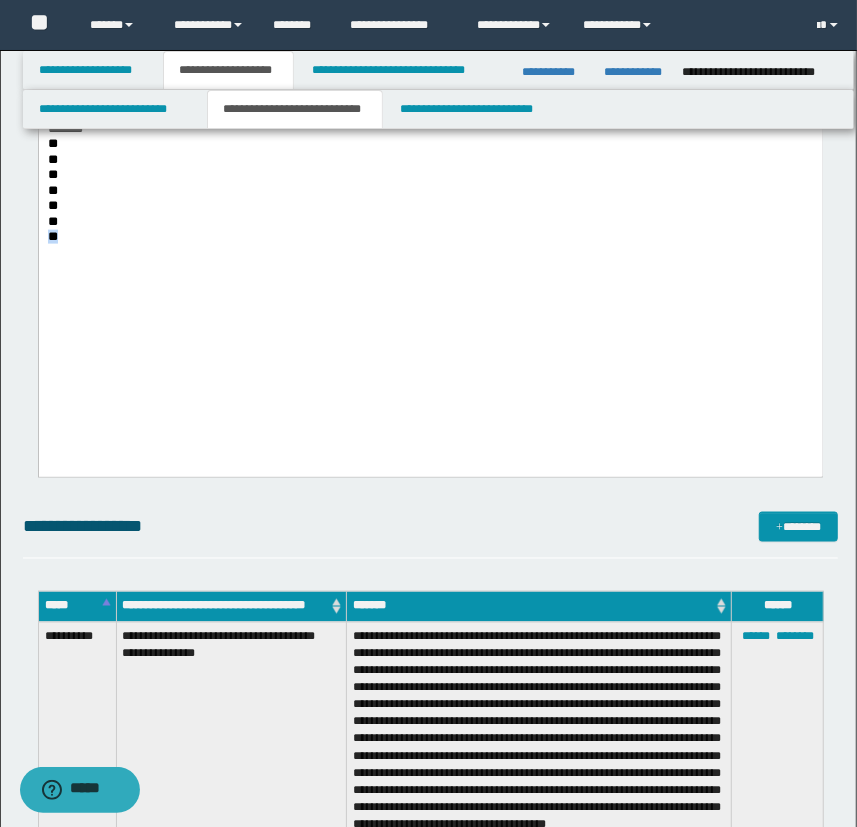 drag, startPoint x: 73, startPoint y: 231, endPoint x: 32, endPoint y: 240, distance: 41.976185 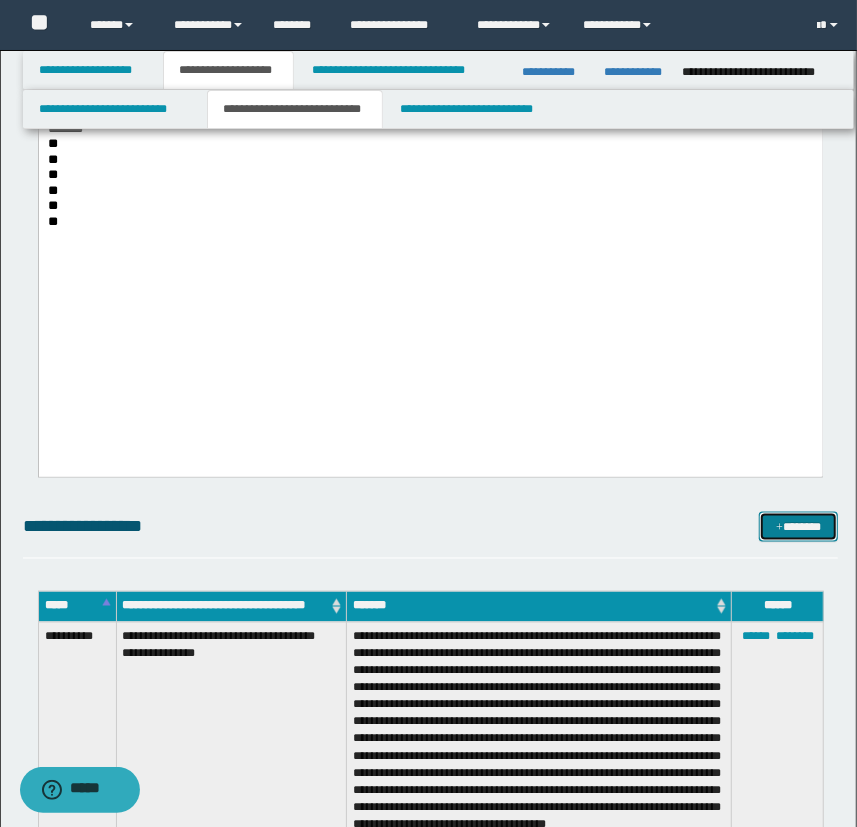 click on "*******" at bounding box center [799, 527] 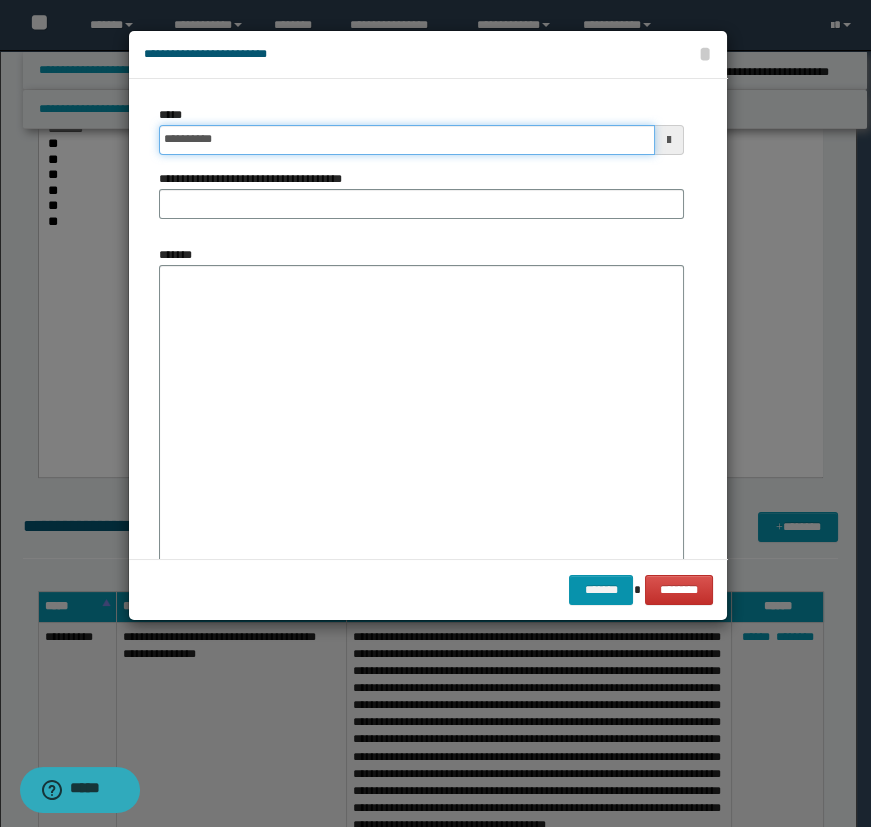 click on "**********" at bounding box center [407, 140] 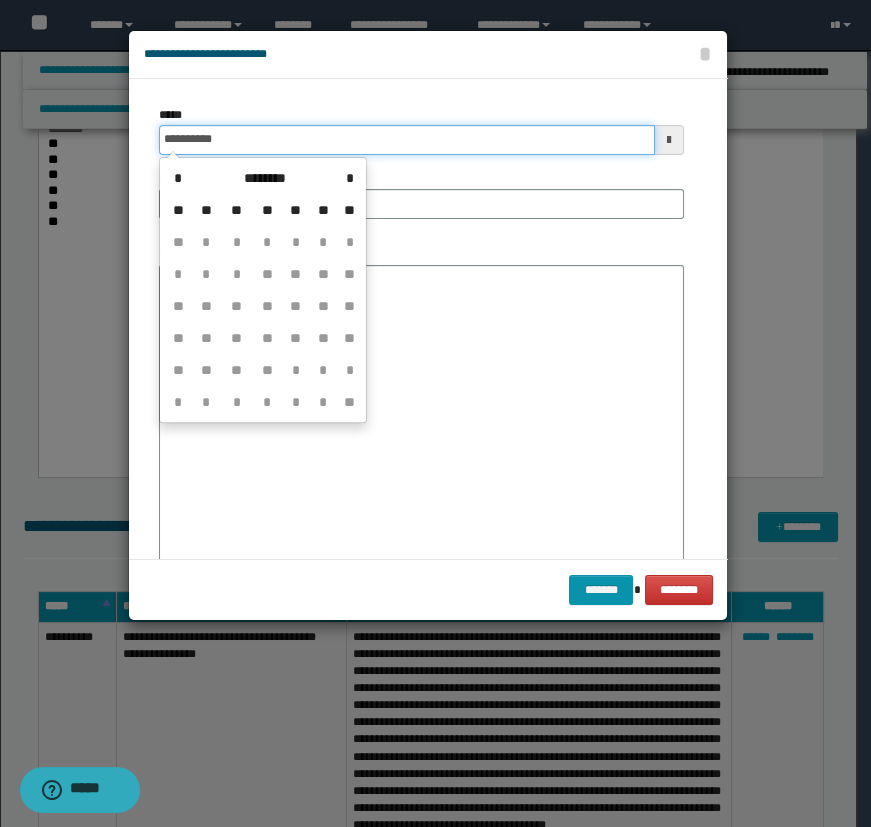 type on "**********" 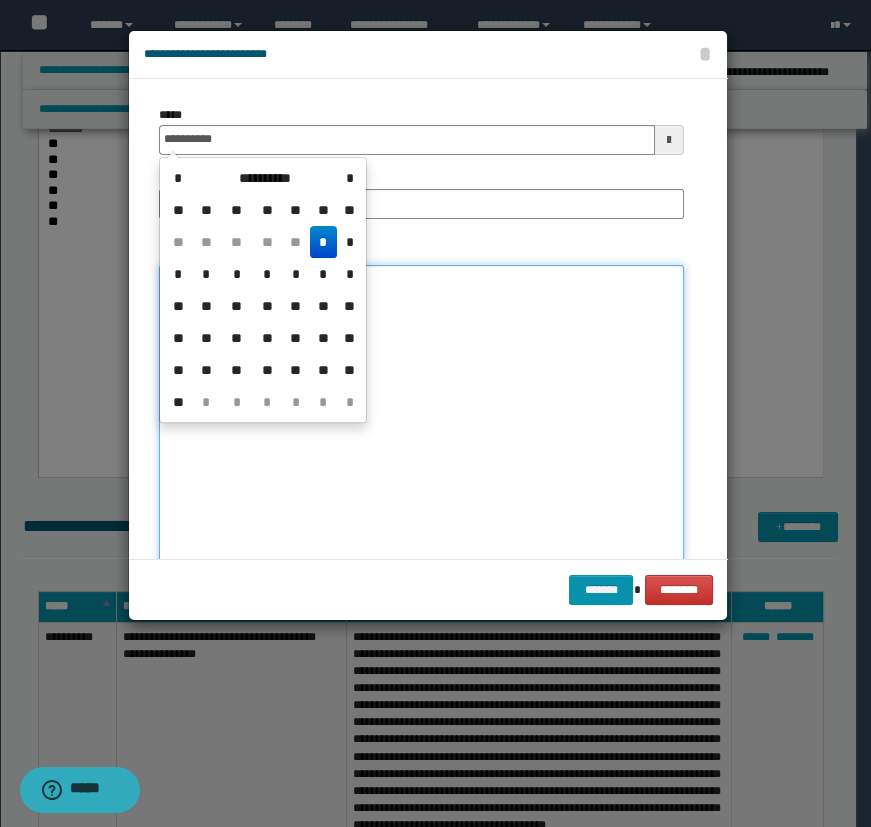 click on "*******" at bounding box center (421, 421) 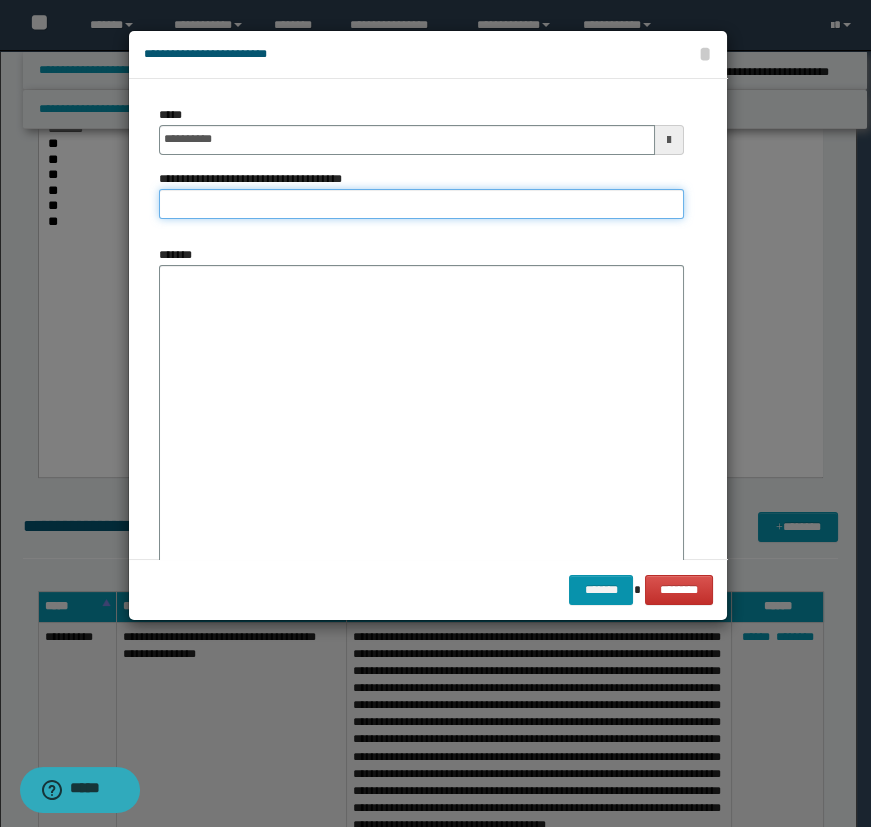click on "**********" at bounding box center [421, 204] 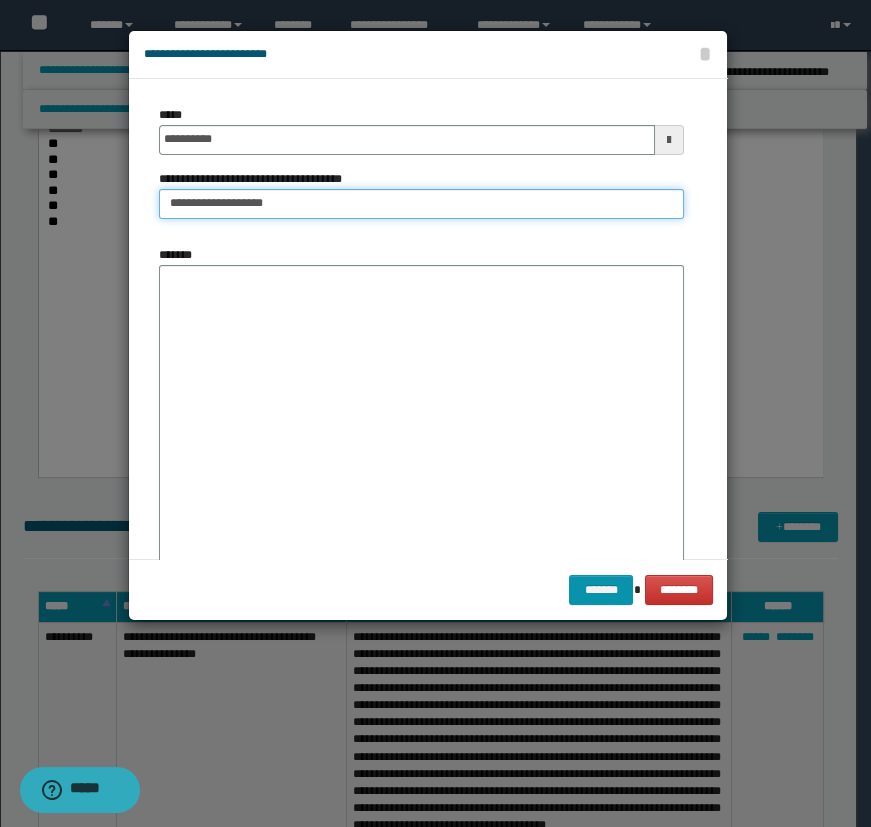 type on "**********" 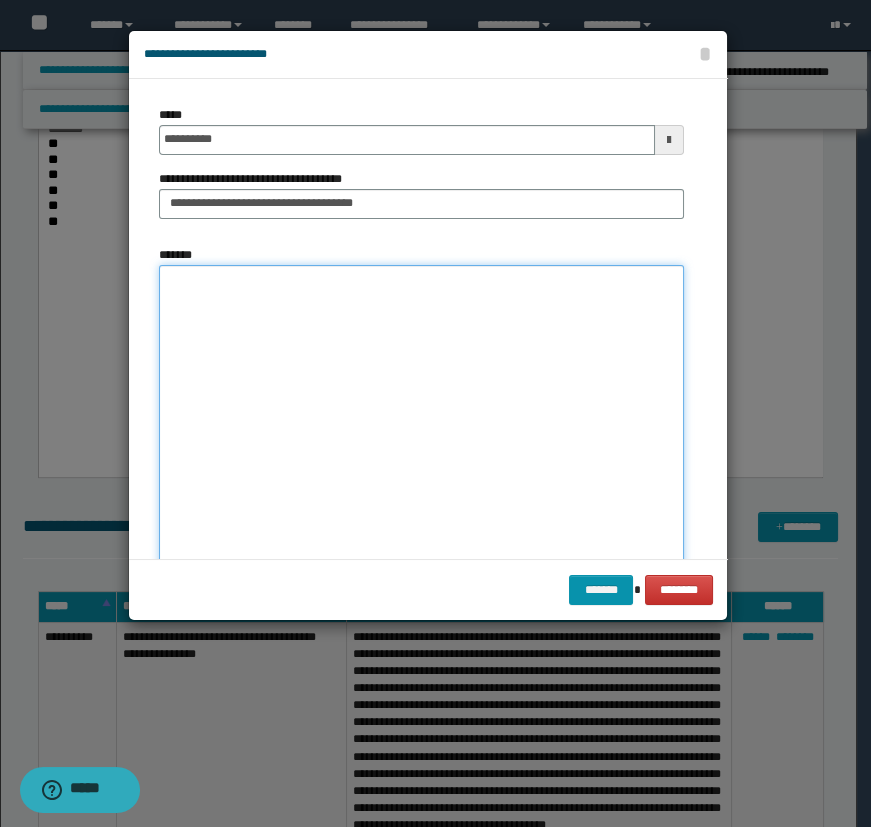 click on "*******" at bounding box center [421, 421] 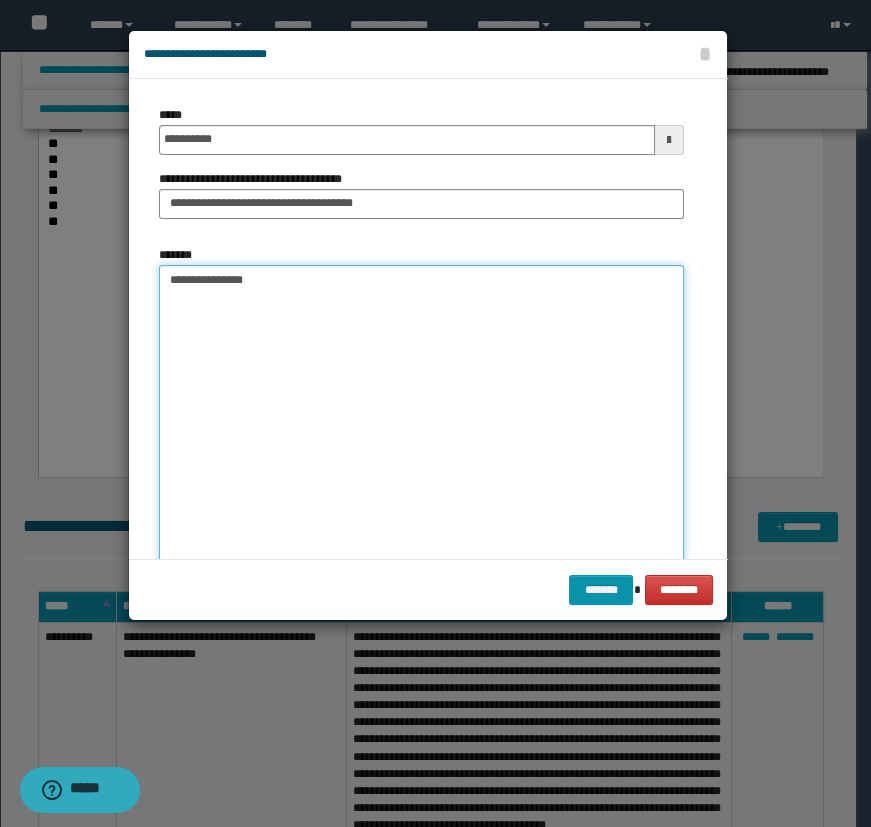click on "**********" at bounding box center (421, 421) 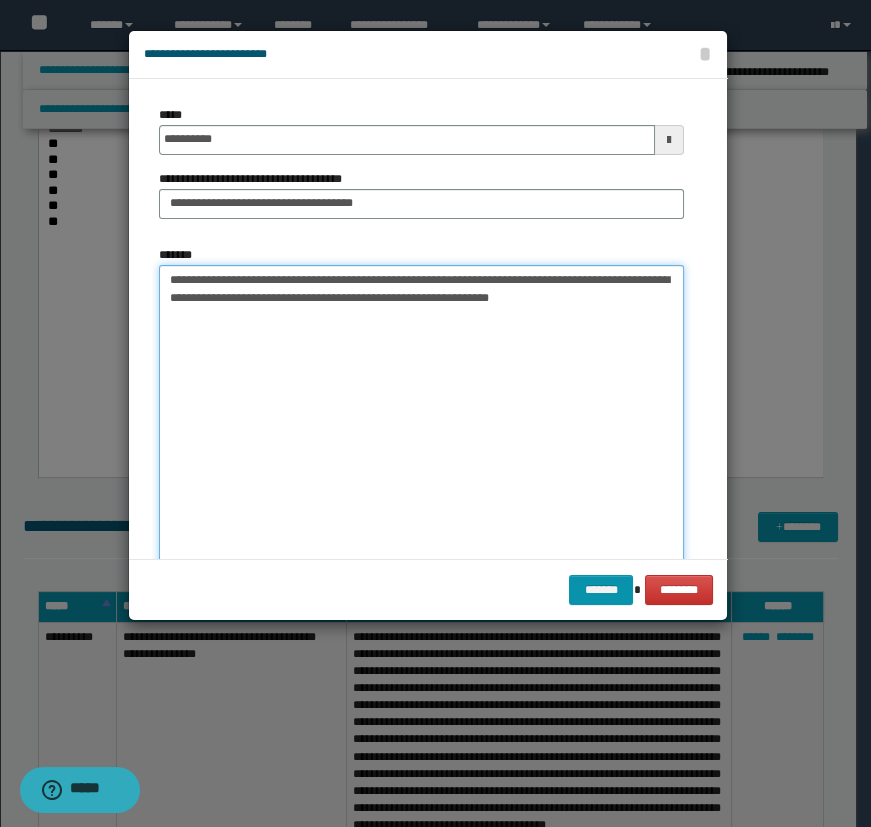 click on "**********" at bounding box center [421, 421] 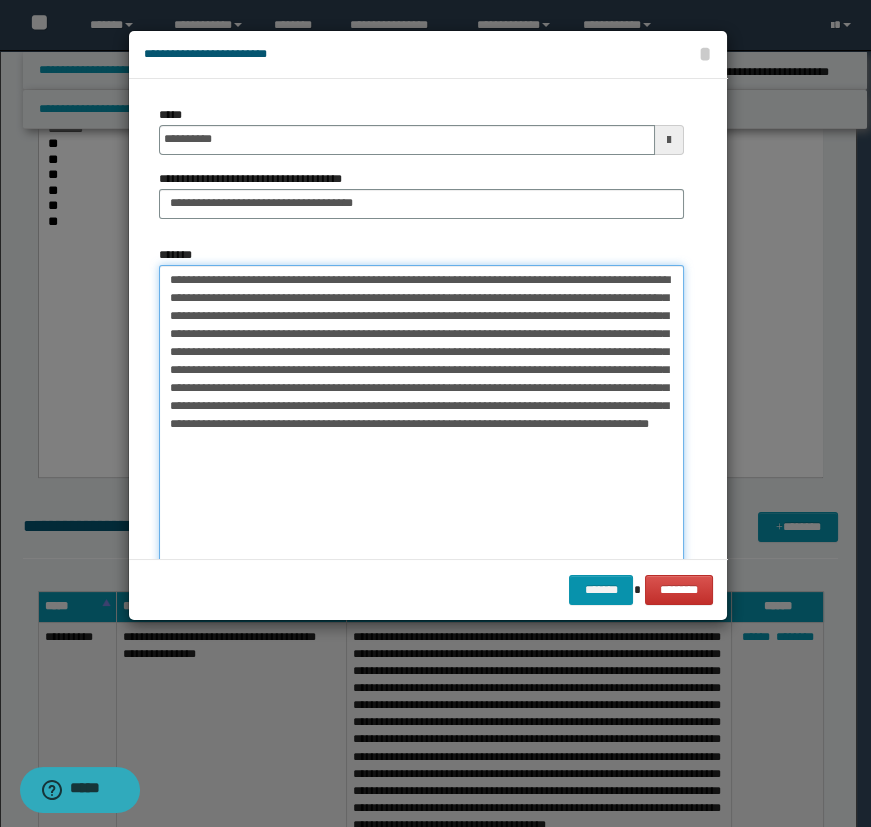 click on "**********" at bounding box center [421, 421] 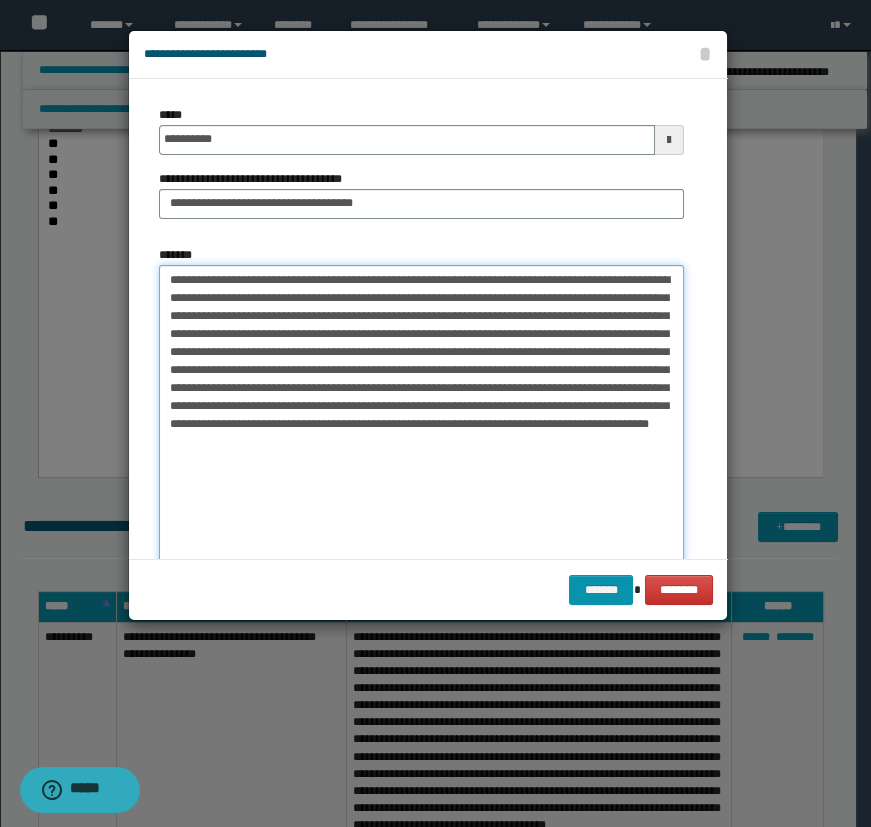 click on "**********" at bounding box center (421, 421) 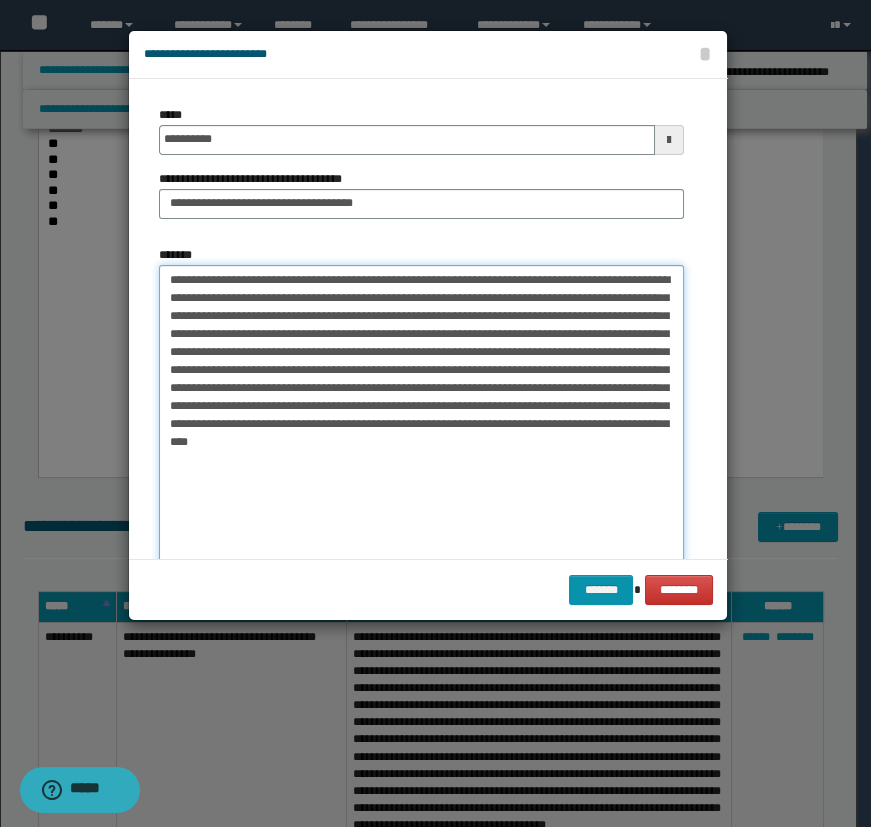 click on "**********" at bounding box center (421, 421) 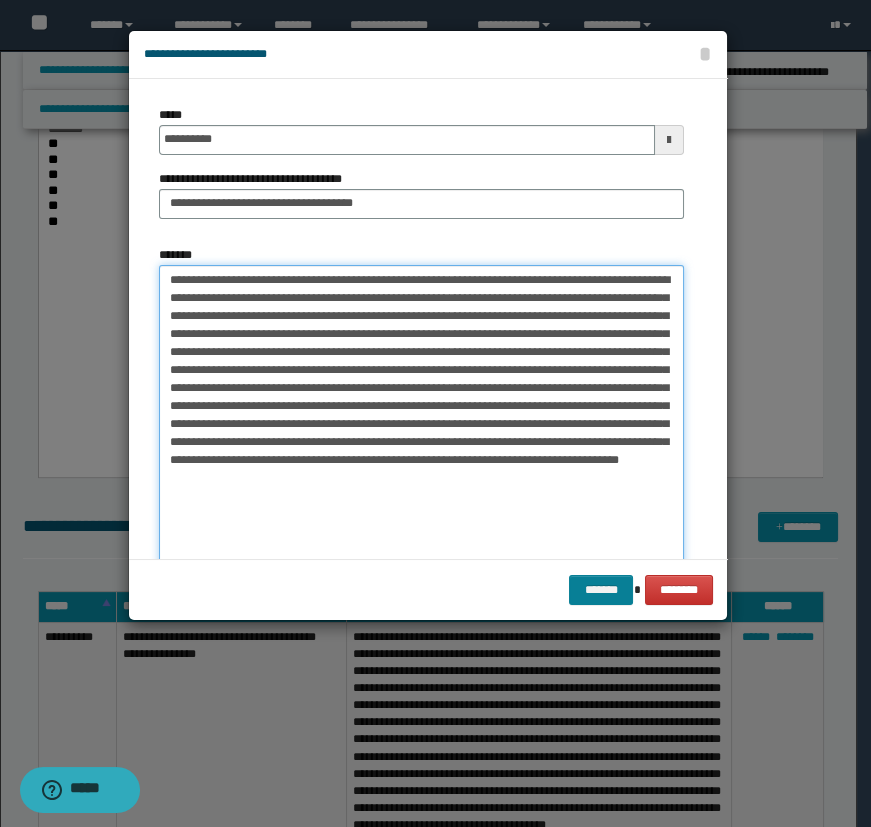 type on "**********" 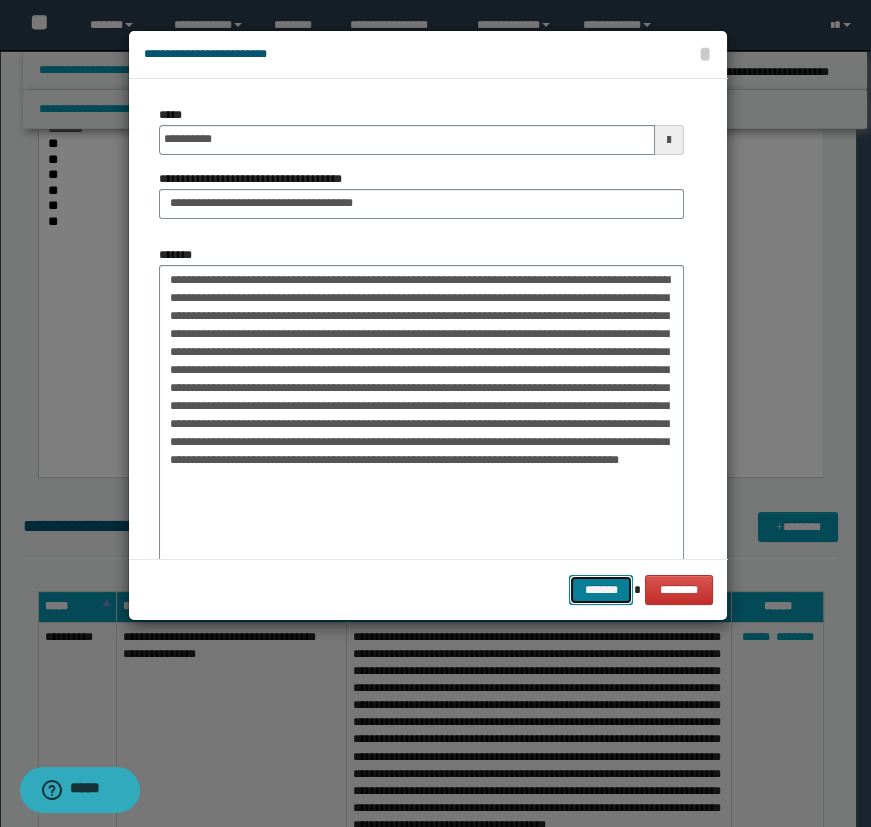 click on "*******" at bounding box center (601, 590) 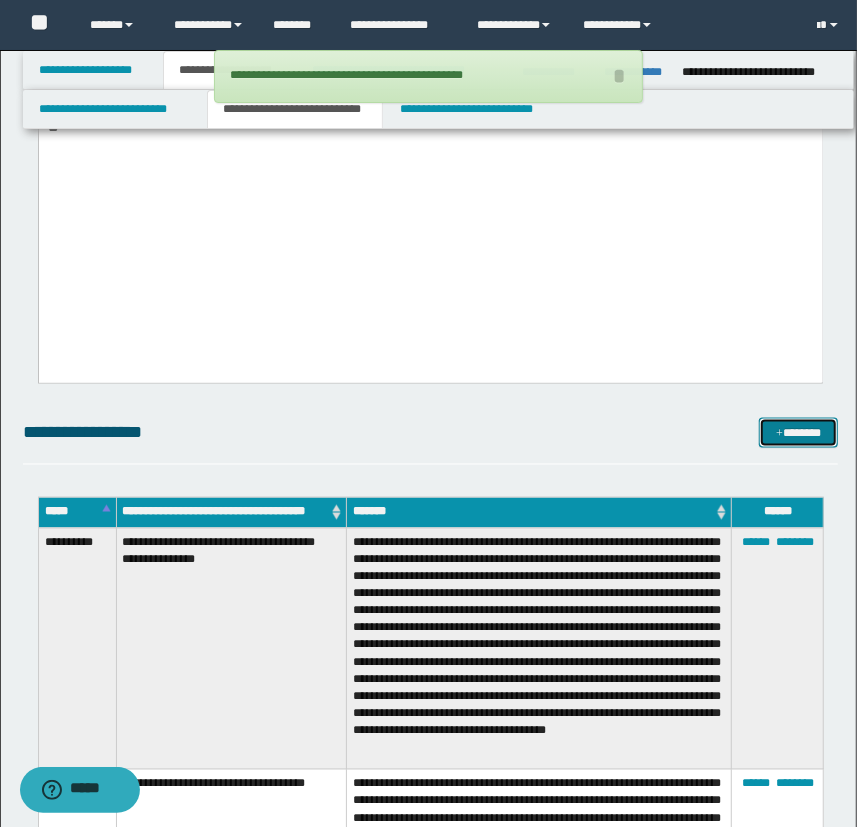 scroll, scrollTop: 1060, scrollLeft: 0, axis: vertical 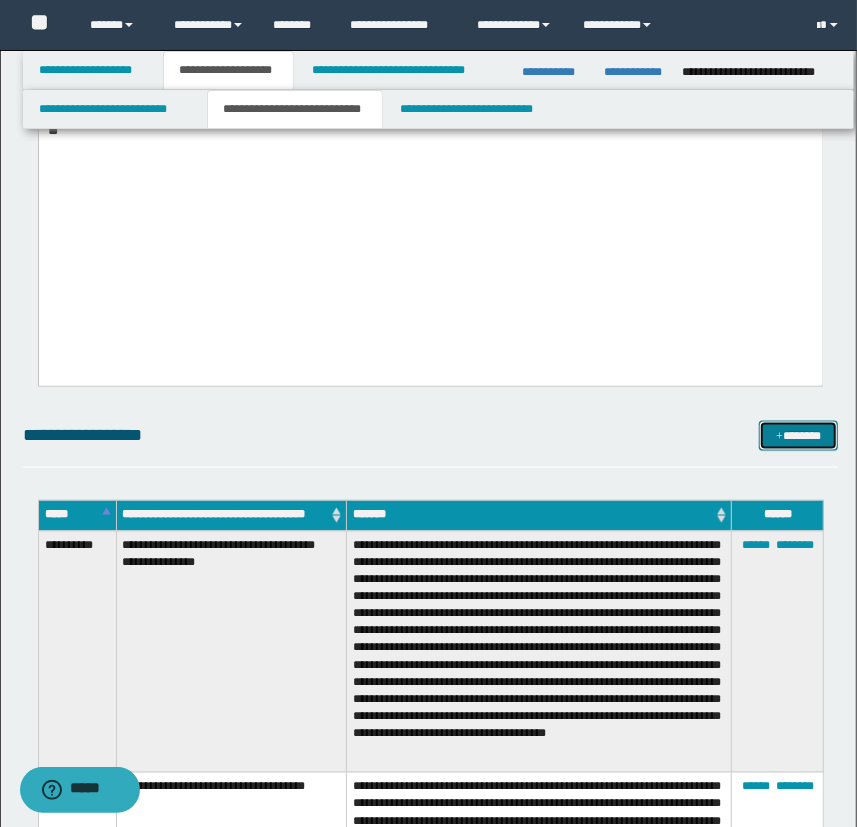 click at bounding box center [779, 437] 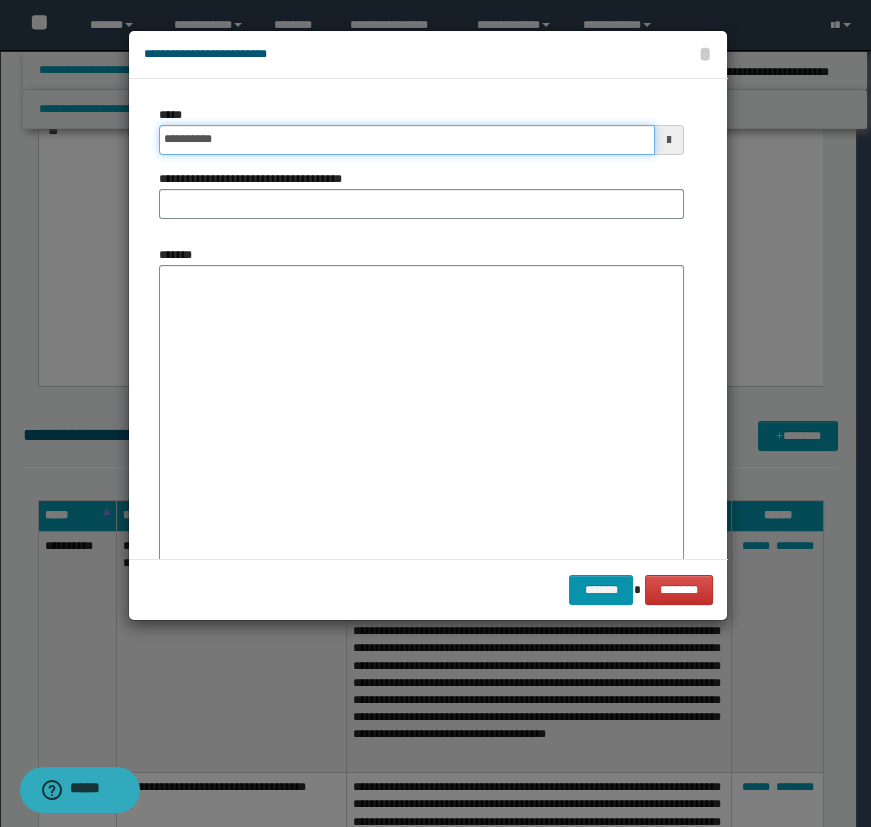 click on "**********" at bounding box center (435, -647) 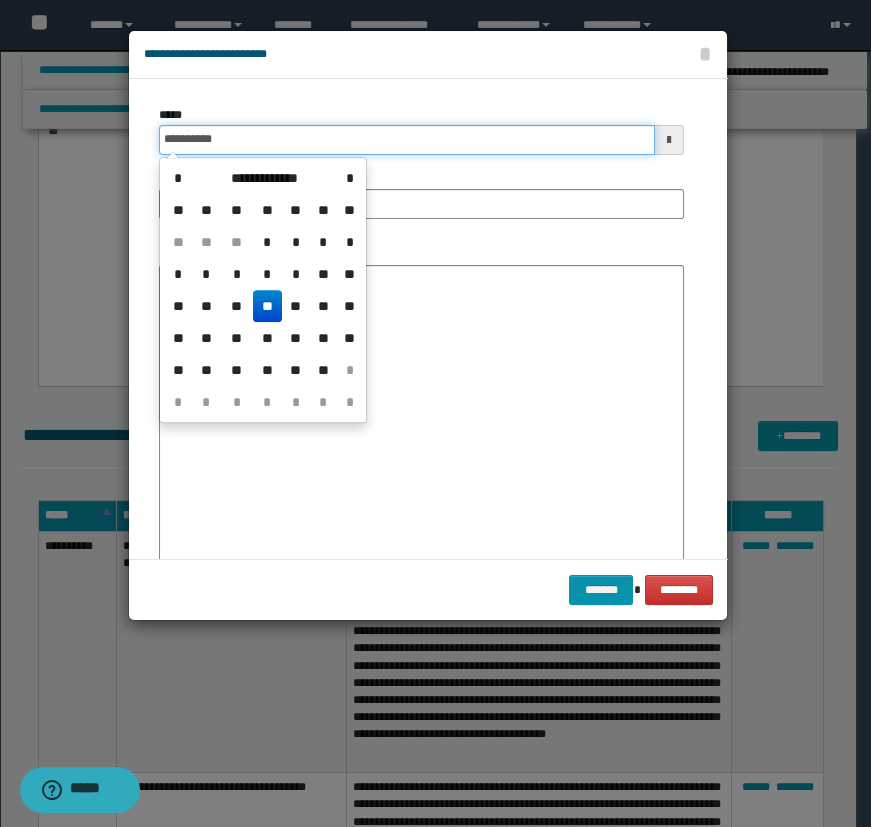 type on "**********" 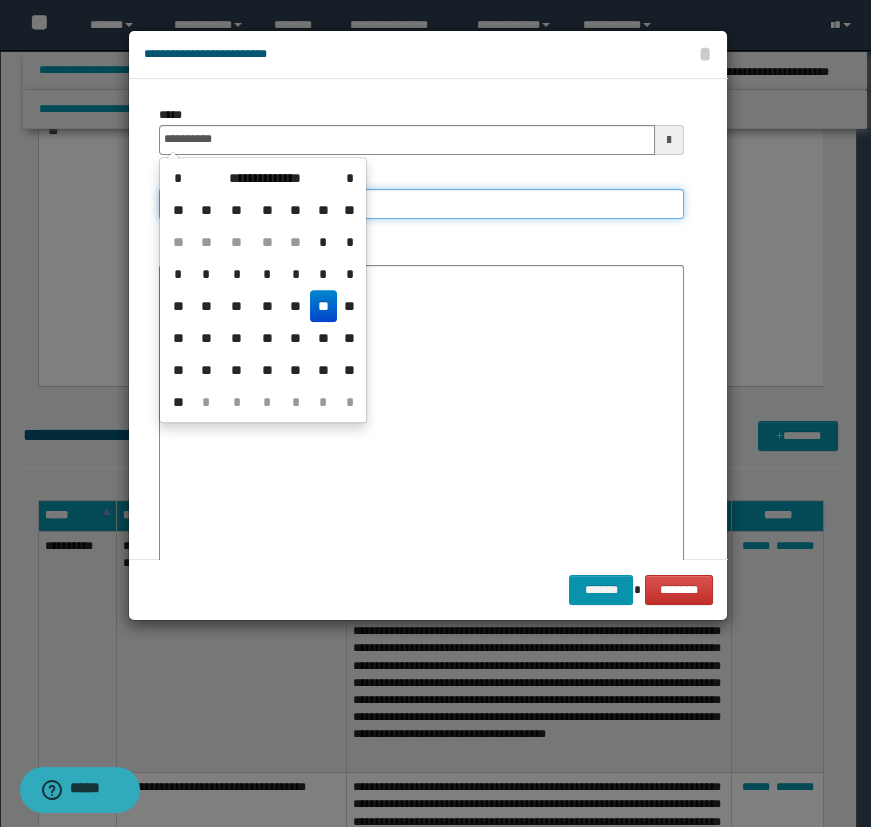 click on "**********" at bounding box center [421, 204] 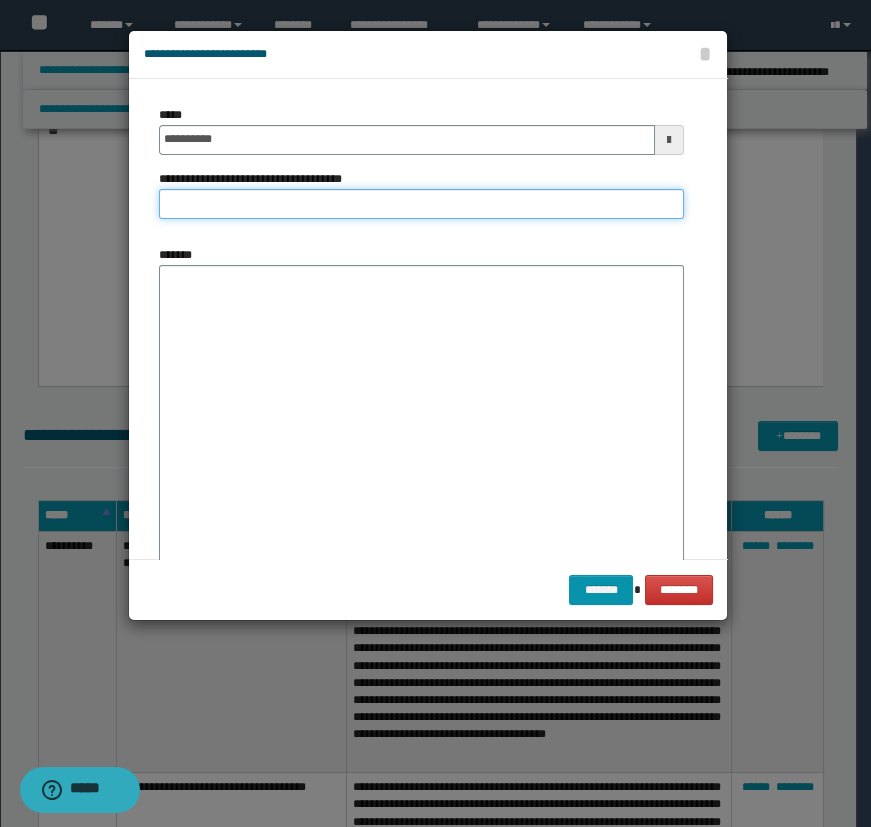 click on "**********" at bounding box center [421, 204] 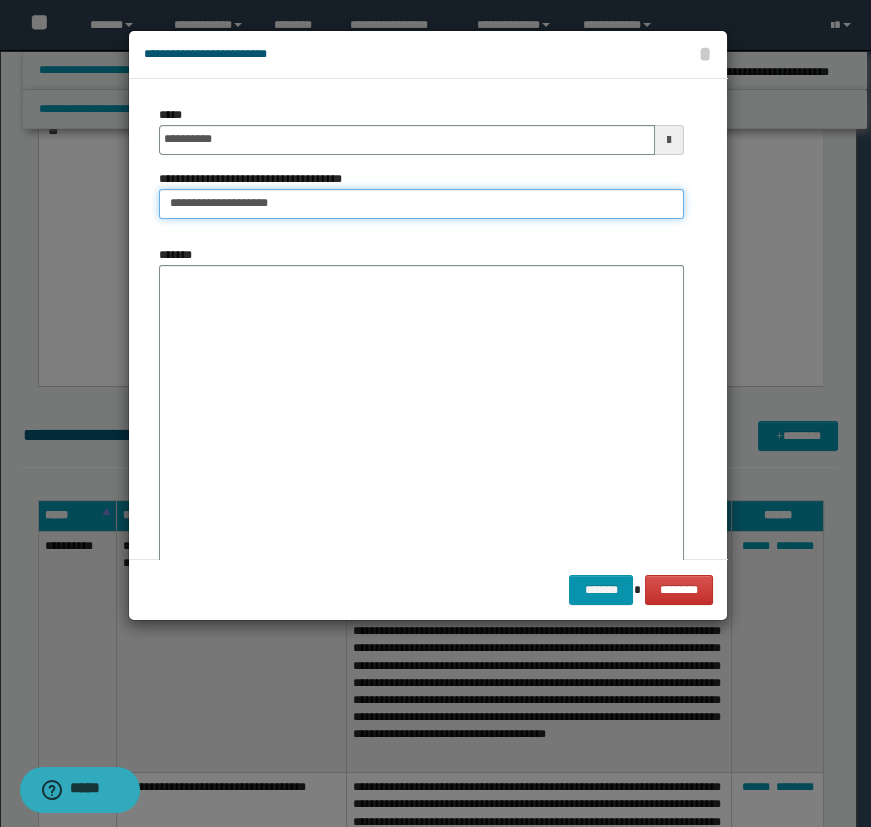 type on "**********" 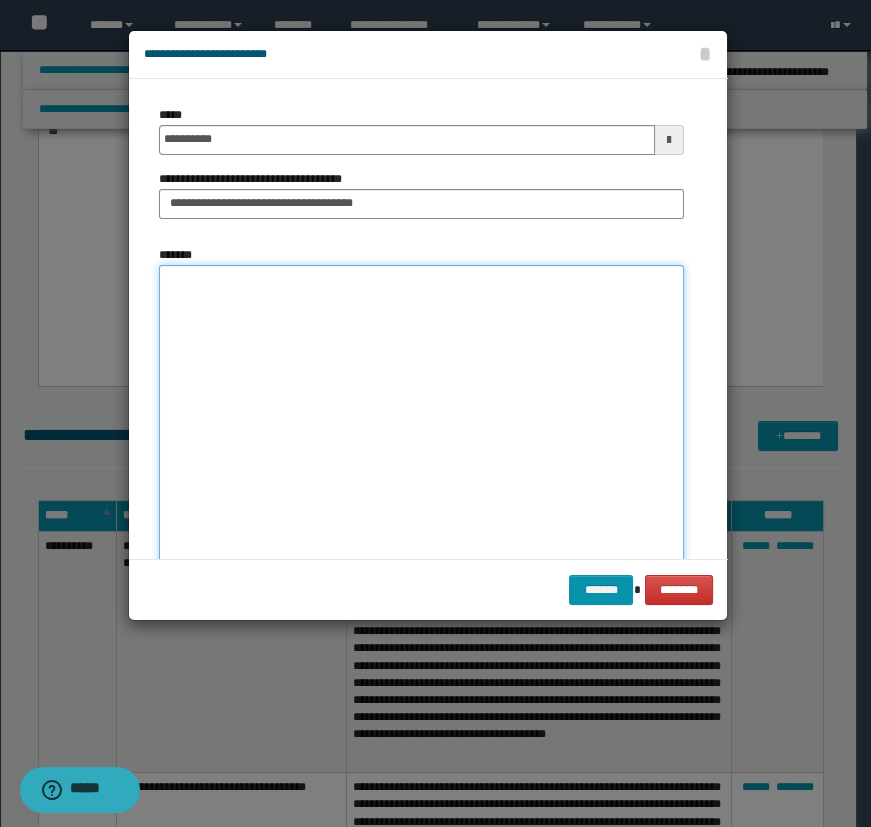 click on "*******" at bounding box center (421, 421) 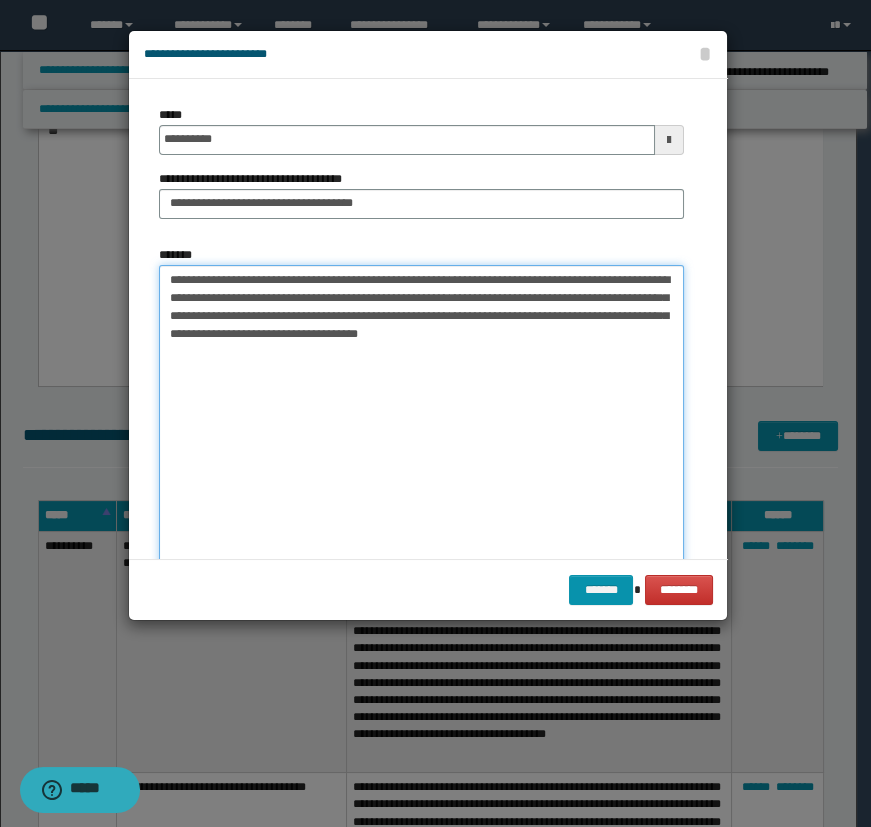 click on "**********" at bounding box center [421, 421] 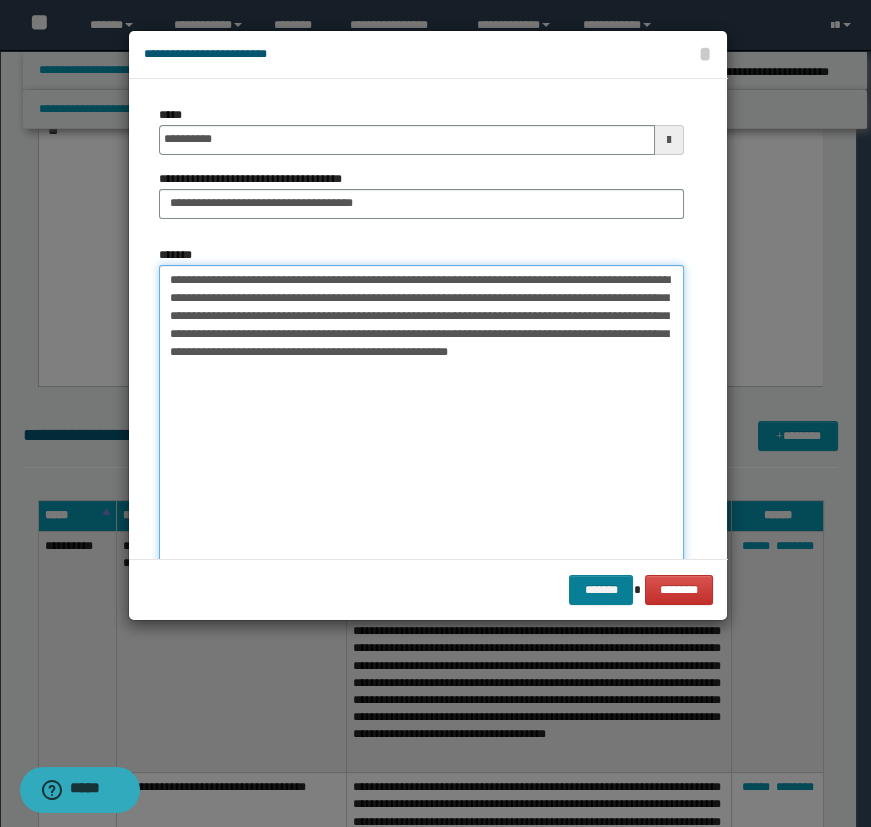 type on "**********" 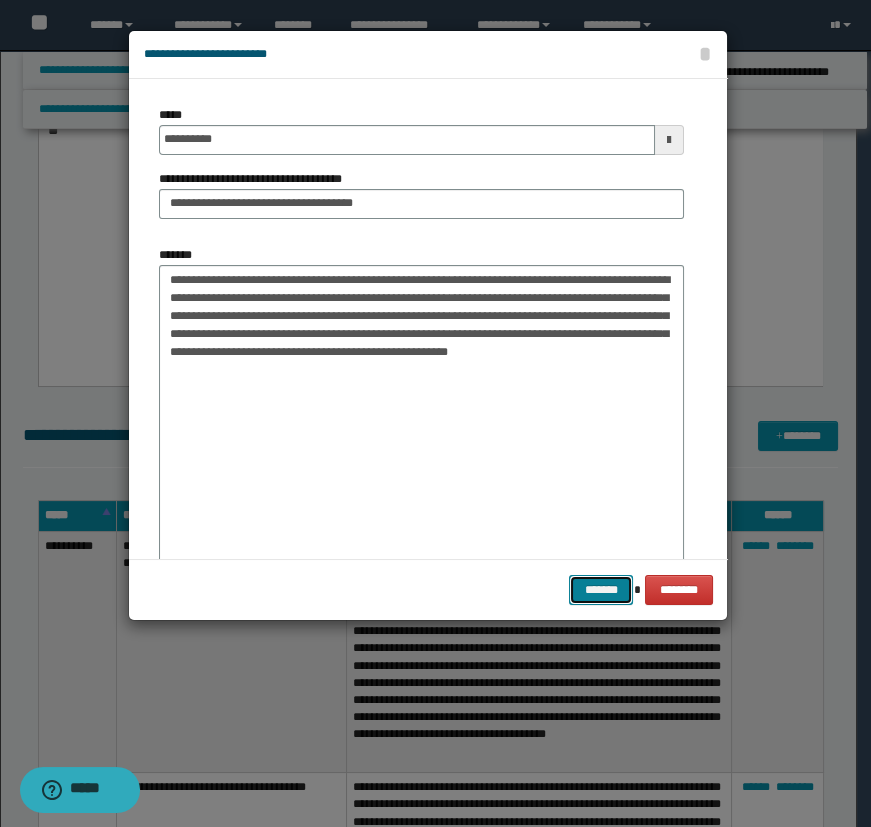 click on "*******" at bounding box center [601, 590] 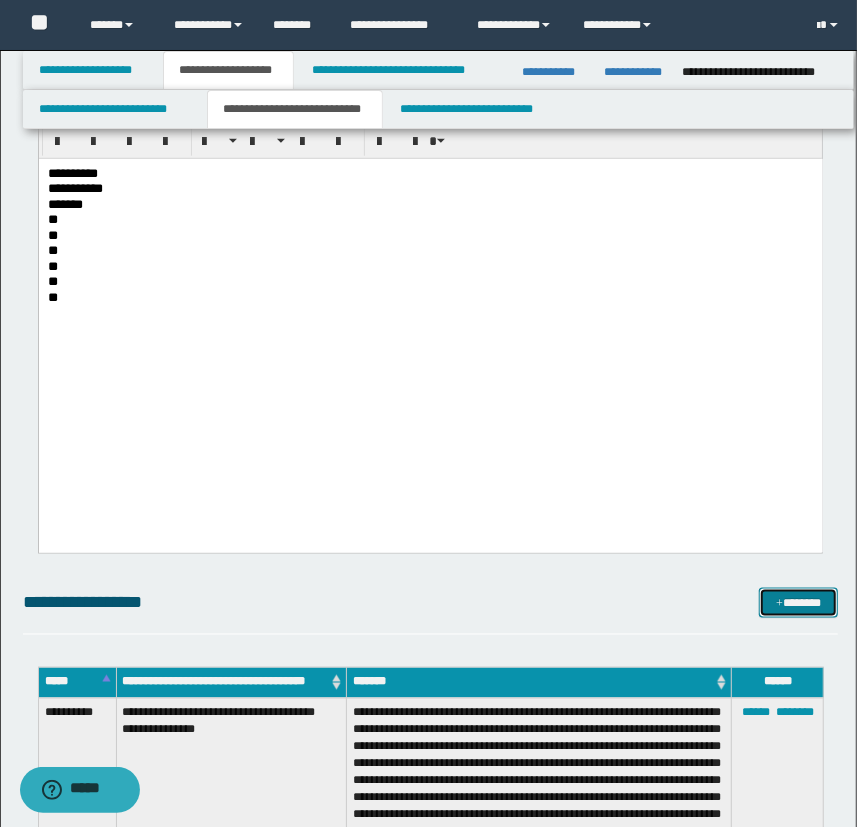 scroll, scrollTop: 878, scrollLeft: 0, axis: vertical 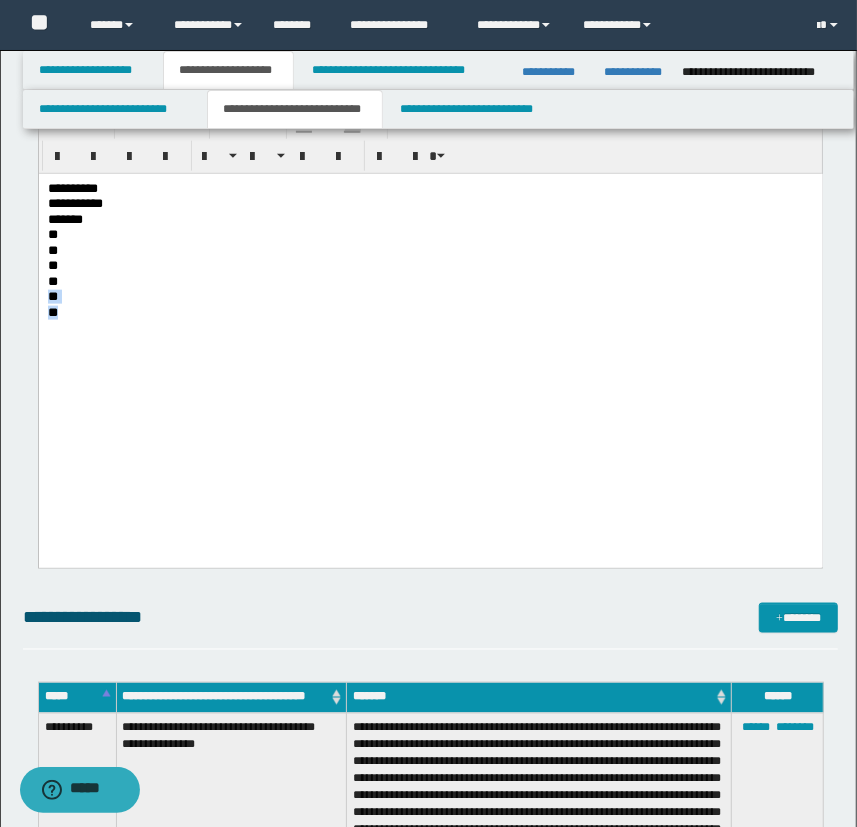 drag, startPoint x: 89, startPoint y: 314, endPoint x: 44, endPoint y: 293, distance: 49.658836 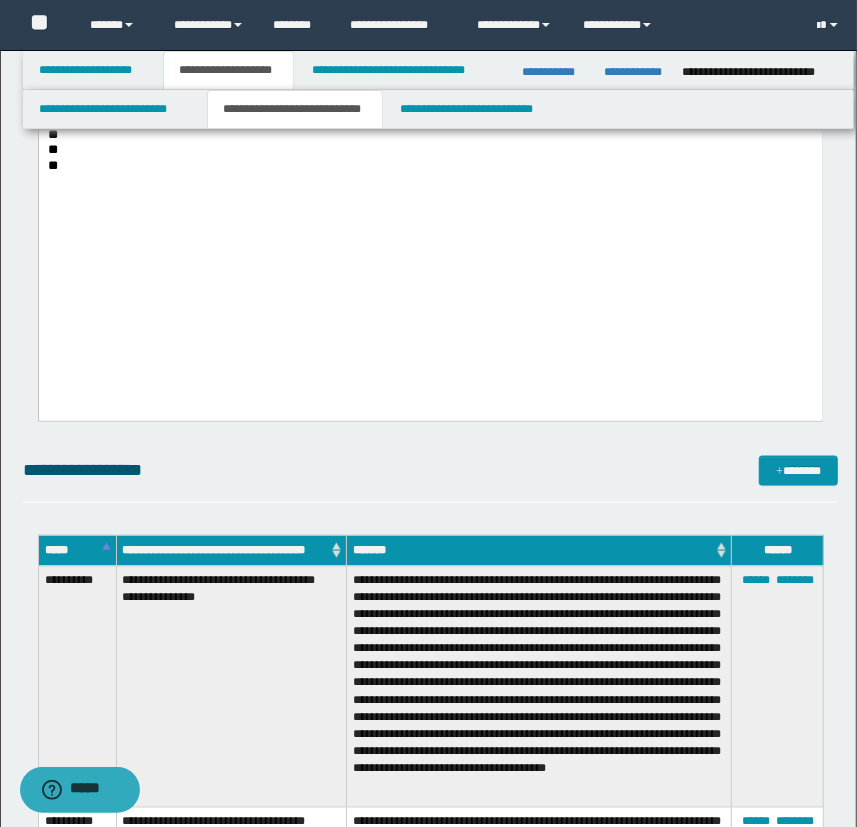 scroll, scrollTop: 946, scrollLeft: 0, axis: vertical 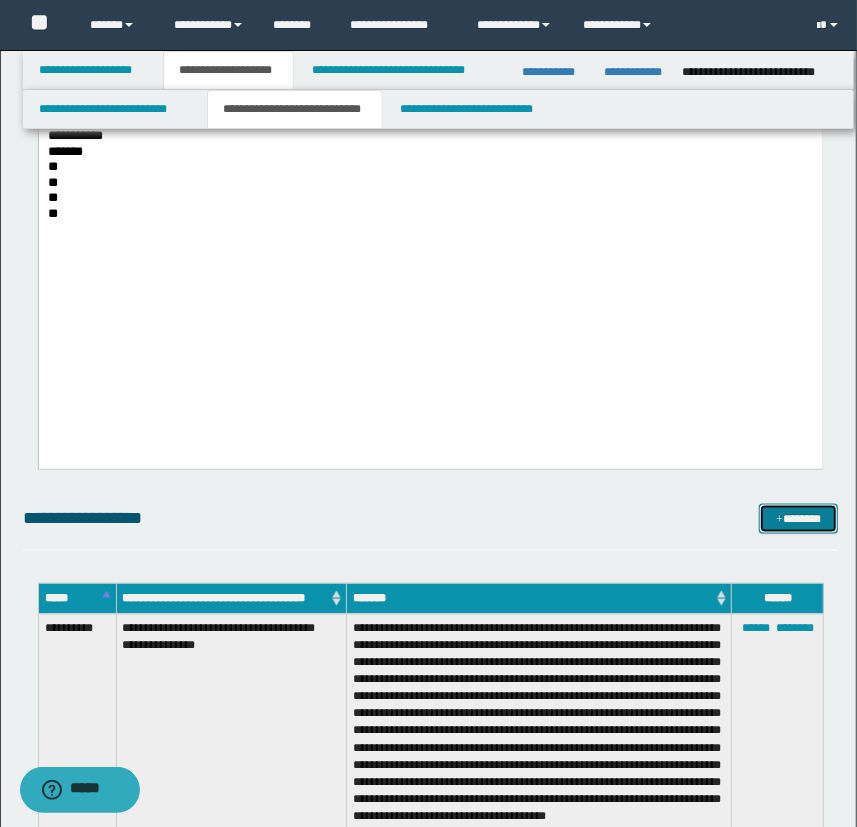 click on "*******" at bounding box center (799, 519) 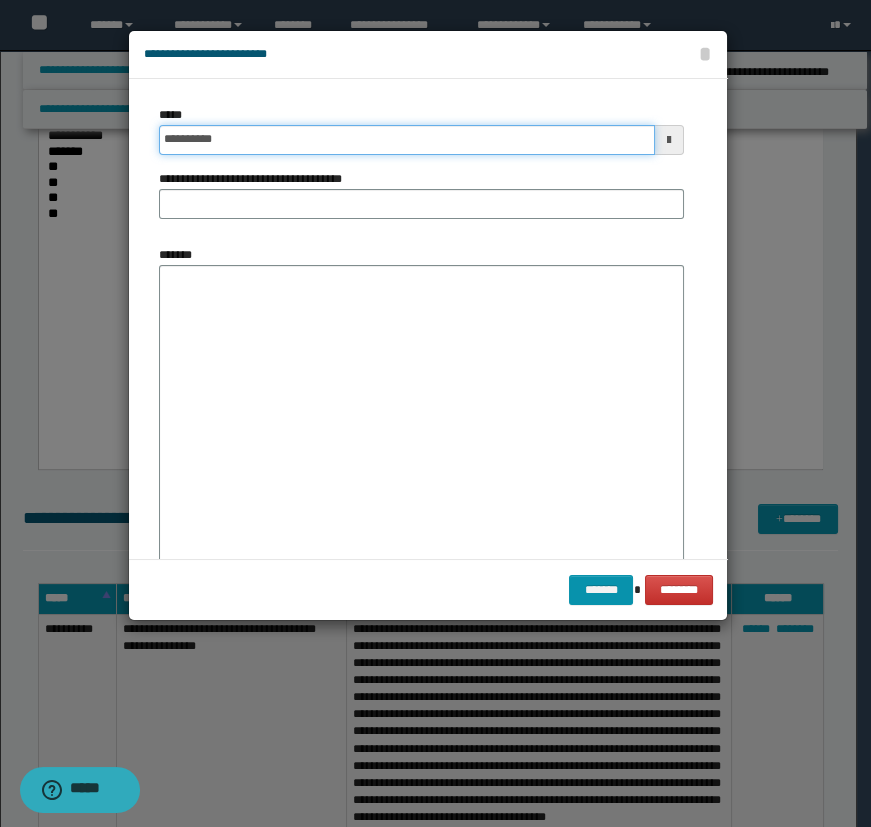 click on "**********" at bounding box center (407, 140) 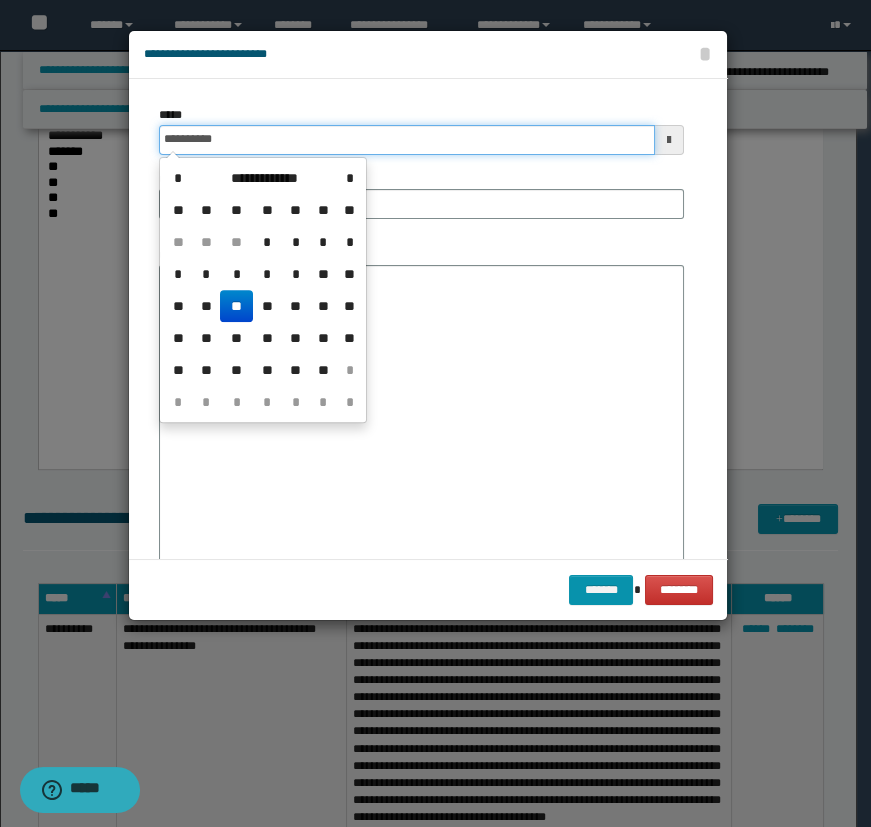 type on "**********" 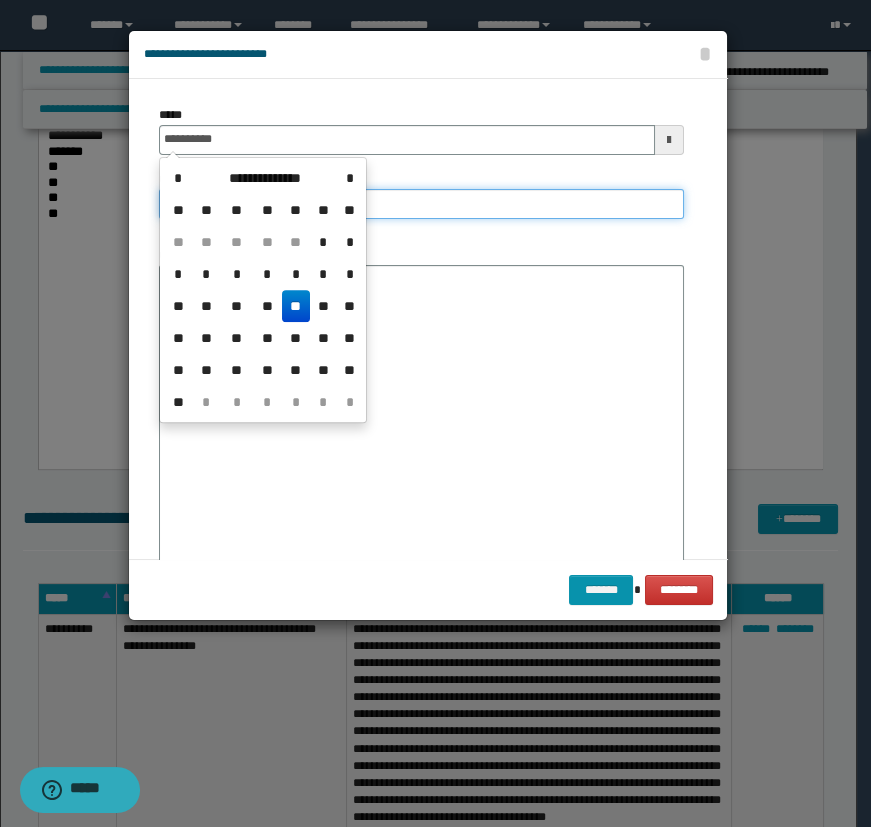 click on "**********" at bounding box center (421, 204) 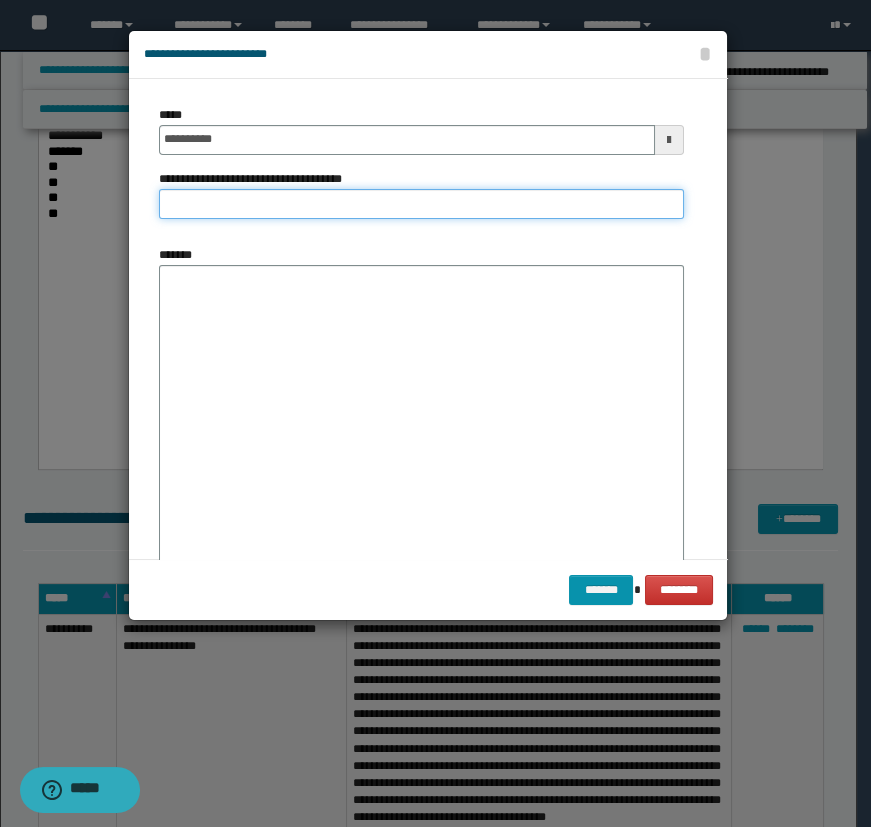 click on "**********" at bounding box center (421, 204) 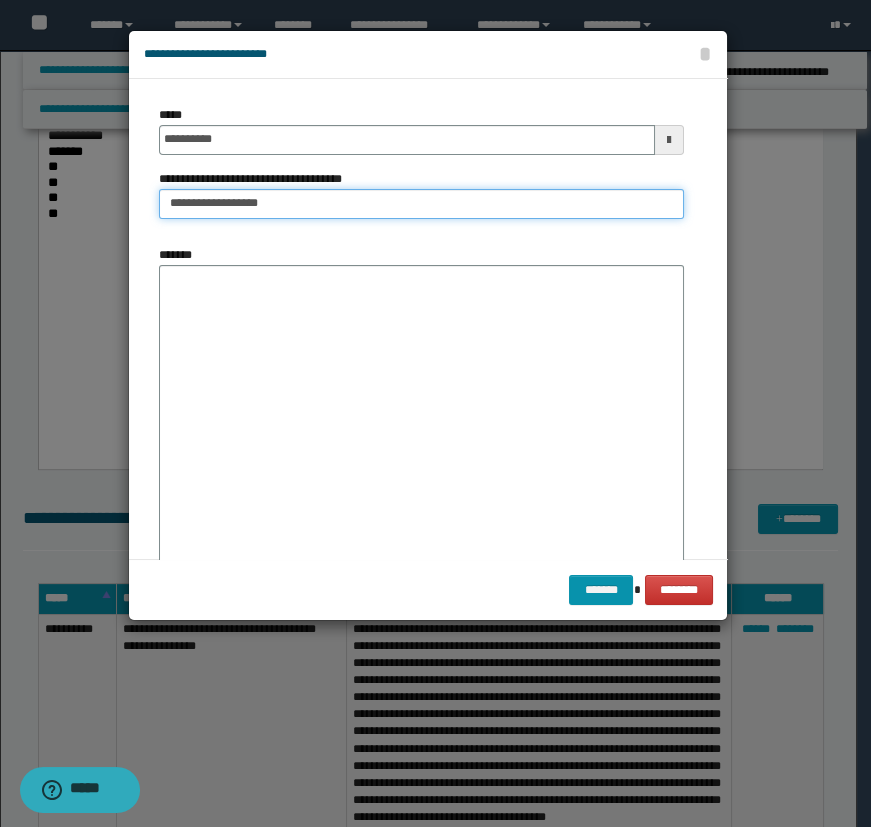 type on "**********" 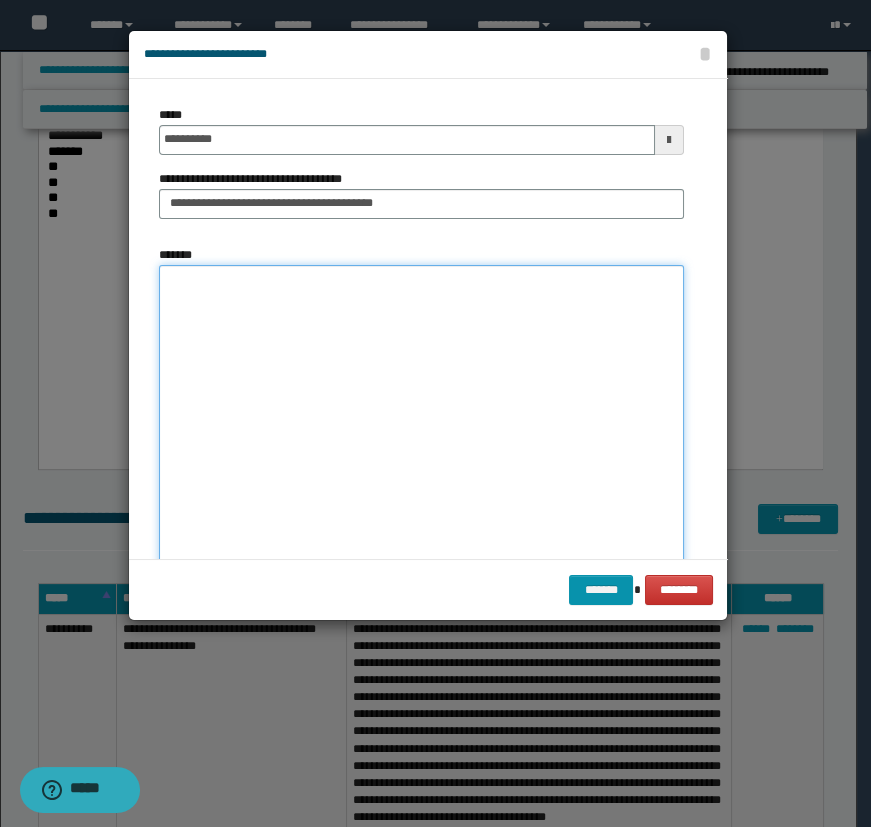 click on "*******" at bounding box center (421, 421) 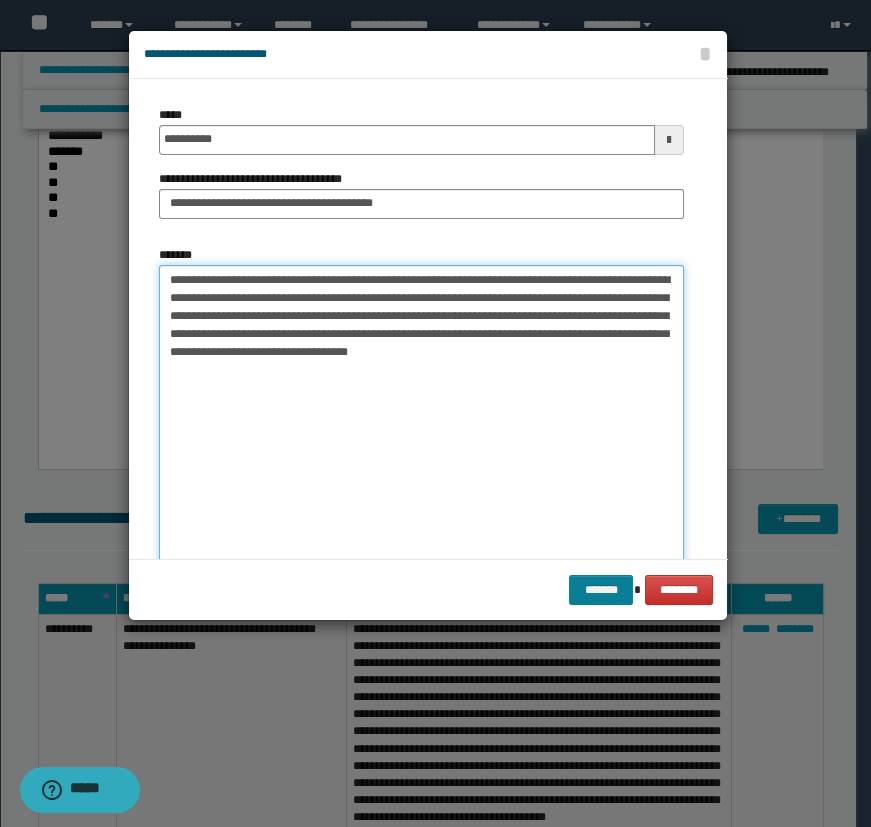 type on "**********" 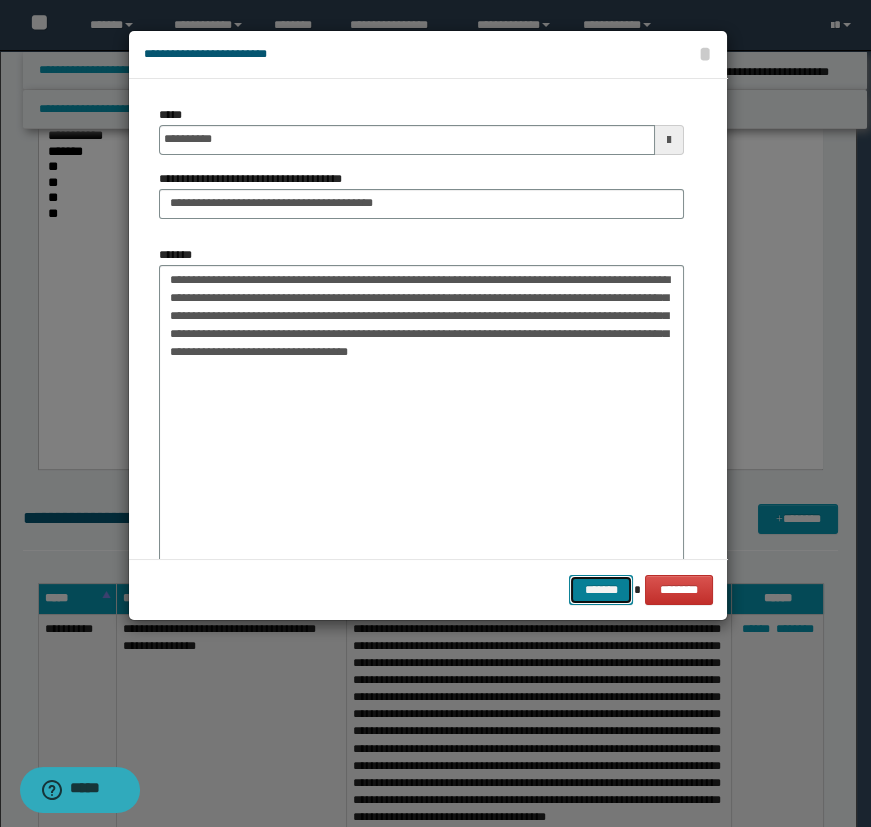 click on "*******" at bounding box center [601, 590] 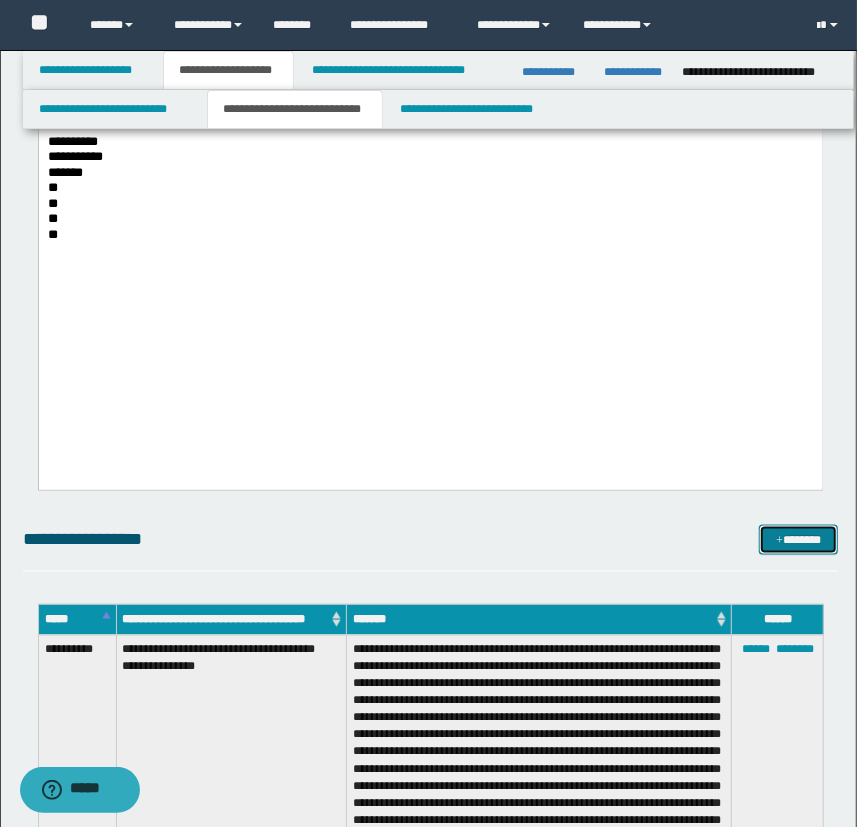 scroll, scrollTop: 946, scrollLeft: 0, axis: vertical 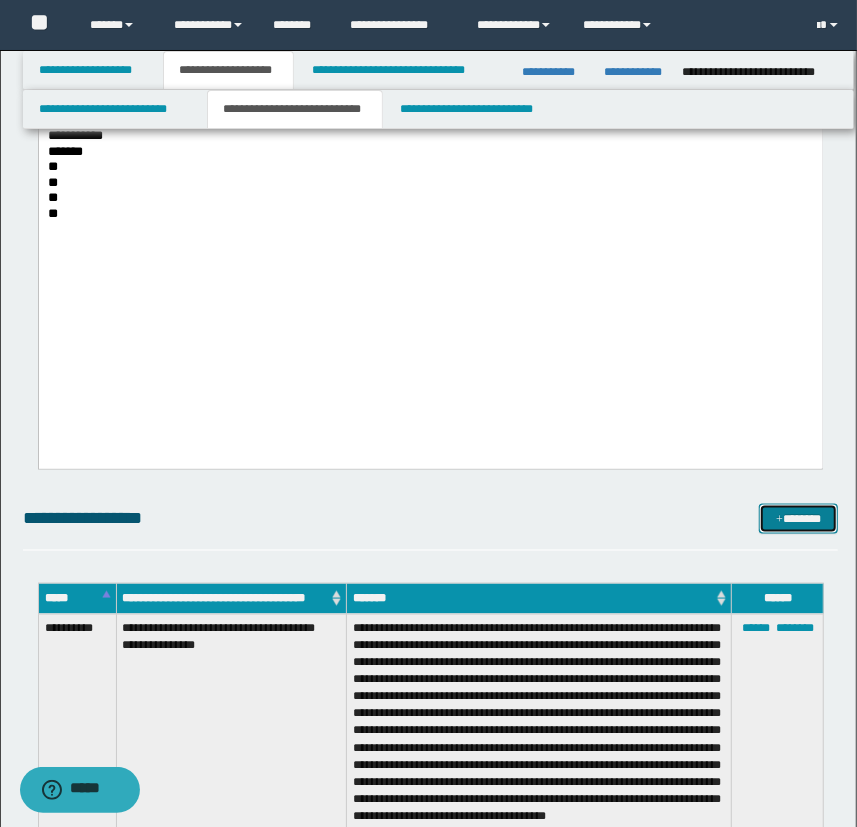 click on "*******" at bounding box center (799, 519) 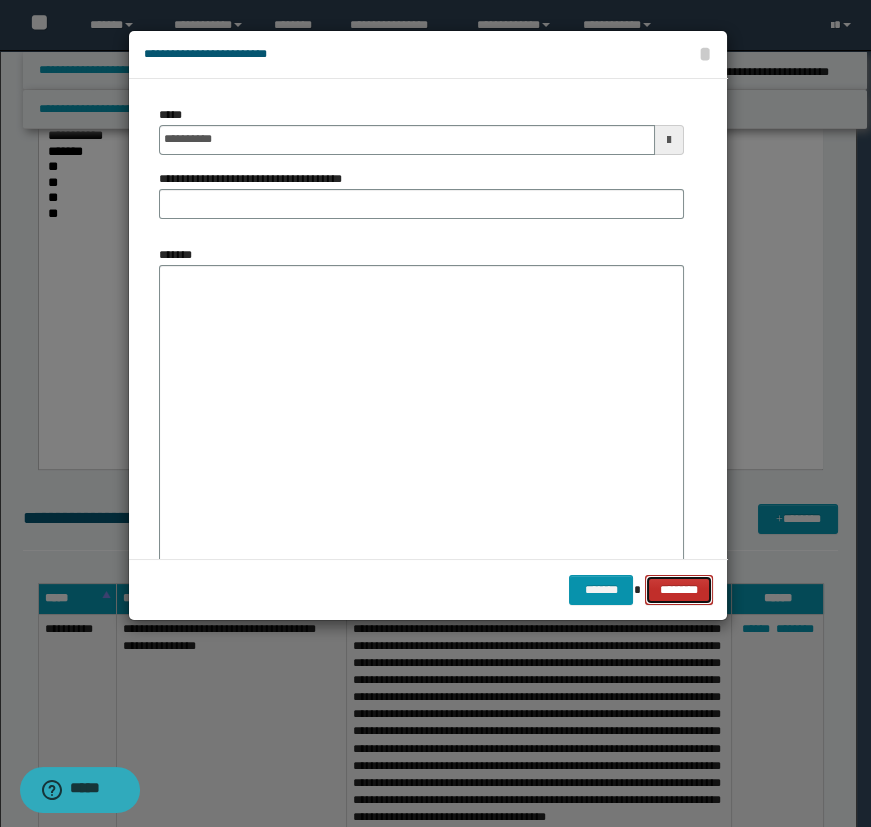 click on "********" at bounding box center [678, 590] 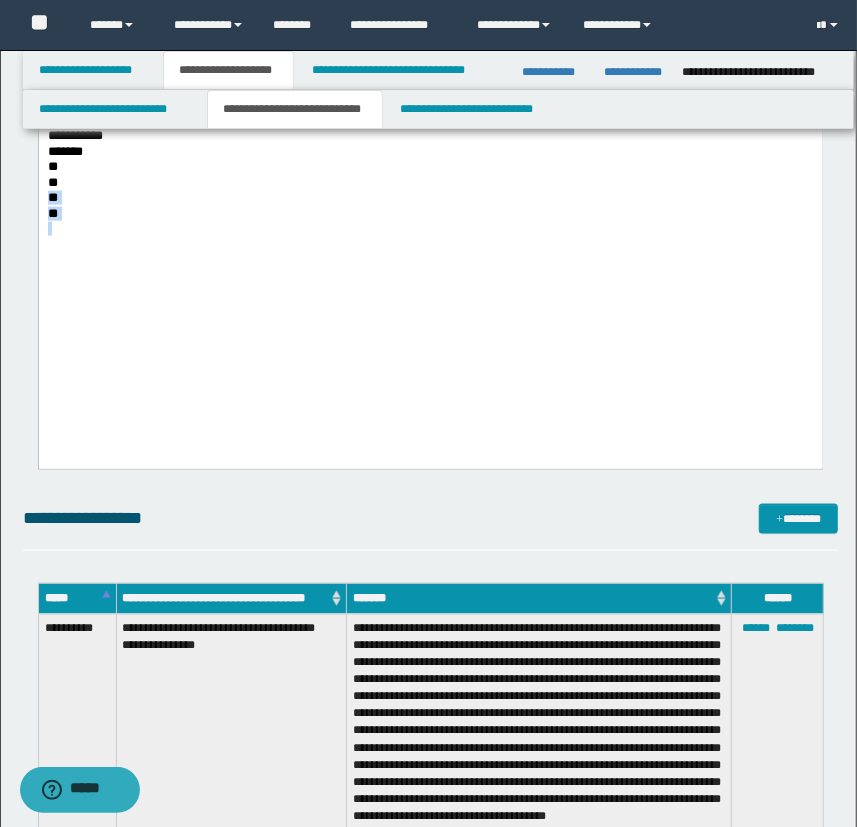 drag, startPoint x: 84, startPoint y: 227, endPoint x: 16, endPoint y: 194, distance: 75.58439 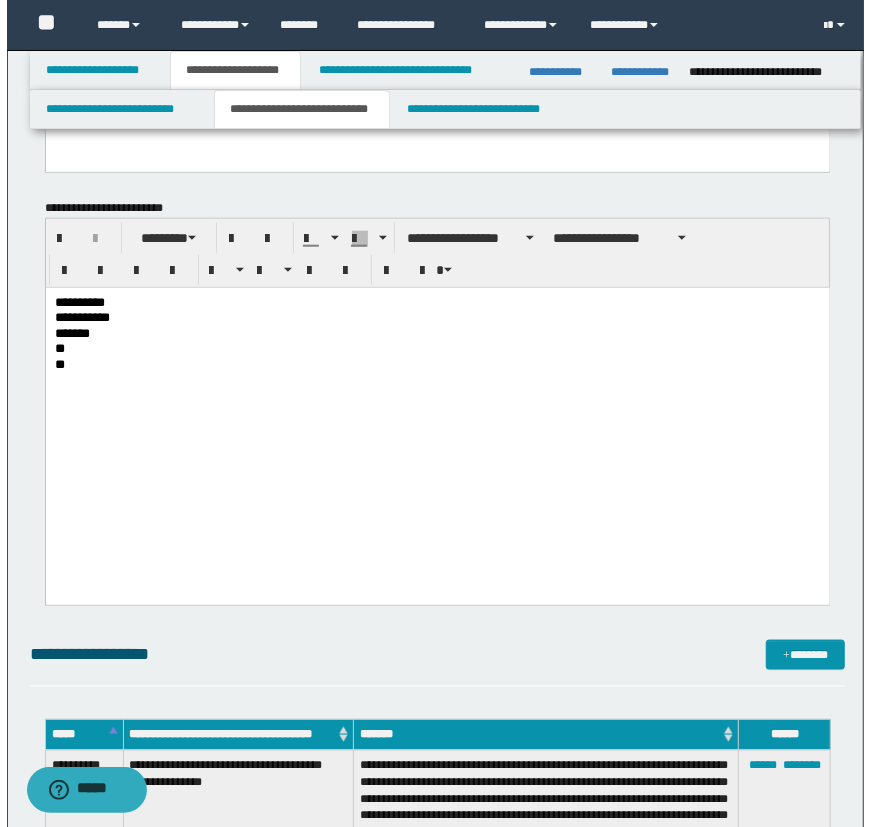 scroll, scrollTop: 855, scrollLeft: 0, axis: vertical 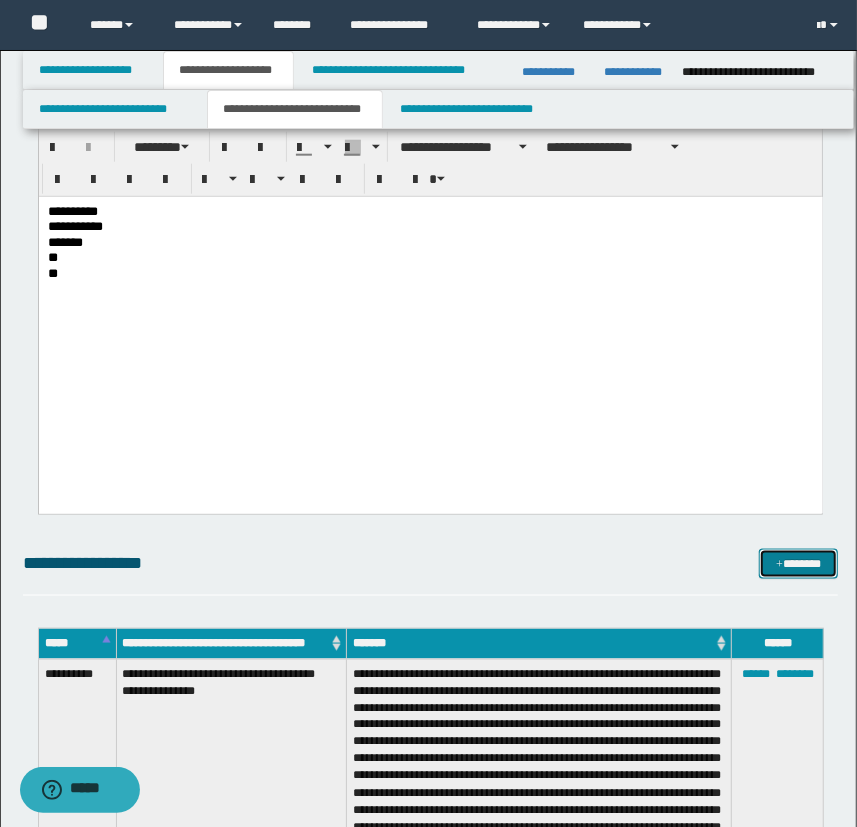 click on "*******" at bounding box center [799, 564] 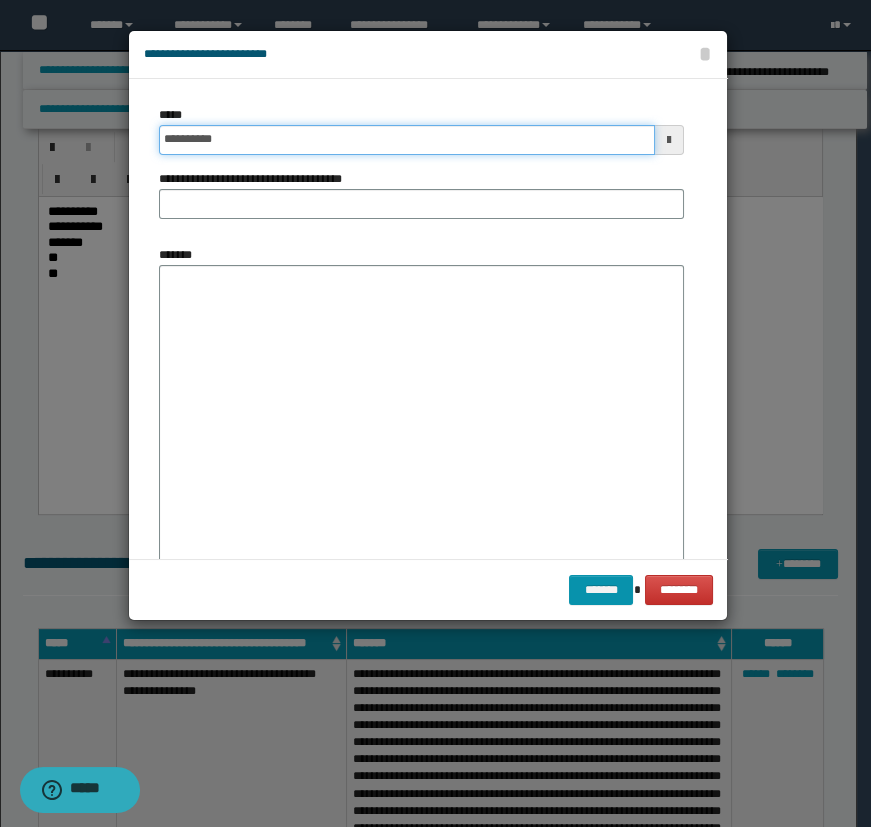 click on "**********" at bounding box center (407, 140) 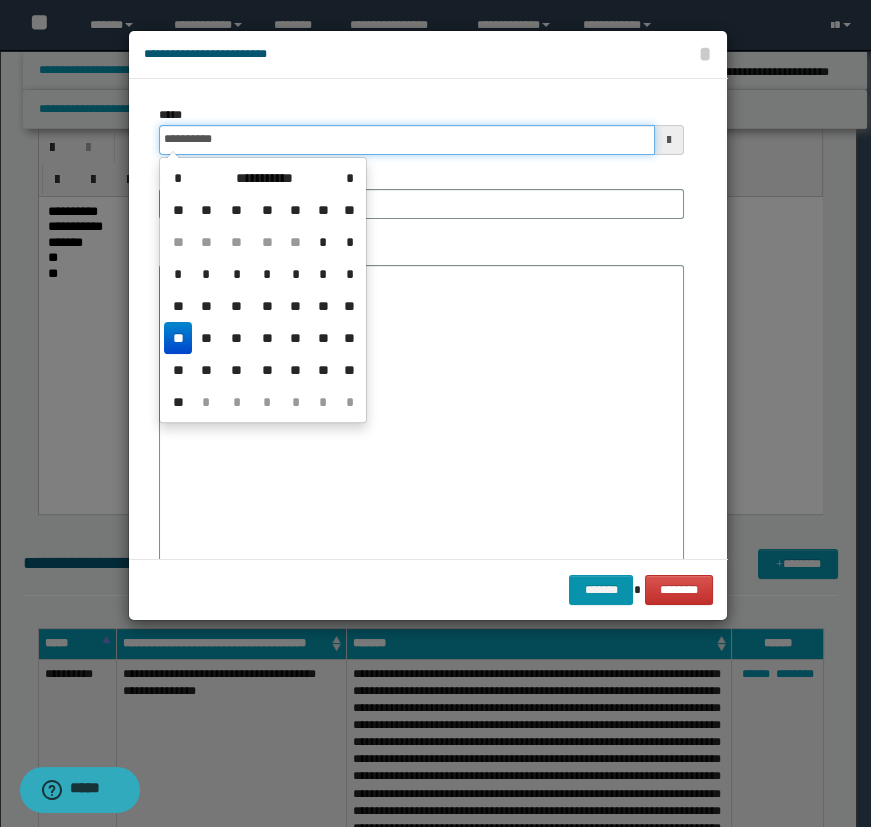 type on "**********" 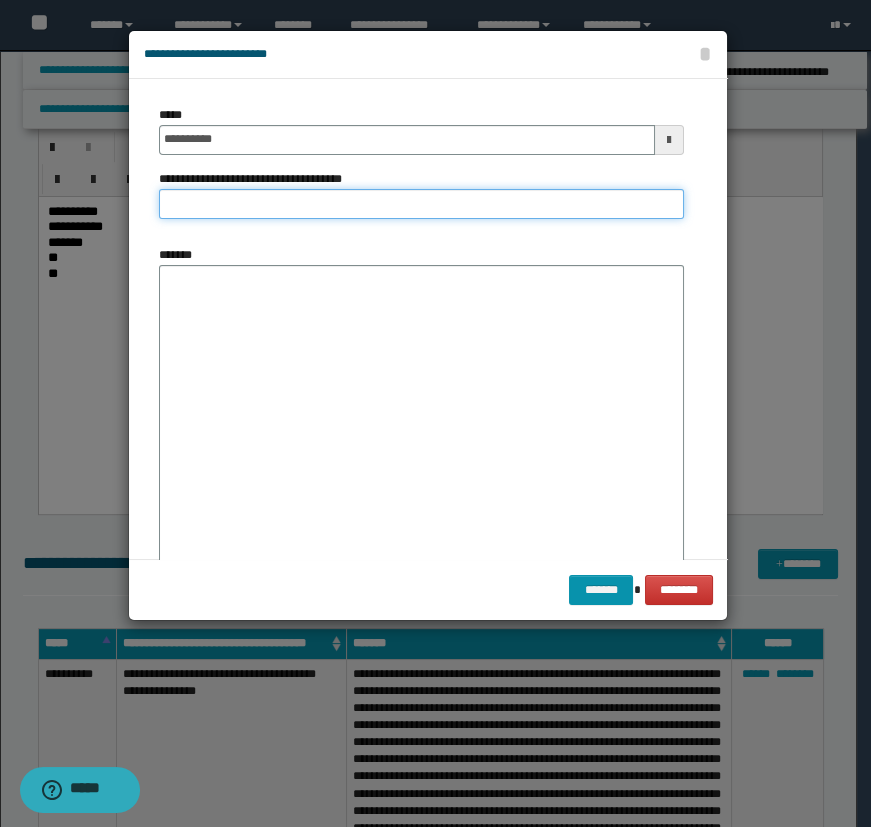 click on "**********" at bounding box center [421, 204] 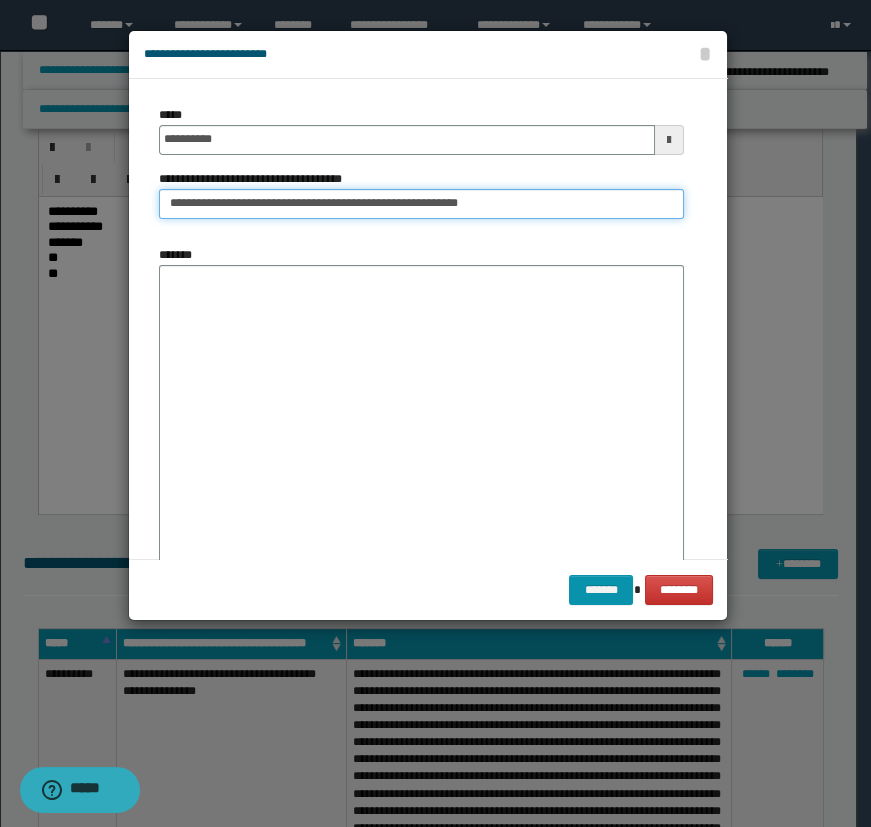 drag, startPoint x: 341, startPoint y: 207, endPoint x: 513, endPoint y: 229, distance: 173.40128 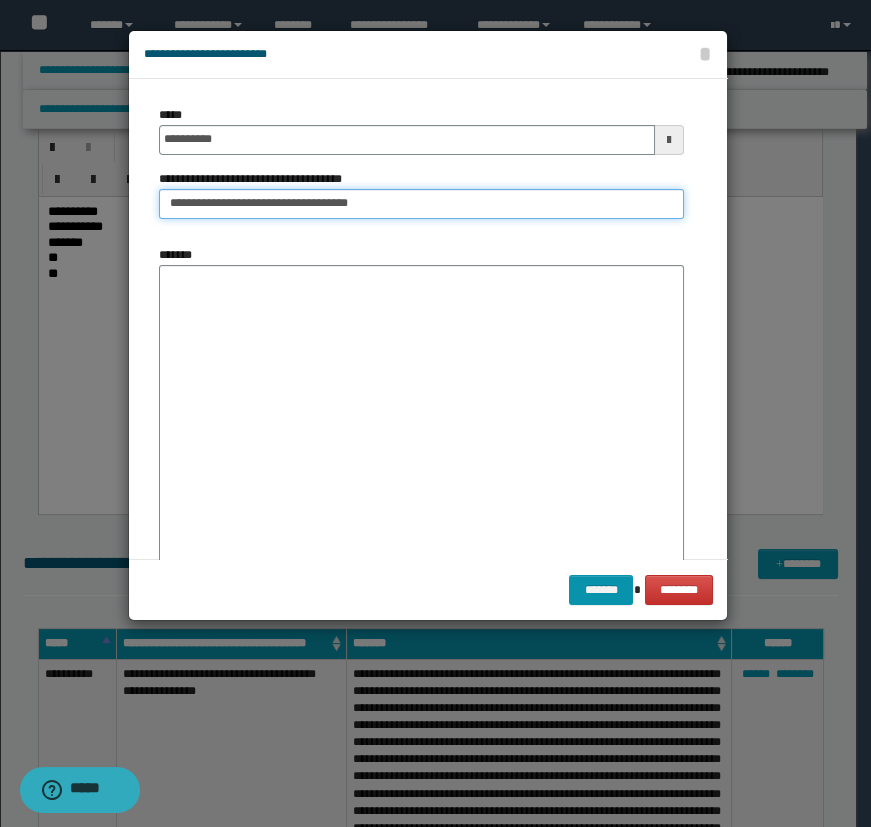 type on "**********" 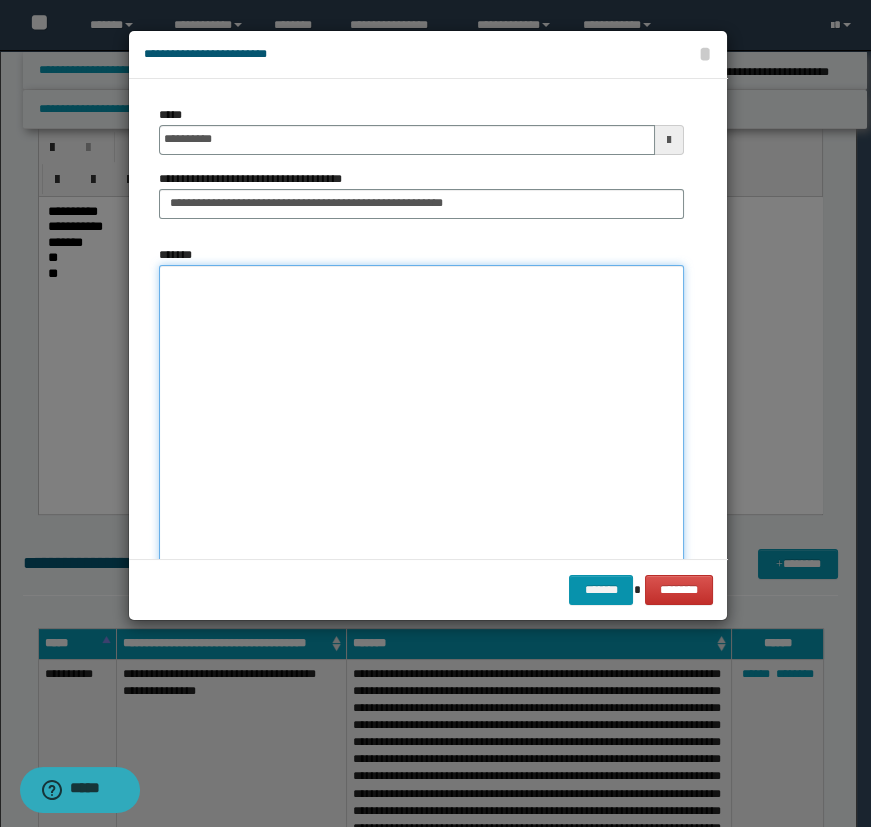 click on "*******" at bounding box center (421, 421) 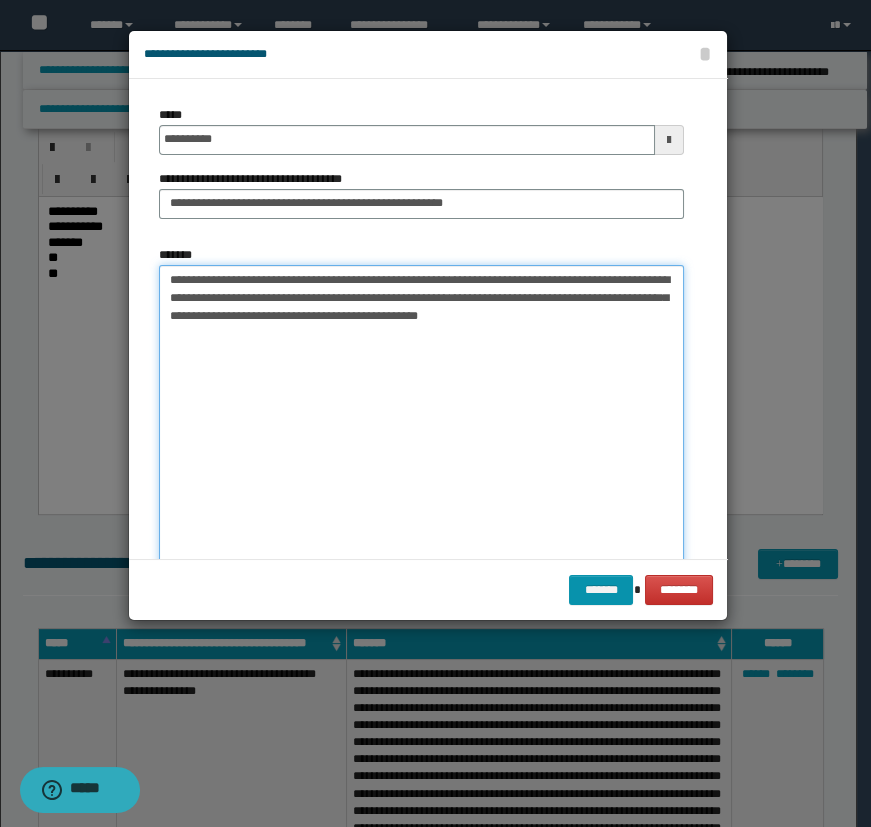 click on "**********" at bounding box center [421, 421] 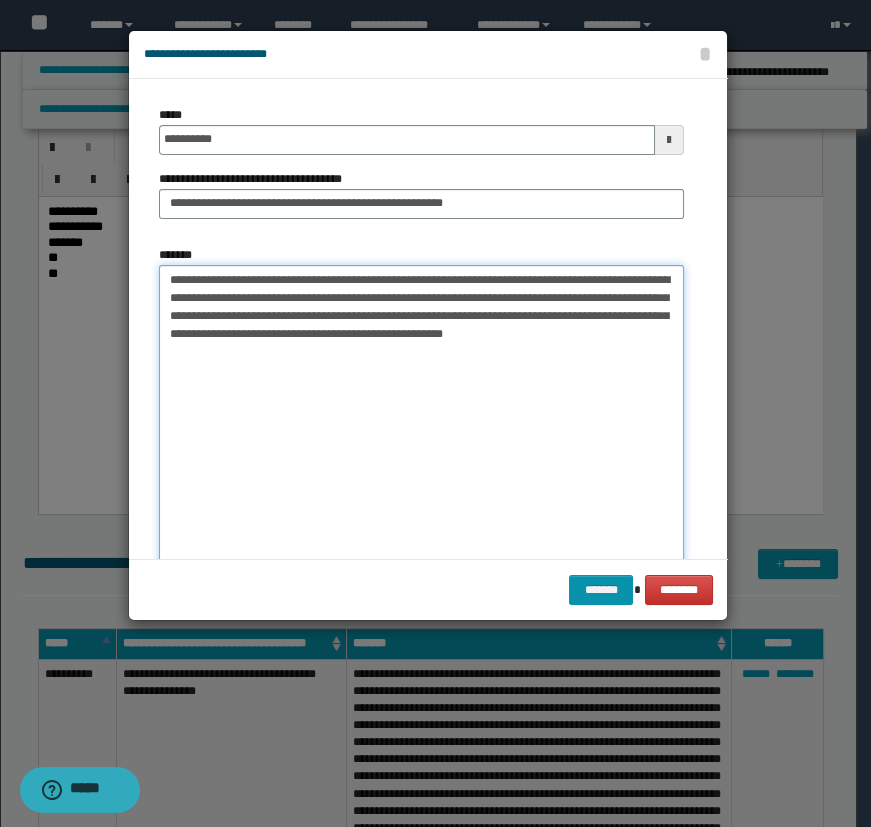 click on "**********" at bounding box center [421, 421] 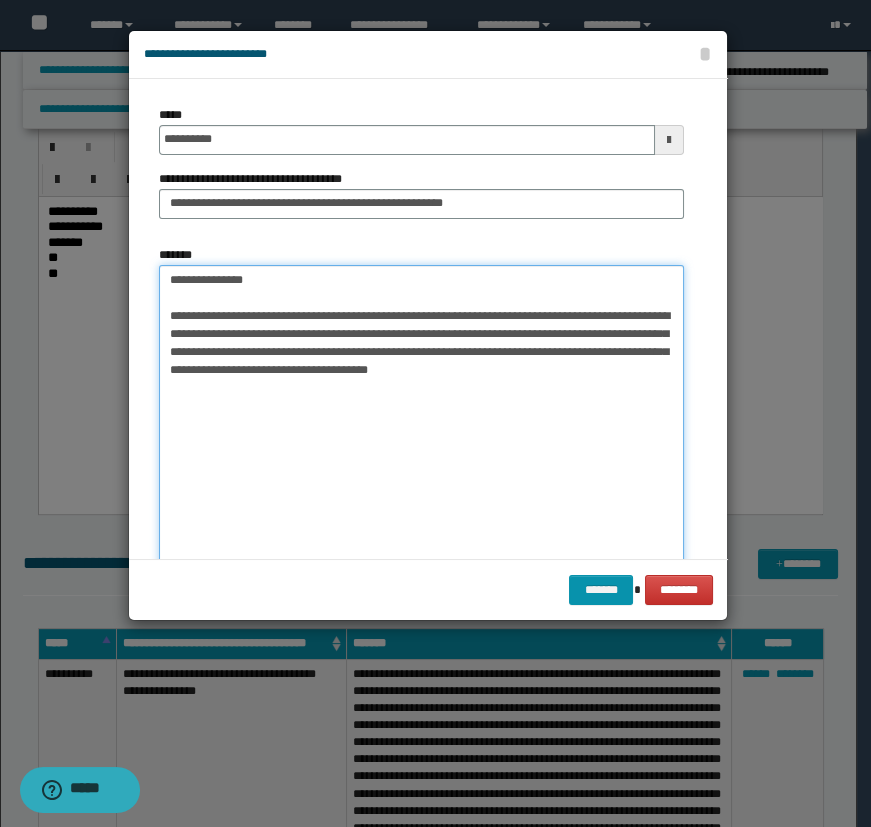 click on "**********" at bounding box center [421, 421] 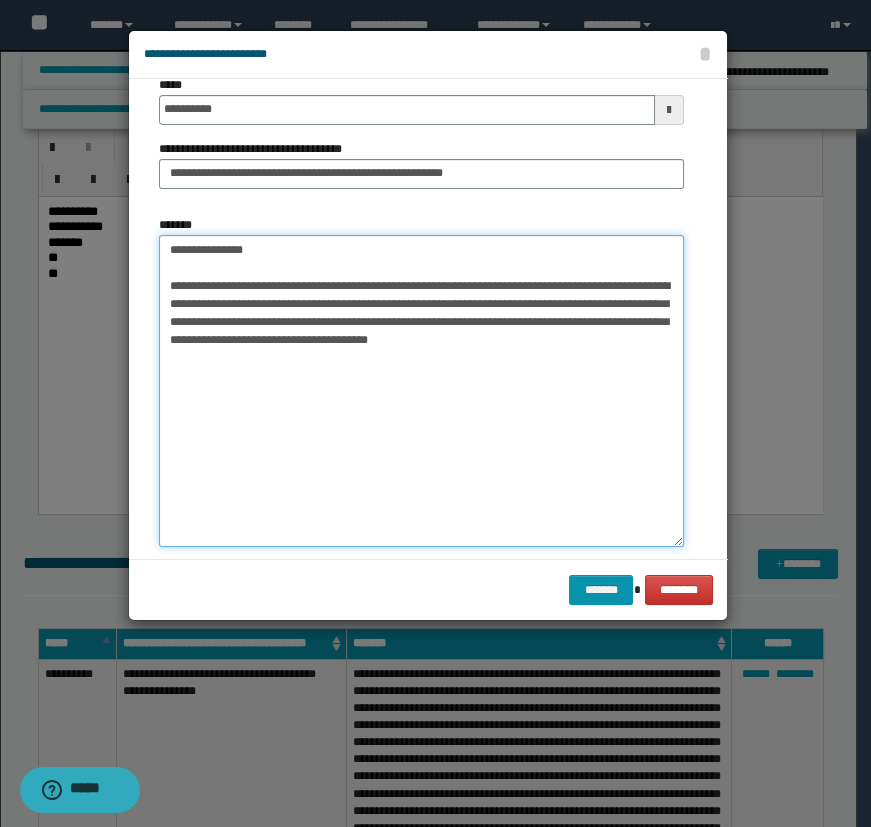 scroll, scrollTop: 59, scrollLeft: 0, axis: vertical 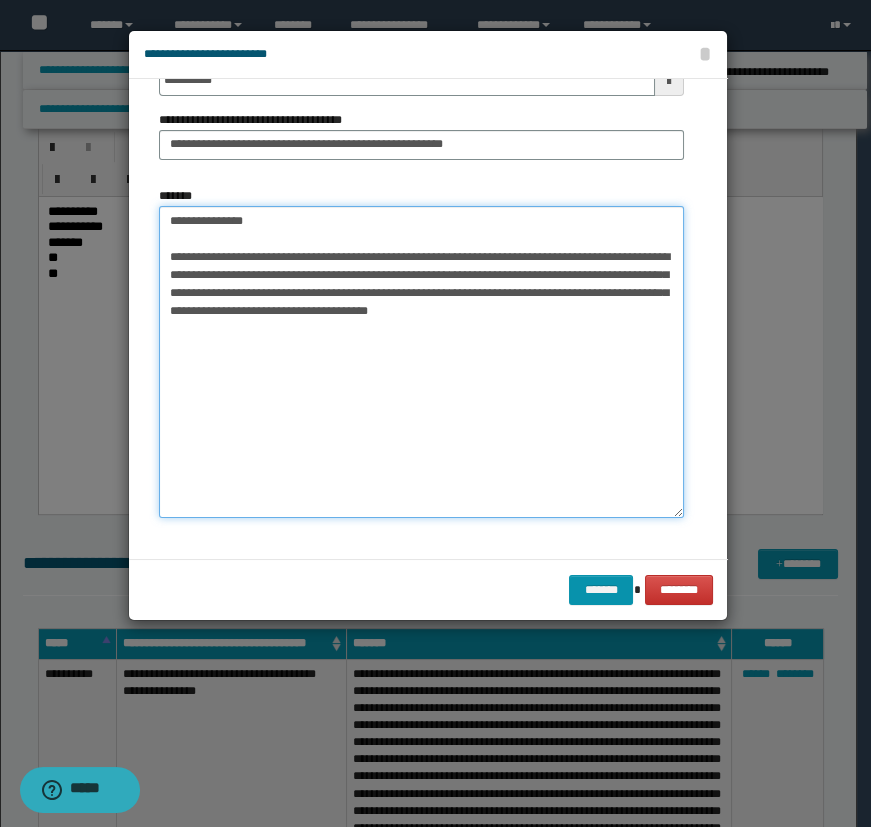 click on "**********" at bounding box center (421, 362) 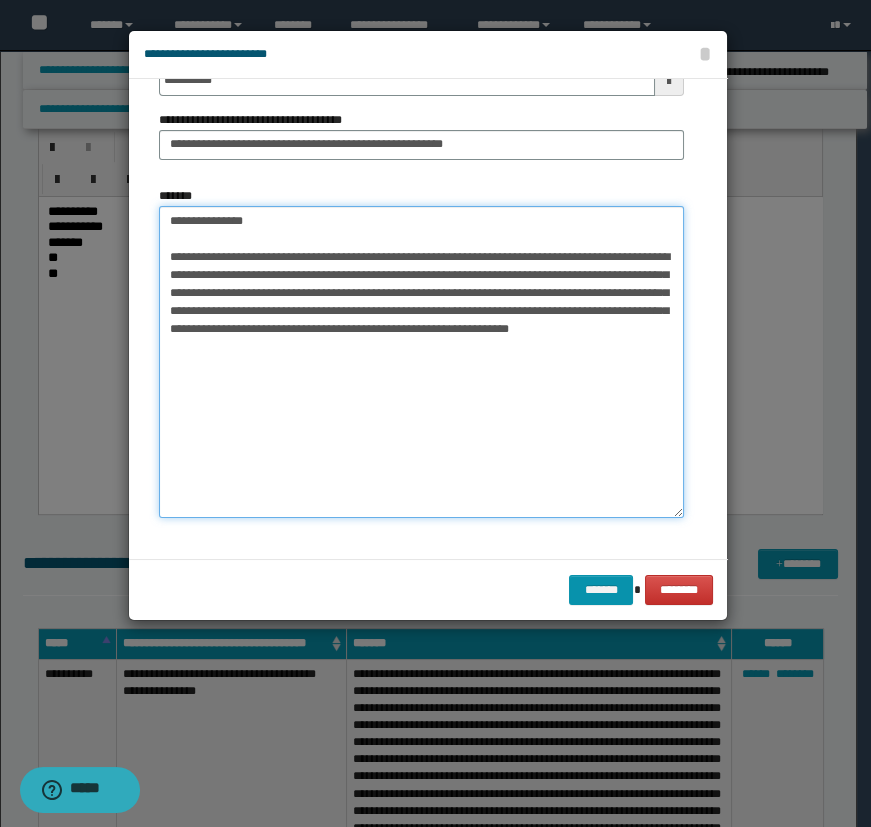 click on "**********" at bounding box center (421, 362) 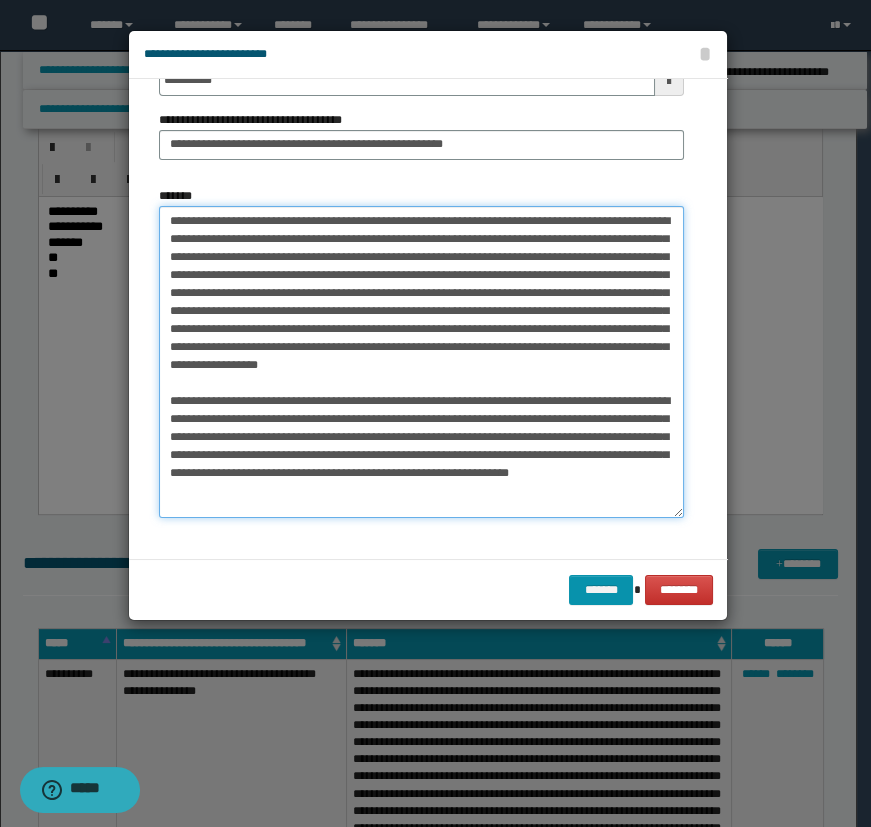 click on "*******" at bounding box center [421, 362] 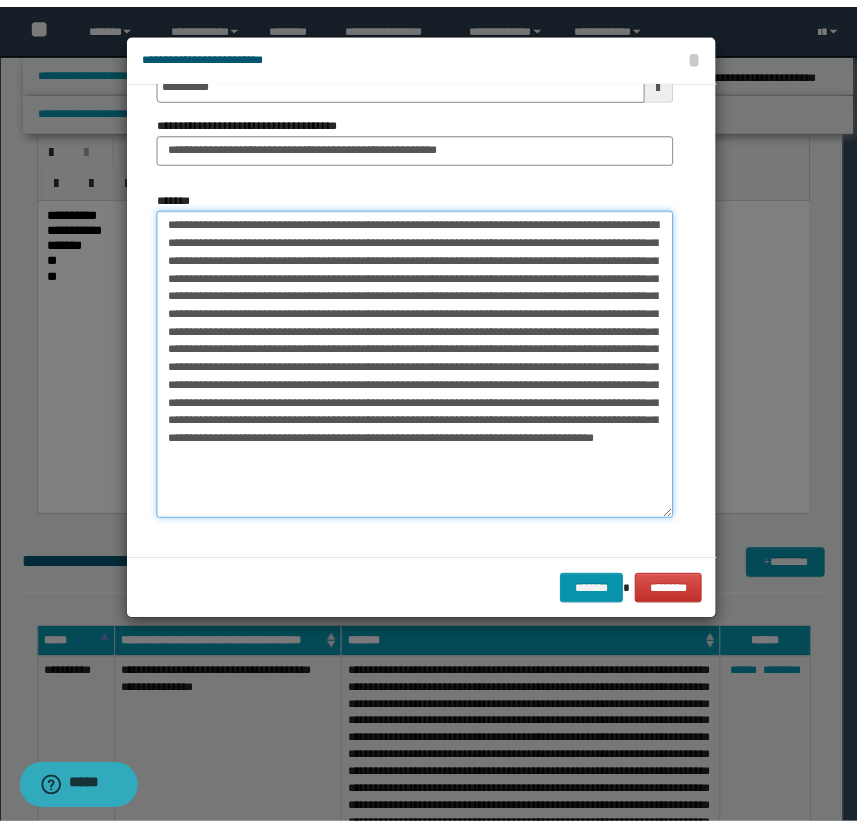 scroll, scrollTop: 59, scrollLeft: 0, axis: vertical 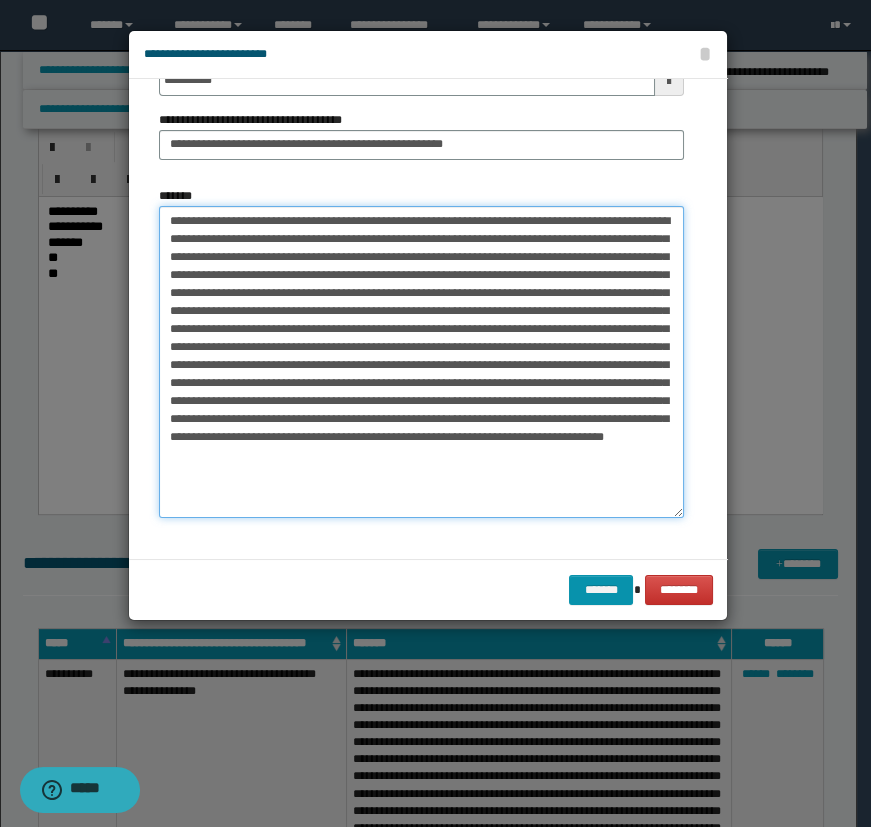 click on "*******" at bounding box center [421, 362] 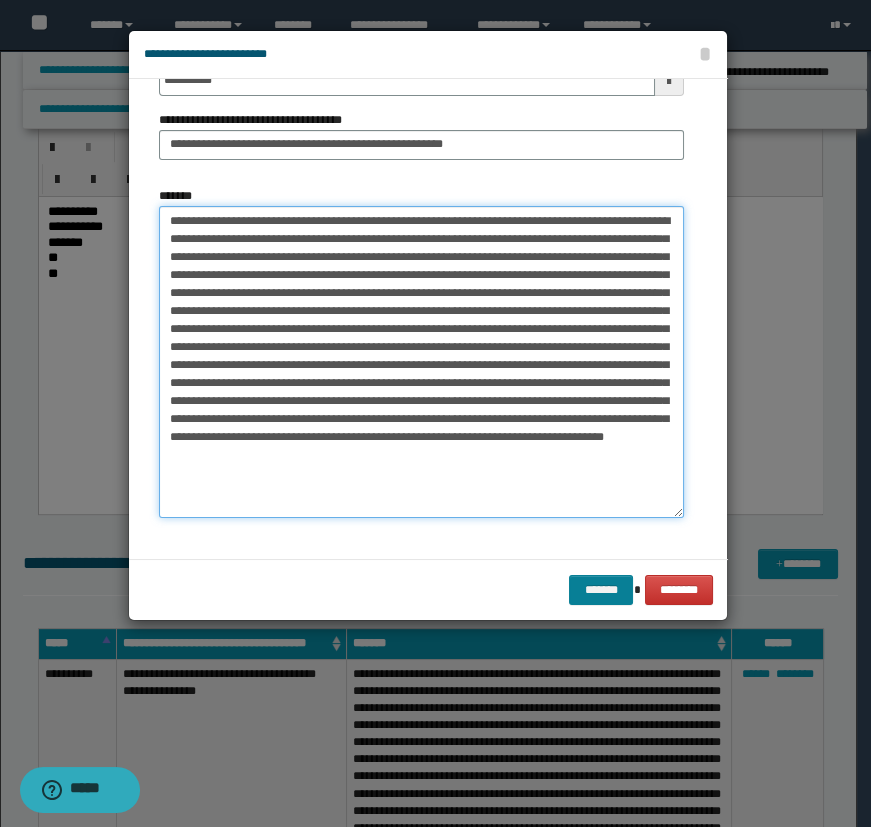 type on "**********" 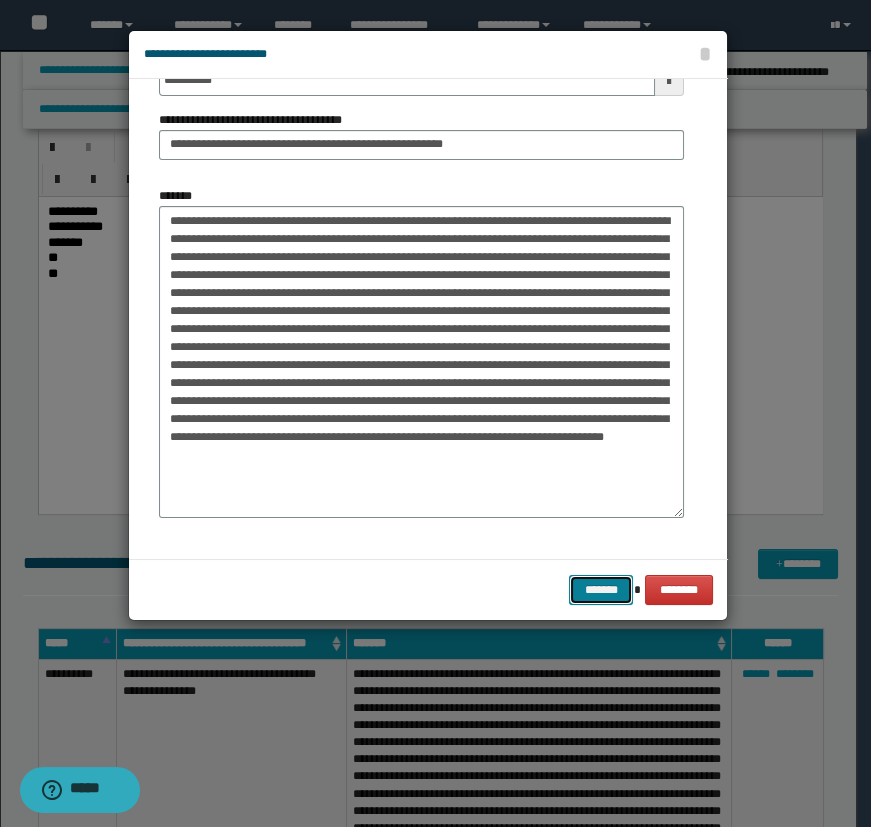 click on "*******" at bounding box center [601, 590] 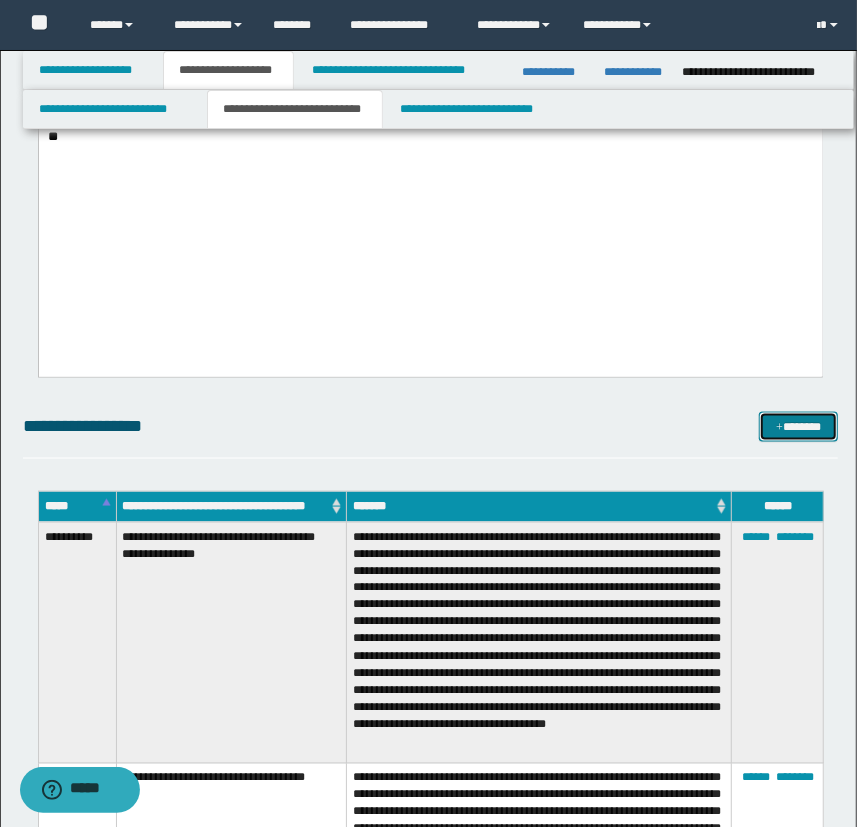 scroll, scrollTop: 946, scrollLeft: 0, axis: vertical 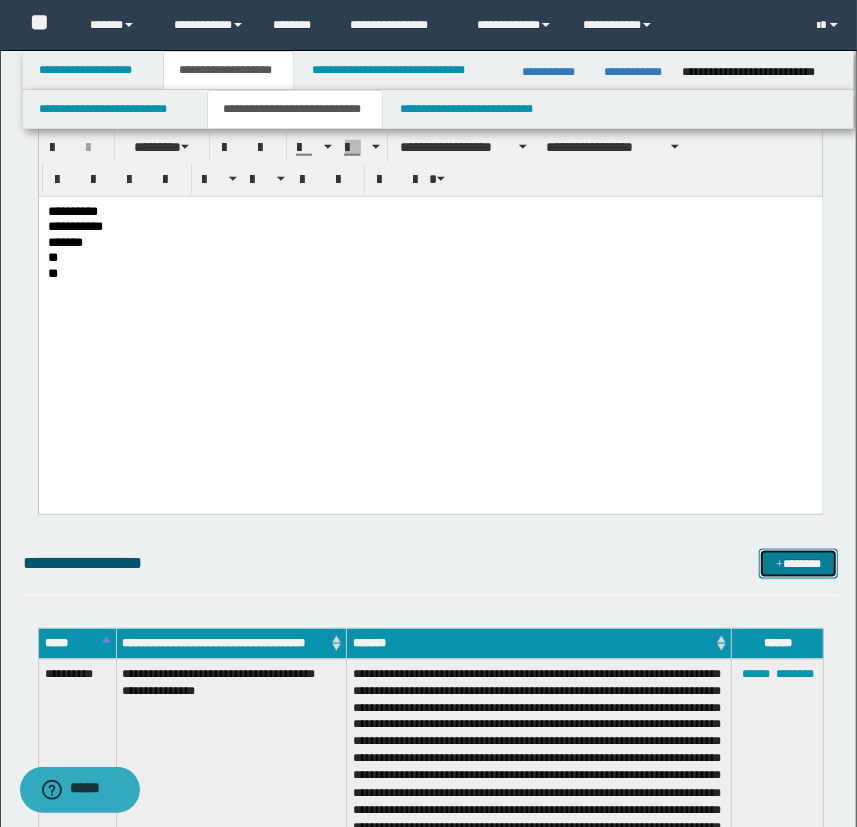 click at bounding box center (779, 565) 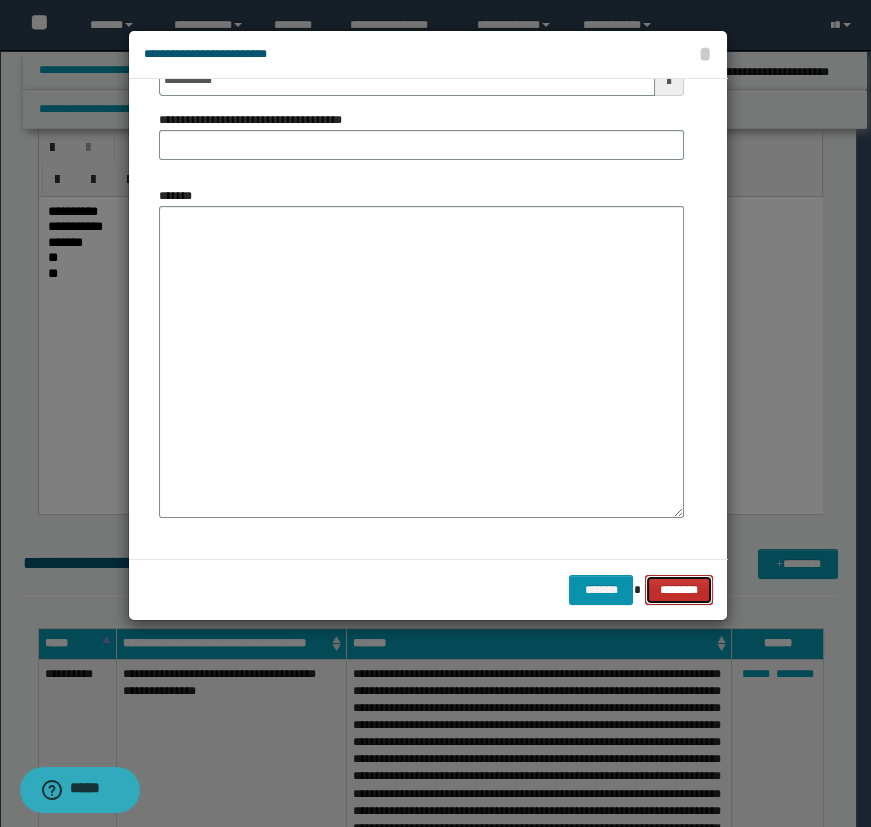 click on "********" at bounding box center [678, 590] 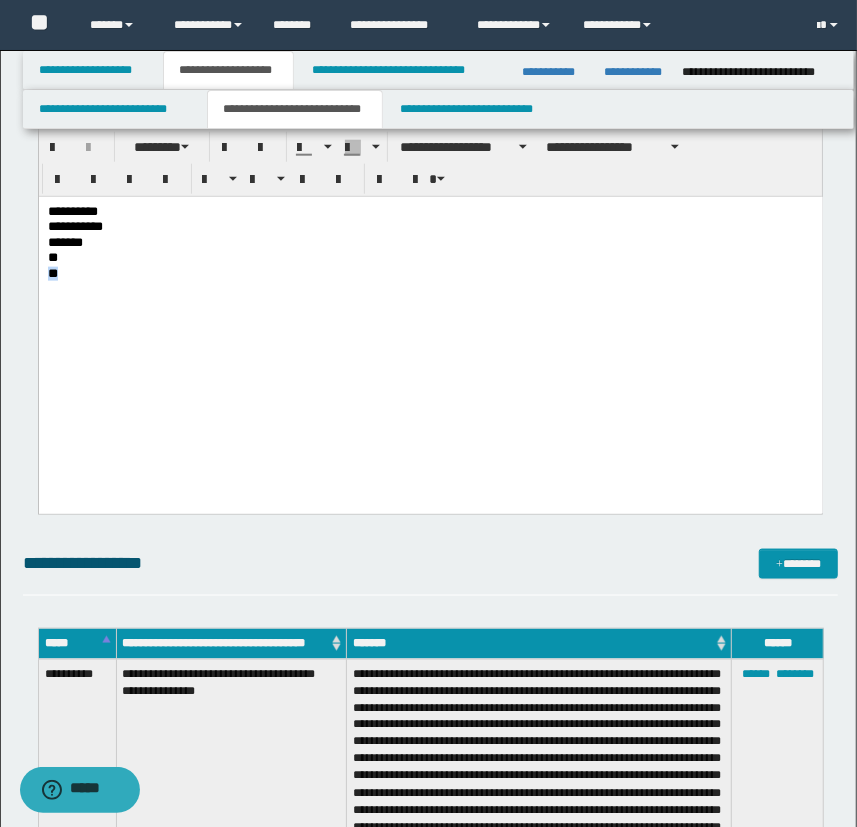 drag, startPoint x: 110, startPoint y: 268, endPoint x: -15, endPoint y: 268, distance: 125 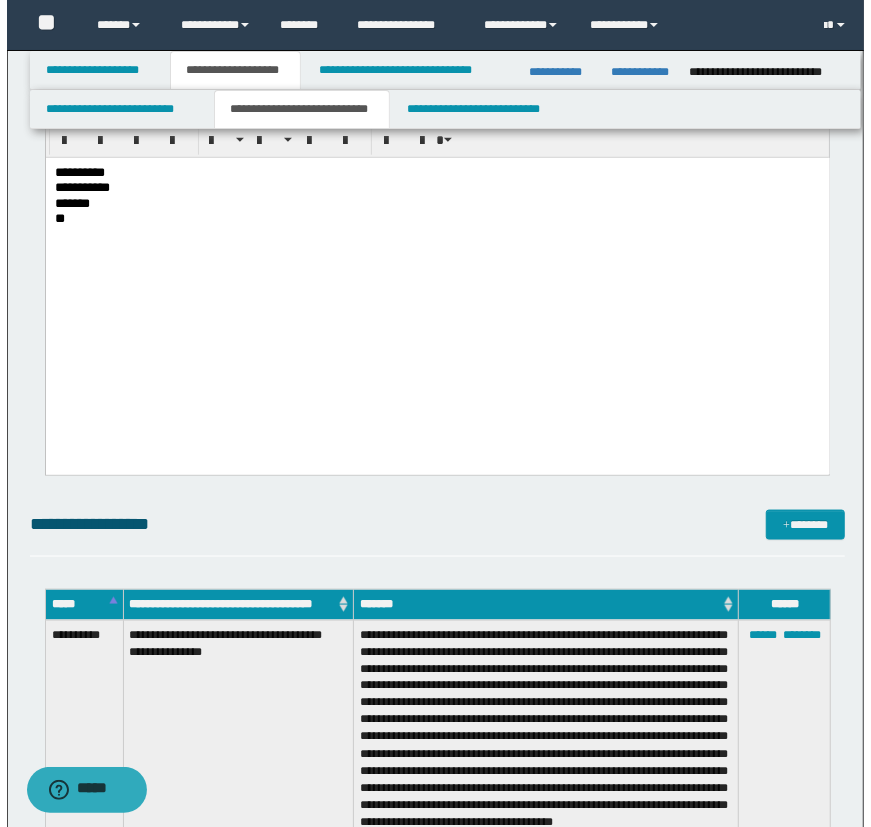 scroll, scrollTop: 855, scrollLeft: 0, axis: vertical 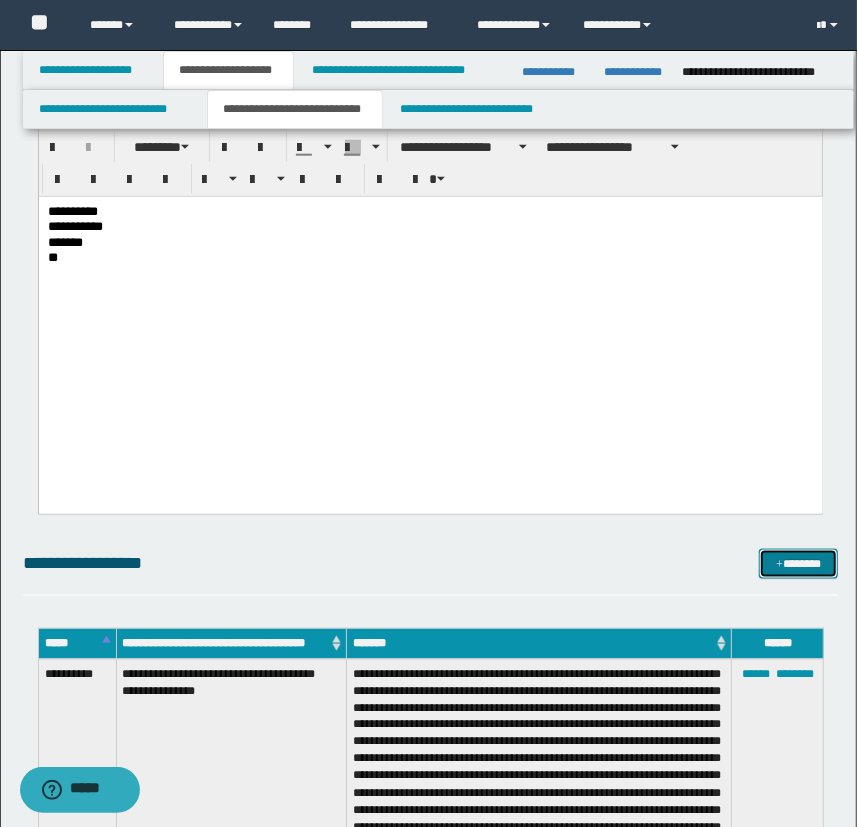 click on "*******" at bounding box center [799, 564] 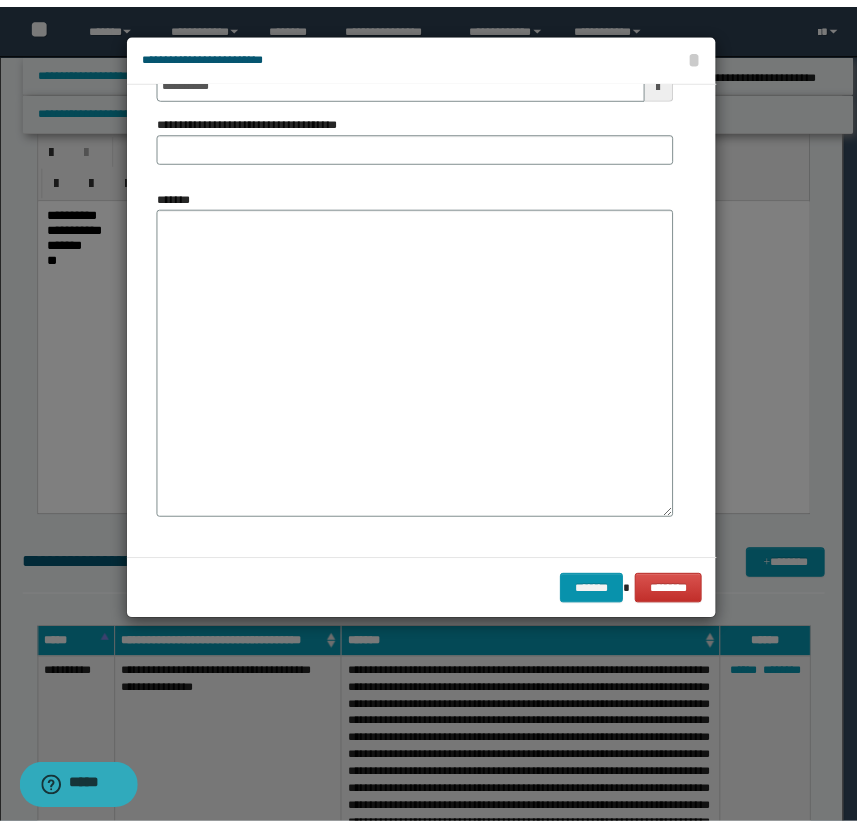 scroll, scrollTop: 0, scrollLeft: 0, axis: both 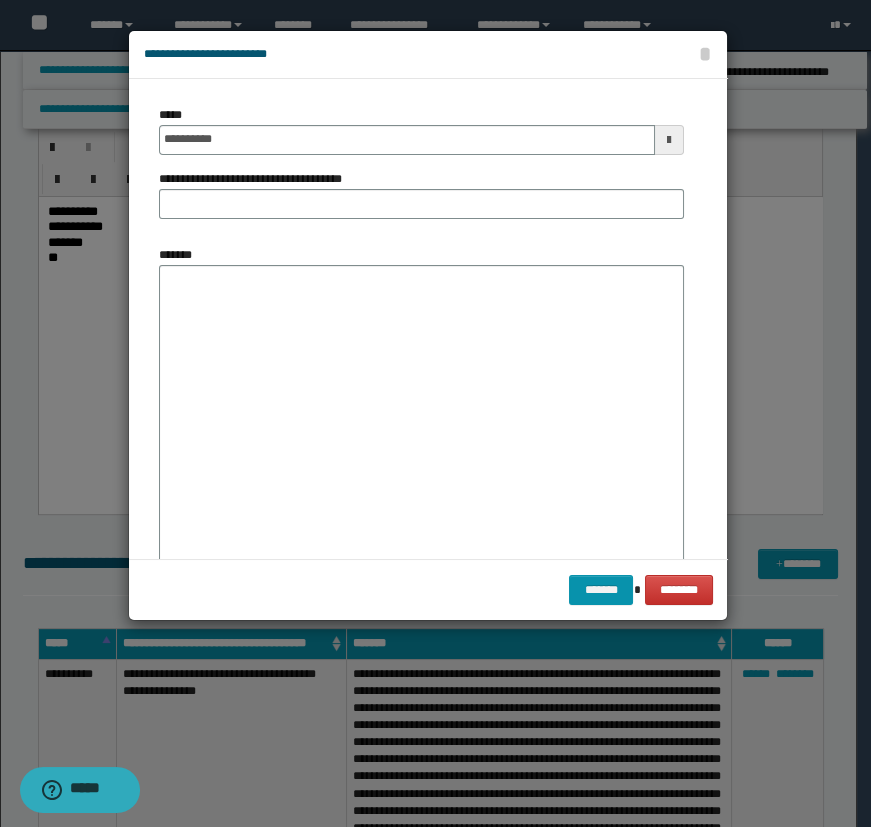 drag, startPoint x: 165, startPoint y: 121, endPoint x: 170, endPoint y: 144, distance: 23.537205 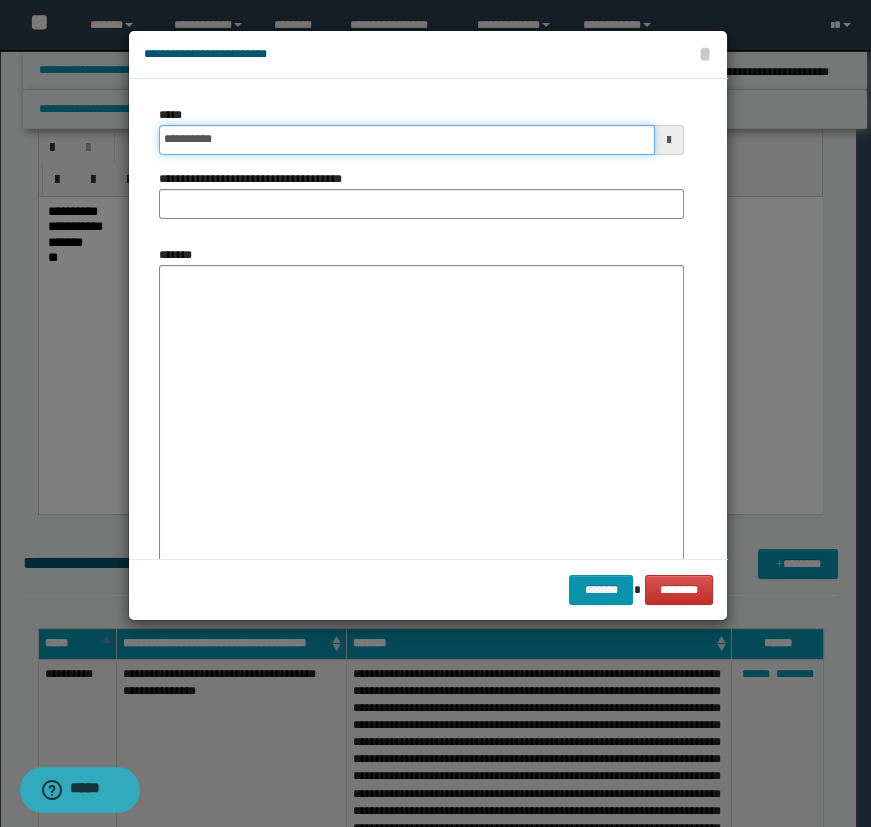 click on "**********" at bounding box center (407, 140) 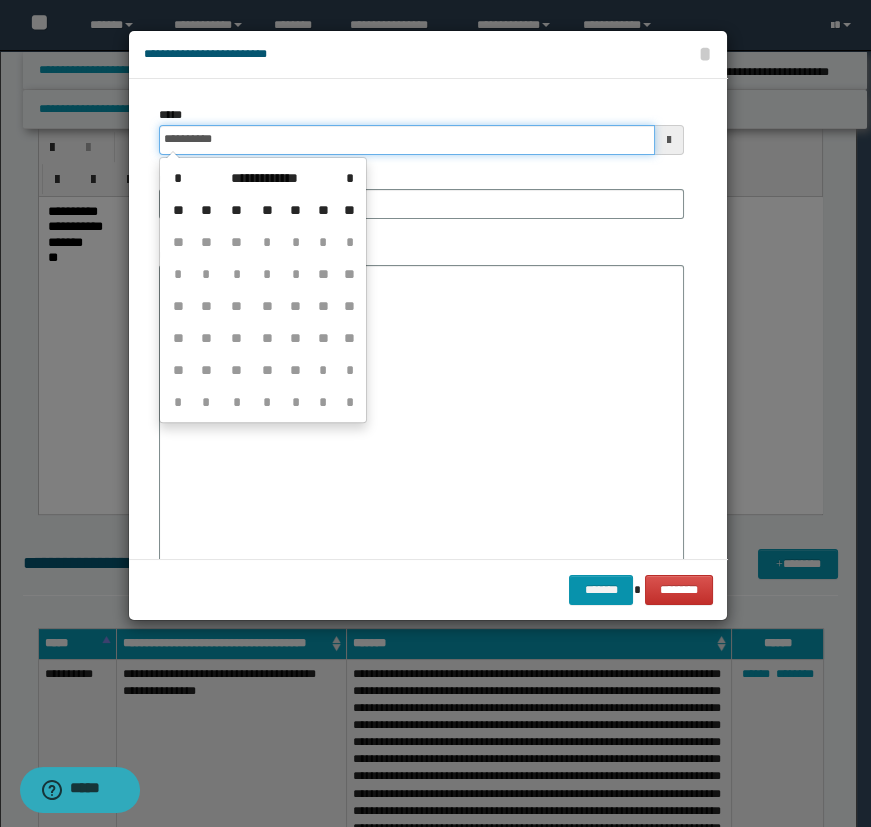 type on "**********" 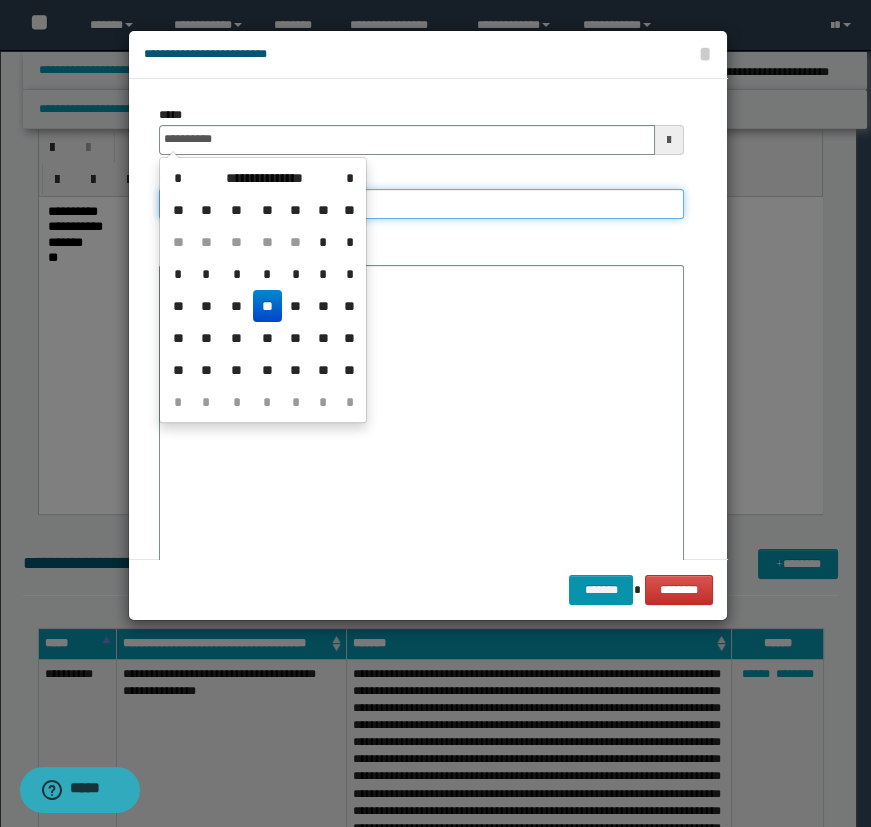 click on "**********" at bounding box center [421, 204] 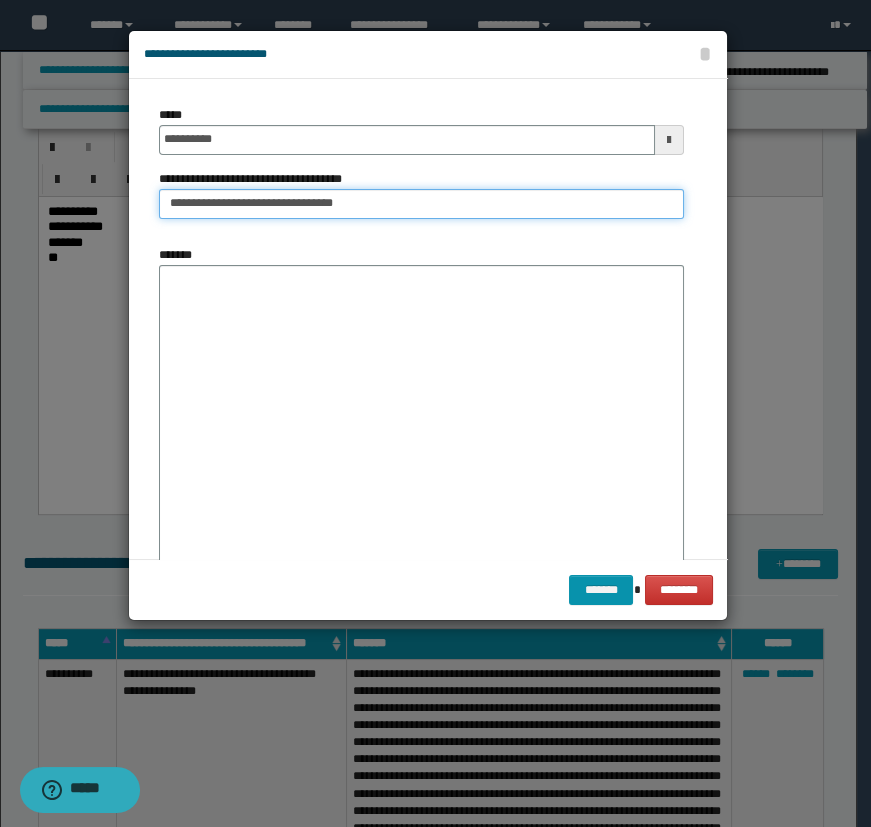 type on "**********" 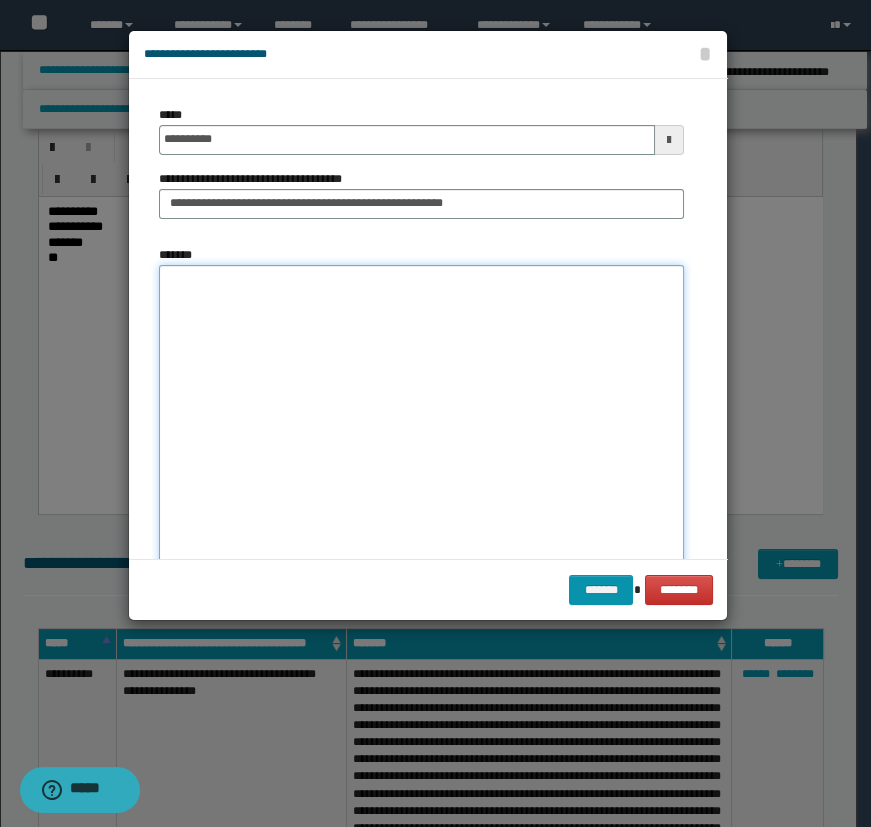 click on "*******" at bounding box center [421, 421] 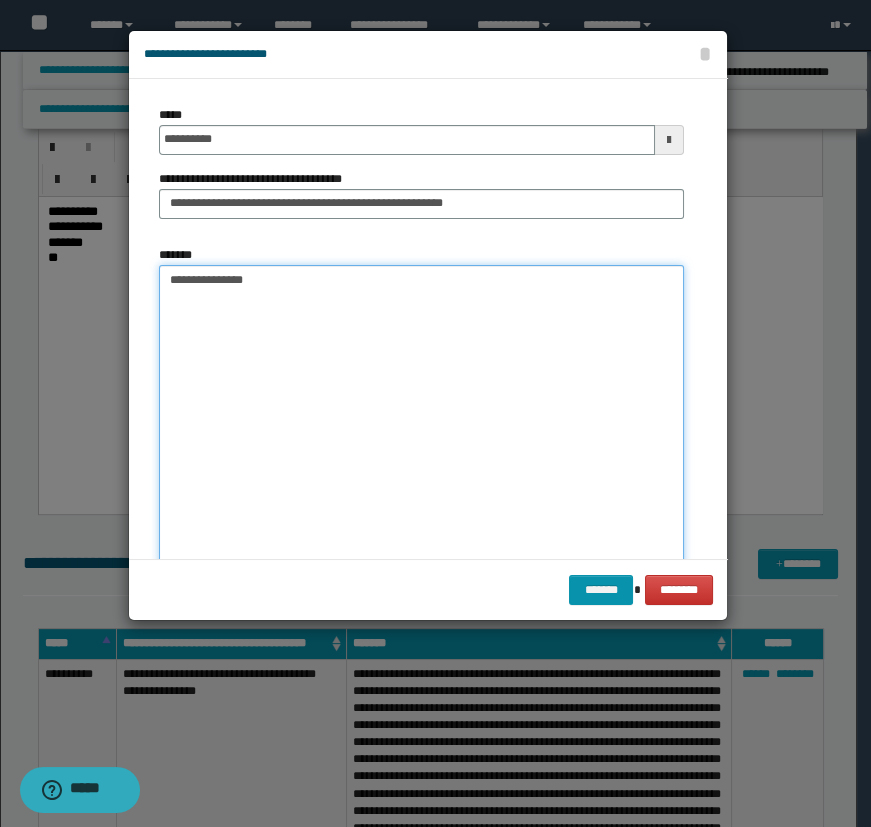 click on "**********" at bounding box center (421, 421) 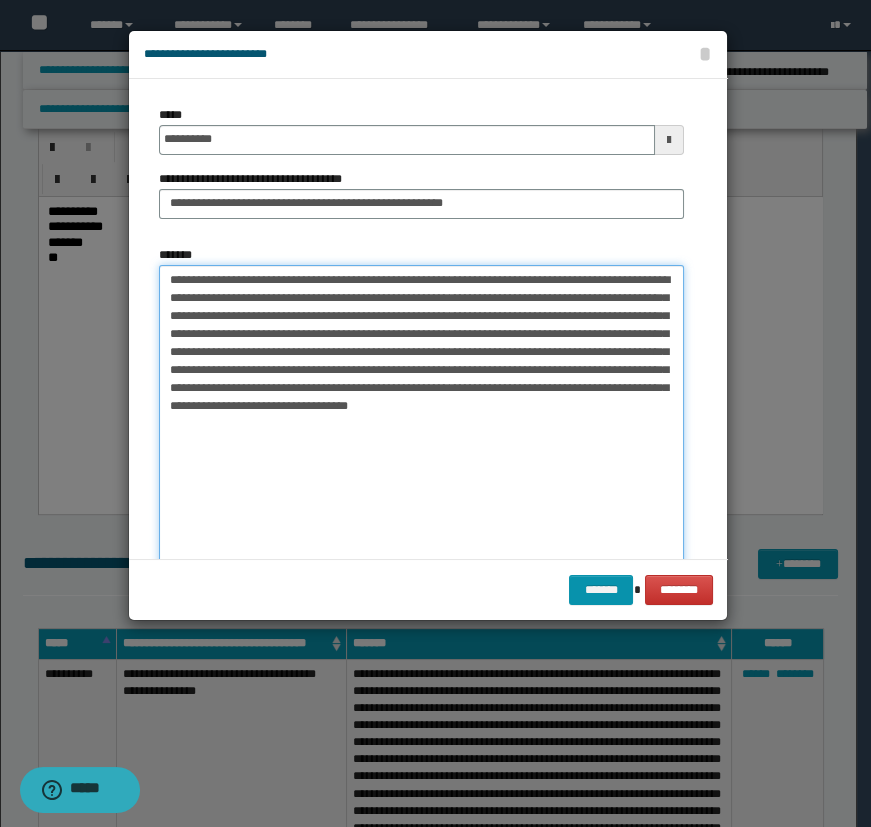 click on "**********" at bounding box center (421, 421) 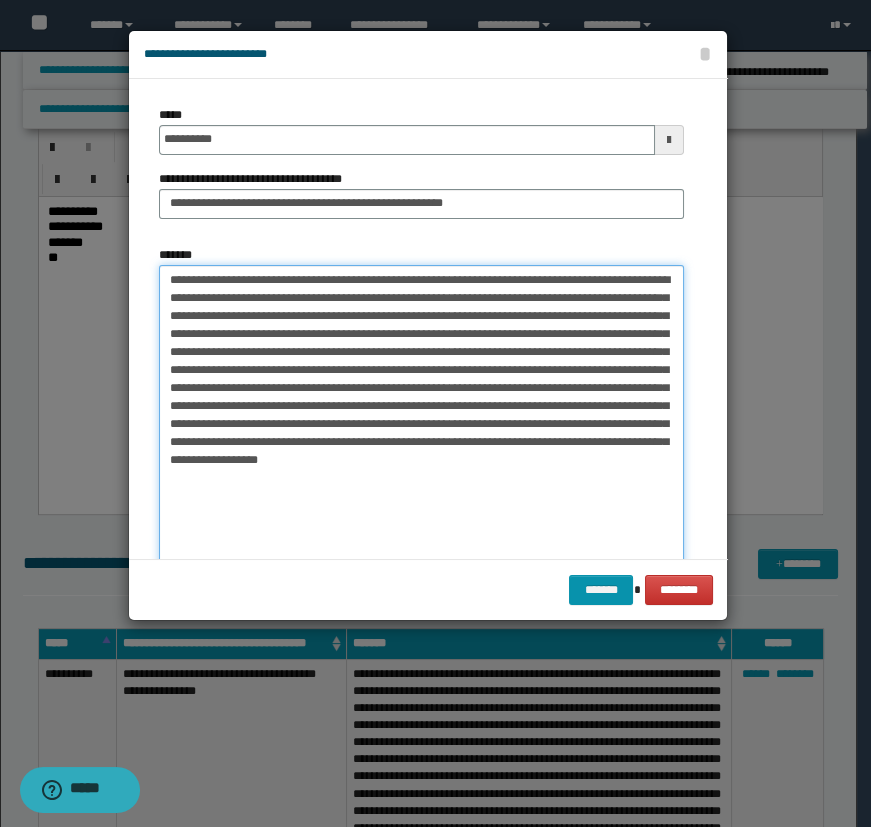 click on "**********" at bounding box center (421, 421) 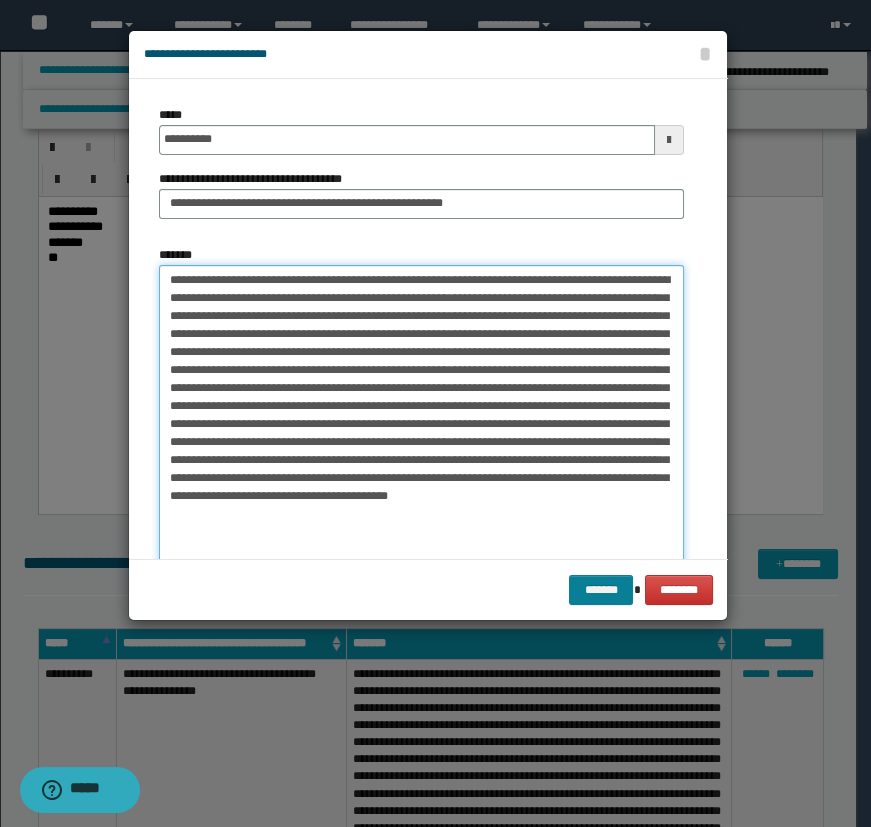 type on "**********" 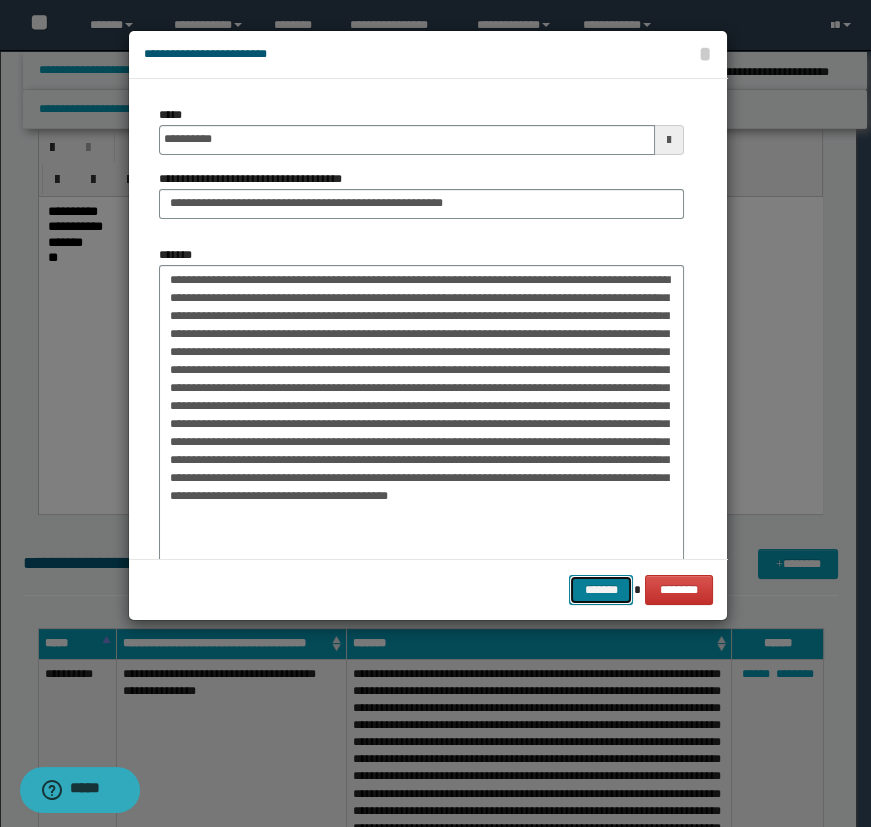 click on "*******" at bounding box center [601, 590] 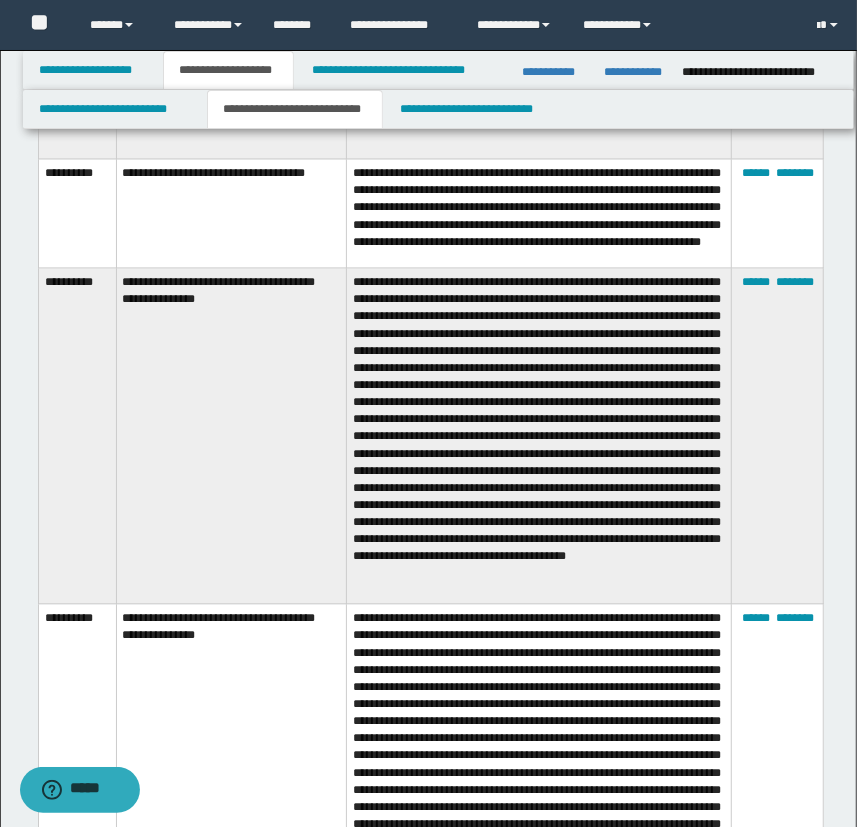 scroll, scrollTop: 1673, scrollLeft: 0, axis: vertical 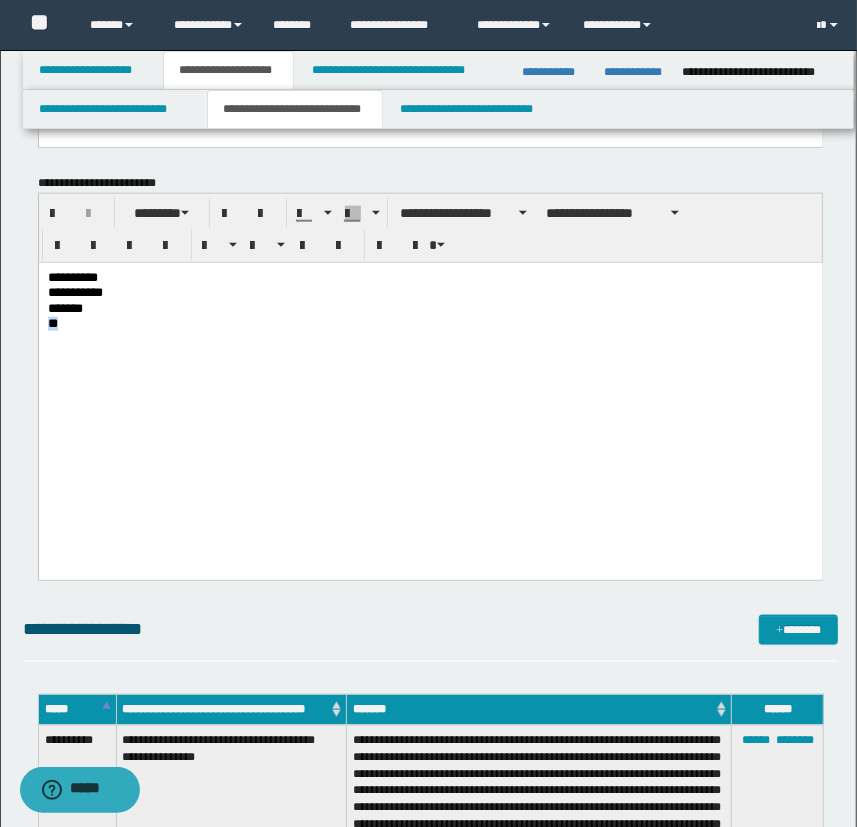 drag, startPoint x: 95, startPoint y: 328, endPoint x: 37, endPoint y: 328, distance: 58 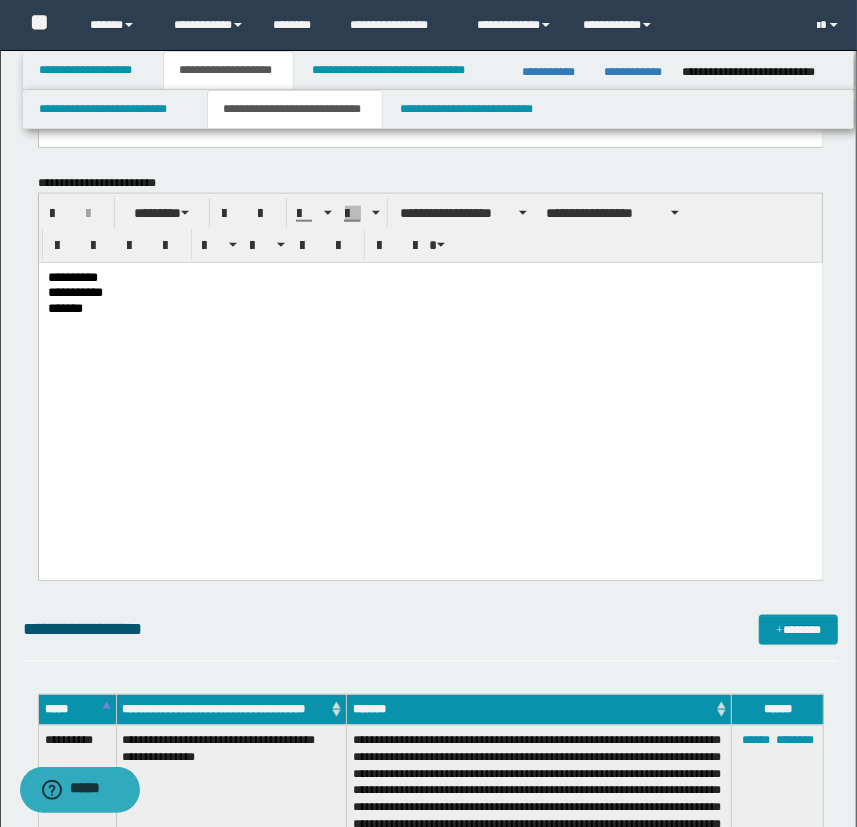 click on "*******" at bounding box center [430, 308] 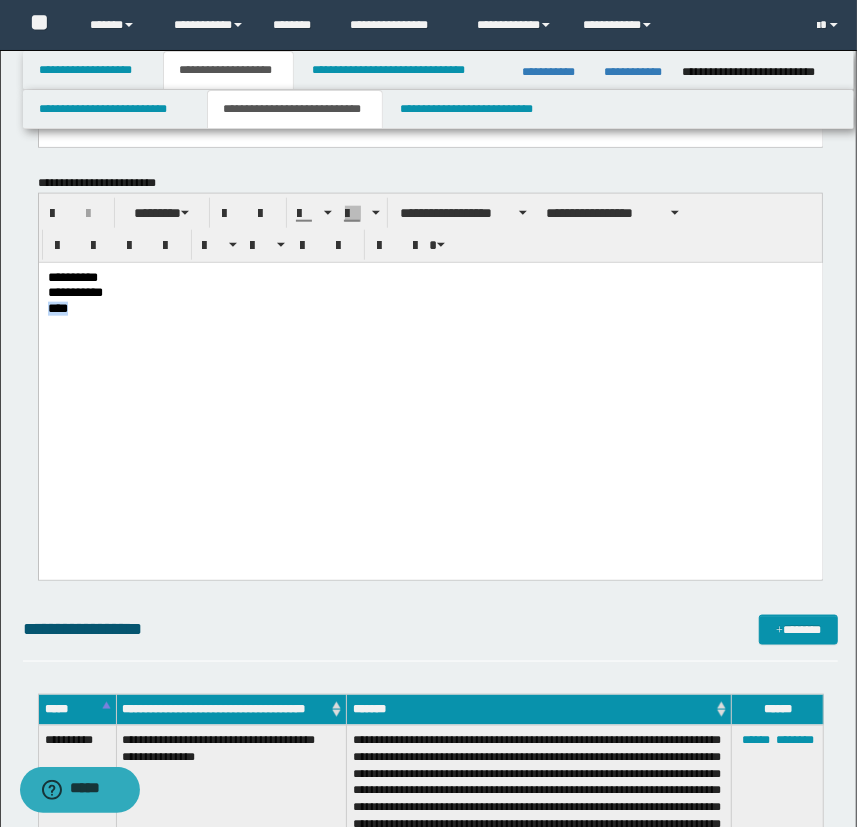 drag, startPoint x: 83, startPoint y: 311, endPoint x: 45, endPoint y: 315, distance: 38.209946 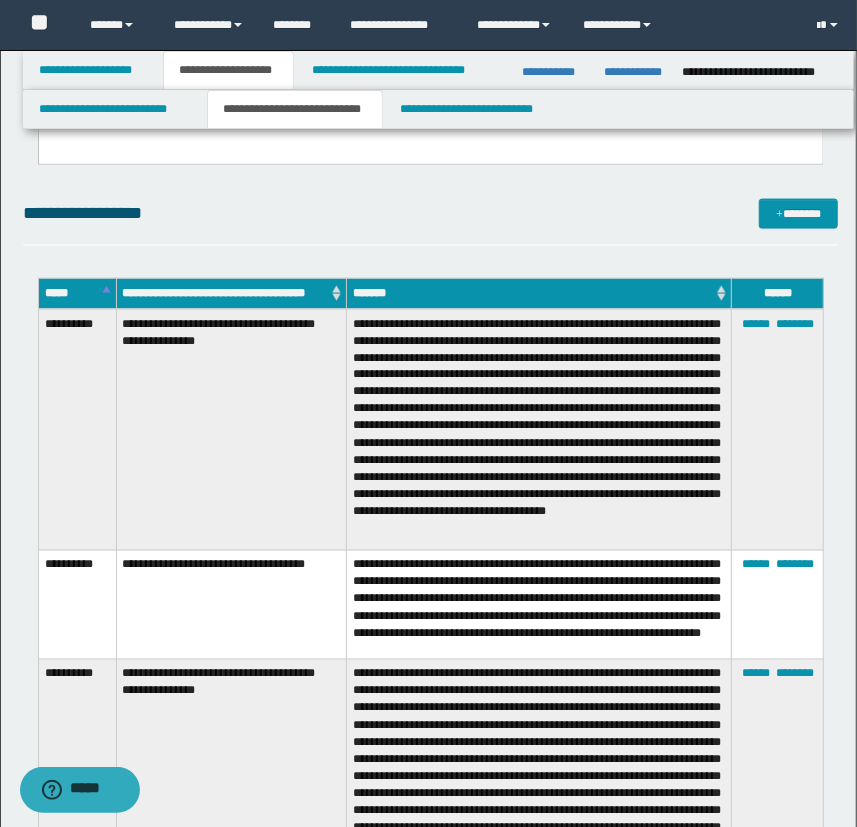 scroll, scrollTop: 1061, scrollLeft: 0, axis: vertical 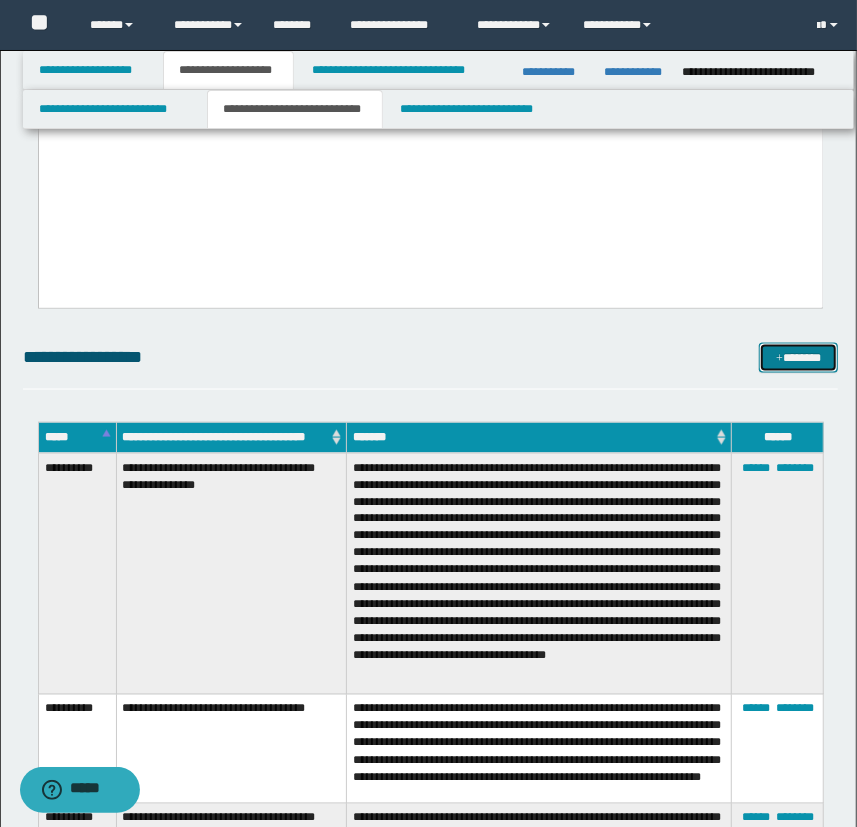 click on "*******" at bounding box center (799, 358) 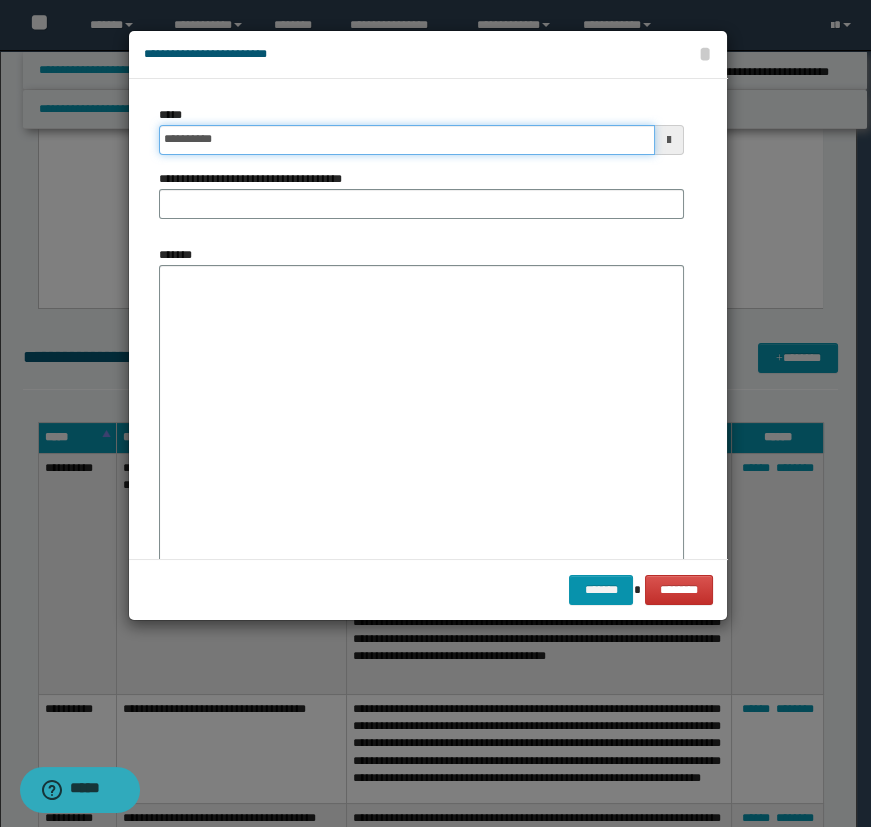 click on "**********" at bounding box center [407, 140] 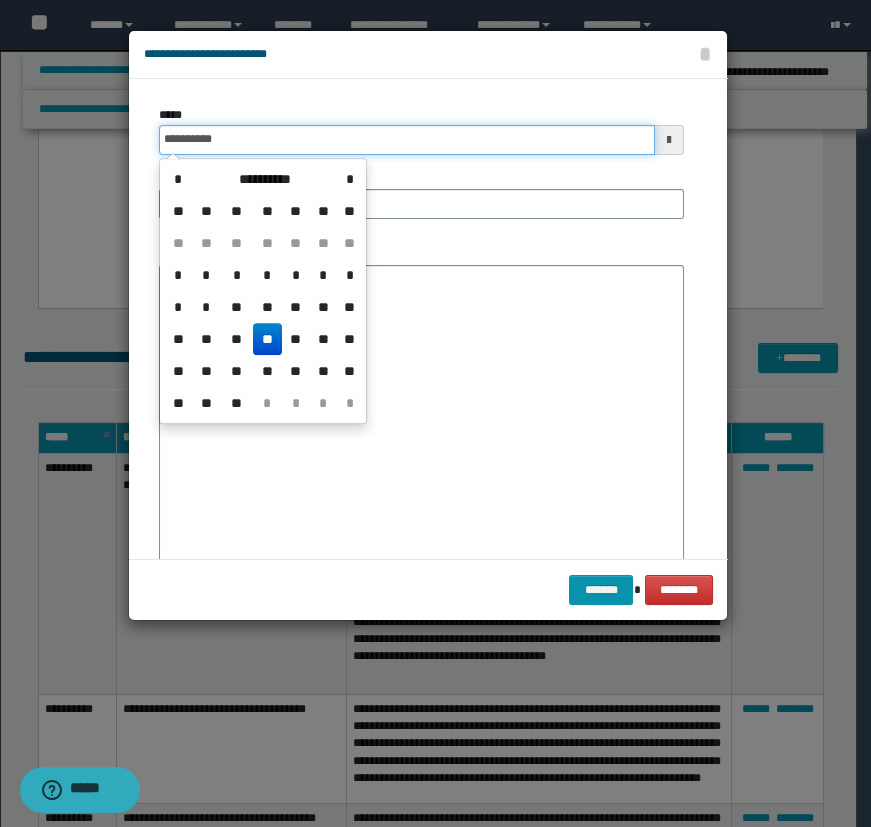 type on "**********" 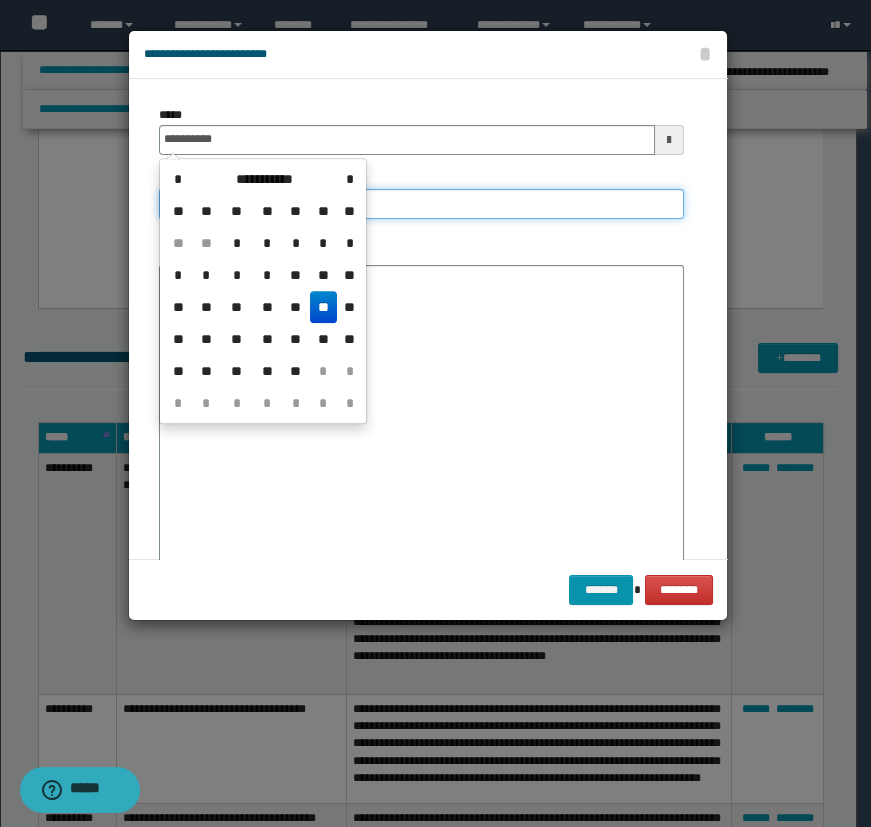click on "**********" at bounding box center [421, 204] 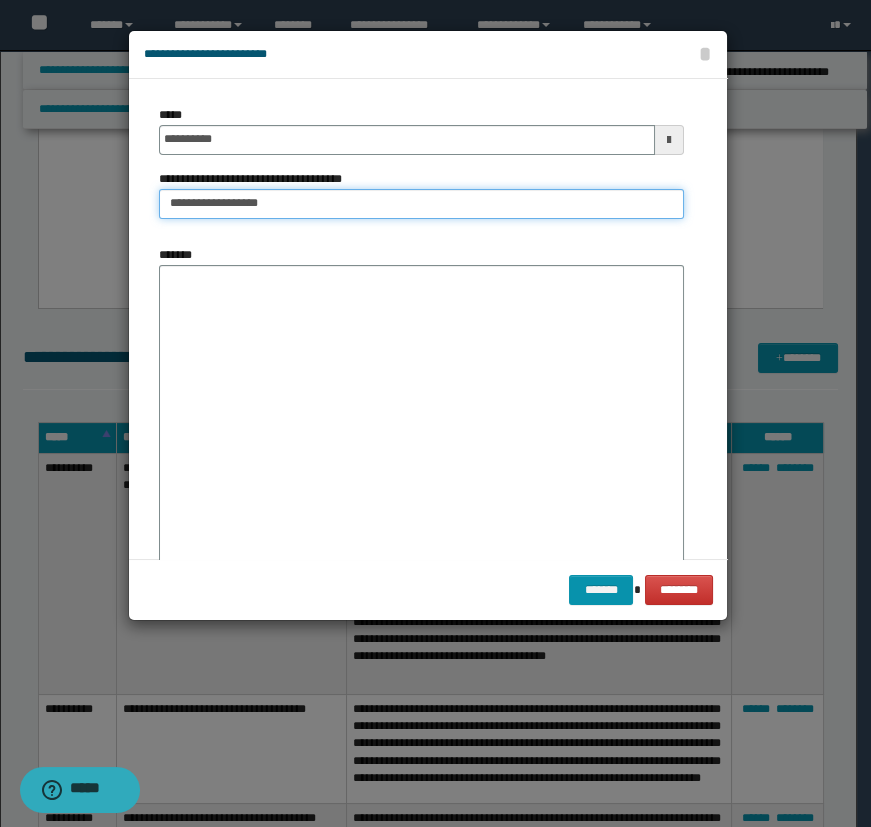type on "**********" 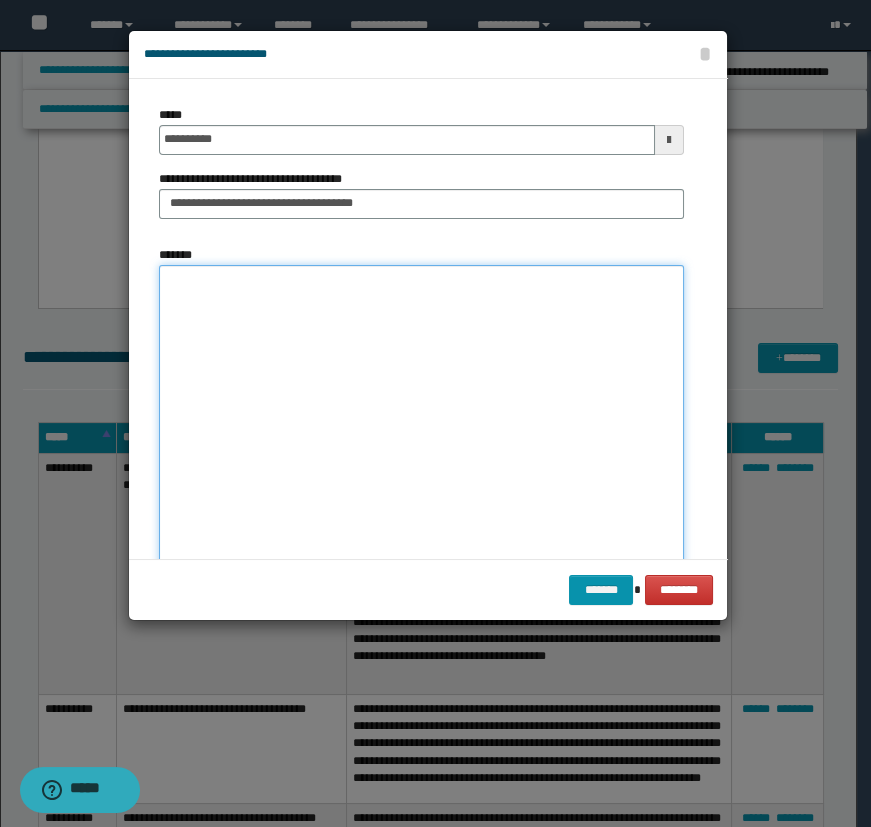 click on "*******" at bounding box center [421, 421] 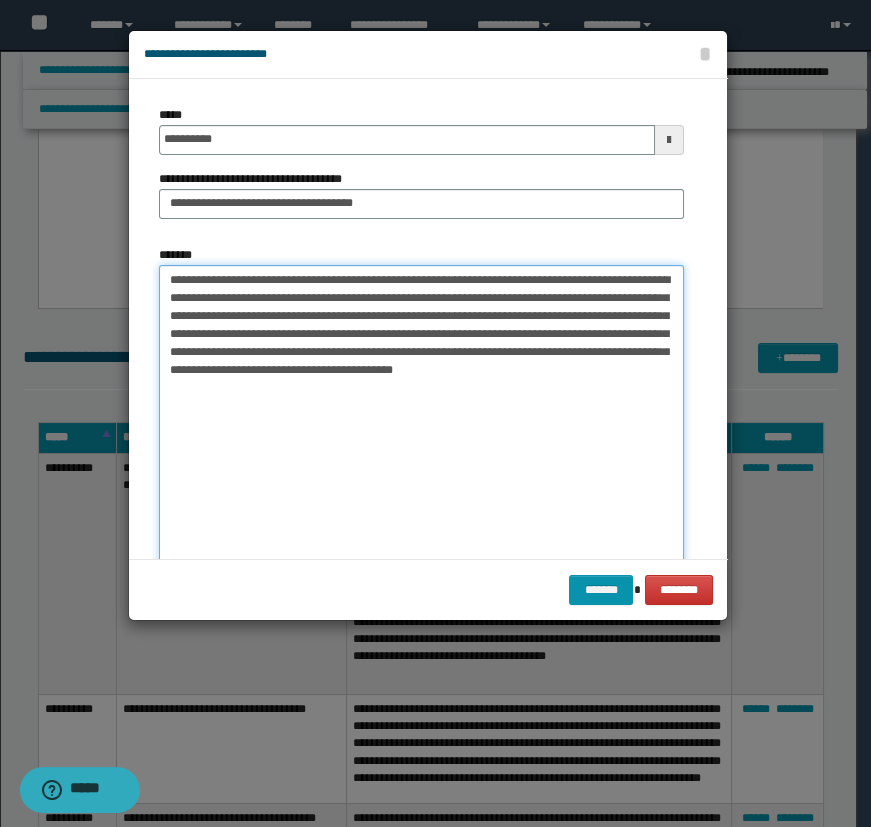 click on "**********" at bounding box center [421, 421] 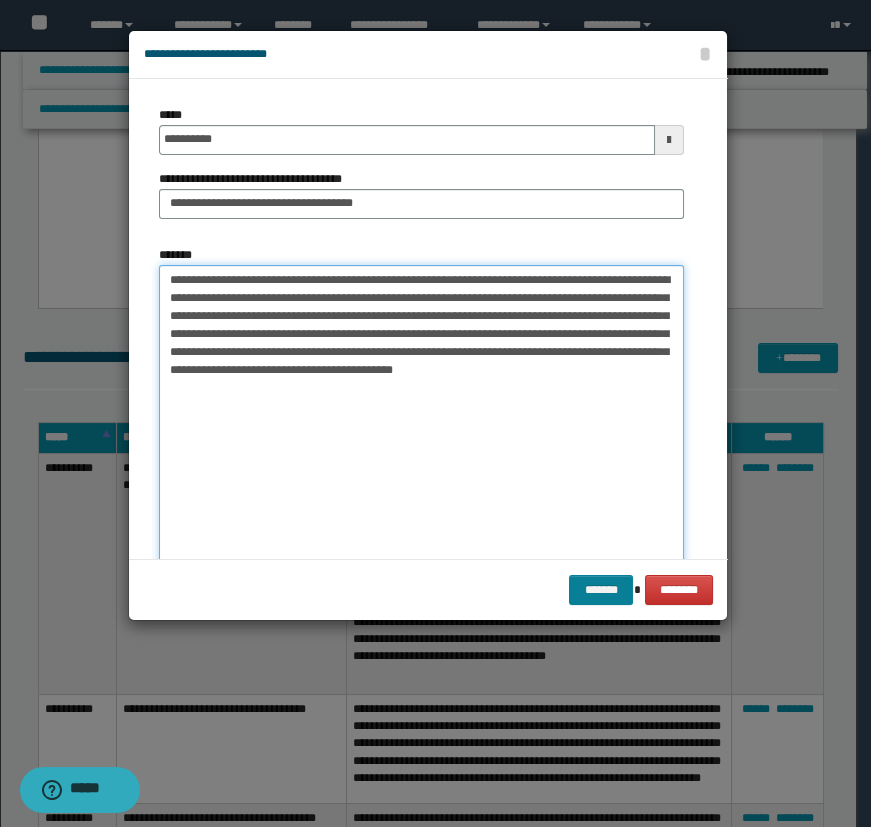 type on "**********" 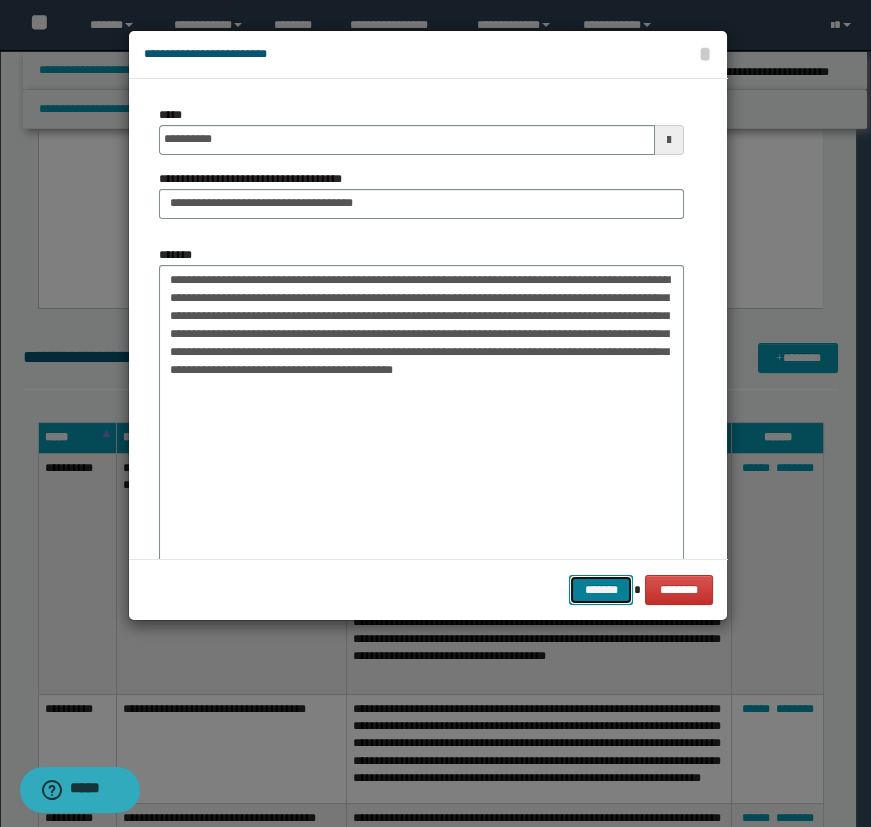 click on "*******" at bounding box center [601, 590] 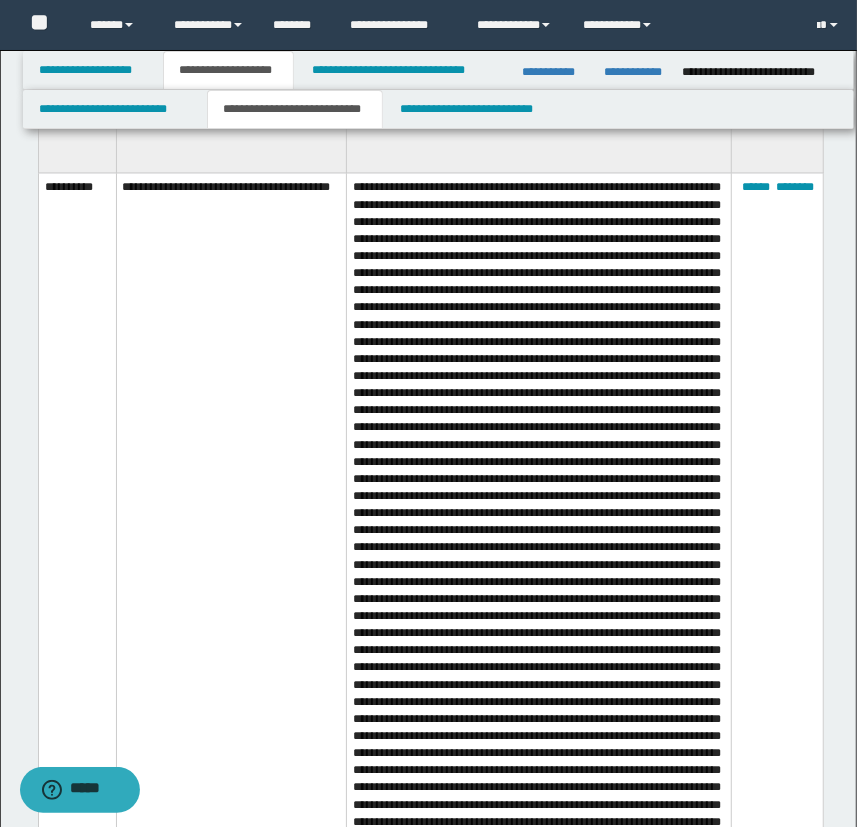 scroll, scrollTop: 7880, scrollLeft: 0, axis: vertical 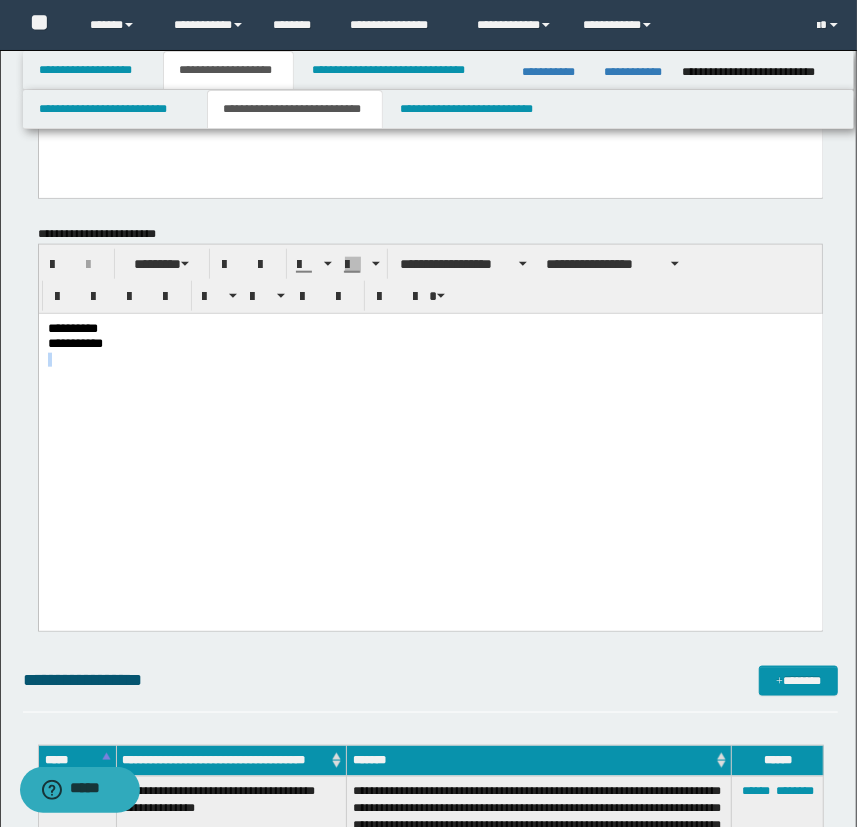 drag, startPoint x: 115, startPoint y: 347, endPoint x: 35, endPoint y: 352, distance: 80.1561 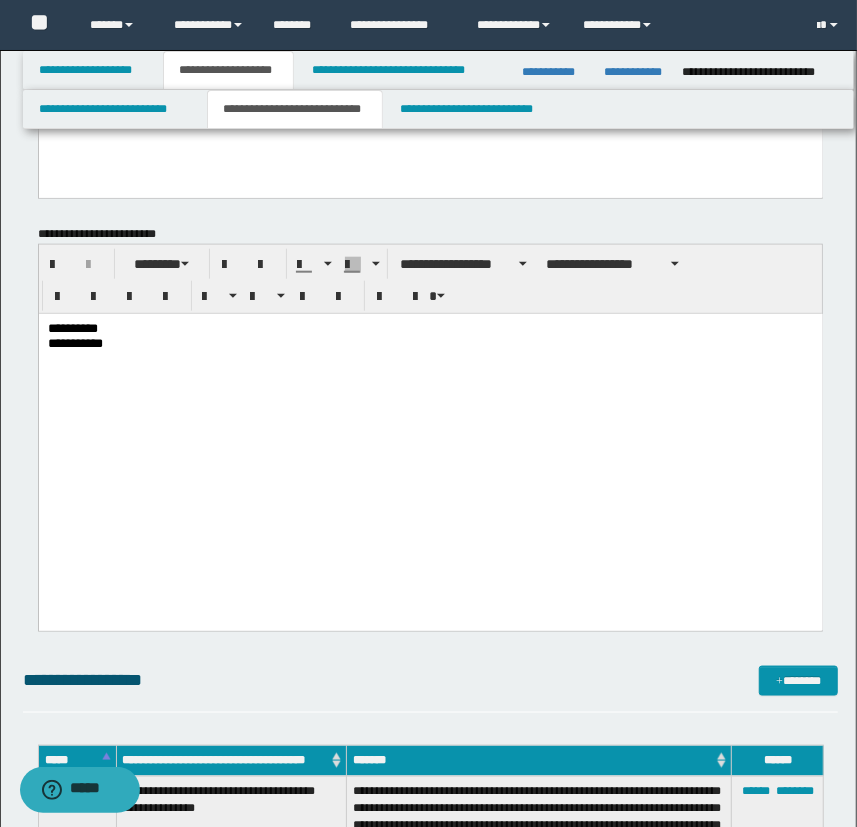 click at bounding box center (430, 390) 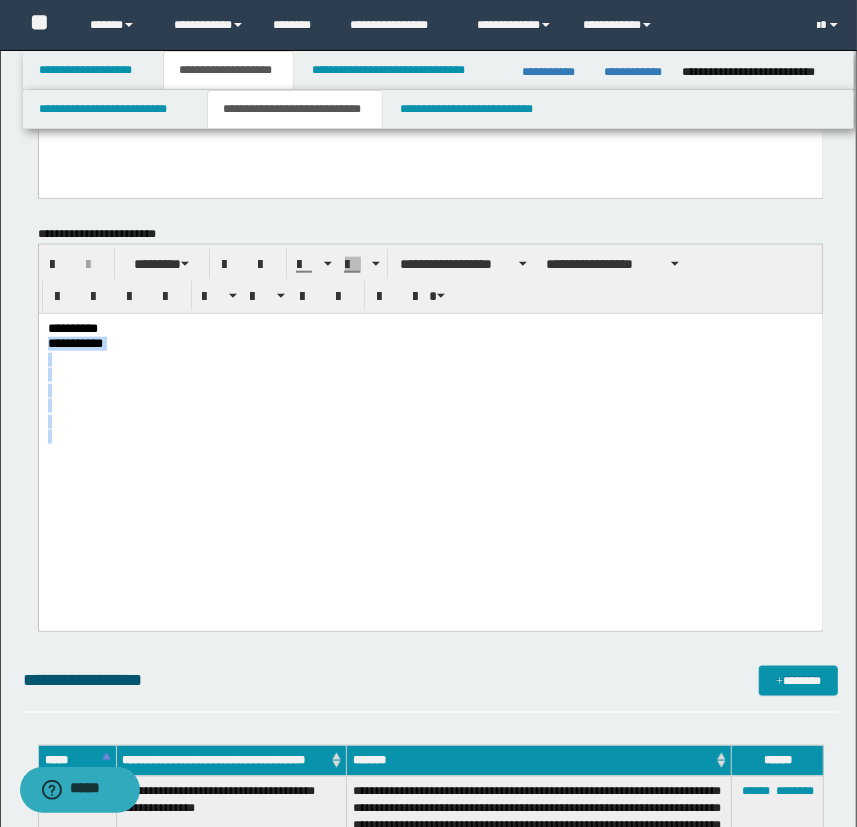 drag, startPoint x: 103, startPoint y: 442, endPoint x: 63, endPoint y: 652, distance: 213.77559 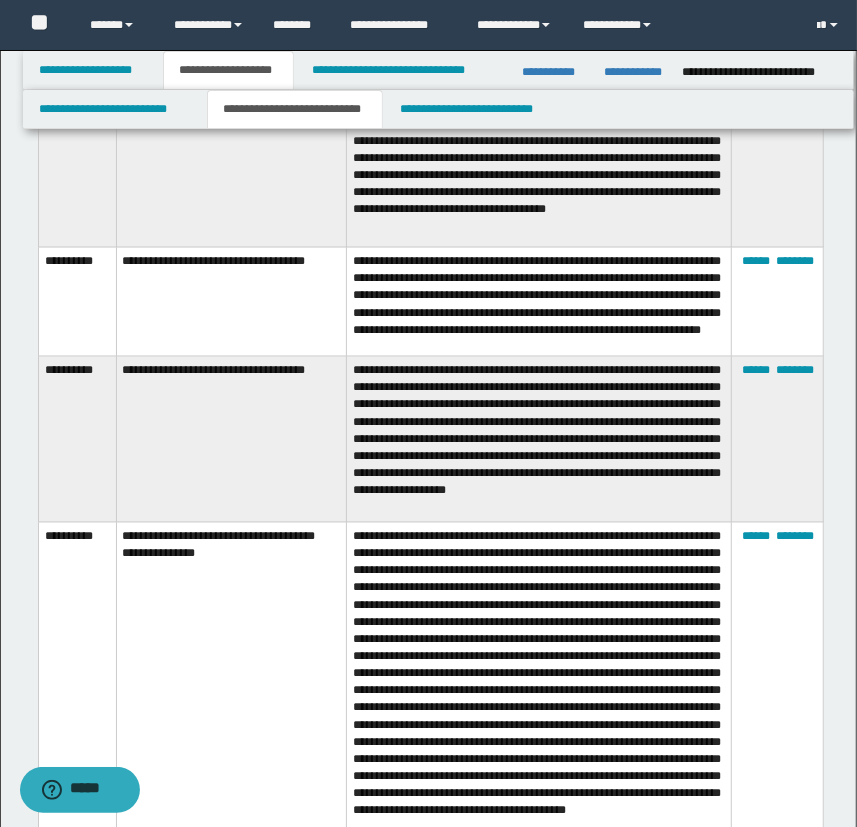scroll, scrollTop: 1374, scrollLeft: 0, axis: vertical 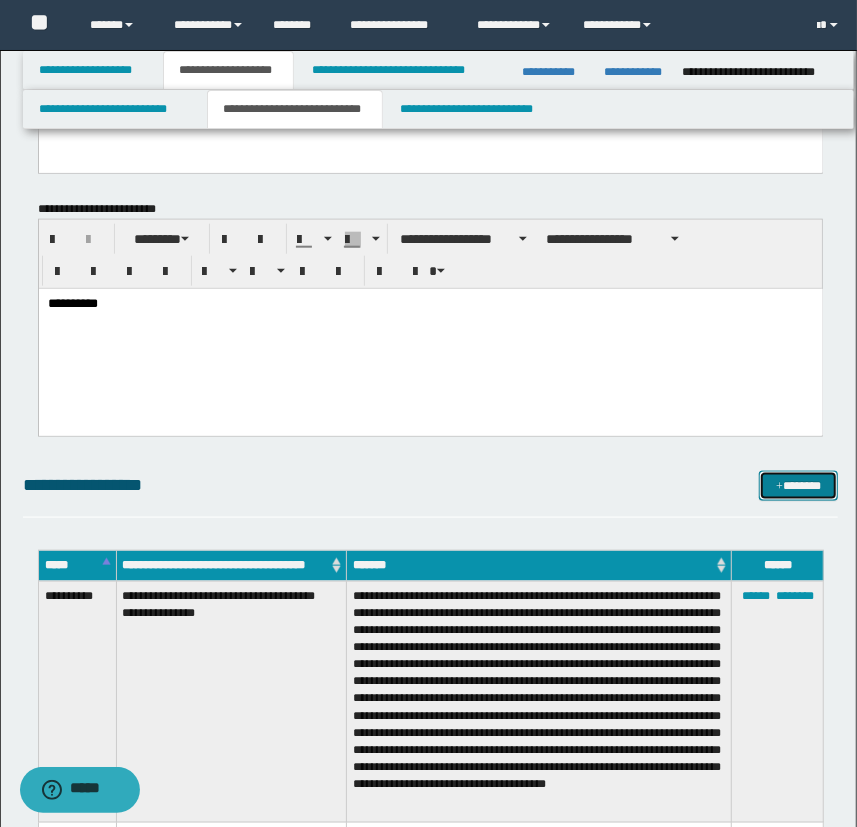 click on "*******" at bounding box center (799, 486) 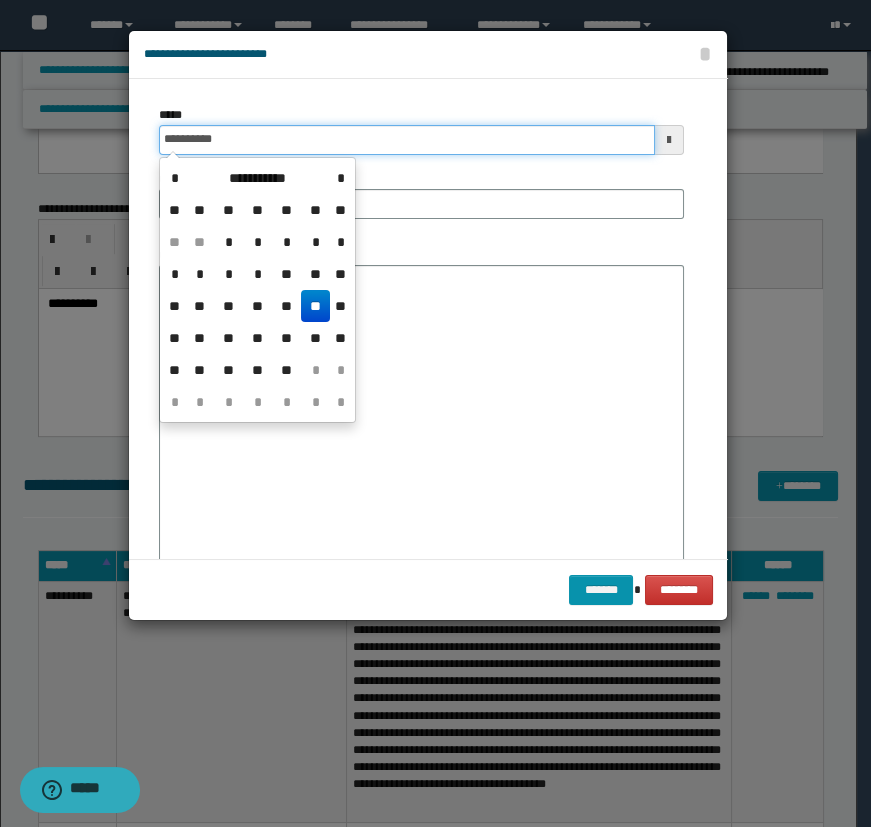 click on "**********" at bounding box center [407, 140] 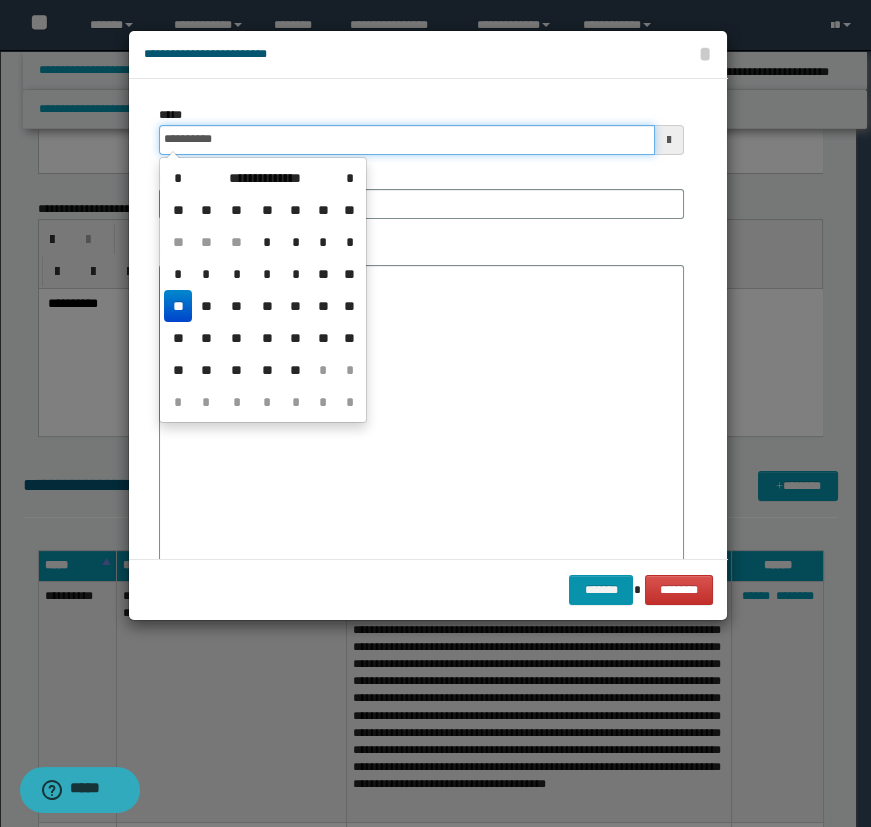 type on "**********" 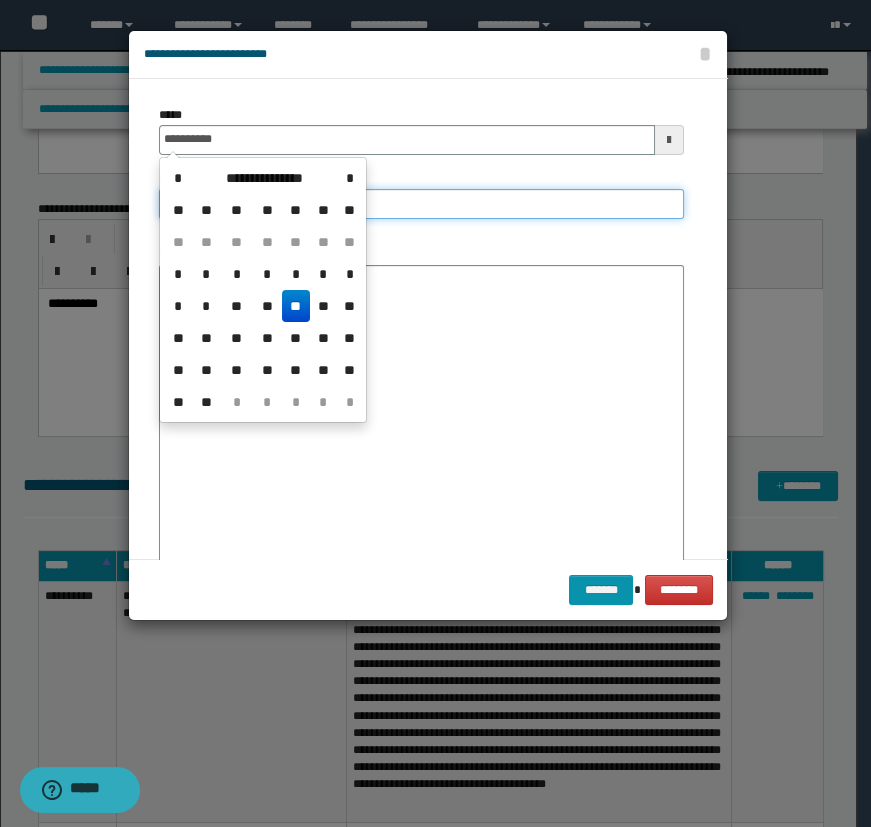 click on "**********" at bounding box center (421, 194) 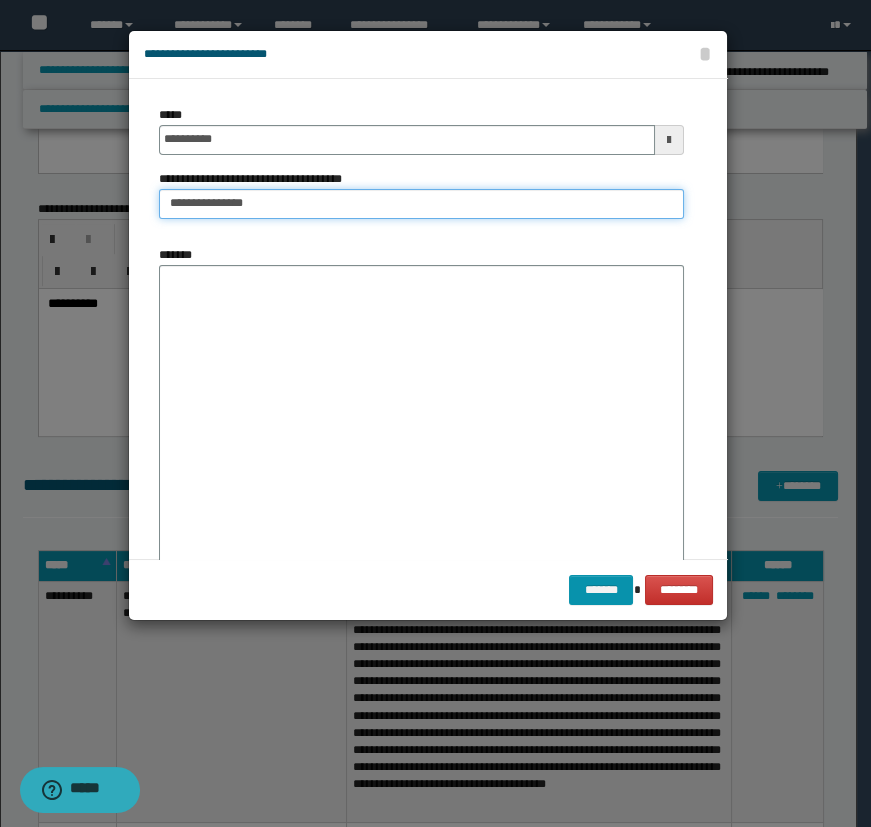 type on "**********" 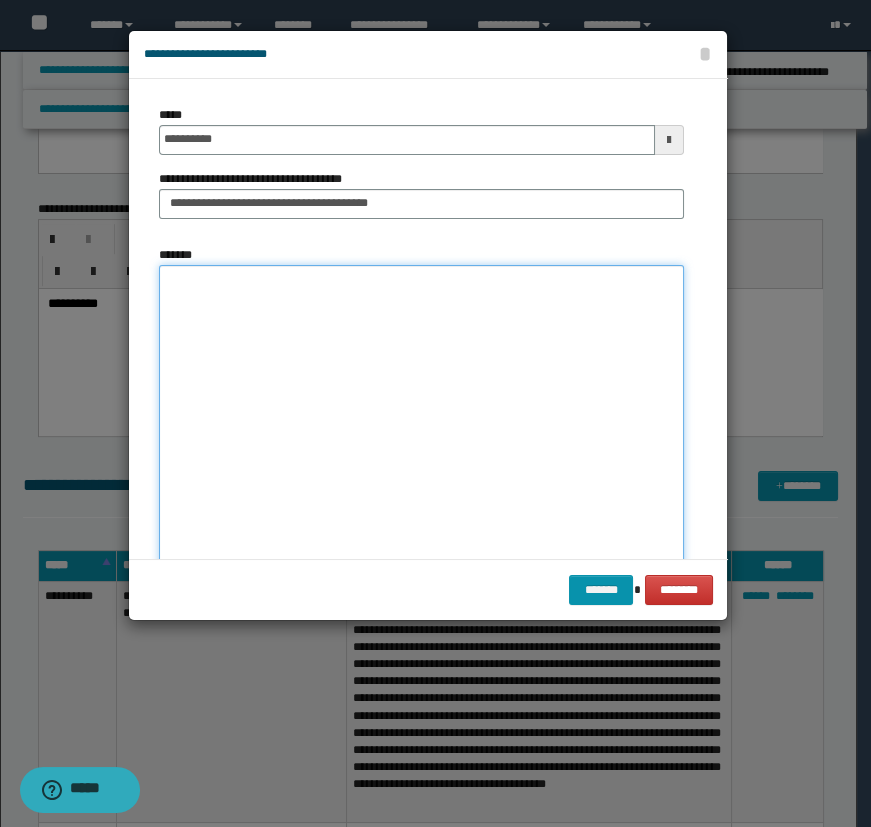 click on "*******" at bounding box center (421, 421) 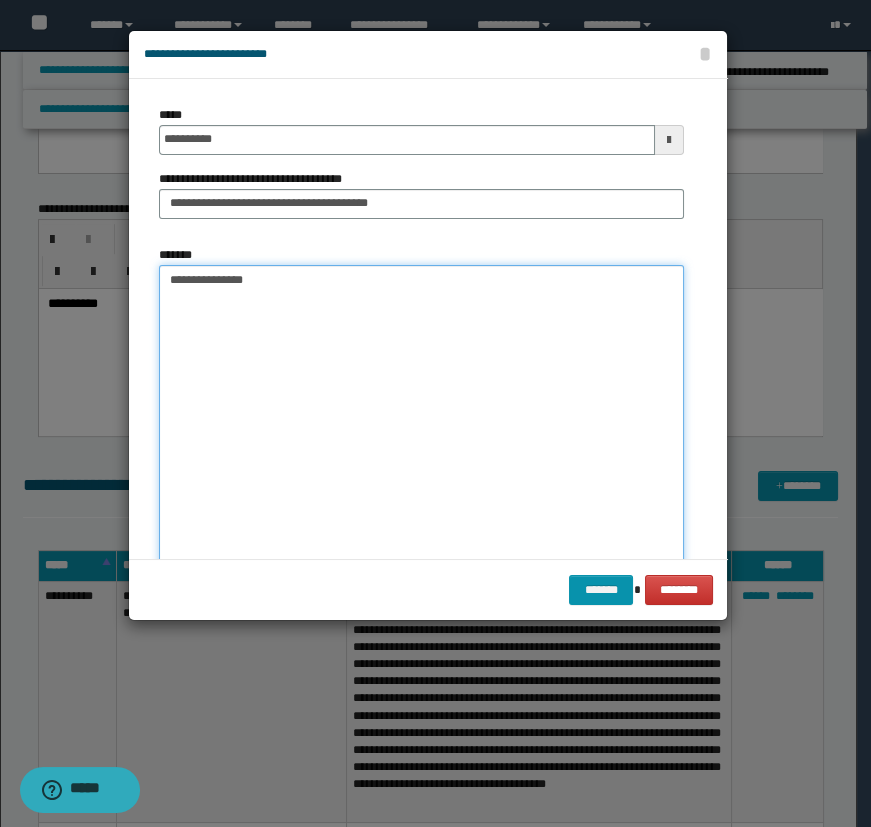 click on "**********" at bounding box center [421, 421] 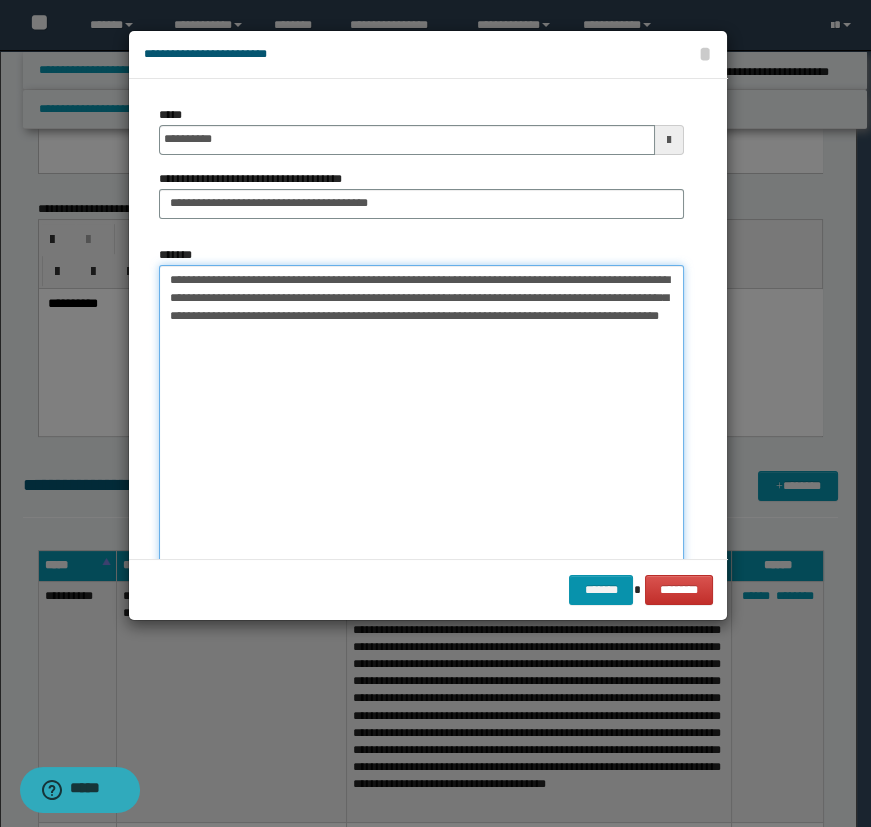 click on "**********" at bounding box center (421, 421) 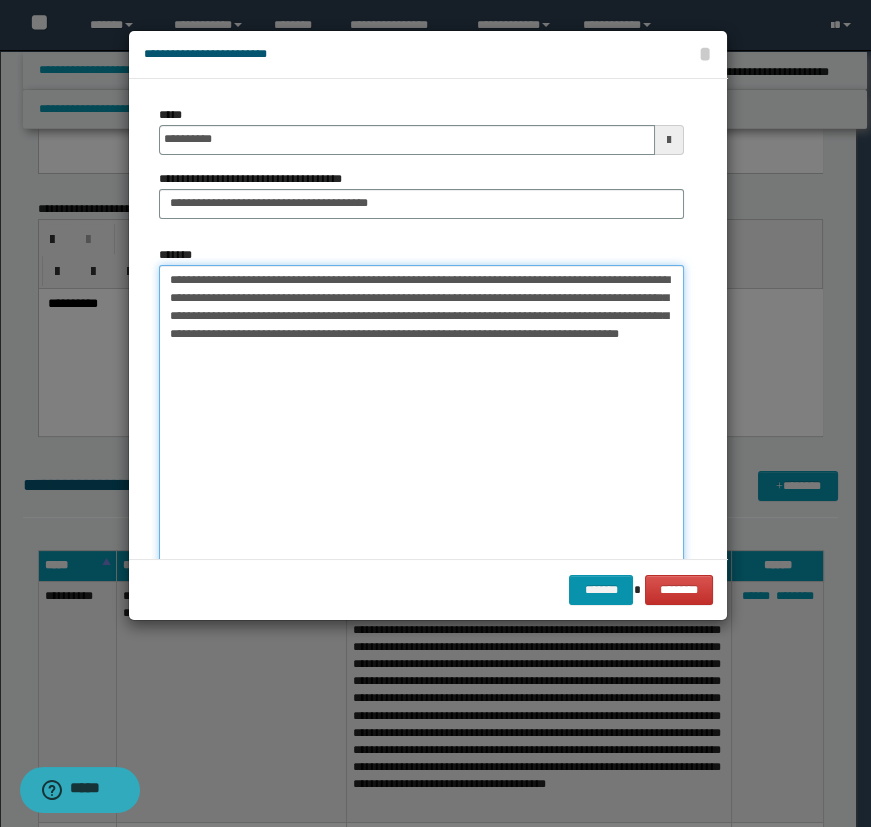 click on "**********" at bounding box center (421, 421) 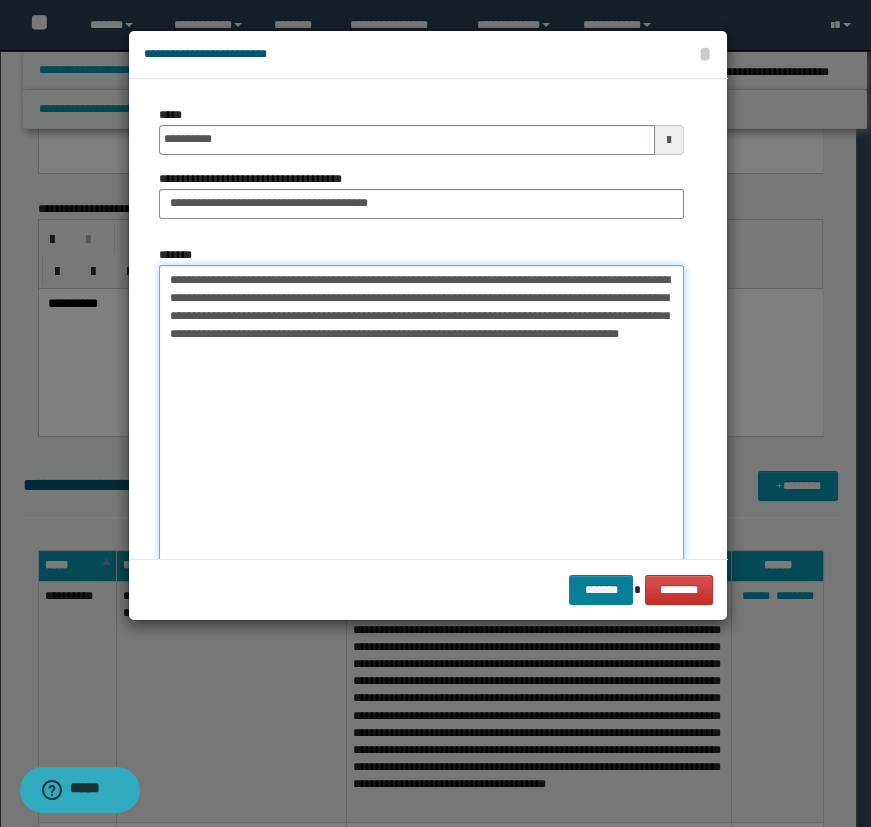 type on "**********" 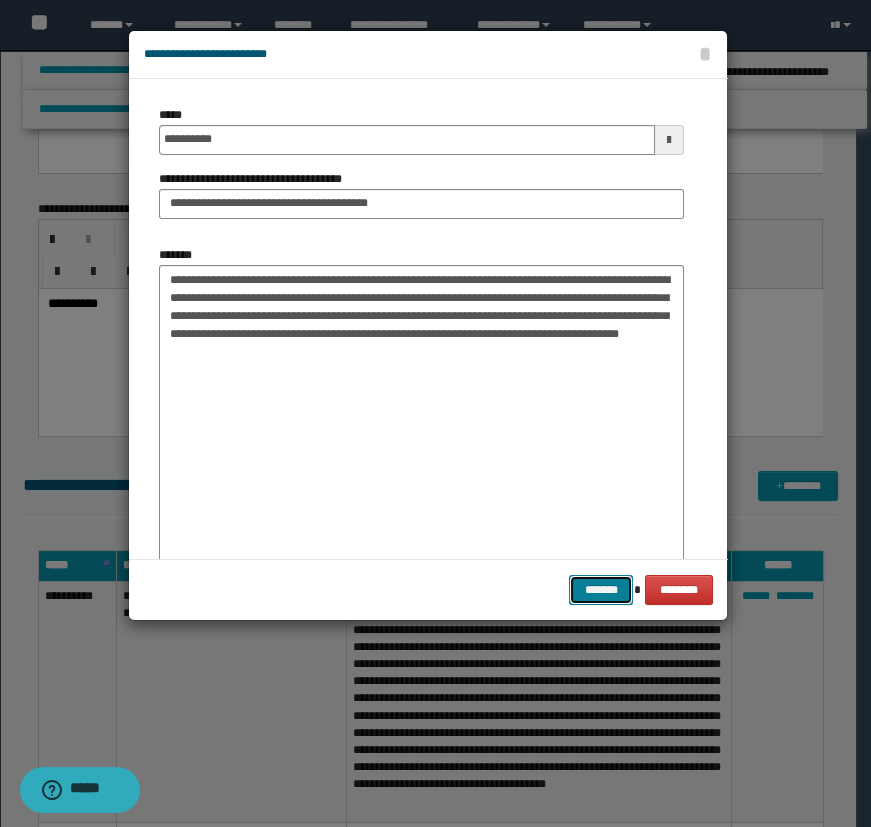 click on "*******" at bounding box center [601, 590] 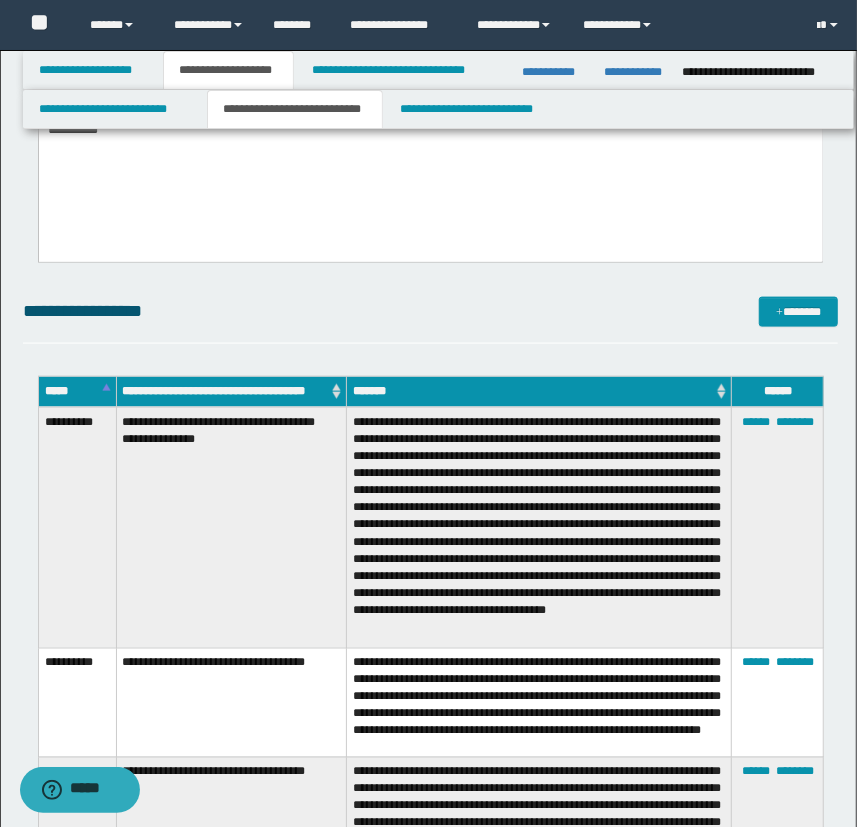 scroll, scrollTop: 854, scrollLeft: 0, axis: vertical 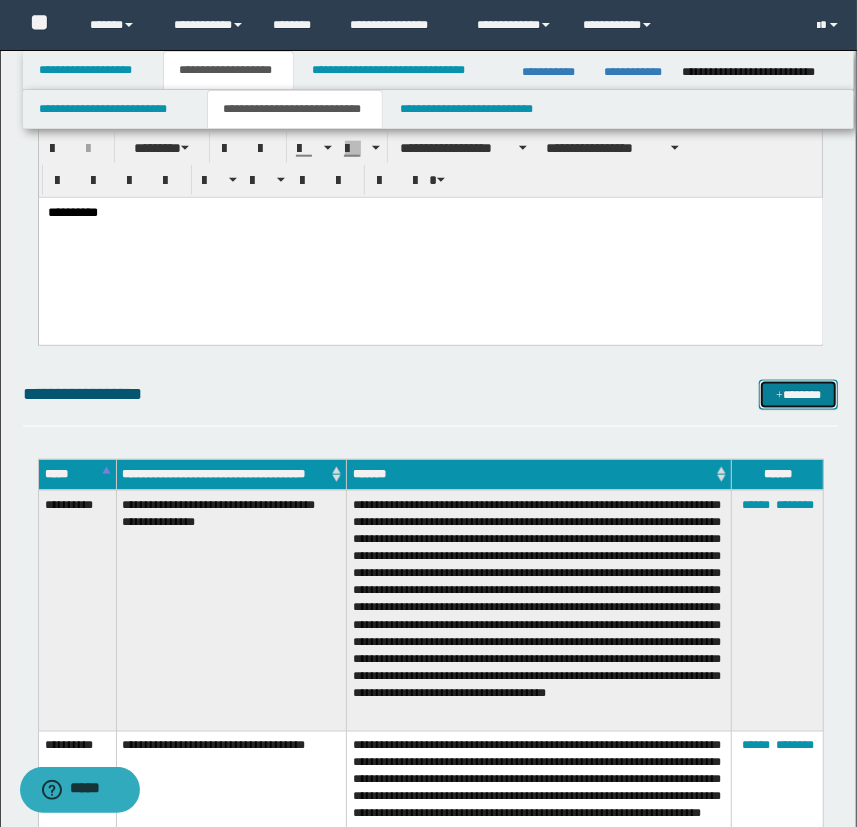 click on "*******" at bounding box center [799, 395] 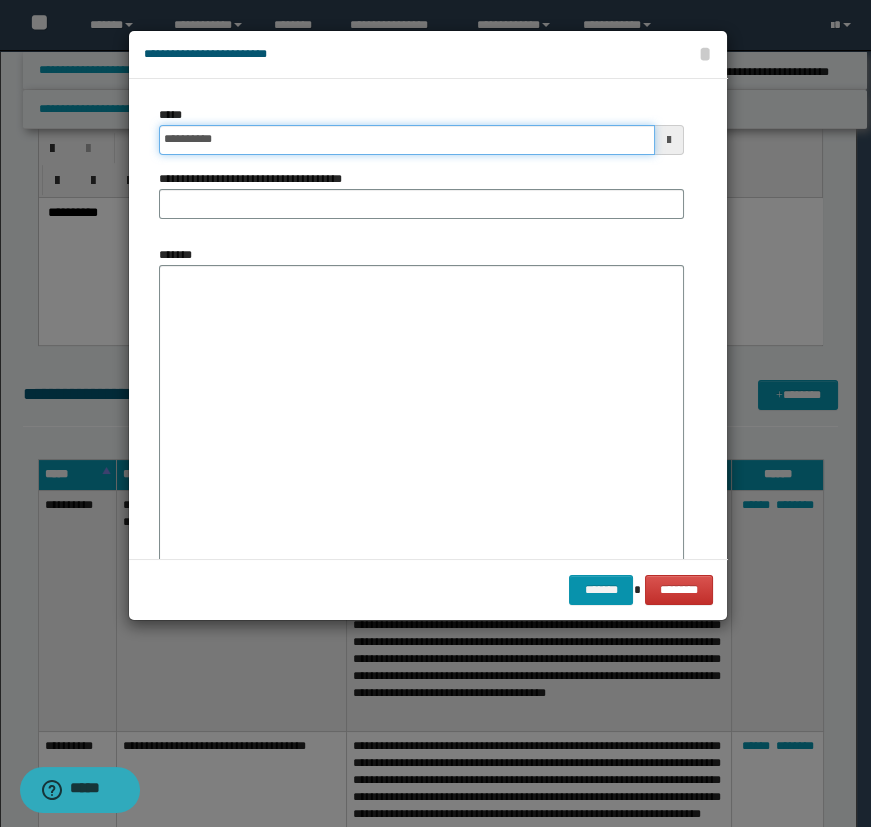 click on "**********" at bounding box center [407, 140] 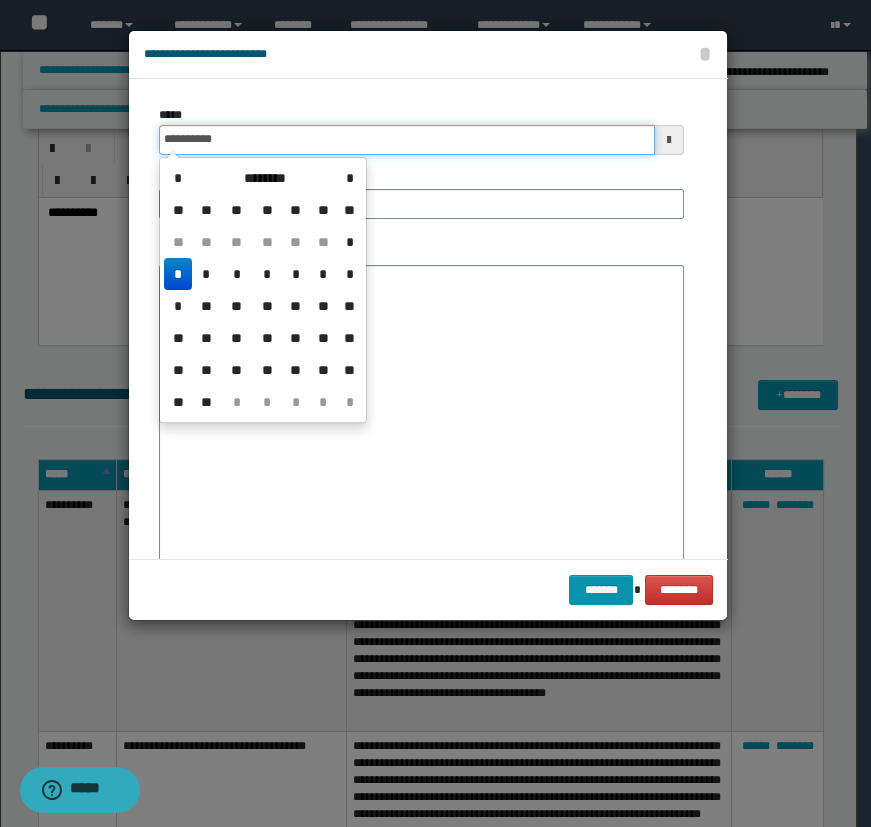 type on "**********" 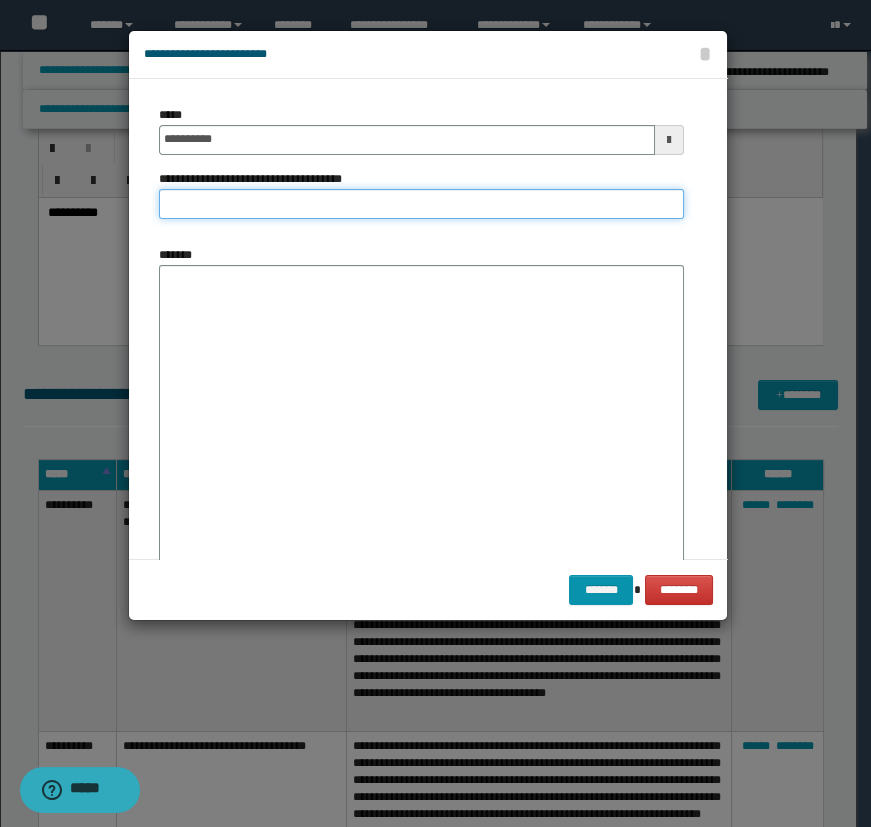 click on "**********" at bounding box center (421, 204) 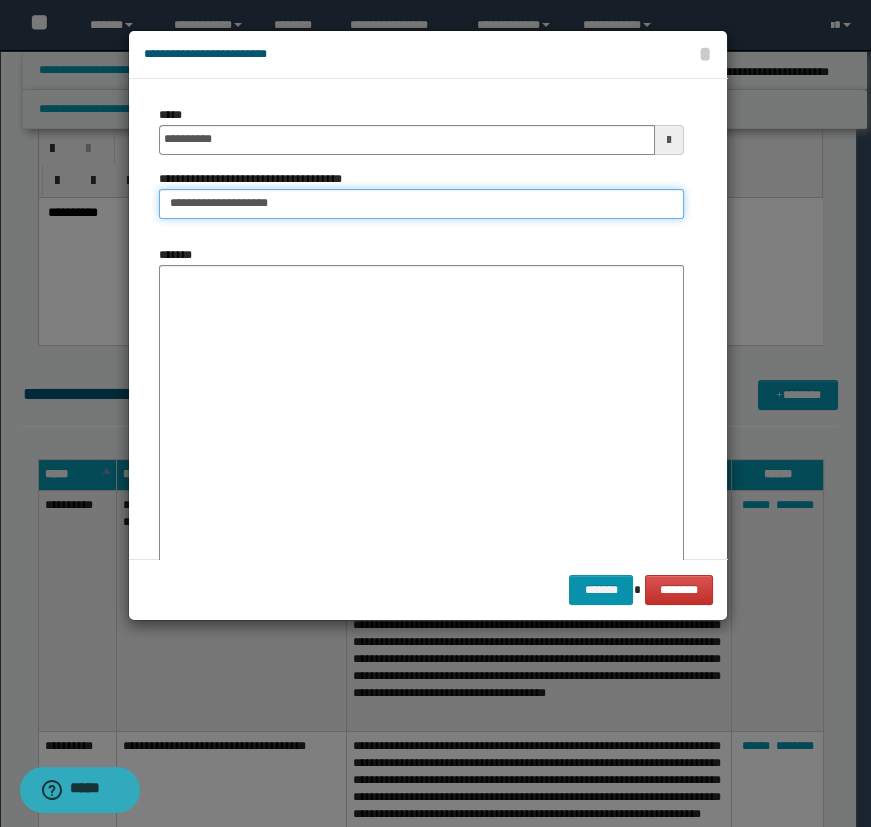 type on "**********" 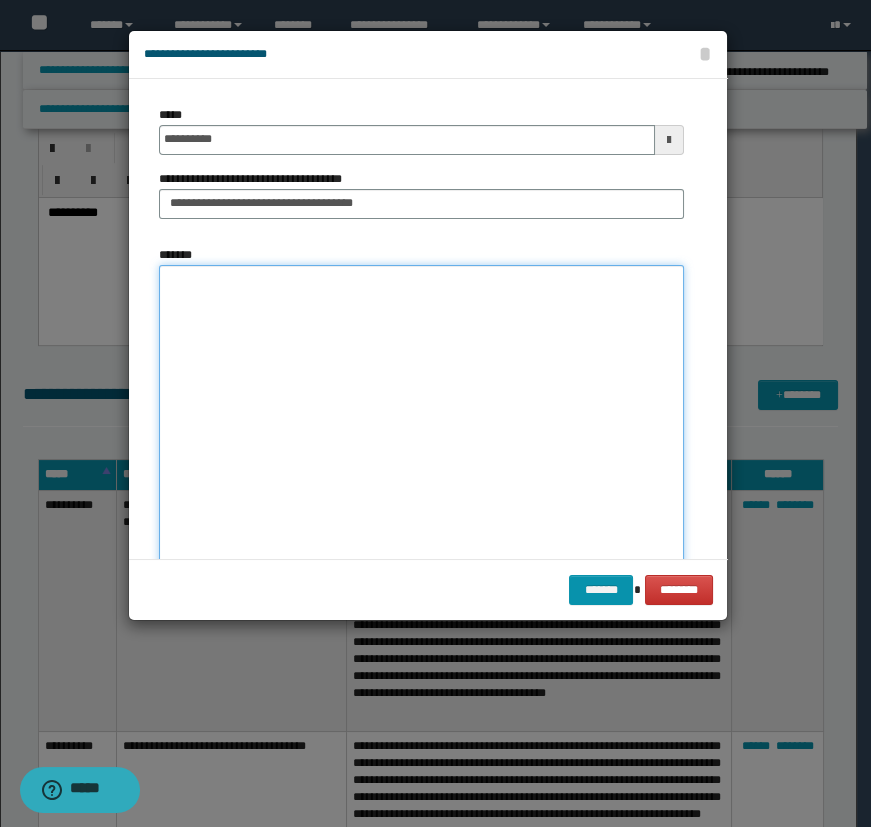 click on "*******" at bounding box center (421, 421) 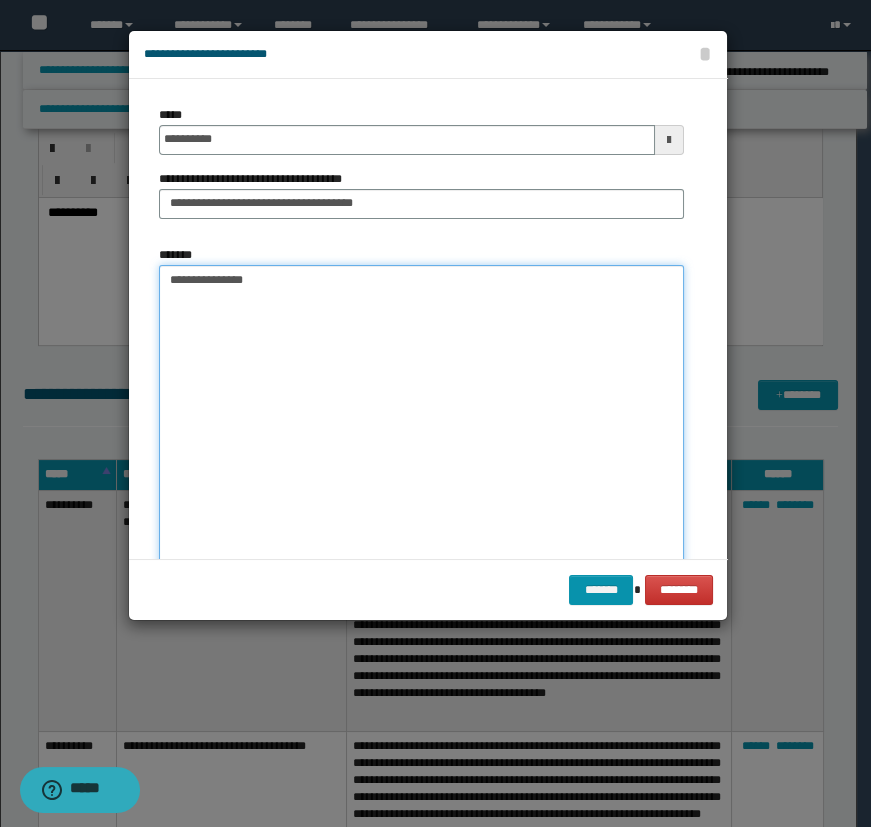 click on "**********" at bounding box center (421, 421) 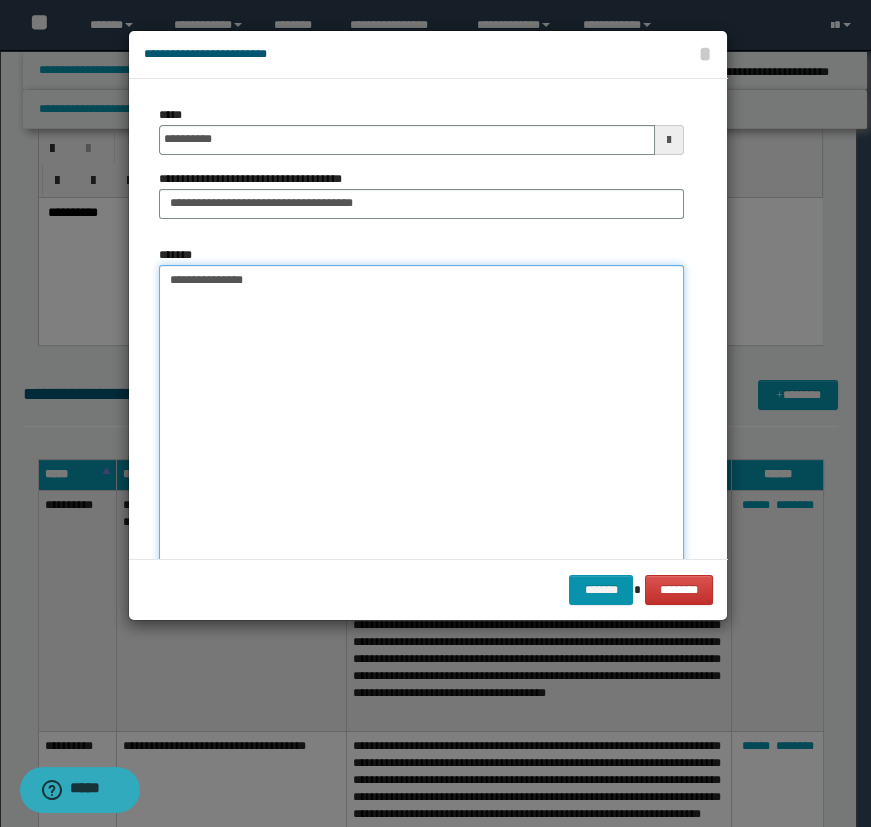click on "**********" at bounding box center (421, 421) 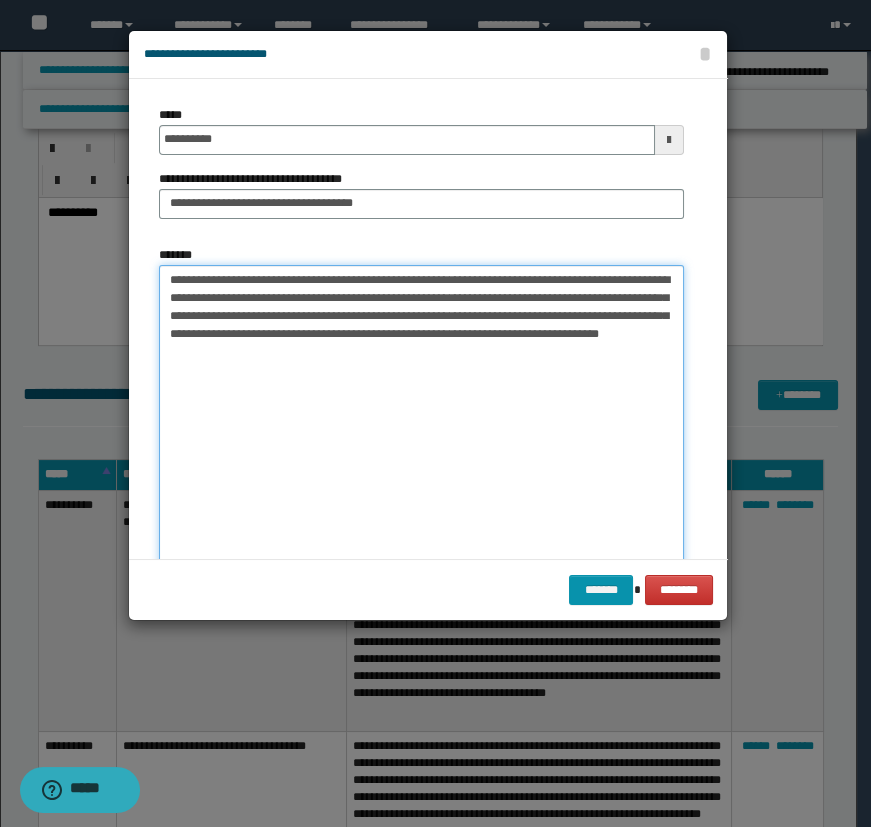 drag, startPoint x: 198, startPoint y: 345, endPoint x: 200, endPoint y: 334, distance: 11.18034 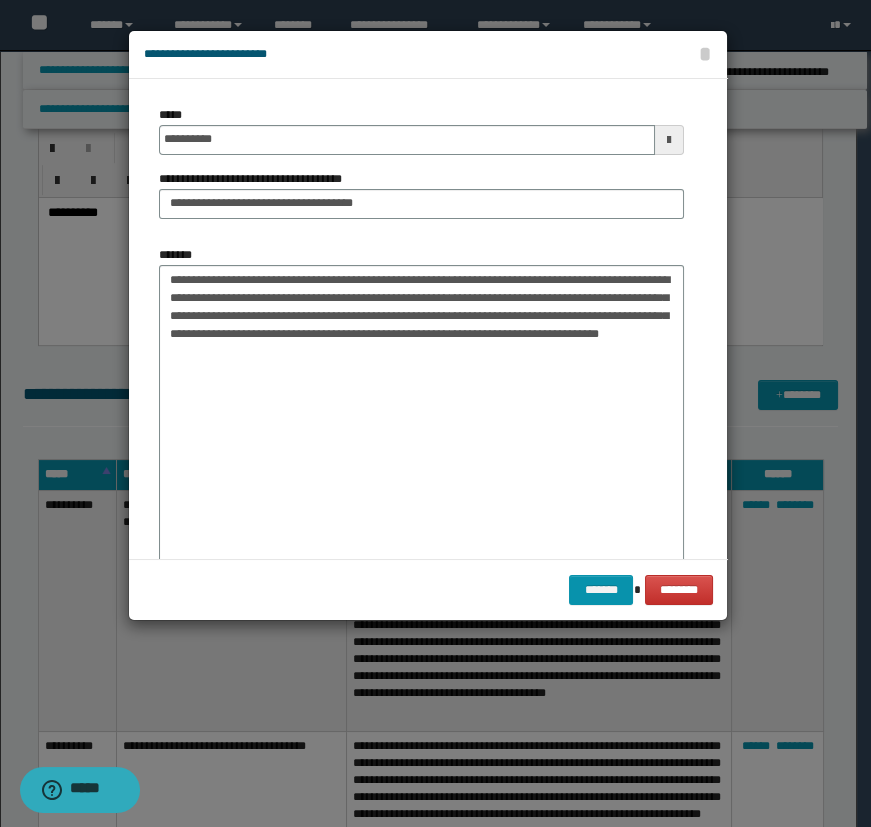 drag, startPoint x: 214, startPoint y: 300, endPoint x: 724, endPoint y: 336, distance: 511.269 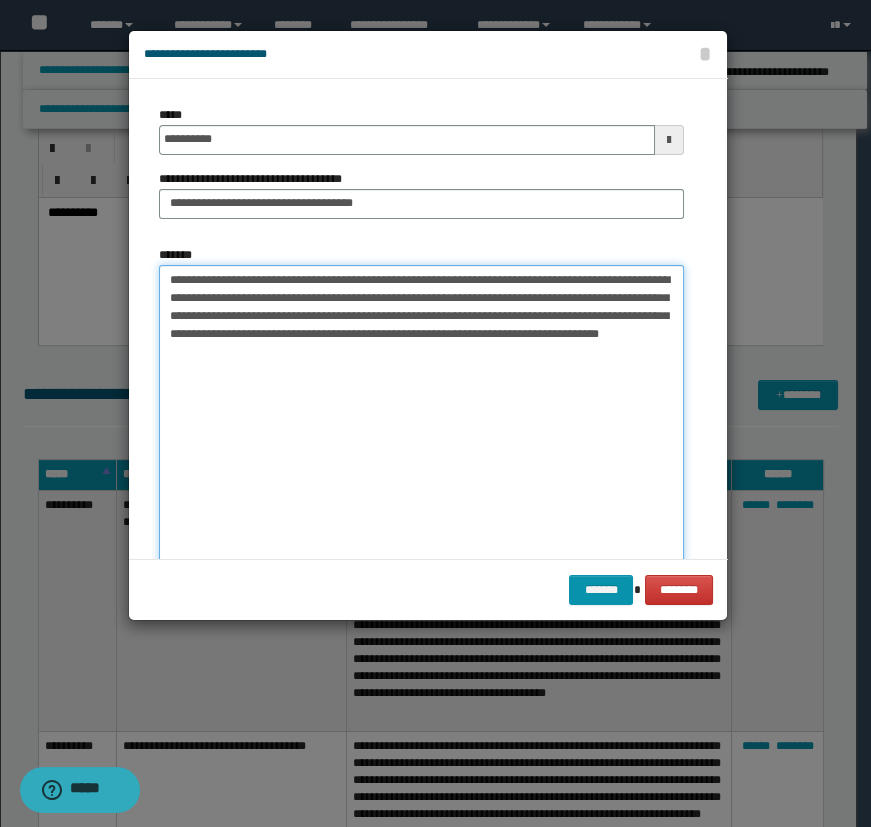 click on "**********" at bounding box center [421, 421] 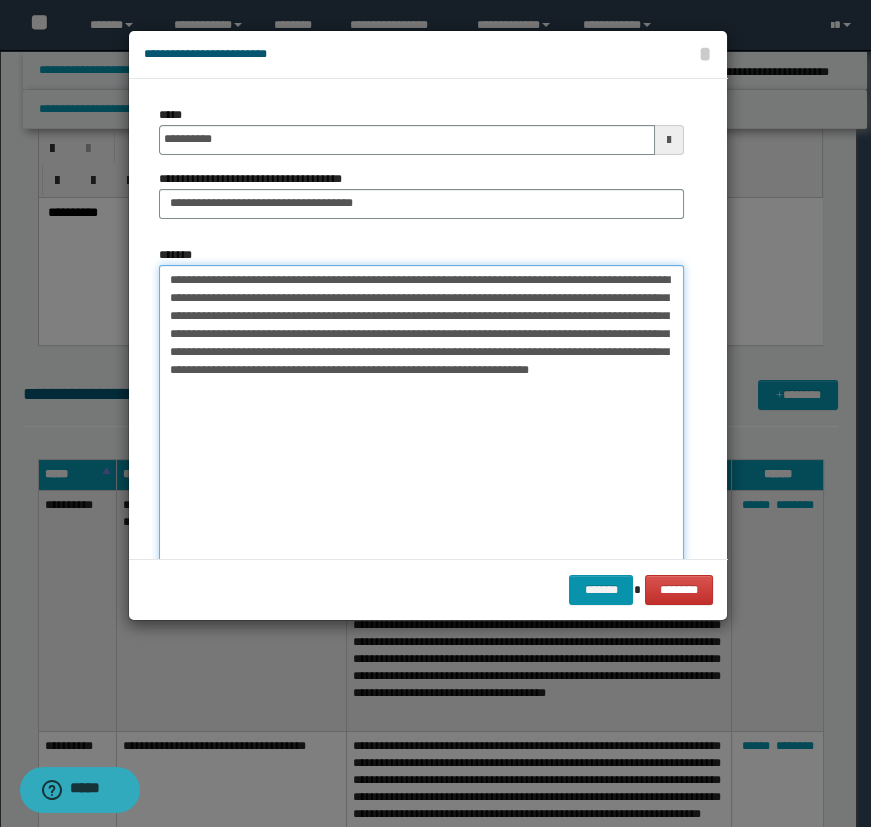 drag, startPoint x: 458, startPoint y: 360, endPoint x: 469, endPoint y: 348, distance: 16.27882 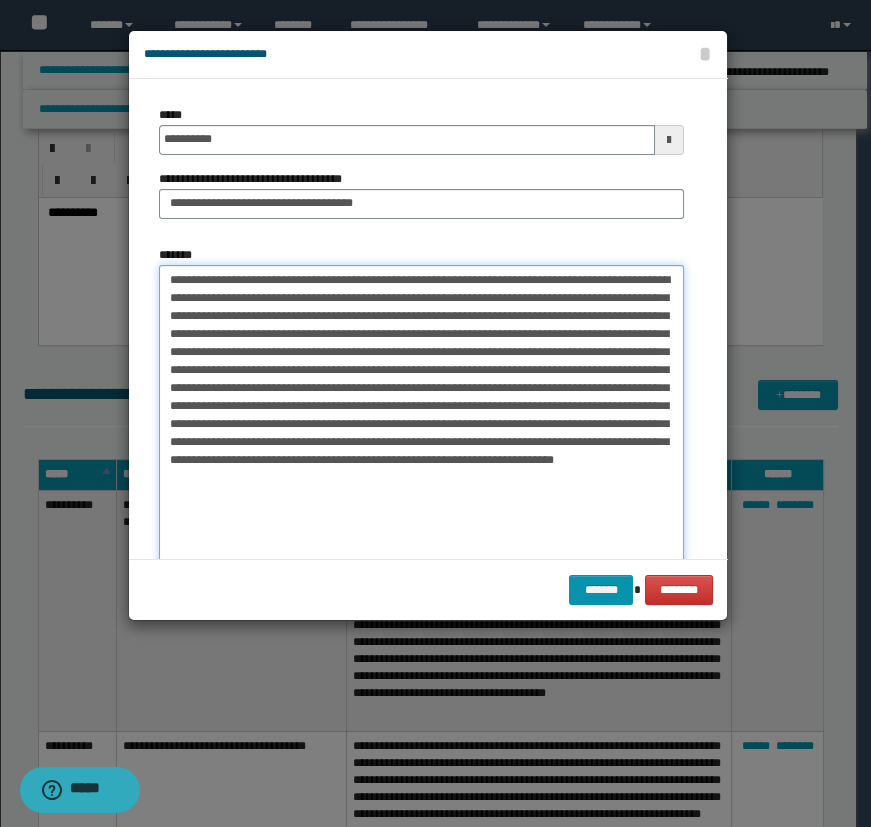 click on "*******" at bounding box center [421, 421] 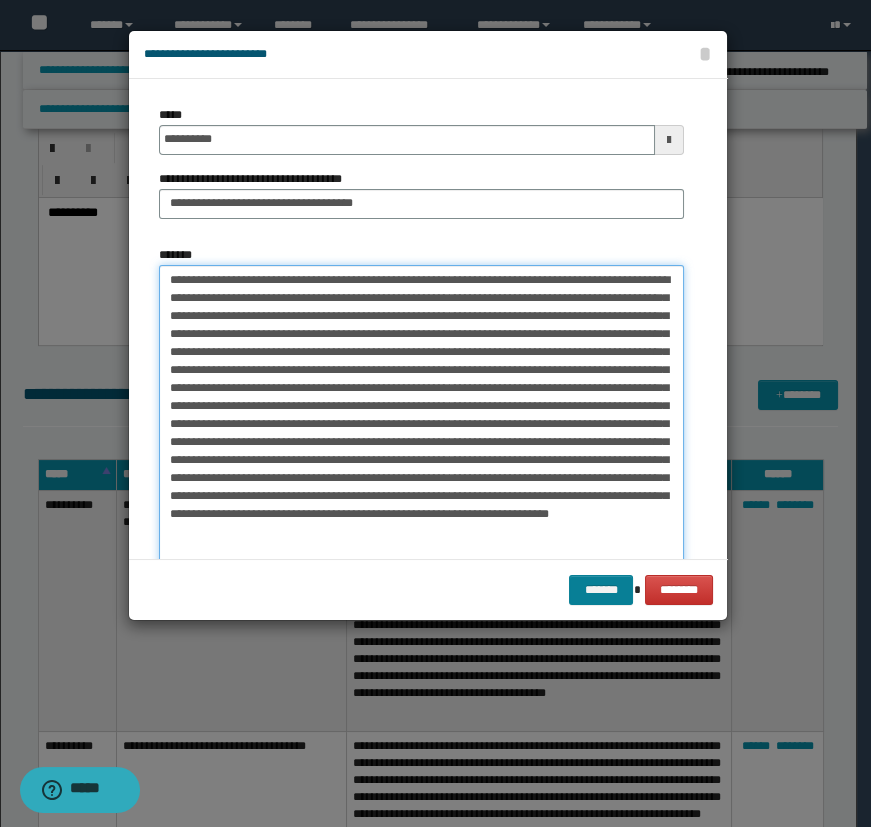 type on "**********" 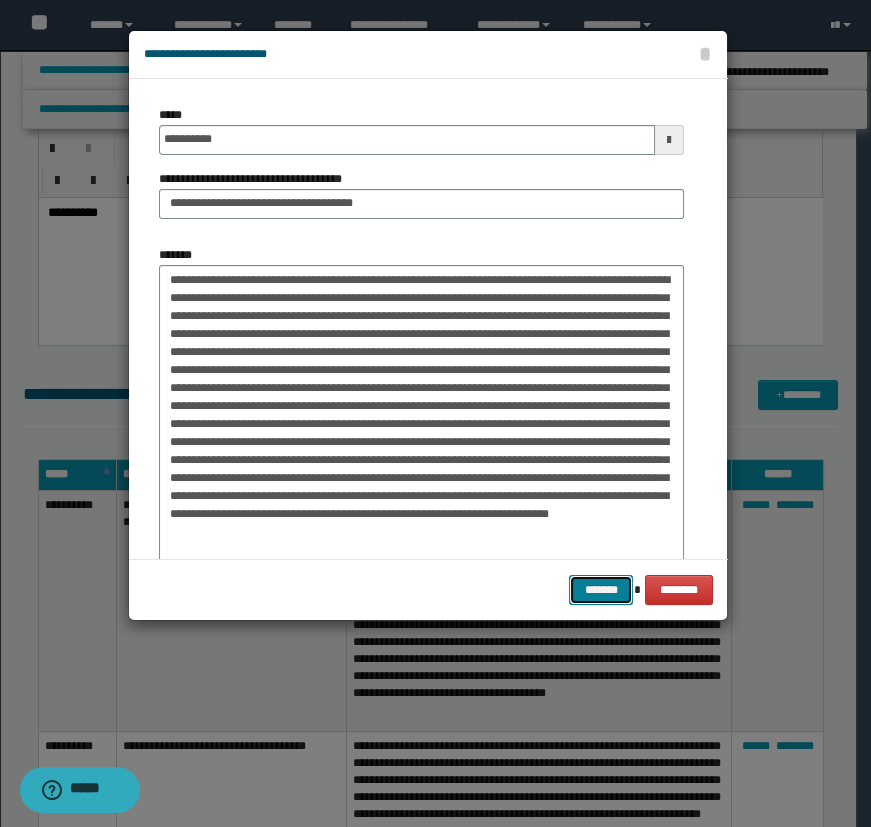 click on "*******" at bounding box center [601, 590] 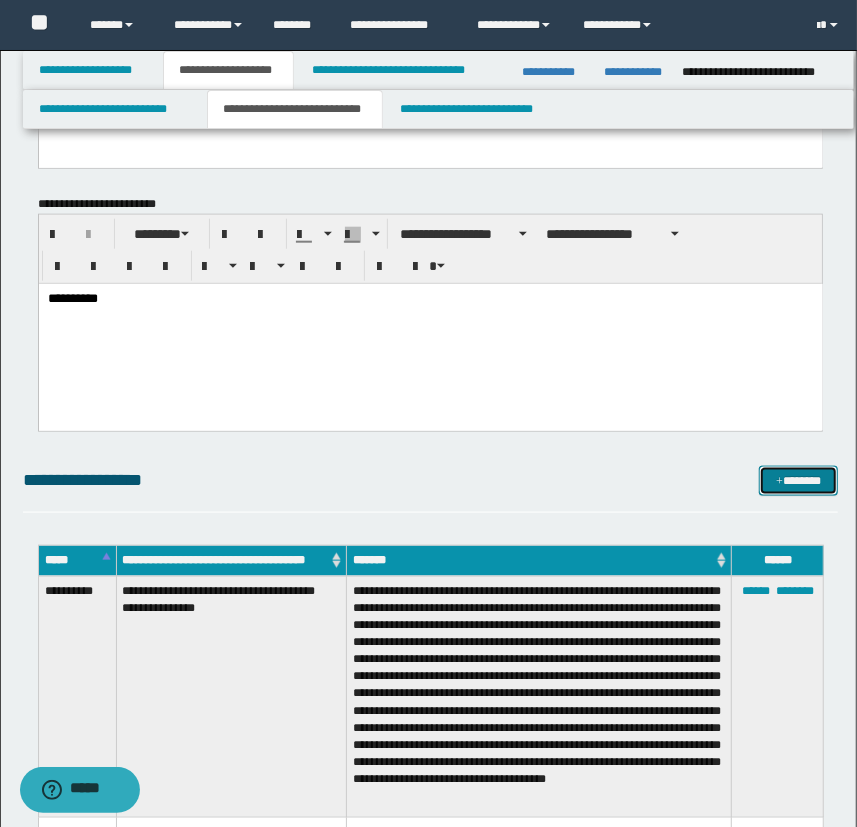 scroll, scrollTop: 581, scrollLeft: 0, axis: vertical 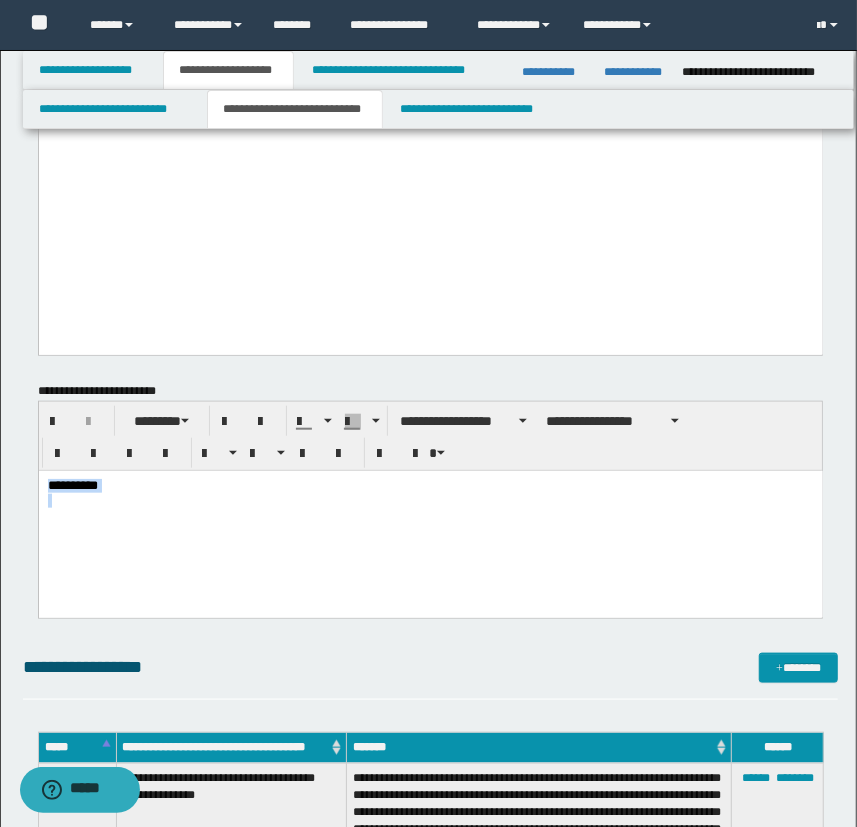 drag, startPoint x: 135, startPoint y: 493, endPoint x: -26, endPoint y: 485, distance: 161.19864 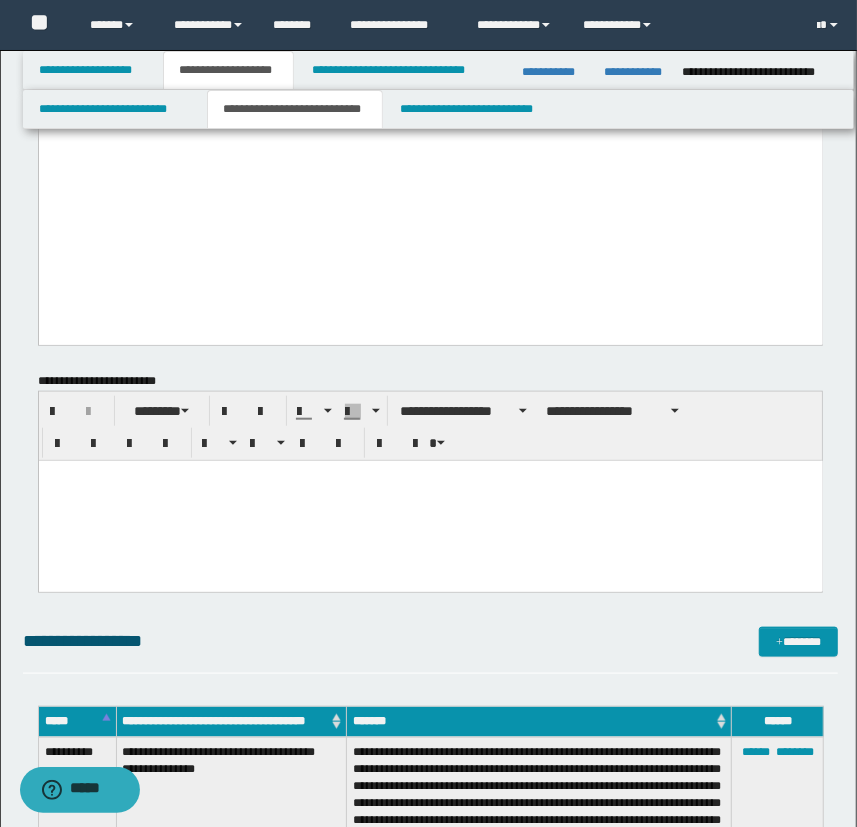 scroll, scrollTop: 581, scrollLeft: 0, axis: vertical 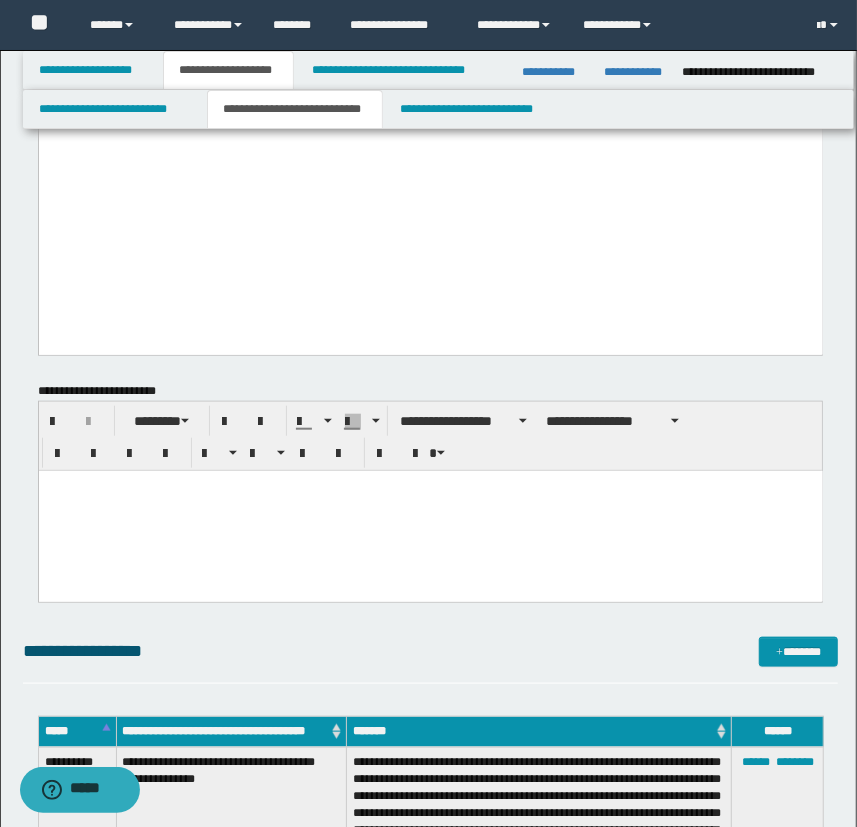 click at bounding box center [430, 510] 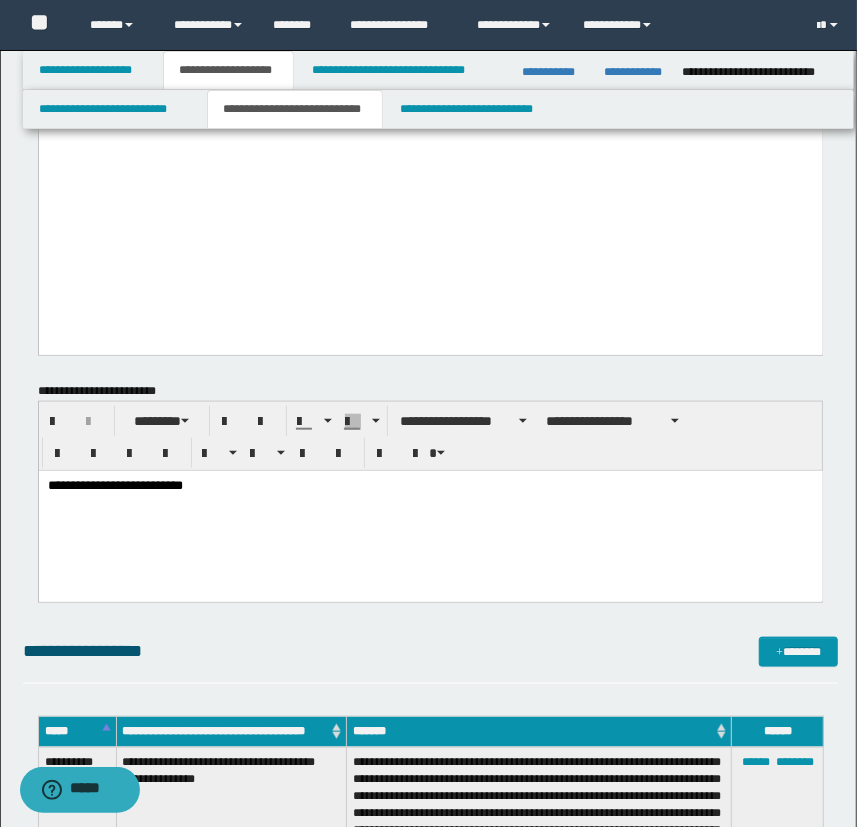 click on "**********" at bounding box center (430, 510) 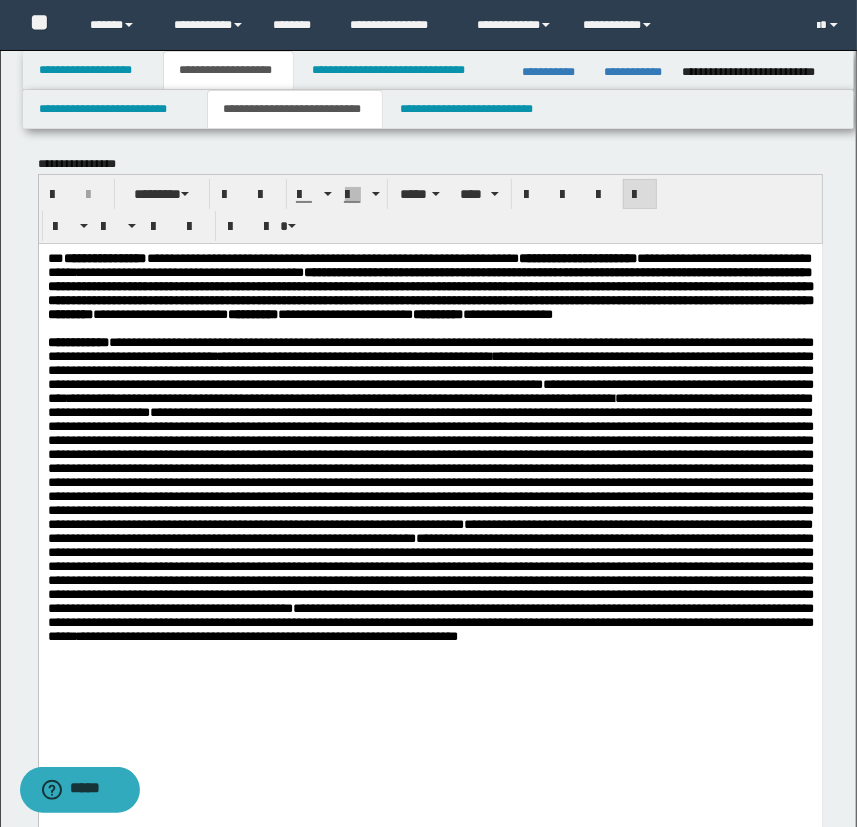 scroll, scrollTop: 0, scrollLeft: 0, axis: both 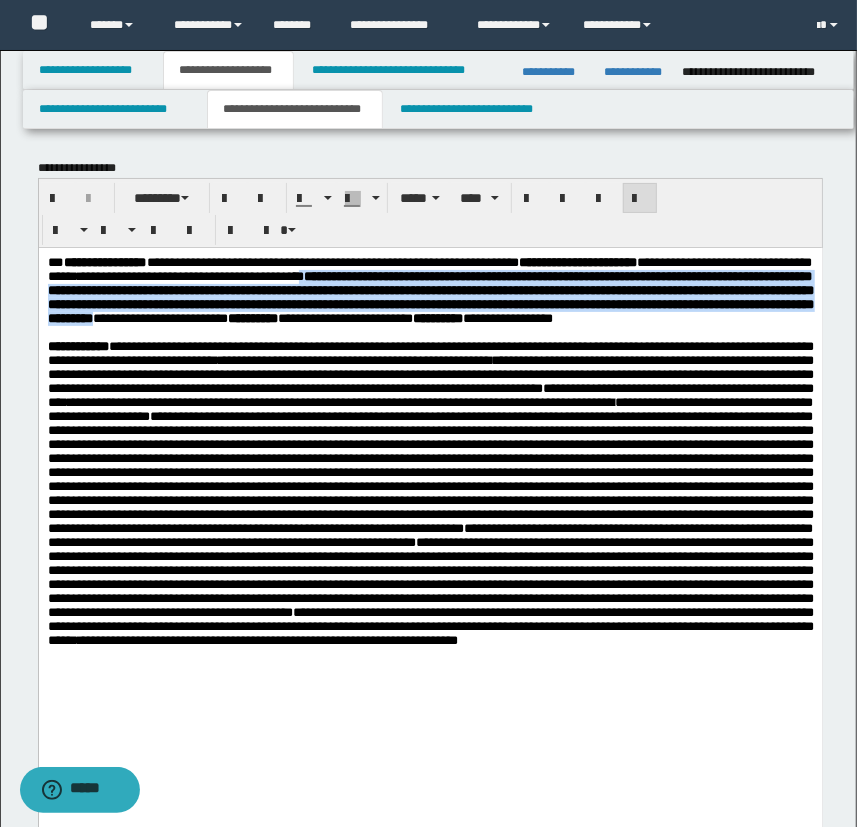 drag, startPoint x: 506, startPoint y: 276, endPoint x: 265, endPoint y: 344, distance: 250.40967 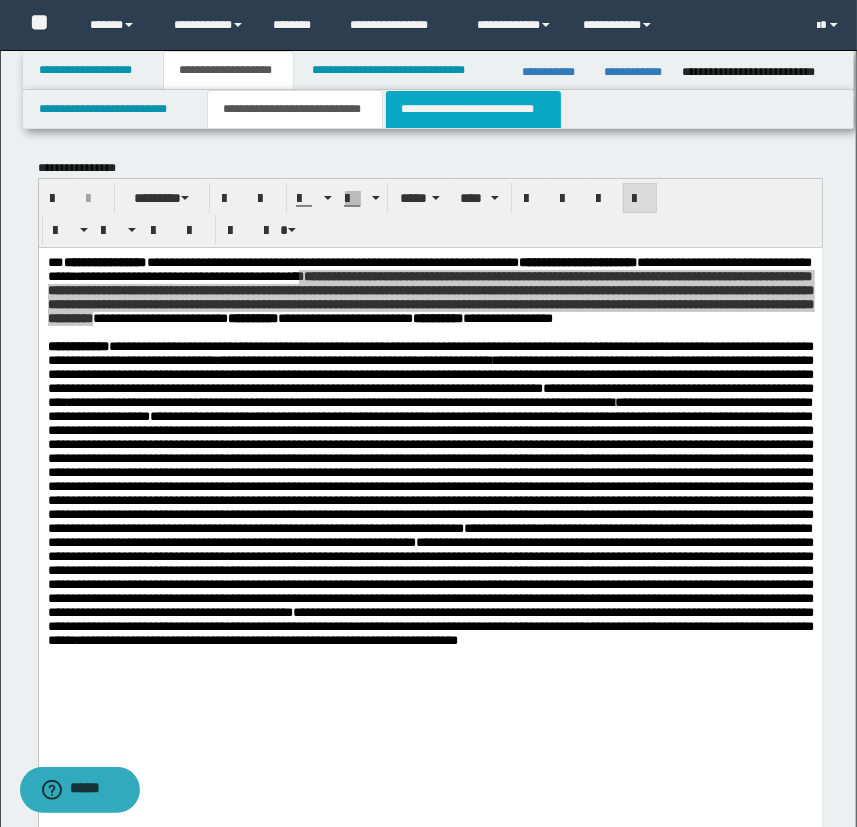 click on "**********" at bounding box center (473, 109) 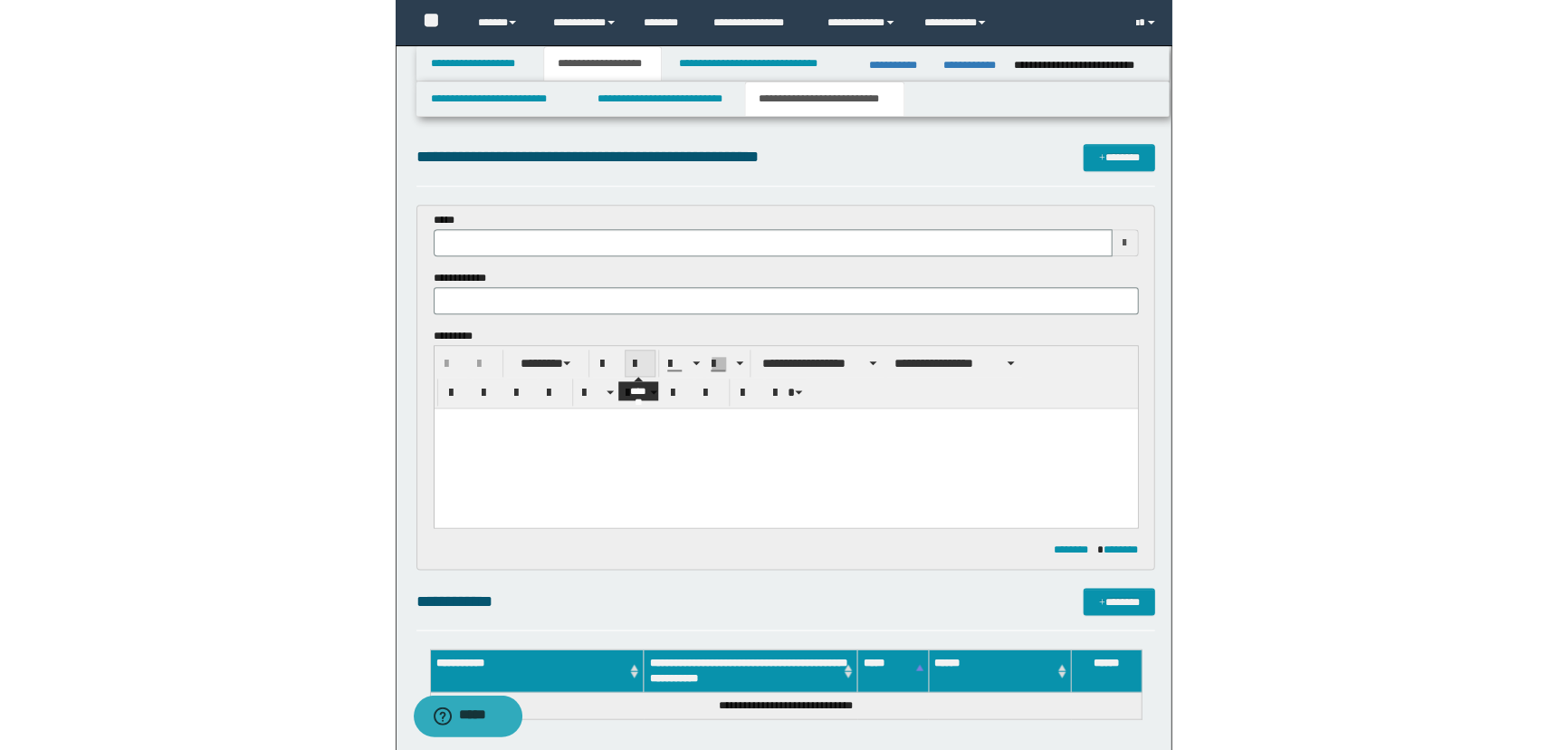 scroll, scrollTop: 0, scrollLeft: 0, axis: both 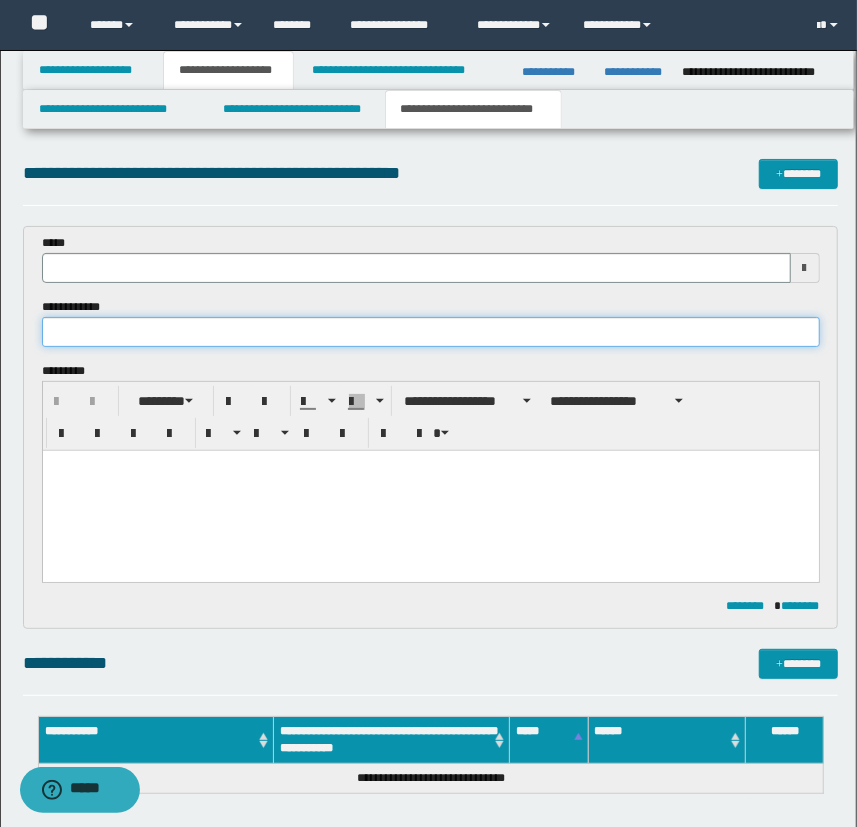 click at bounding box center [431, 332] 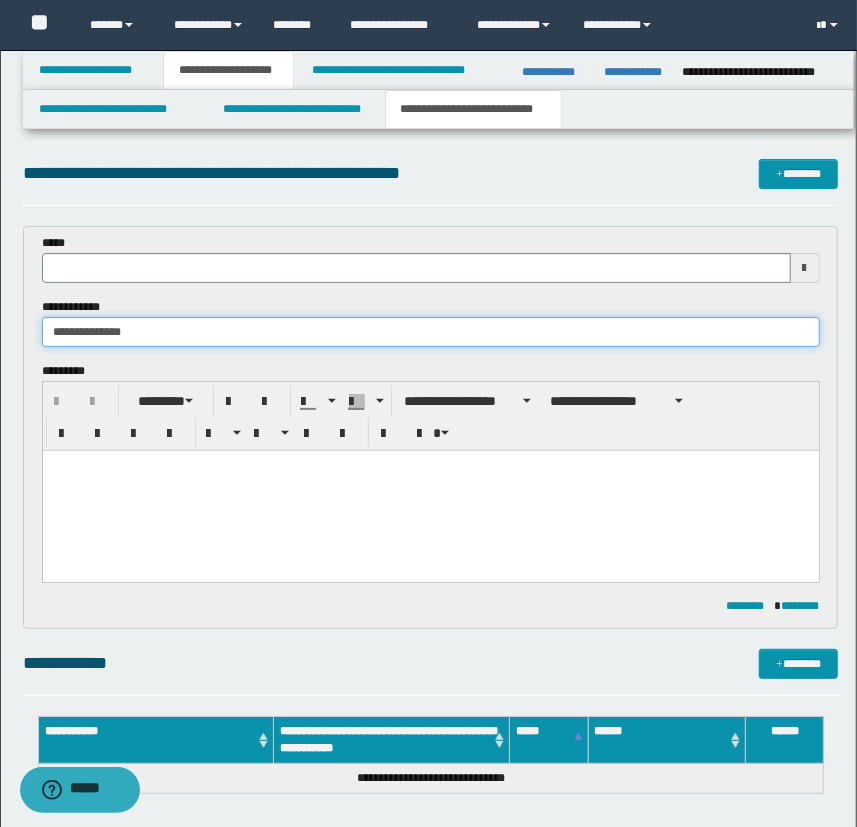 type on "**********" 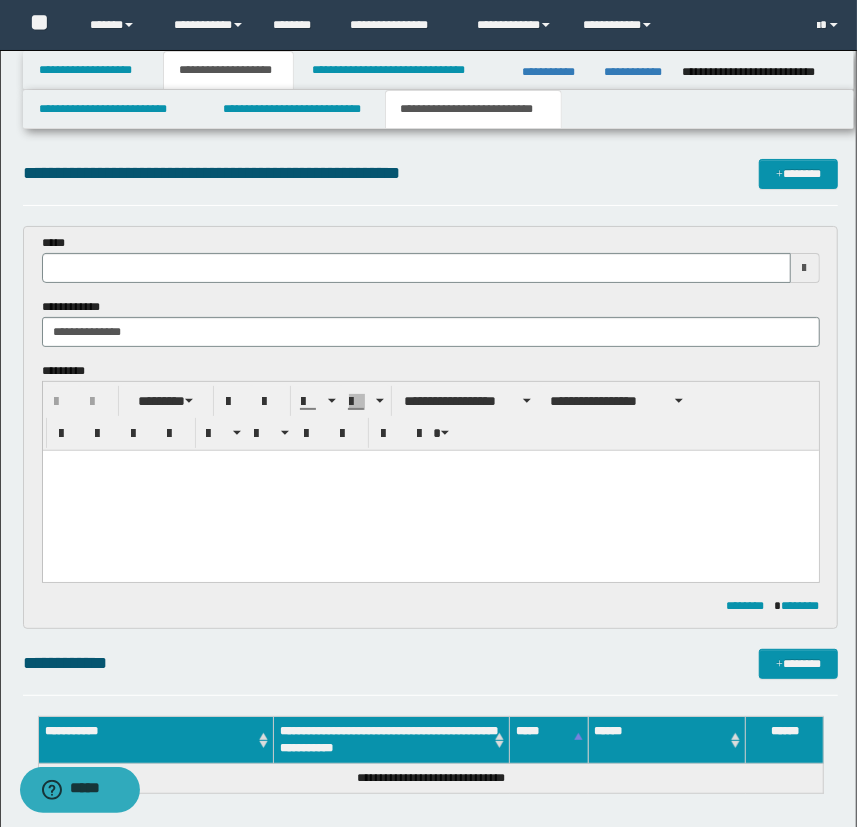 click at bounding box center [430, 490] 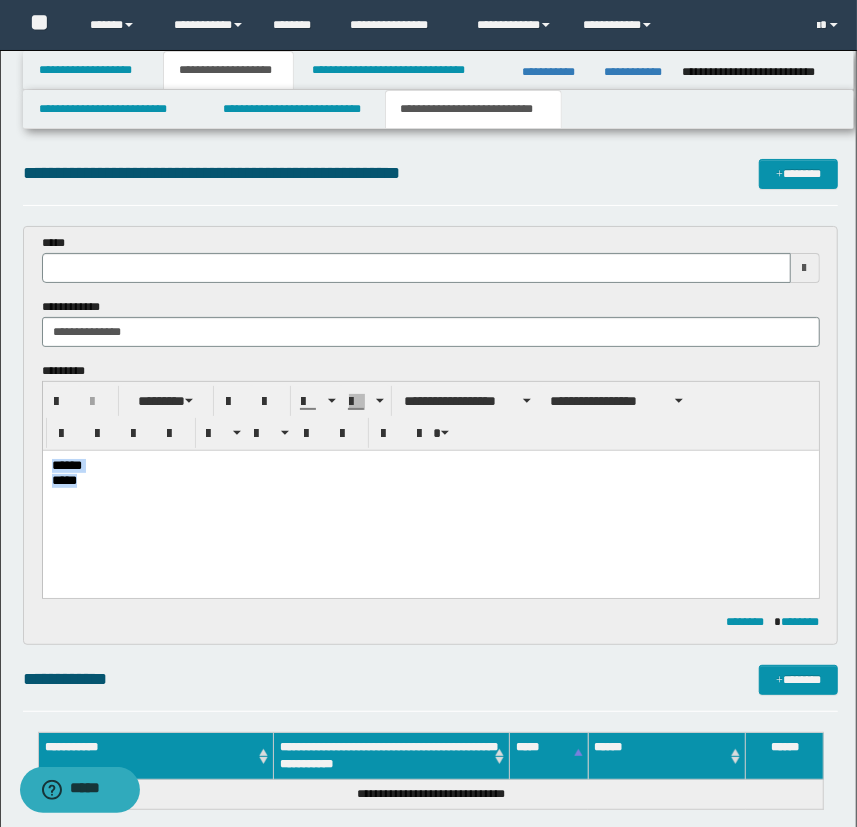 drag, startPoint x: 191, startPoint y: 490, endPoint x: -217, endPoint y: 431, distance: 412.24387 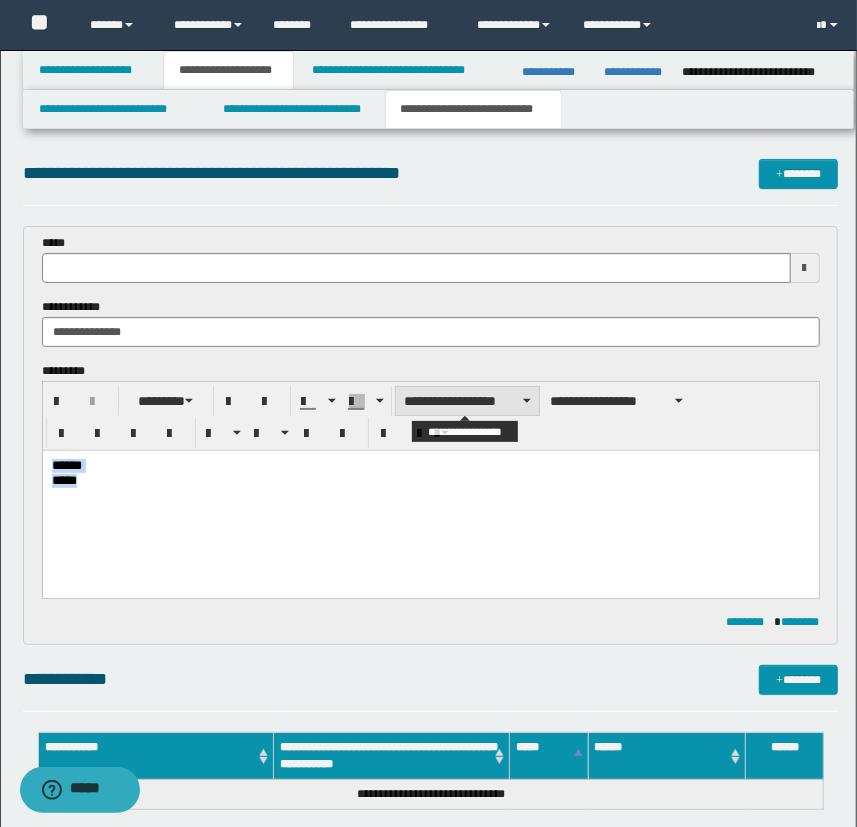 click on "**********" at bounding box center [467, 401] 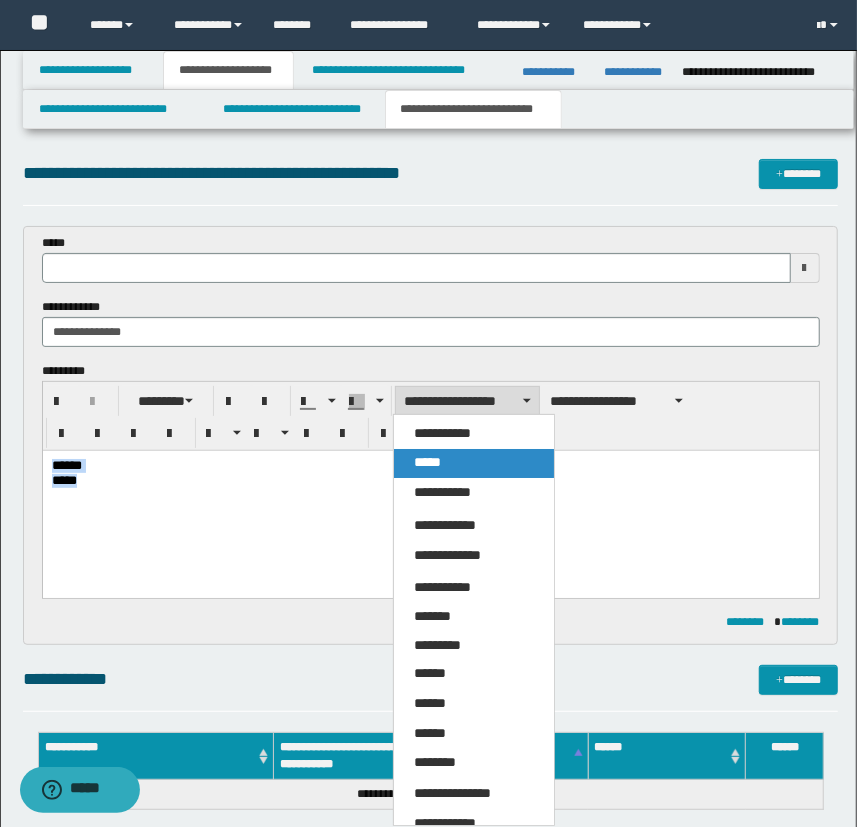 drag, startPoint x: 489, startPoint y: 461, endPoint x: 455, endPoint y: 0, distance: 462.2521 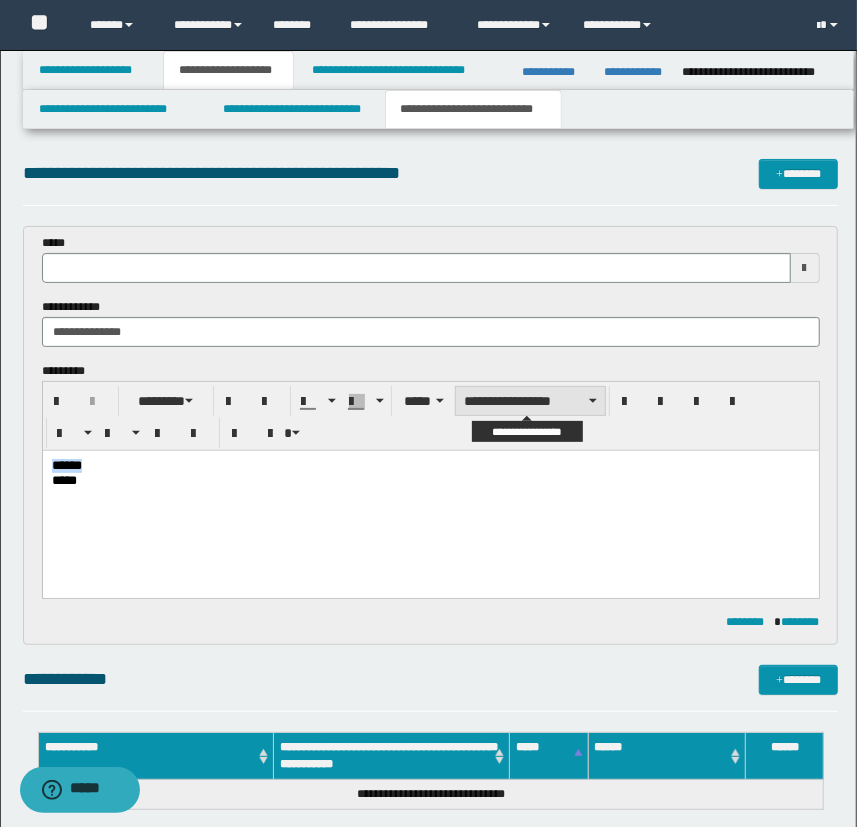 click on "**********" at bounding box center [530, 401] 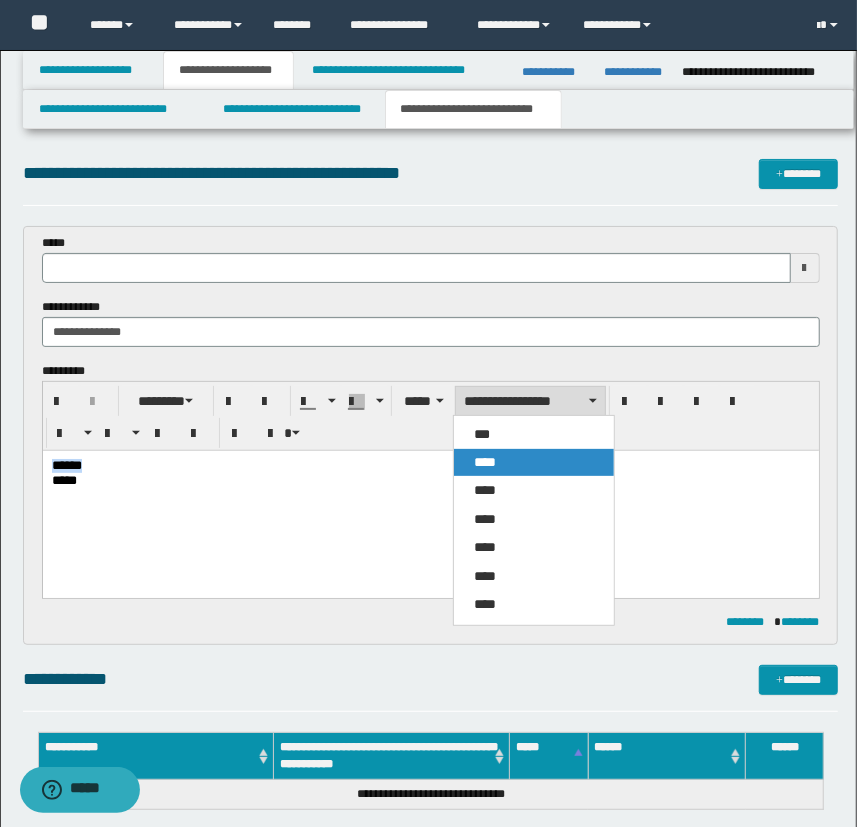 click on "****" at bounding box center (534, 462) 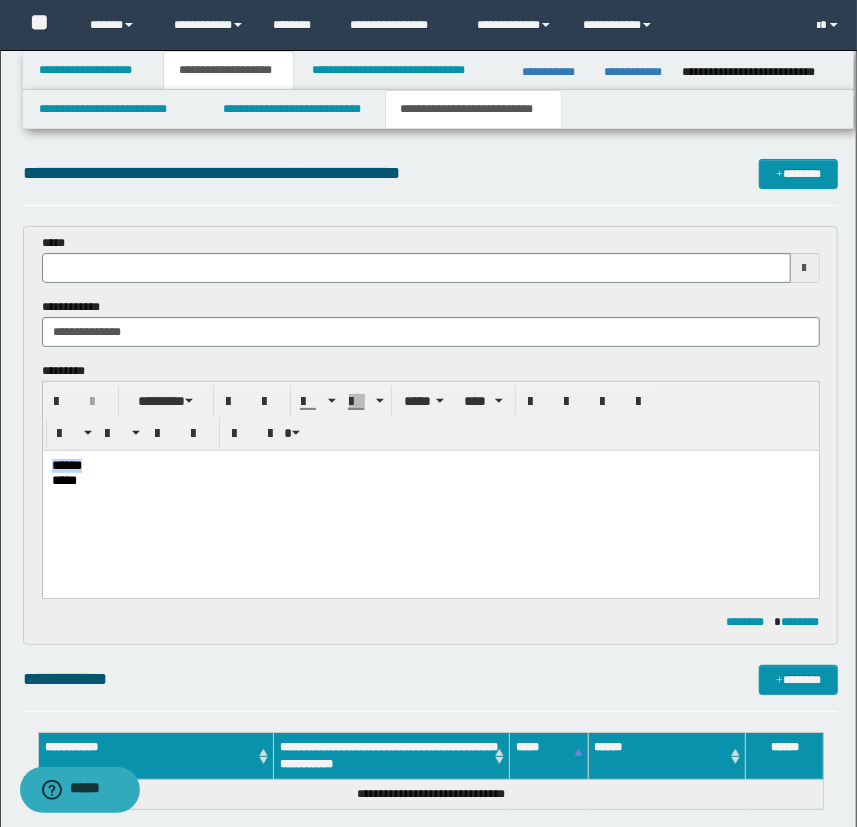 click on "****** *****" at bounding box center (430, 498) 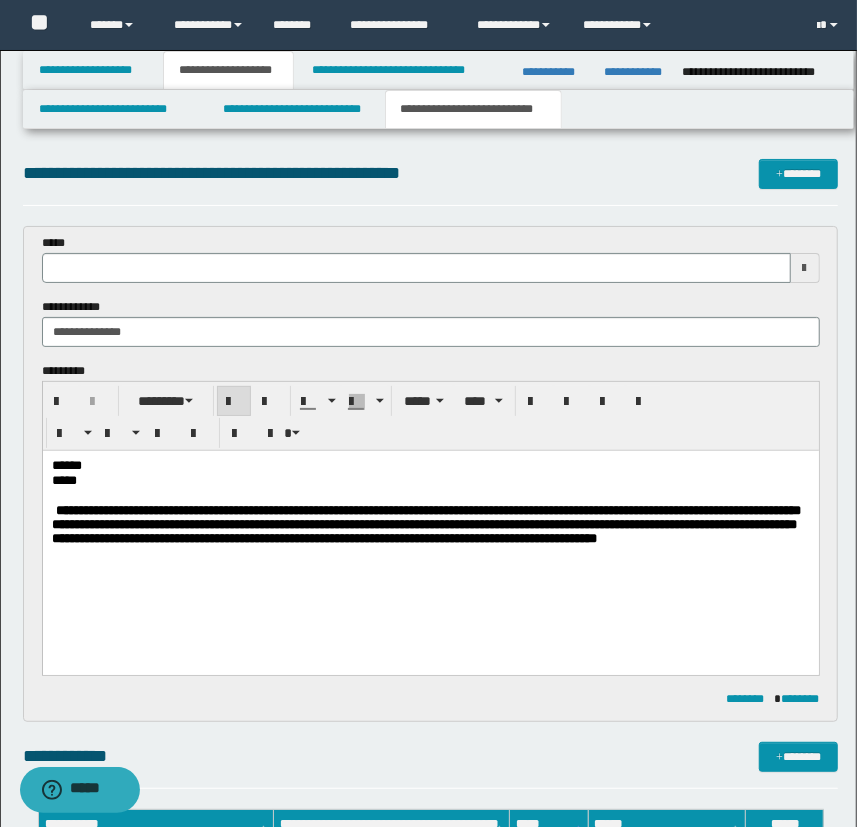 type 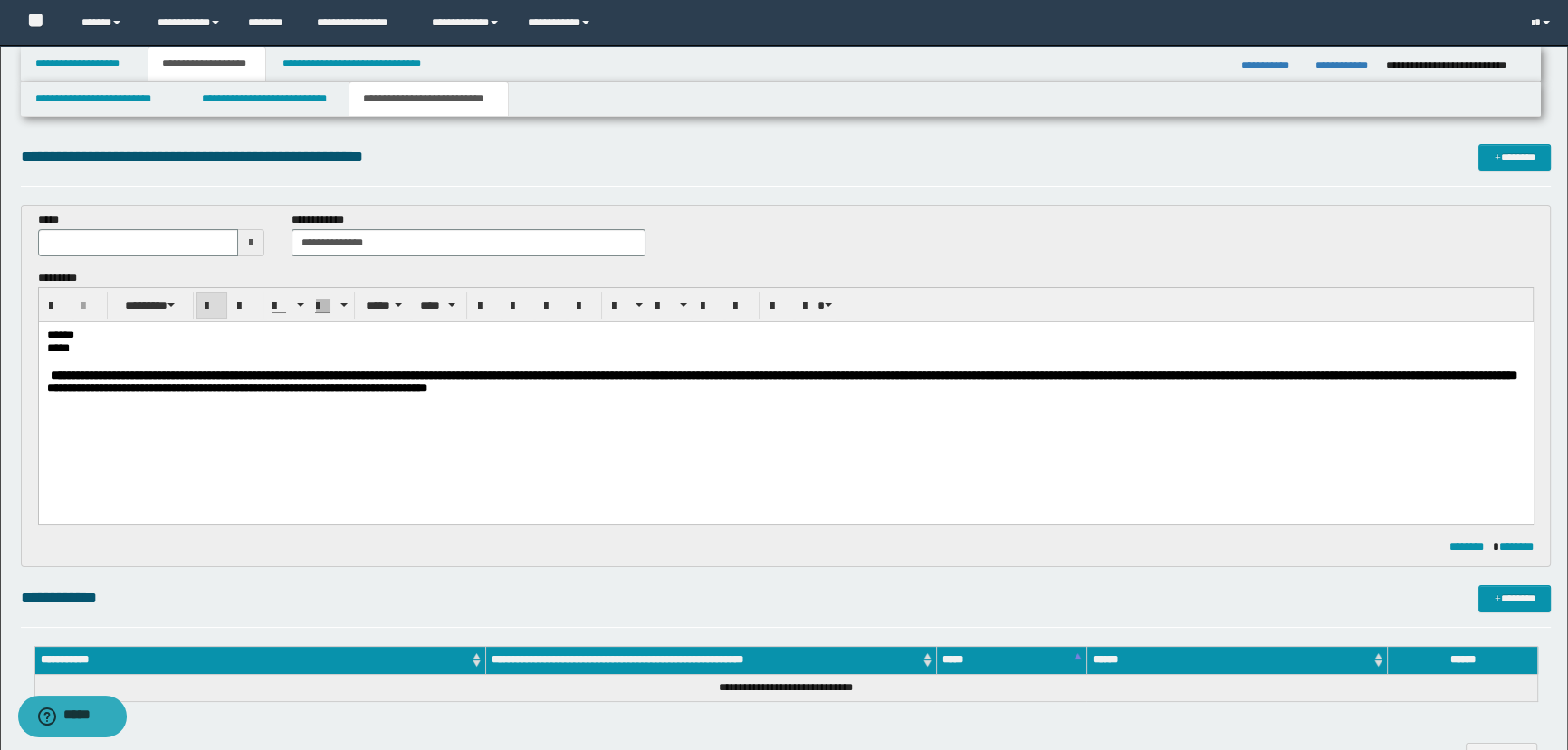 scroll, scrollTop: 82, scrollLeft: 0, axis: vertical 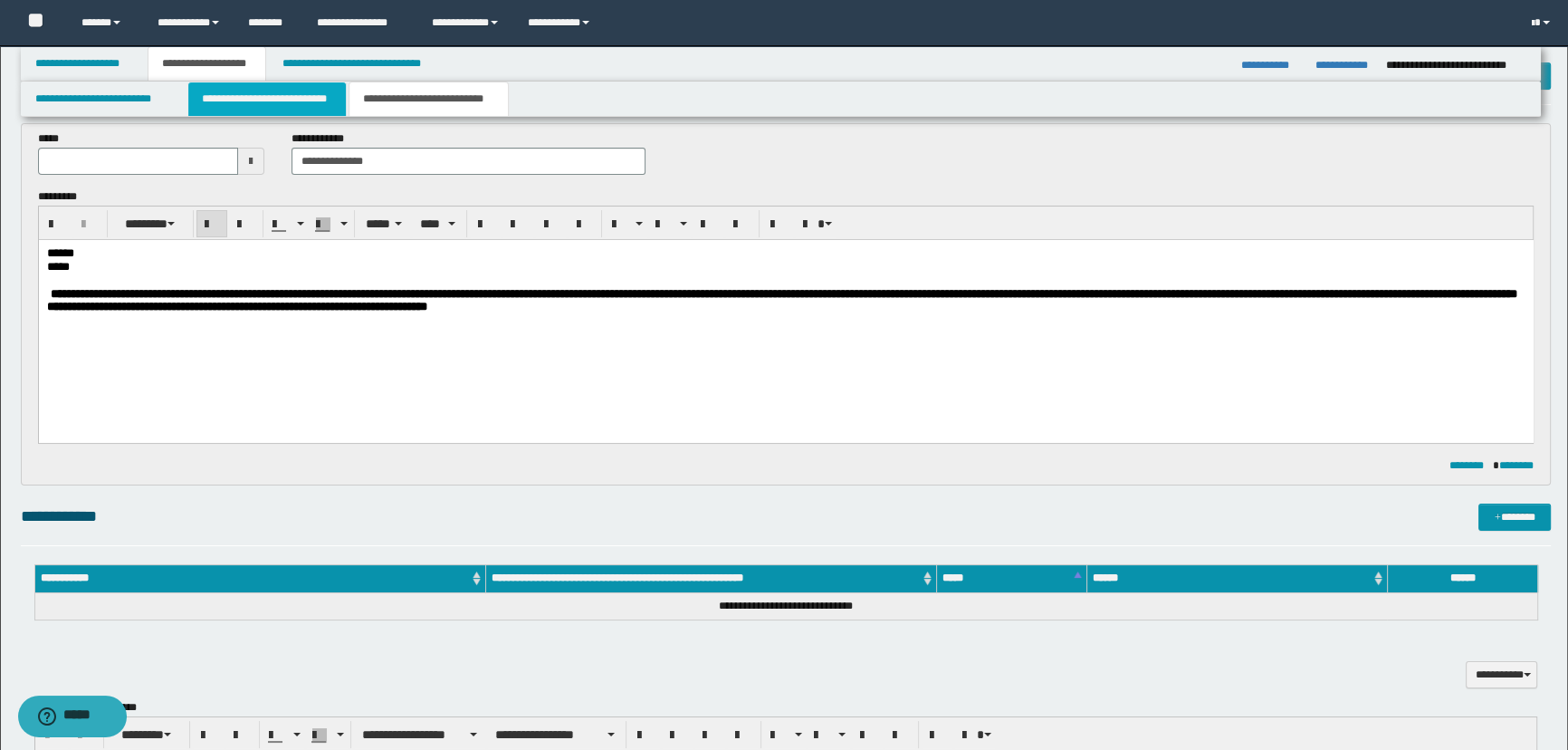 click on "**********" at bounding box center [266, 99] 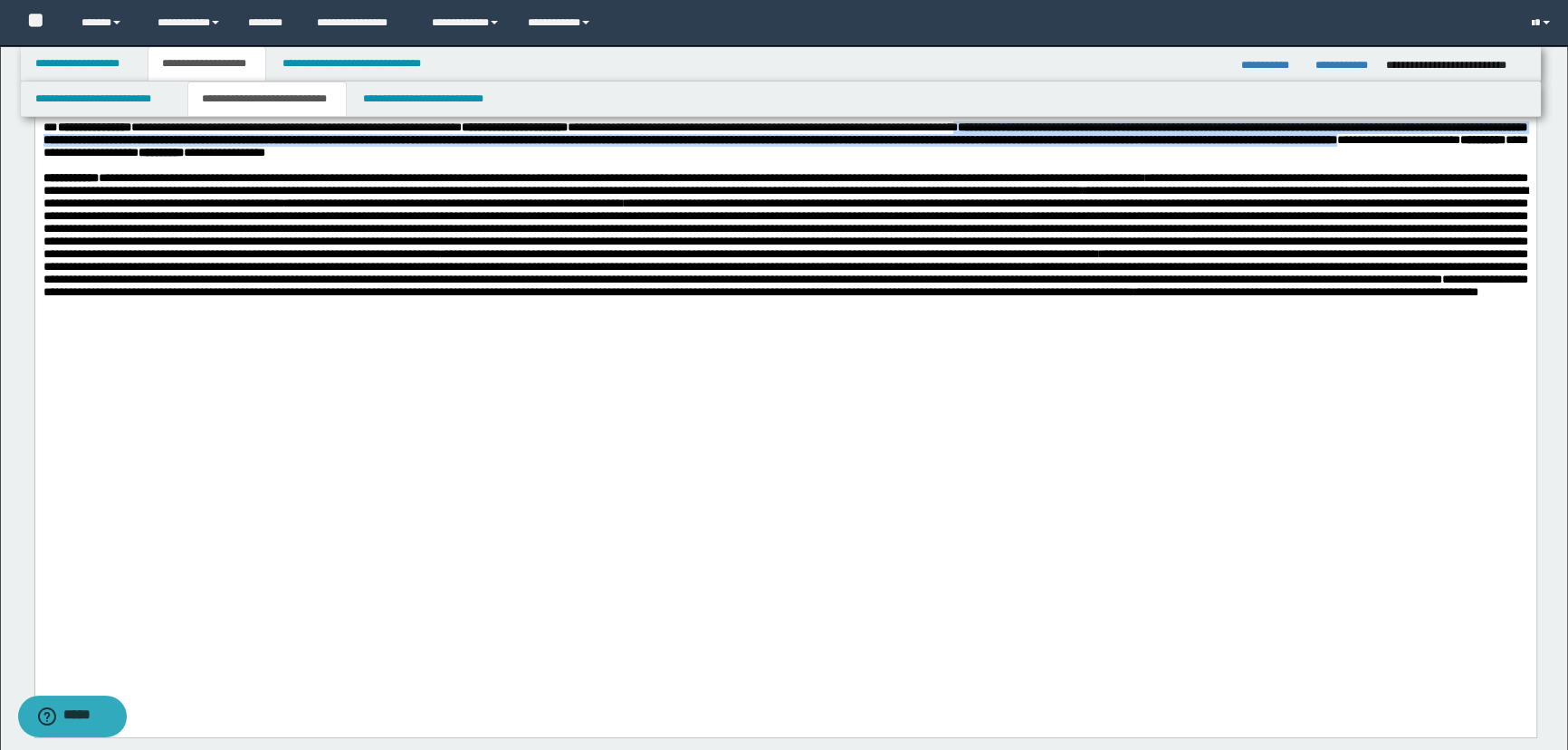 click on "**********" at bounding box center (785, 232) 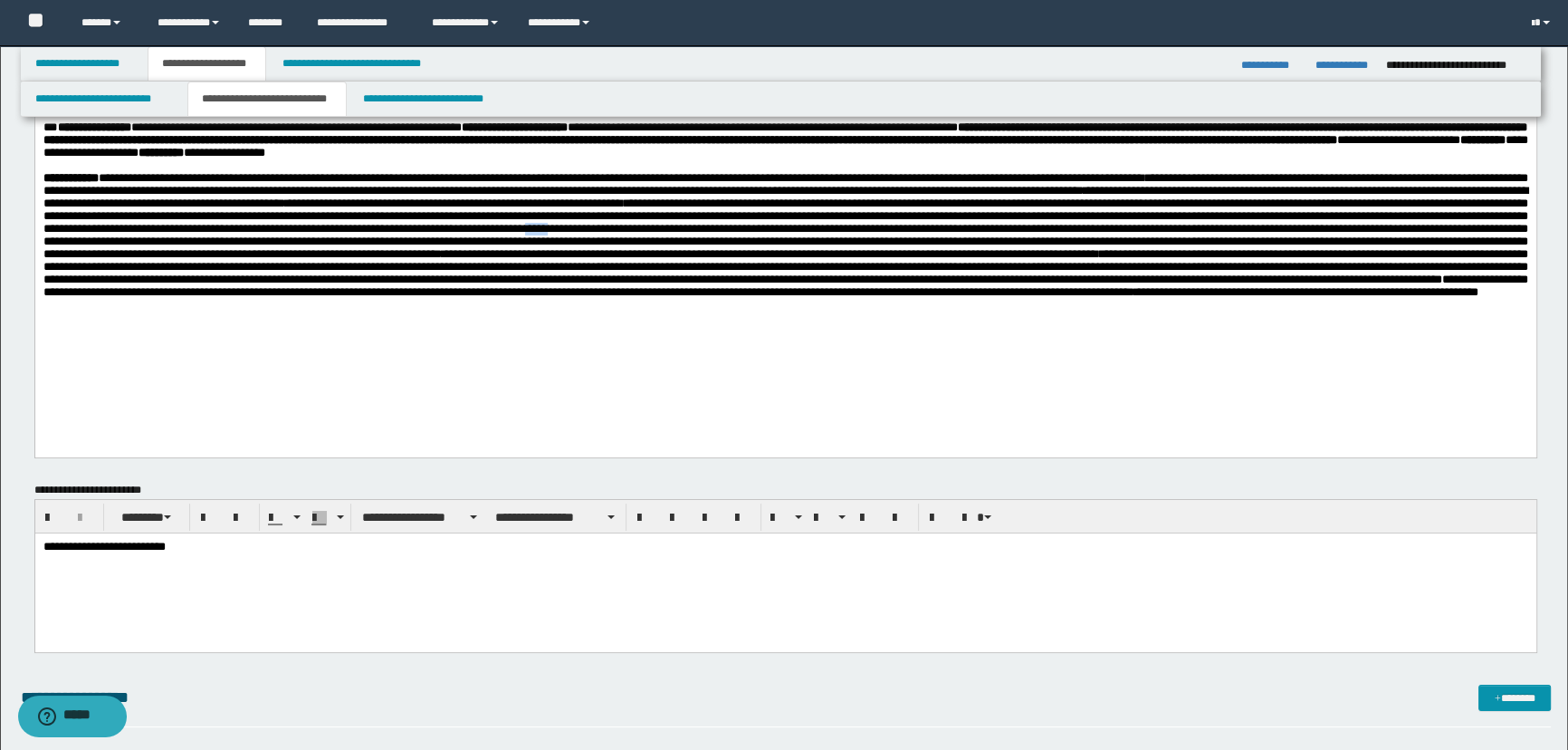 type 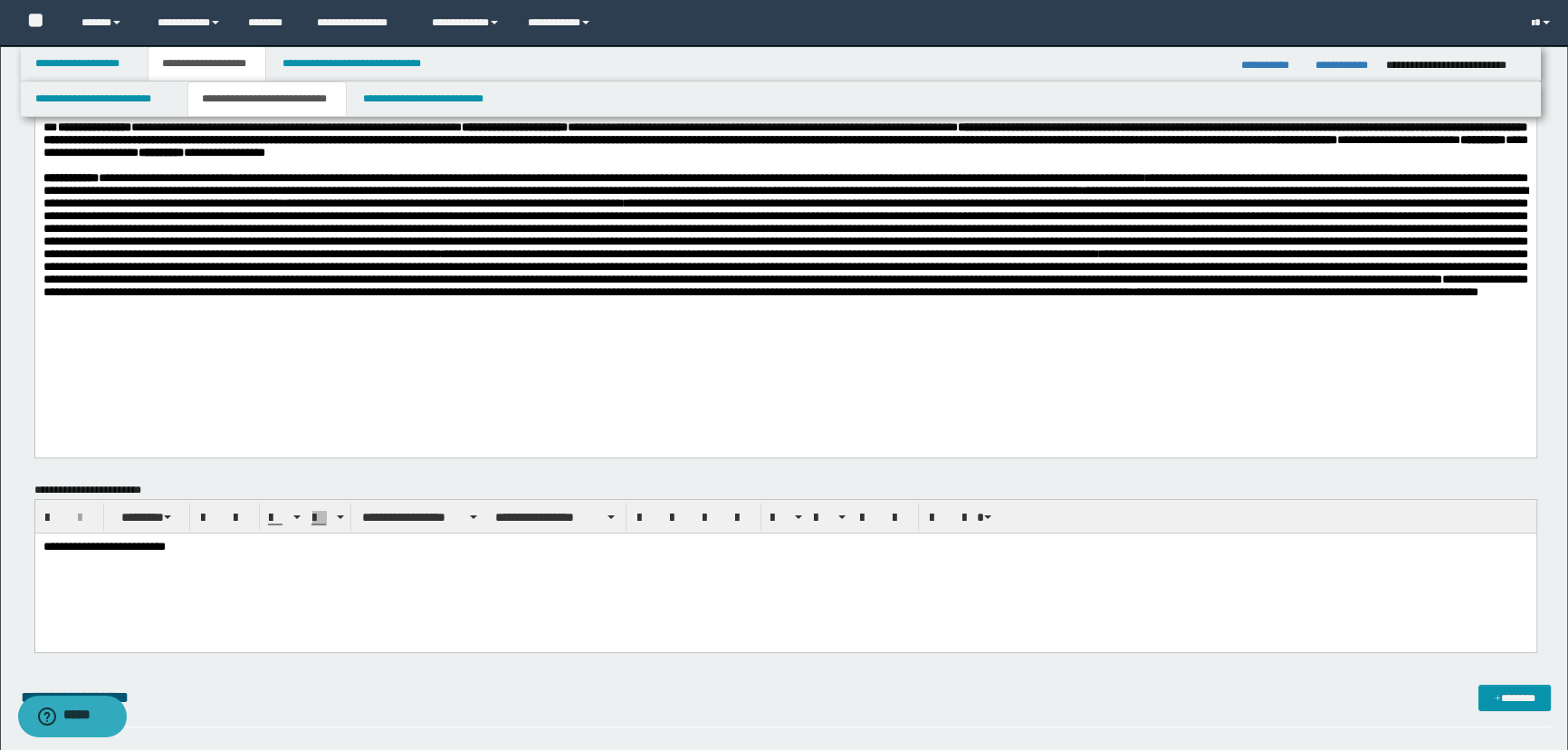 click on "**********" at bounding box center (785, 234) 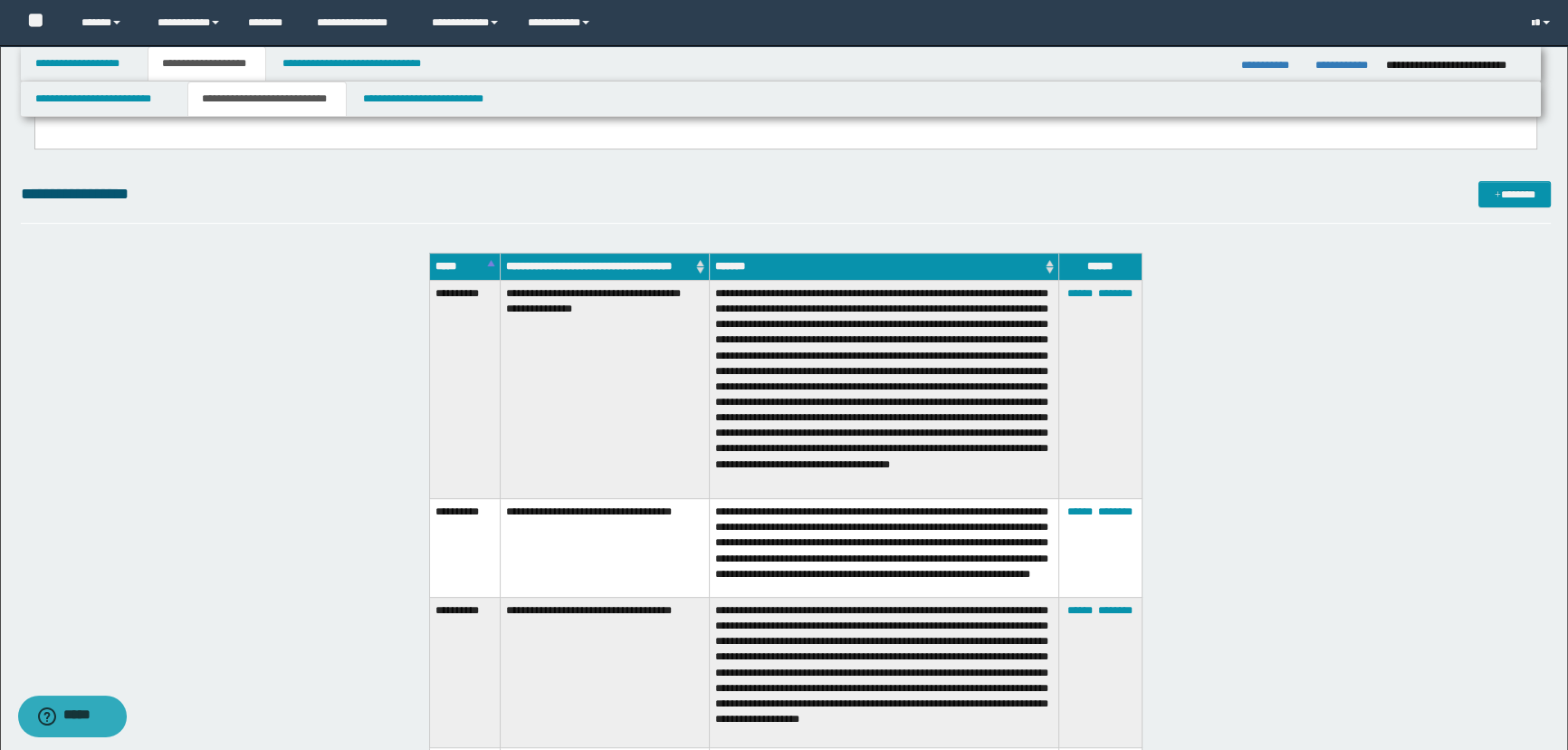 scroll, scrollTop: 0, scrollLeft: 0, axis: both 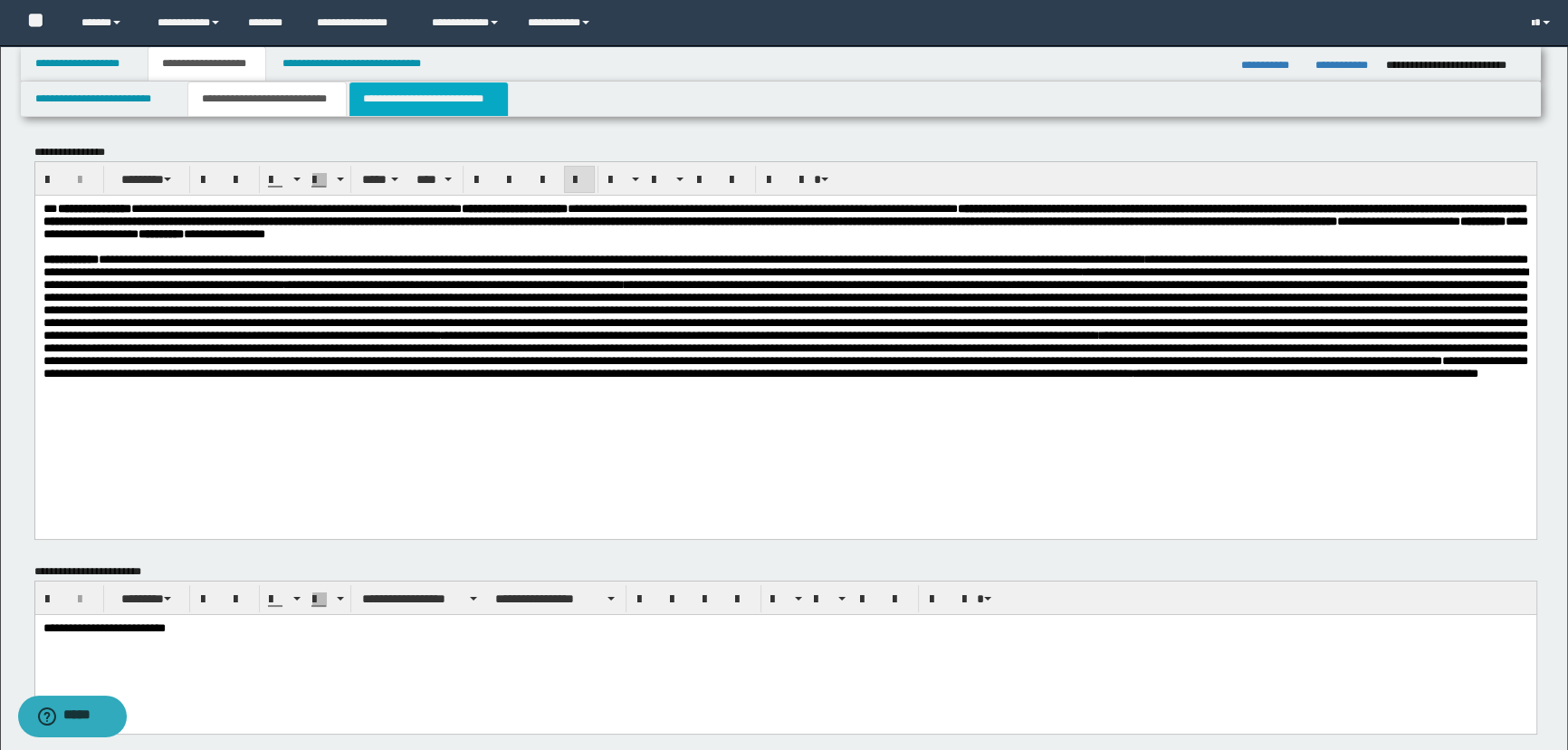 click on "**********" at bounding box center [428, 99] 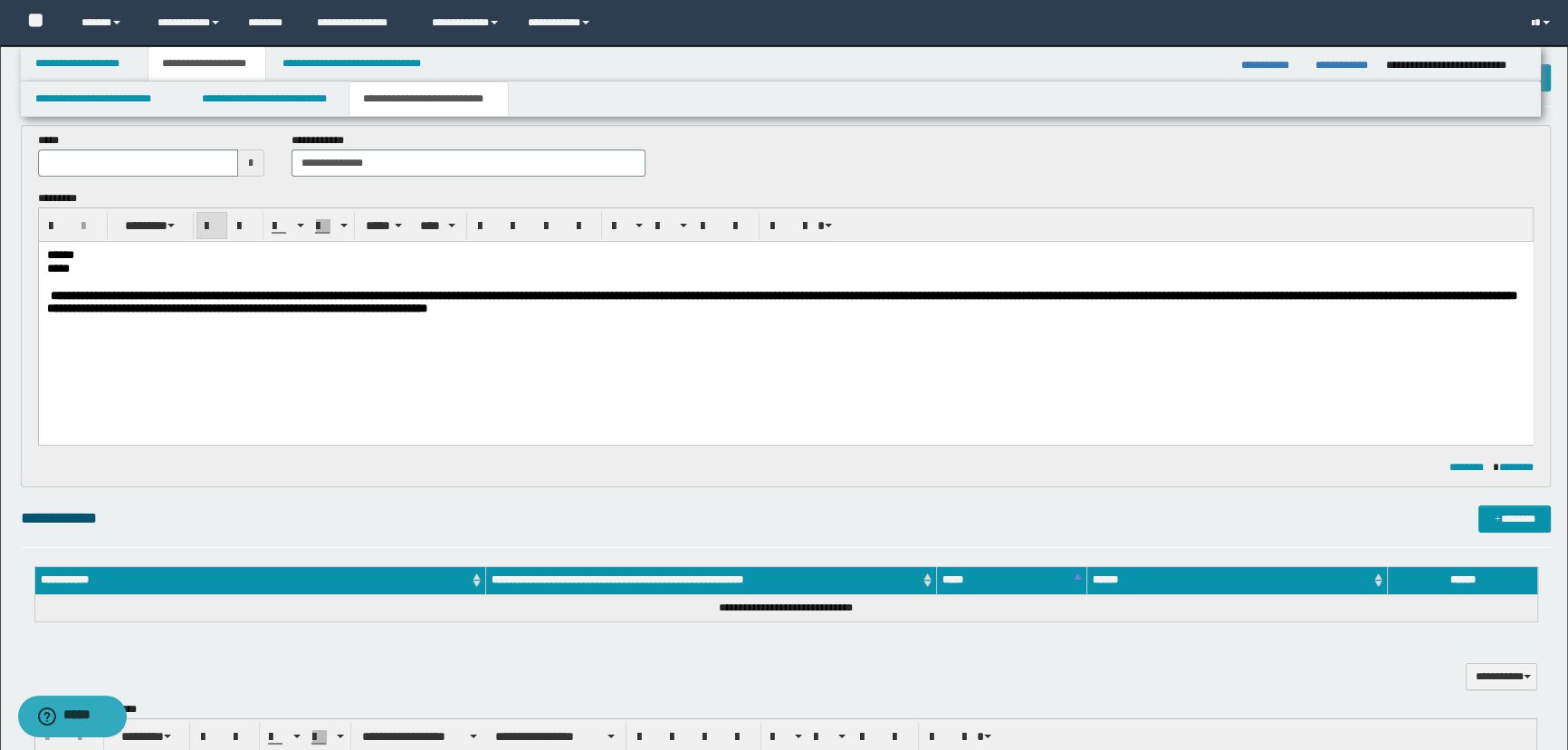 scroll, scrollTop: 82, scrollLeft: 0, axis: vertical 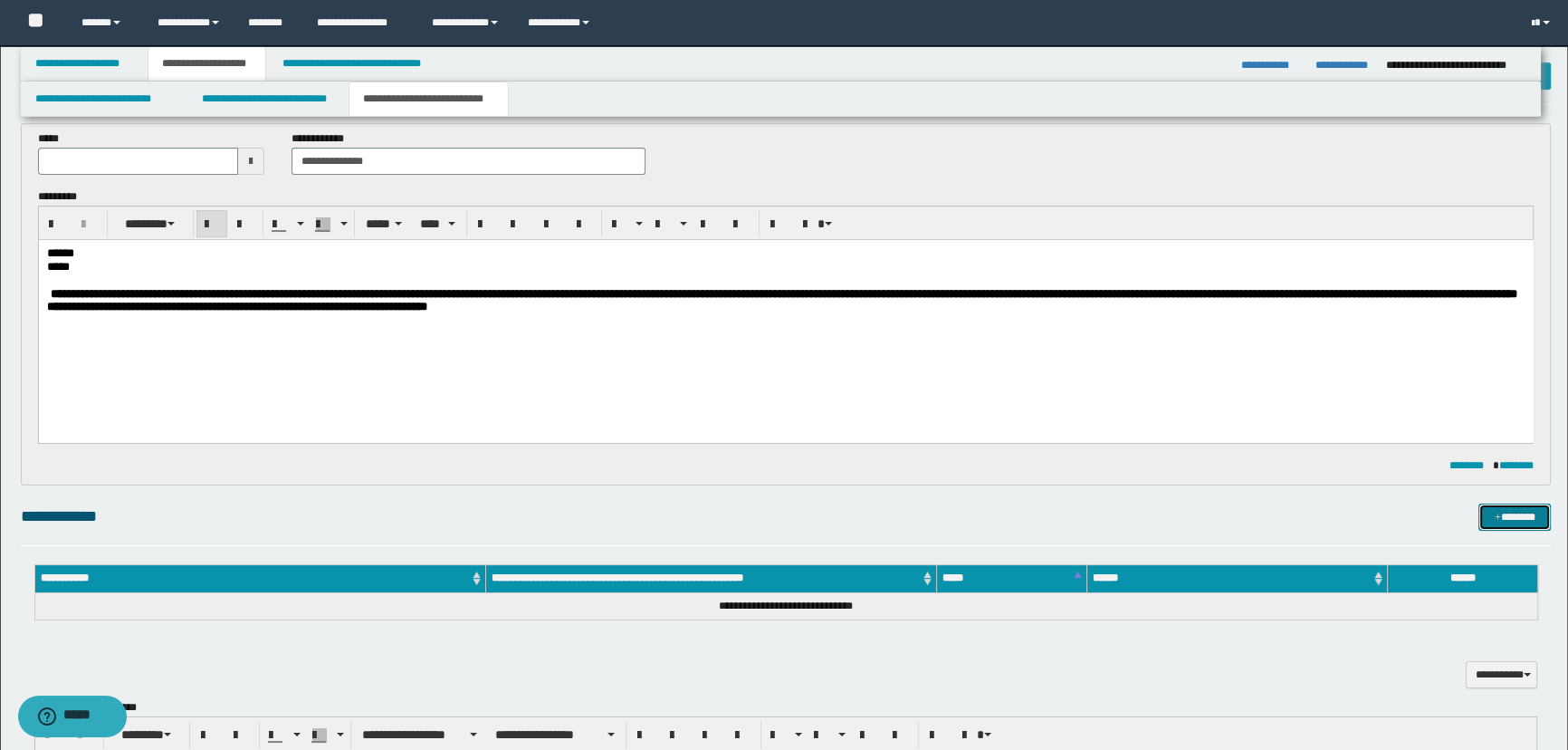 click on "*******" at bounding box center (1515, 517) 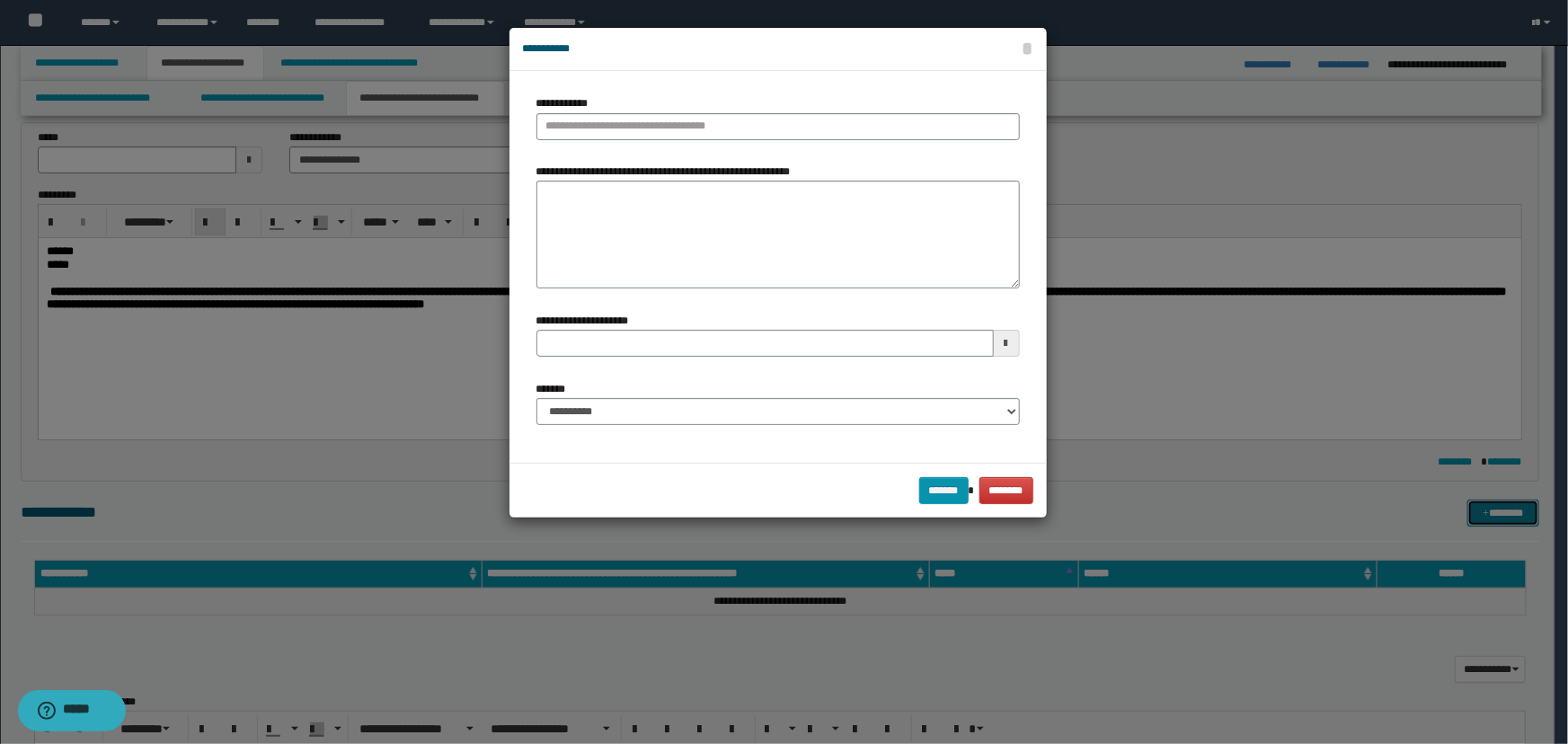 type 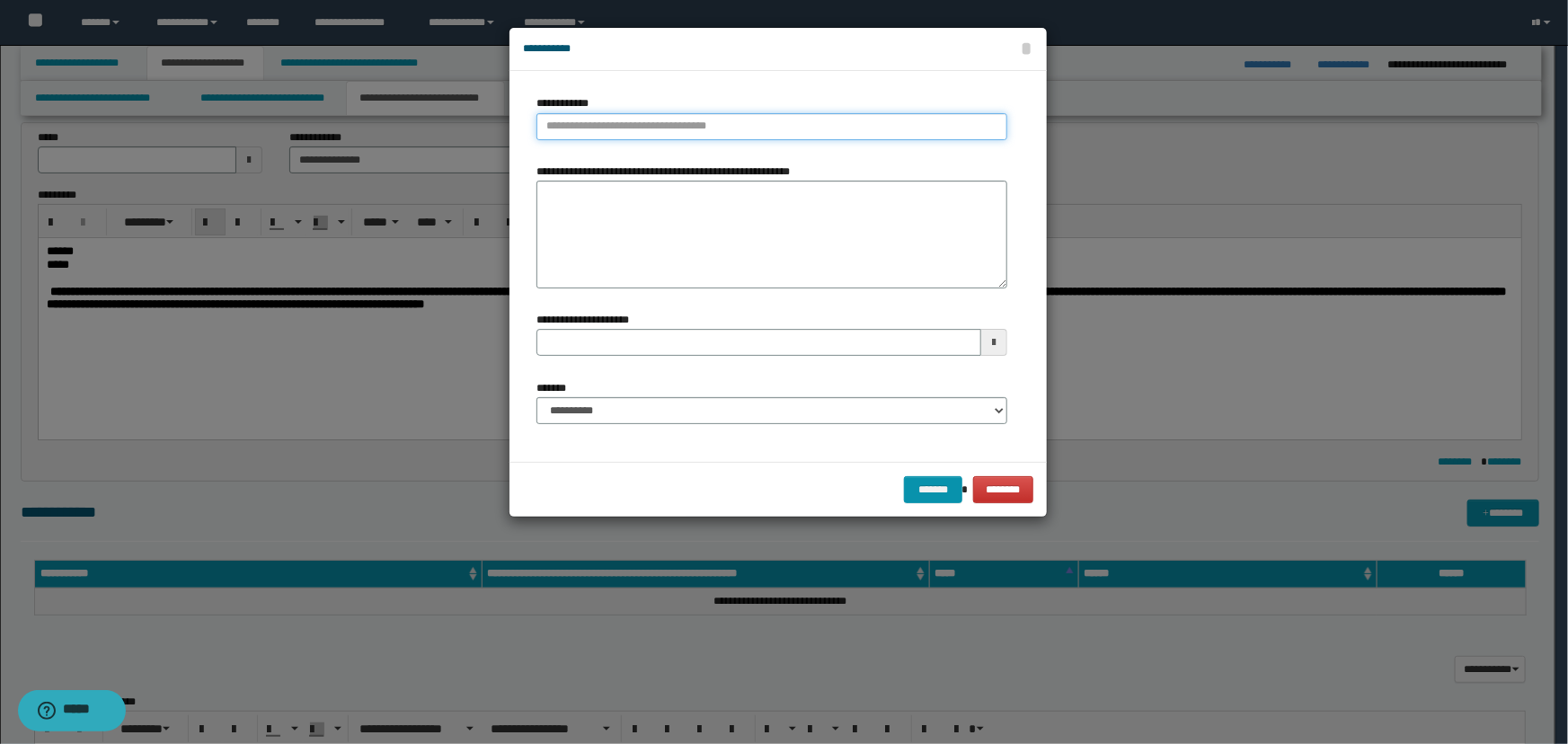 click on "**********" at bounding box center [772, 127] 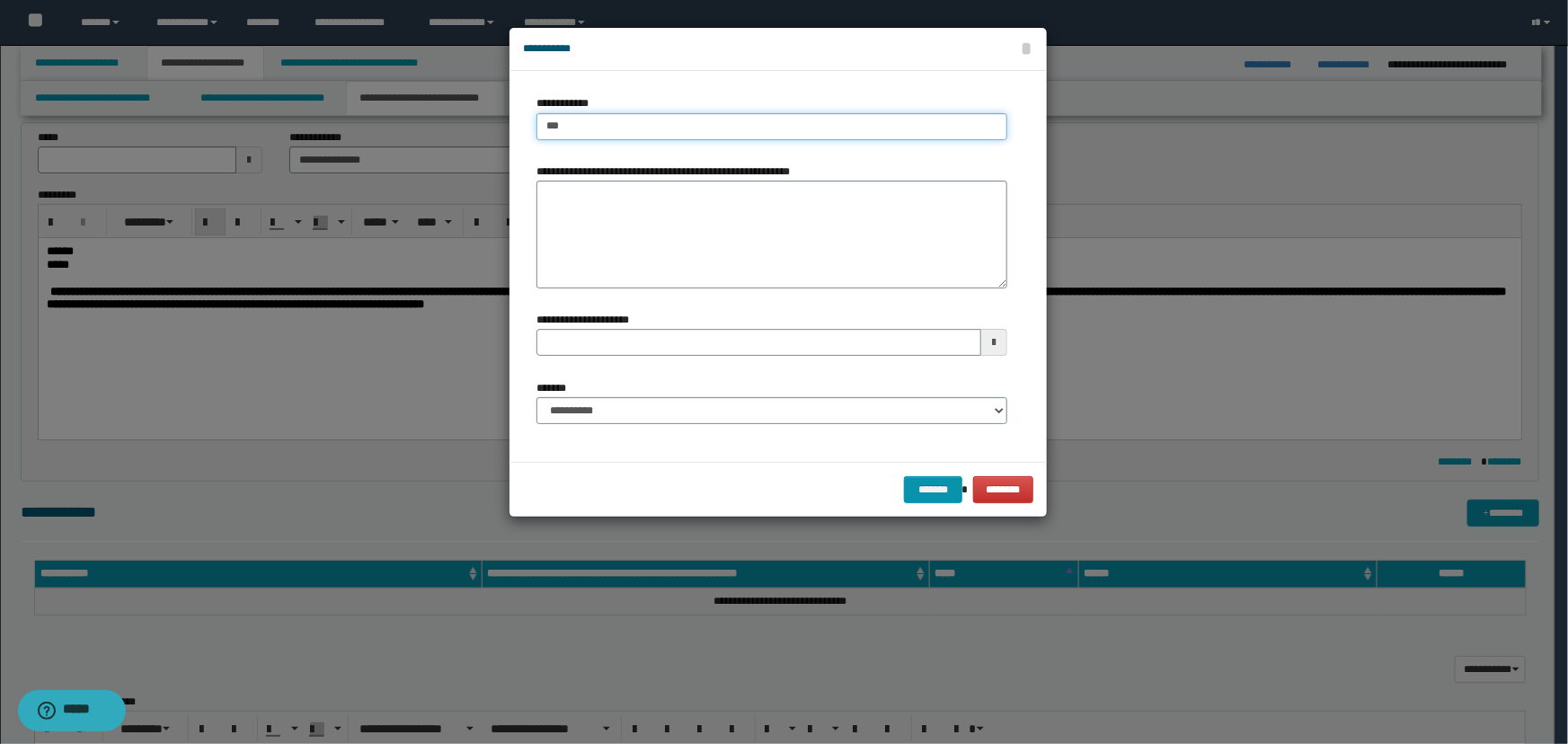type on "****" 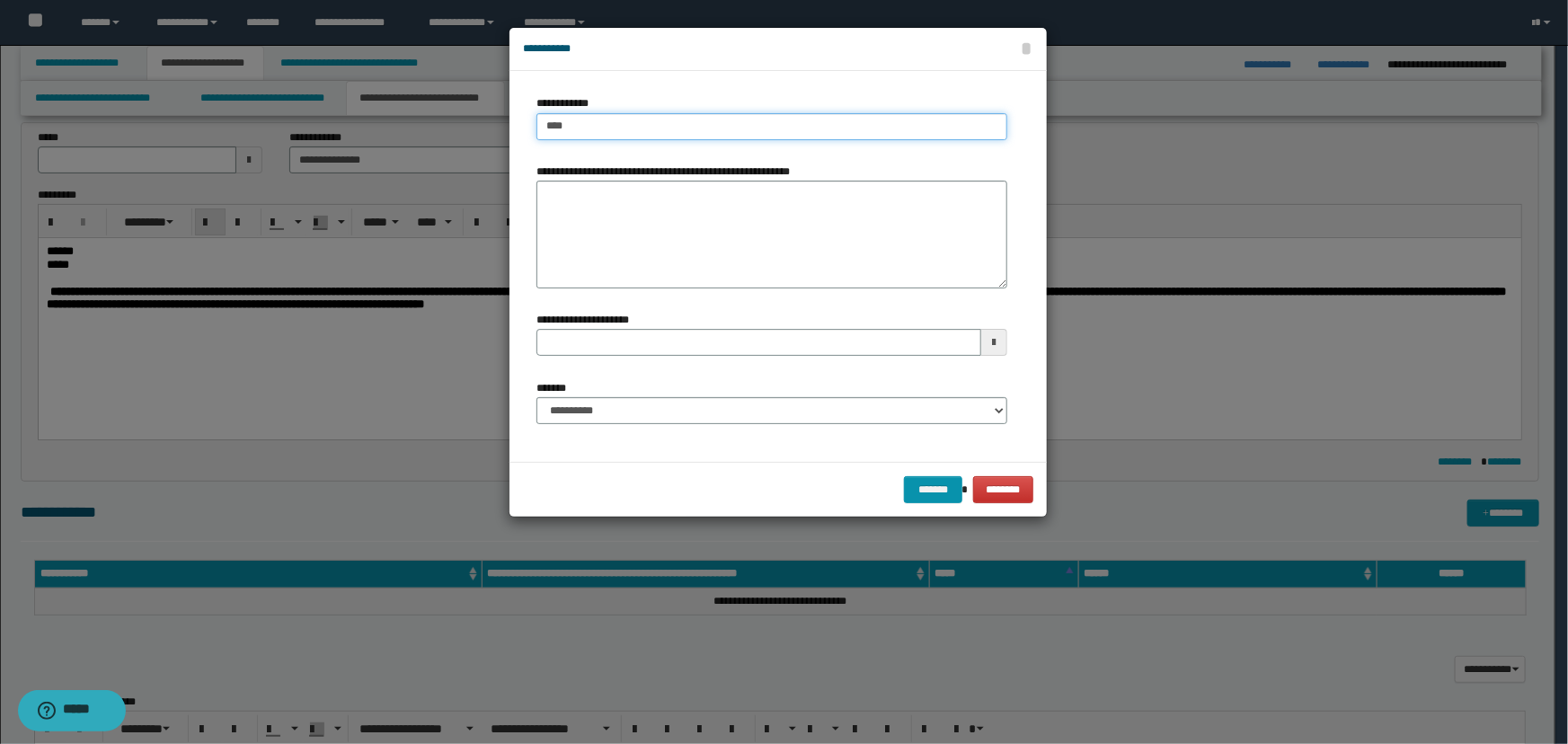 type on "****" 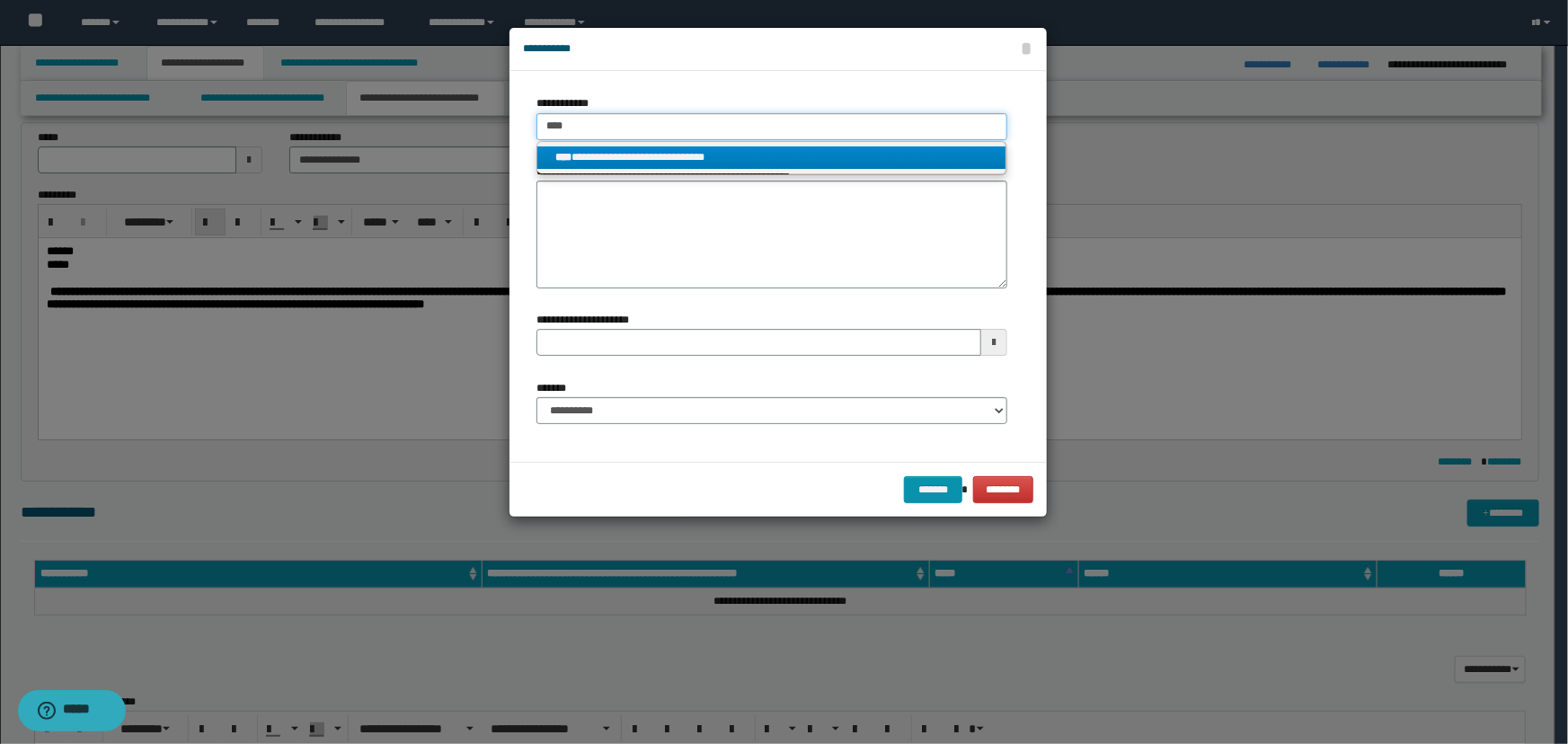 type on "****" 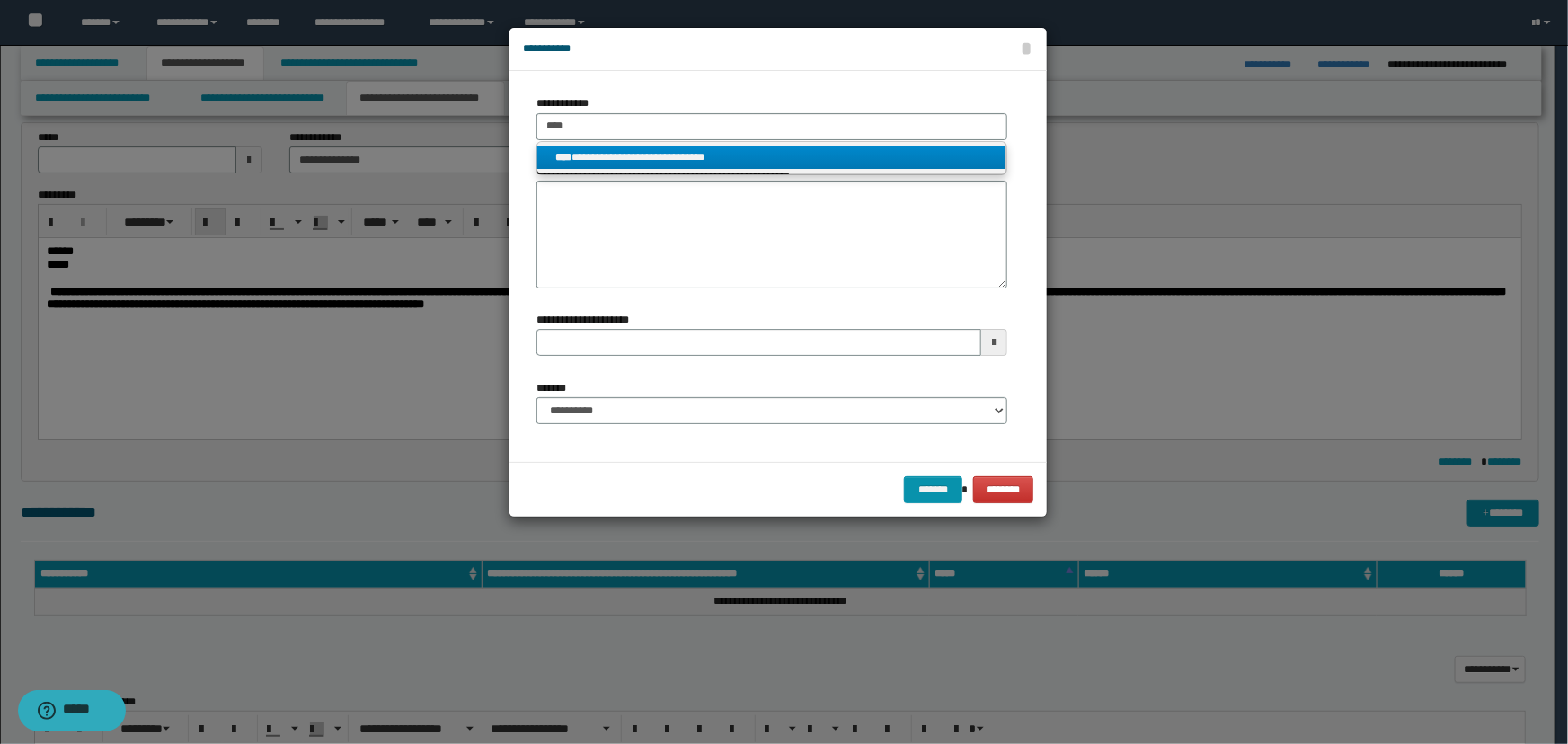 click on "**********" at bounding box center [772, 157] 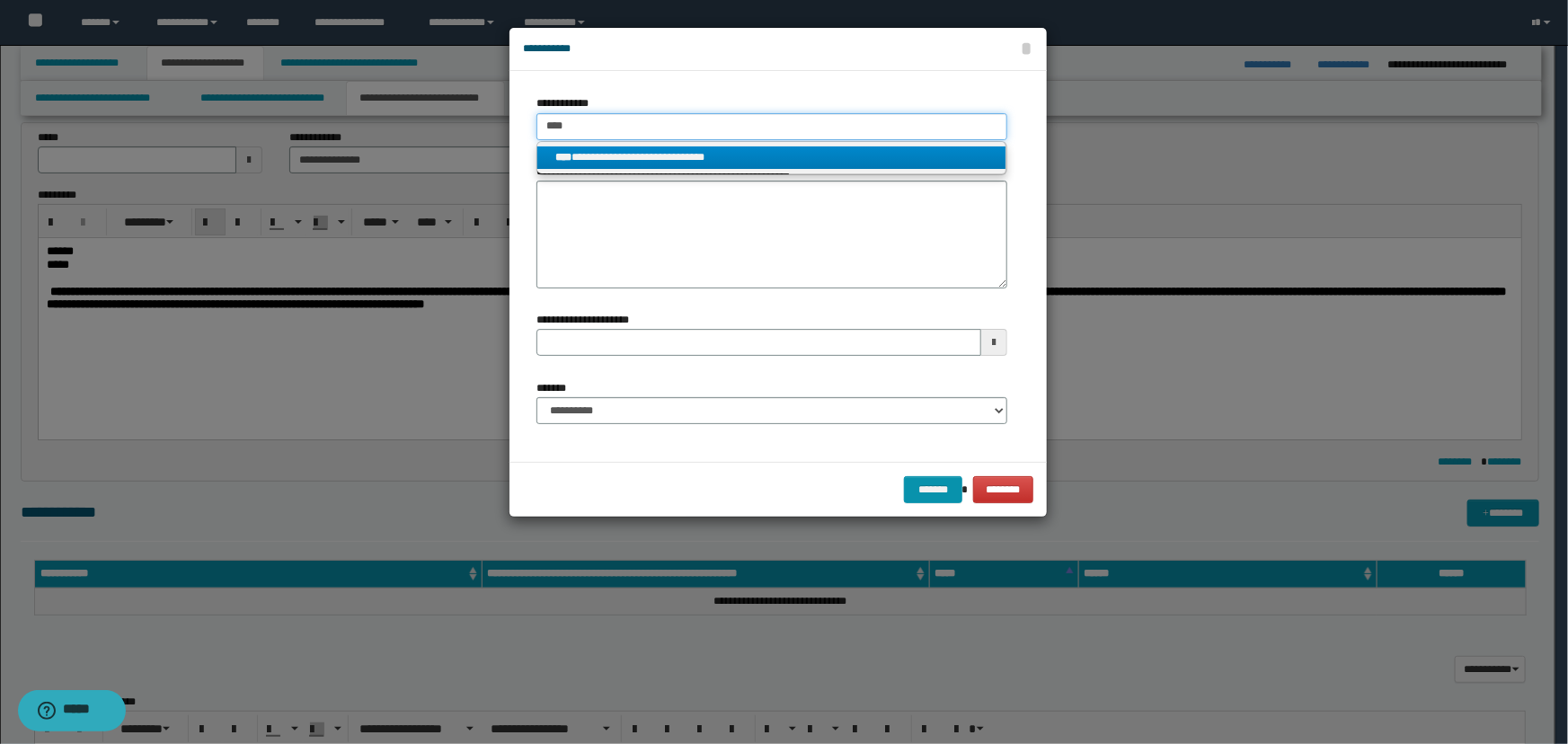 type 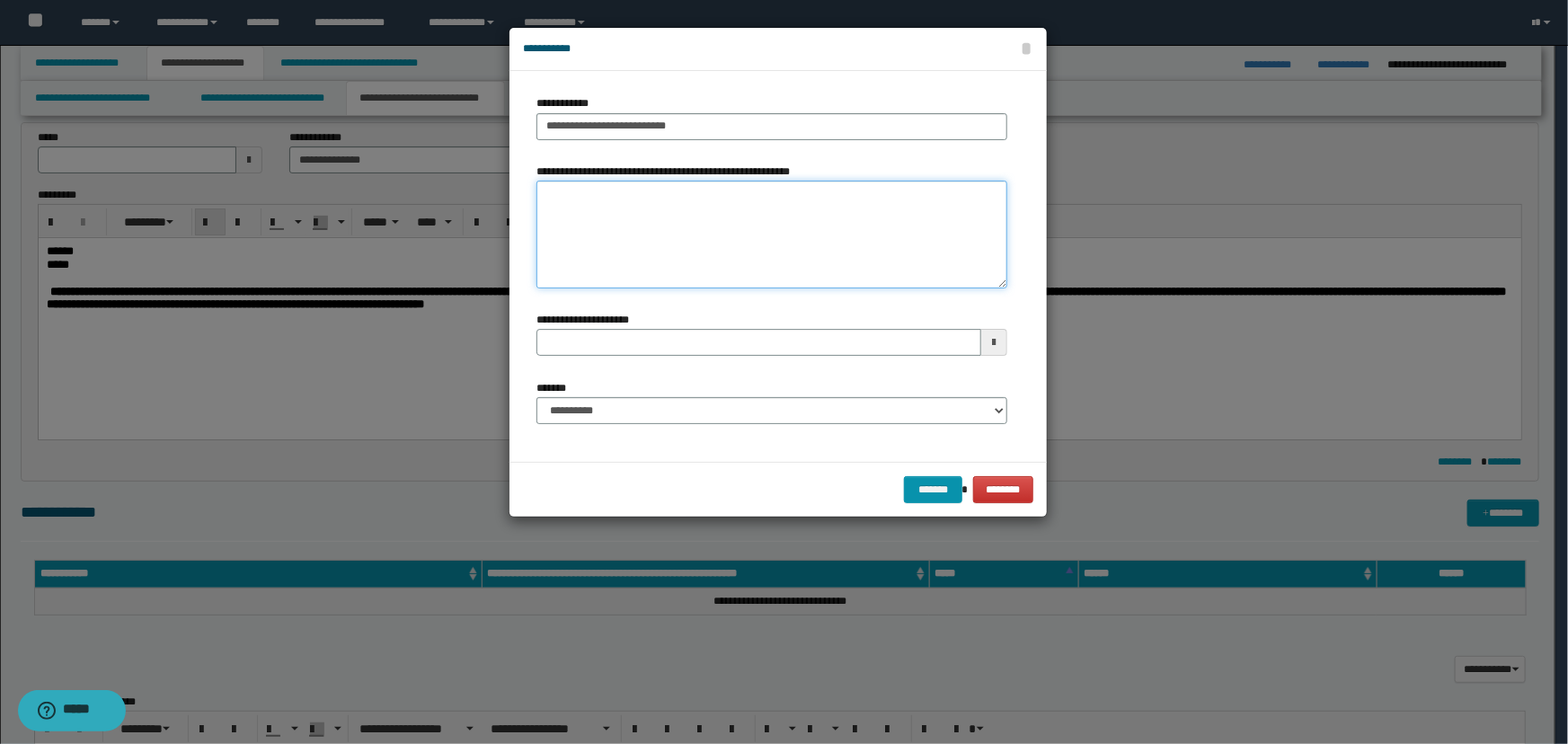 click on "**********" at bounding box center (772, 235) 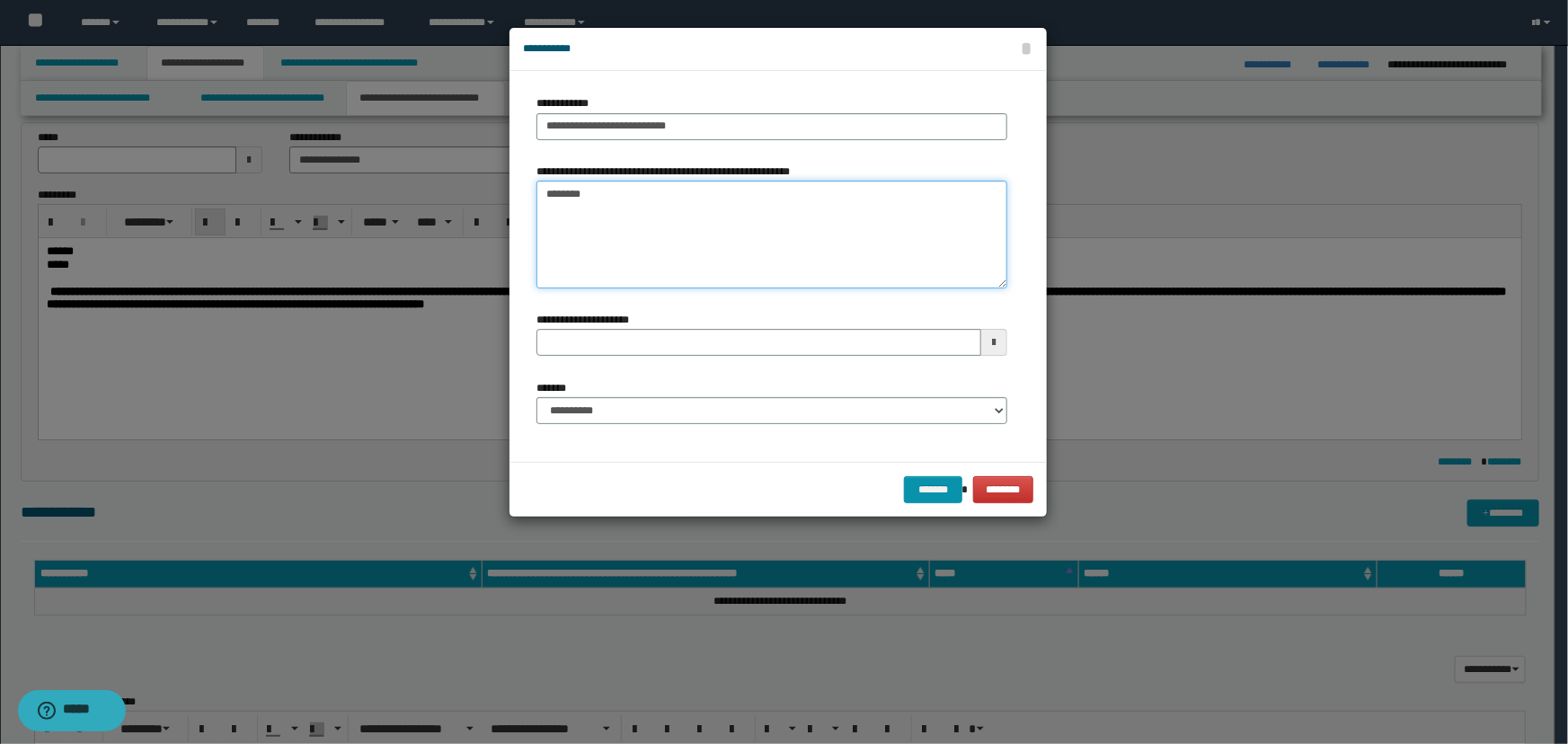 type on "*********" 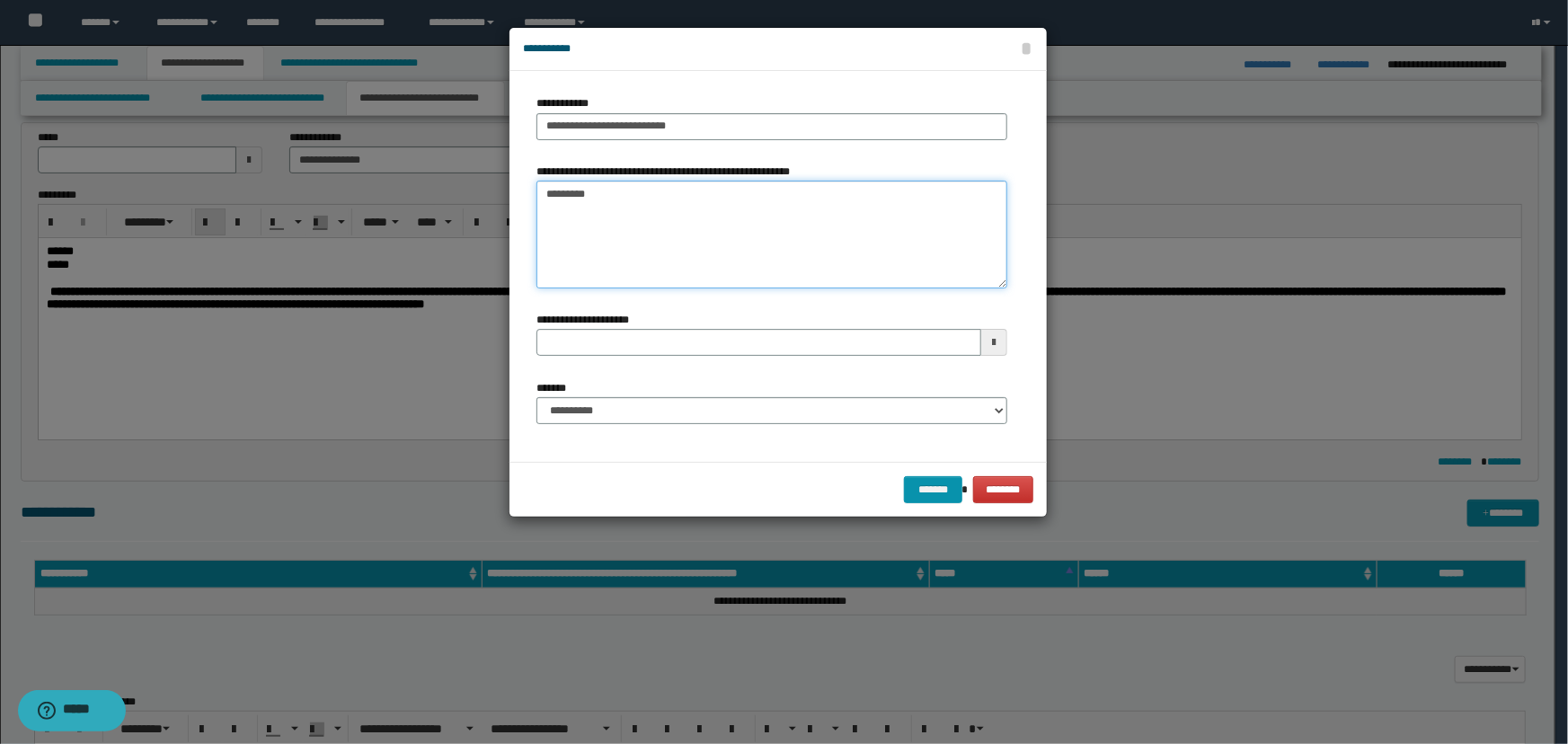 type 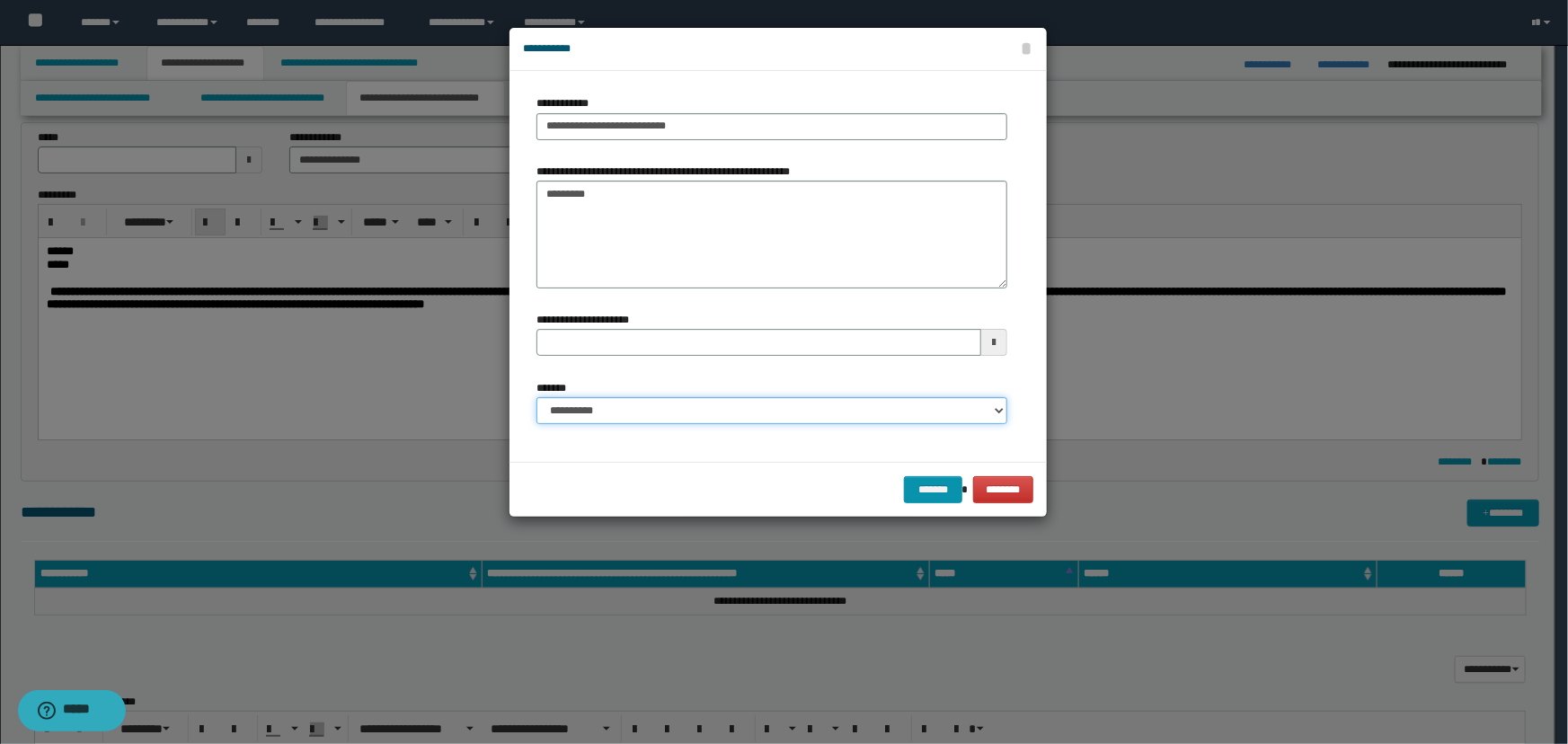 click on "**********" at bounding box center [772, 411] 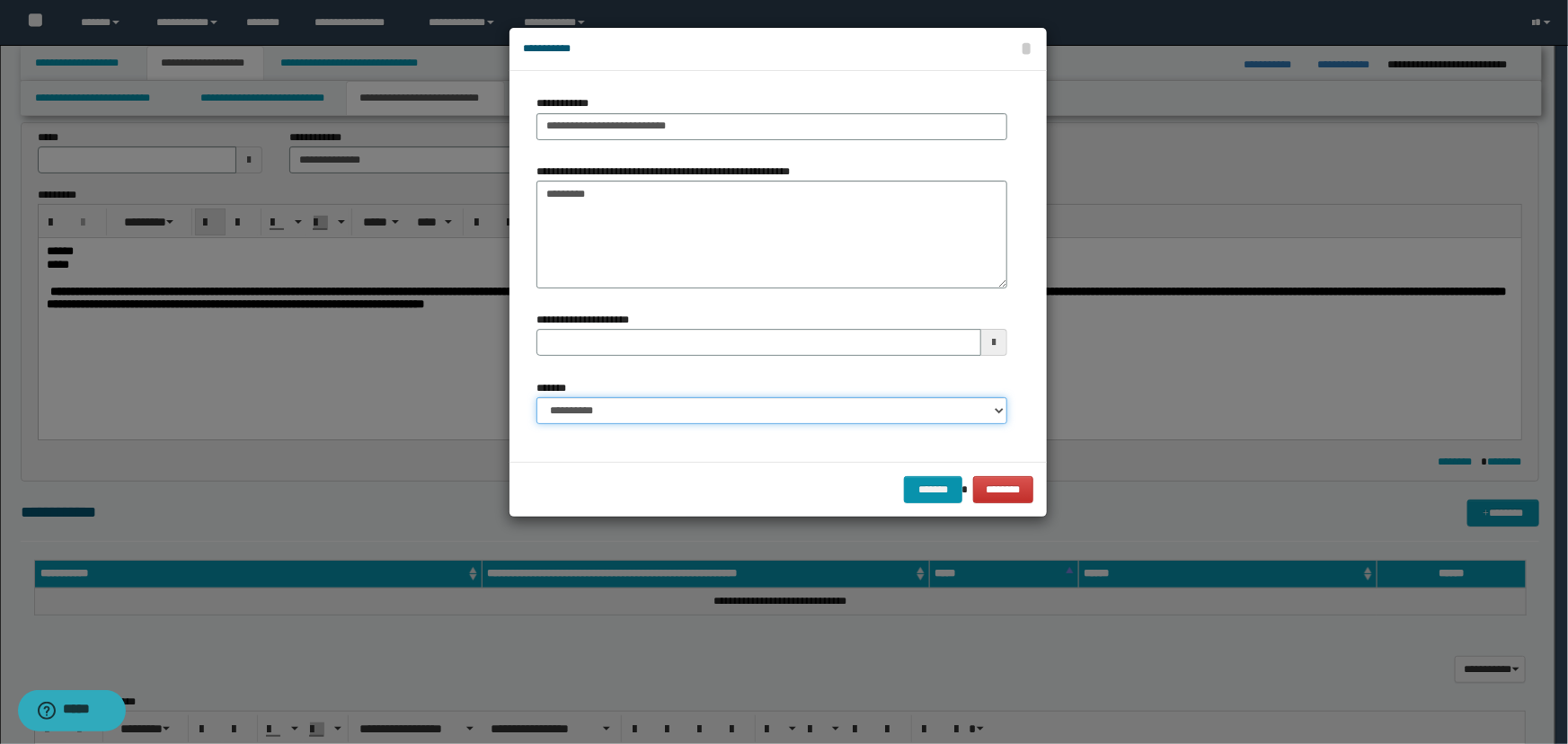 select on "*" 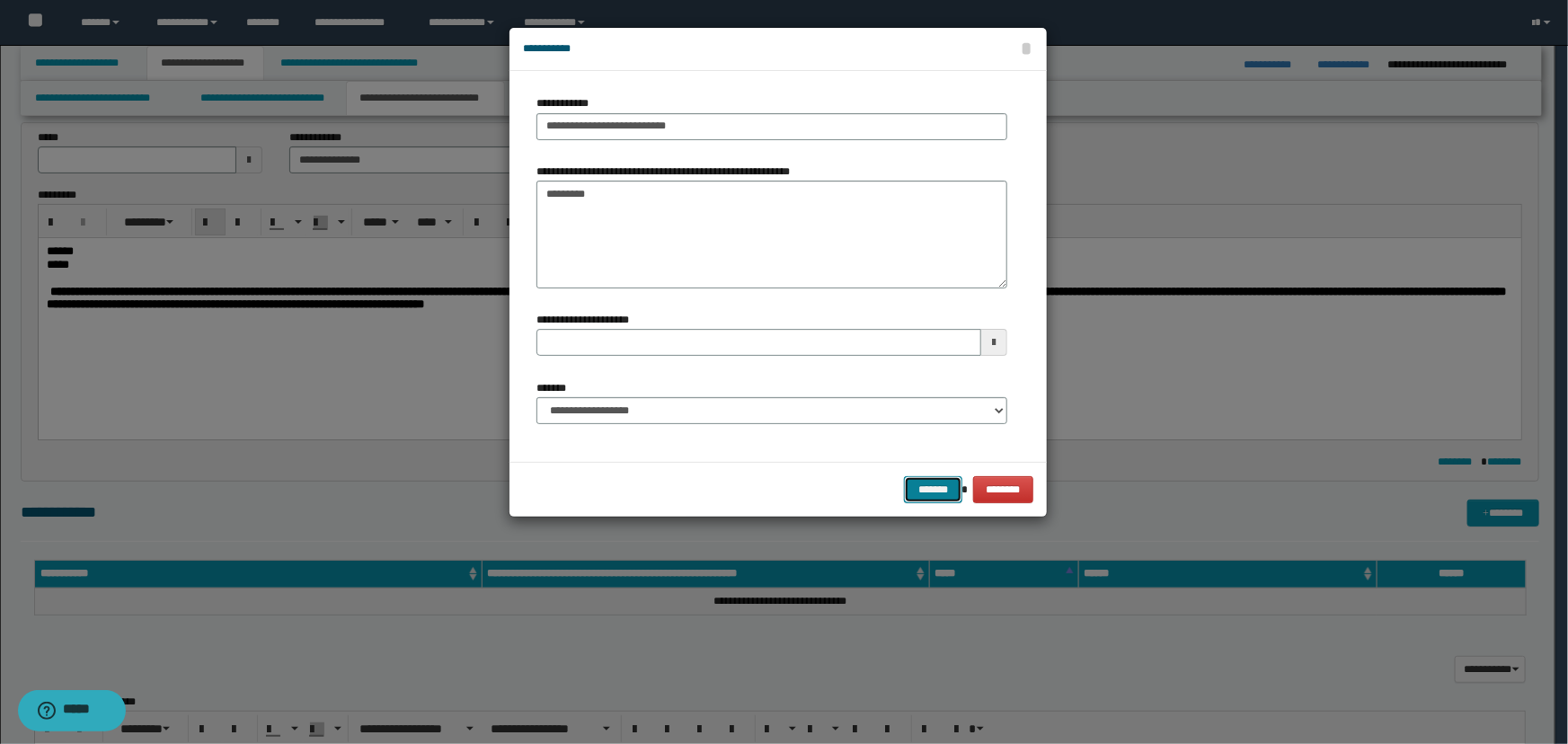 click on "*******" at bounding box center (933, 490) 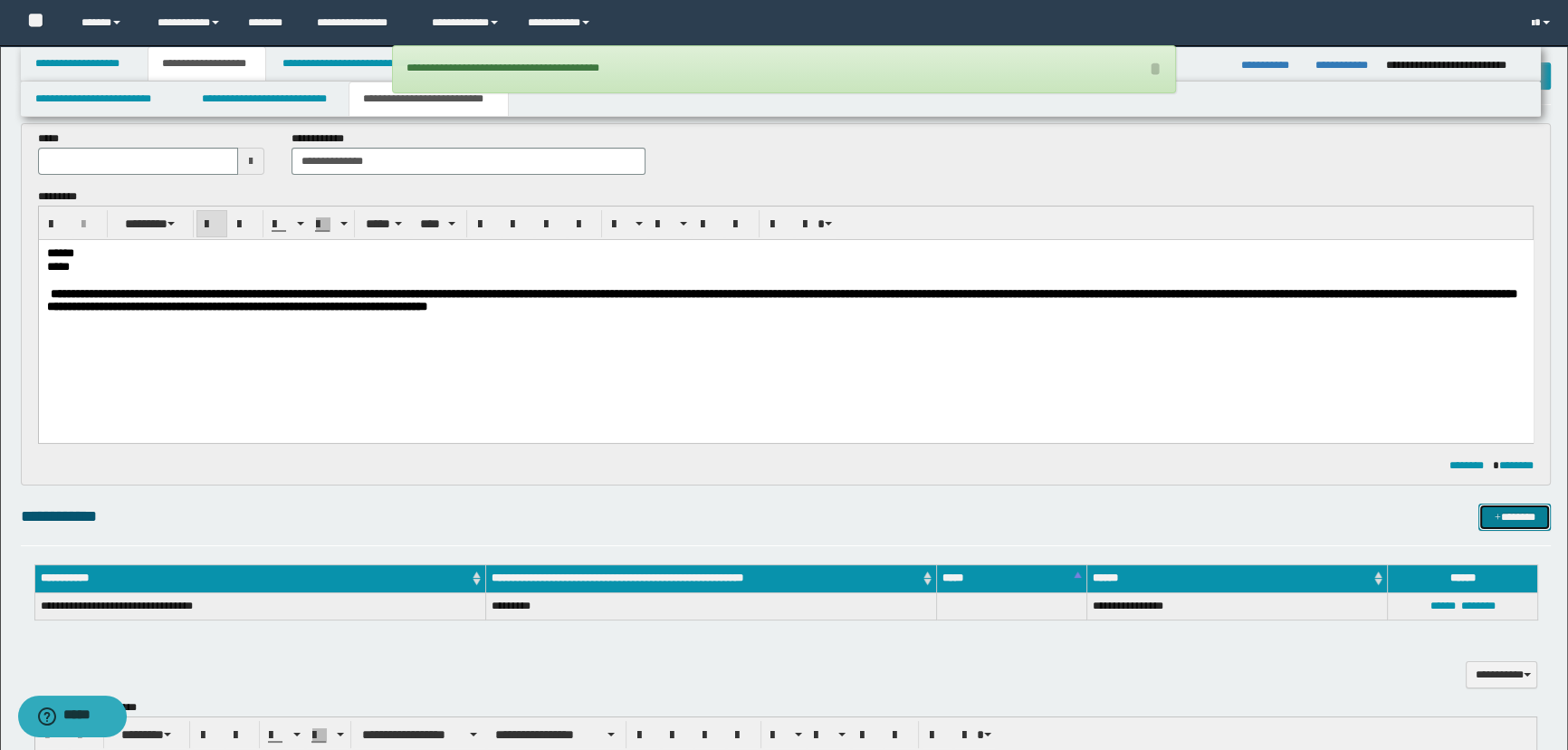 click on "*******" at bounding box center (1515, 517) 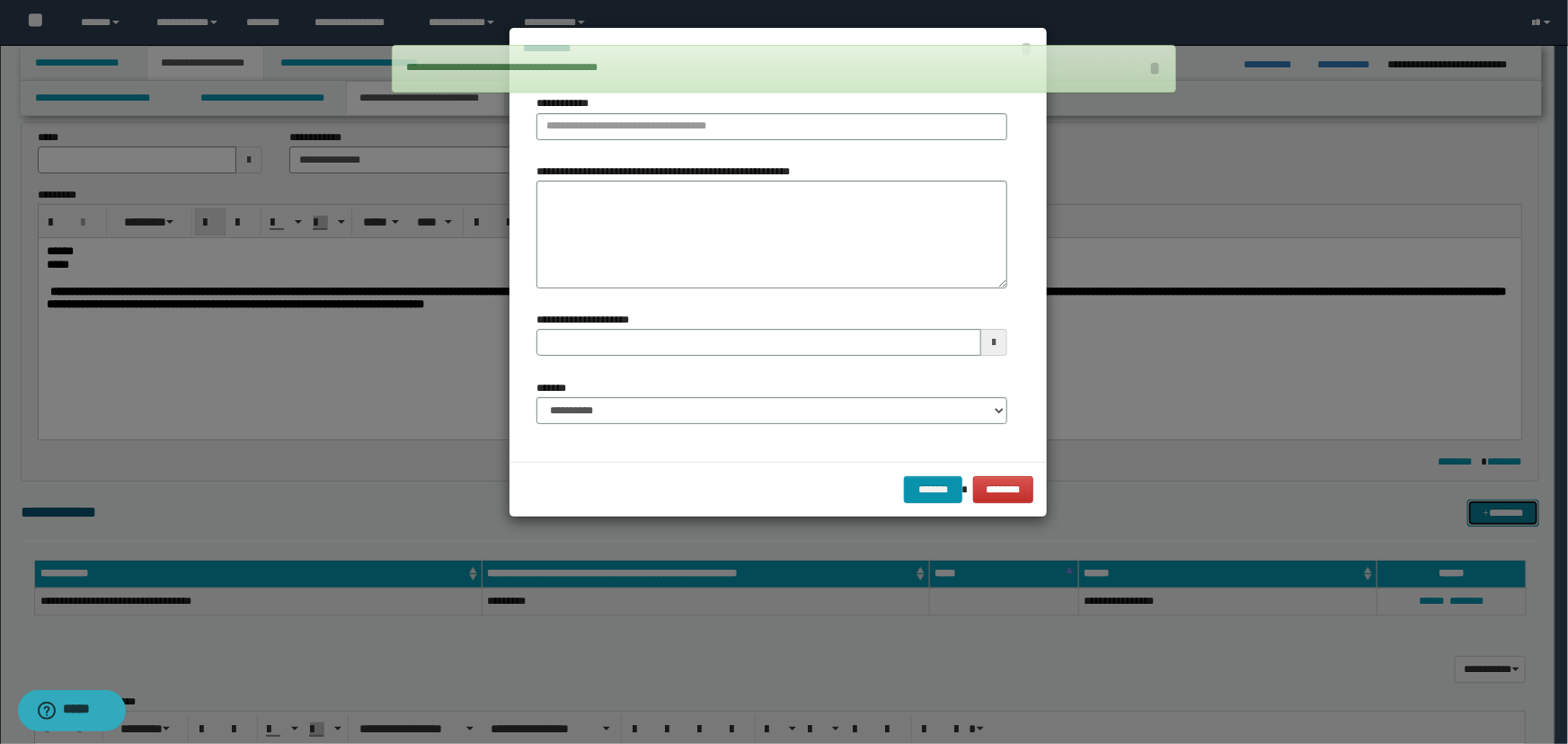 type 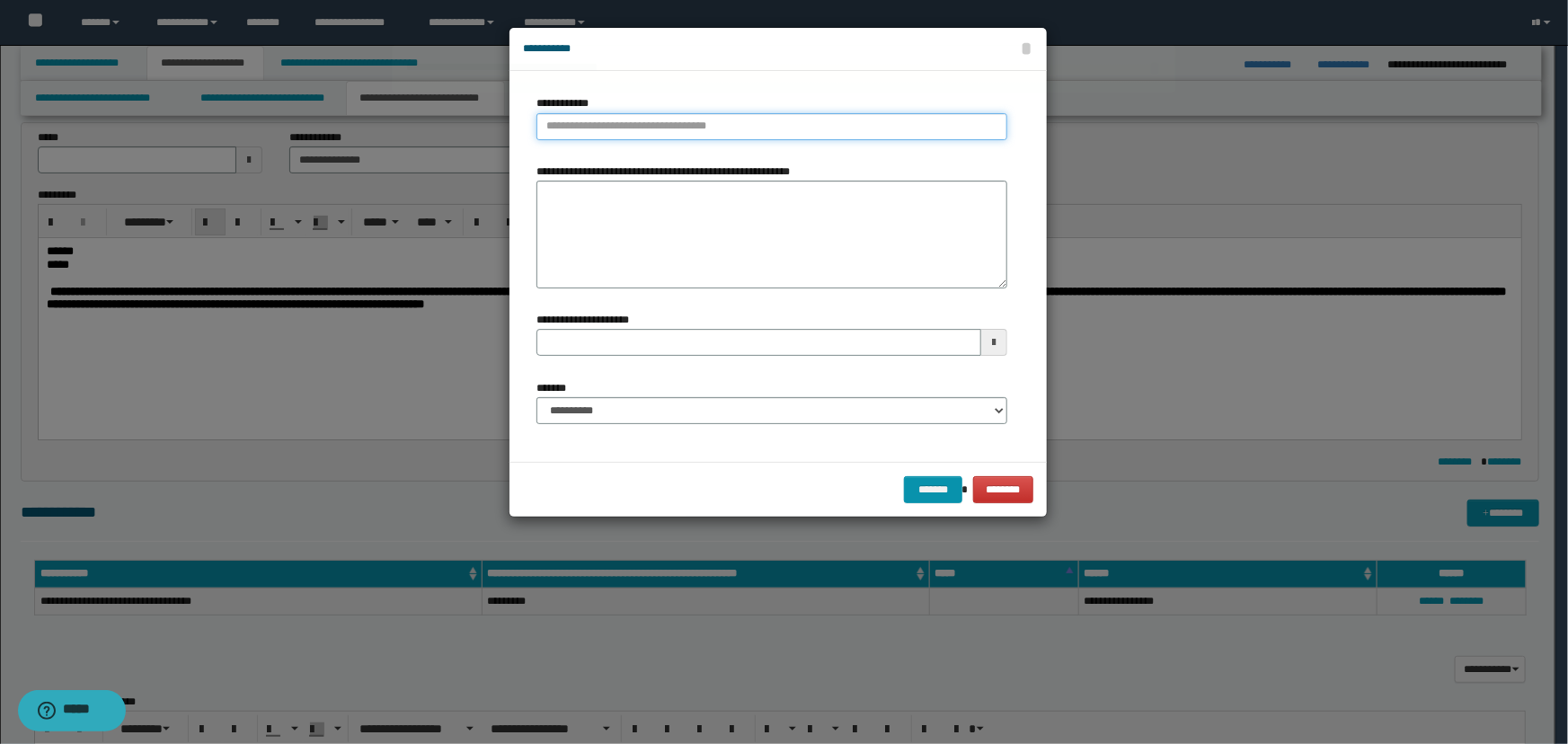 type on "**********" 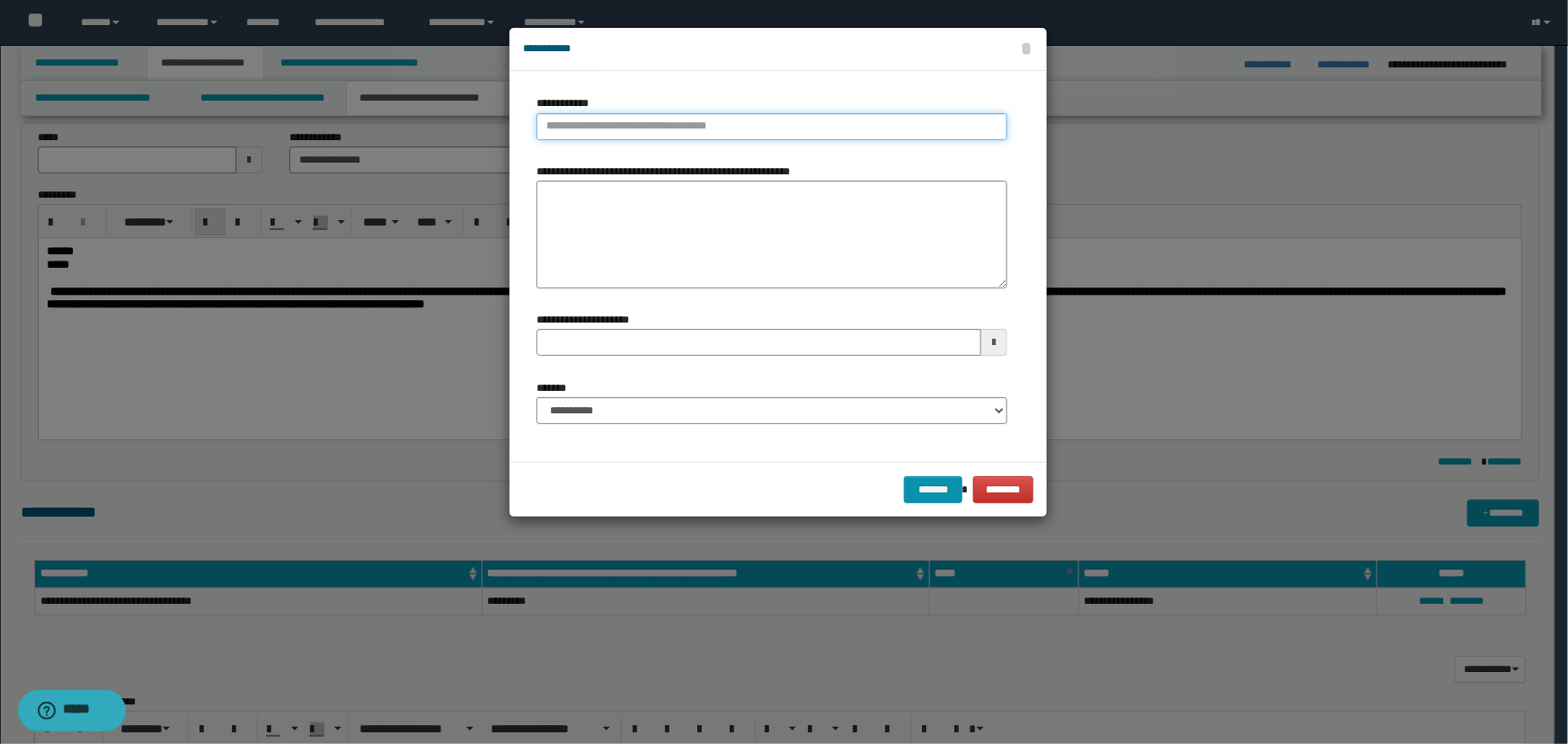 click on "**********" at bounding box center [772, 127] 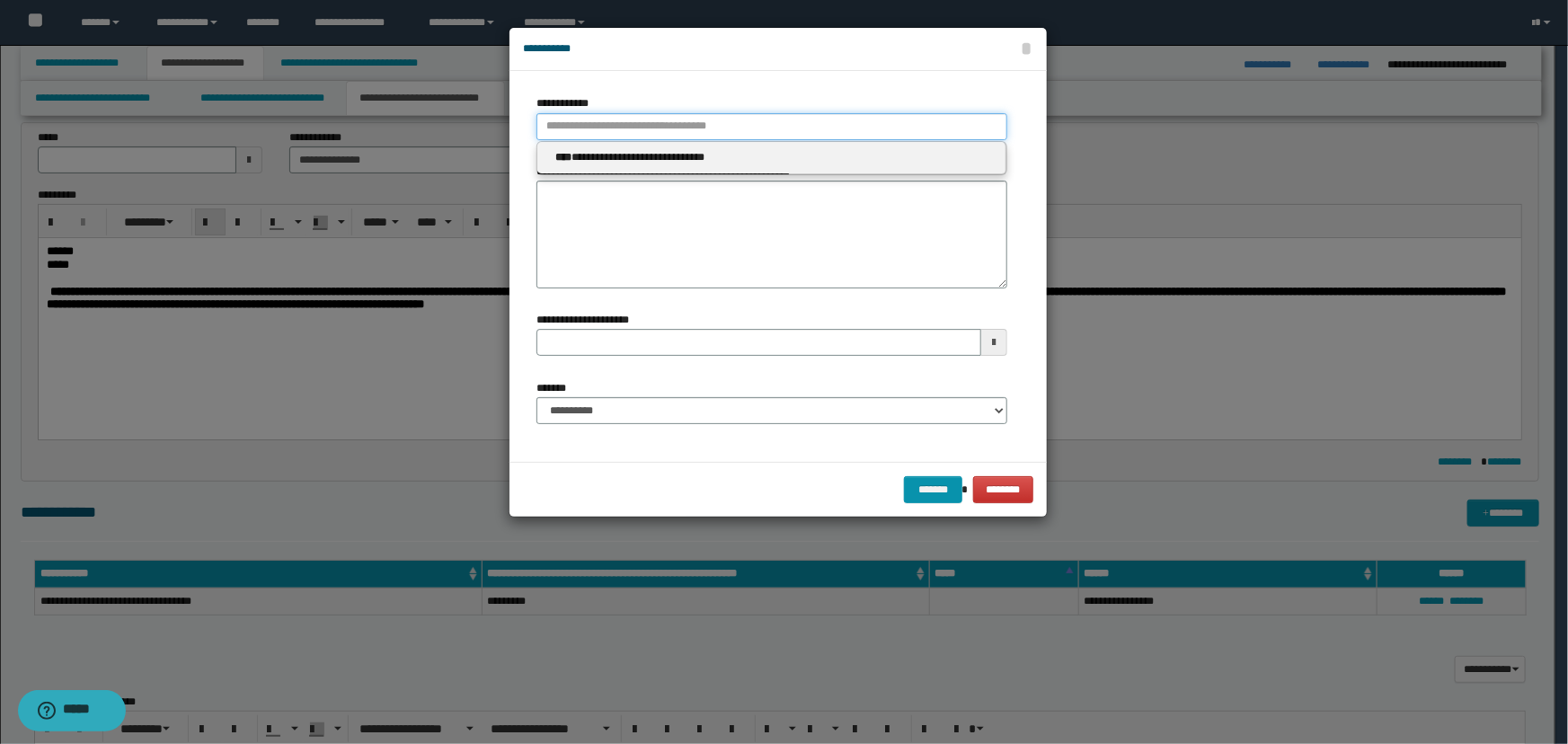 type 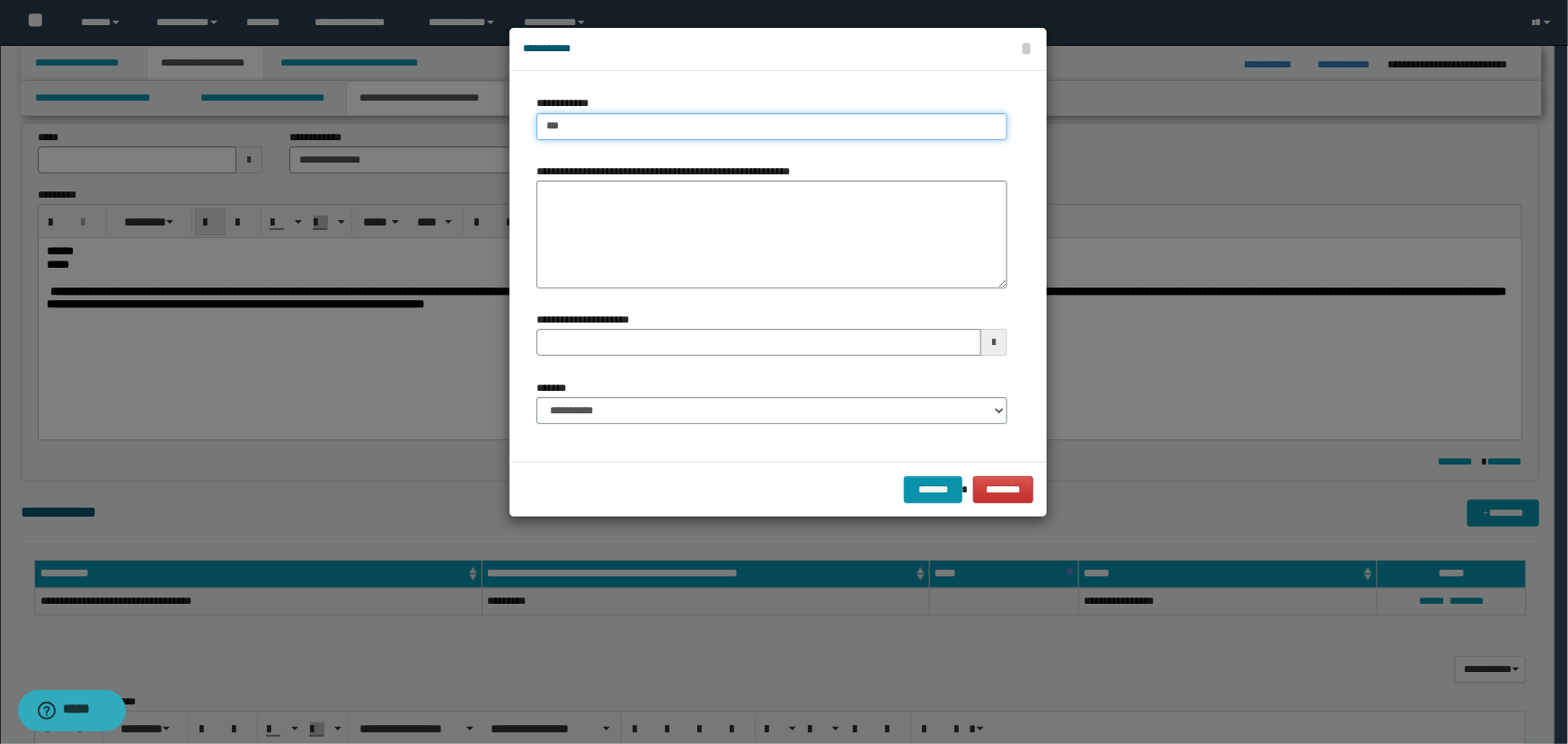 type on "****" 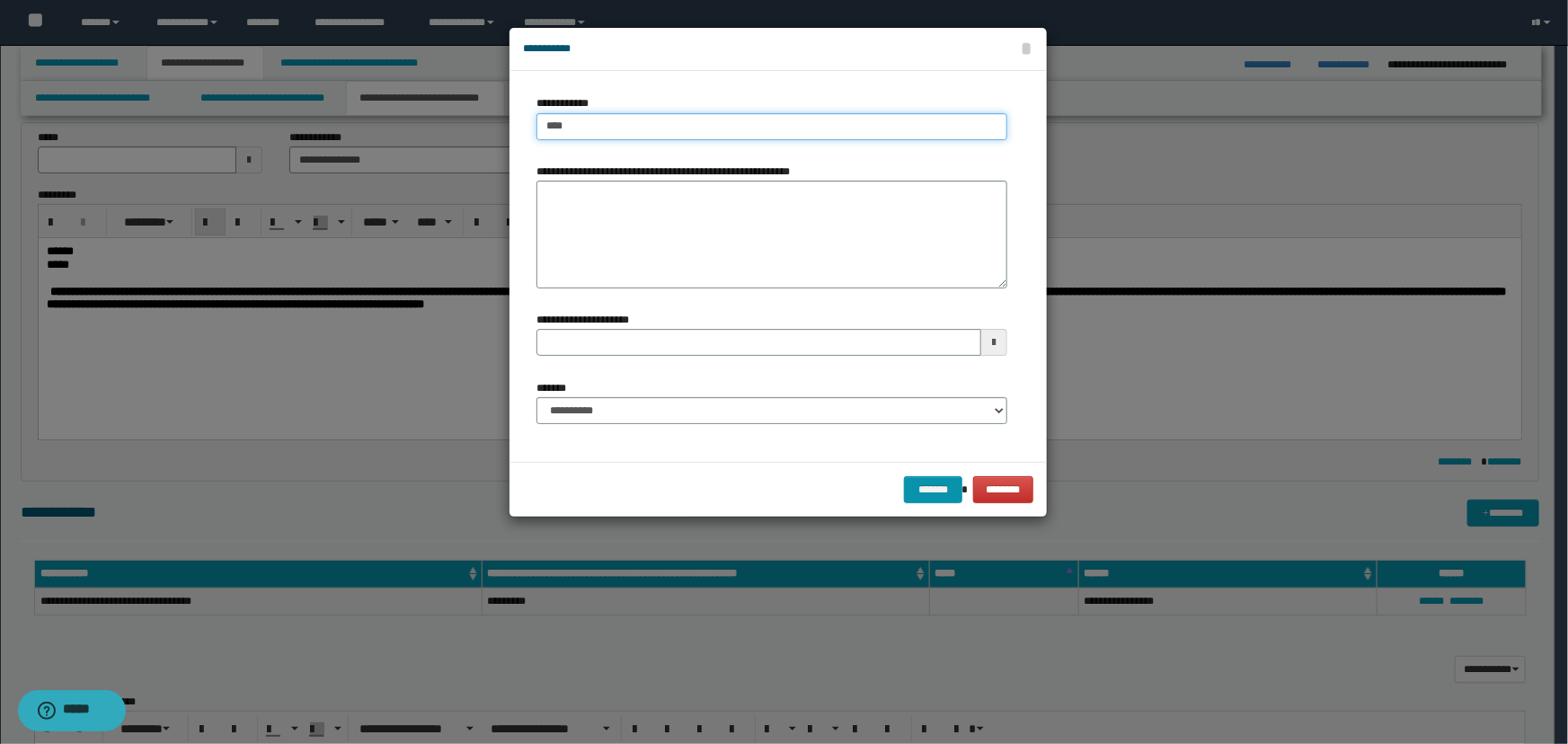 type on "****" 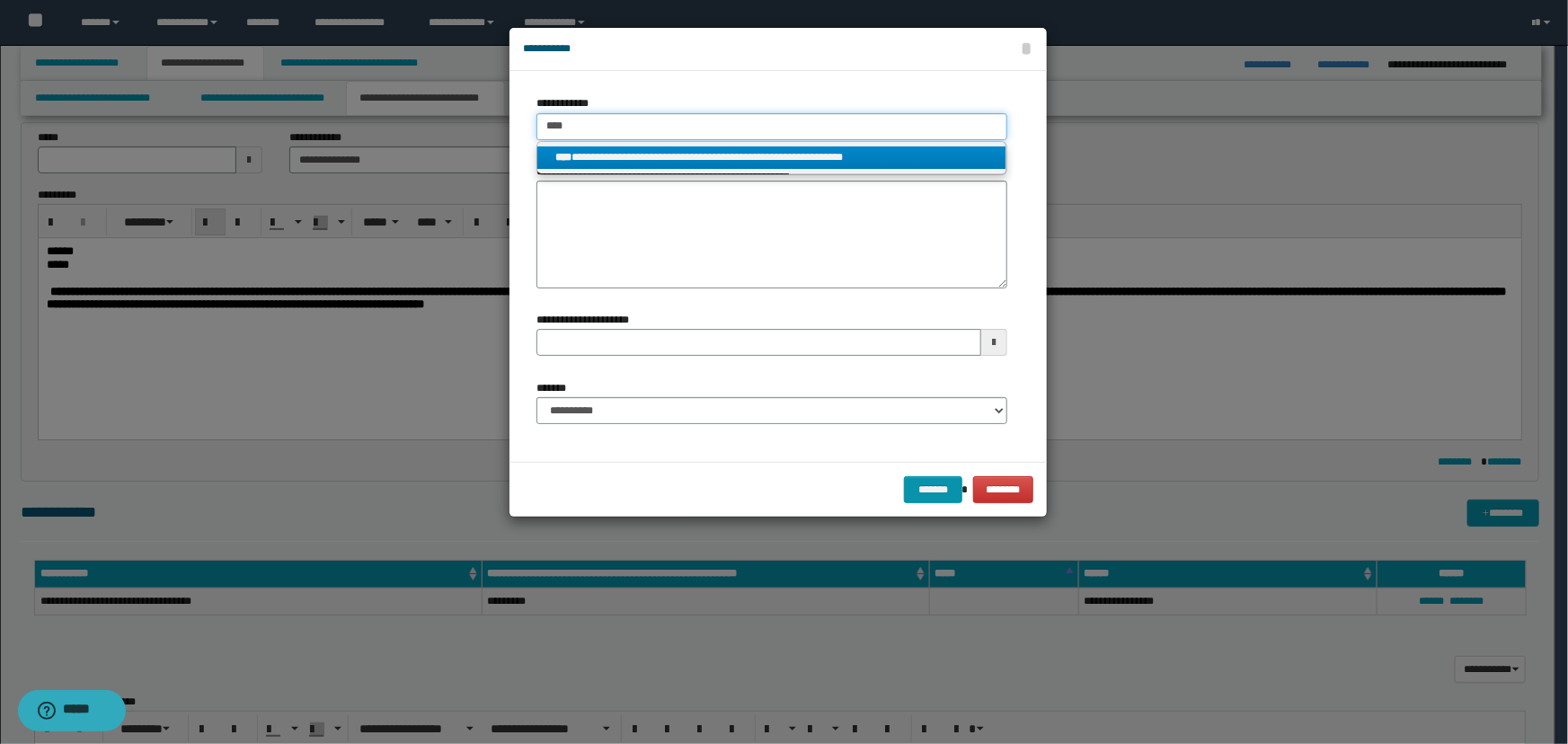 type on "****" 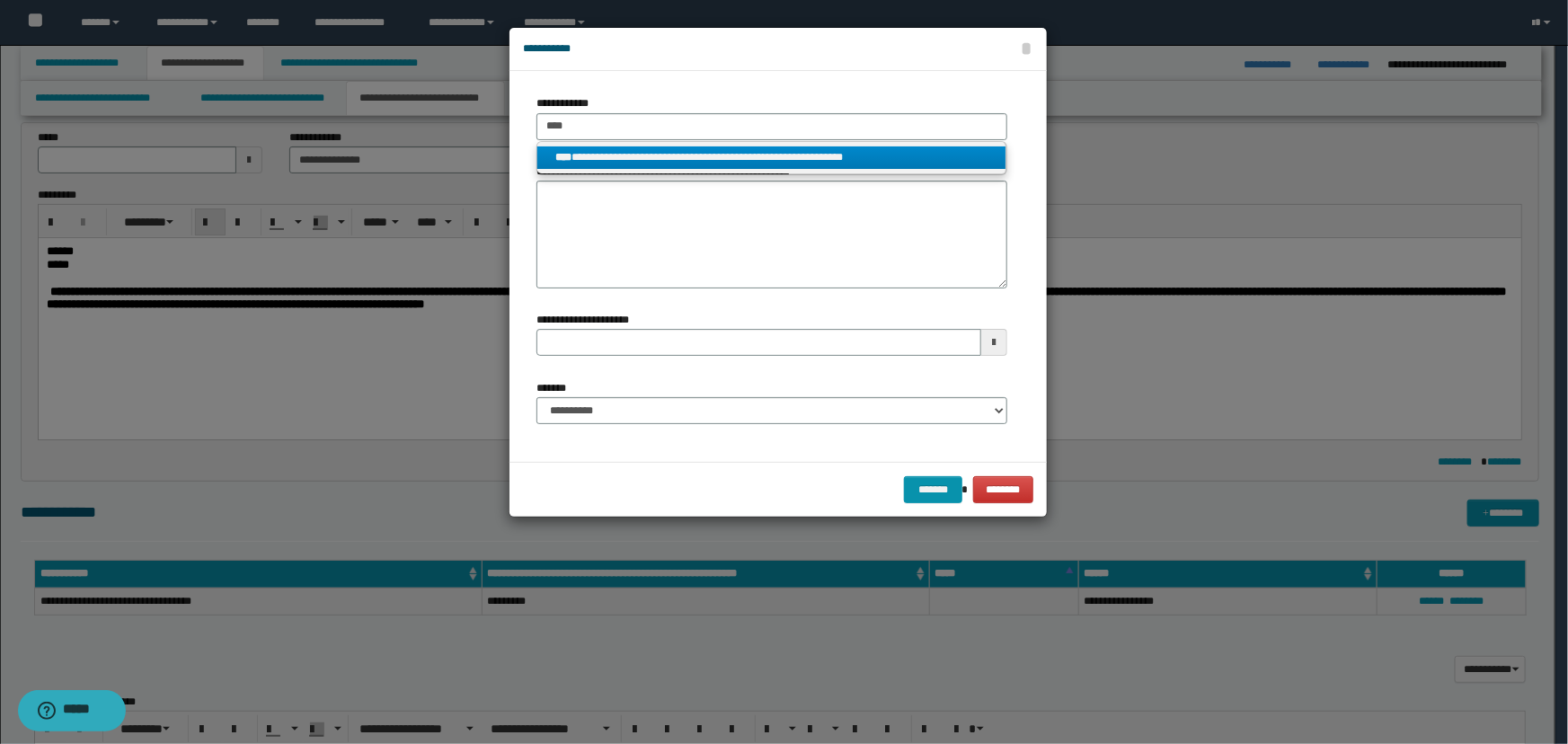 click on "**********" at bounding box center (772, 157) 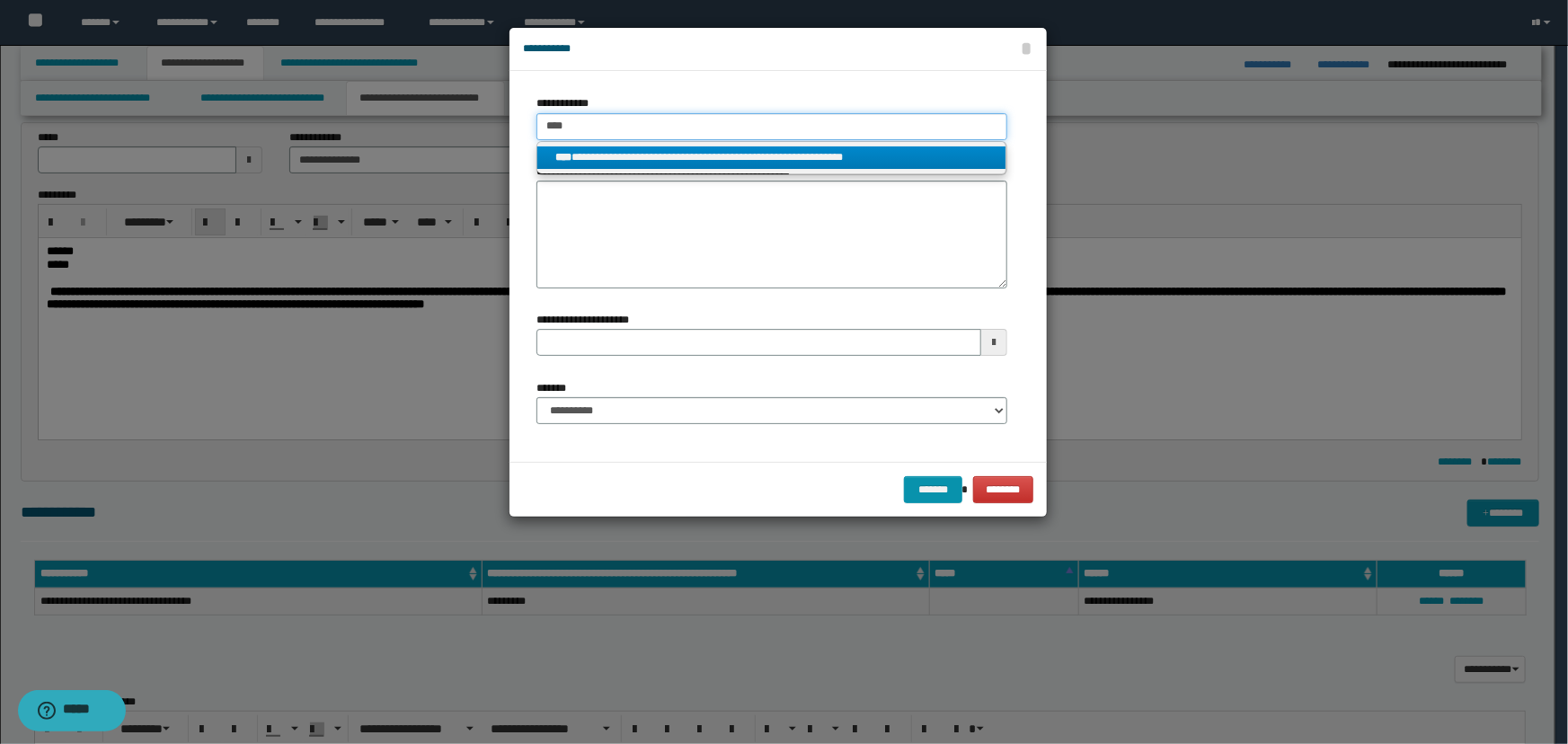 type 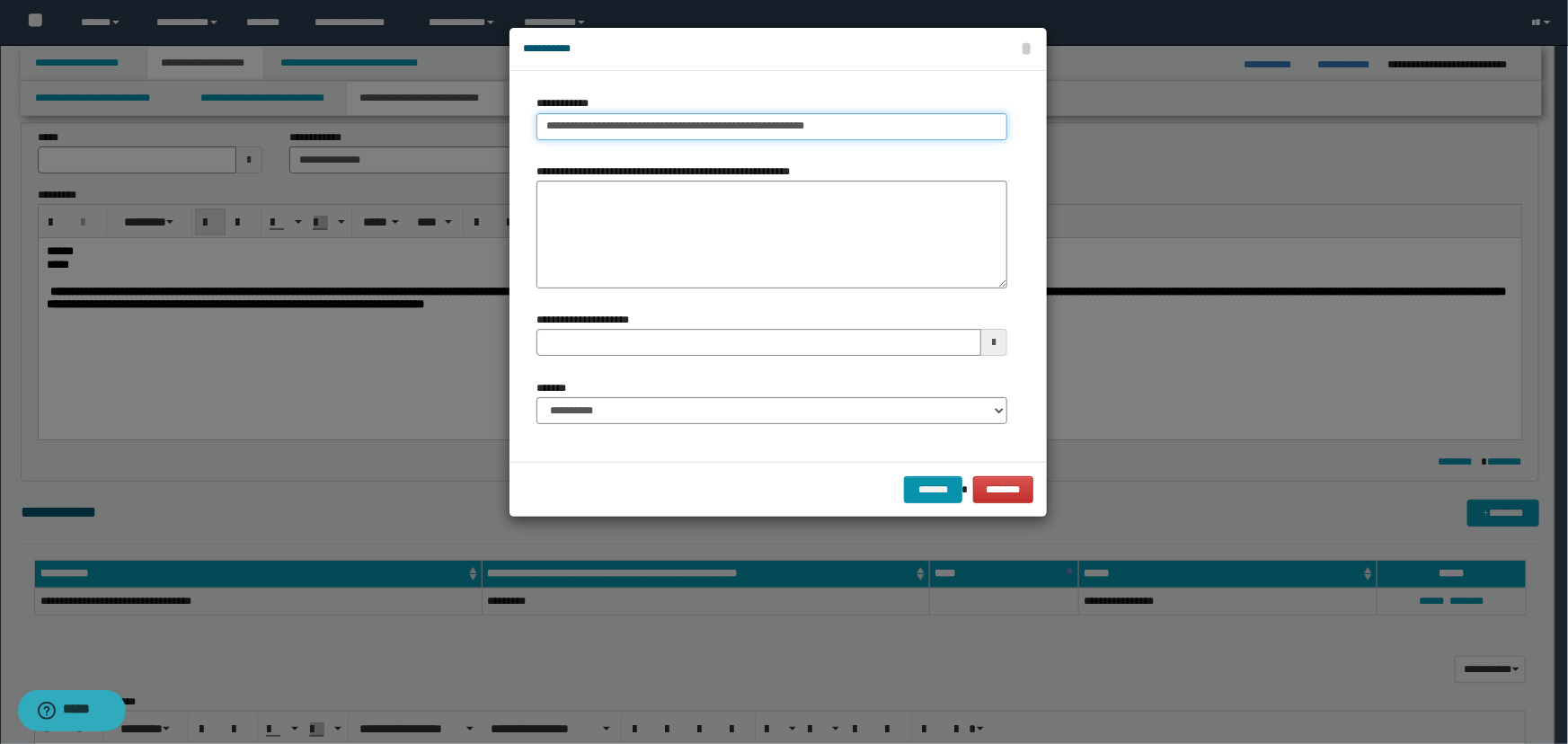 type 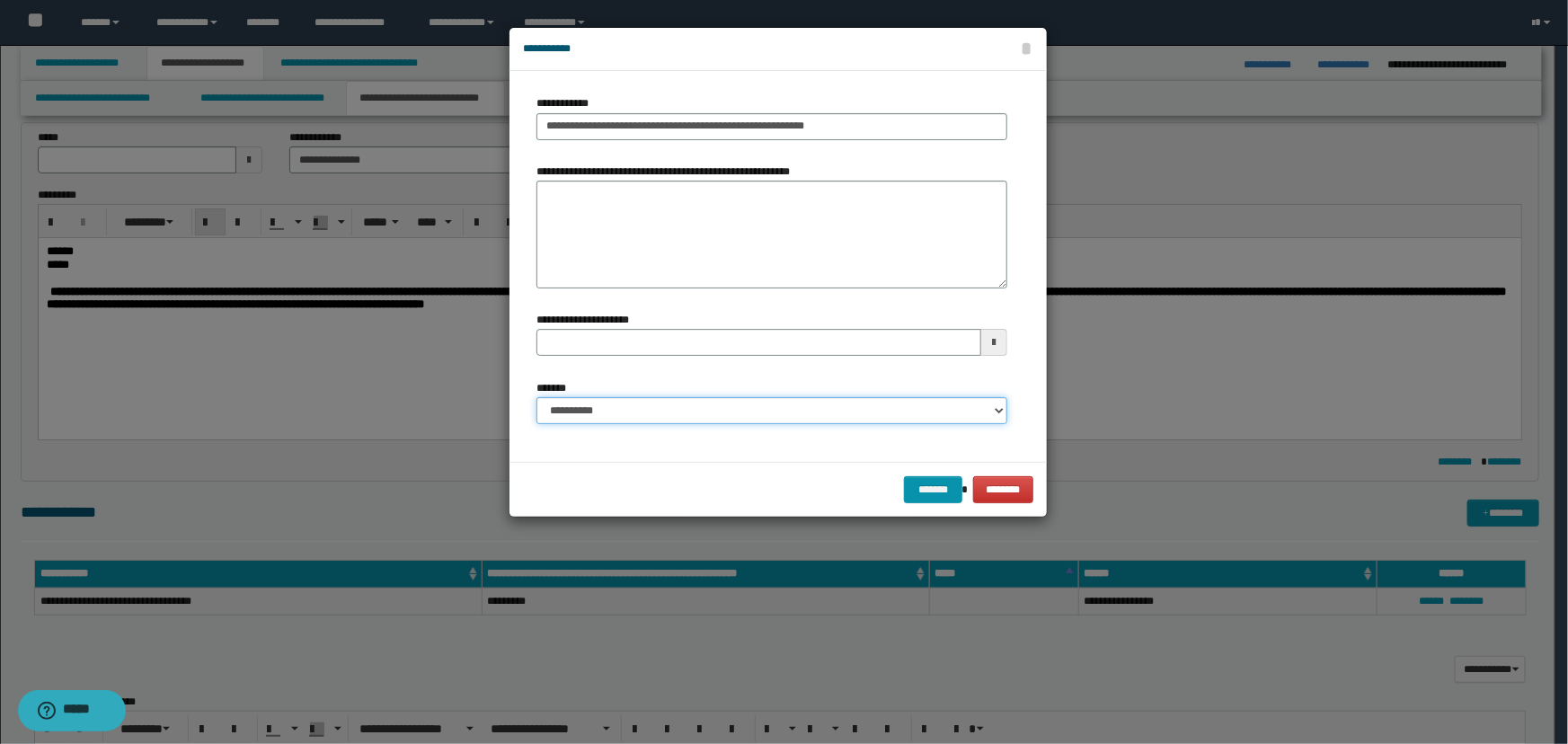 click on "**********" at bounding box center [772, 411] 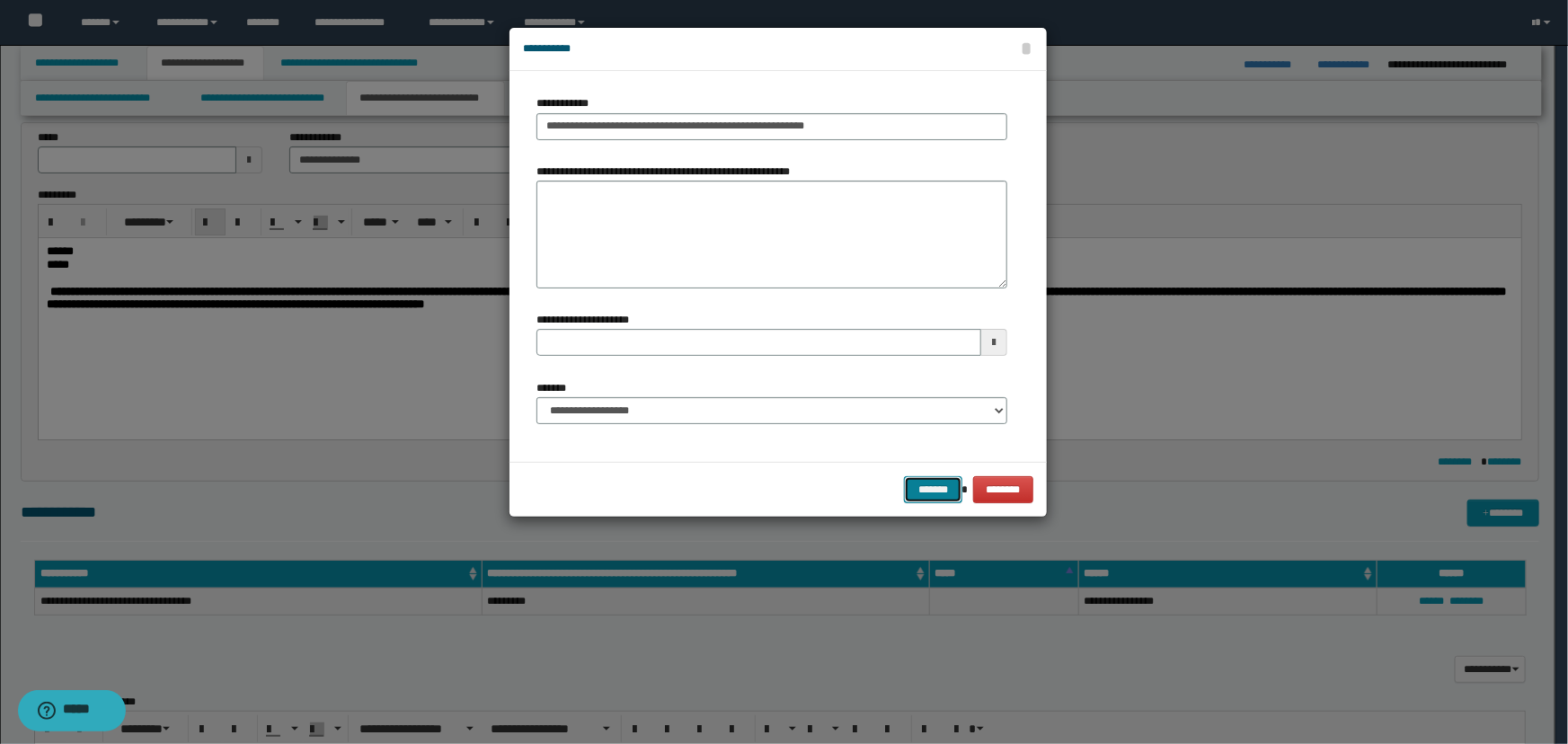 click on "*******" at bounding box center [933, 490] 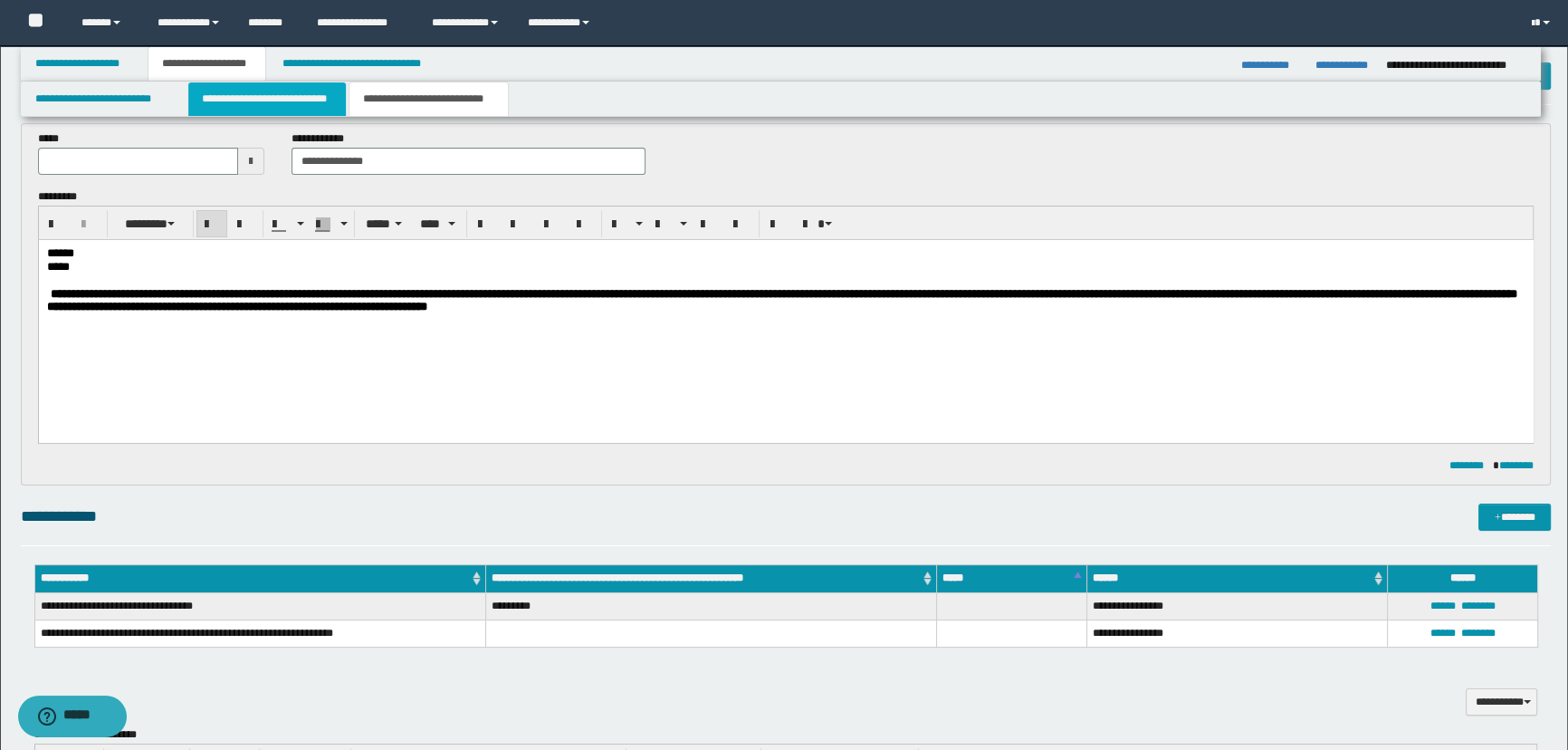 click on "**********" at bounding box center [266, 99] 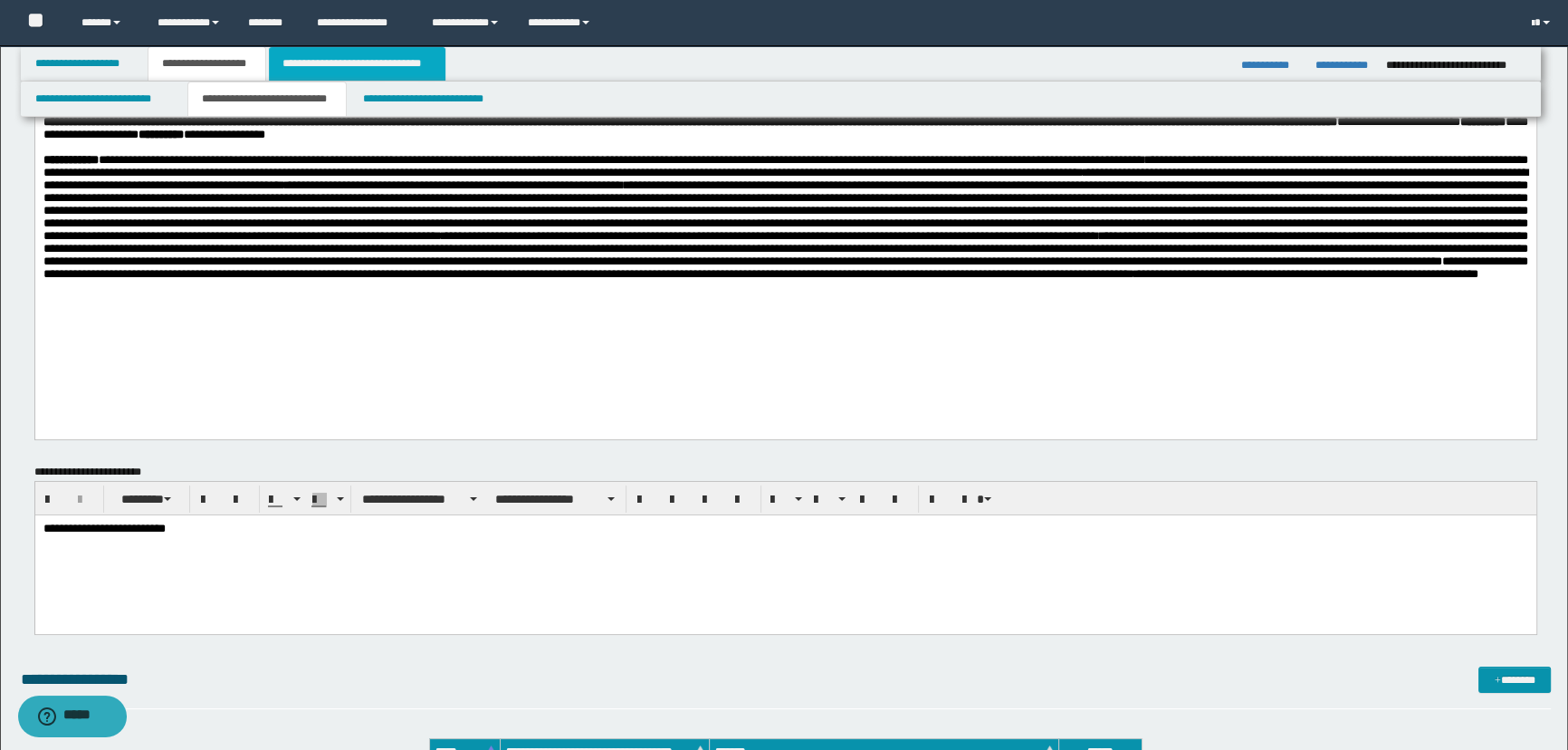 scroll, scrollTop: 0, scrollLeft: 0, axis: both 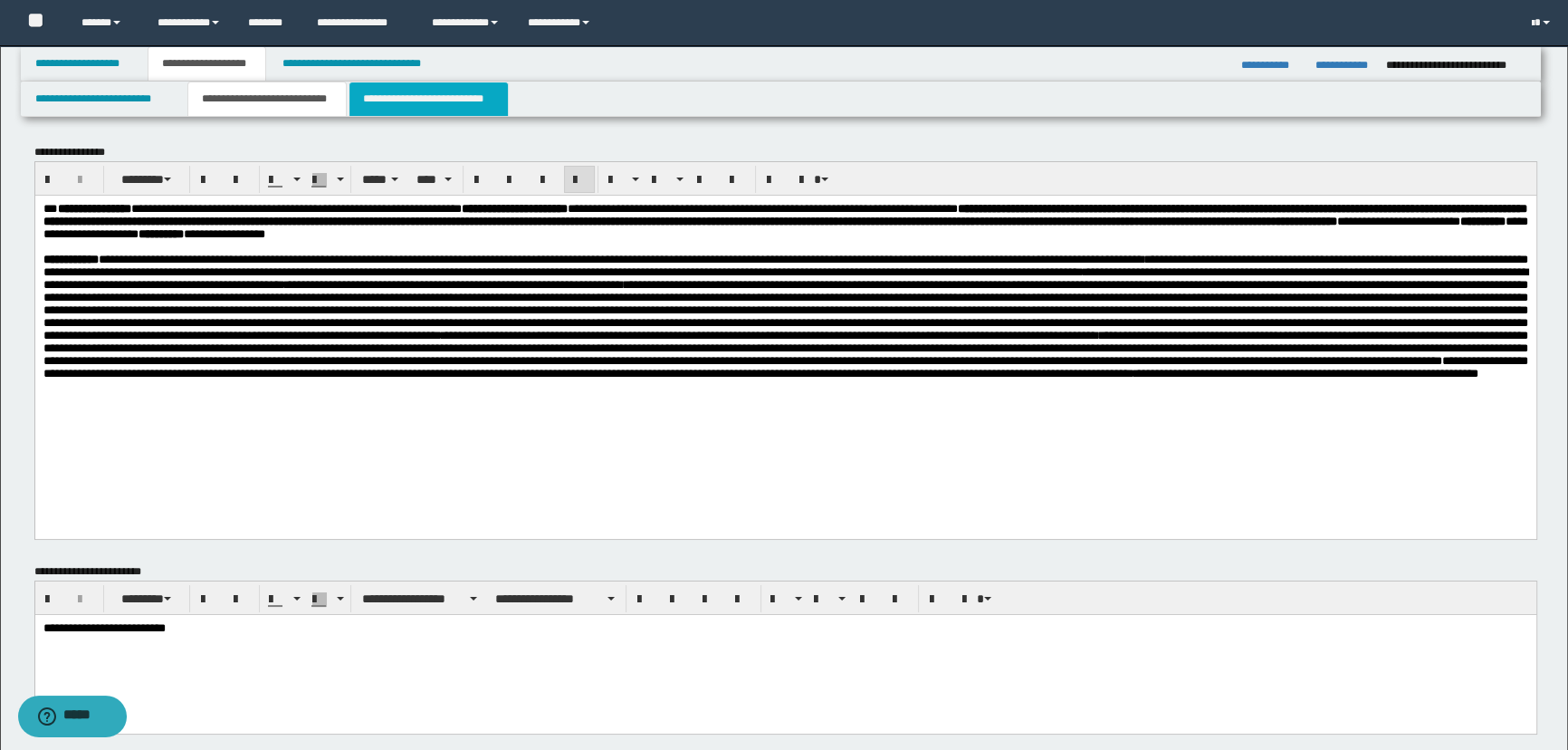 click on "**********" at bounding box center (428, 99) 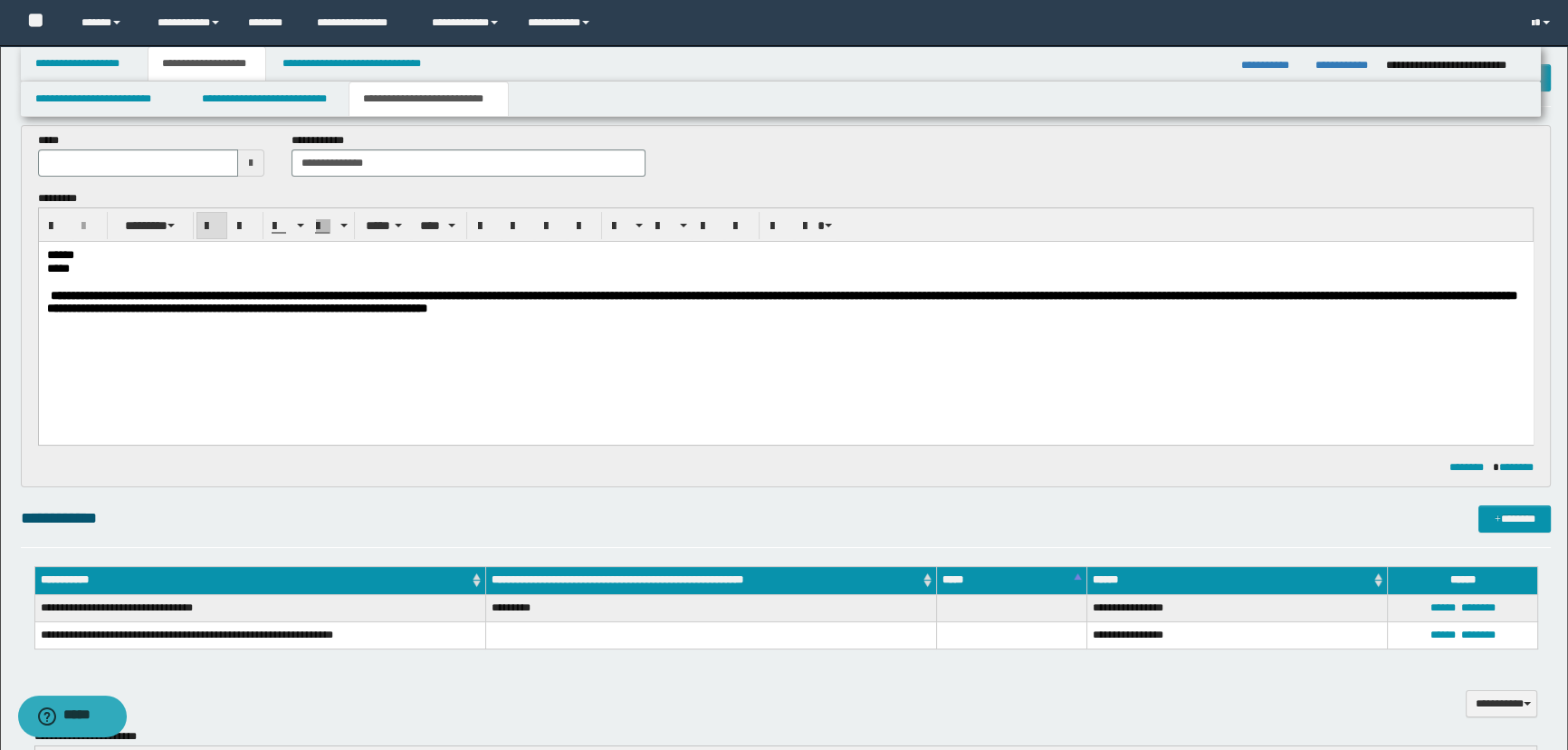 scroll, scrollTop: 82, scrollLeft: 0, axis: vertical 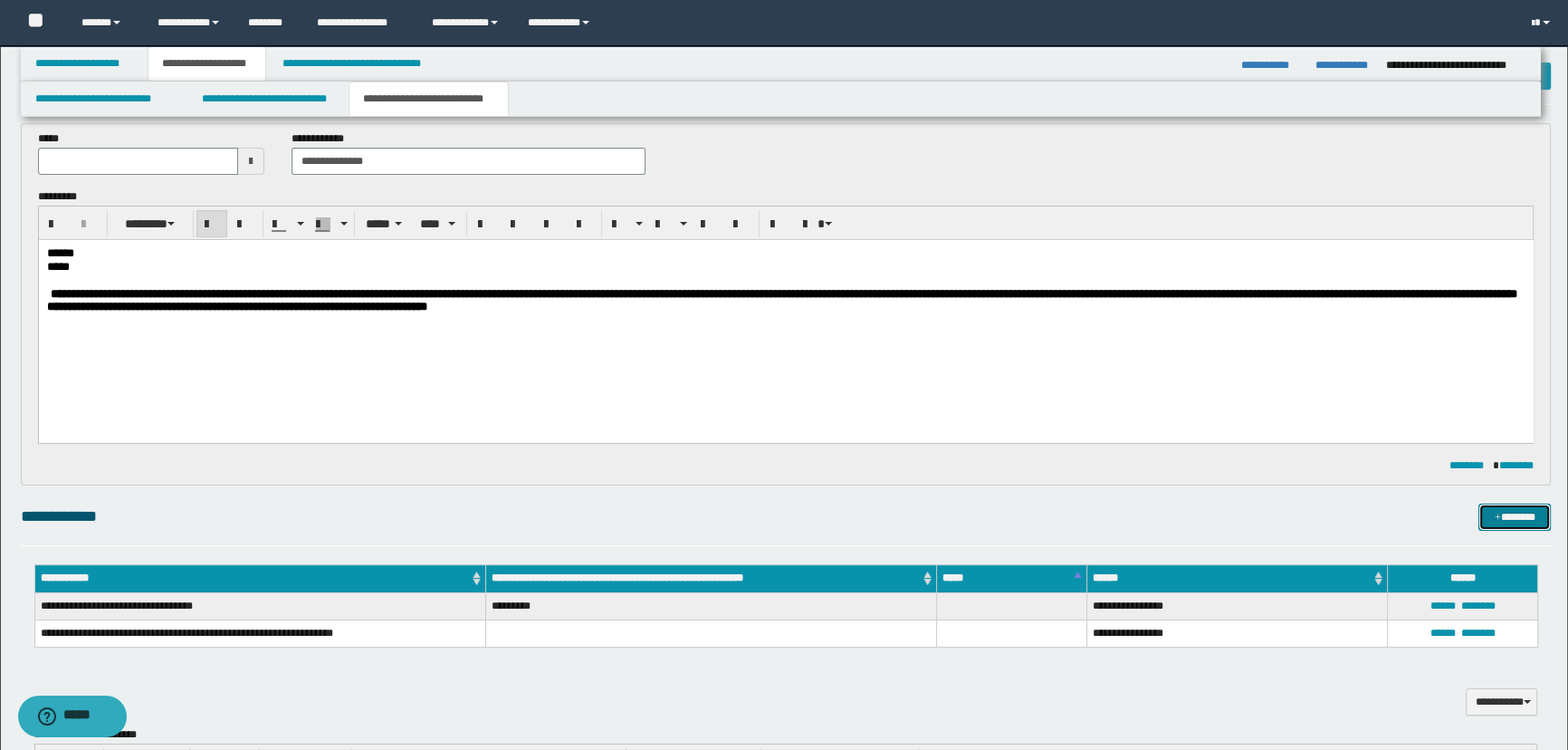 click on "*******" at bounding box center [1515, 517] 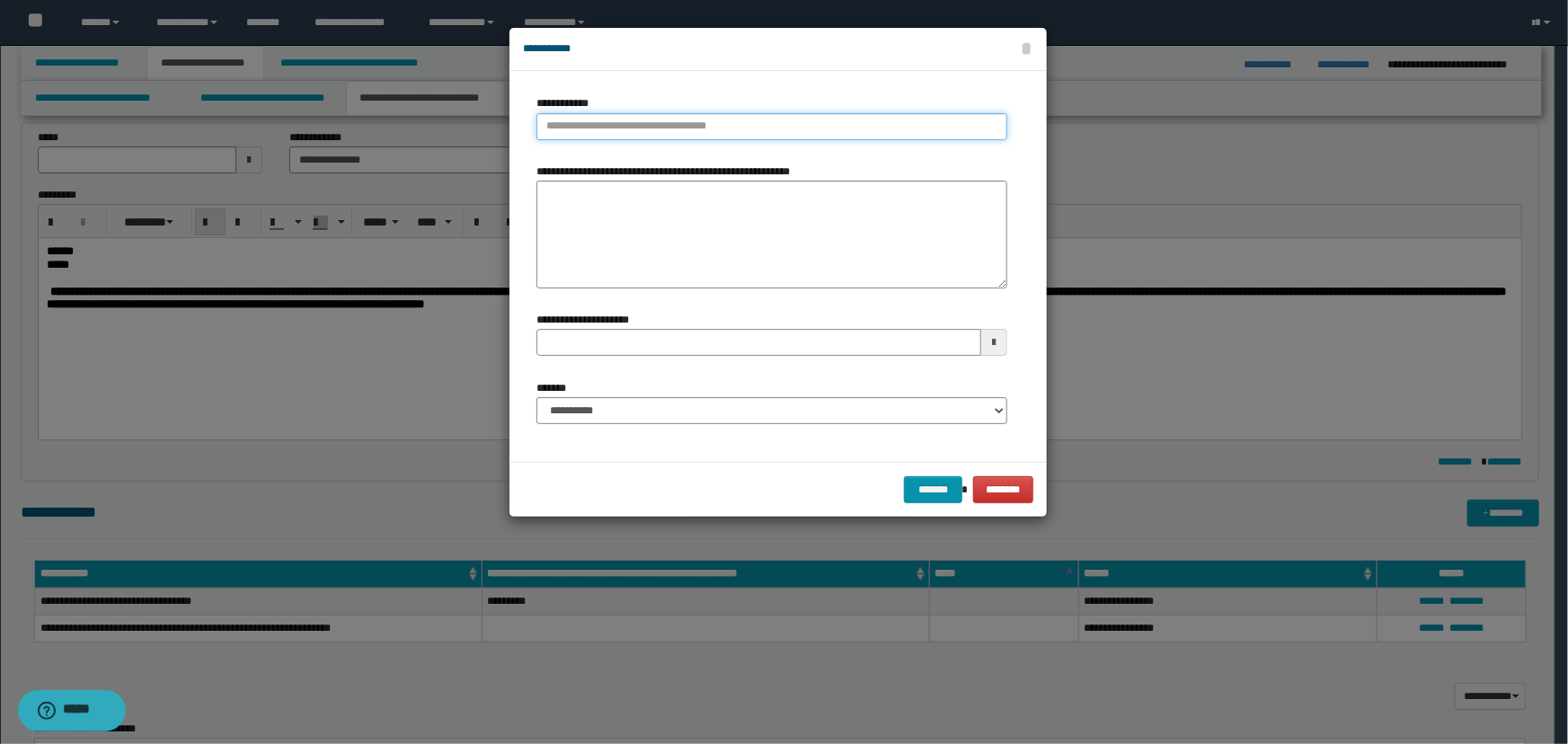 type on "**********" 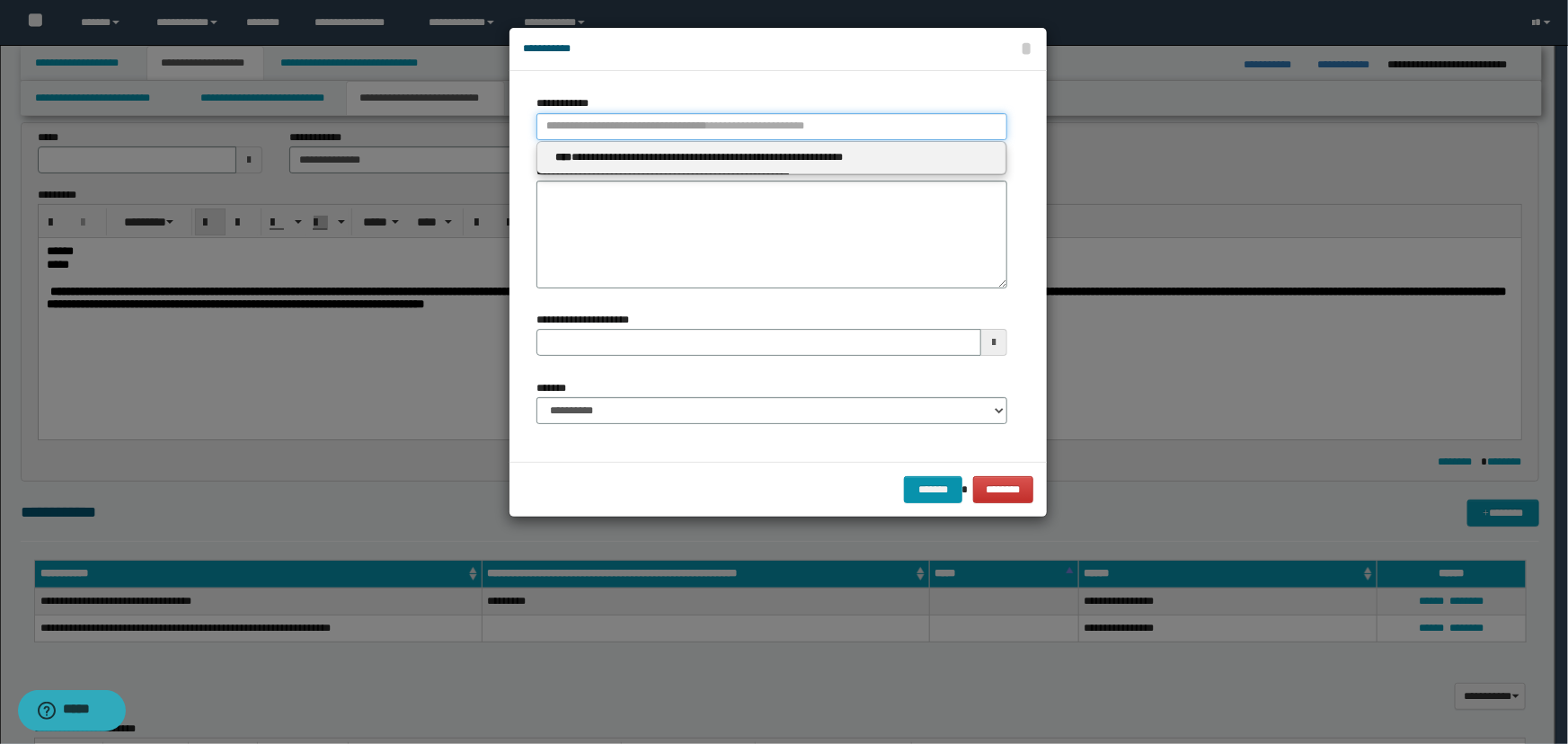 click on "**********" at bounding box center (772, 127) 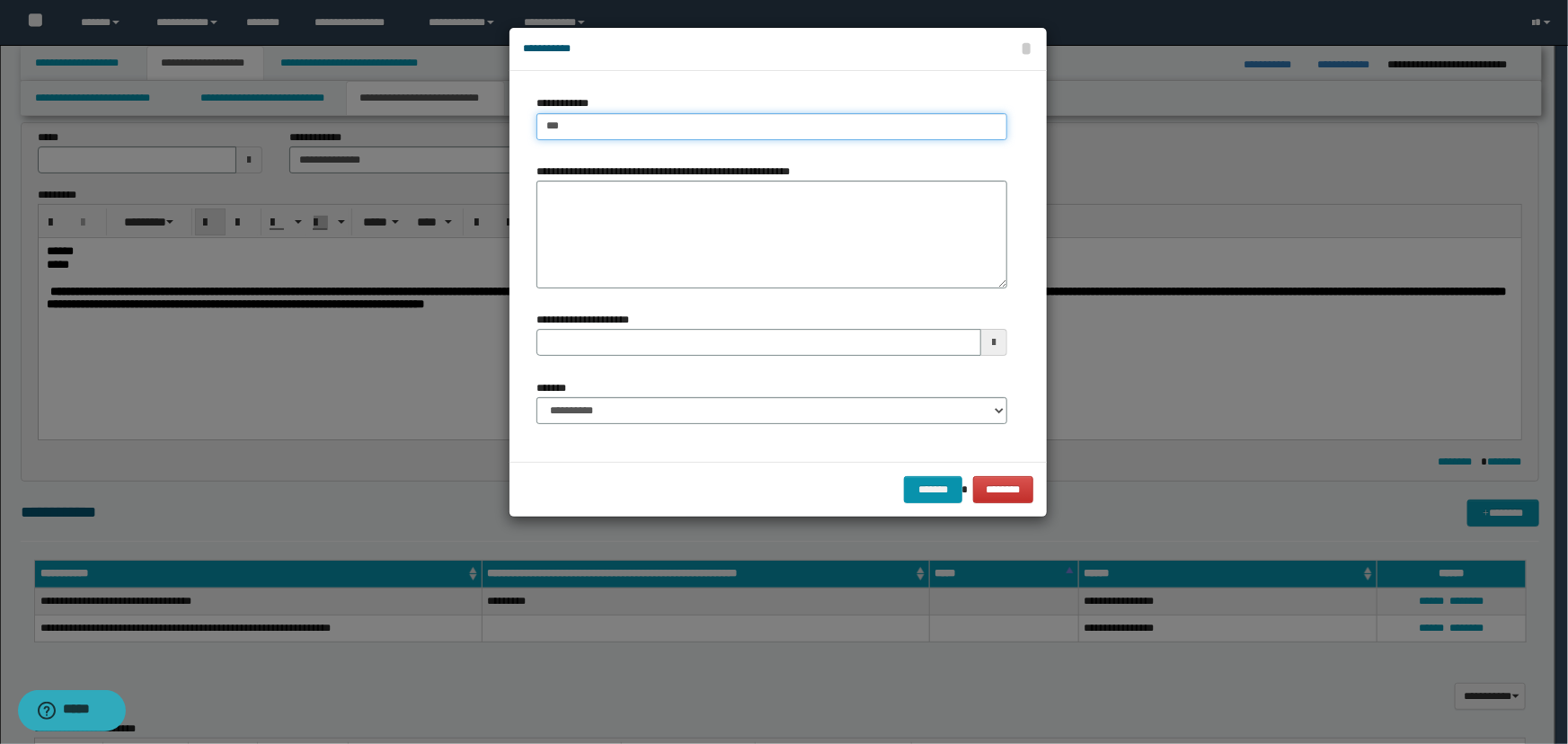type on "****" 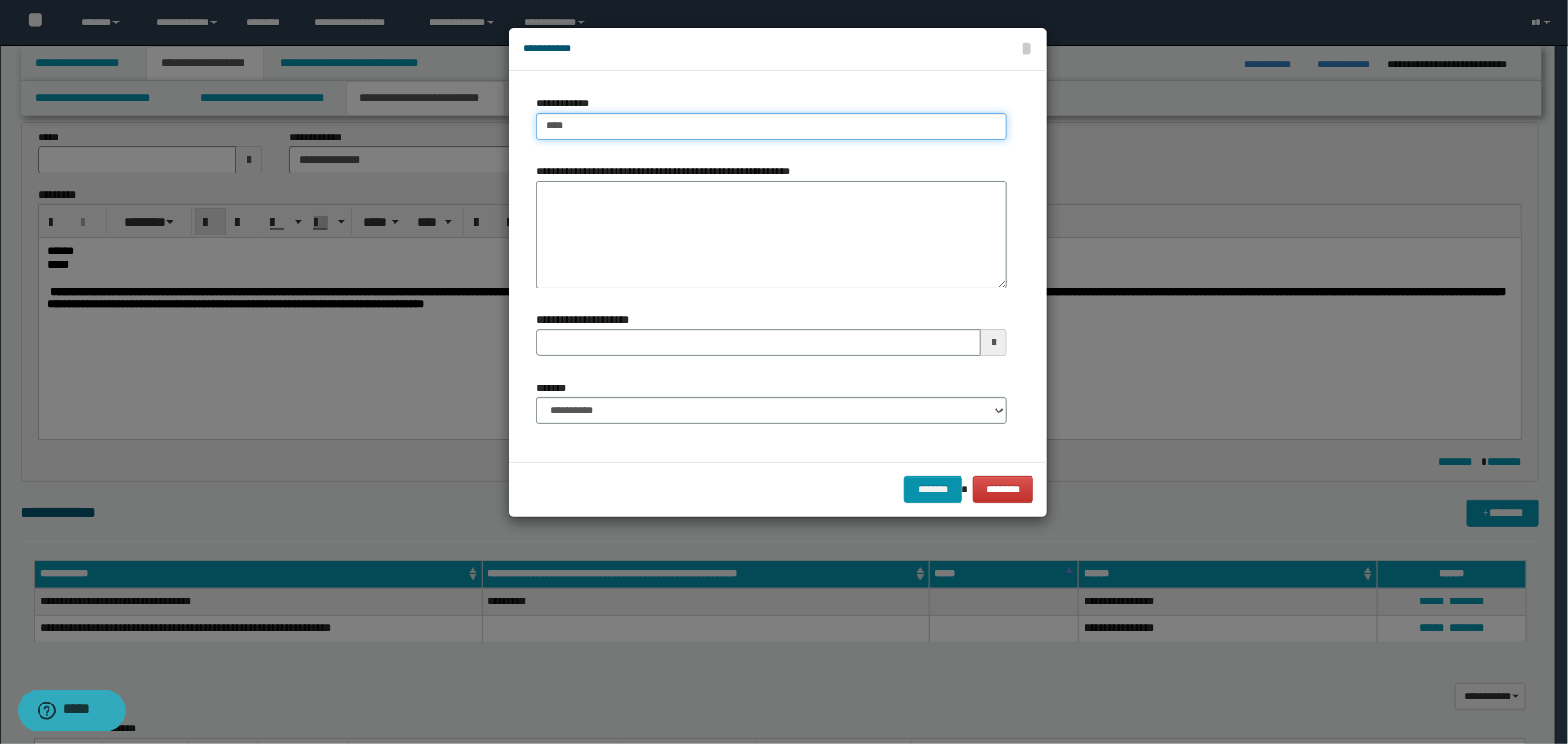 type on "****" 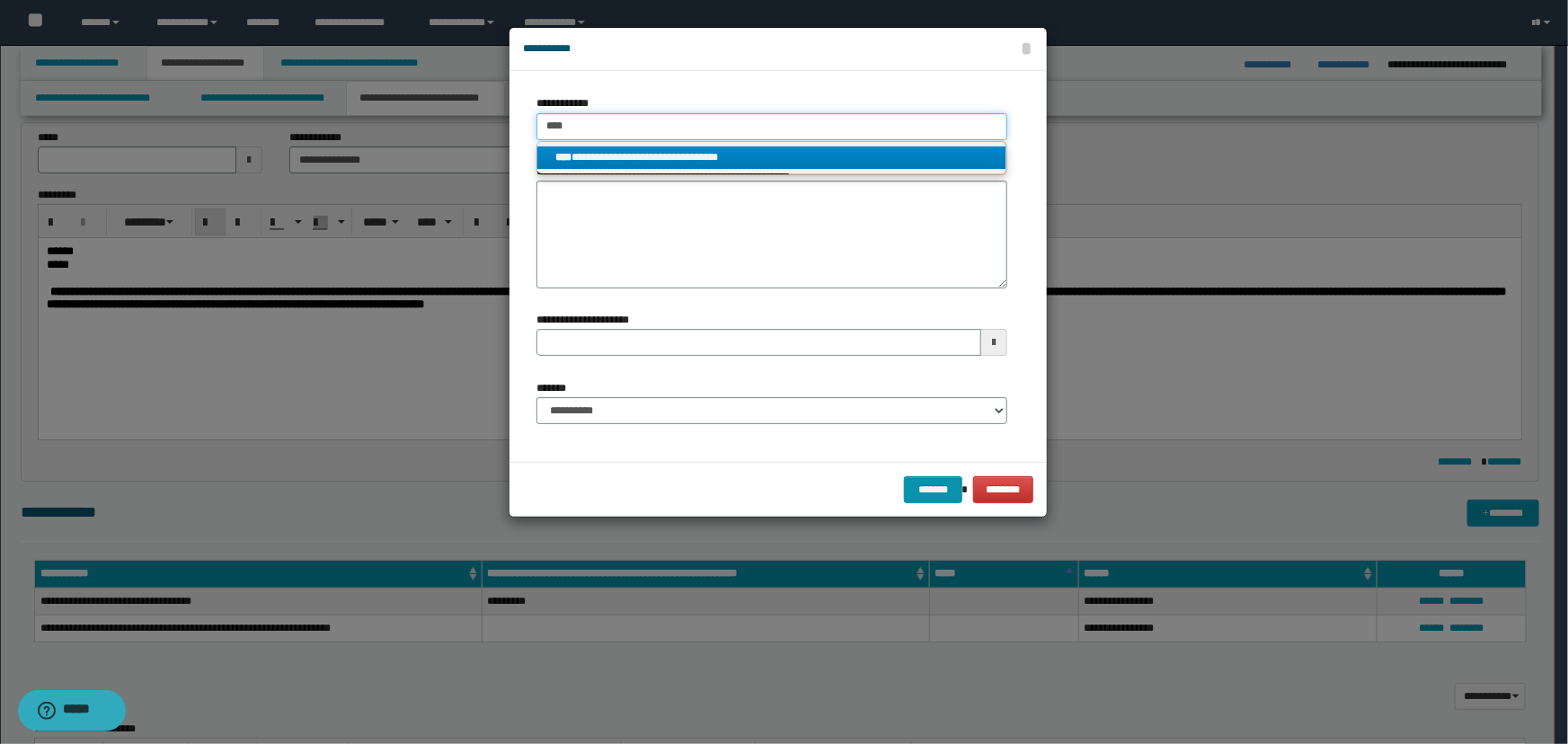 type on "****" 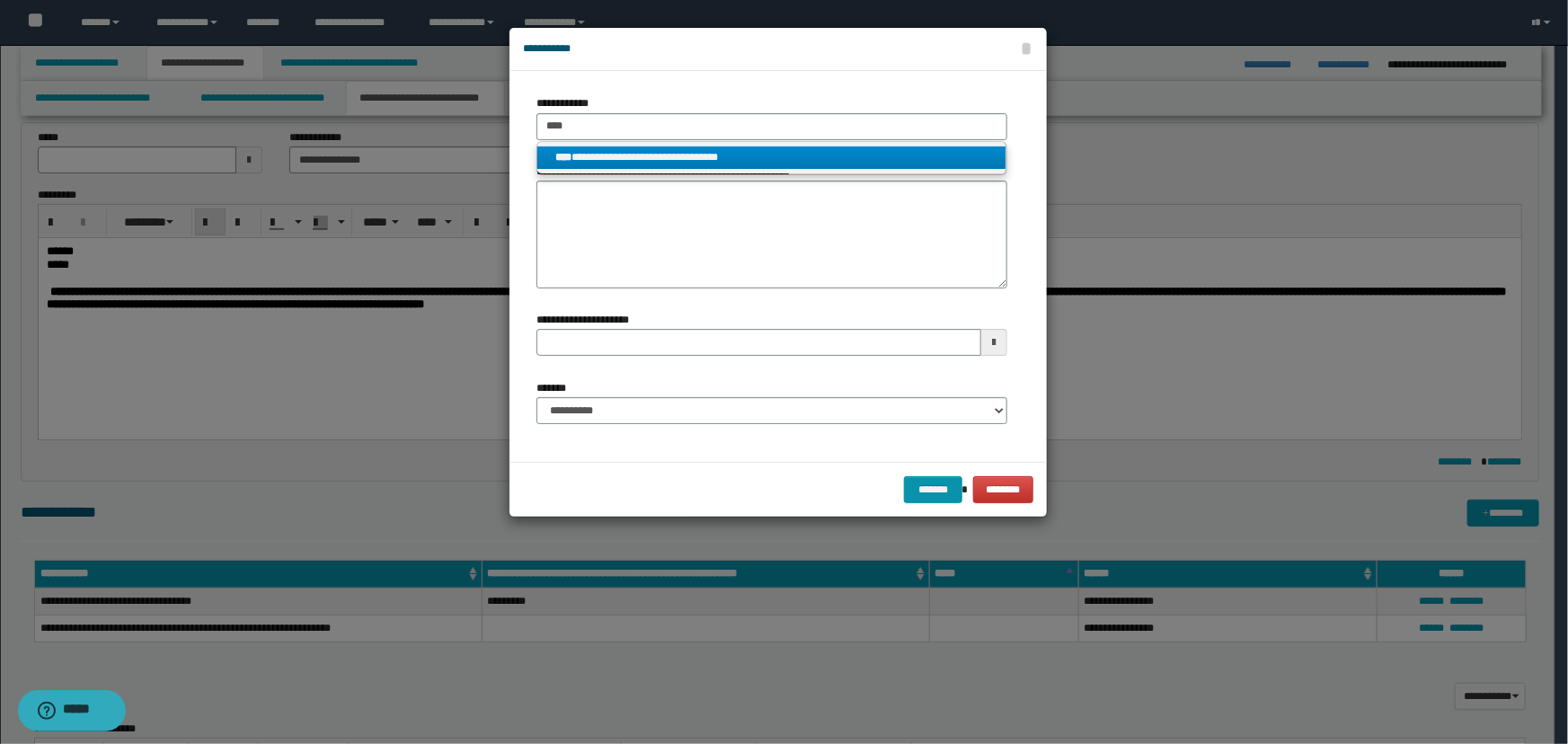 click on "**********" at bounding box center [772, 157] 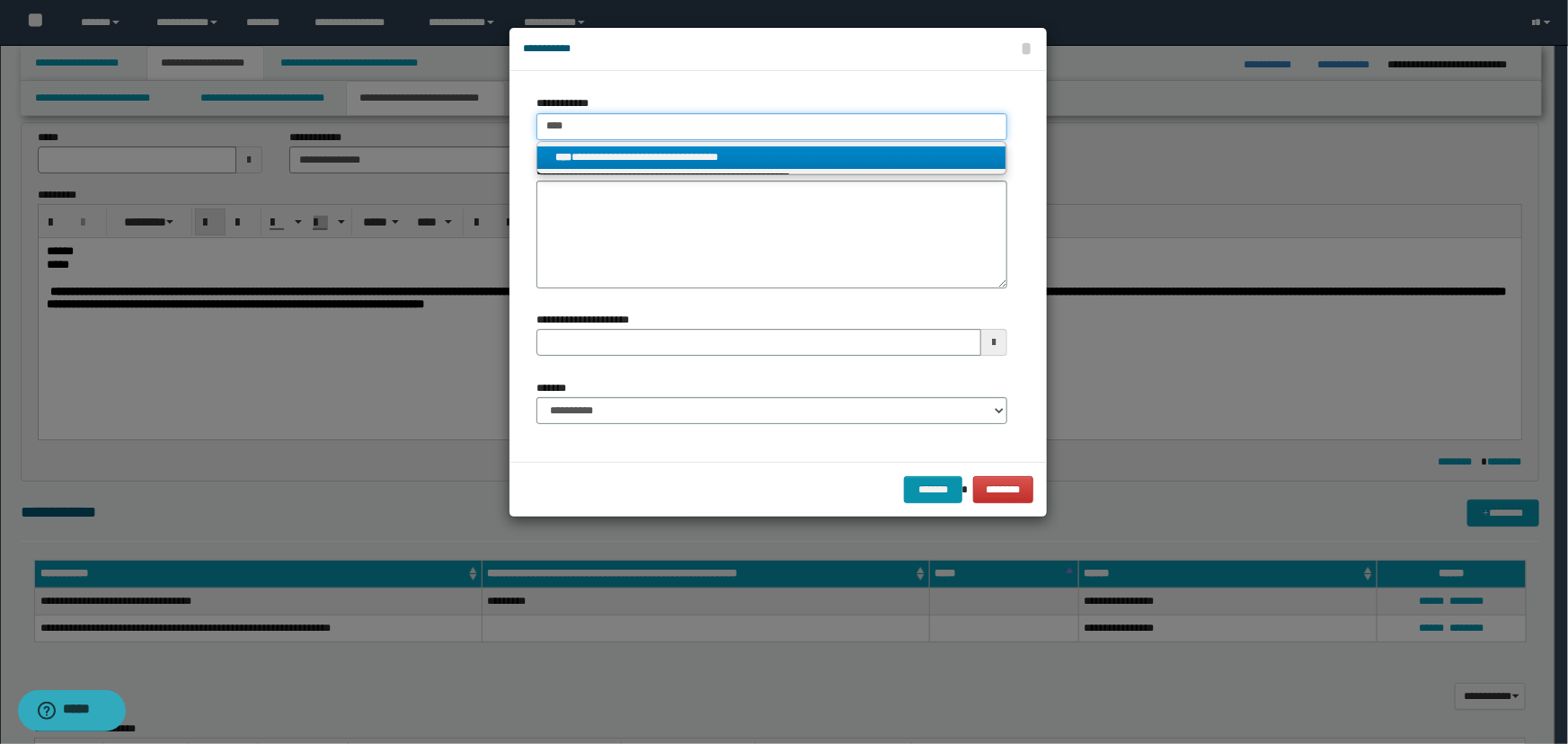 type 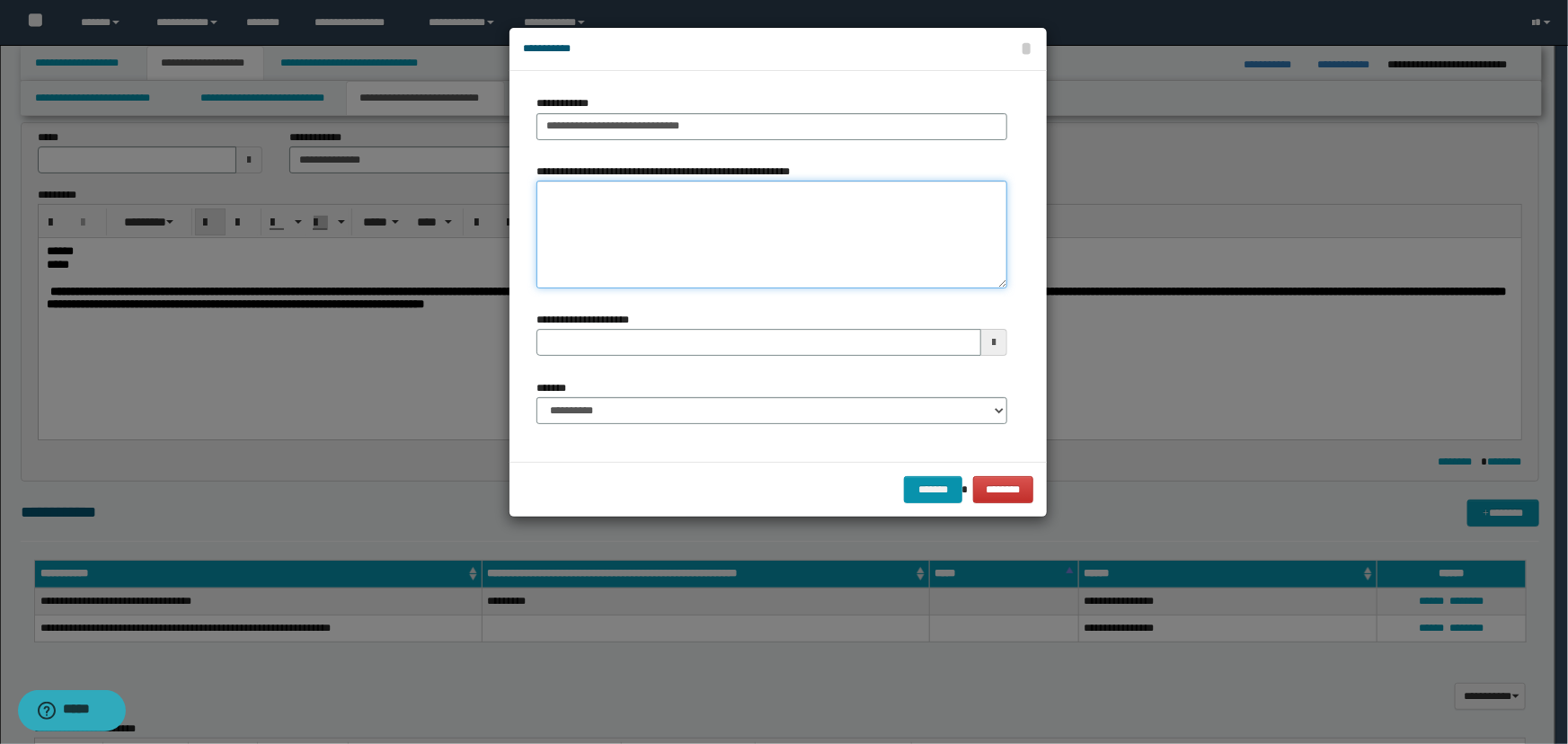click on "**********" at bounding box center (772, 235) 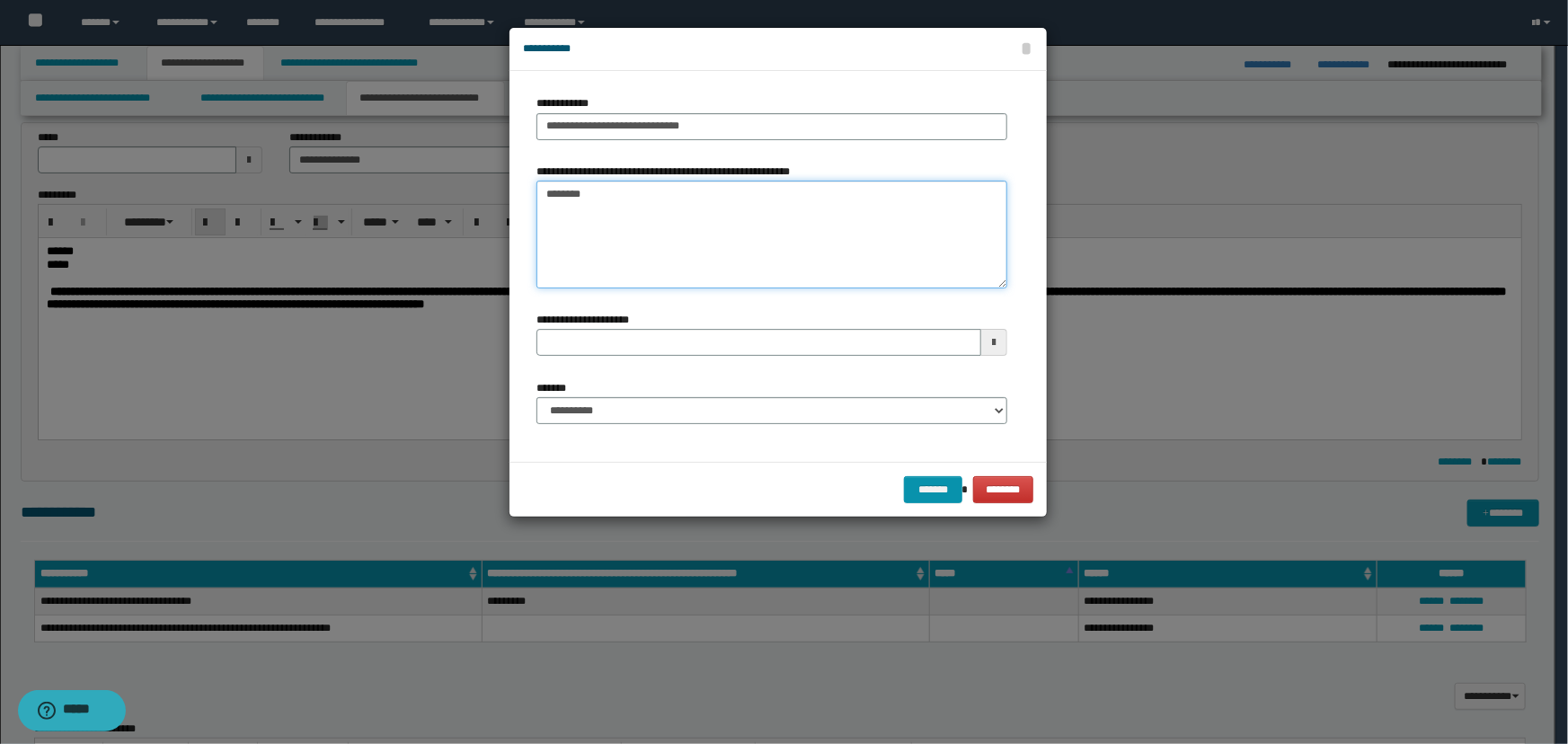 type on "*********" 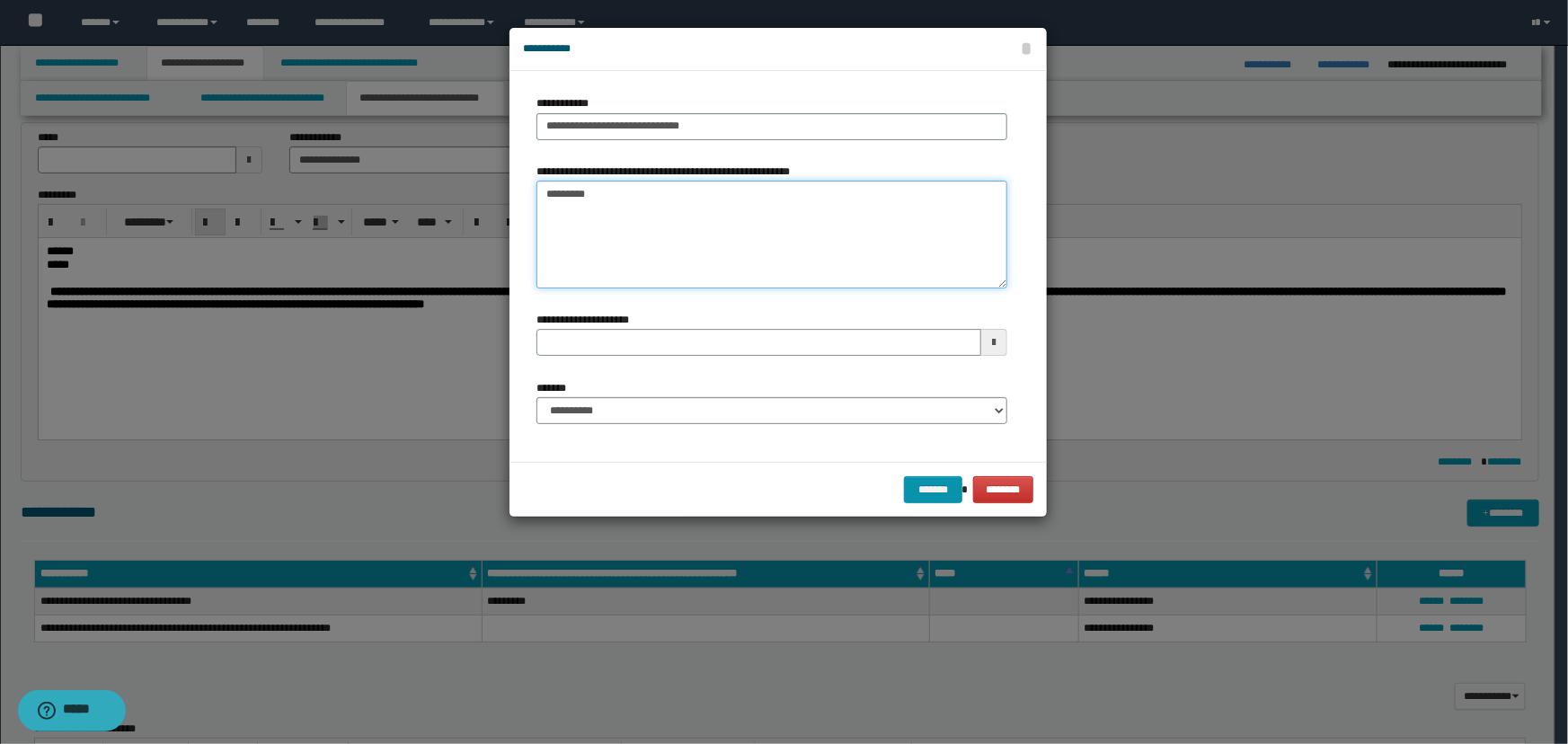 type 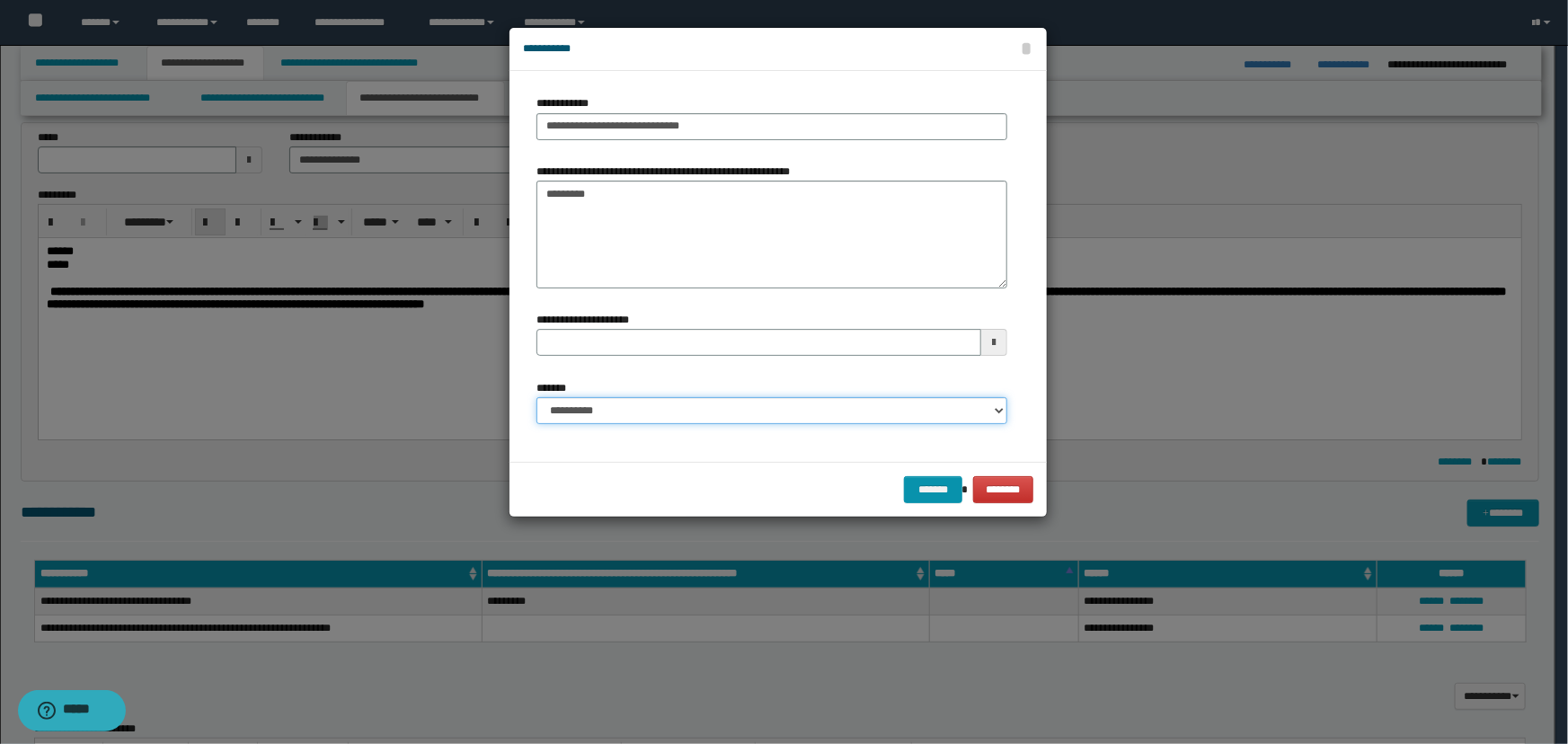 click on "**********" at bounding box center (772, 411) 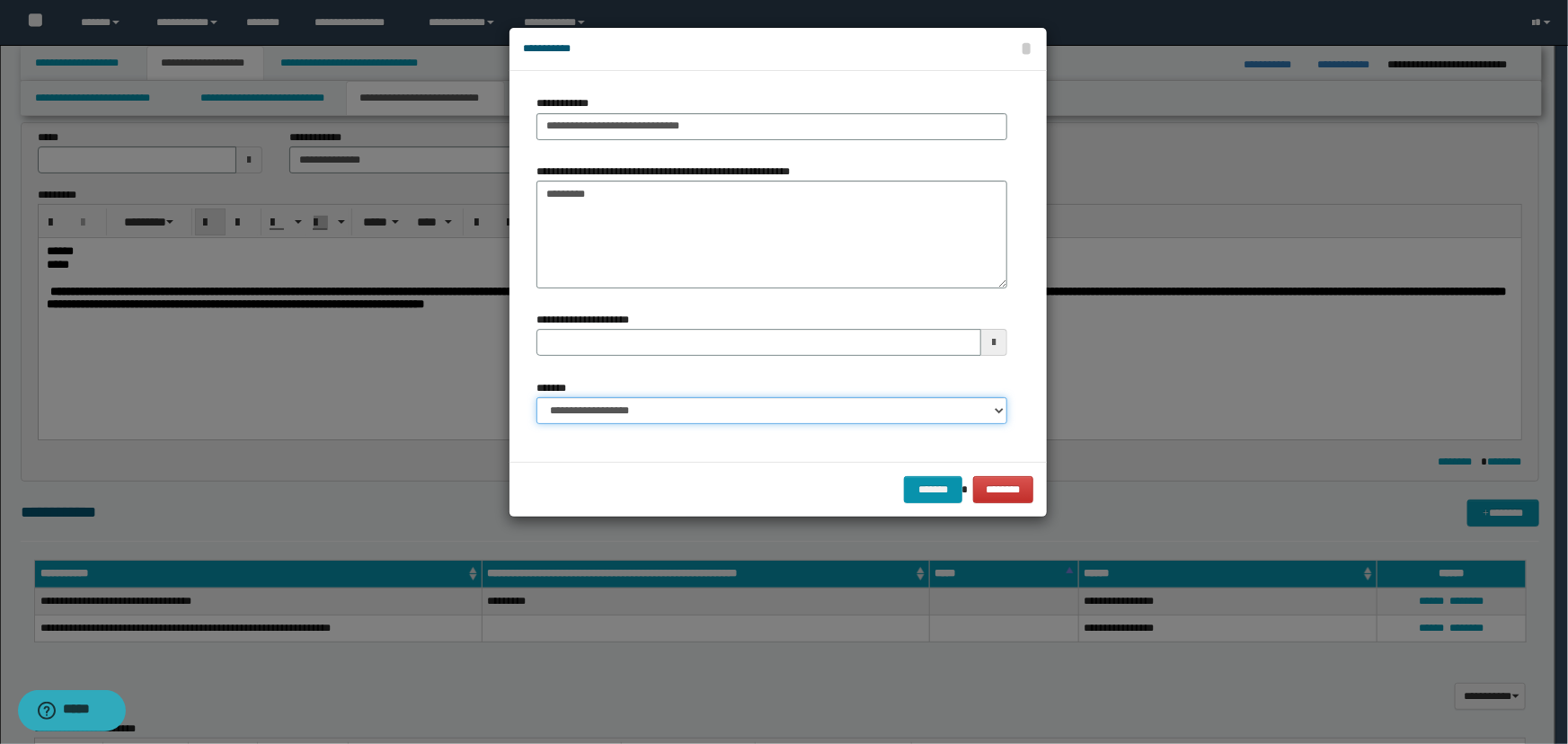 click on "**********" at bounding box center (772, 411) 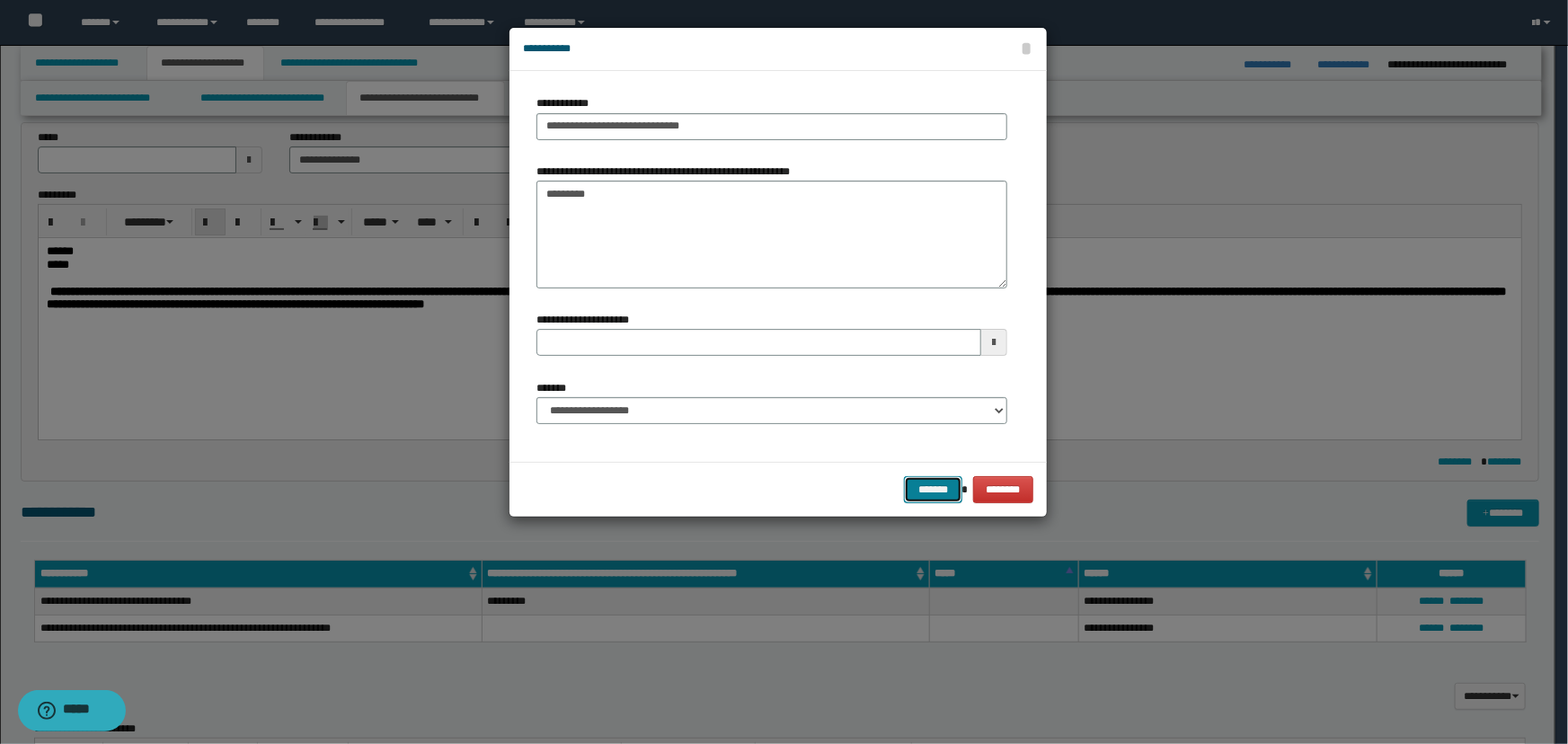 click on "*******" at bounding box center [933, 490] 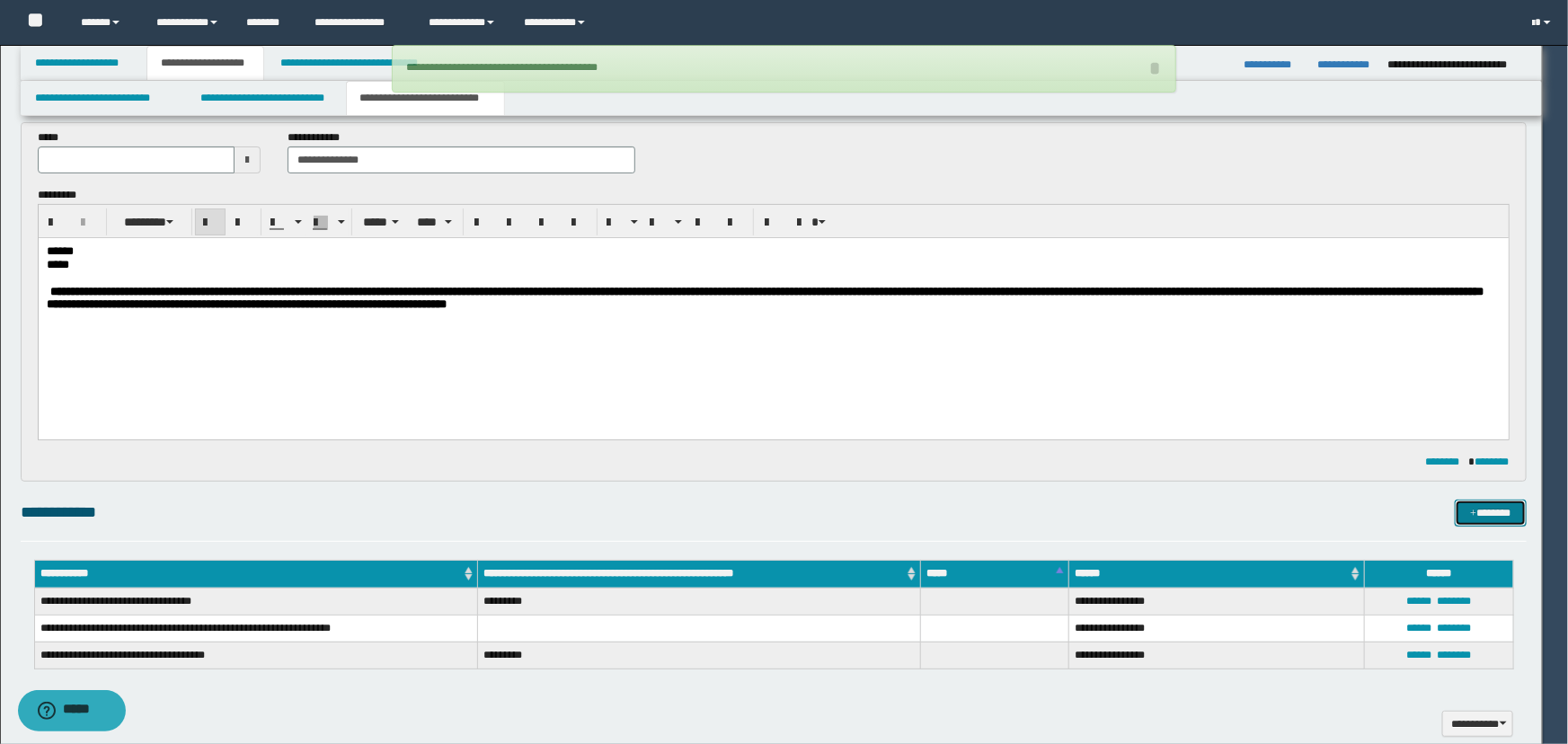 type 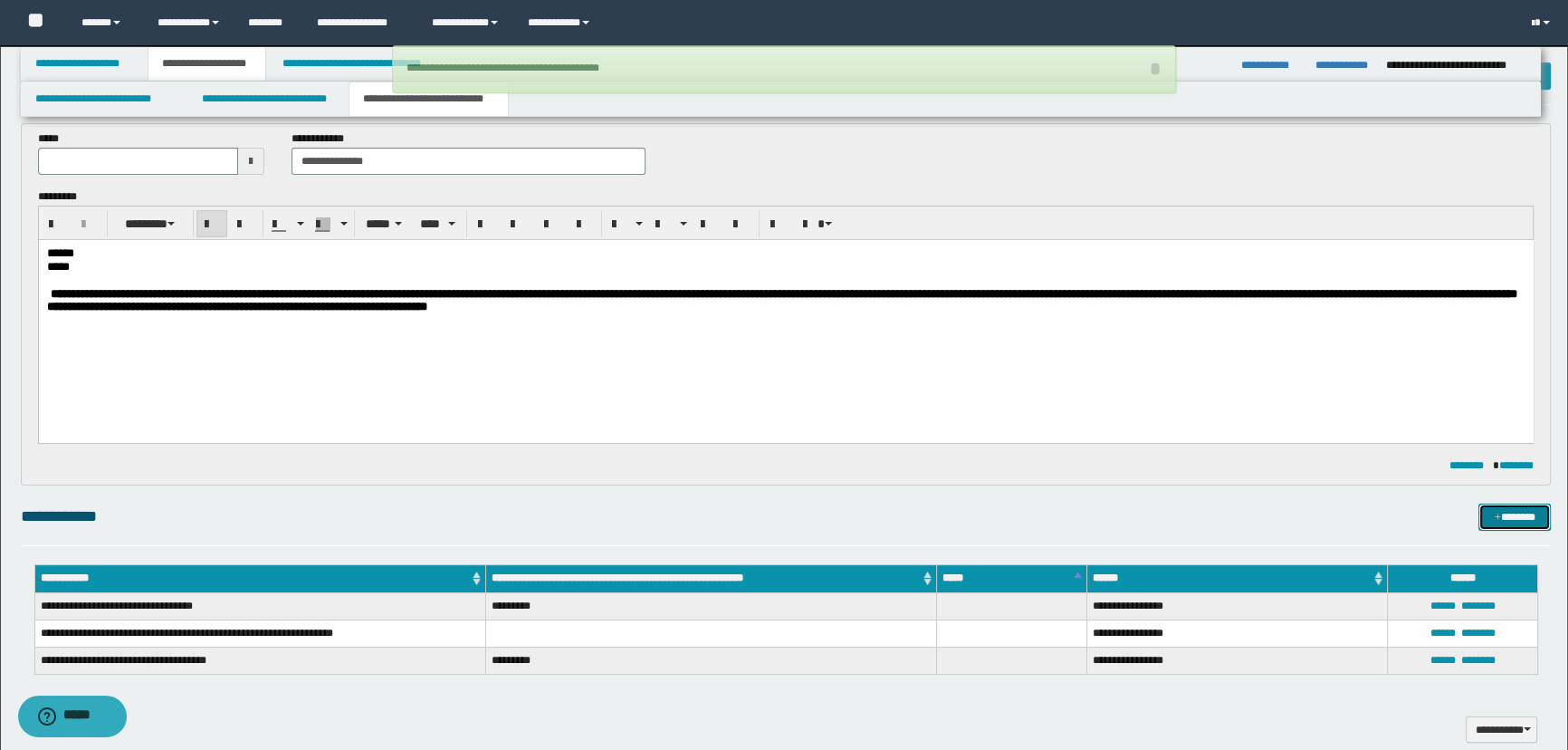 click at bounding box center (1497, 518) 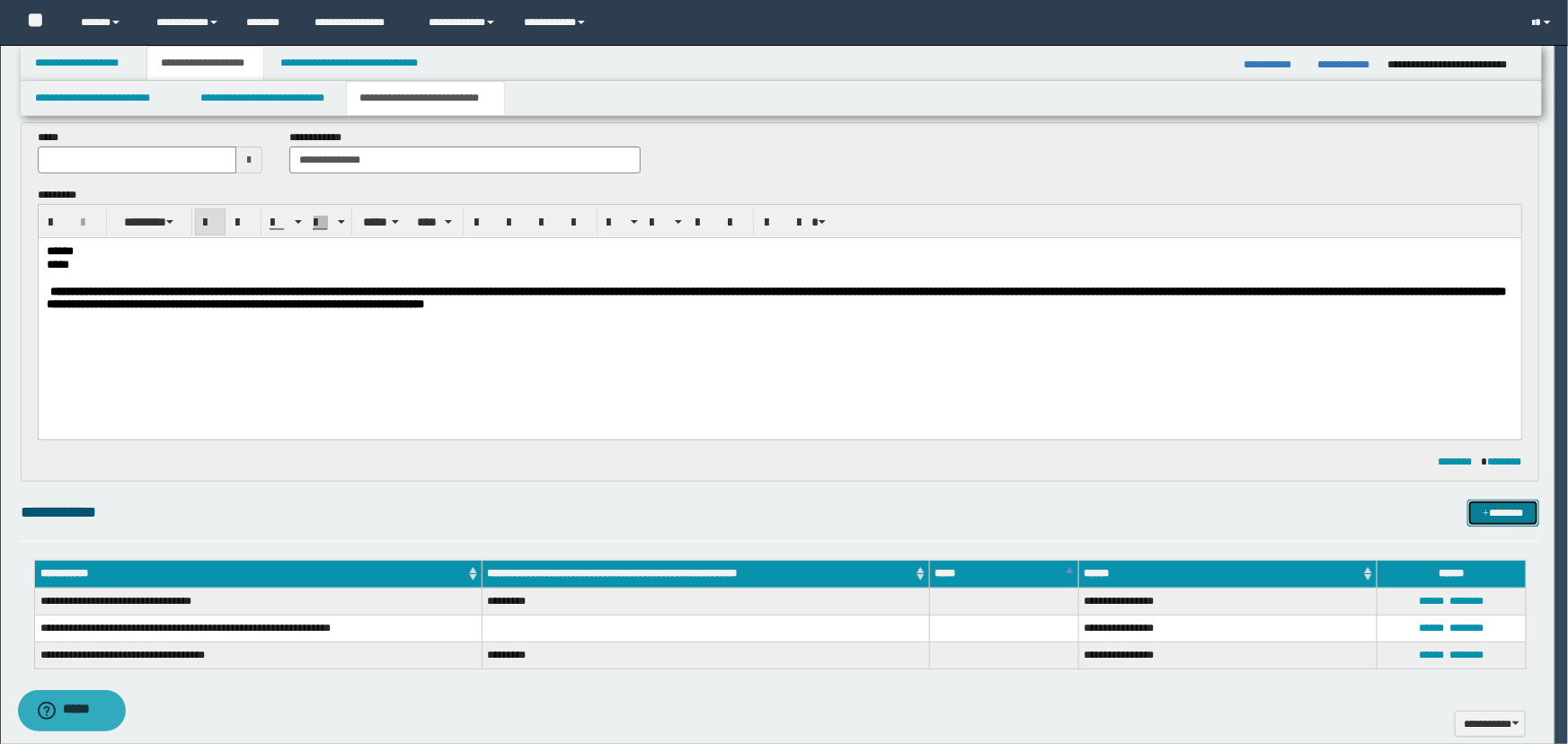 type 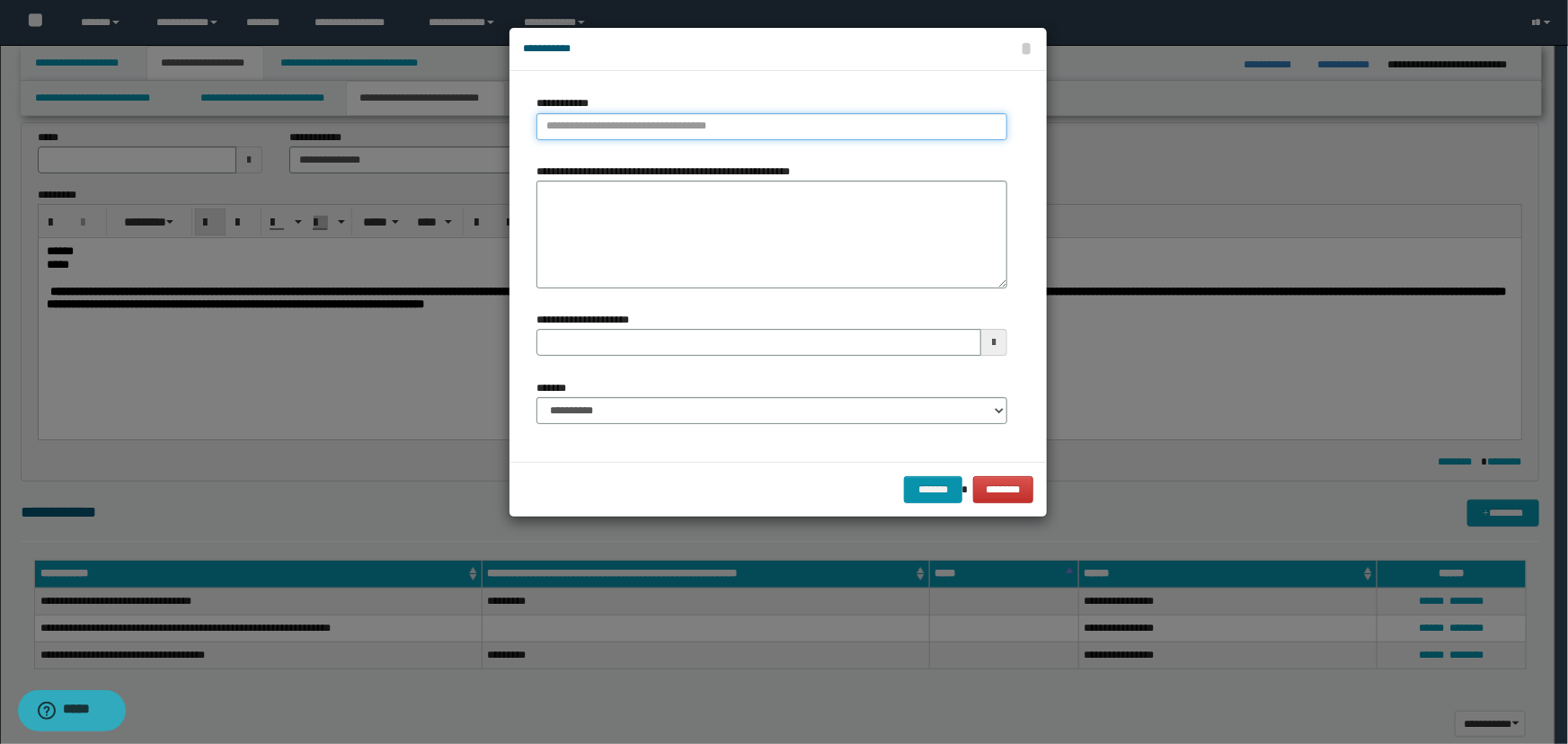 type on "**********" 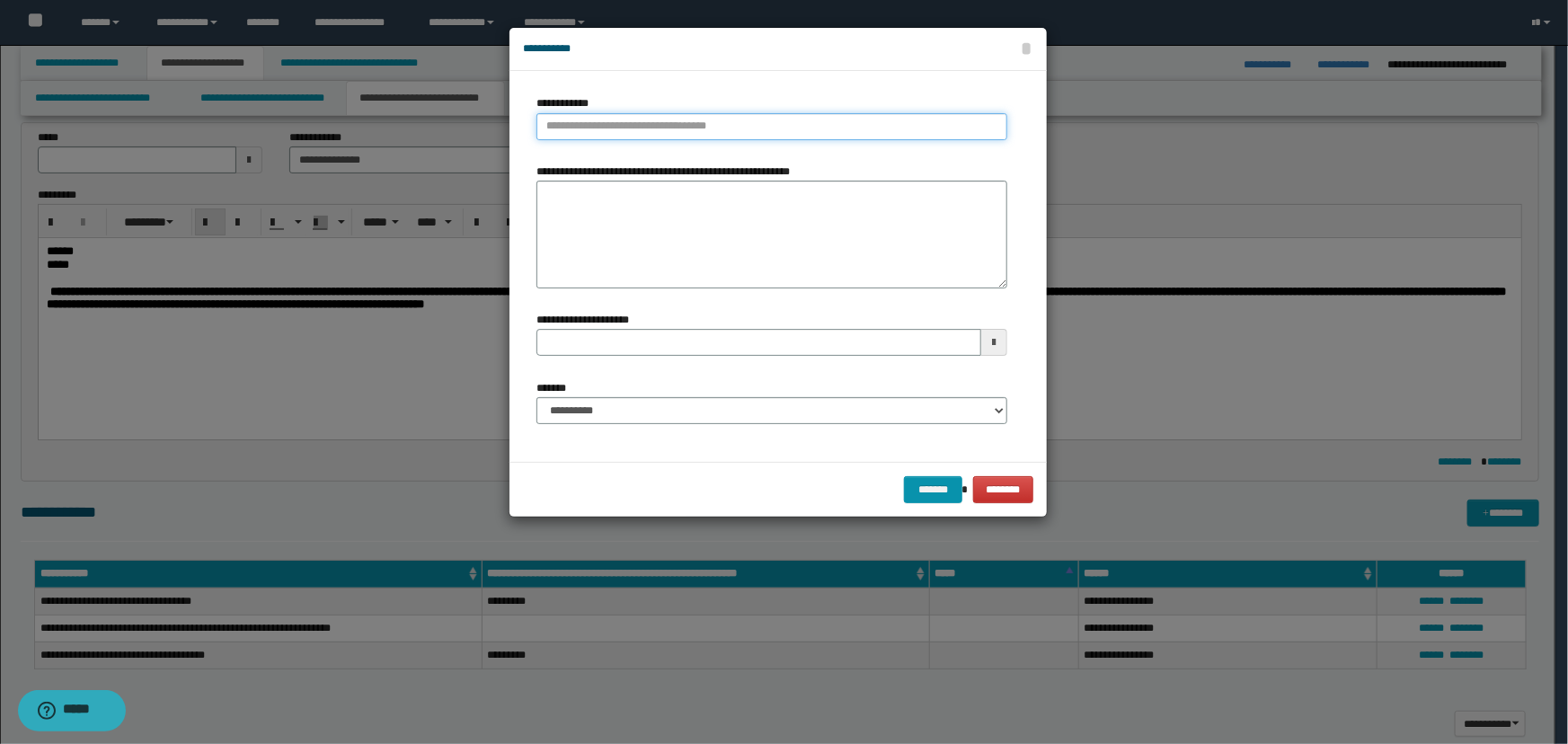 click on "**********" at bounding box center (772, 127) 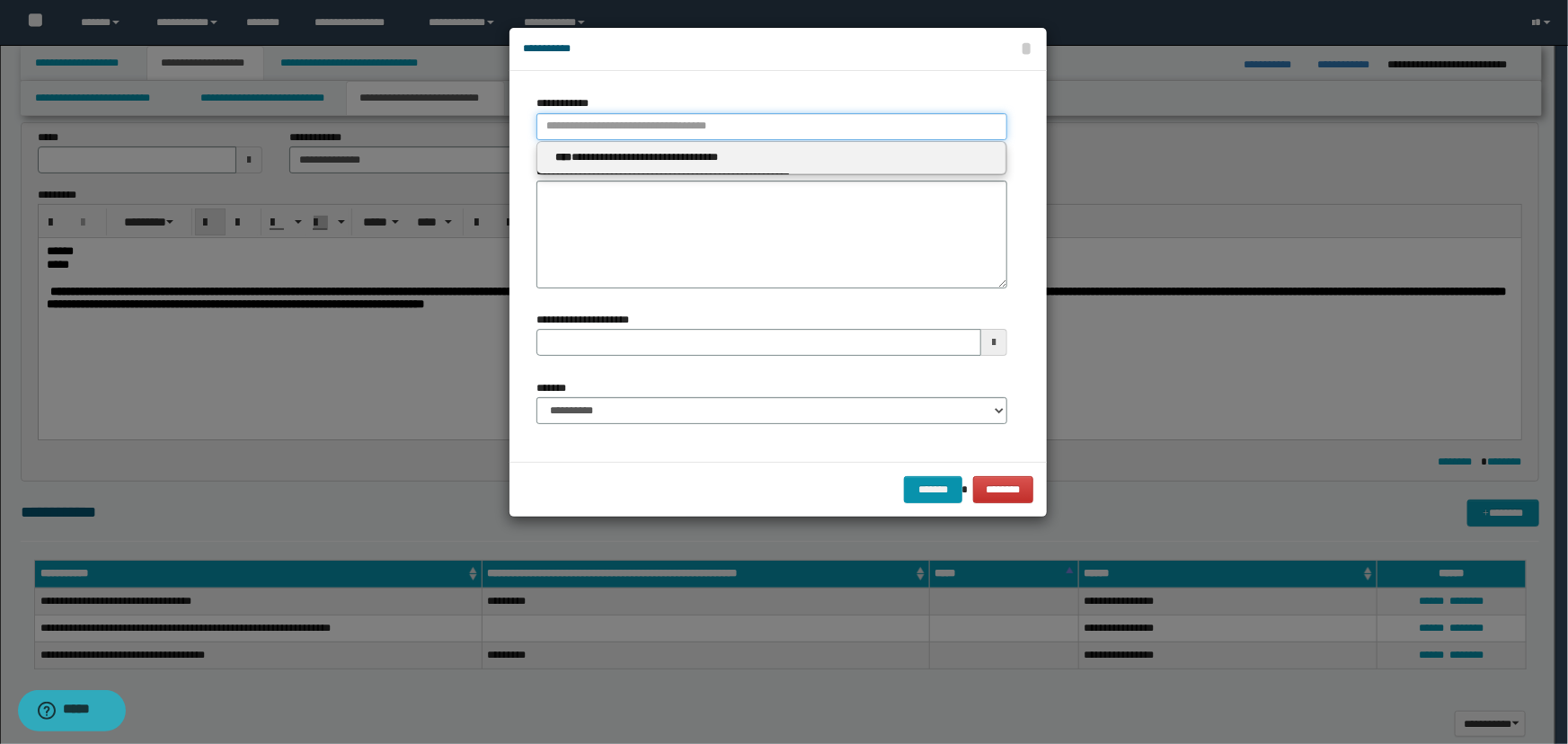 type 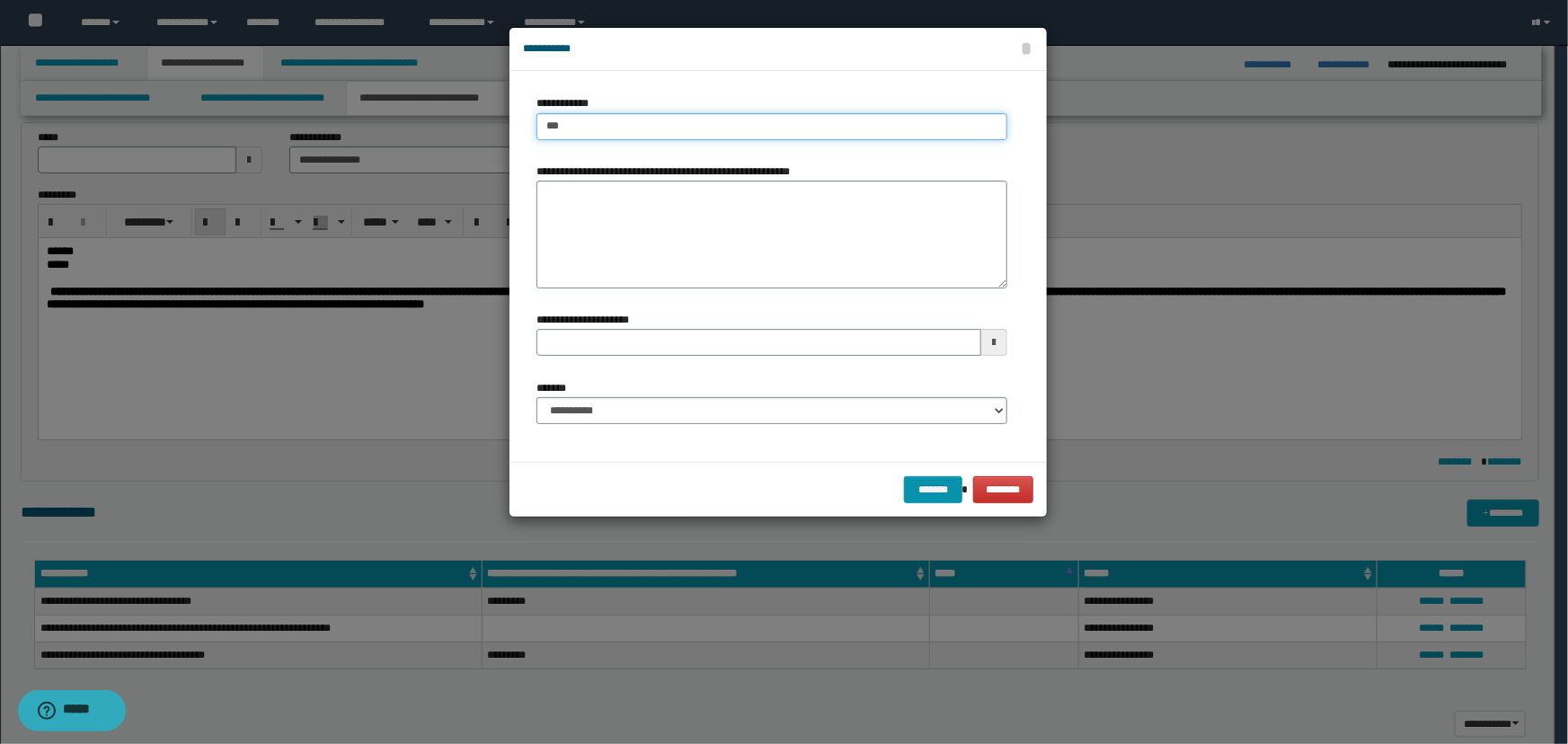 type on "****" 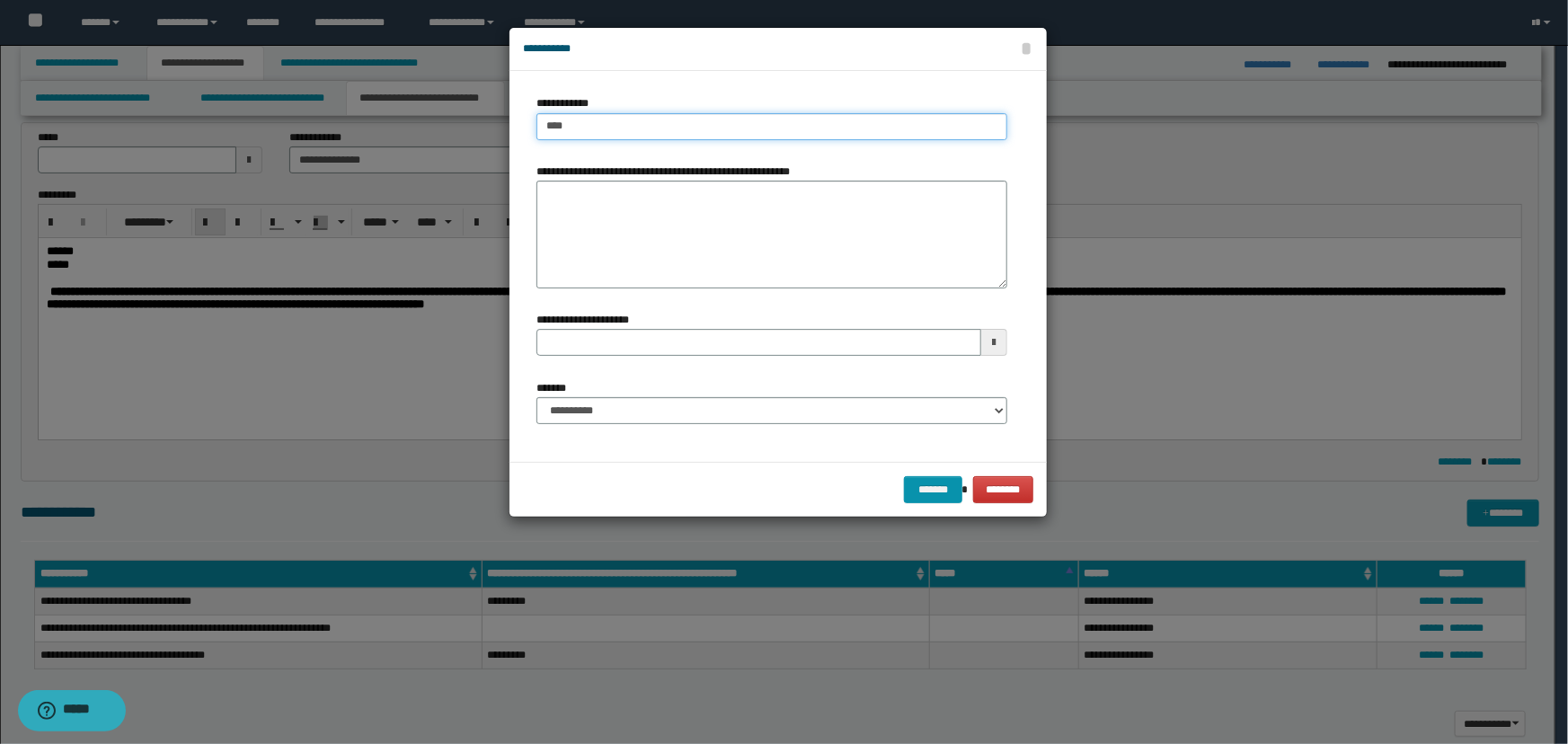 type on "****" 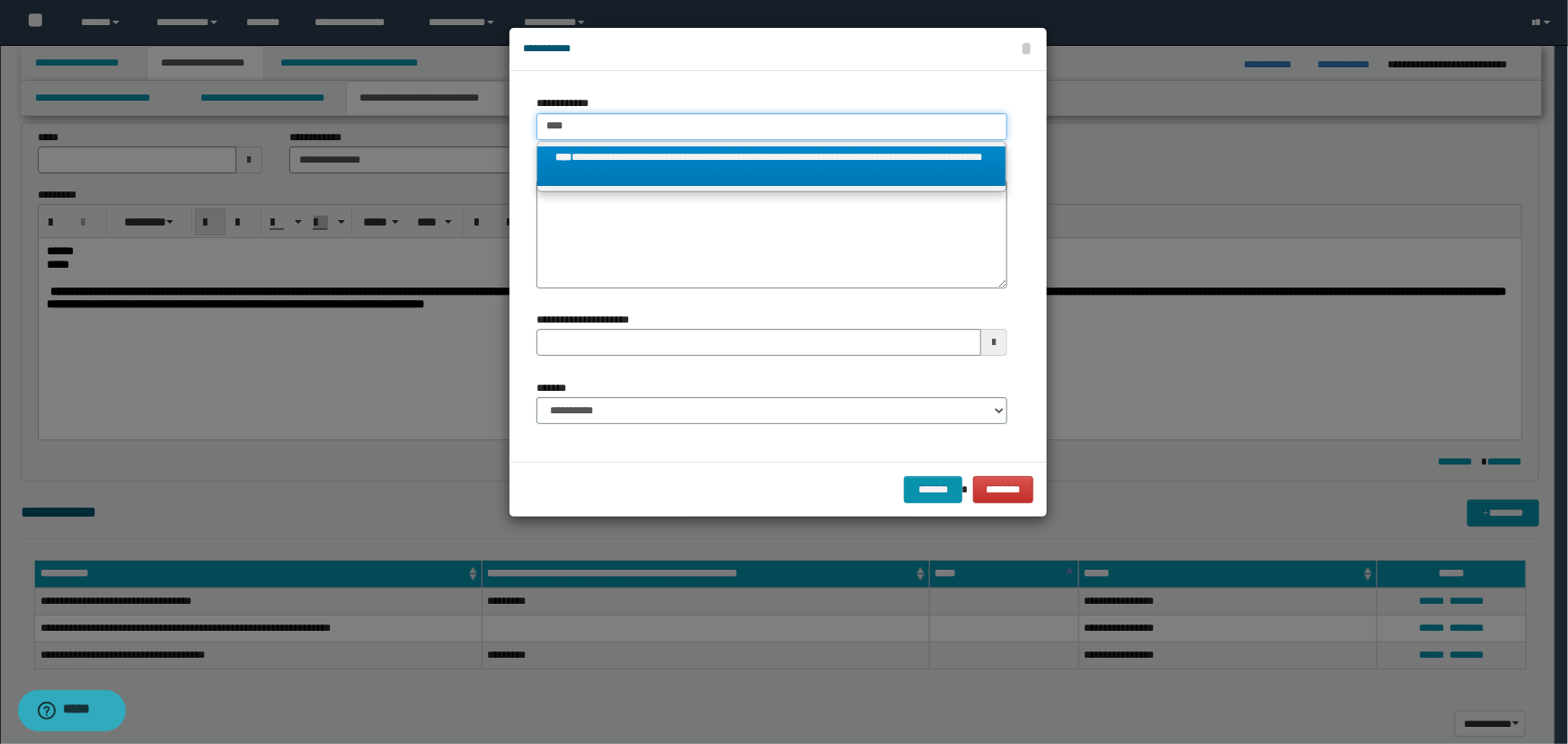 type on "****" 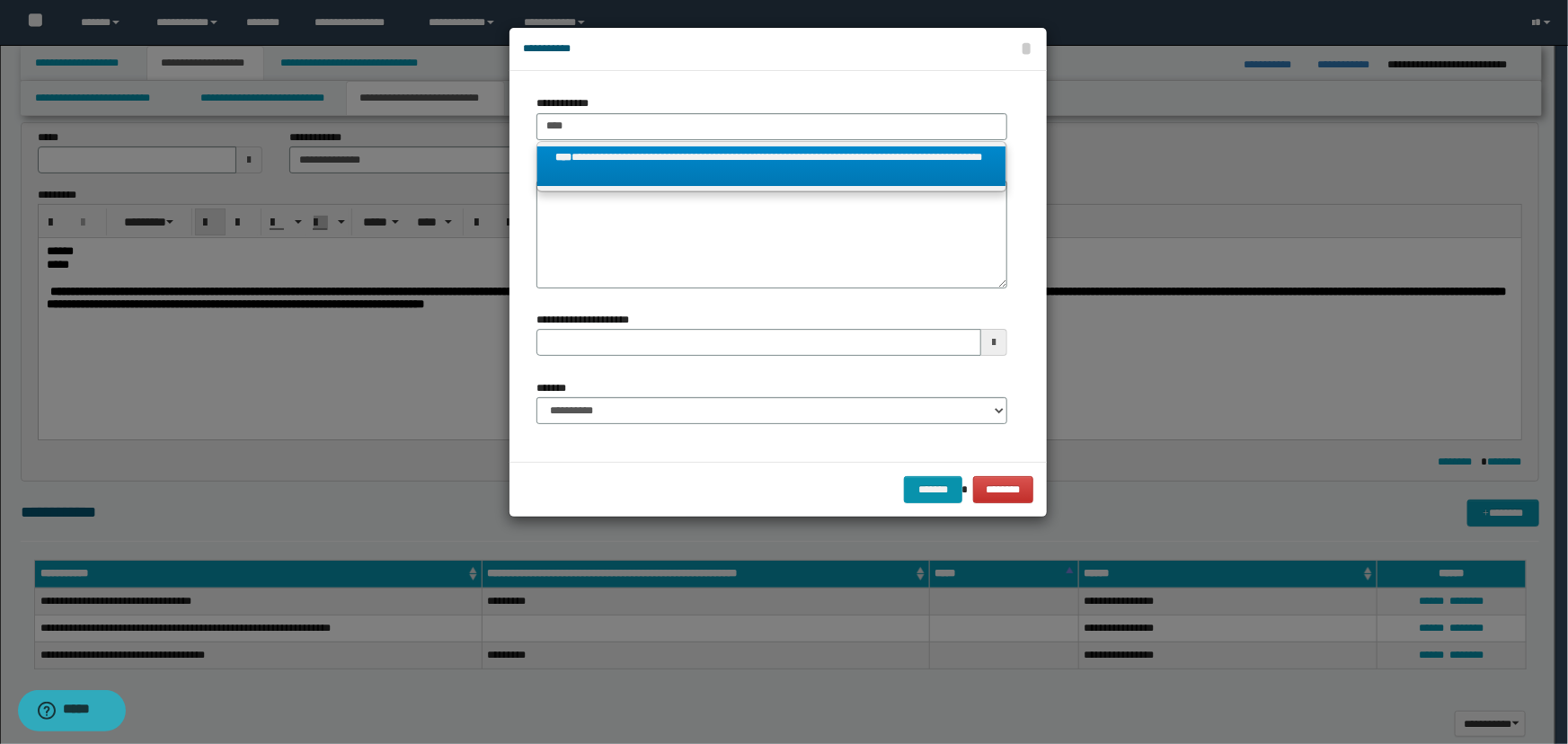 click on "**********" at bounding box center (772, 166) 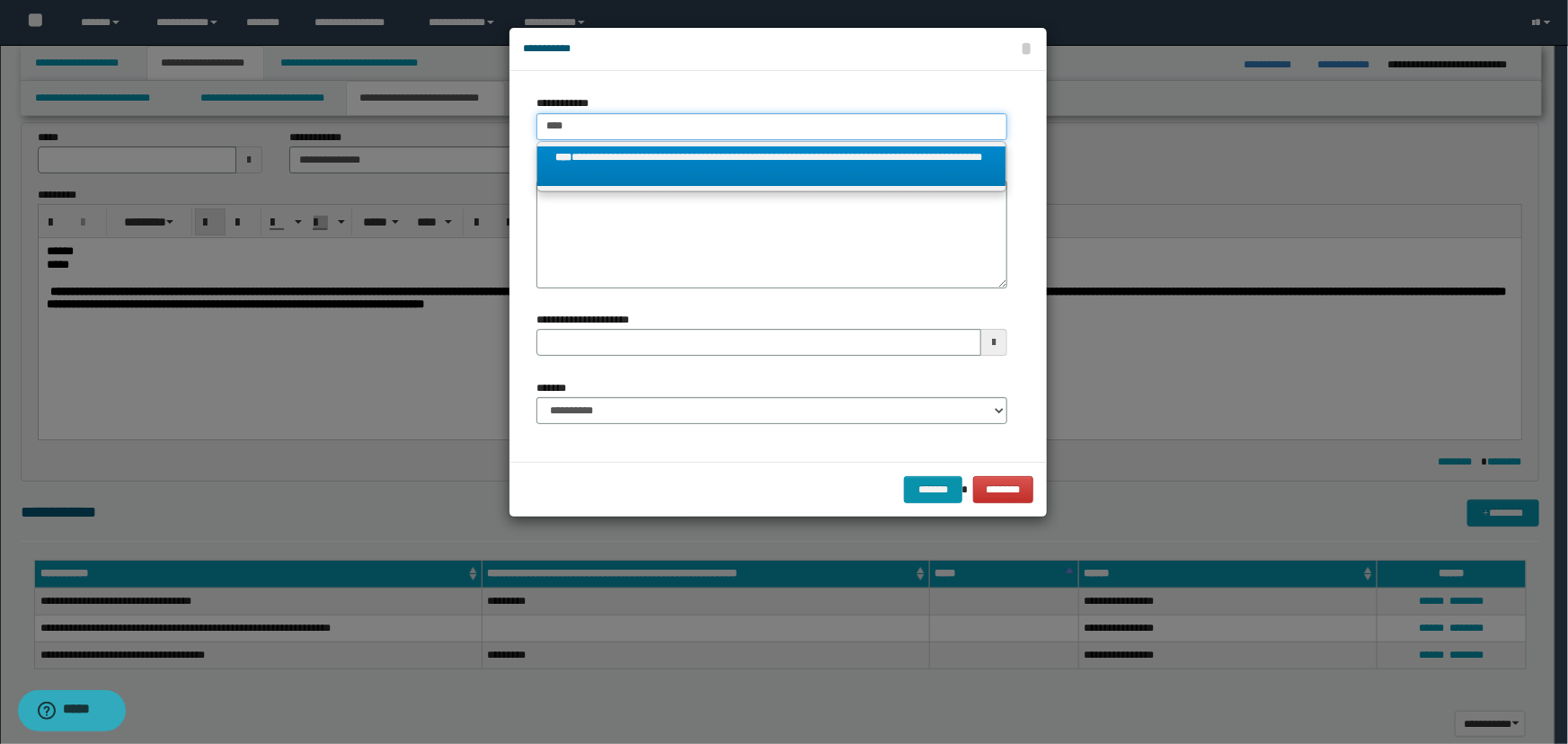 type 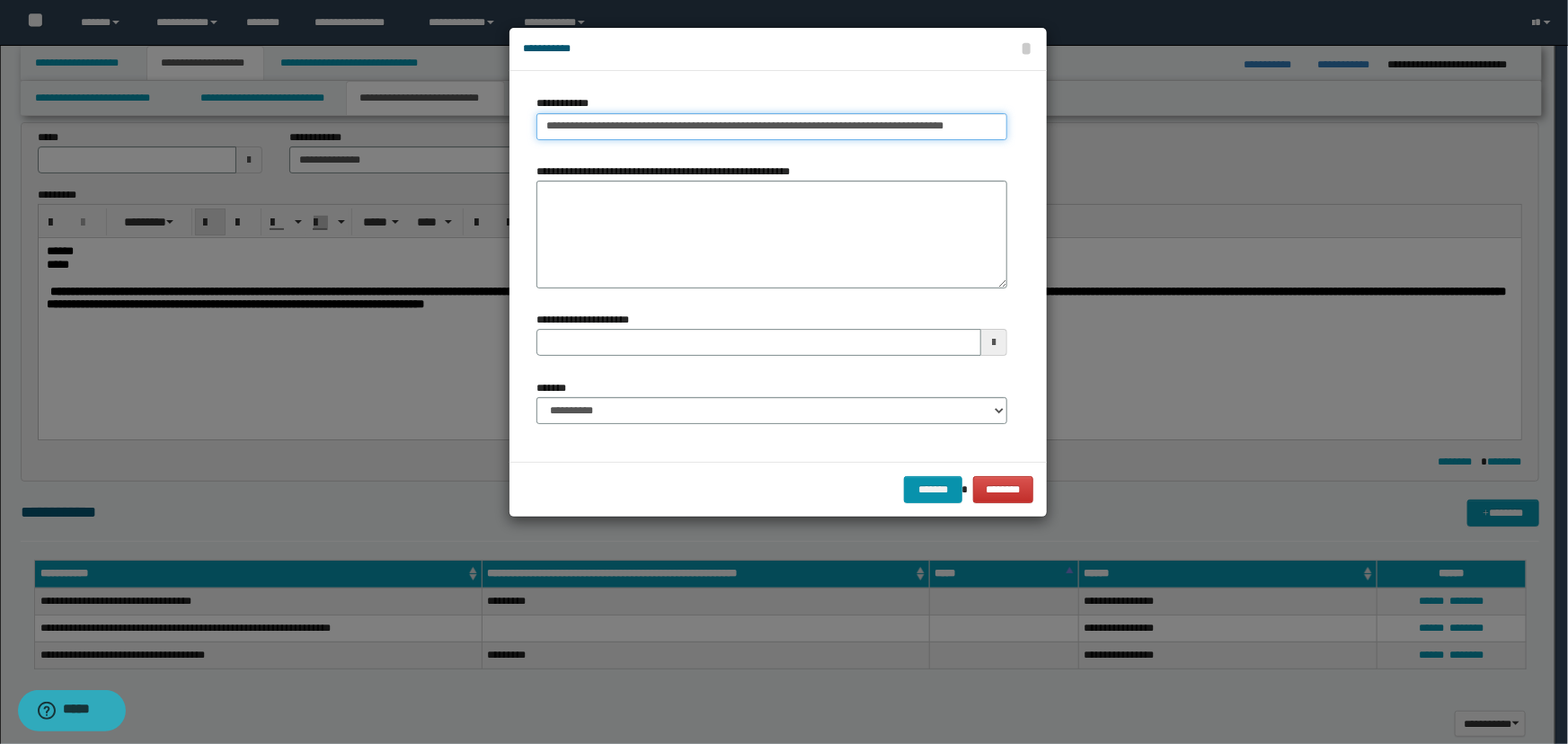type 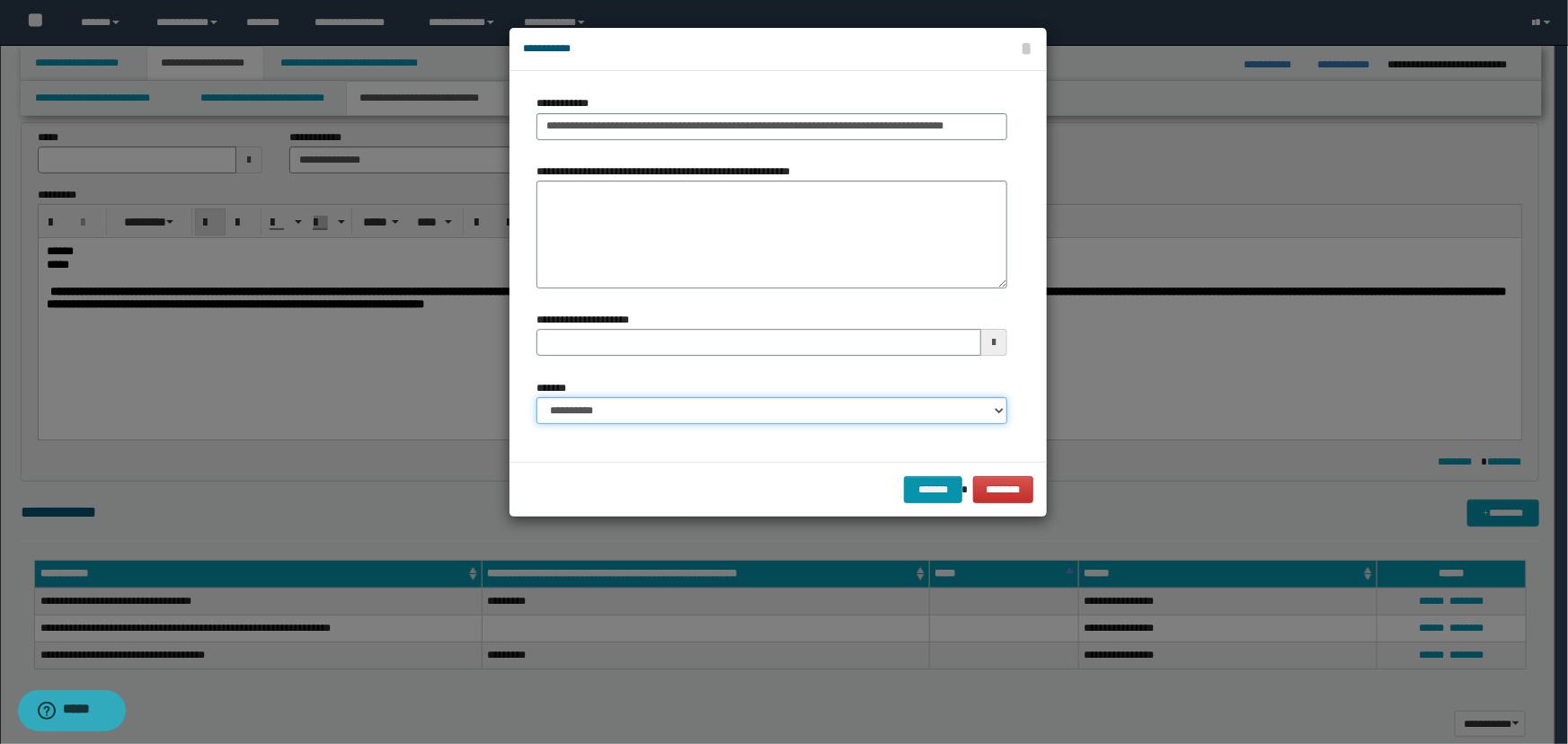click on "**********" at bounding box center [772, 411] 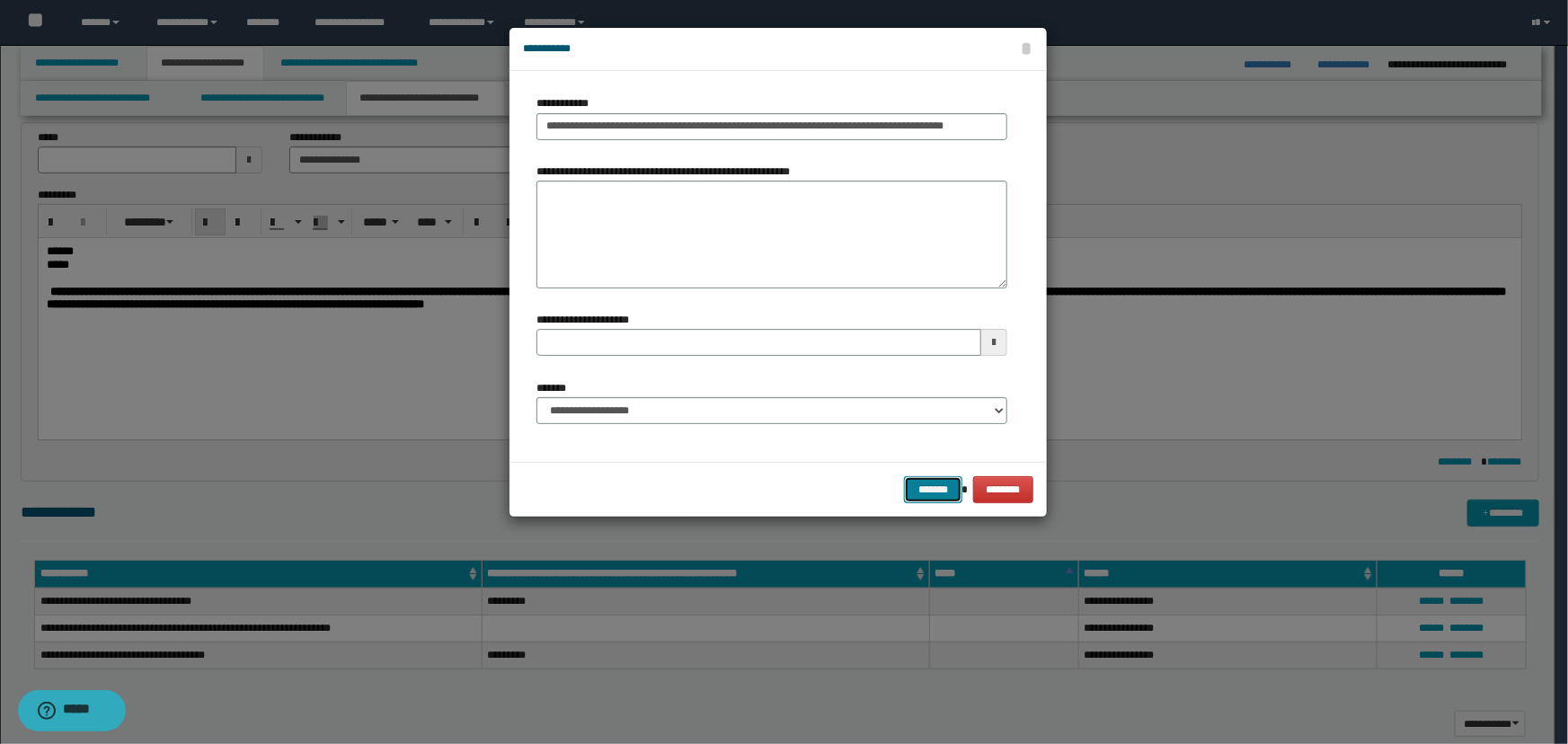 click on "*******" at bounding box center (933, 490) 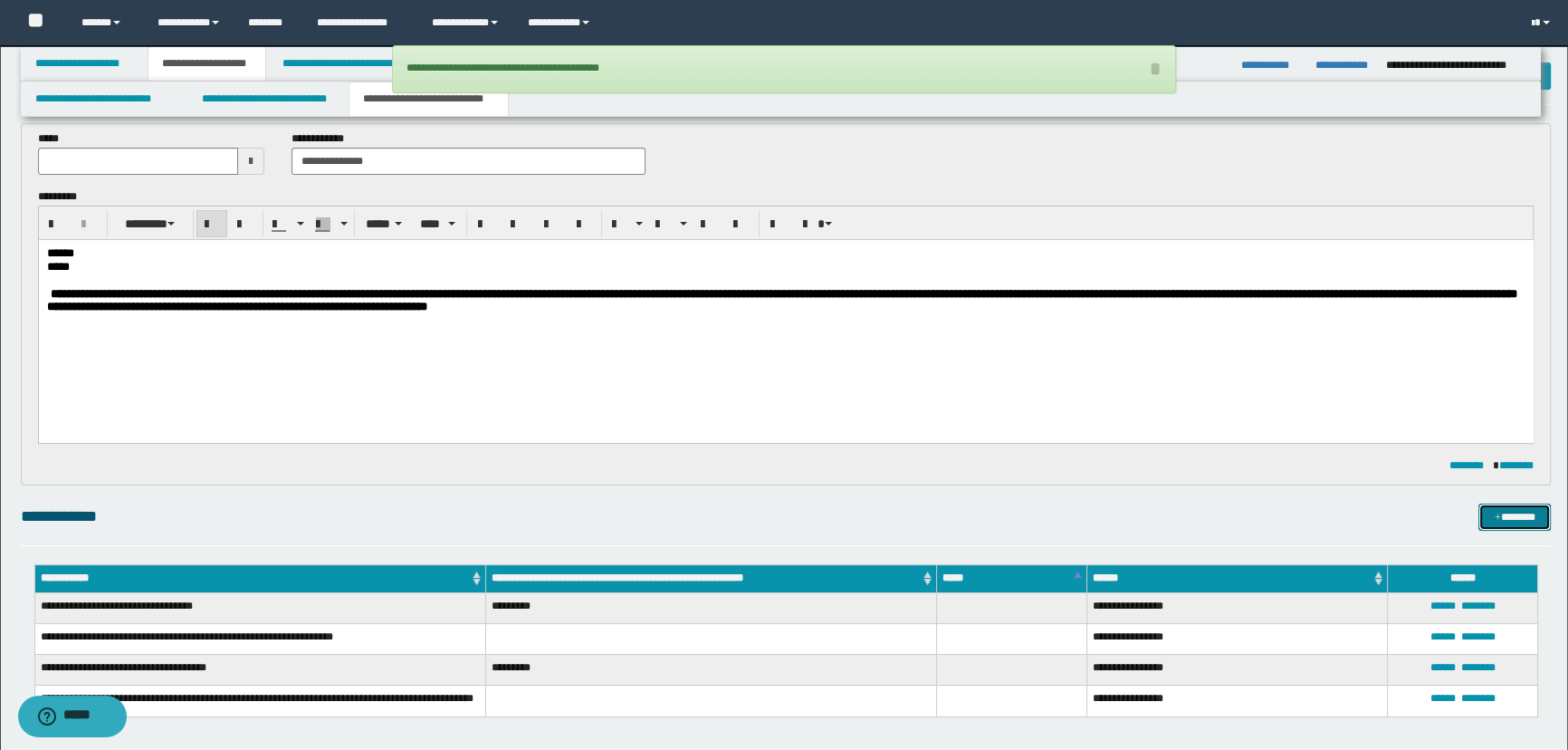 click on "*******" at bounding box center (1515, 517) 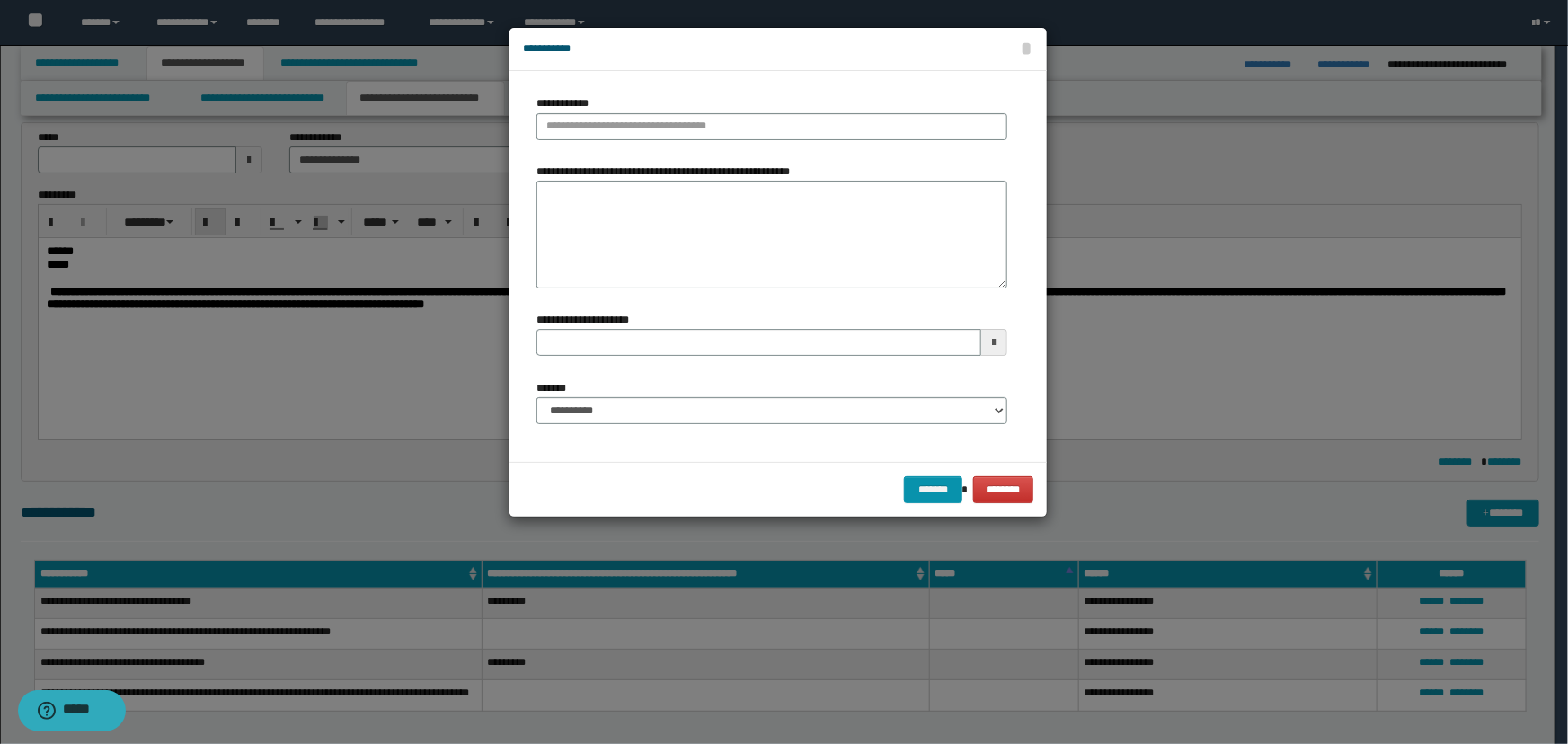click on "**********" at bounding box center [772, 124] 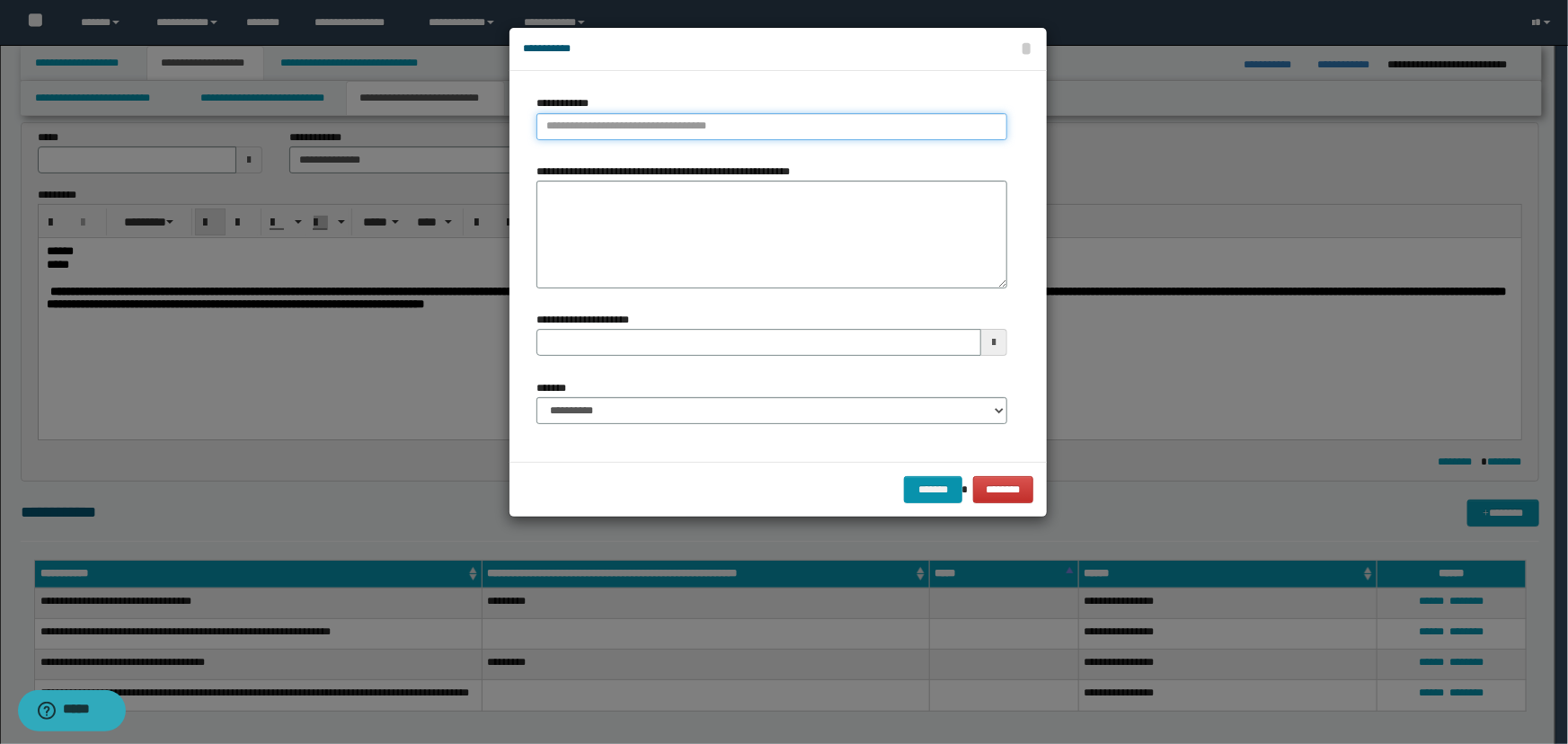type on "**********" 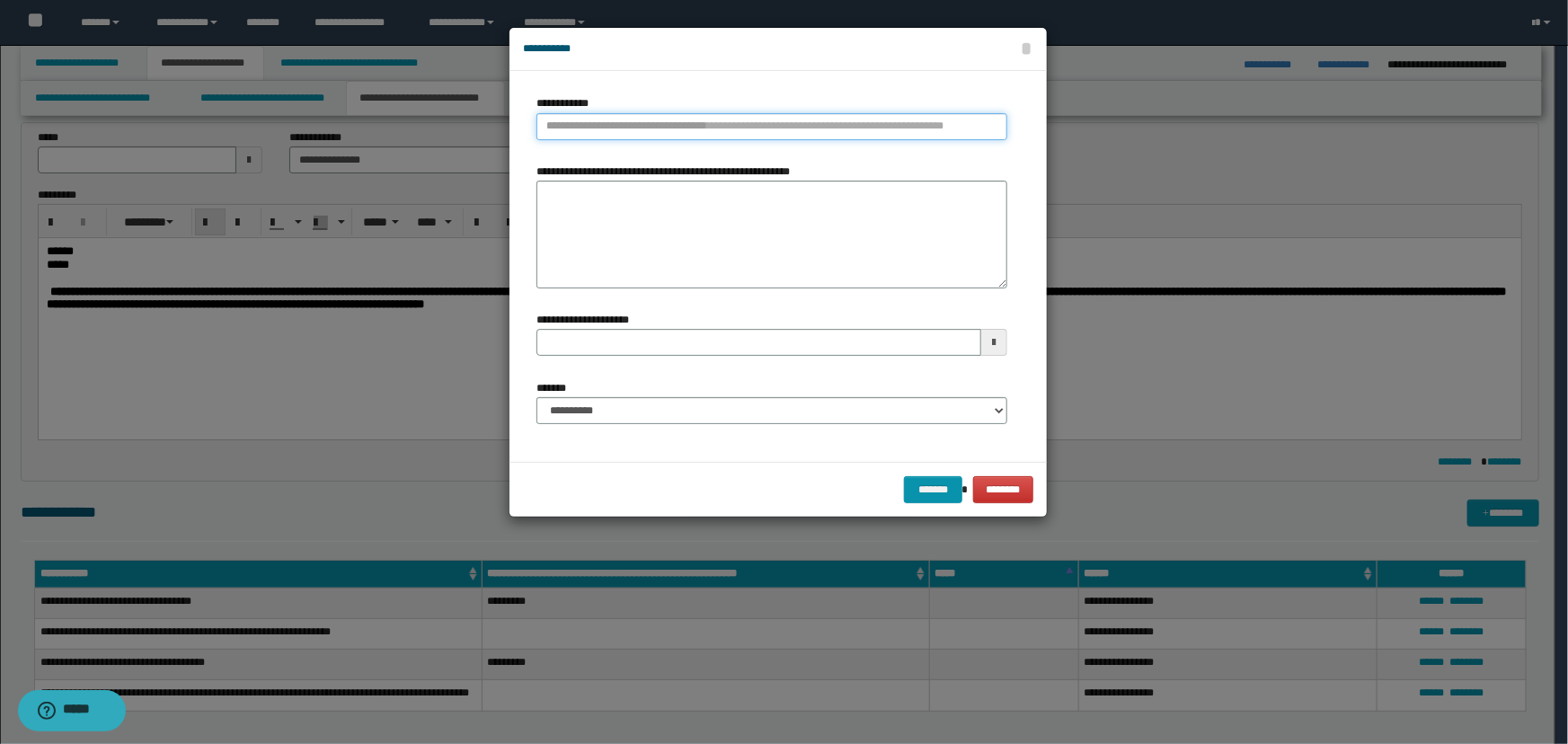 click on "**********" at bounding box center (772, 127) 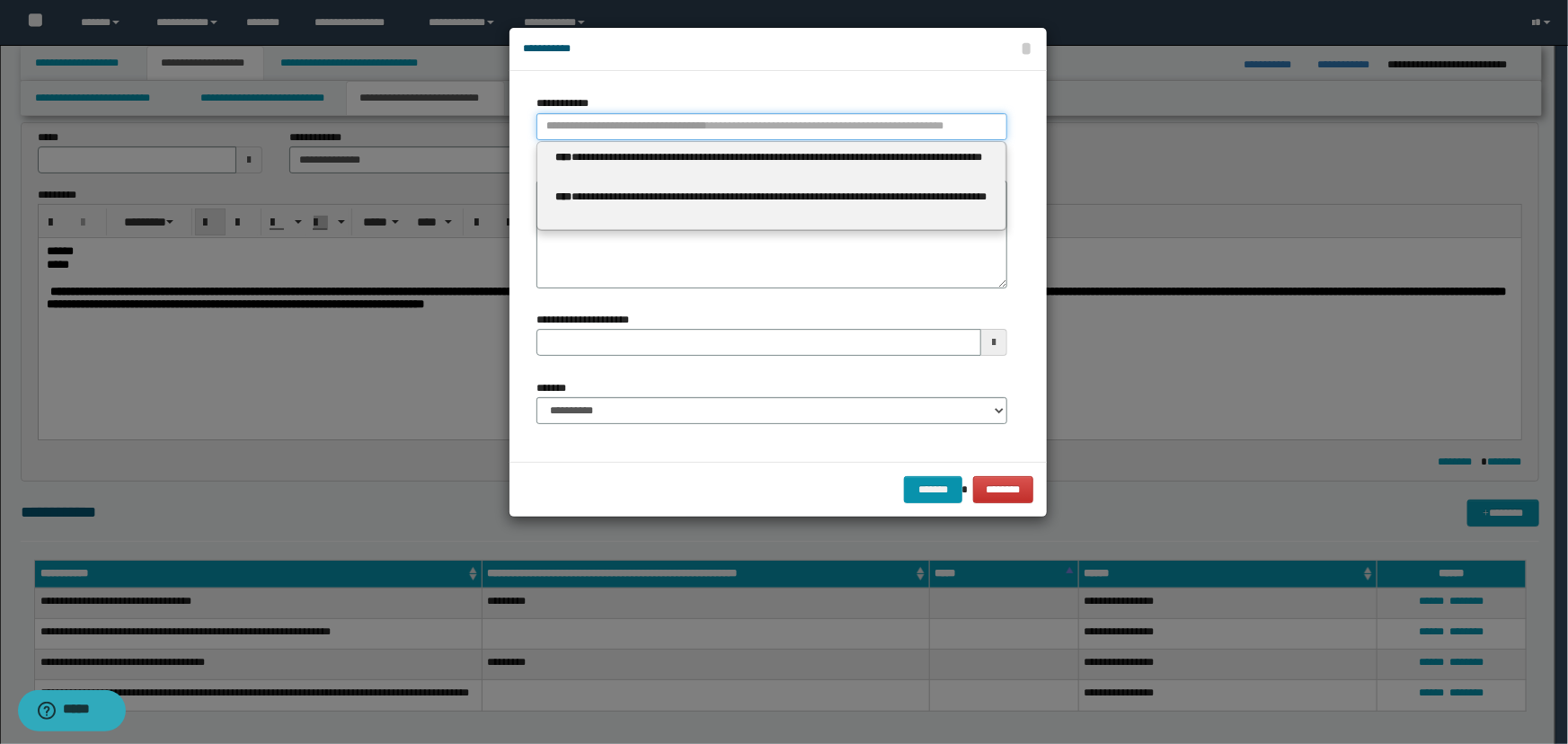 type 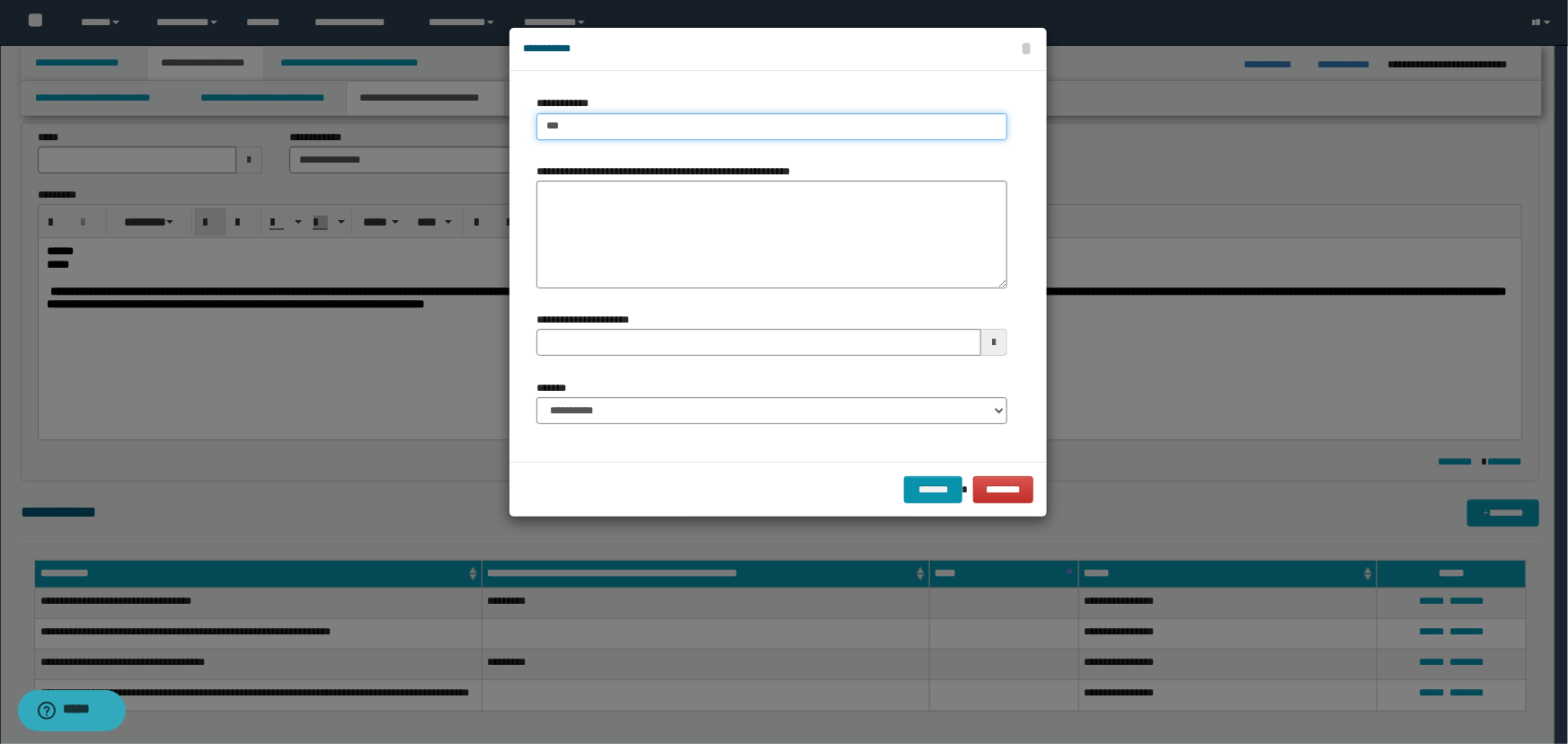 type on "****" 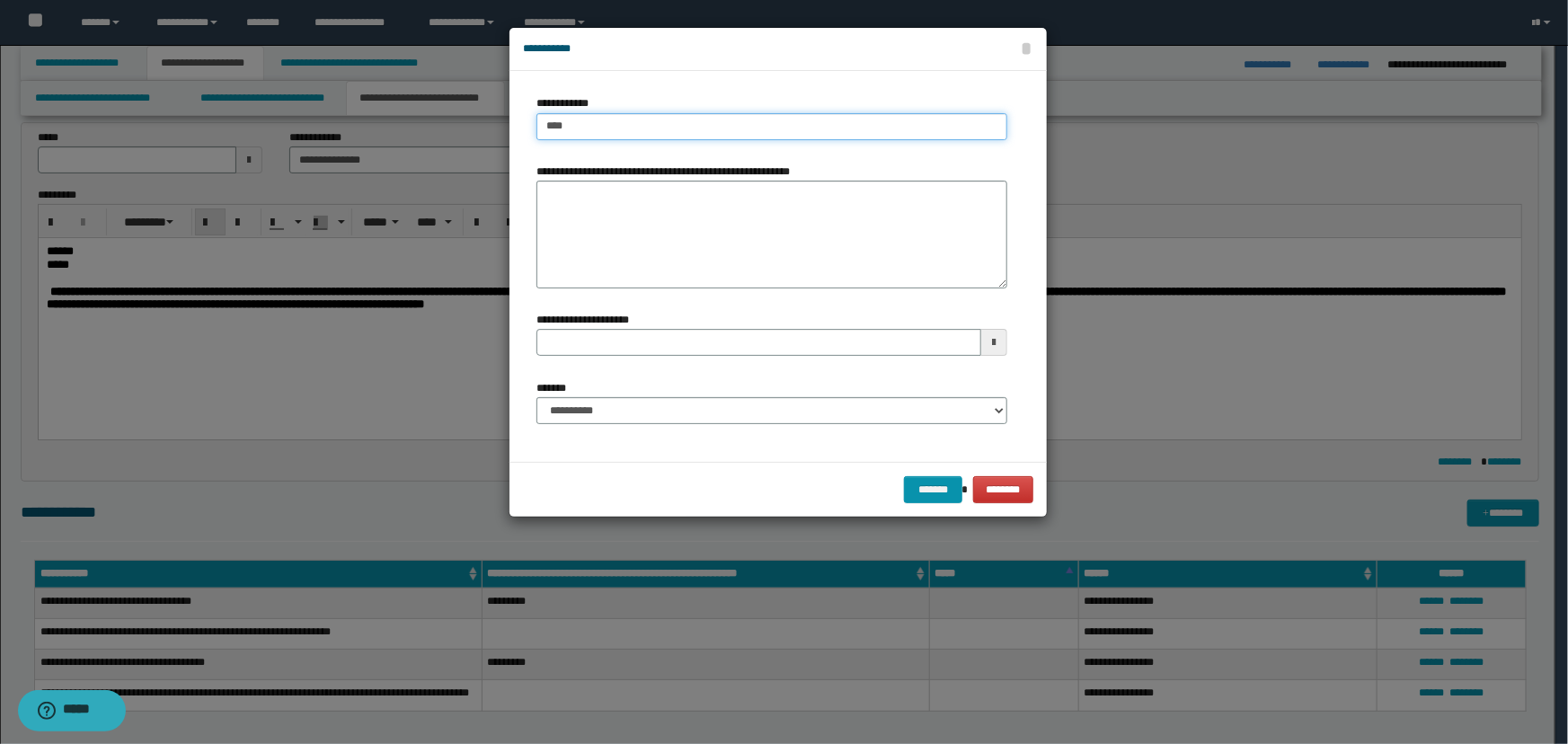 type on "****" 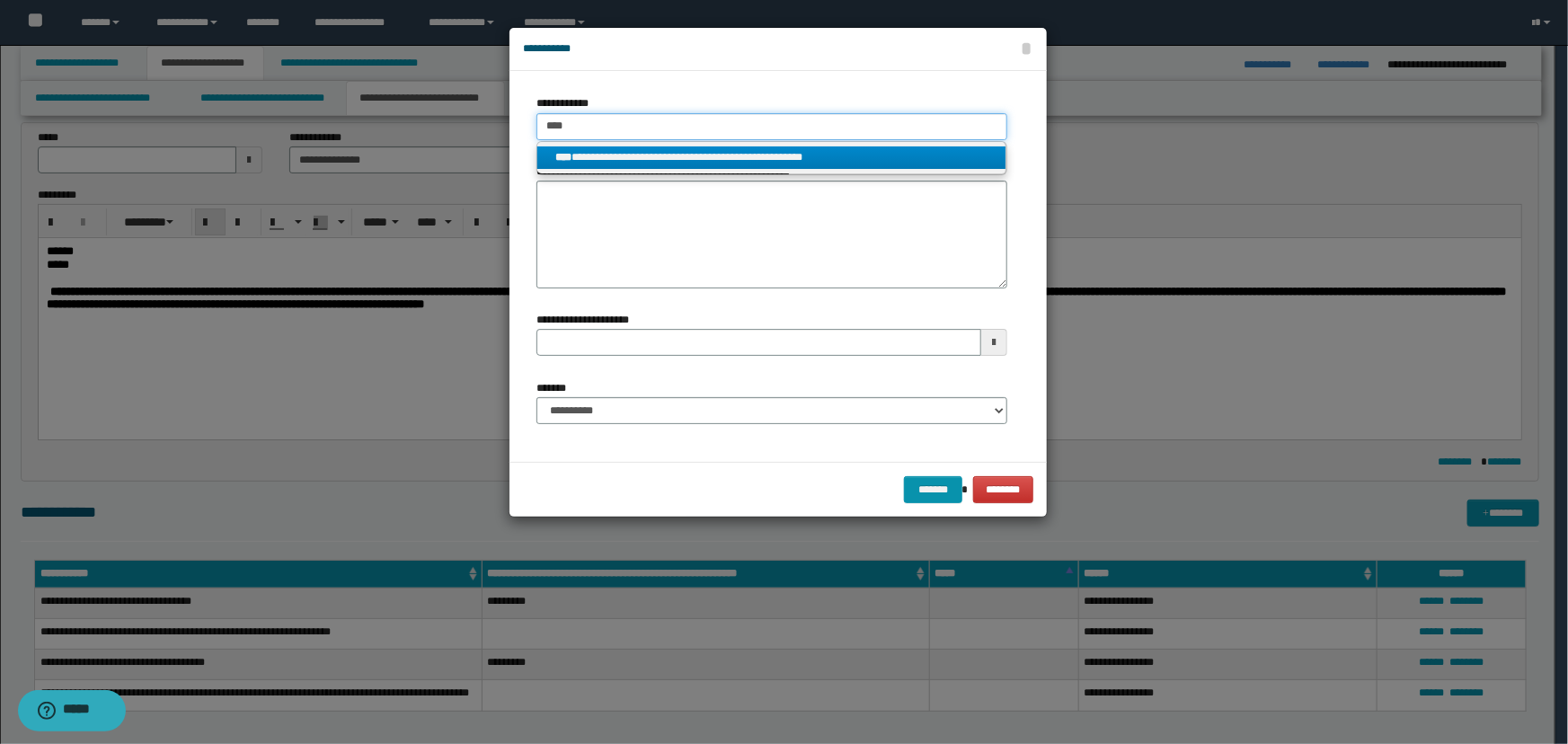 type on "****" 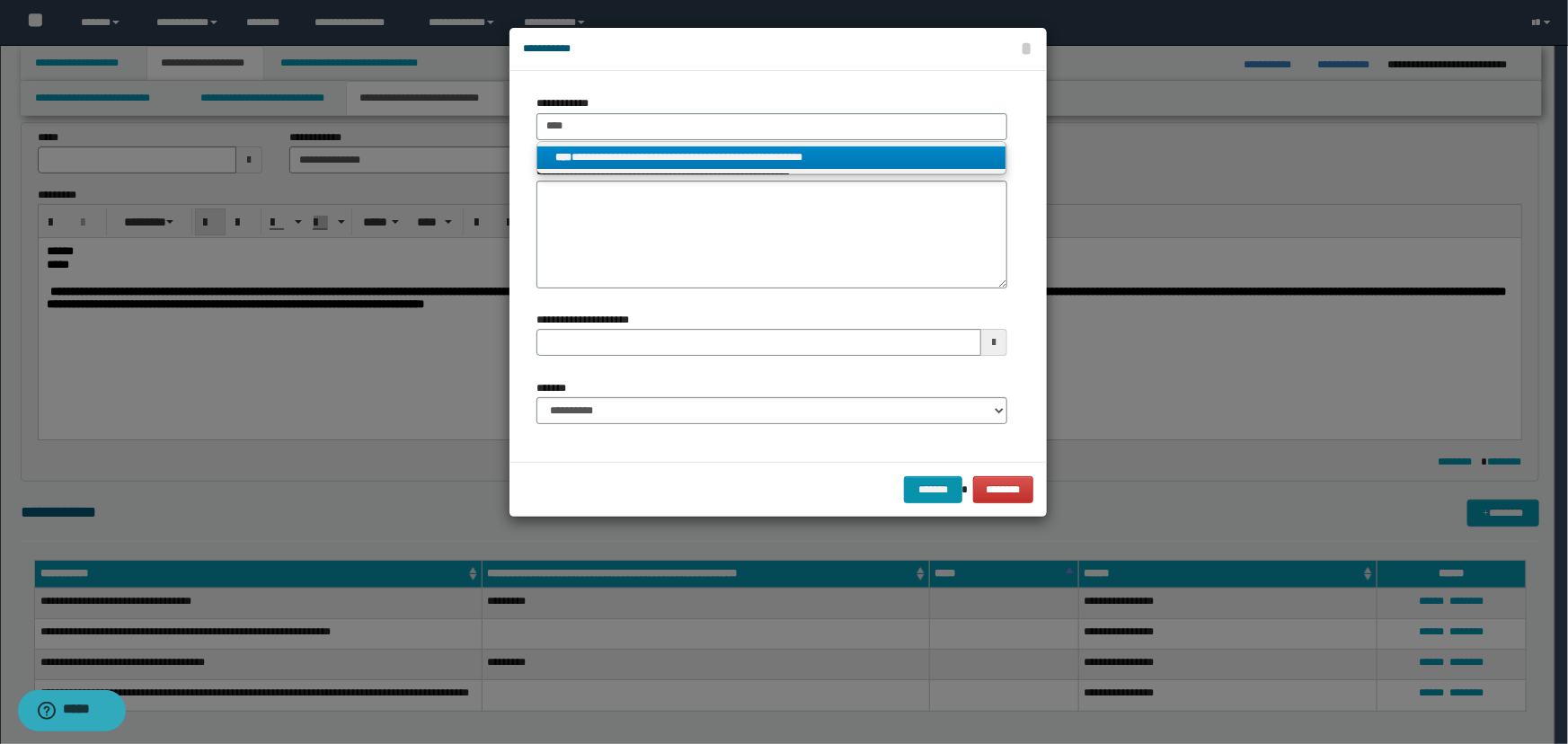 click on "**********" at bounding box center (772, 157) 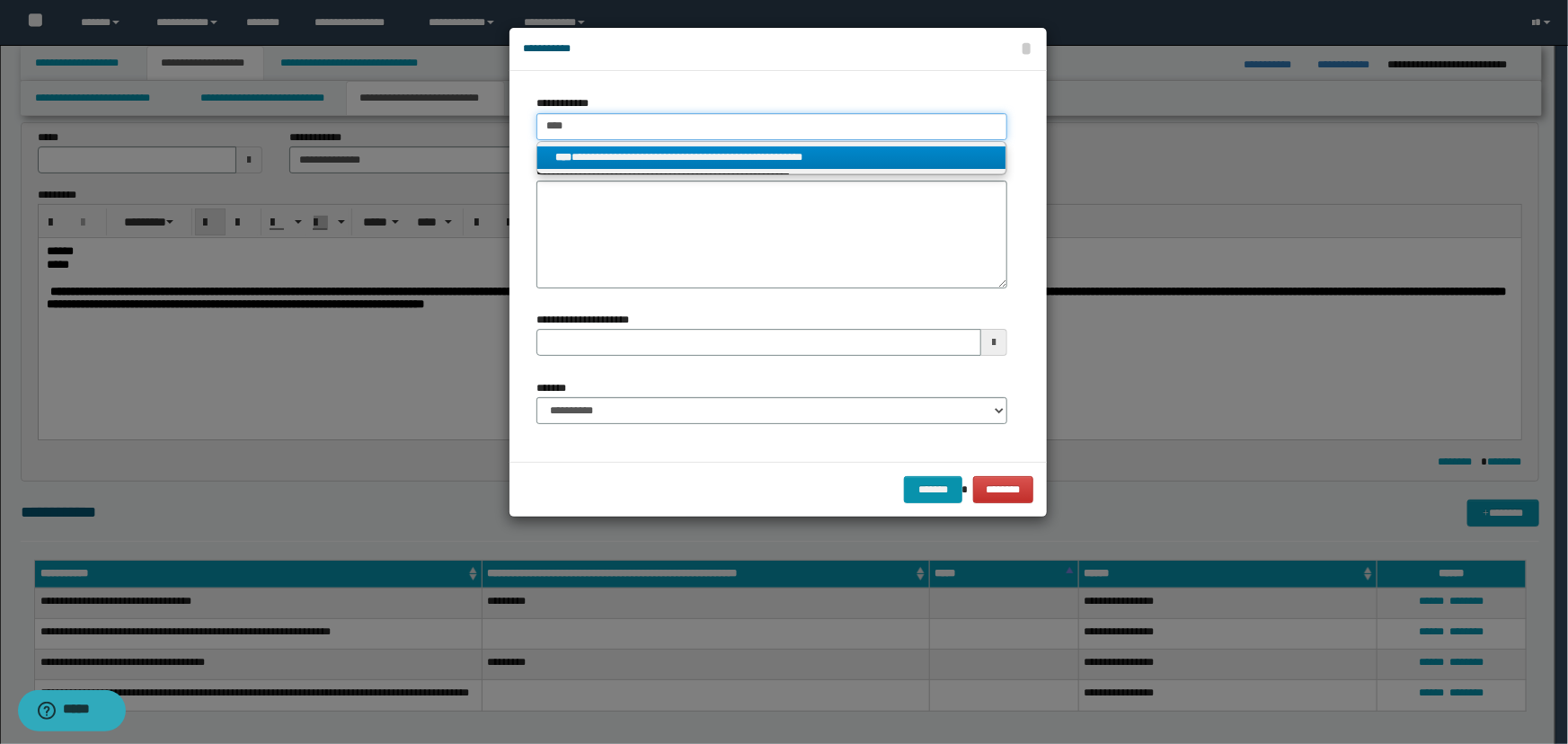 type 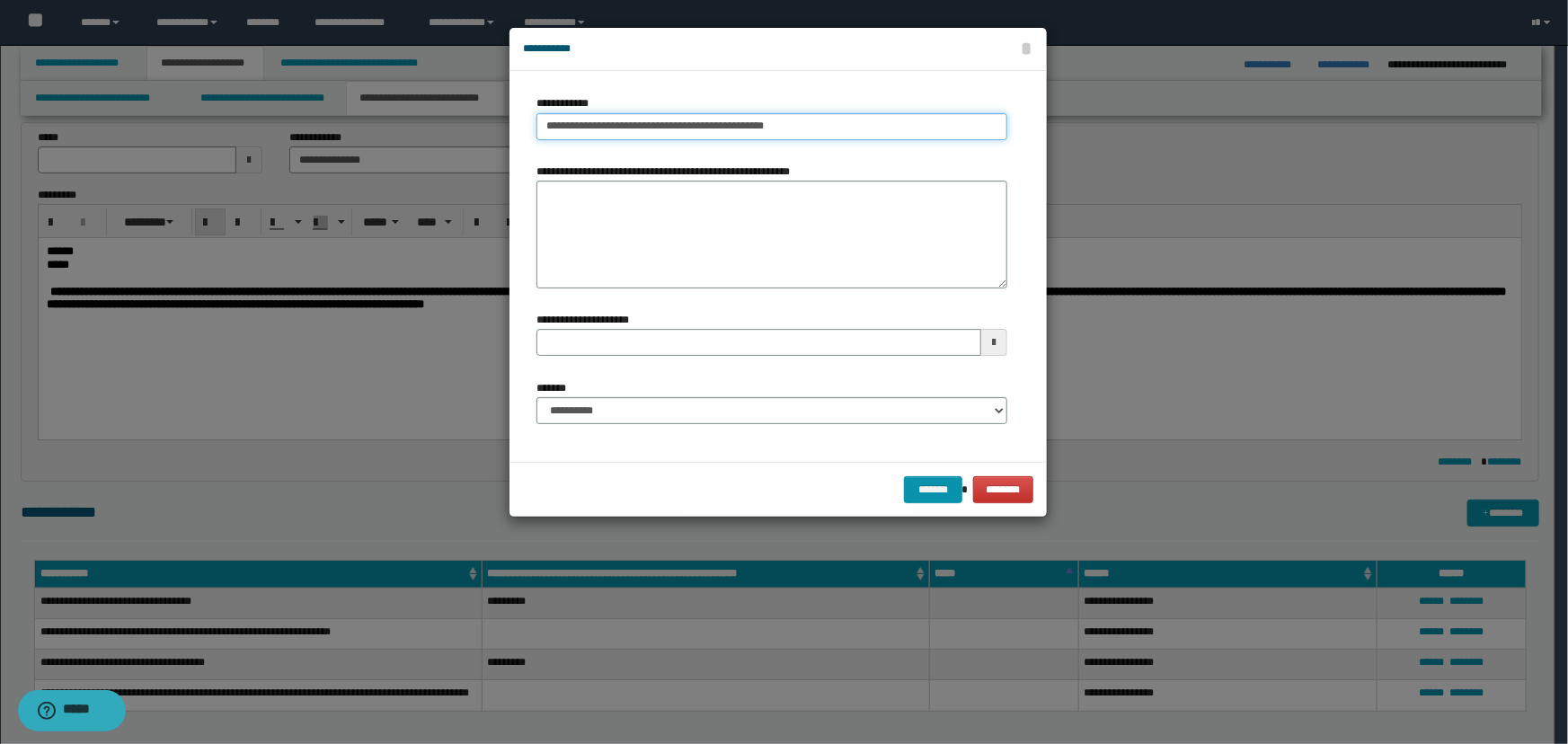 type 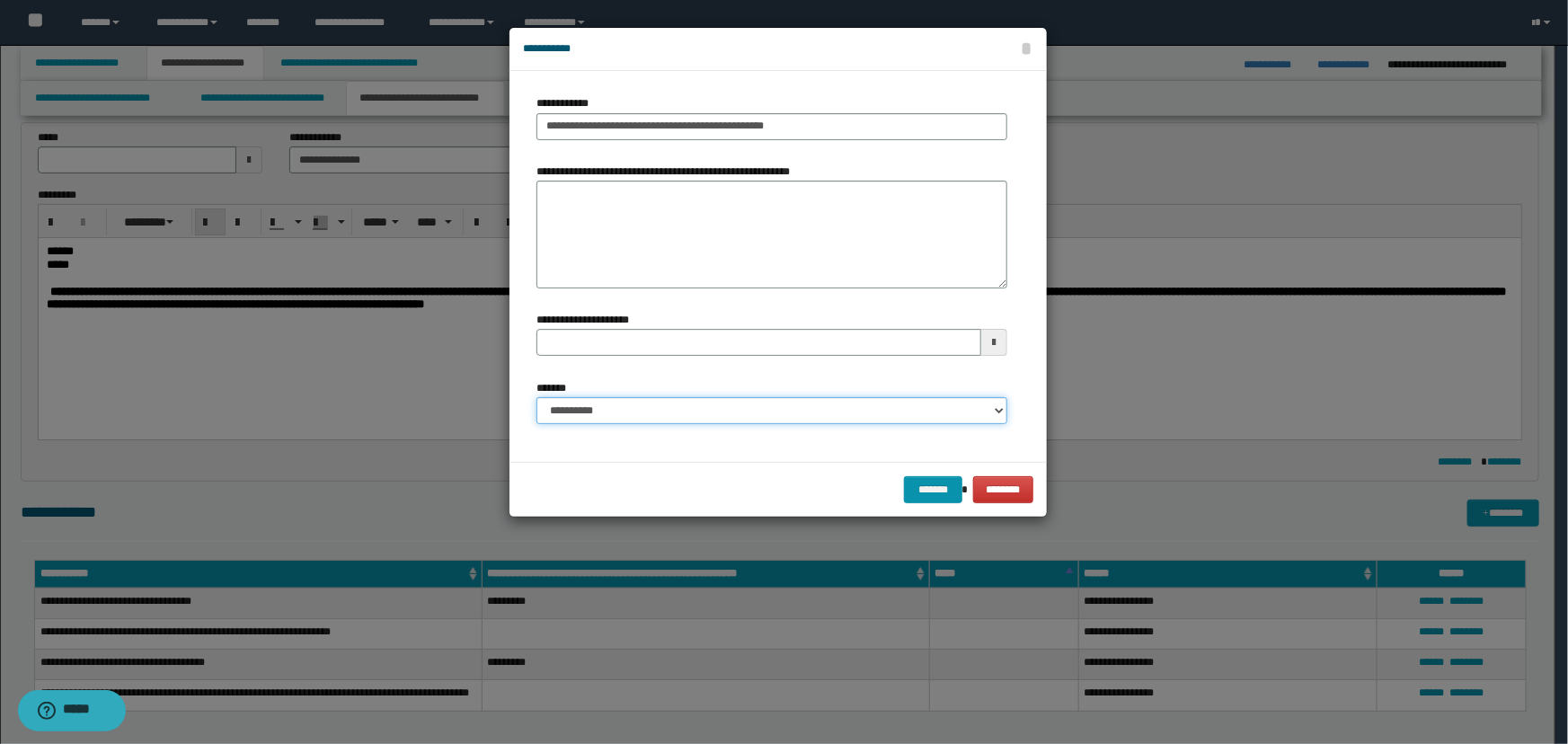click on "**********" at bounding box center [772, 411] 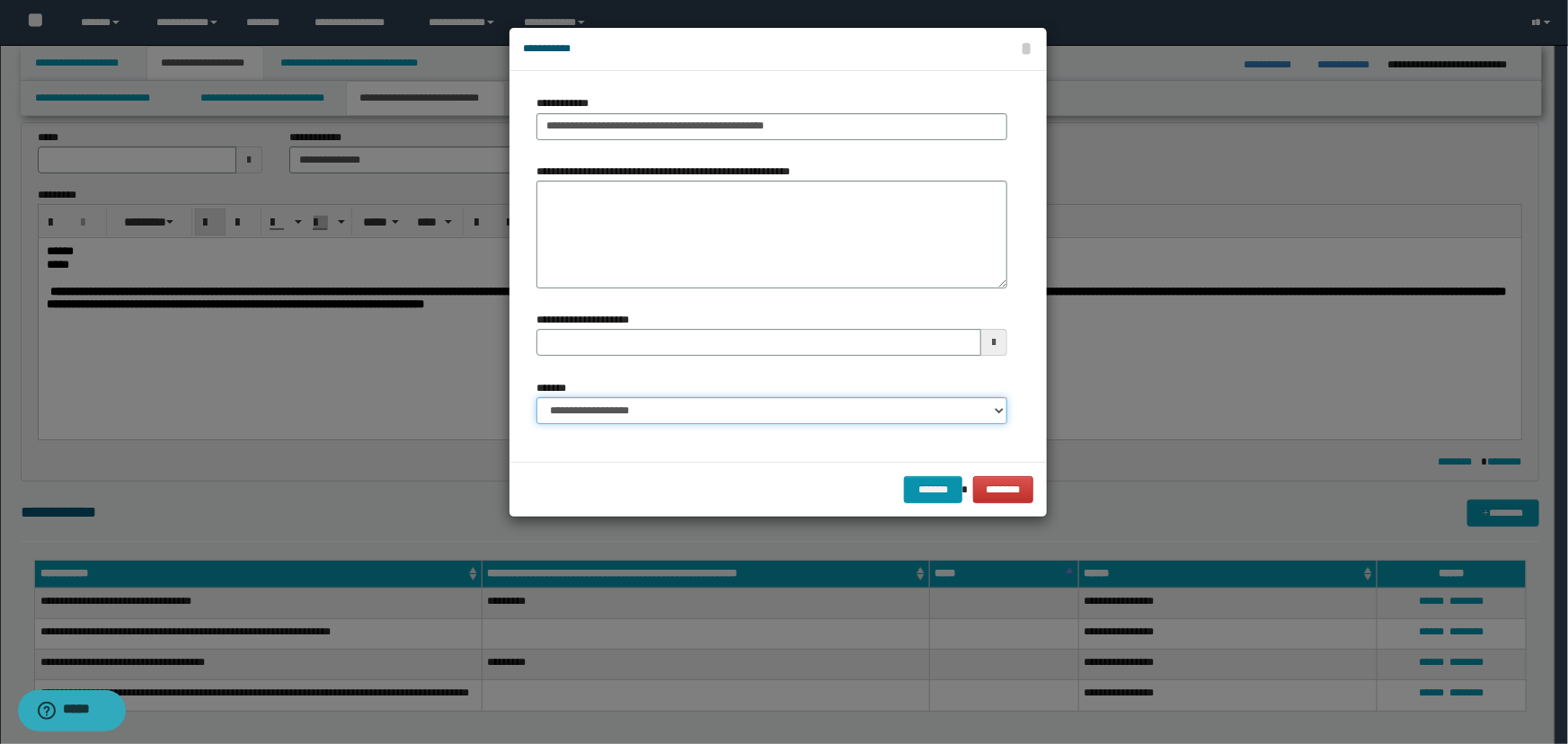 click on "**********" at bounding box center [772, 411] 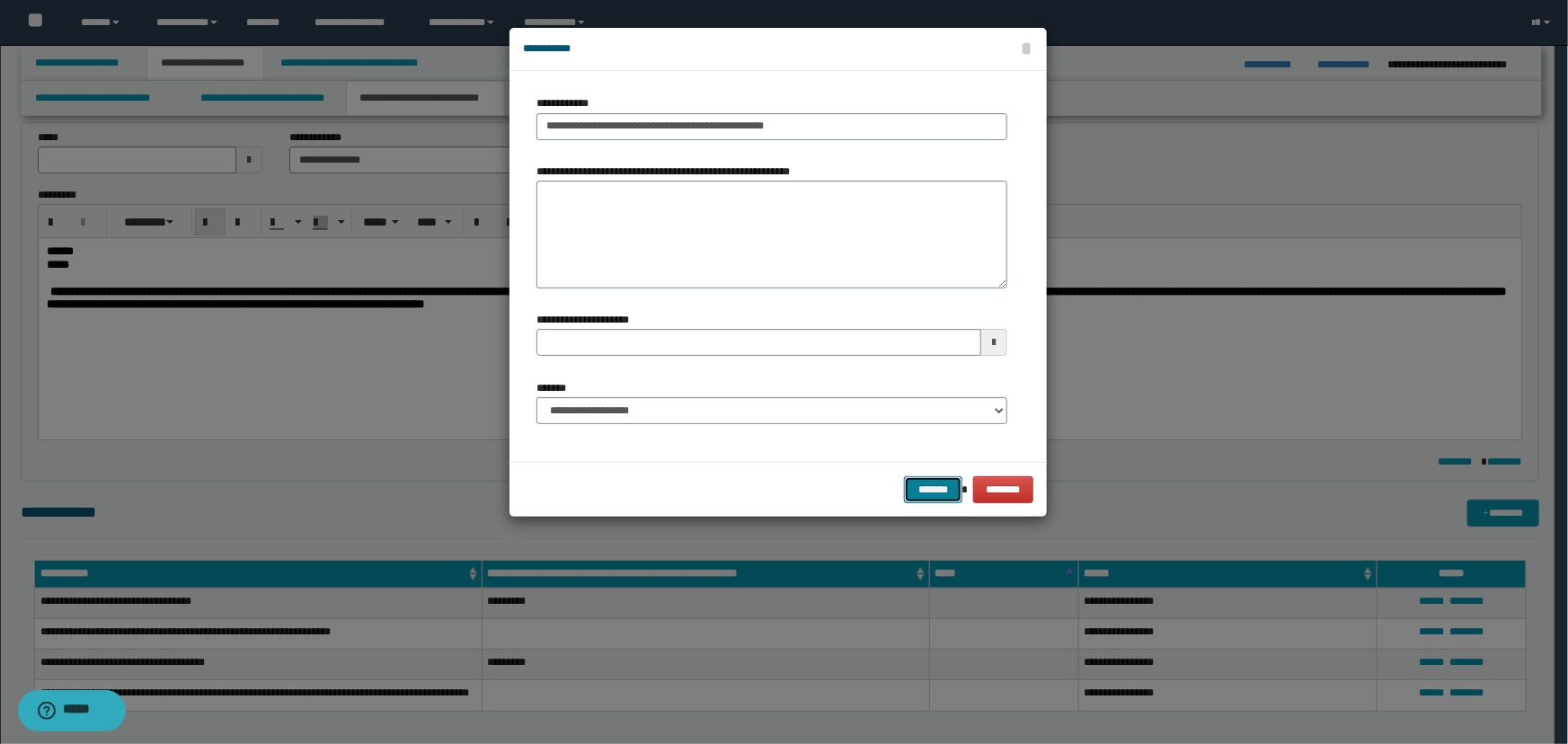 click on "*******" at bounding box center [933, 490] 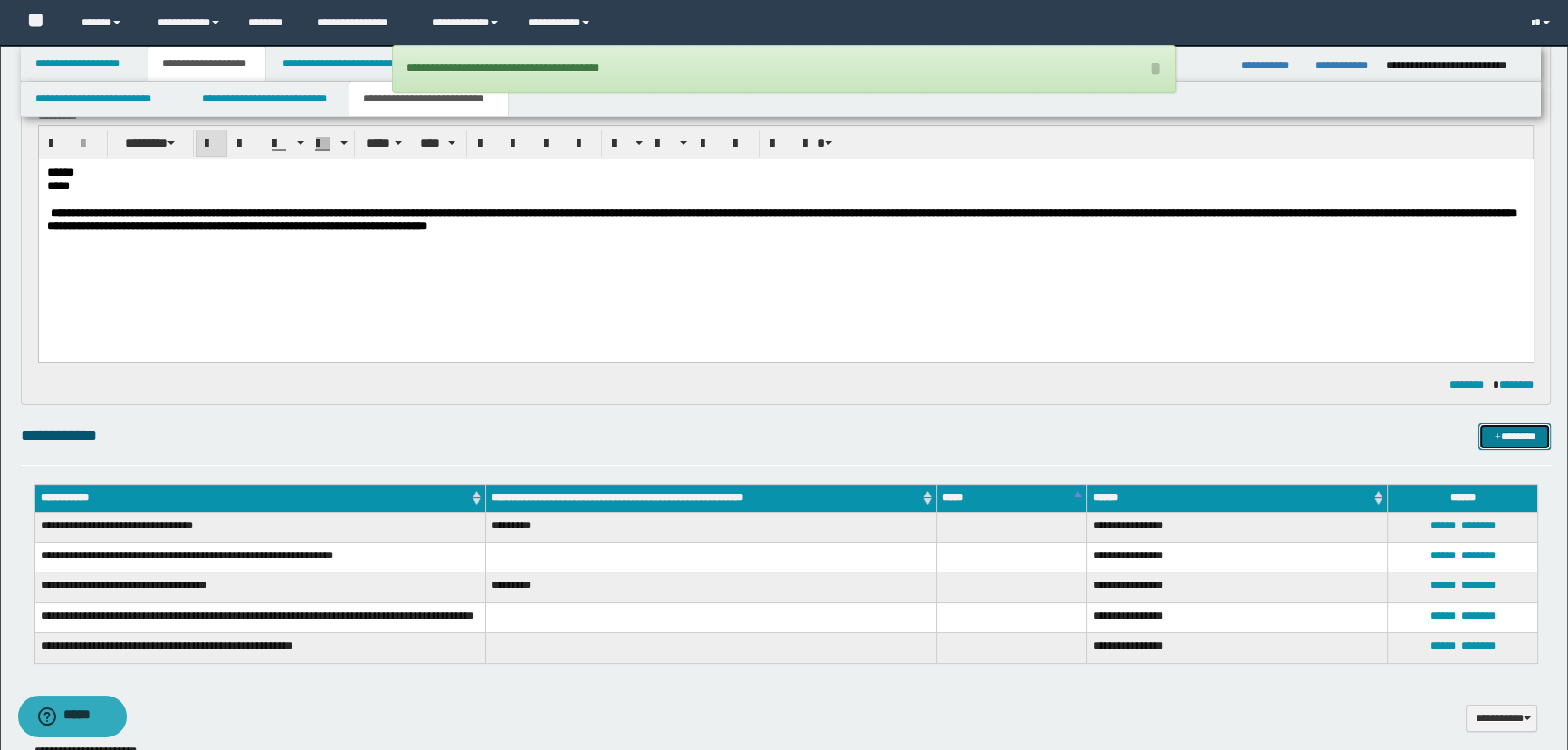 scroll, scrollTop: 164, scrollLeft: 0, axis: vertical 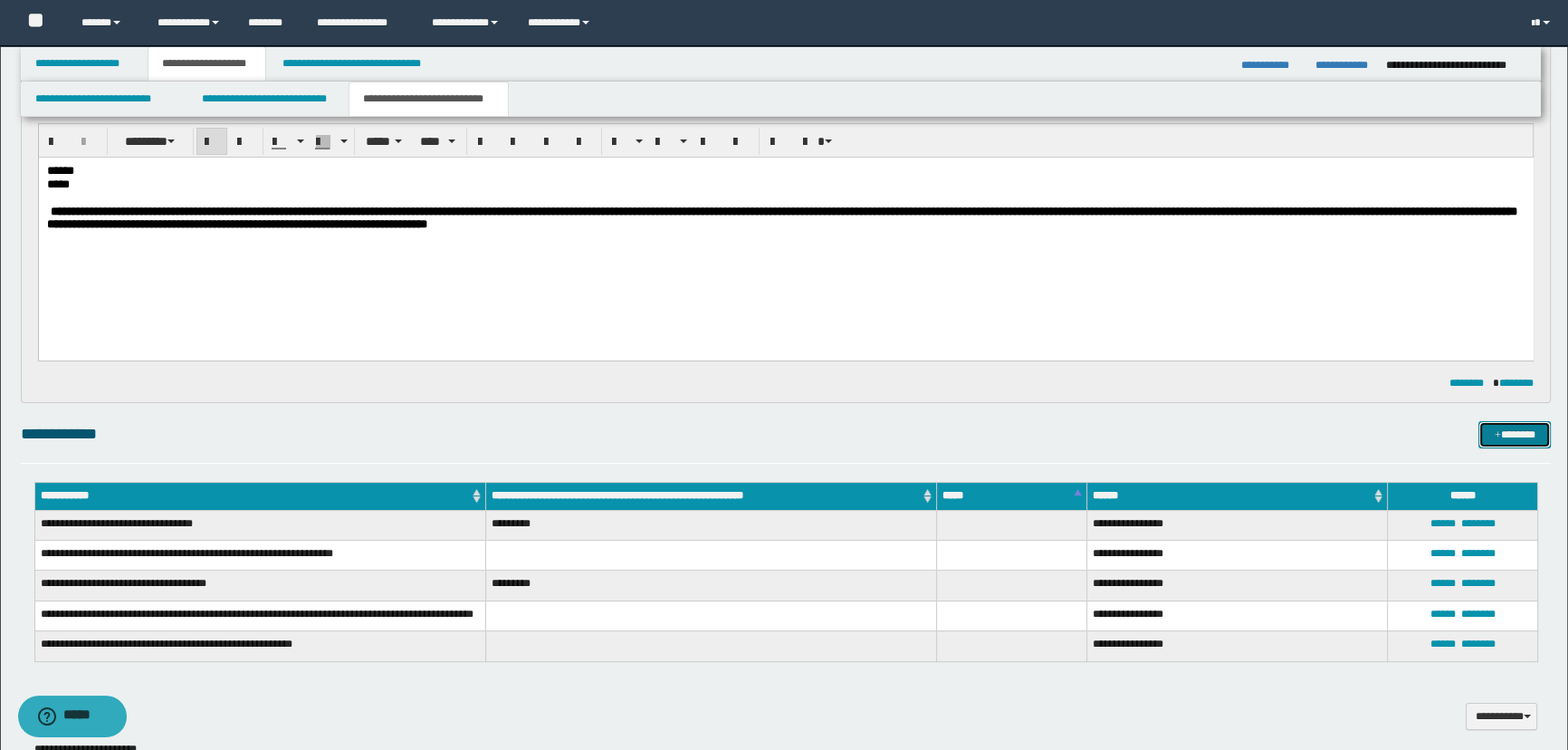 click on "*******" at bounding box center [1515, 435] 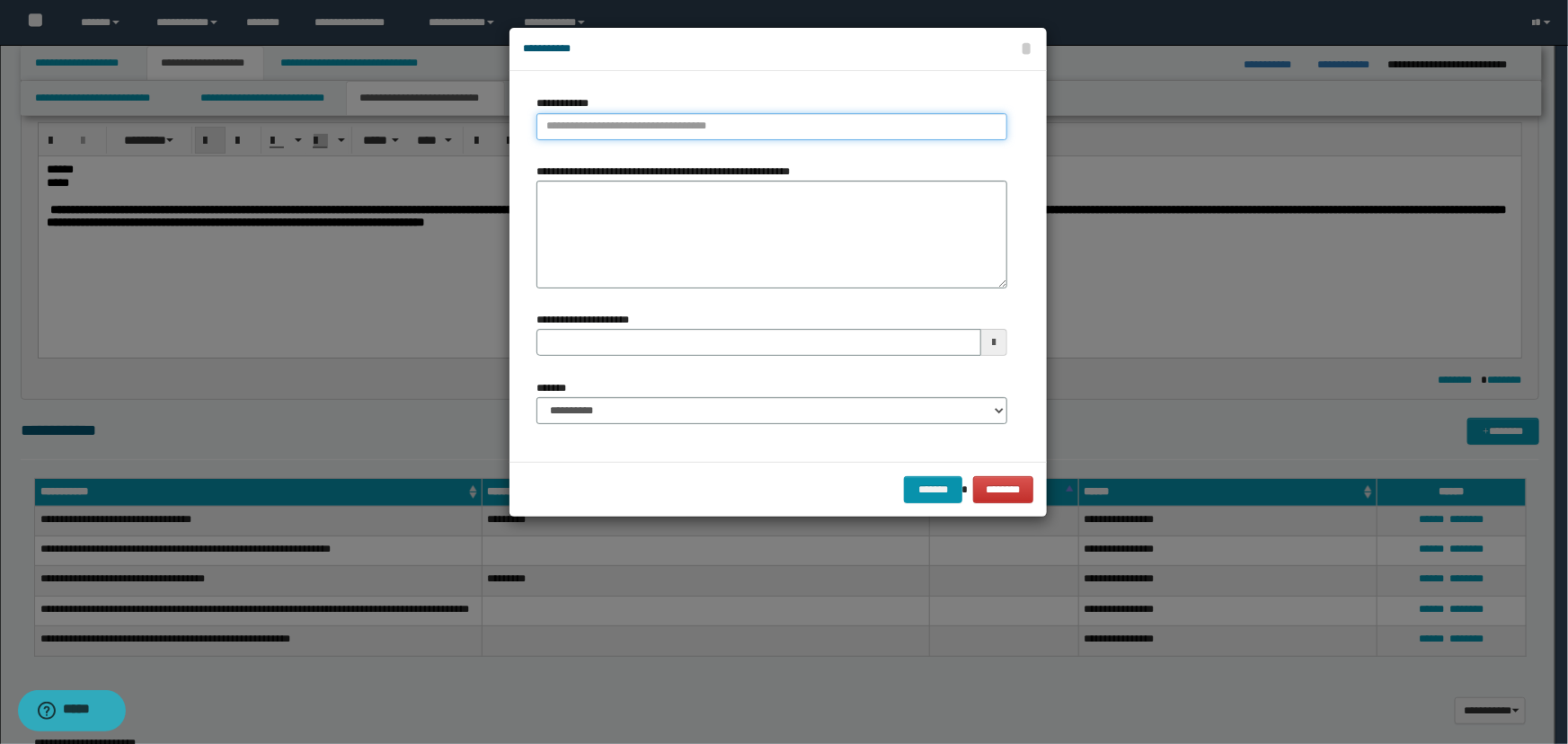 type on "**********" 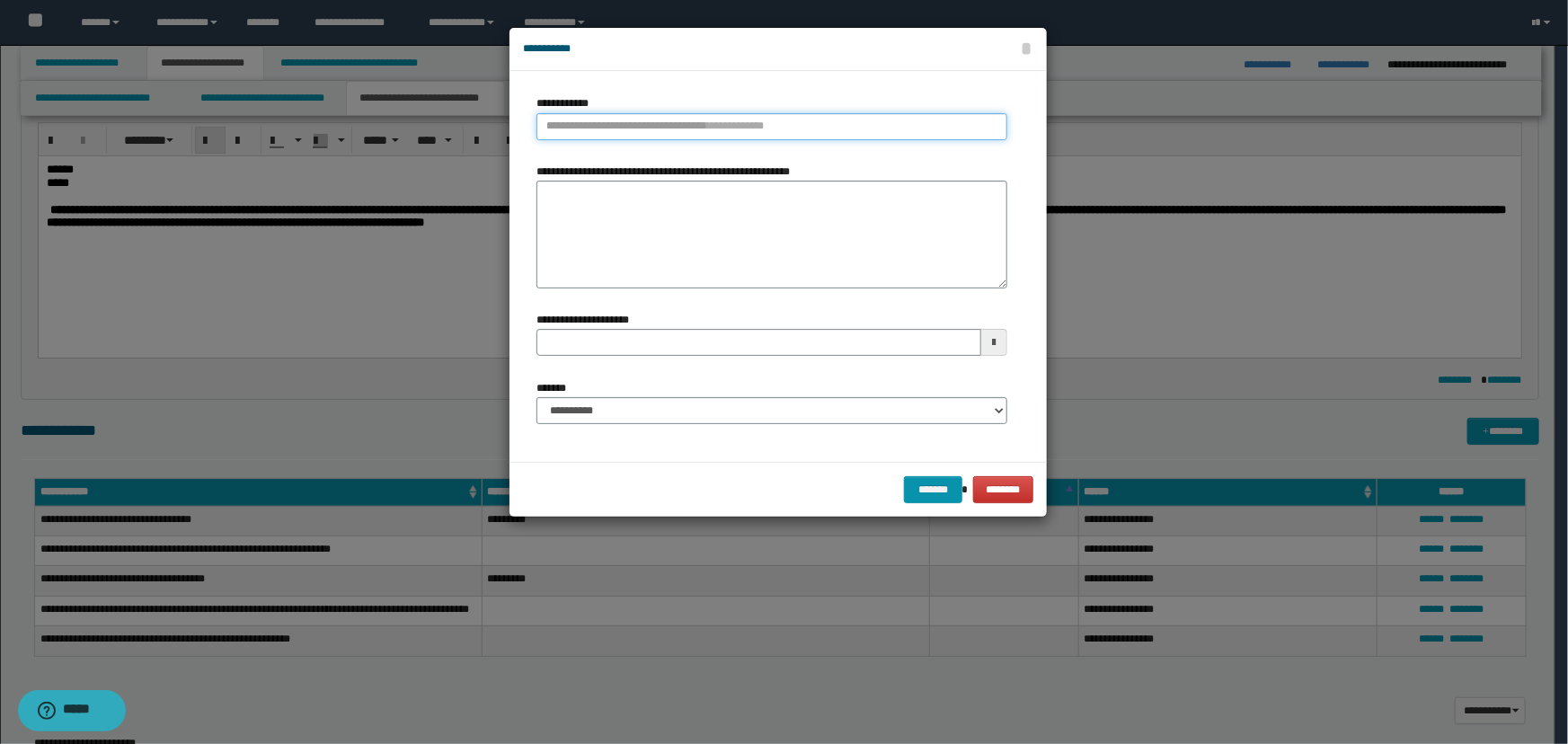 click on "**********" at bounding box center [772, 127] 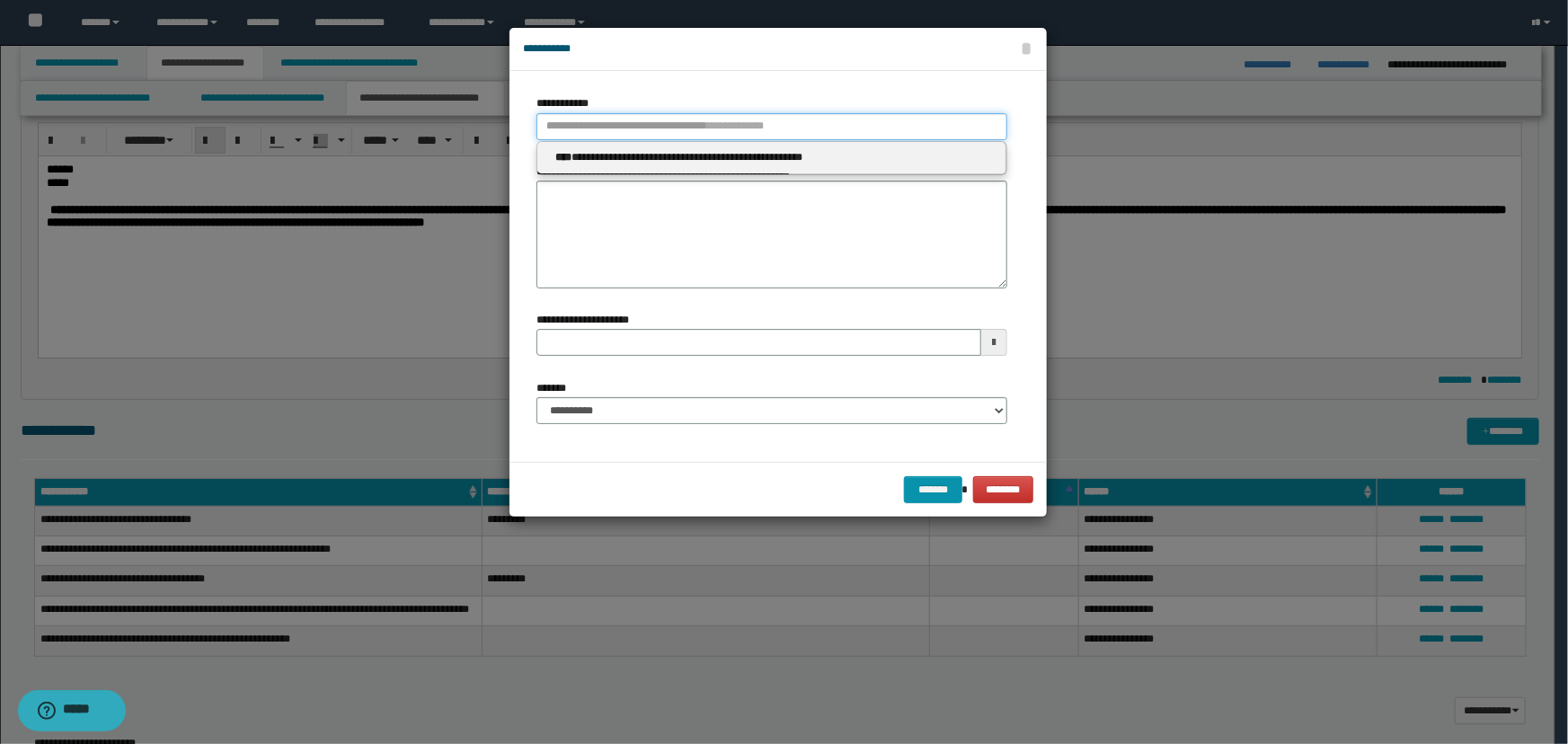 type 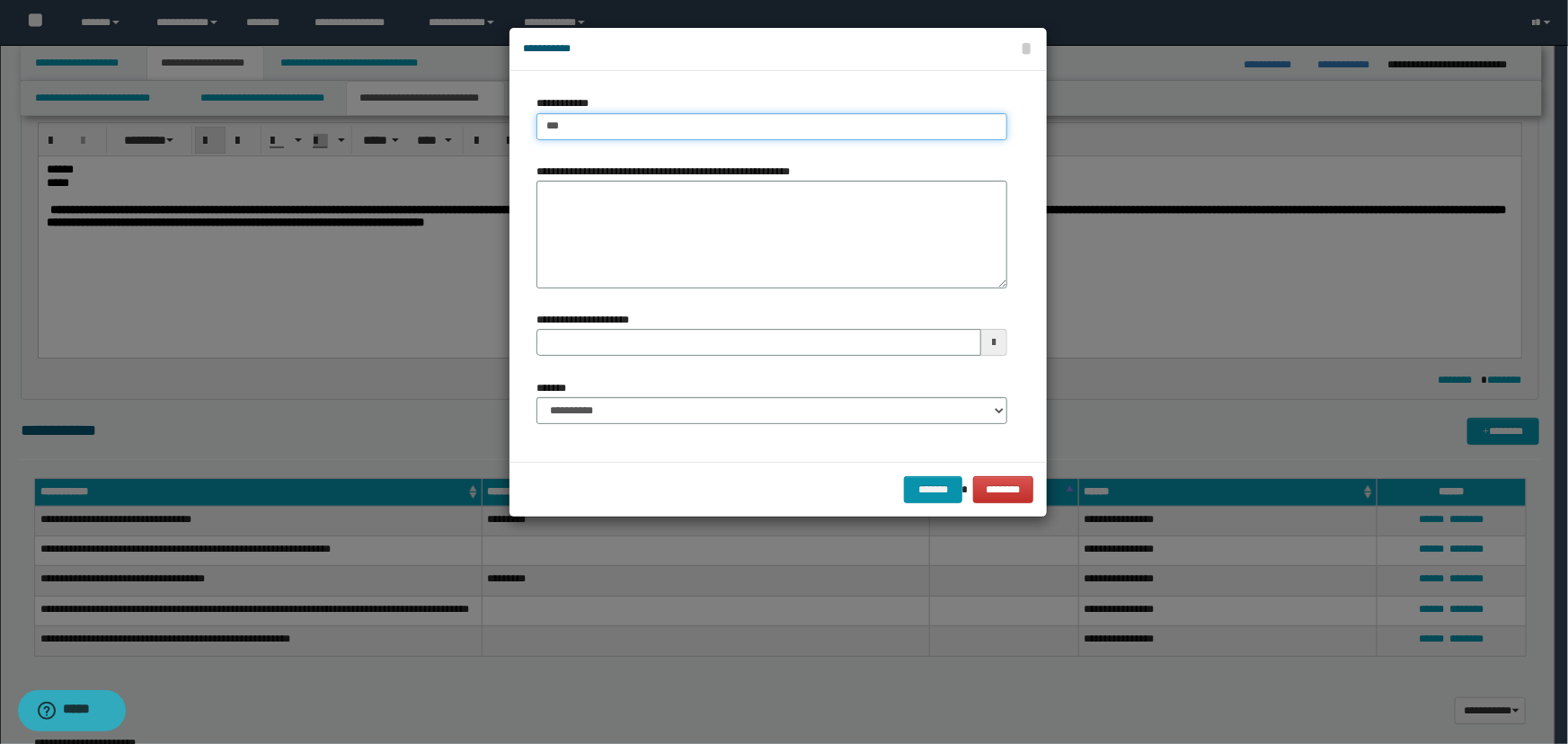 type on "****" 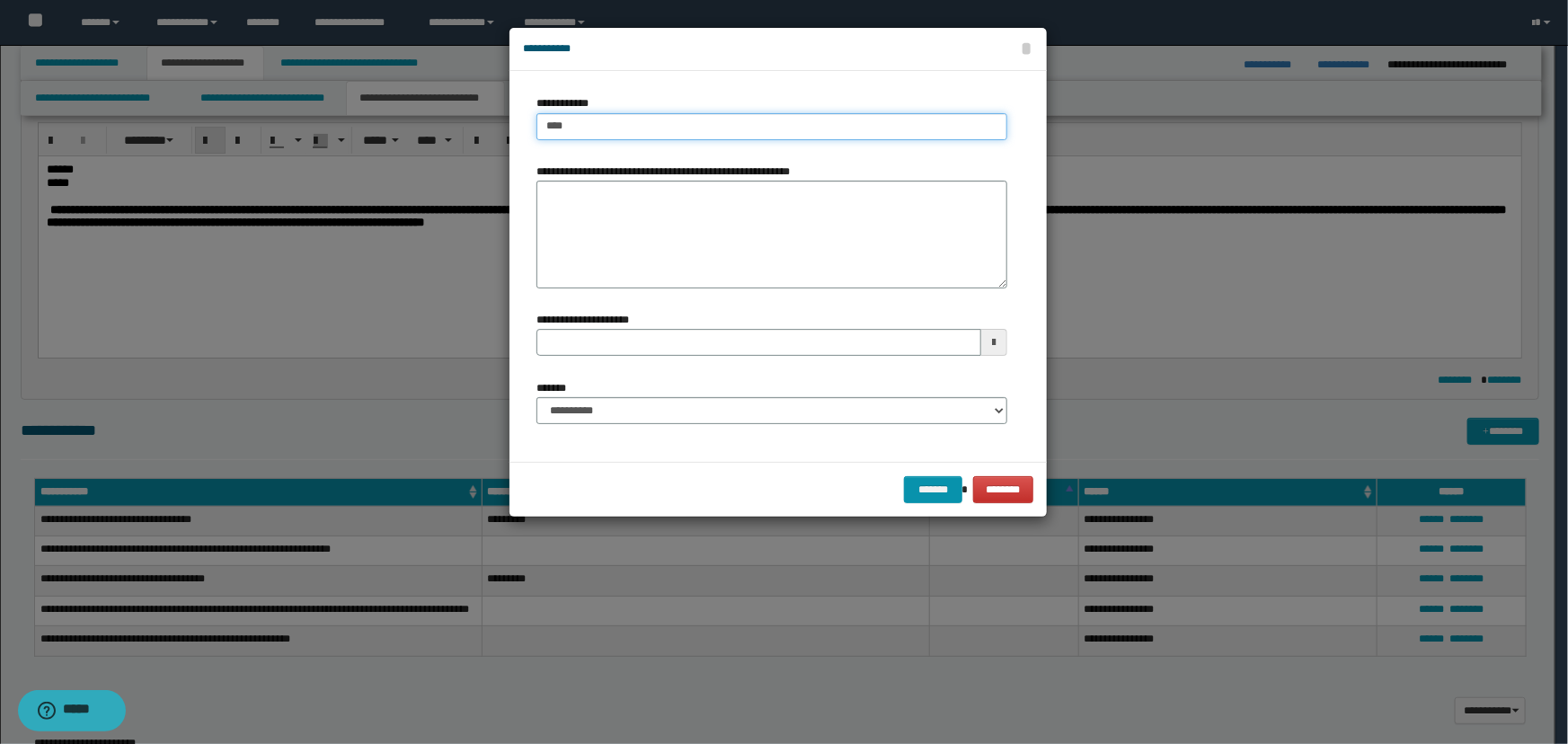 type on "****" 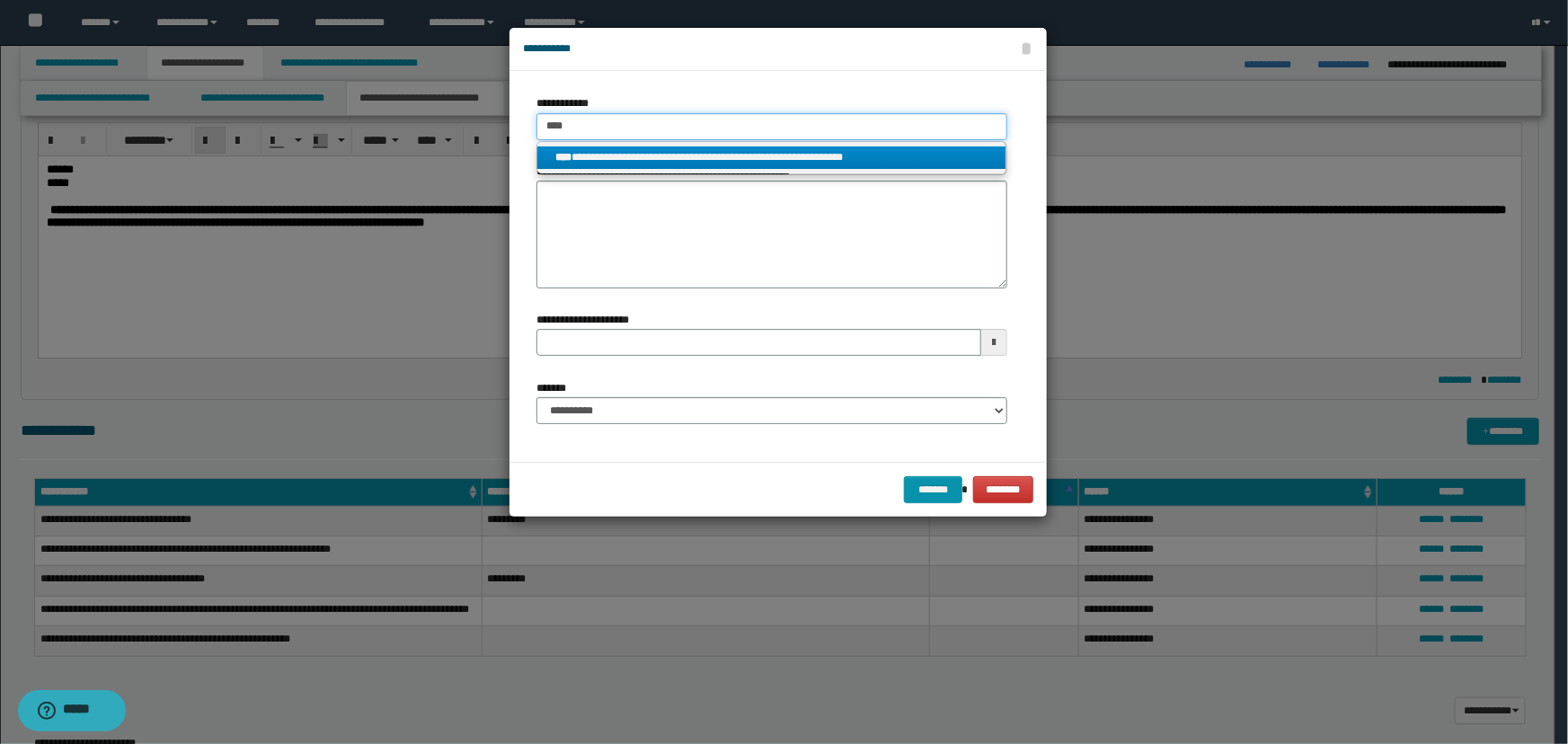 type on "****" 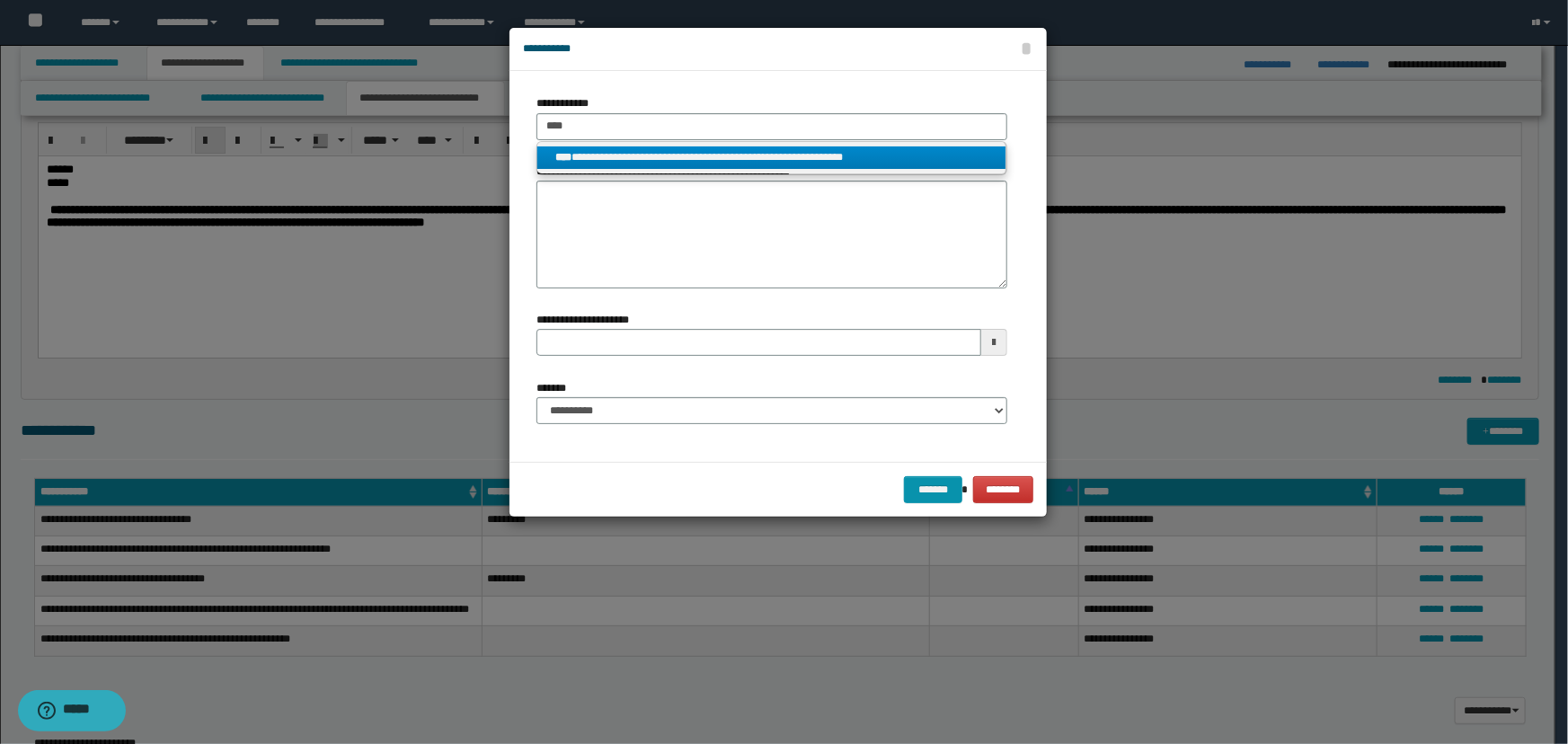click on "**********" at bounding box center [772, 157] 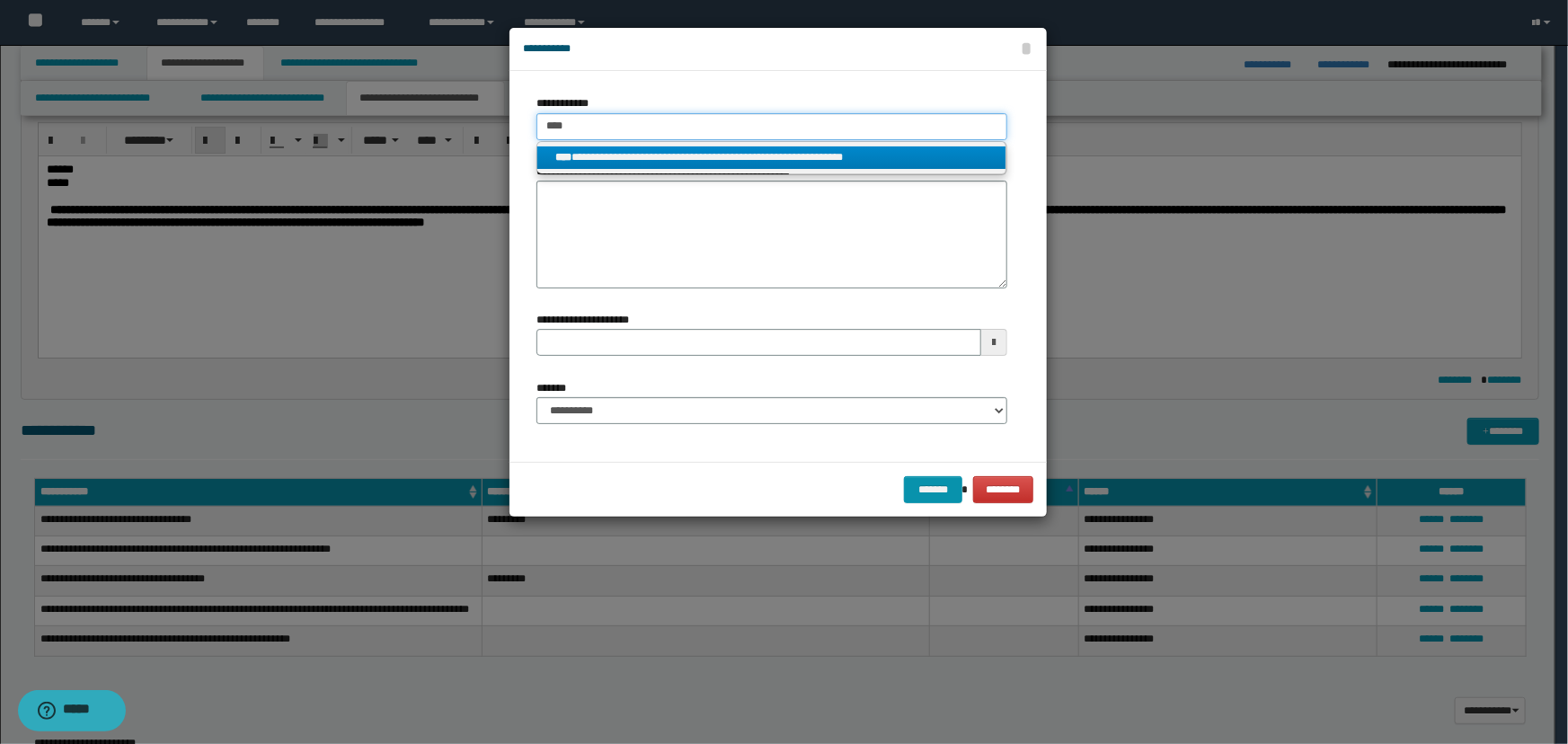 type 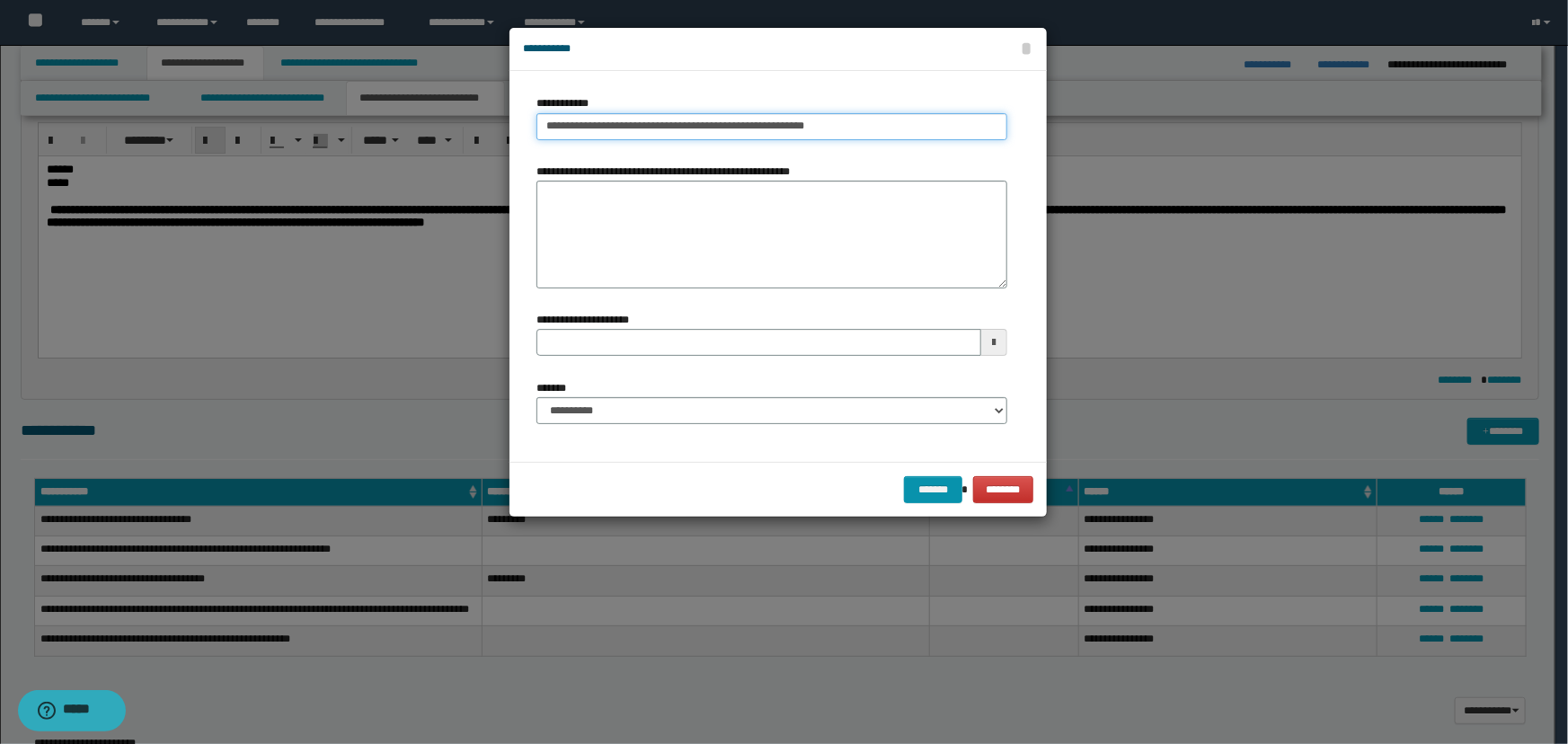 type 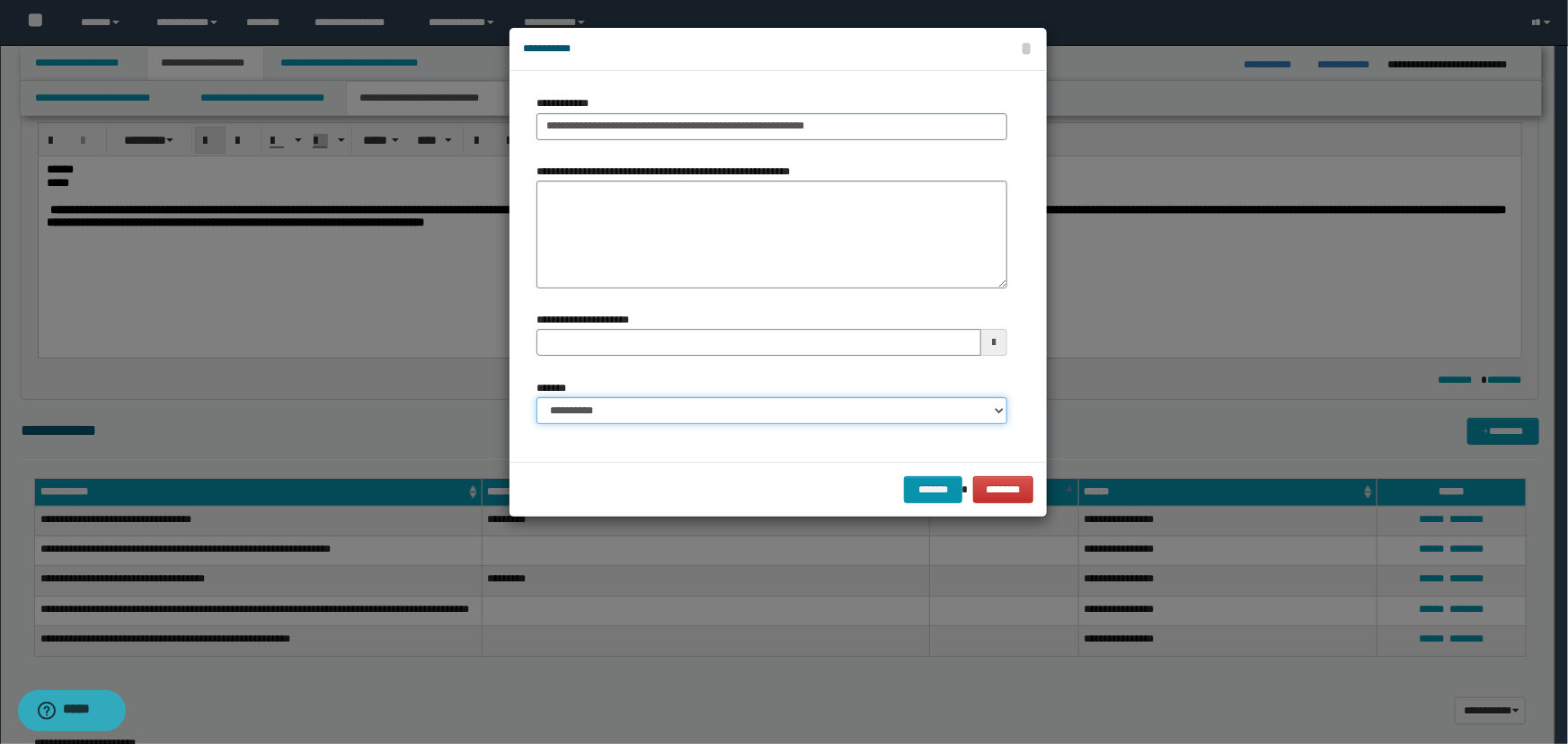 click on "**********" at bounding box center [772, 411] 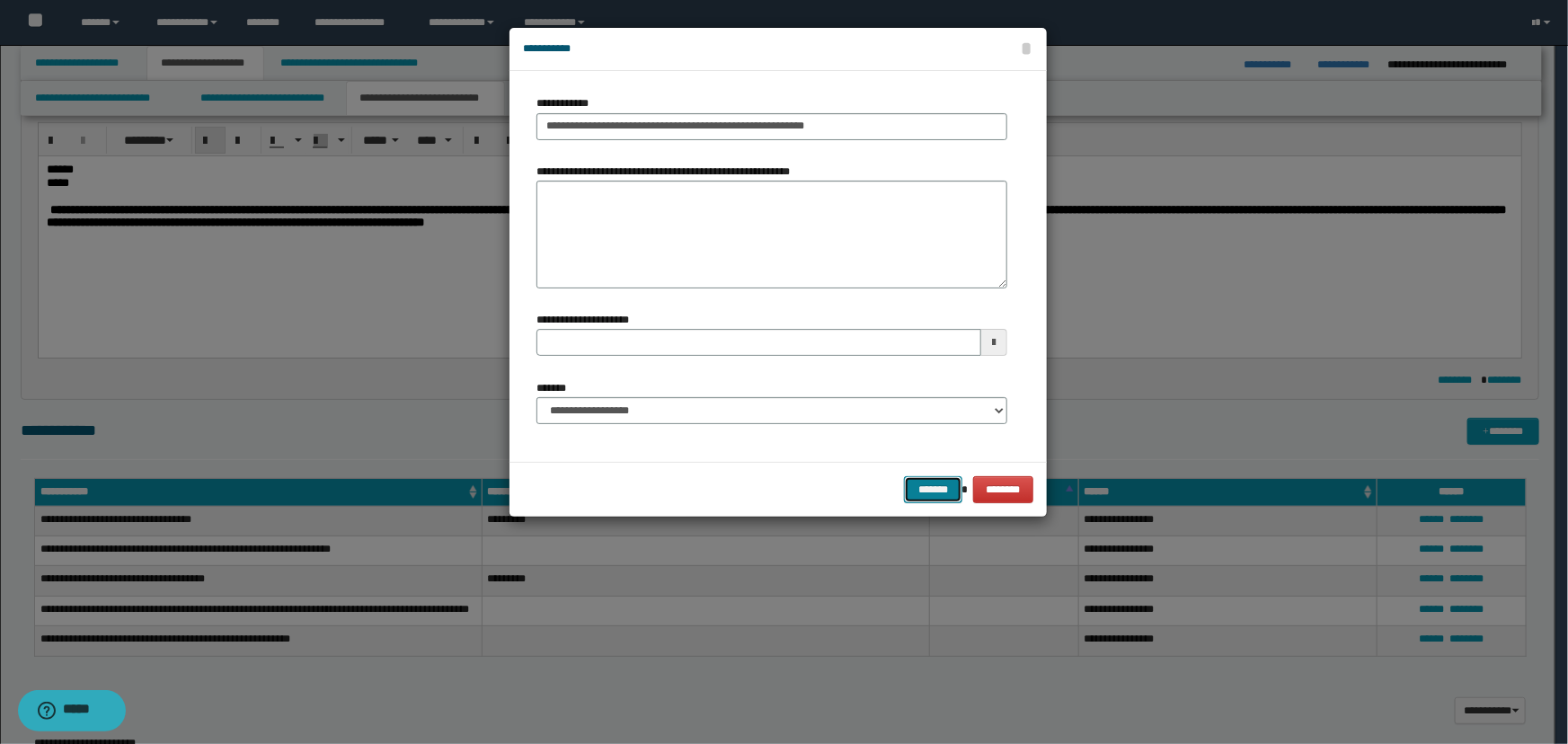 click on "*******" at bounding box center (933, 490) 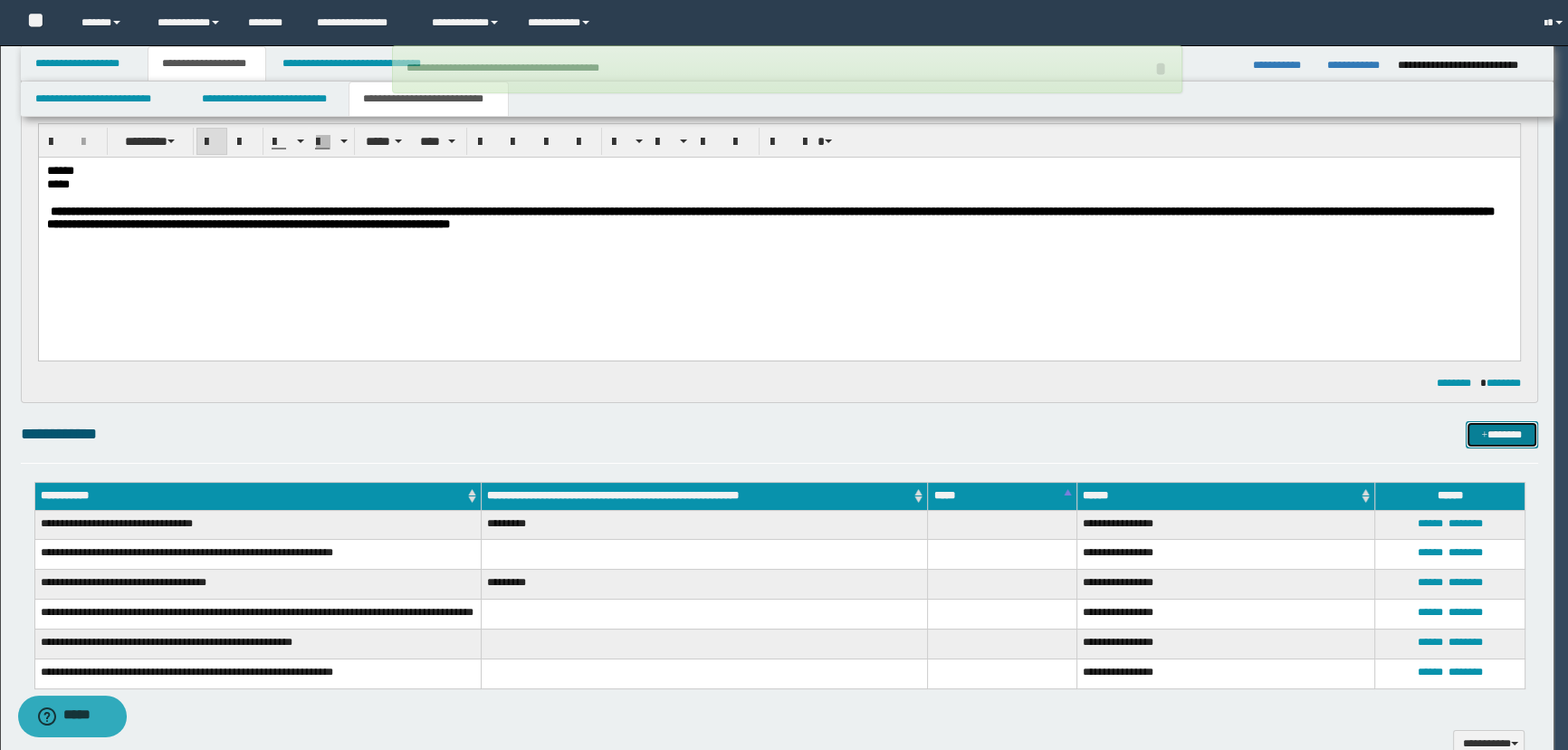 type 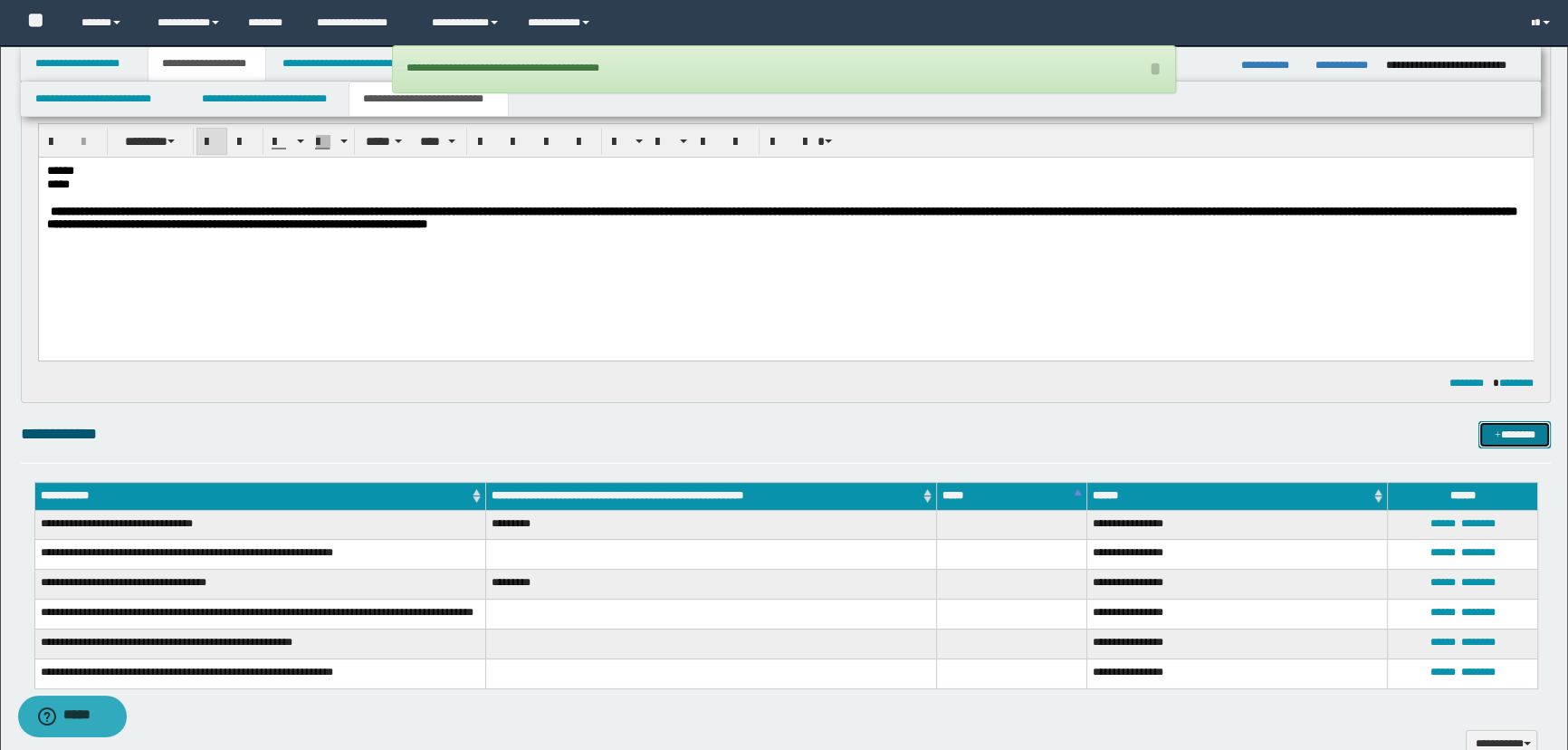 click on "*******" at bounding box center (1515, 435) 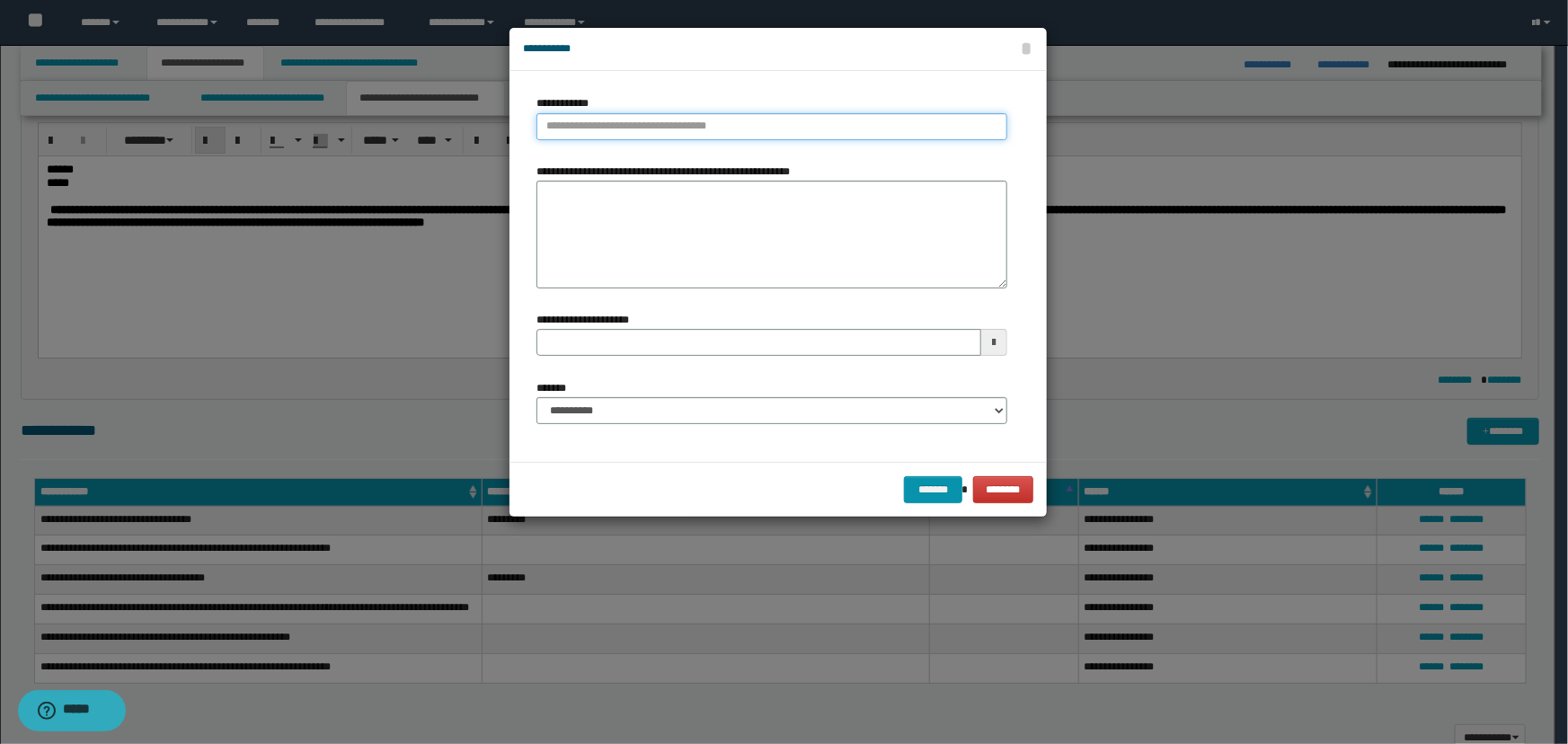 type on "**********" 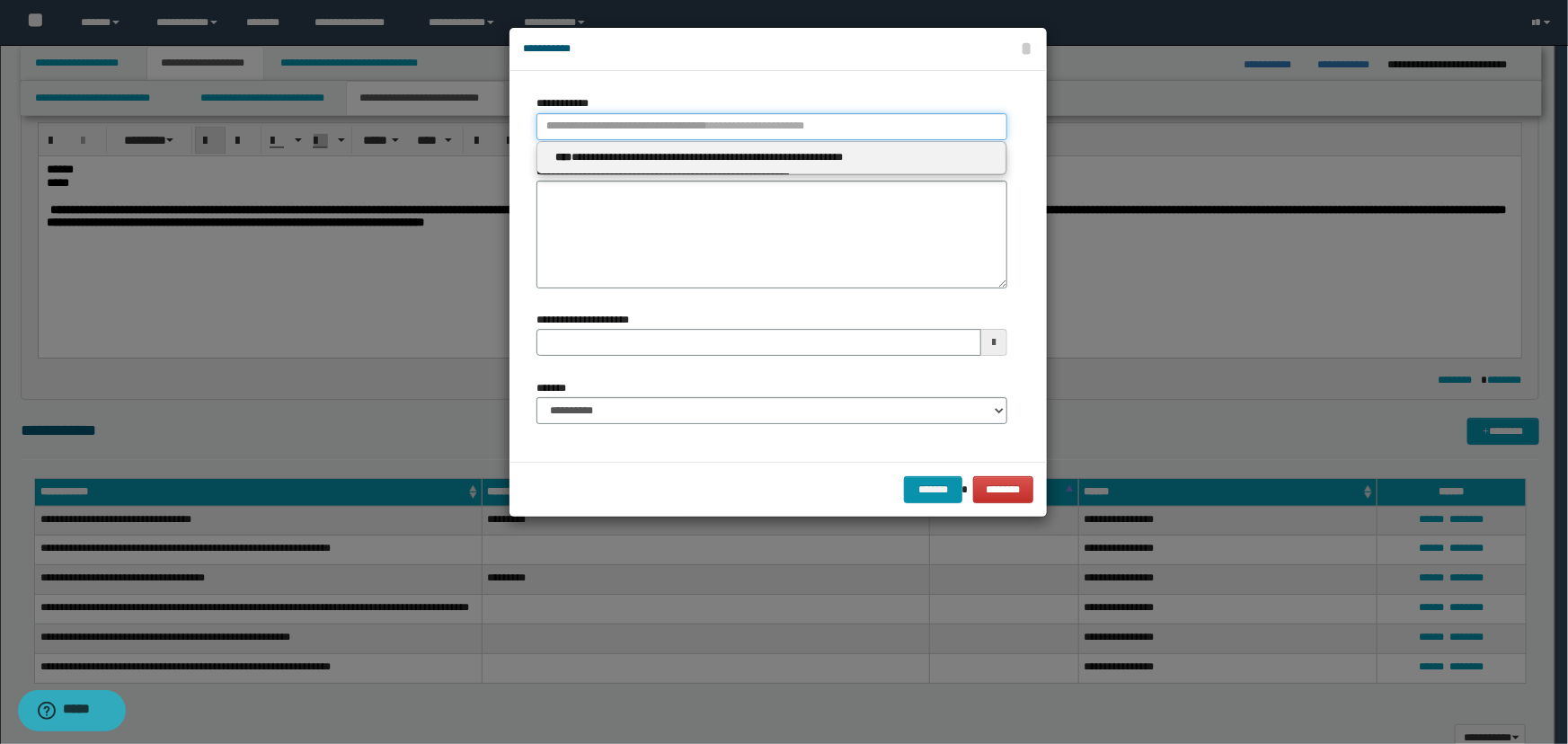 click on "**********" at bounding box center [772, 127] 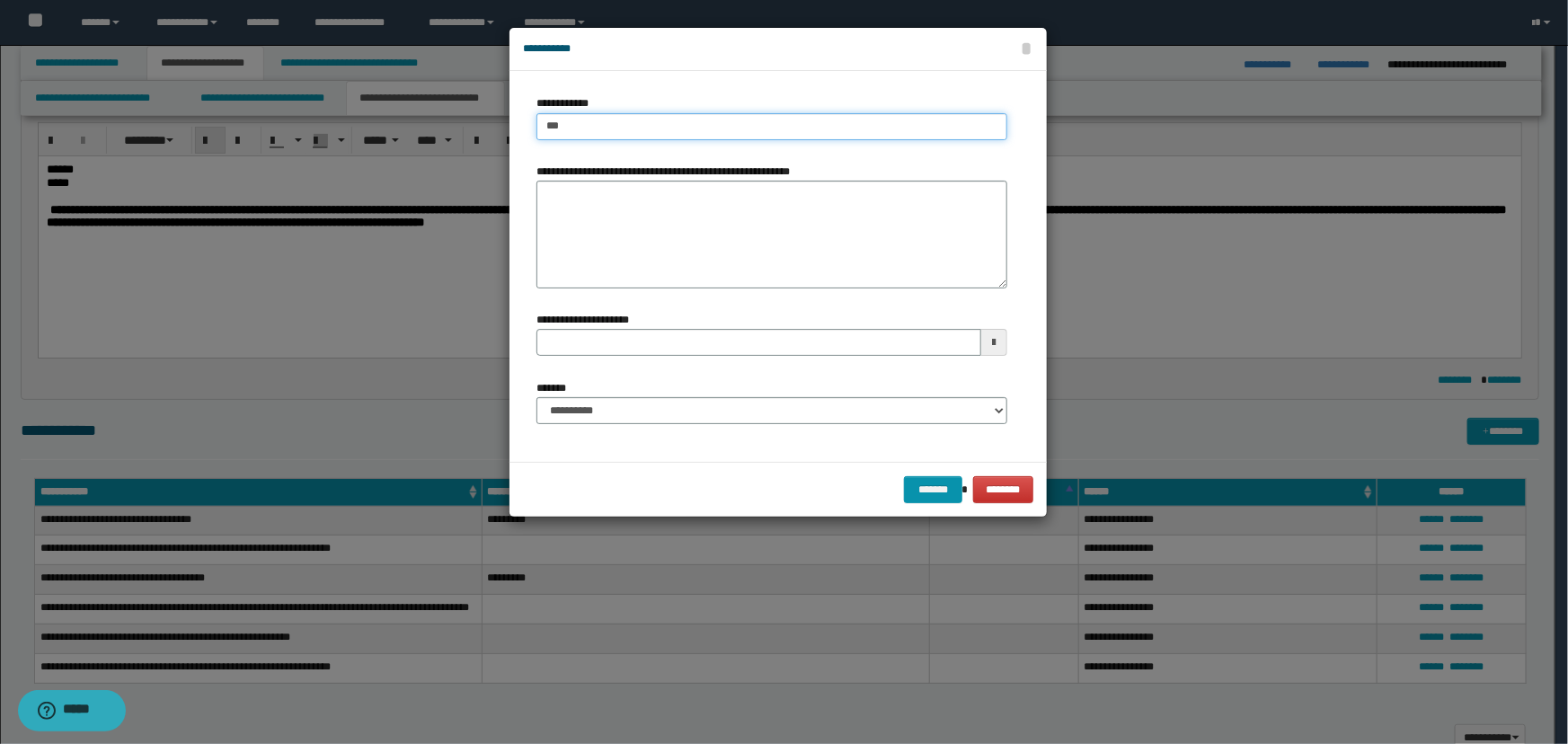 type on "****" 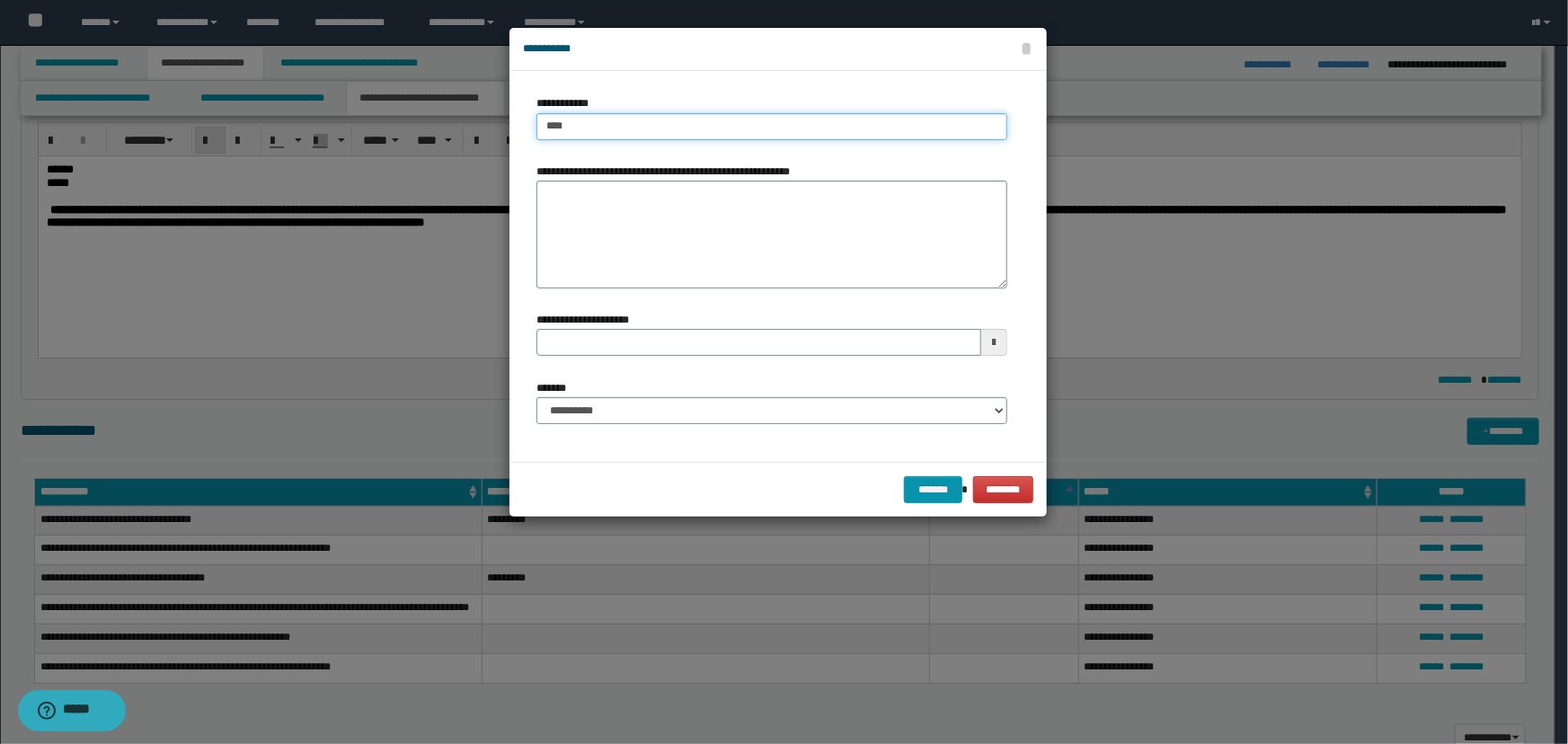 type on "****" 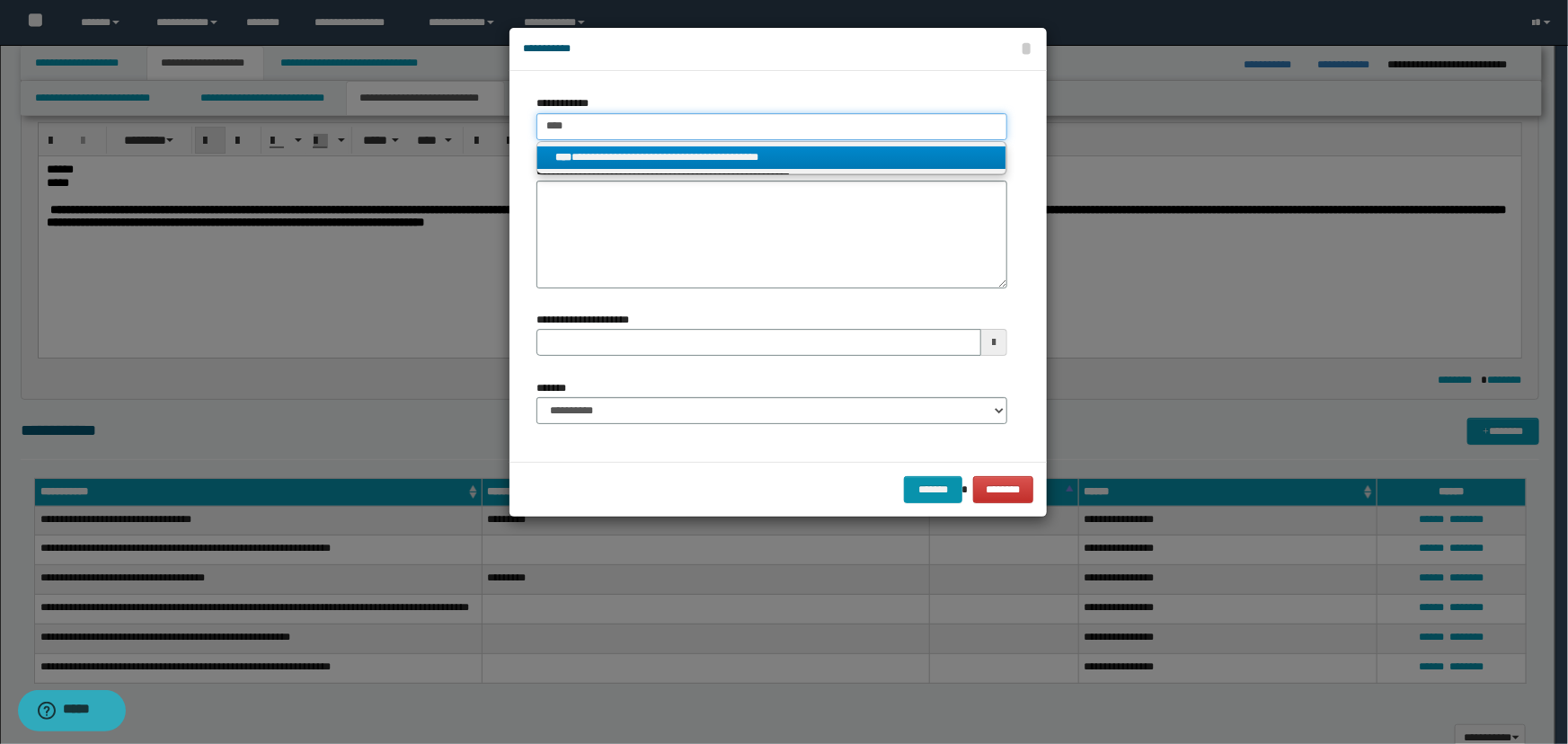 type on "****" 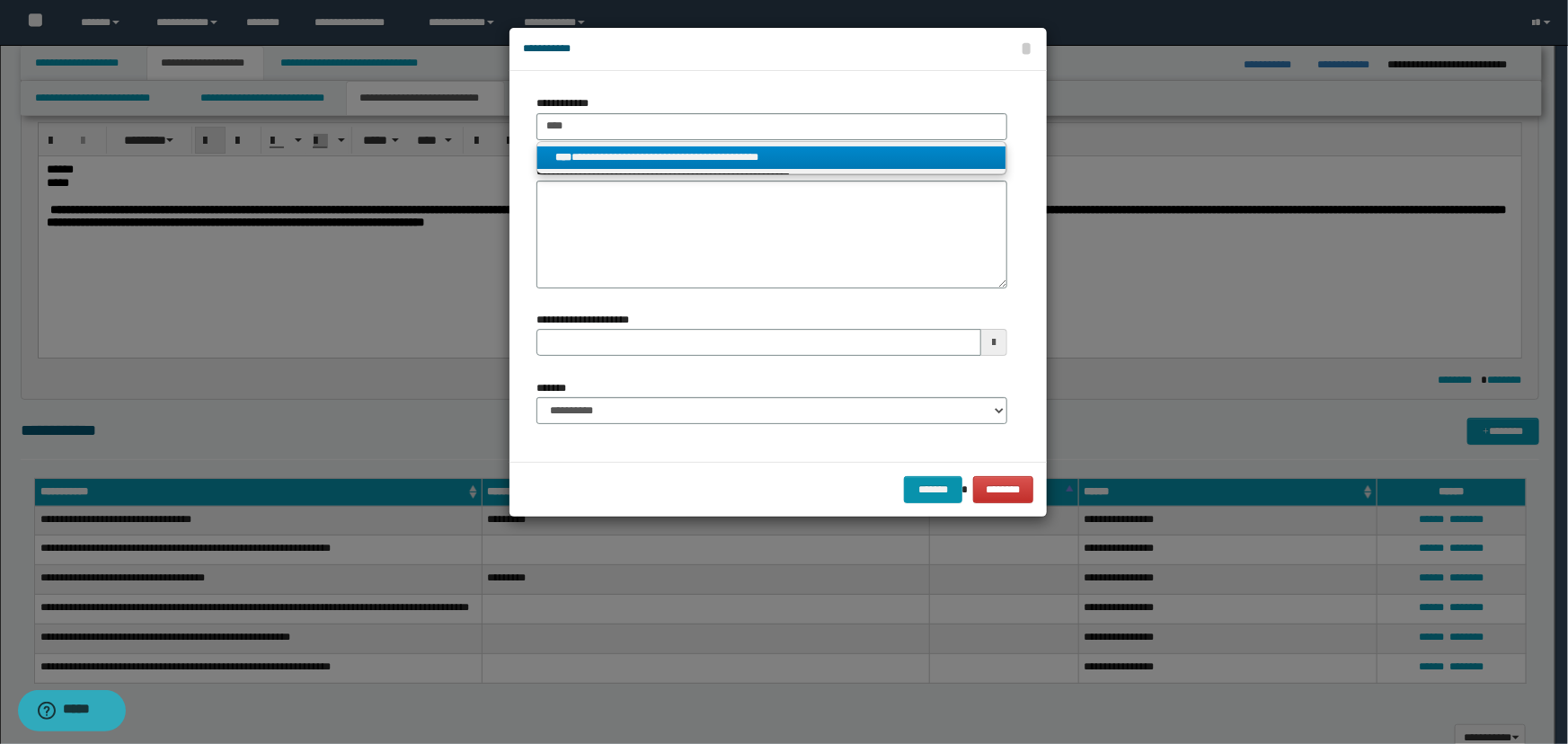 click on "**********" at bounding box center (772, 157) 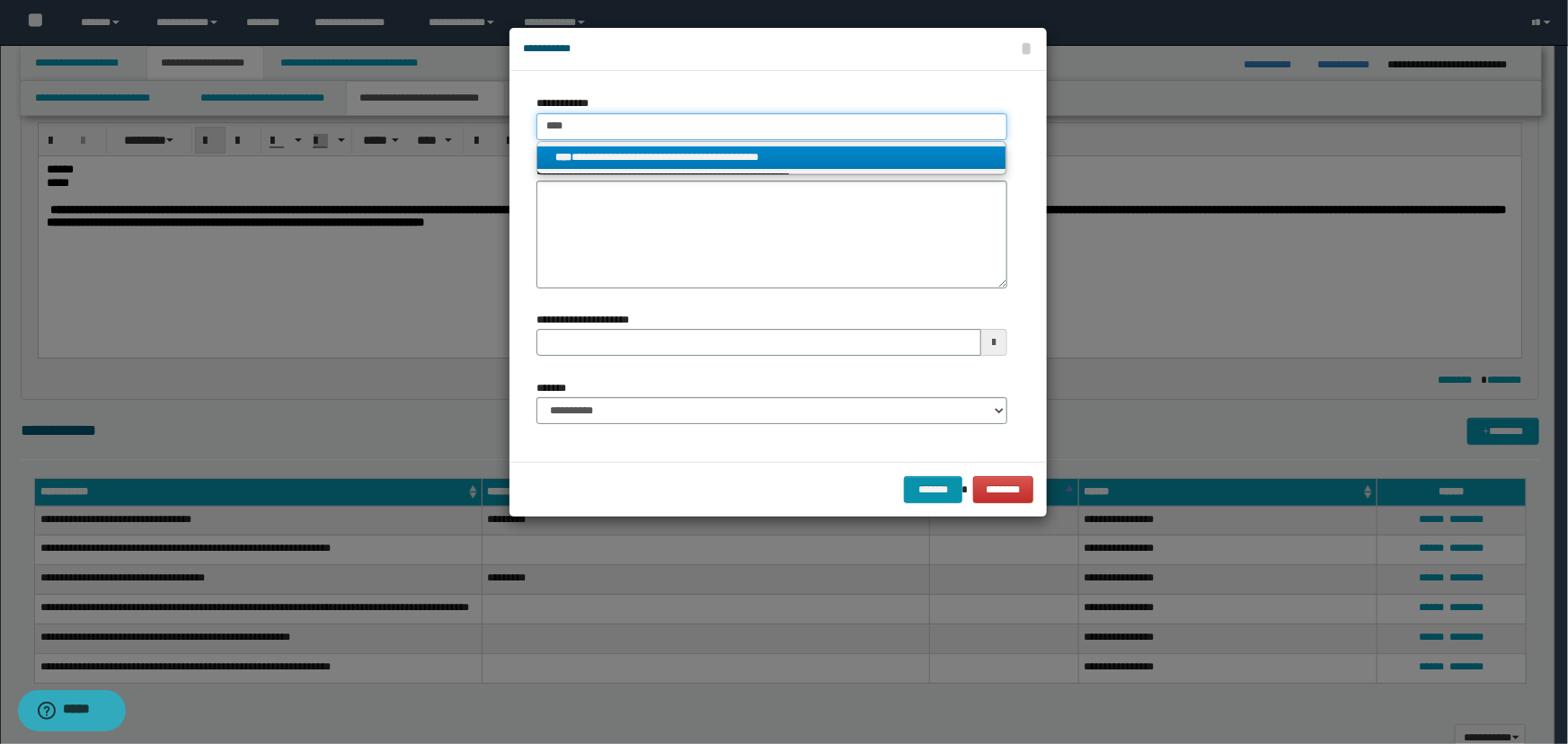 type 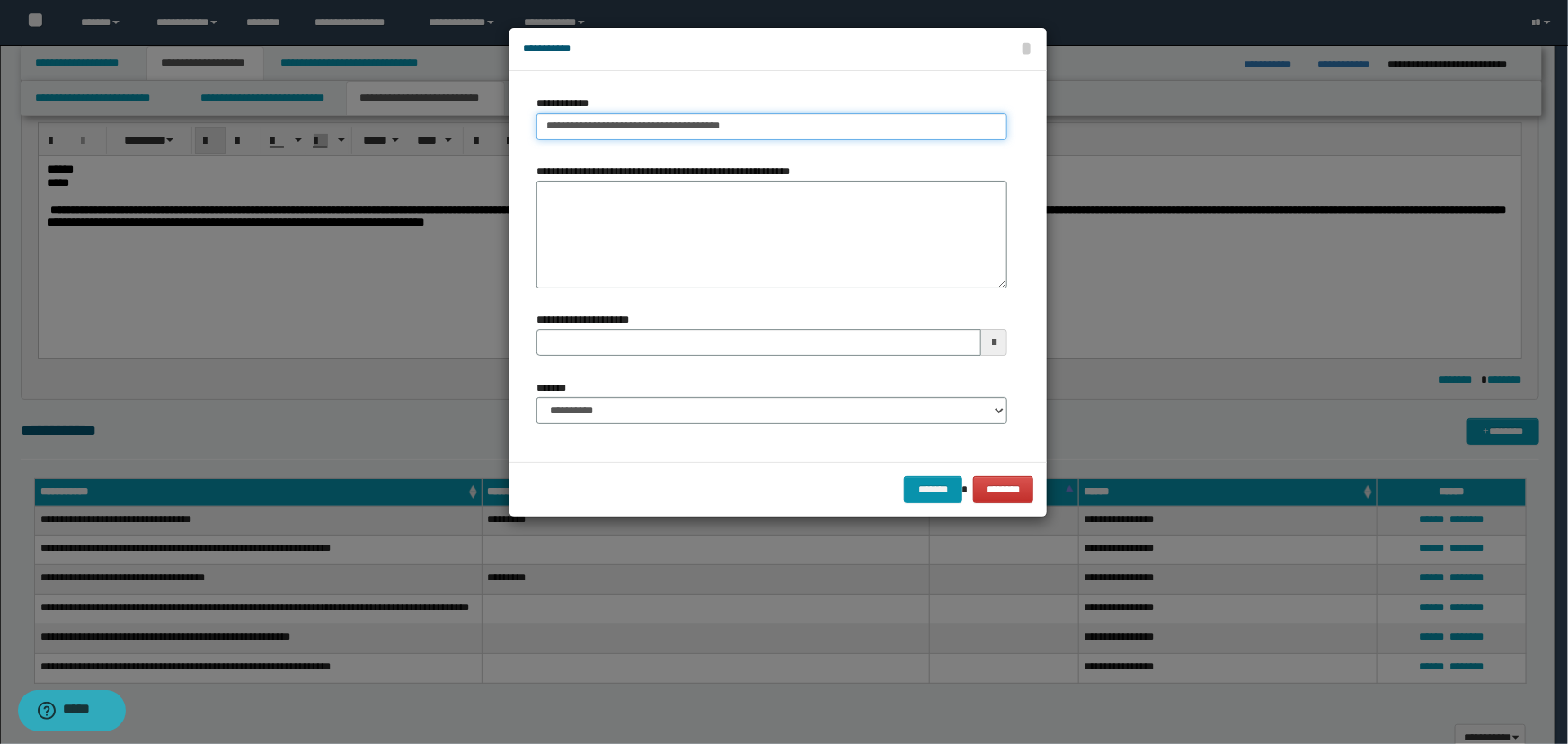 type 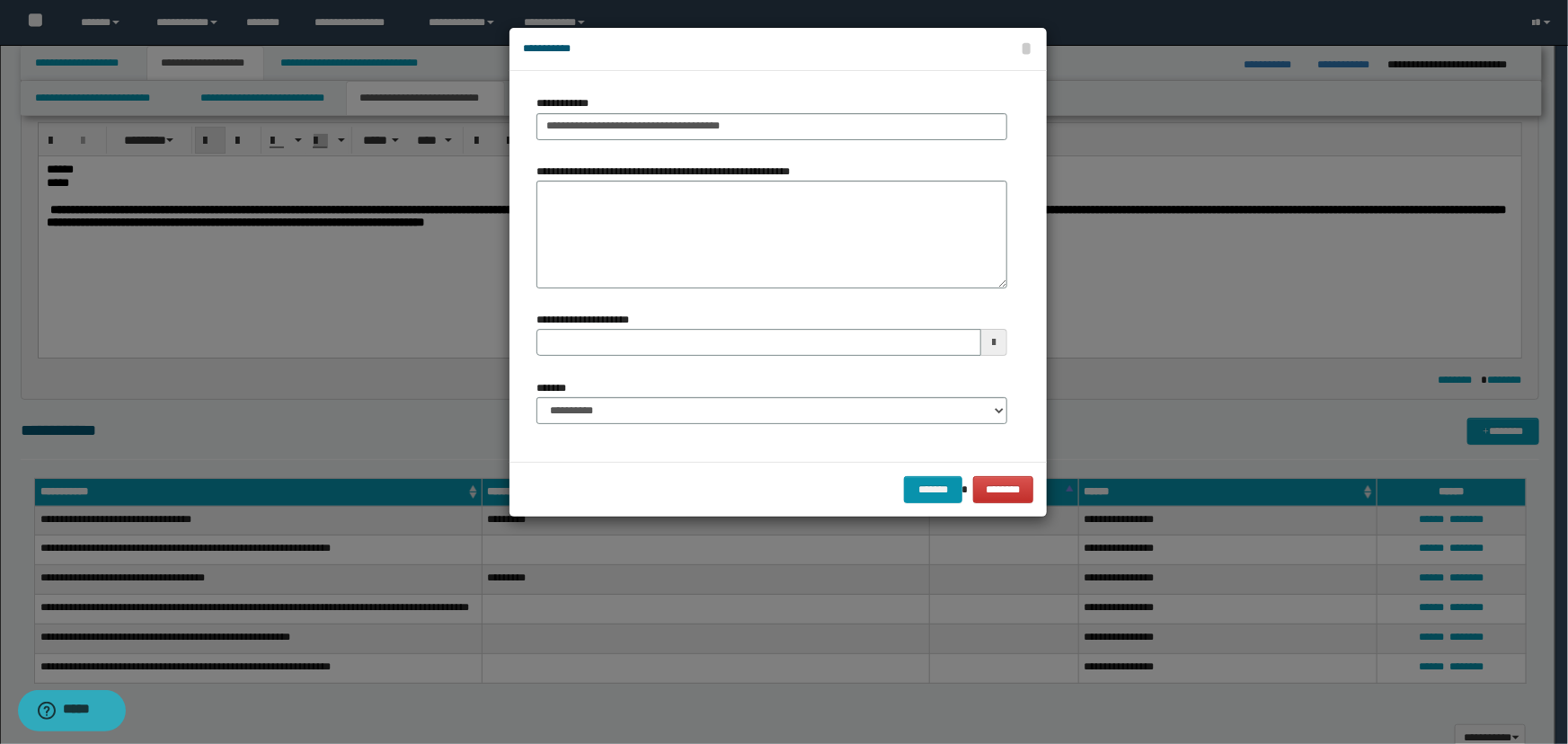 click on "**********" at bounding box center [772, 402] 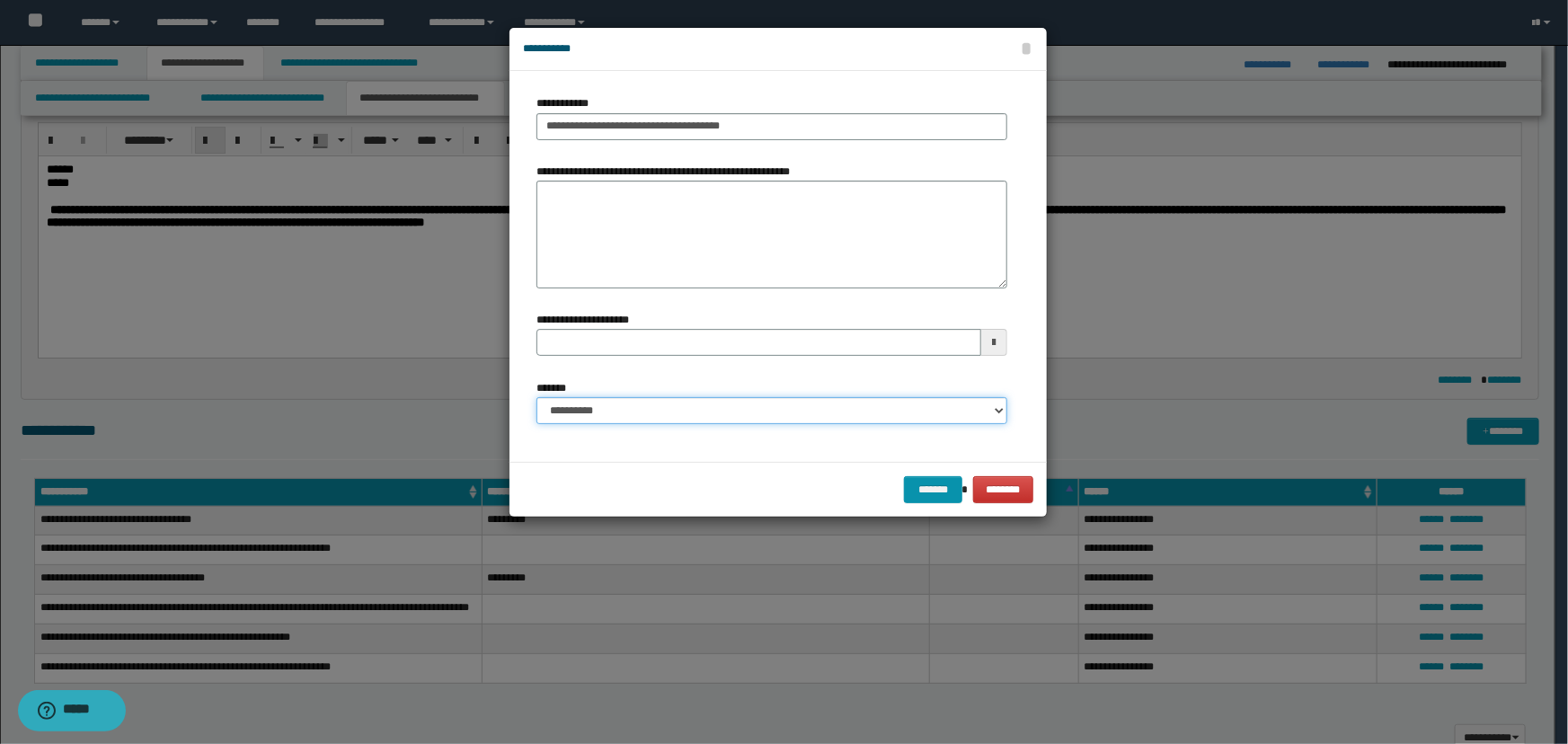 click on "**********" at bounding box center (772, 411) 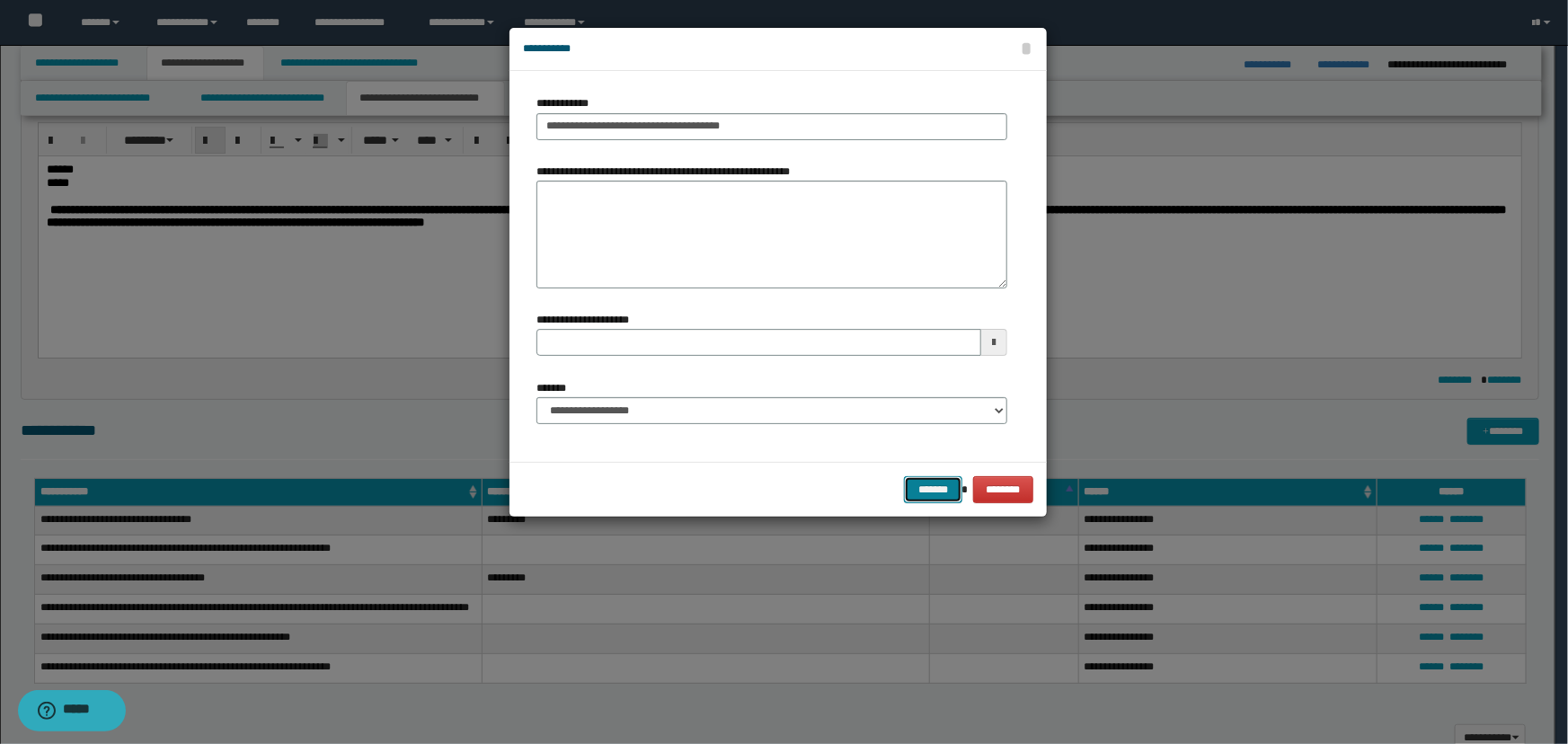 click on "*******" at bounding box center (933, 490) 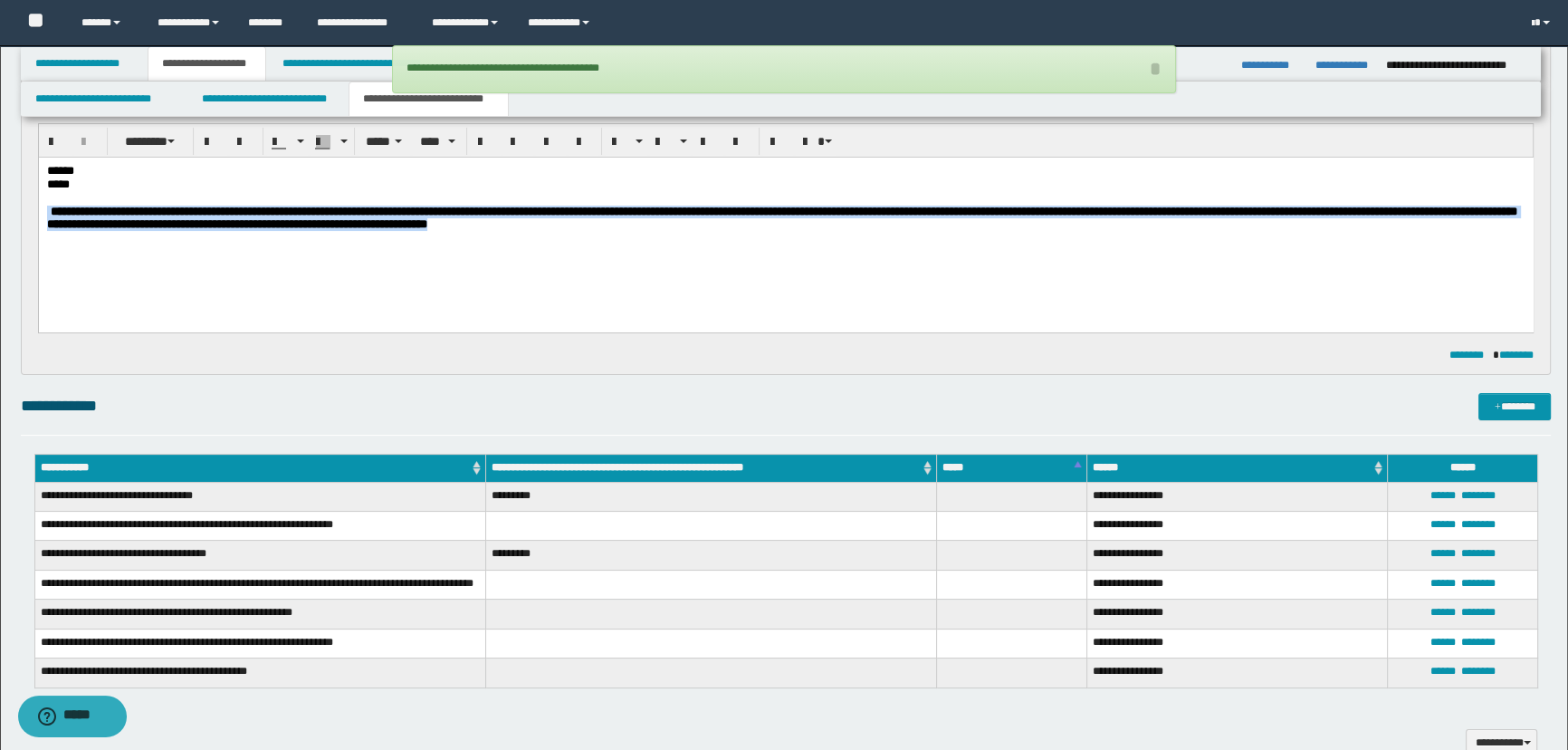 drag, startPoint x: 994, startPoint y: 230, endPoint x: 14, endPoint y: 213, distance: 980.1474 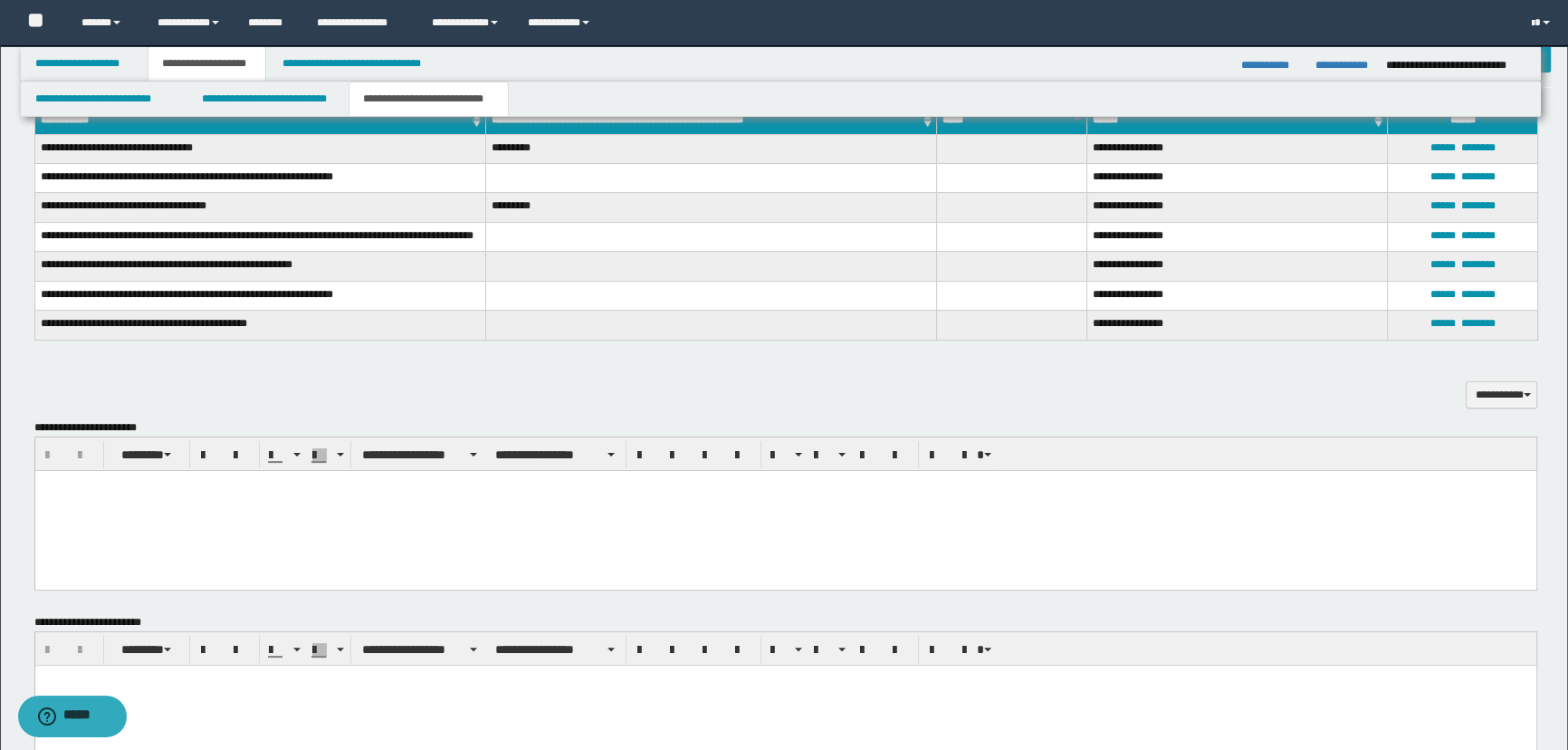 scroll, scrollTop: 494, scrollLeft: 0, axis: vertical 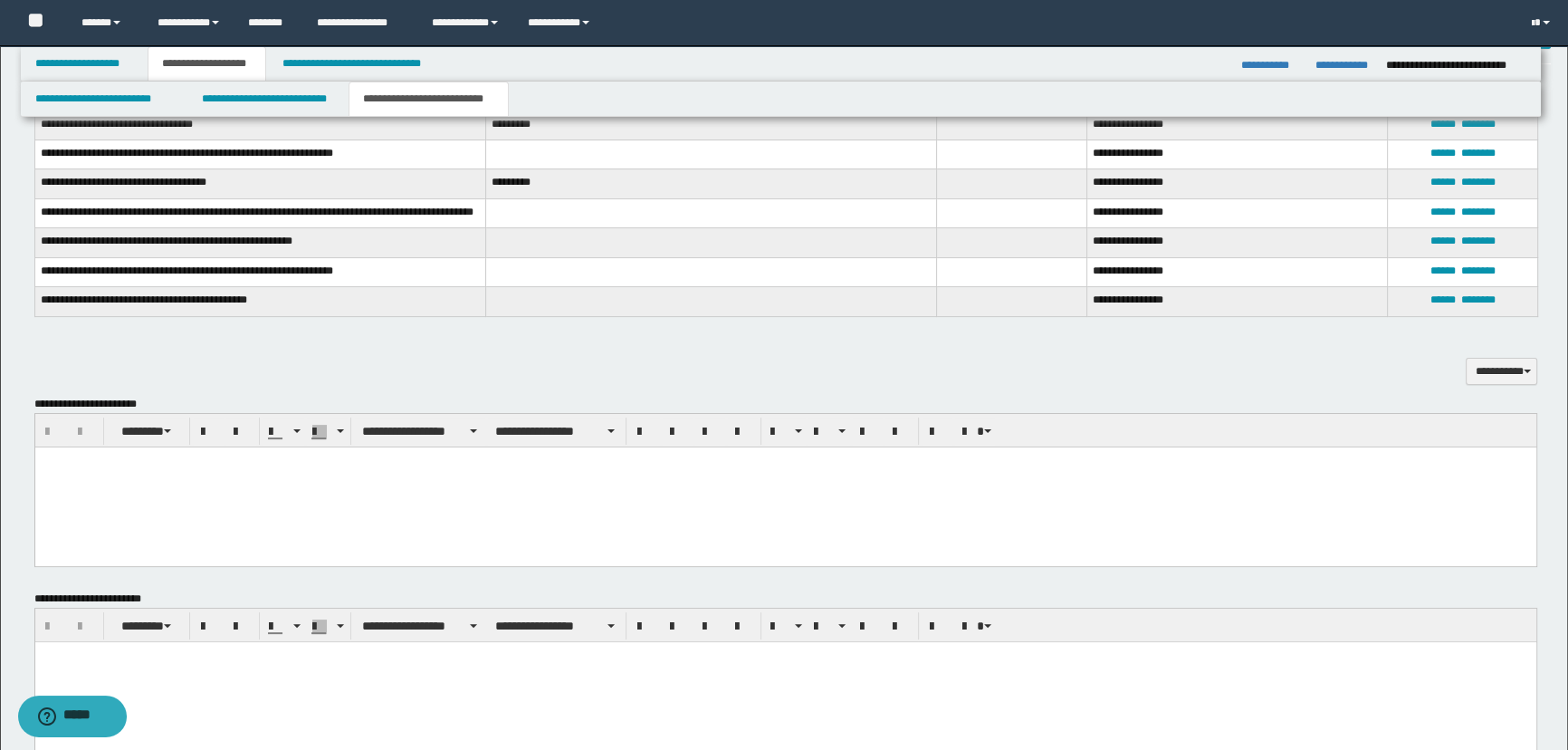 click at bounding box center [785, 484] 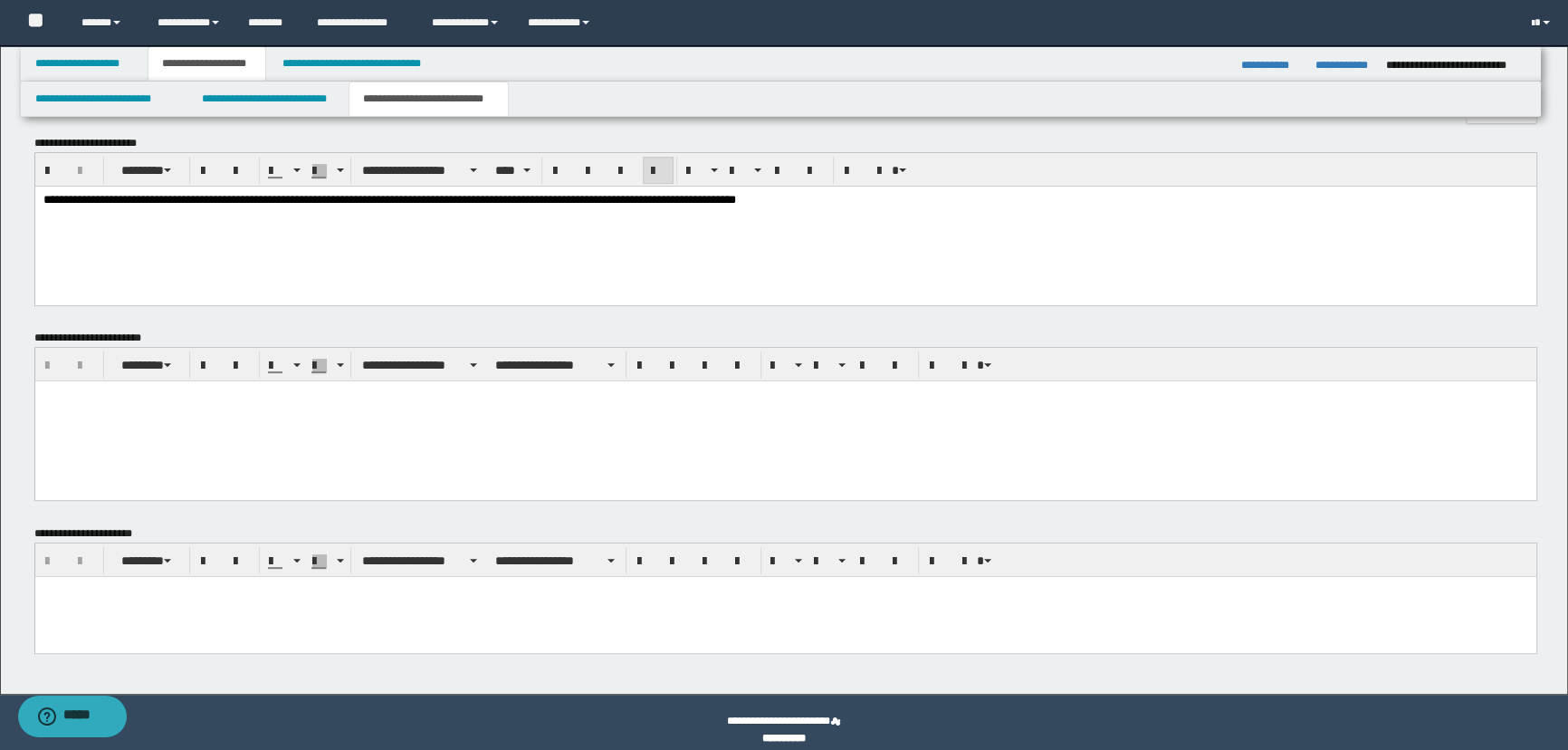 scroll, scrollTop: 769, scrollLeft: 0, axis: vertical 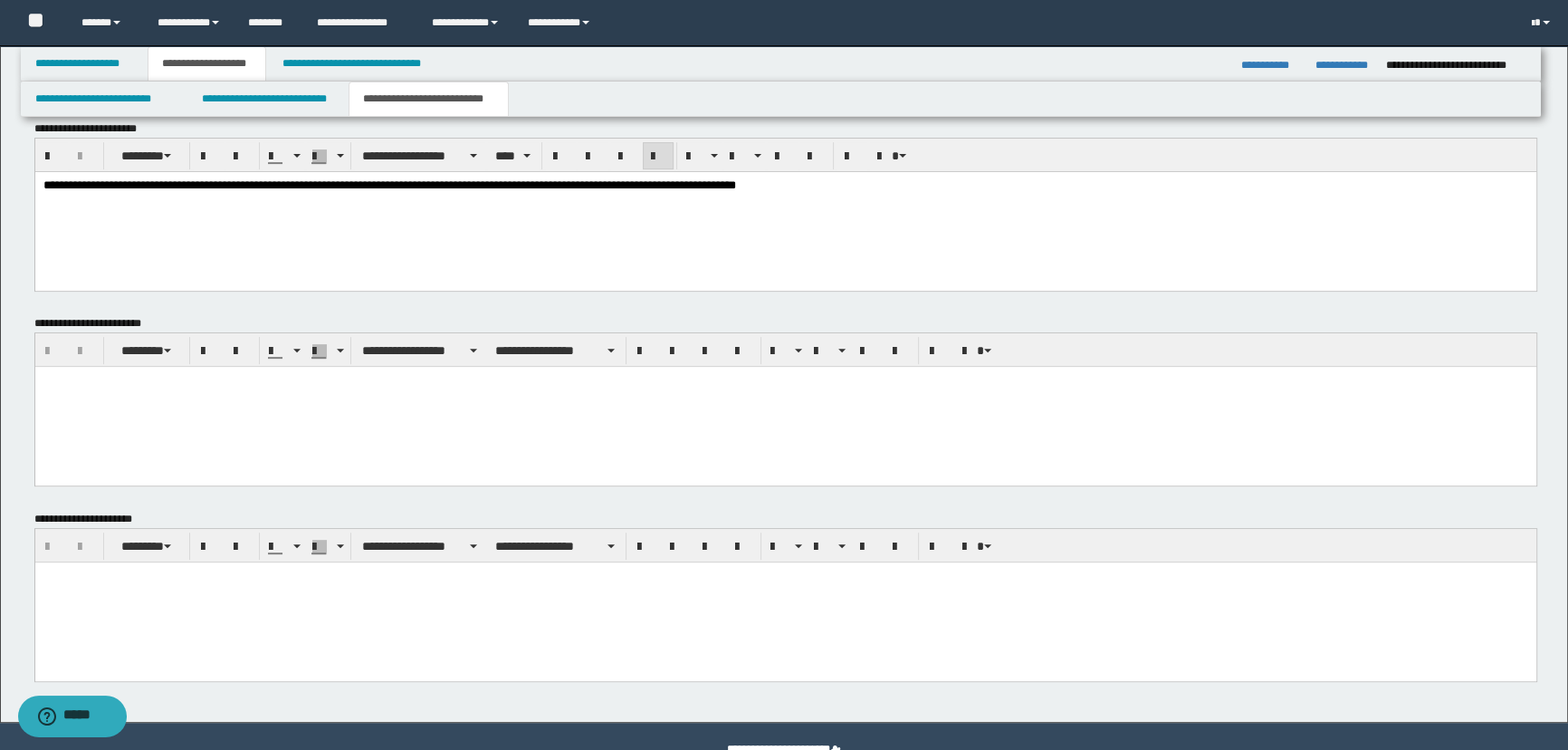 click at bounding box center [785, 598] 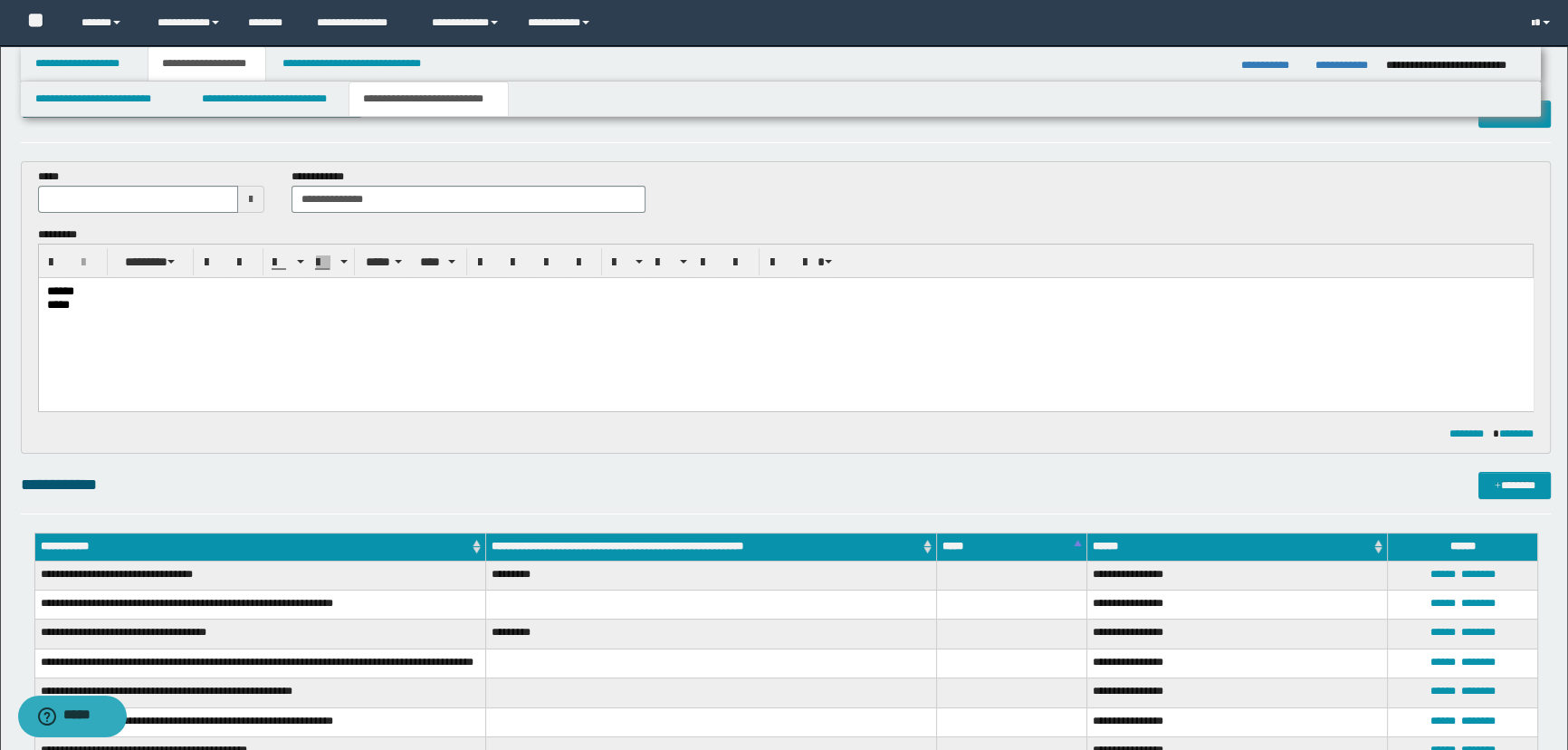 scroll, scrollTop: 27, scrollLeft: 0, axis: vertical 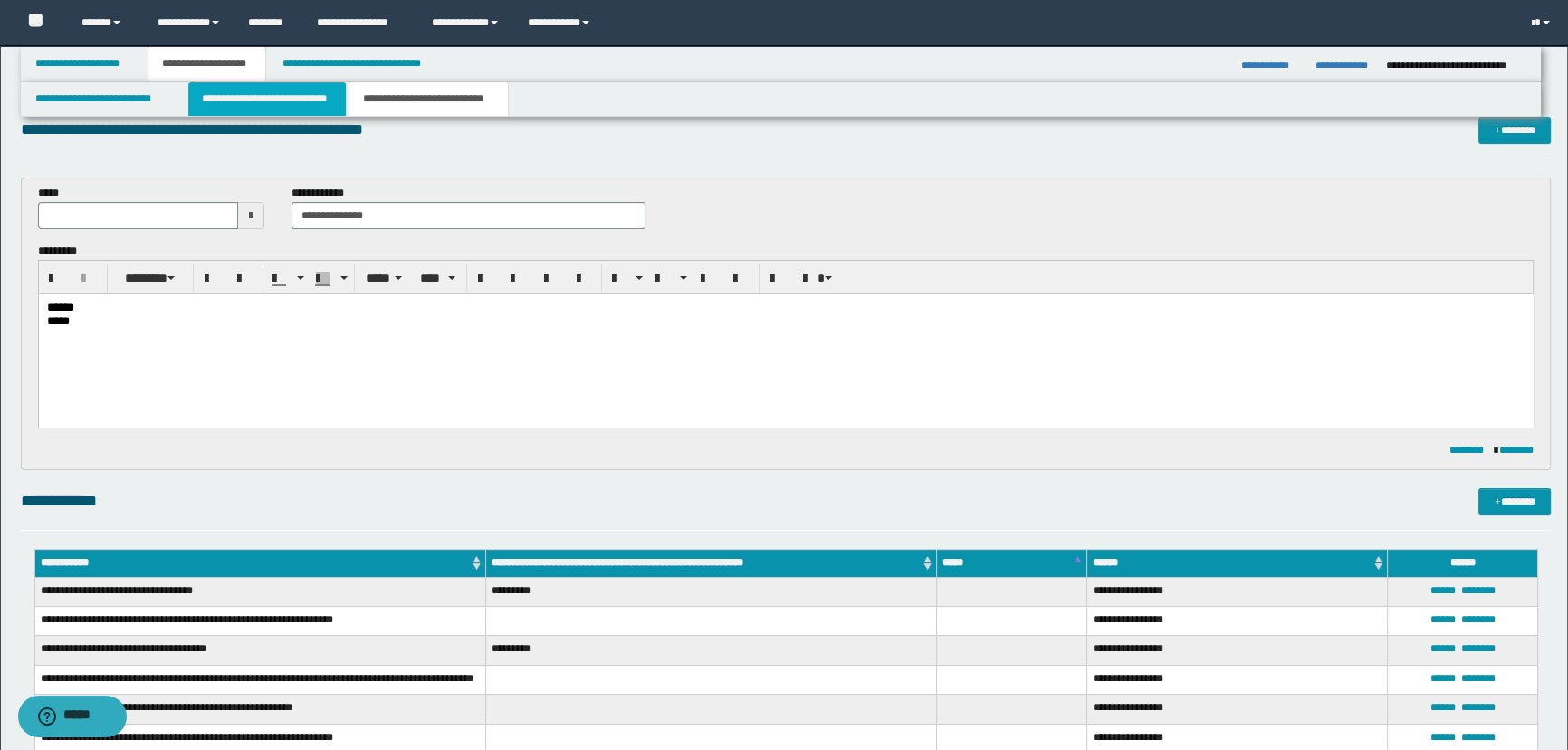 click on "**********" at bounding box center (266, 99) 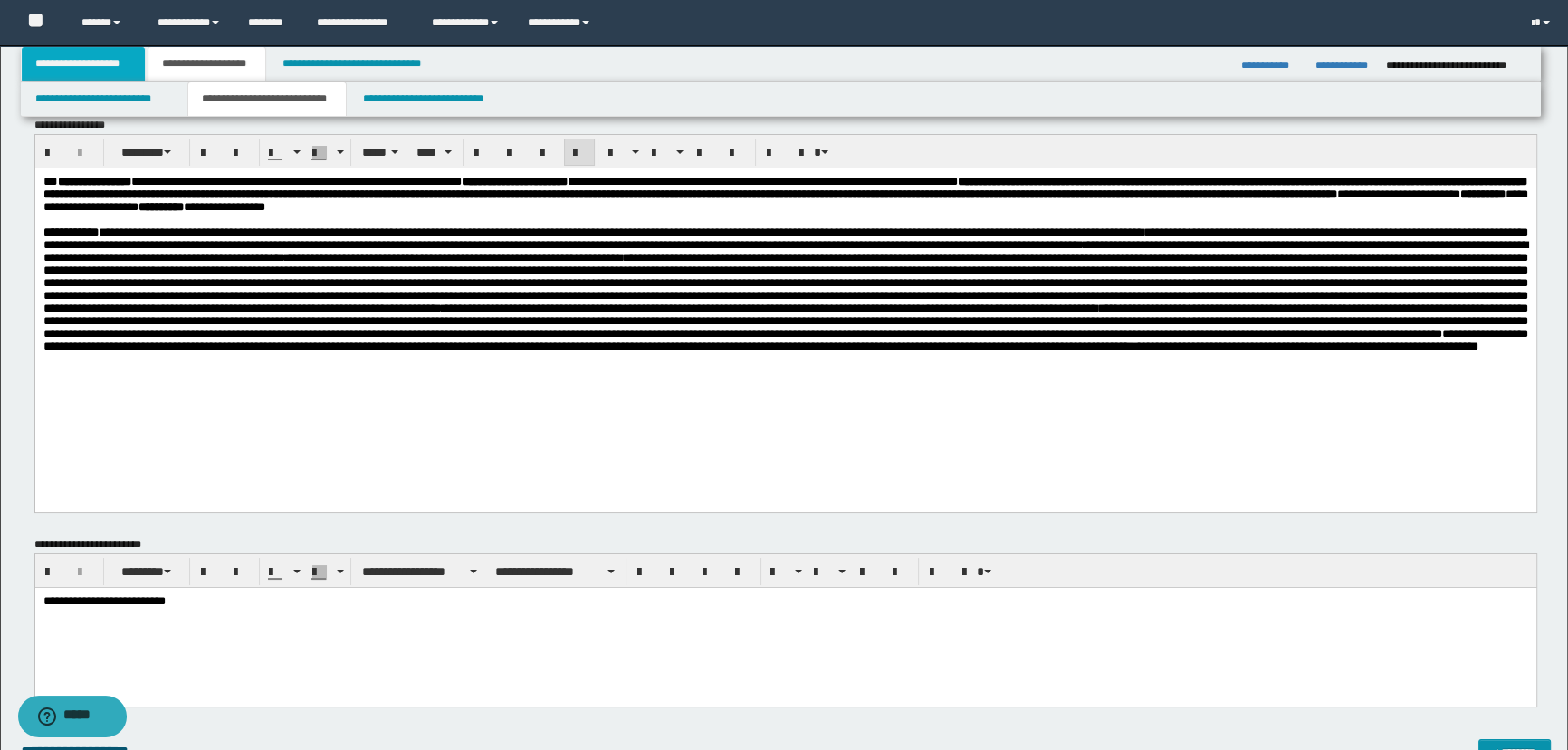 click on "**********" at bounding box center (83, 63) 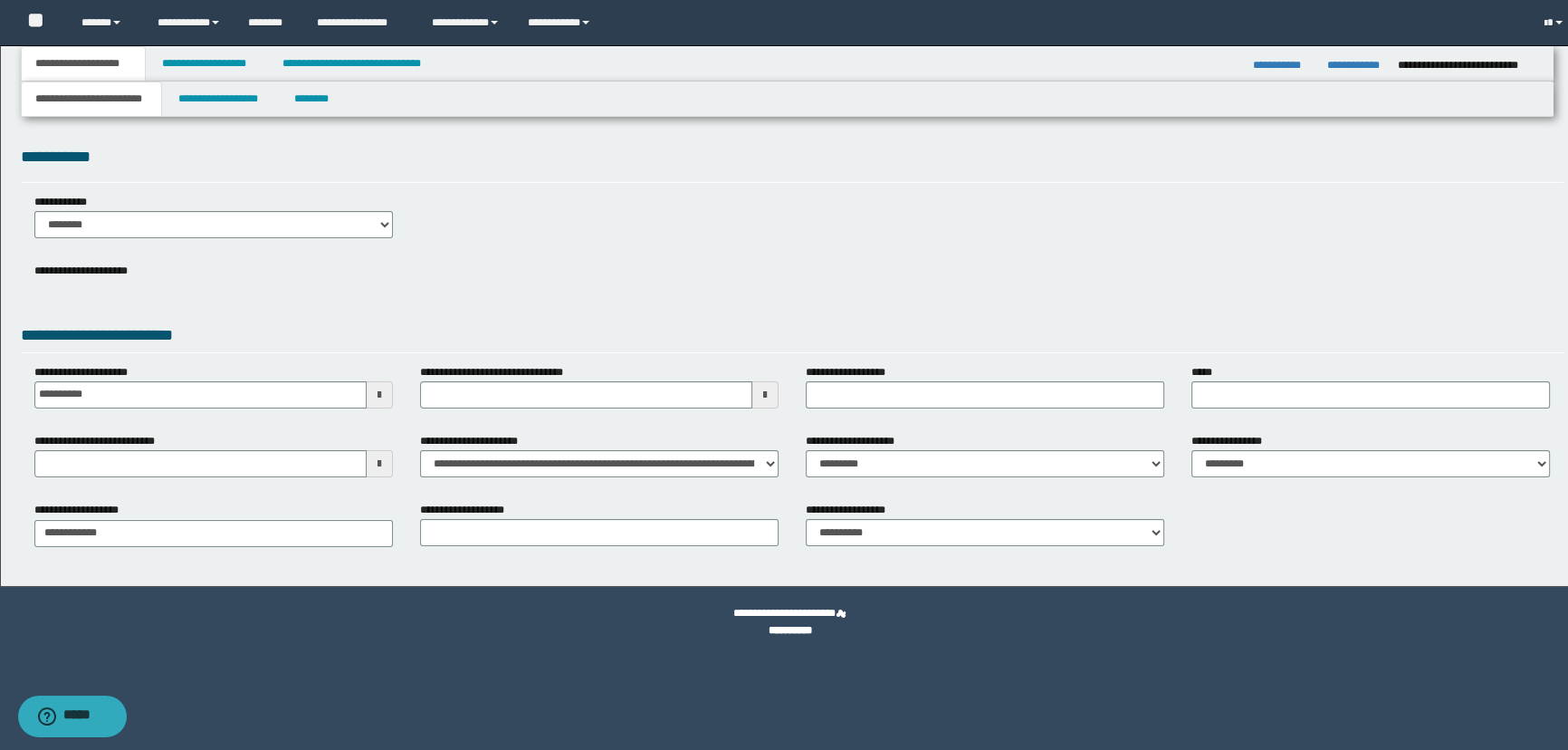 scroll, scrollTop: 0, scrollLeft: 0, axis: both 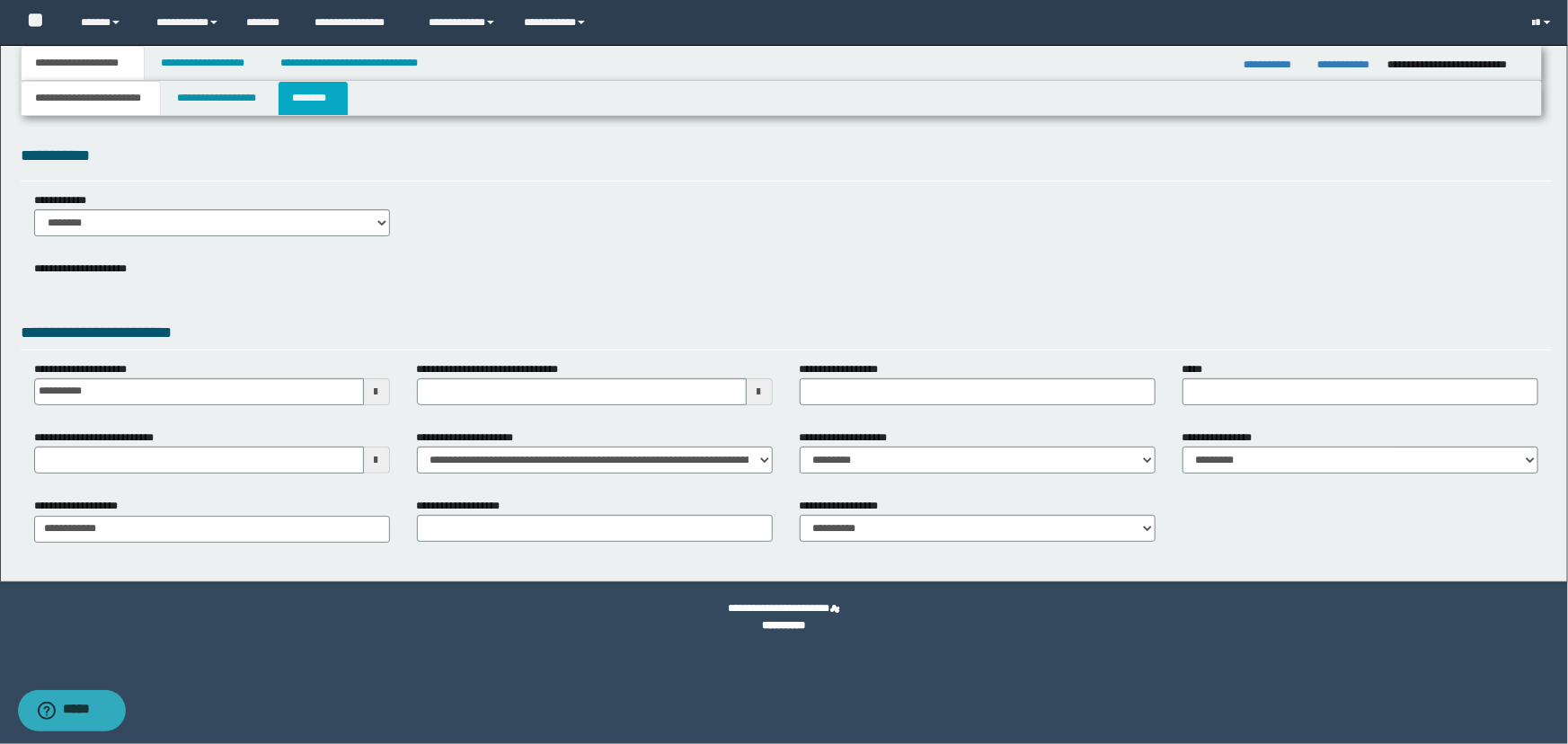 click on "********" at bounding box center [313, 98] 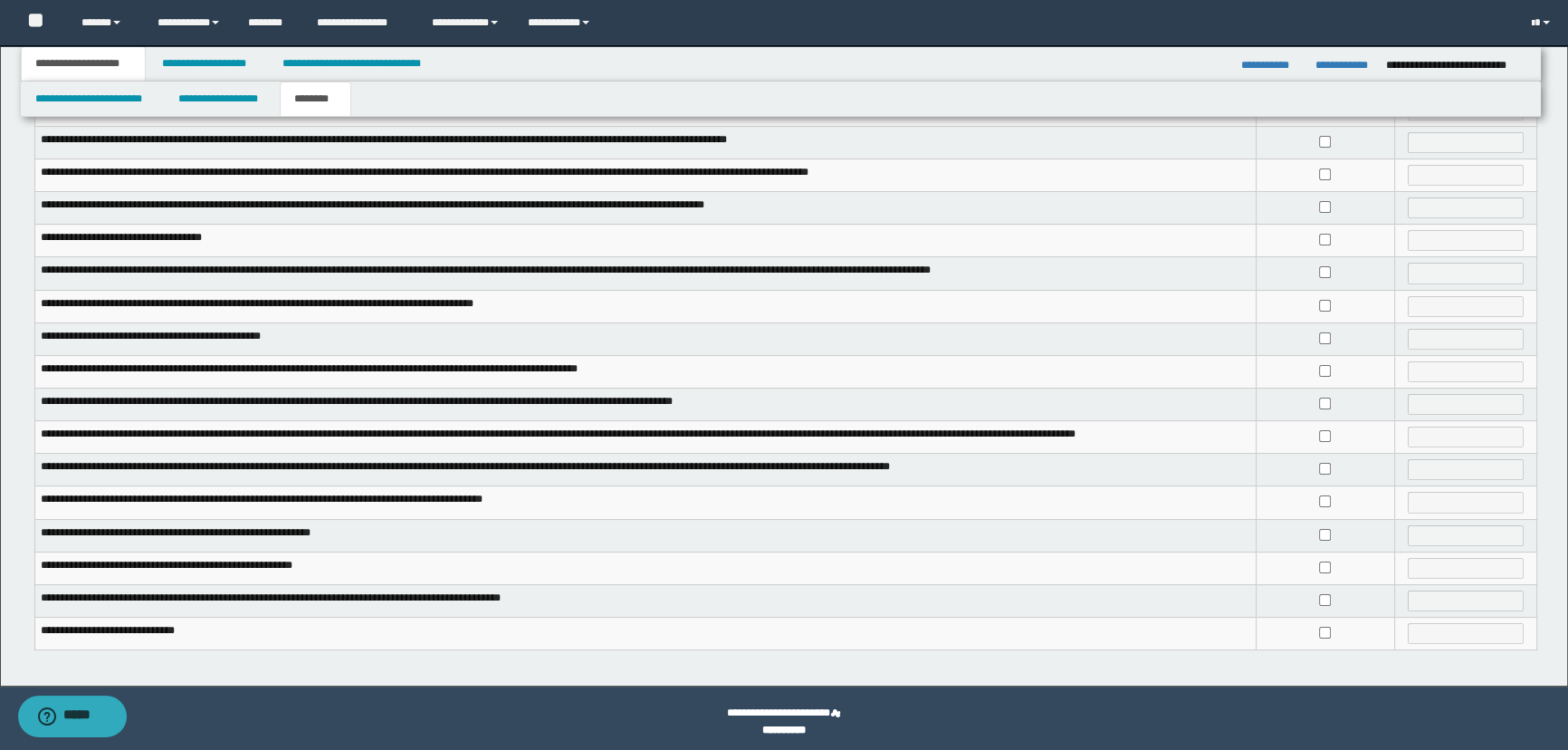 scroll, scrollTop: 254, scrollLeft: 0, axis: vertical 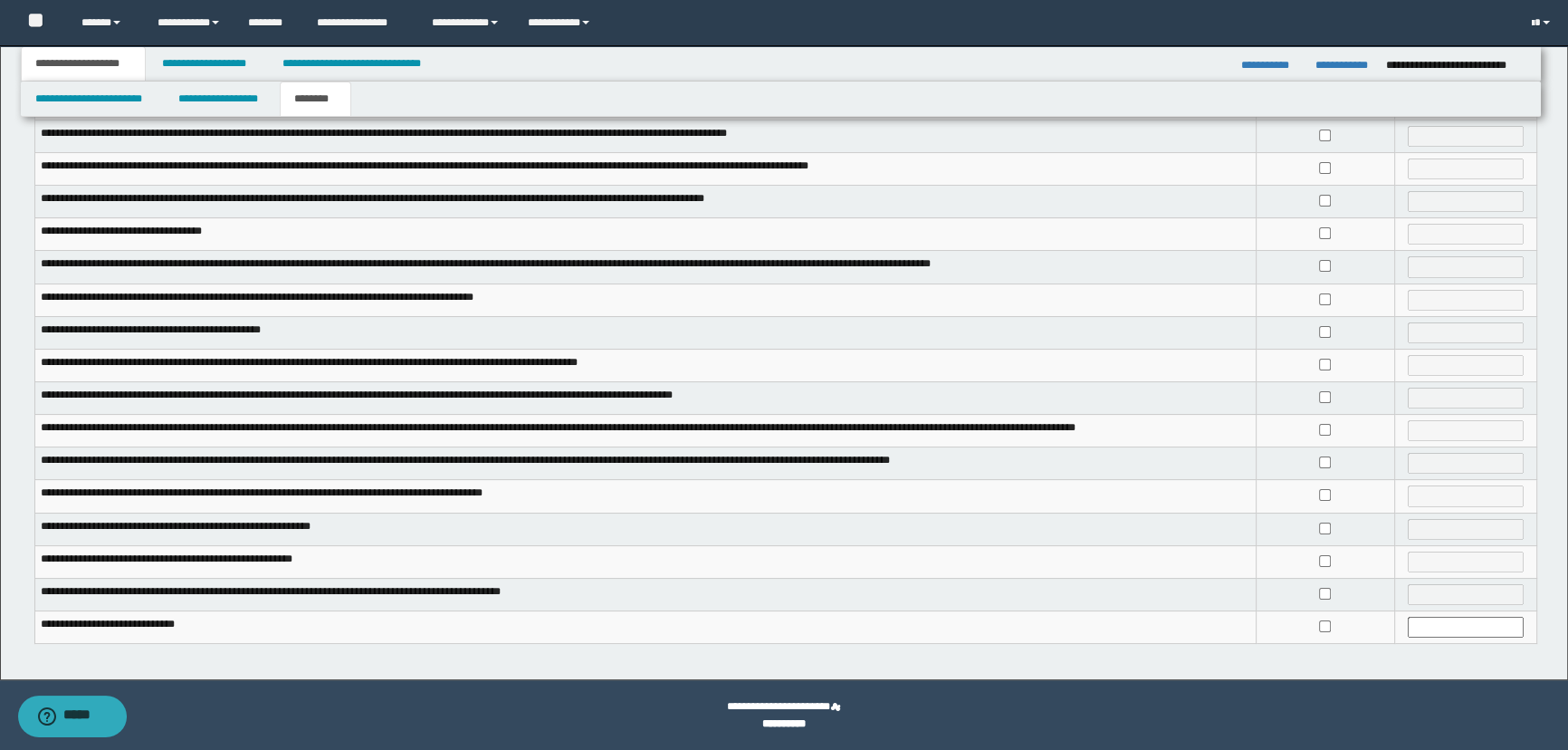 click at bounding box center [1324, 464] 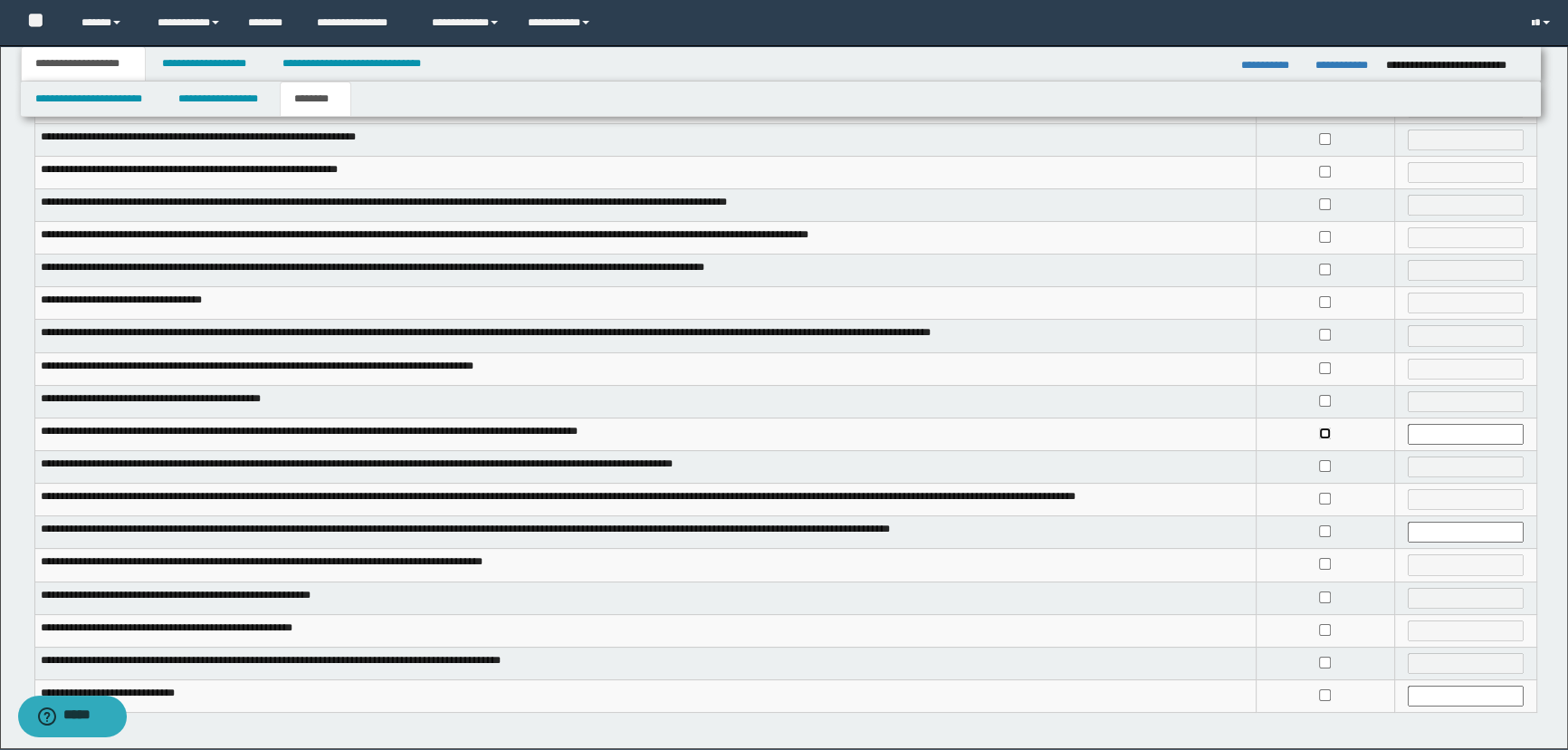 scroll, scrollTop: 7, scrollLeft: 0, axis: vertical 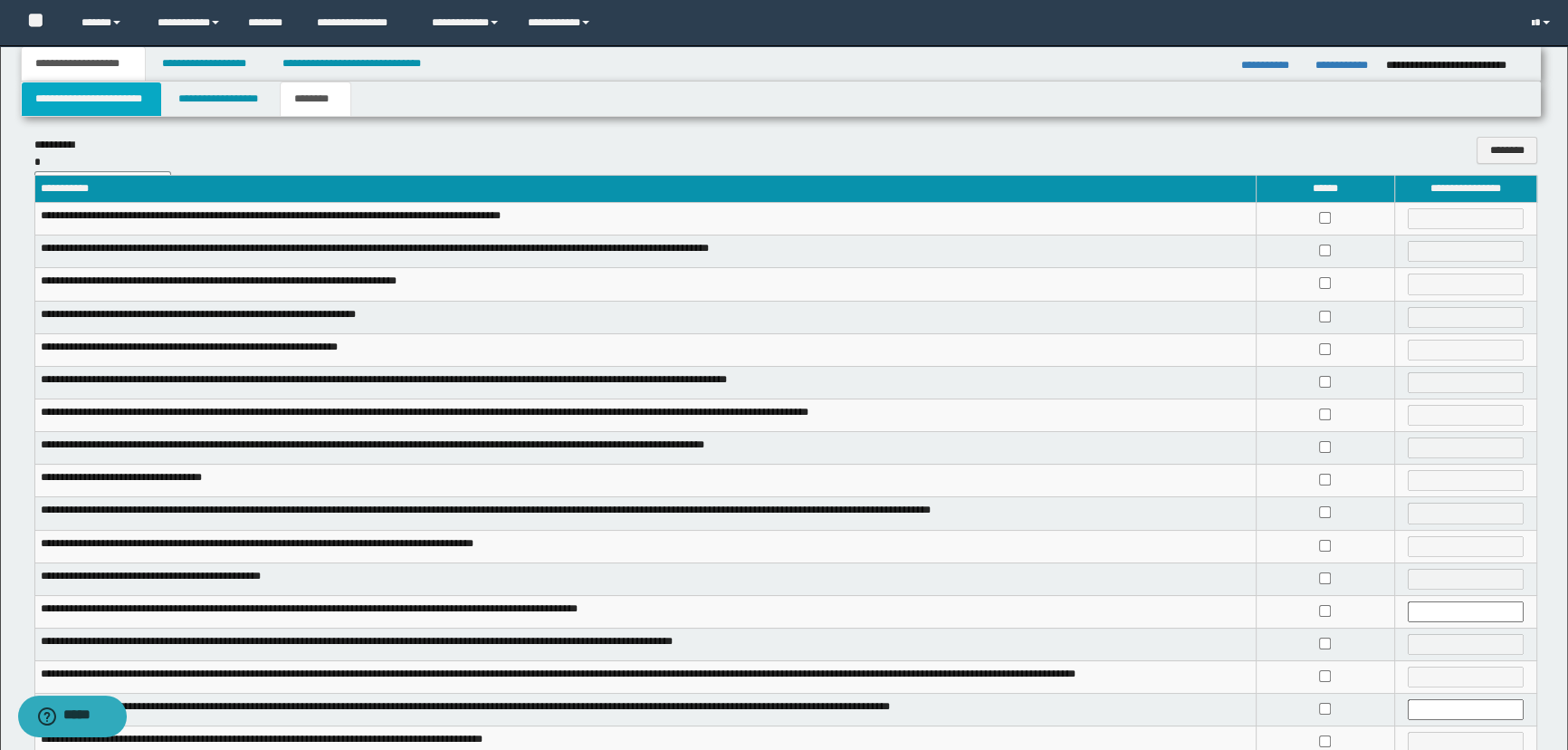 click on "**********" at bounding box center (91, 99) 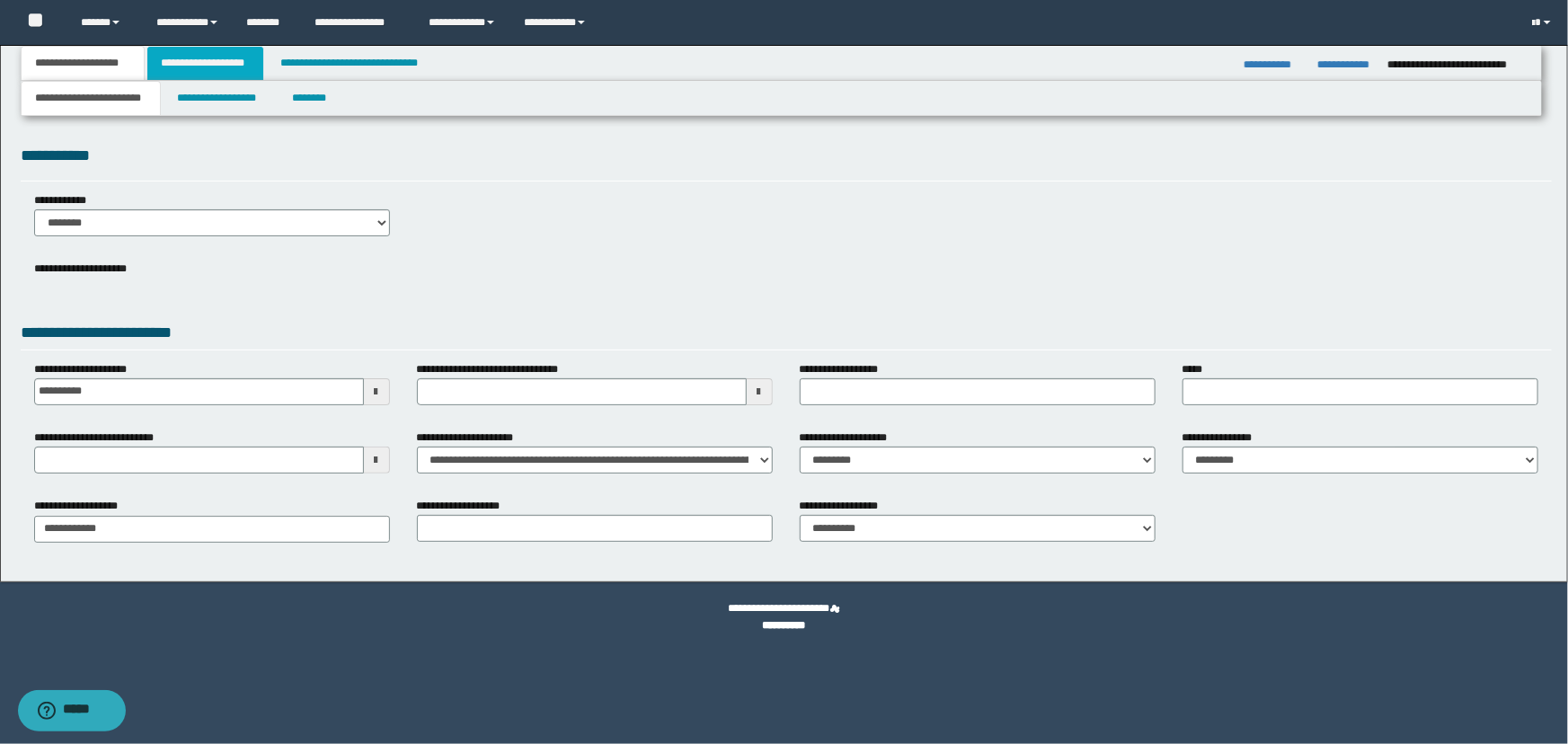 click on "**********" at bounding box center (205, 63) 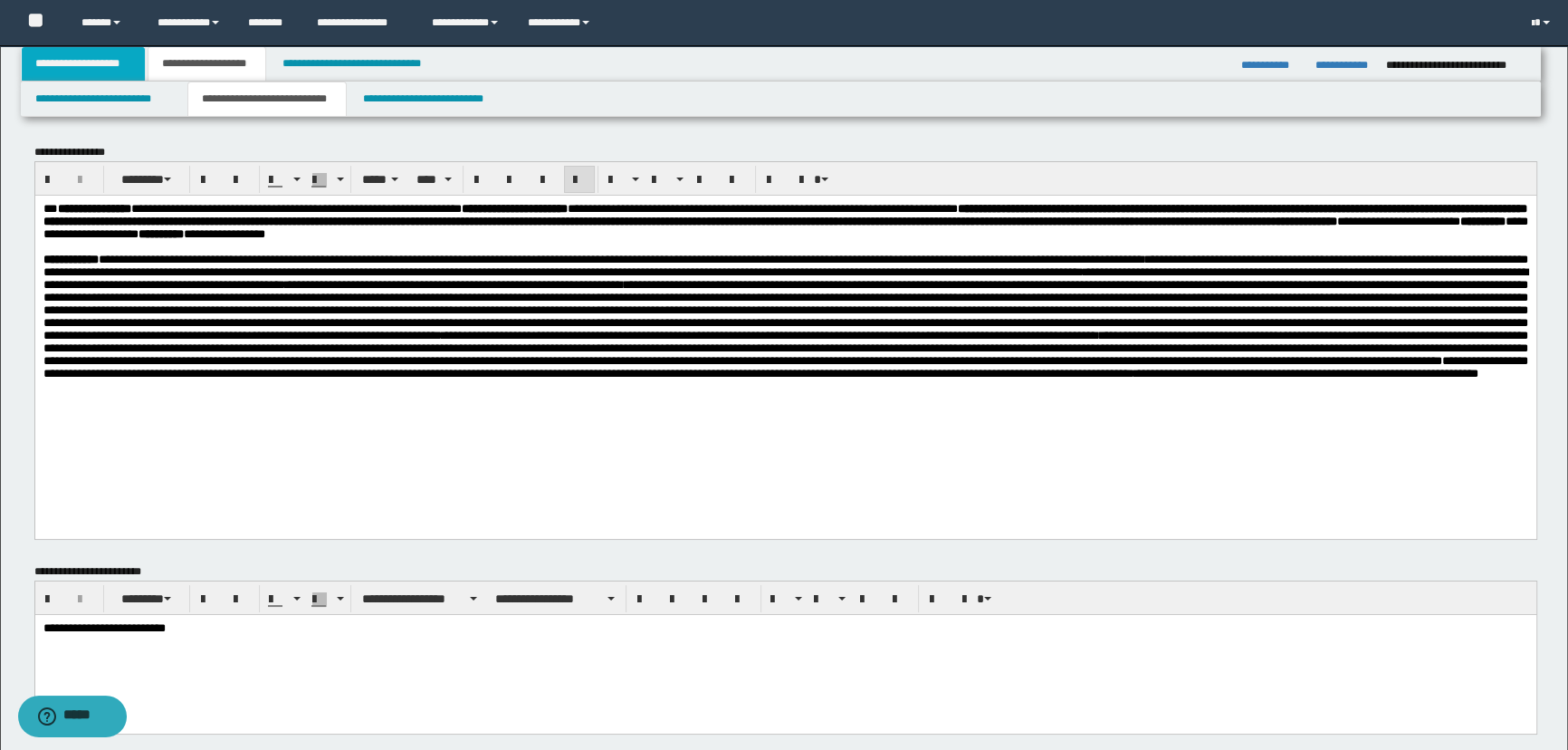 click on "**********" at bounding box center (83, 63) 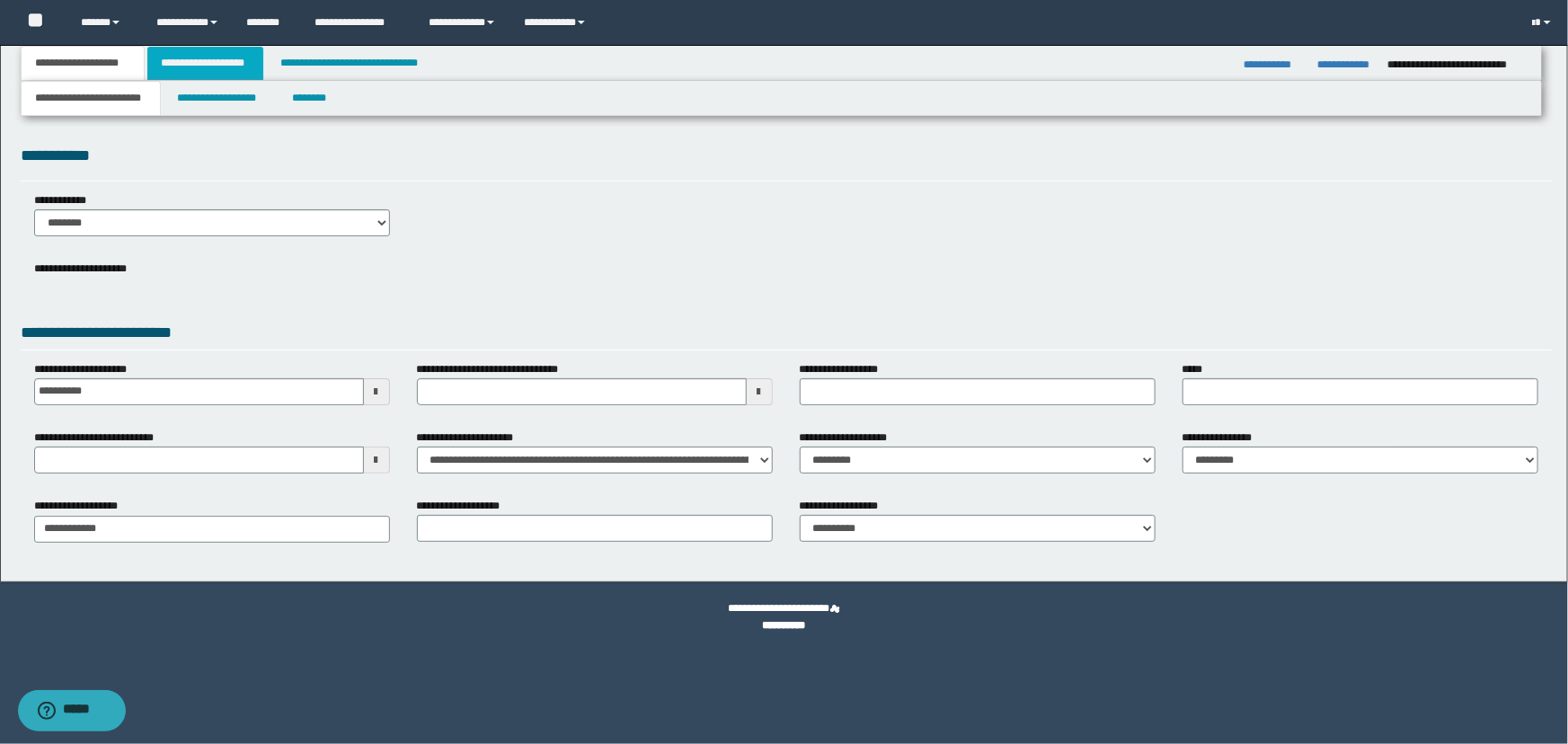 click on "**********" at bounding box center (205, 63) 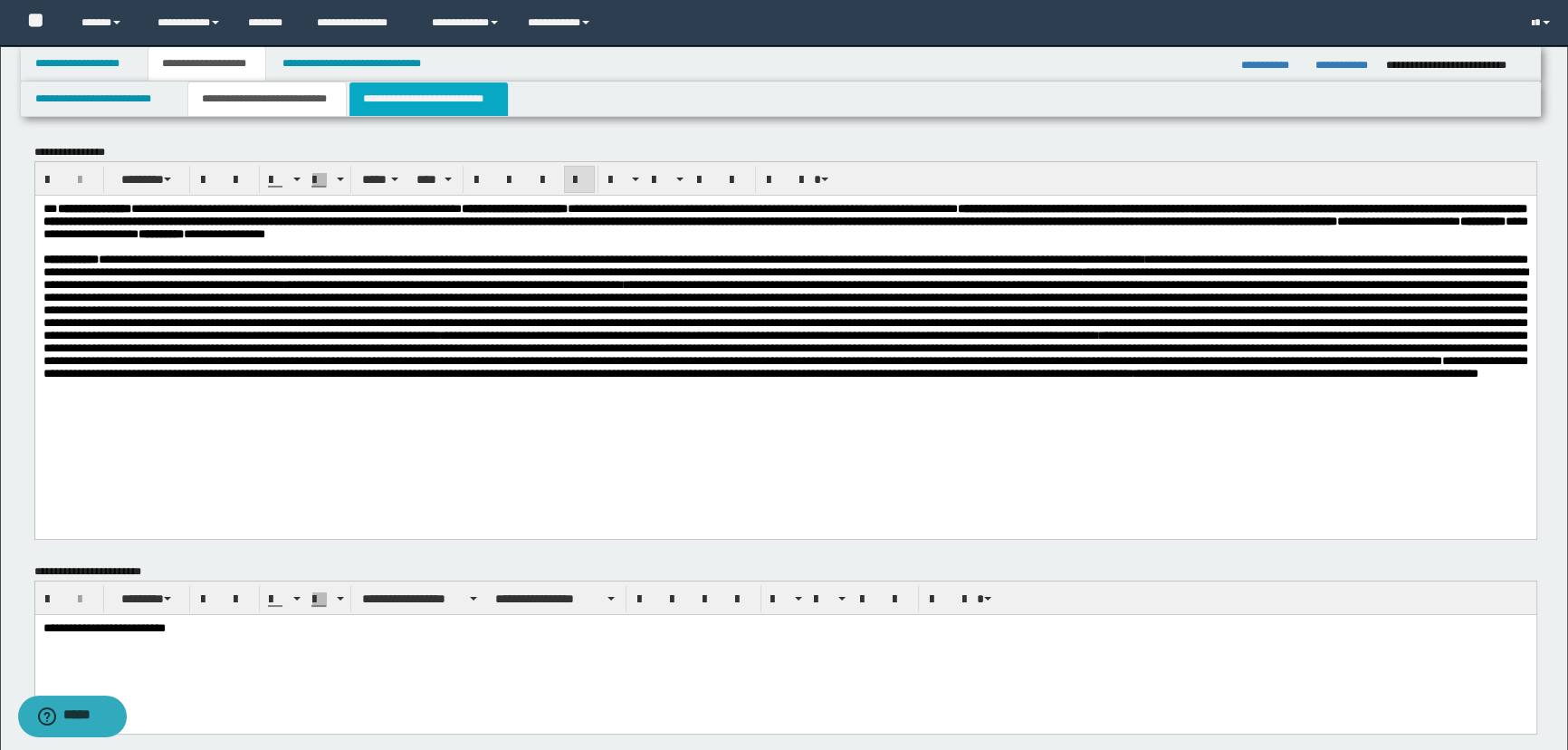 click on "**********" at bounding box center [428, 99] 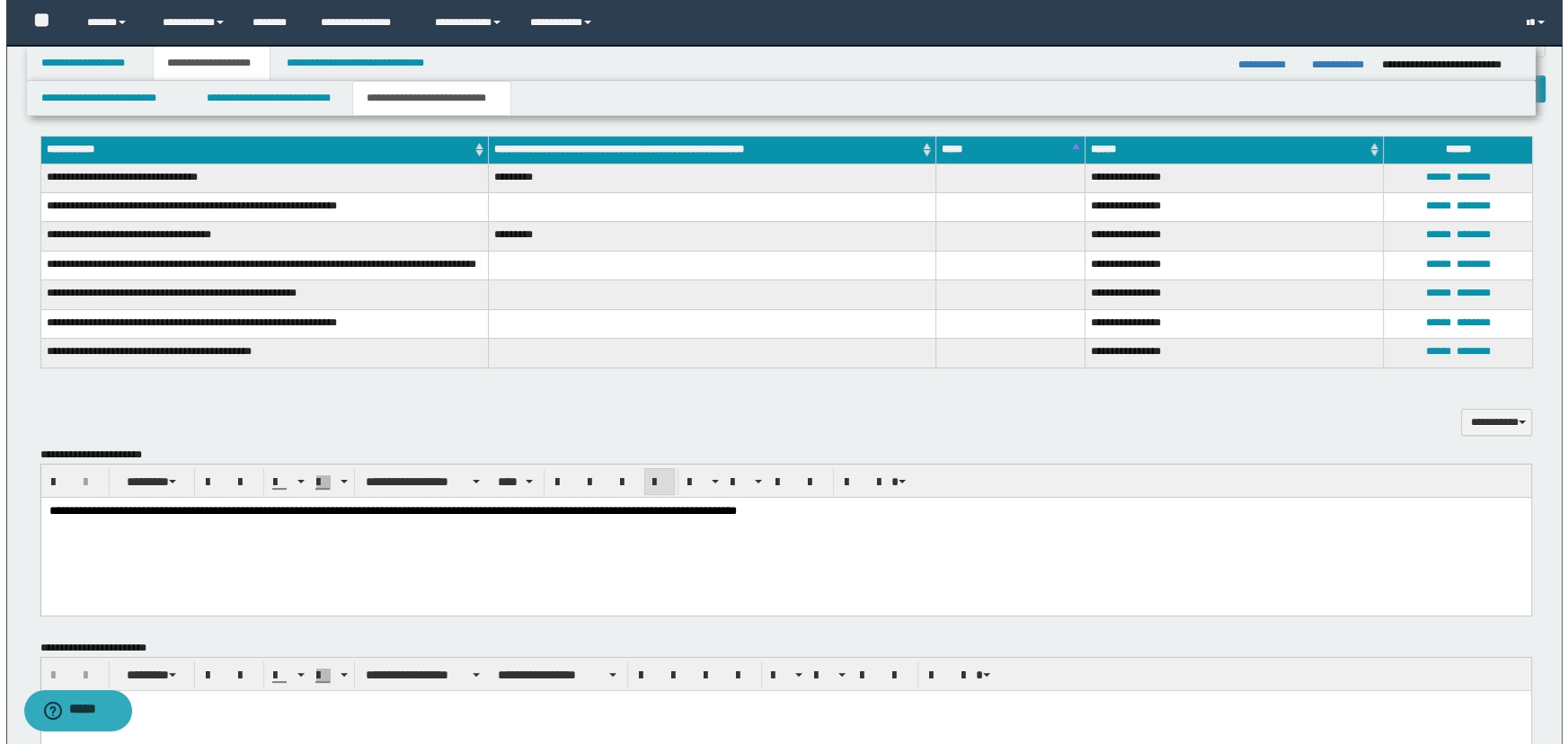 scroll, scrollTop: 109, scrollLeft: 0, axis: vertical 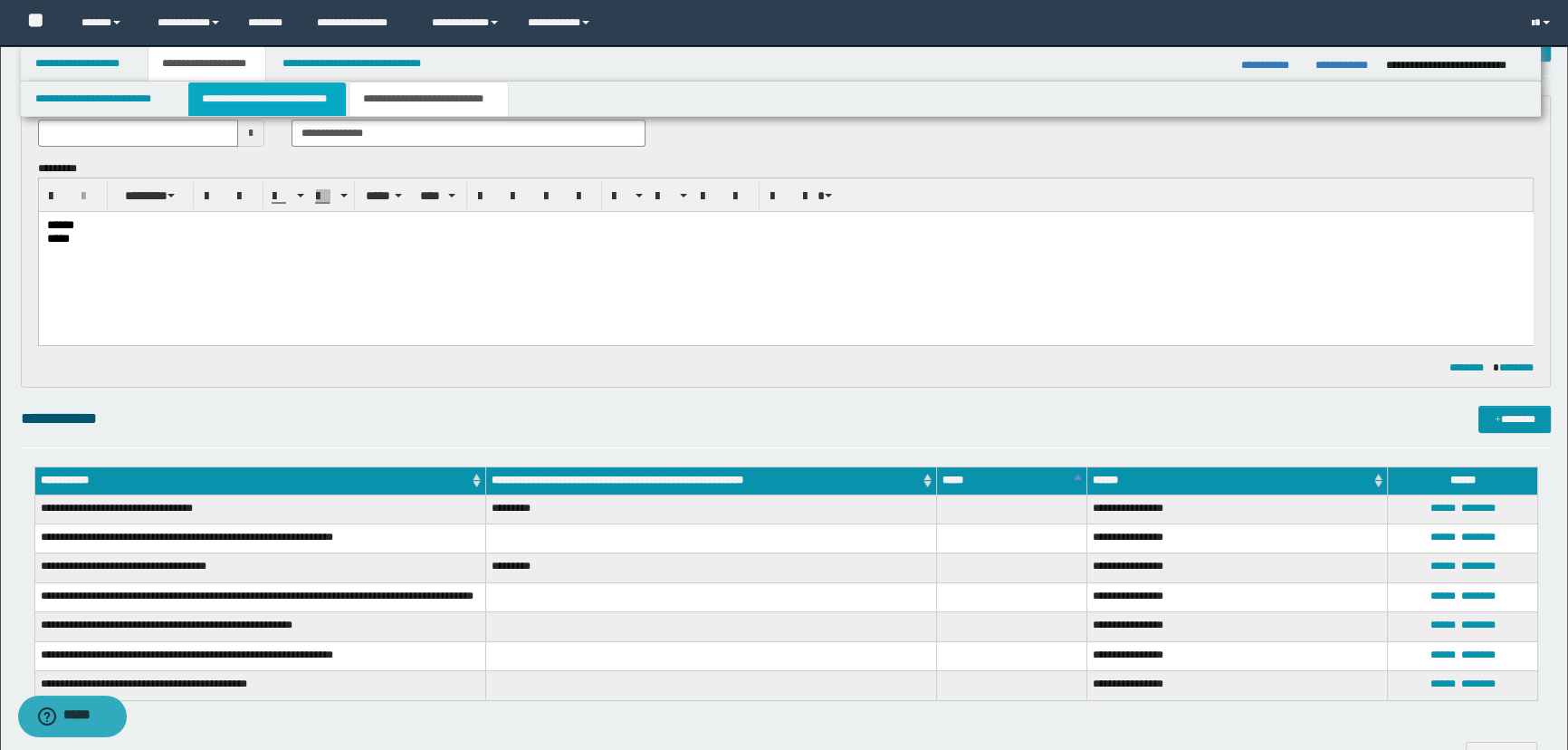 click on "**********" at bounding box center (266, 99) 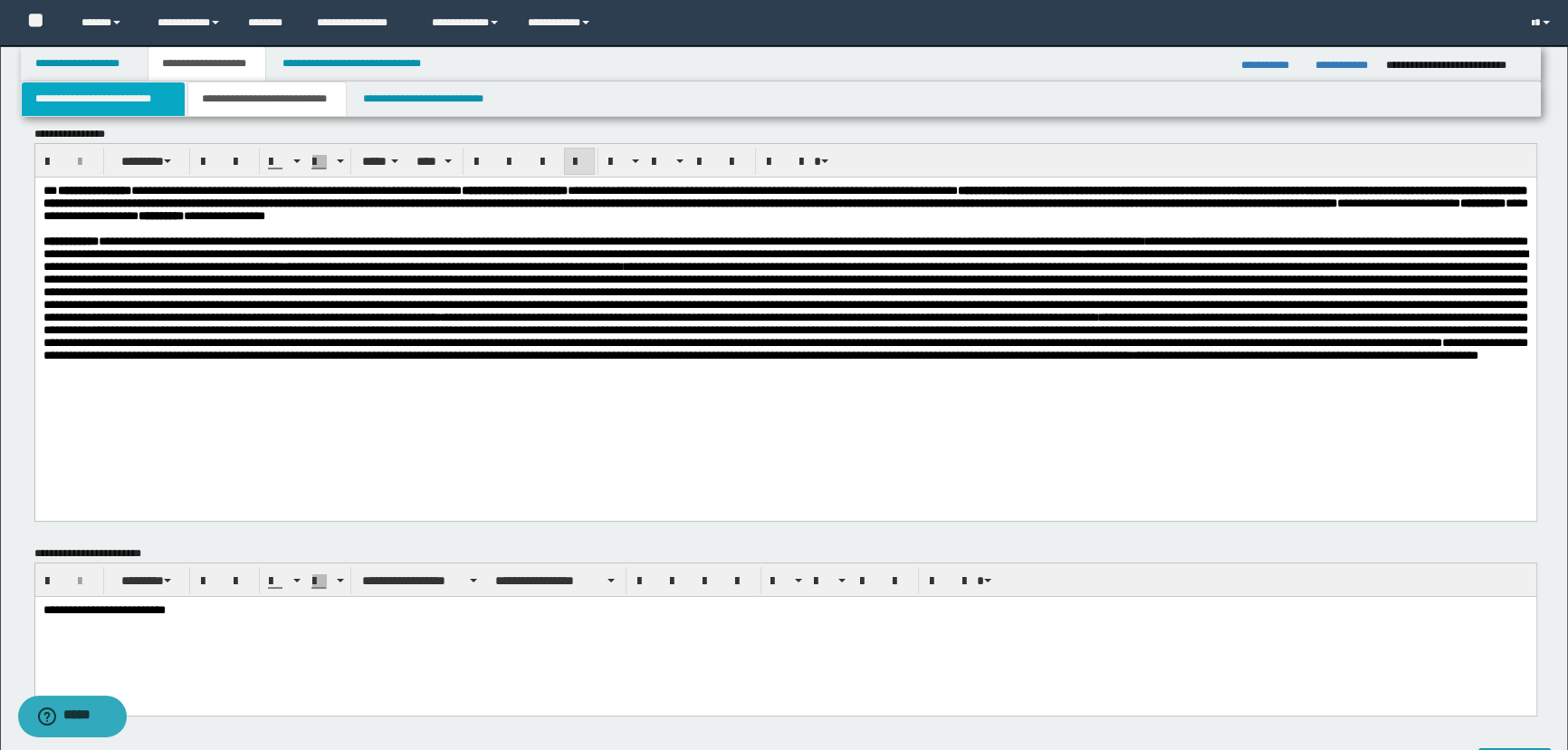 scroll, scrollTop: 0, scrollLeft: 0, axis: both 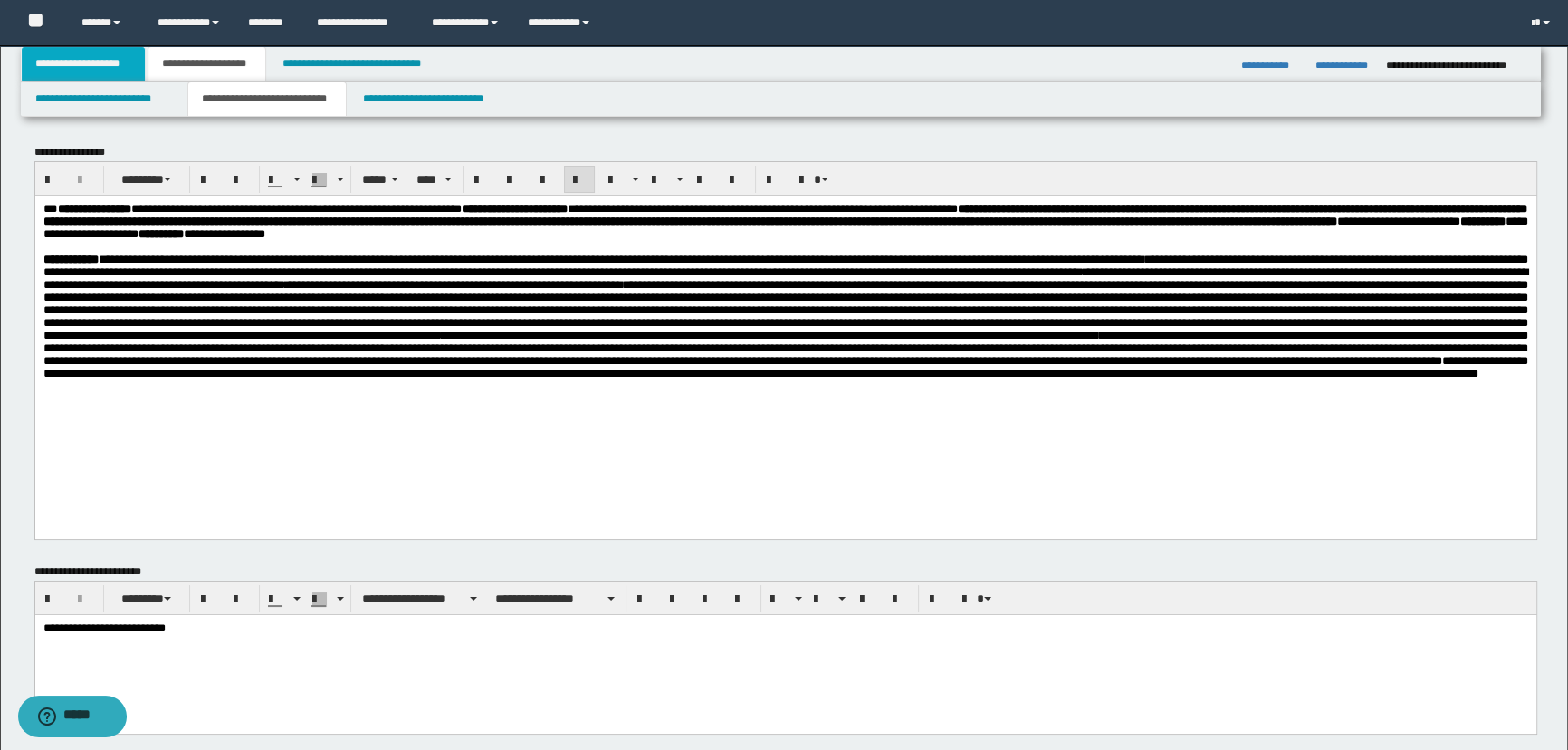 click on "**********" at bounding box center [83, 63] 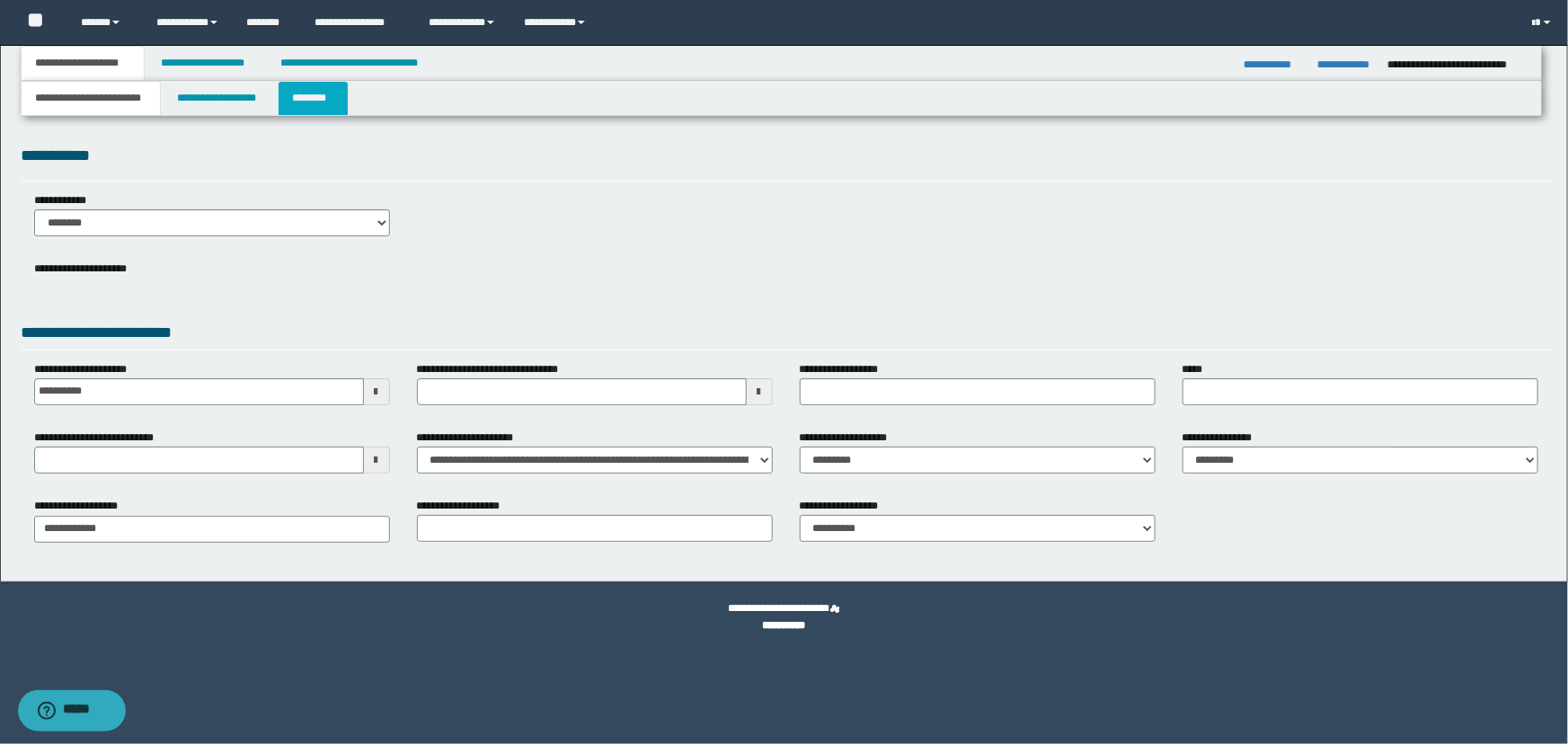 click on "********" at bounding box center (313, 98) 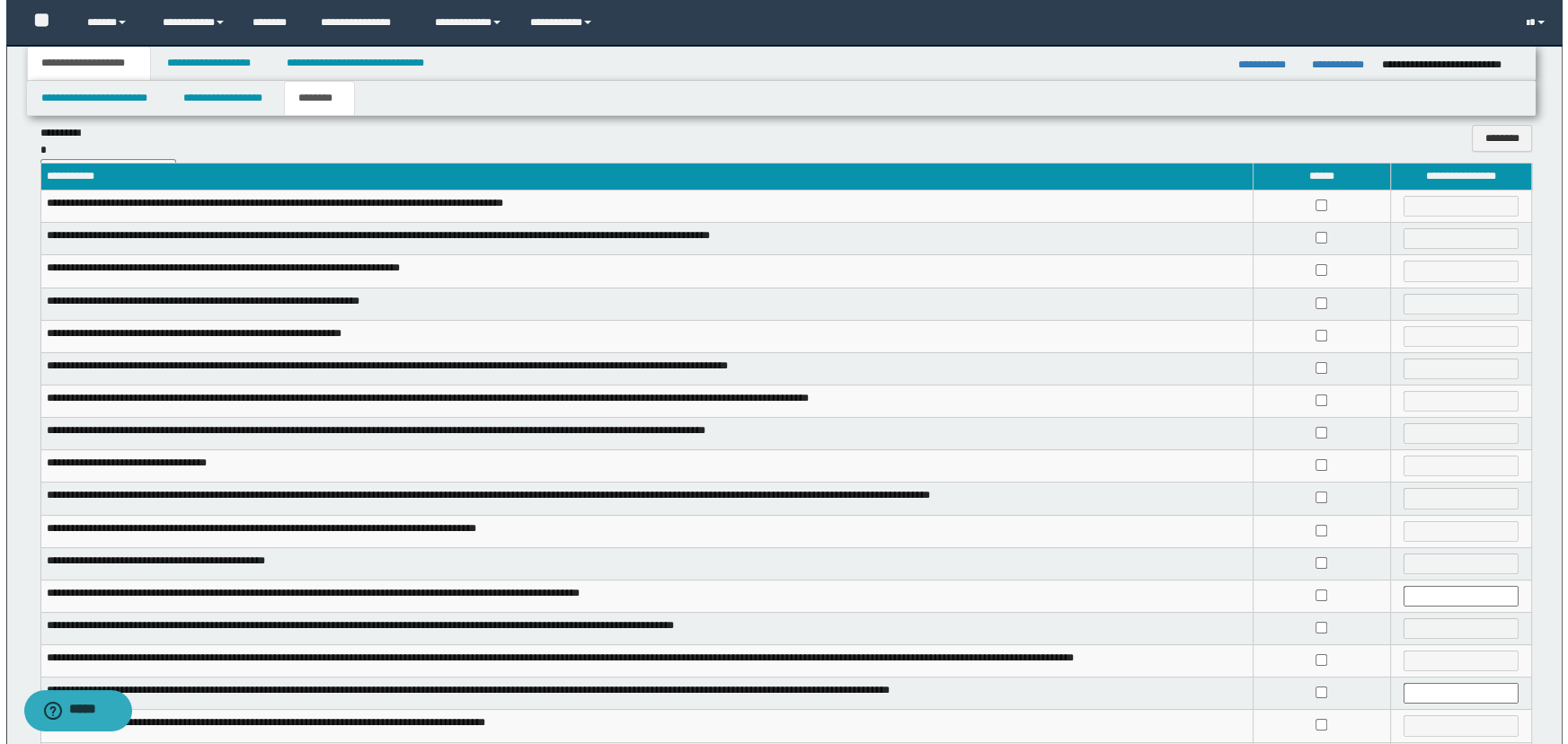 scroll, scrollTop: 0, scrollLeft: 0, axis: both 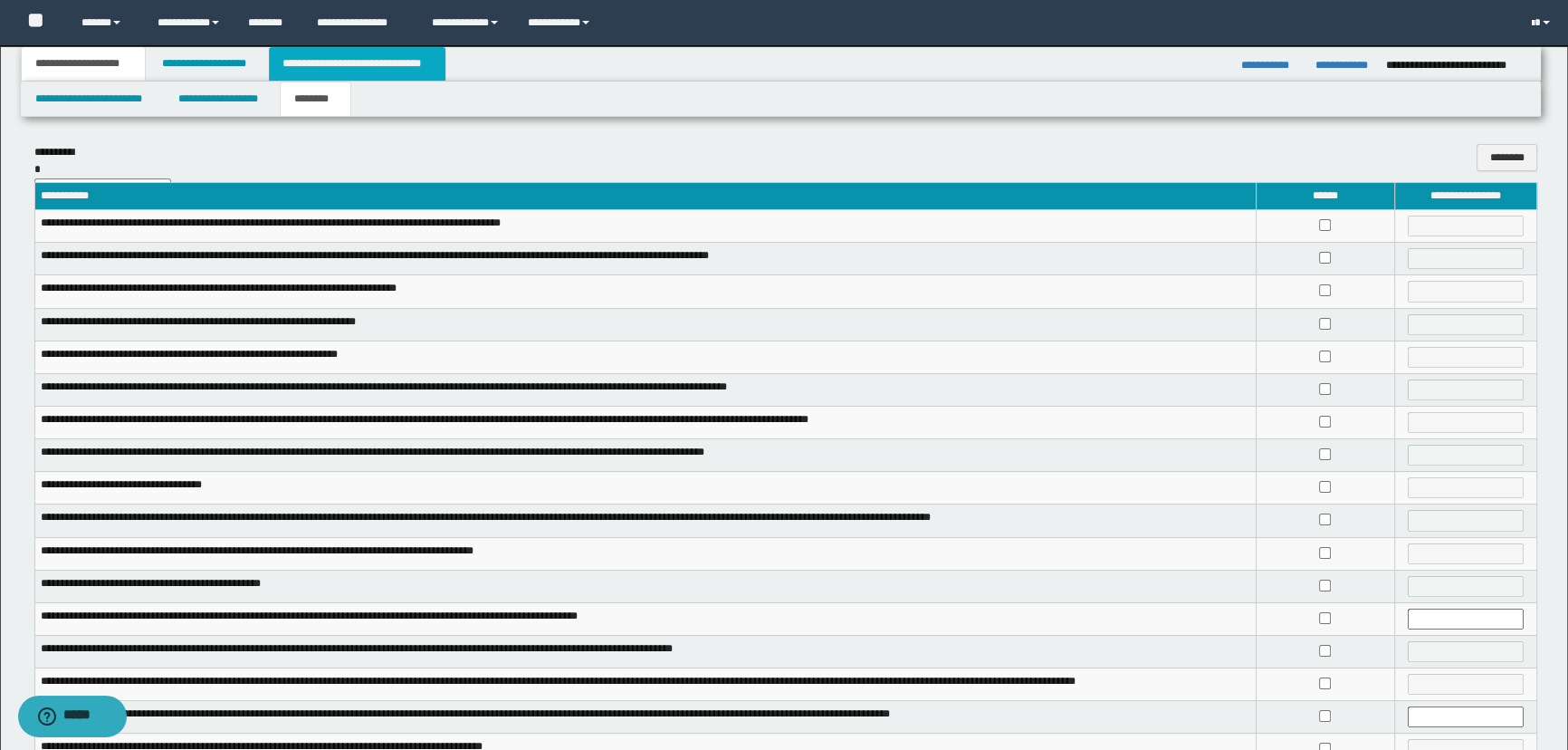 click on "**********" at bounding box center (357, 63) 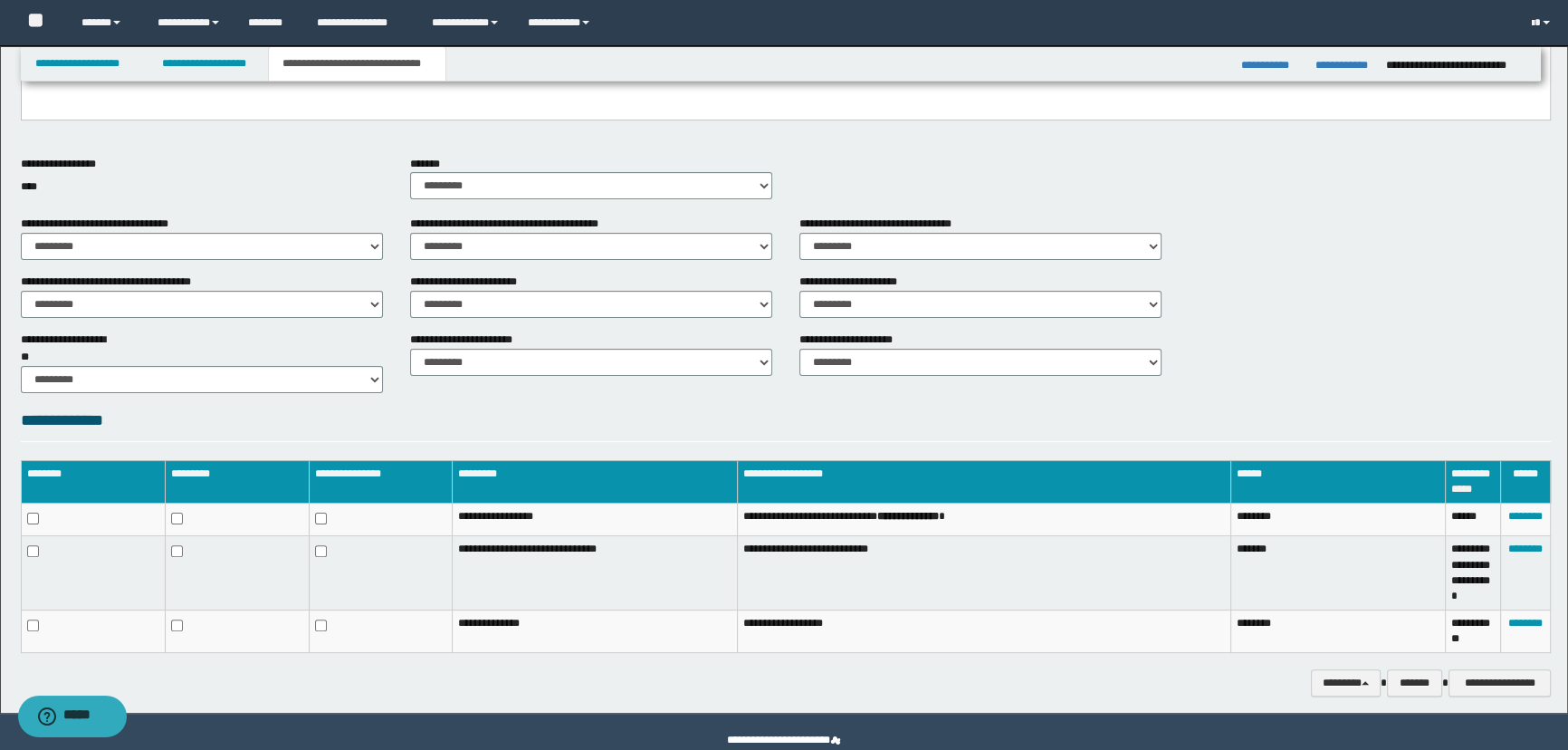 scroll, scrollTop: 582, scrollLeft: 0, axis: vertical 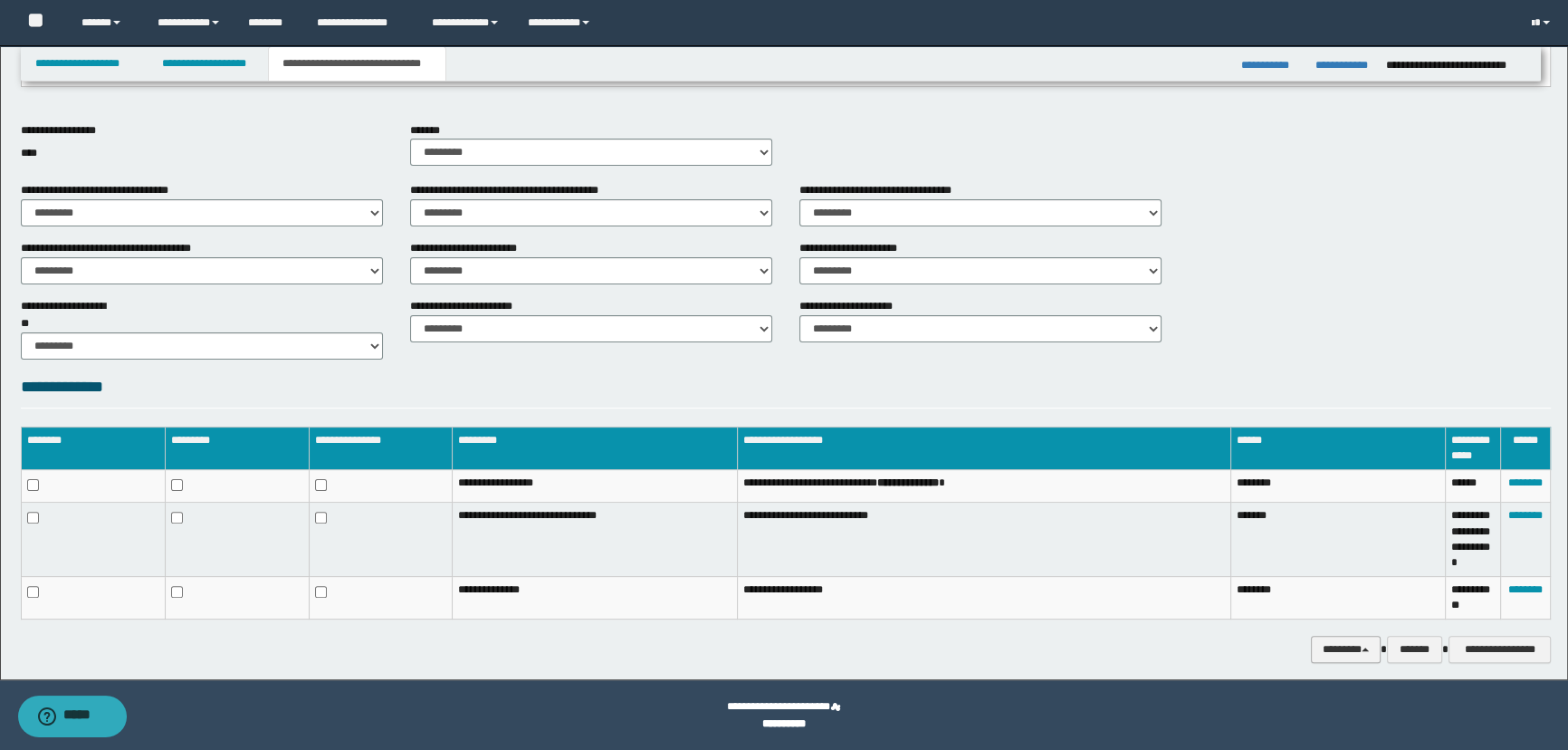 click on "********" at bounding box center [1345, 649] 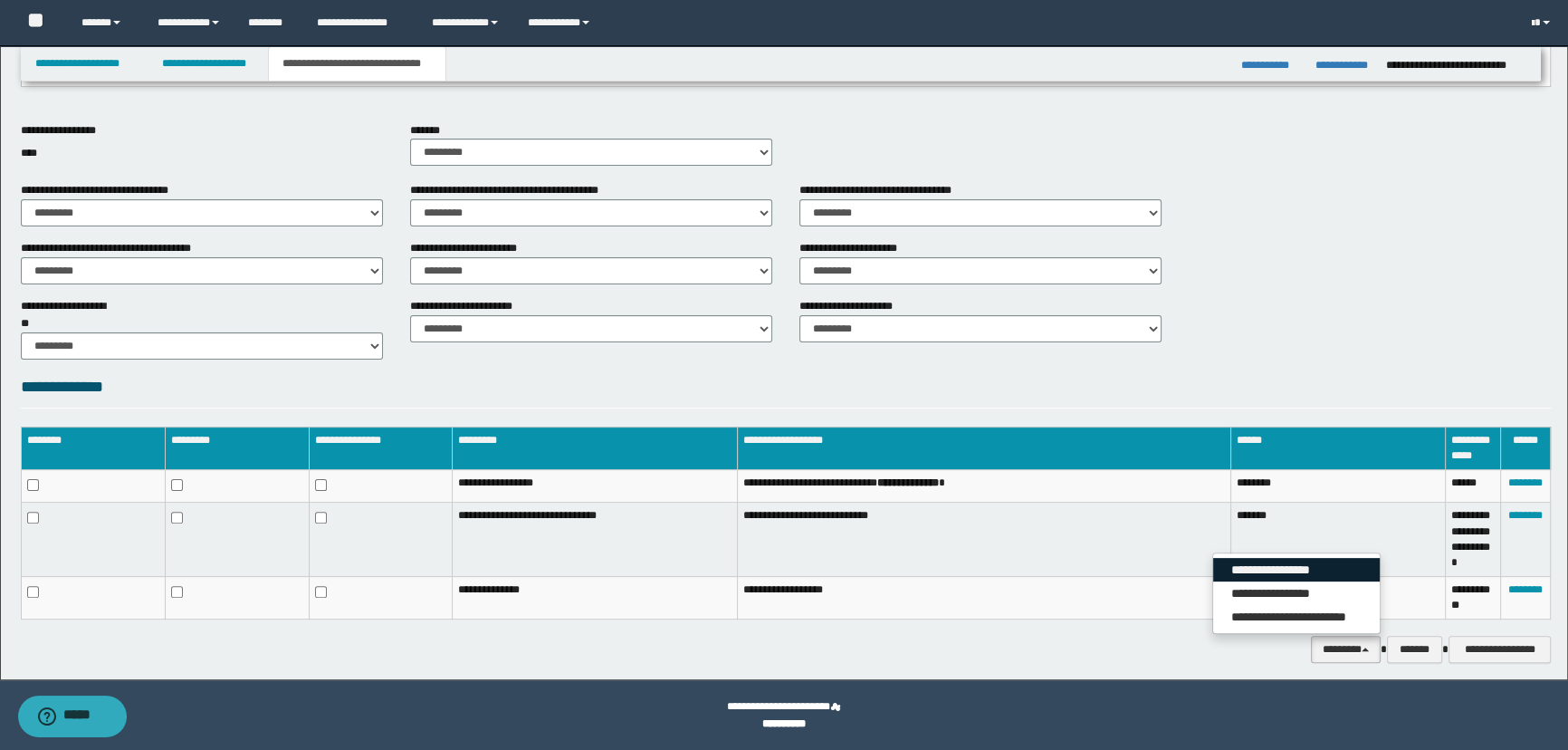 click on "**********" at bounding box center (1296, 570) 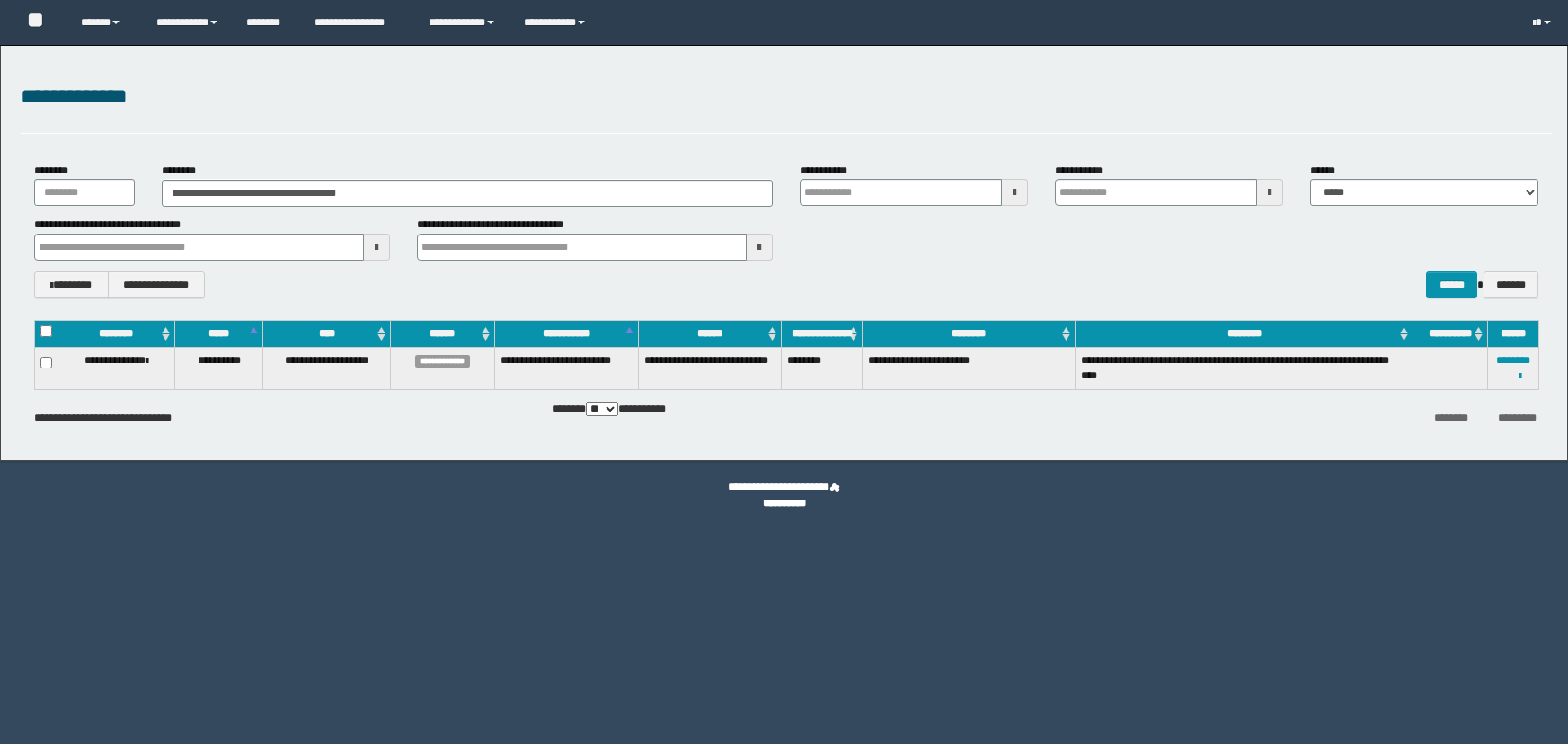 scroll, scrollTop: 0, scrollLeft: 0, axis: both 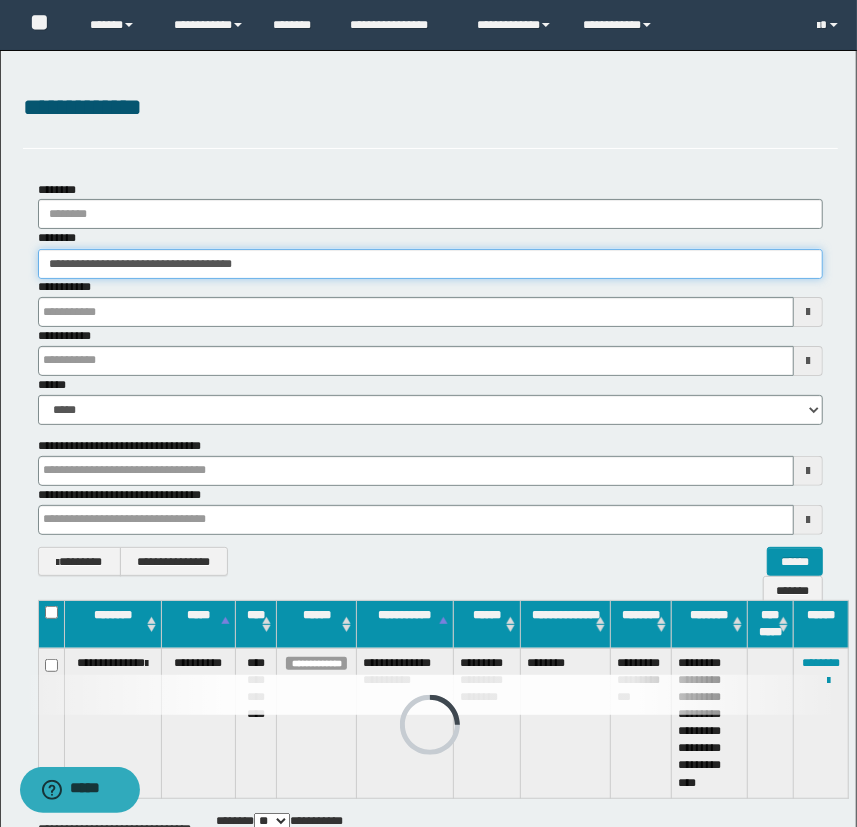 drag, startPoint x: 301, startPoint y: 260, endPoint x: -40, endPoint y: 260, distance: 341 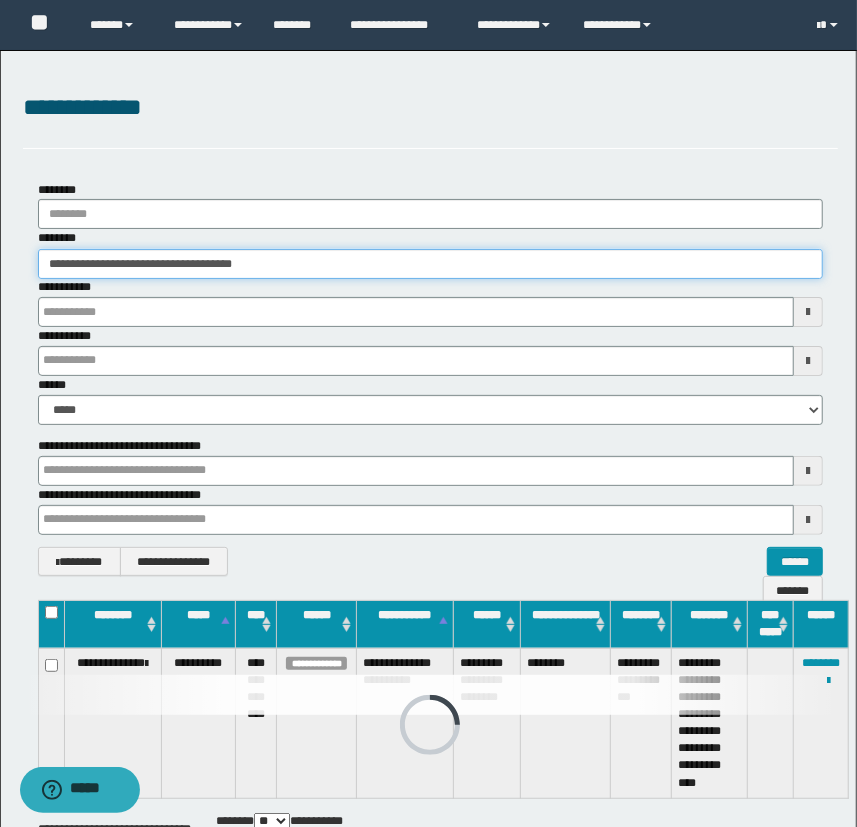 click on "**********" at bounding box center [428, 413] 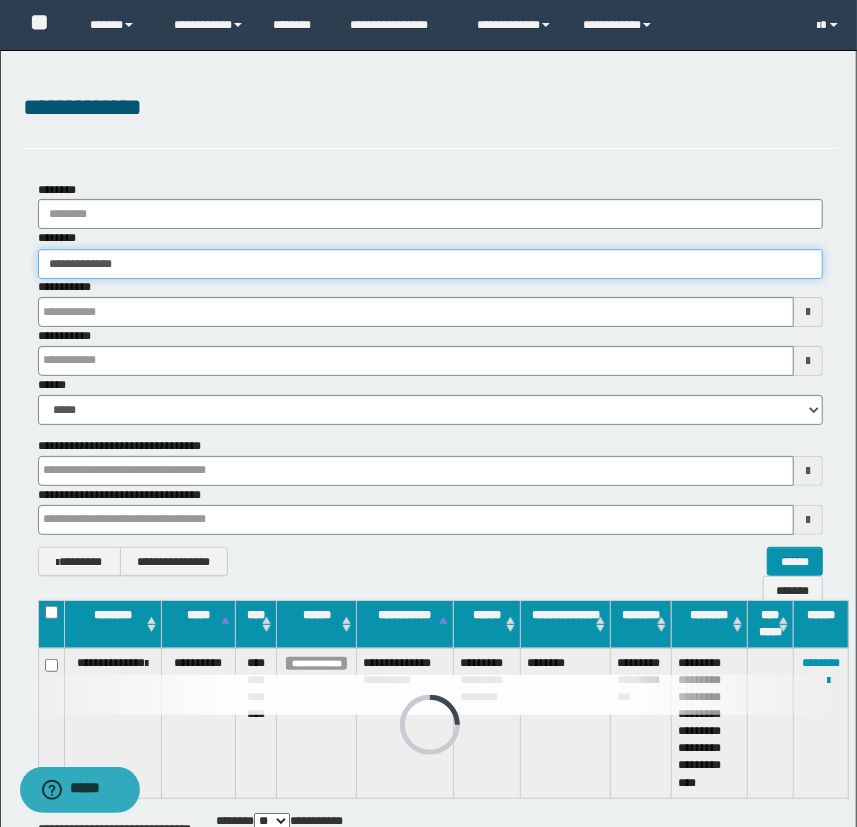 type on "**********" 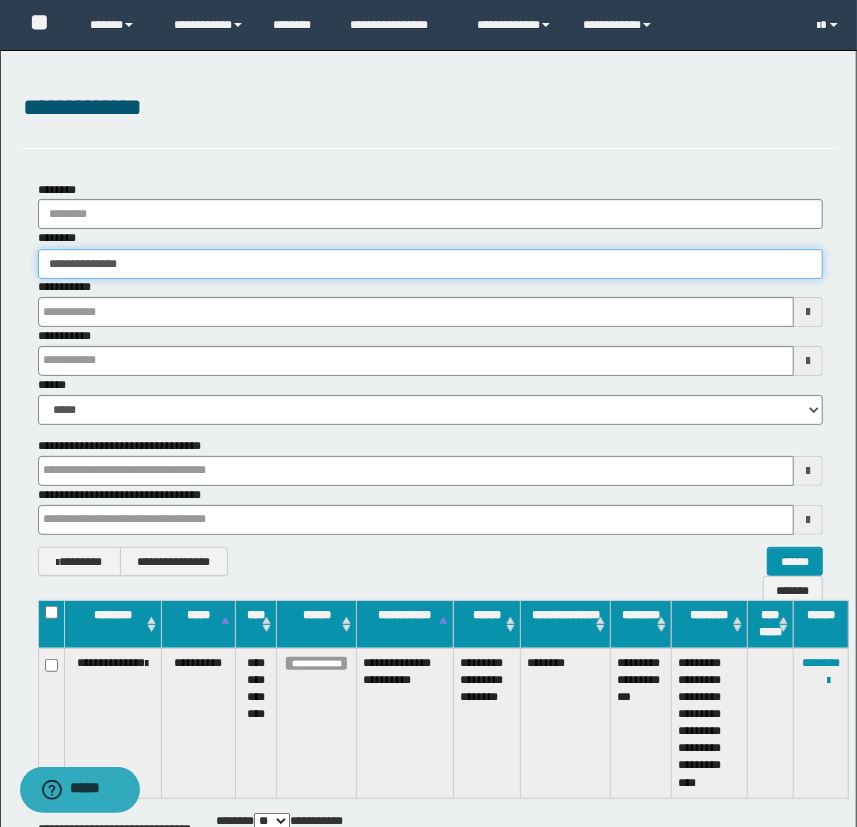 type on "**********" 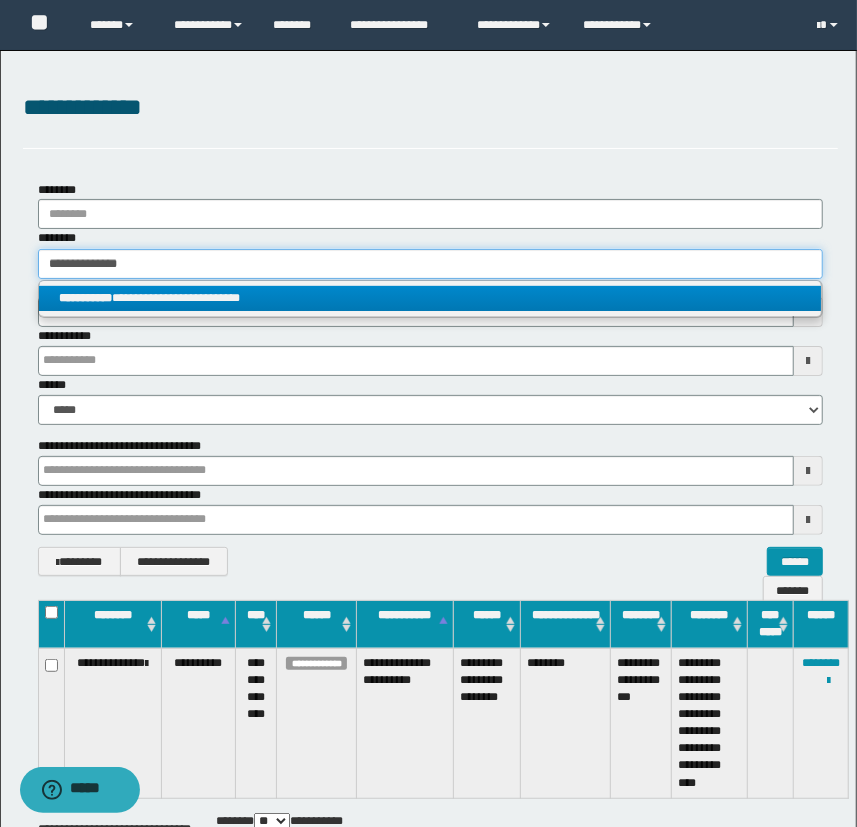 type on "**********" 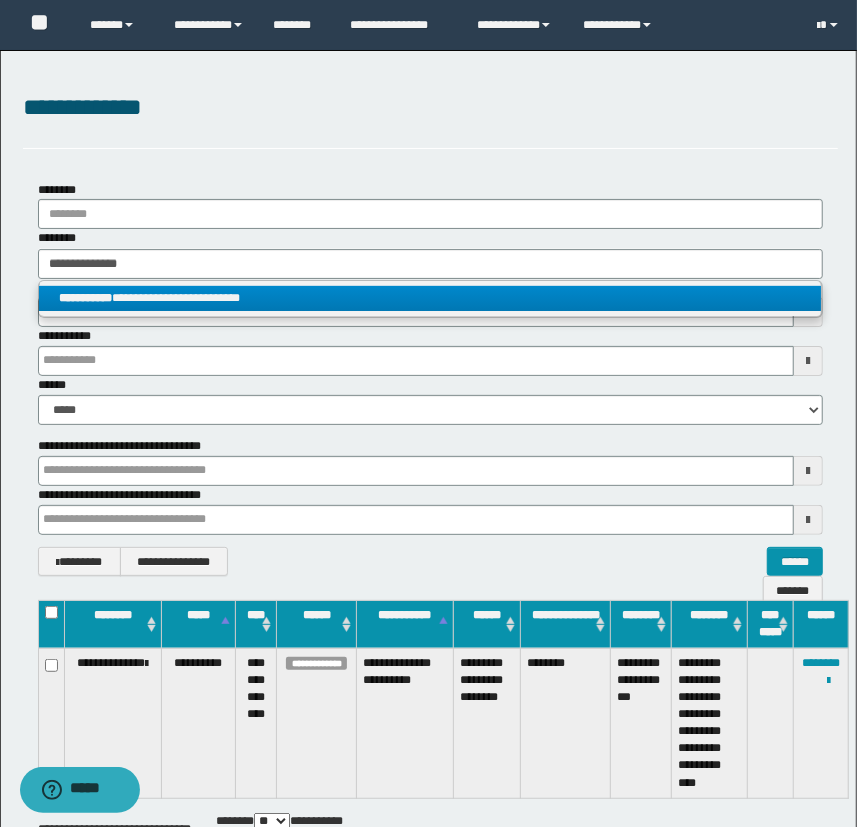 click on "**********" at bounding box center (430, 298) 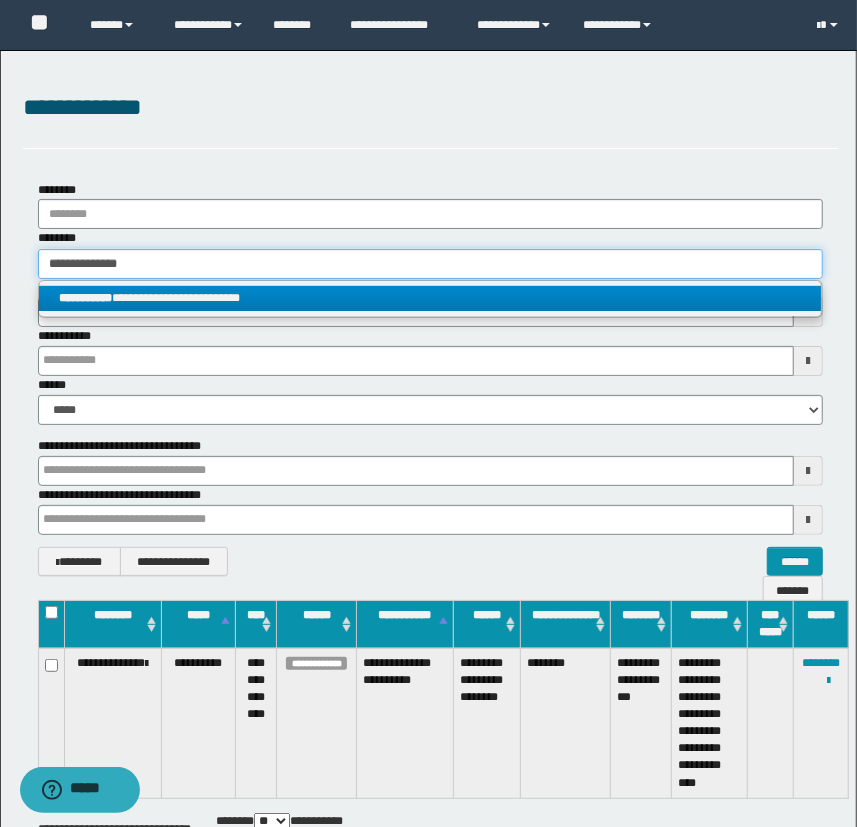 type 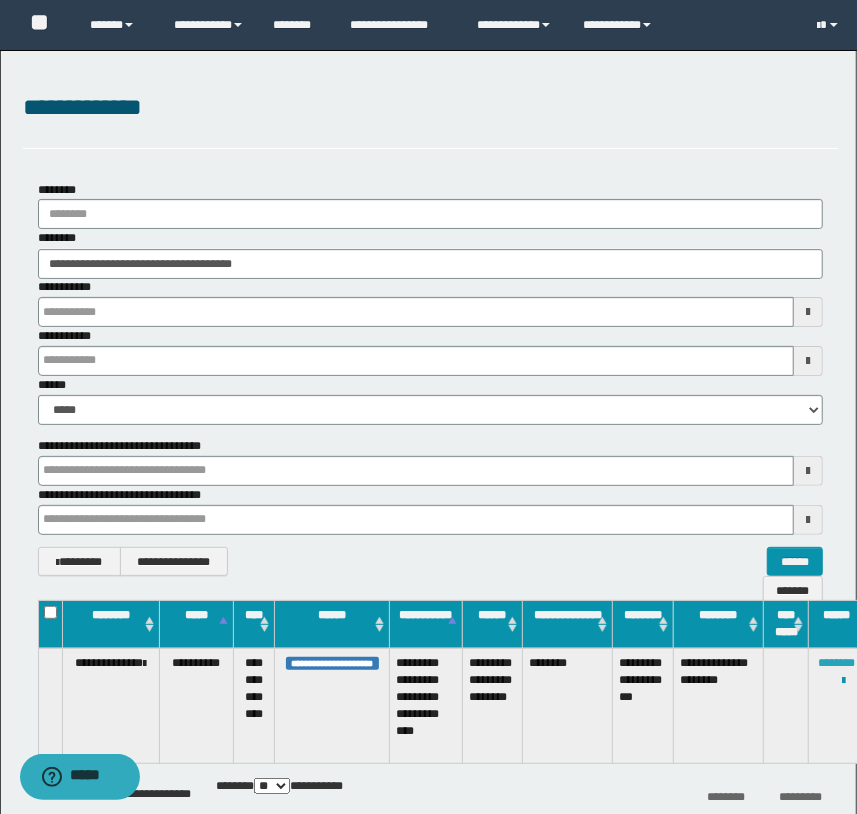 click on "********" at bounding box center [837, 663] 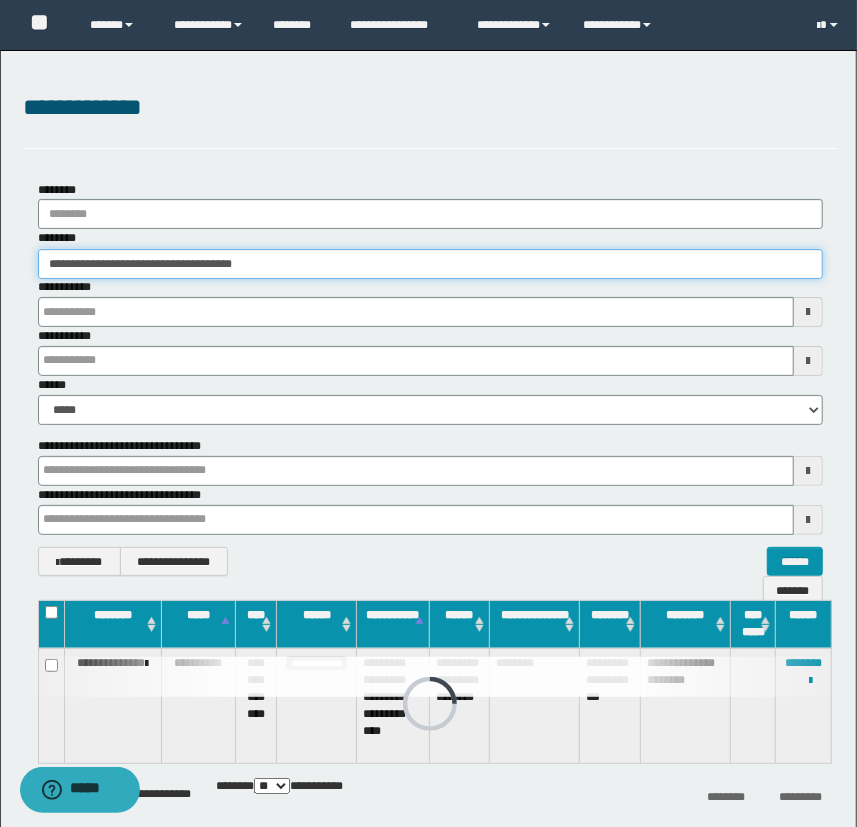 drag, startPoint x: 293, startPoint y: 266, endPoint x: -94, endPoint y: 302, distance: 388.6708 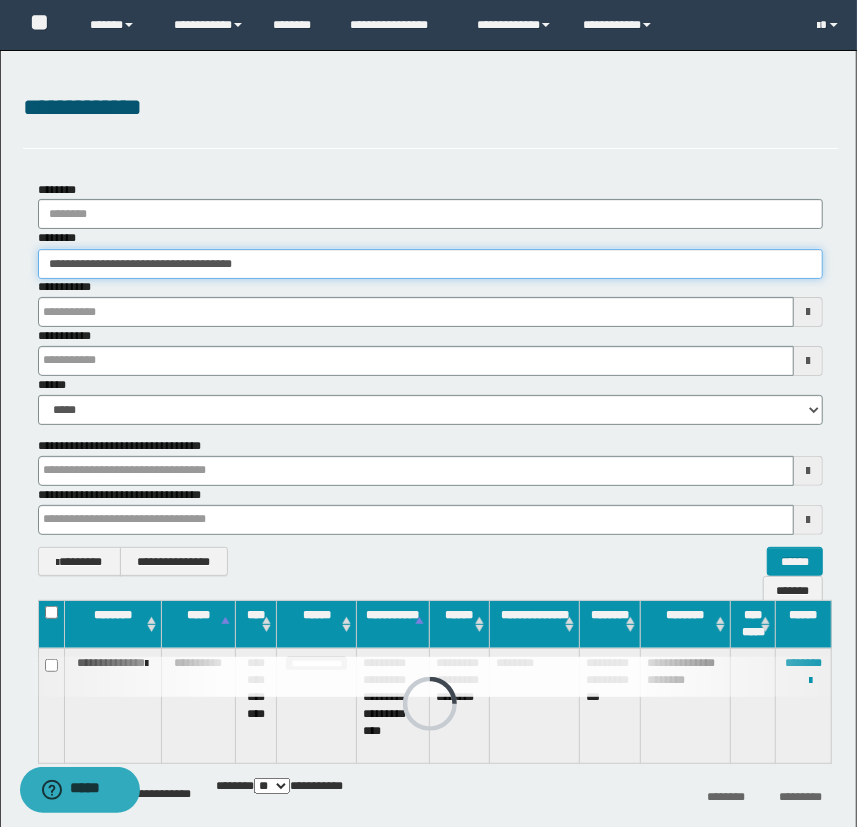 paste 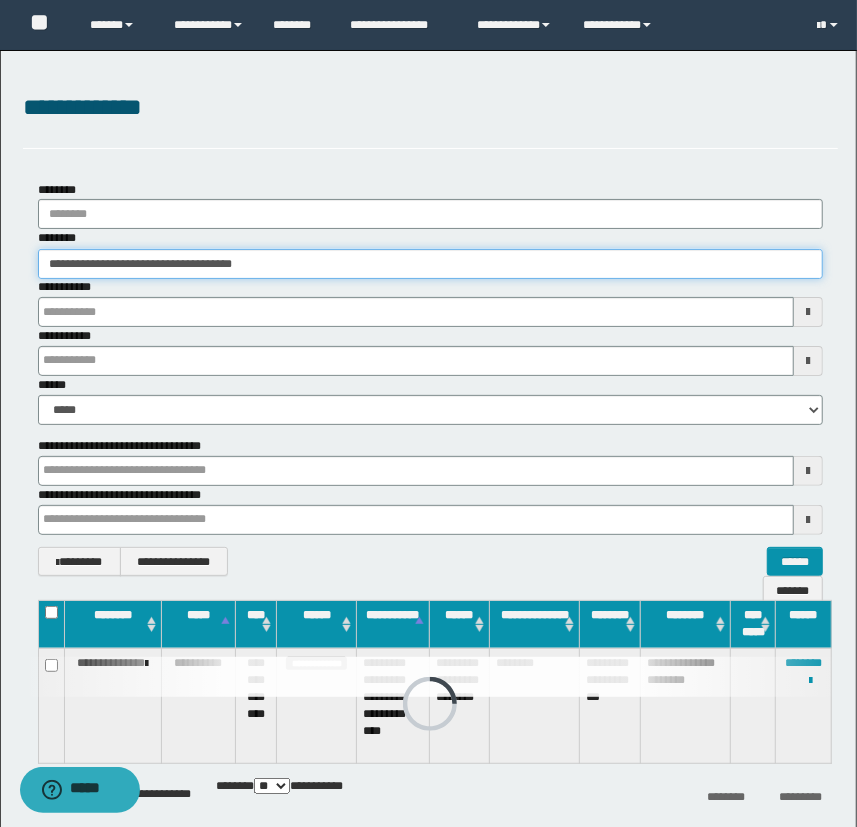 type on "**********" 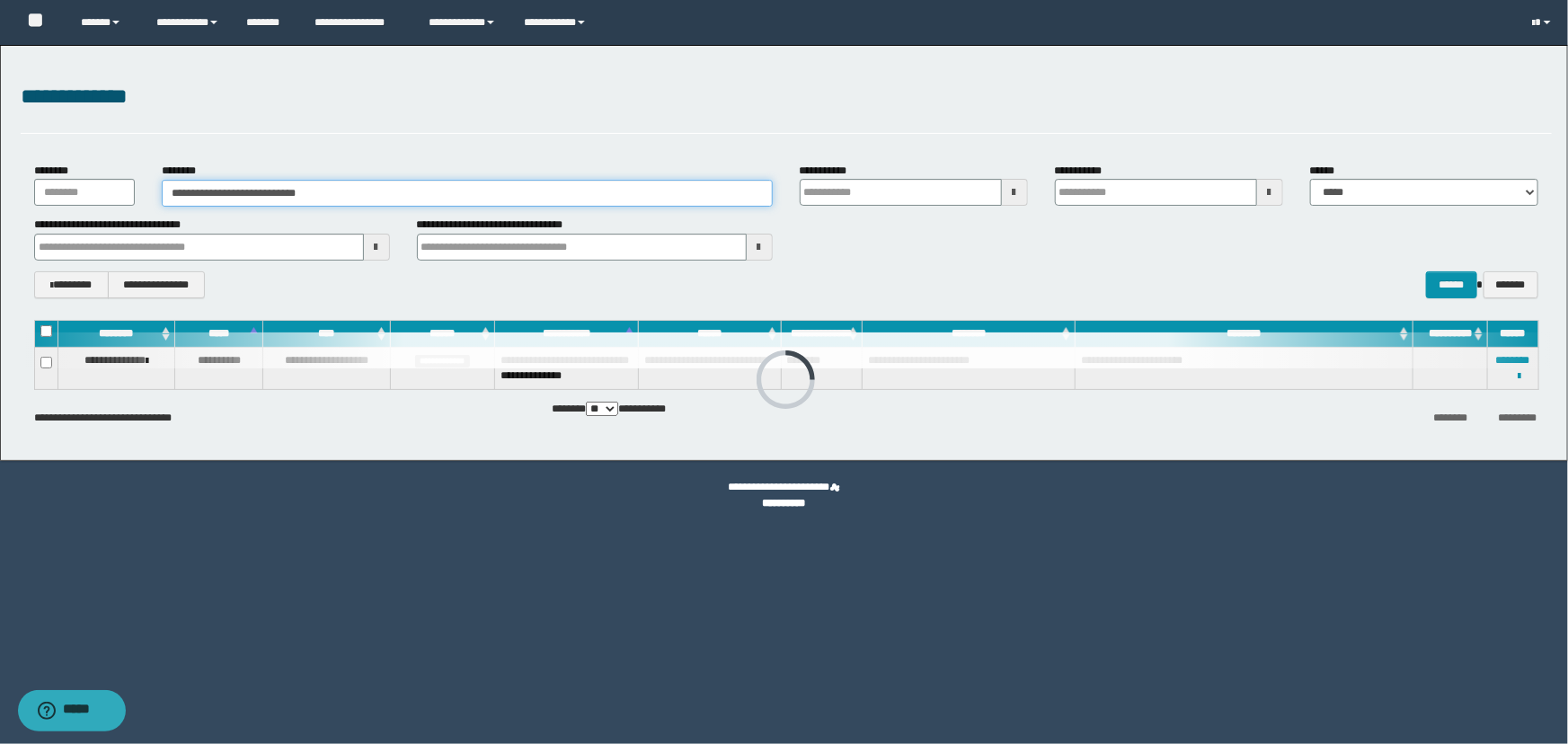 click on "**********" at bounding box center (467, 193) 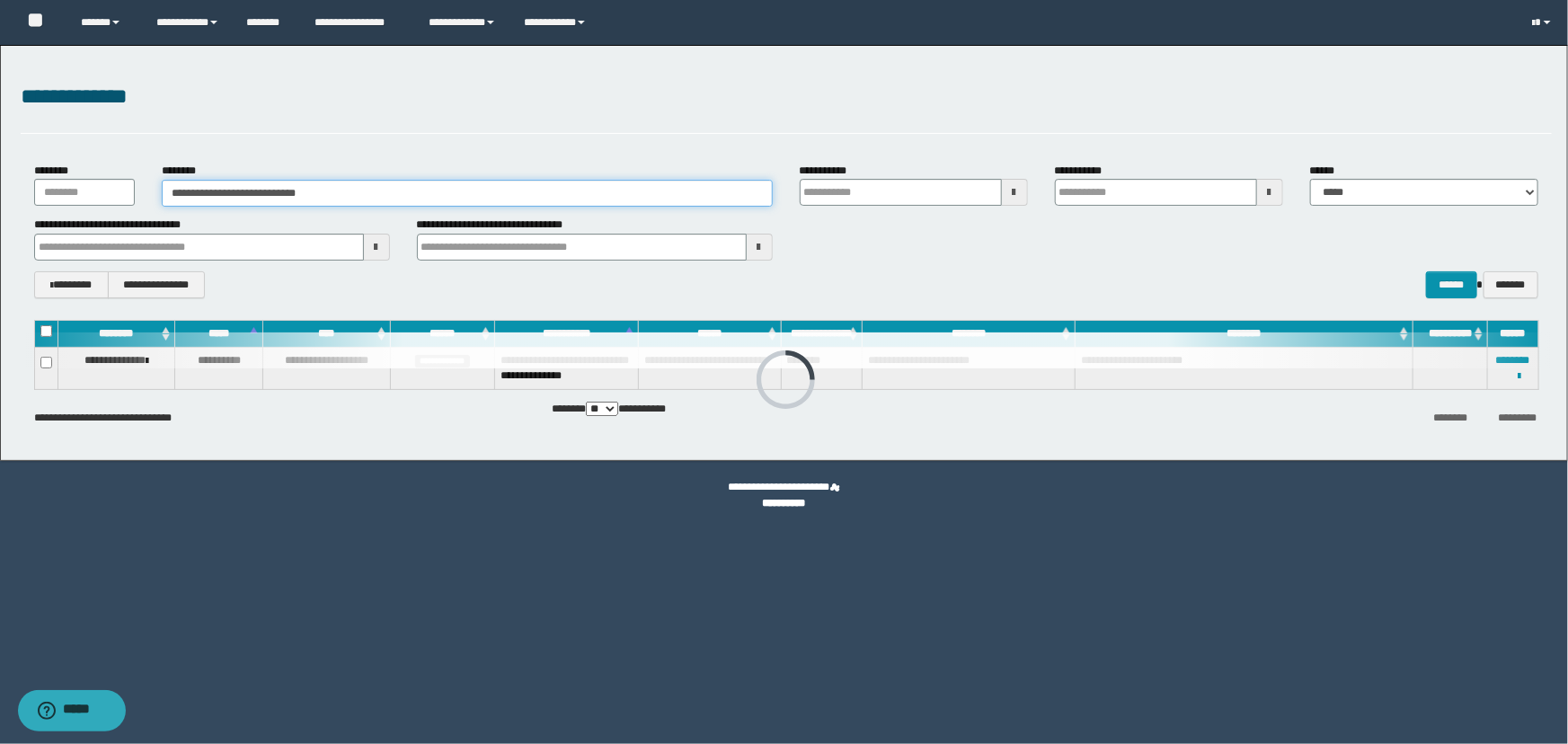 type on "**********" 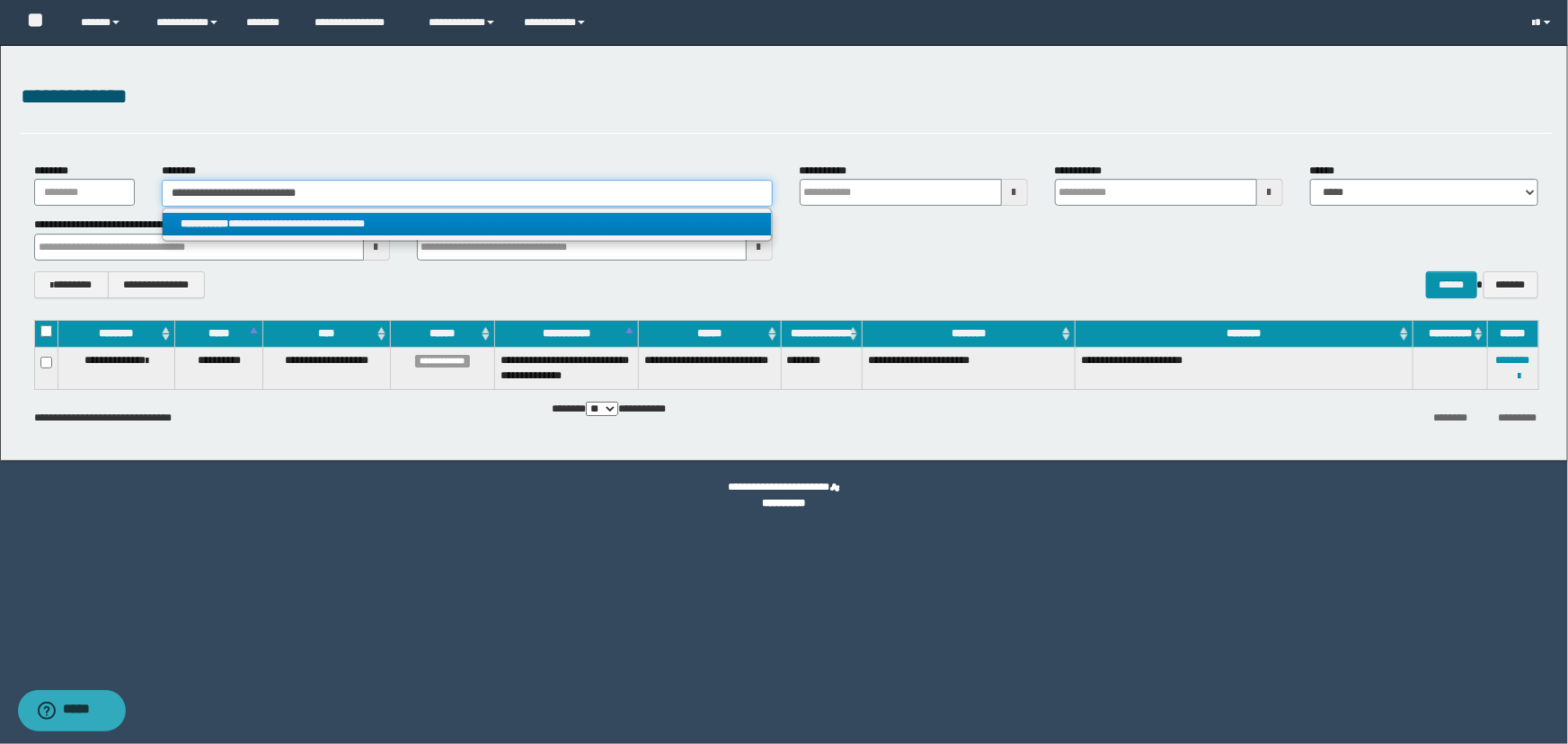 type on "**********" 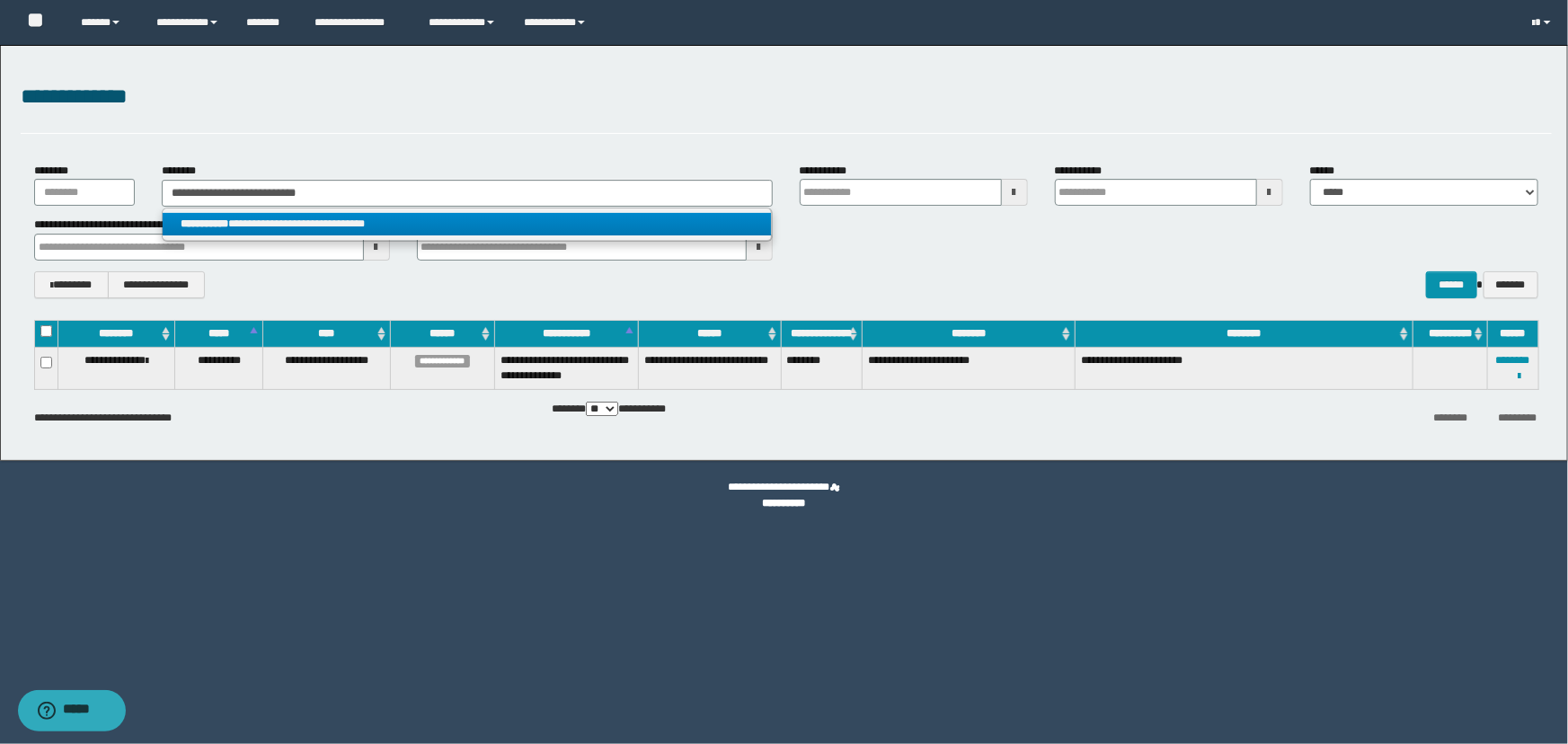 click on "**********" at bounding box center [466, 224] 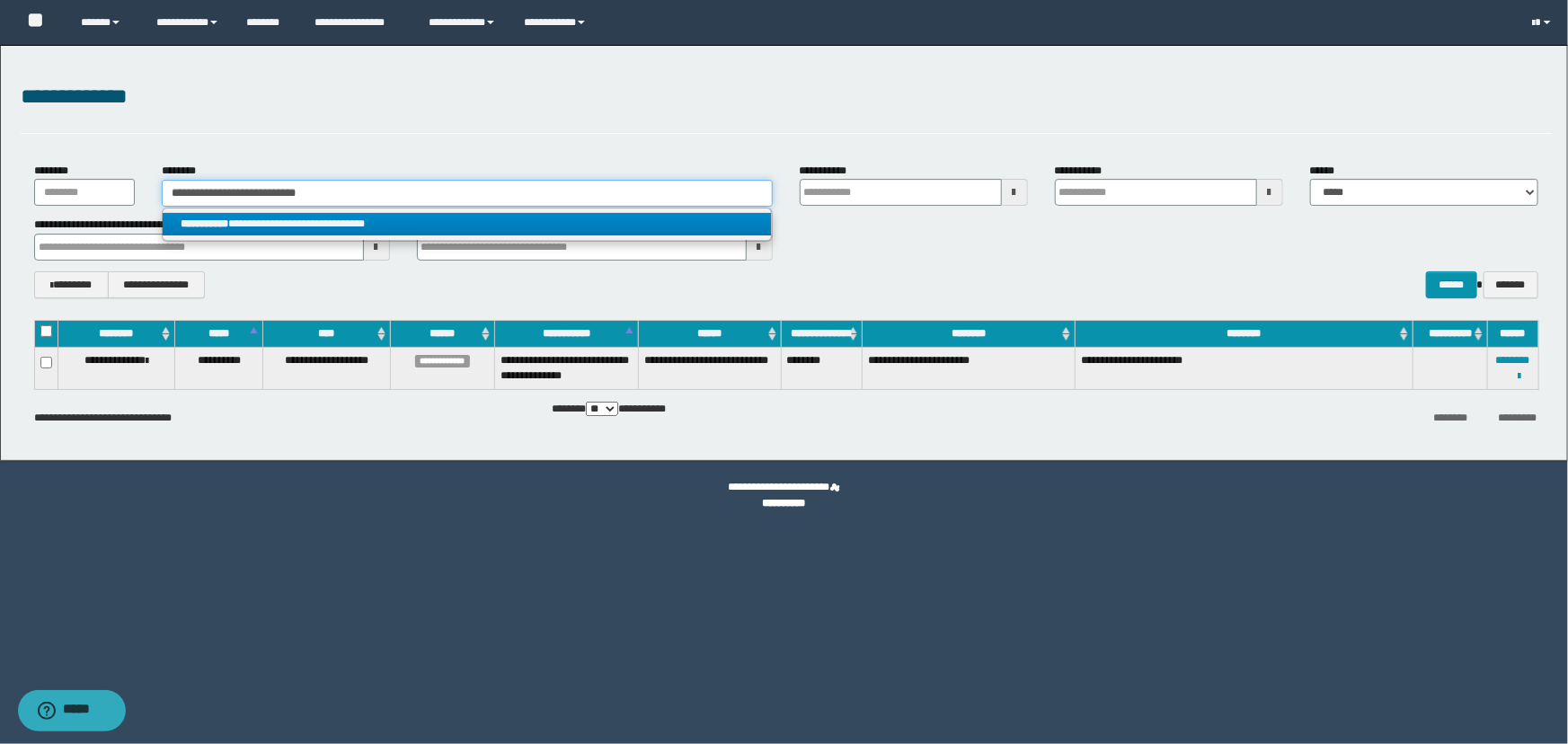 type 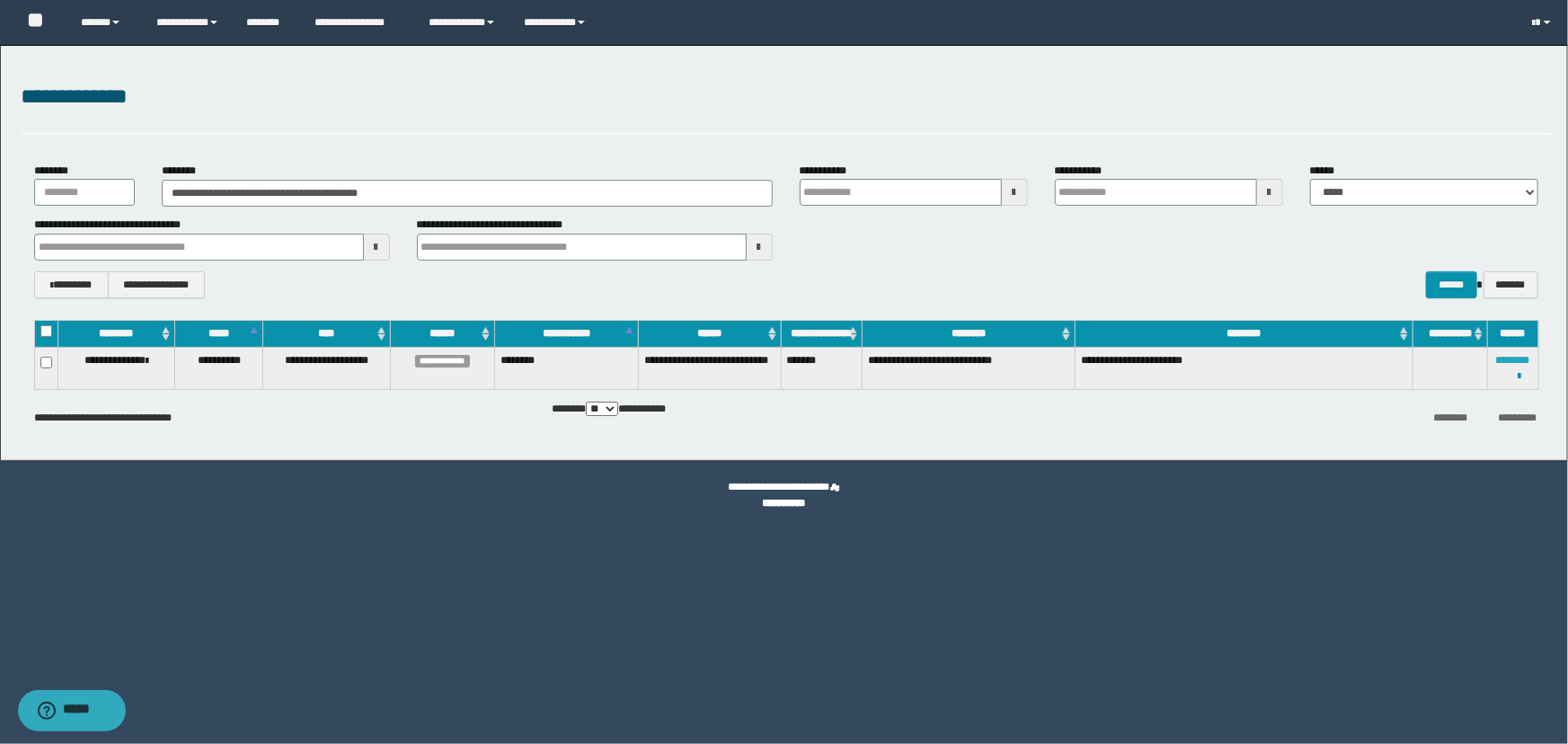 click on "********" at bounding box center (1513, 360) 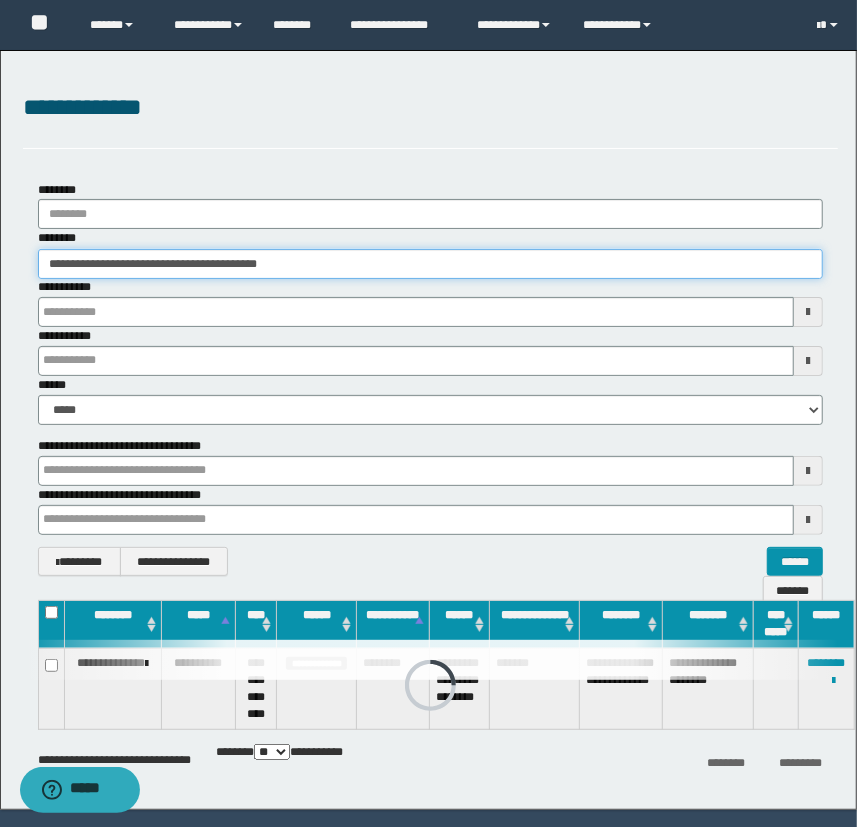 drag, startPoint x: 376, startPoint y: 263, endPoint x: -275, endPoint y: 282, distance: 651.2772 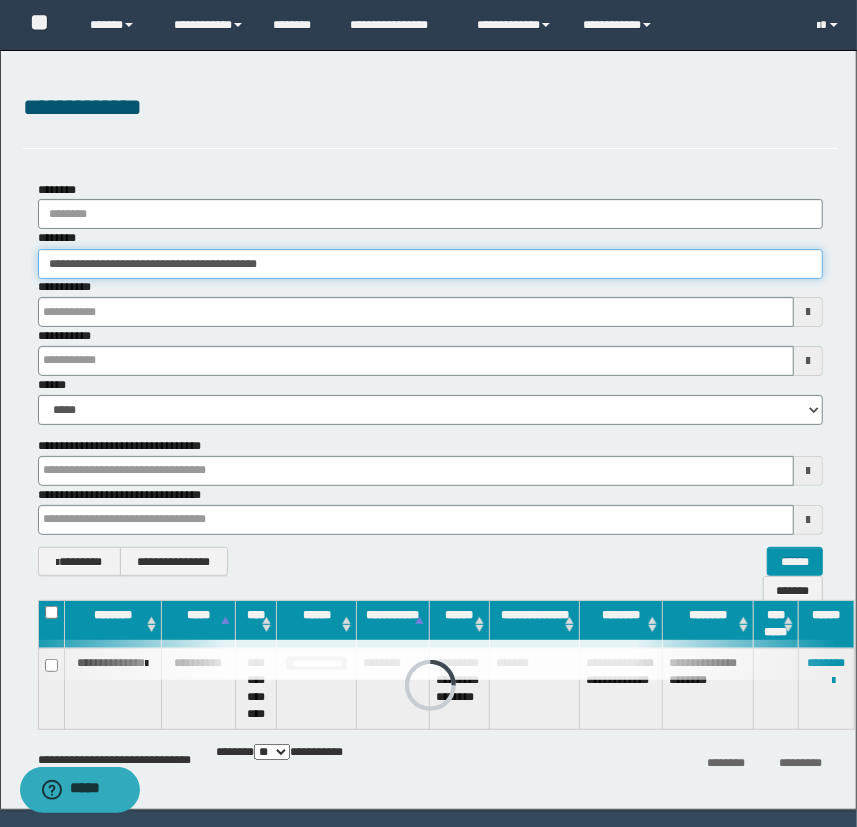 click on "**********" at bounding box center (428, 413) 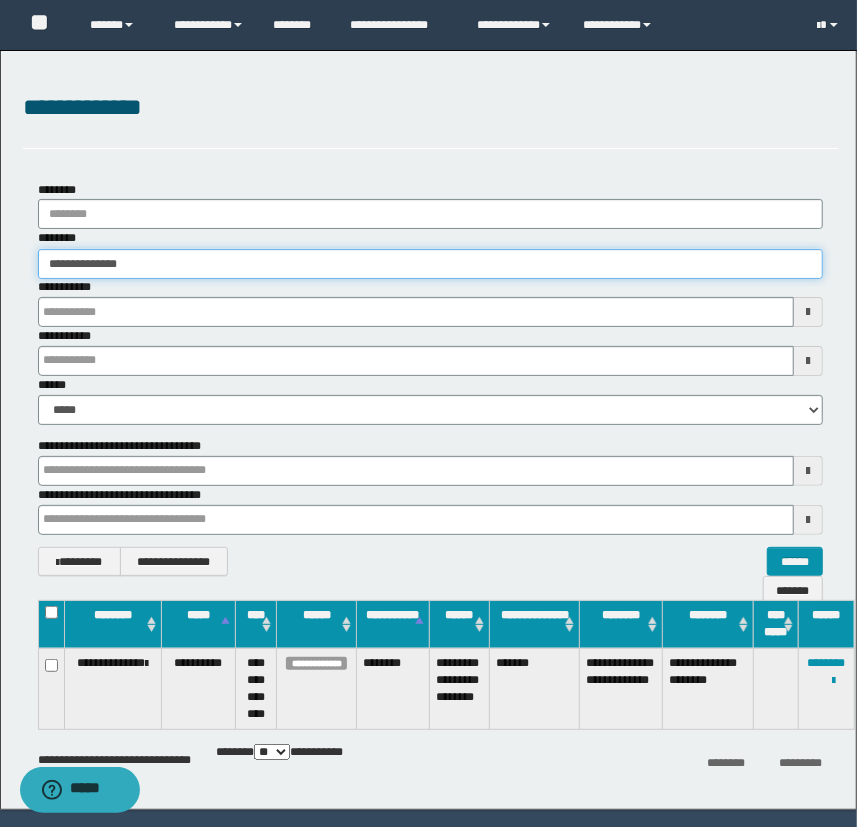 type on "**********" 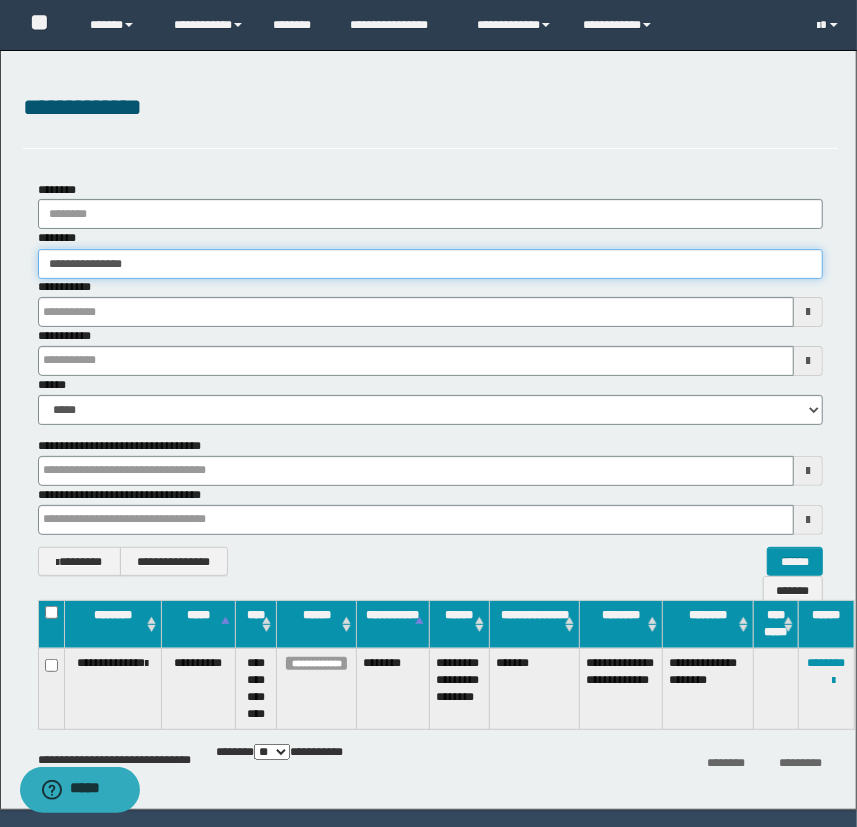 type on "**********" 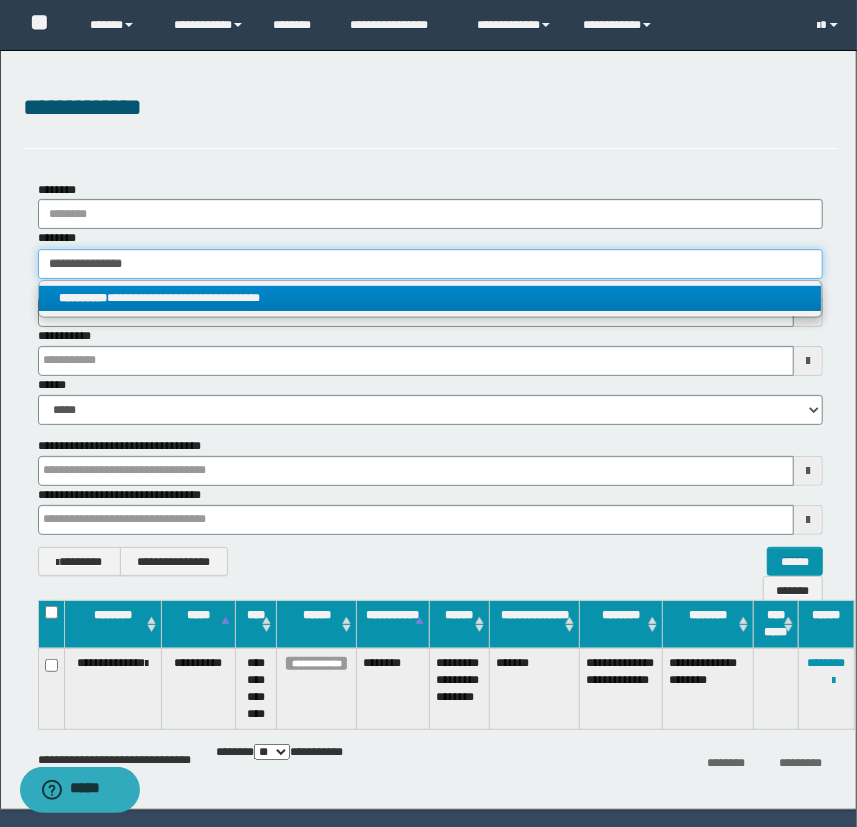 type on "**********" 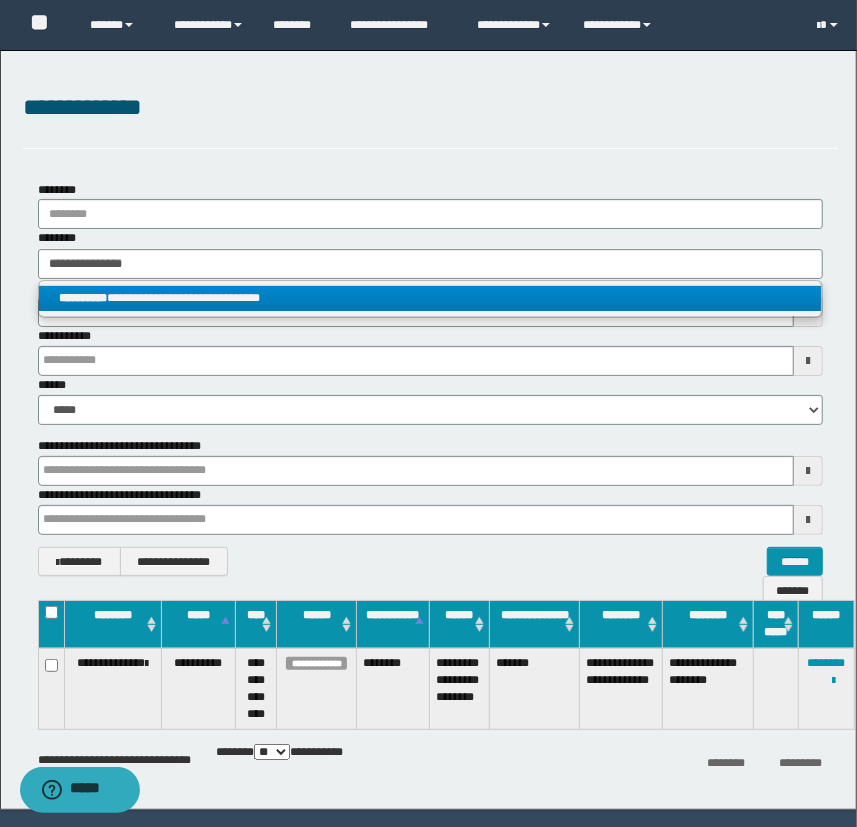 click on "**********" at bounding box center [430, 298] 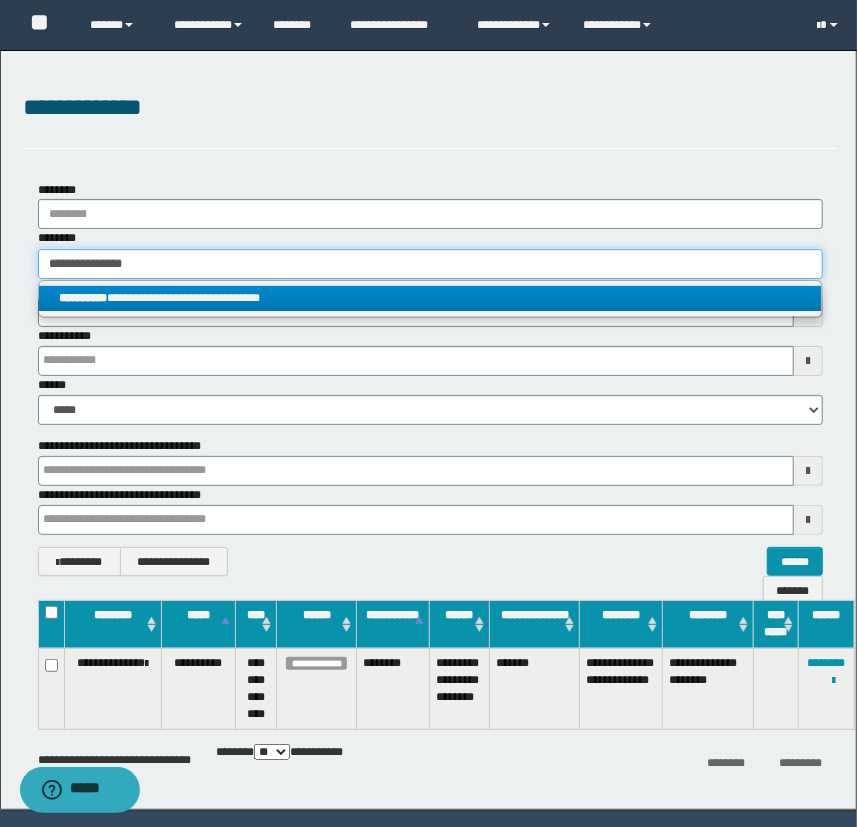 type 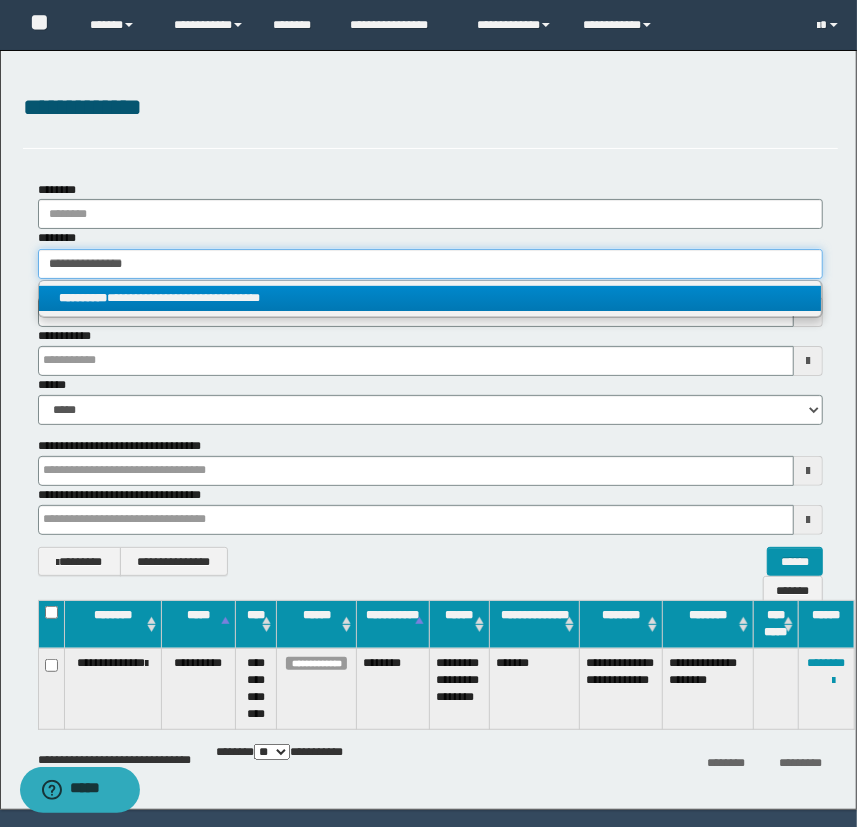 type on "**********" 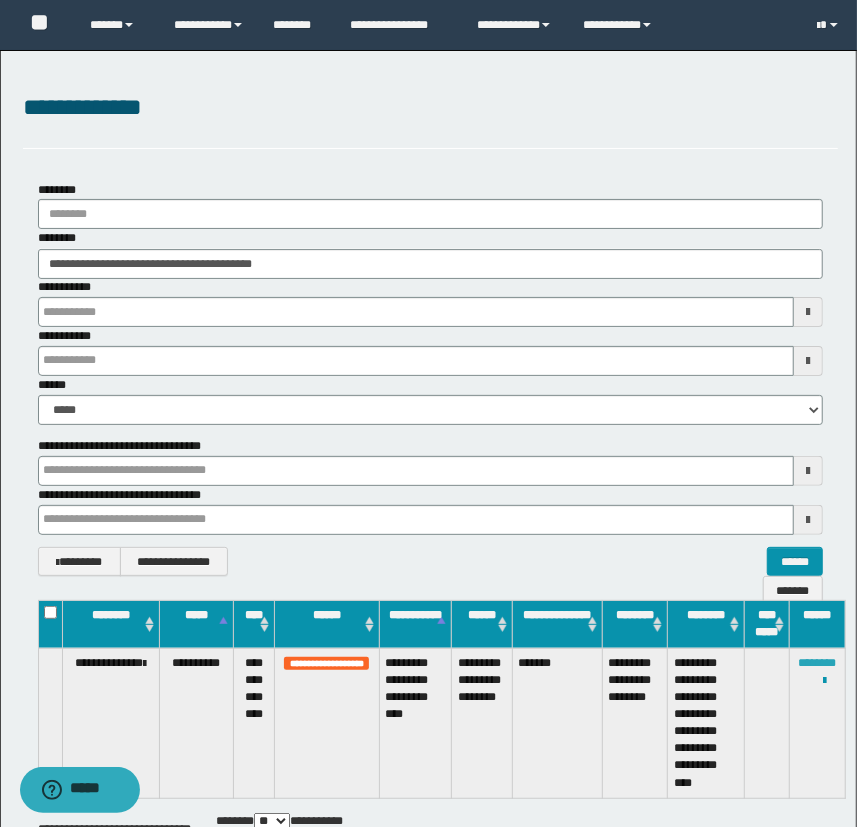 click on "********" at bounding box center (817, 663) 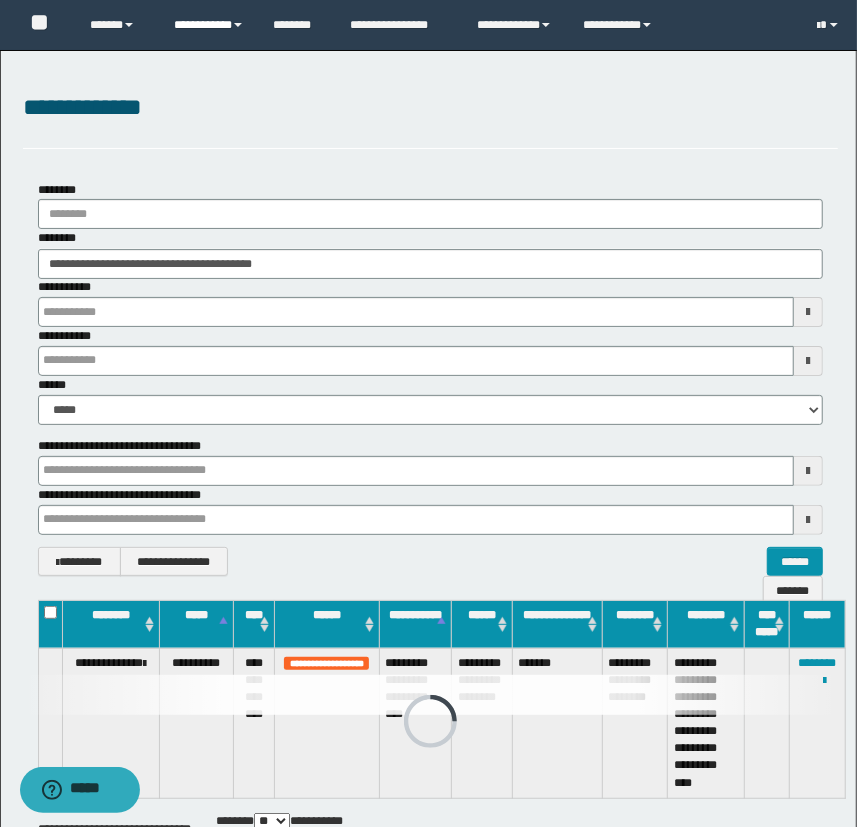 click on "**********" at bounding box center (209, 25) 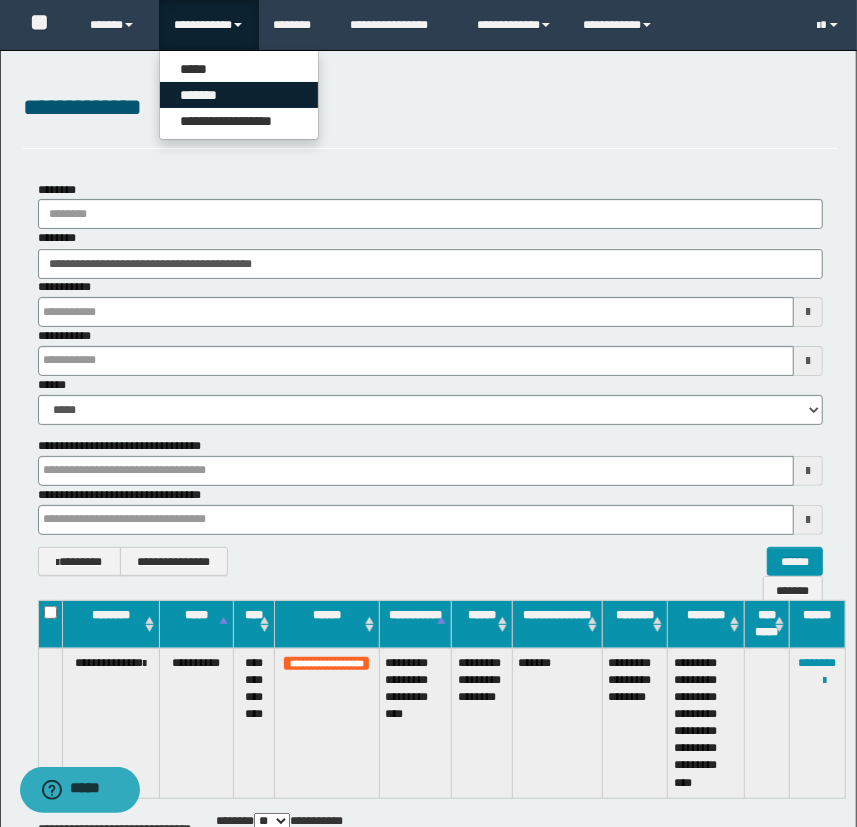 click on "*******" at bounding box center (239, 95) 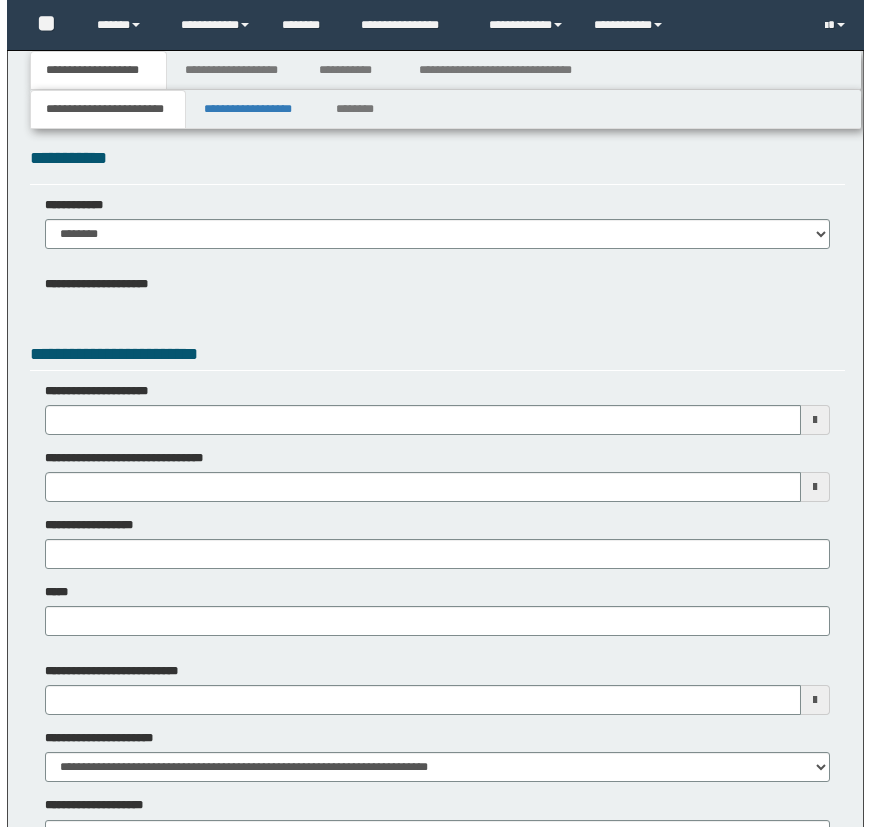 scroll, scrollTop: 0, scrollLeft: 0, axis: both 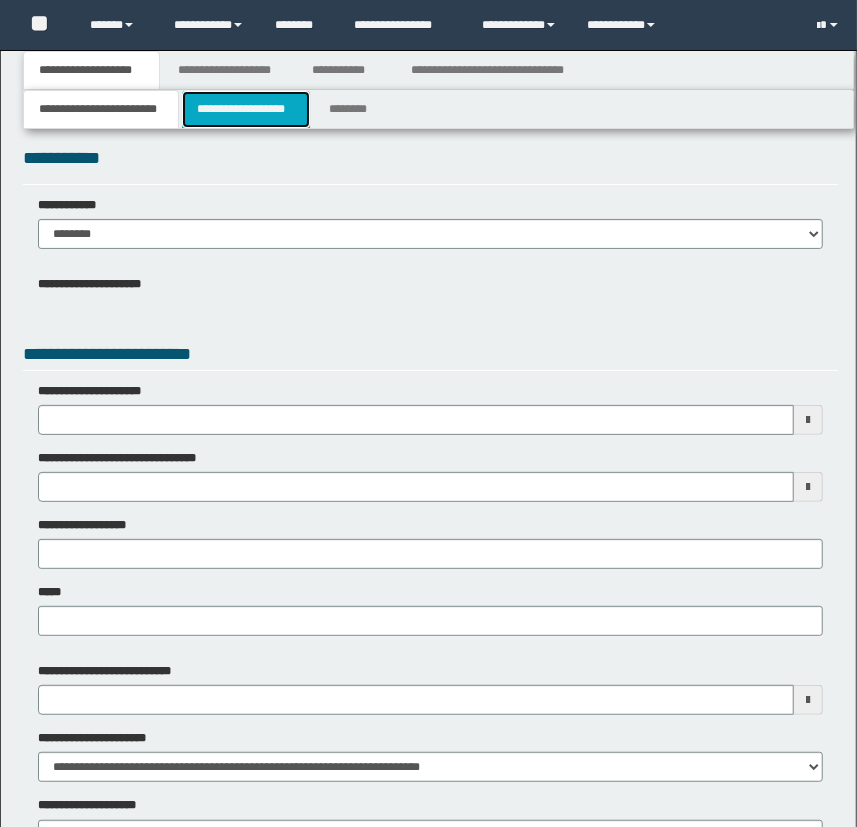 click on "**********" at bounding box center (246, 109) 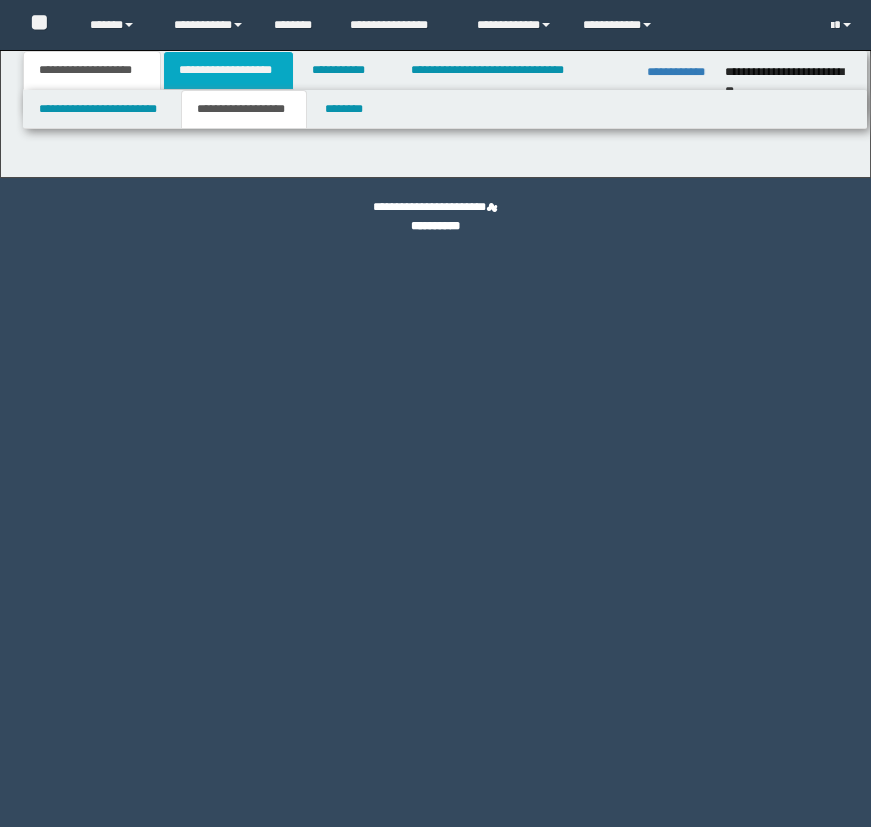 click on "**********" at bounding box center [228, 70] 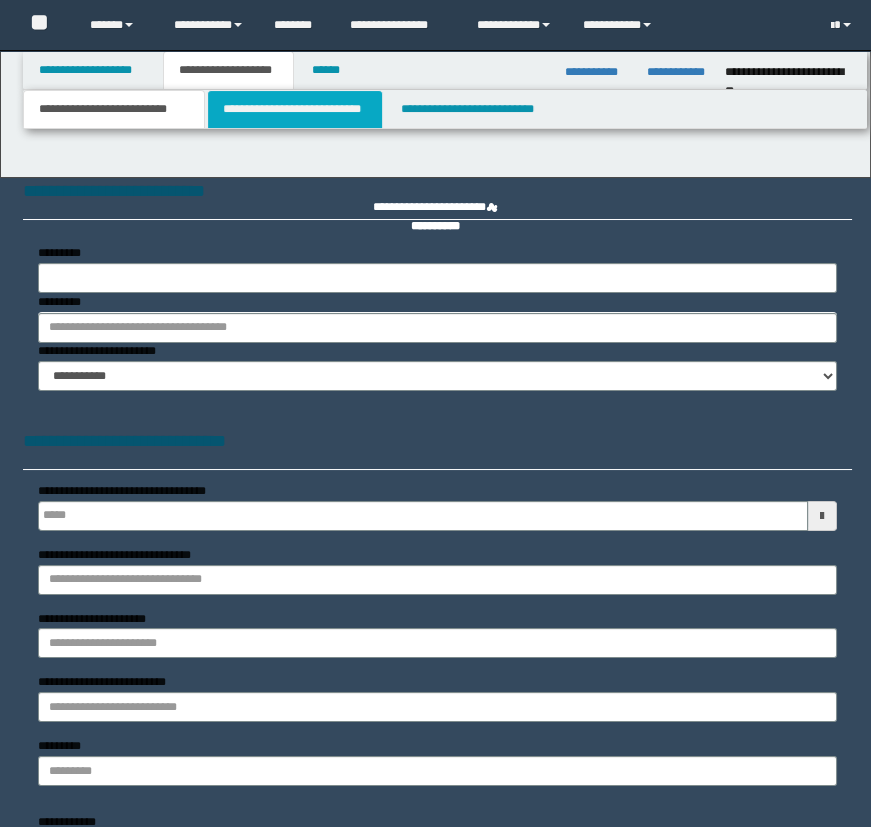 type 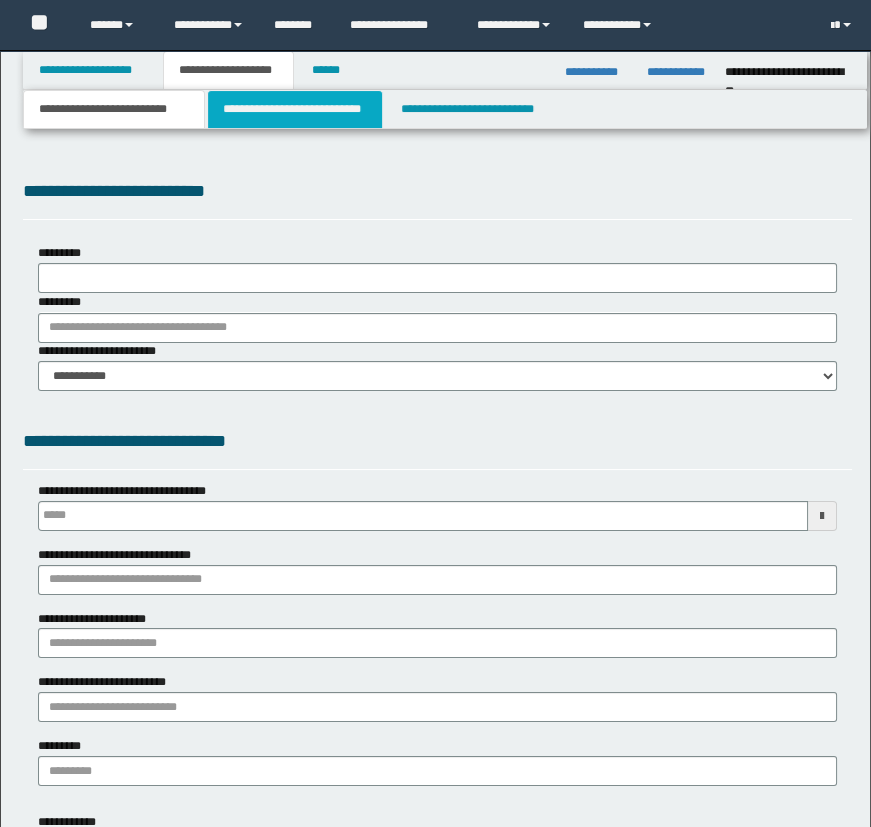 scroll, scrollTop: 0, scrollLeft: 0, axis: both 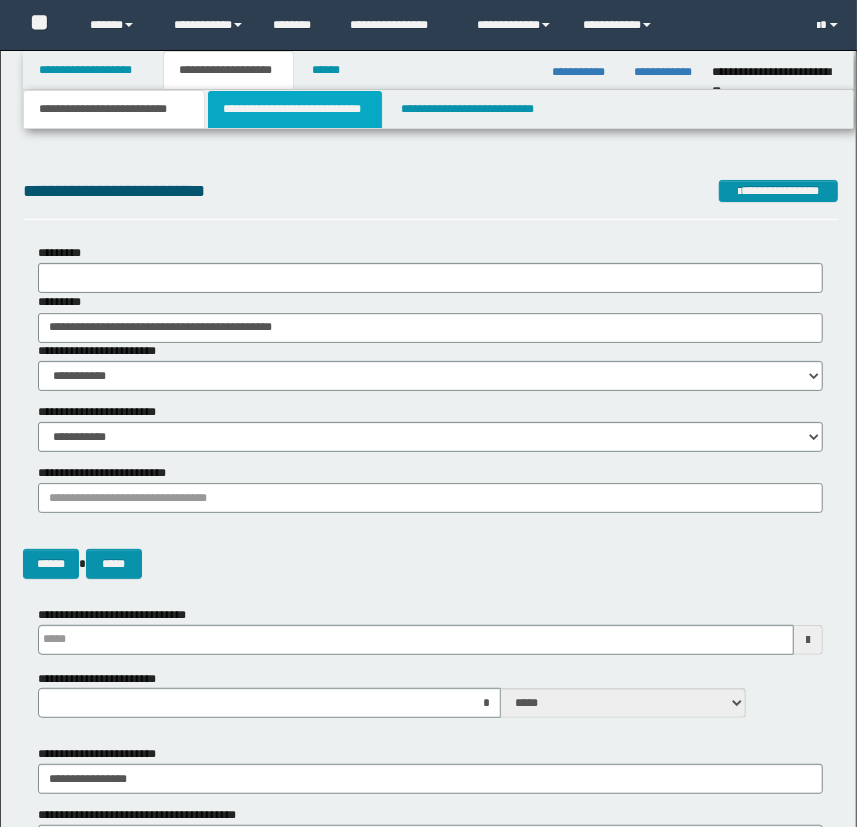 click on "**********" at bounding box center (294, 109) 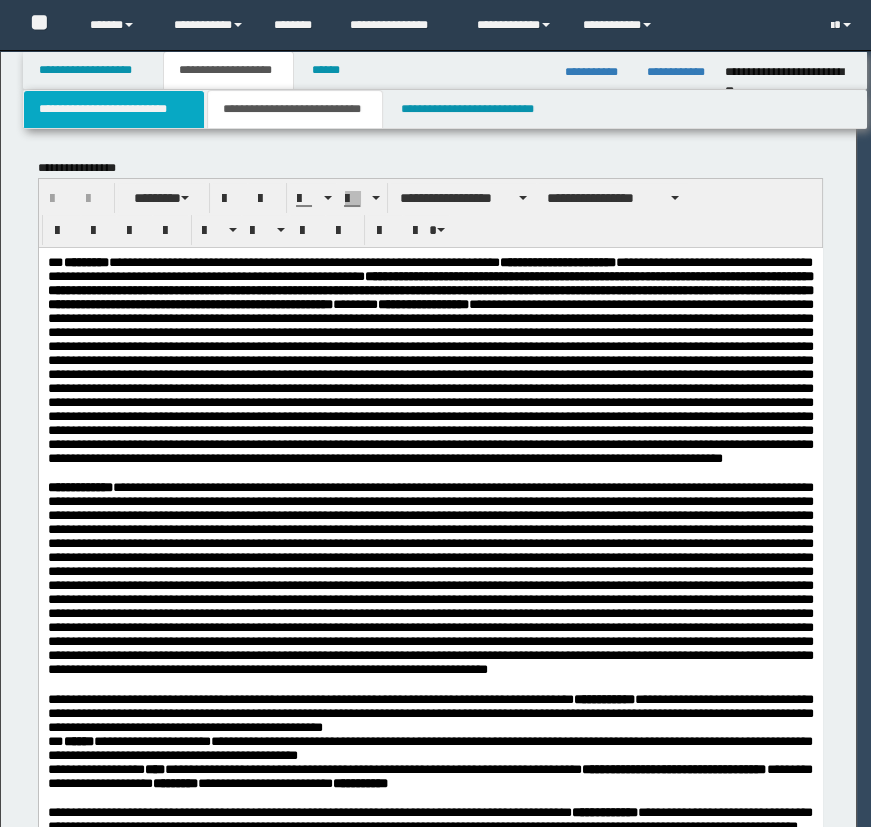 scroll, scrollTop: 0, scrollLeft: 0, axis: both 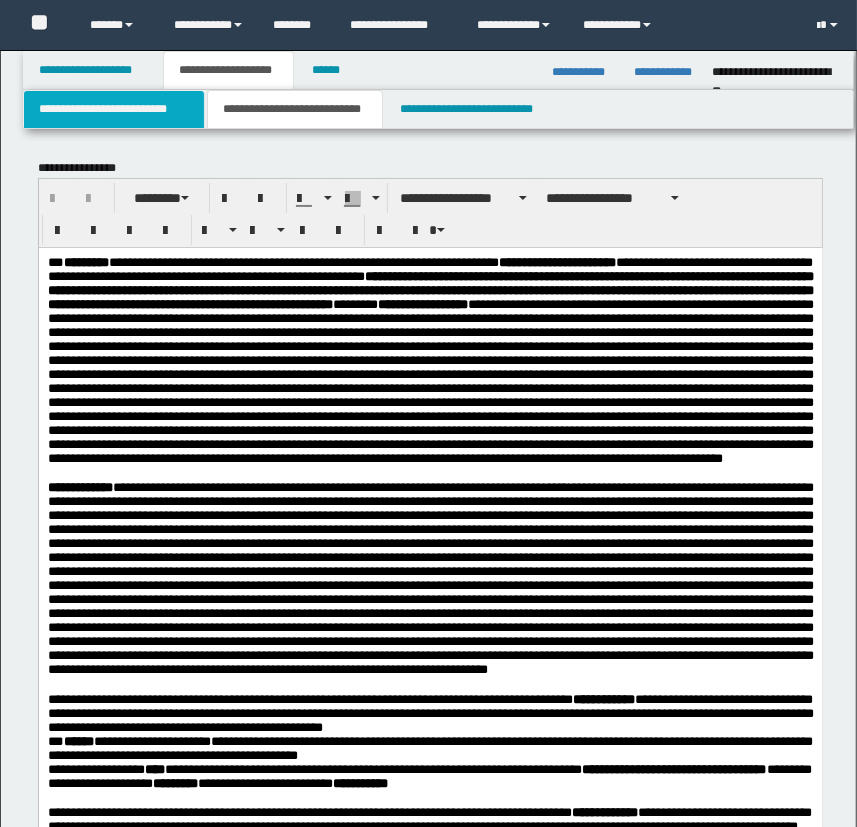 click on "**********" at bounding box center (114, 109) 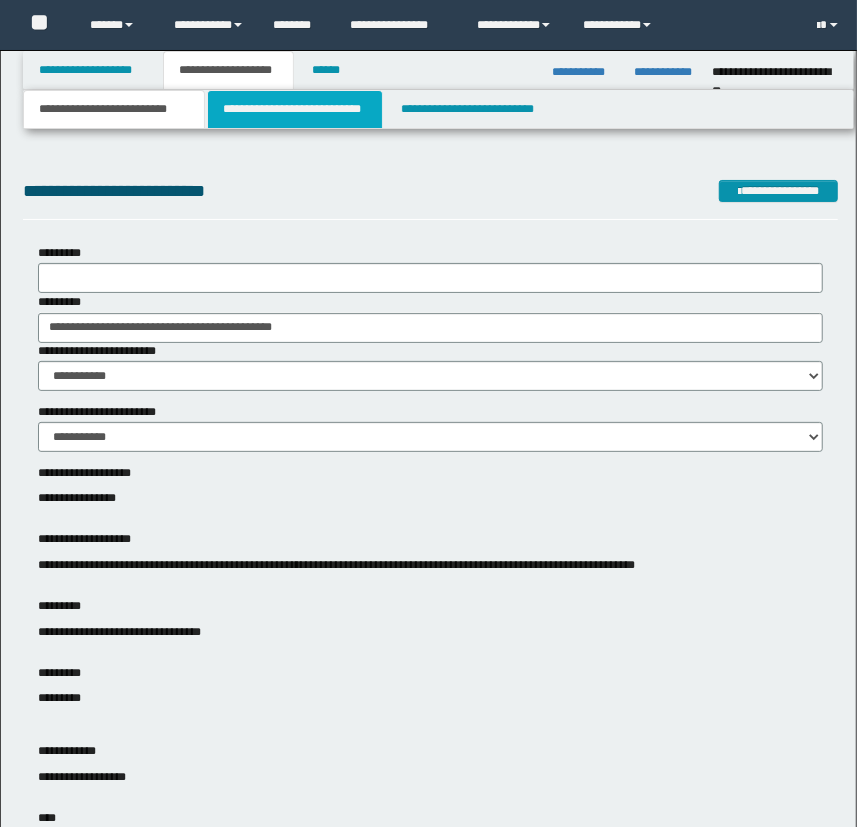 click on "**********" at bounding box center (294, 109) 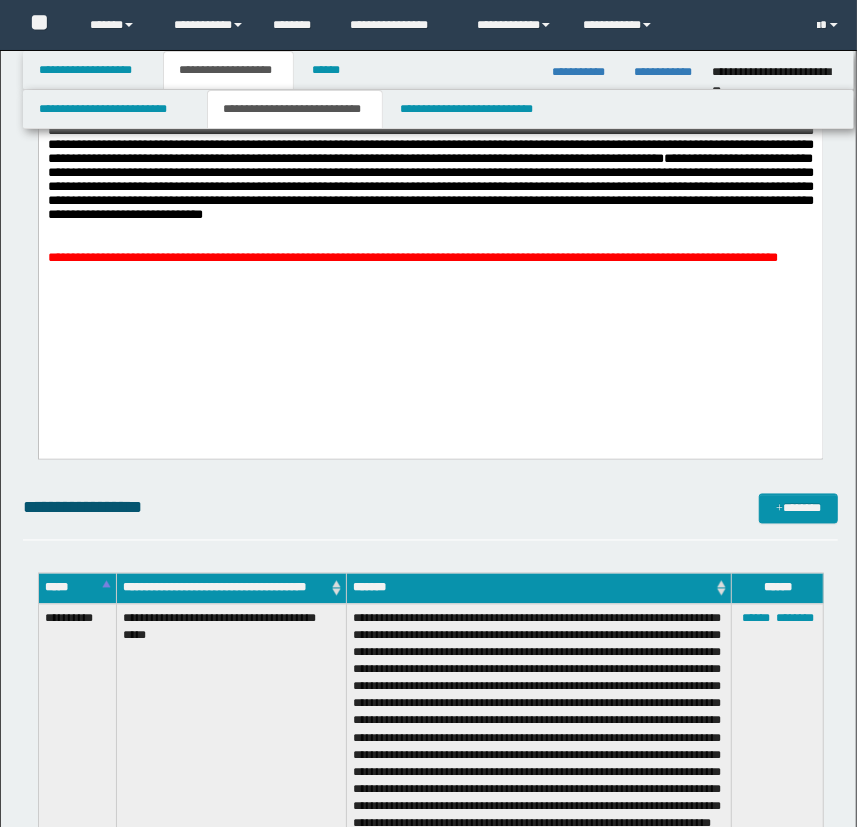scroll, scrollTop: 1363, scrollLeft: 0, axis: vertical 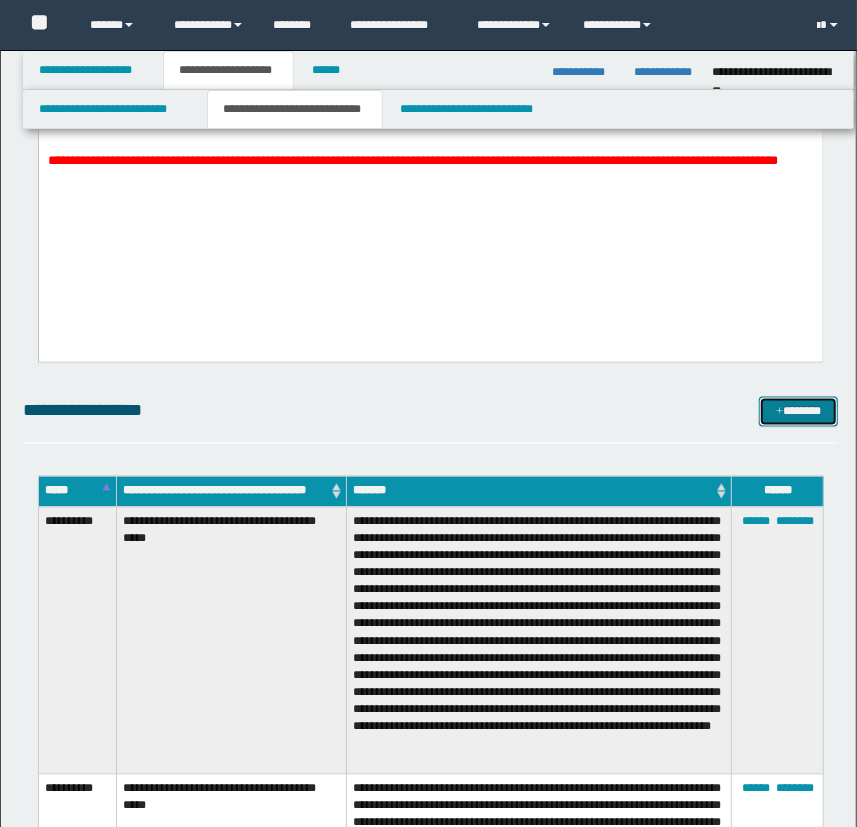 click at bounding box center (779, 413) 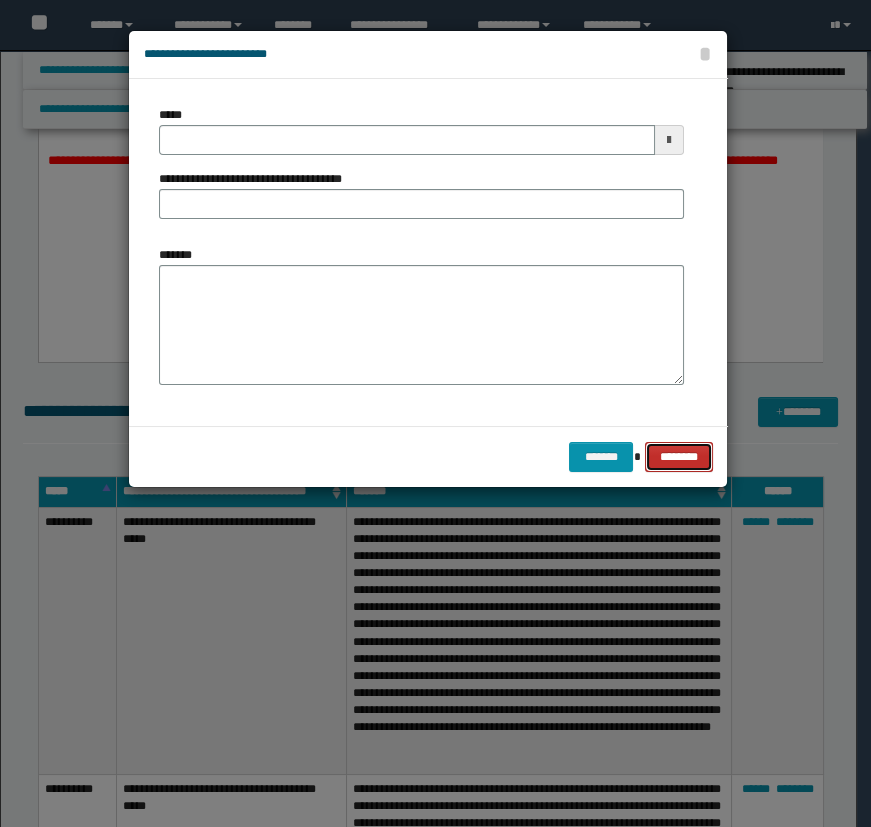 click on "********" at bounding box center [678, 457] 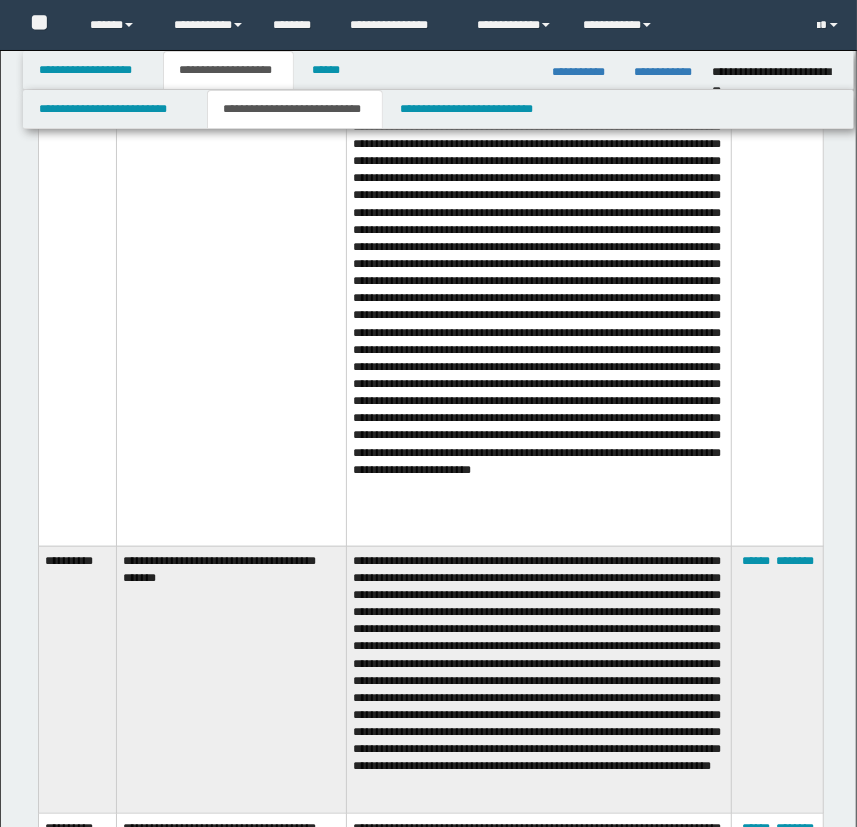 scroll, scrollTop: 4000, scrollLeft: 0, axis: vertical 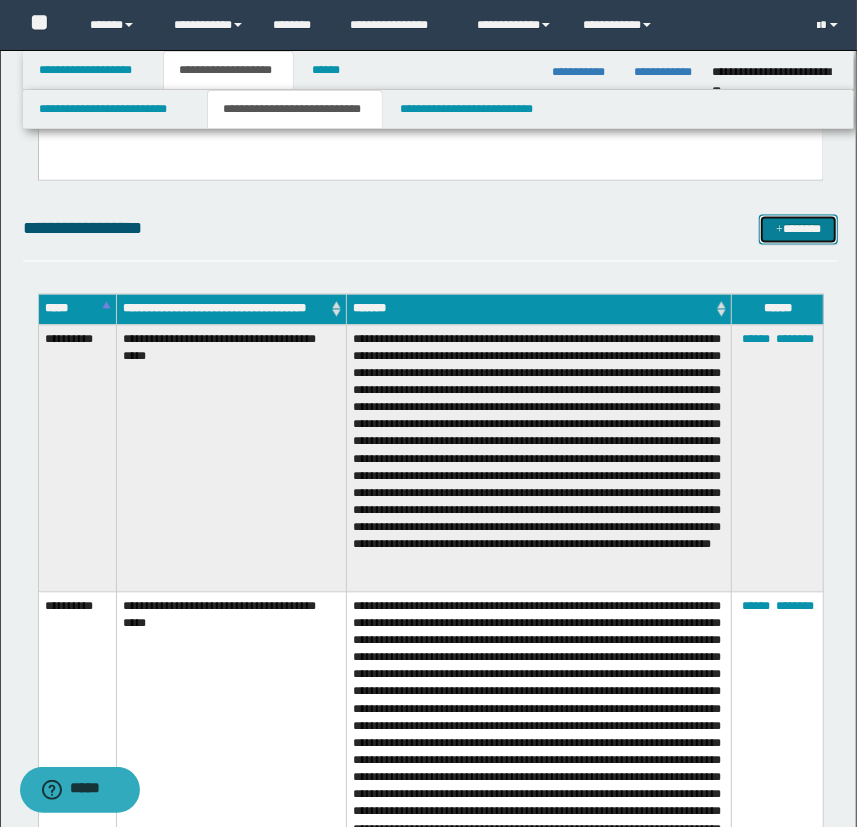 click on "*******" at bounding box center [799, 230] 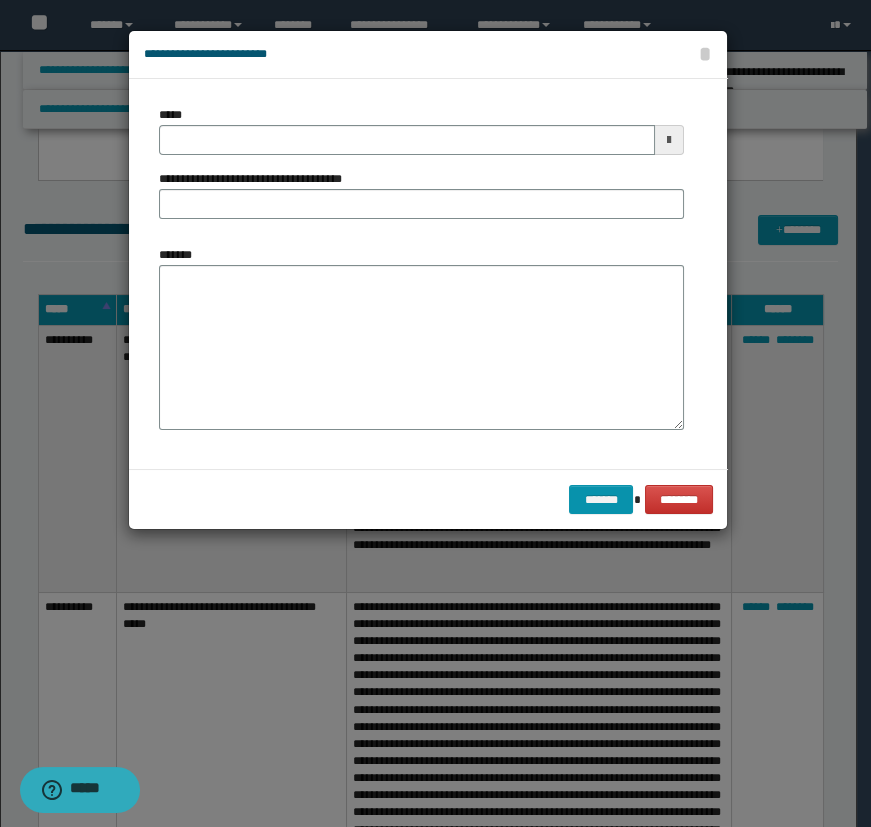 drag, startPoint x: 680, startPoint y: 380, endPoint x: 681, endPoint y: 439, distance: 59.008472 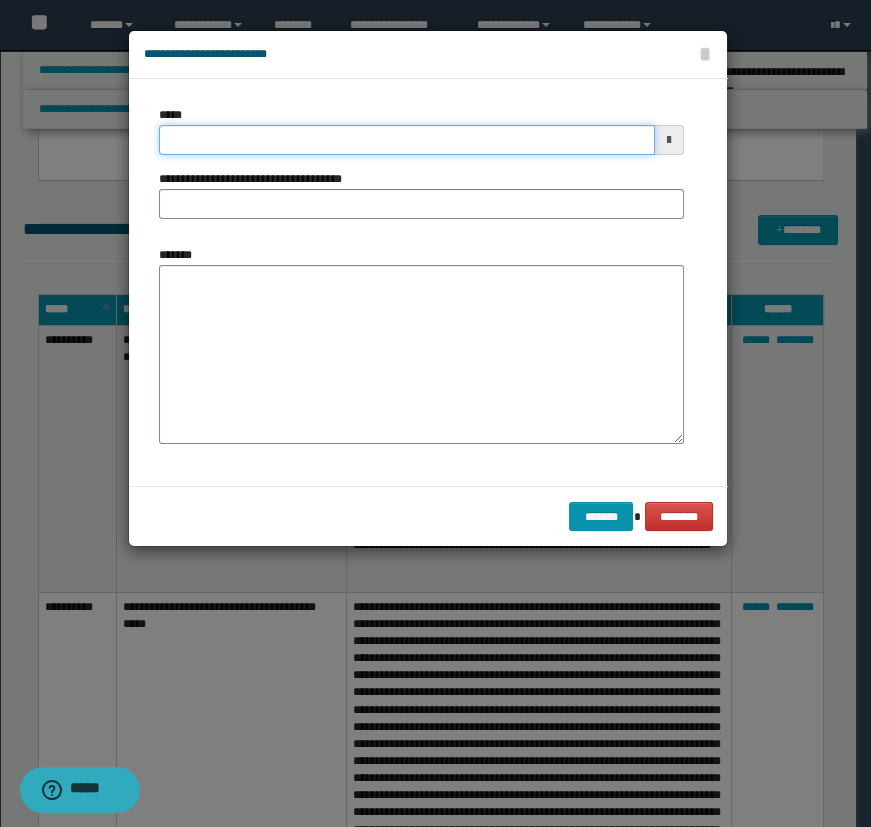click on "*****" at bounding box center [407, 140] 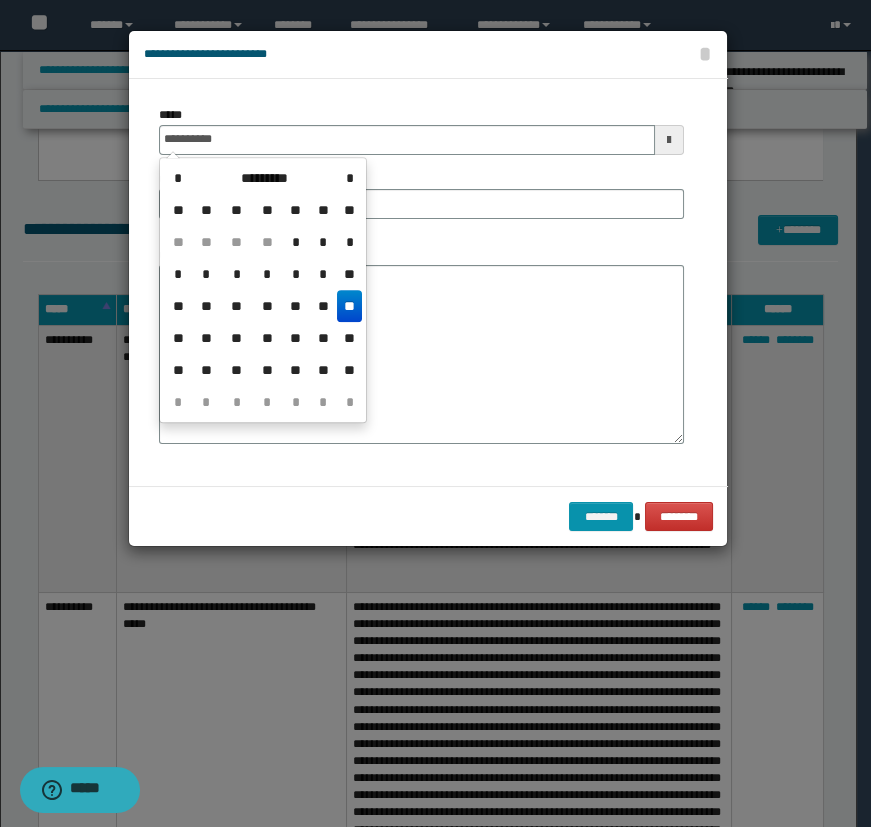 type on "**********" 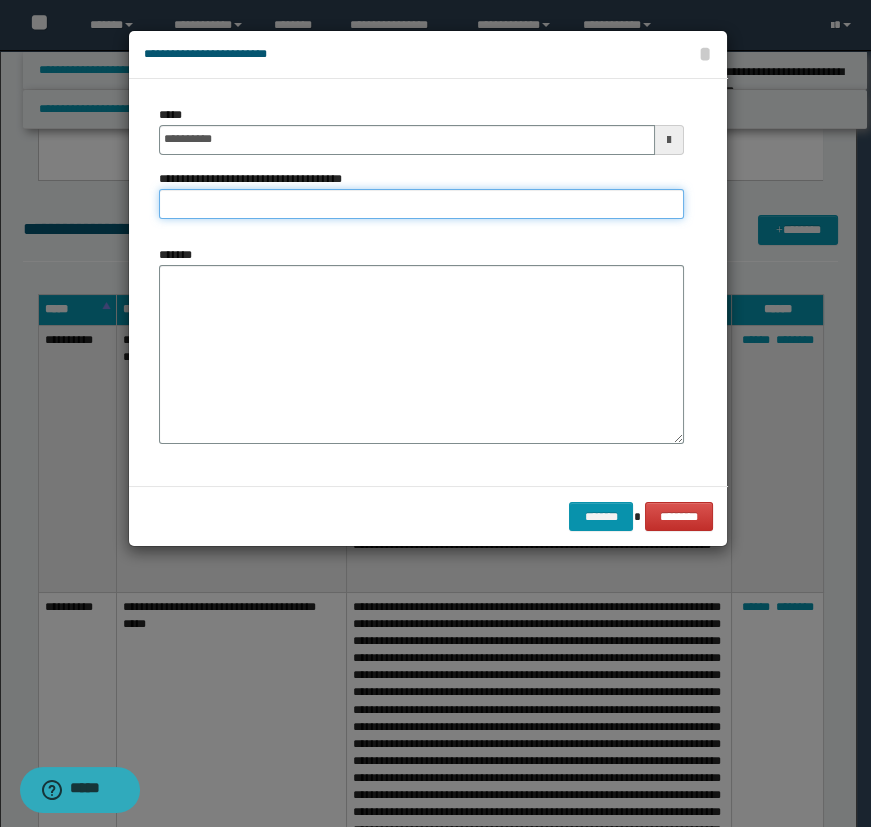 click on "**********" at bounding box center (421, 204) 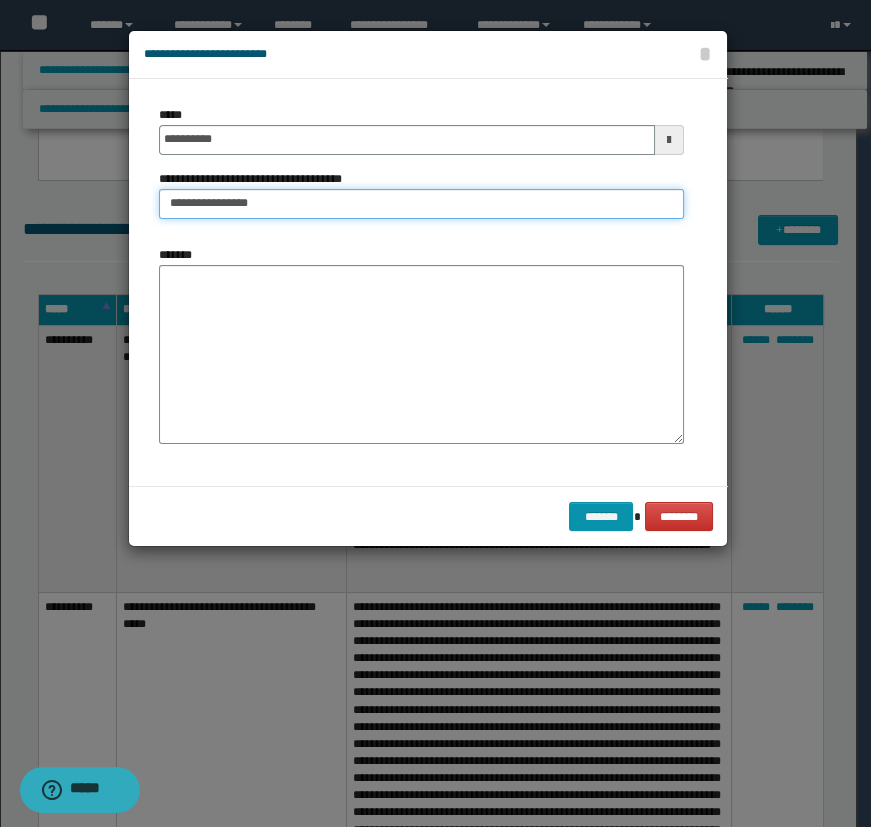 type on "**********" 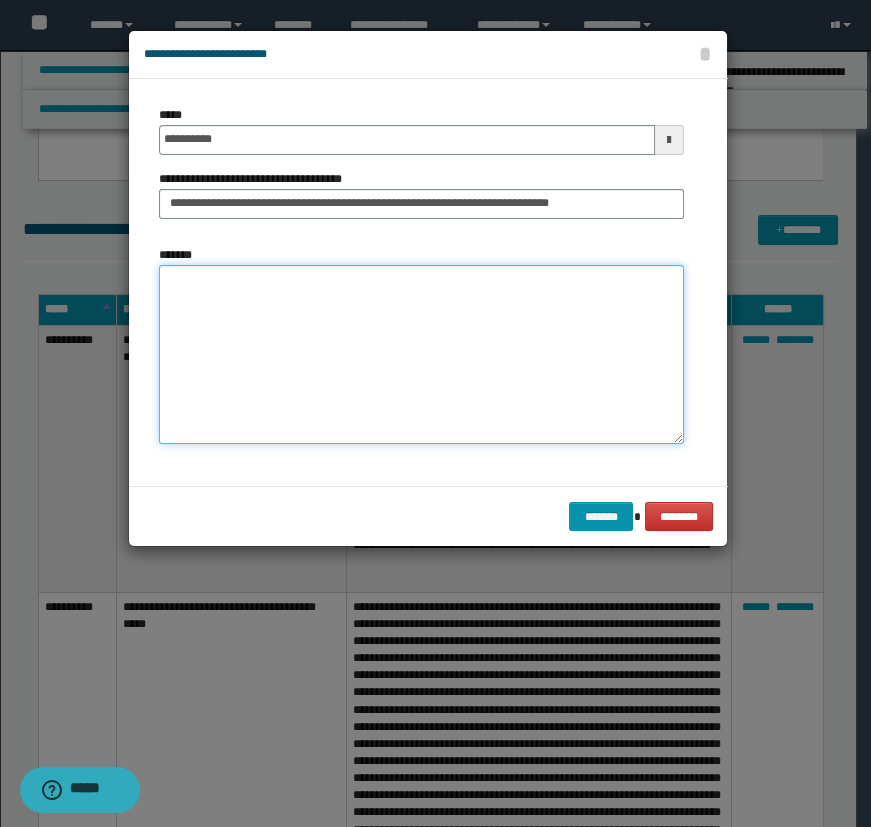 click on "*******" at bounding box center [421, 354] 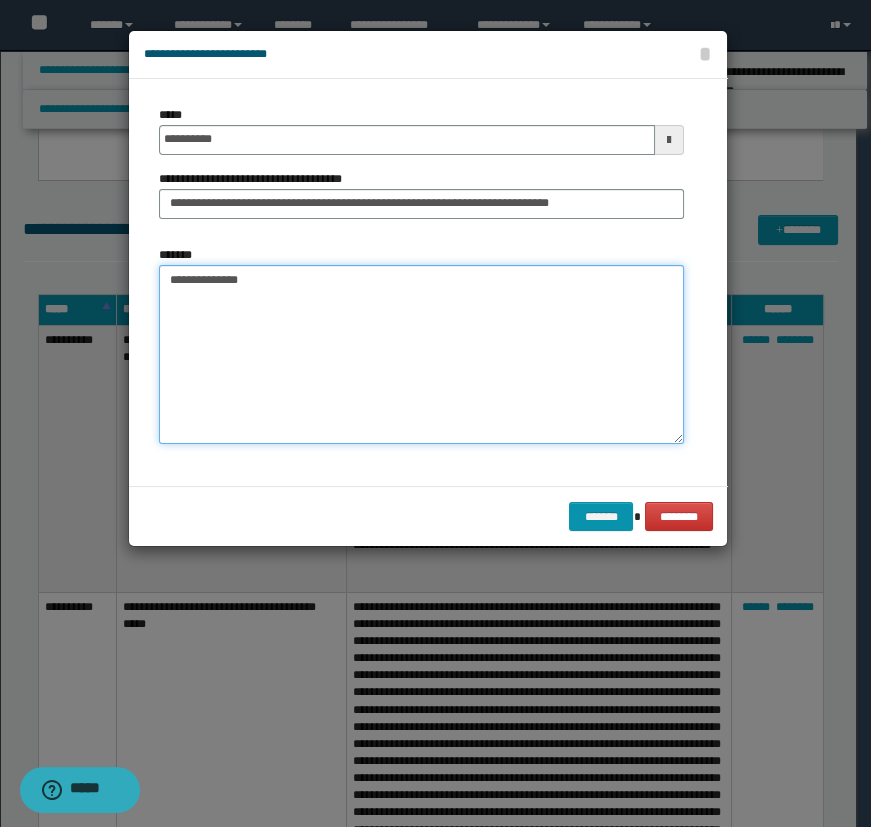 click on "**********" at bounding box center [421, 354] 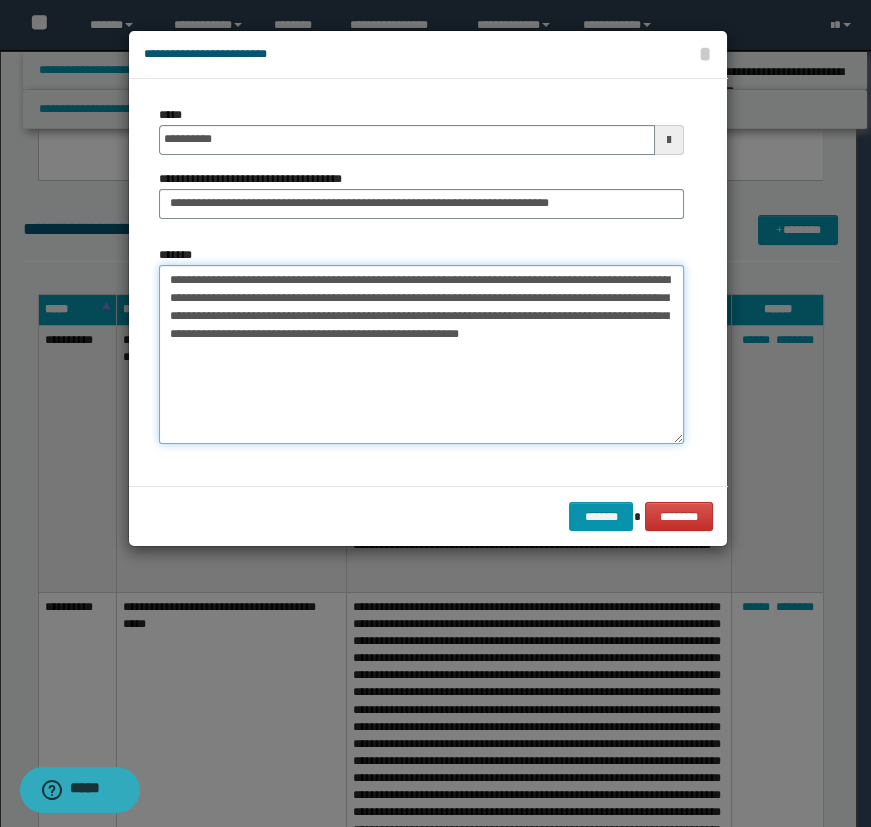 drag, startPoint x: 488, startPoint y: 300, endPoint x: 449, endPoint y: 311, distance: 40.5216 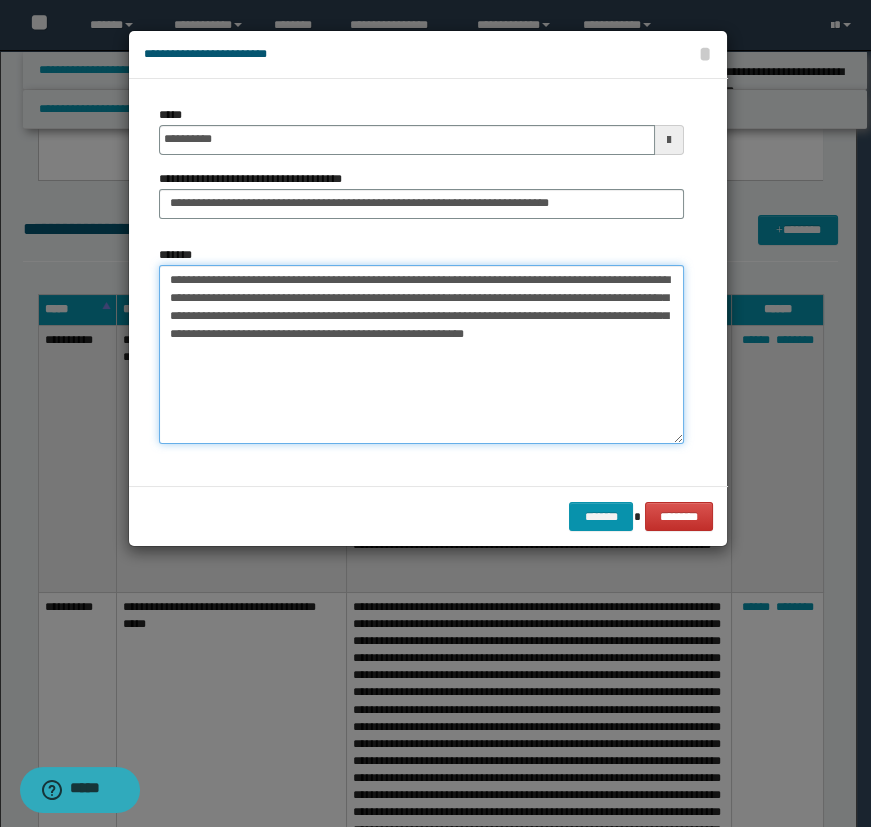 click on "**********" at bounding box center (421, 354) 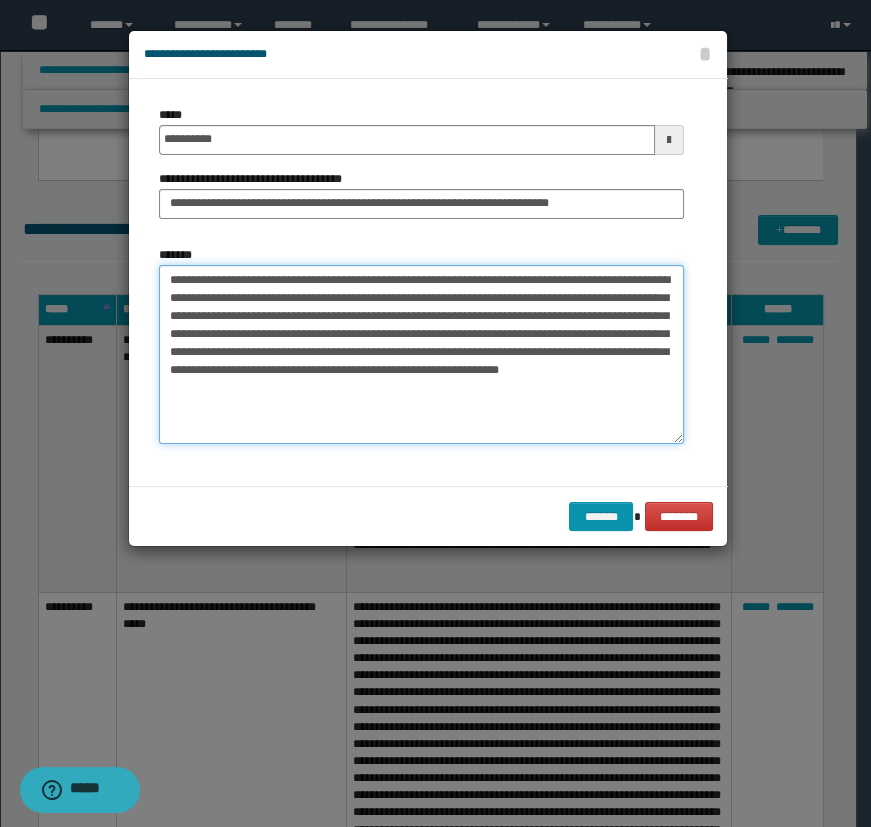 click on "**********" at bounding box center (421, 354) 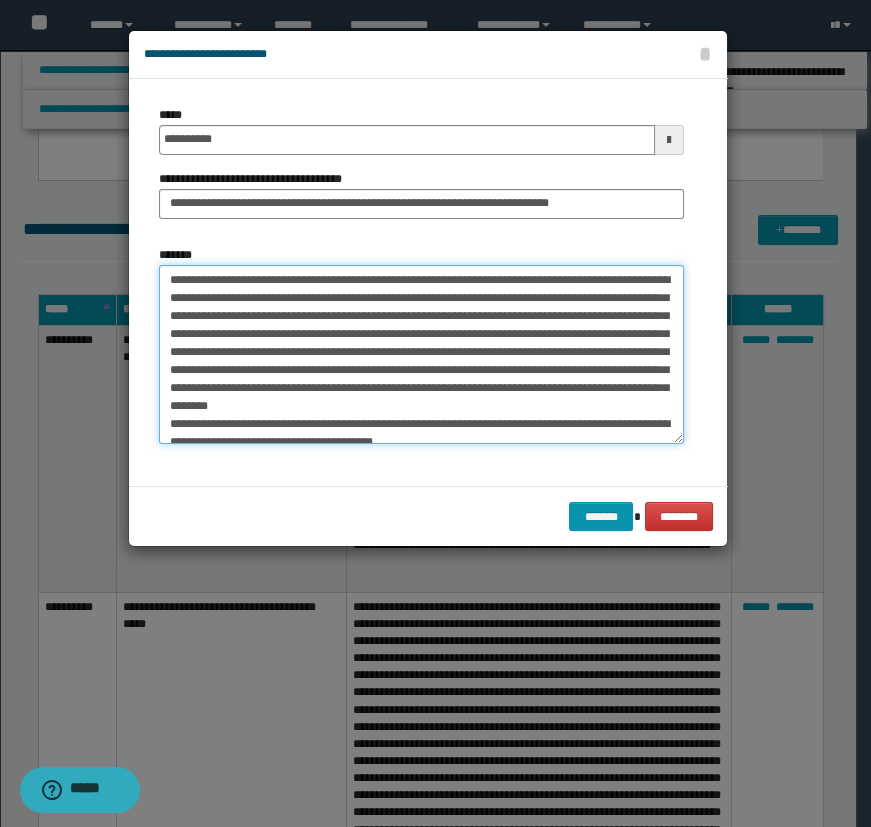 scroll, scrollTop: 60, scrollLeft: 0, axis: vertical 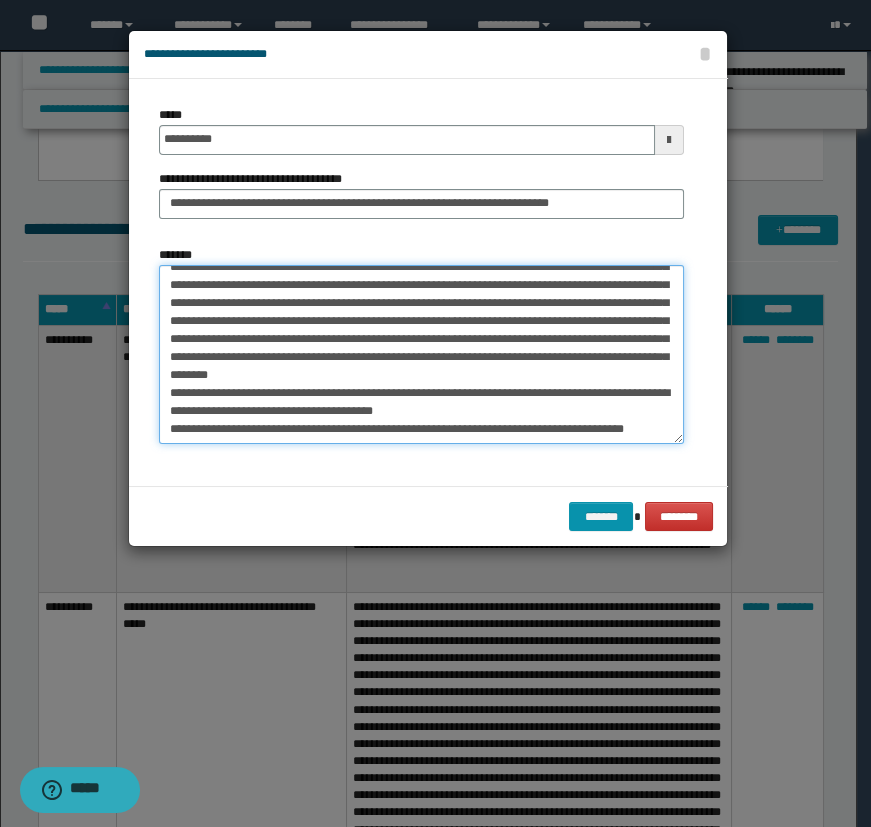 click on "**********" at bounding box center (421, 354) 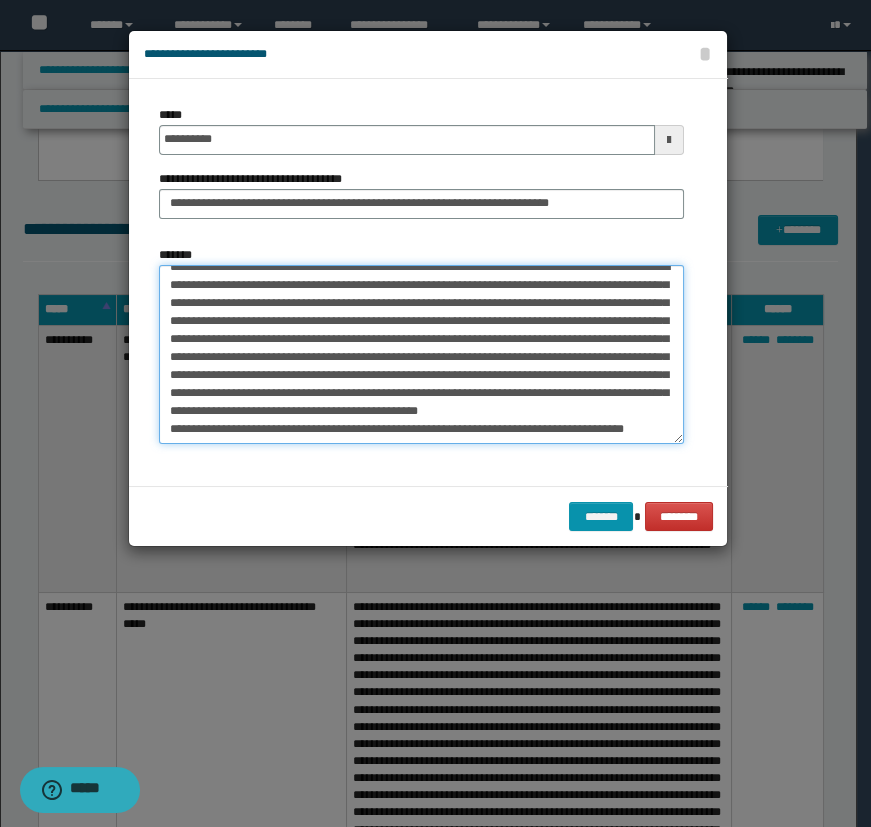 scroll, scrollTop: 41, scrollLeft: 0, axis: vertical 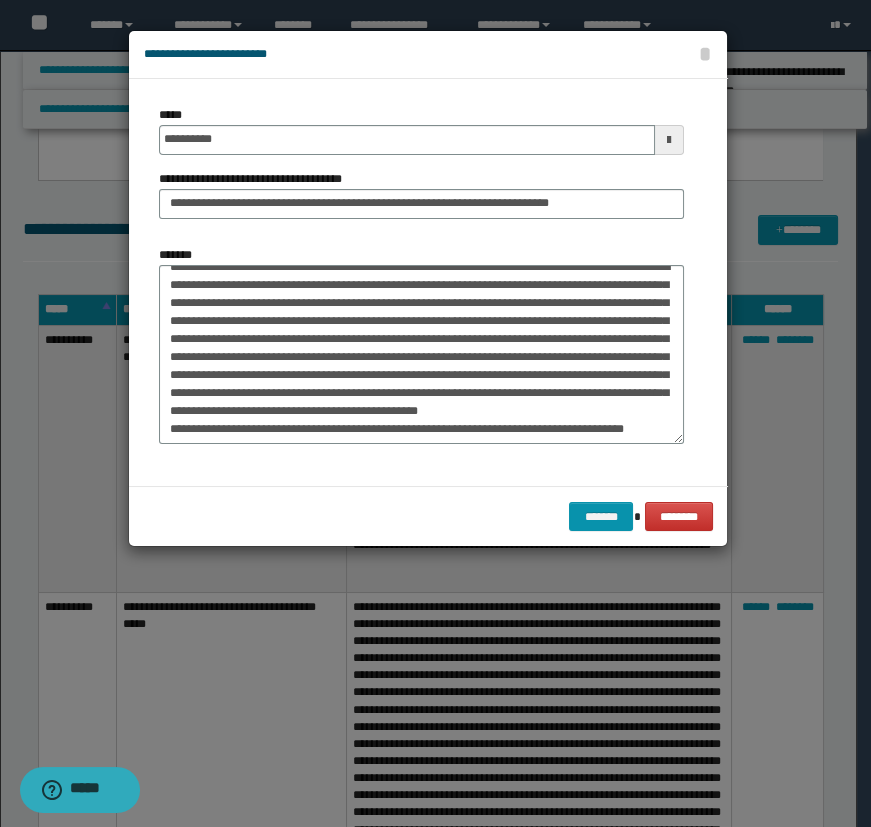 drag, startPoint x: 197, startPoint y: 433, endPoint x: 277, endPoint y: 80, distance: 361.95166 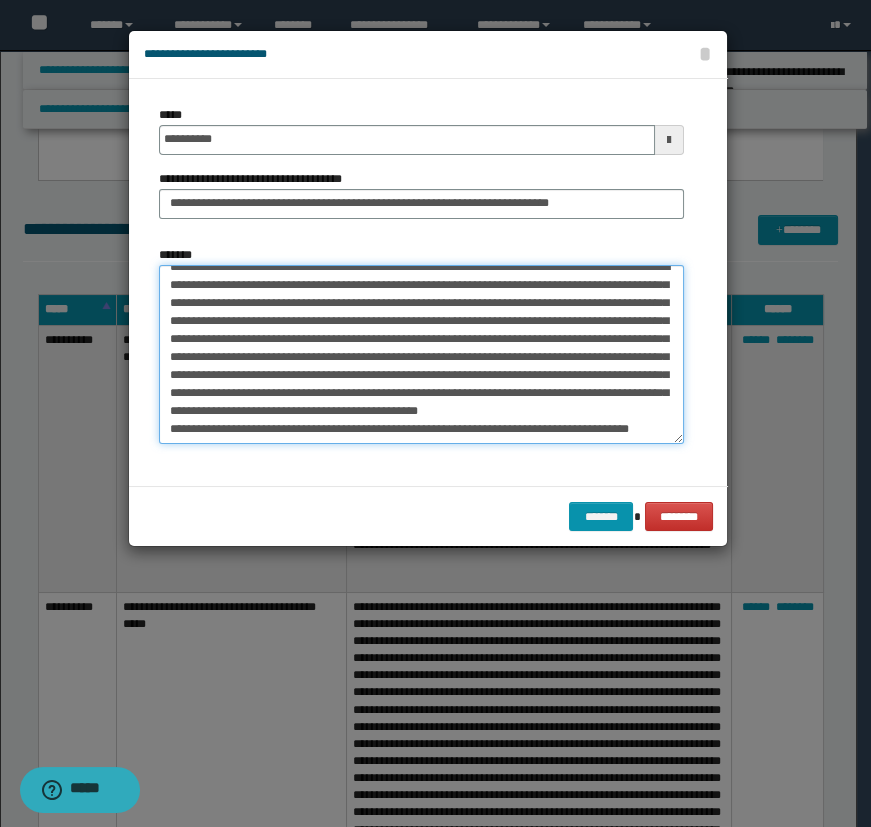scroll, scrollTop: 42, scrollLeft: 0, axis: vertical 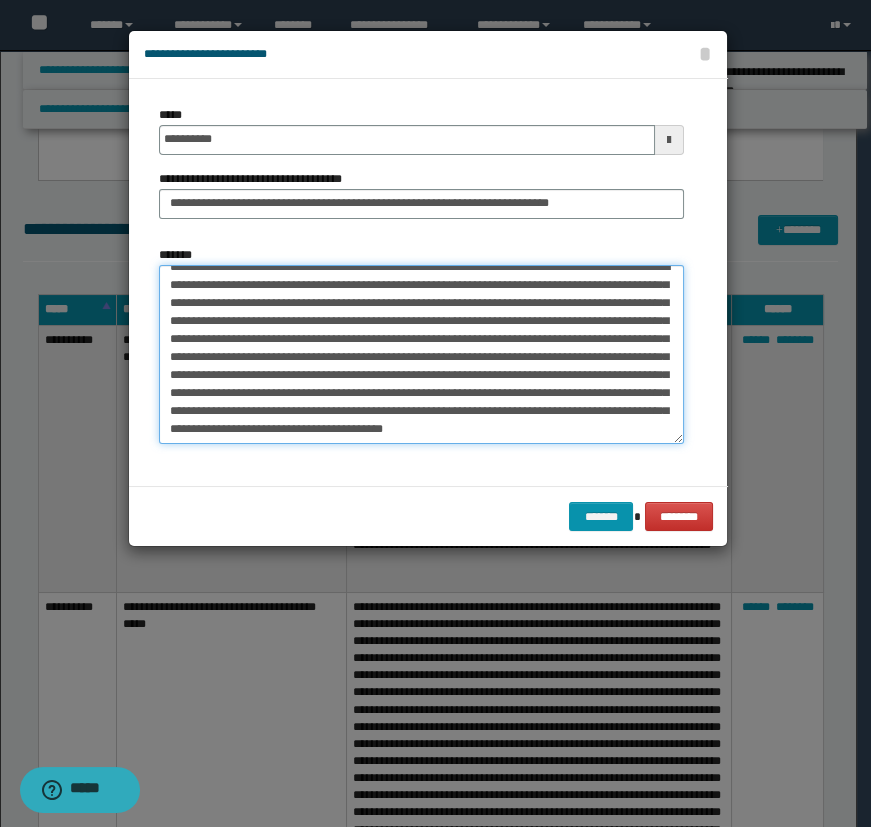 click on "**********" at bounding box center (421, 354) 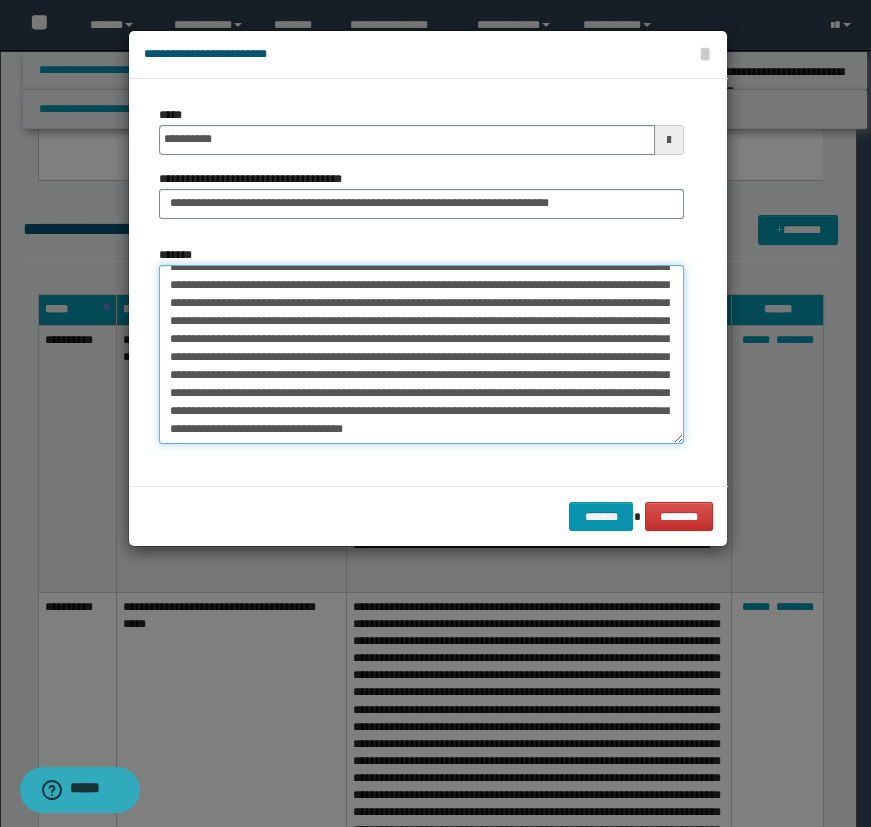 scroll, scrollTop: 60, scrollLeft: 0, axis: vertical 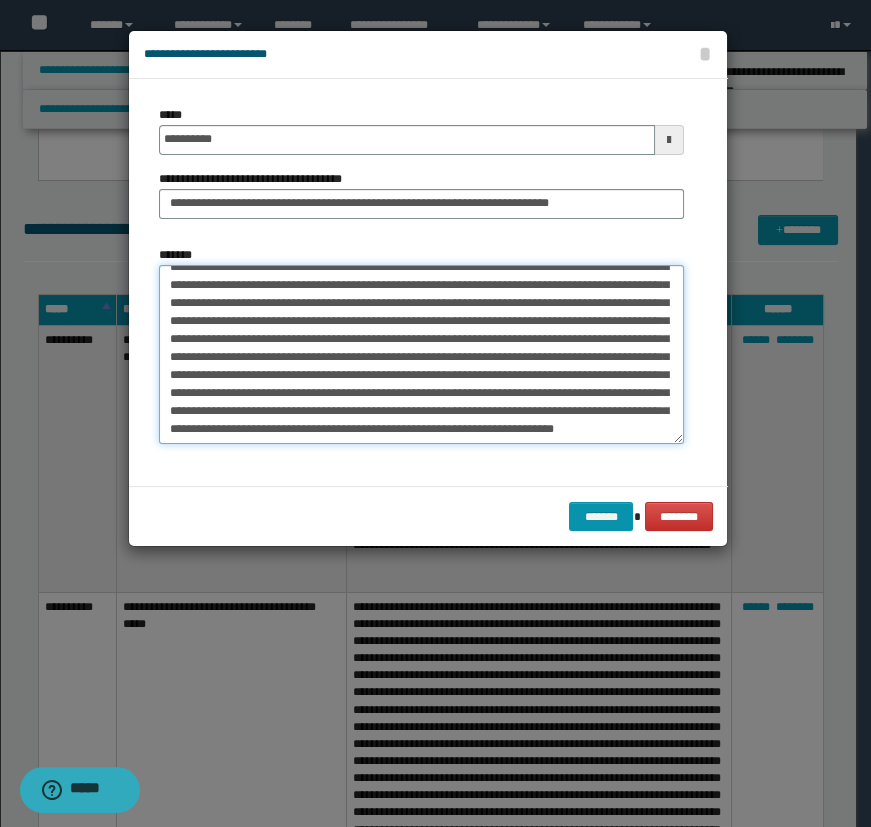 click on "*******" at bounding box center [421, 354] 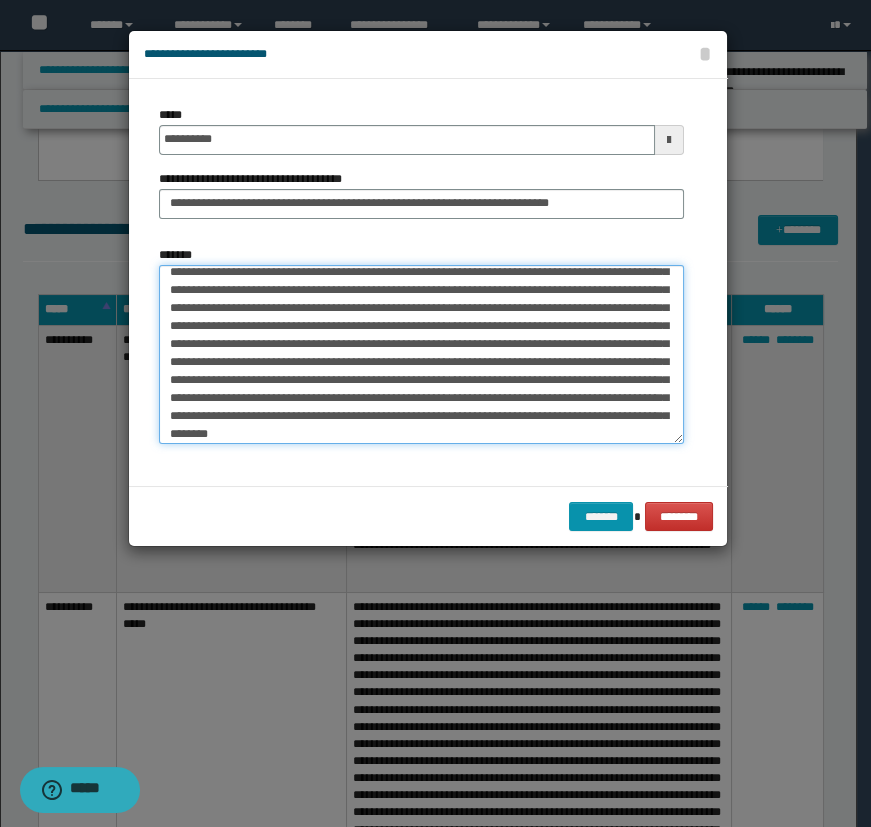 scroll, scrollTop: 84, scrollLeft: 0, axis: vertical 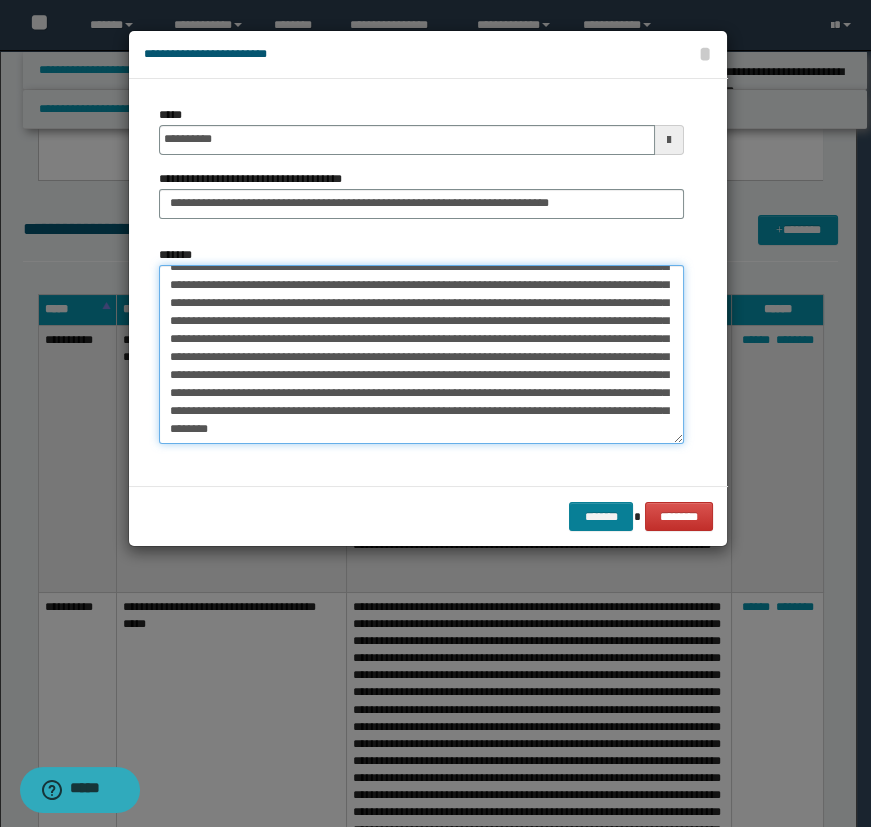 type on "**********" 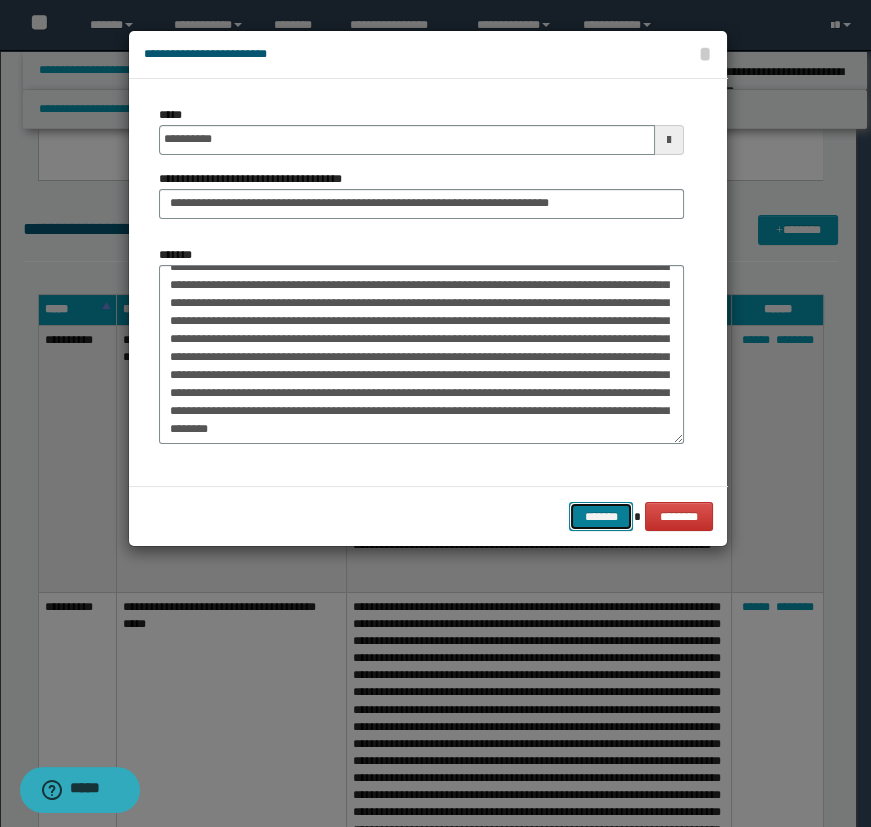 click on "*******" at bounding box center (601, 517) 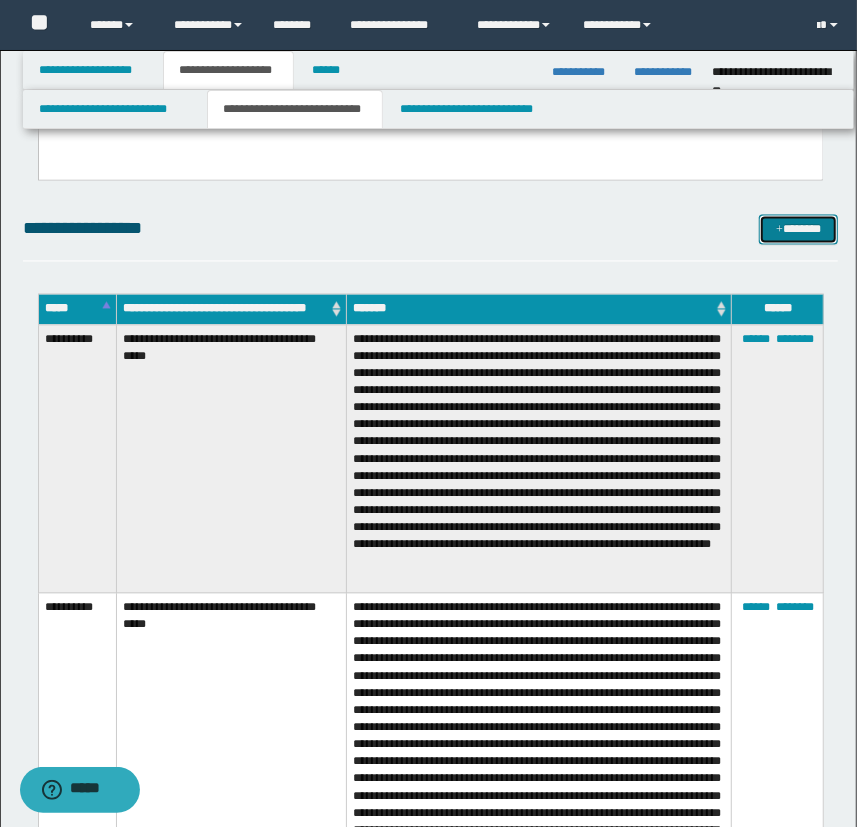 click on "*******" at bounding box center [799, 230] 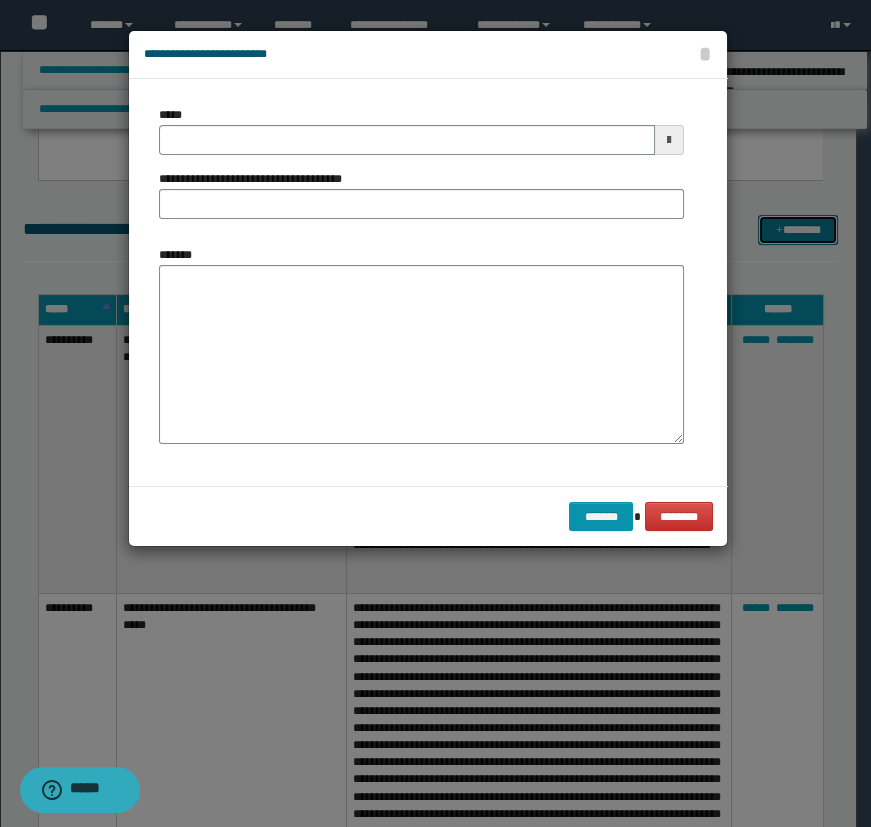 scroll, scrollTop: 0, scrollLeft: 0, axis: both 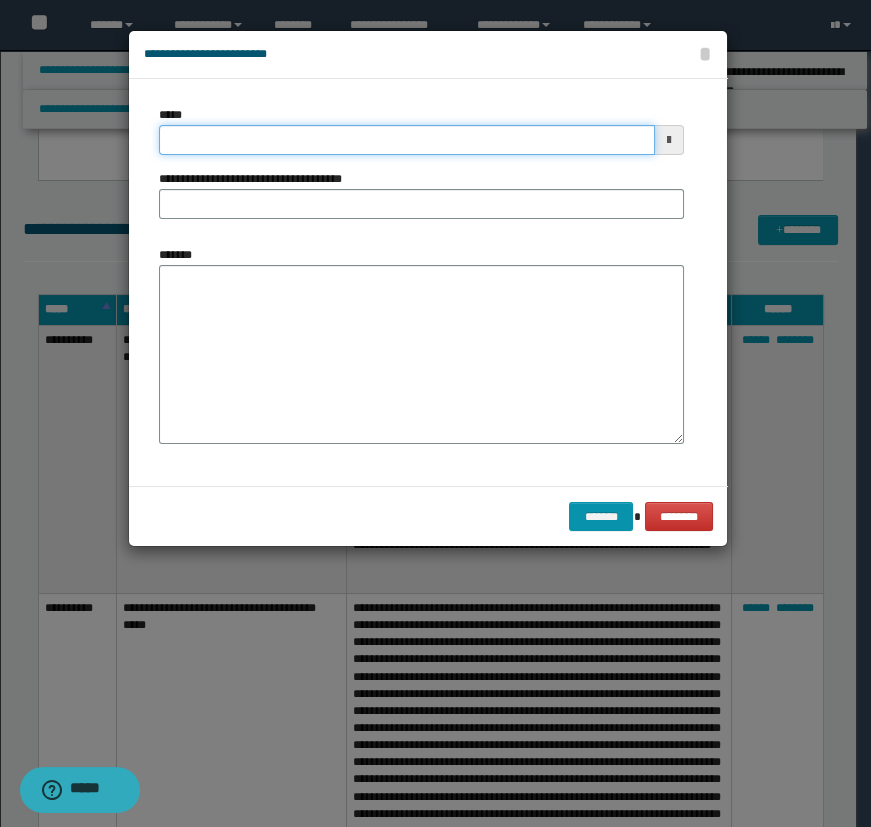 click on "*****" at bounding box center (407, 140) 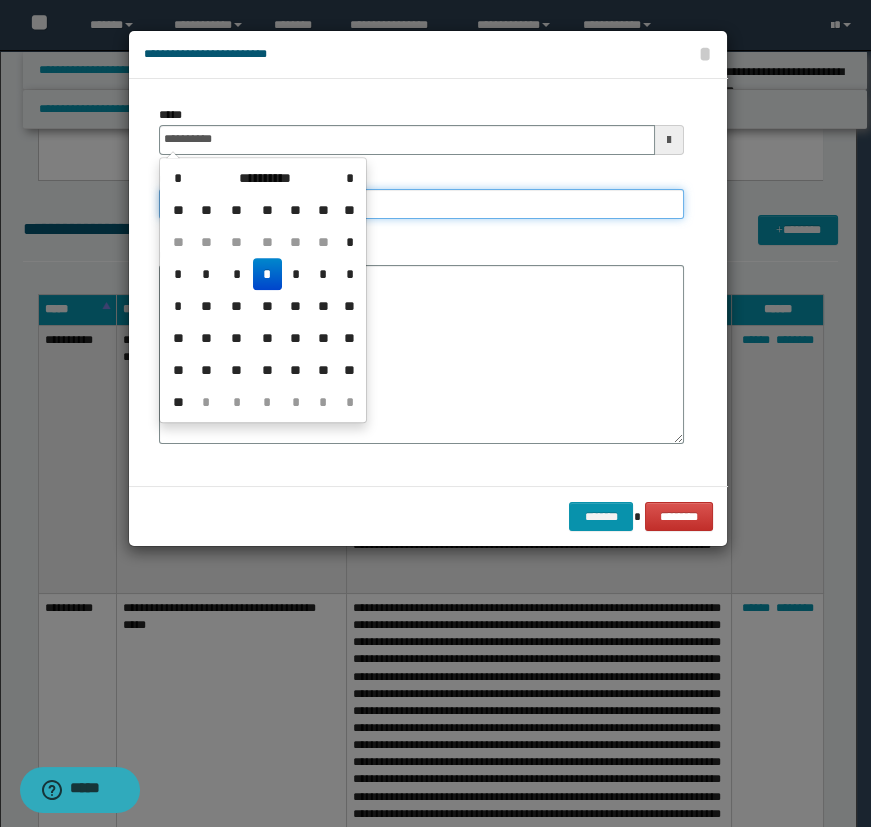 type on "**********" 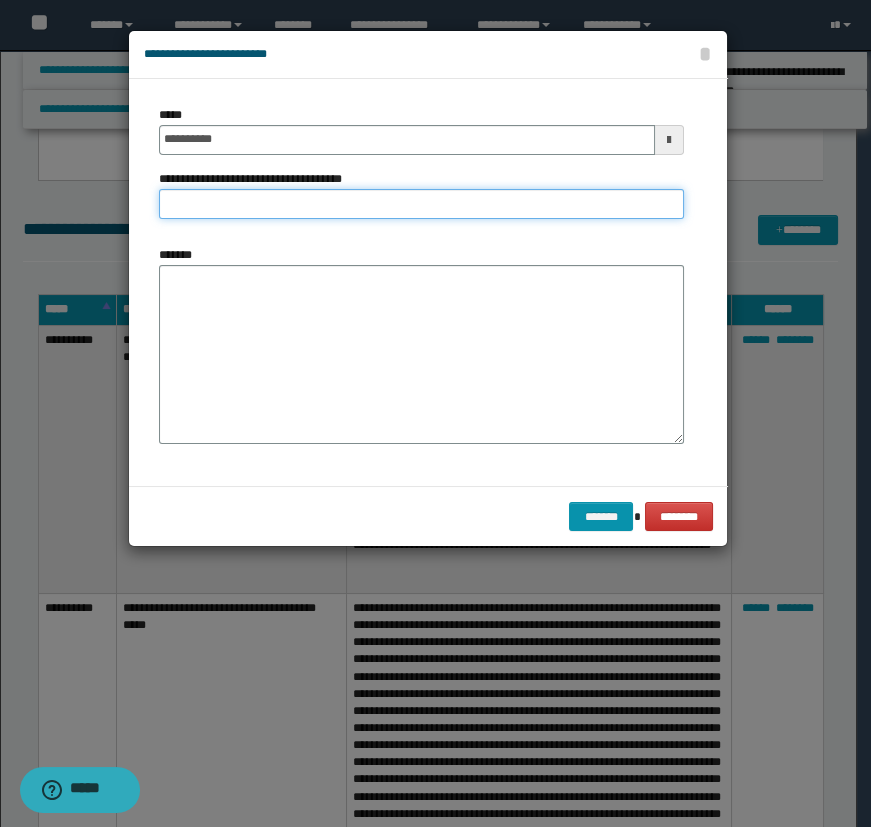click on "**********" at bounding box center (421, 204) 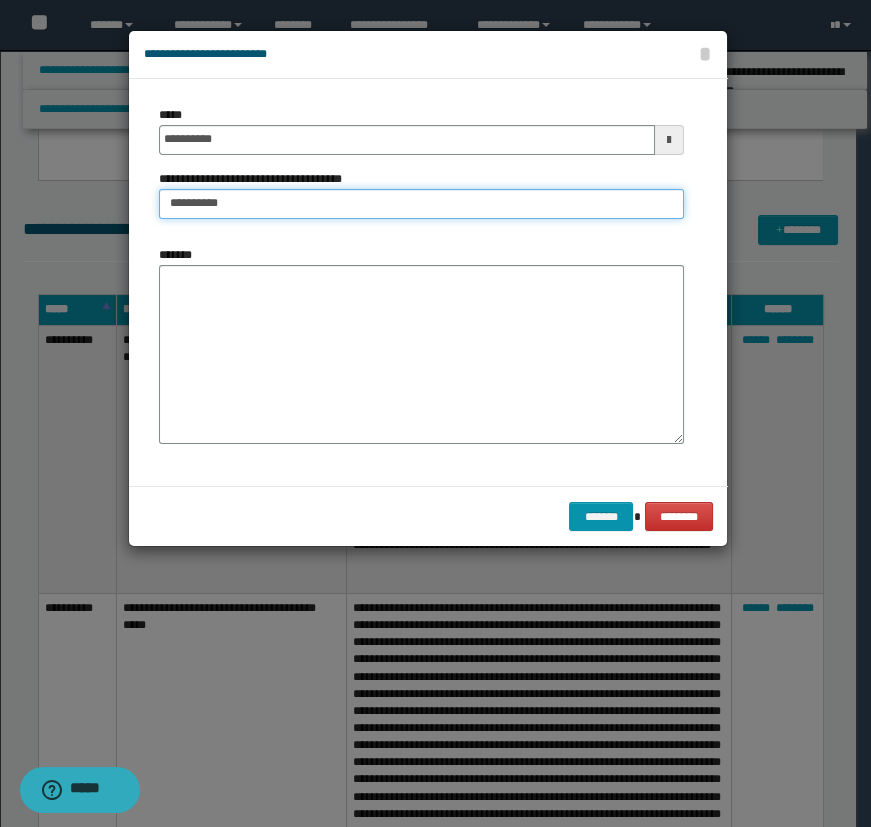 type on "**********" 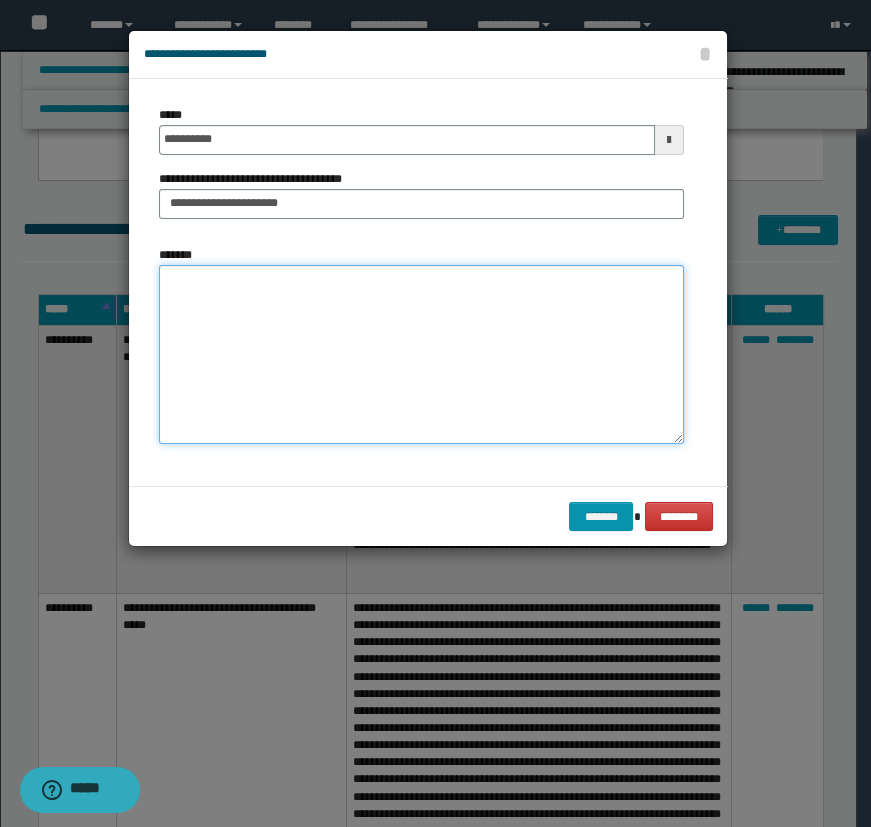 click on "*******" at bounding box center [421, 354] 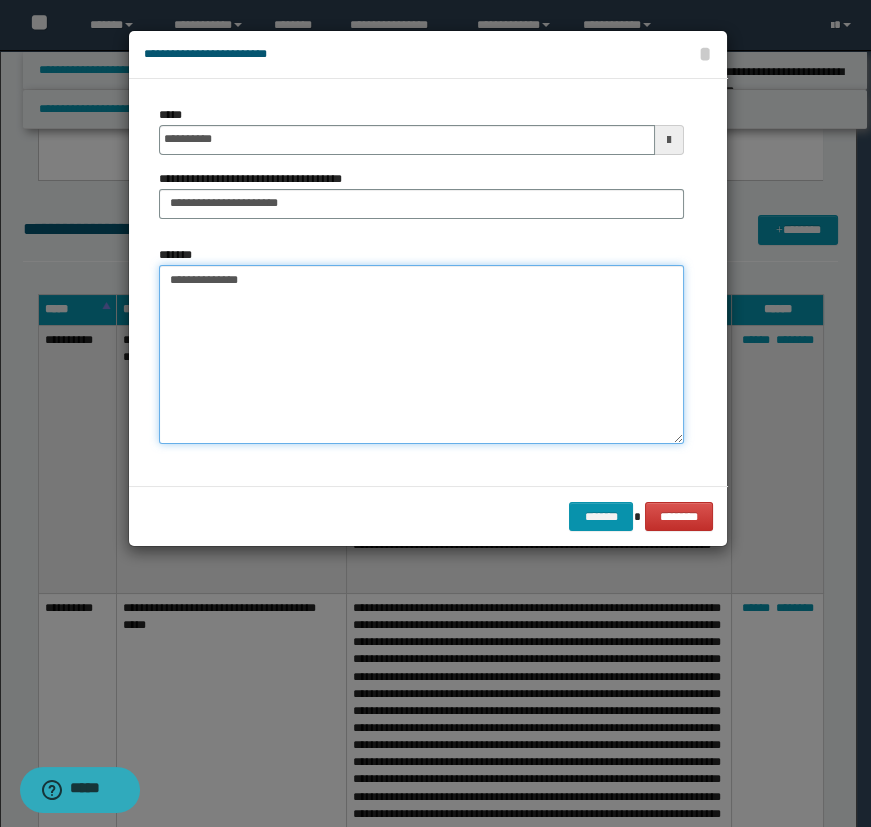 click on "**********" at bounding box center [421, 354] 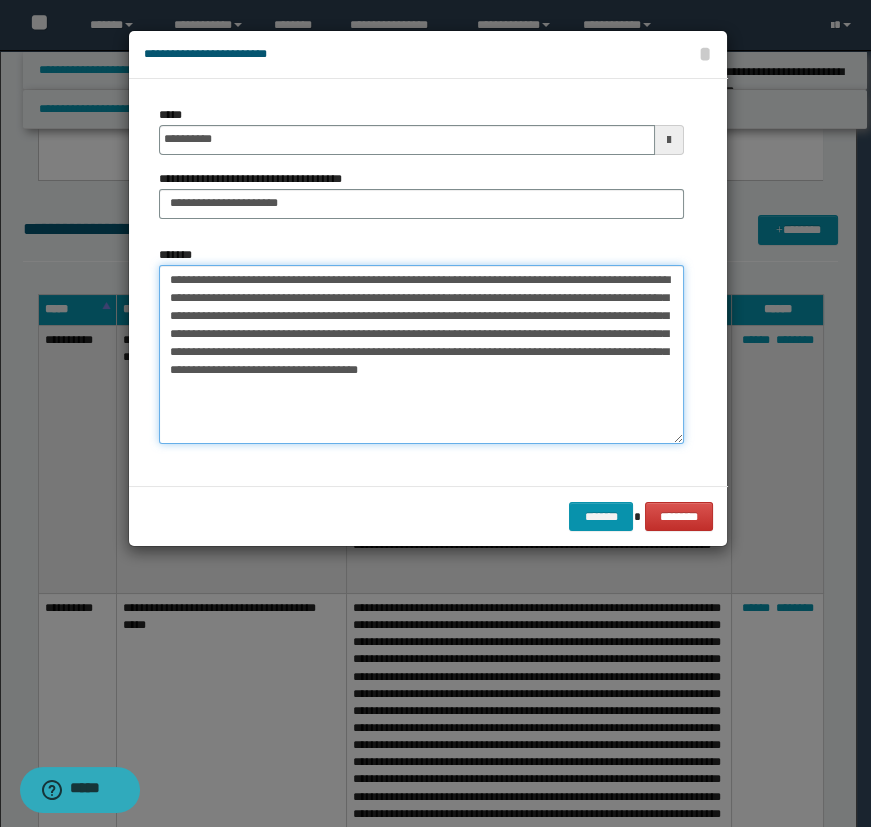 click on "**********" at bounding box center [421, 354] 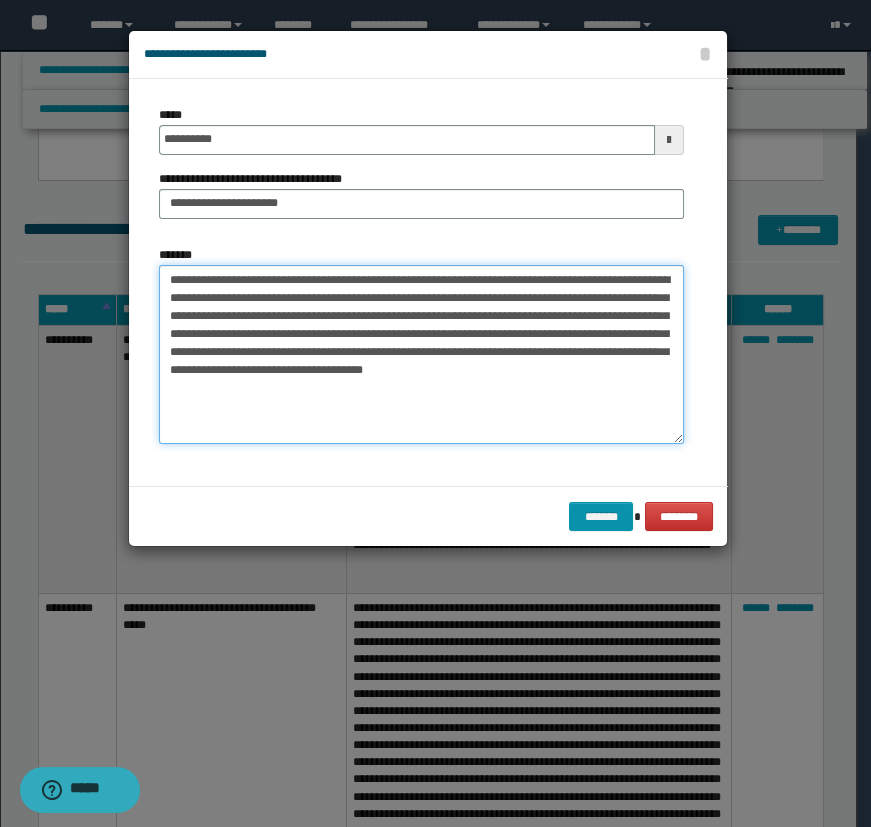 drag, startPoint x: 209, startPoint y: 288, endPoint x: 185, endPoint y: 294, distance: 24.738634 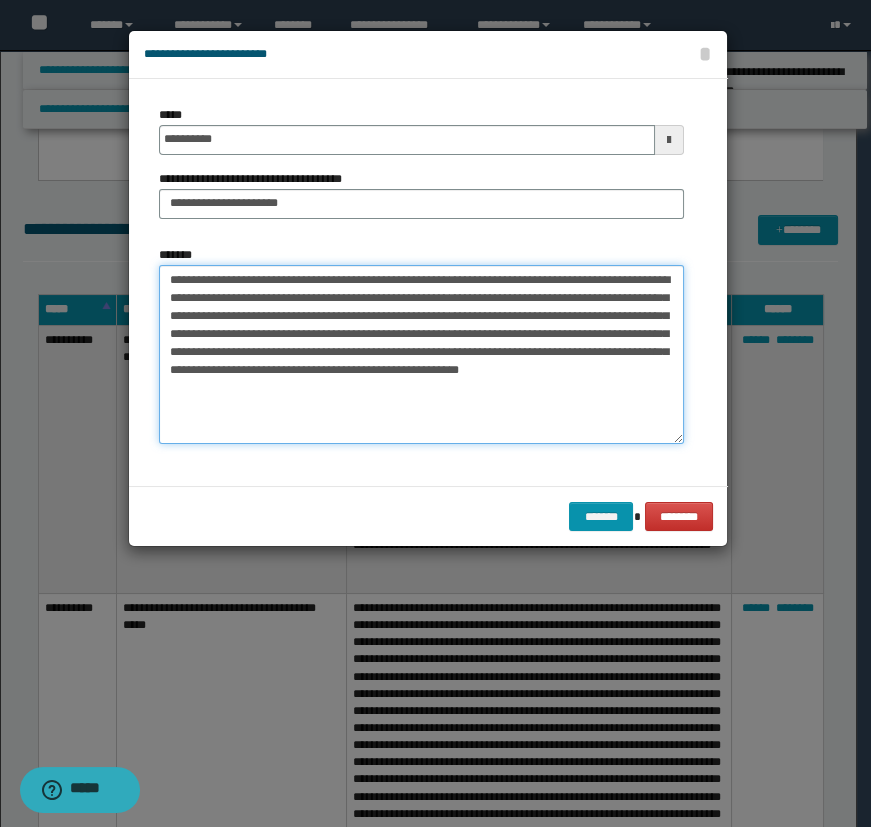 click on "**********" at bounding box center (421, 354) 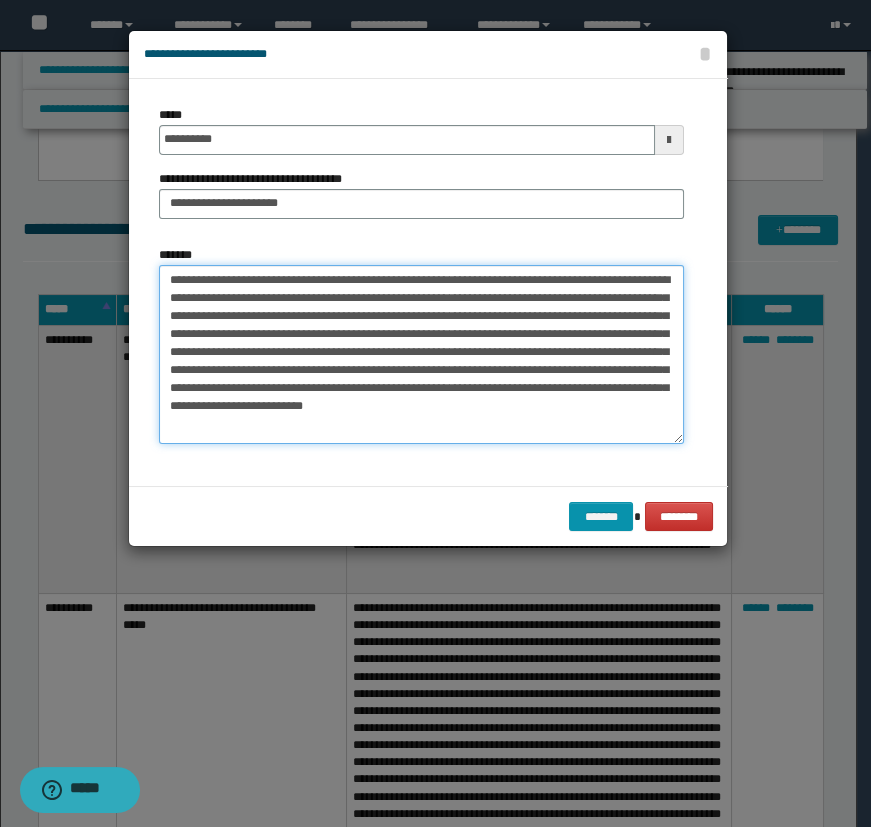 click on "**********" at bounding box center [421, 354] 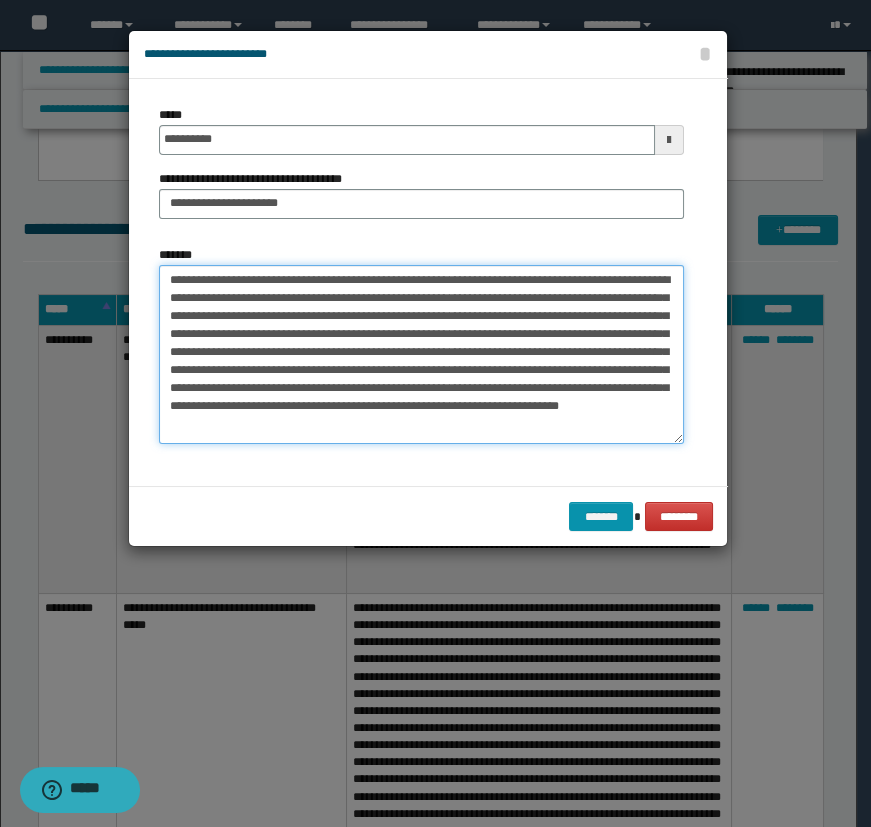 click on "**********" at bounding box center [421, 354] 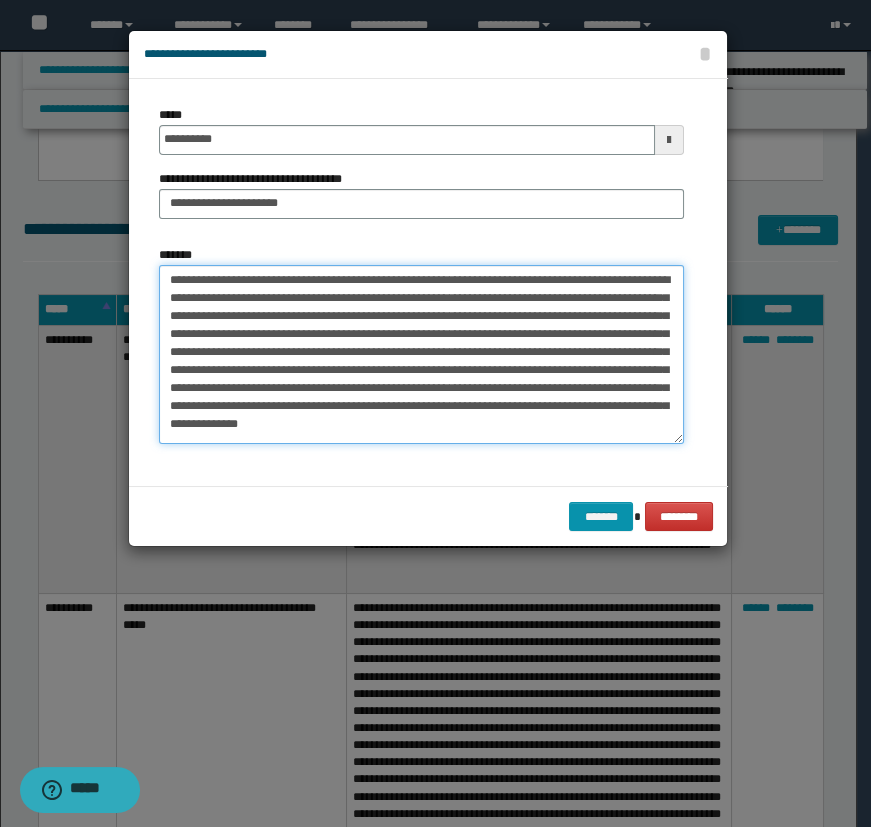 scroll, scrollTop: 12, scrollLeft: 0, axis: vertical 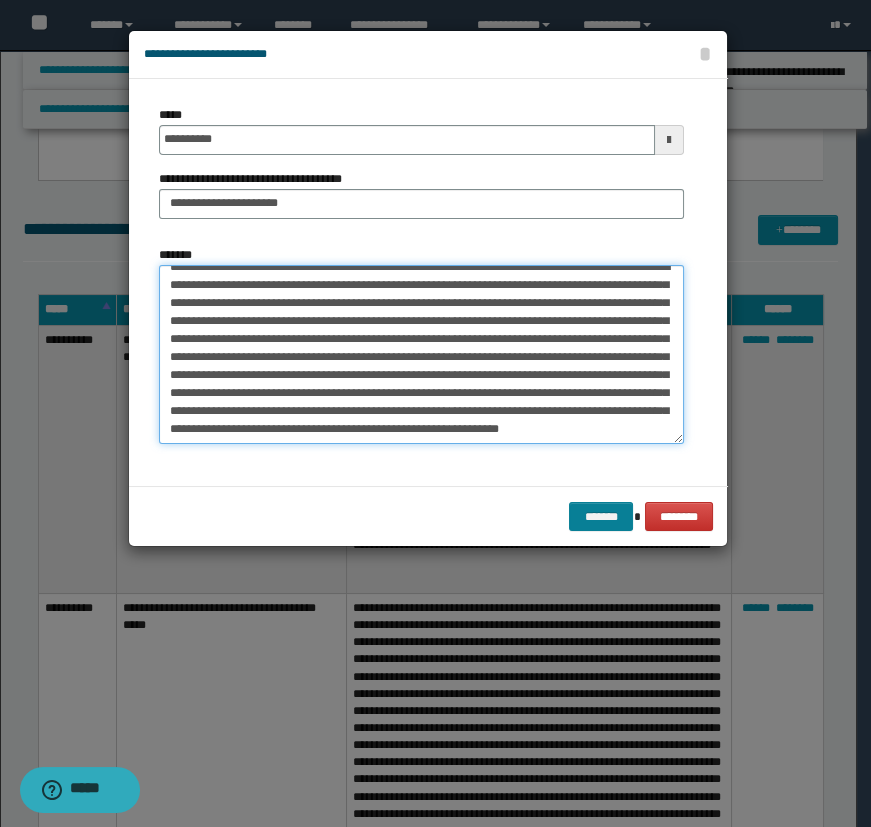 type on "**********" 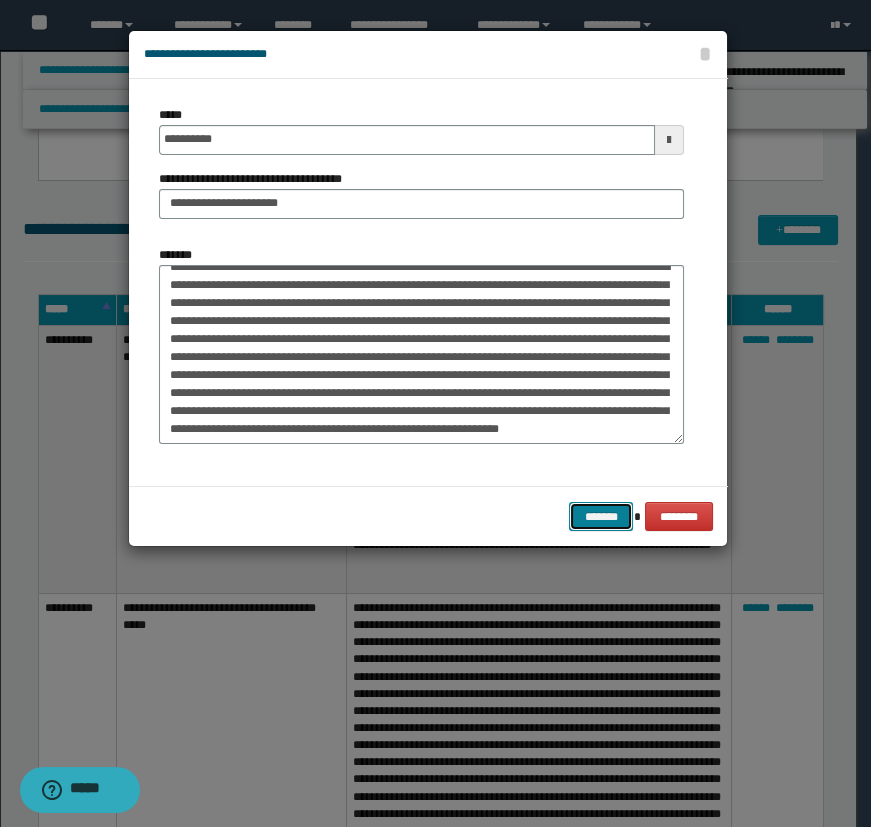 click on "*******" at bounding box center (601, 517) 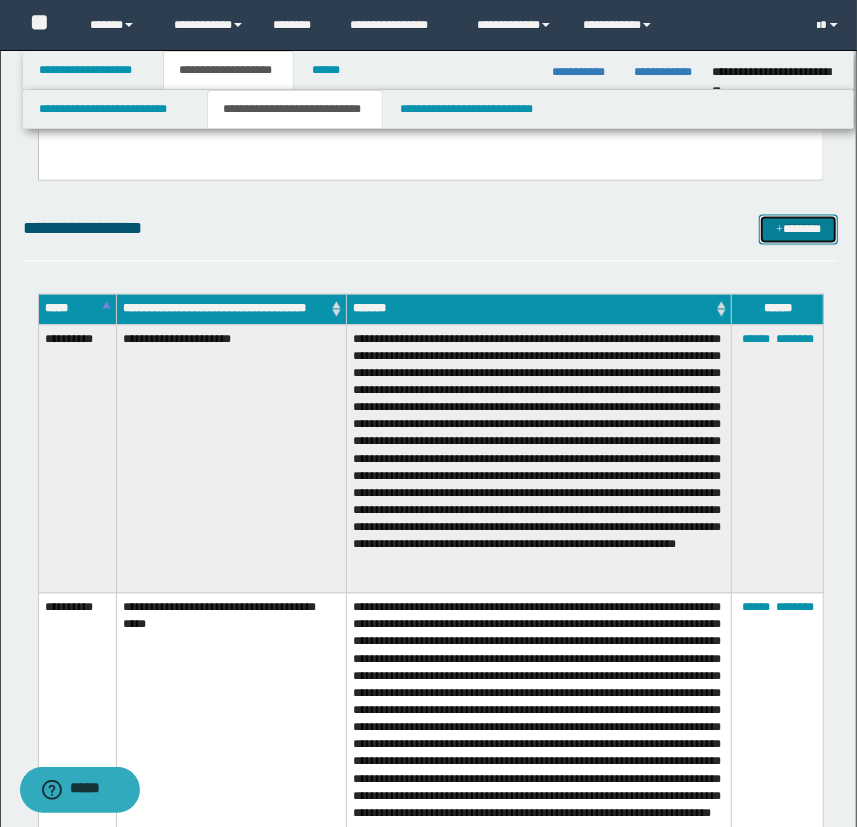 click on "*******" at bounding box center (799, 230) 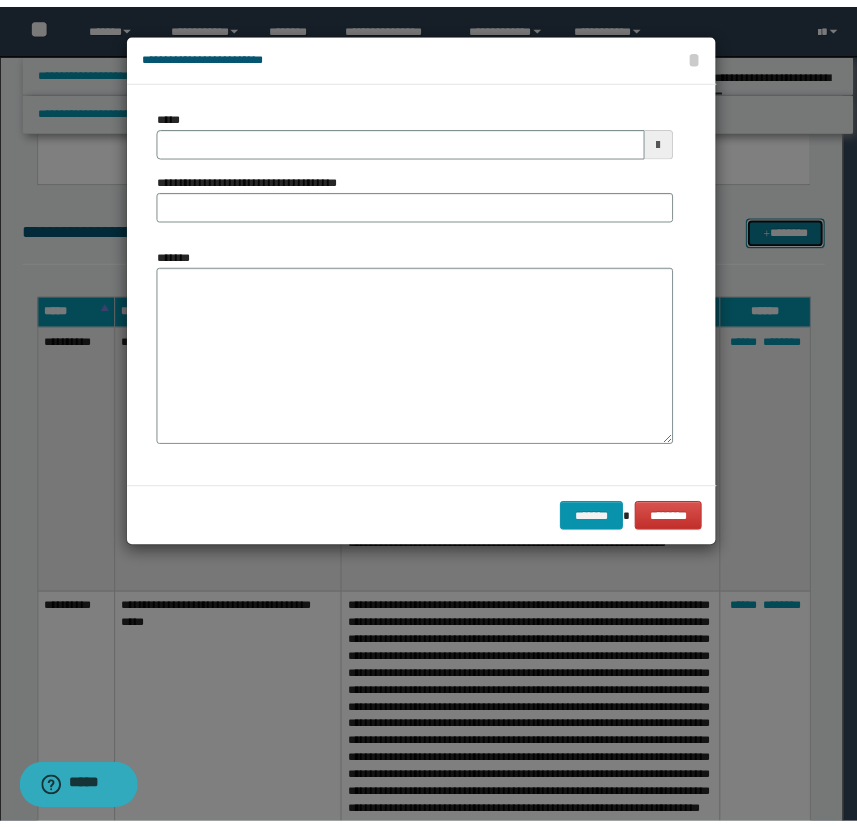 scroll, scrollTop: 0, scrollLeft: 0, axis: both 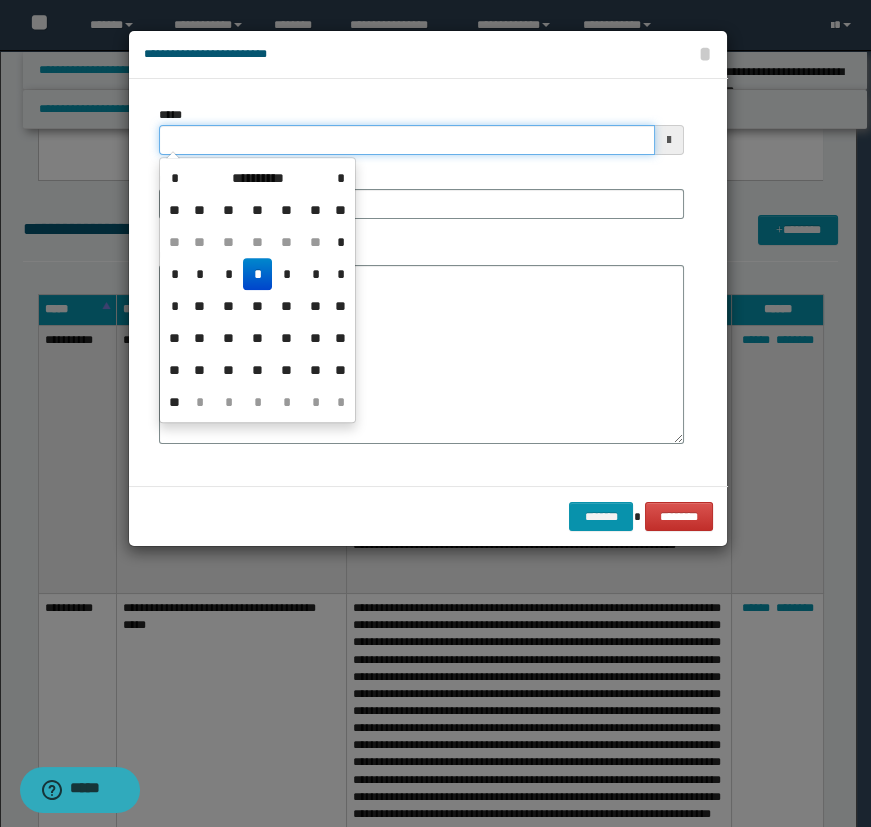 click on "*****" at bounding box center (407, 140) 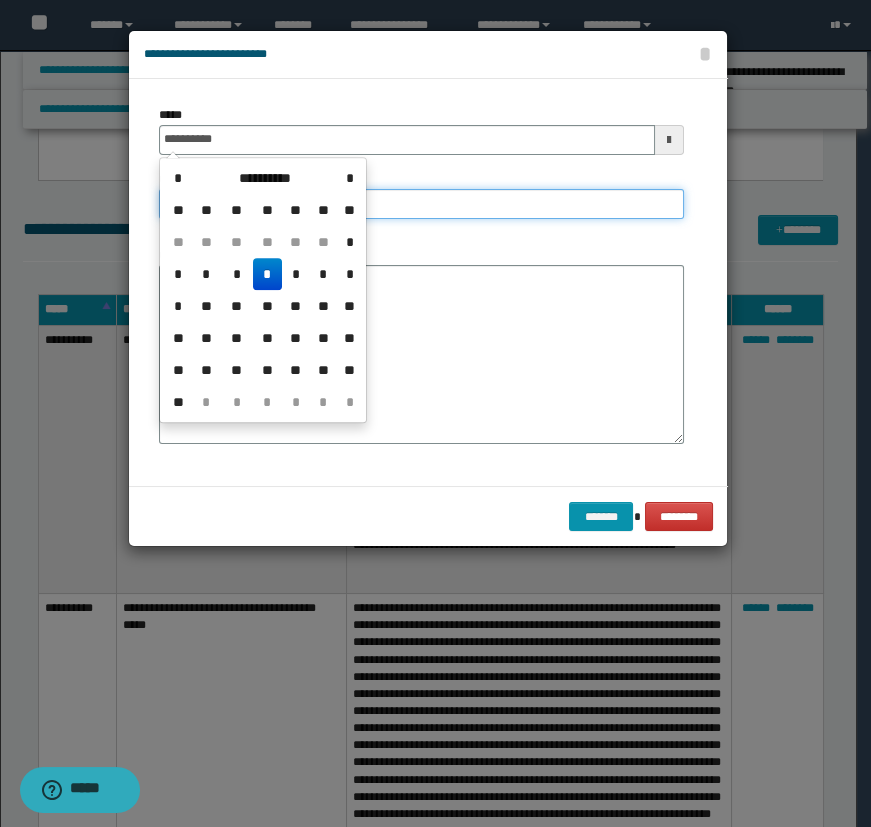 type on "**********" 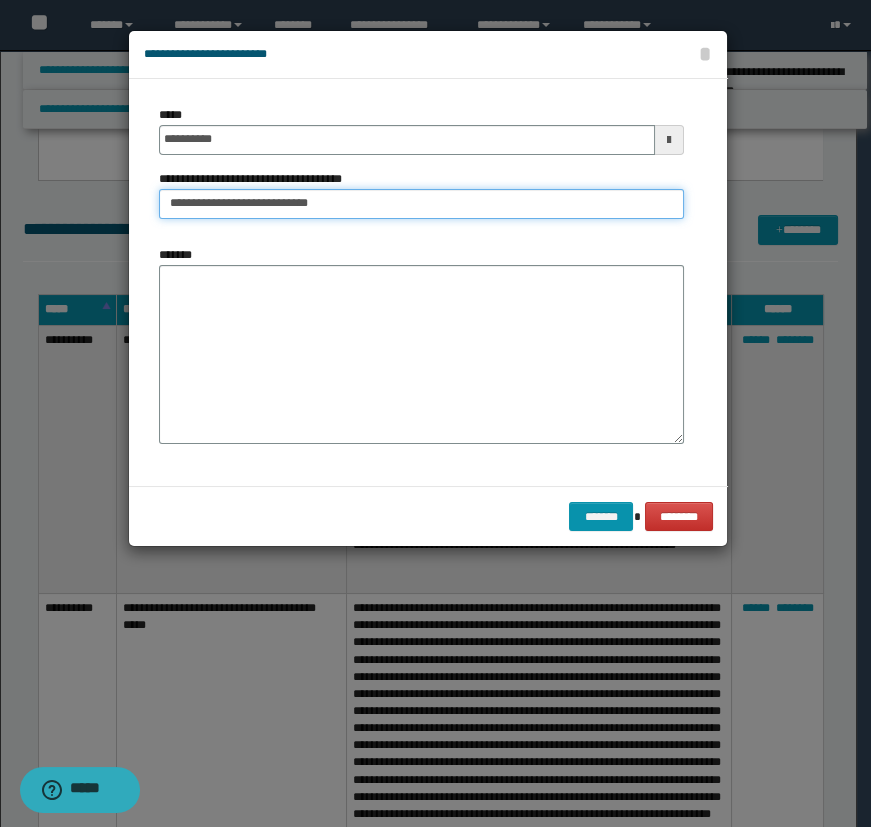 type on "**********" 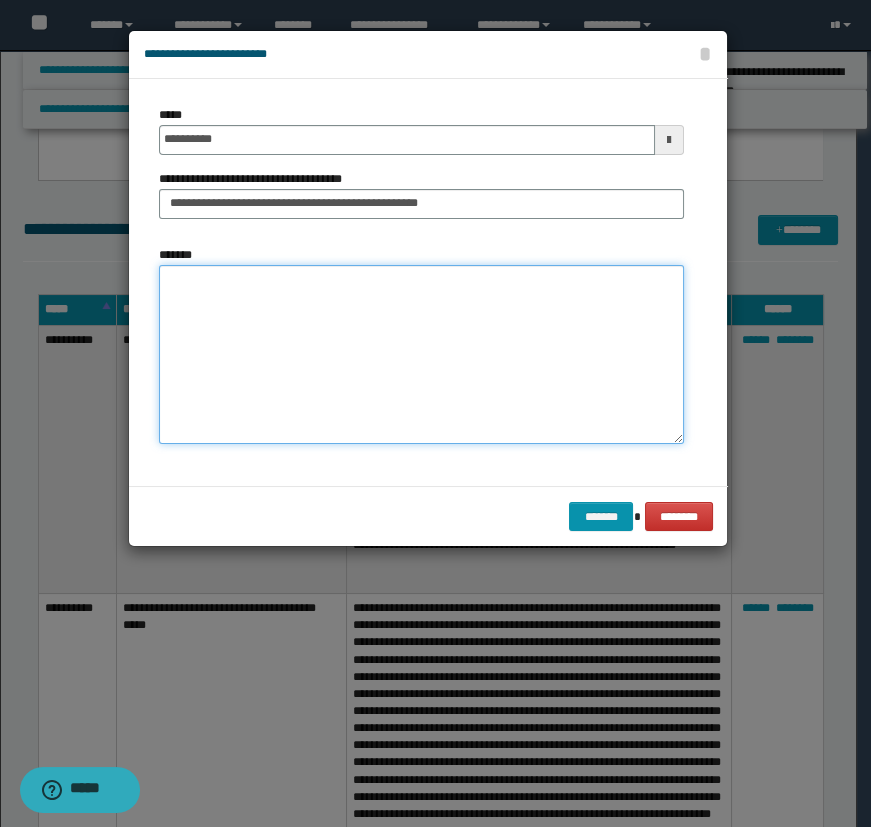 click on "*******" at bounding box center (421, 354) 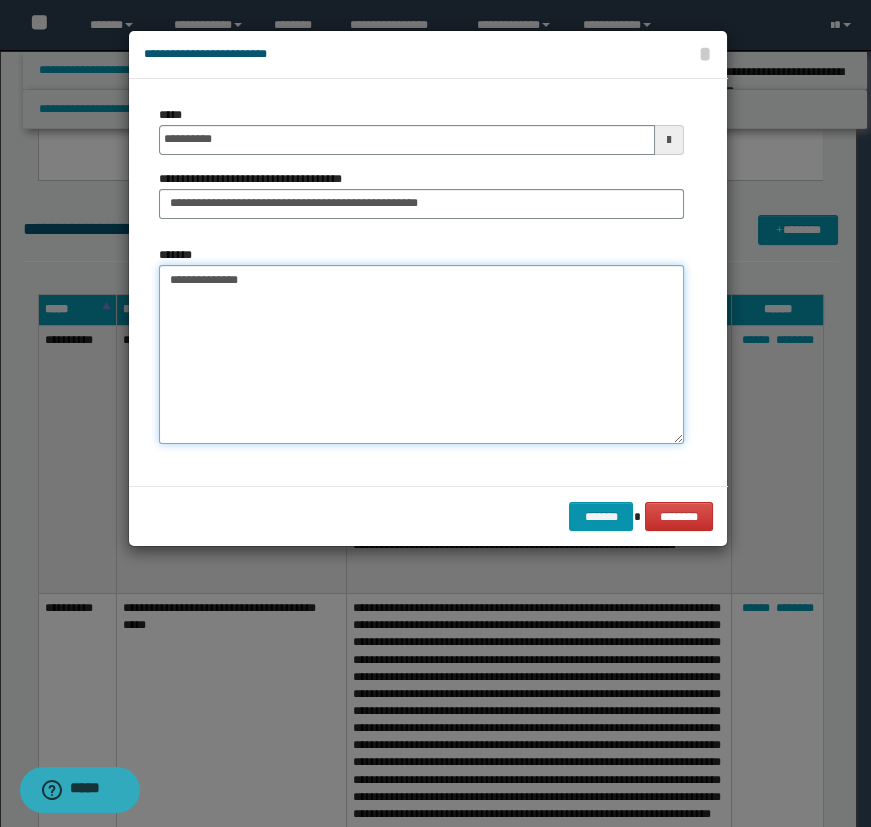 click on "**********" at bounding box center (421, 354) 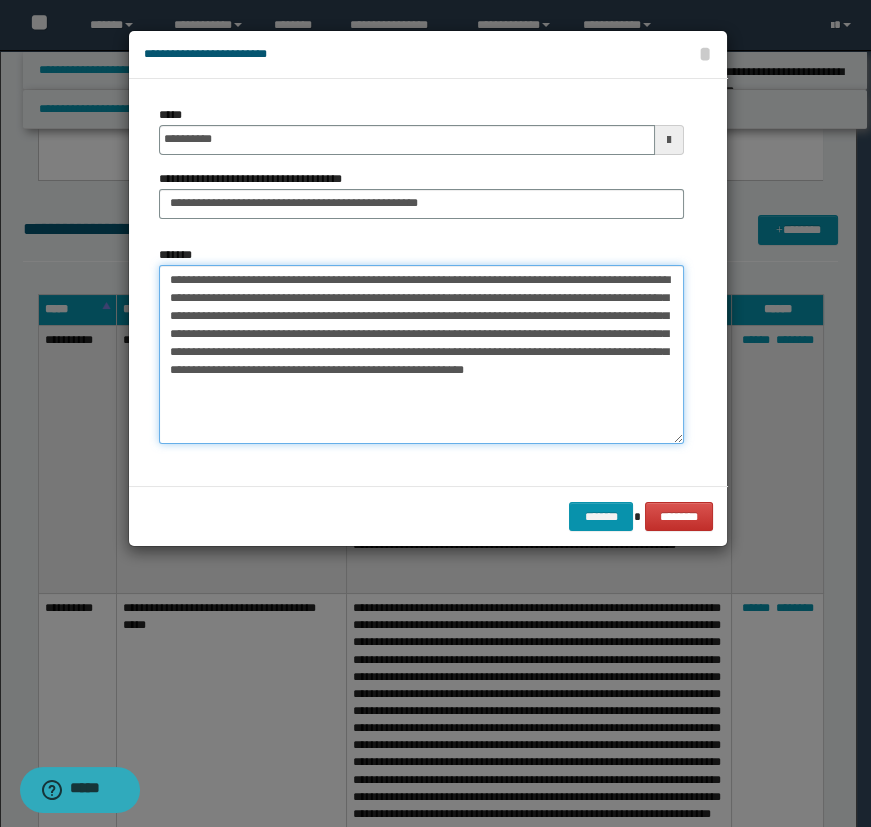 click on "**********" at bounding box center [421, 354] 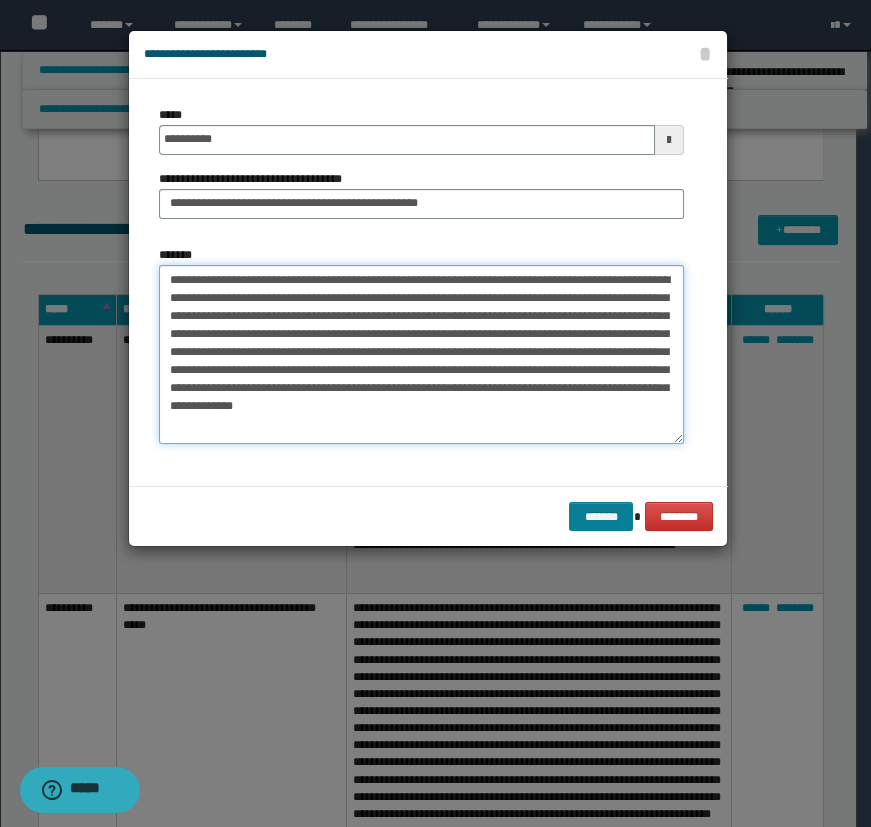 type on "**********" 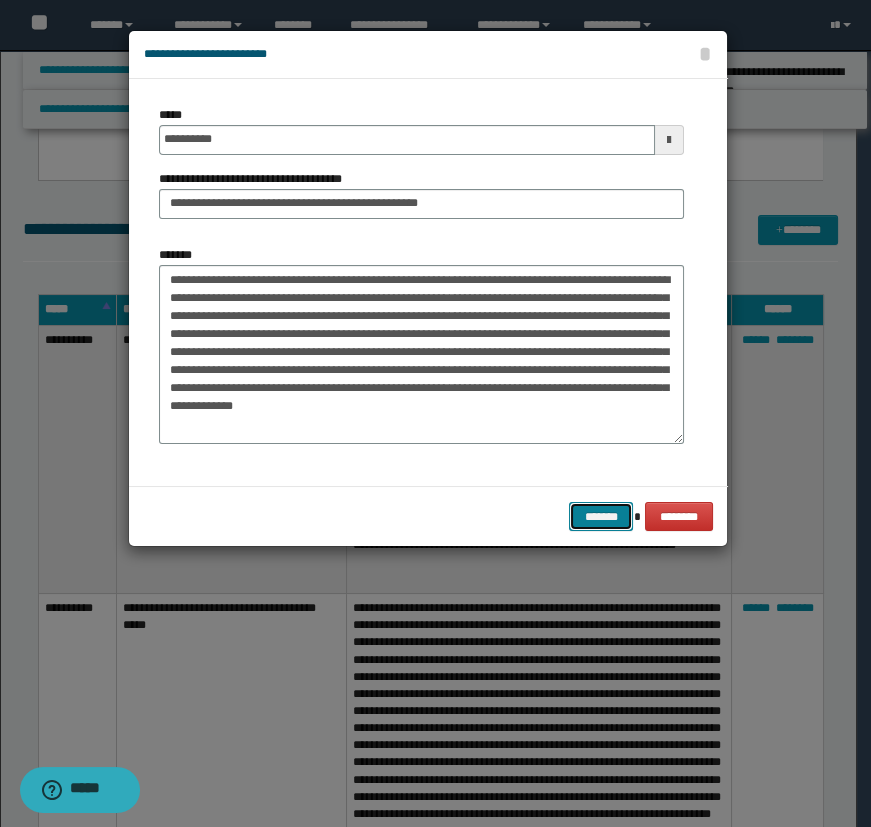 click on "*******" at bounding box center (601, 517) 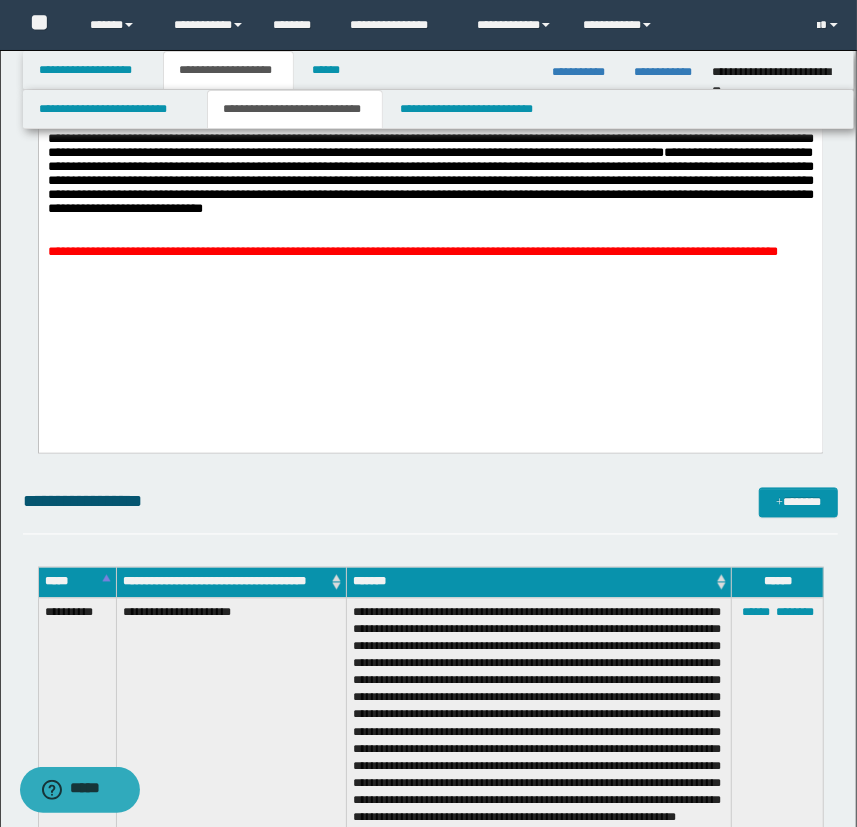 scroll, scrollTop: 1240, scrollLeft: 0, axis: vertical 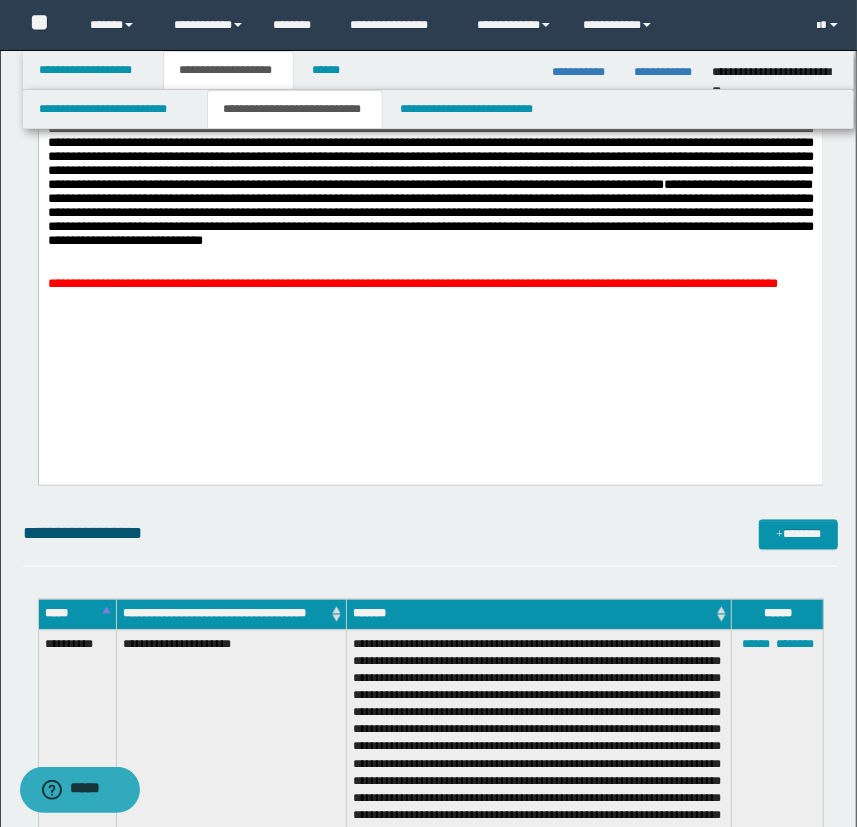 click on "**********" at bounding box center (430, 195) 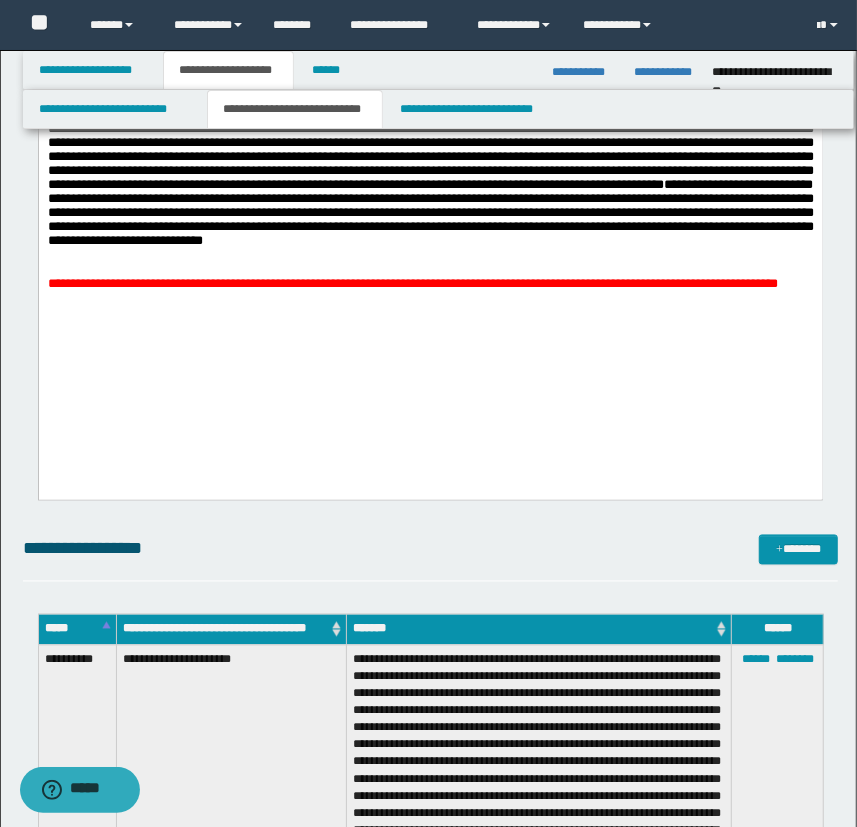 type 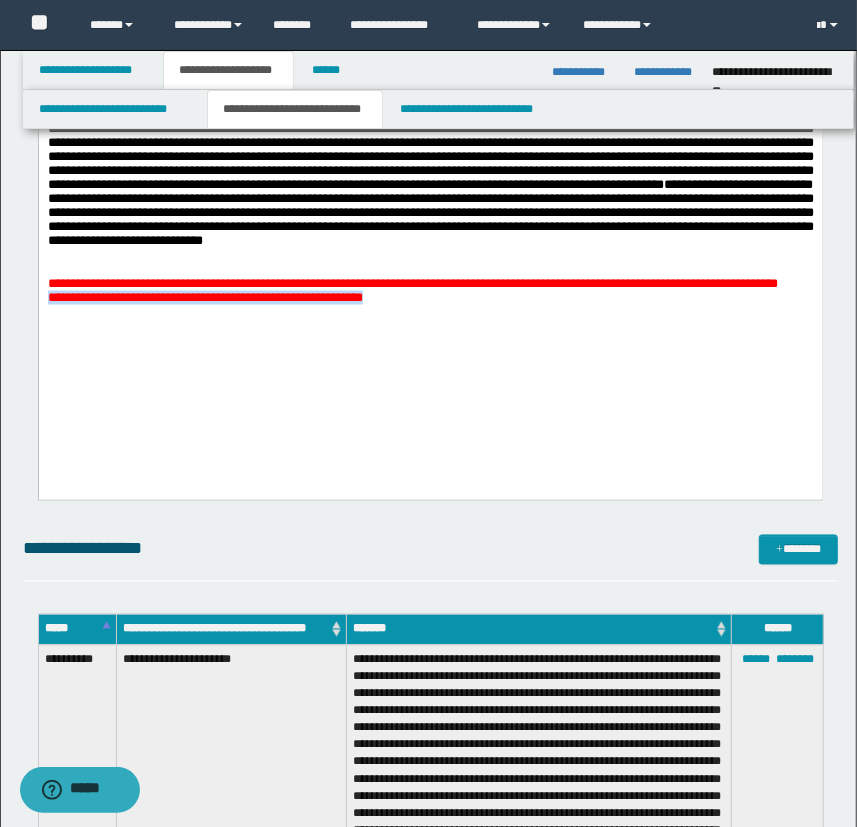 drag, startPoint x: 455, startPoint y: 383, endPoint x: 41, endPoint y: 417, distance: 415.3938 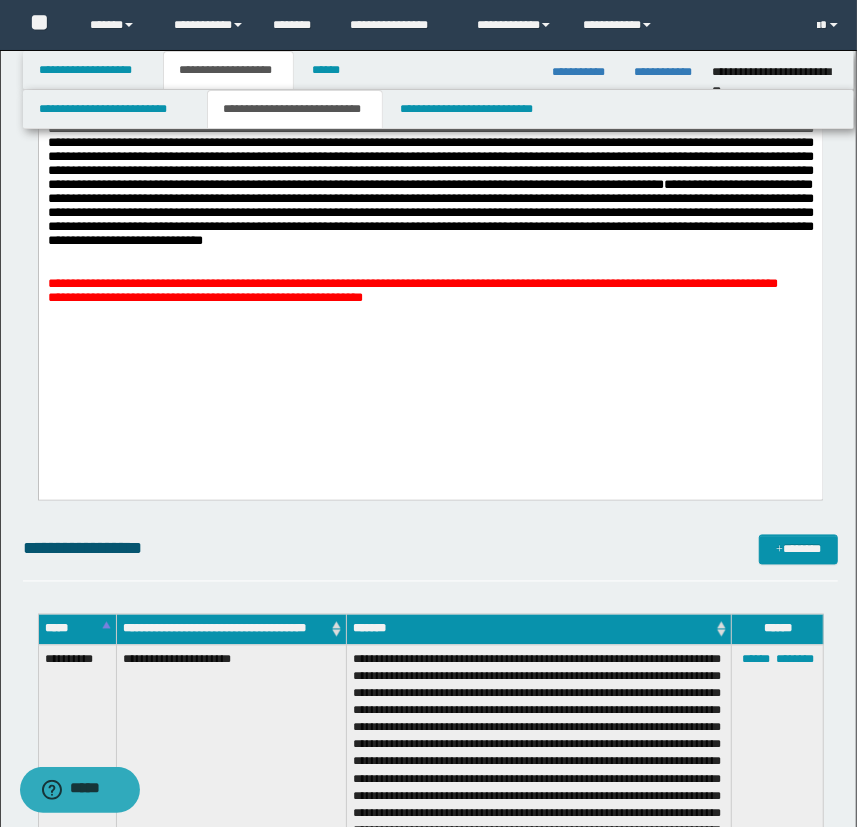 click on "**********" at bounding box center (412, 282) 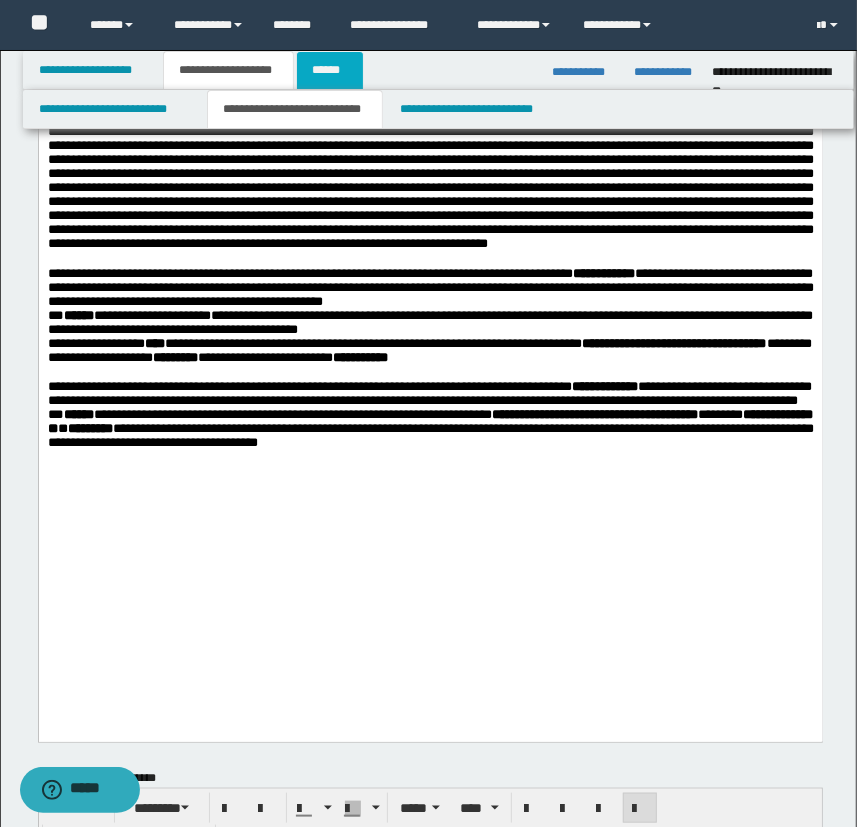 scroll, scrollTop: 422, scrollLeft: 0, axis: vertical 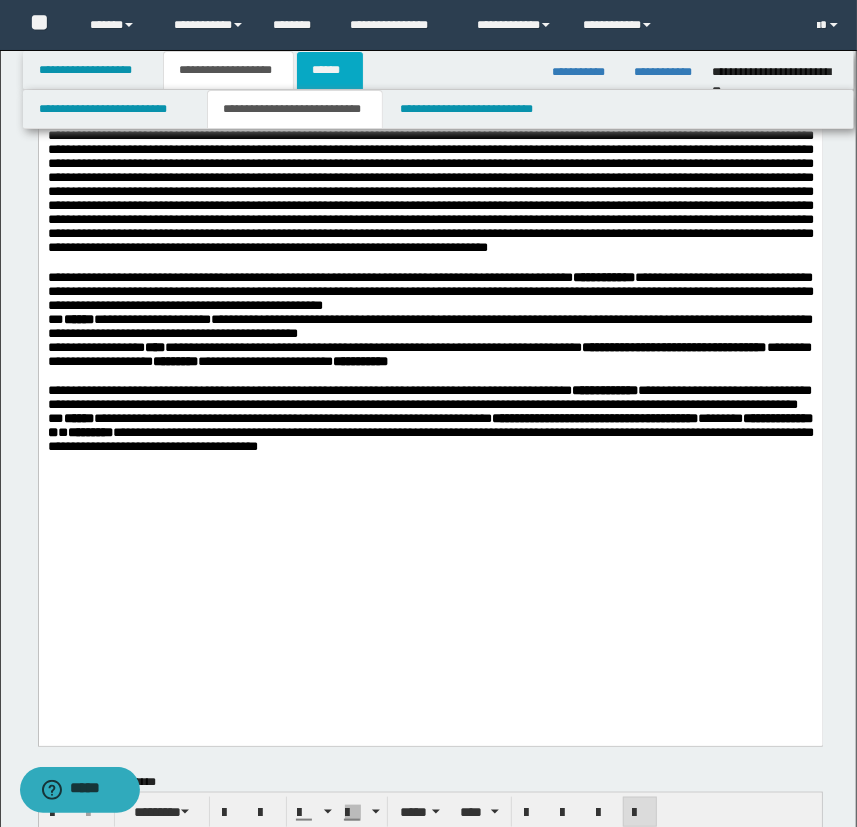click on "******" at bounding box center [330, 70] 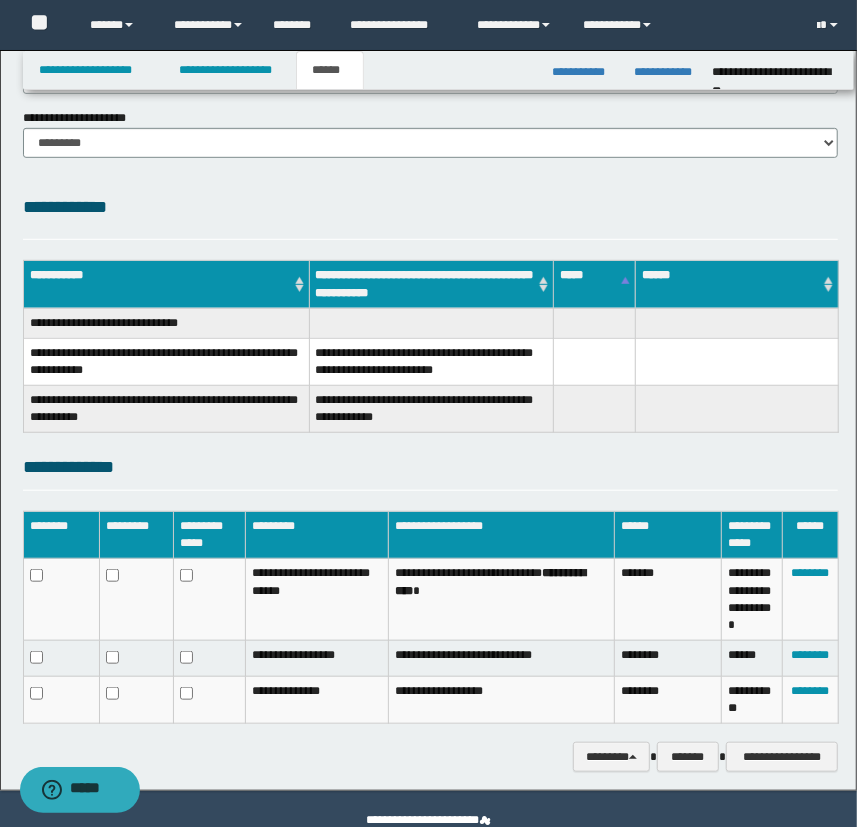 scroll, scrollTop: 446, scrollLeft: 0, axis: vertical 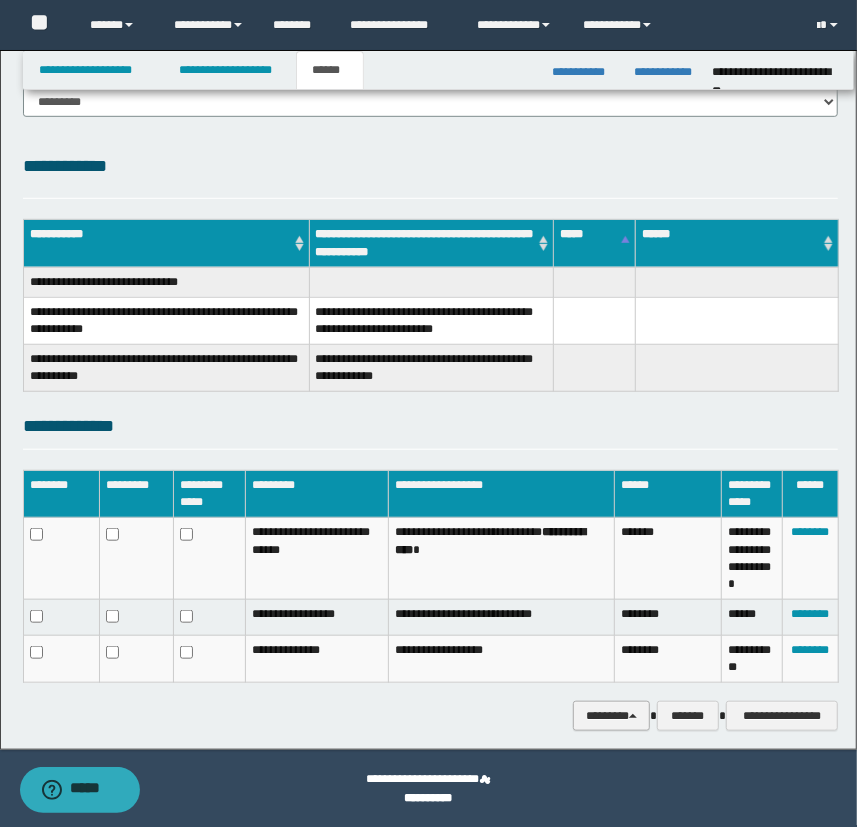 click on "********" at bounding box center (611, 716) 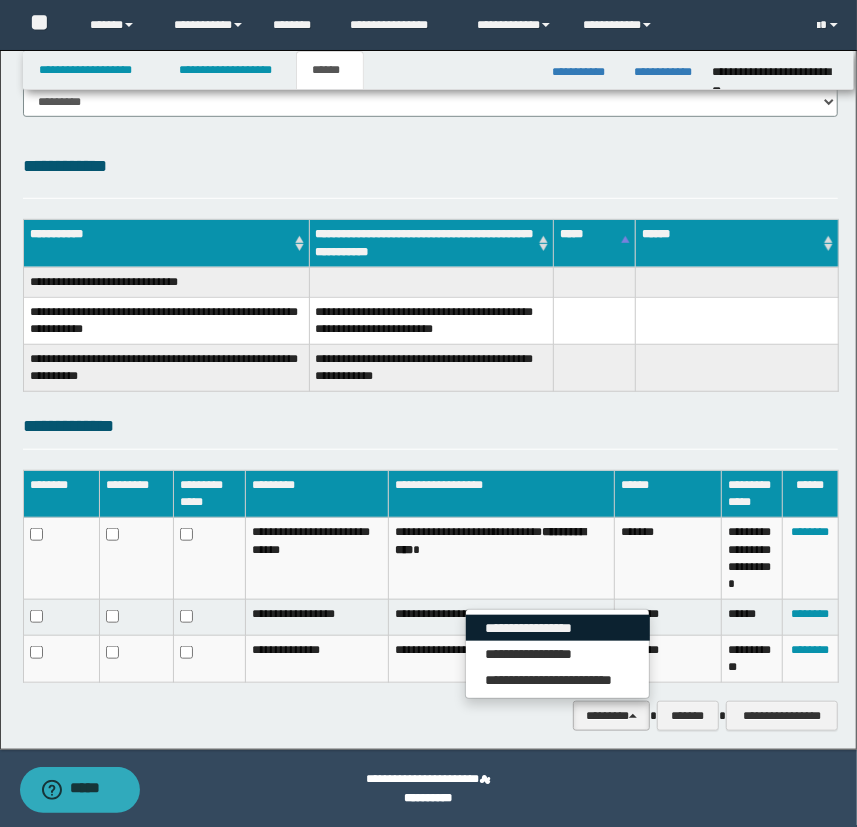 click on "**********" at bounding box center [558, 628] 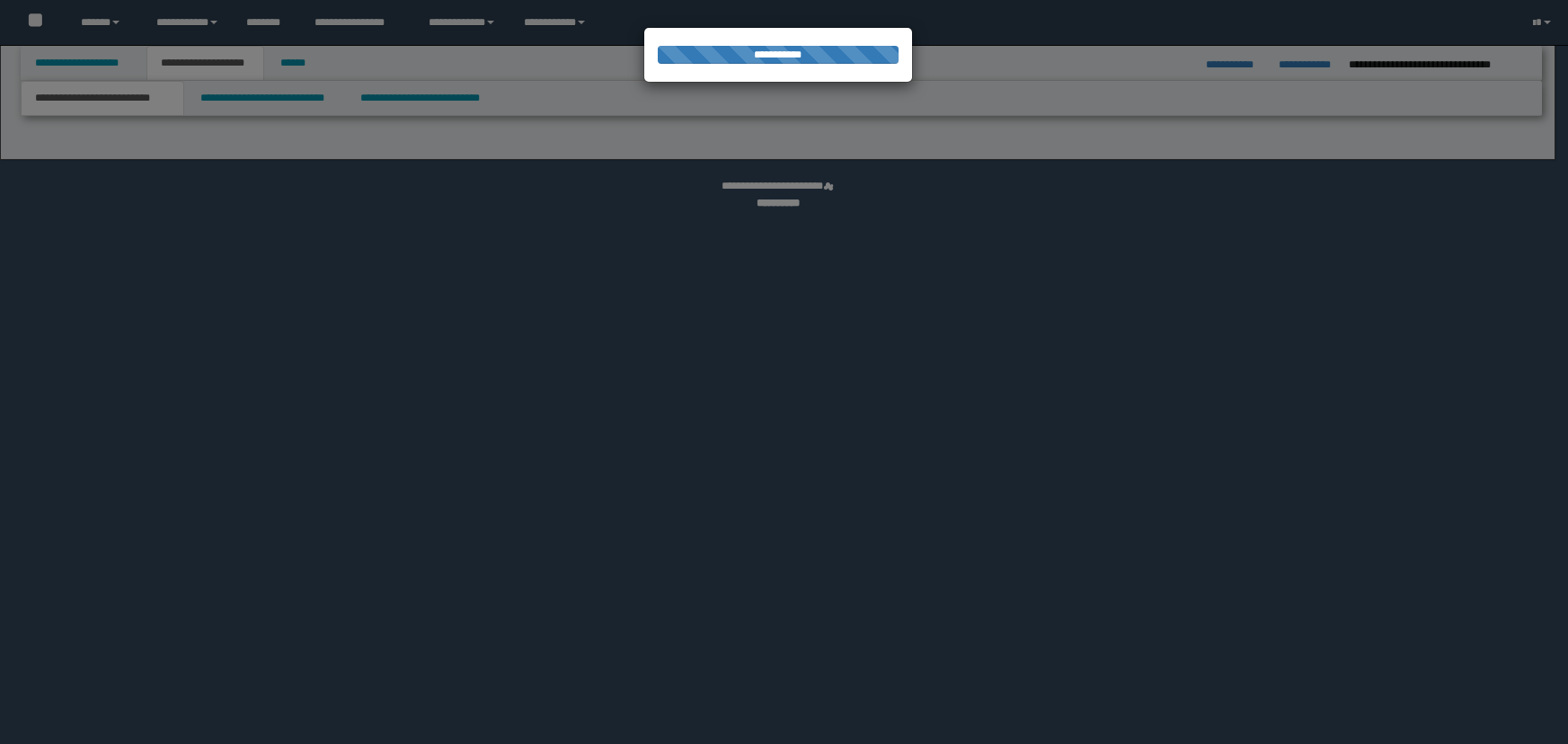 scroll, scrollTop: 0, scrollLeft: 0, axis: both 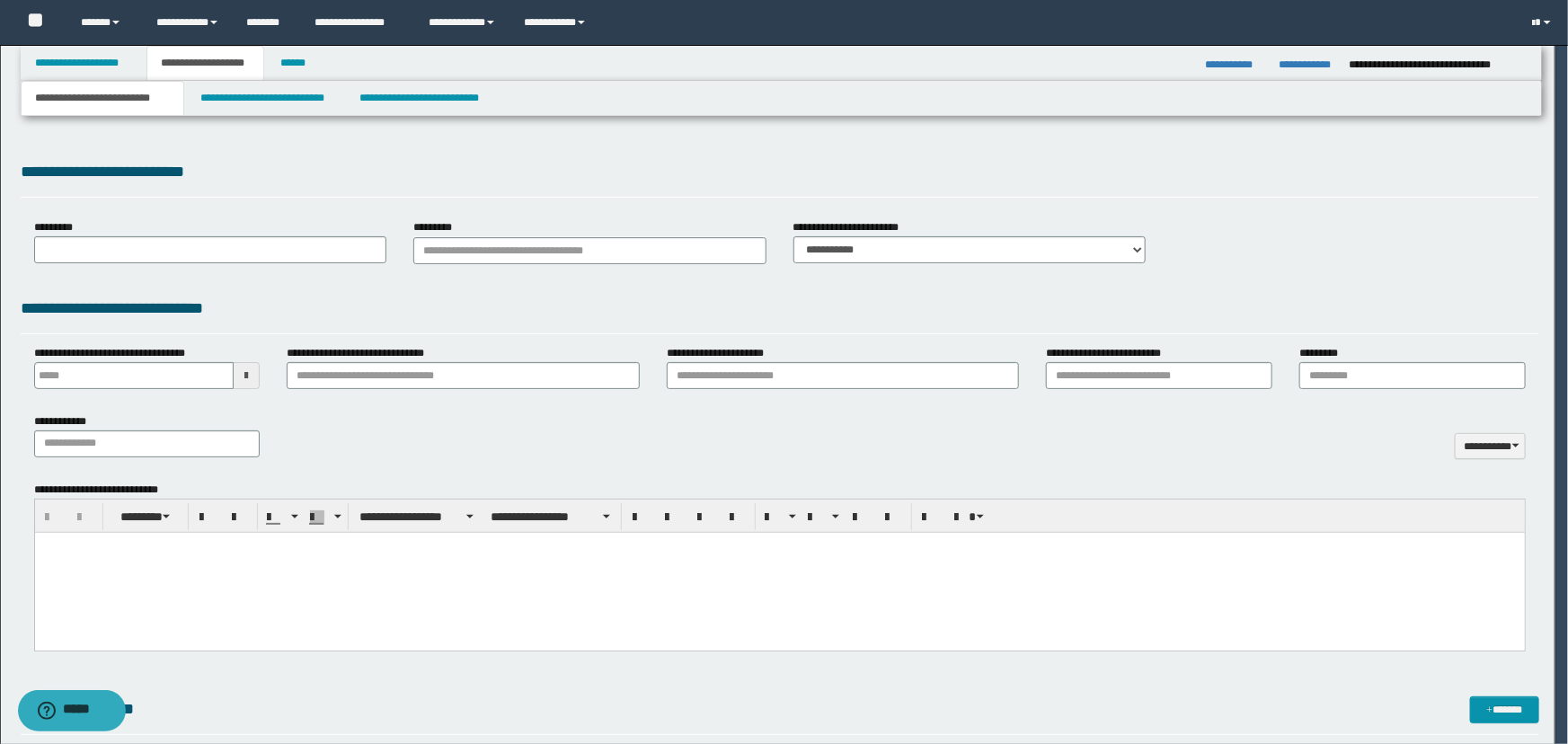 type 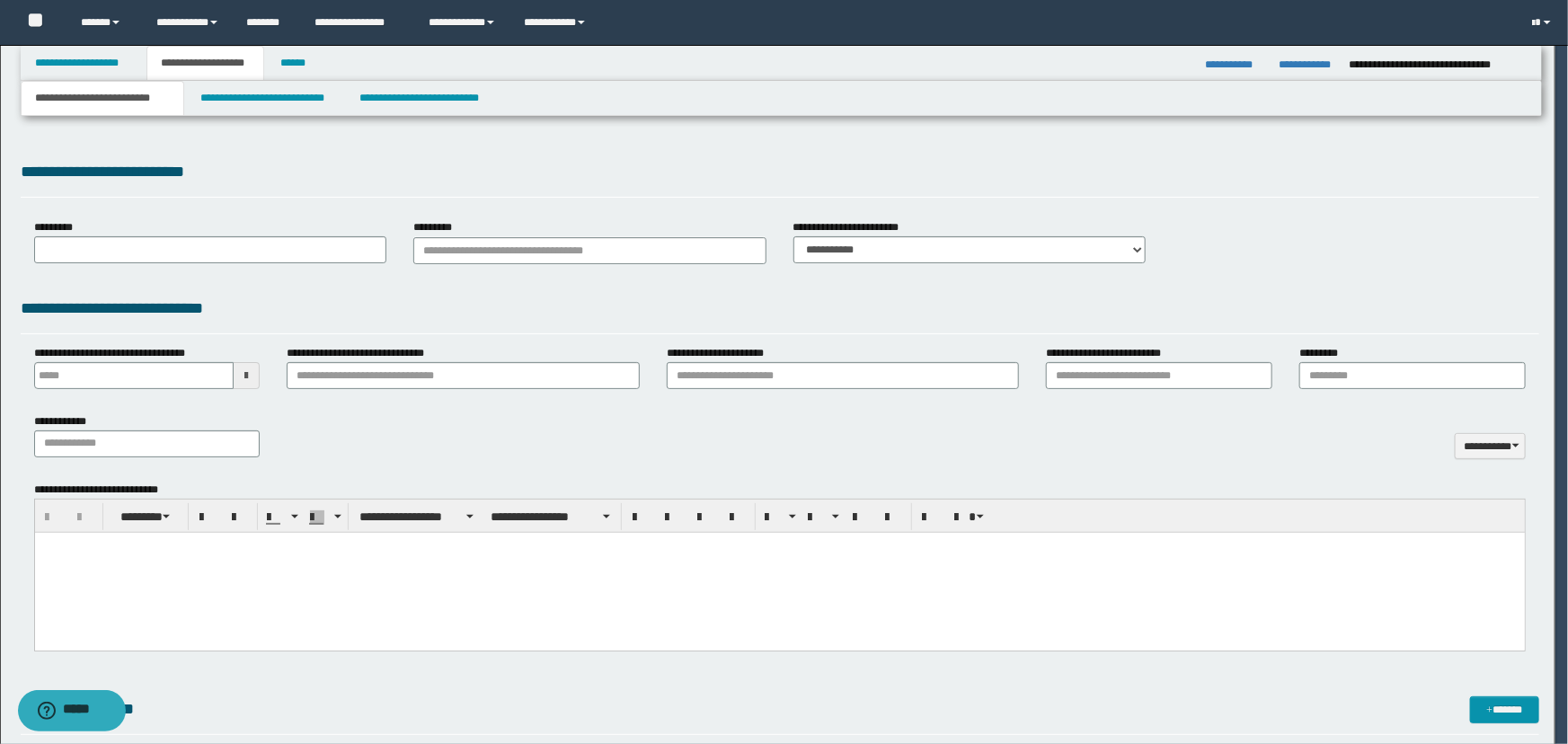 scroll, scrollTop: 0, scrollLeft: 0, axis: both 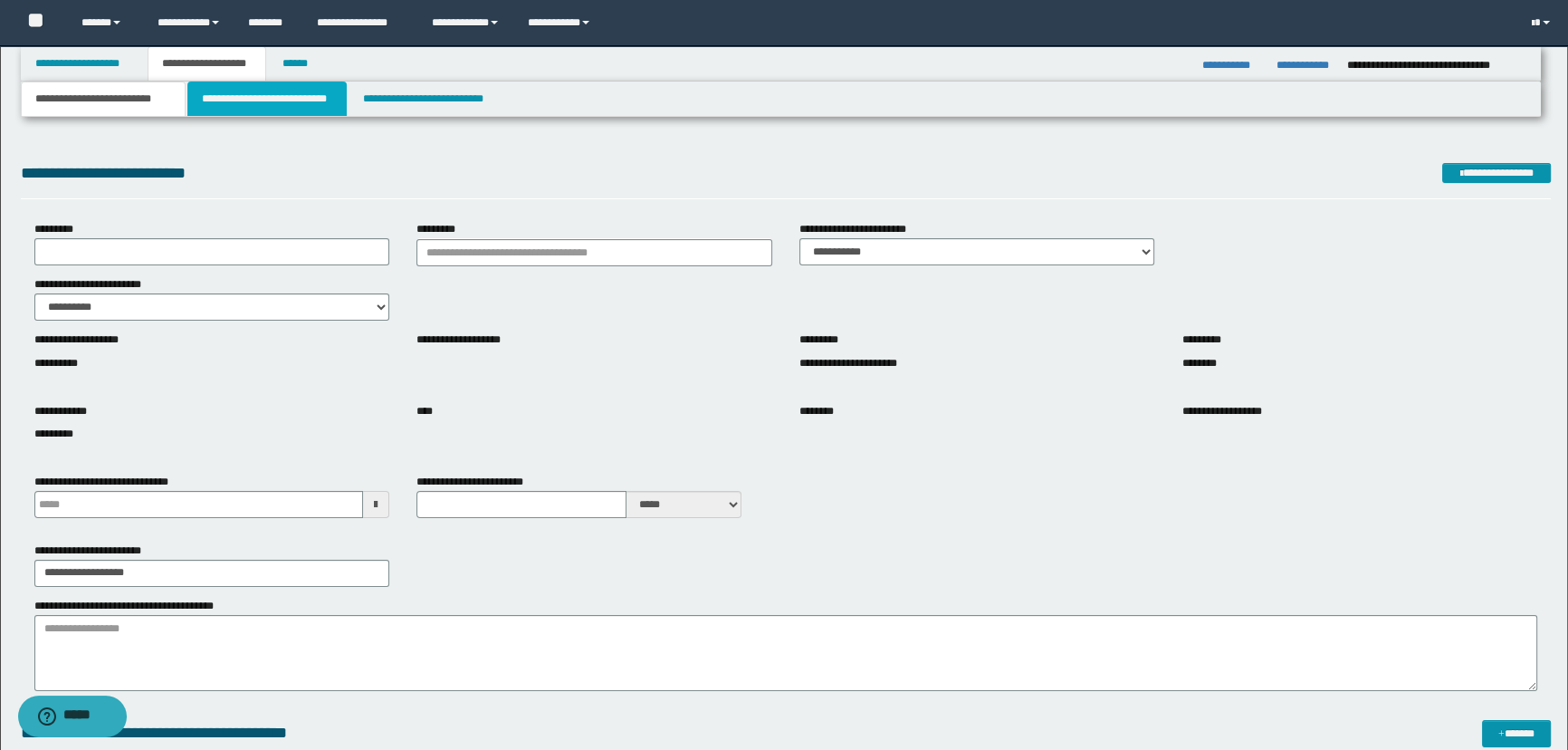 click on "**********" at bounding box center (266, 99) 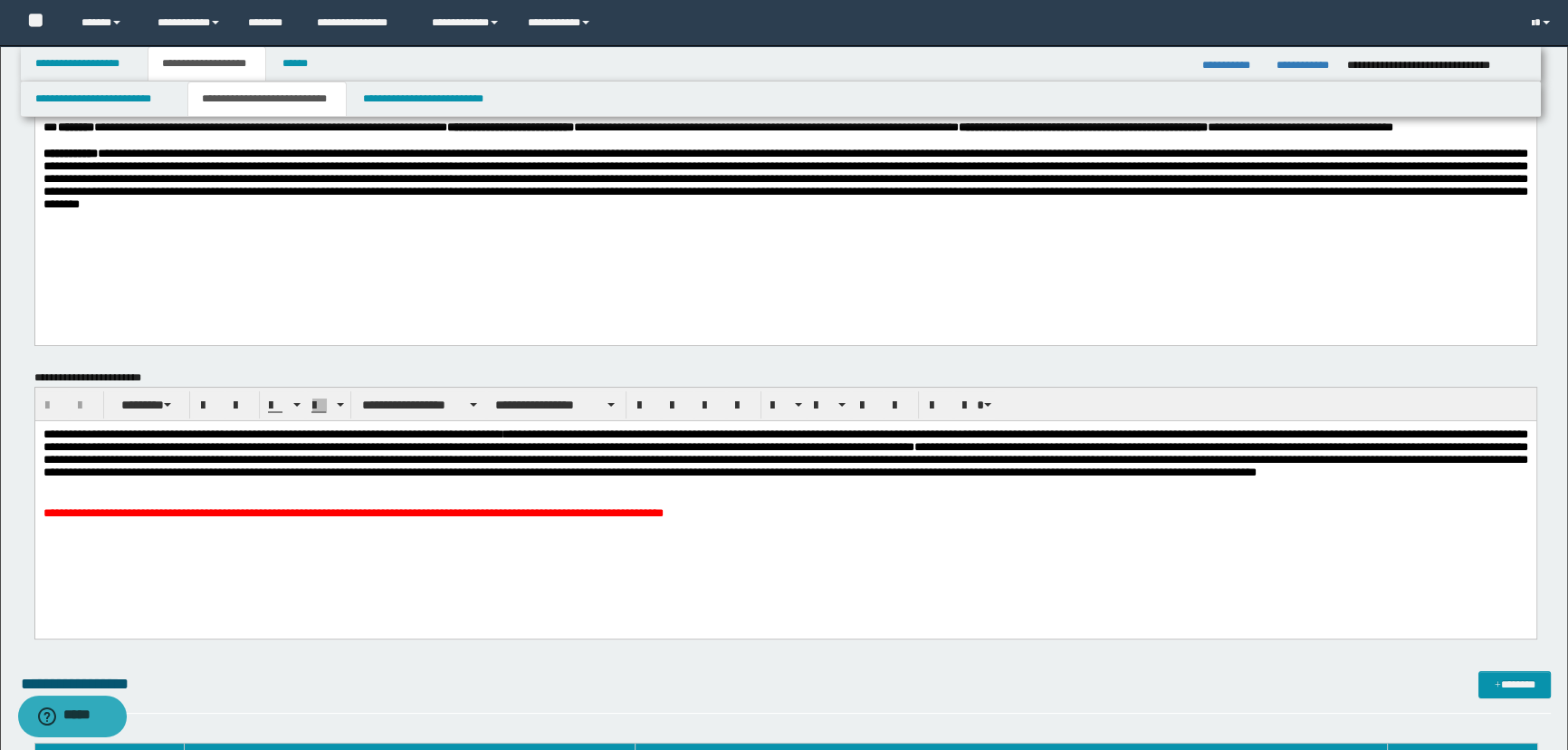 scroll, scrollTop: 82, scrollLeft: 0, axis: vertical 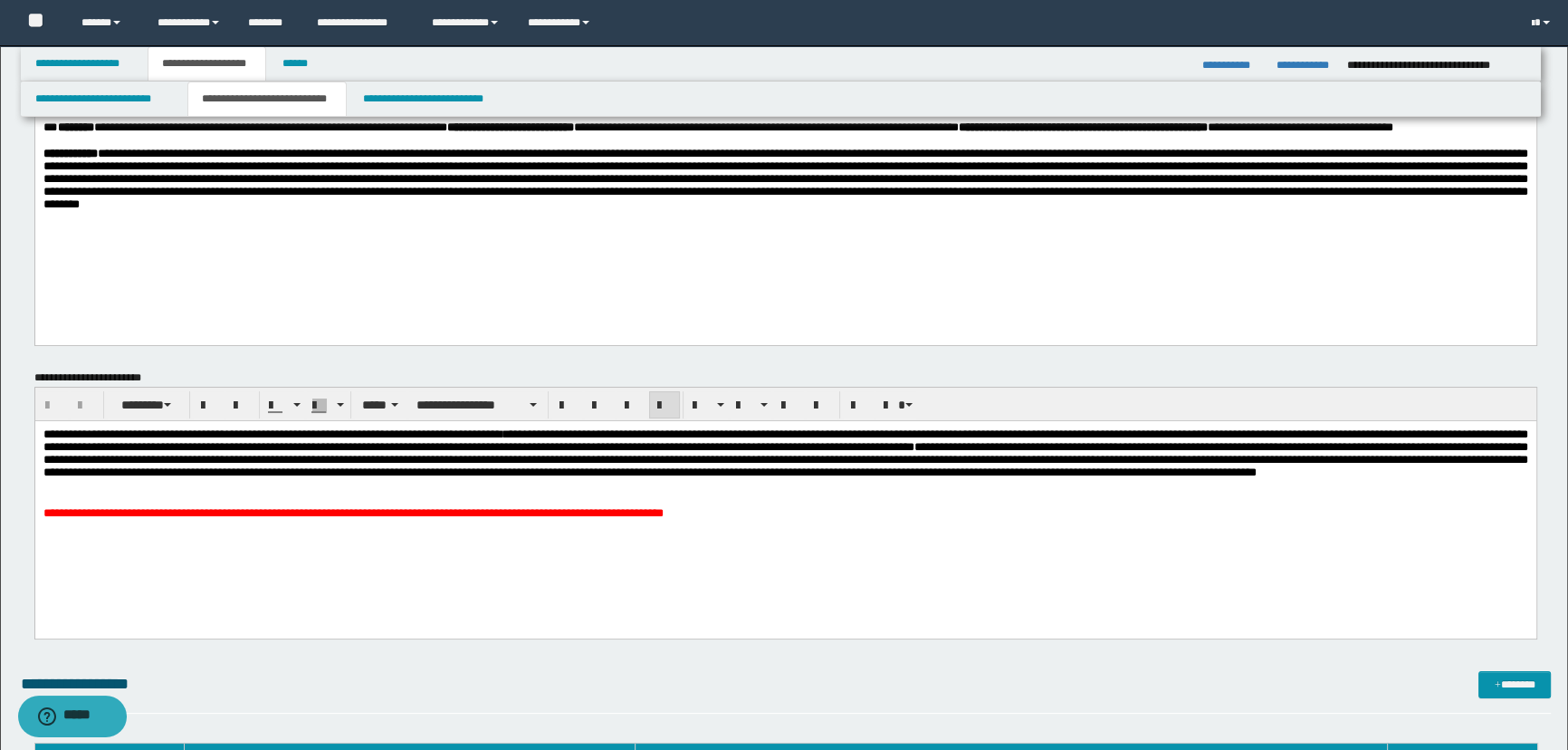 click on "**********" at bounding box center [785, 514] 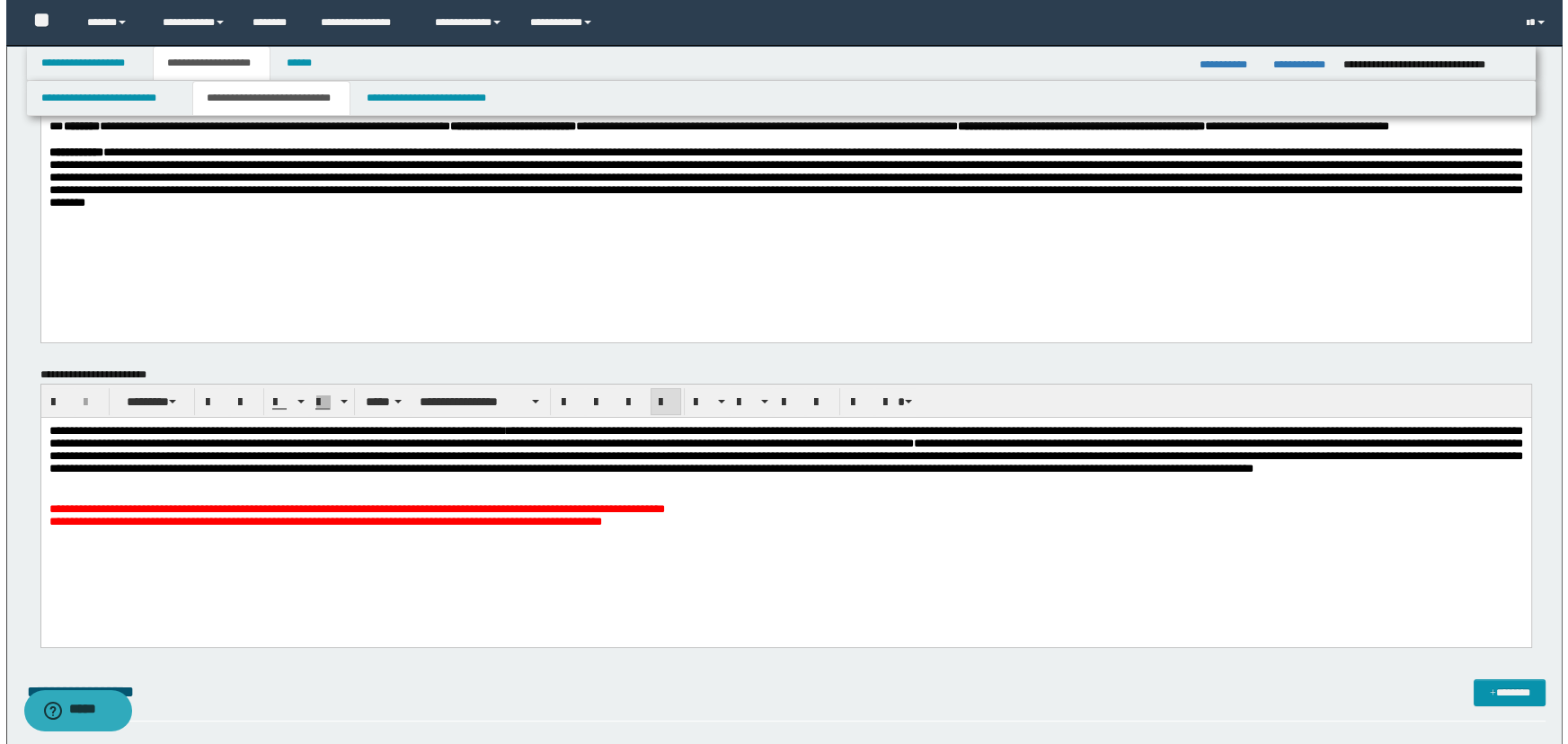 scroll, scrollTop: 0, scrollLeft: 0, axis: both 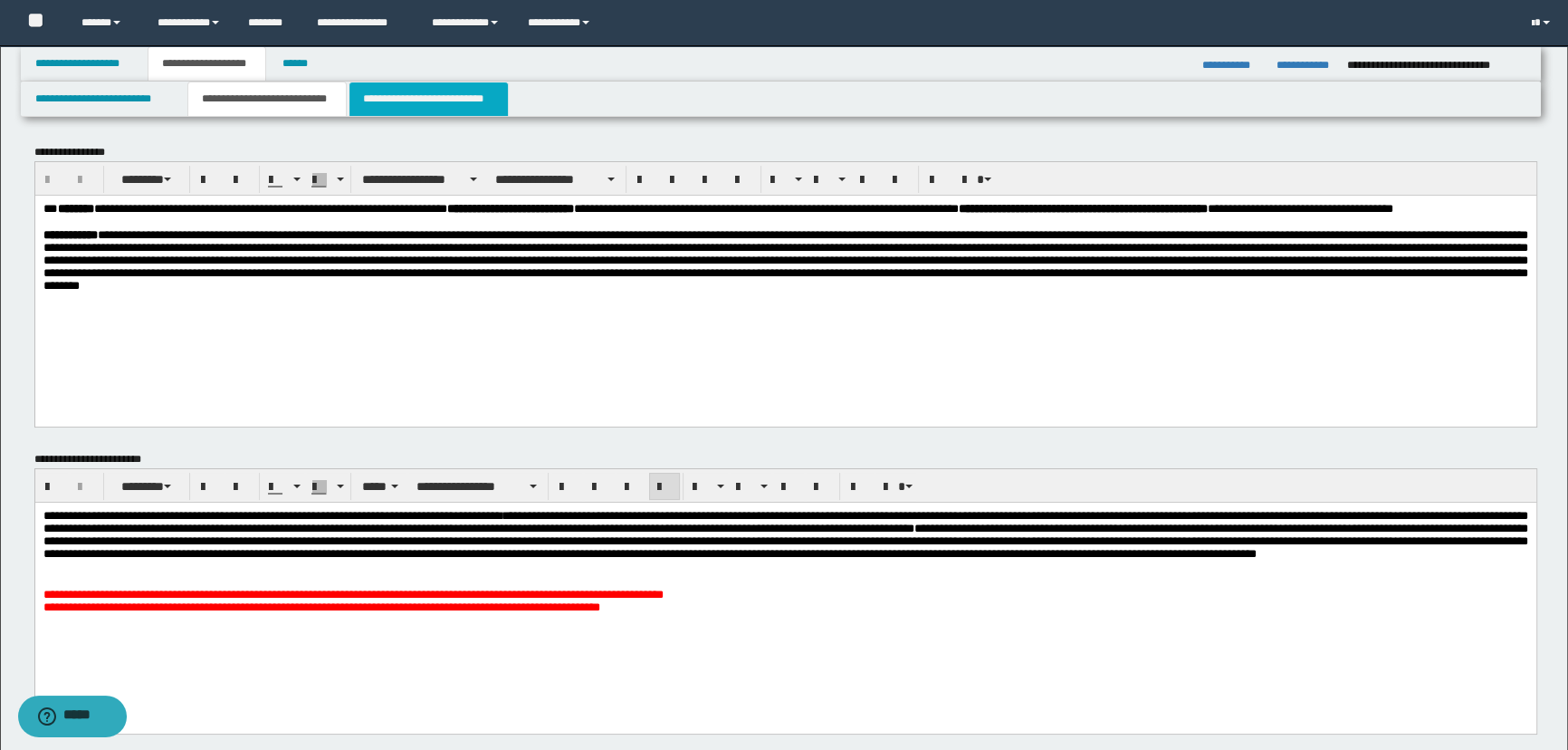 click on "**********" at bounding box center [428, 99] 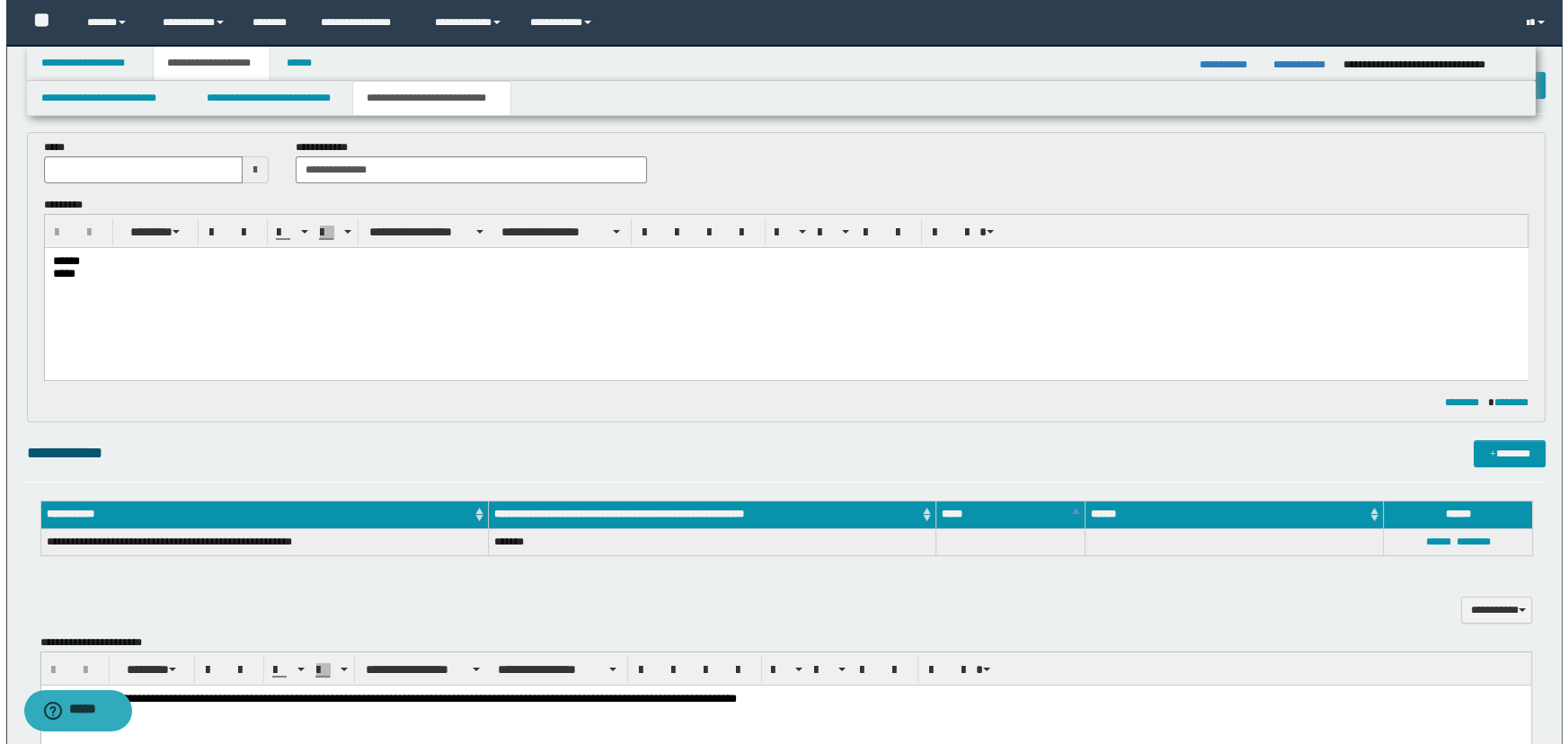 scroll, scrollTop: 0, scrollLeft: 0, axis: both 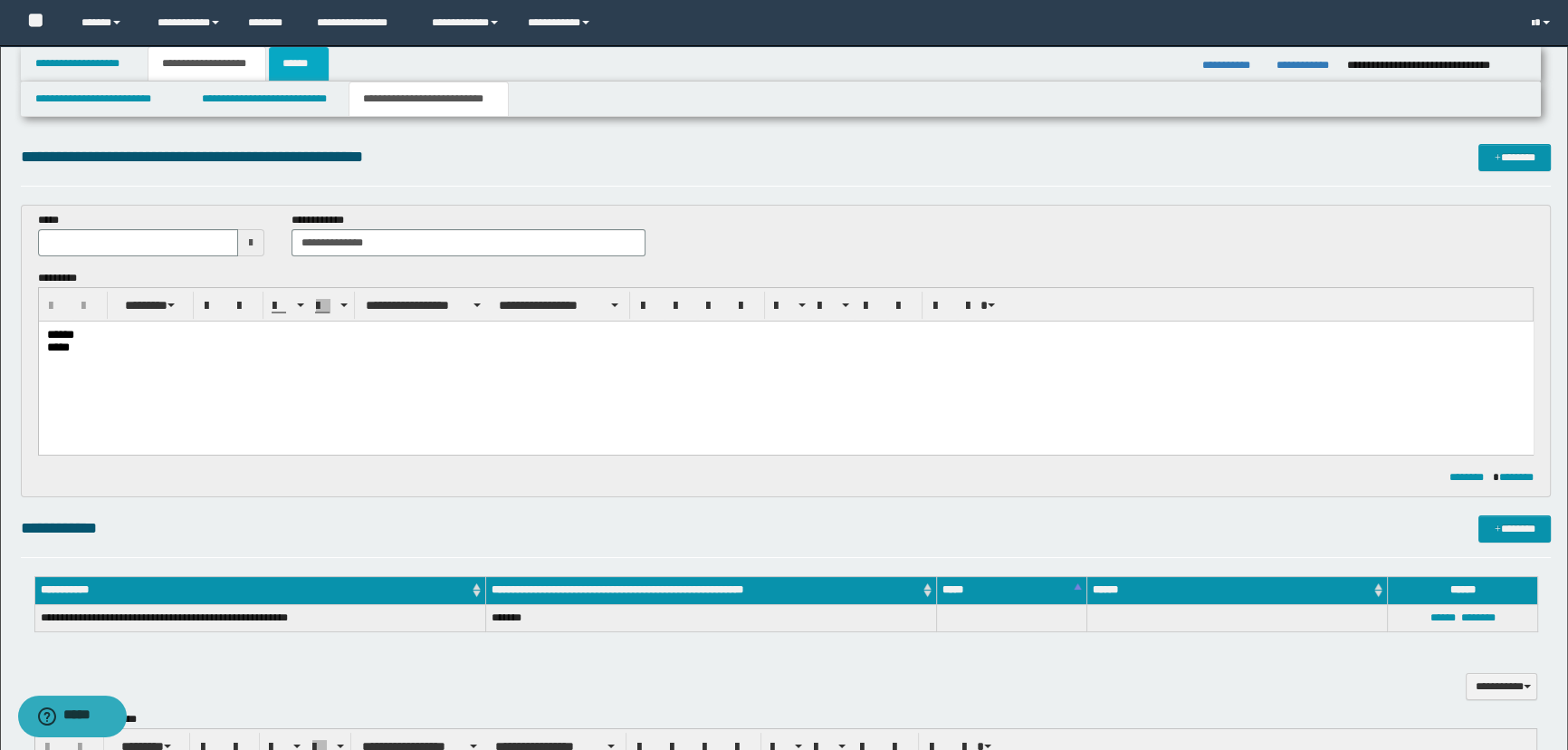 click on "******" at bounding box center (299, 63) 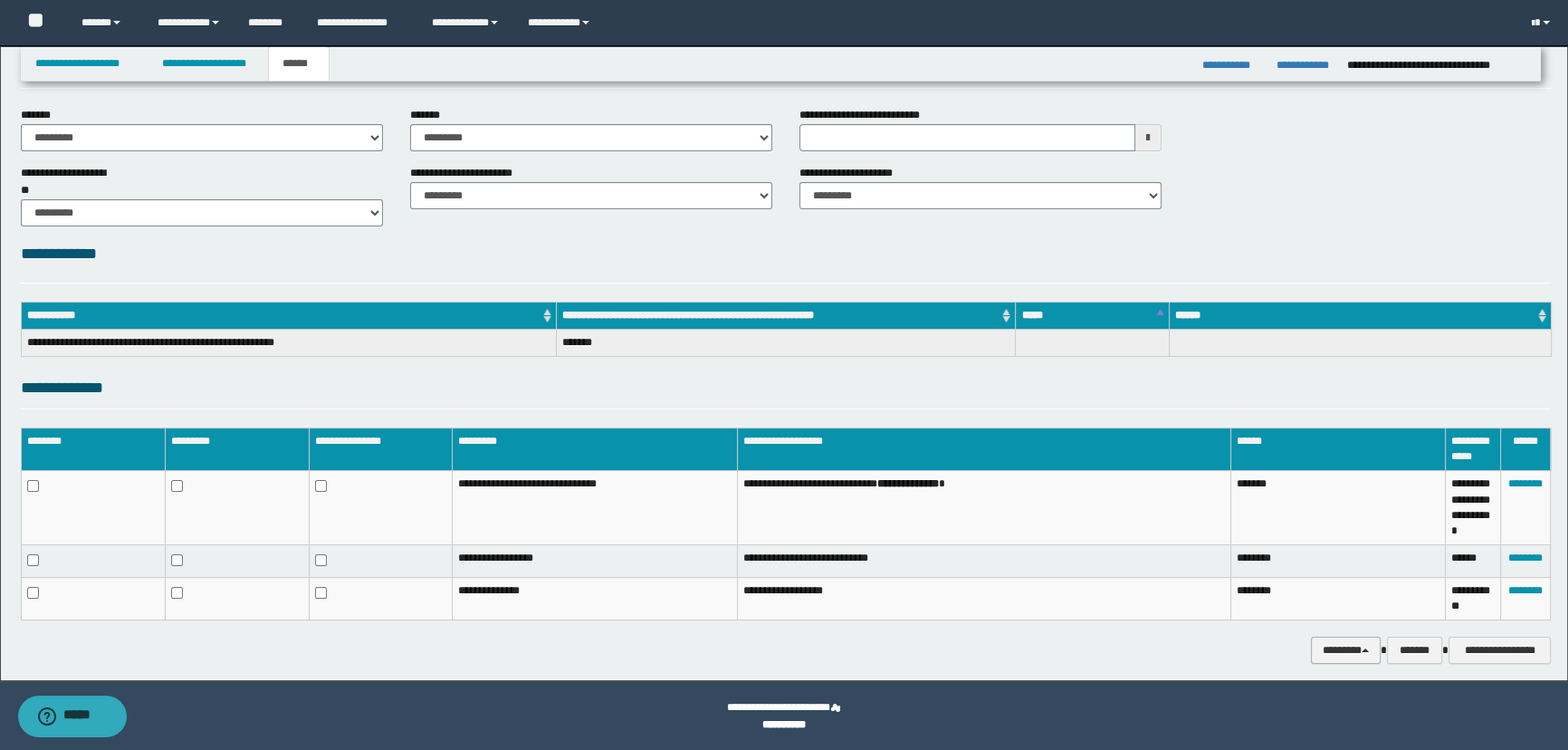 scroll, scrollTop: 71, scrollLeft: 0, axis: vertical 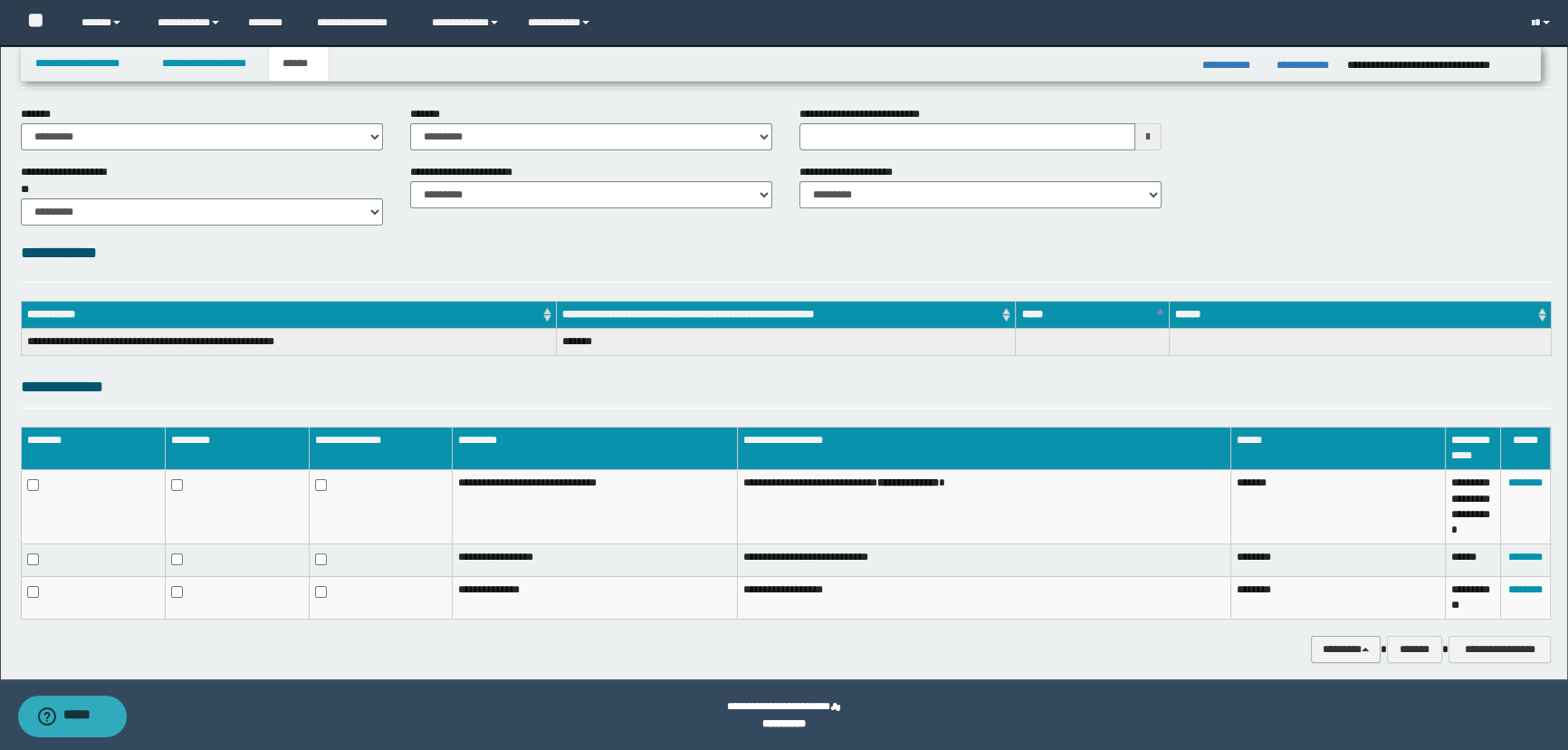 click on "********" at bounding box center (1345, 649) 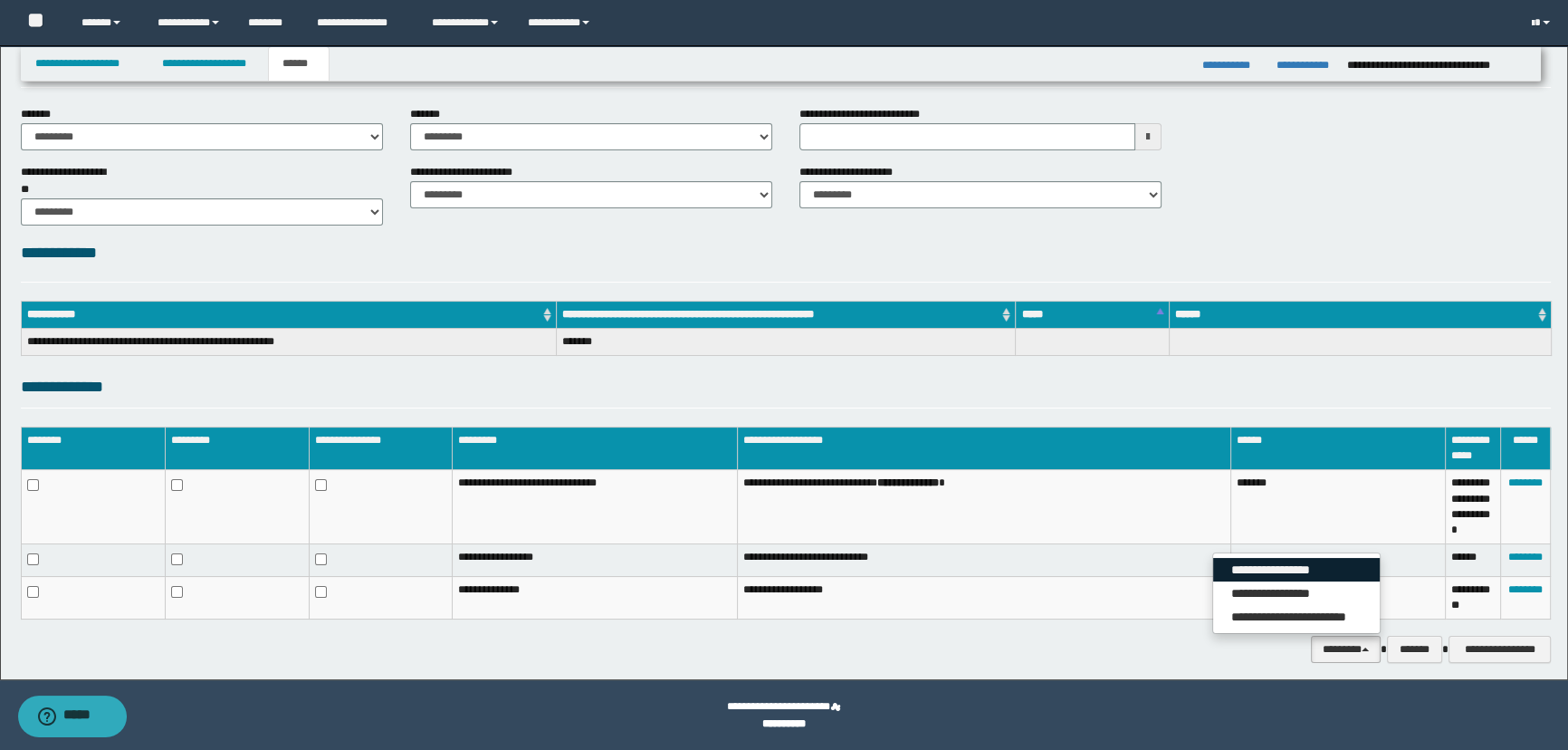 click on "**********" at bounding box center (1296, 570) 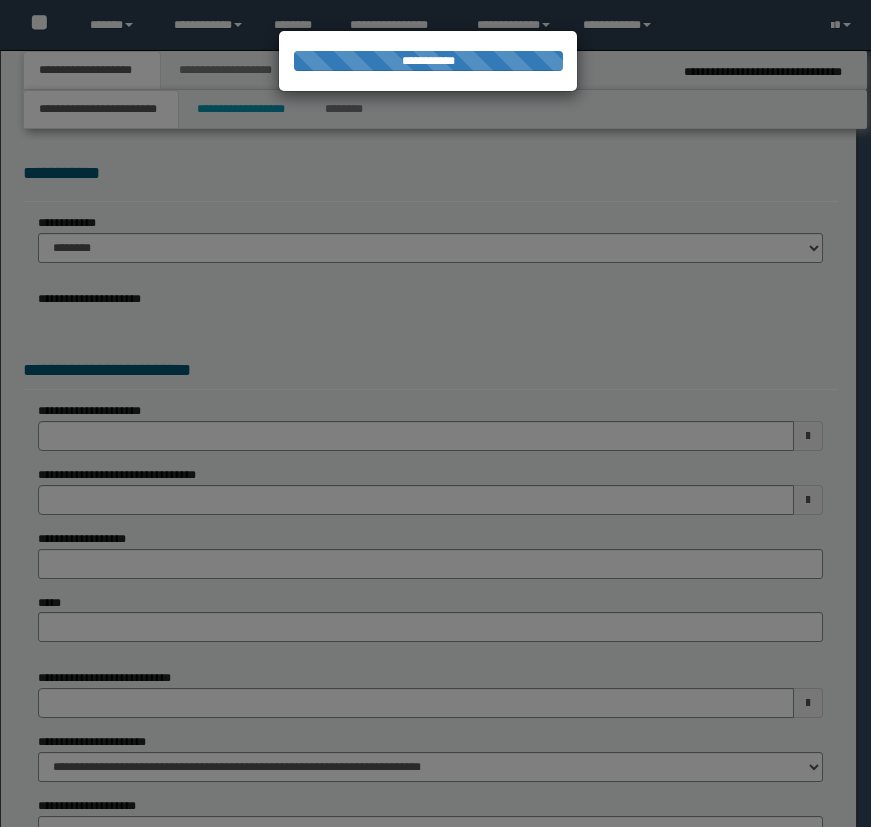 scroll, scrollTop: 0, scrollLeft: 0, axis: both 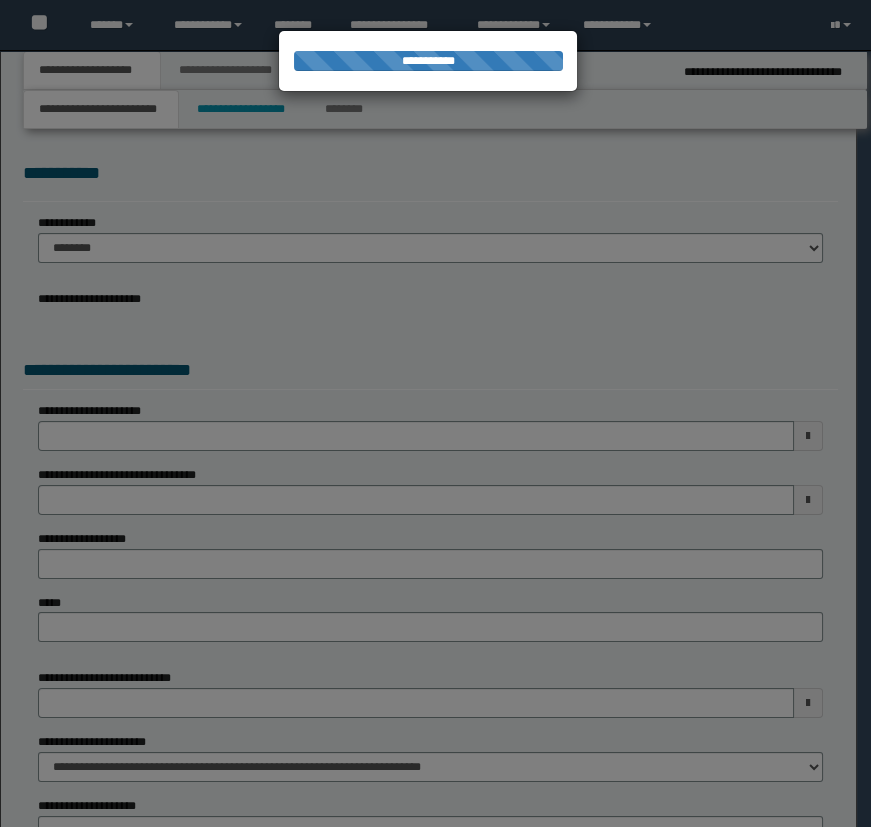 select on "*" 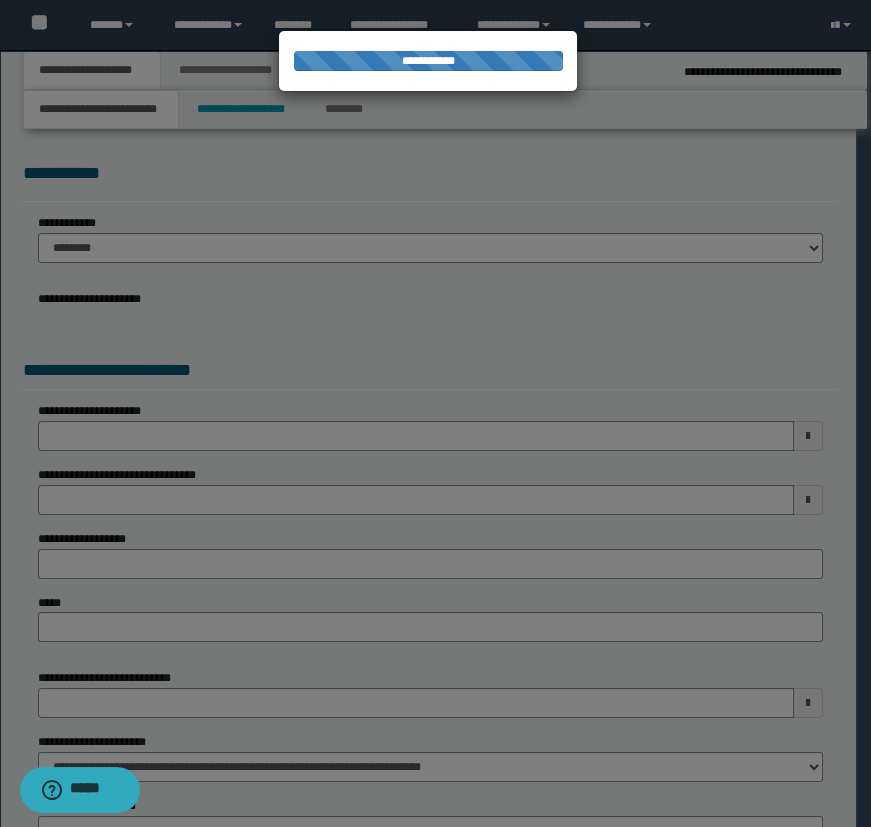 scroll, scrollTop: 0, scrollLeft: 0, axis: both 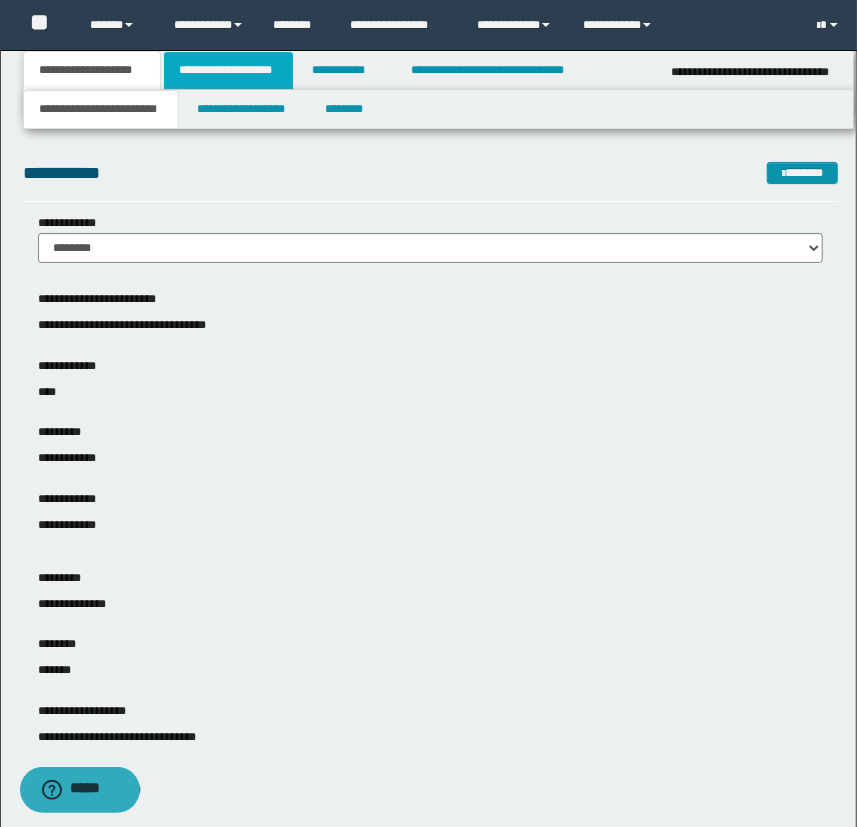 click on "**********" at bounding box center [228, 70] 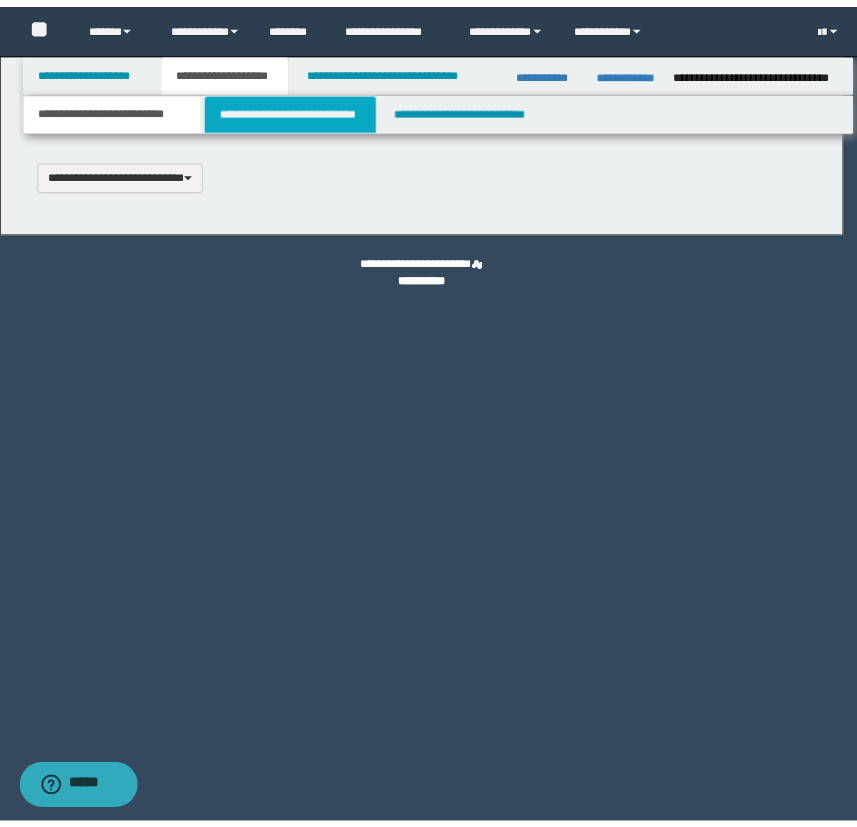 scroll, scrollTop: 0, scrollLeft: 0, axis: both 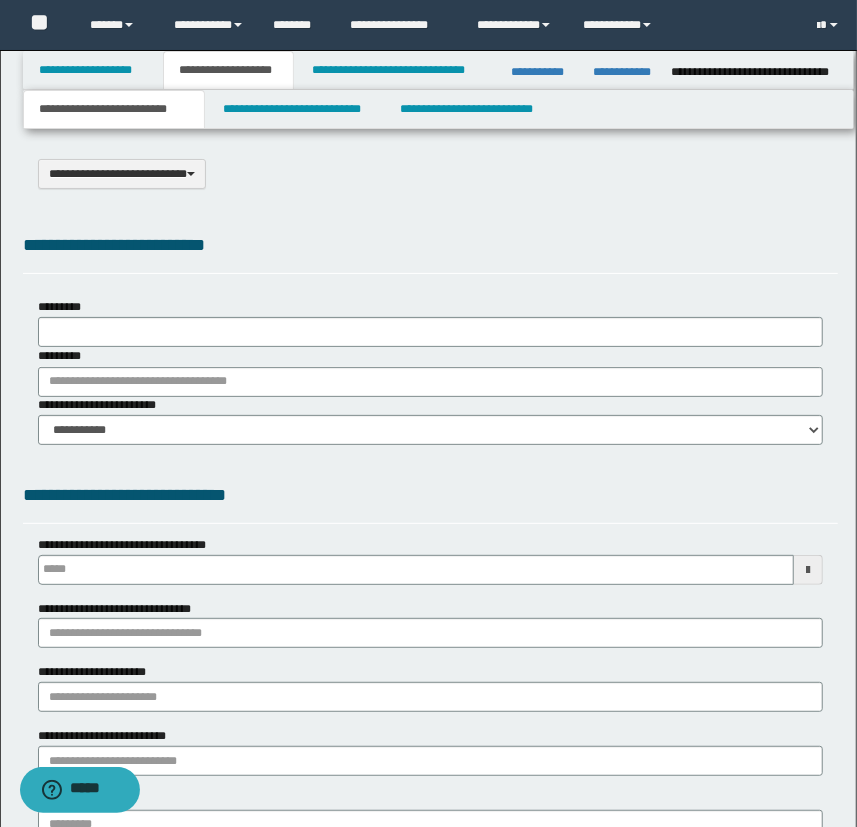 type on "**********" 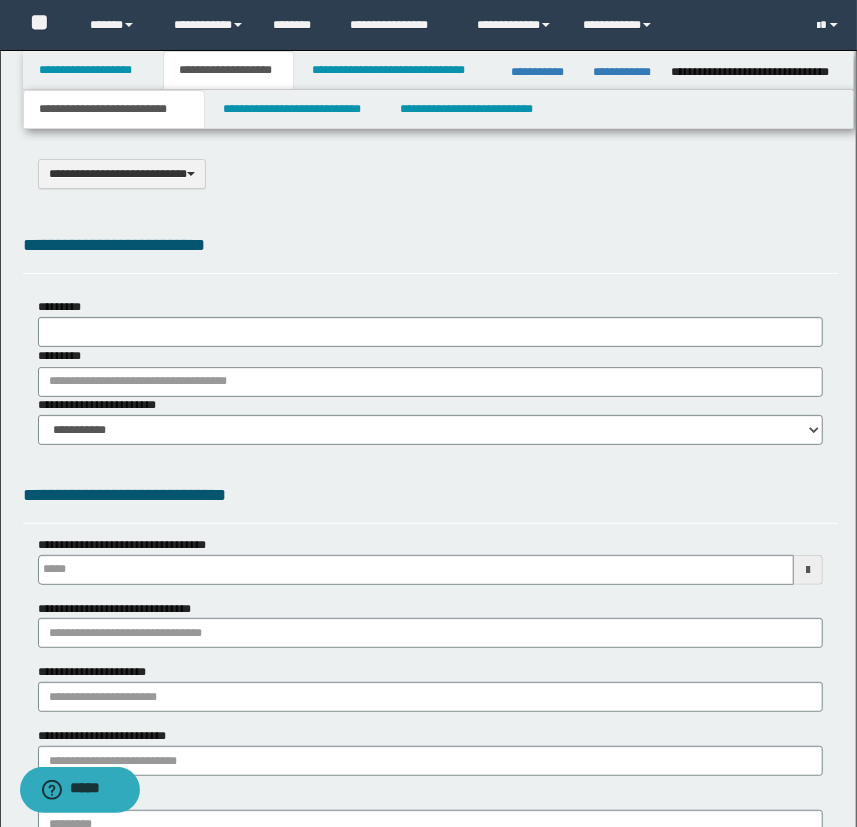 select on "*" 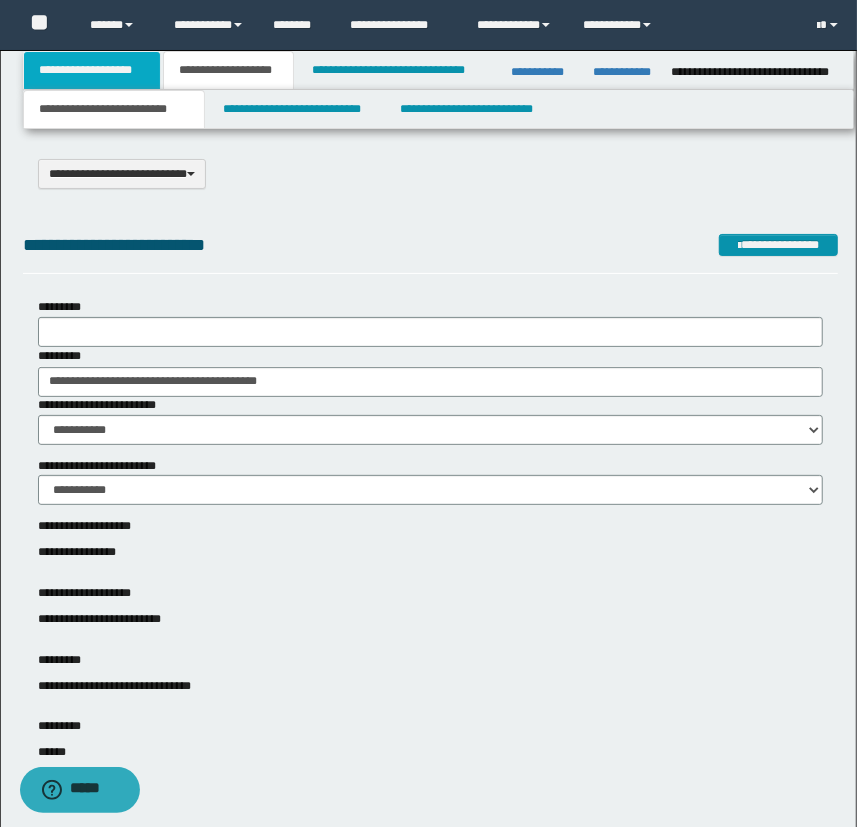 click on "**********" at bounding box center [92, 70] 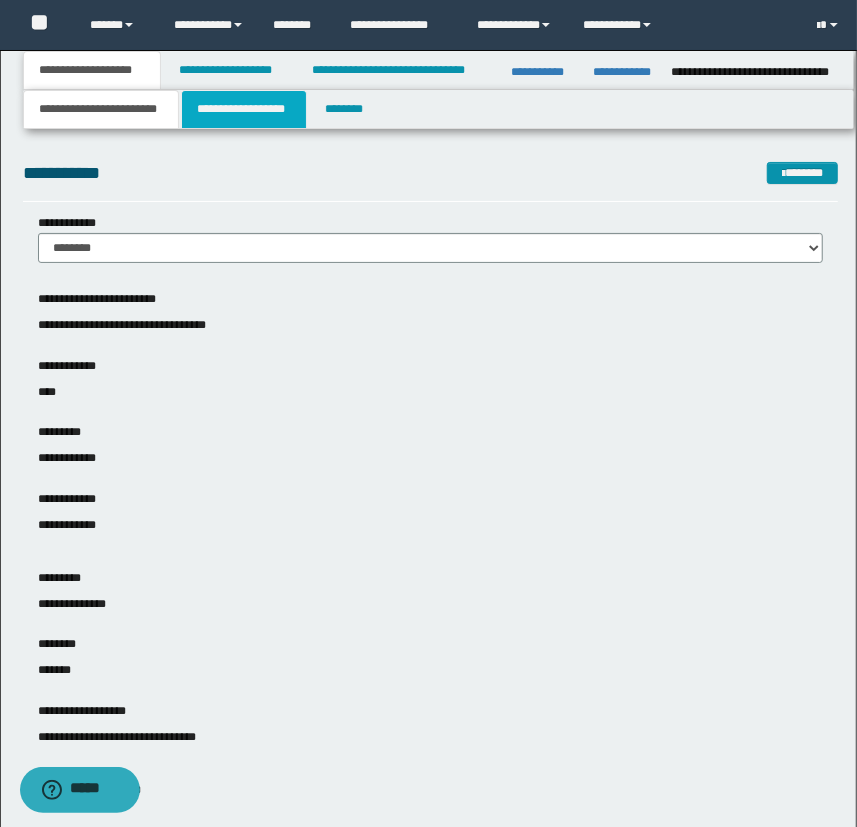 click on "**********" at bounding box center [244, 109] 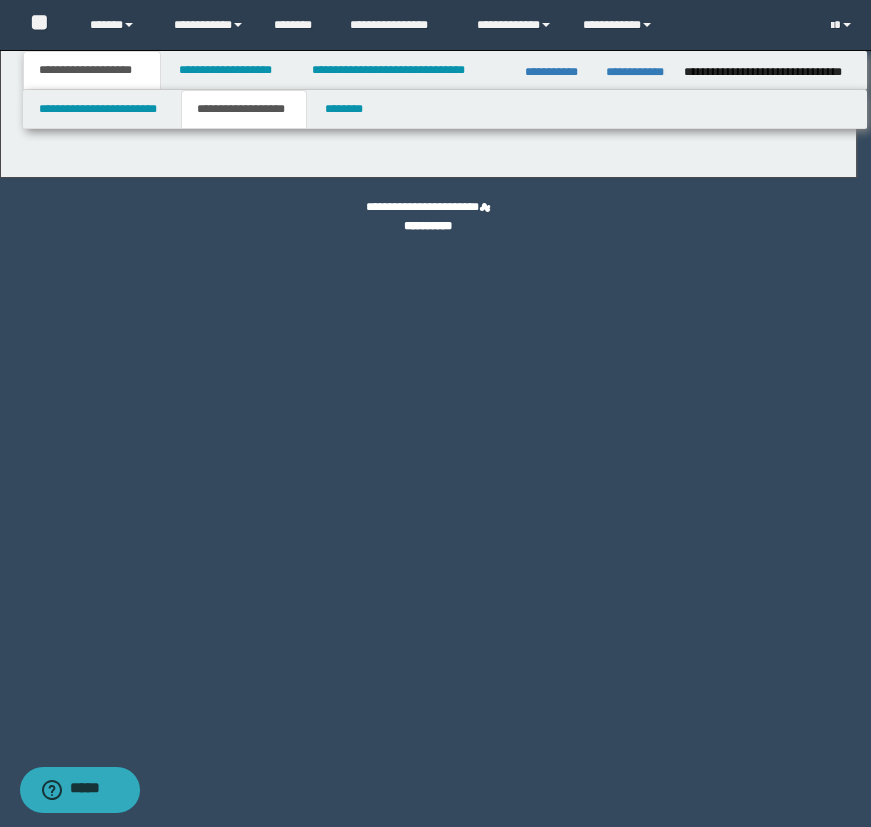 type on "*******" 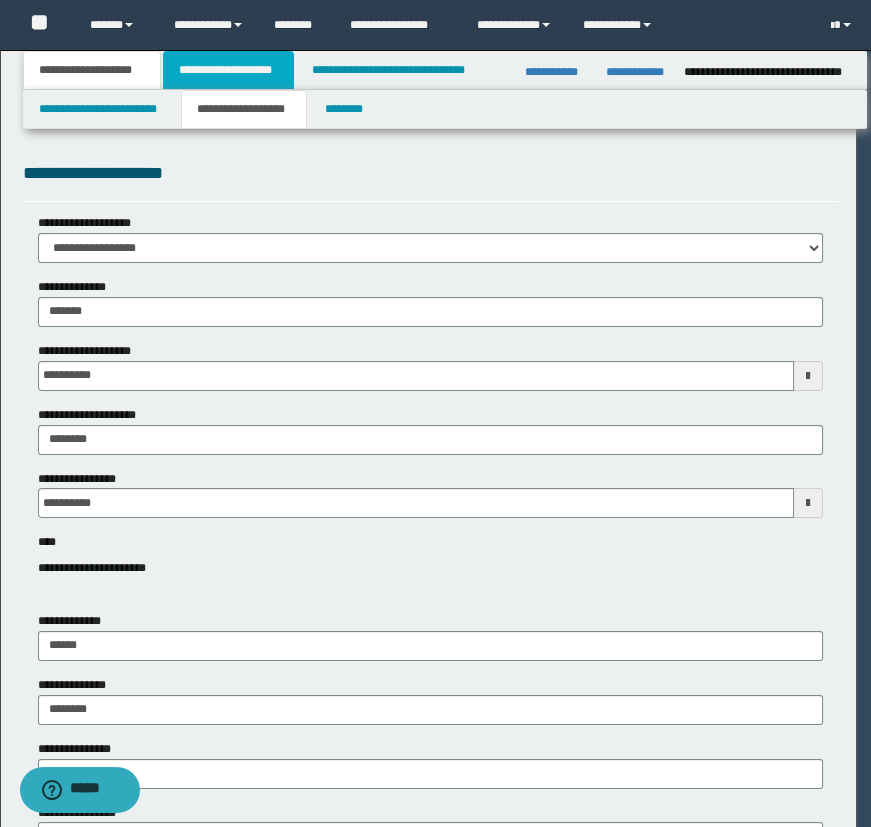 click on "**********" at bounding box center [228, 70] 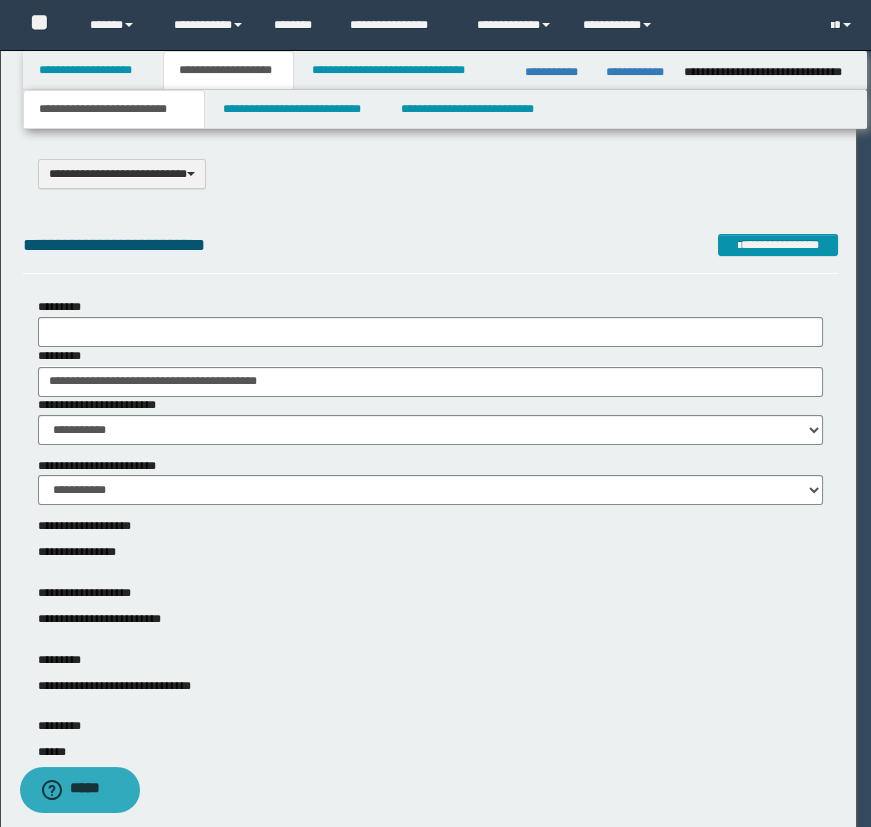 type 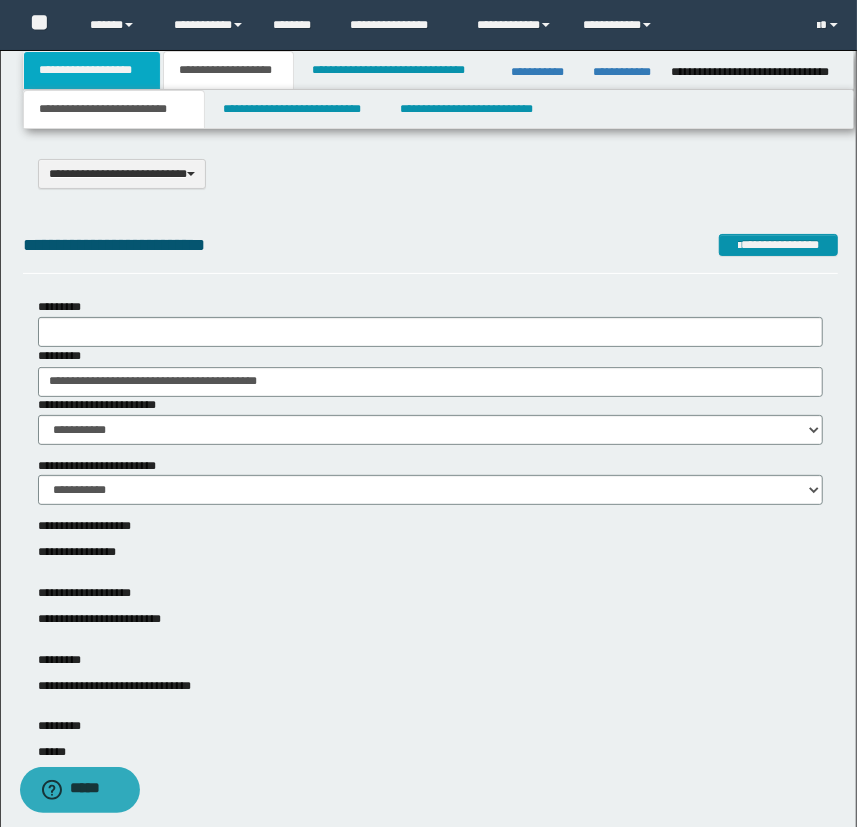 click on "**********" at bounding box center (92, 70) 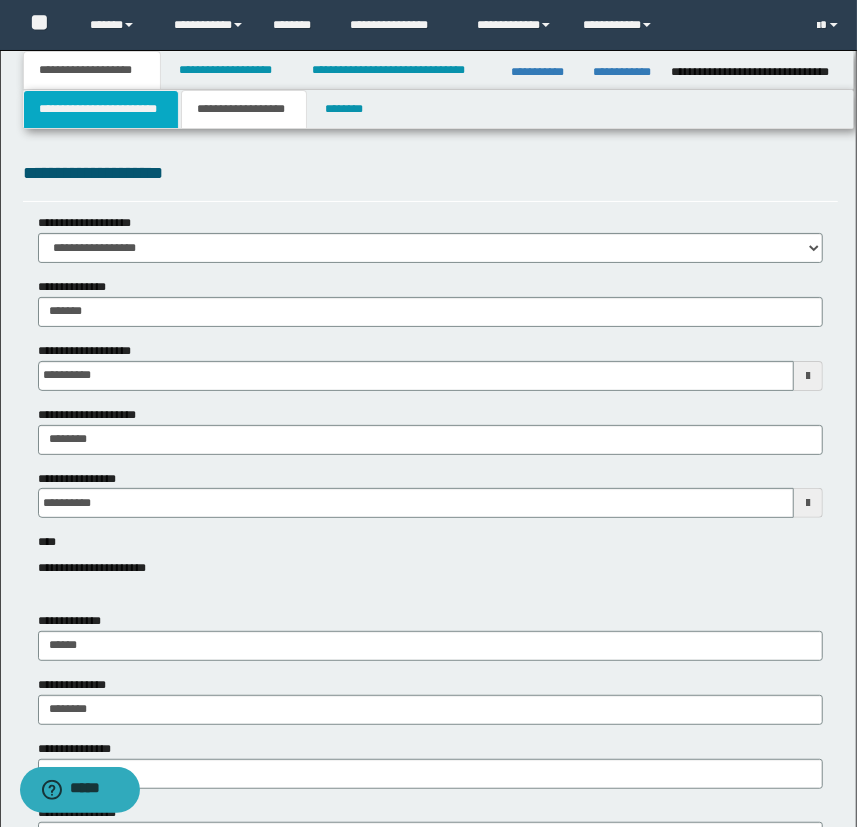 click on "**********" at bounding box center [101, 109] 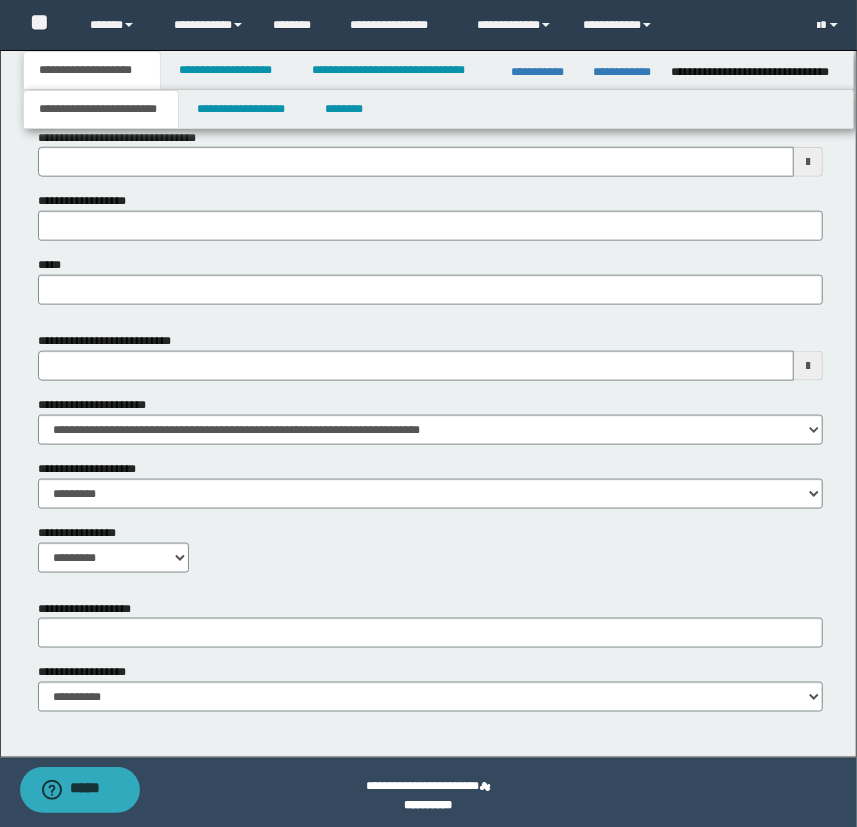 scroll, scrollTop: 836, scrollLeft: 0, axis: vertical 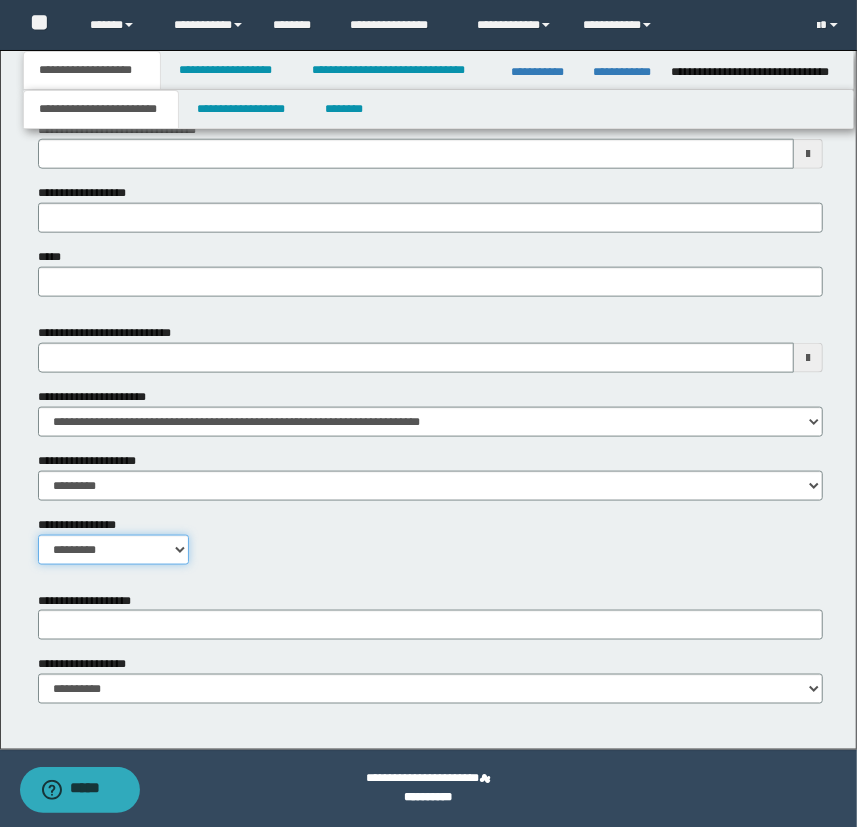 click on "**********" at bounding box center [114, 550] 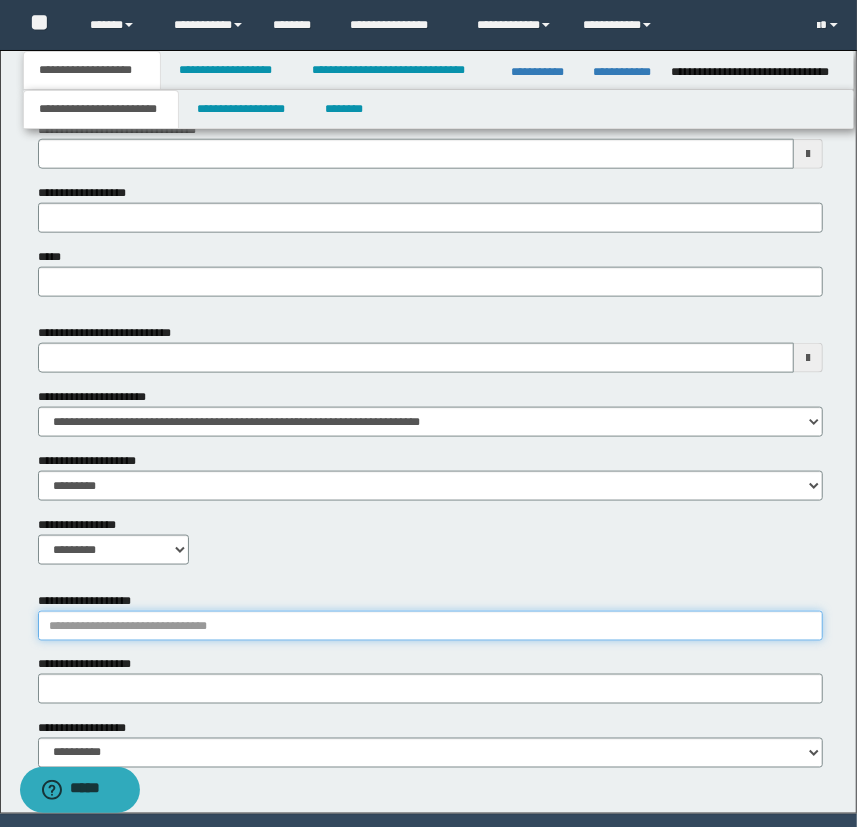 click on "**********" at bounding box center [431, 626] 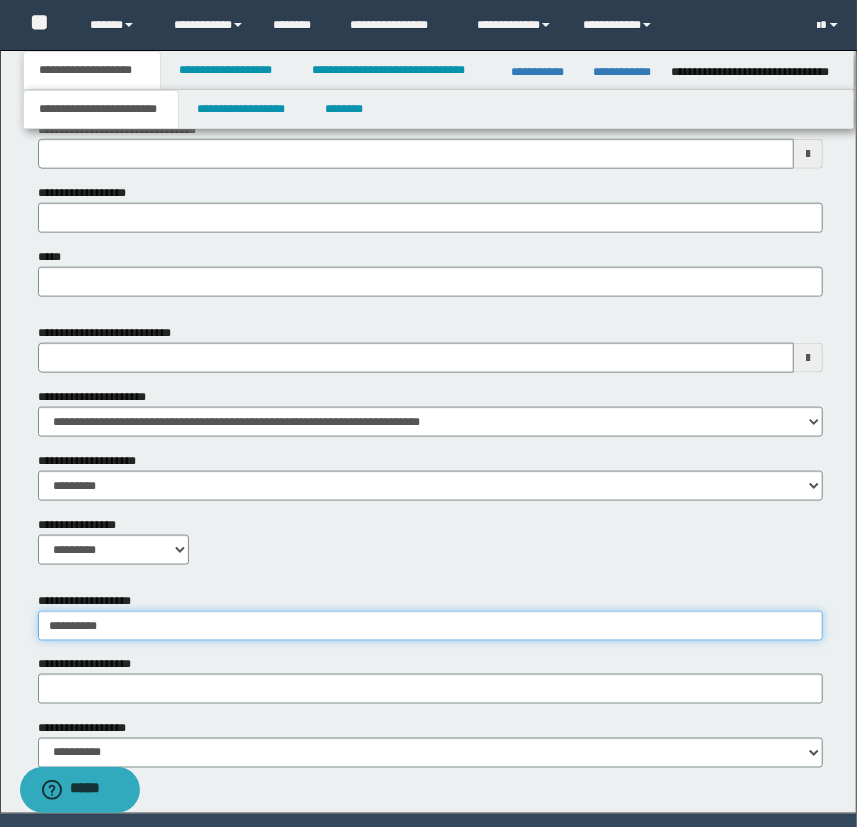 type on "**********" 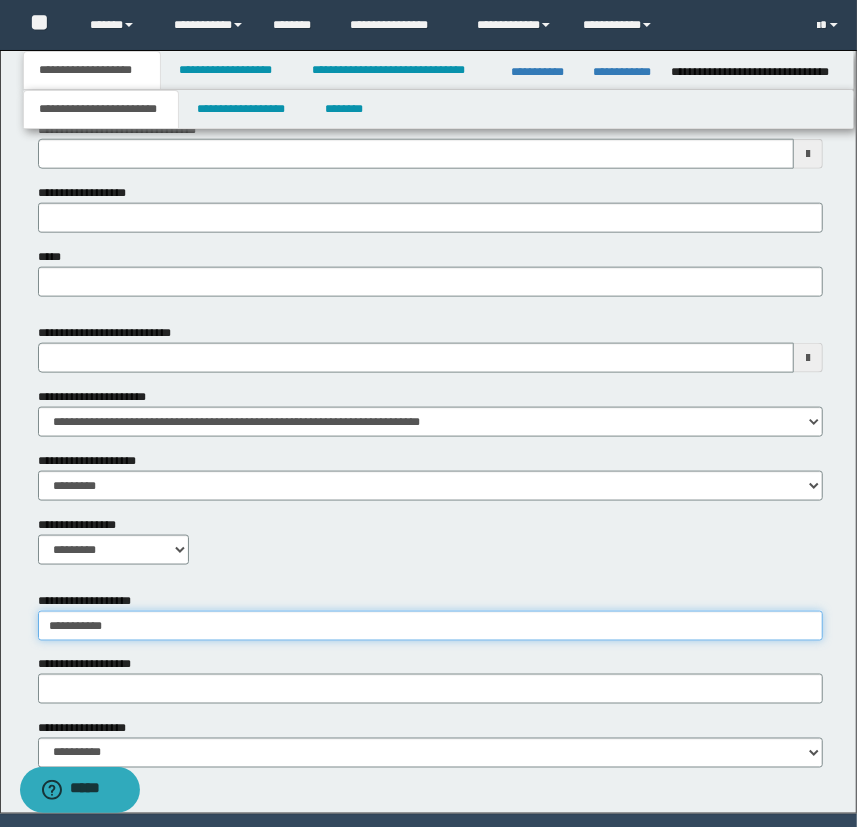type on "**********" 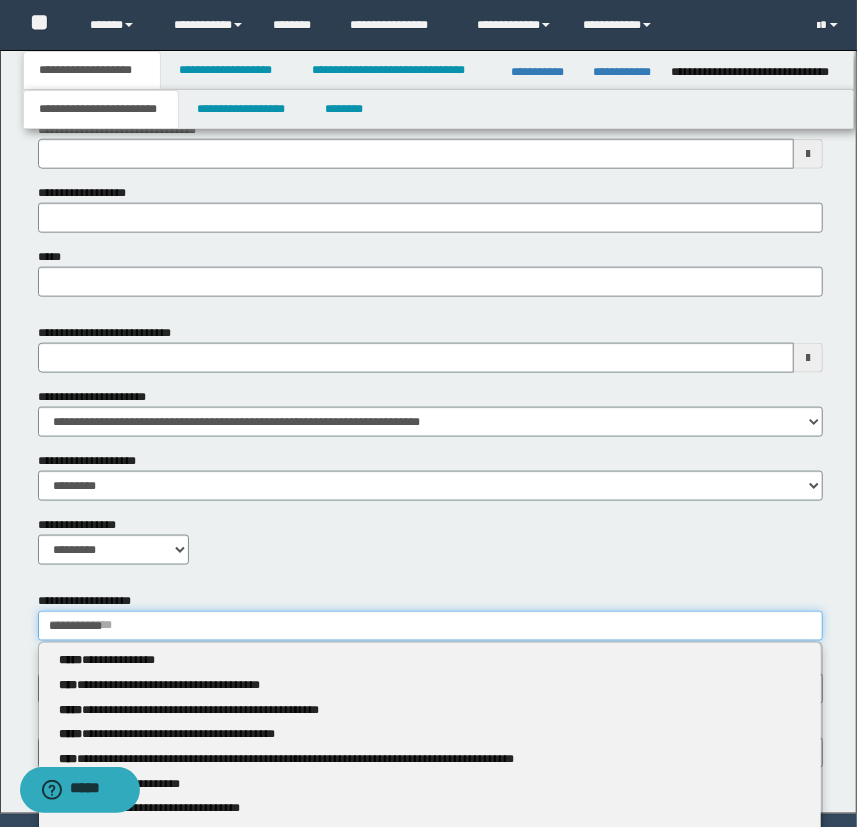 type 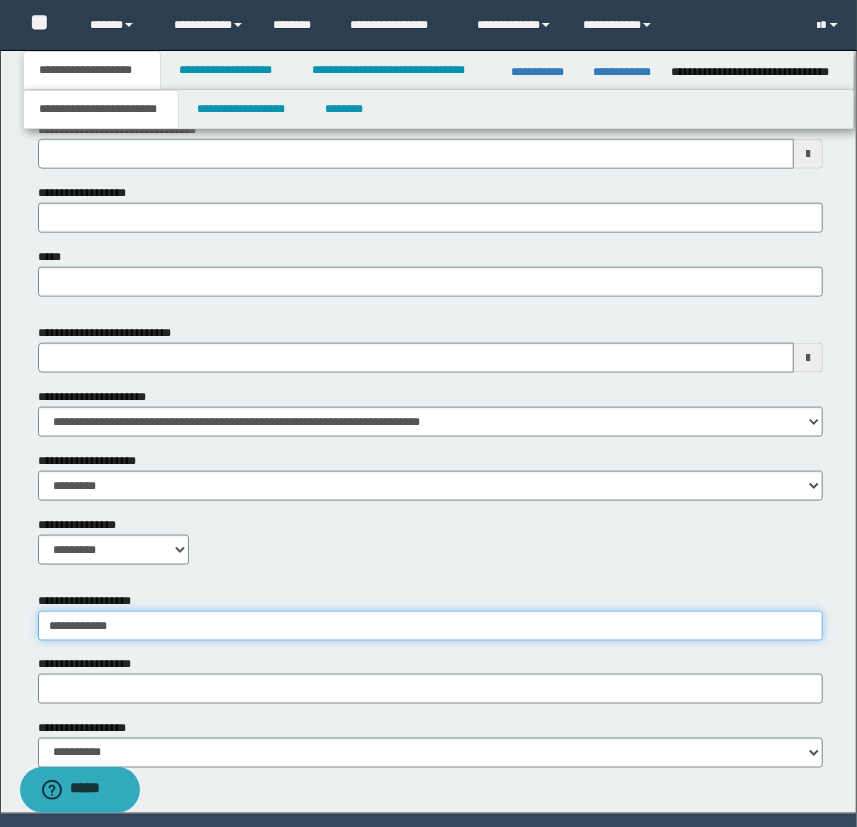 type on "**********" 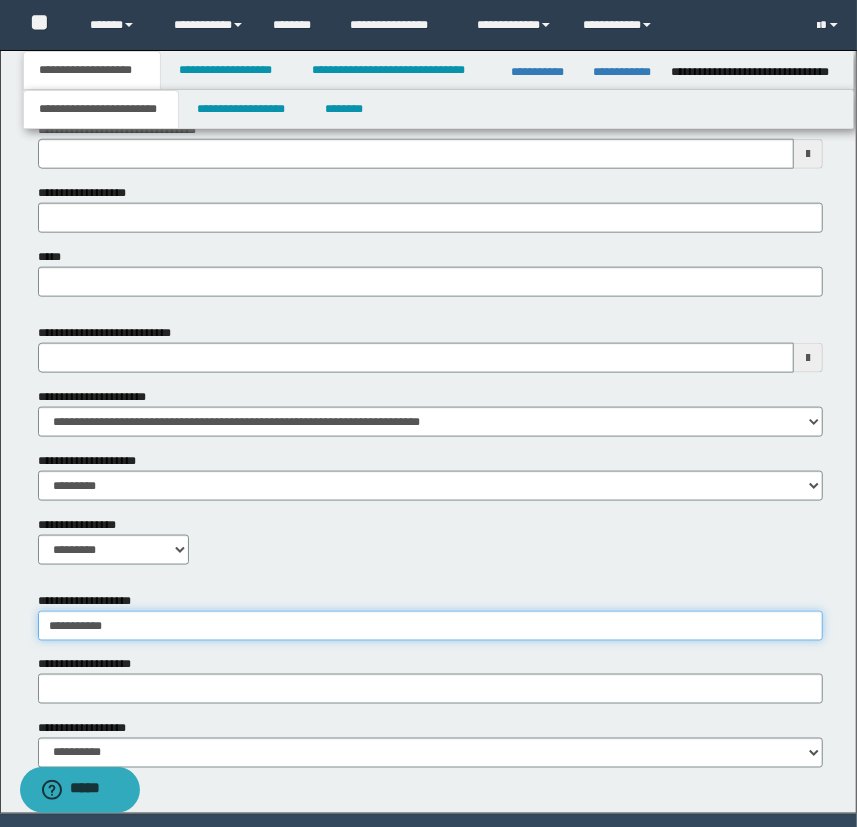 type on "**********" 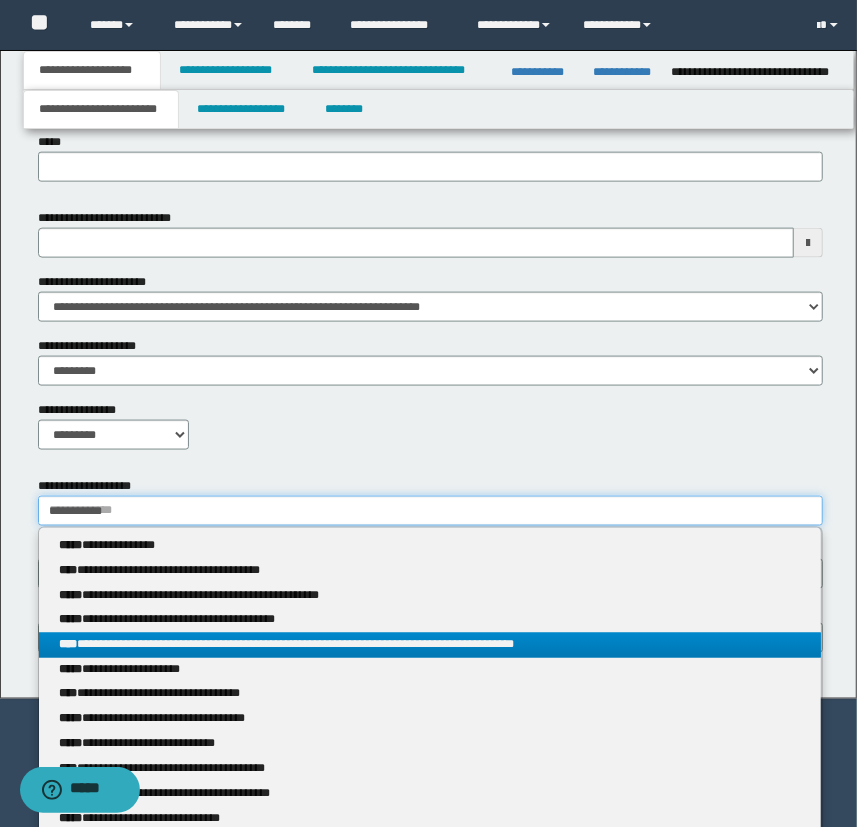 scroll, scrollTop: 961, scrollLeft: 0, axis: vertical 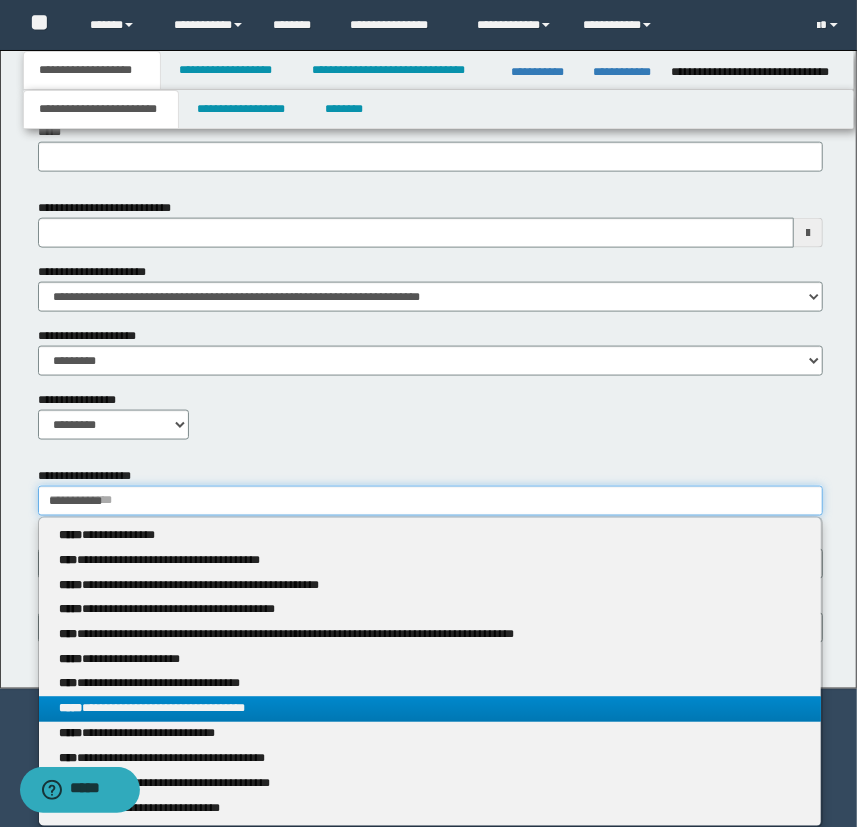 type on "**********" 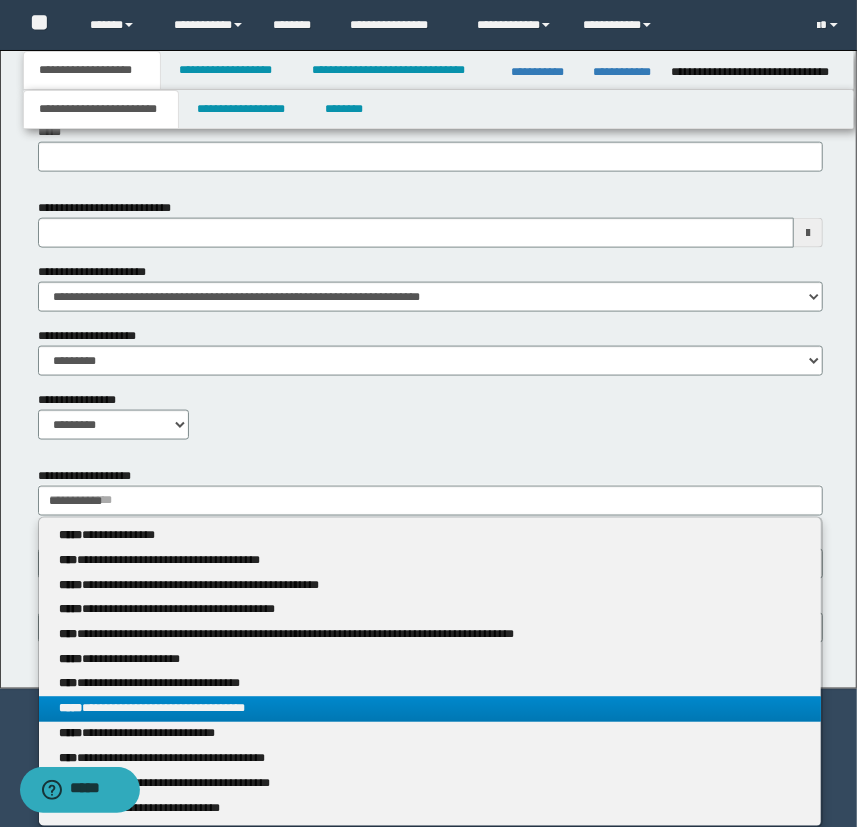click on "**********" at bounding box center (430, 709) 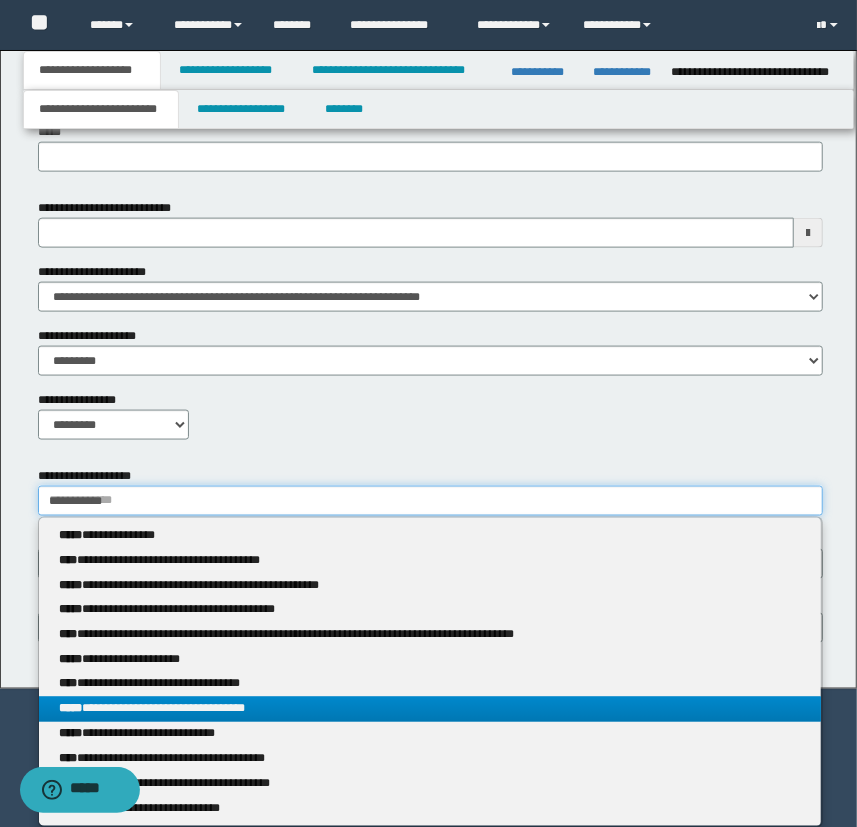 type 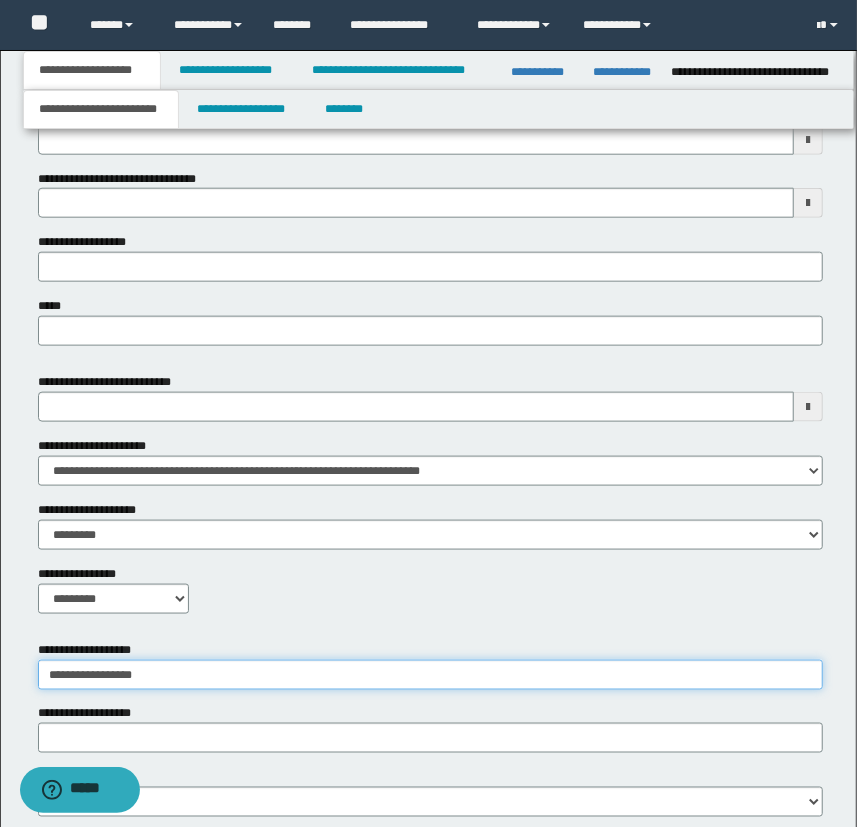 scroll, scrollTop: 627, scrollLeft: 0, axis: vertical 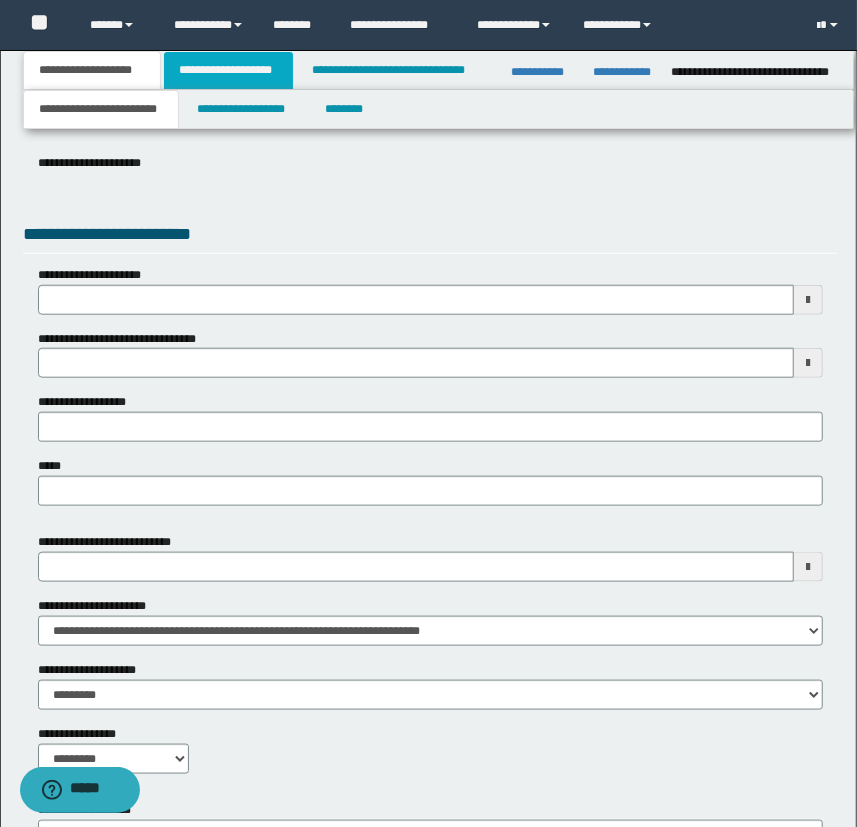 click on "**********" at bounding box center (228, 70) 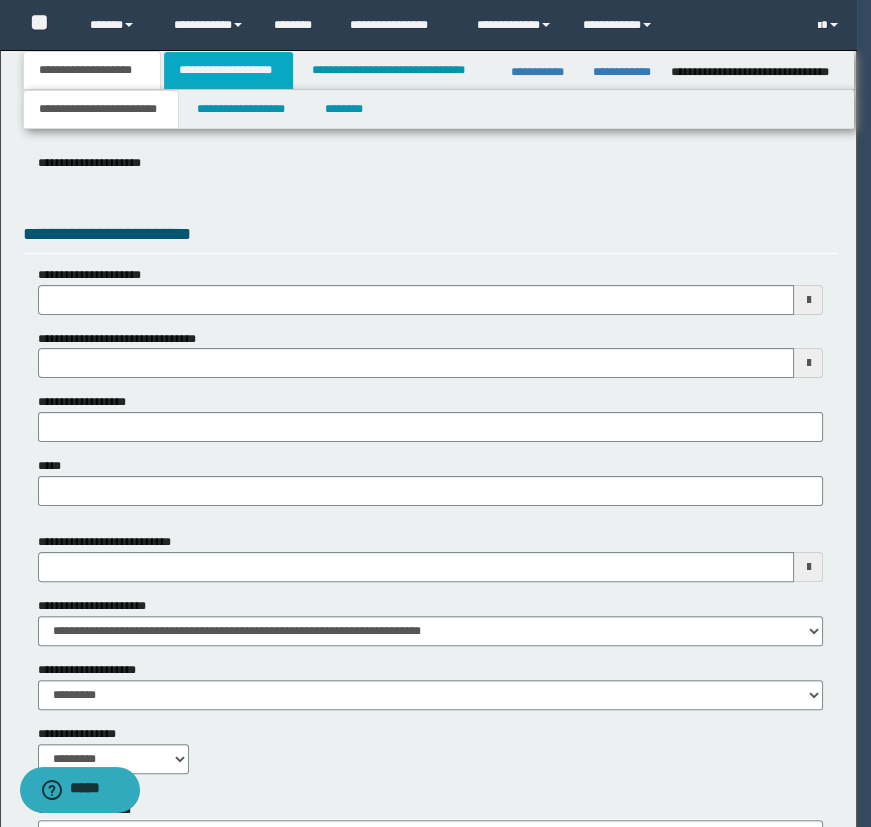 type 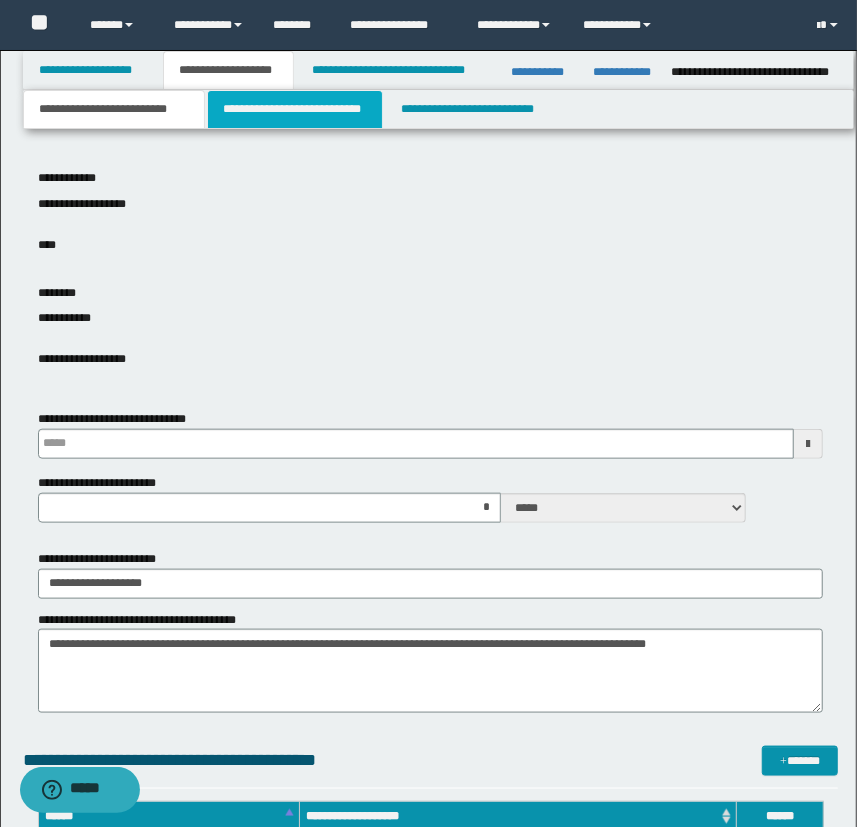 click on "**********" at bounding box center (294, 109) 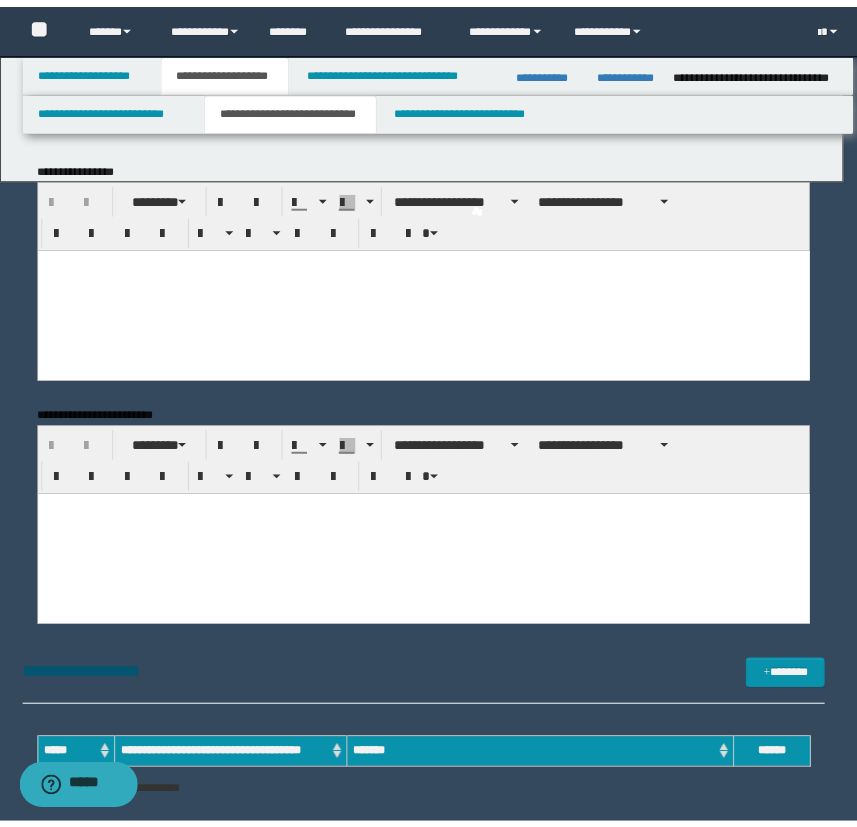 scroll, scrollTop: 0, scrollLeft: 0, axis: both 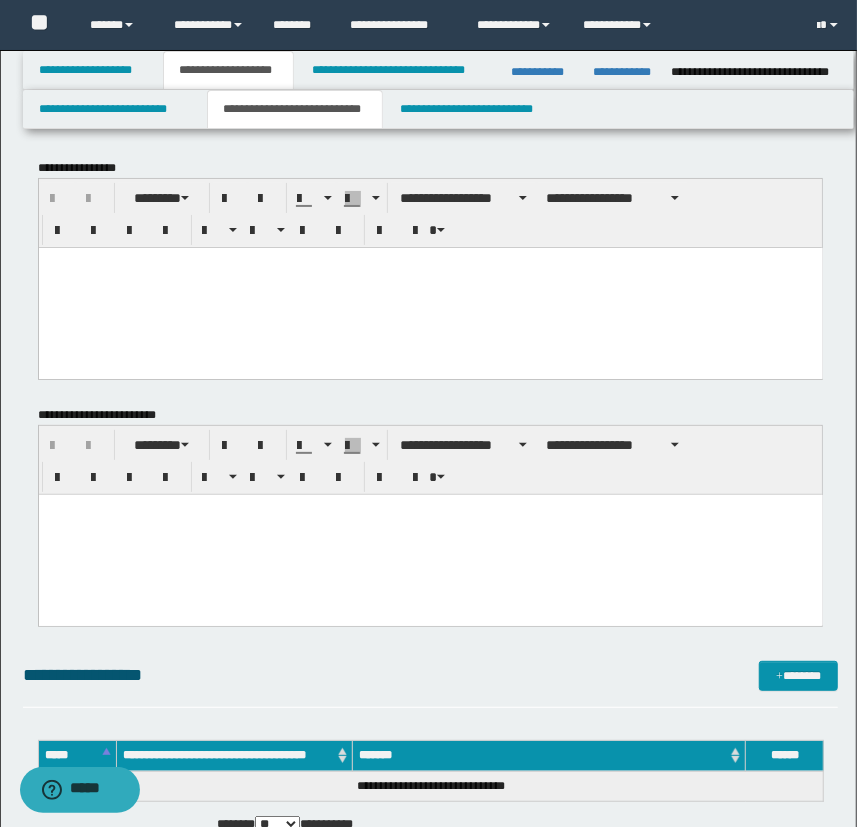 click at bounding box center (430, 287) 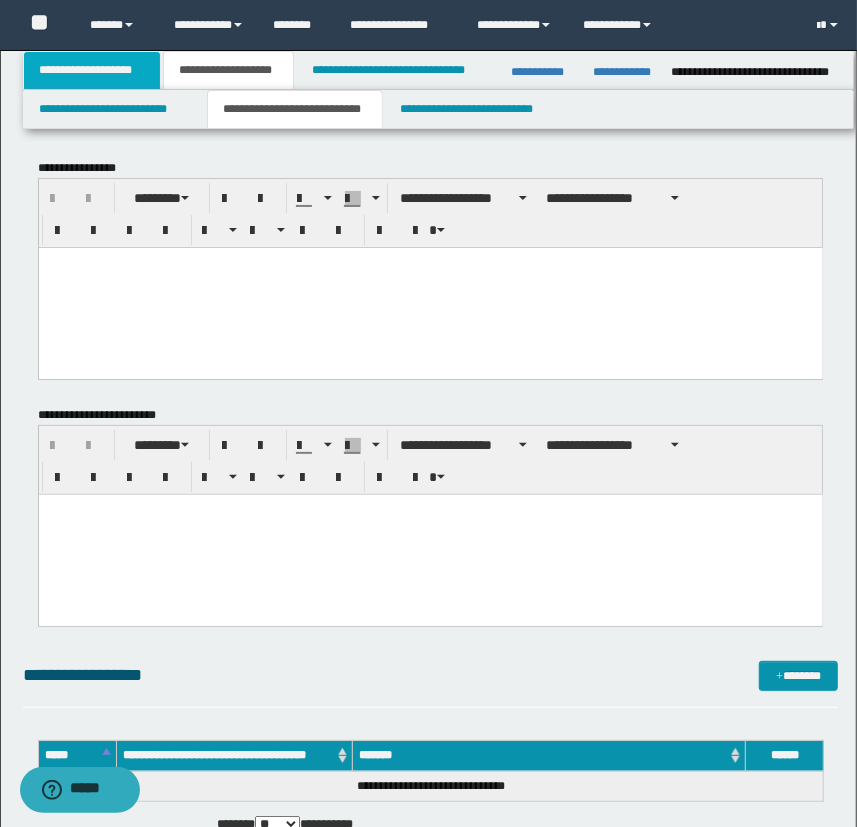 click on "**********" at bounding box center (92, 70) 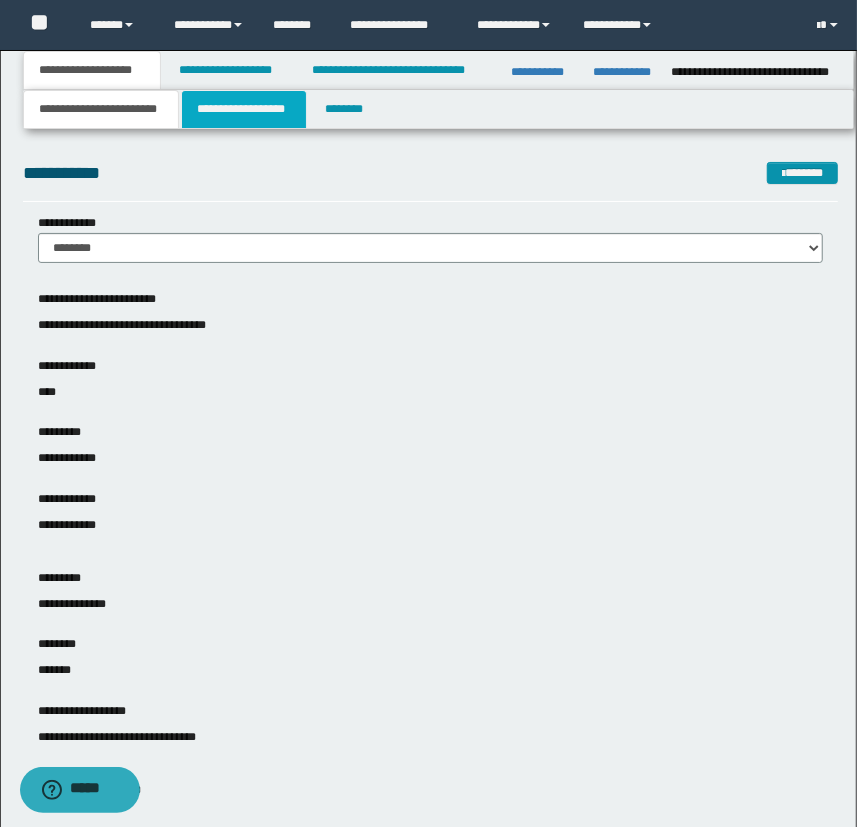 click on "**********" at bounding box center (244, 109) 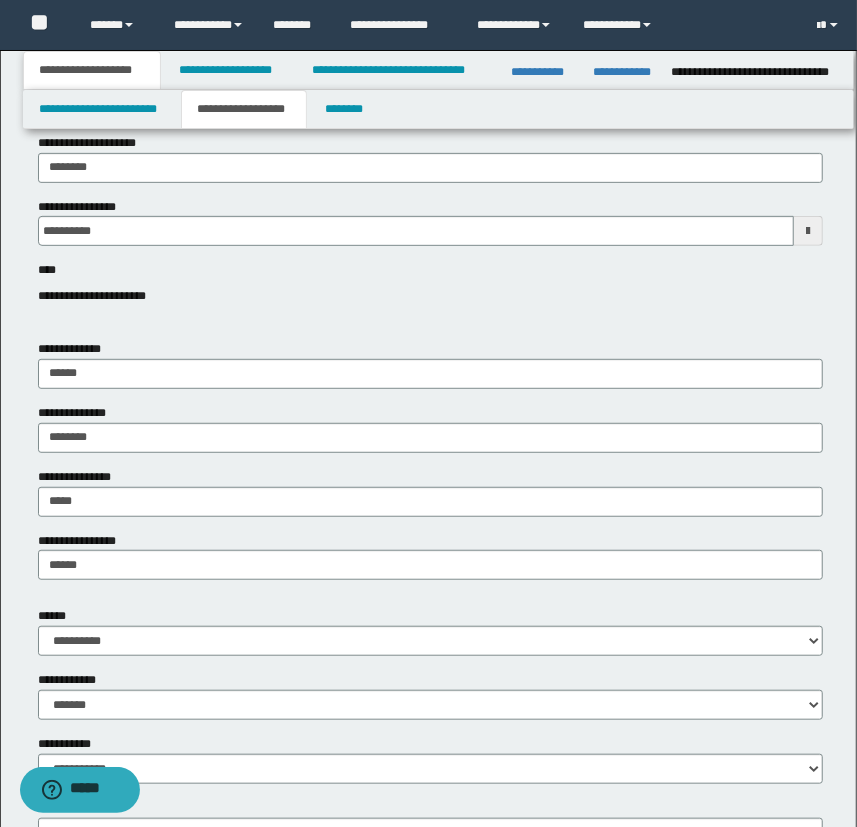 scroll, scrollTop: 363, scrollLeft: 0, axis: vertical 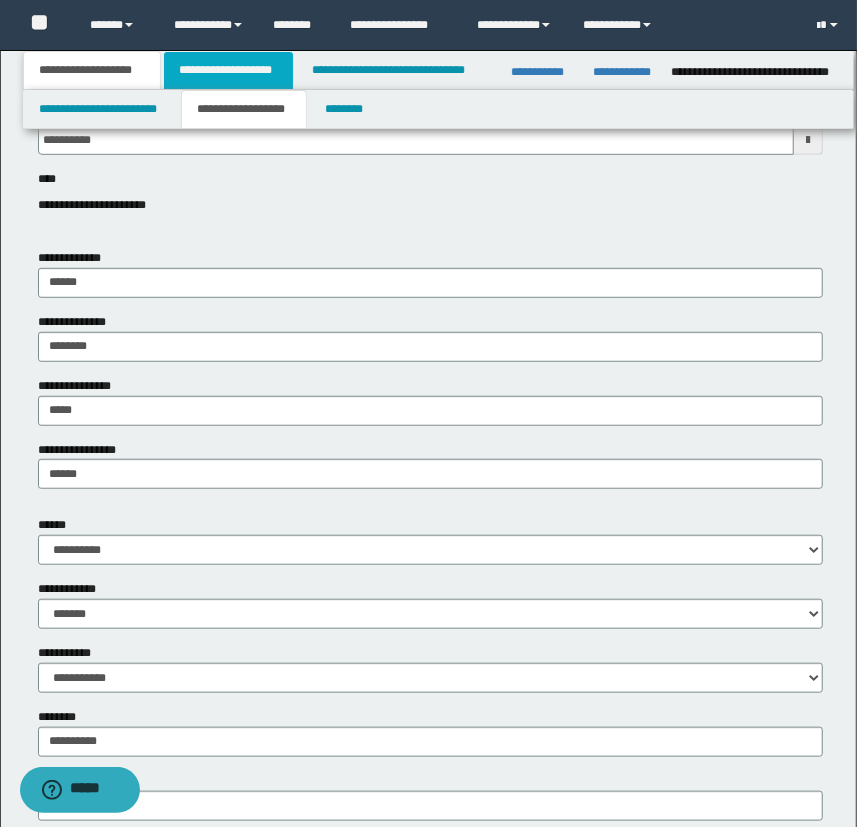 click on "**********" at bounding box center (228, 70) 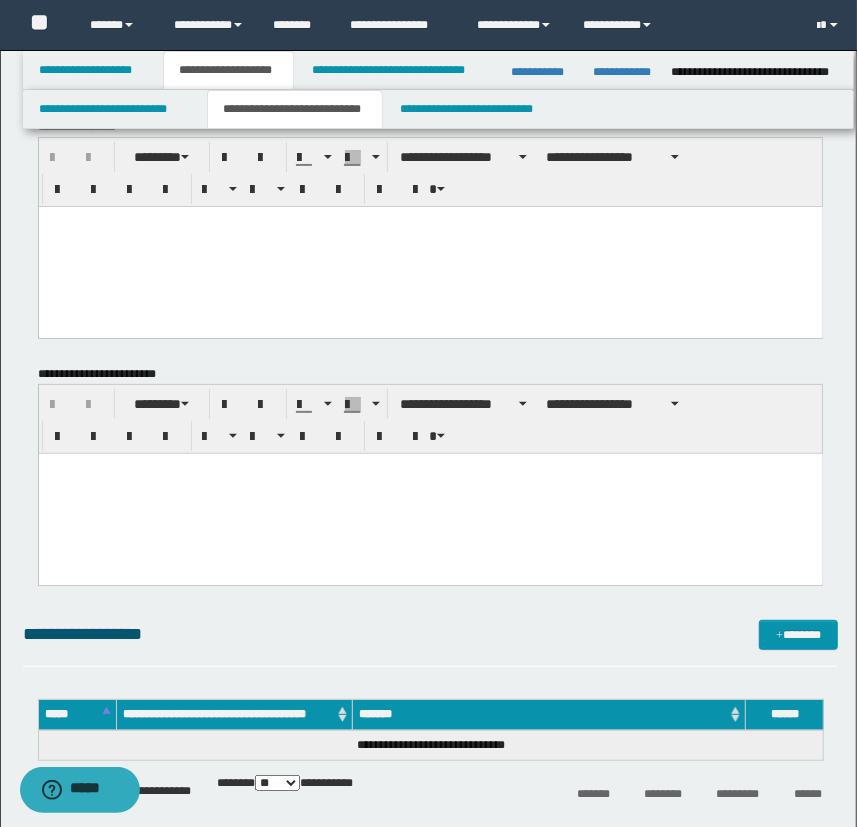 scroll, scrollTop: 0, scrollLeft: 0, axis: both 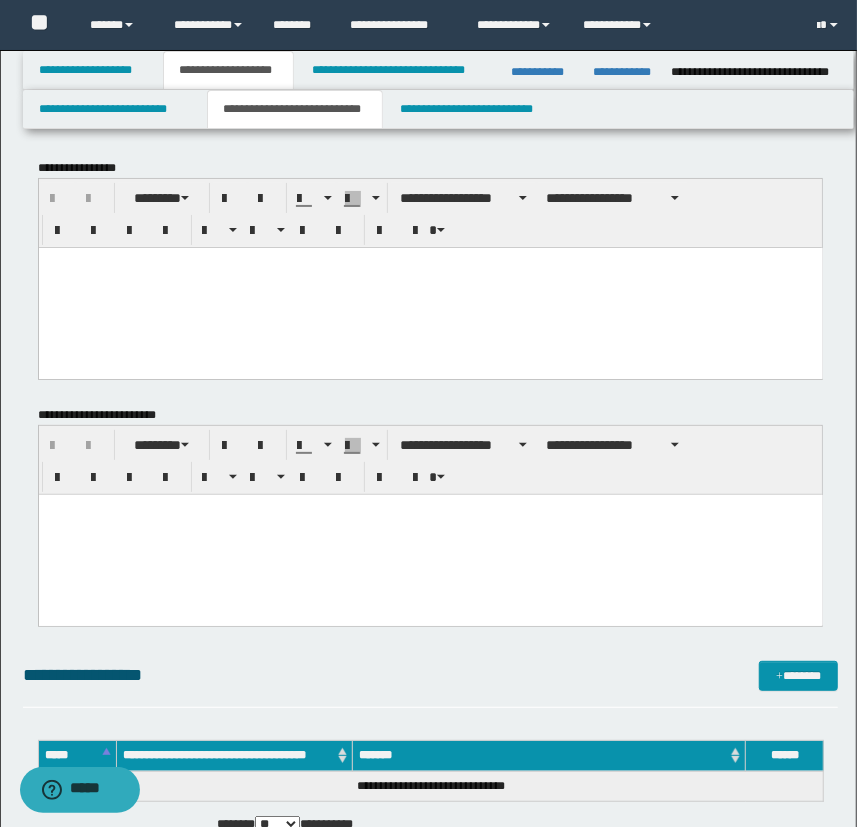 click at bounding box center [430, 287] 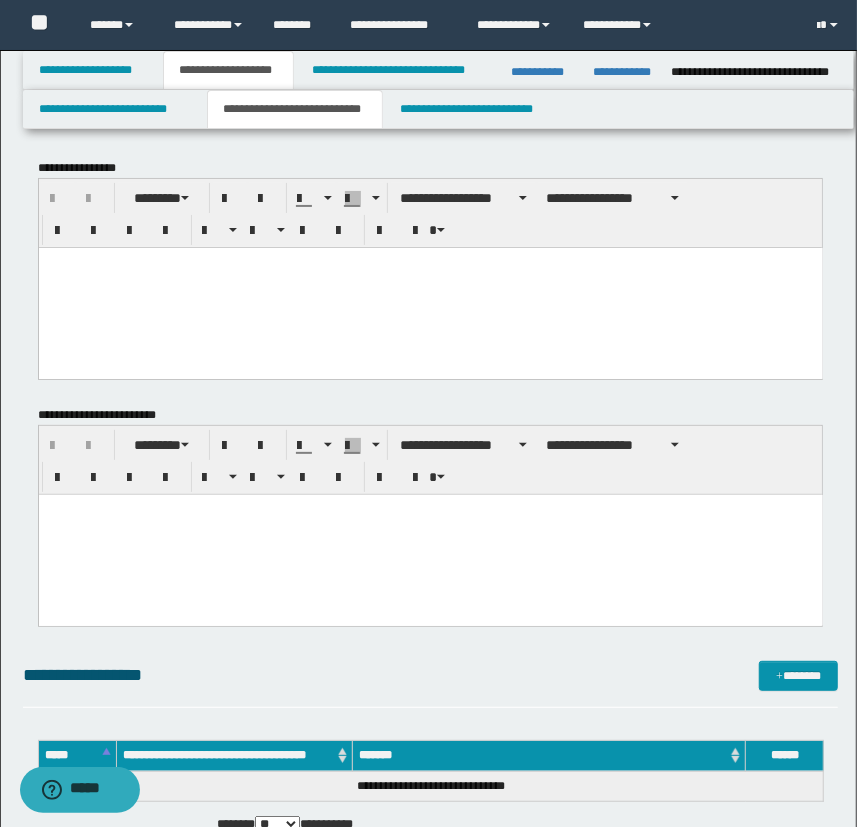 click at bounding box center [430, 287] 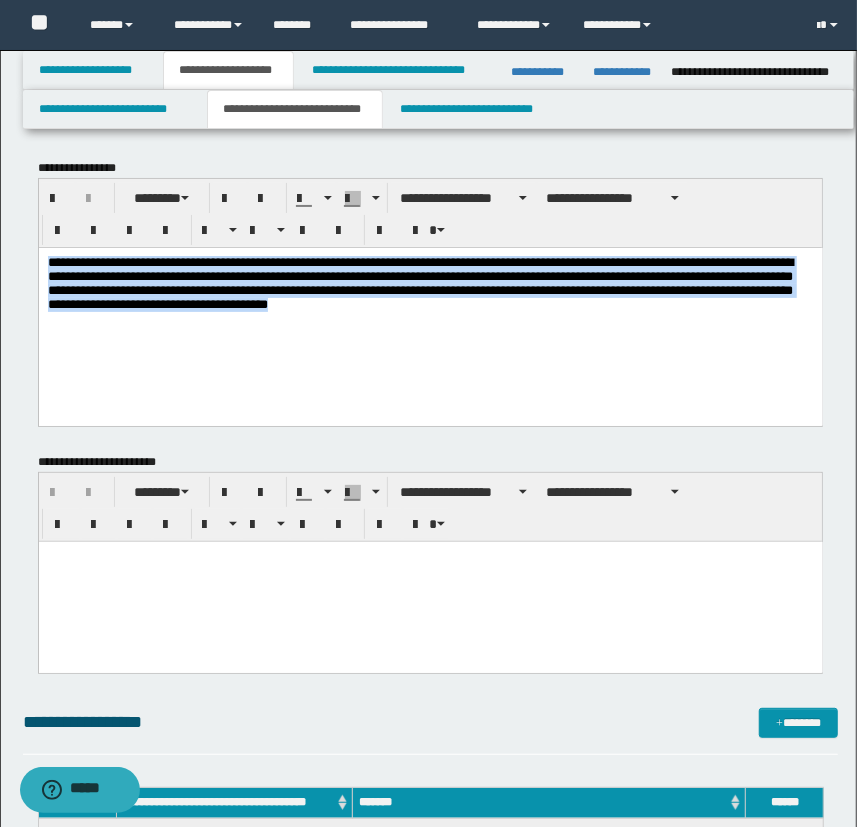 drag, startPoint x: 705, startPoint y: 331, endPoint x: -453, endPoint y: 190, distance: 1166.5526 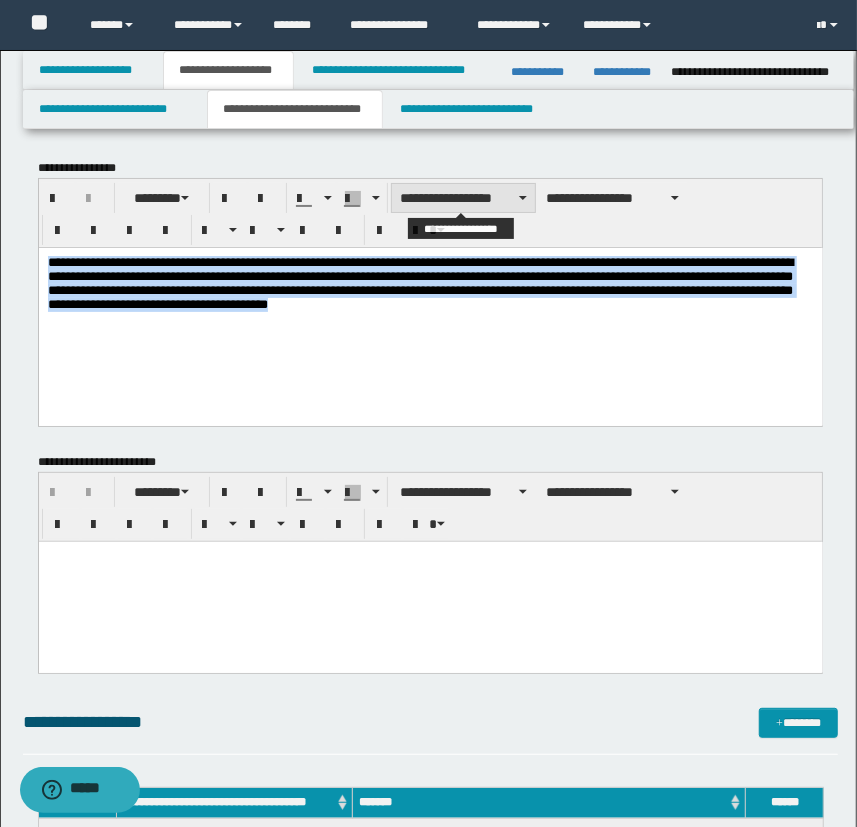 click on "**********" at bounding box center (463, 198) 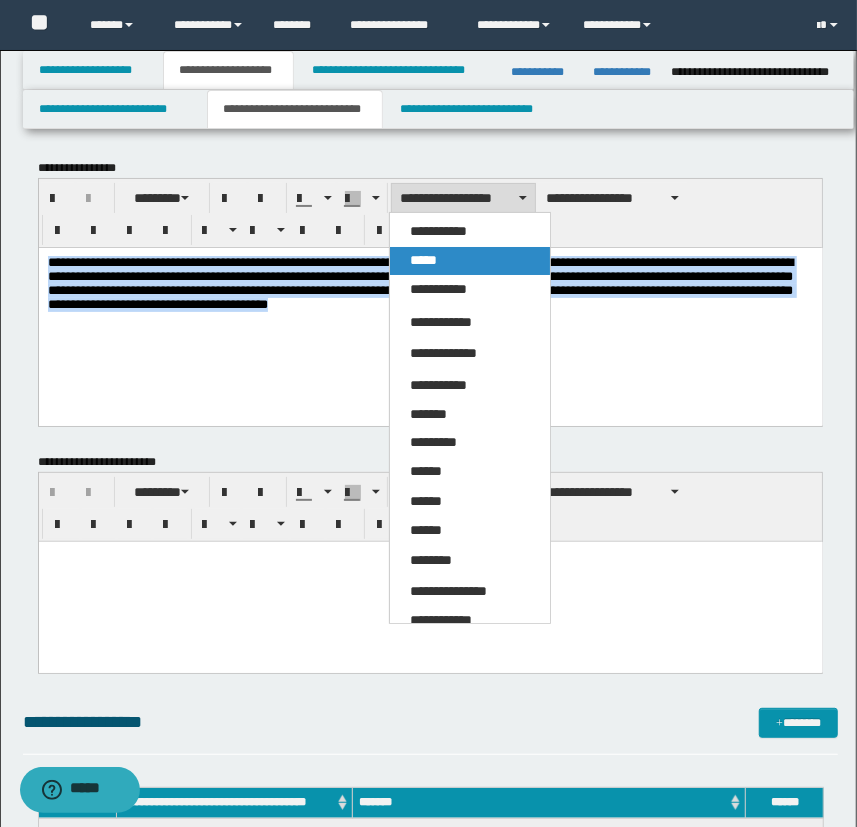click on "*****" at bounding box center (423, 260) 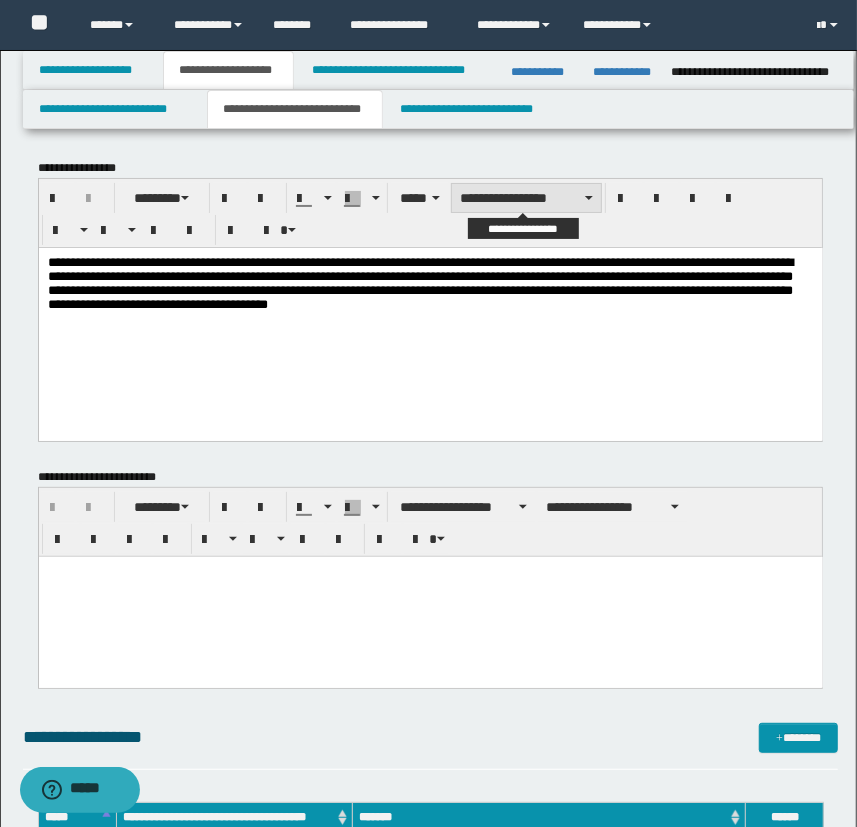 click on "**********" at bounding box center (526, 198) 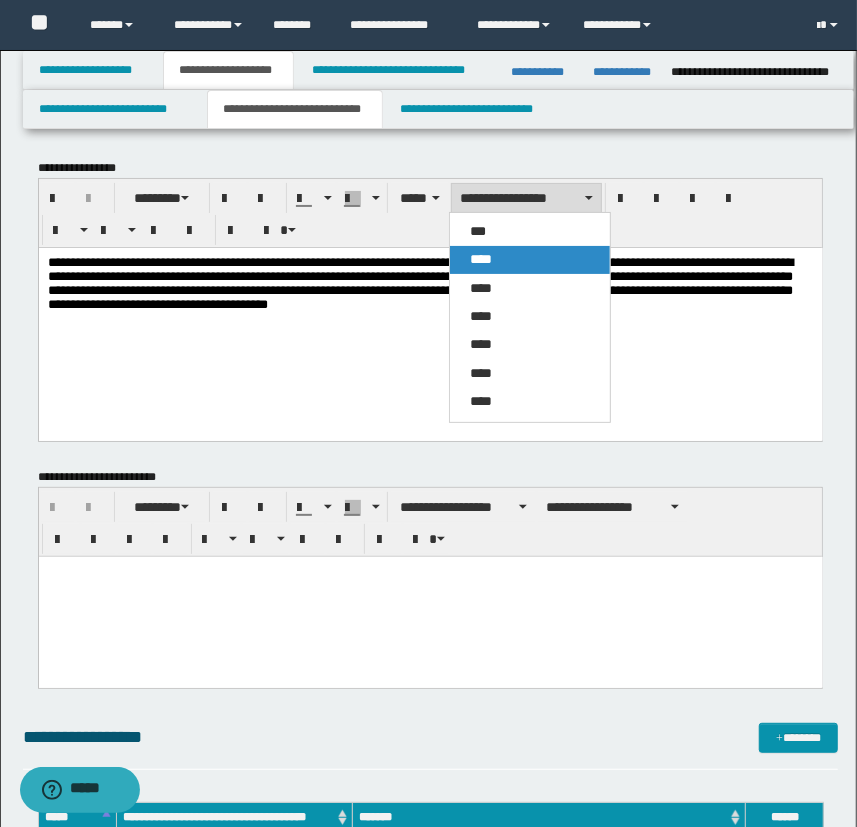 click on "****" at bounding box center [530, 259] 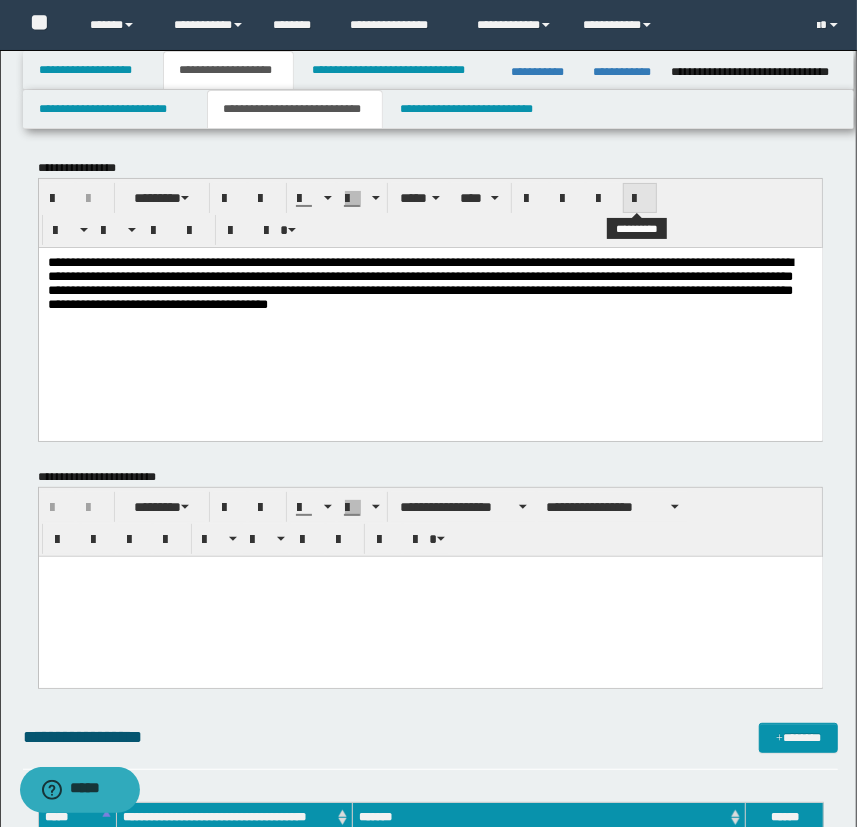 click at bounding box center (640, 198) 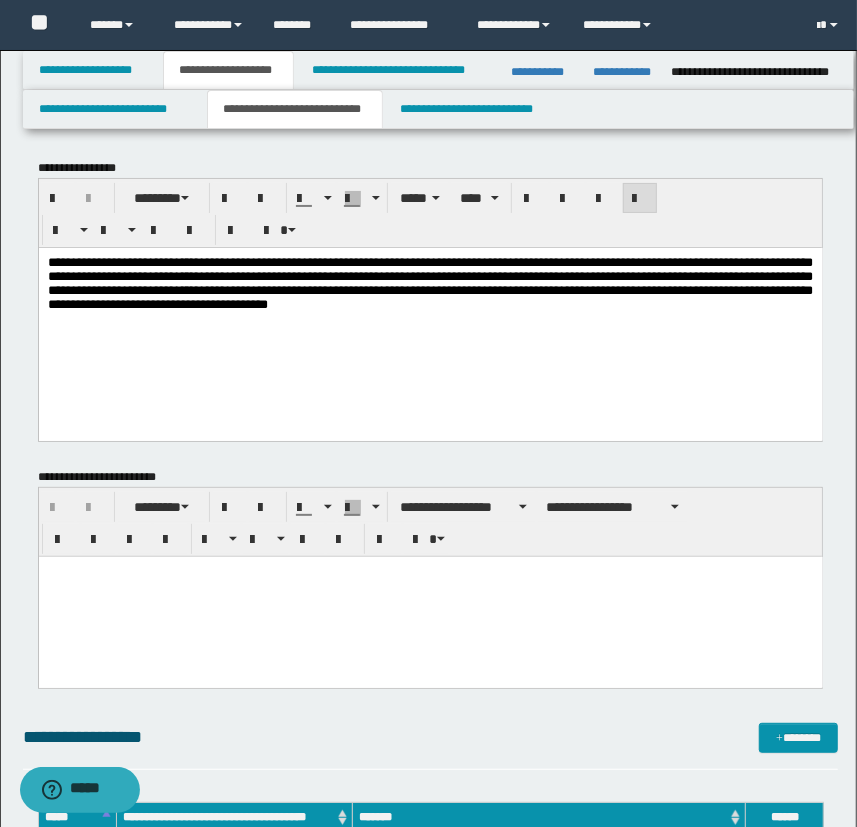 click on "**********" at bounding box center (430, 318) 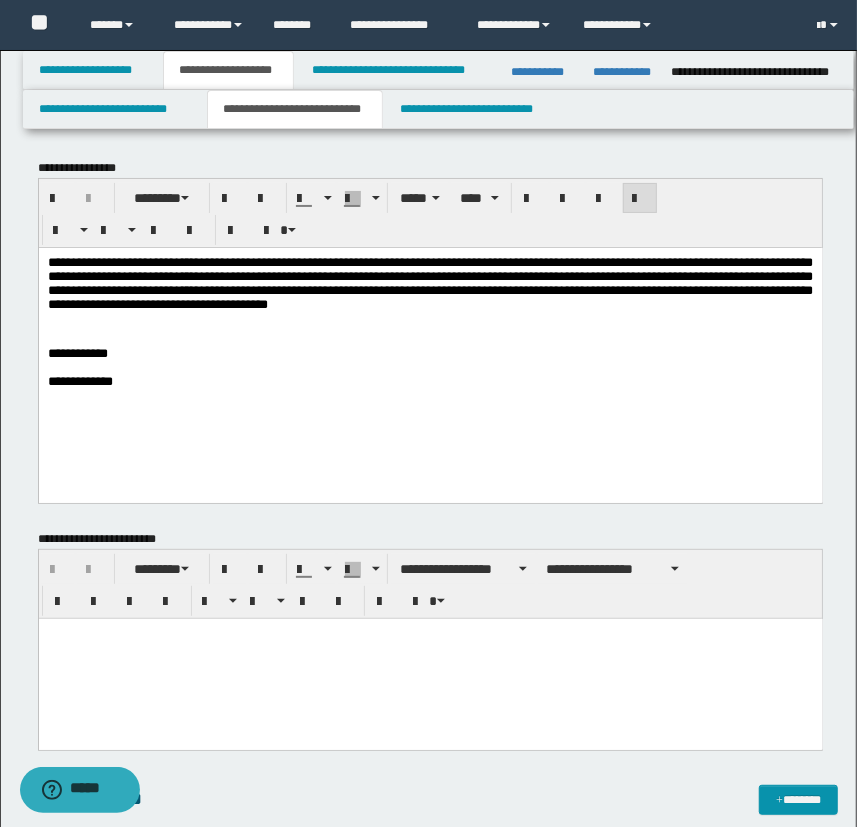 click on "**********" at bounding box center (430, 353) 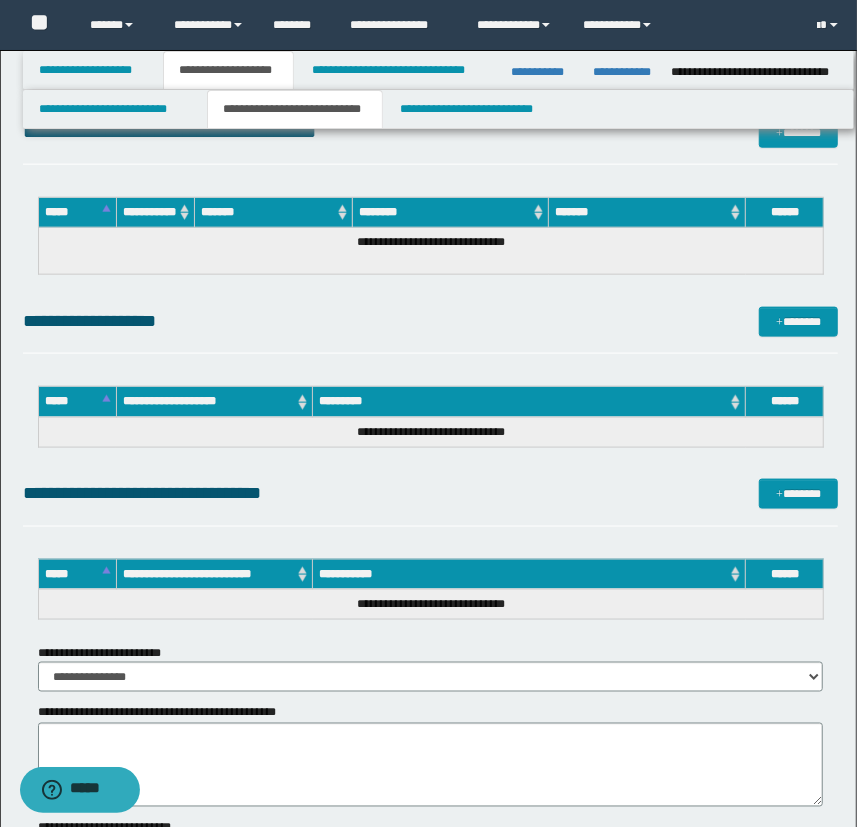 scroll, scrollTop: 909, scrollLeft: 0, axis: vertical 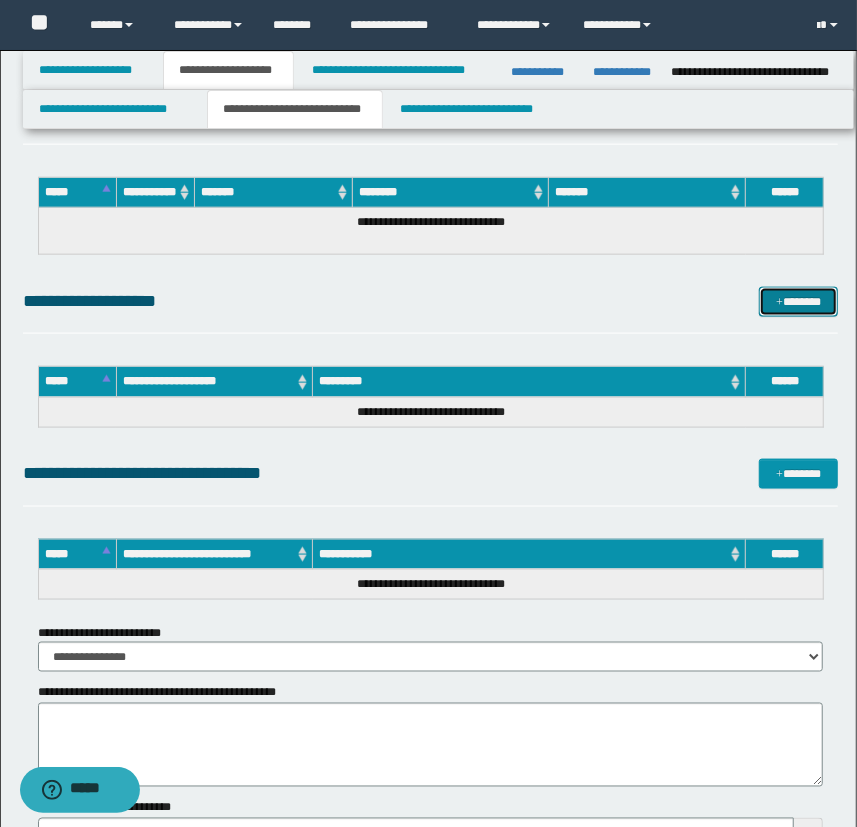 click on "*******" at bounding box center [799, 302] 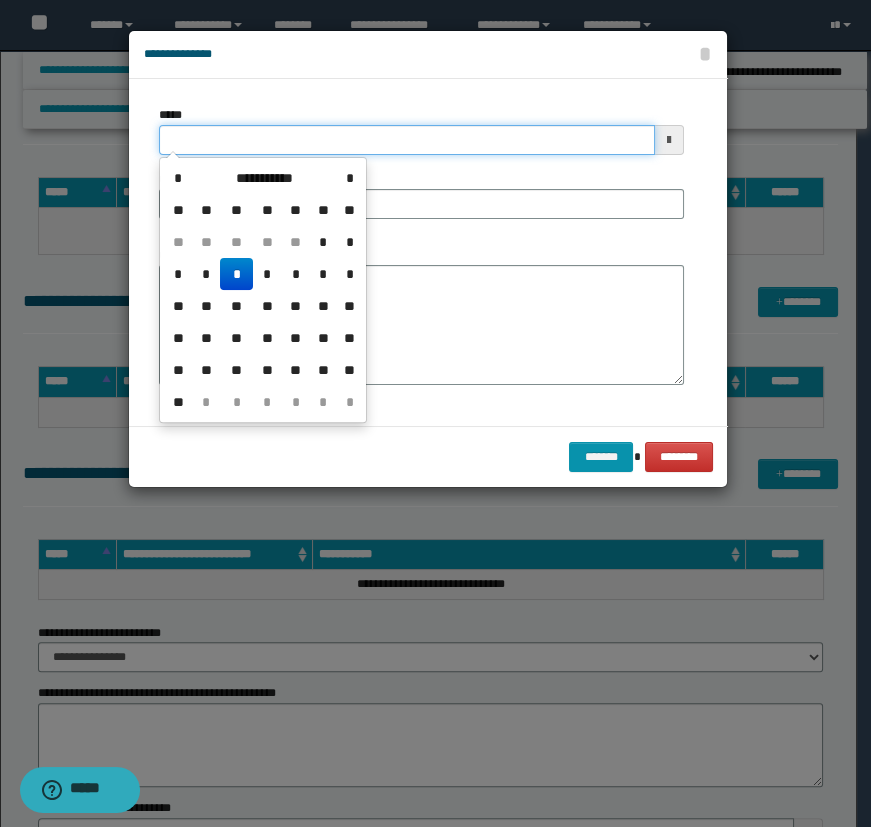 click on "*****" at bounding box center (407, 140) 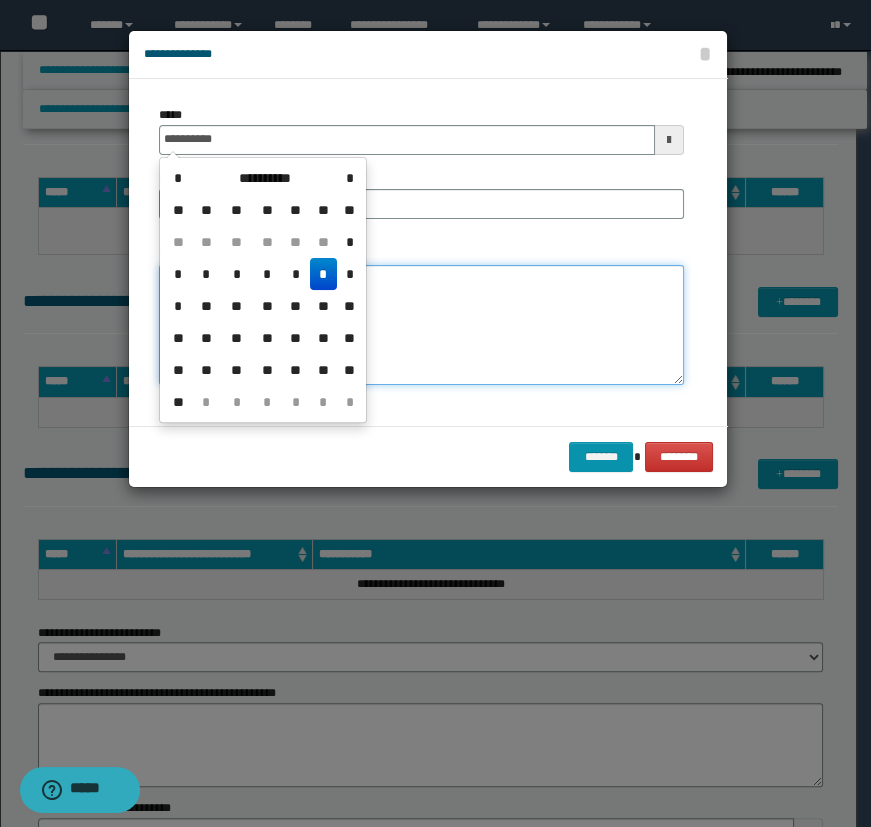 type on "**********" 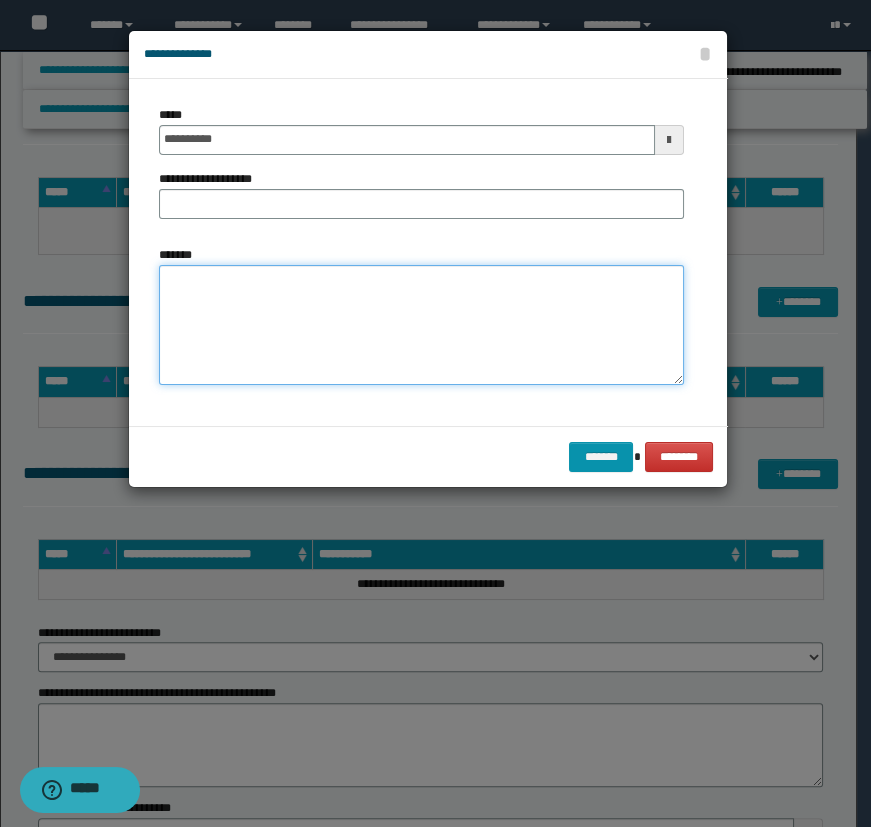 click on "*******" at bounding box center [421, 325] 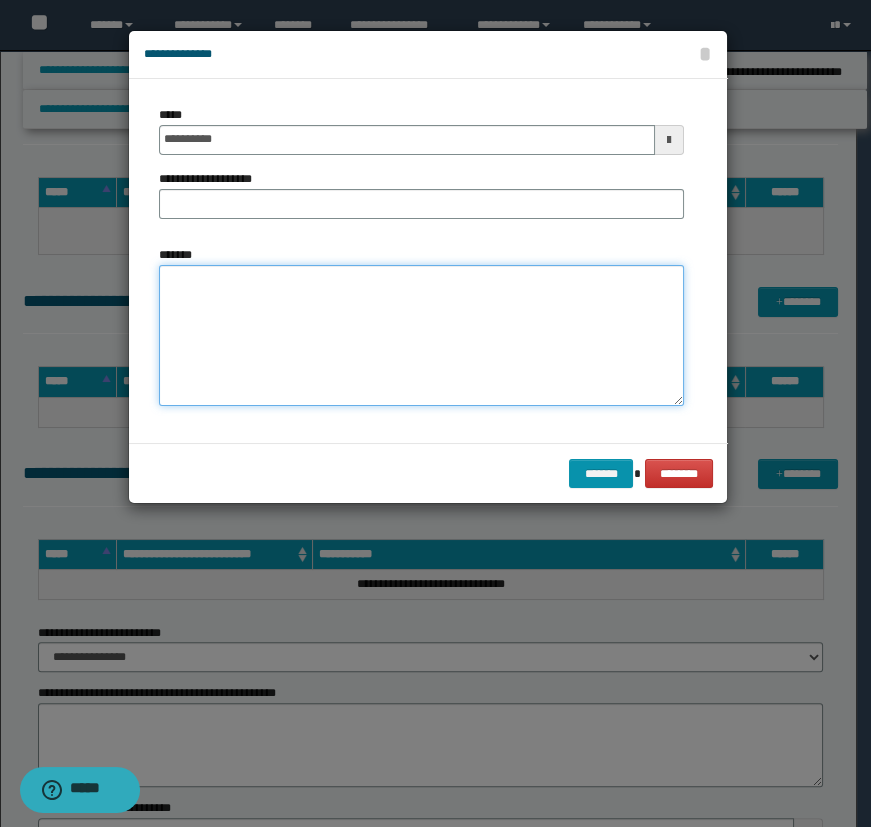 drag, startPoint x: 675, startPoint y: 372, endPoint x: 693, endPoint y: 454, distance: 83.95237 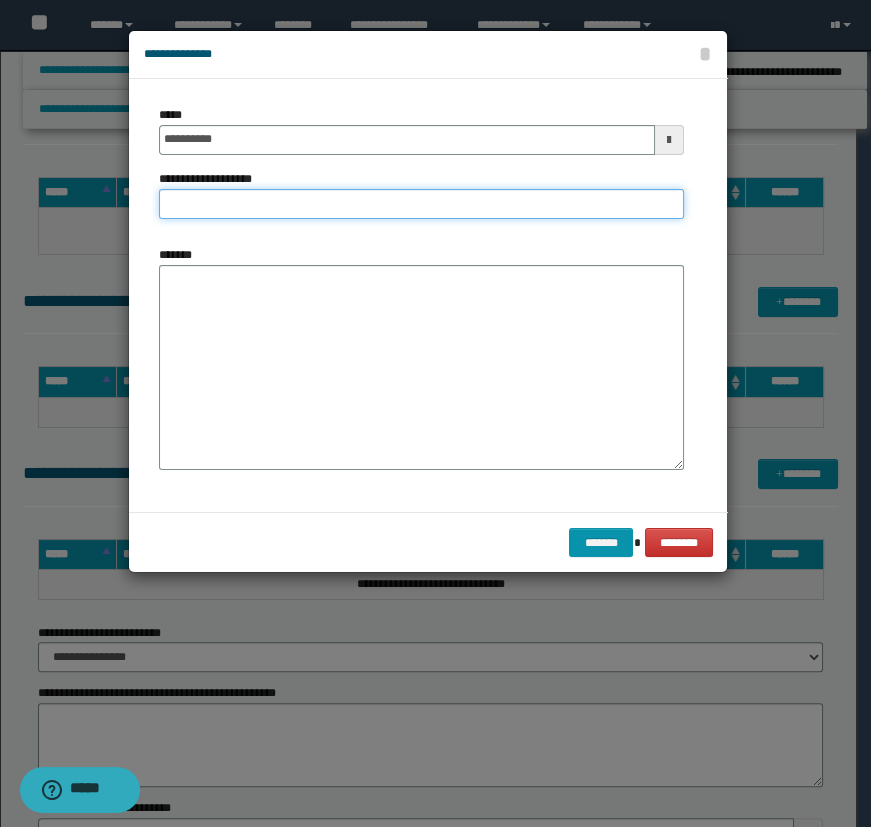 click on "**********" at bounding box center [421, 204] 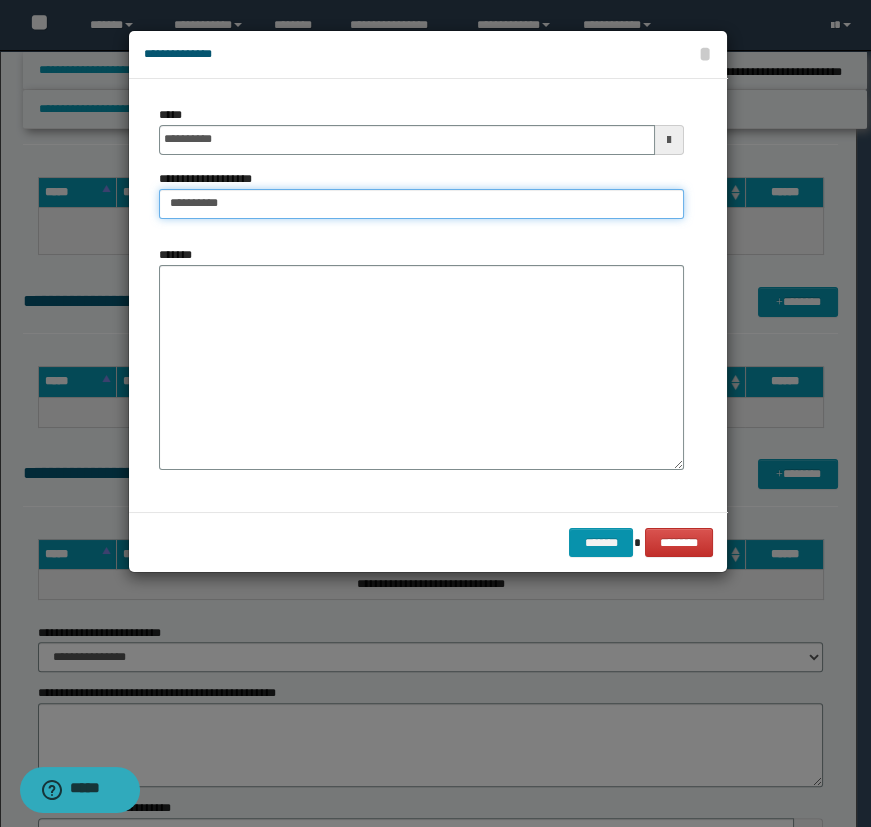 type on "**********" 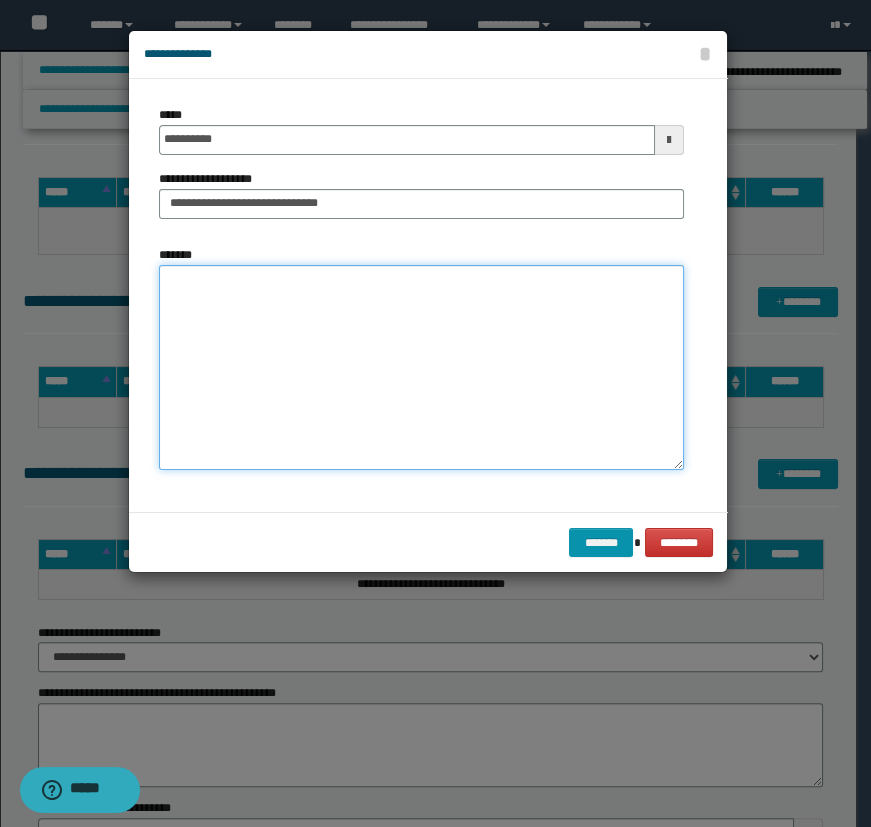 click on "*******" at bounding box center (421, 367) 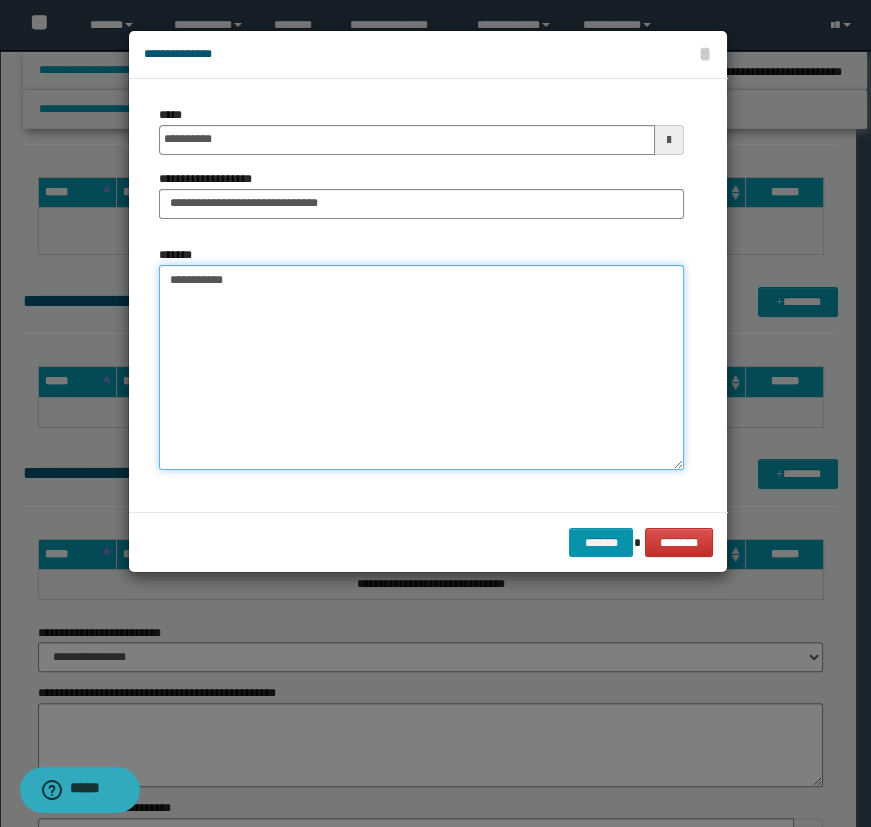 click on "**********" at bounding box center (421, 367) 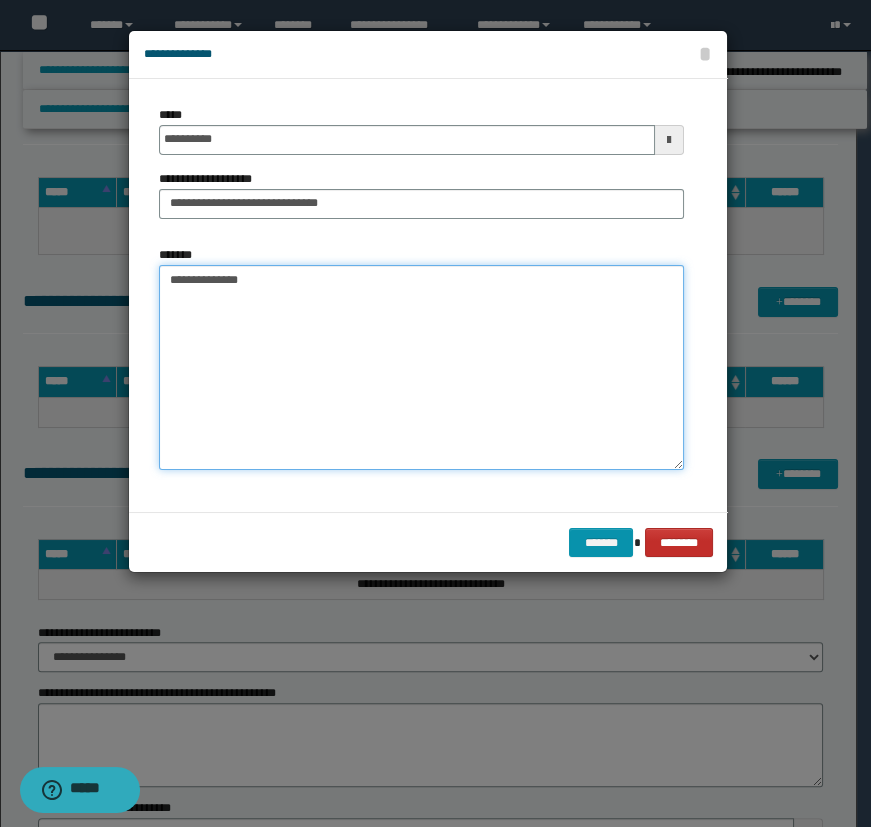 type on "**********" 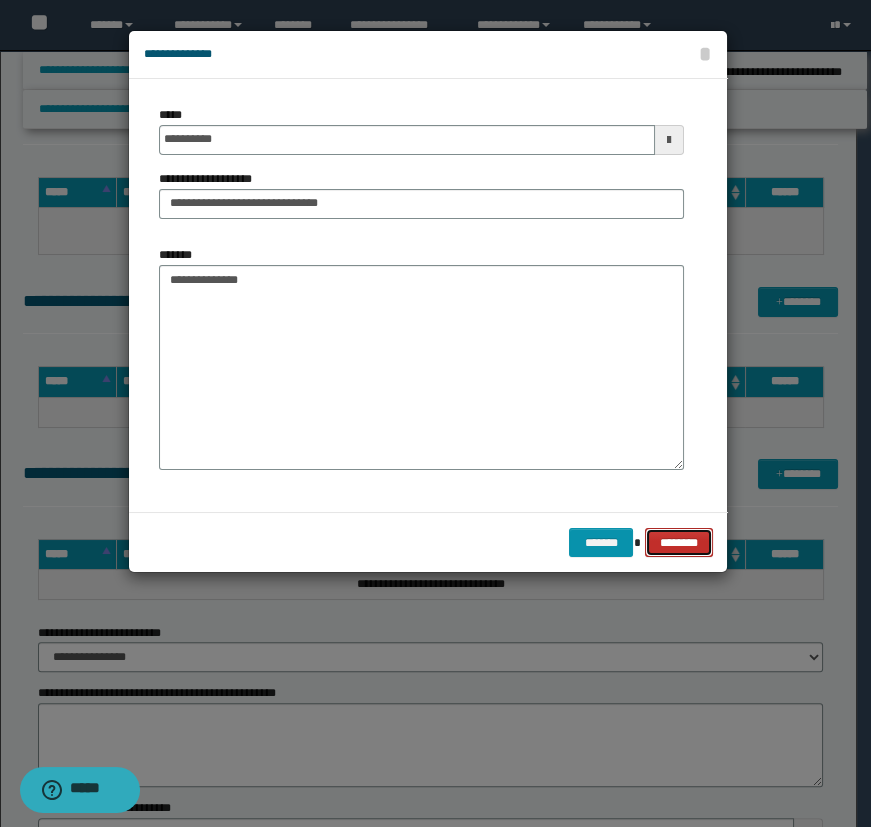 click on "********" at bounding box center (678, 543) 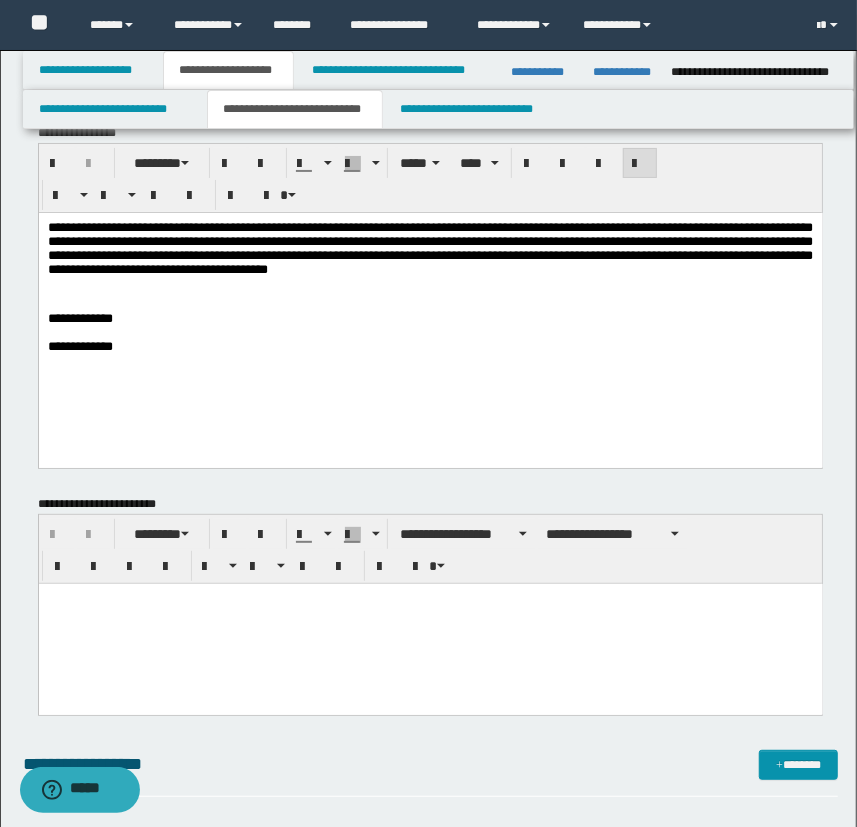 scroll, scrollTop: 0, scrollLeft: 0, axis: both 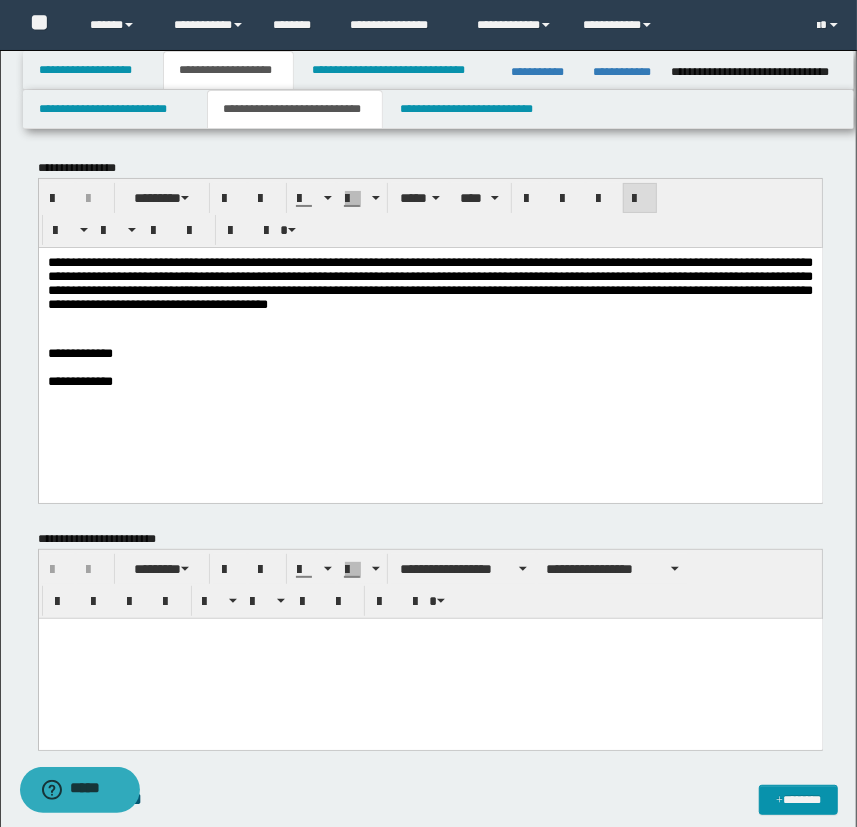 click on "**********" at bounding box center (430, 353) 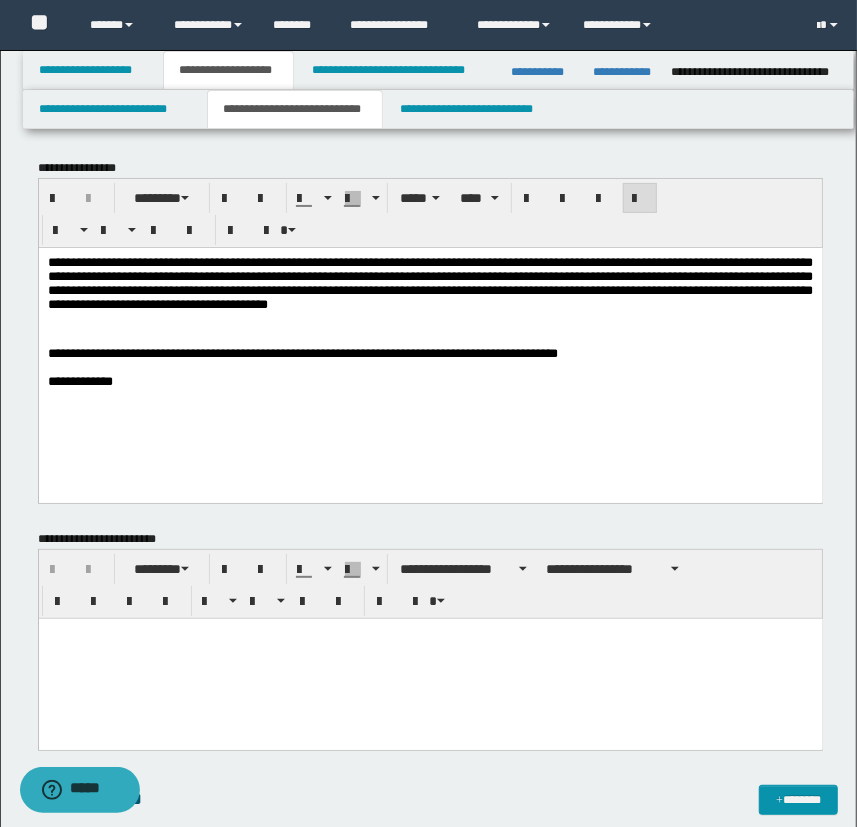 click on "**********" at bounding box center (430, 353) 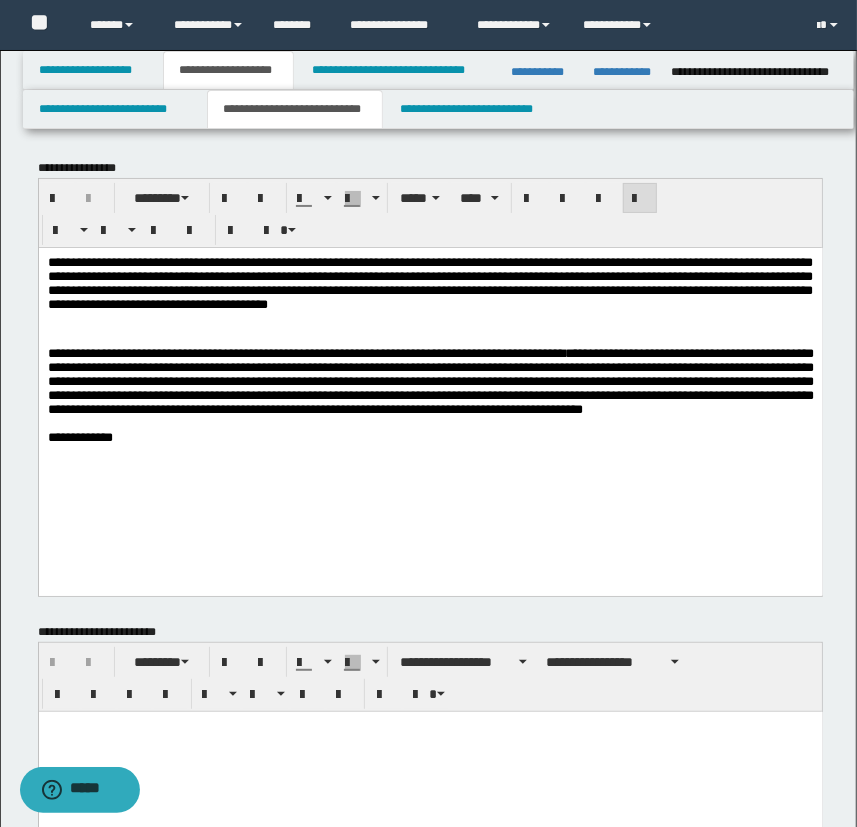 click on "**********" at bounding box center [430, 381] 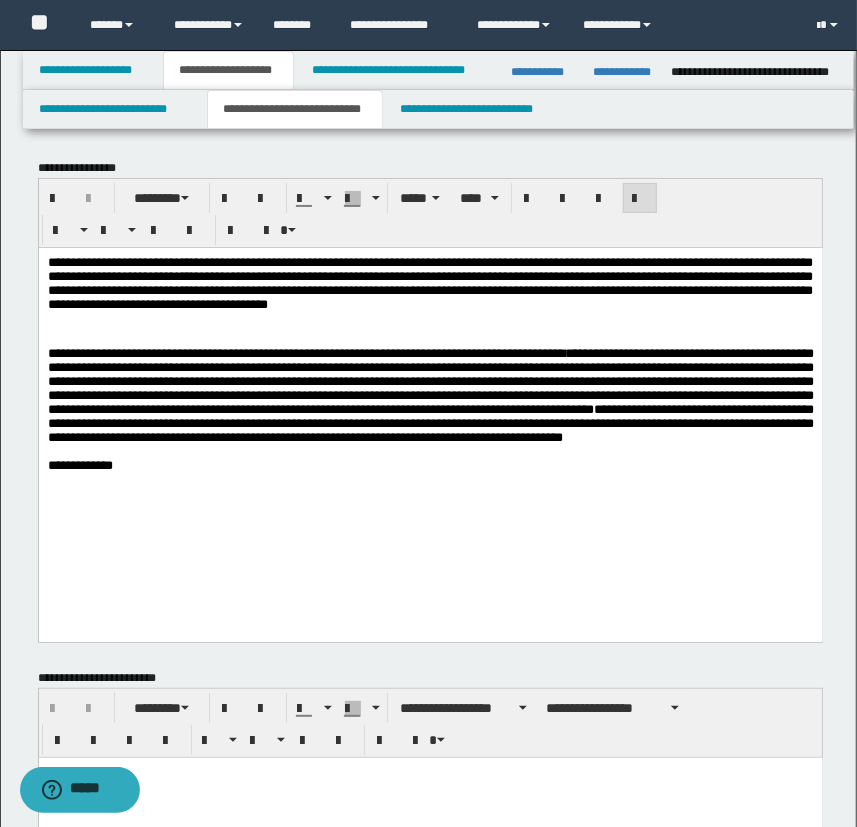 drag, startPoint x: 468, startPoint y: 424, endPoint x: 457, endPoint y: 428, distance: 11.7046995 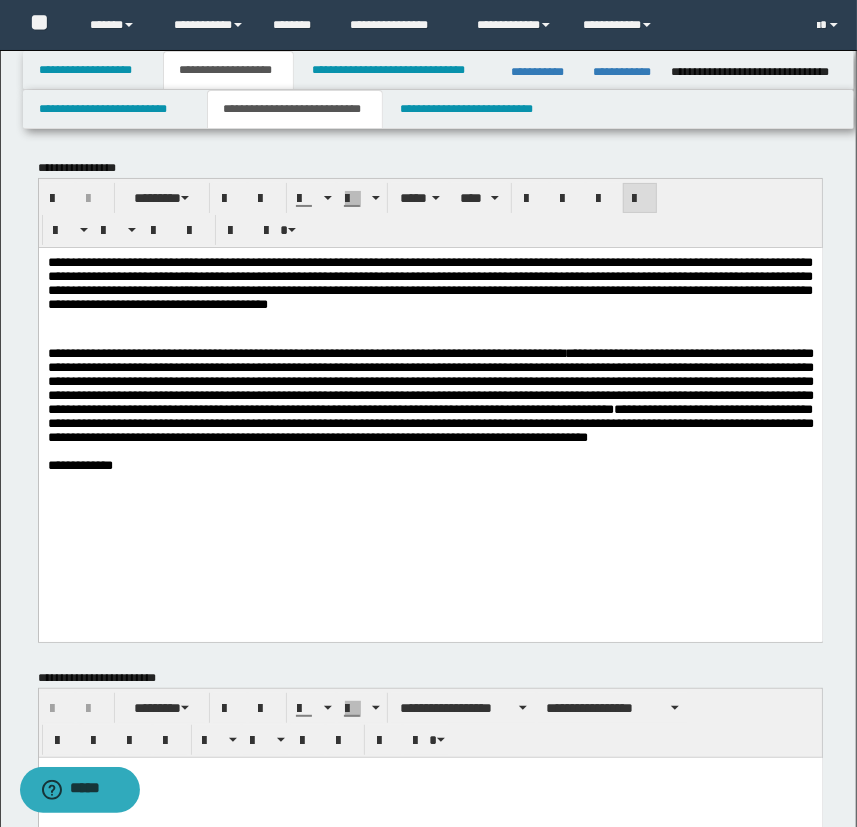 drag, startPoint x: 245, startPoint y: 488, endPoint x: 243, endPoint y: 478, distance: 10.198039 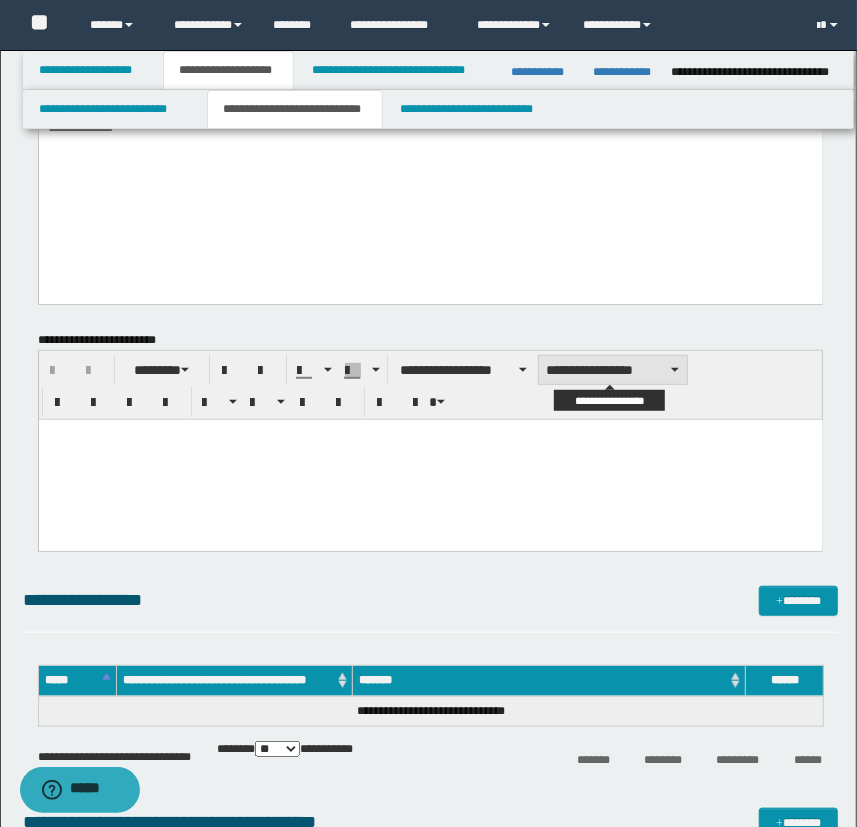 scroll, scrollTop: 545, scrollLeft: 0, axis: vertical 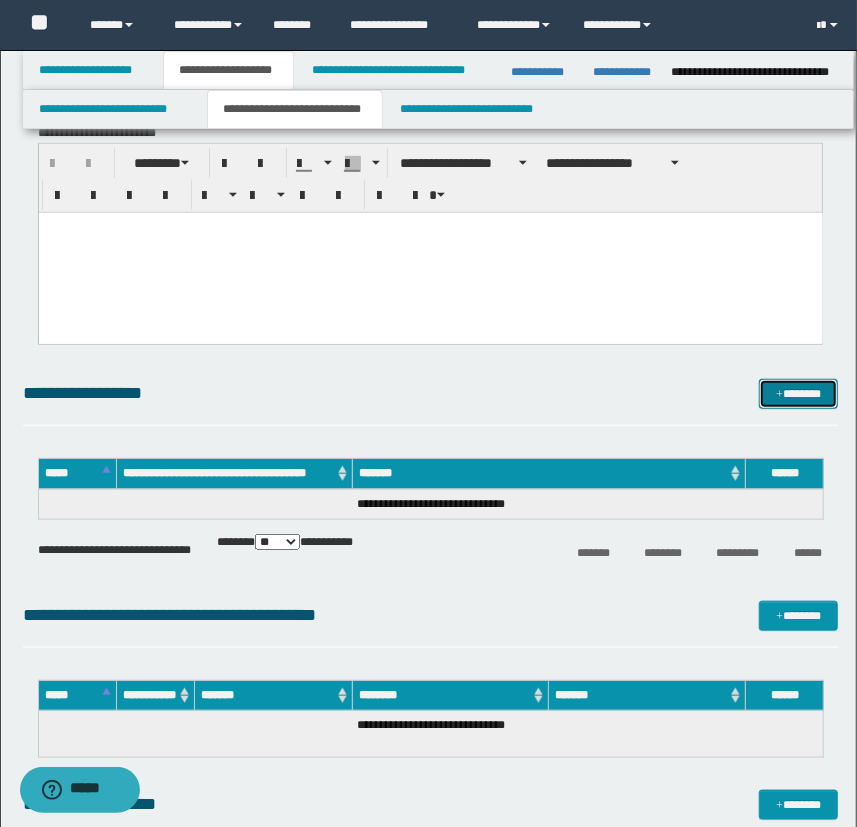 click on "*******" at bounding box center [799, 394] 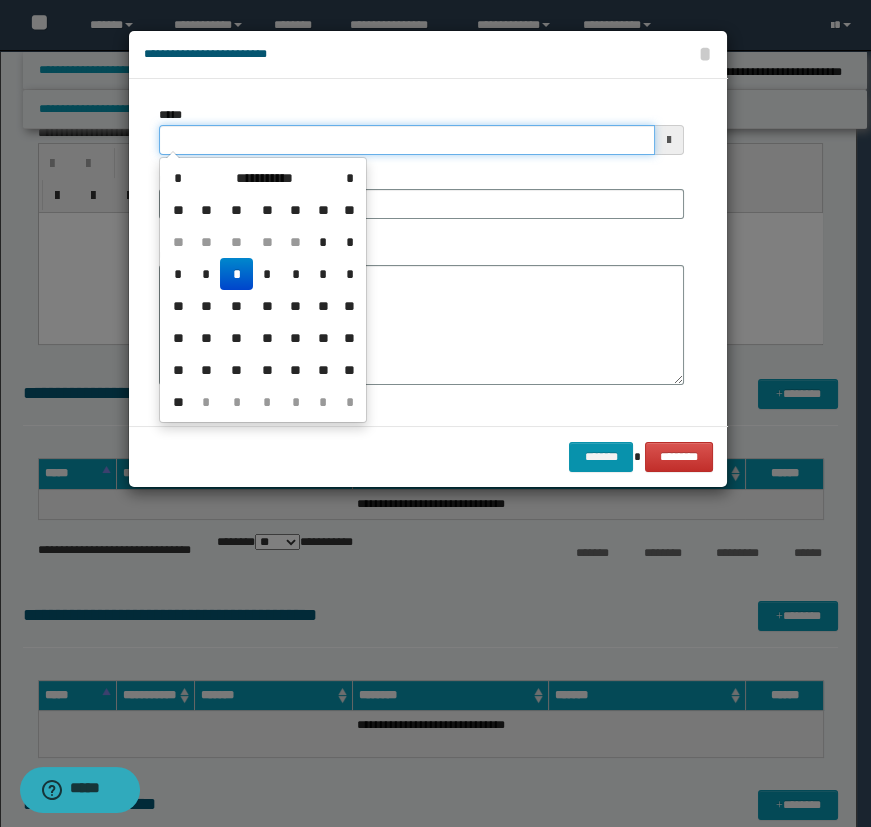 click on "*****" at bounding box center (407, 140) 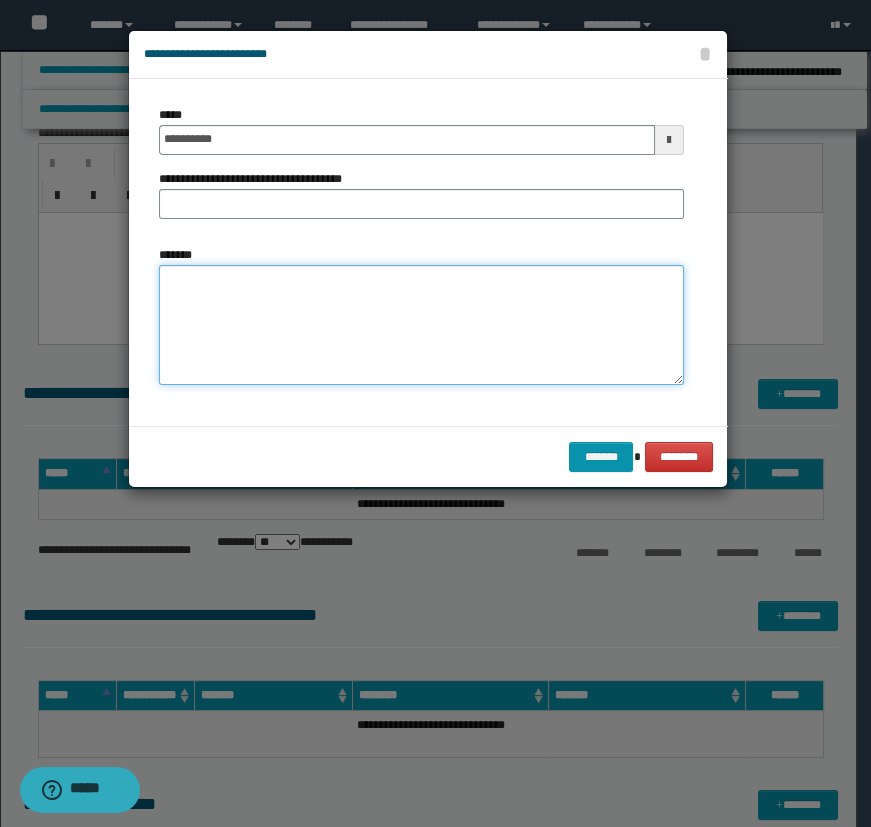 type on "**********" 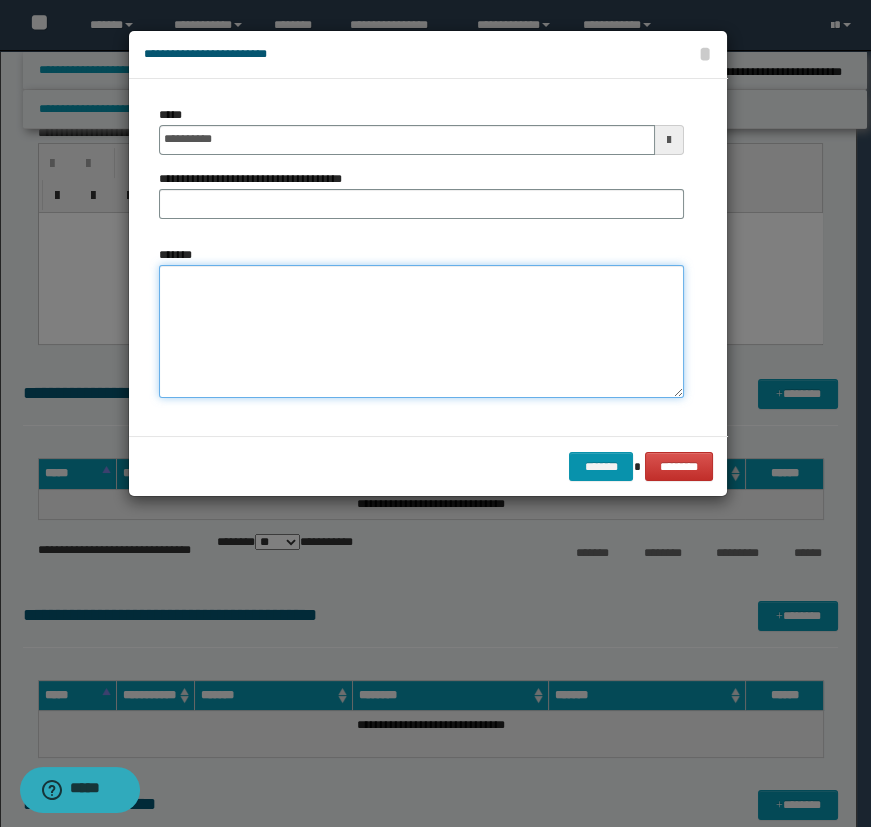drag, startPoint x: 679, startPoint y: 375, endPoint x: 685, endPoint y: 497, distance: 122.14745 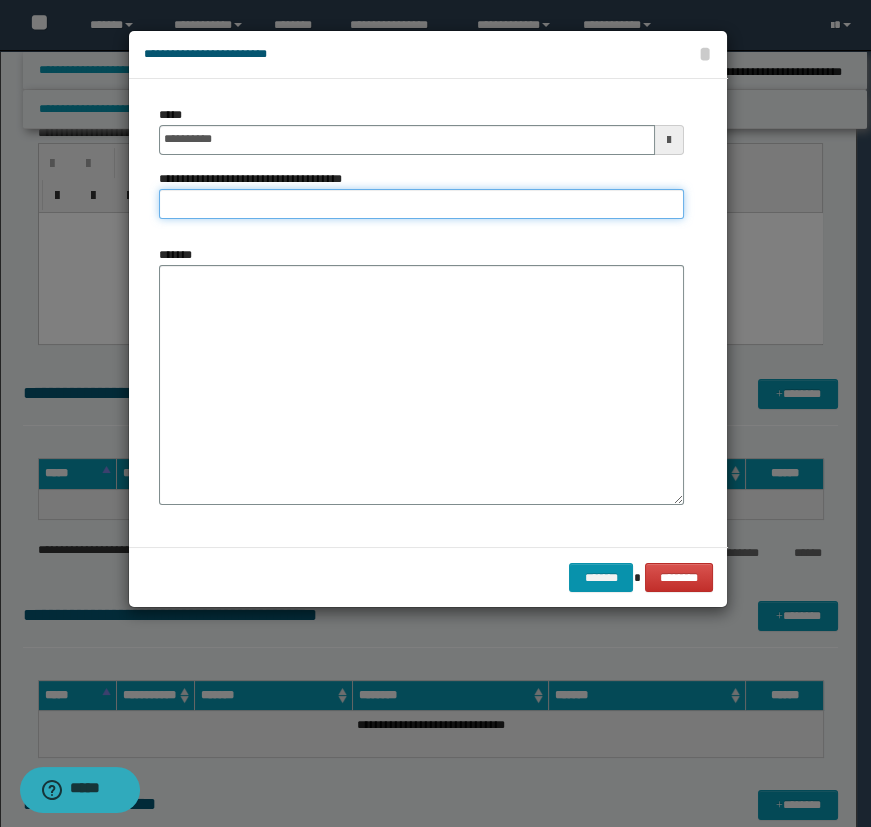 click on "**********" at bounding box center [421, 204] 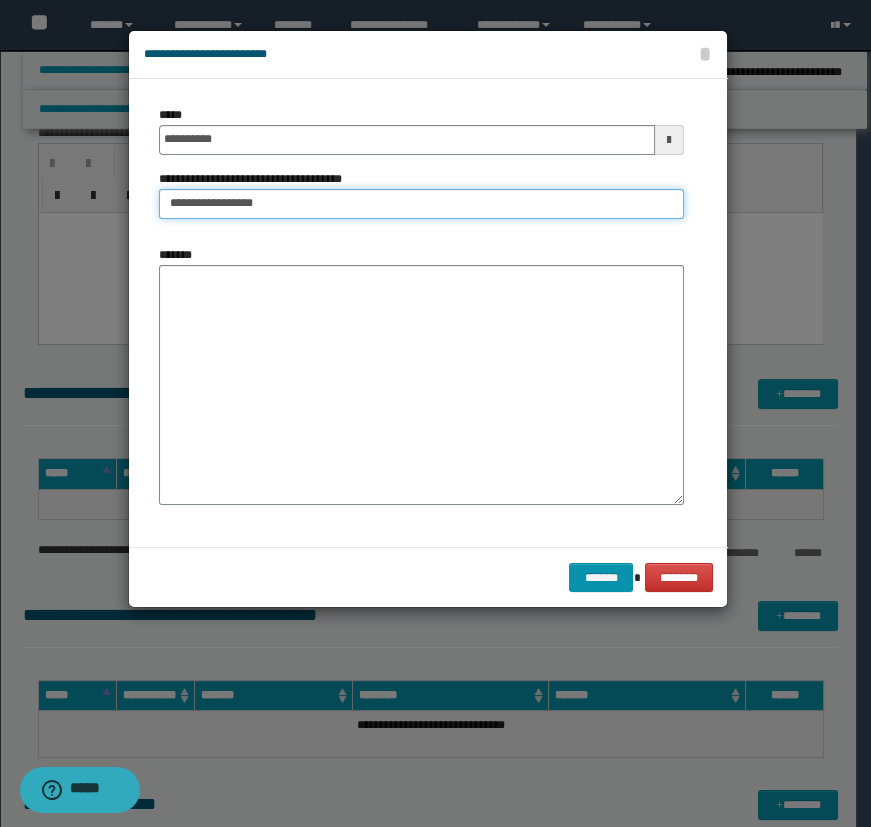 type on "**********" 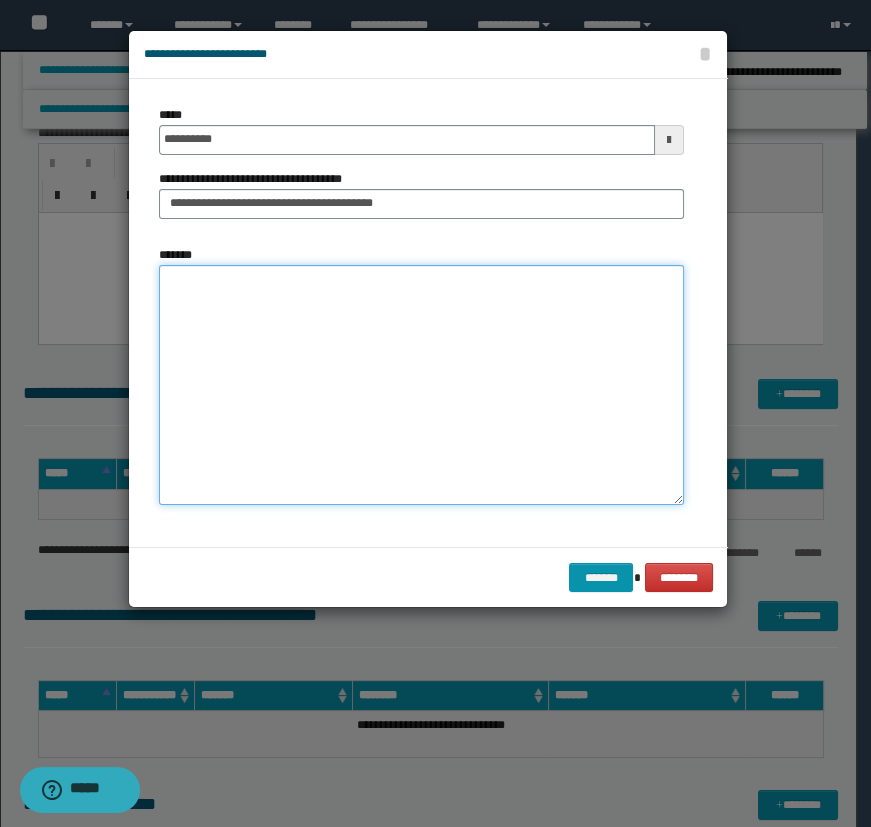 click on "*******" at bounding box center [421, 385] 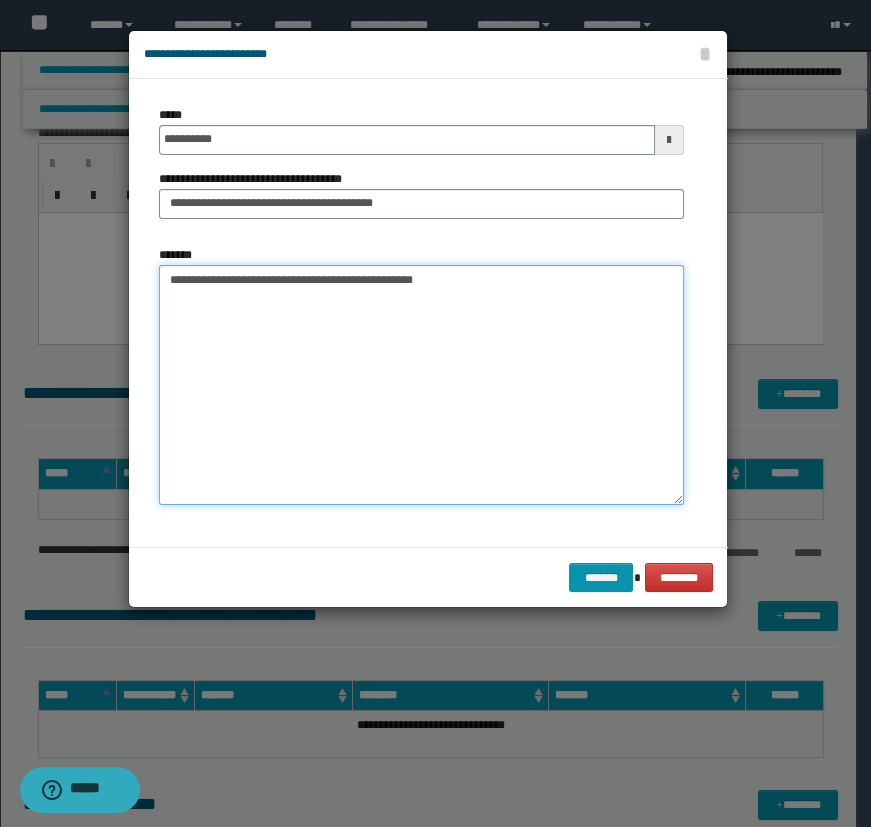 click on "**********" at bounding box center [421, 385] 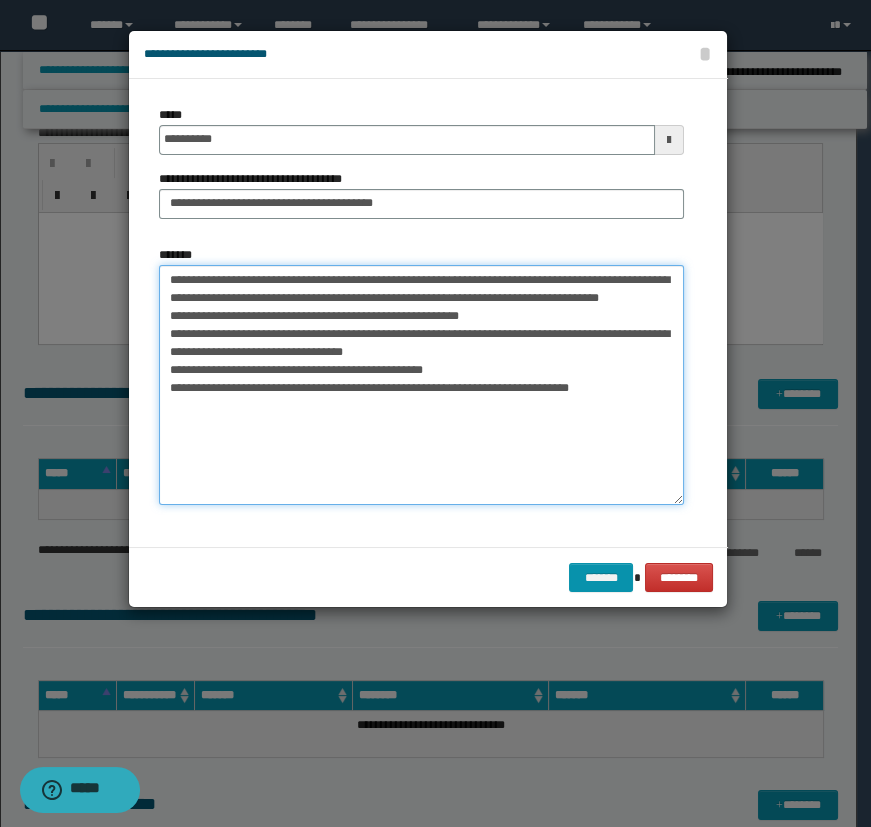 click on "**********" at bounding box center [421, 385] 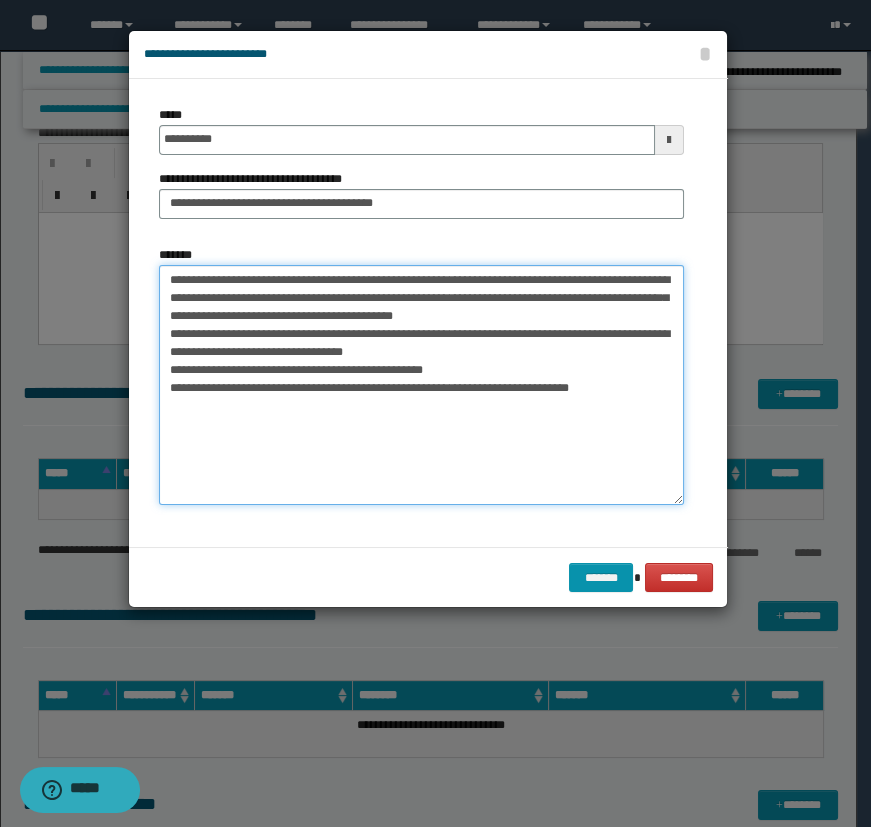 click on "**********" at bounding box center (421, 385) 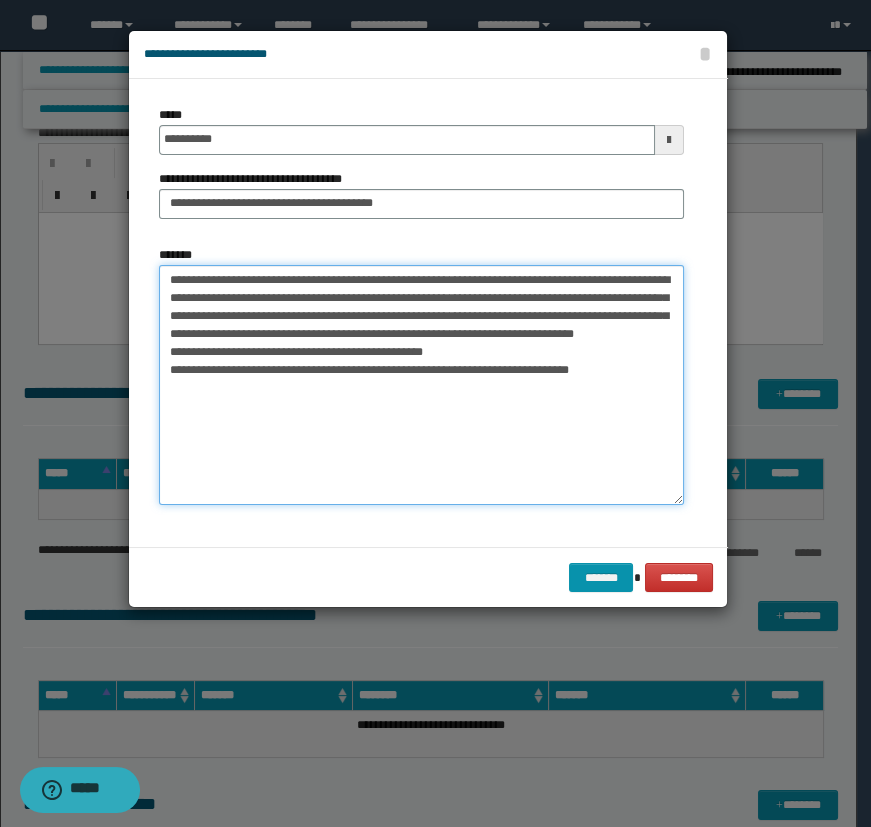 click on "**********" at bounding box center [421, 385] 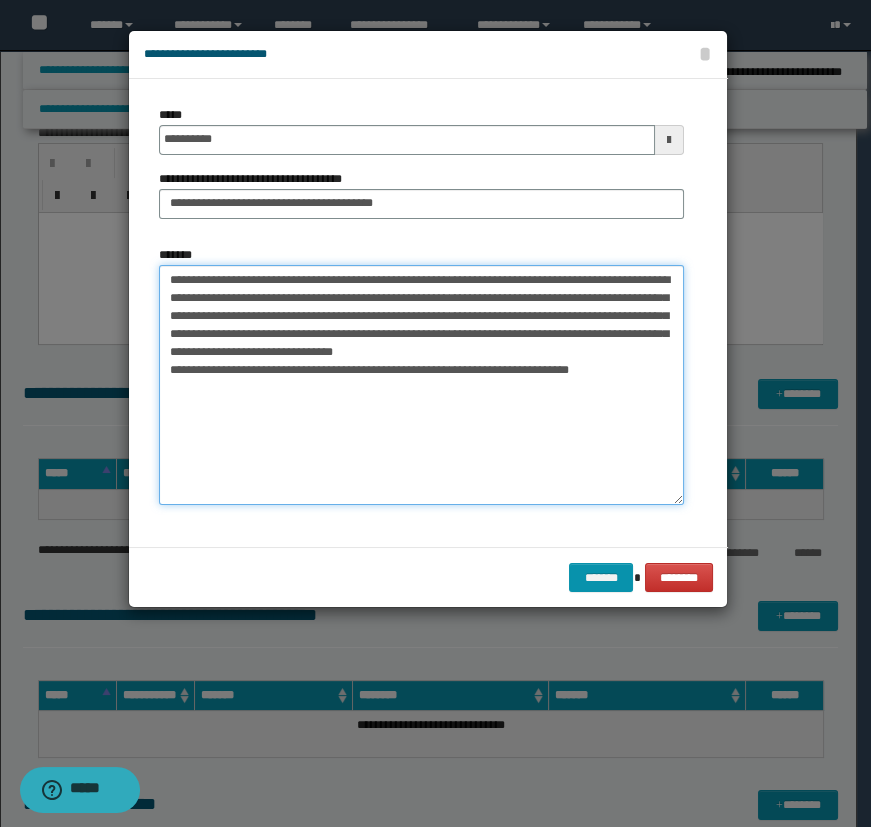 click on "**********" at bounding box center [421, 385] 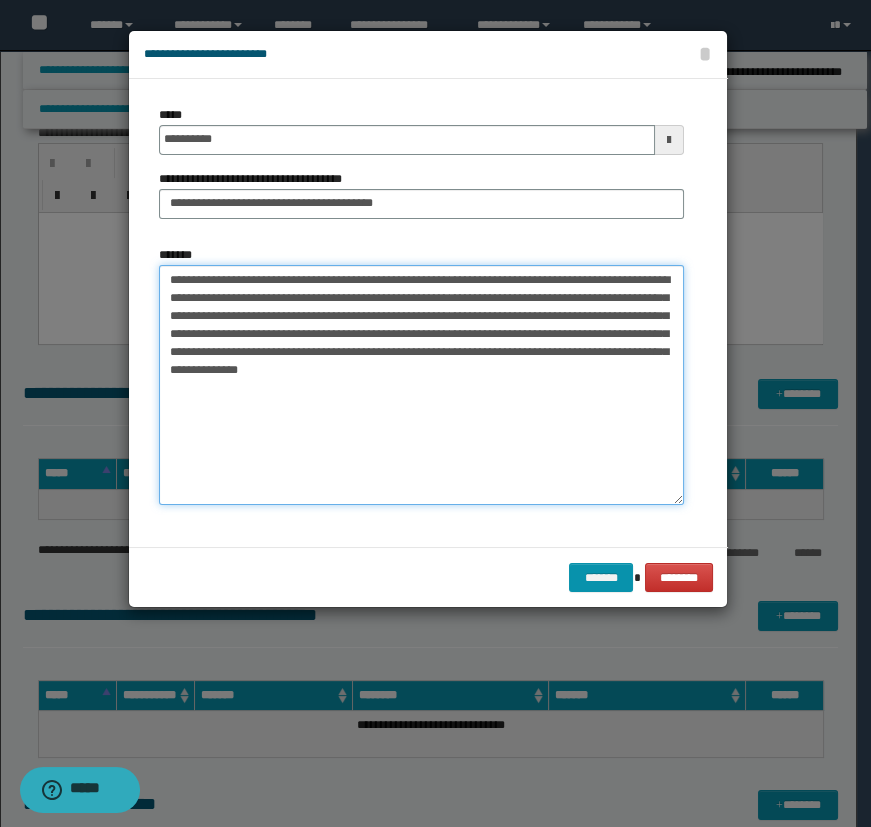 click on "**********" at bounding box center [421, 385] 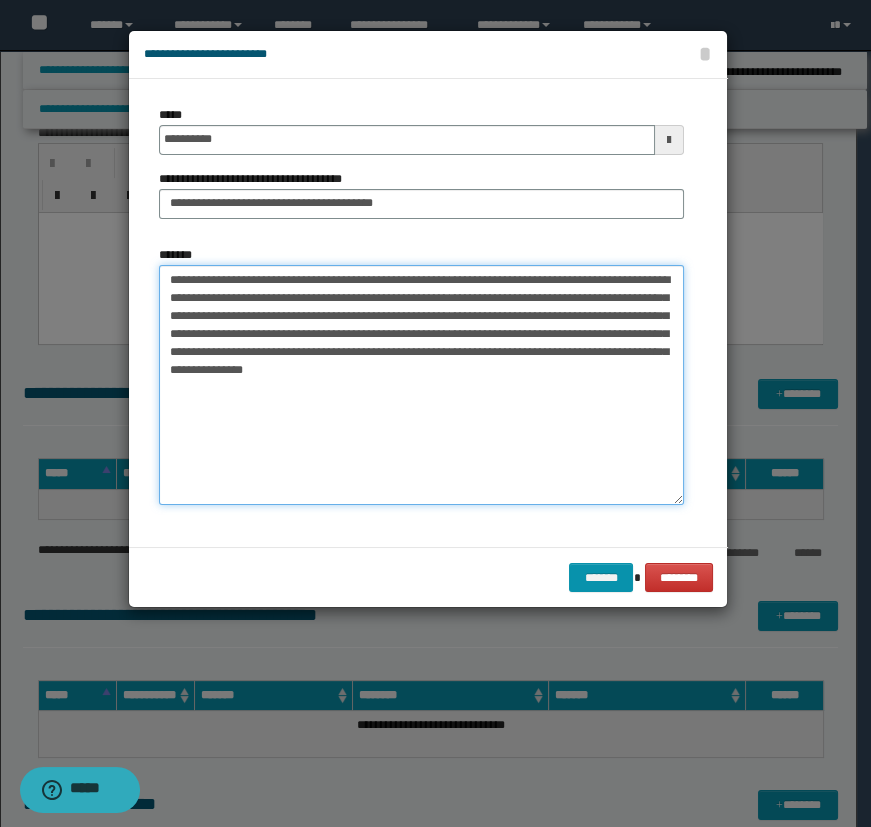 click on "**********" at bounding box center (421, 385) 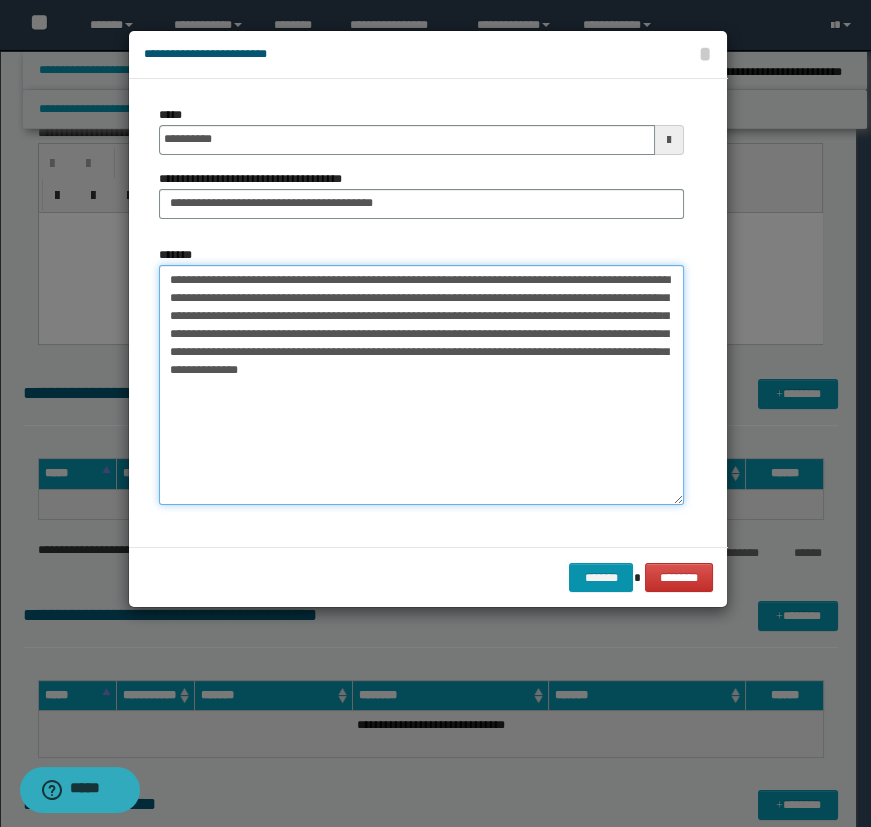 click on "**********" at bounding box center (421, 385) 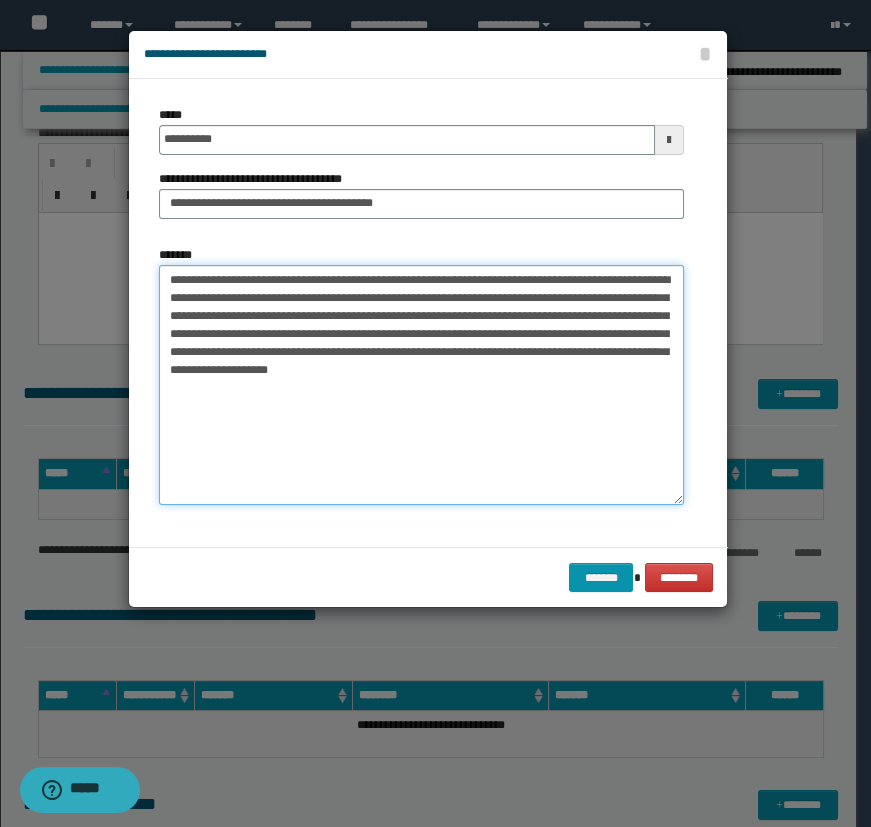 click on "**********" at bounding box center (421, 385) 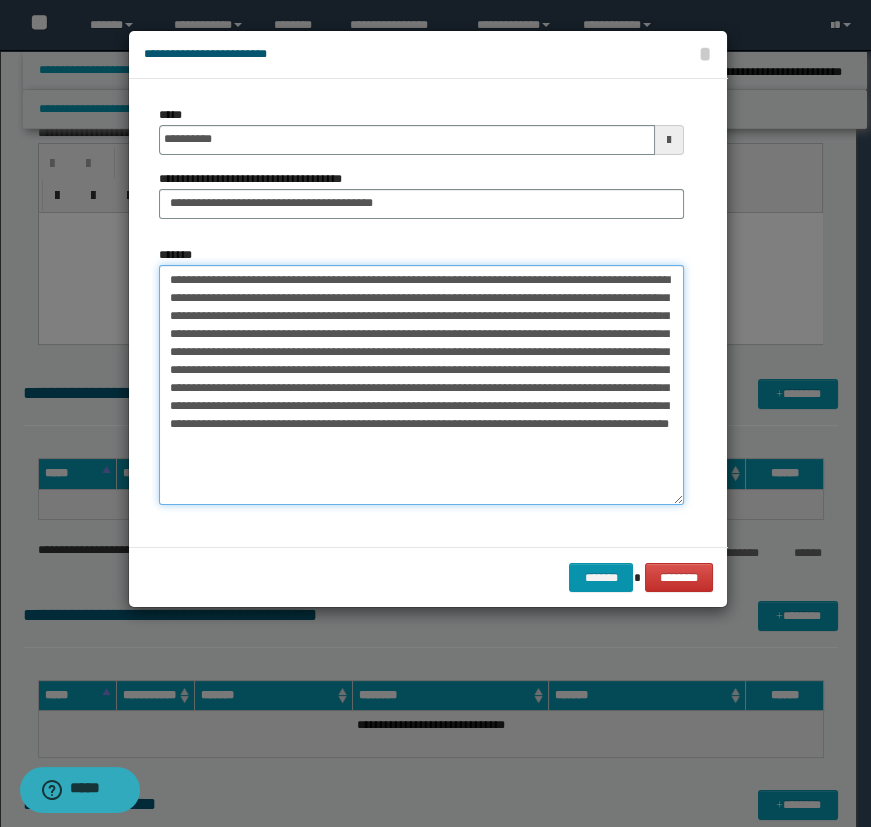click on "**********" at bounding box center [421, 385] 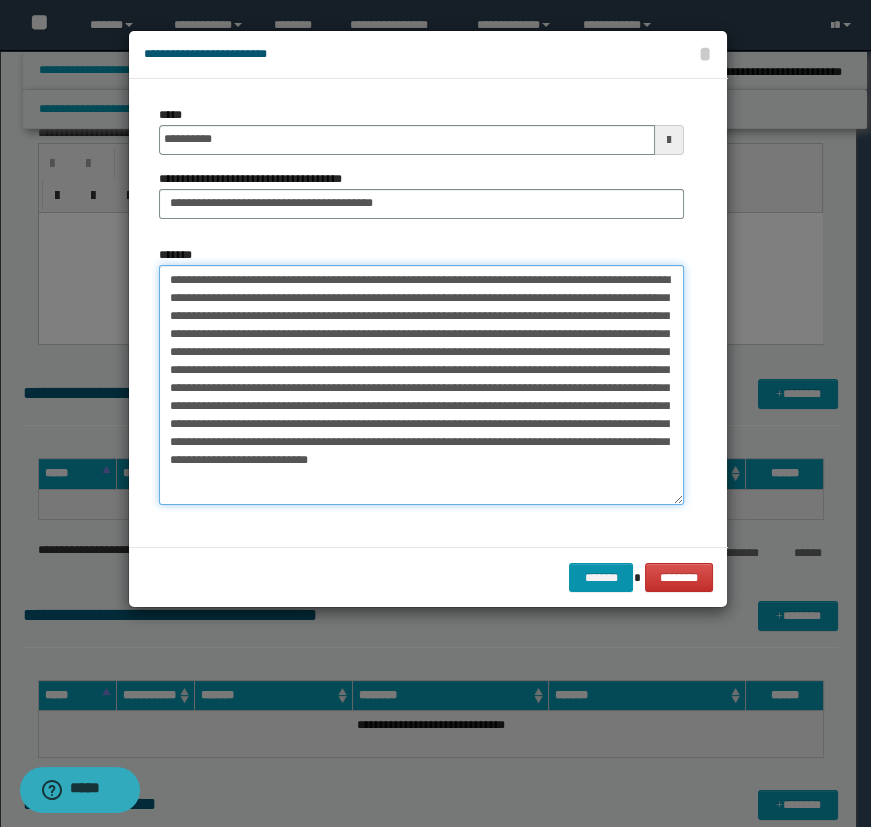 click on "*******" at bounding box center (421, 385) 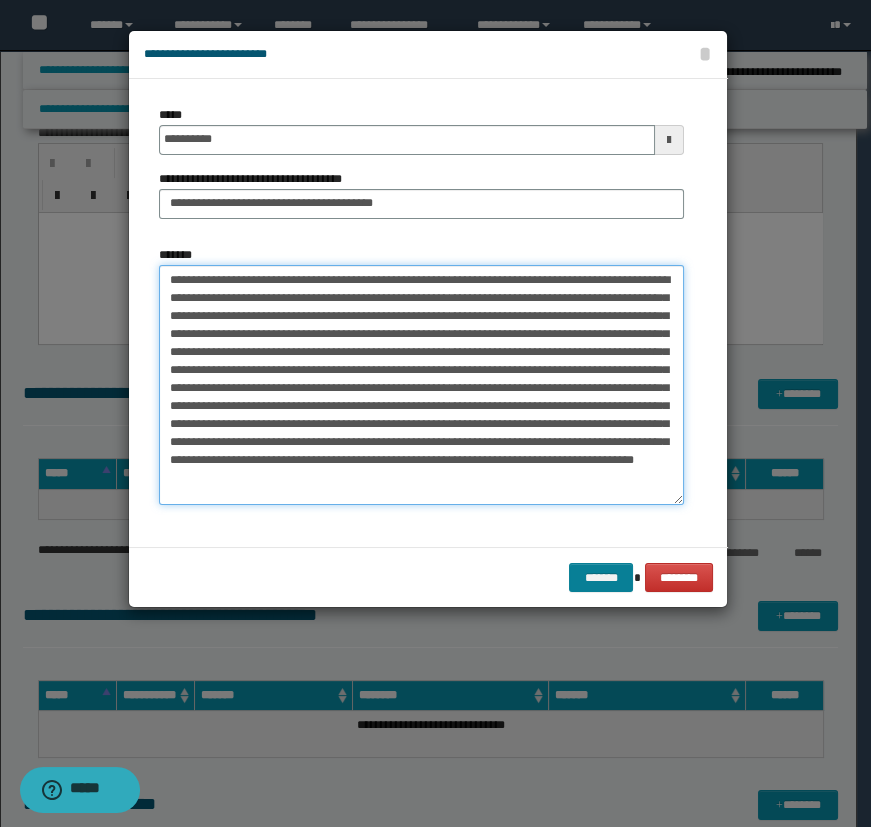 type on "**********" 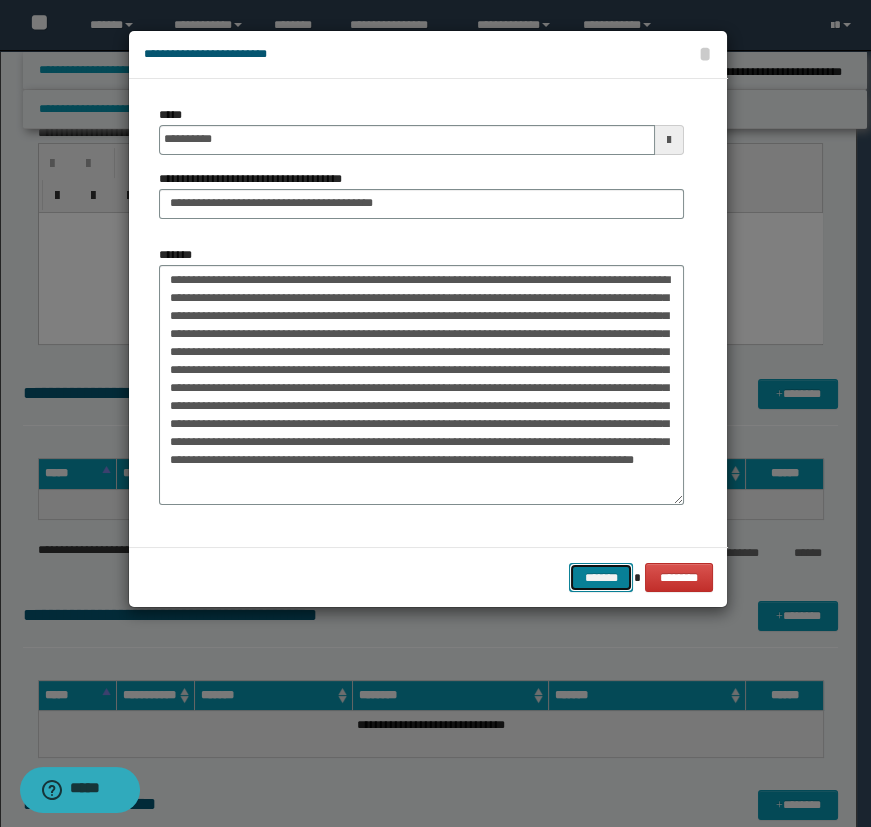 click on "*******" at bounding box center [601, 578] 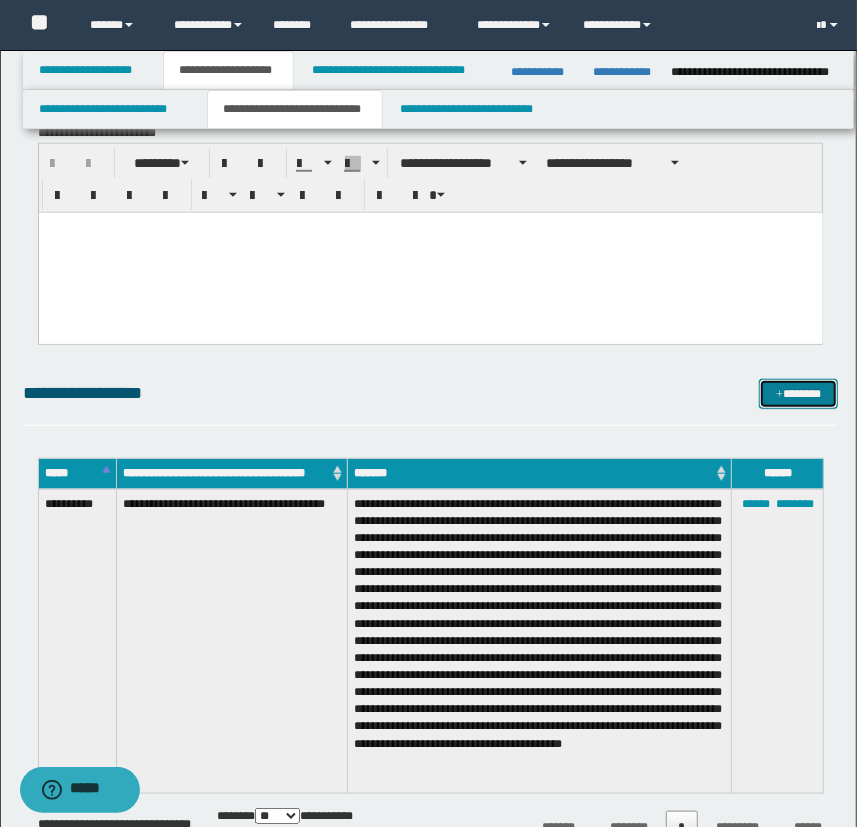 click on "*******" at bounding box center [799, 394] 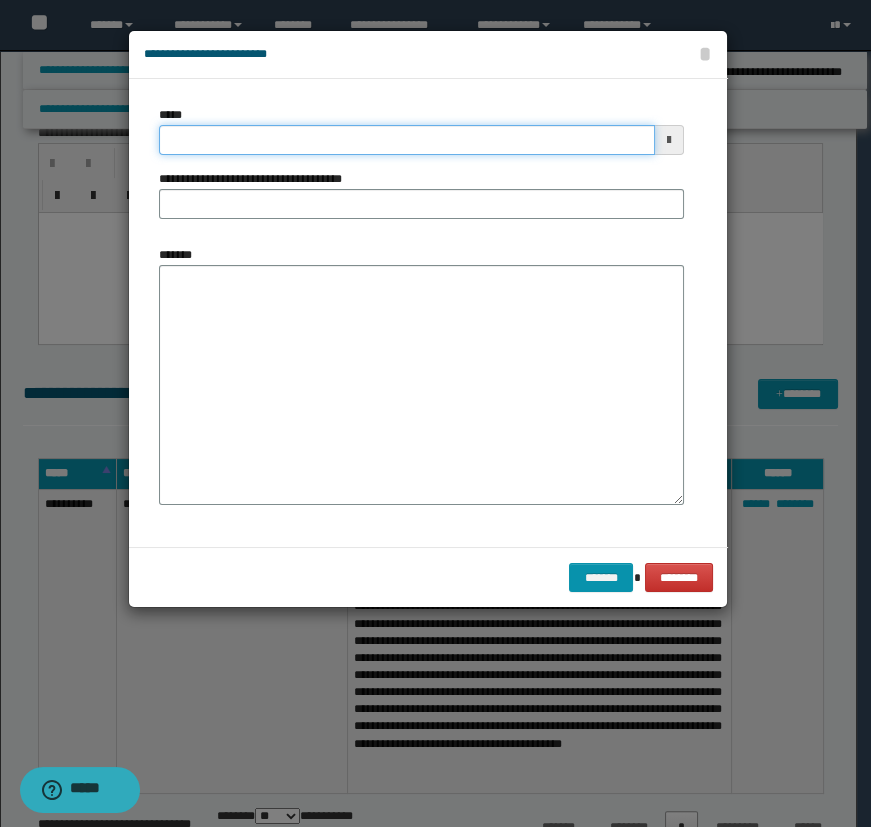 click on "*****" at bounding box center (407, 140) 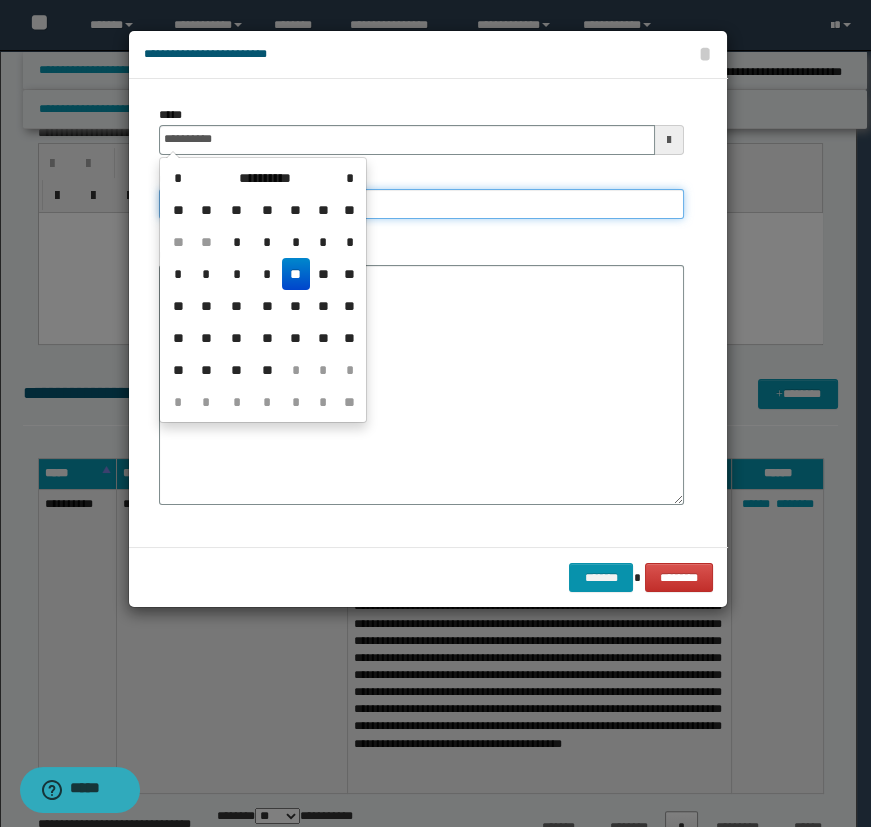 type on "**********" 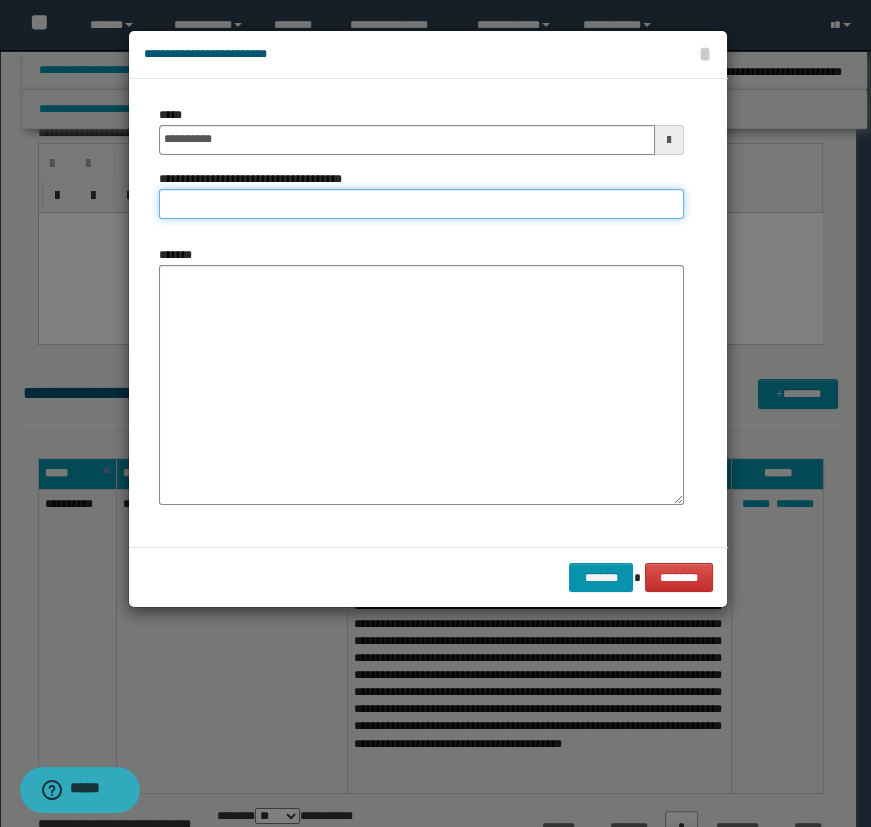 click on "**********" at bounding box center (421, 204) 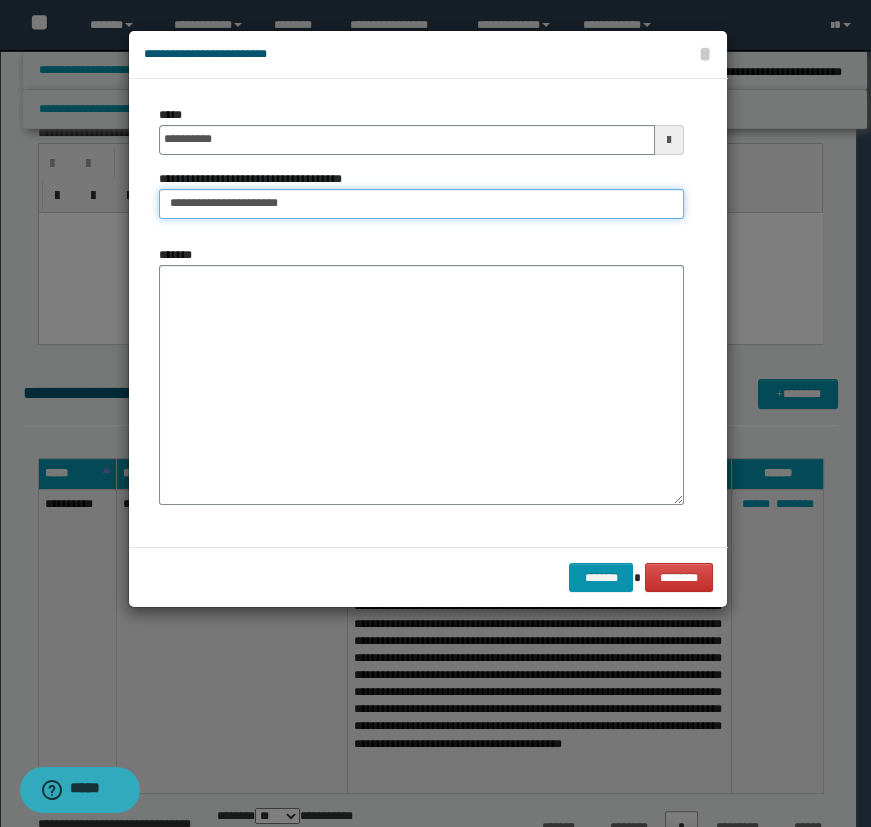 type on "**********" 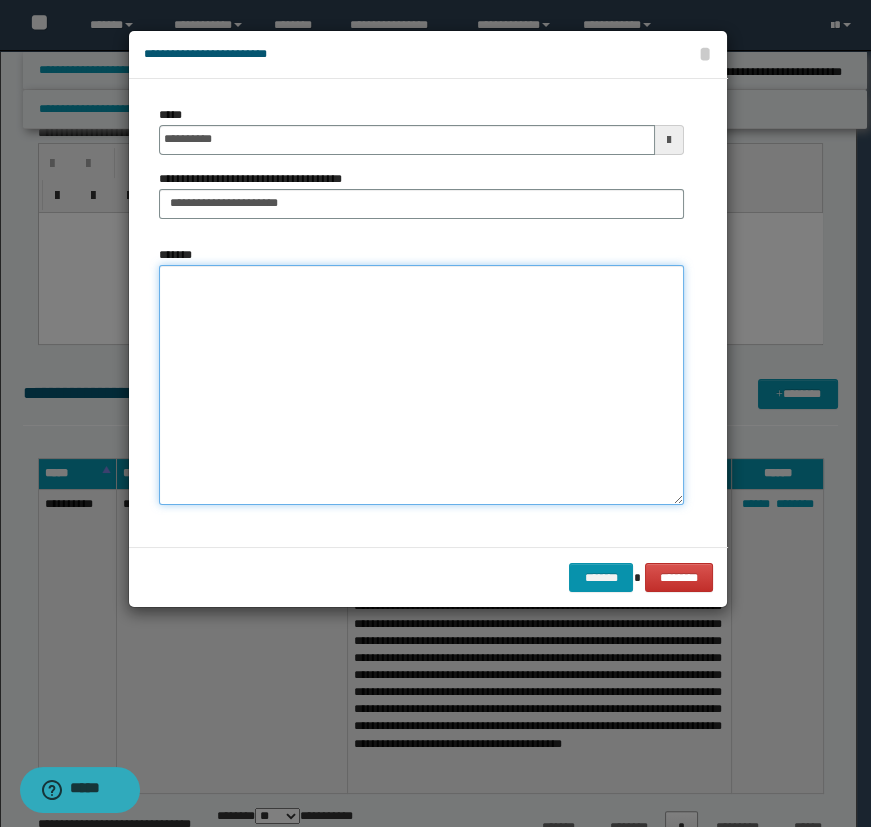 click on "*******" at bounding box center [421, 385] 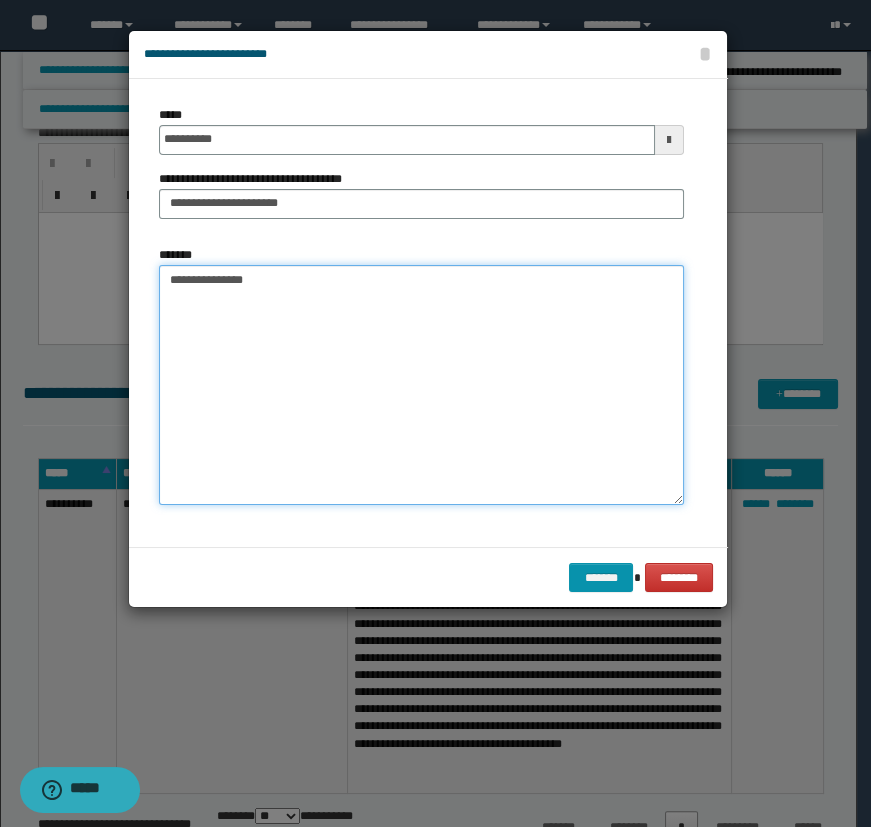 click on "**********" at bounding box center (421, 385) 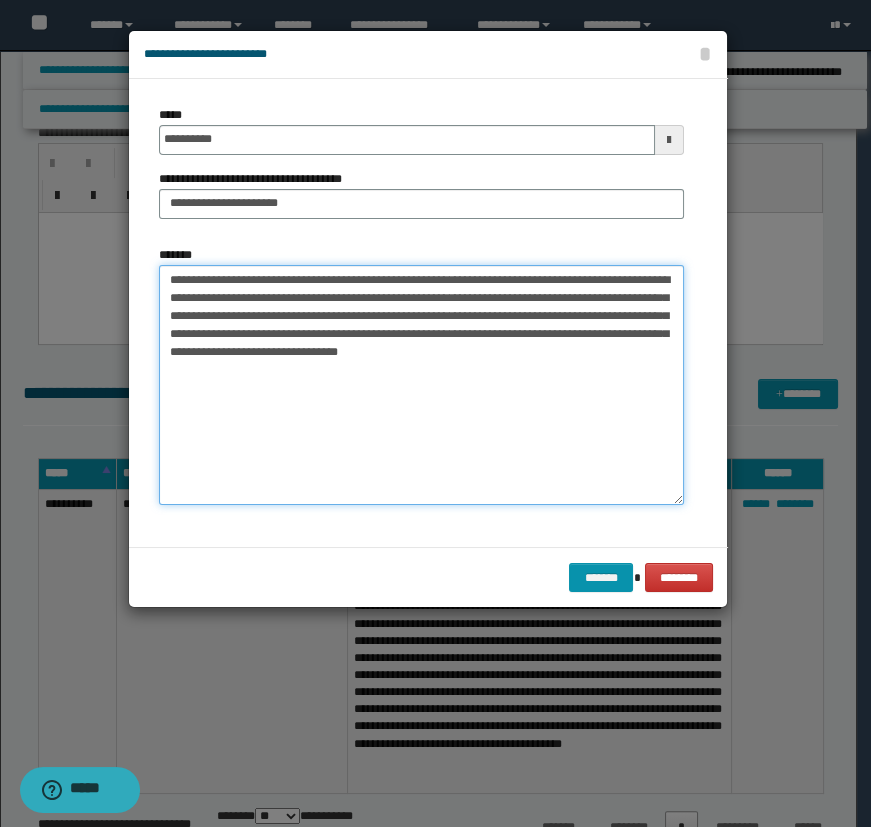 click on "**********" at bounding box center (421, 385) 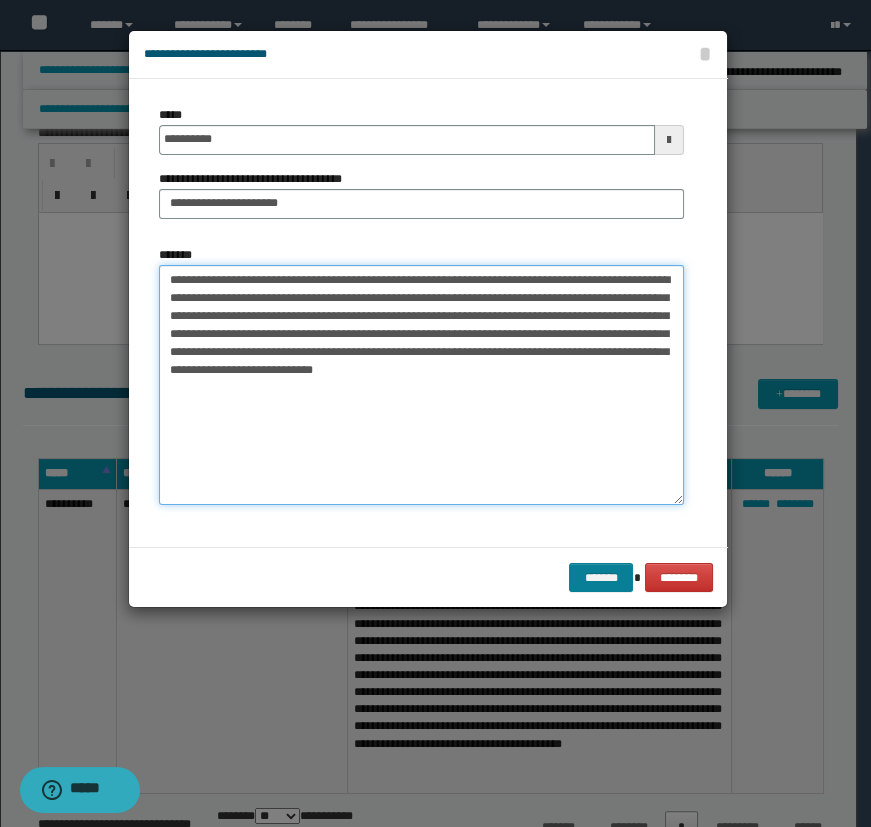 type on "**********" 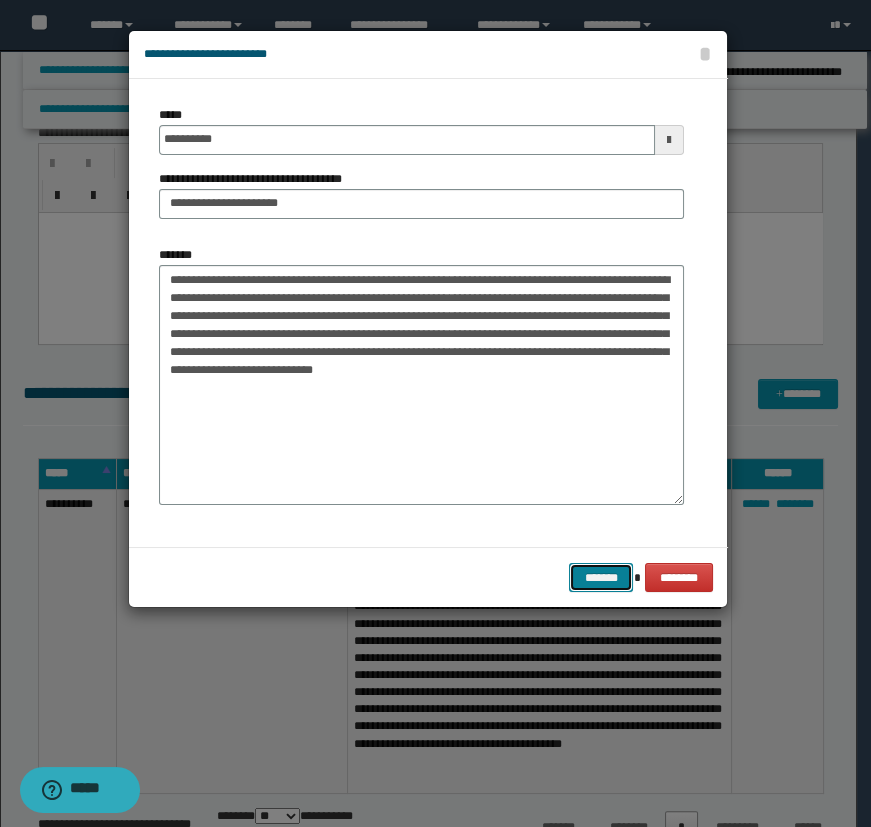 click on "*******" at bounding box center [601, 578] 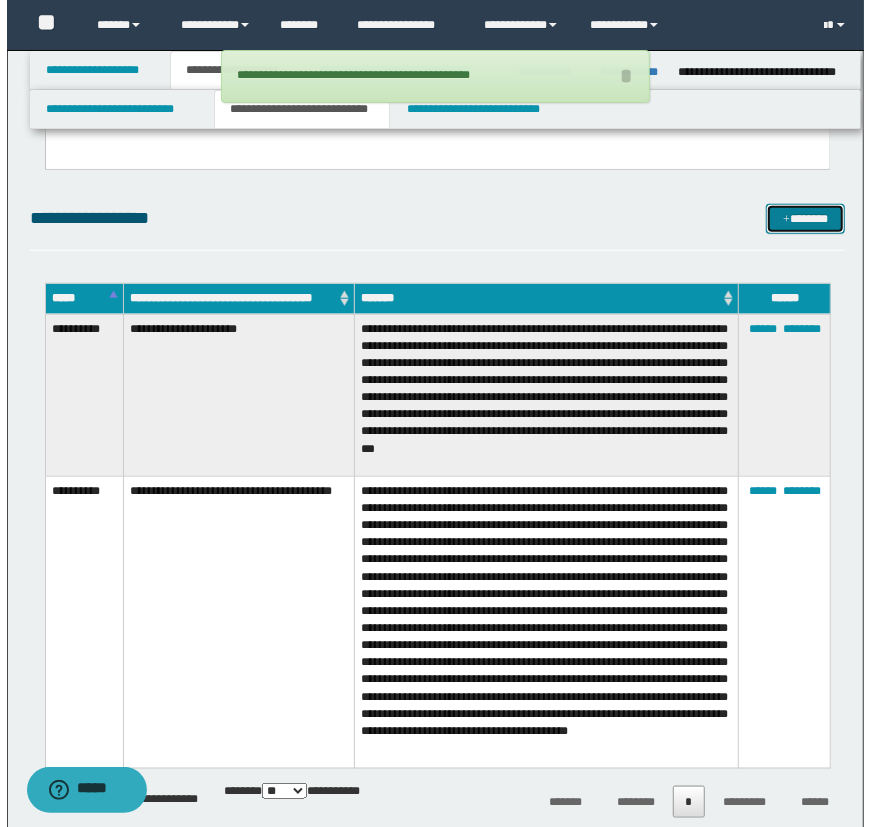 scroll, scrollTop: 818, scrollLeft: 0, axis: vertical 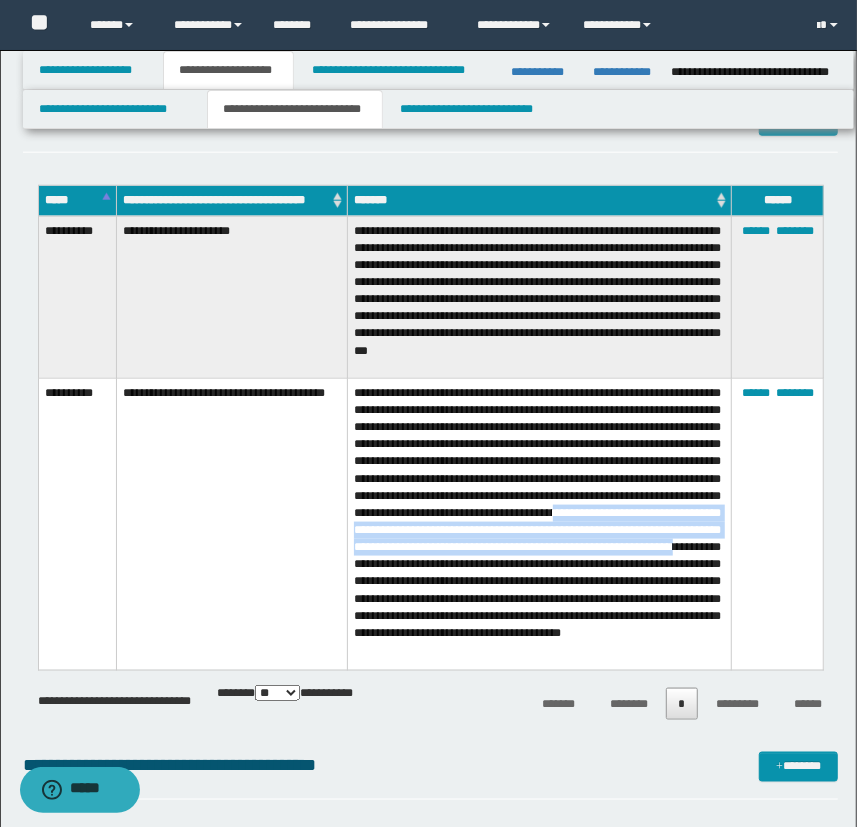 drag, startPoint x: 485, startPoint y: 516, endPoint x: 669, endPoint y: 549, distance: 186.93582 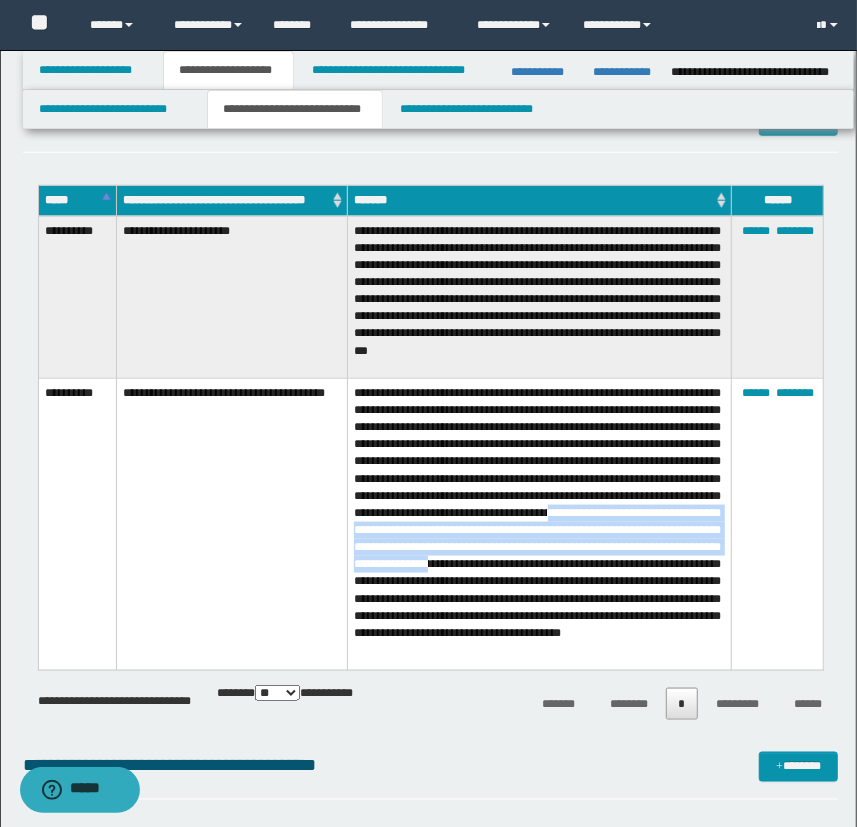 drag, startPoint x: 481, startPoint y: 517, endPoint x: 441, endPoint y: 574, distance: 69.63476 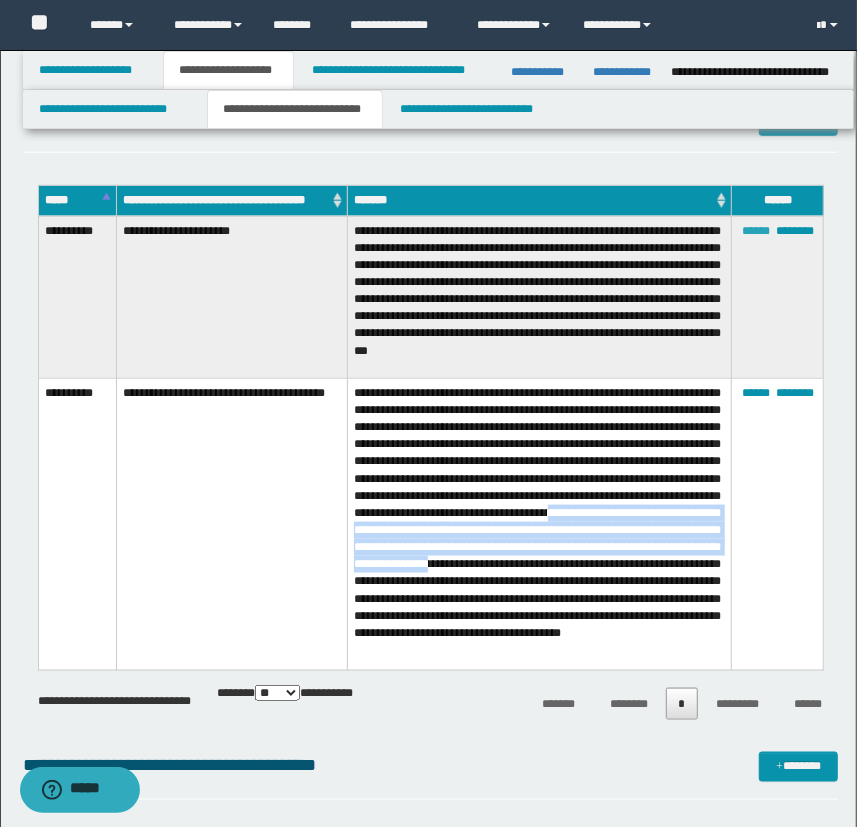 click on "******" at bounding box center [756, 231] 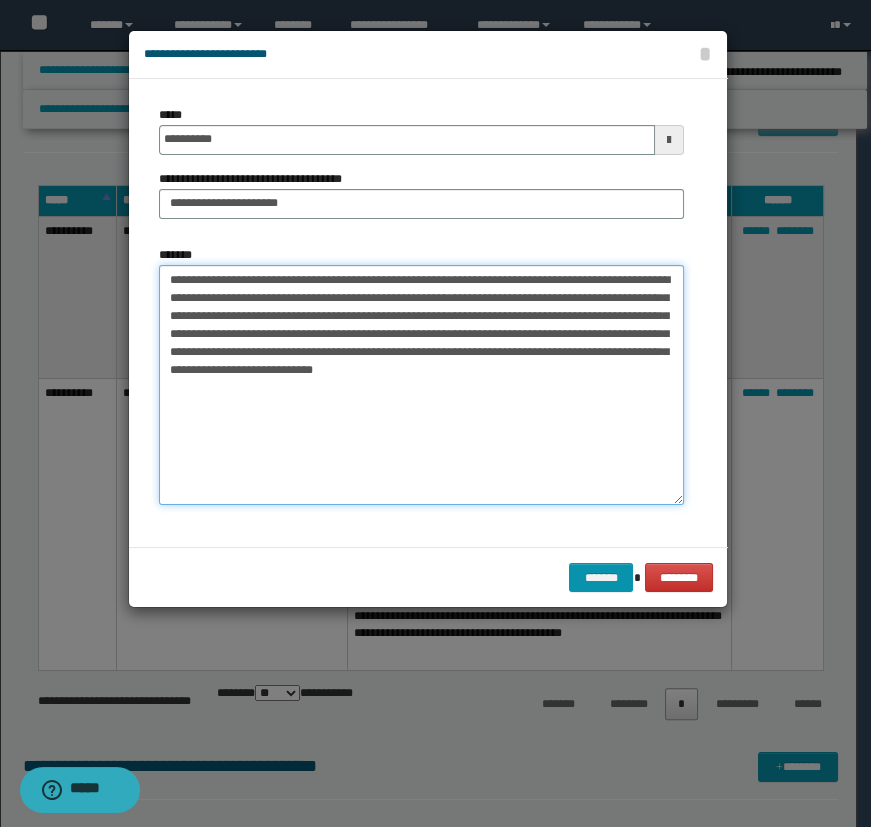 click on "**********" at bounding box center [421, 385] 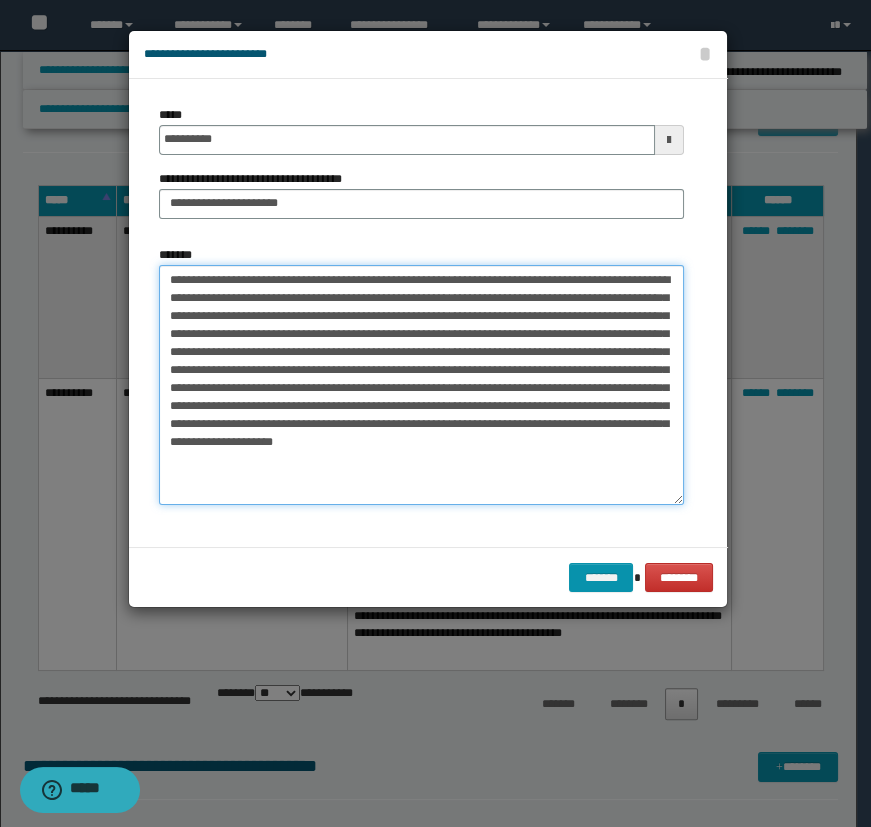 click on "**********" at bounding box center (421, 385) 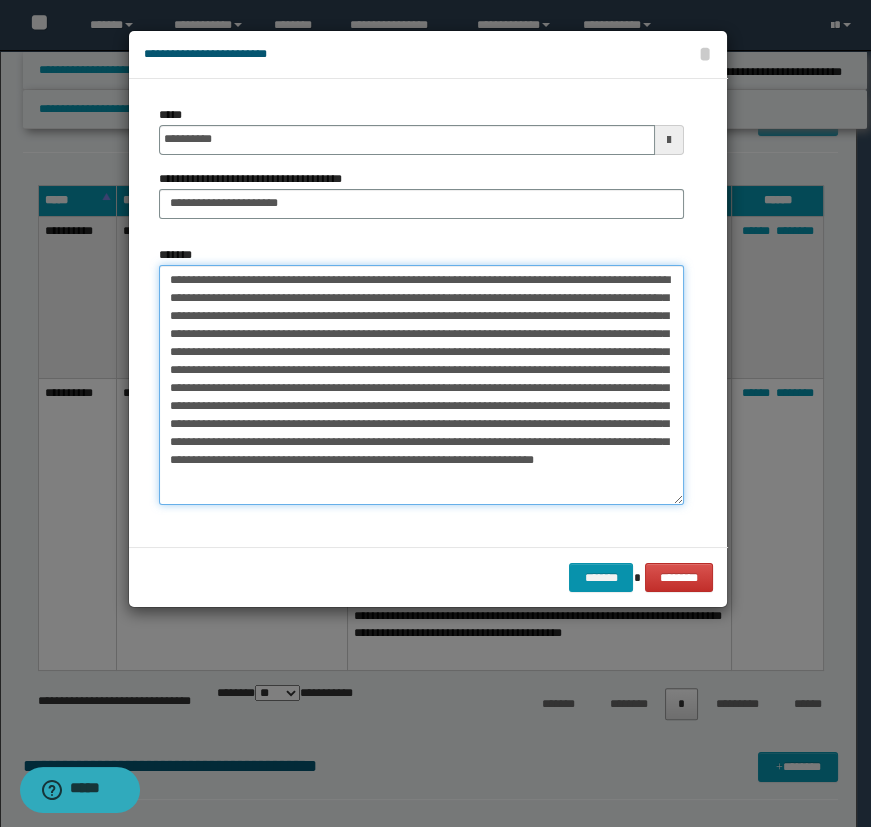 click on "*******" at bounding box center [421, 385] 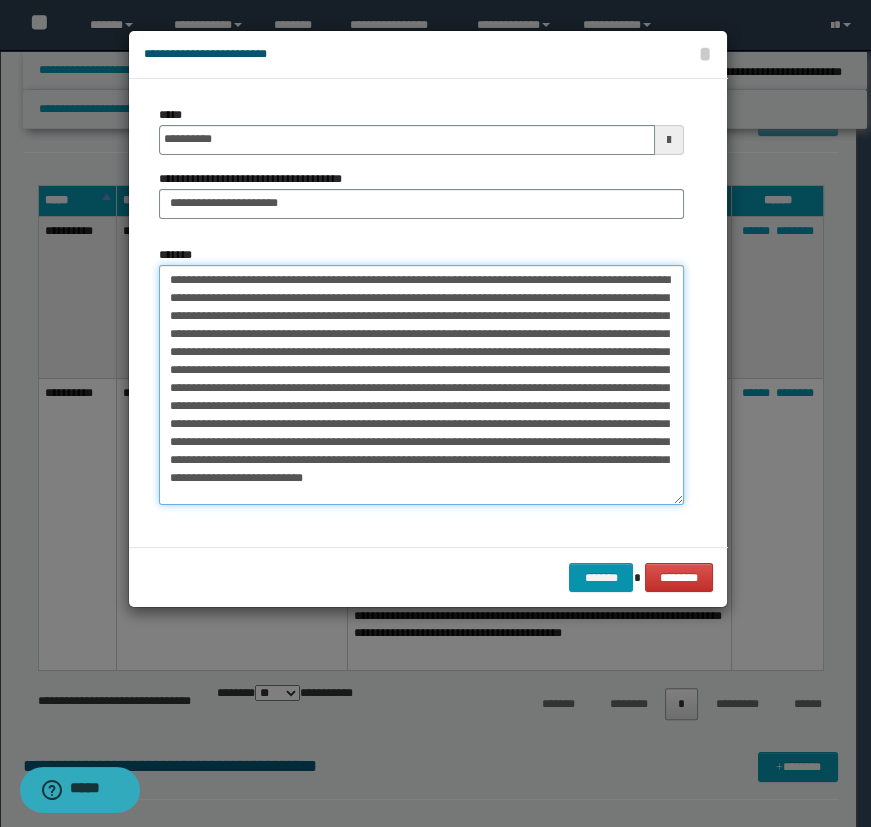 scroll, scrollTop: 17, scrollLeft: 0, axis: vertical 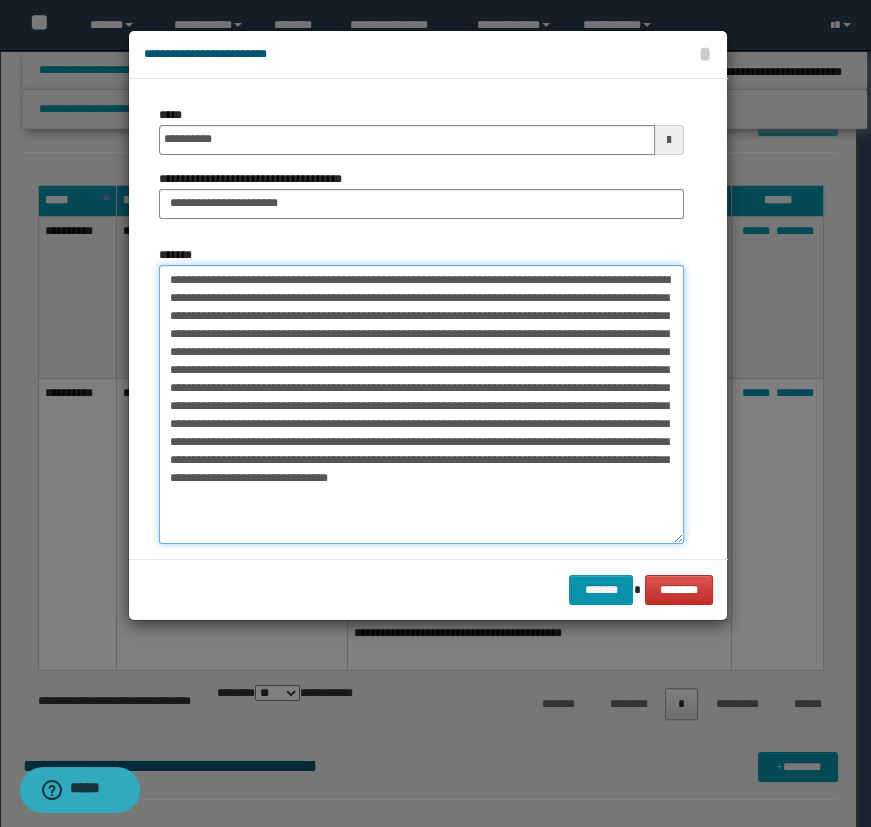 drag, startPoint x: 674, startPoint y: 493, endPoint x: 670, endPoint y: 559, distance: 66.1211 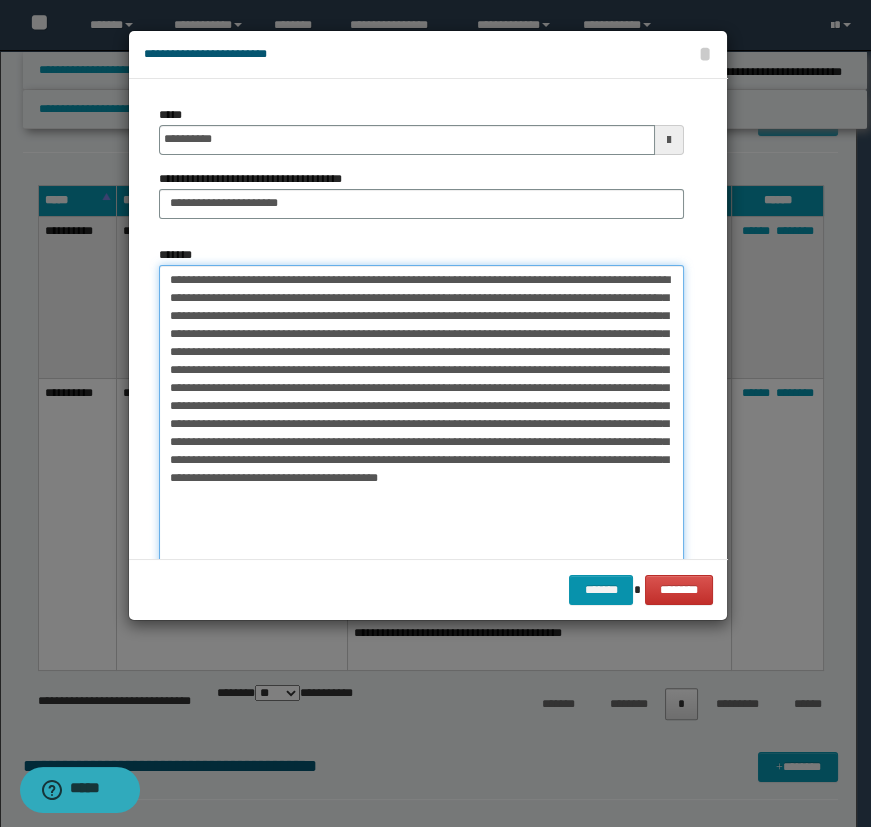 click on "*******" at bounding box center [421, 417] 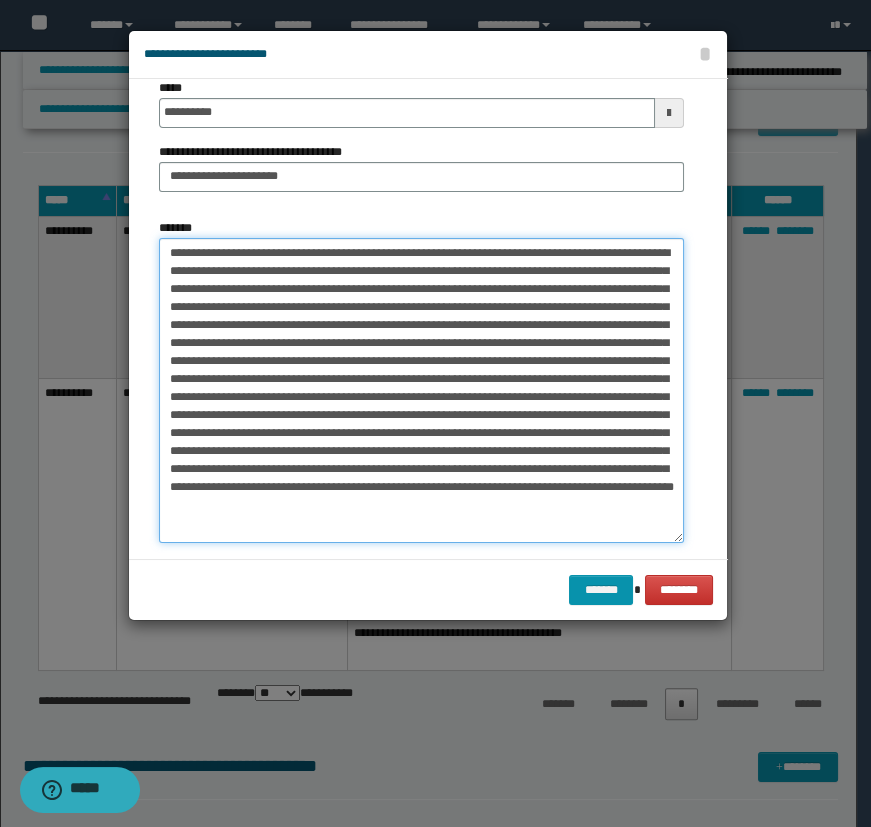 scroll, scrollTop: 52, scrollLeft: 0, axis: vertical 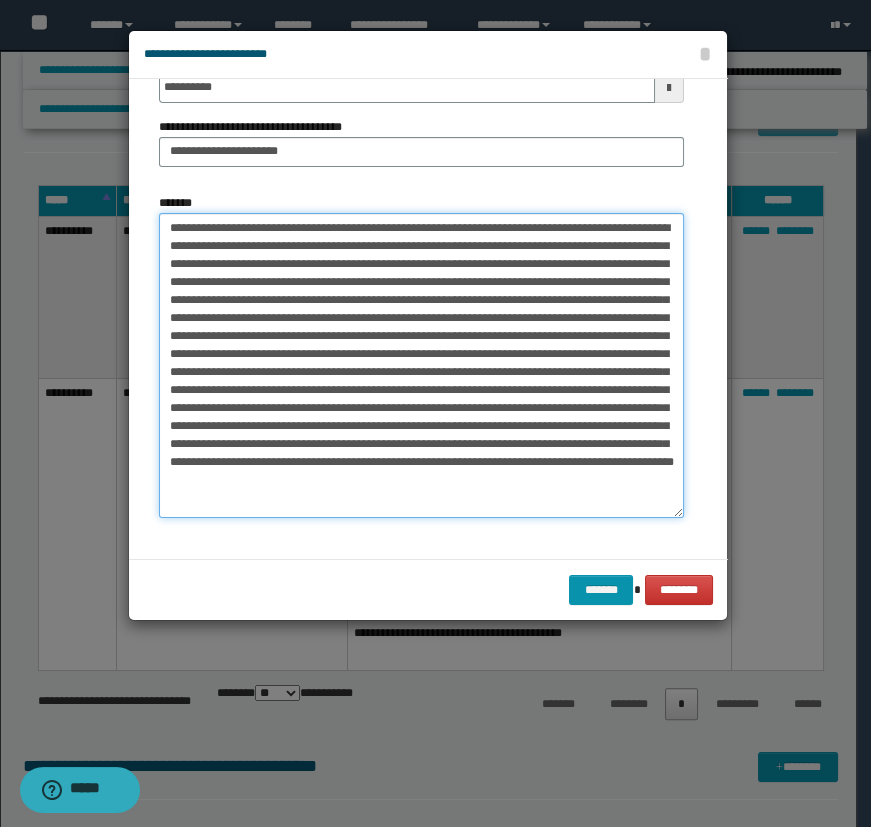 drag, startPoint x: 453, startPoint y: 467, endPoint x: 469, endPoint y: 473, distance: 17.088007 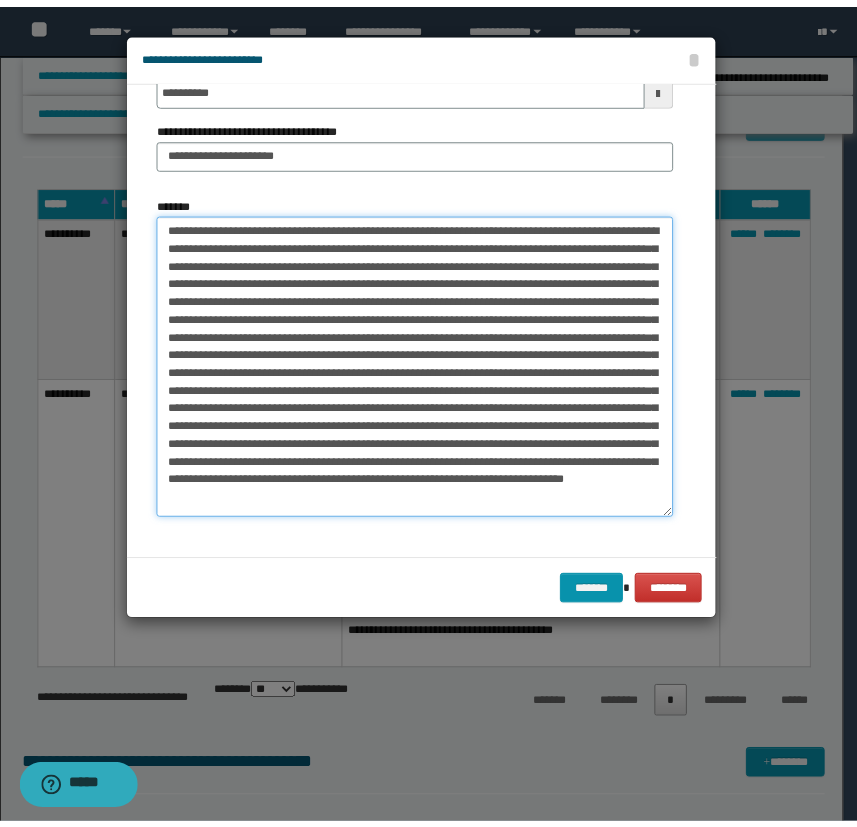scroll, scrollTop: 24, scrollLeft: 0, axis: vertical 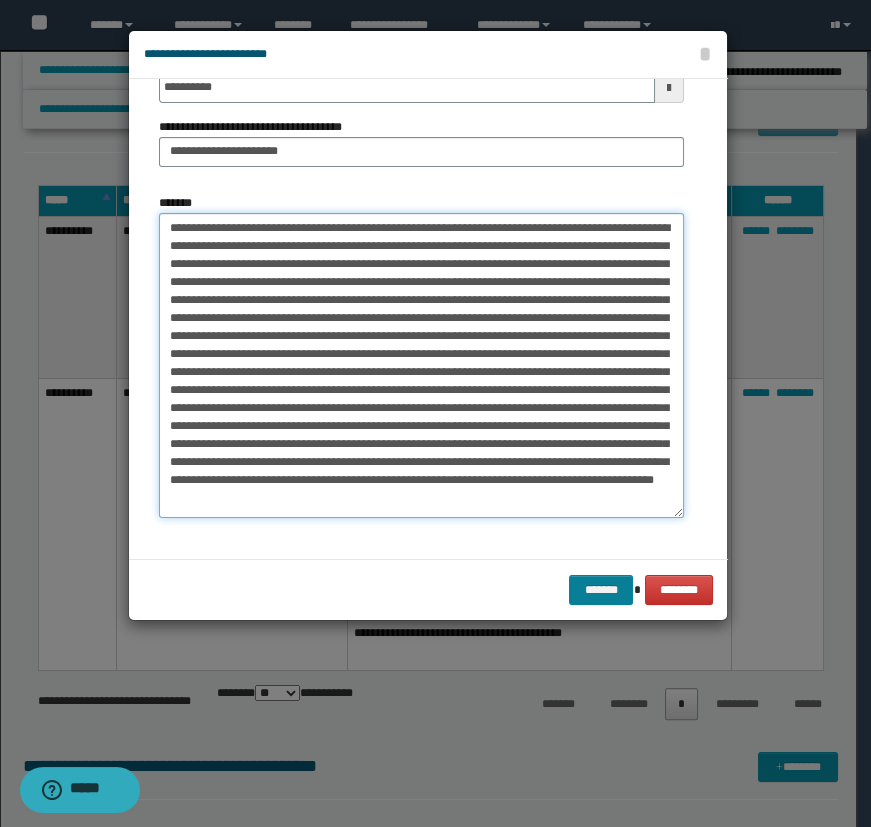 type on "**********" 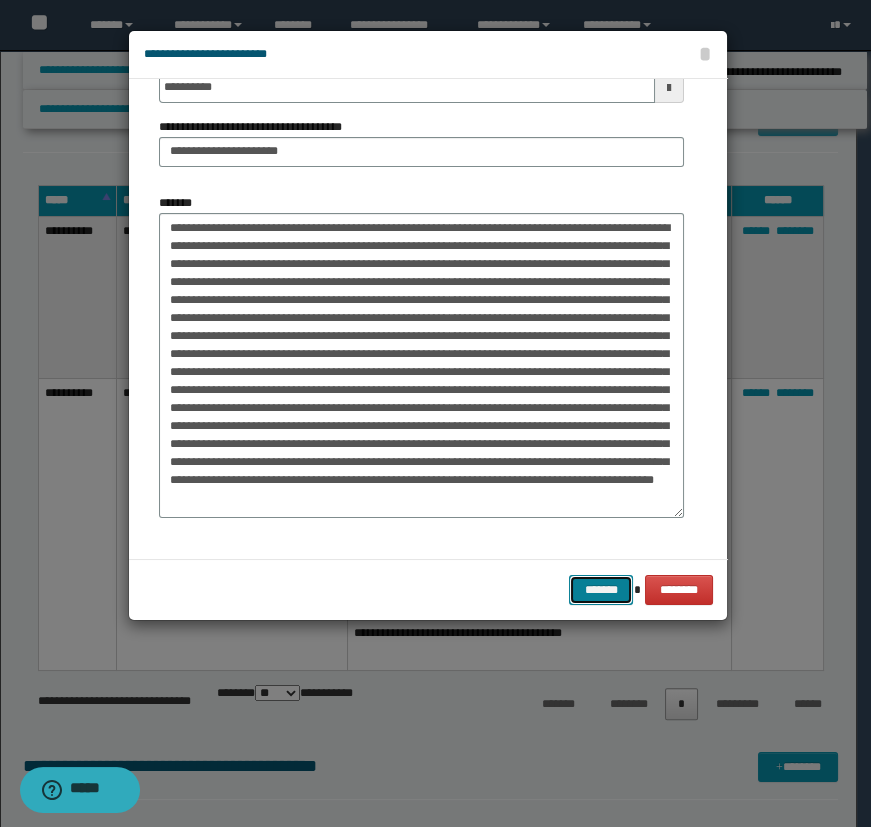 click on "*******" at bounding box center (601, 590) 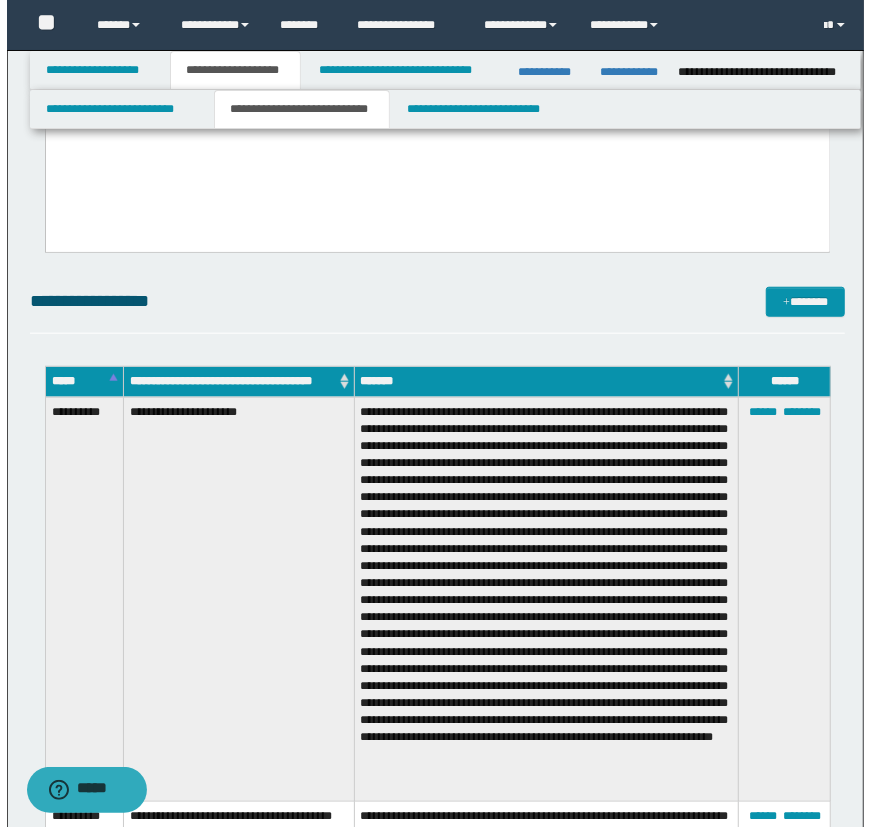 scroll, scrollTop: 636, scrollLeft: 0, axis: vertical 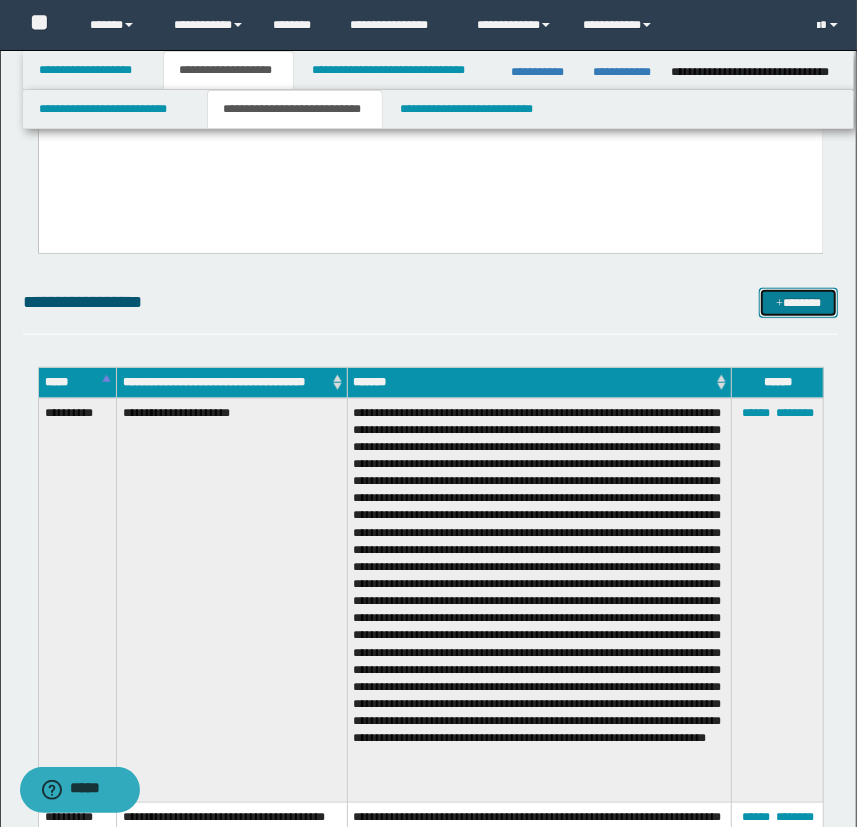 click on "*******" at bounding box center (799, 303) 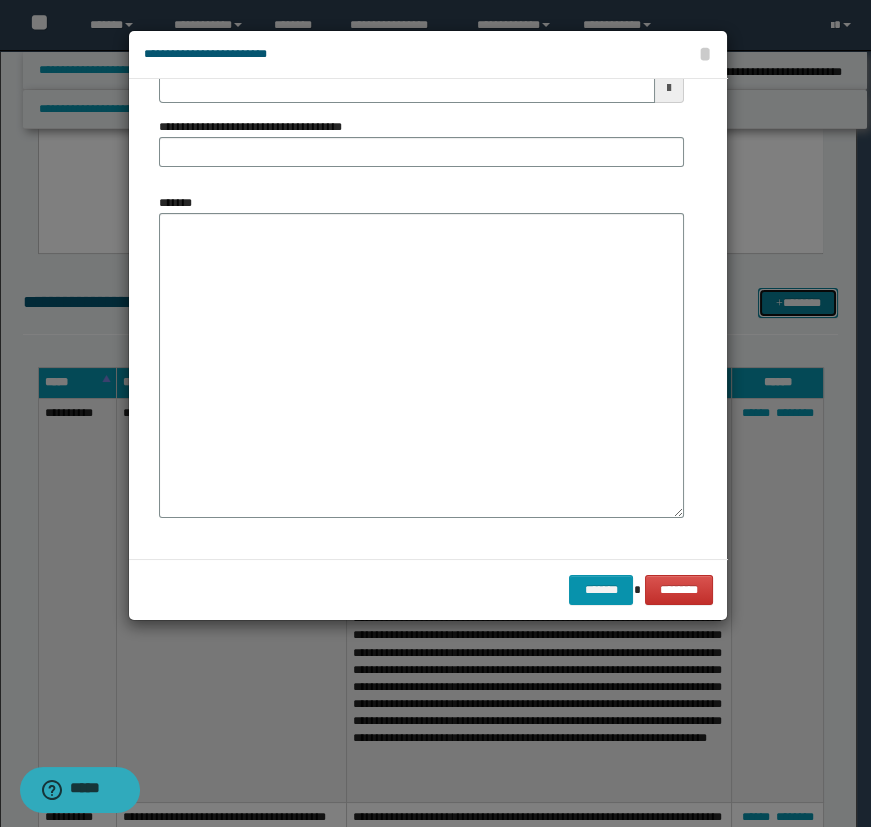 scroll, scrollTop: 0, scrollLeft: 0, axis: both 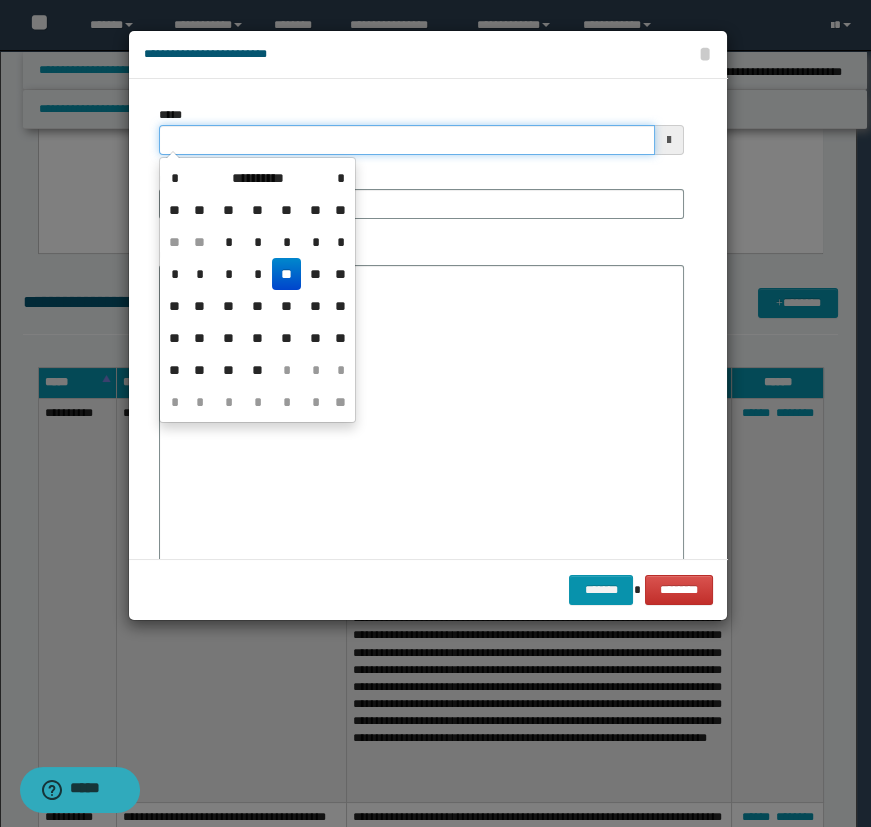 click on "*****" at bounding box center [407, 140] 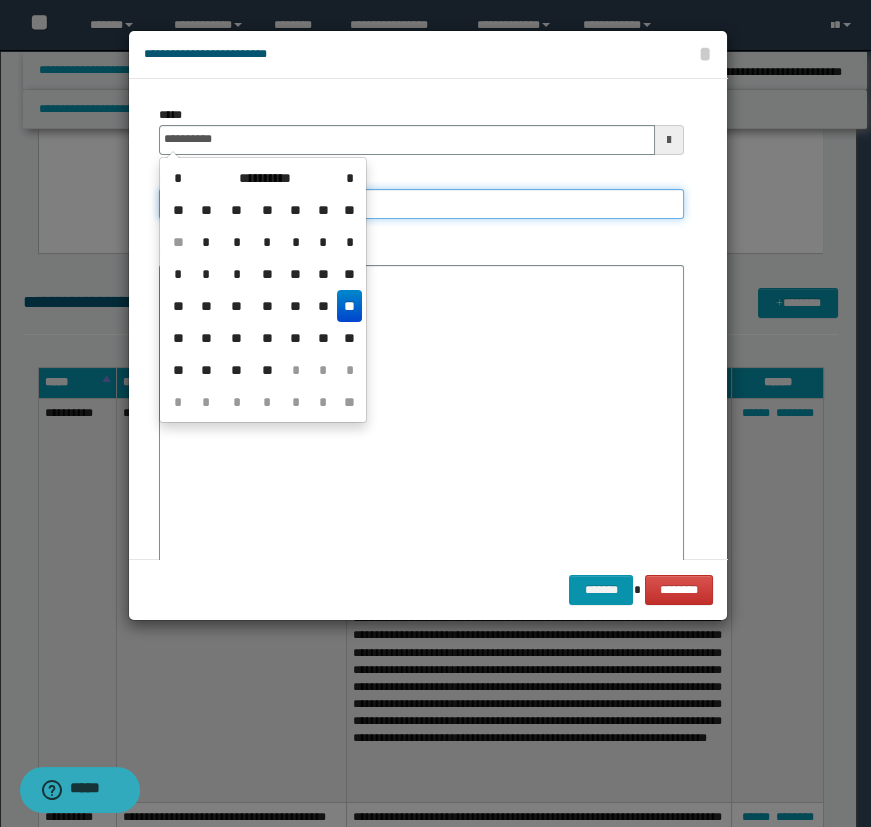 type on "**********" 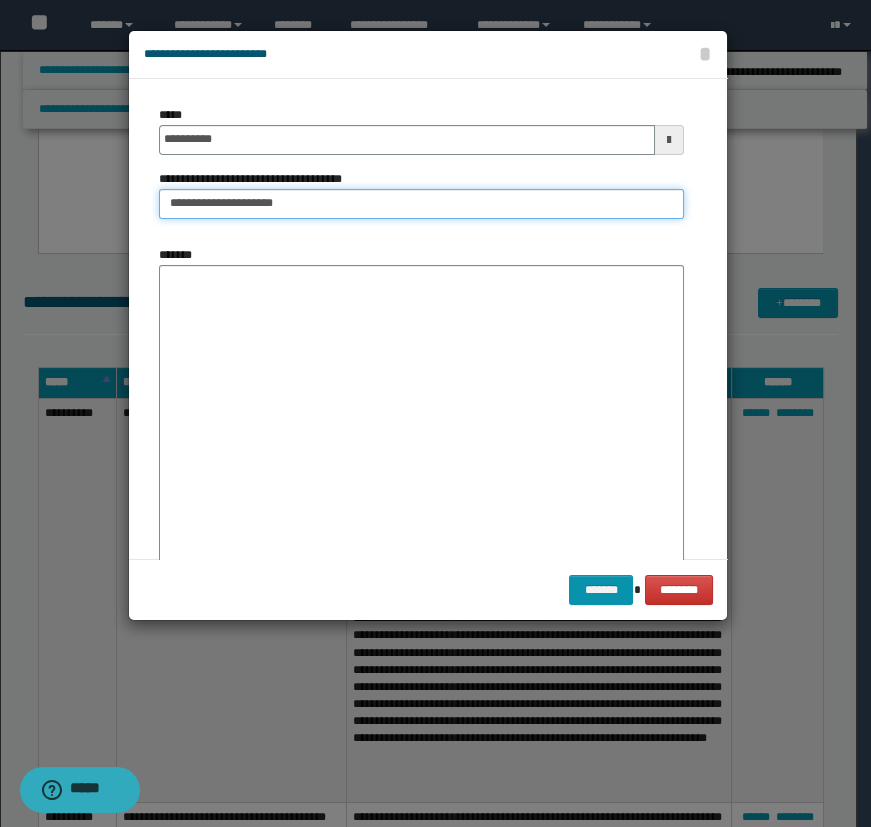 type on "**********" 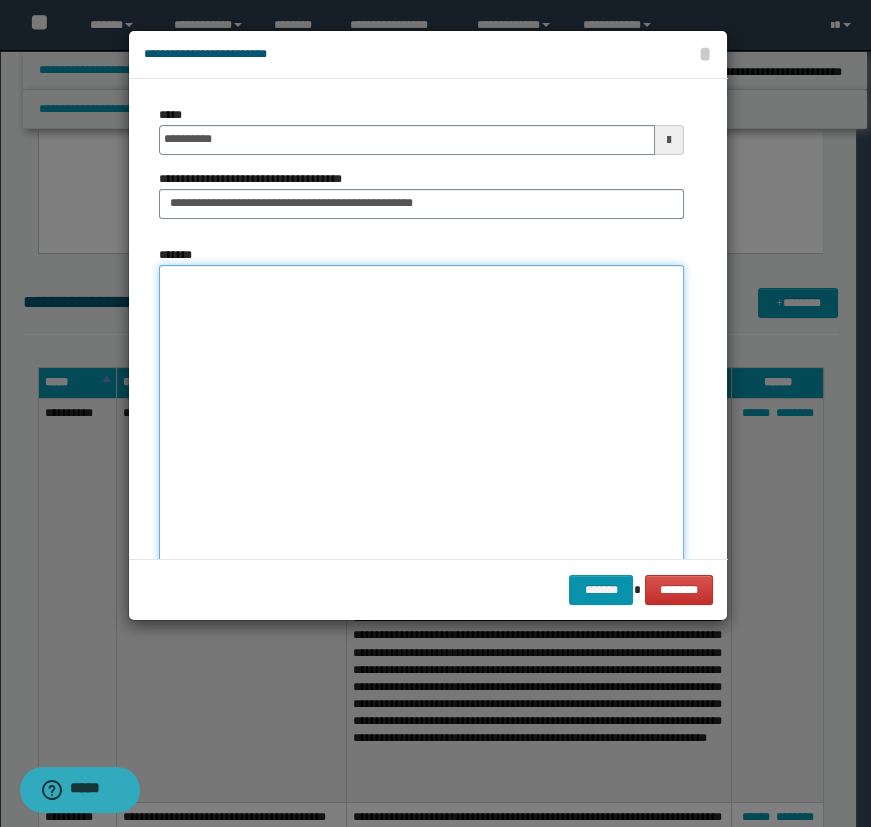 click on "*******" at bounding box center (421, 417) 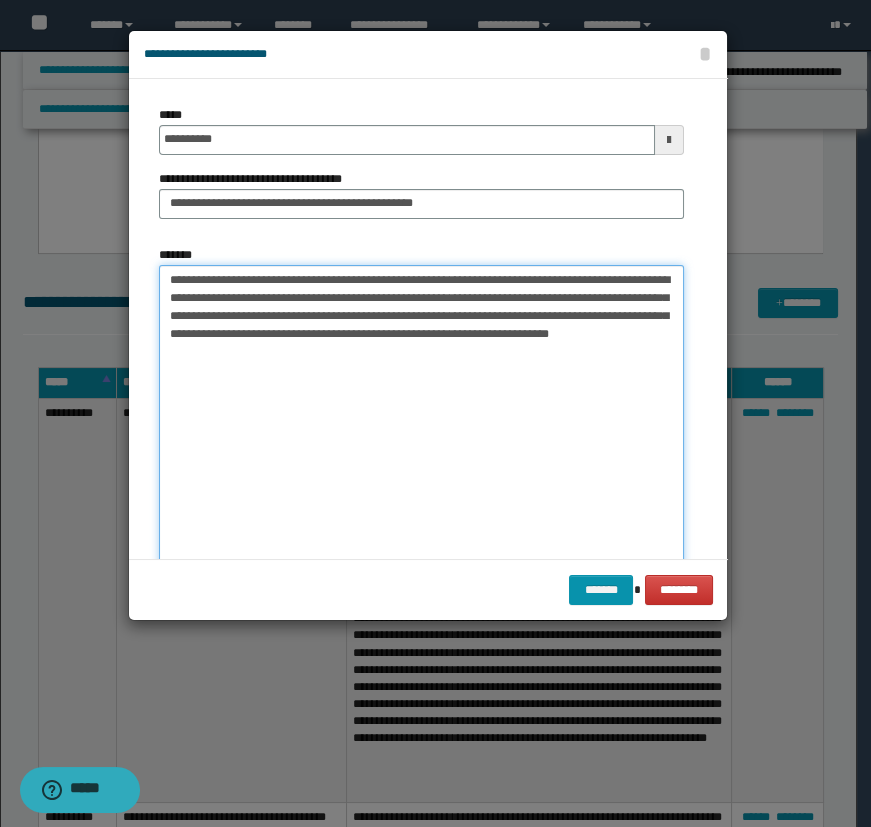 click on "**********" at bounding box center [421, 417] 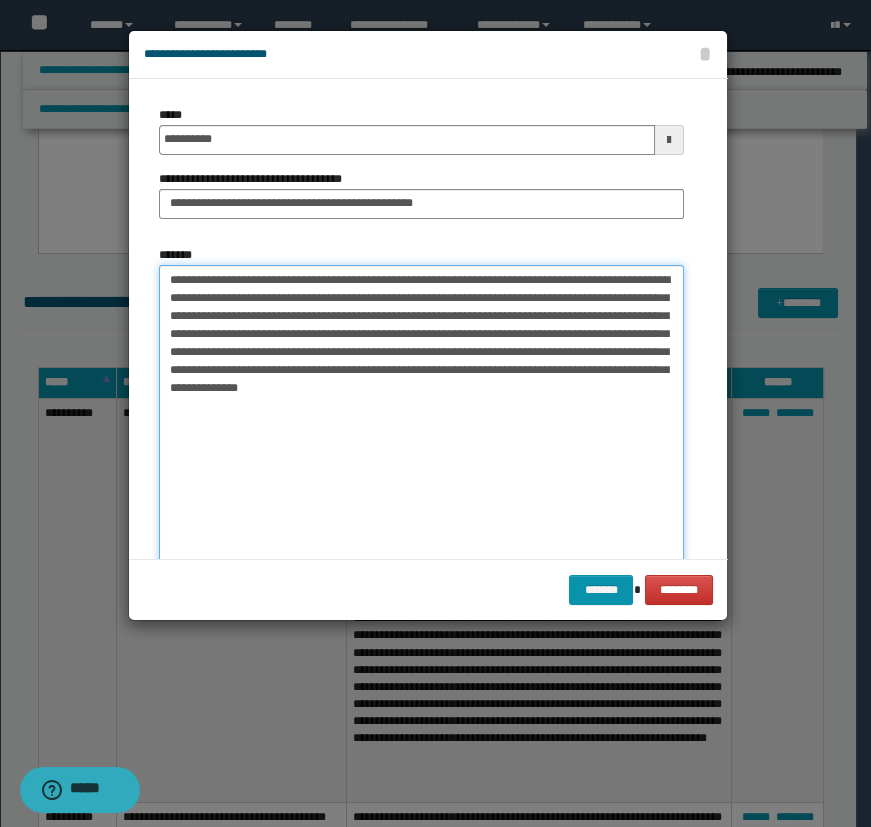 click on "**********" at bounding box center [421, 417] 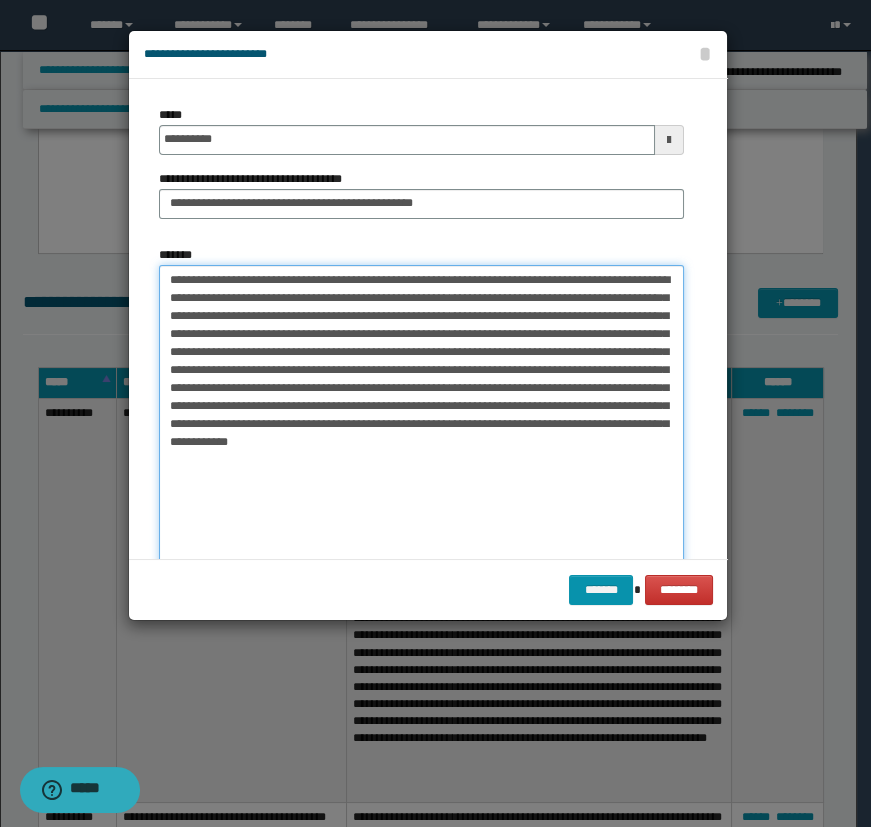 drag, startPoint x: 515, startPoint y: 447, endPoint x: 422, endPoint y: 392, distance: 108.04629 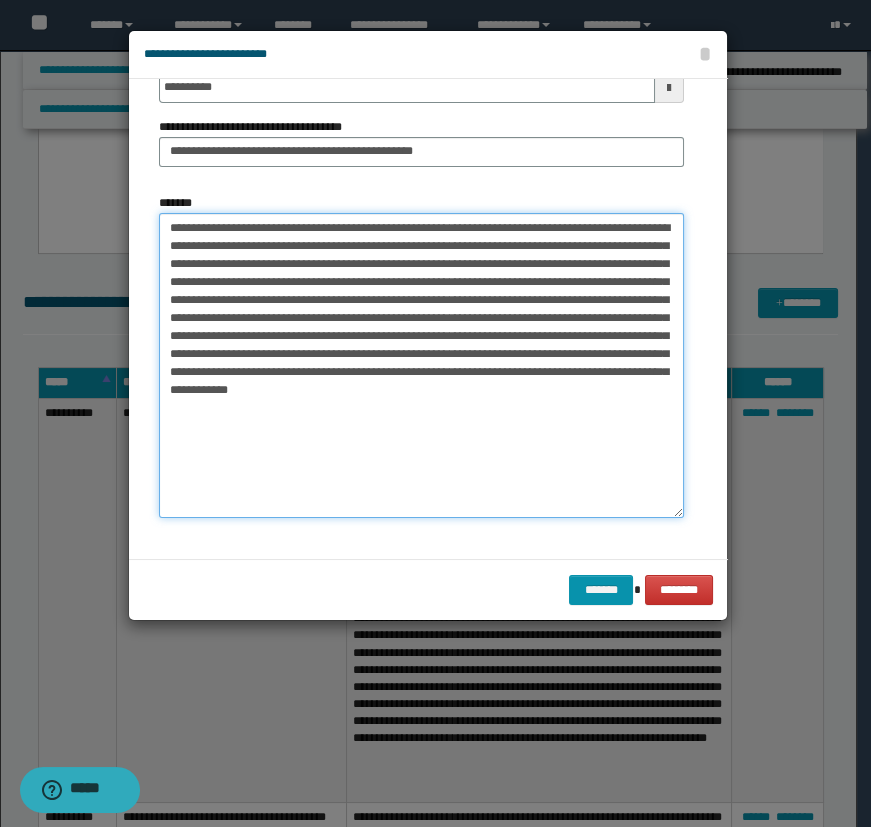 drag, startPoint x: 622, startPoint y: 398, endPoint x: 636, endPoint y: 389, distance: 16.643316 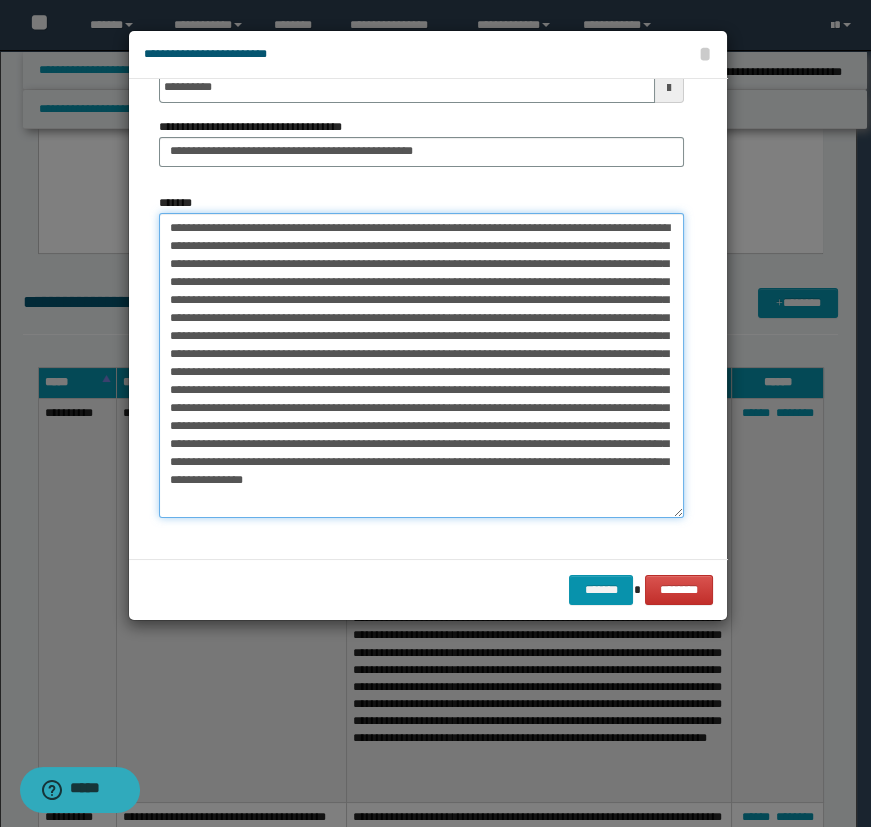 drag, startPoint x: 471, startPoint y: 457, endPoint x: 391, endPoint y: 406, distance: 94.873604 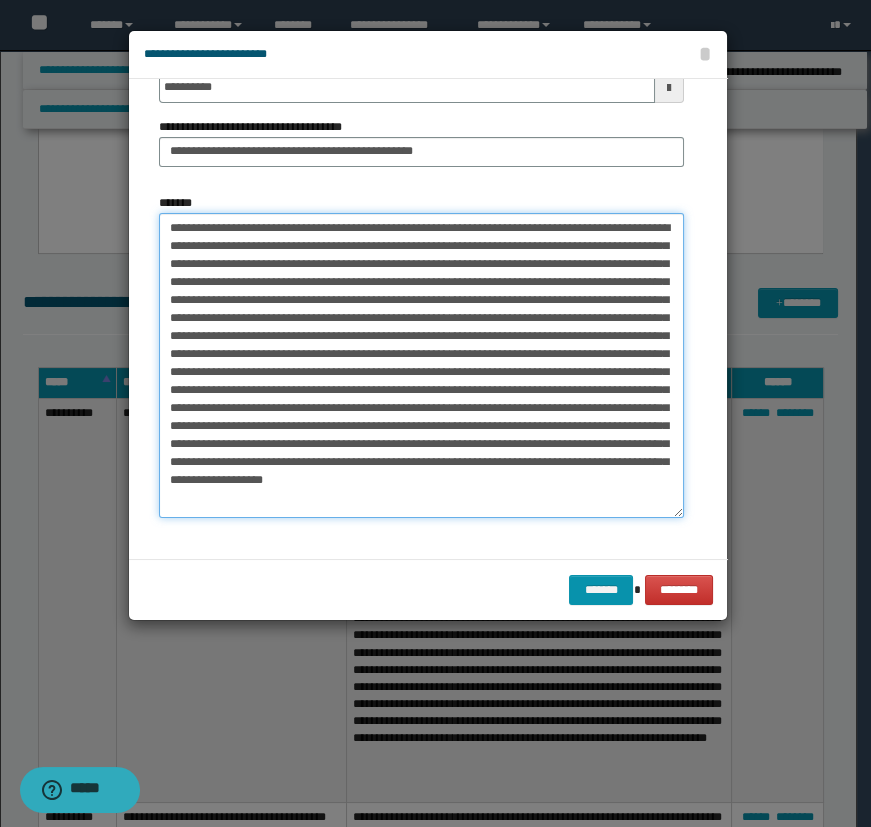 click on "*******" at bounding box center [421, 365] 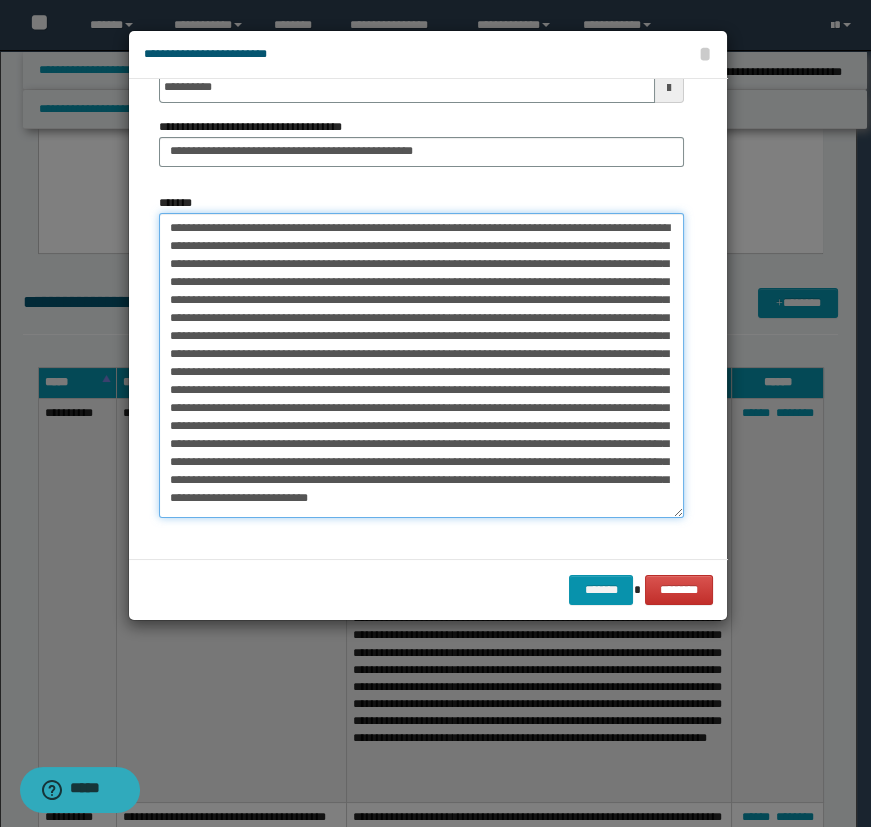 scroll, scrollTop: 30, scrollLeft: 0, axis: vertical 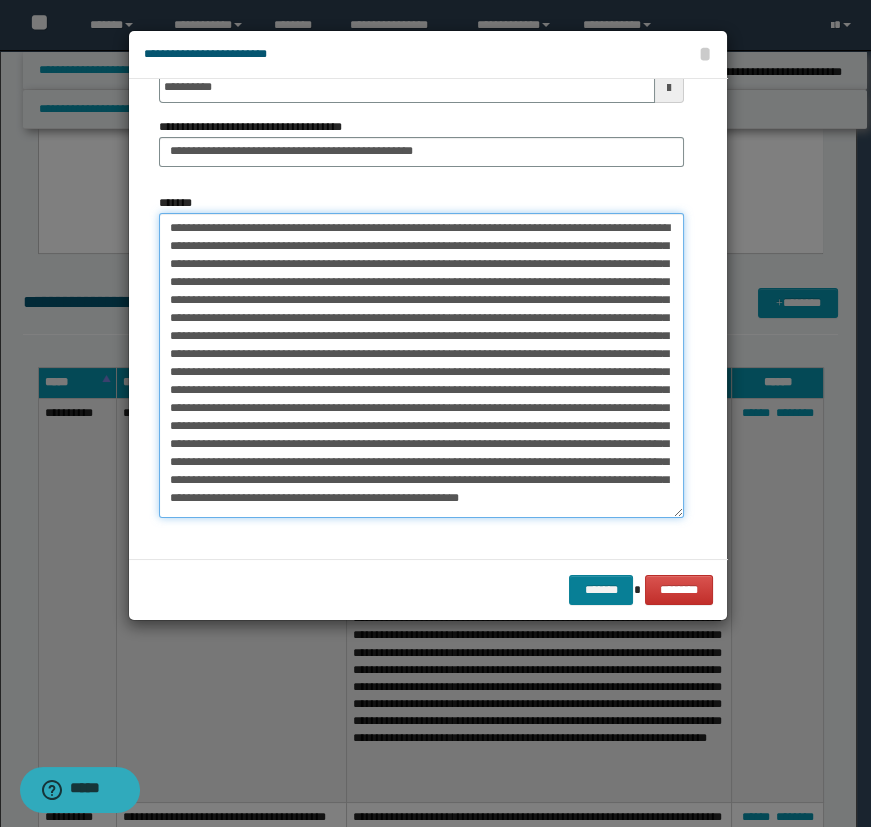 type on "**********" 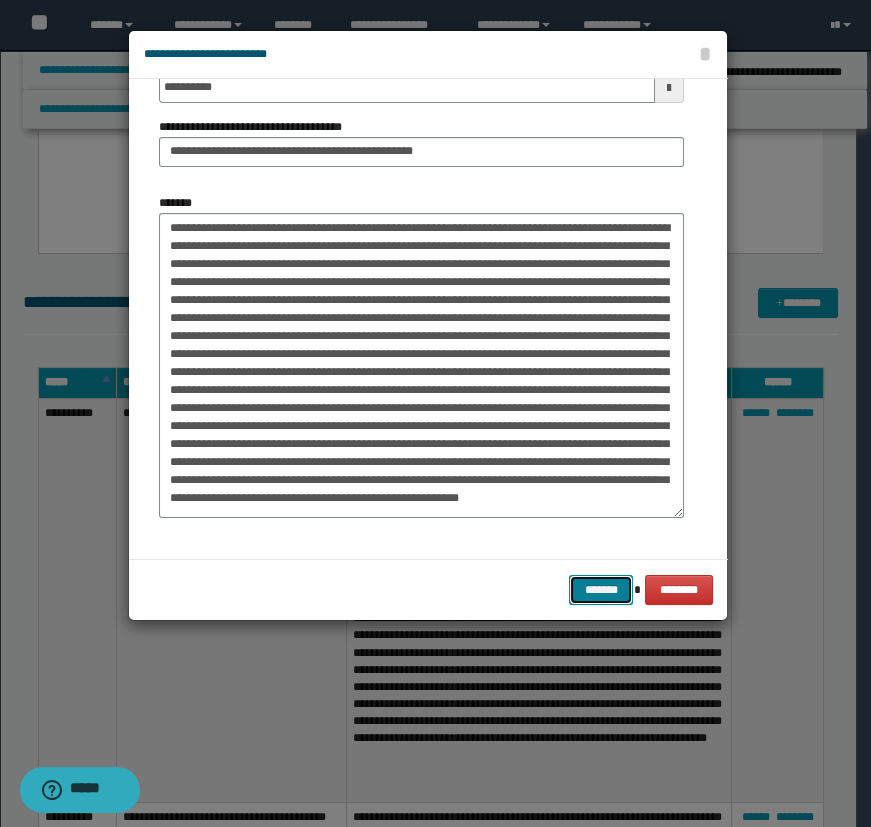 click on "*******" at bounding box center (601, 590) 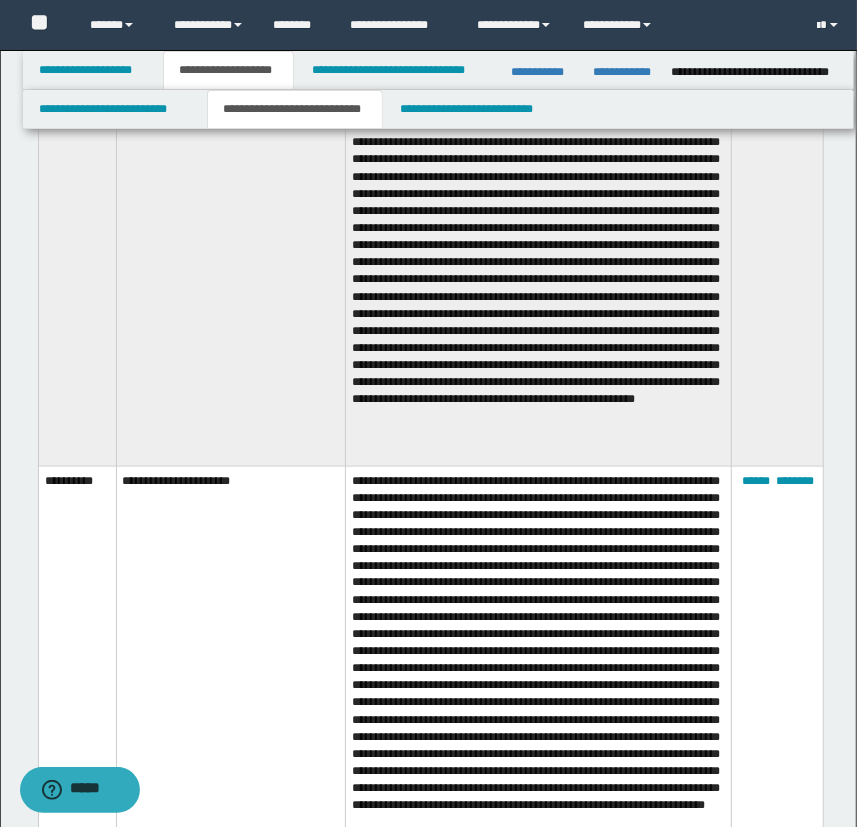 scroll, scrollTop: 1000, scrollLeft: 0, axis: vertical 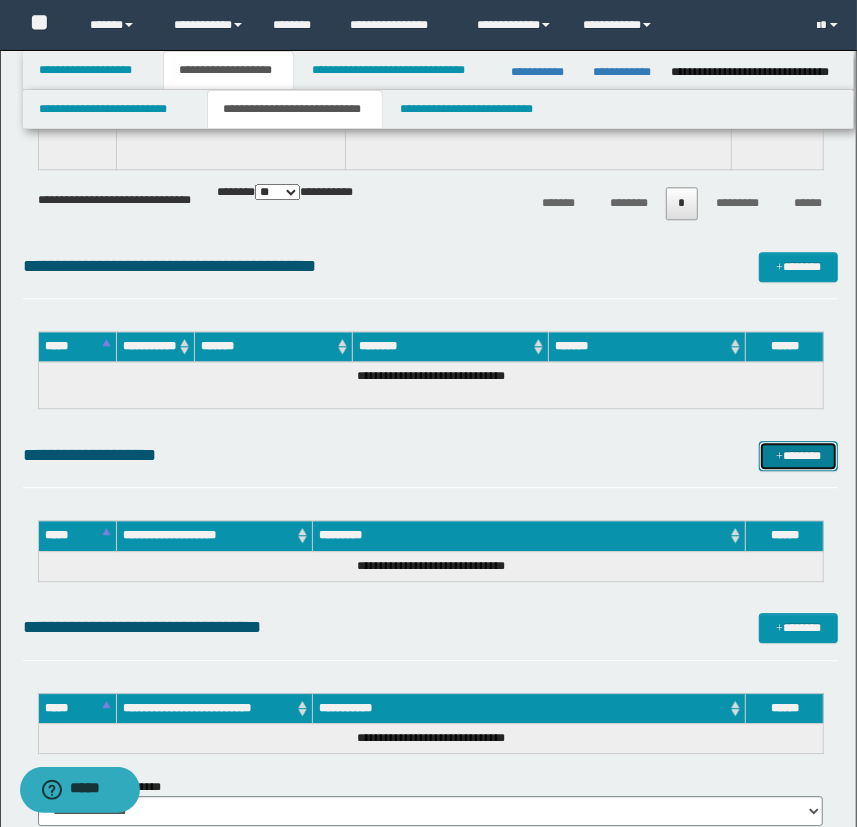click at bounding box center [779, 457] 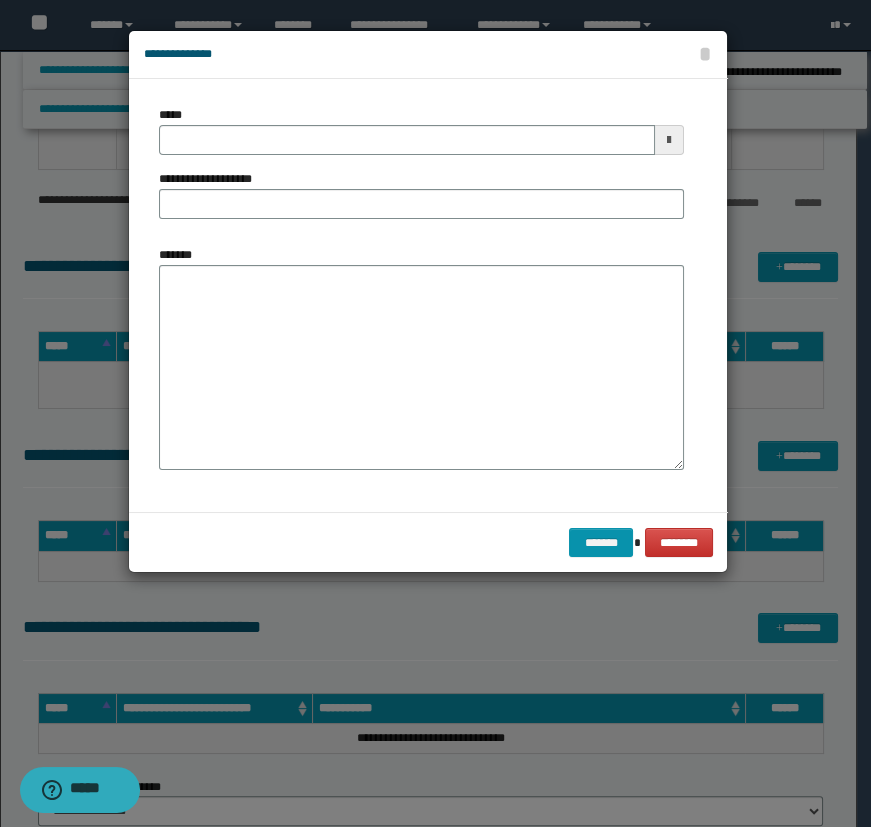 click on "*****" at bounding box center [421, 130] 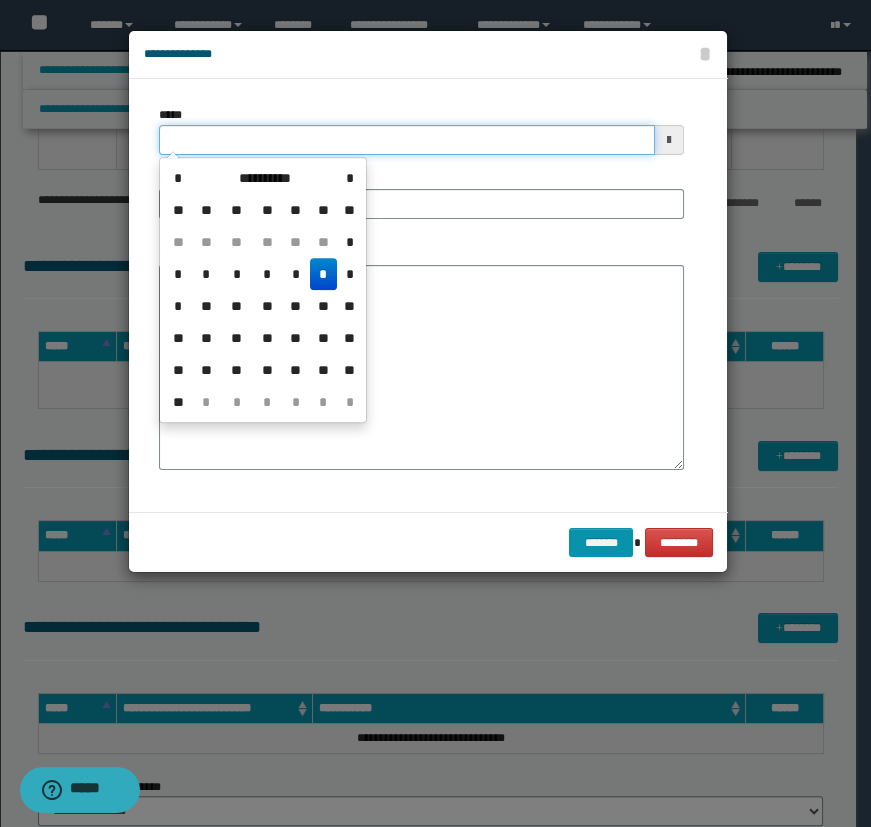 click on "*****" at bounding box center (407, 140) 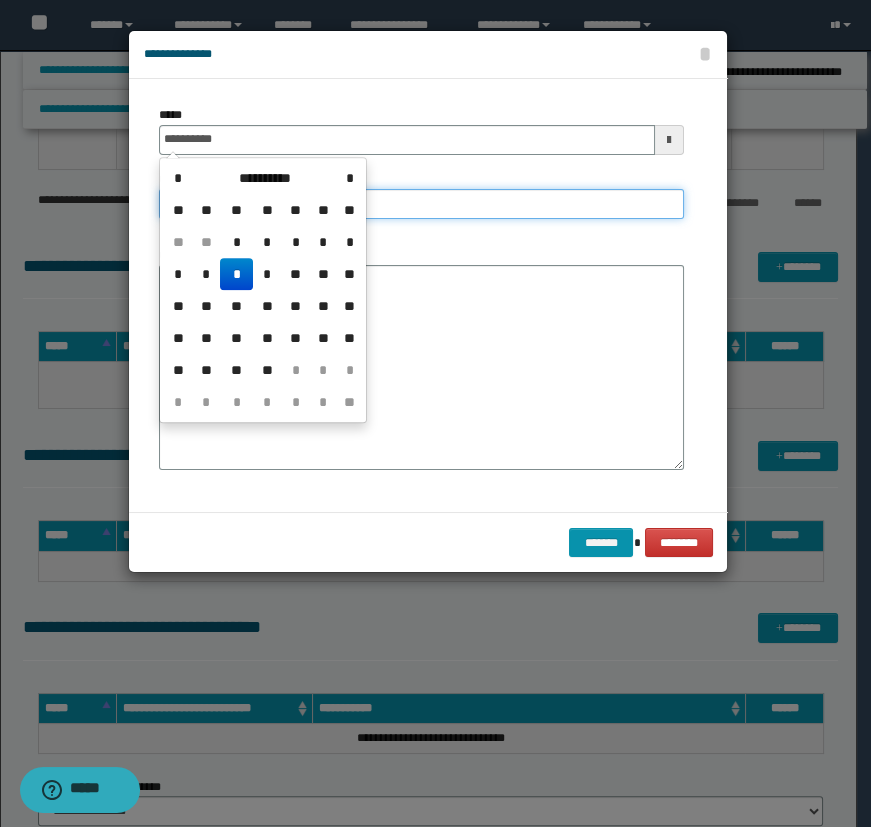 type on "**********" 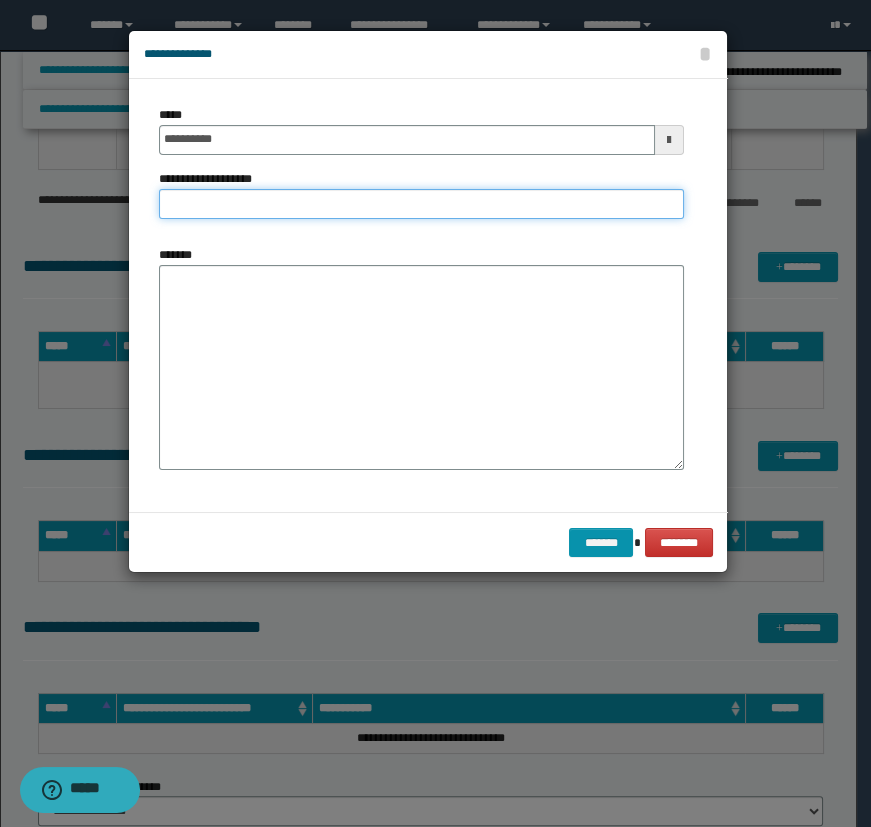 click on "**********" at bounding box center [421, 204] 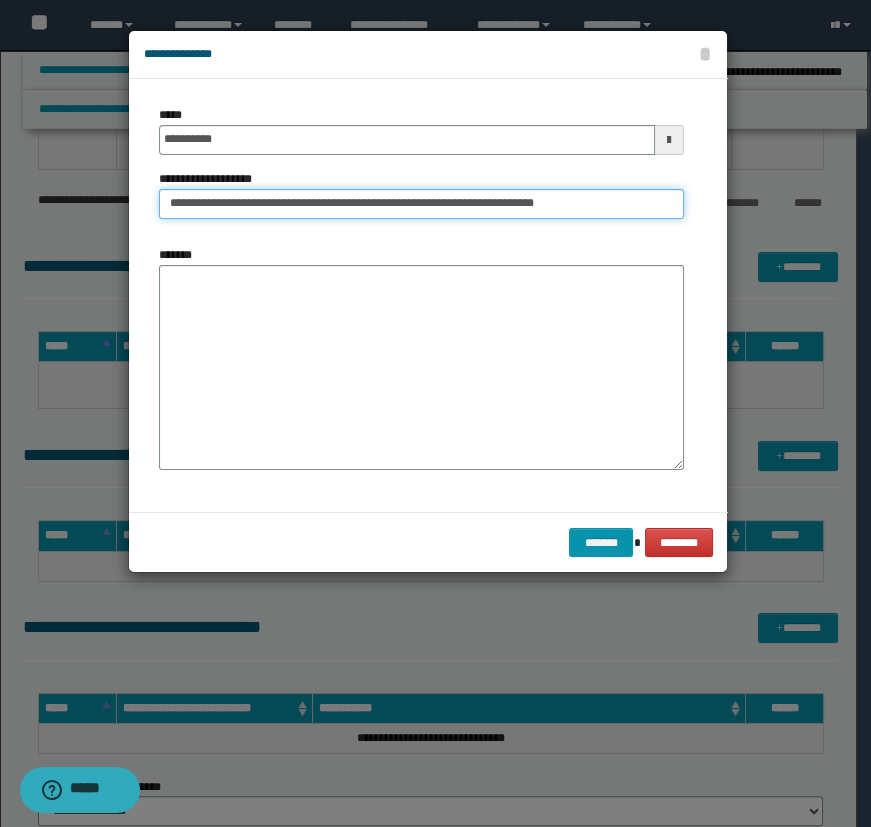 drag, startPoint x: 588, startPoint y: 210, endPoint x: 490, endPoint y: 209, distance: 98.005104 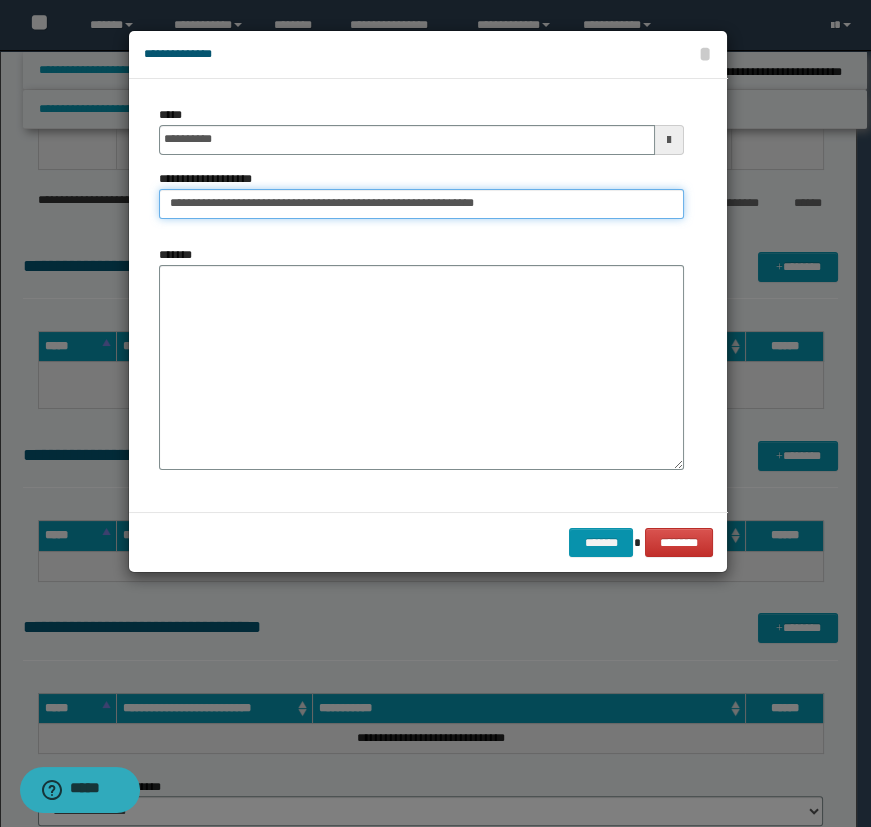 type on "**********" 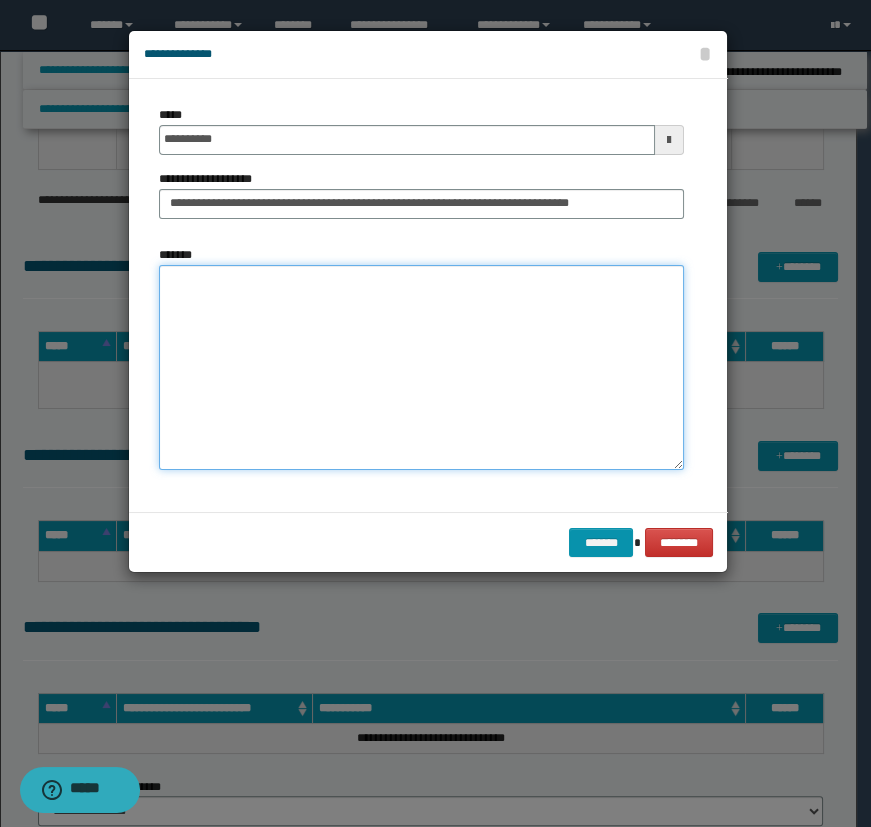 click on "*******" at bounding box center (421, 367) 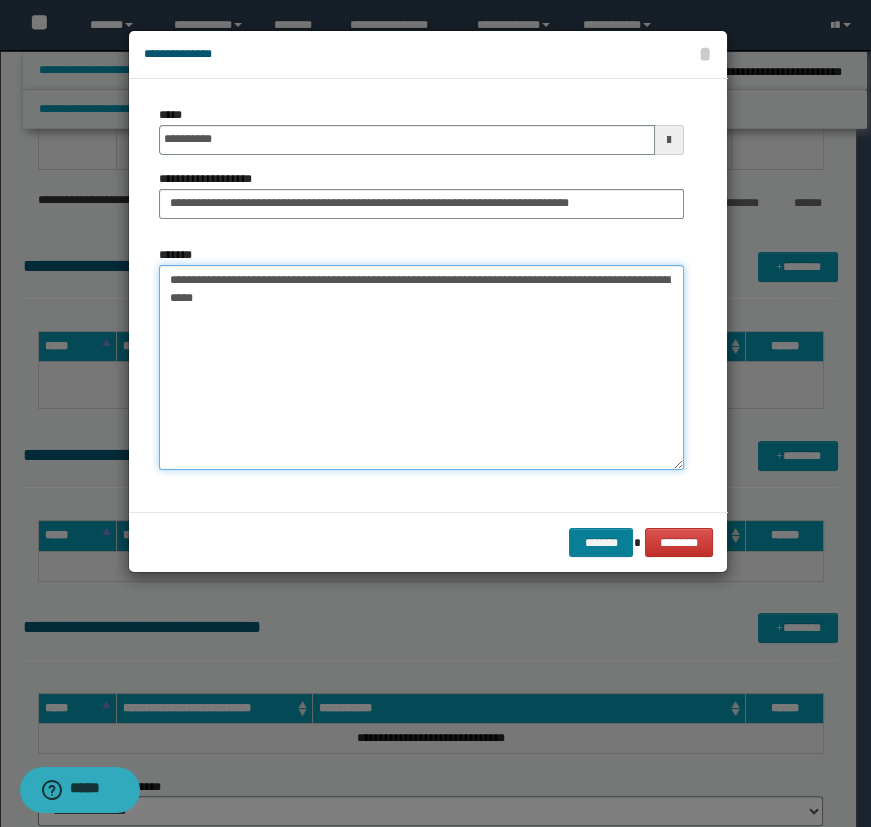 type on "**********" 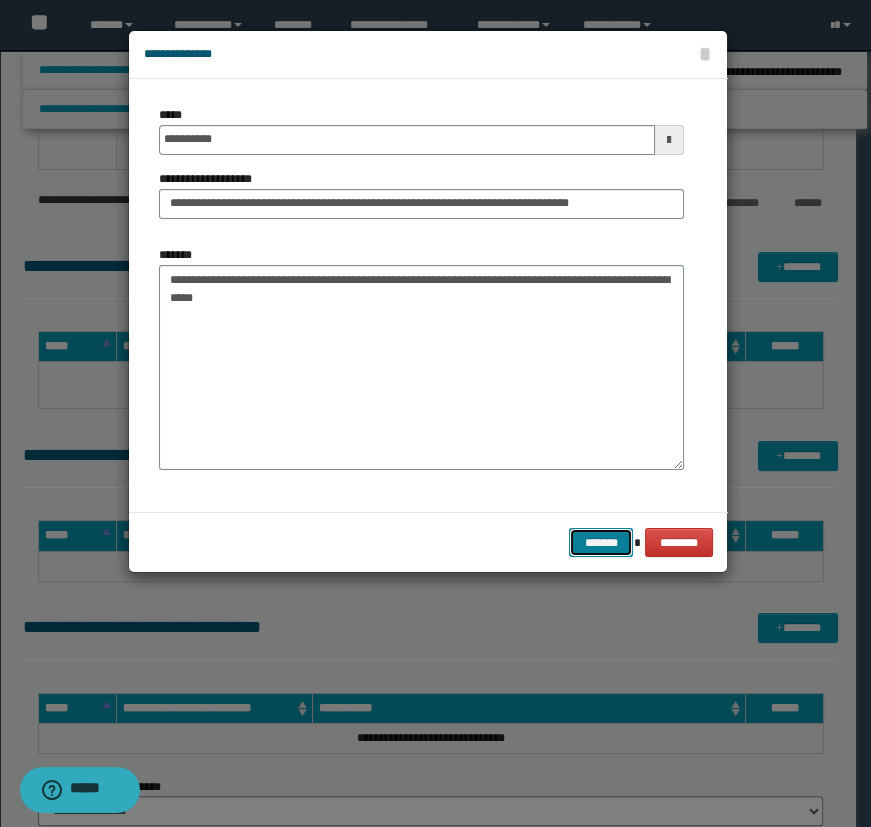 click on "*******" at bounding box center [601, 543] 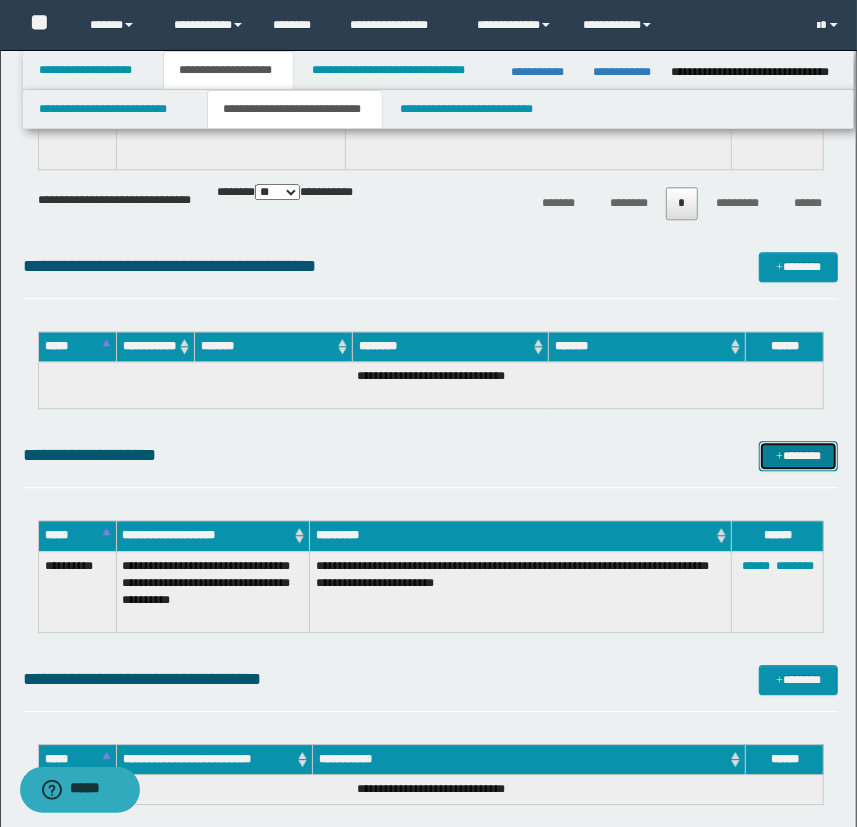 click at bounding box center (779, 457) 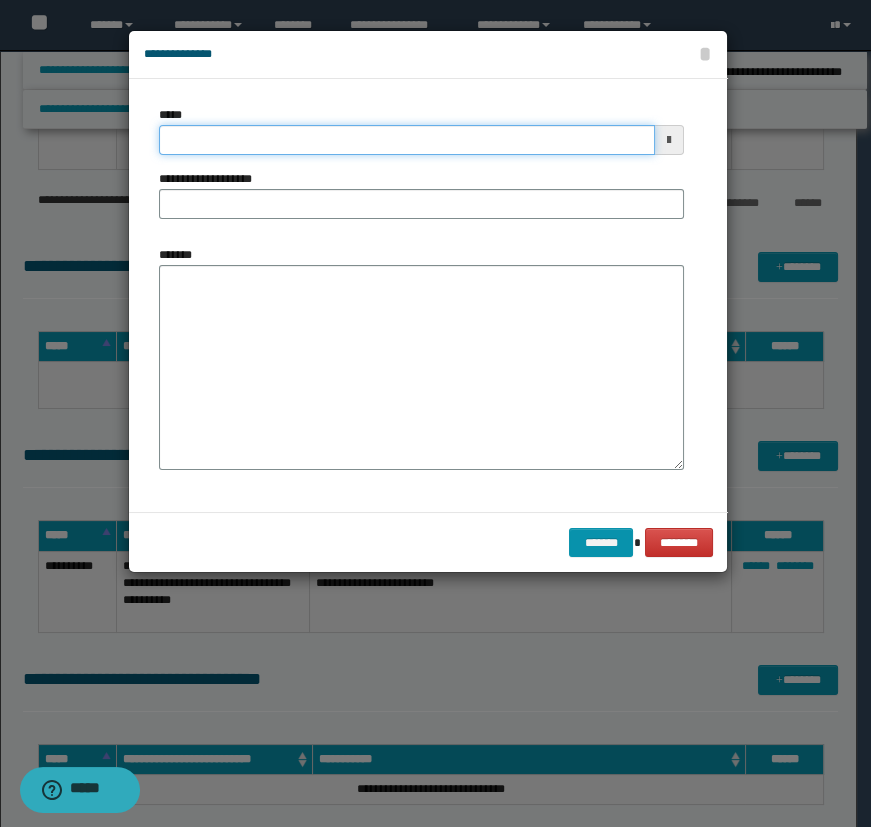 click on "*****" at bounding box center (407, 140) 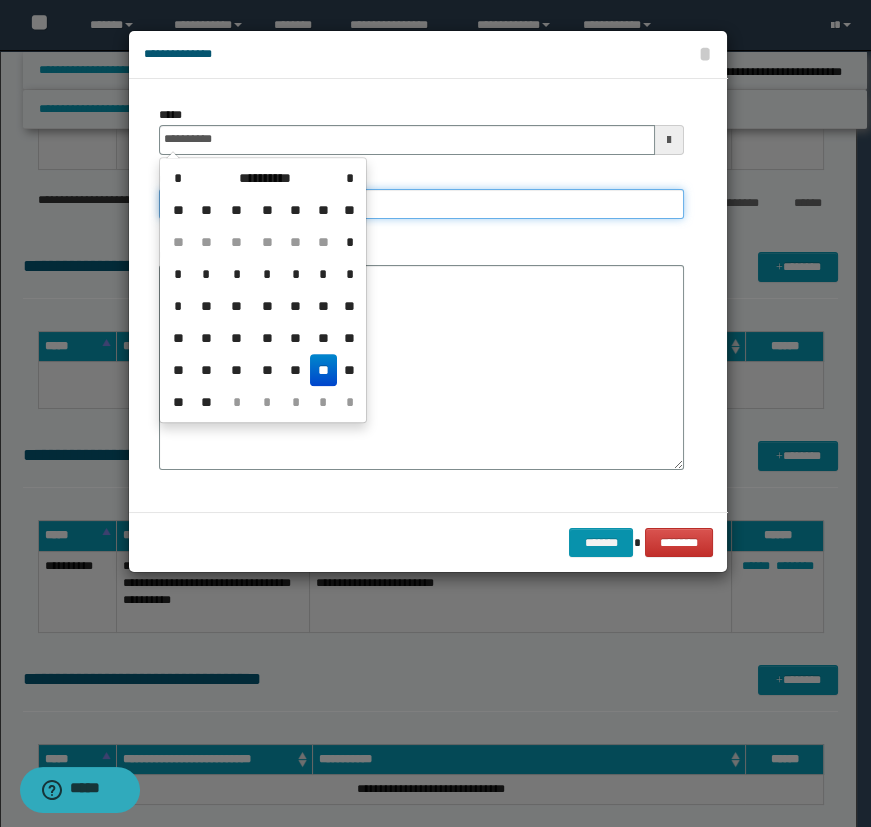 type on "**********" 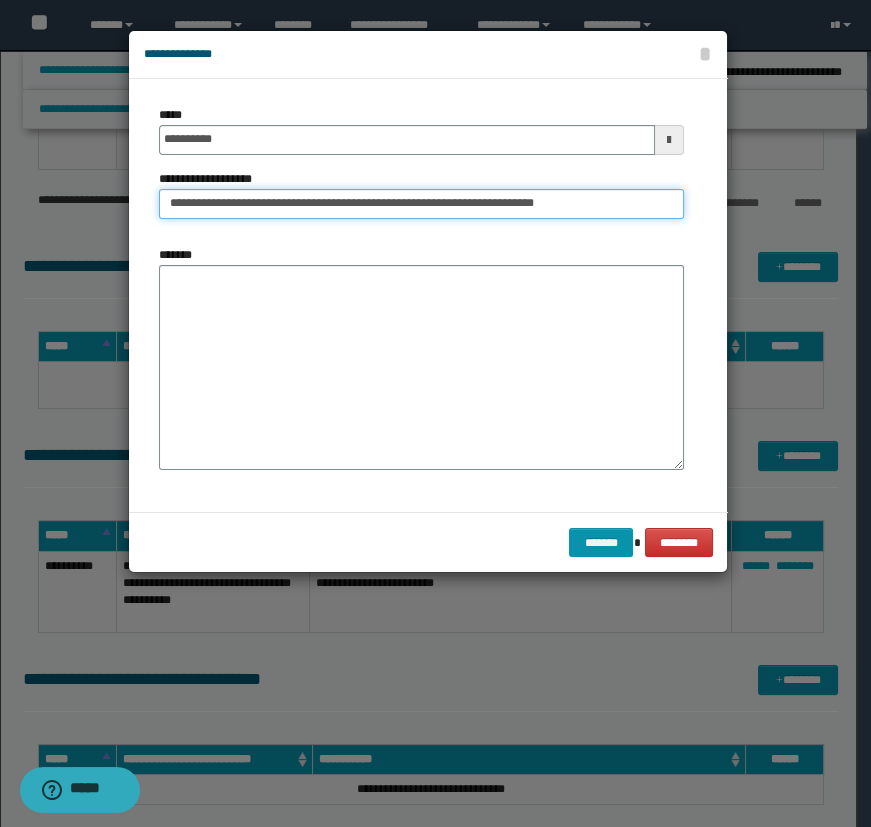 drag, startPoint x: 498, startPoint y: 208, endPoint x: 713, endPoint y: 209, distance: 215.00232 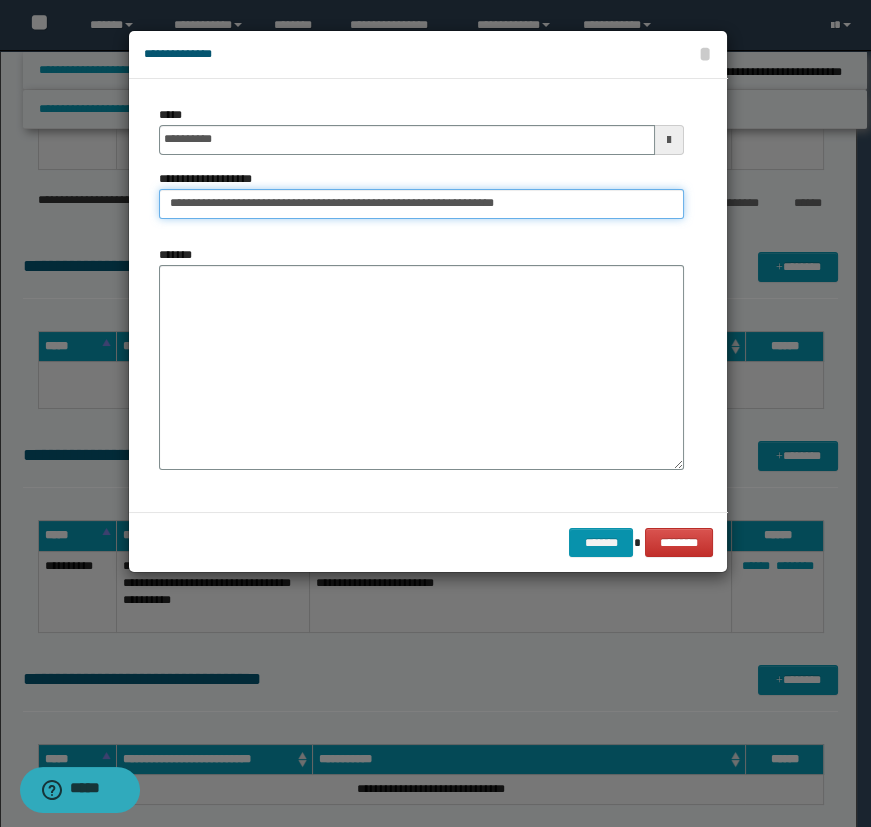 type on "**********" 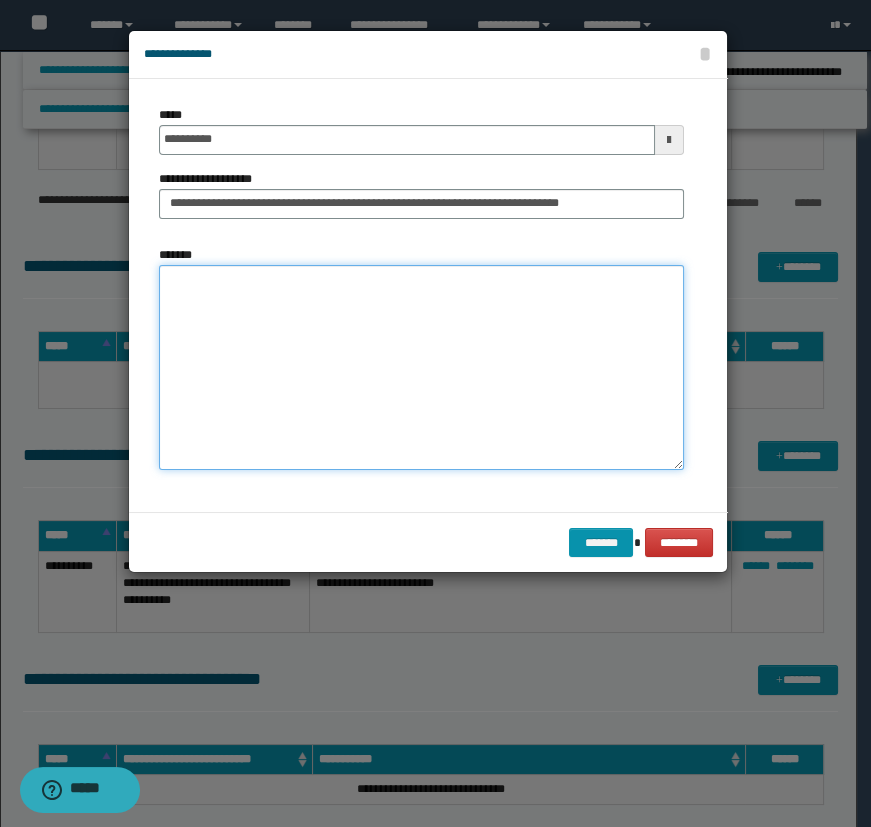 click on "*******" at bounding box center [421, 367] 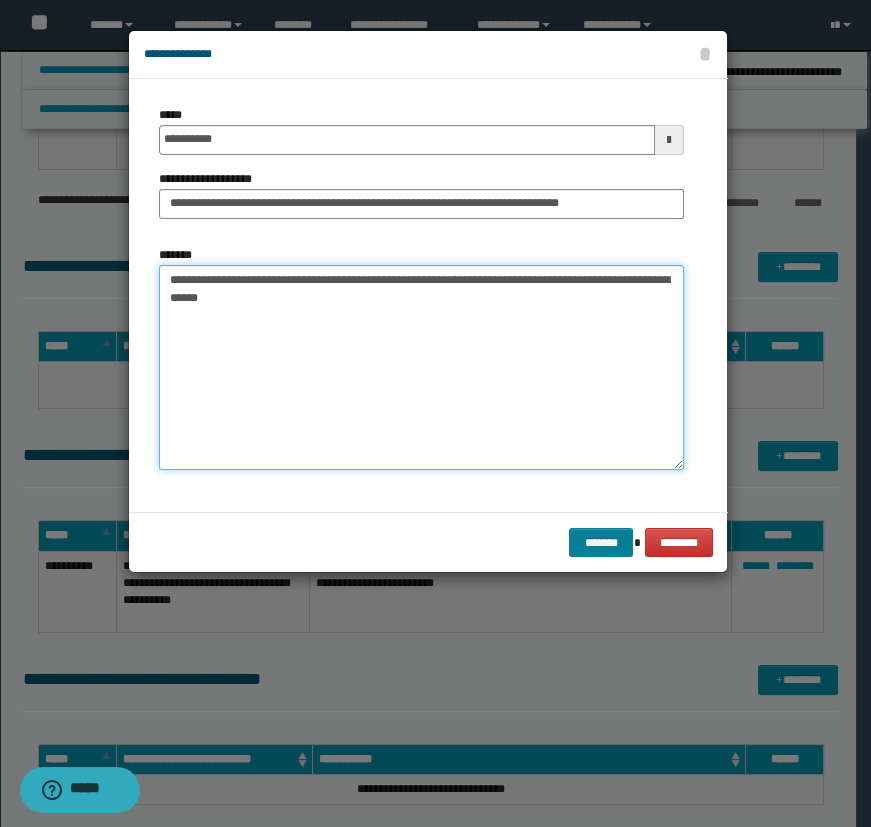 type on "**********" 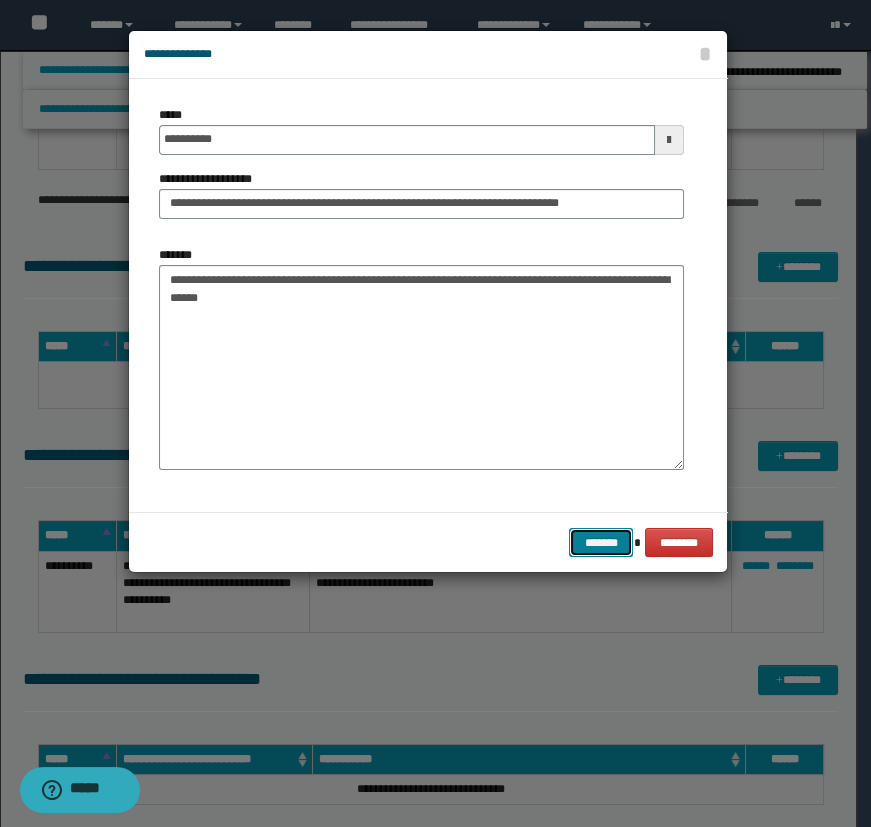 click on "*******" at bounding box center (601, 543) 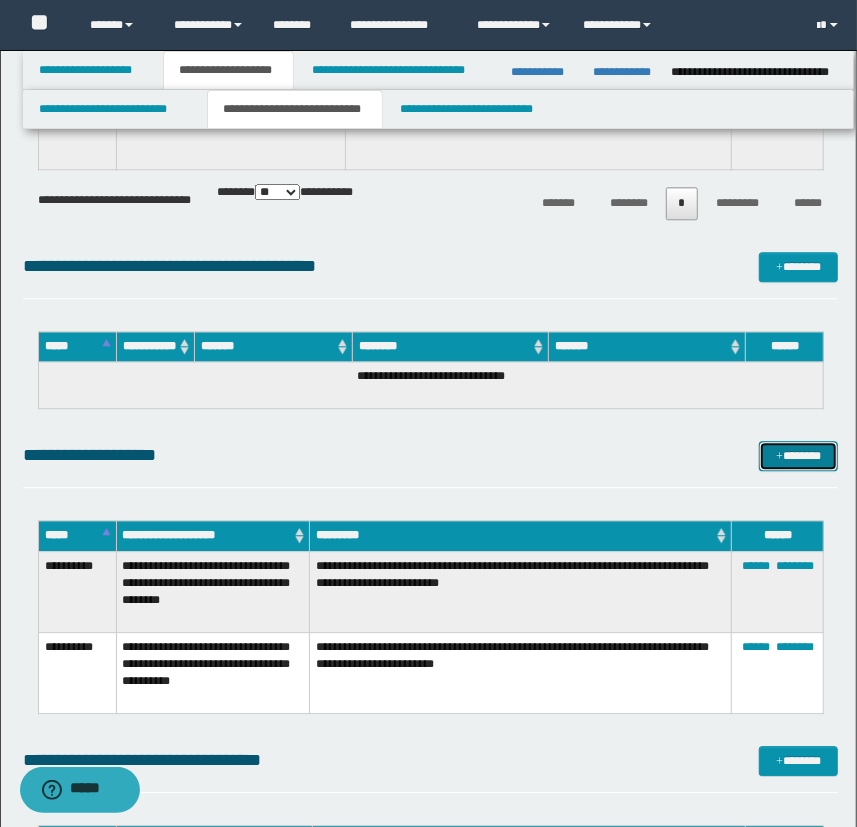 click on "*******" at bounding box center [799, 456] 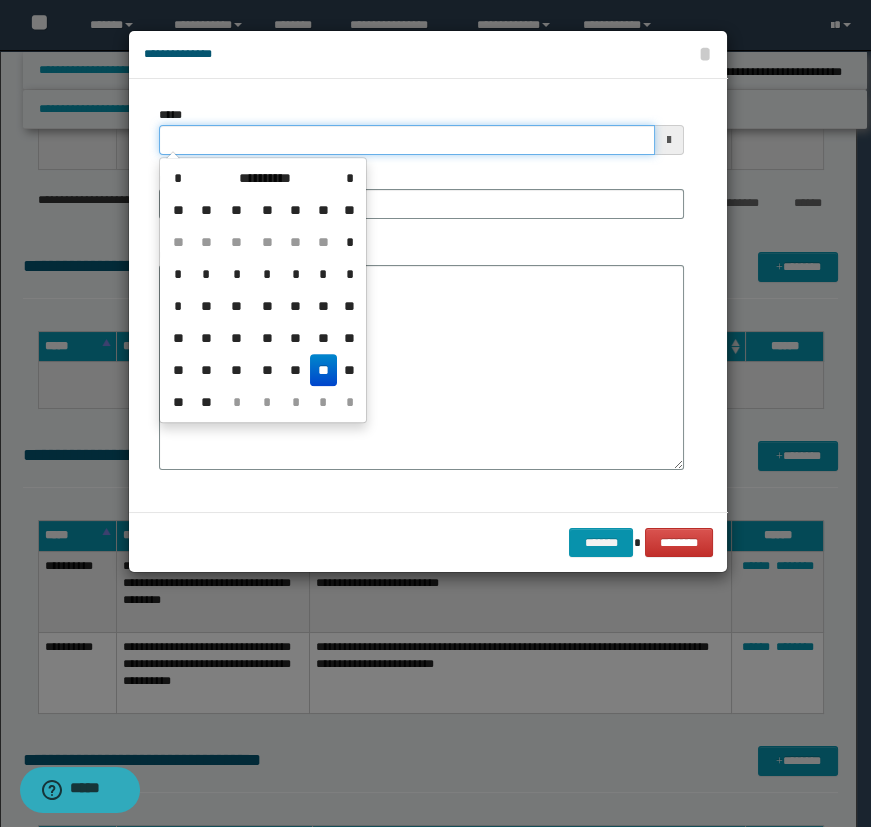 click on "*****" at bounding box center [407, 140] 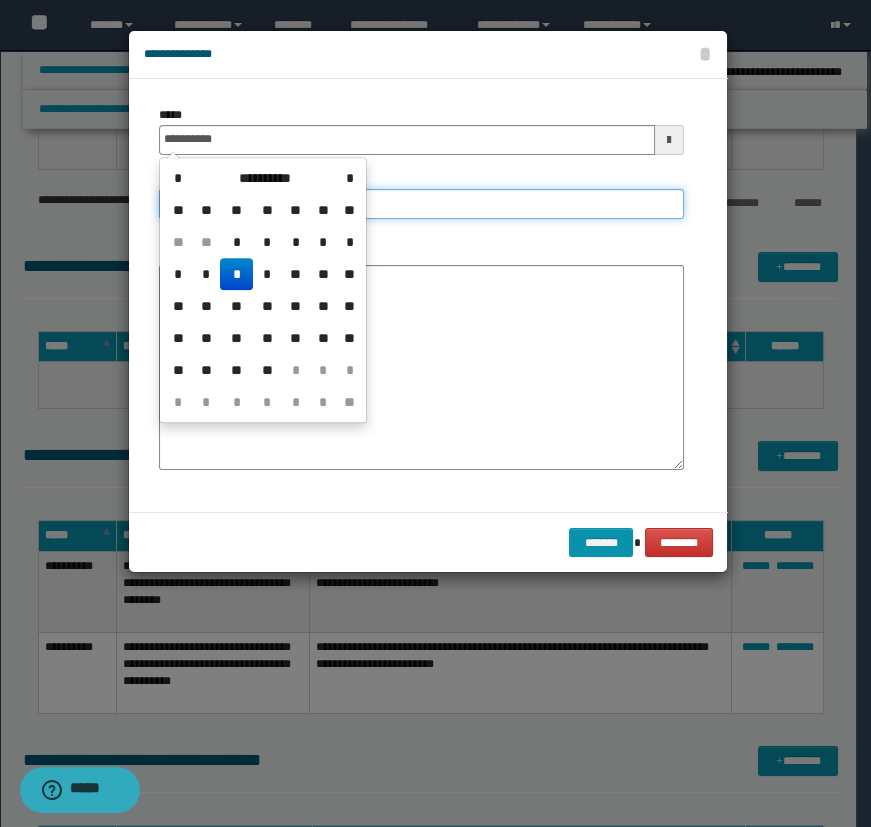 type on "**********" 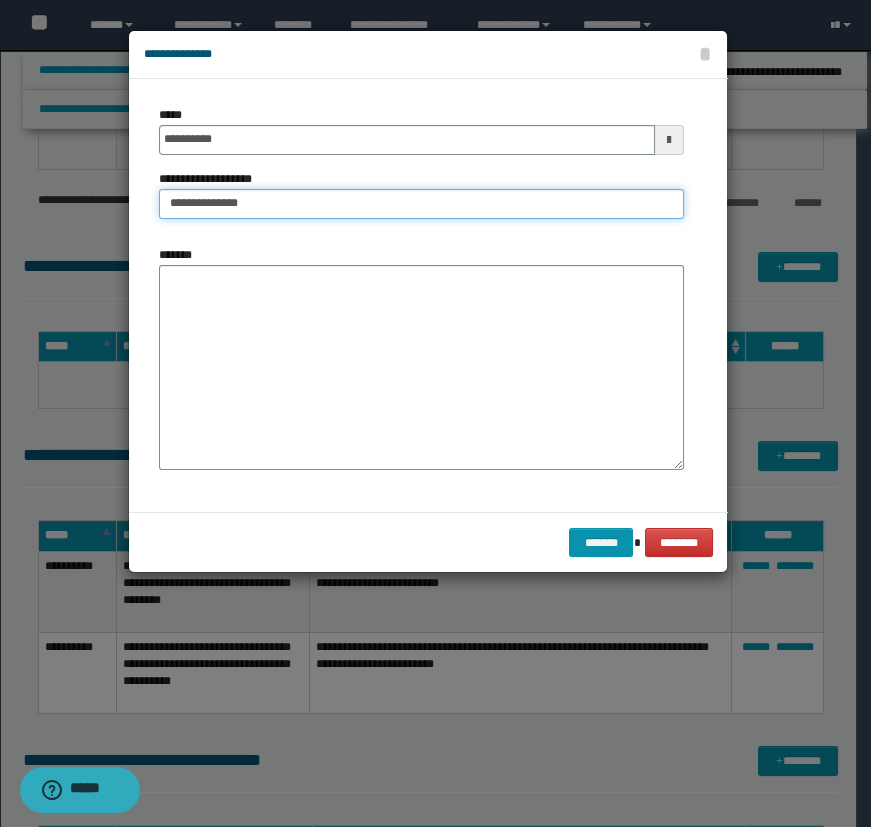 type on "**********" 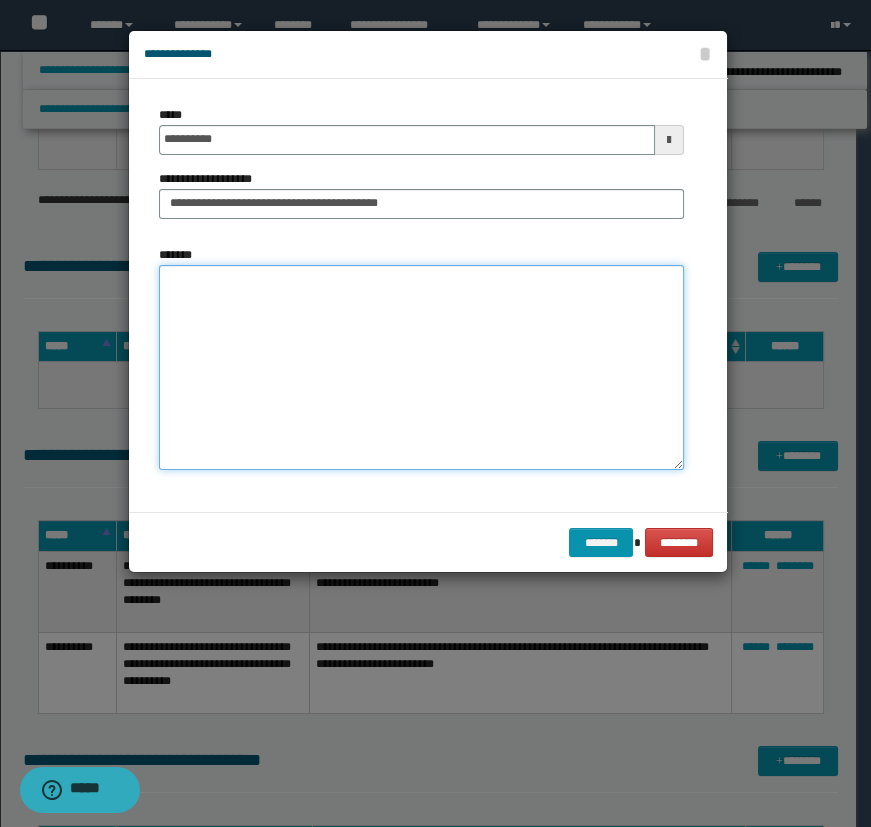 click on "*******" at bounding box center [421, 367] 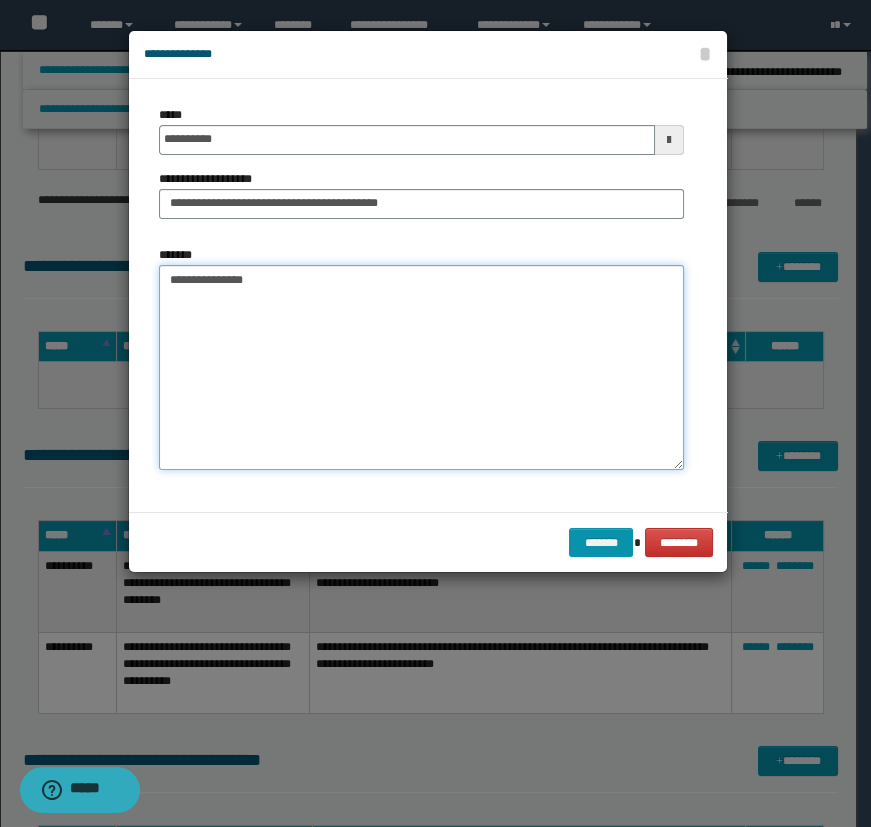 click on "**********" at bounding box center (421, 367) 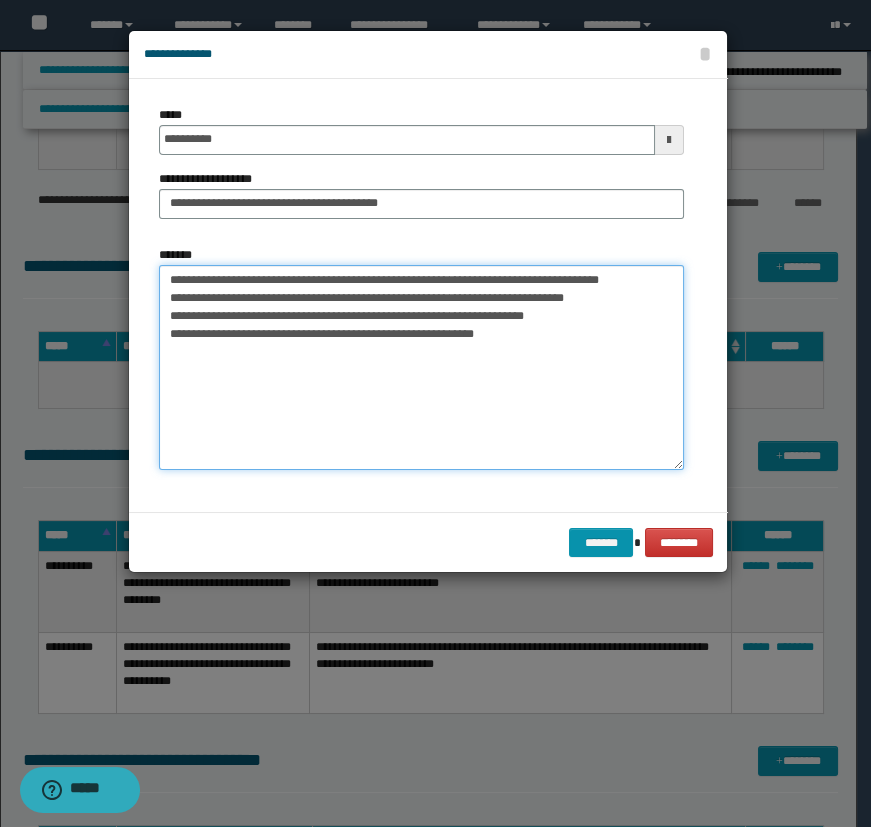 click on "**********" at bounding box center (421, 367) 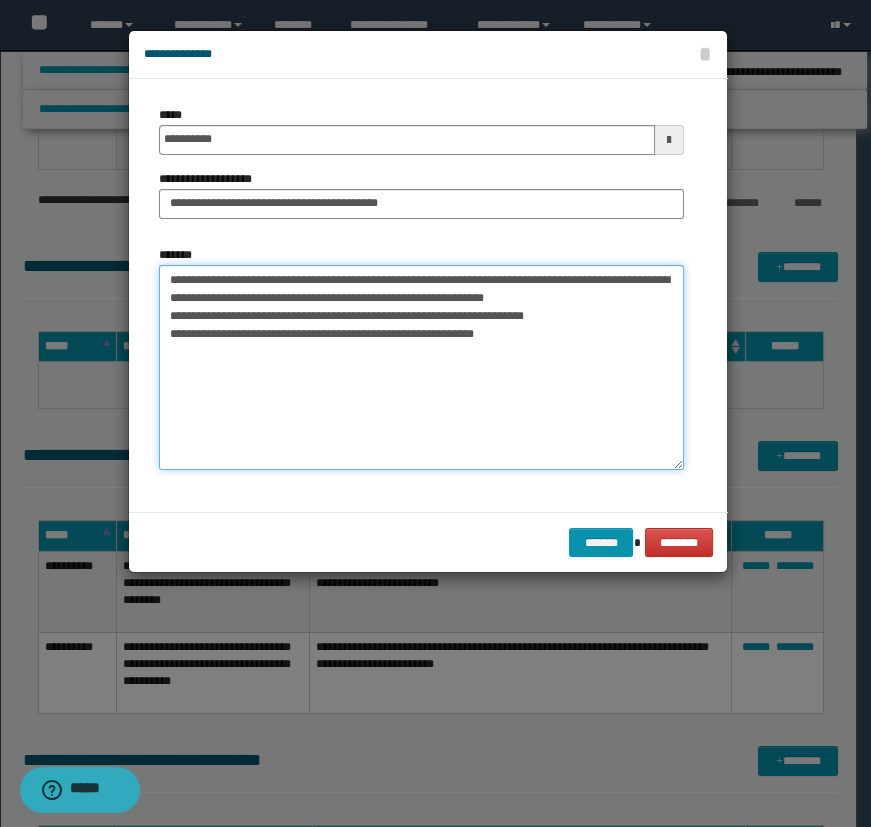 drag, startPoint x: 321, startPoint y: 316, endPoint x: 396, endPoint y: 292, distance: 78.74643 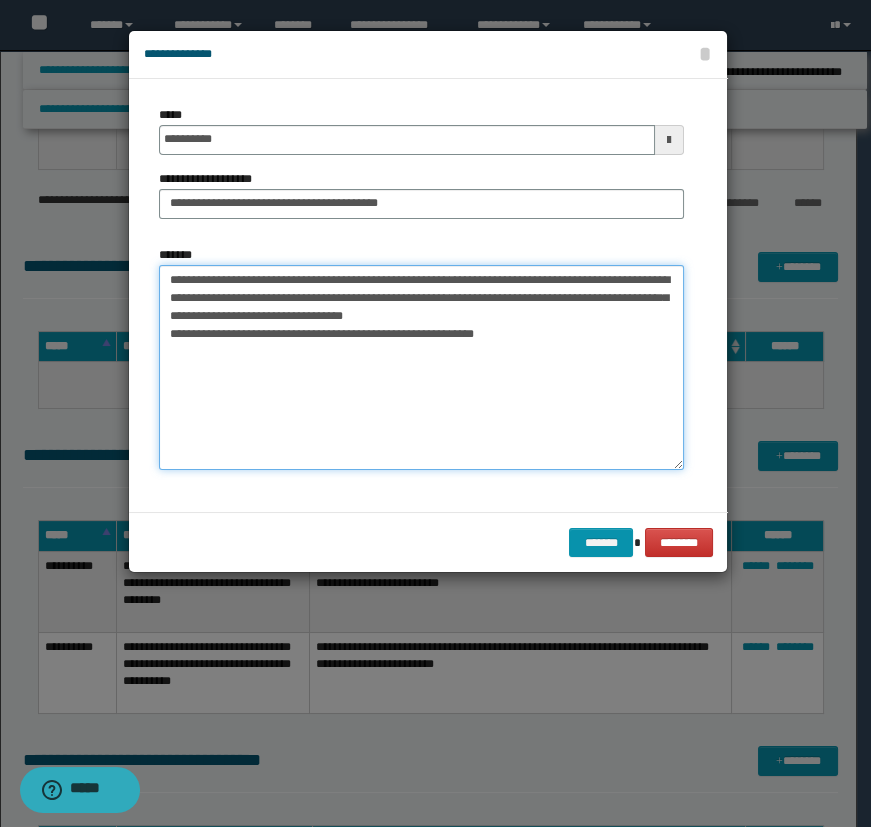 click on "**********" at bounding box center (421, 367) 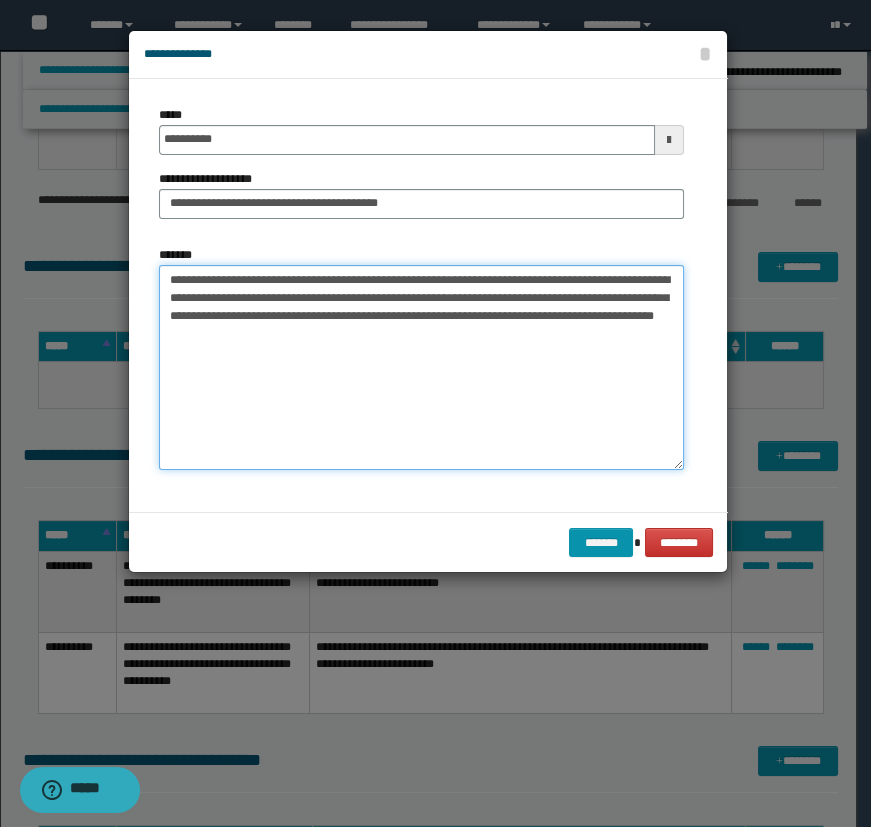 click on "**********" at bounding box center [421, 367] 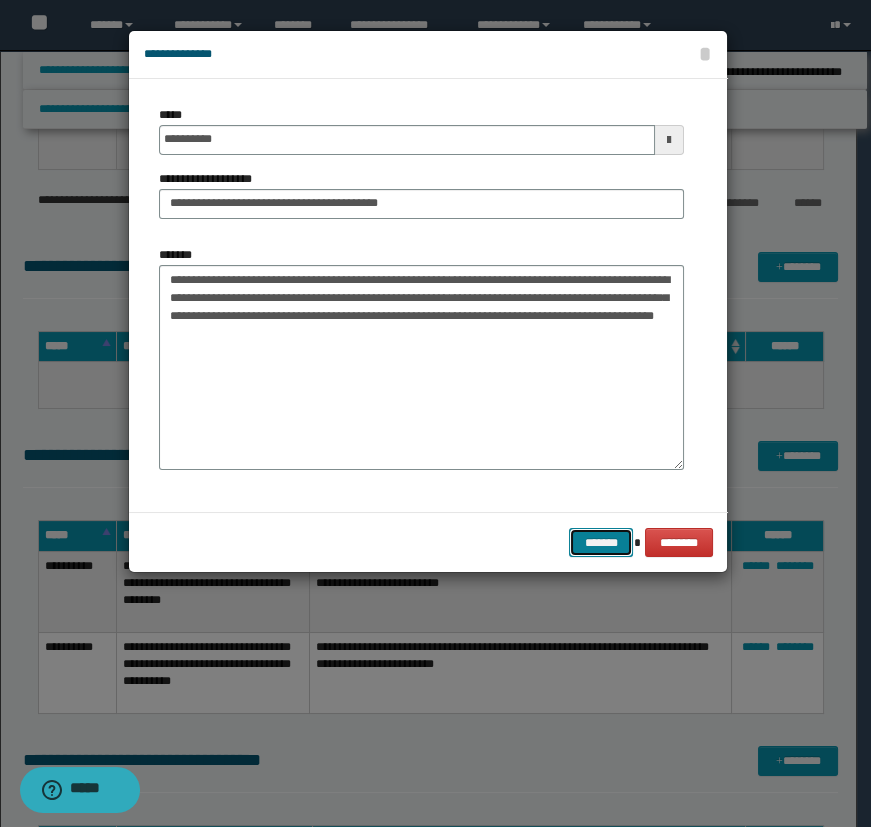 click on "*******" at bounding box center (601, 543) 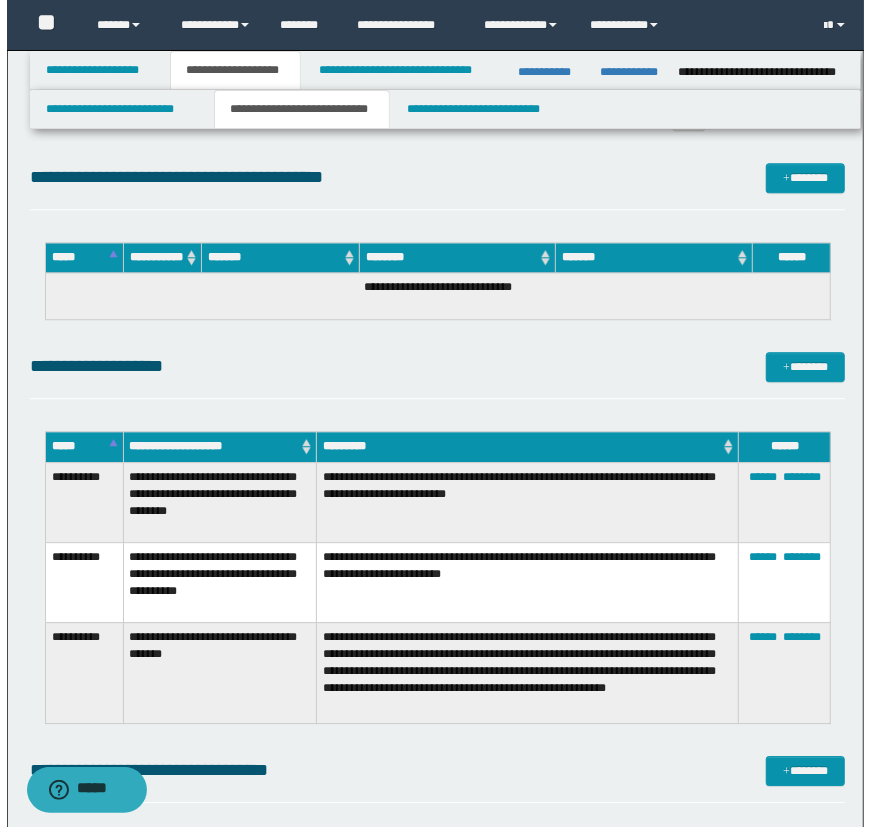 scroll, scrollTop: 2090, scrollLeft: 0, axis: vertical 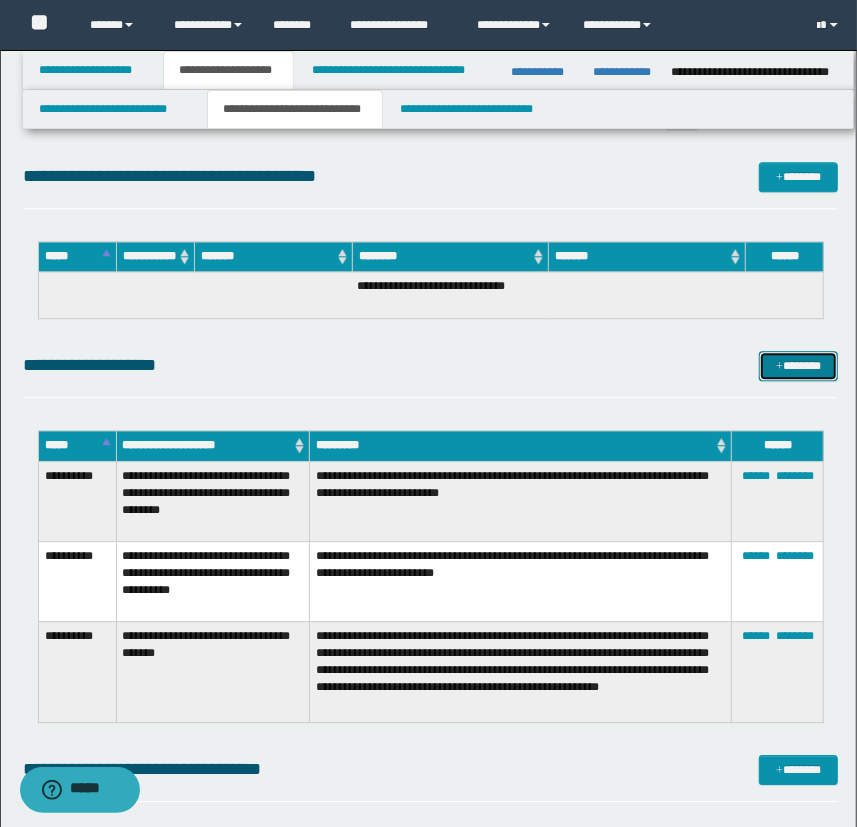 click on "*******" at bounding box center [799, 366] 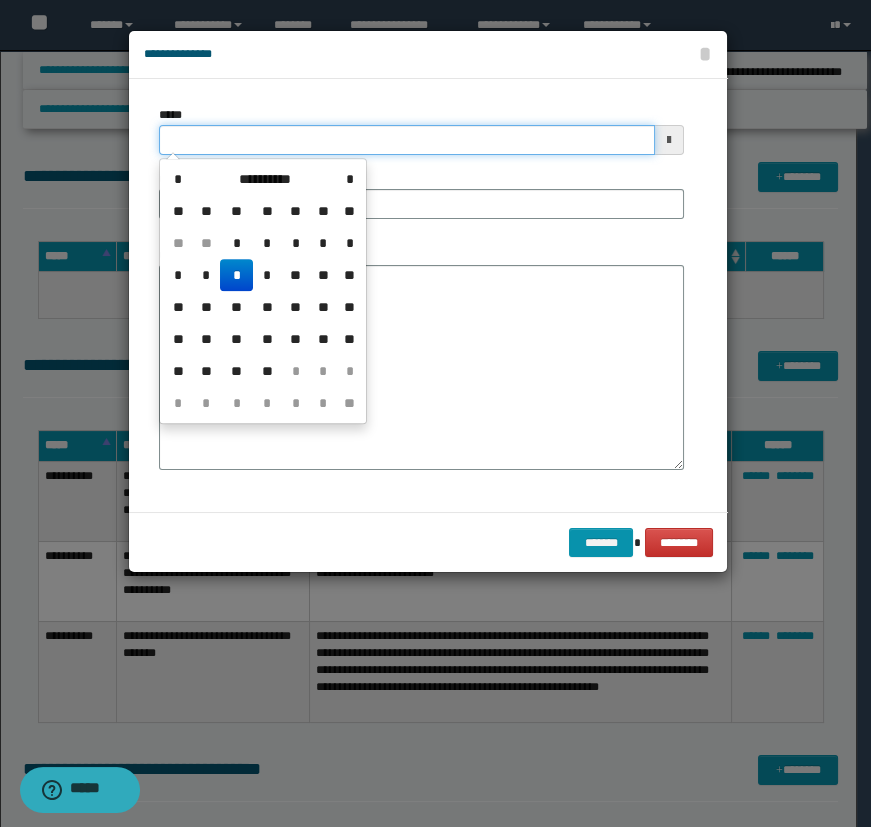 click on "*****" at bounding box center (407, 140) 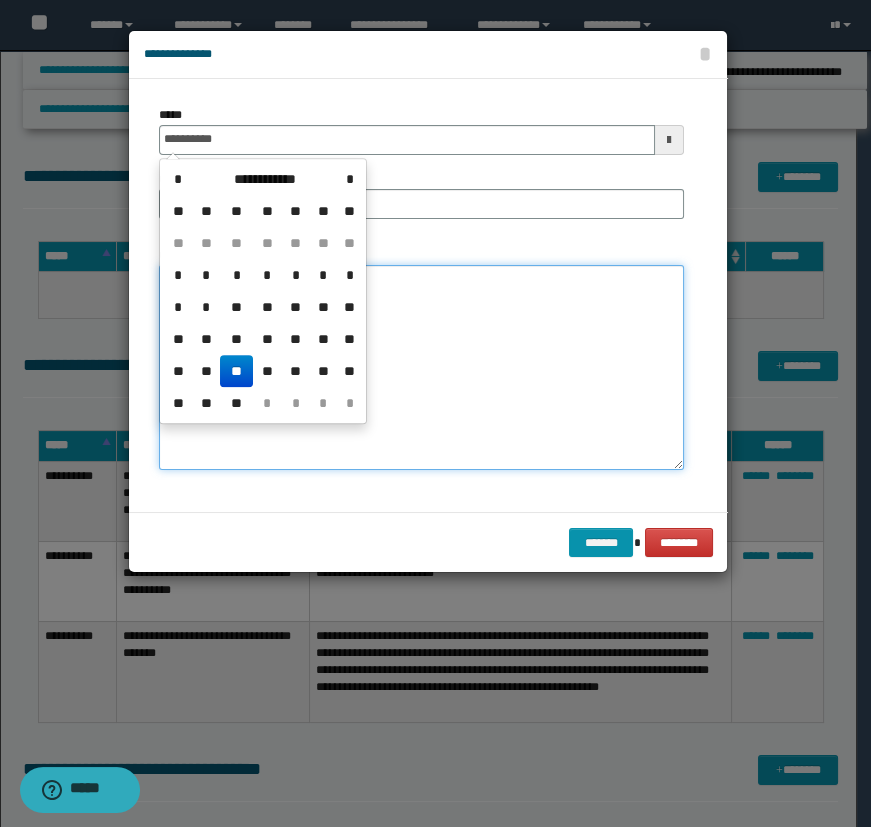 type on "**********" 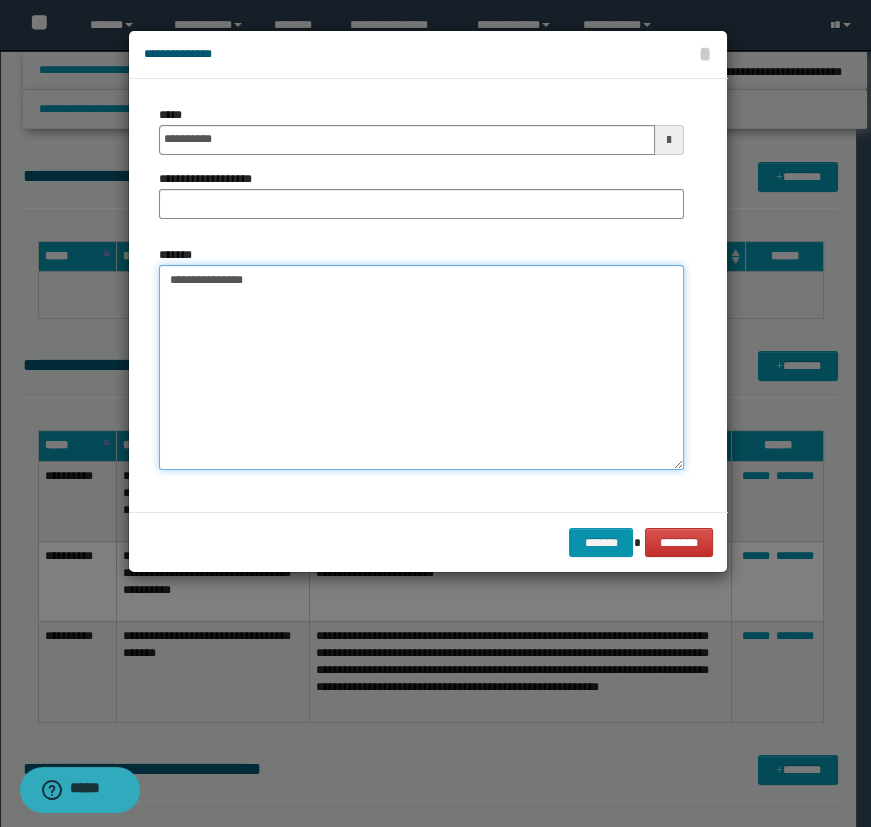 paste on "**********" 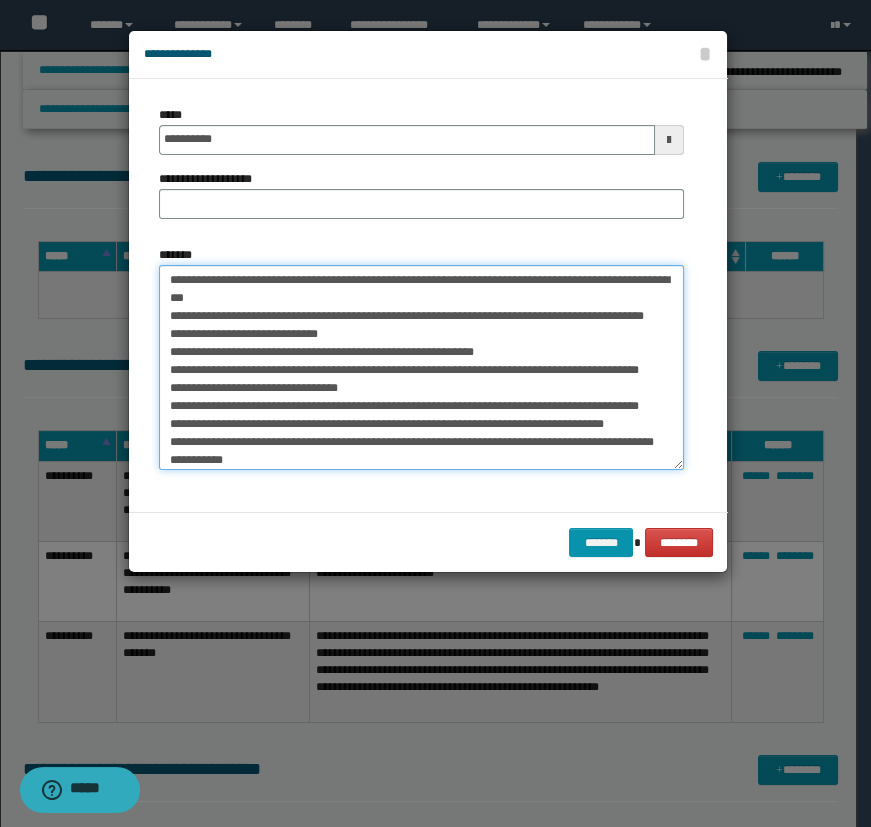 scroll, scrollTop: 70, scrollLeft: 0, axis: vertical 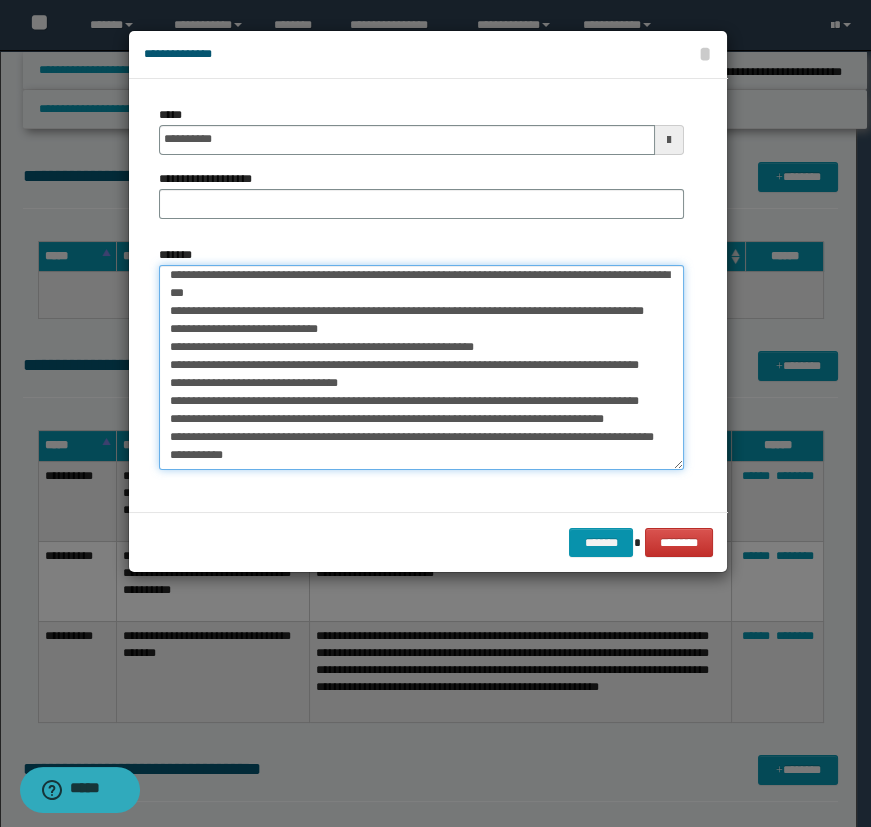 type on "**********" 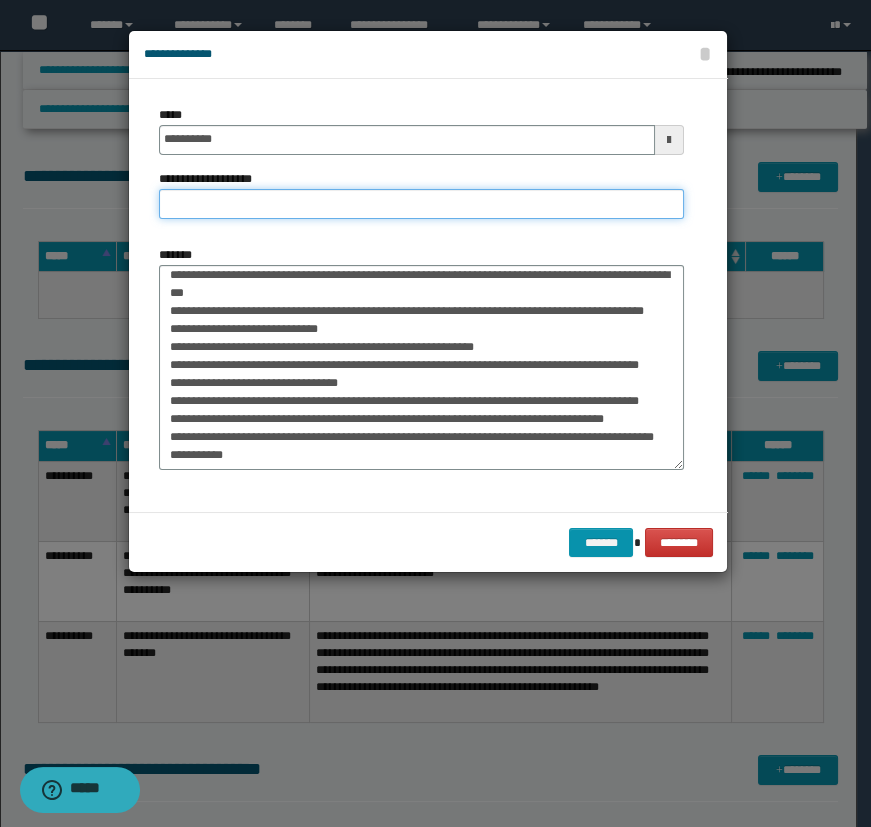 click on "**********" at bounding box center (421, 204) 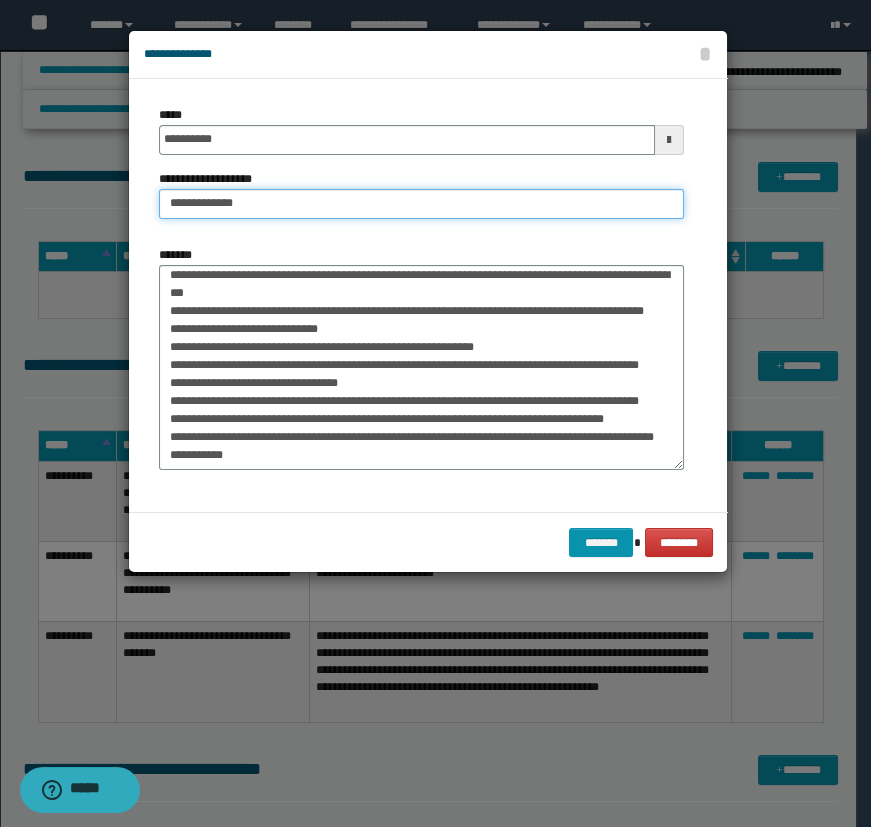 type on "**********" 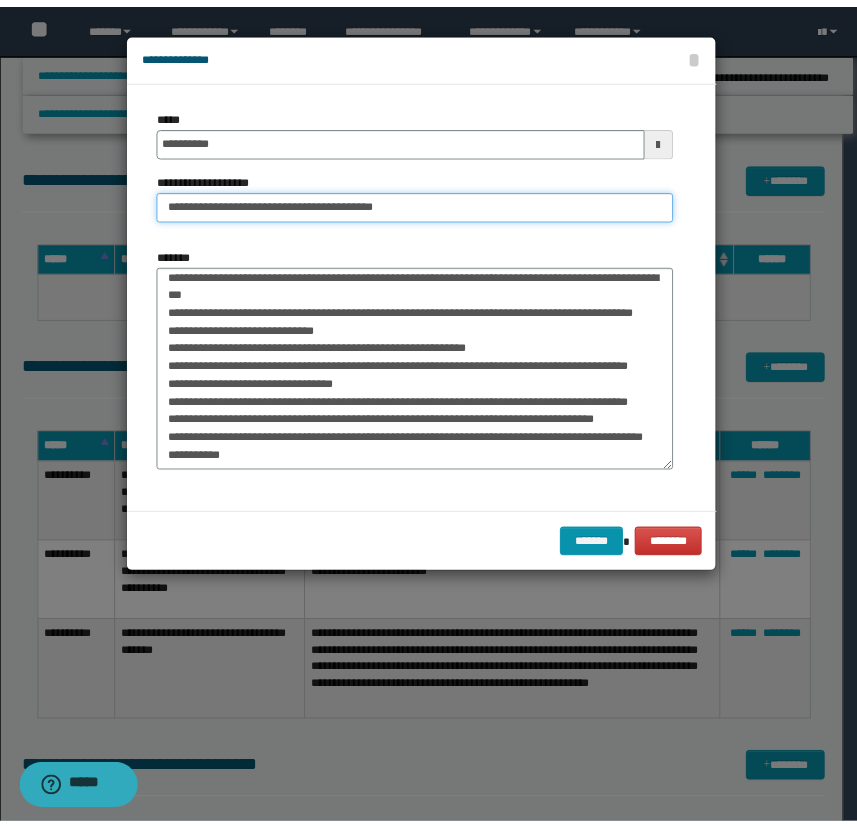 scroll, scrollTop: 0, scrollLeft: 0, axis: both 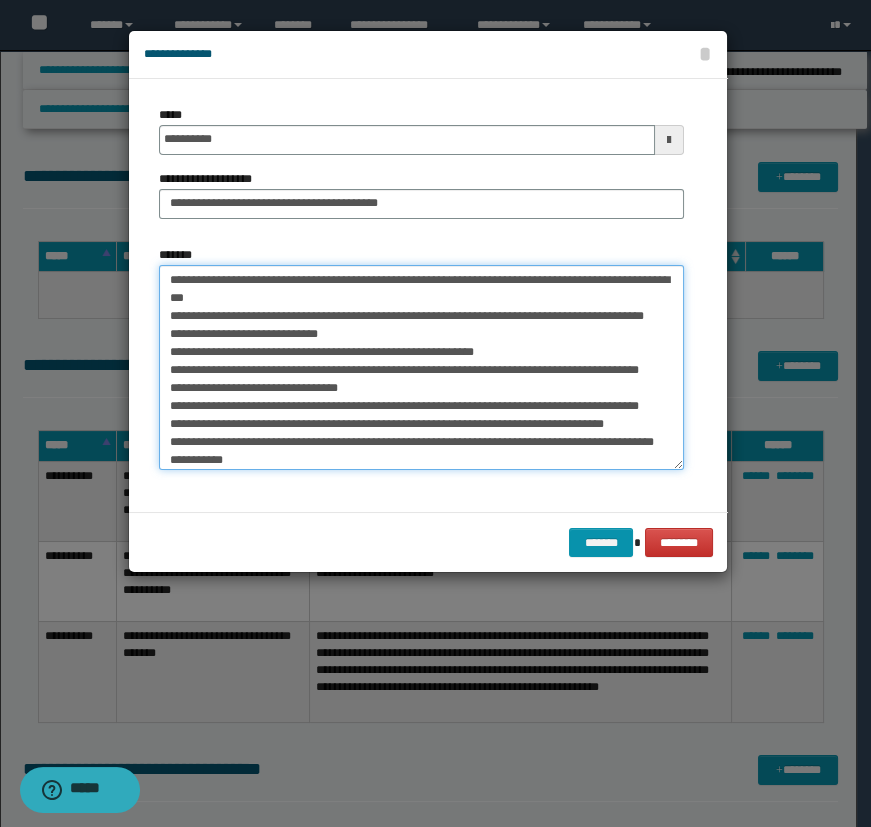 click on "**********" at bounding box center (421, 367) 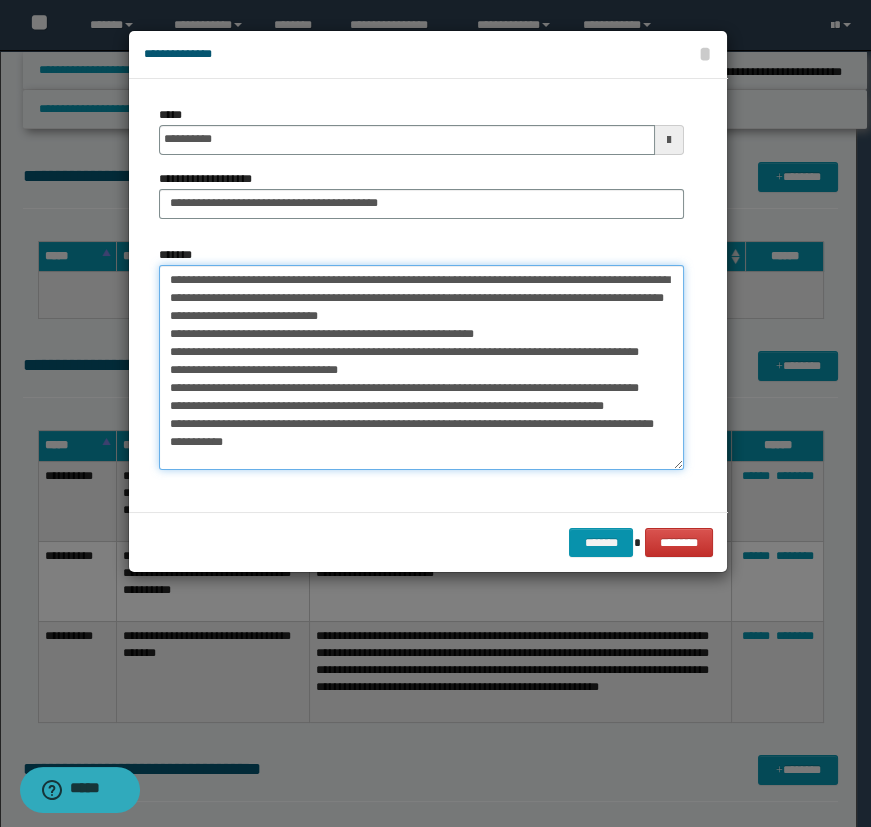 click on "**********" at bounding box center (421, 367) 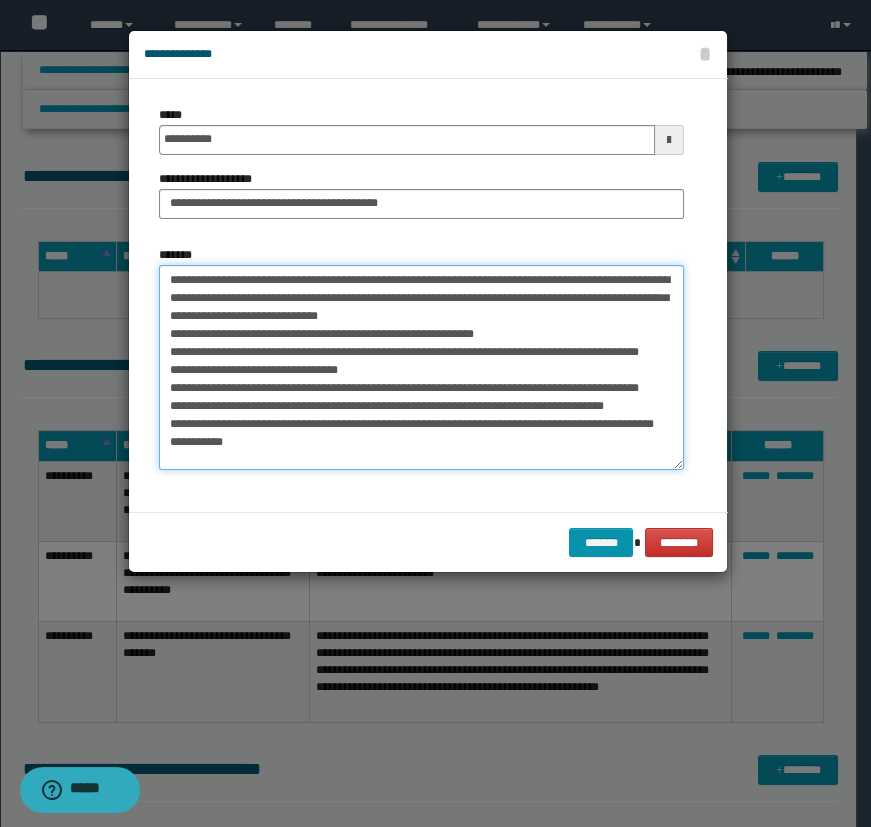 click on "**********" at bounding box center (421, 367) 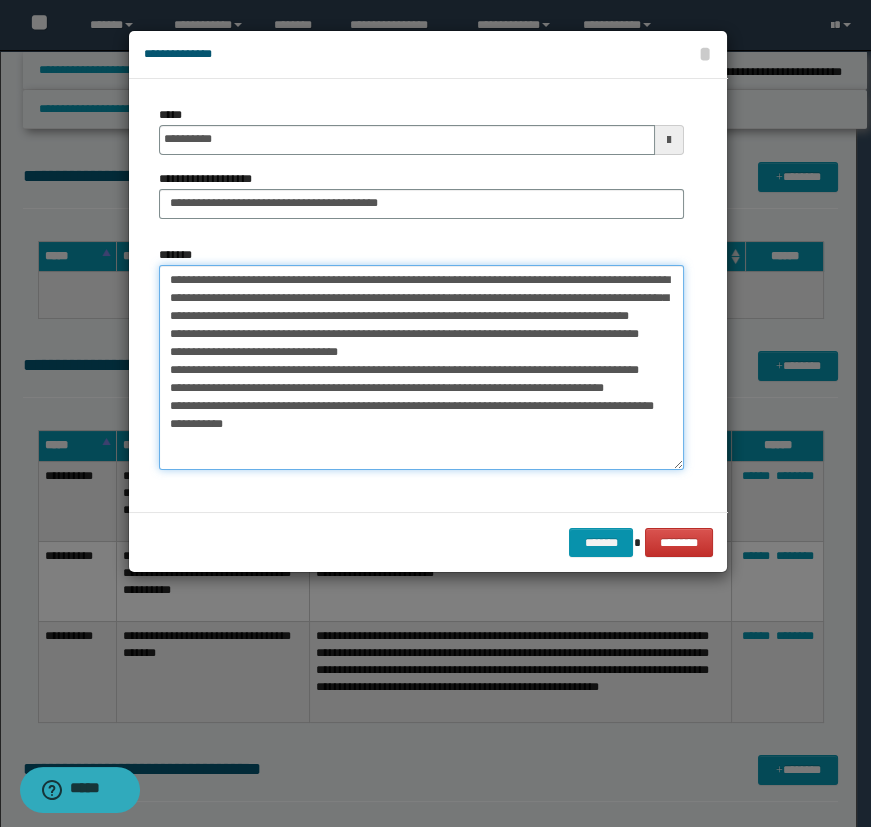 click on "**********" at bounding box center [421, 367] 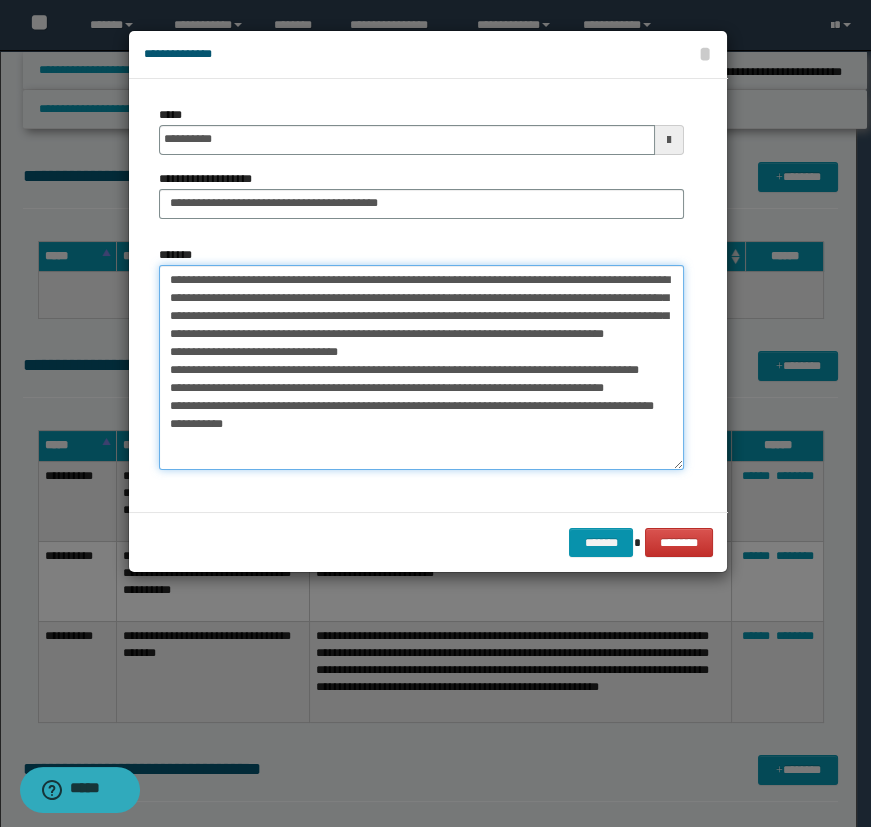 click on "**********" at bounding box center [421, 367] 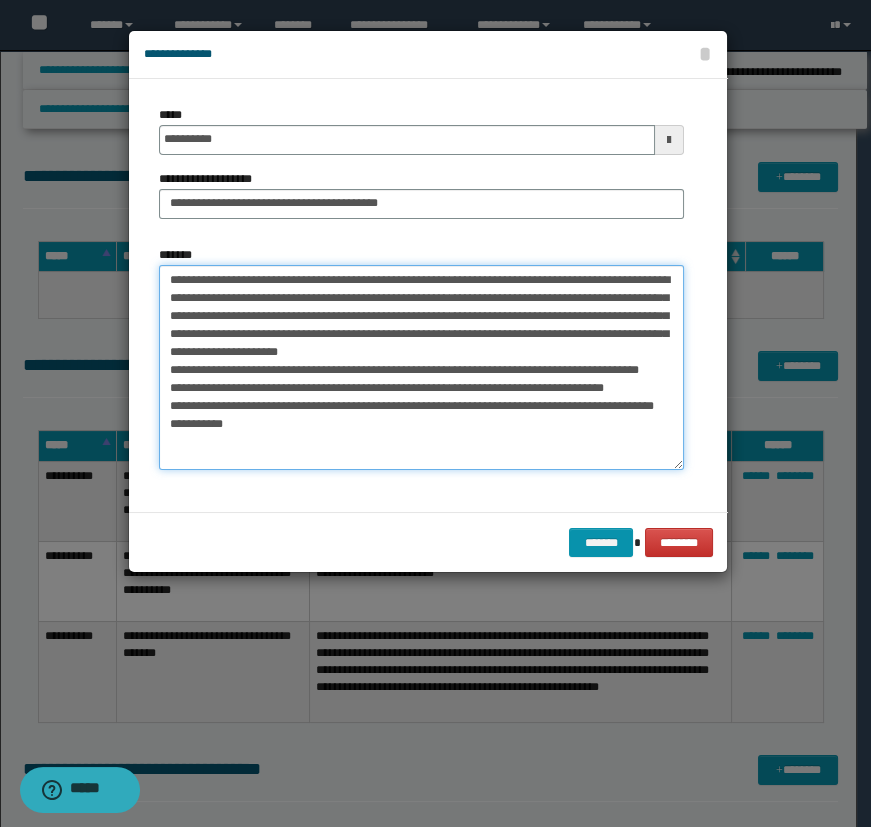 click on "**********" at bounding box center (421, 367) 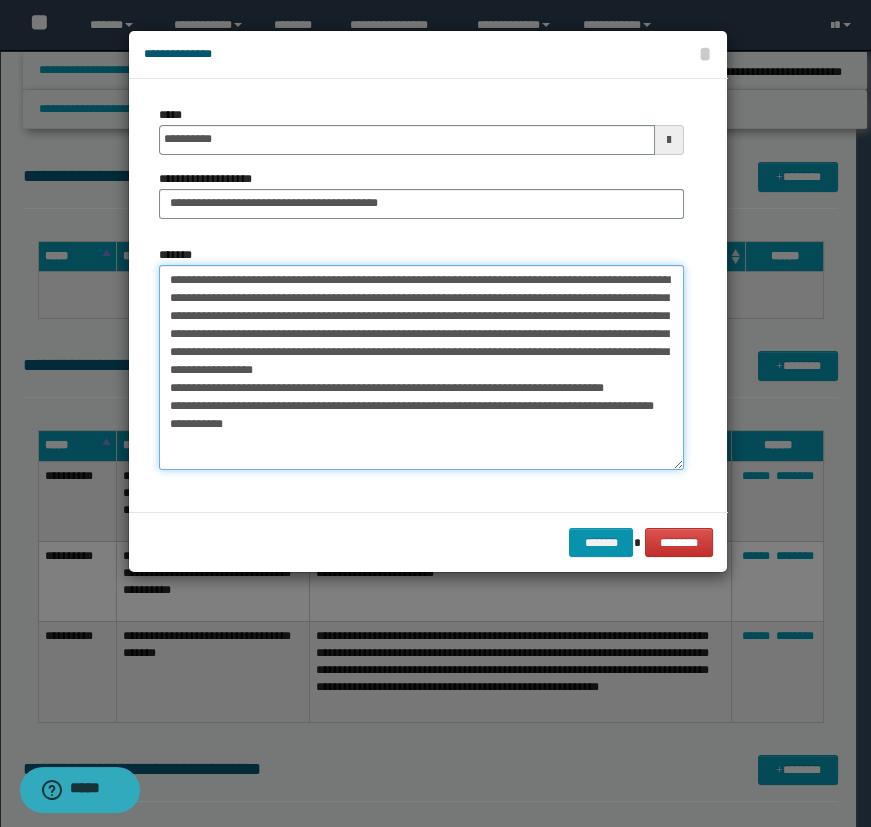 click on "**********" at bounding box center [421, 367] 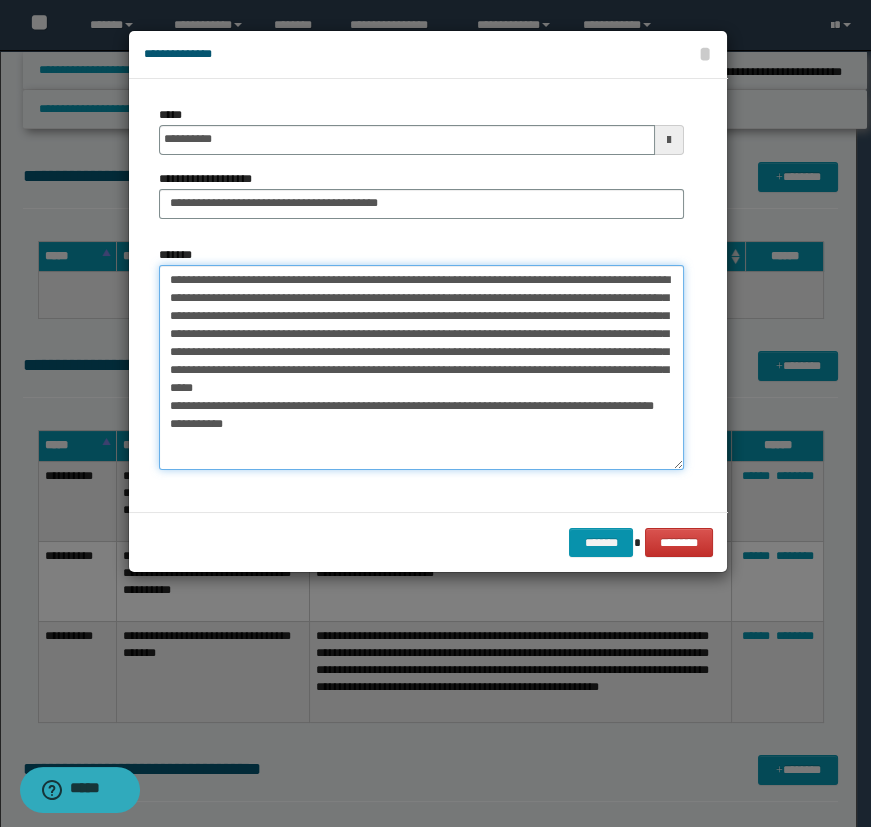 click on "**********" at bounding box center (421, 367) 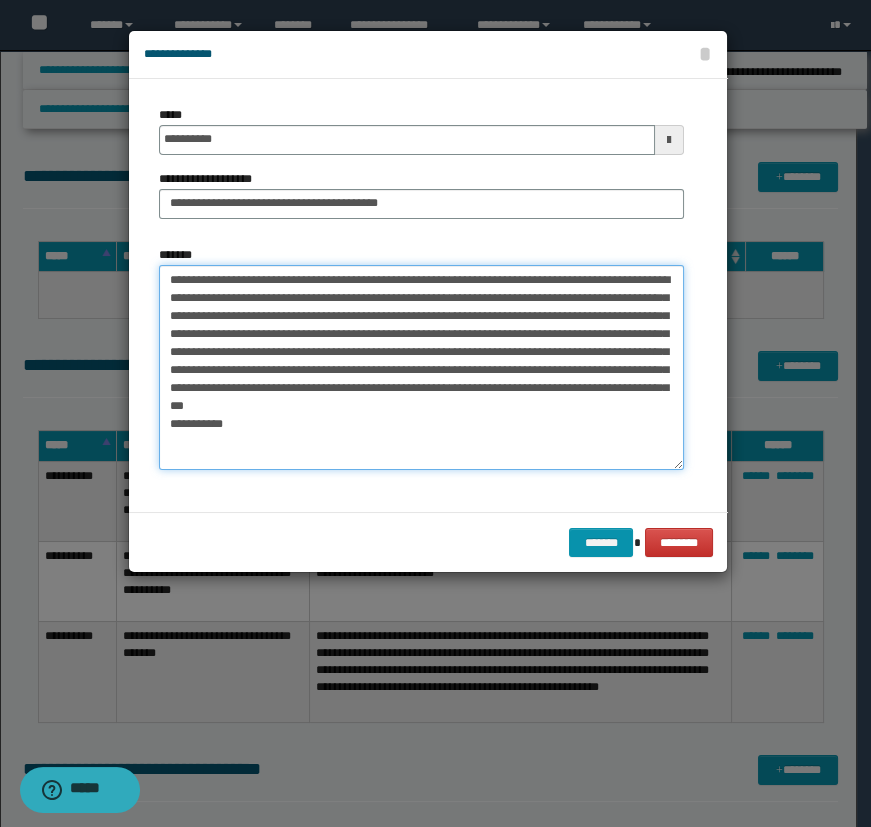 click on "**********" at bounding box center [421, 367] 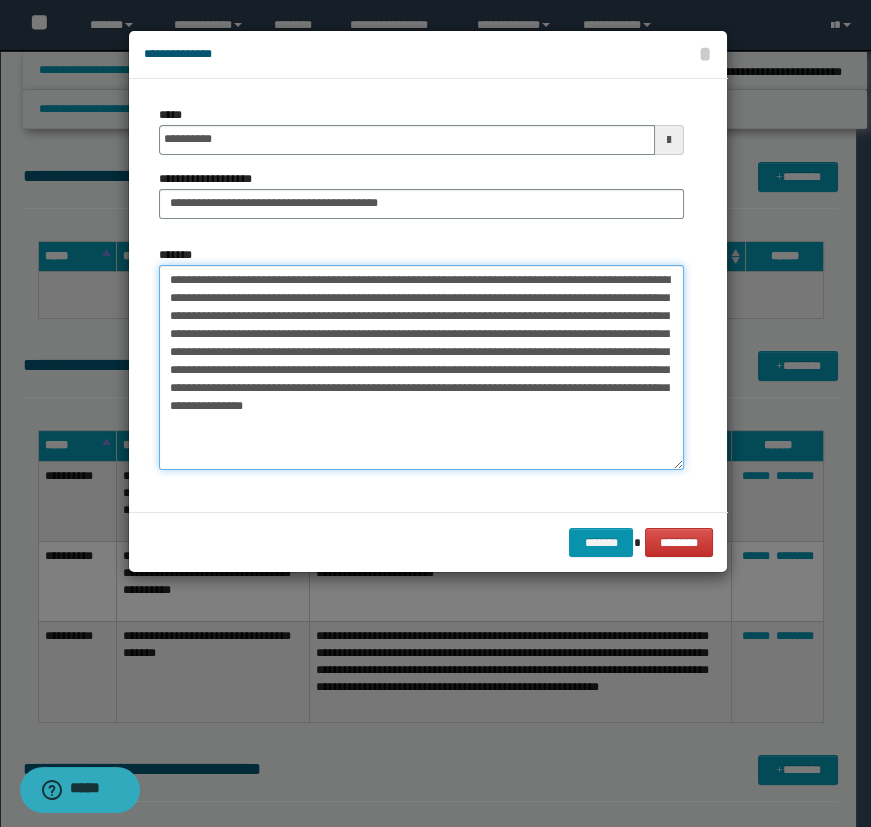 click on "**********" at bounding box center (421, 367) 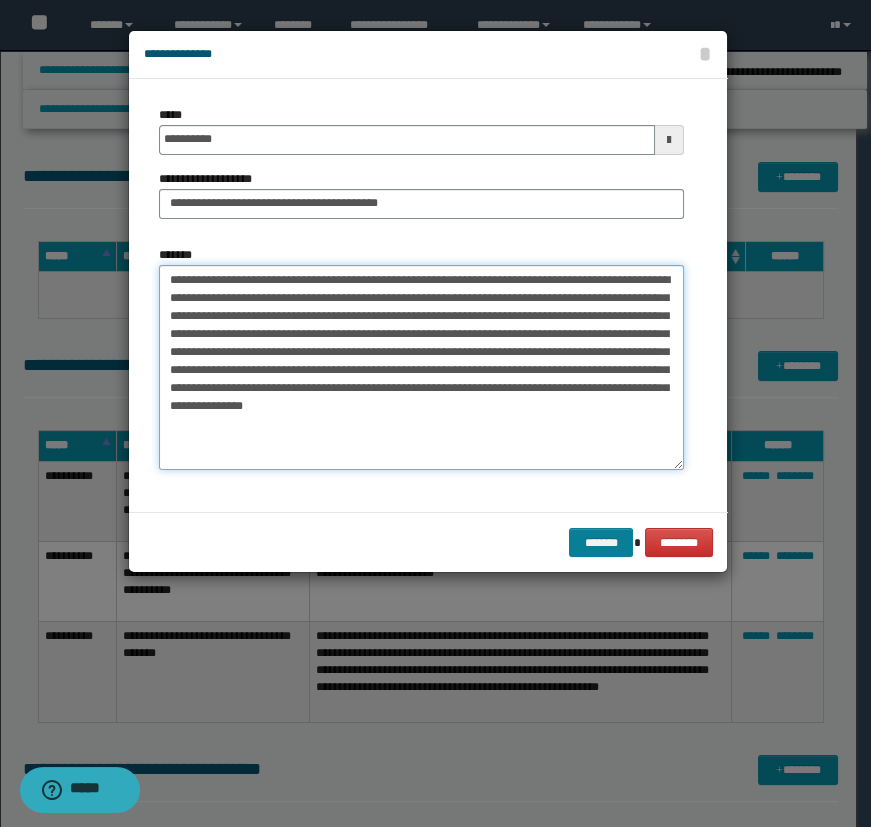 type on "**********" 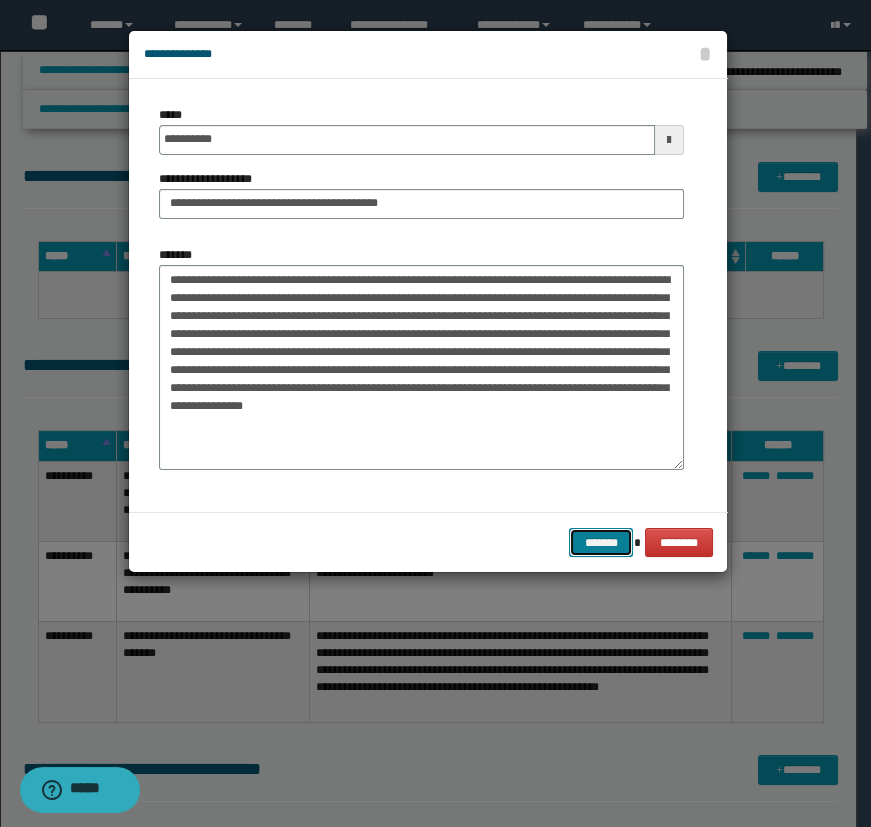 click on "*******" at bounding box center (601, 543) 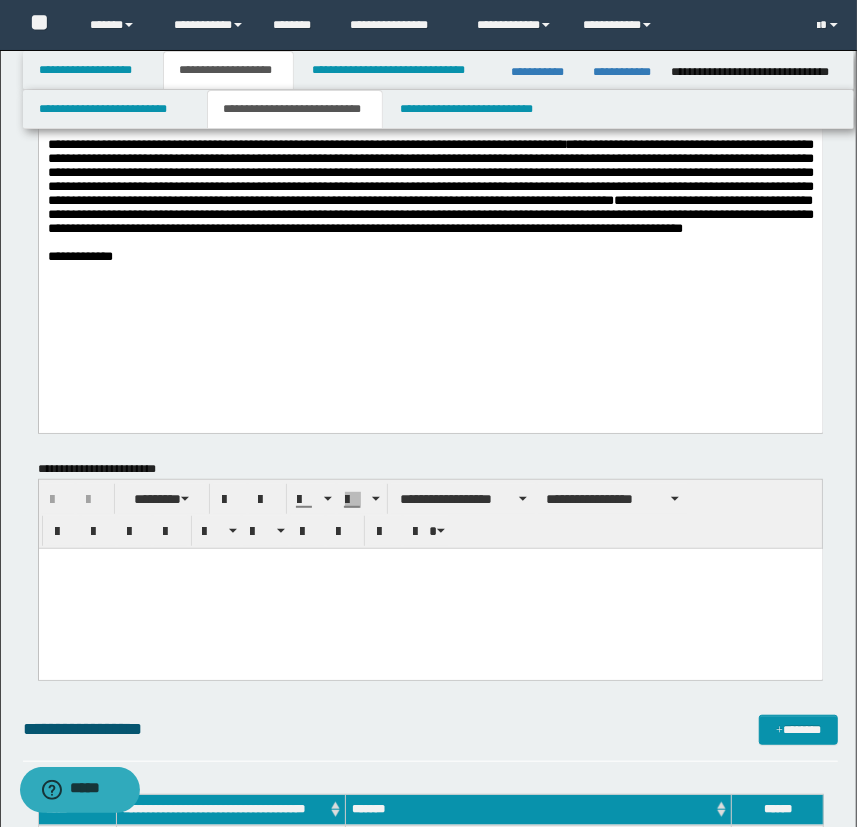 scroll, scrollTop: 181, scrollLeft: 0, axis: vertical 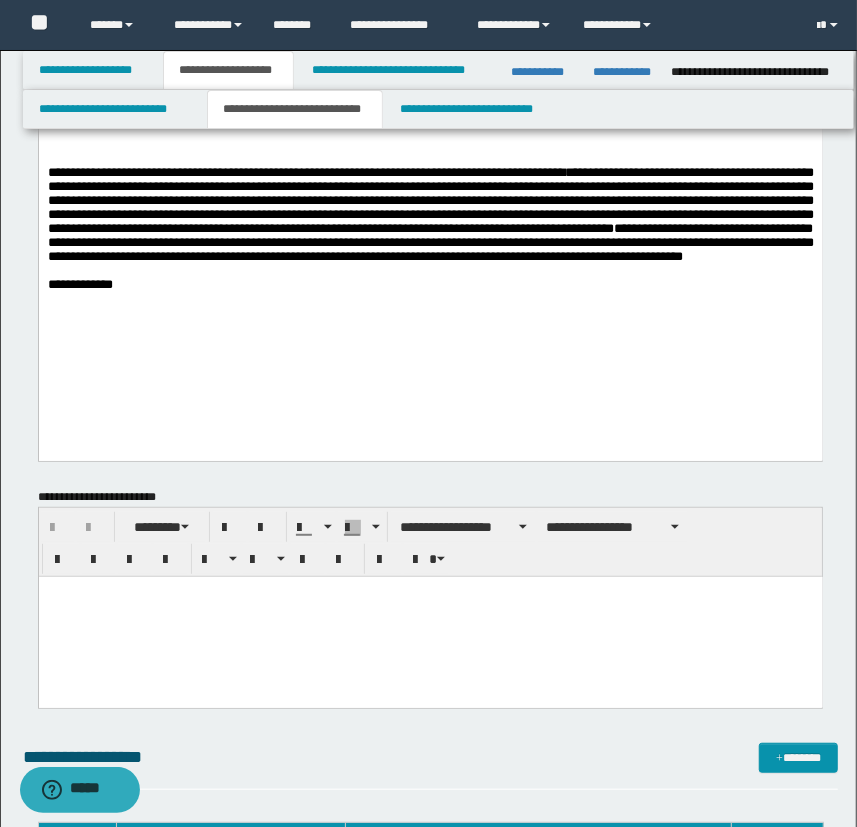 click at bounding box center [430, 591] 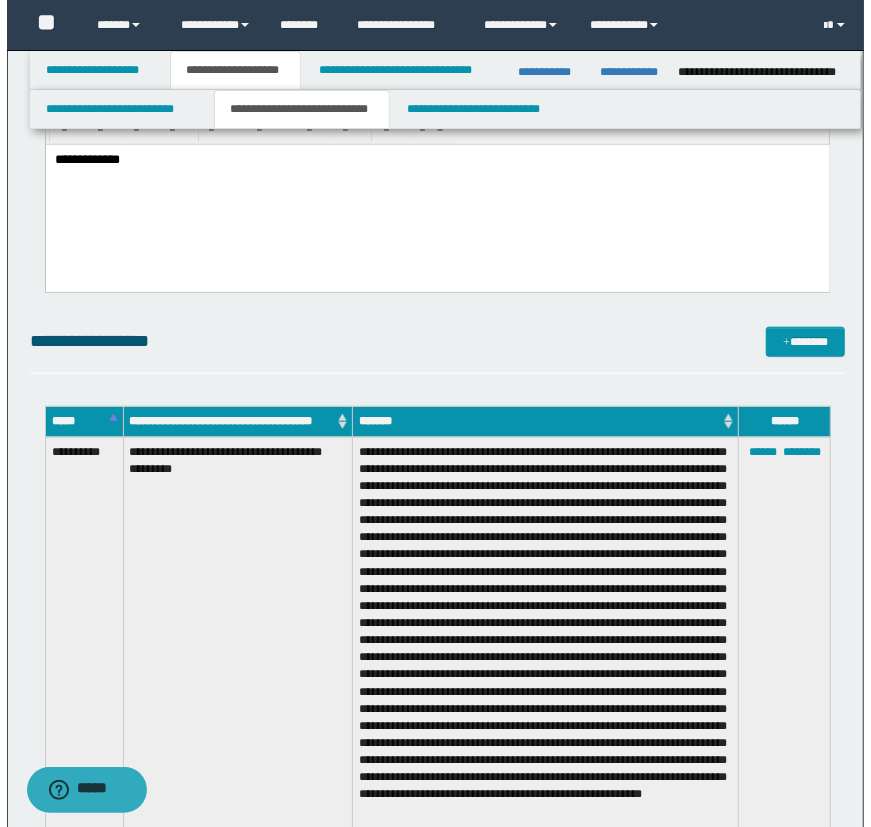 scroll, scrollTop: 636, scrollLeft: 0, axis: vertical 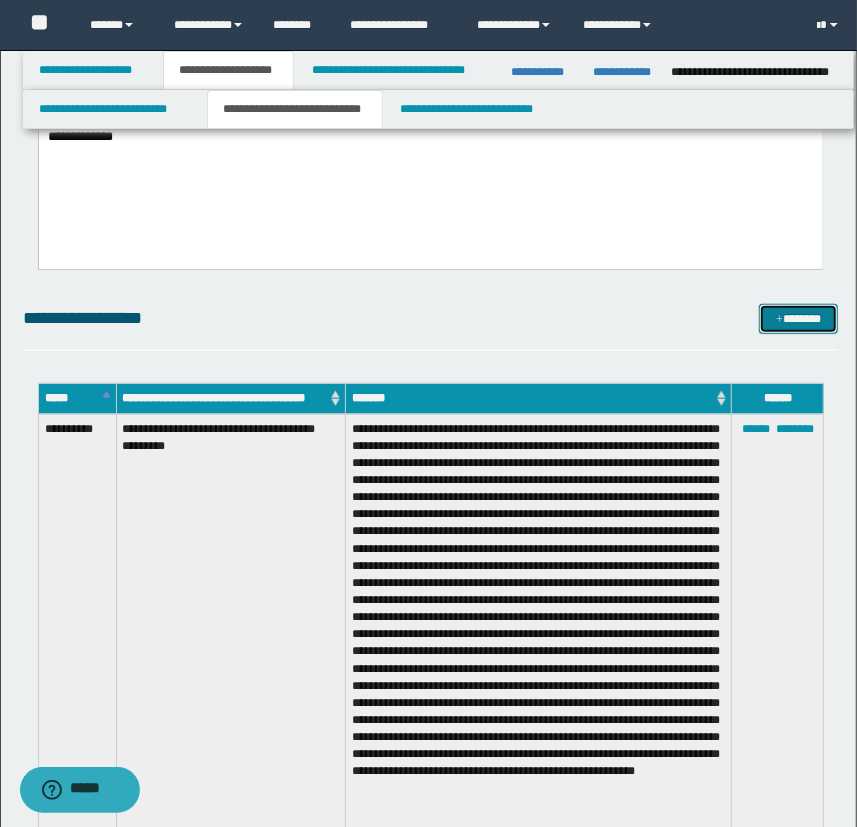 click at bounding box center (779, 320) 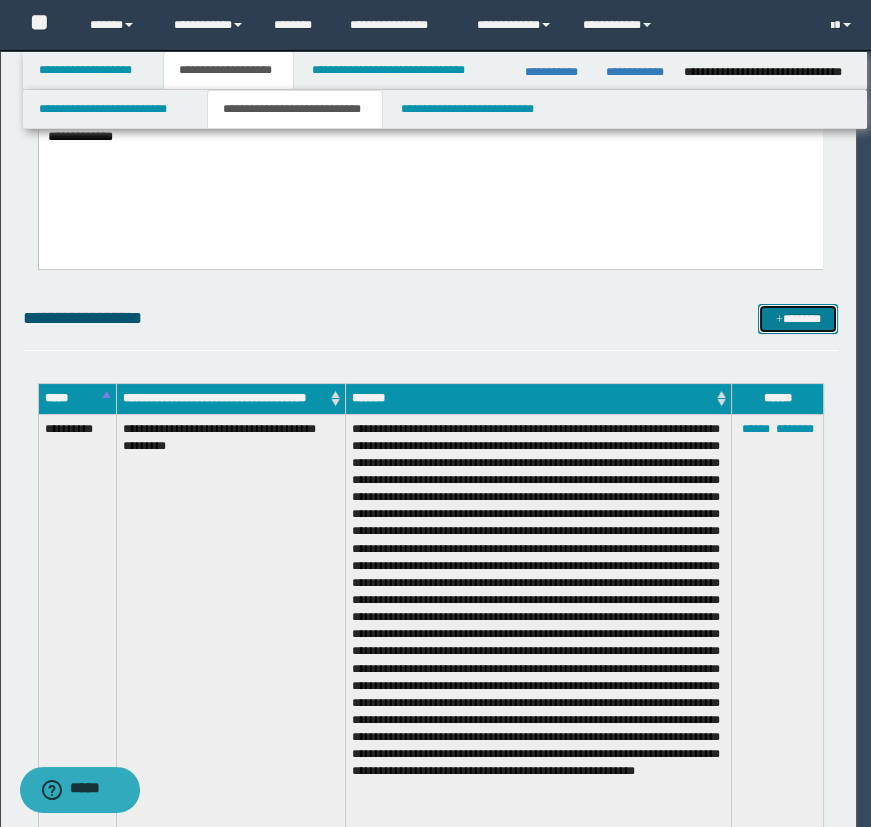 scroll, scrollTop: 0, scrollLeft: 0, axis: both 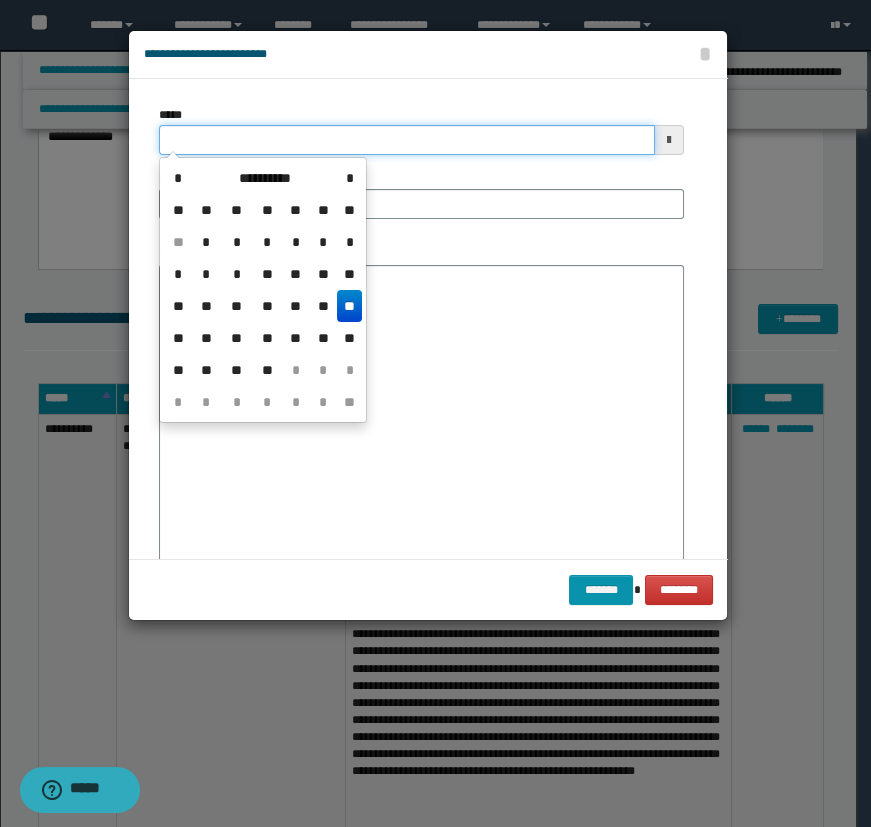 click on "*****" at bounding box center (407, 140) 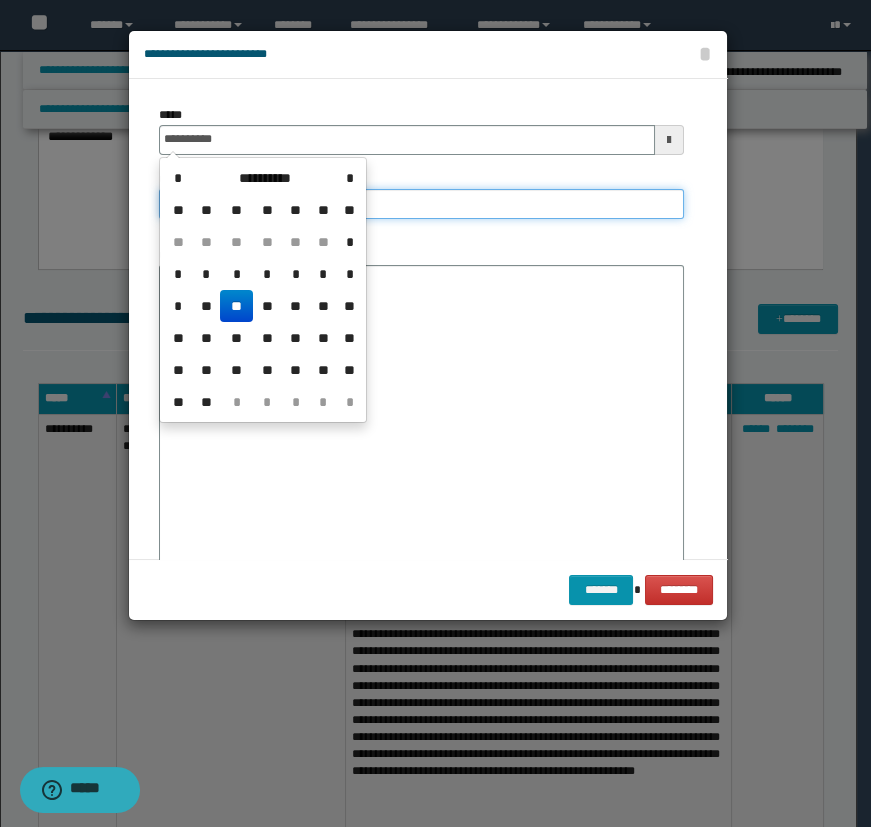 type on "**********" 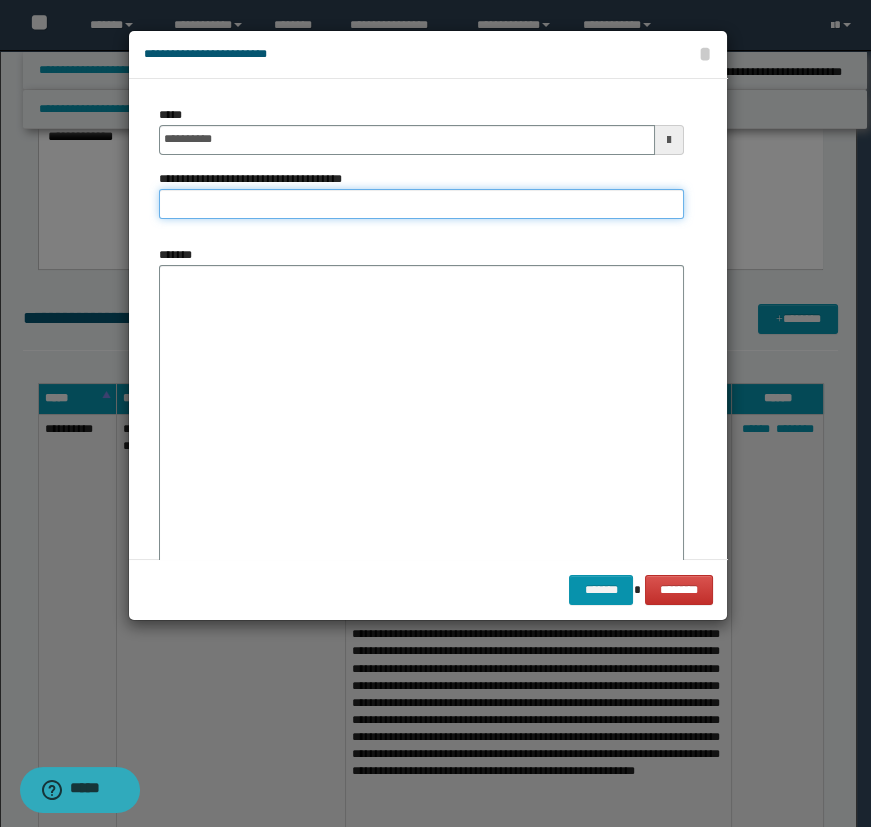 click on "**********" at bounding box center (421, 204) 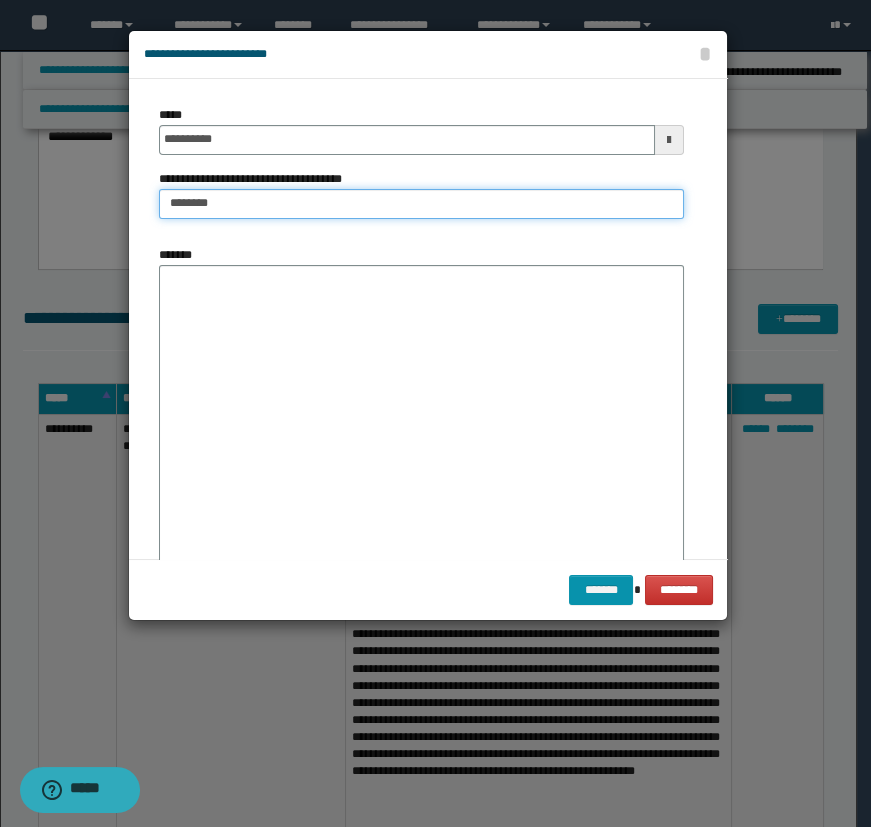 type on "**********" 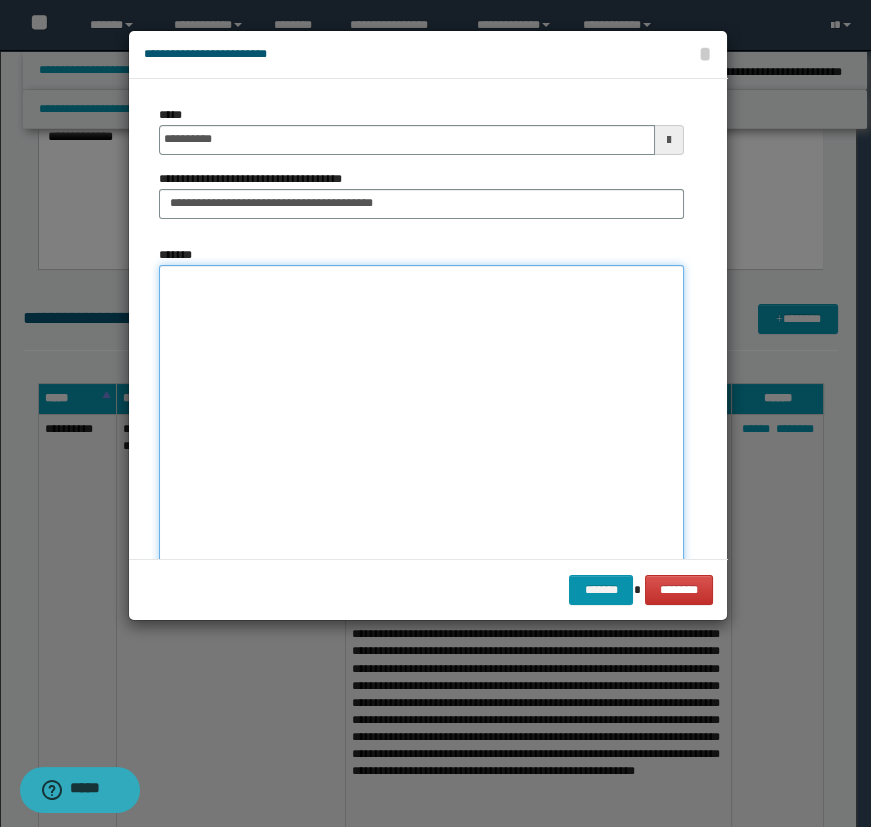 click on "*******" at bounding box center (421, 417) 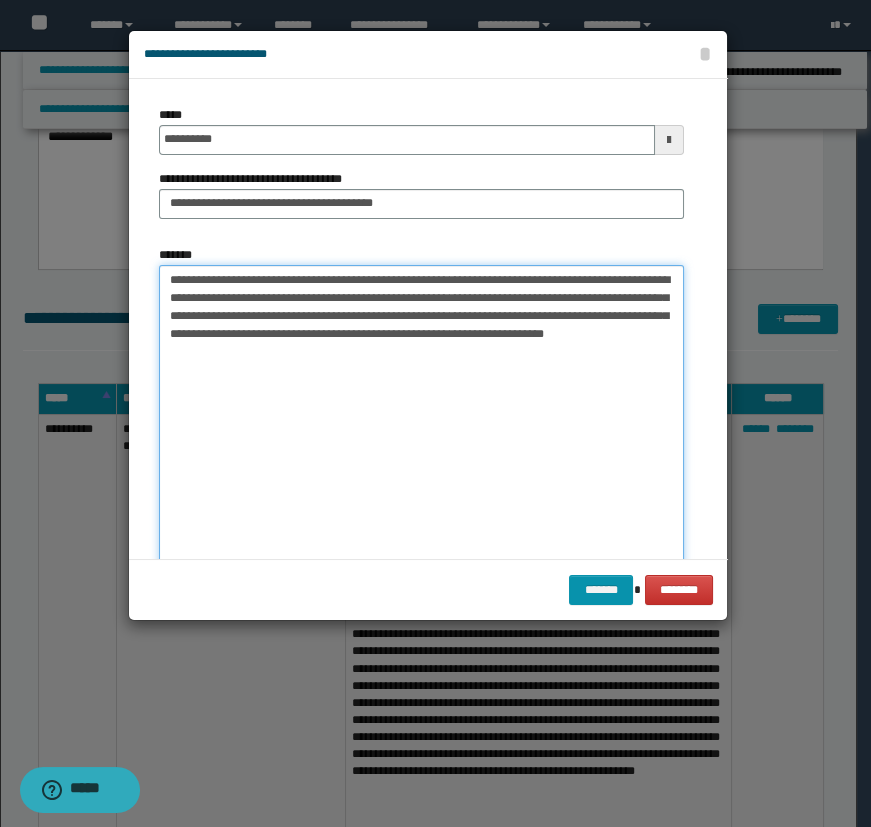 click on "**********" at bounding box center [421, 417] 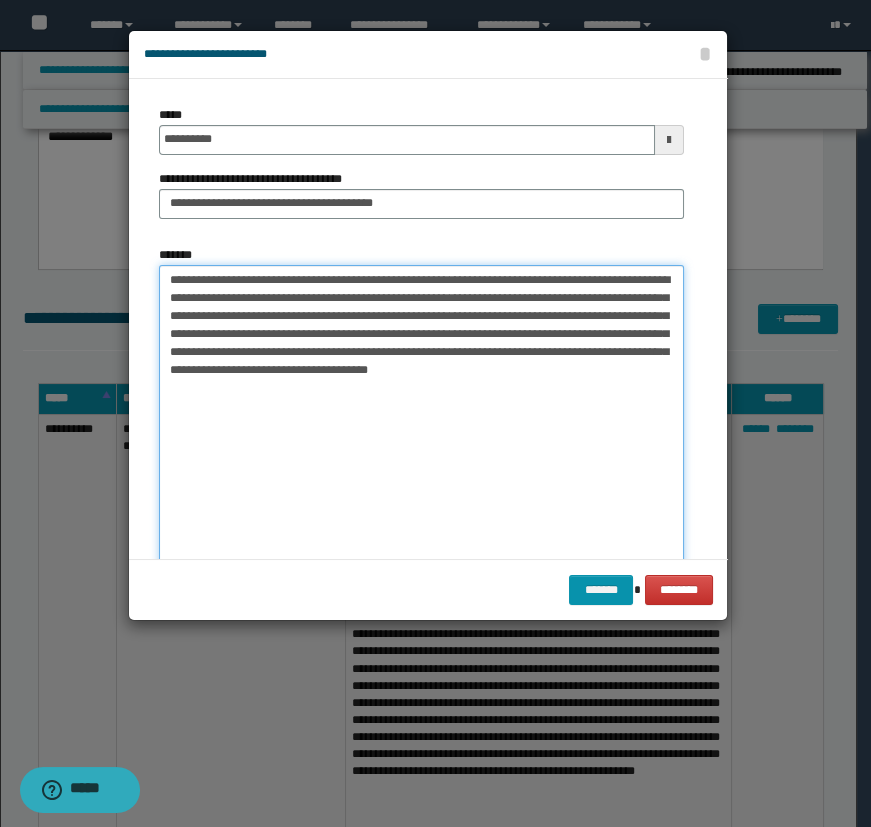 click on "**********" at bounding box center (421, 417) 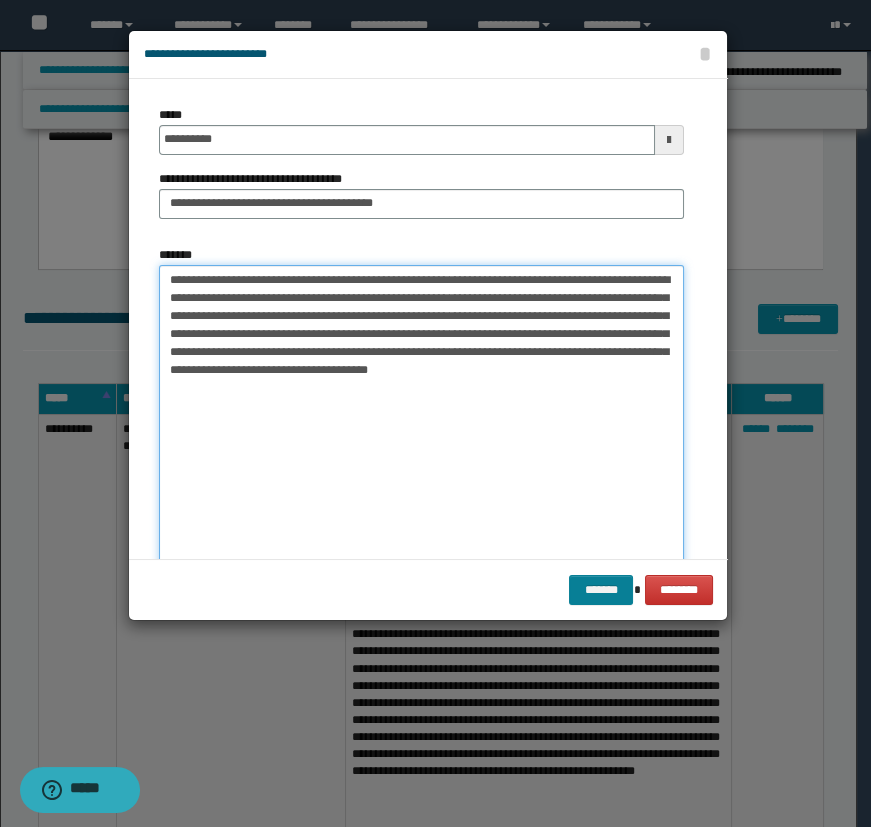 type on "**********" 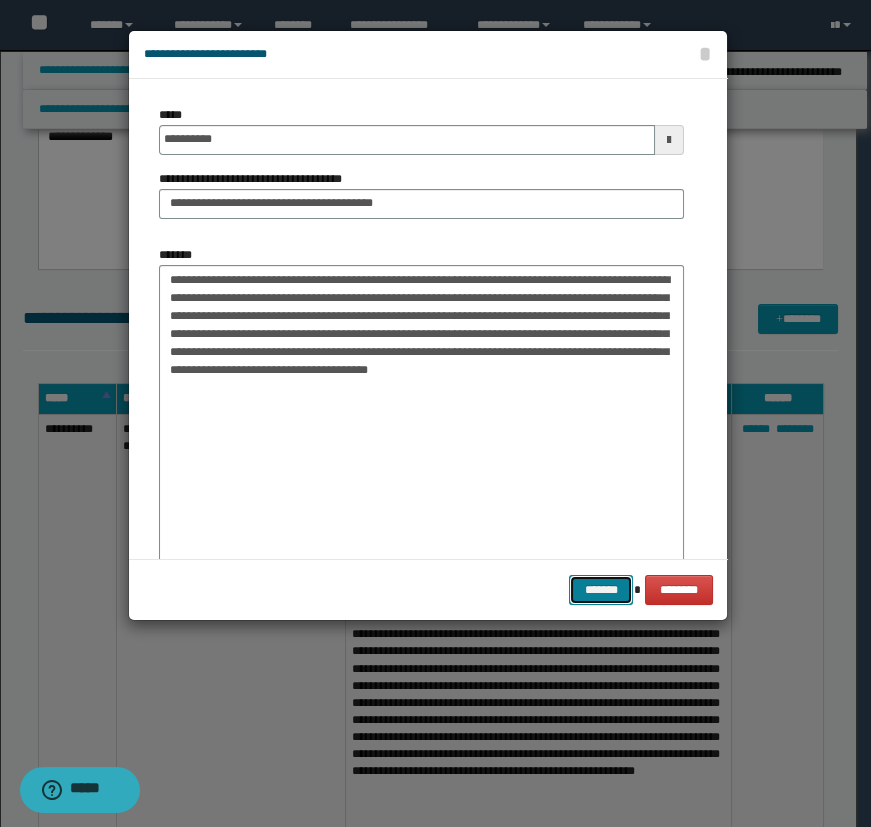 click on "*******" at bounding box center [601, 590] 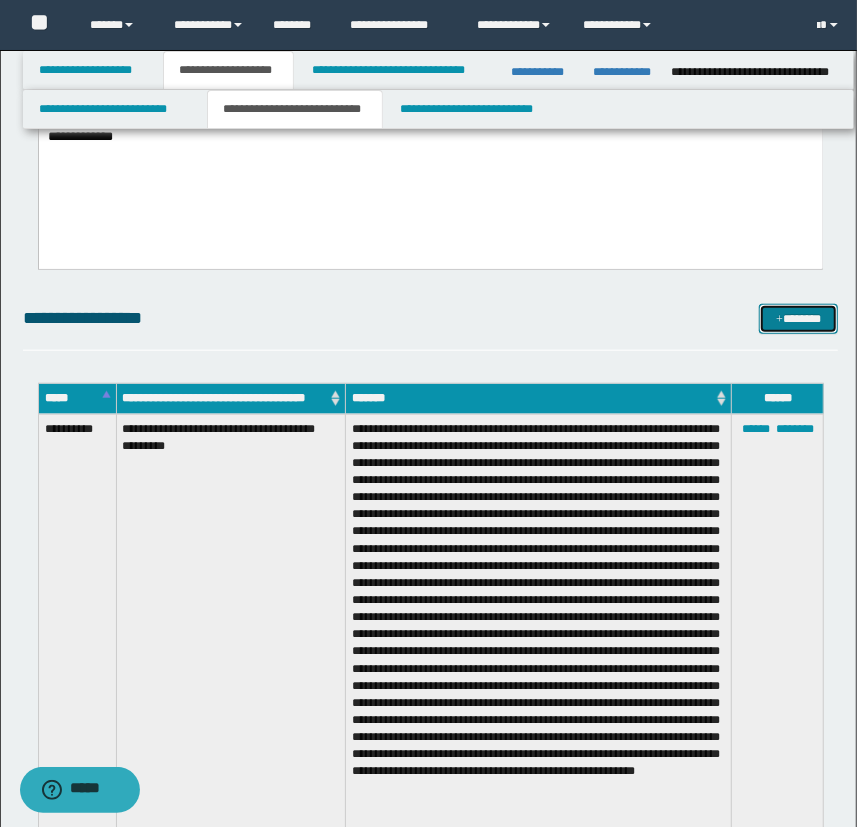click at bounding box center [779, 320] 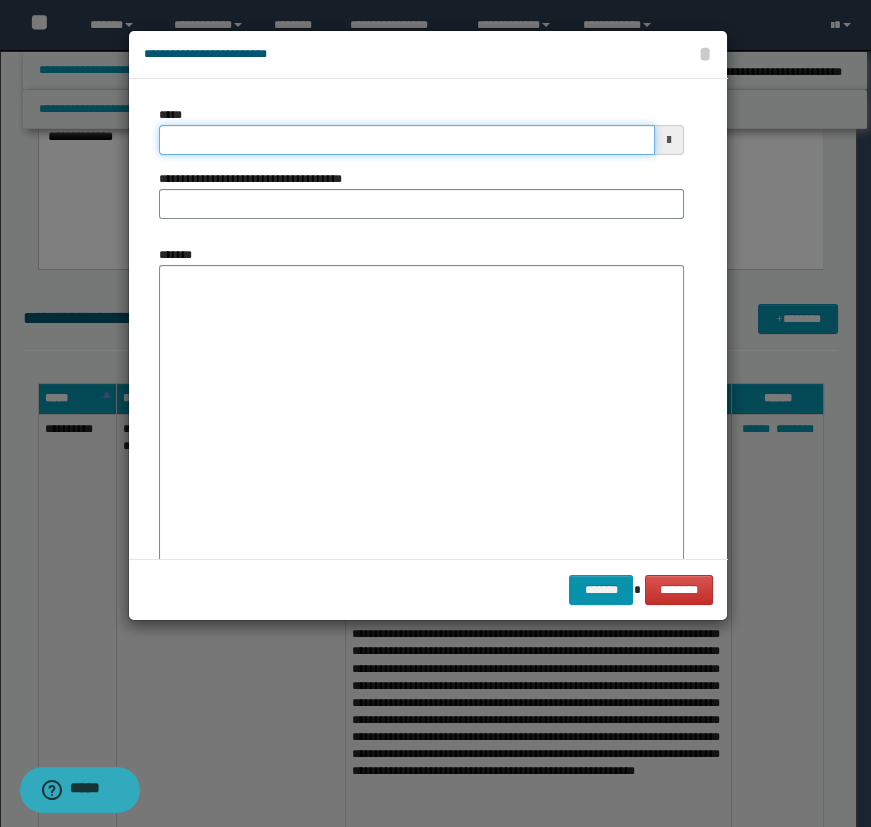 click on "*****" at bounding box center [407, 140] 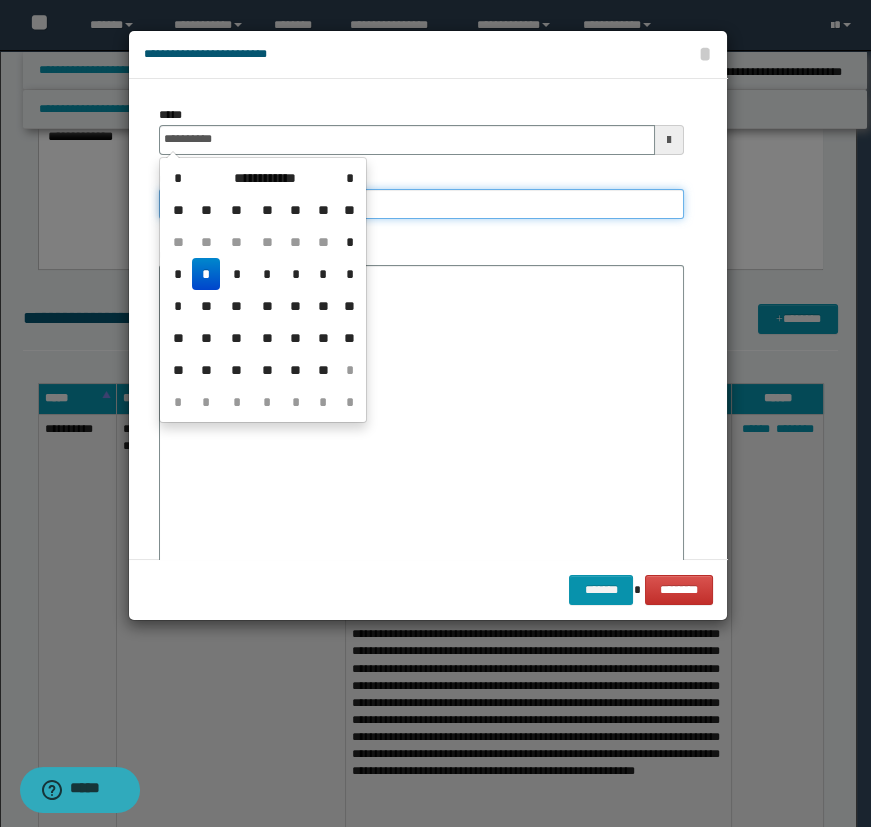 type on "**********" 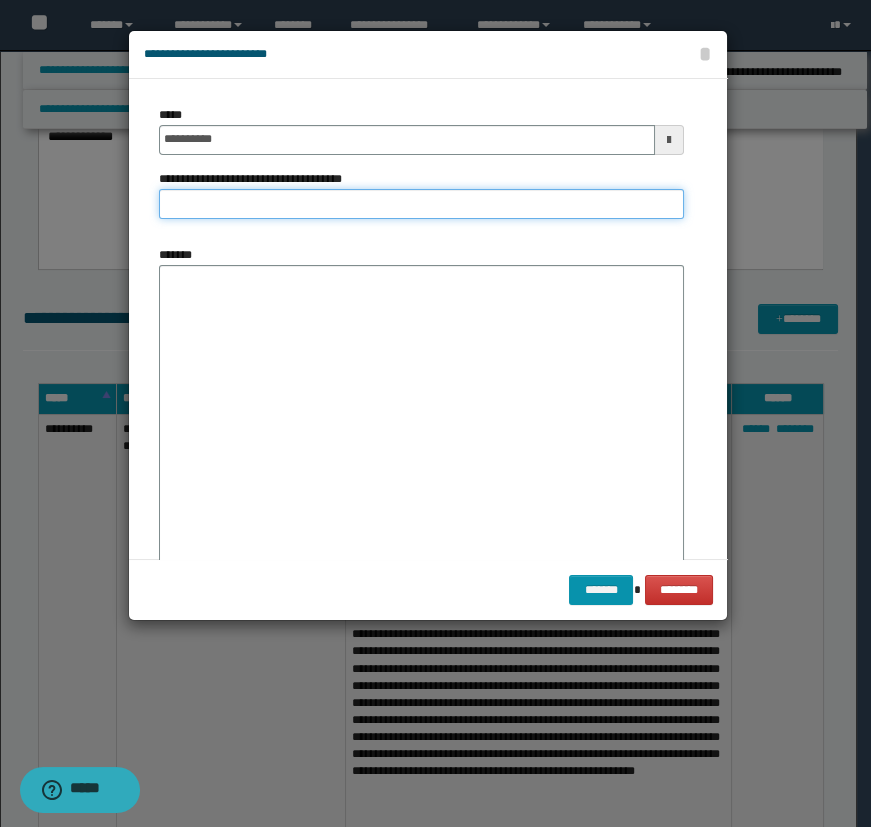 click on "**********" at bounding box center (421, 204) 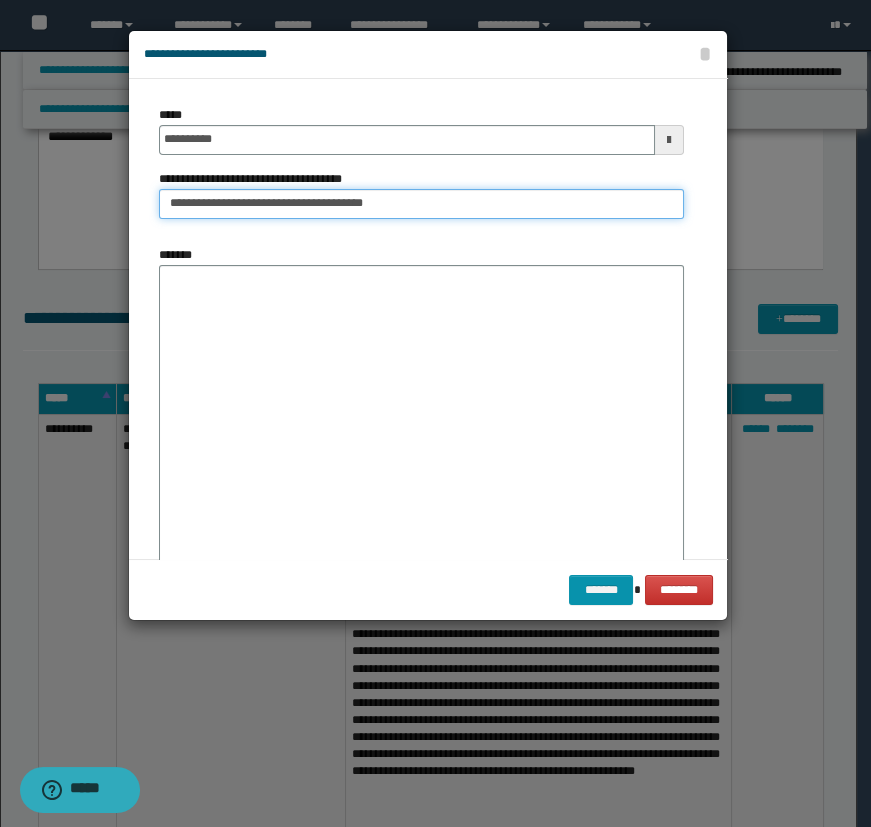 drag, startPoint x: 323, startPoint y: 205, endPoint x: 412, endPoint y: 214, distance: 89.453896 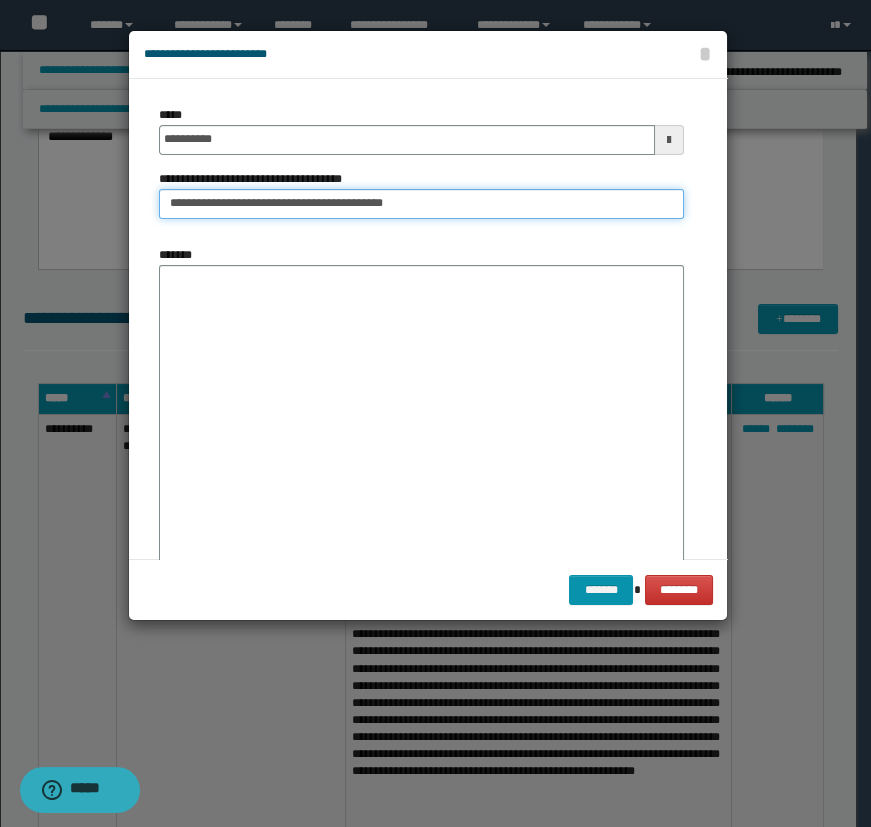 type on "**********" 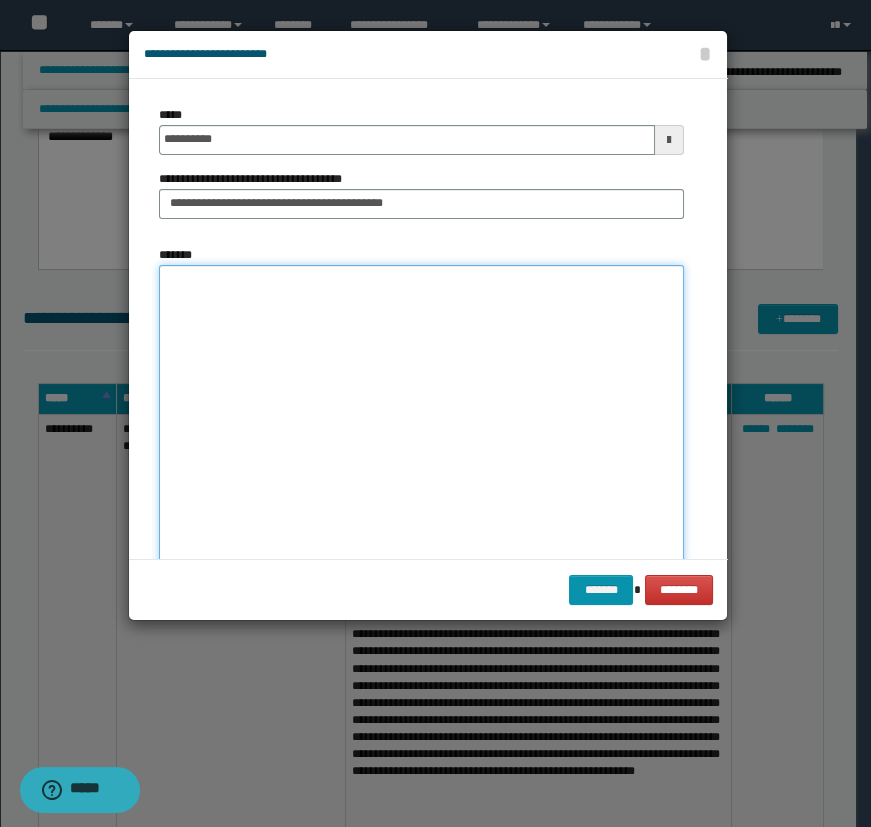 click on "*******" at bounding box center [421, 417] 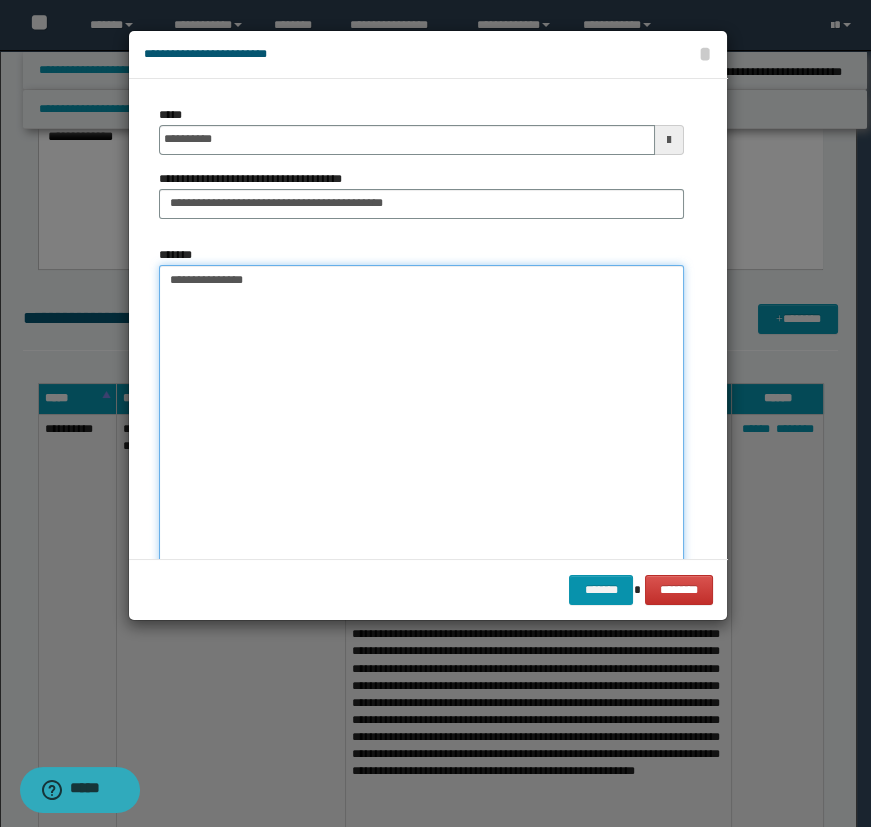 click on "**********" at bounding box center (421, 417) 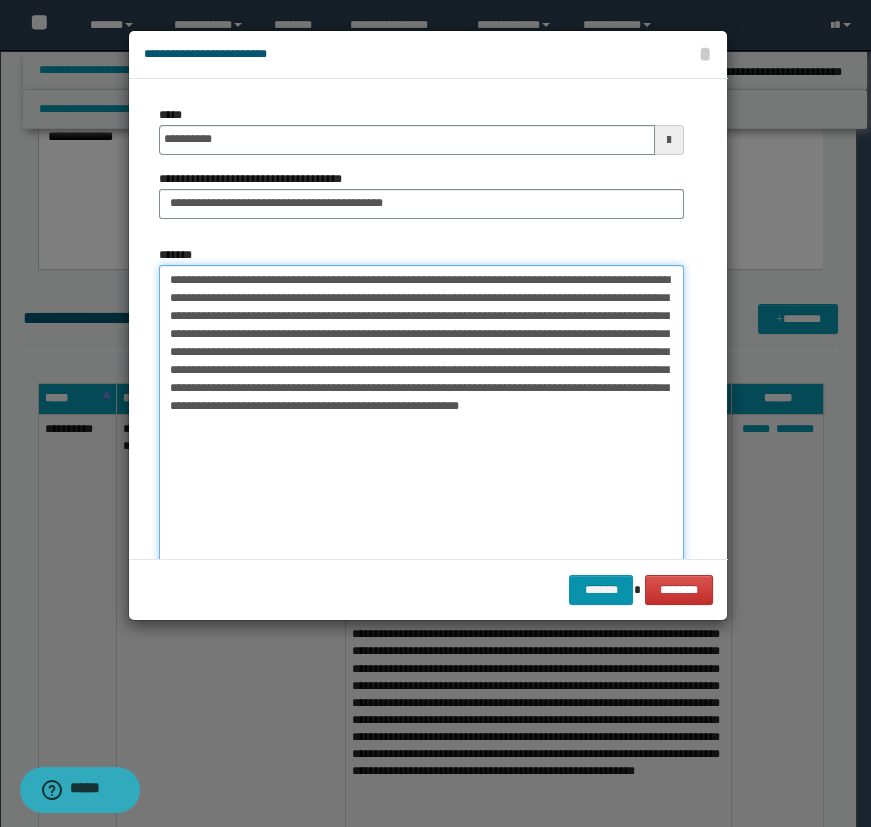 drag, startPoint x: 606, startPoint y: 330, endPoint x: 525, endPoint y: 292, distance: 89.470665 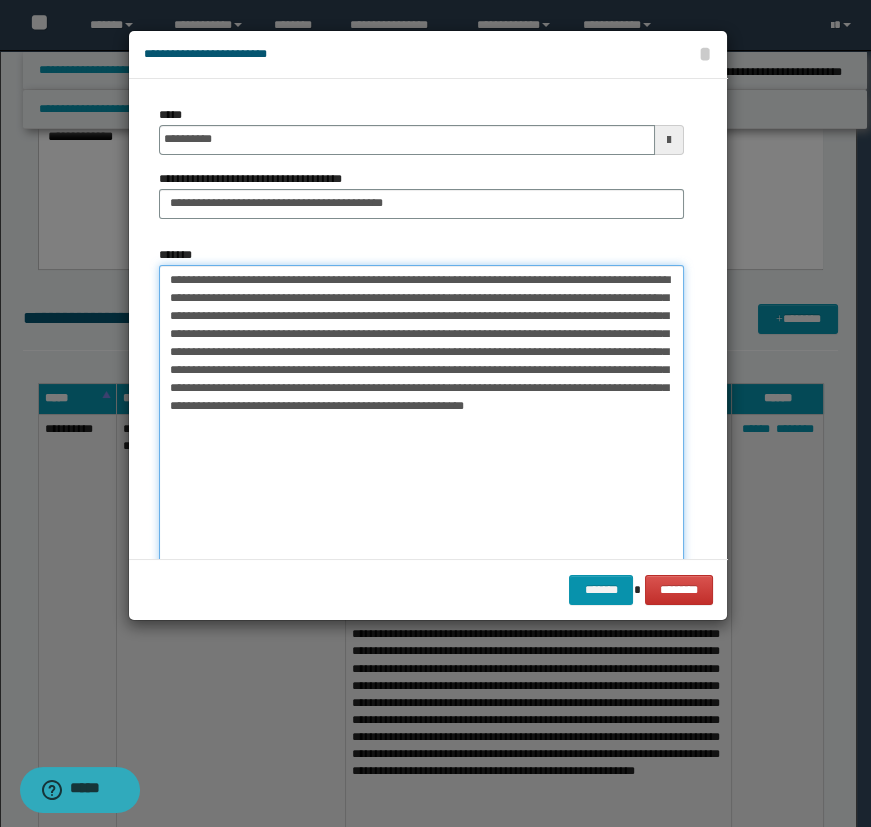 click on "**********" at bounding box center [421, 417] 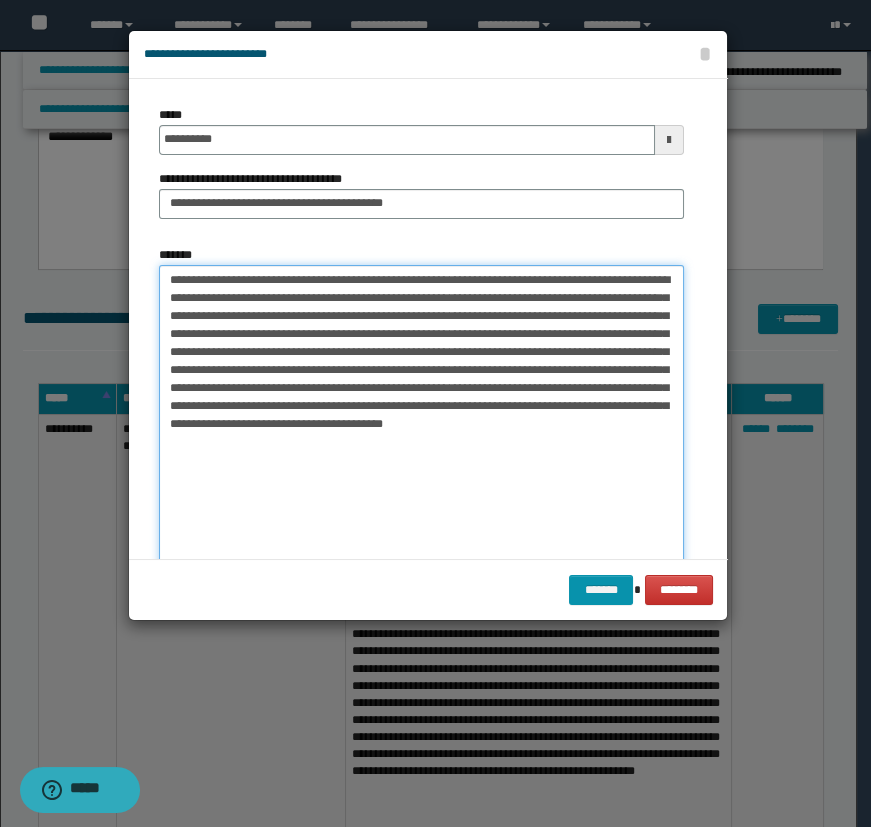 click on "**********" at bounding box center [421, 417] 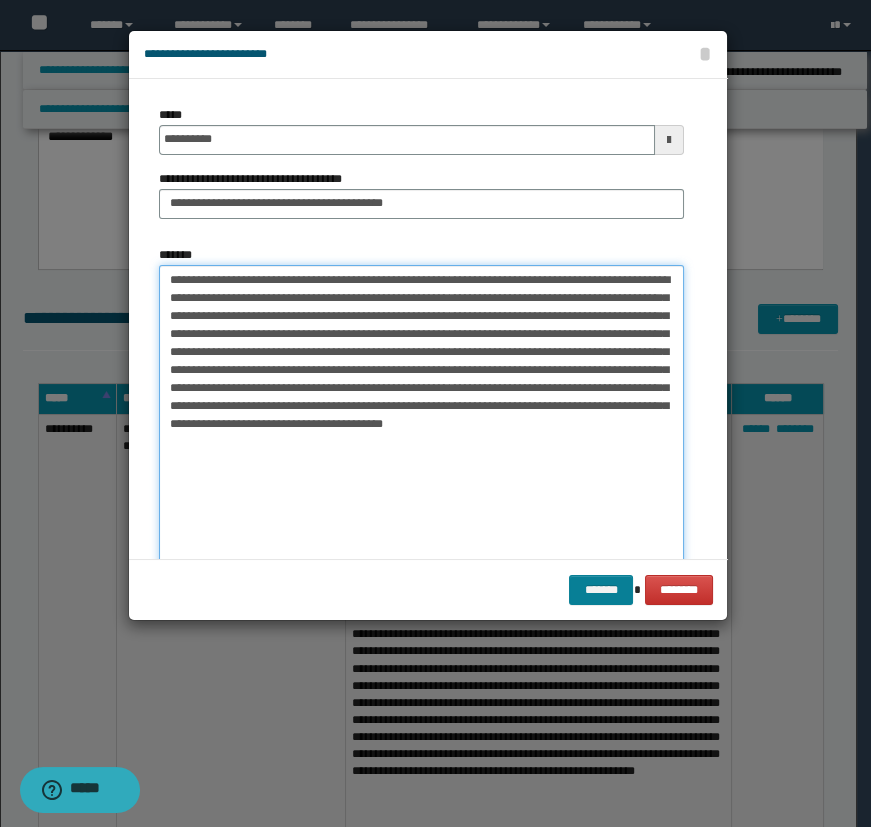 type on "**********" 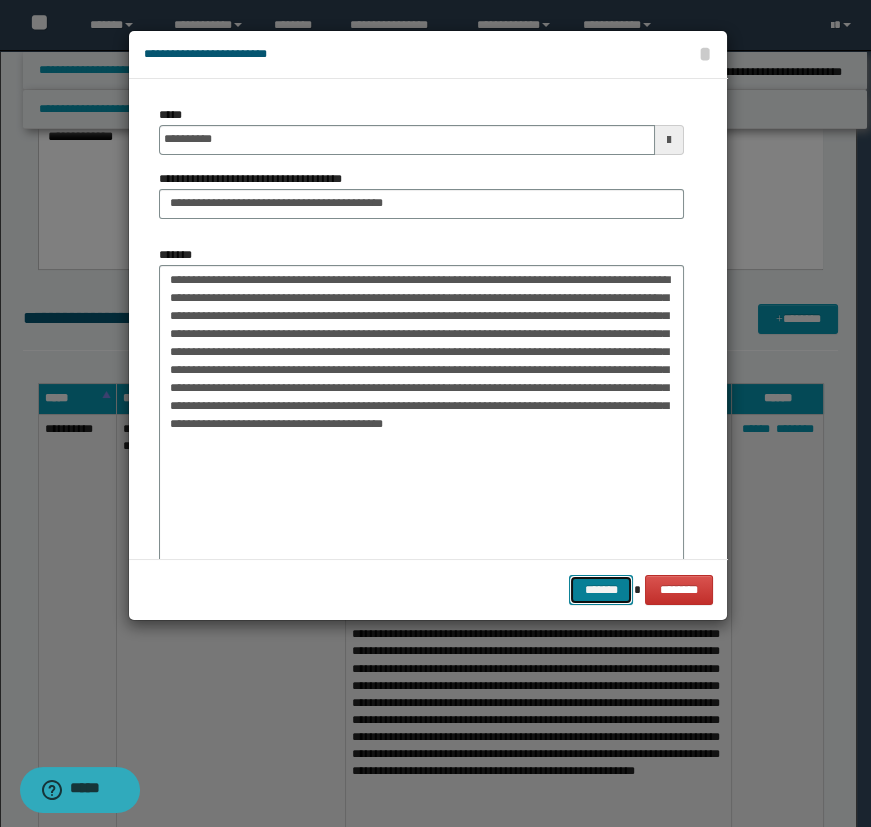click on "*******" at bounding box center [601, 590] 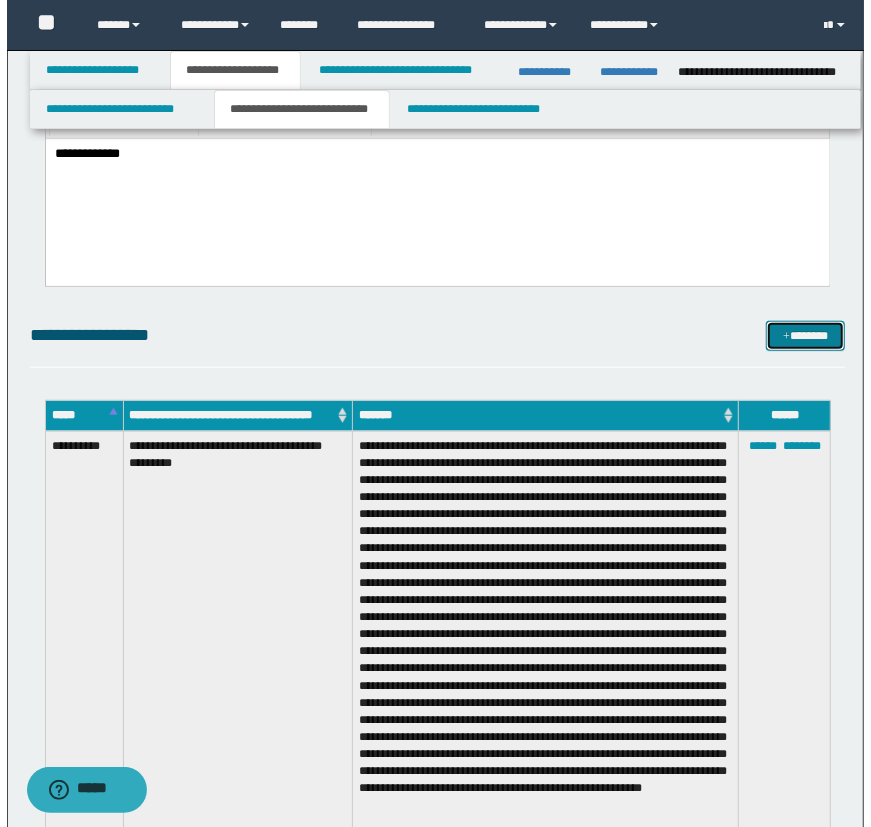 scroll, scrollTop: 636, scrollLeft: 0, axis: vertical 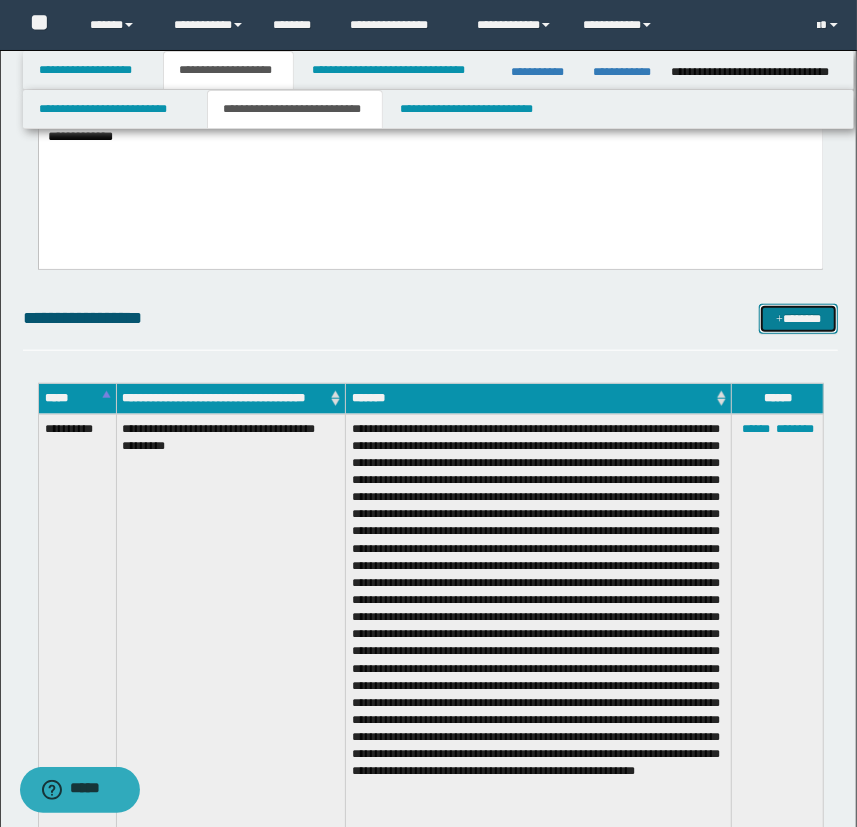 click on "*******" at bounding box center (799, 319) 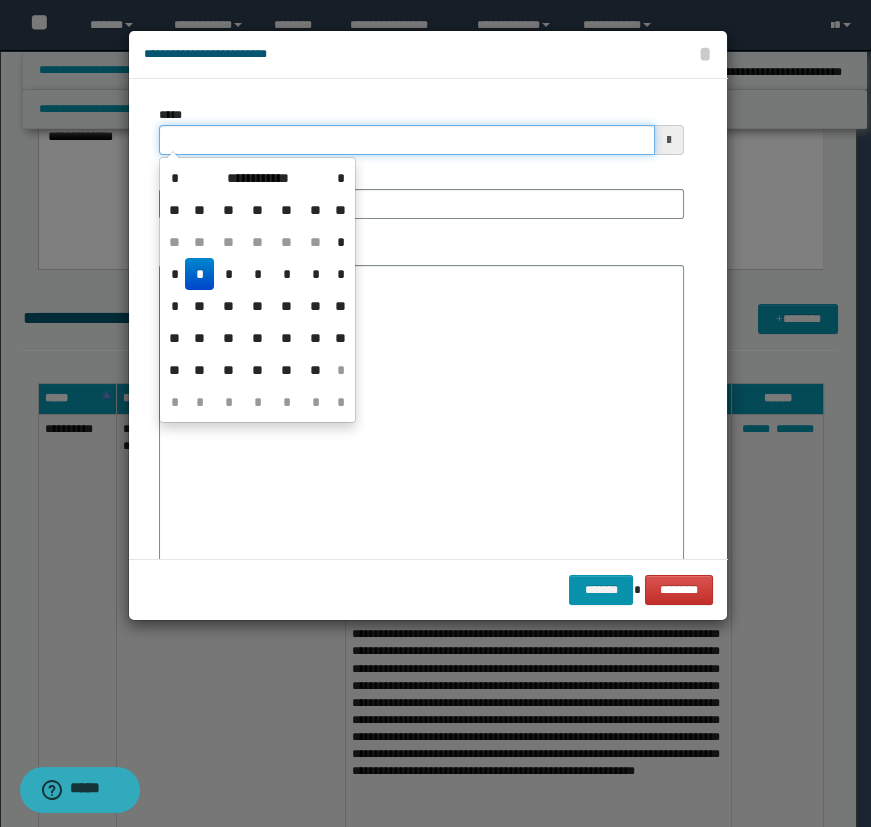 click on "*****" at bounding box center [407, 140] 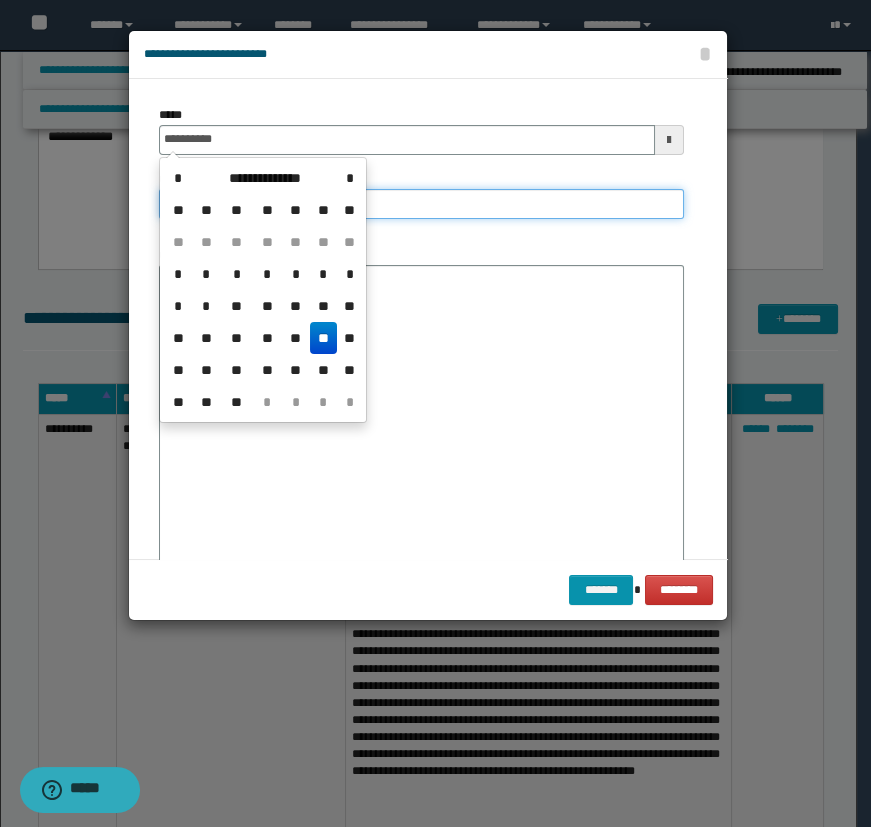 type on "**********" 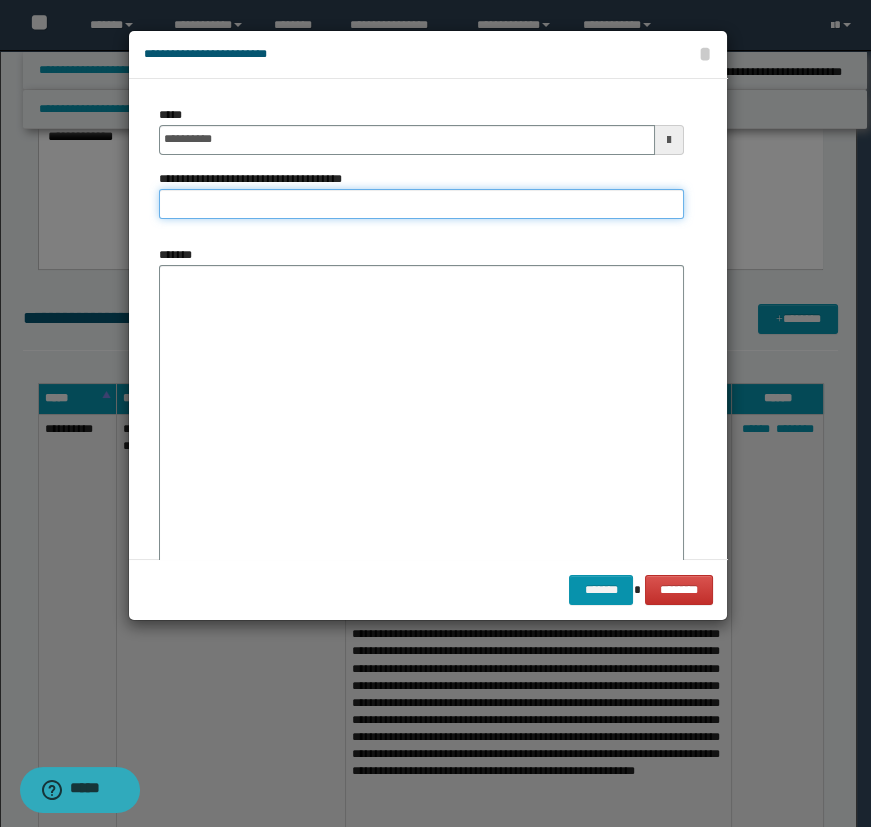 click on "**********" at bounding box center (421, 204) 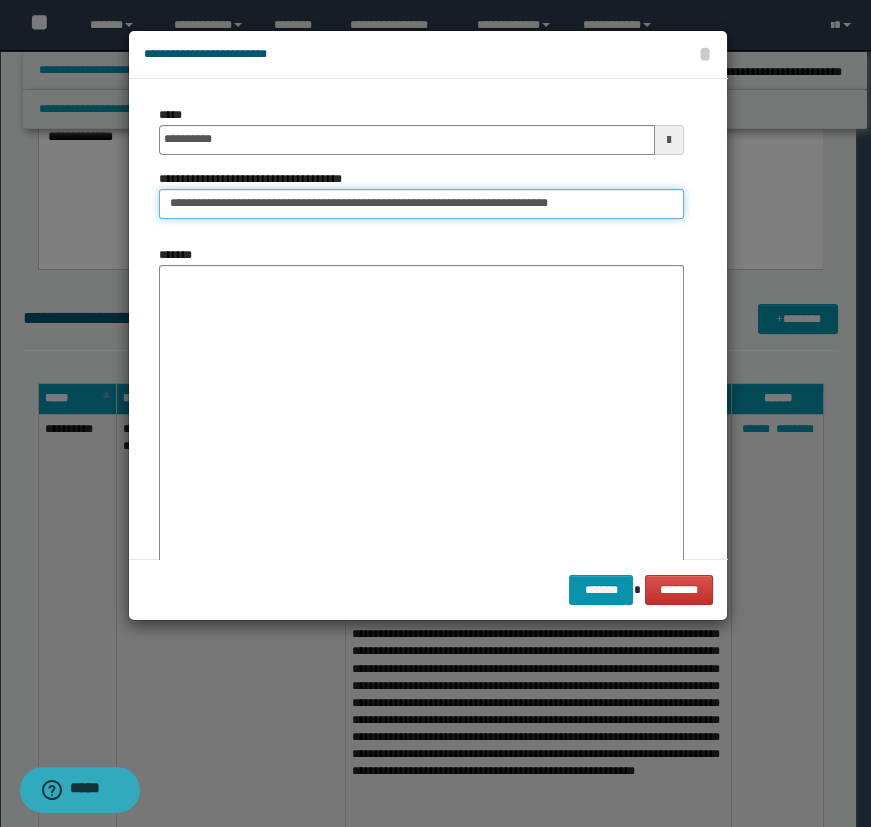 drag, startPoint x: 389, startPoint y: 200, endPoint x: 611, endPoint y: 194, distance: 222.08107 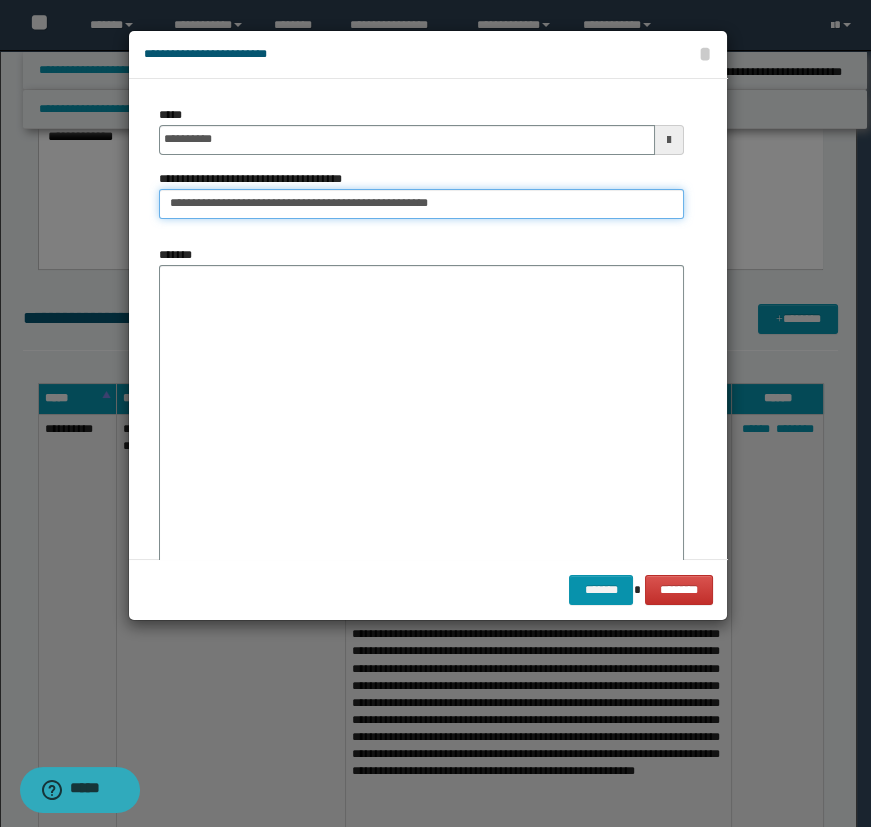 type on "**********" 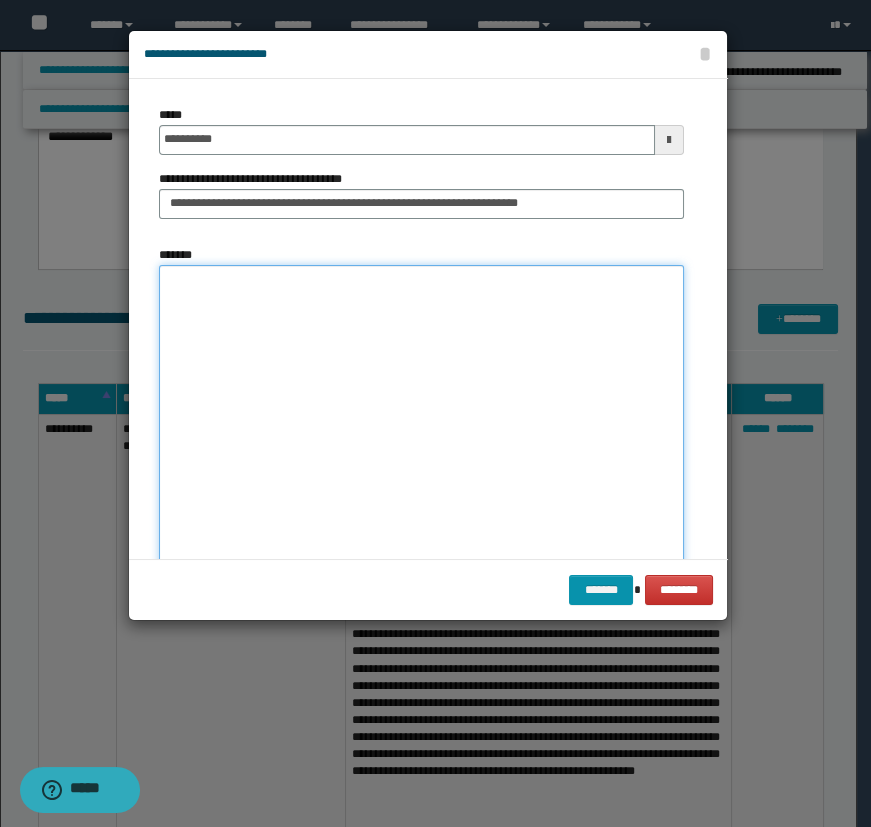 click on "*******" at bounding box center [421, 417] 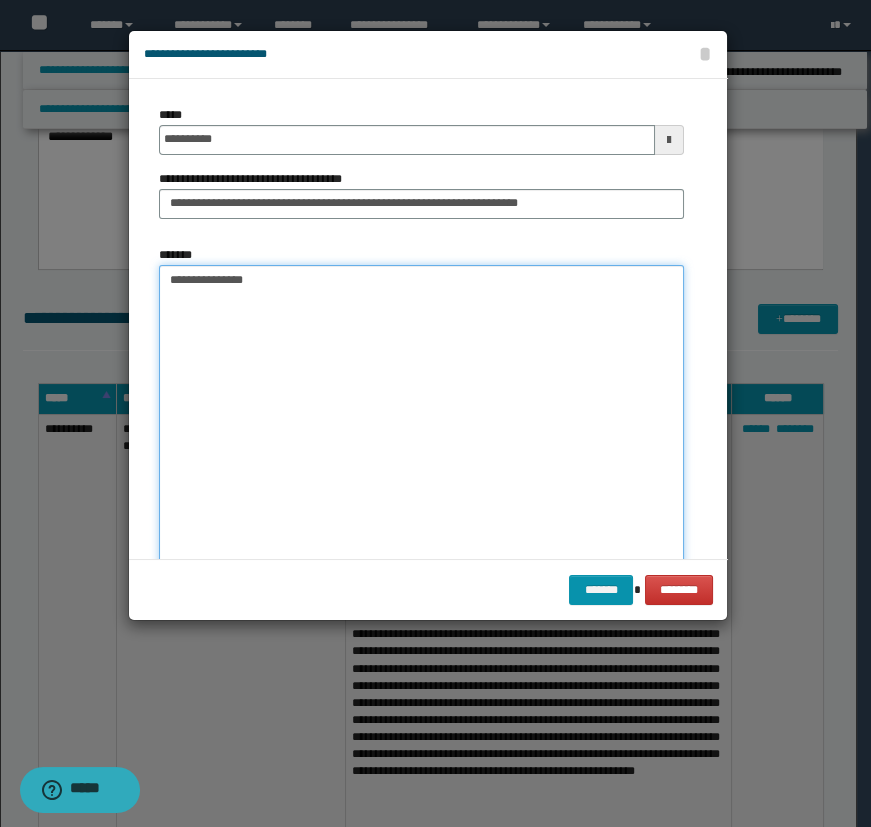 click on "**********" at bounding box center [421, 417] 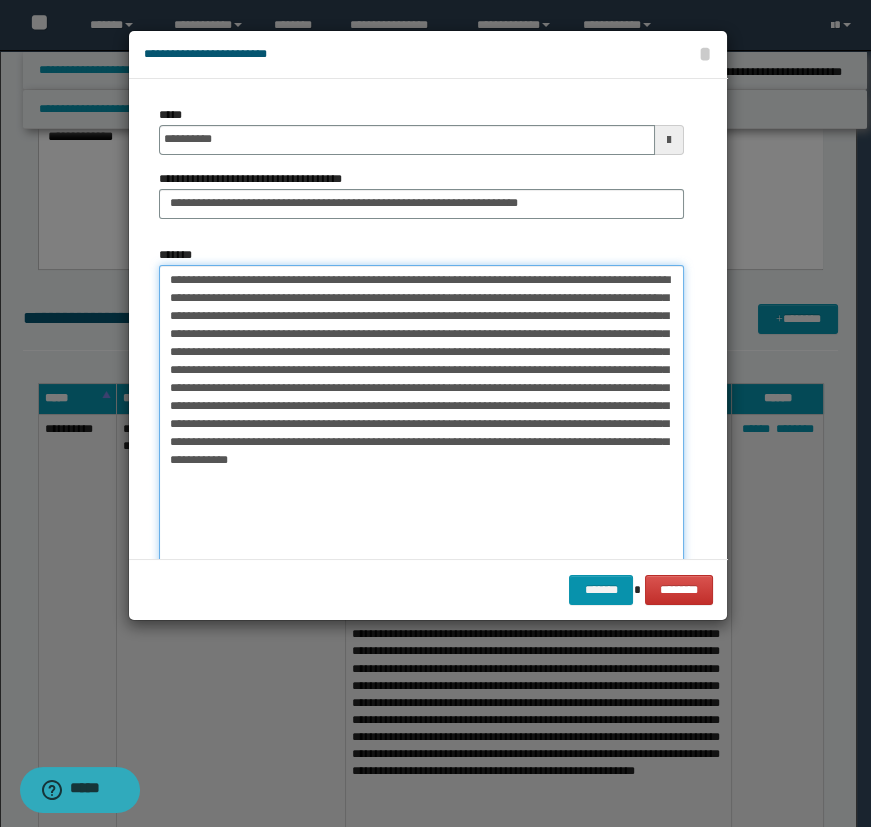 drag, startPoint x: 231, startPoint y: 530, endPoint x: 261, endPoint y: 479, distance: 59.16925 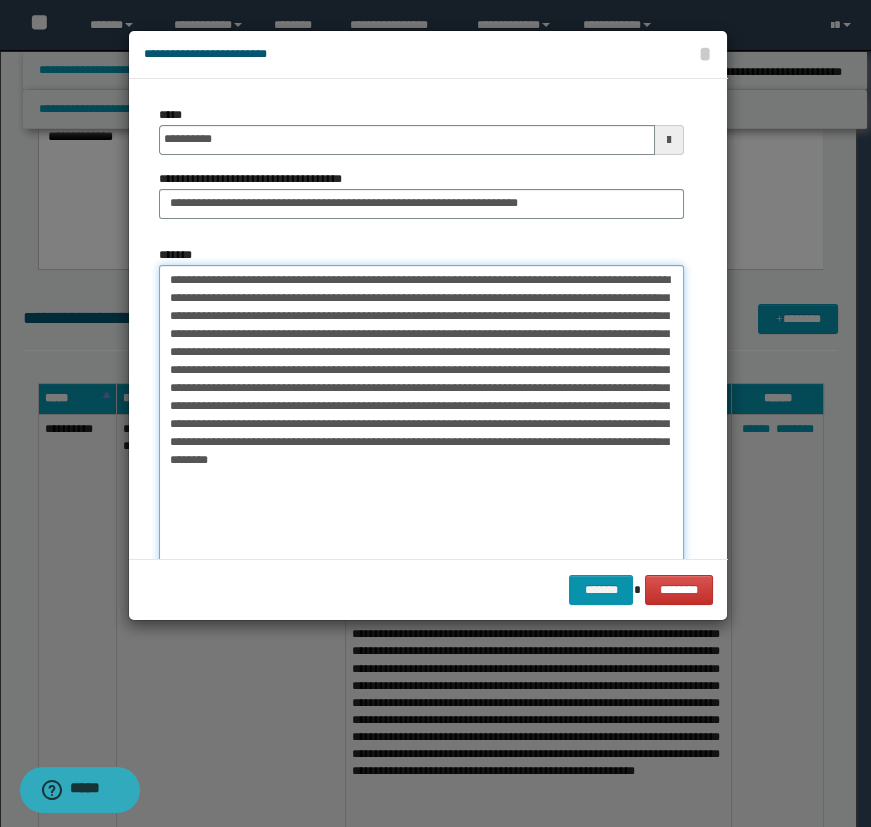 click on "**********" at bounding box center [421, 417] 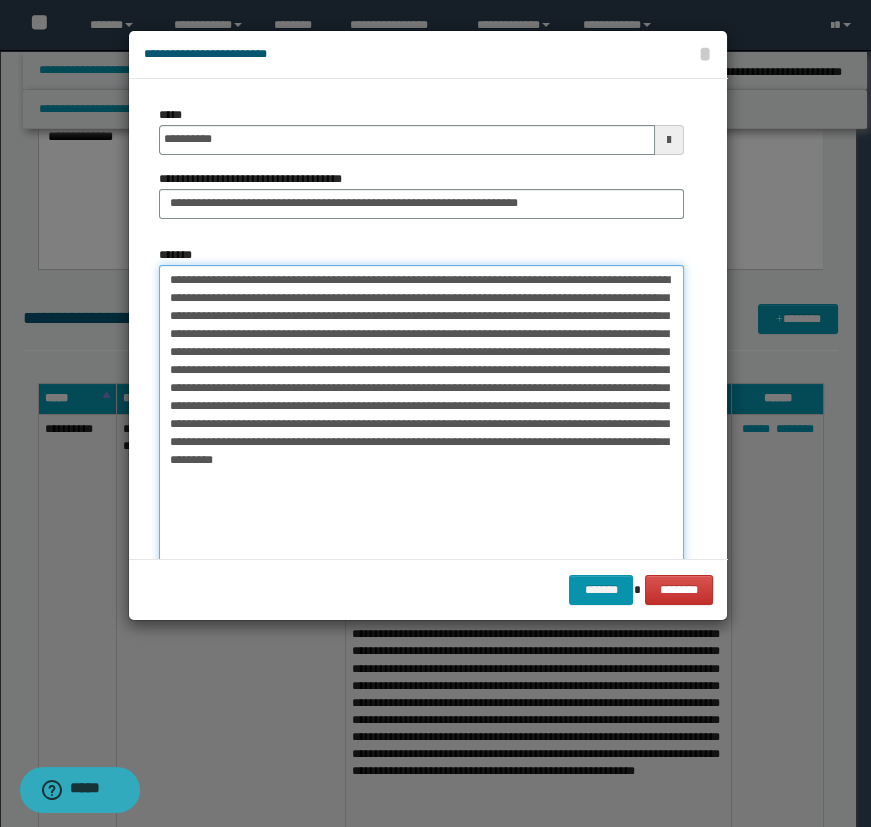 click on "**********" at bounding box center [421, 417] 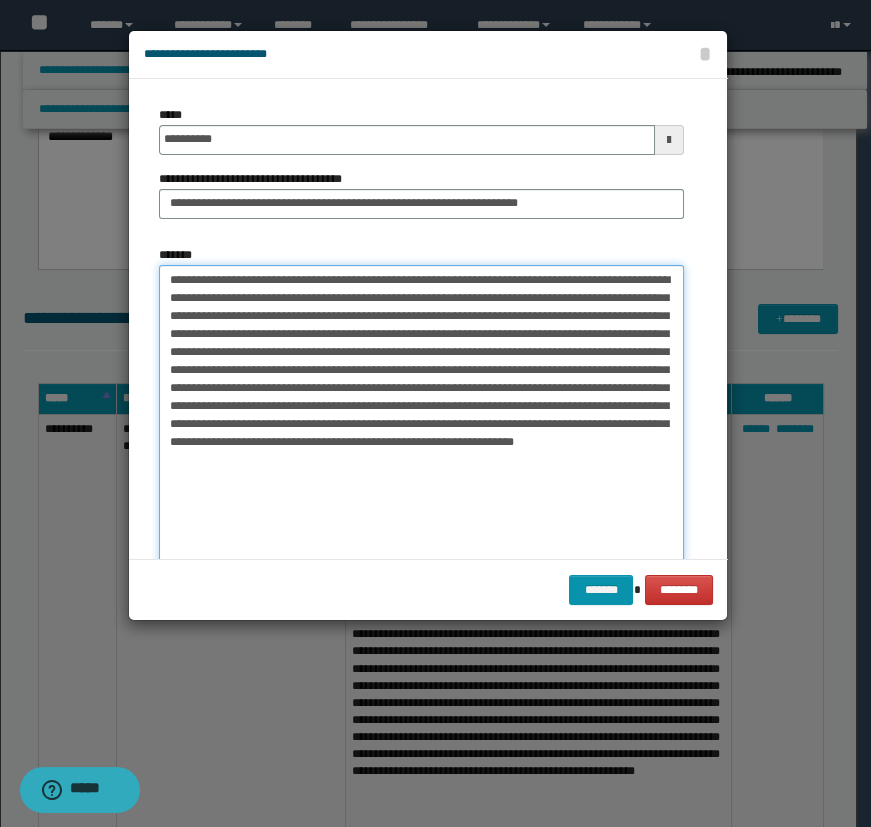 click on "**********" at bounding box center (421, 417) 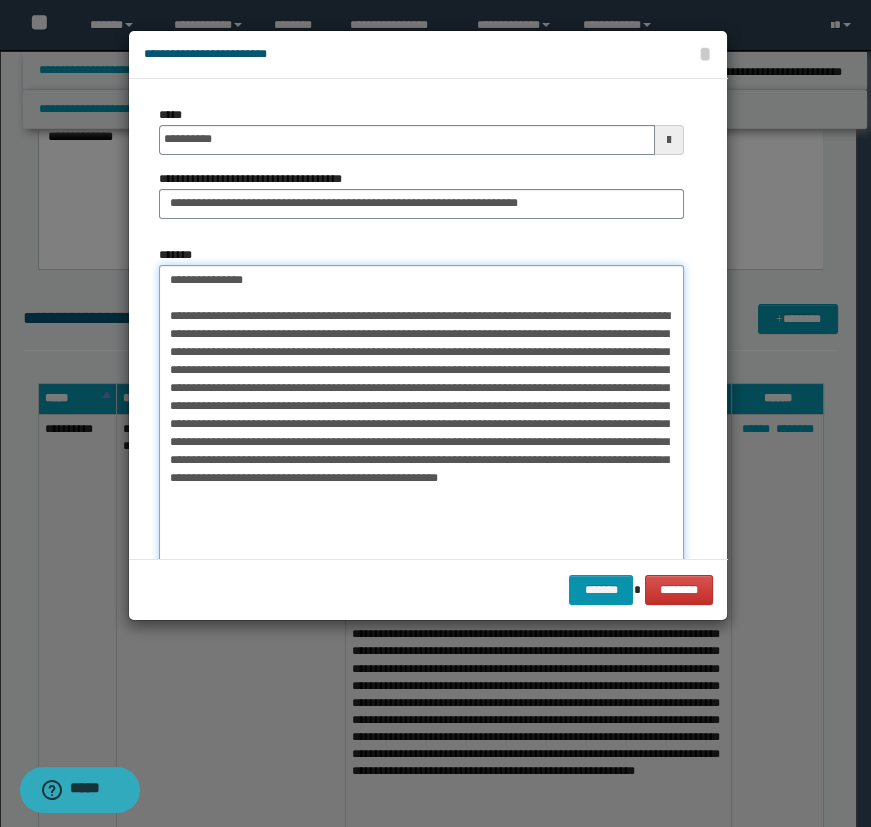 click on "**********" at bounding box center [421, 417] 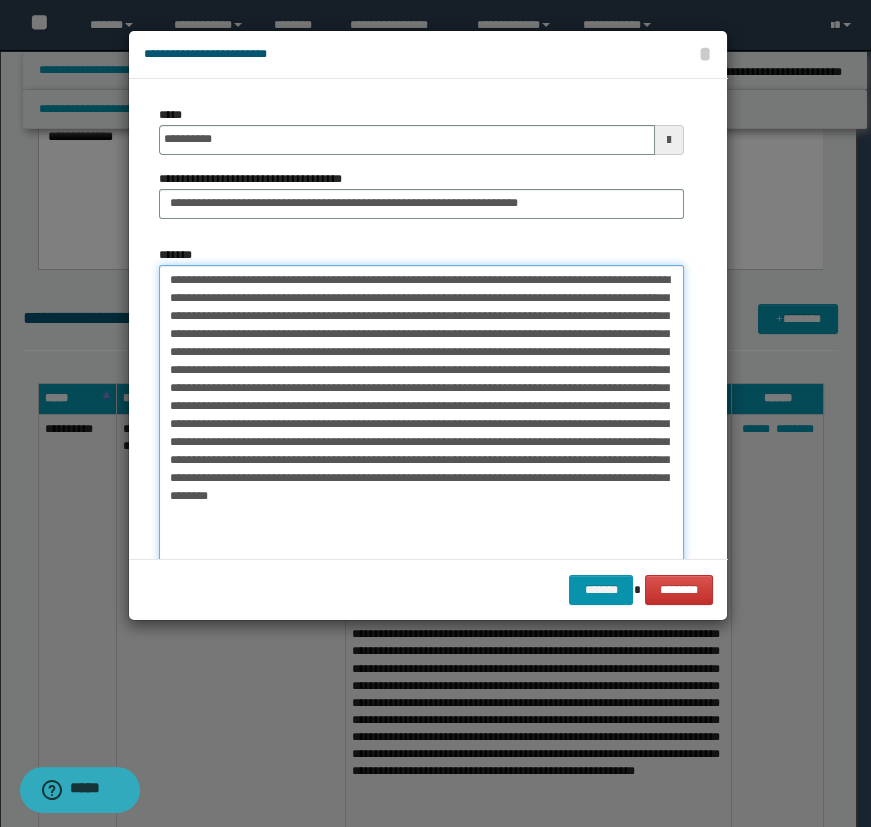 click on "*******" at bounding box center [421, 417] 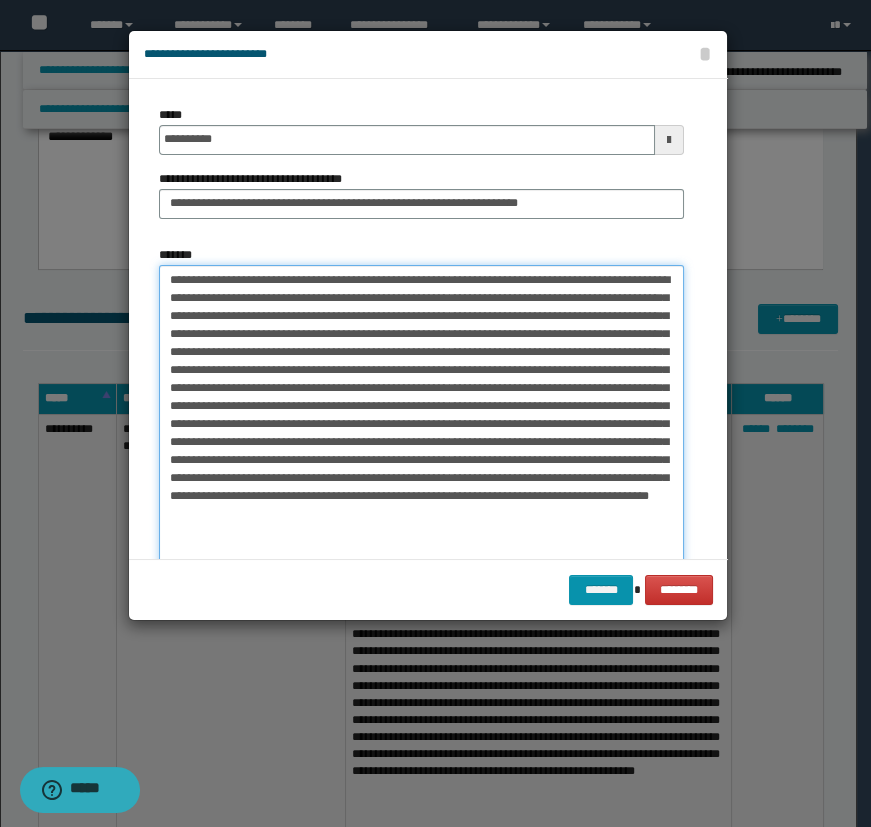 click on "*******" at bounding box center (421, 417) 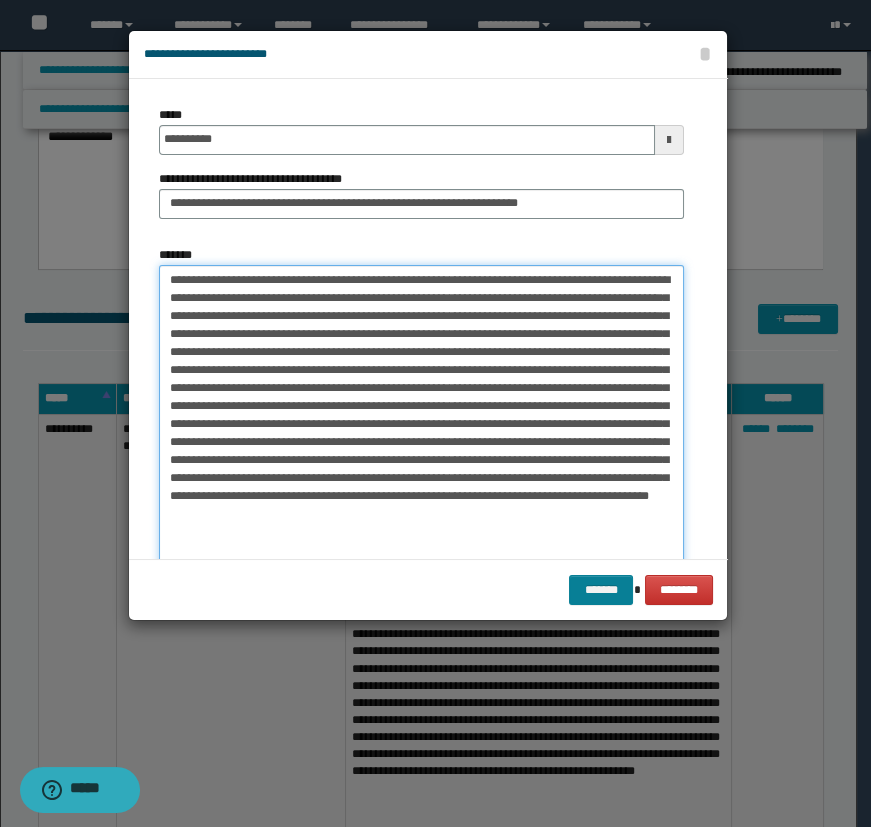 type on "**********" 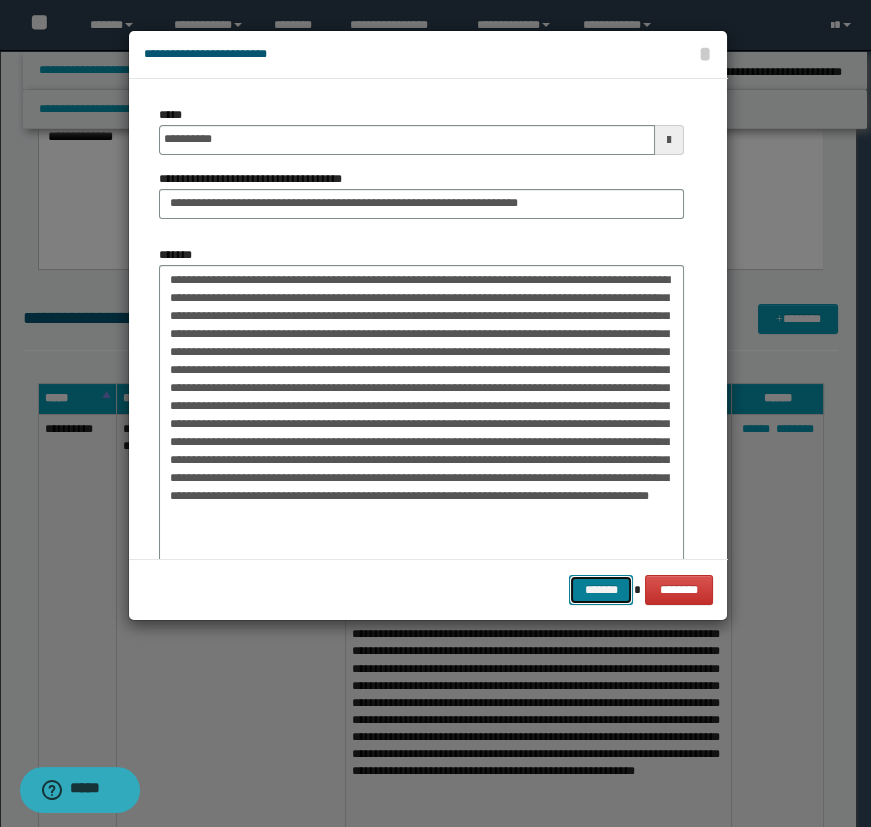 click on "*******" at bounding box center (601, 590) 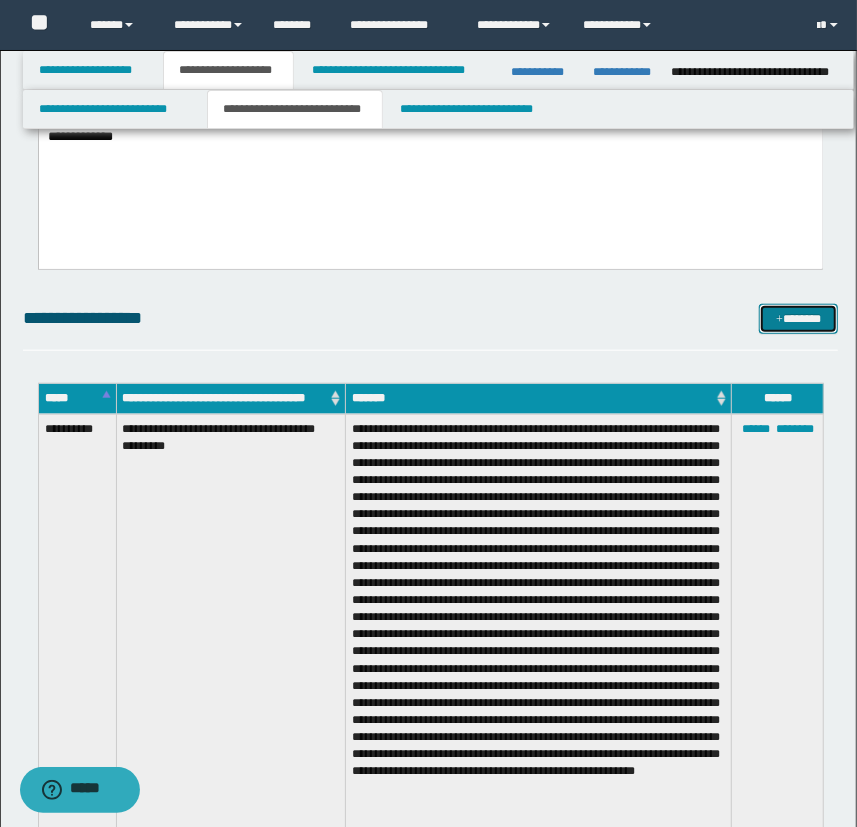 click on "*******" at bounding box center [799, 319] 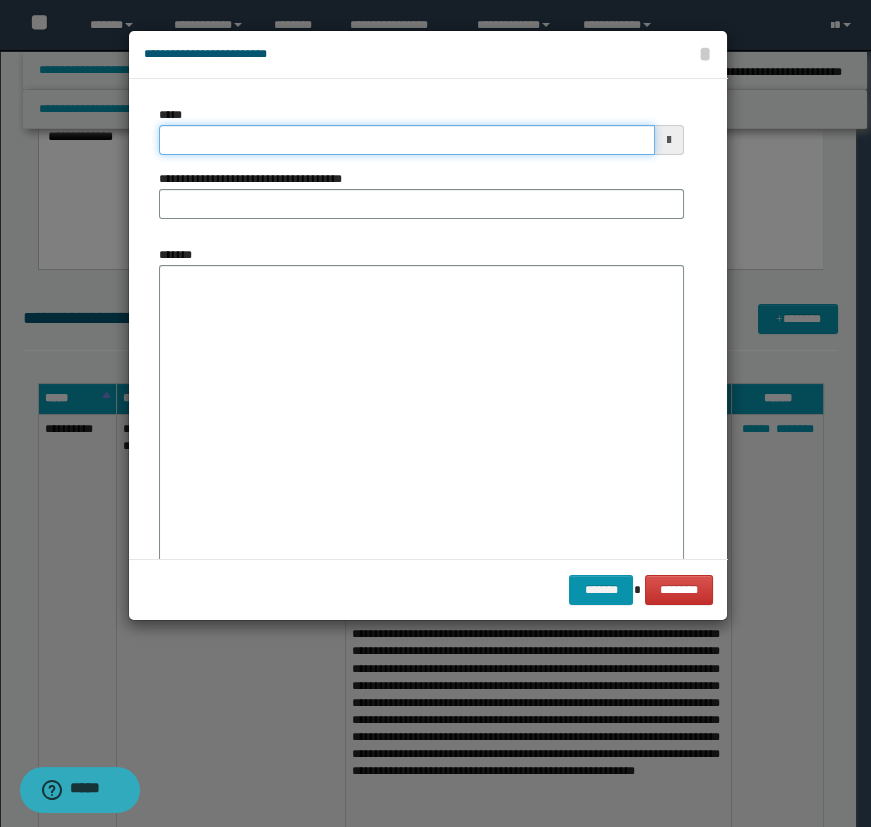 click on "*****" at bounding box center (407, 140) 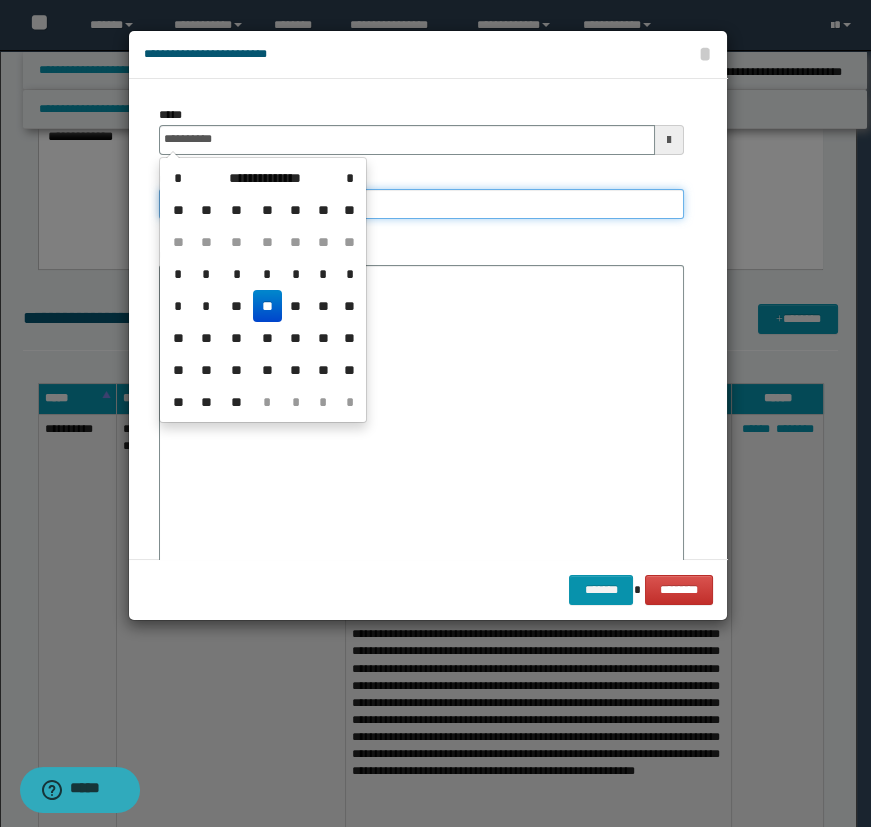 type on "**********" 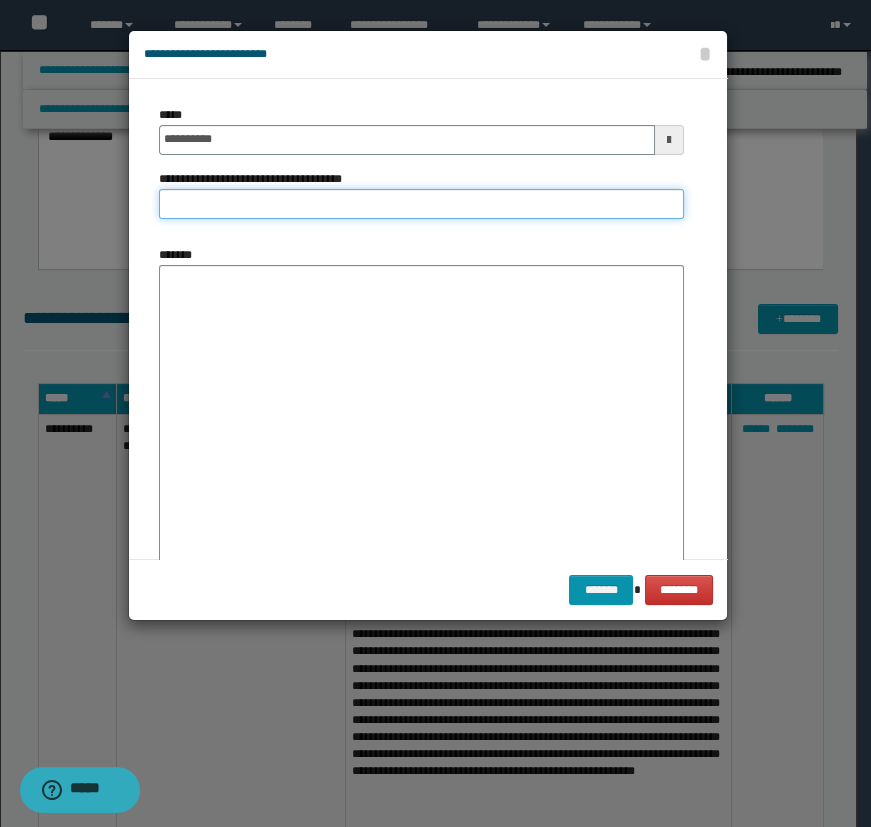 click on "**********" at bounding box center (421, 204) 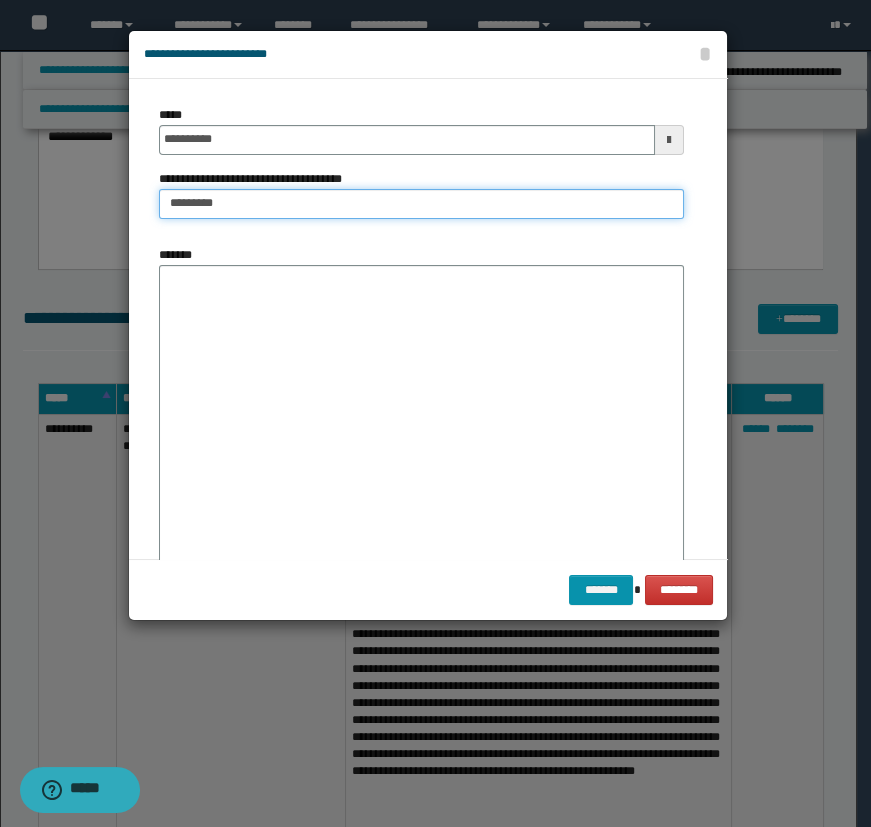 type on "**********" 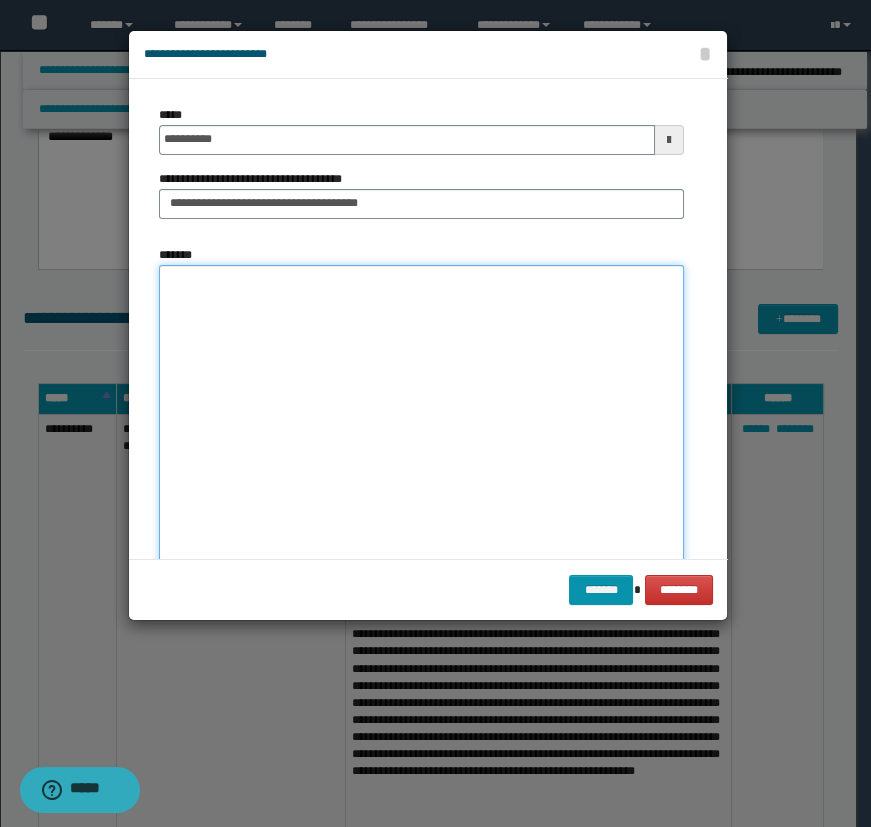 click on "*******" at bounding box center [421, 417] 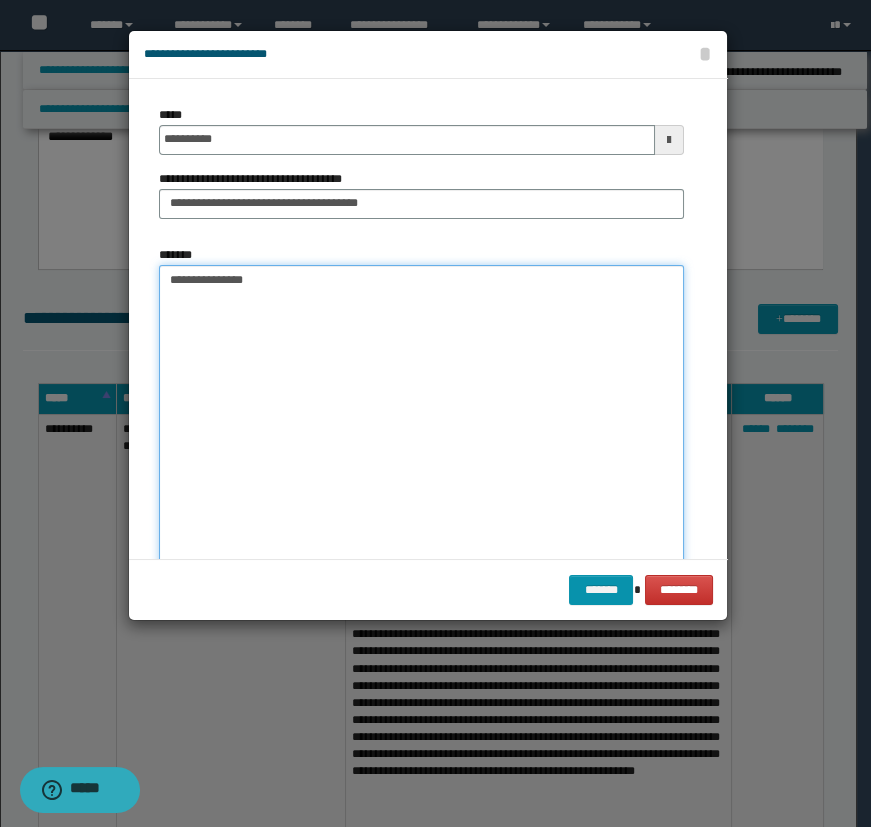 click on "**********" at bounding box center [421, 417] 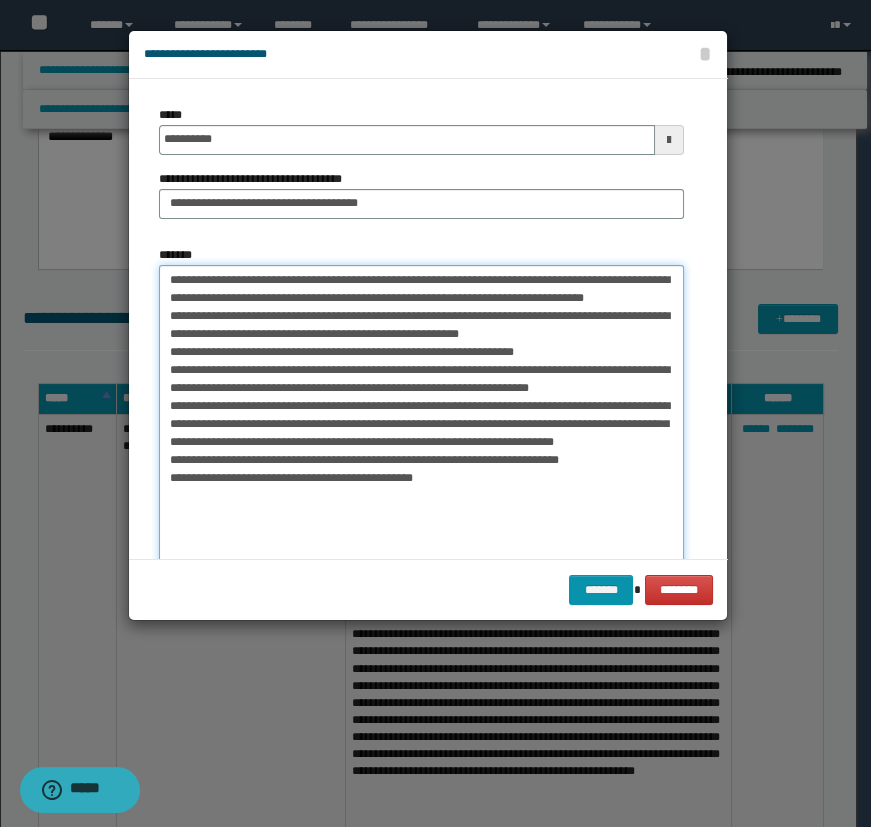 click on "**********" at bounding box center (421, 417) 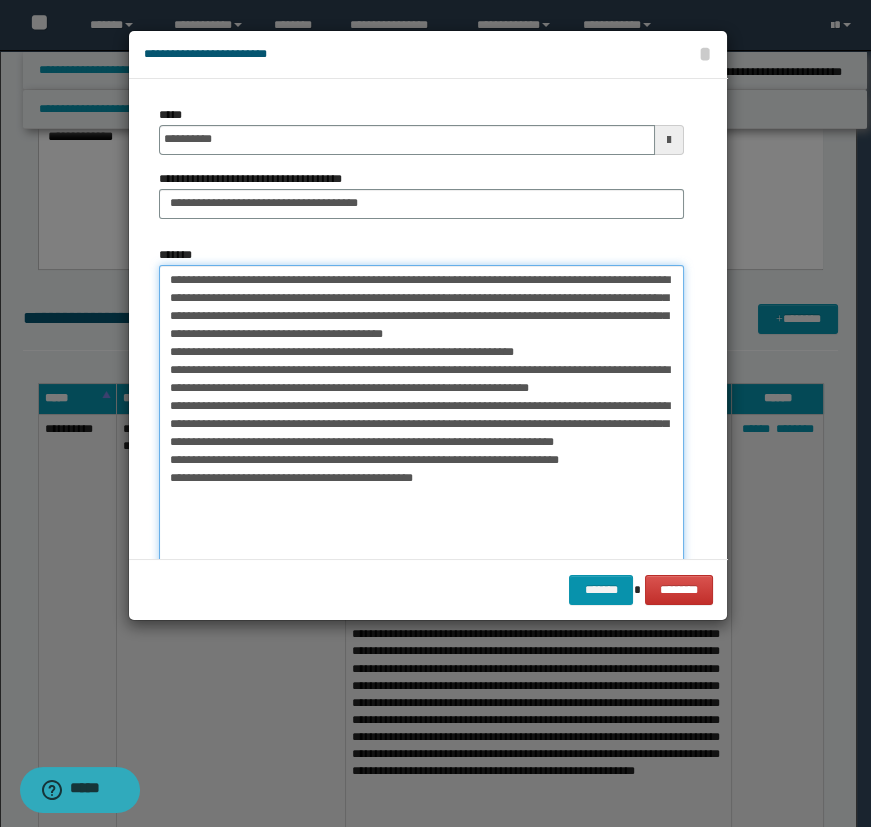 click on "**********" at bounding box center (421, 417) 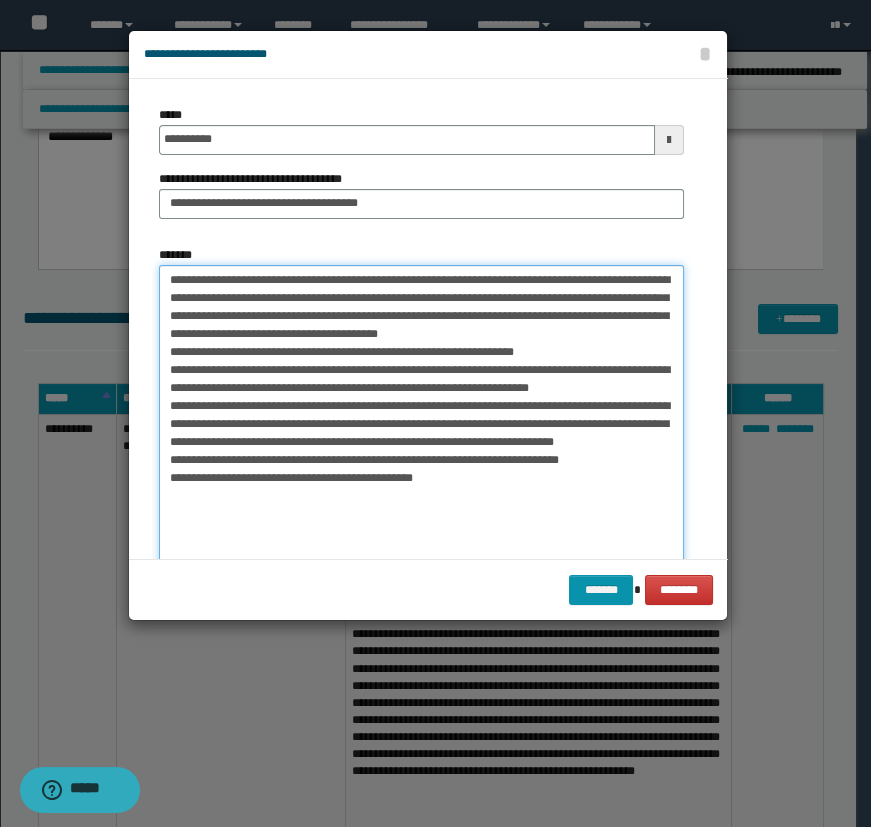 click on "**********" at bounding box center (421, 417) 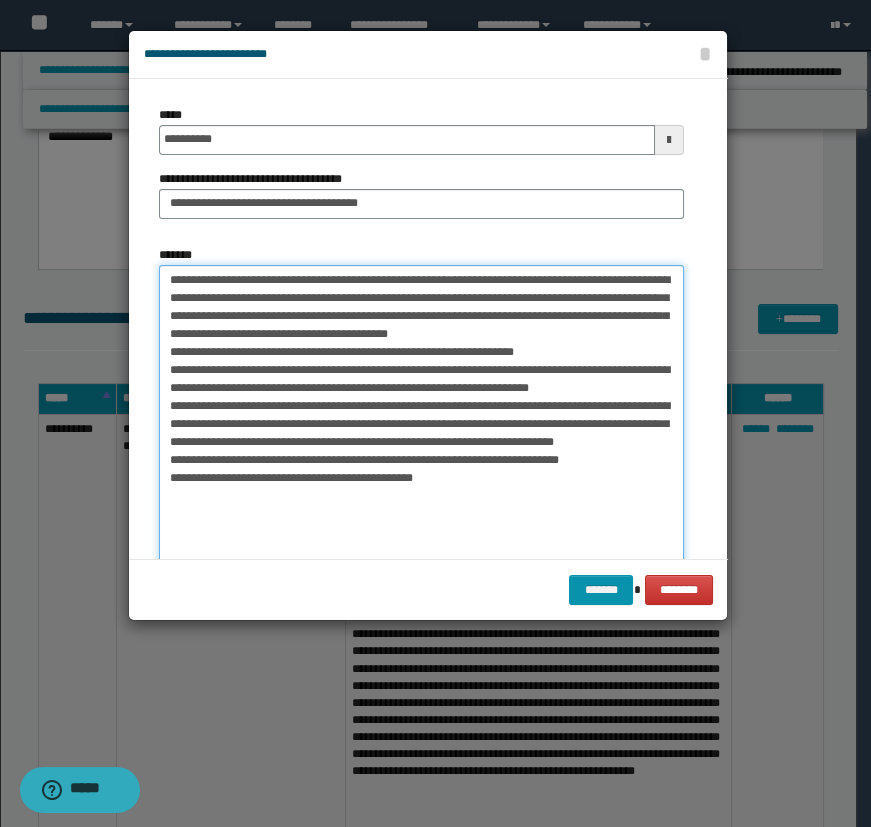 click on "**********" at bounding box center (421, 417) 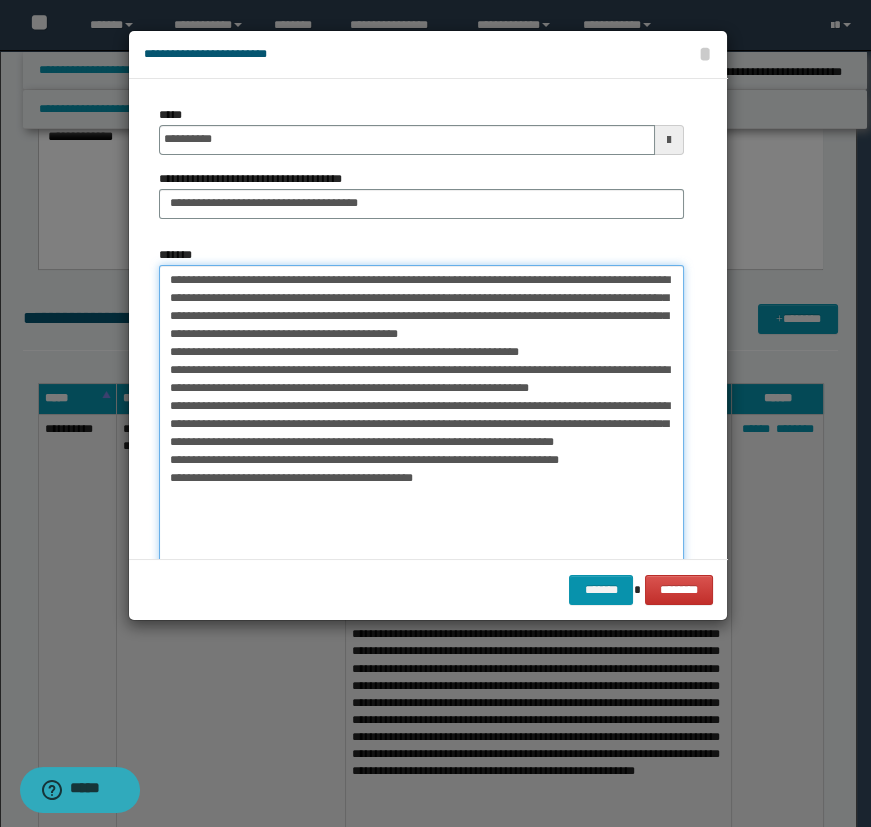 click on "**********" at bounding box center [421, 417] 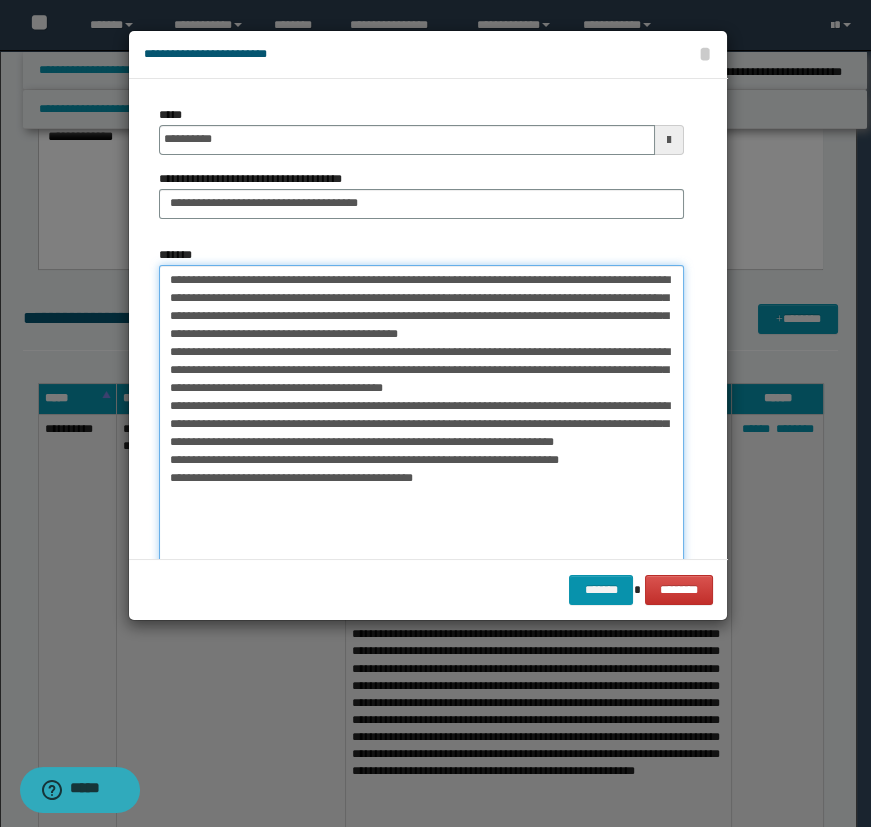 click on "**********" at bounding box center [421, 417] 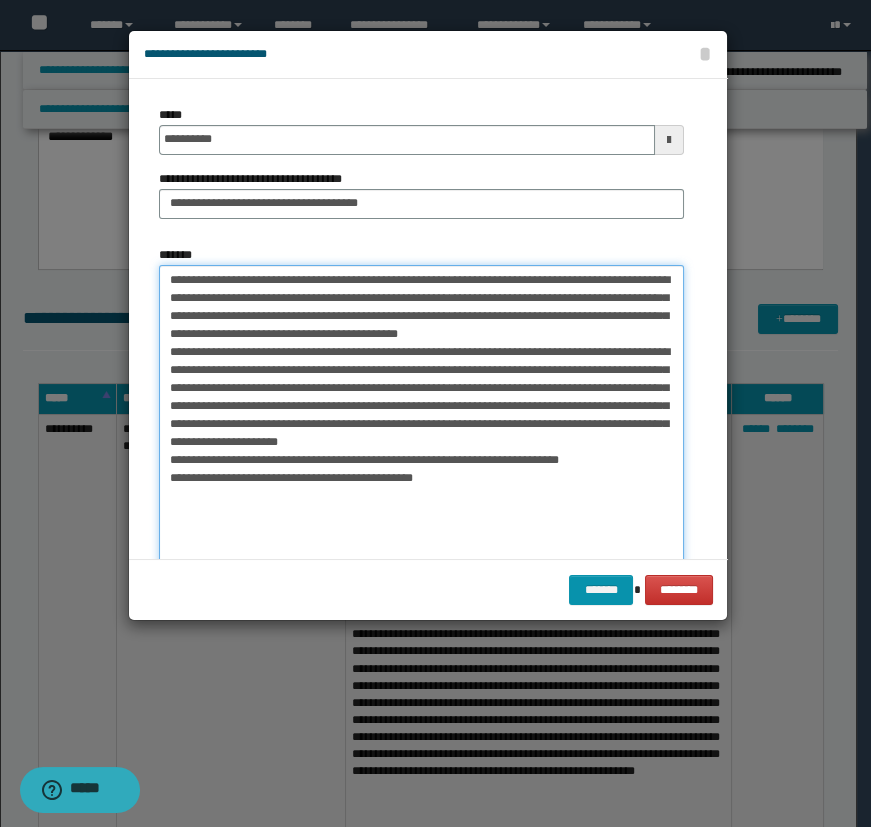 click on "**********" at bounding box center (421, 417) 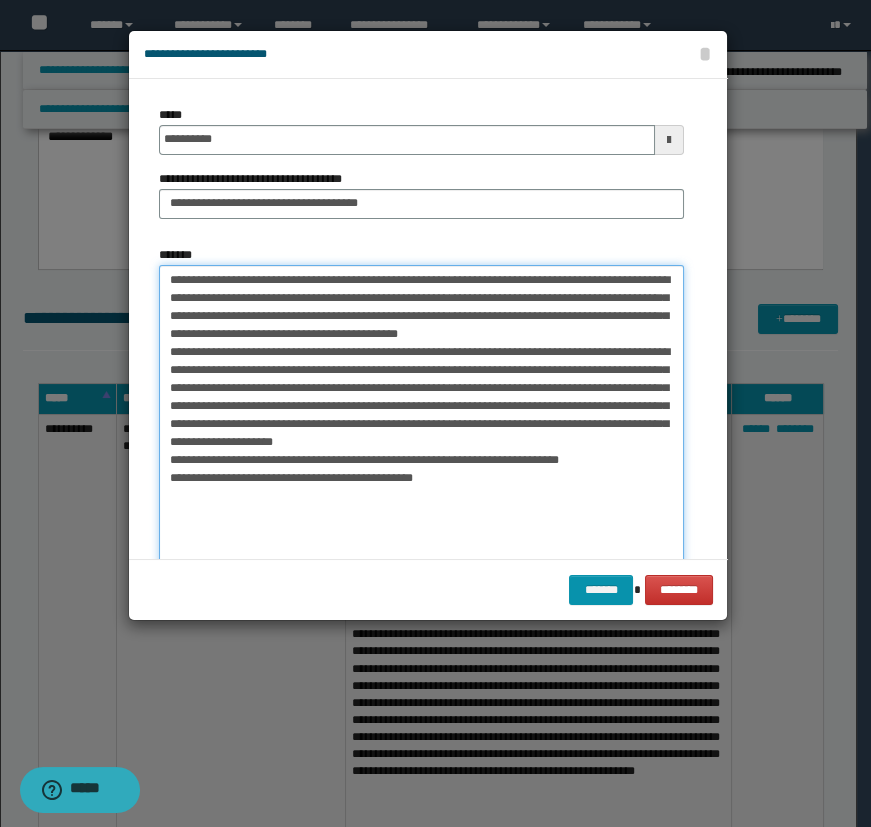 click on "**********" at bounding box center (421, 417) 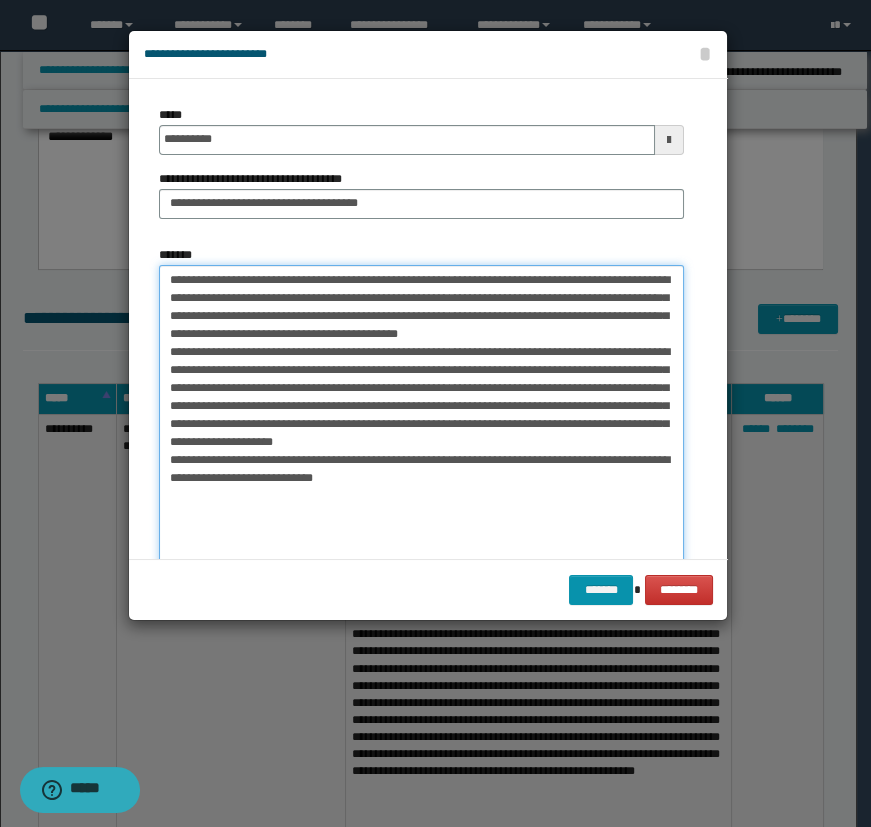 click on "**********" at bounding box center [421, 417] 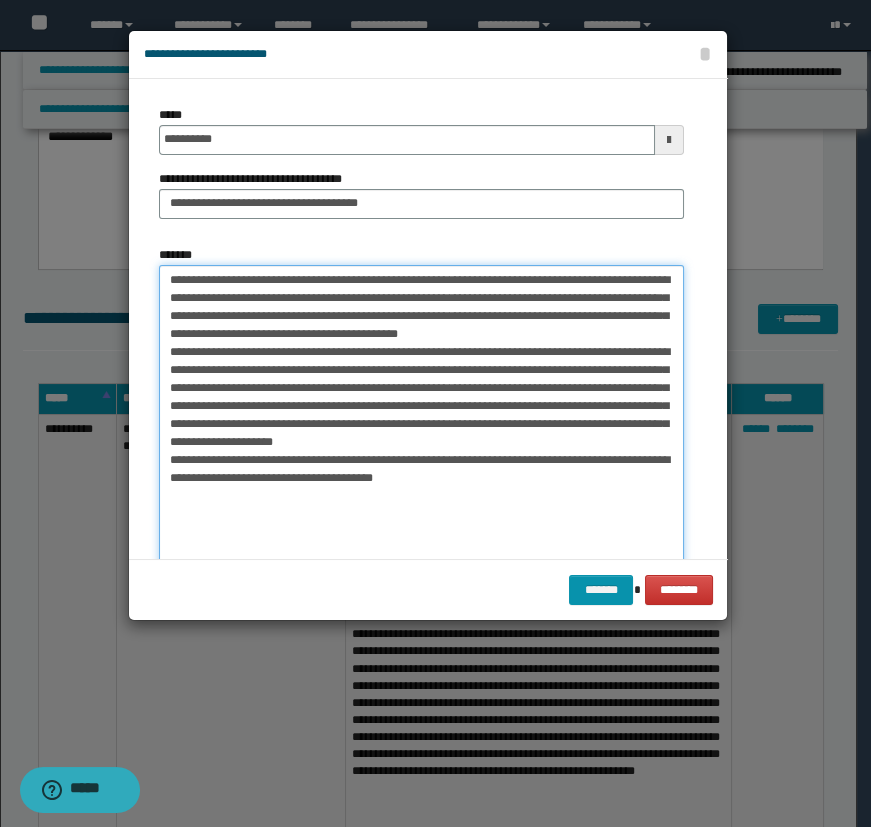 click on "**********" at bounding box center [421, 417] 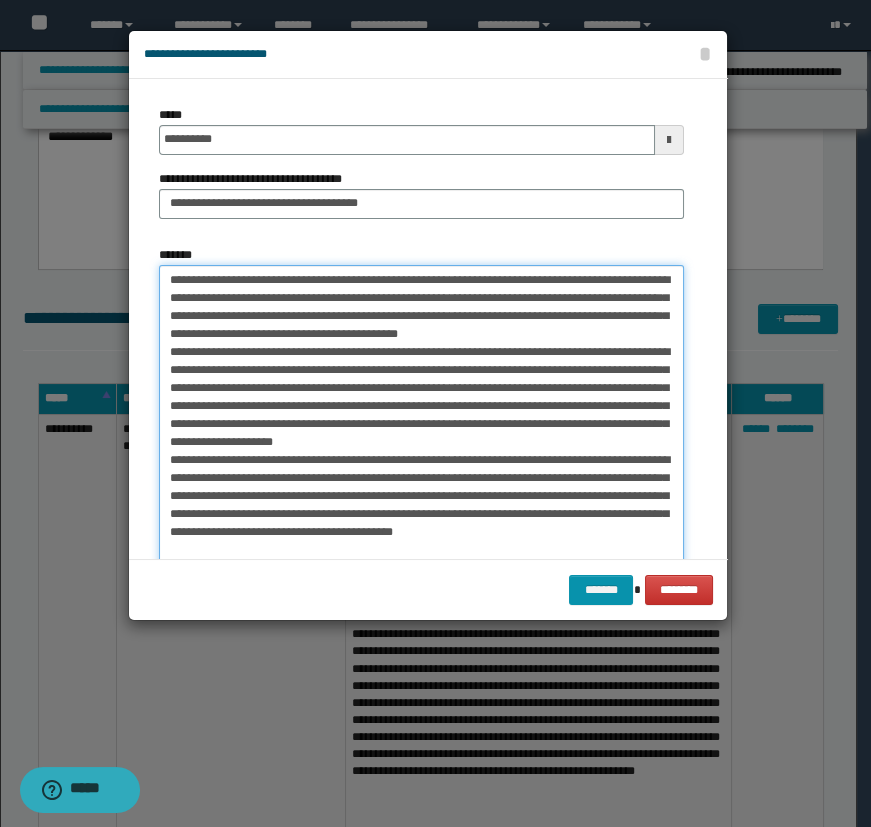 scroll, scrollTop: 7, scrollLeft: 0, axis: vertical 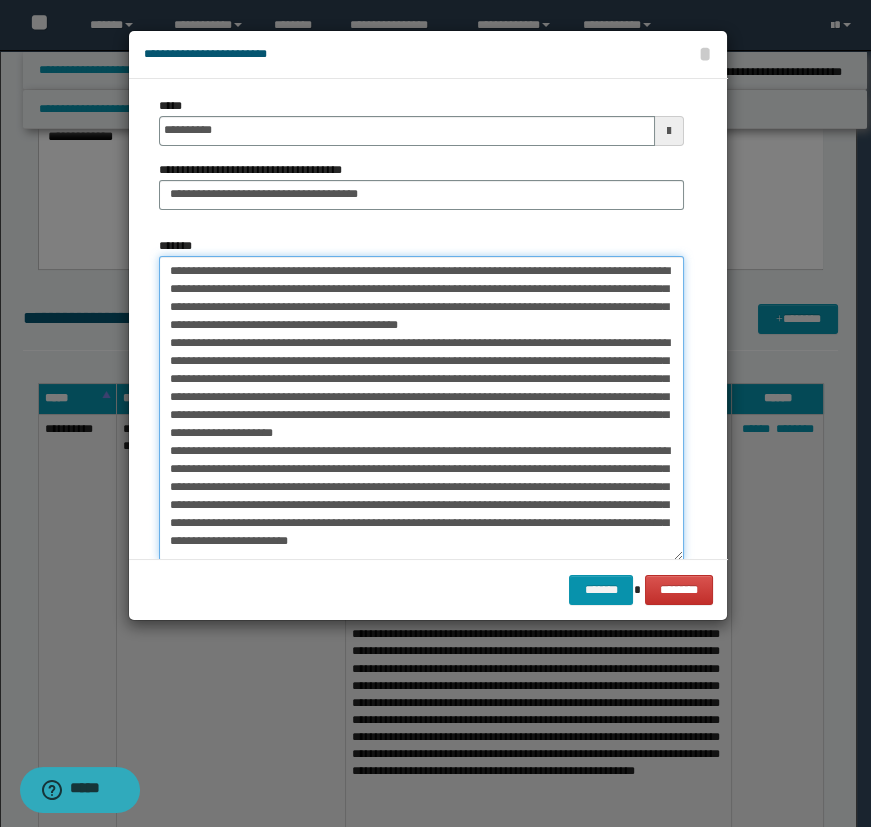 click on "*******" at bounding box center (421, 408) 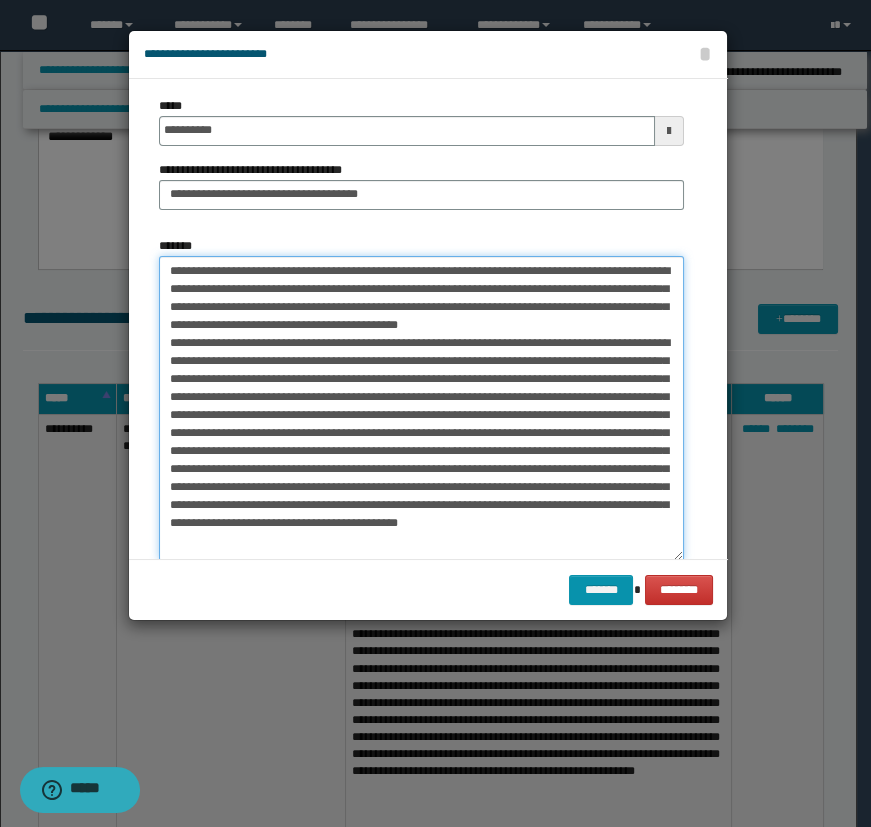 click on "*******" at bounding box center (421, 408) 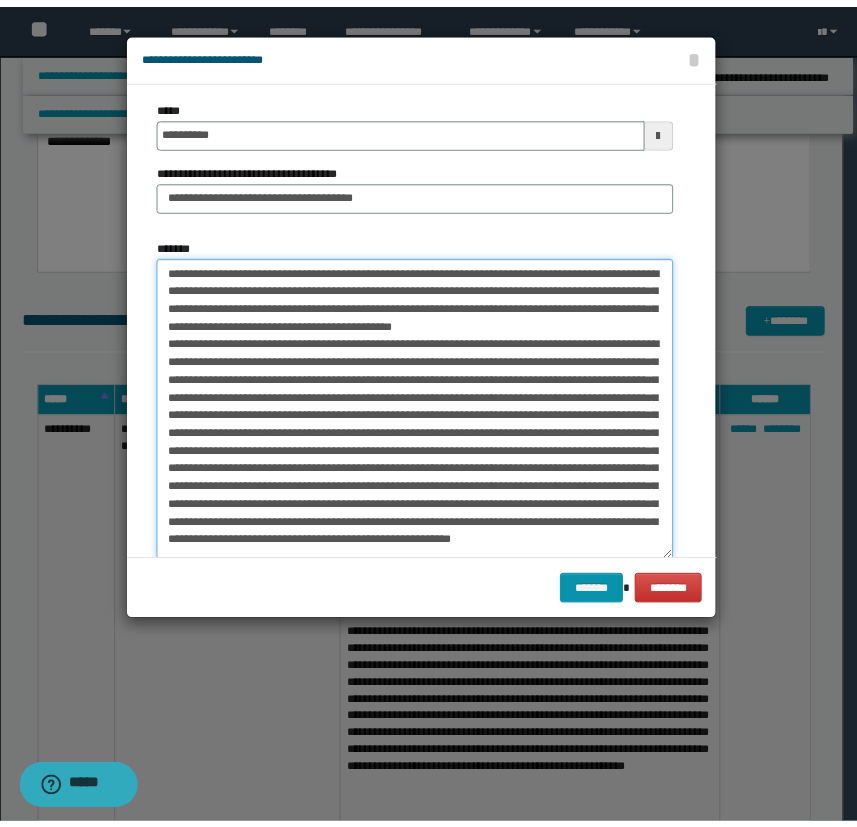 scroll, scrollTop: 48, scrollLeft: 0, axis: vertical 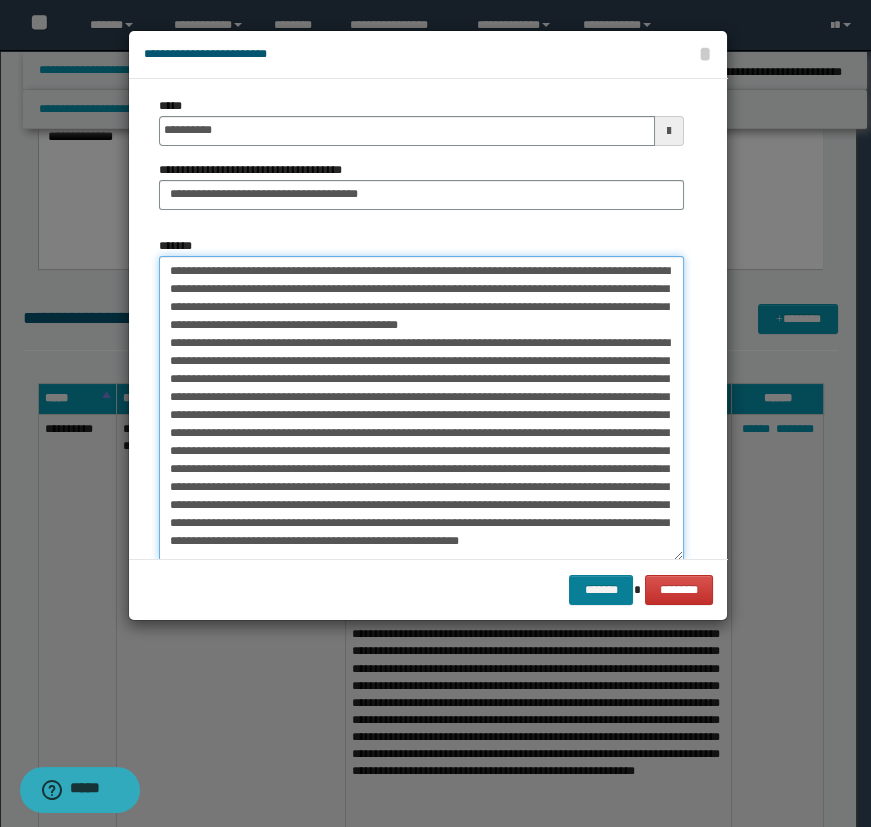 type on "**********" 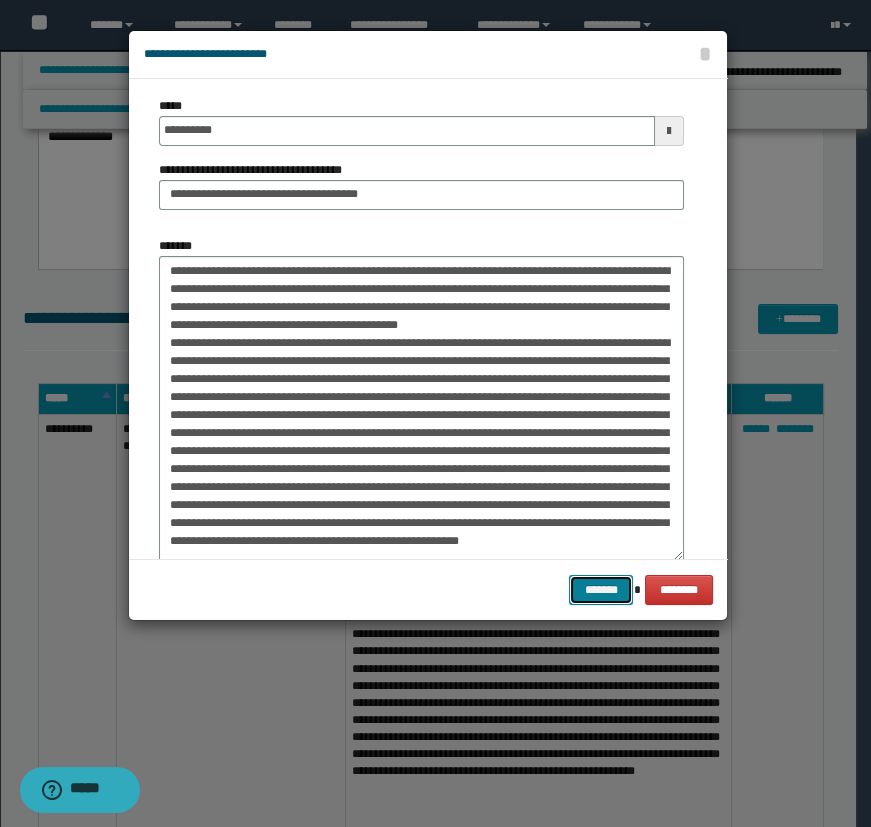 click on "*******" at bounding box center [601, 590] 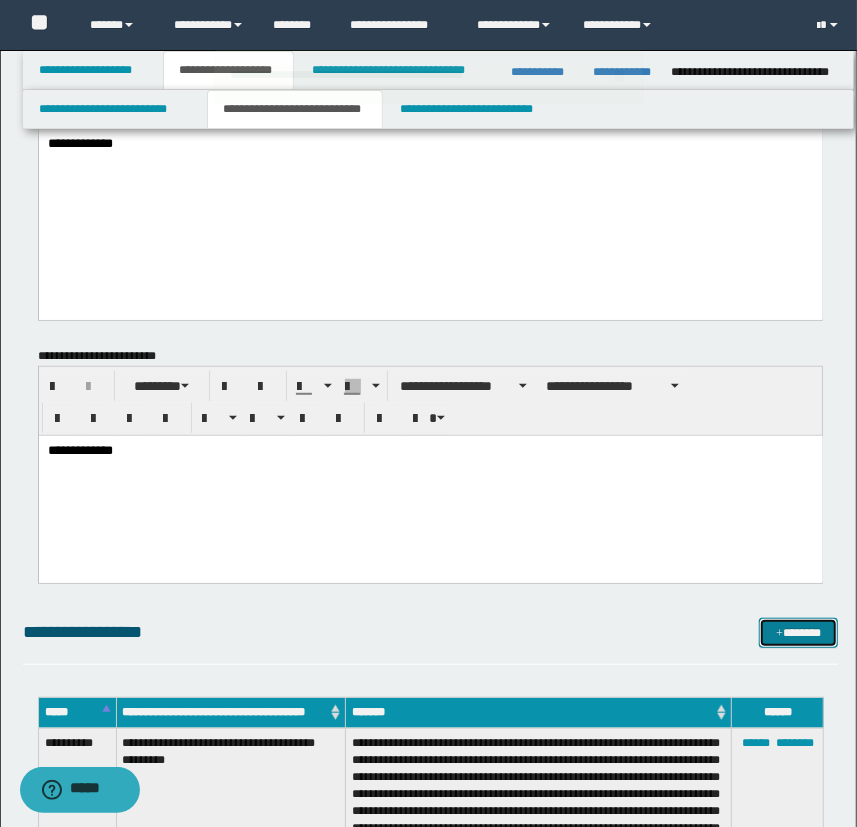 scroll, scrollTop: 272, scrollLeft: 0, axis: vertical 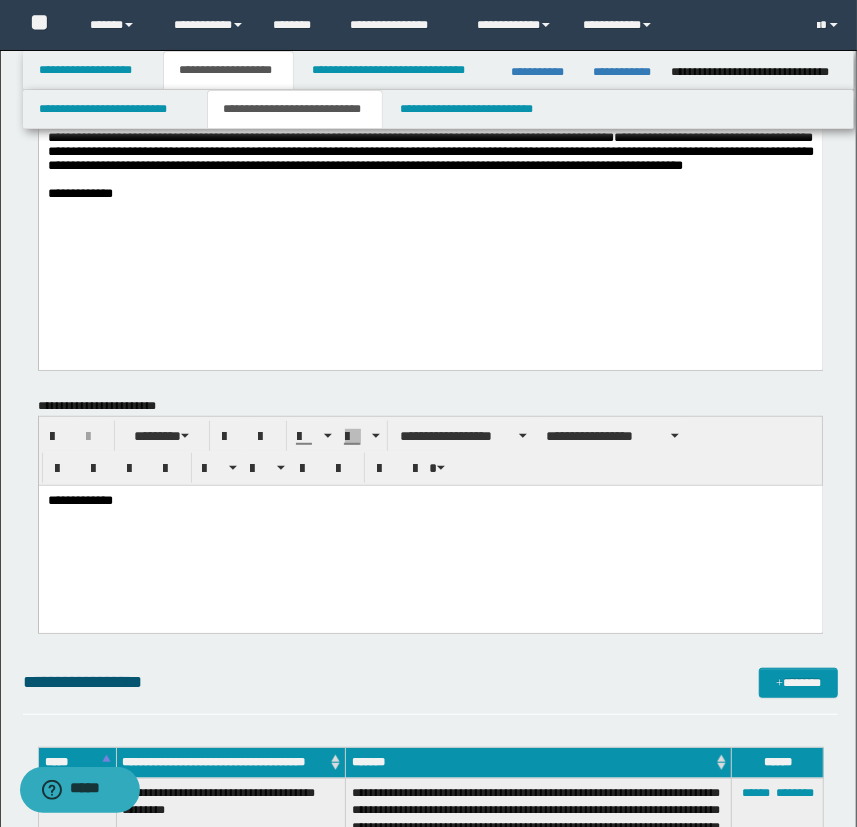 drag, startPoint x: 142, startPoint y: 504, endPoint x: -300, endPoint y: 535, distance: 443.0858 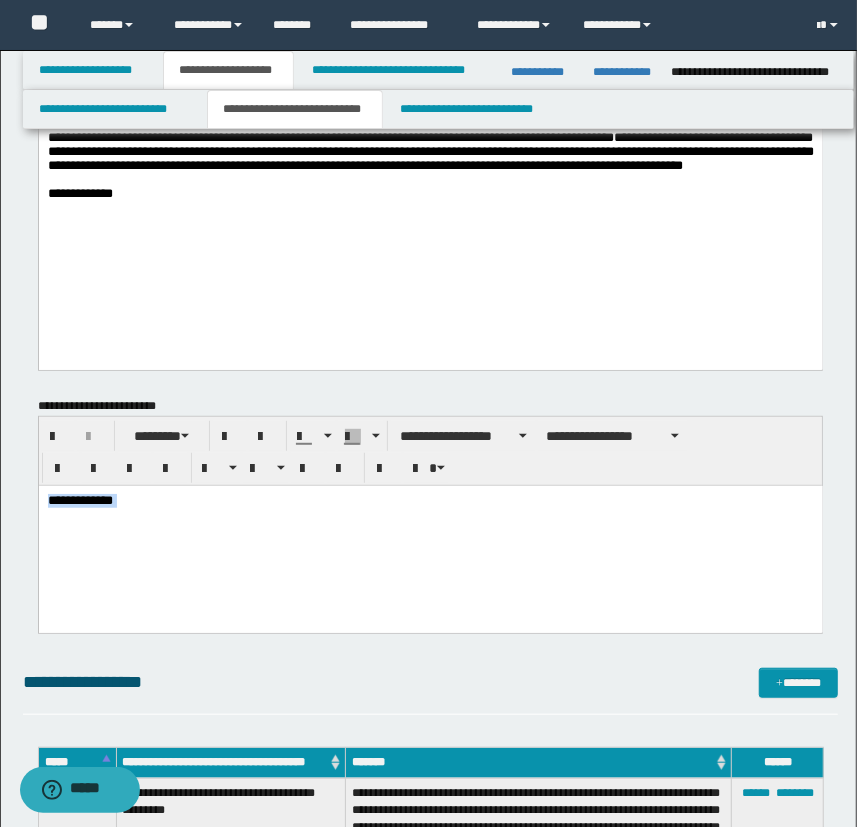 drag, startPoint x: 387, startPoint y: 531, endPoint x: -52, endPoint y: 460, distance: 444.7044 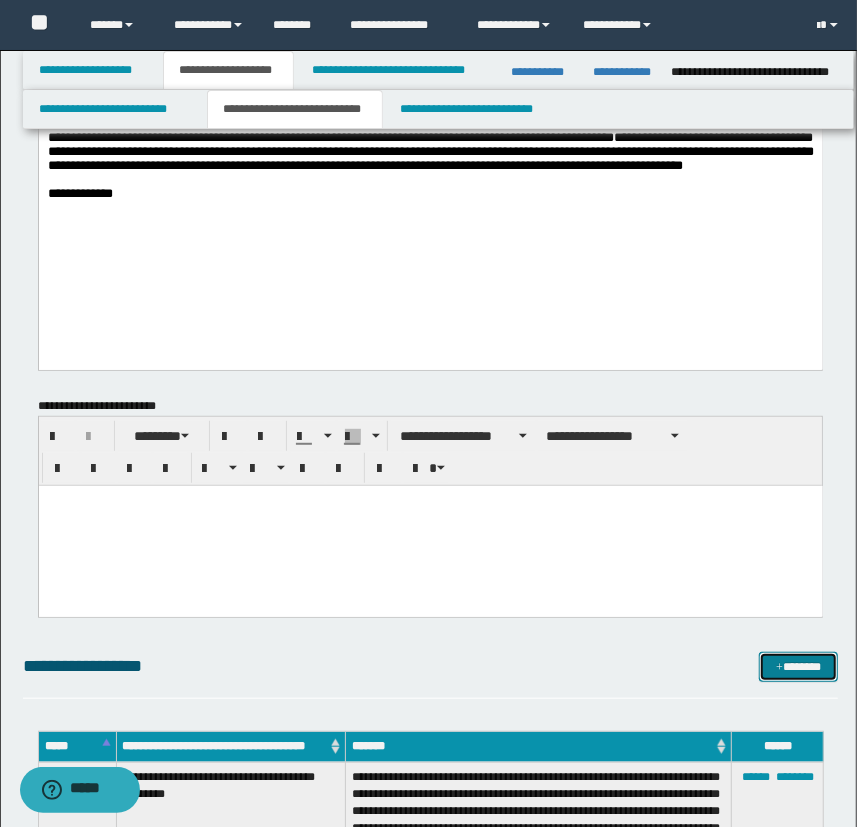 click on "*******" at bounding box center (799, 667) 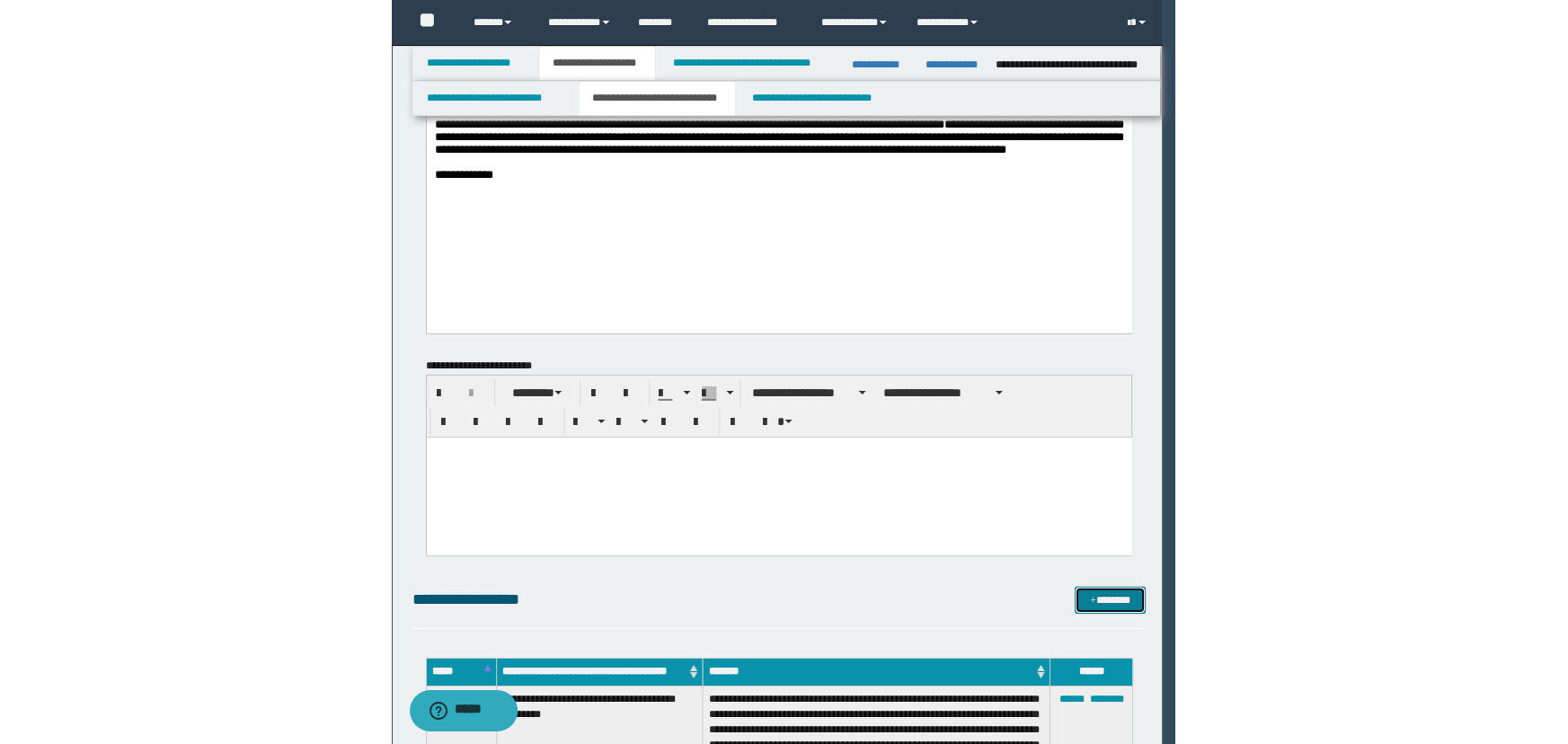 scroll, scrollTop: 0, scrollLeft: 0, axis: both 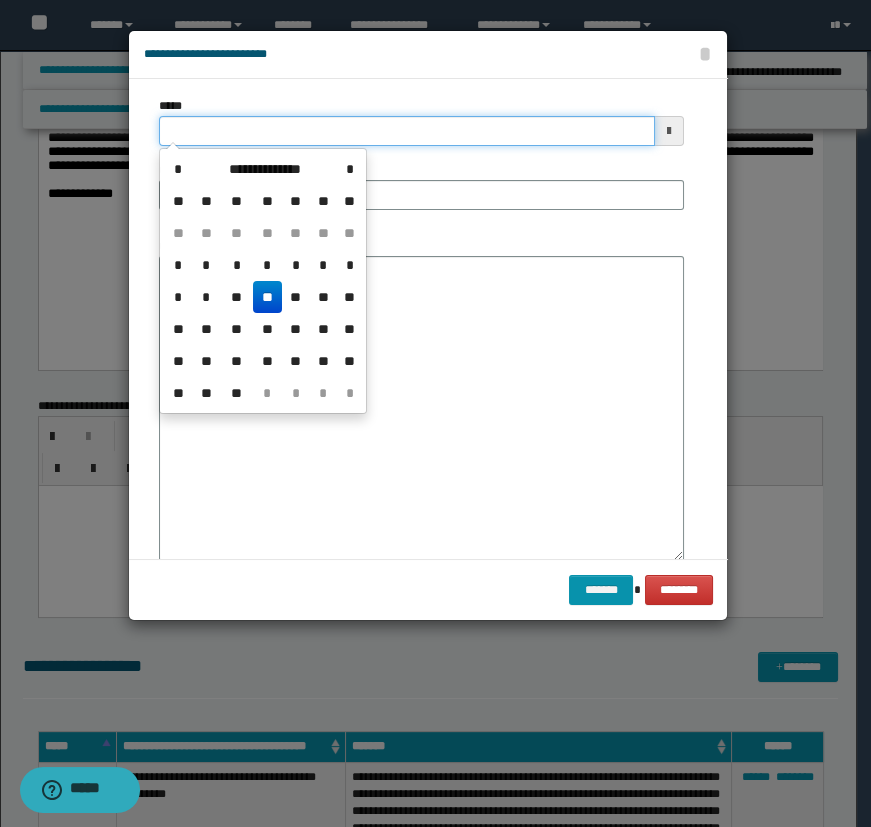 click on "**********" at bounding box center [435, 141] 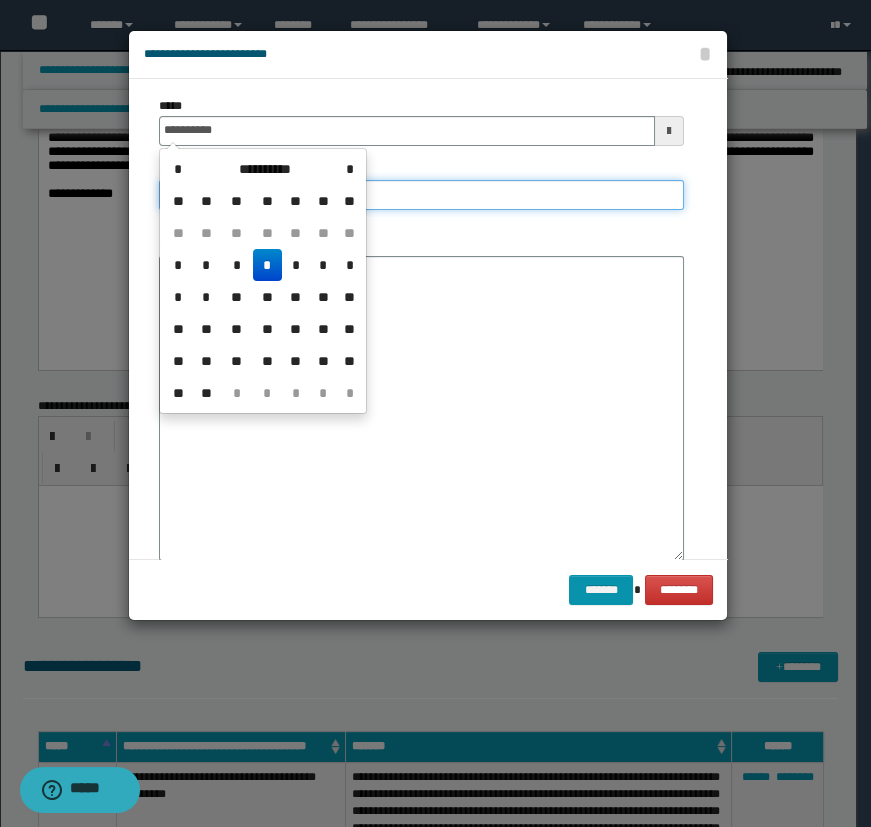 type on "**********" 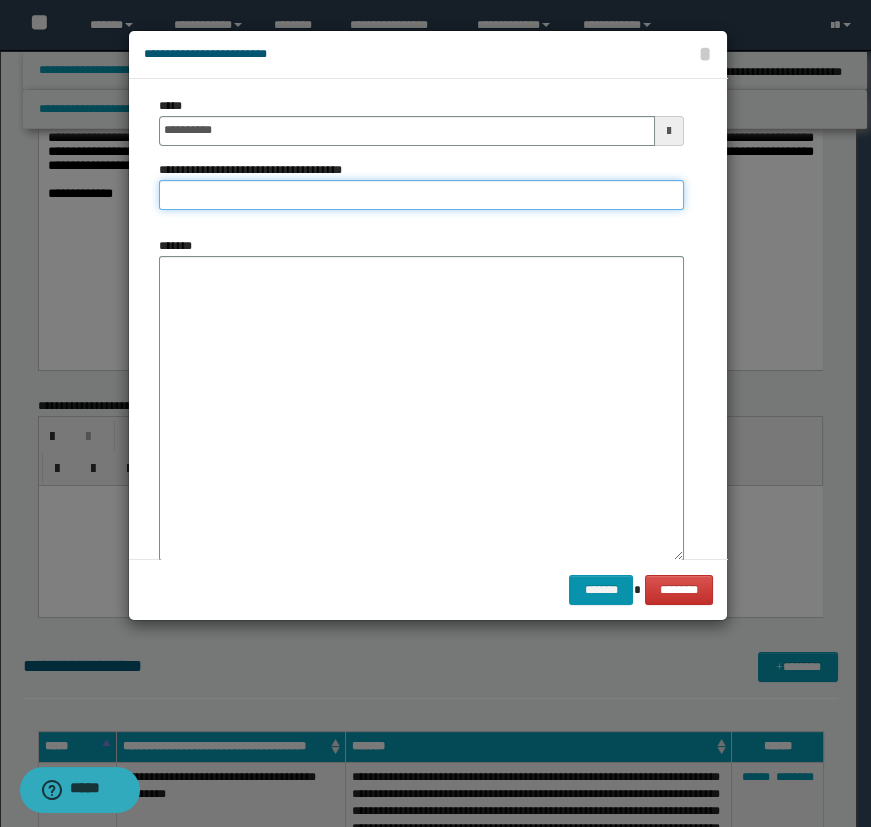 click on "**********" at bounding box center [421, 195] 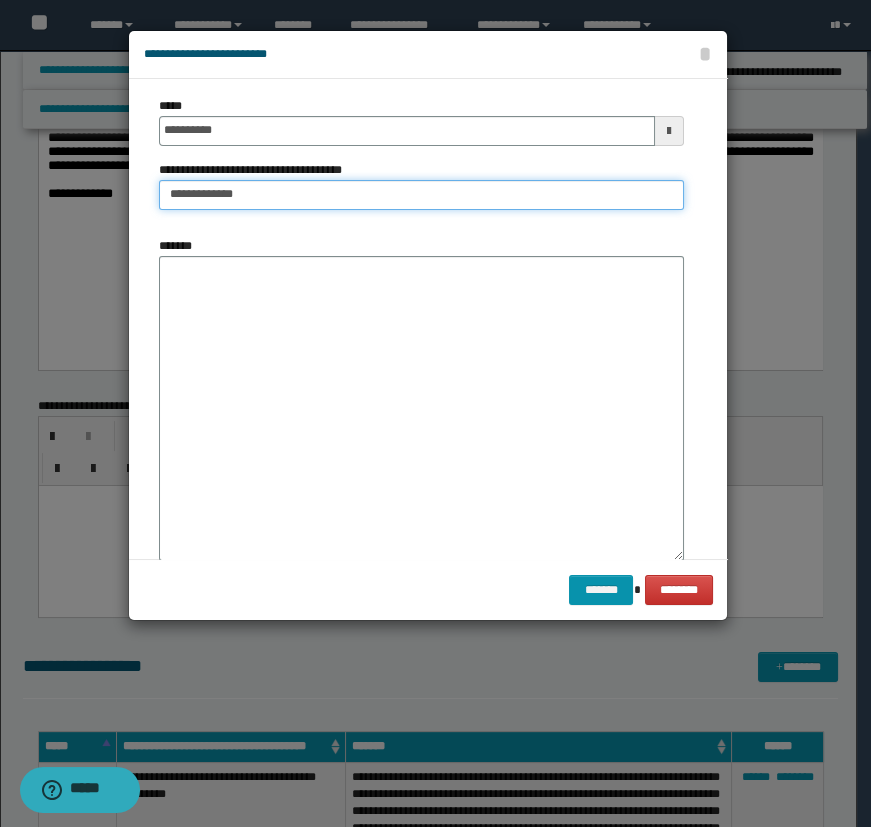 type on "**********" 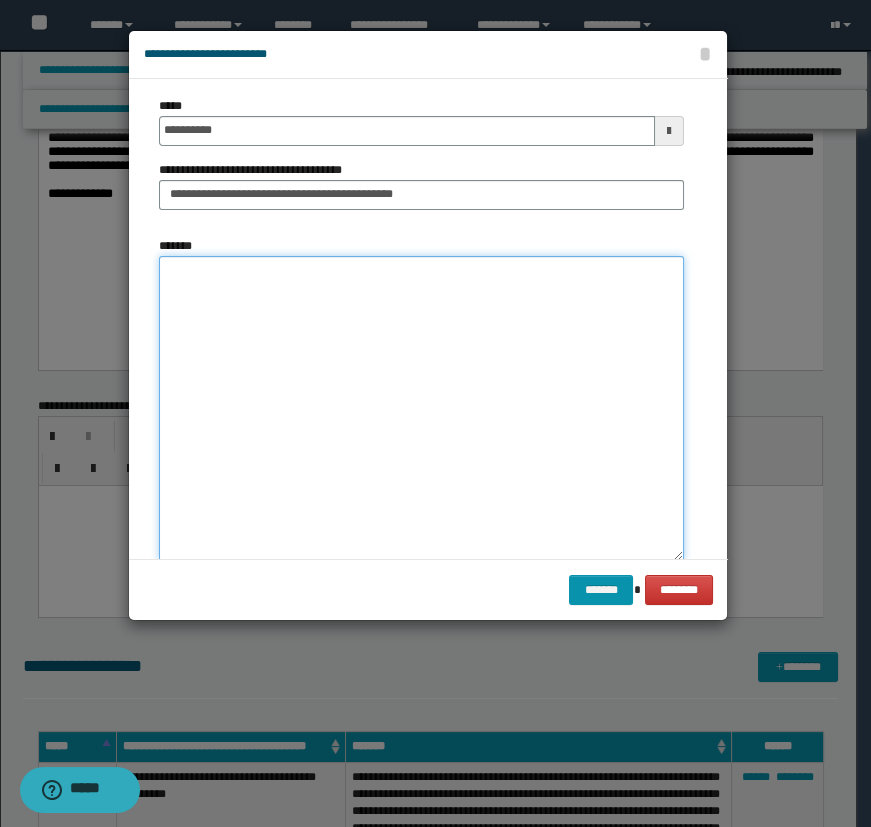 click on "*******" at bounding box center [421, 408] 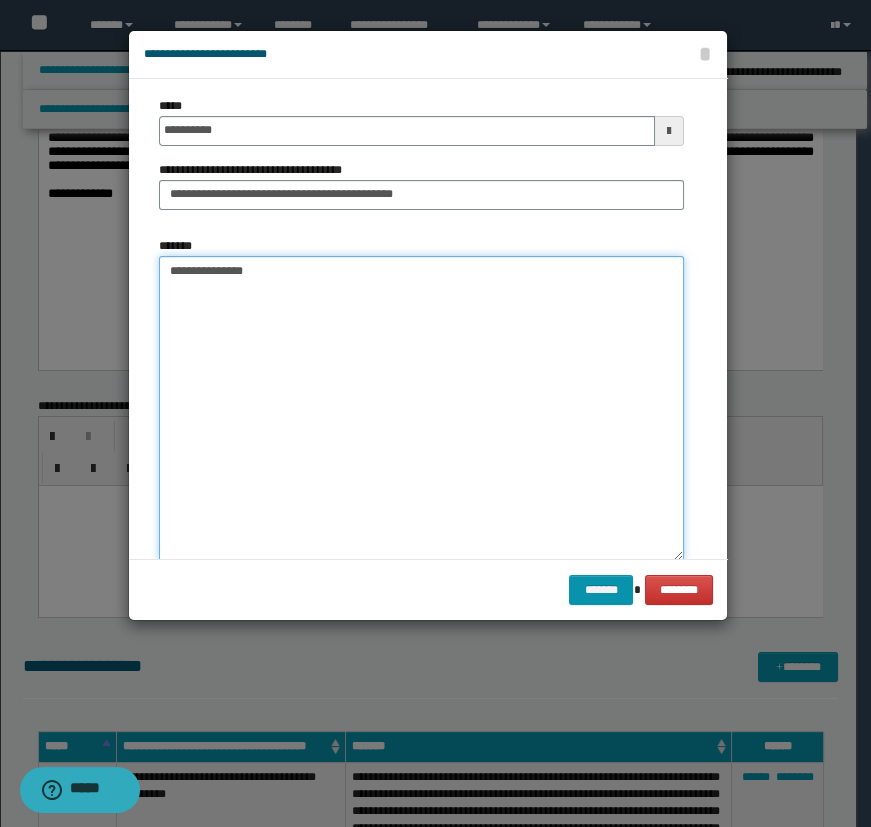 click on "**********" at bounding box center [421, 408] 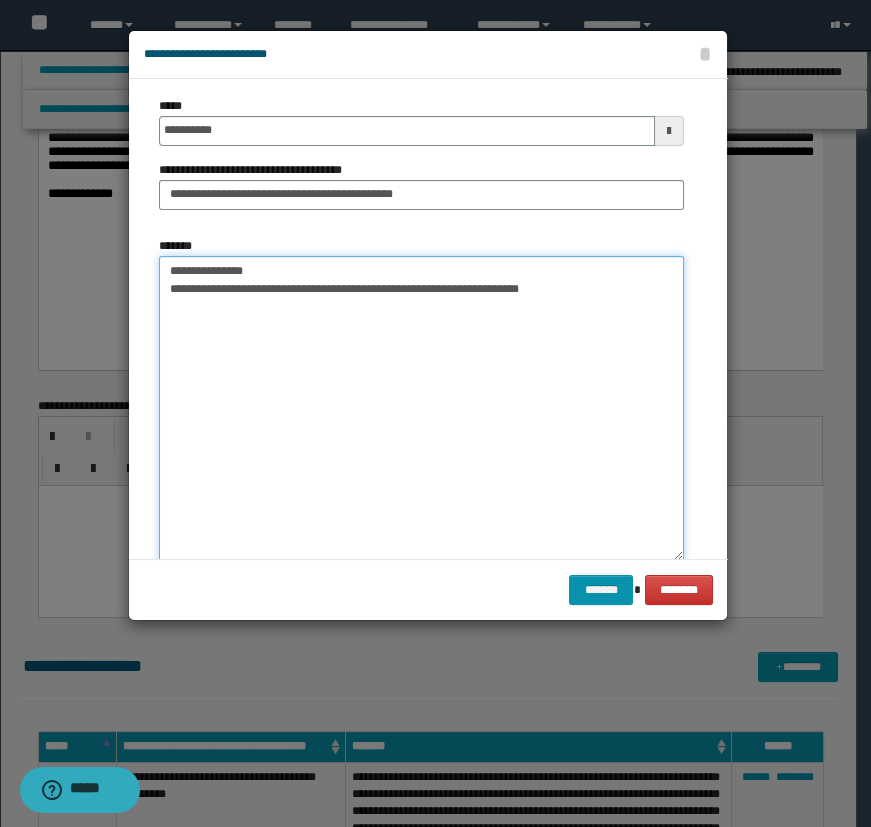 click on "**********" at bounding box center [421, 408] 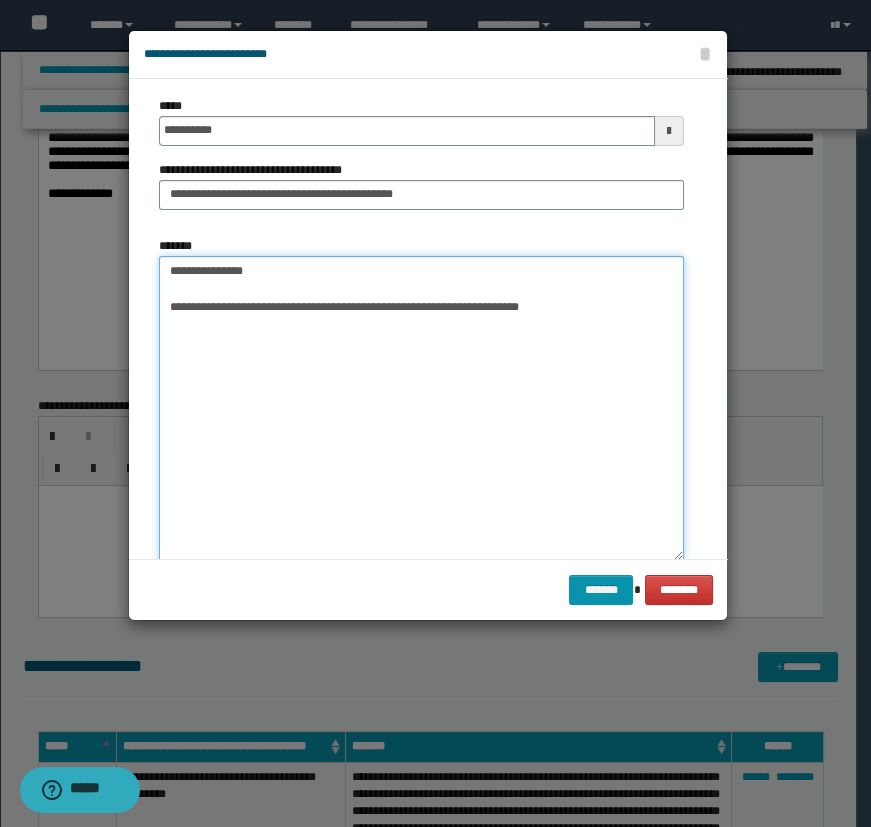 click on "**********" at bounding box center [421, 408] 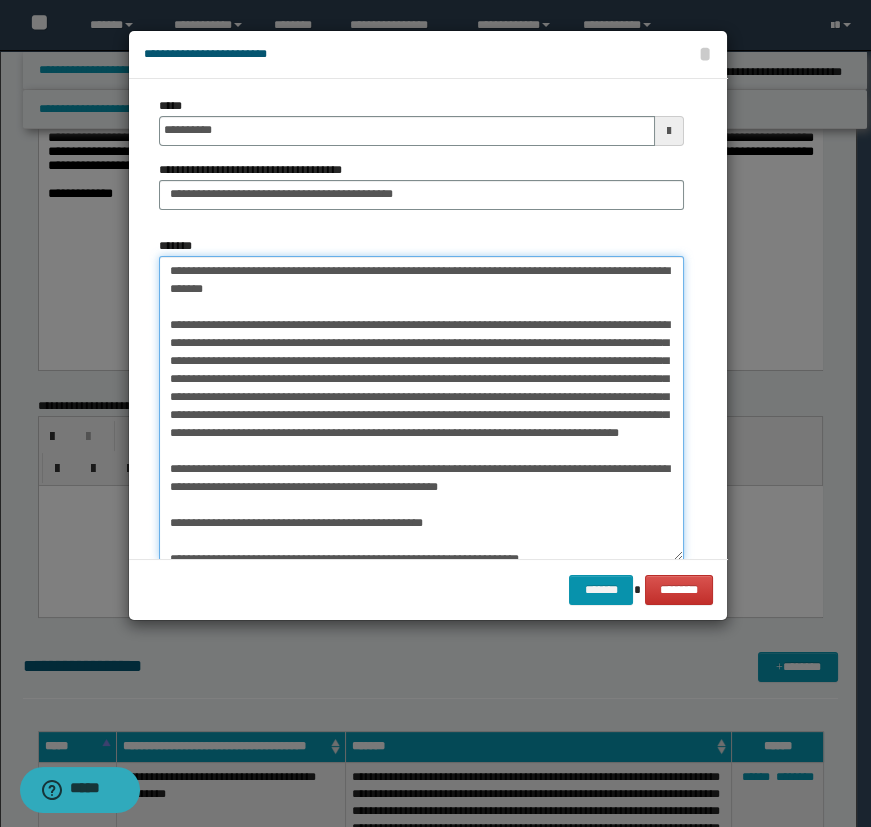 click on "*******" at bounding box center (421, 408) 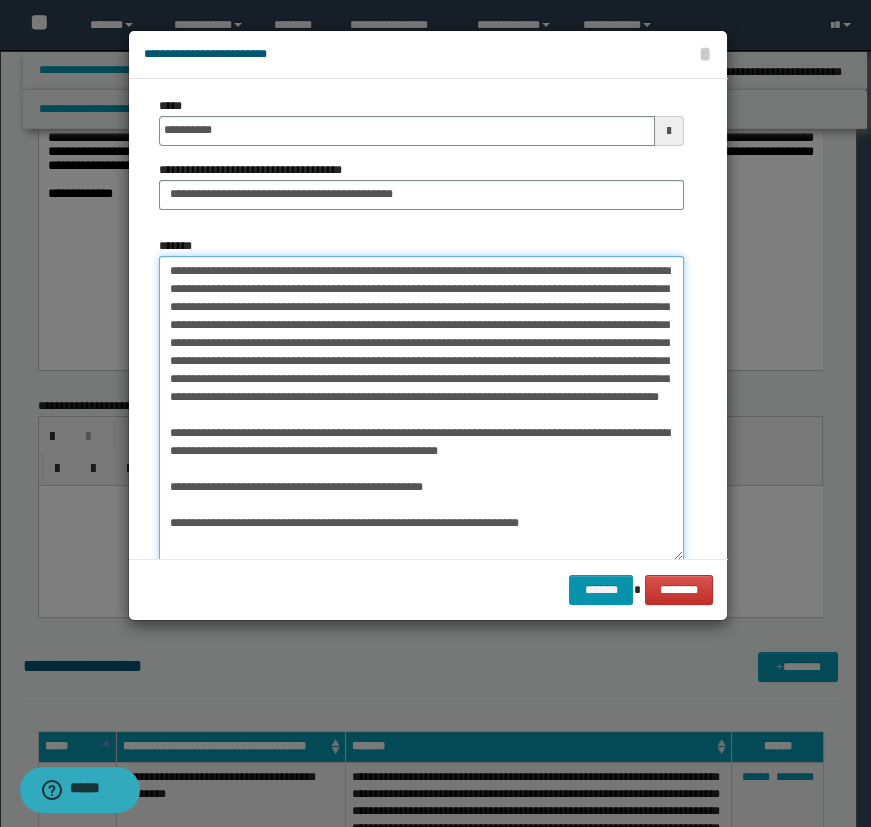 click on "*******" at bounding box center (421, 408) 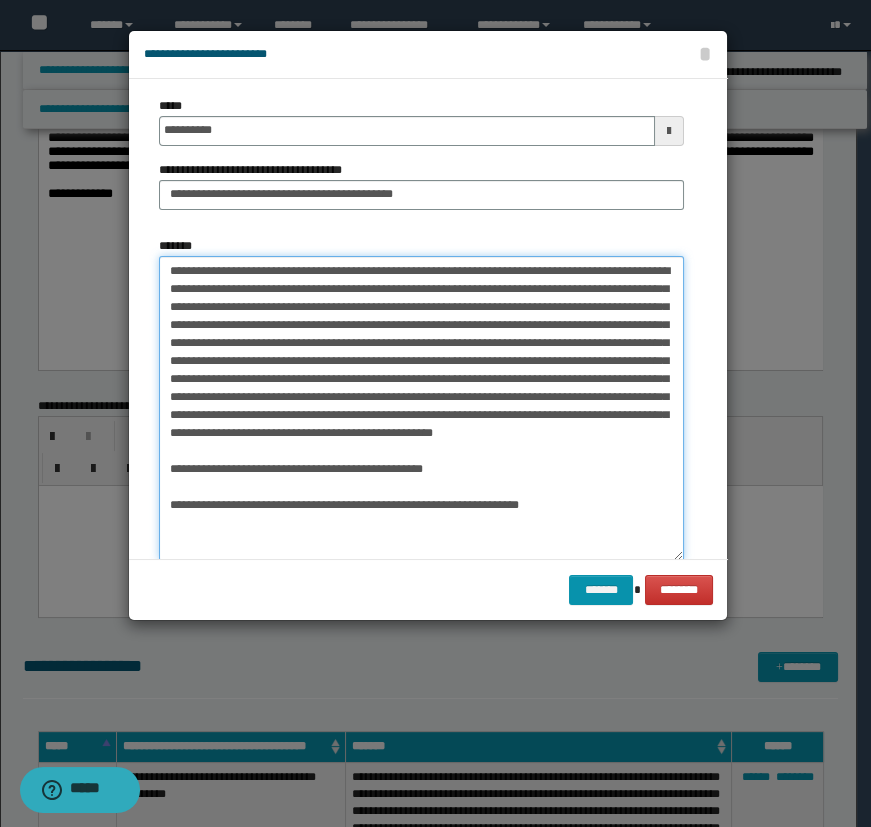 click on "*******" at bounding box center (421, 408) 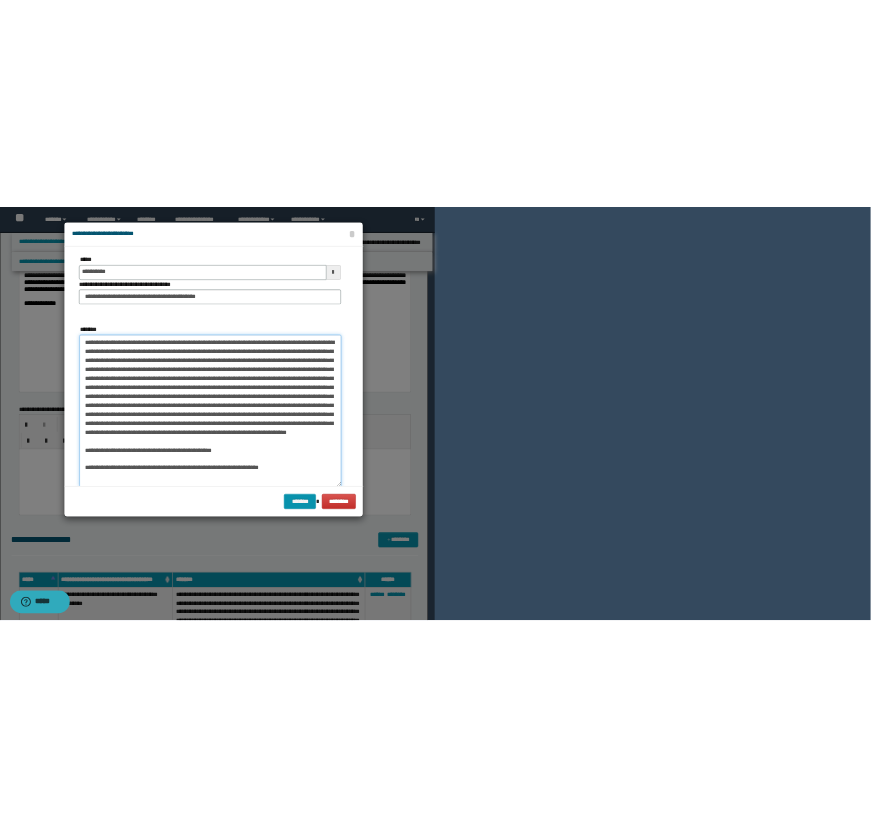 scroll, scrollTop: 0, scrollLeft: 0, axis: both 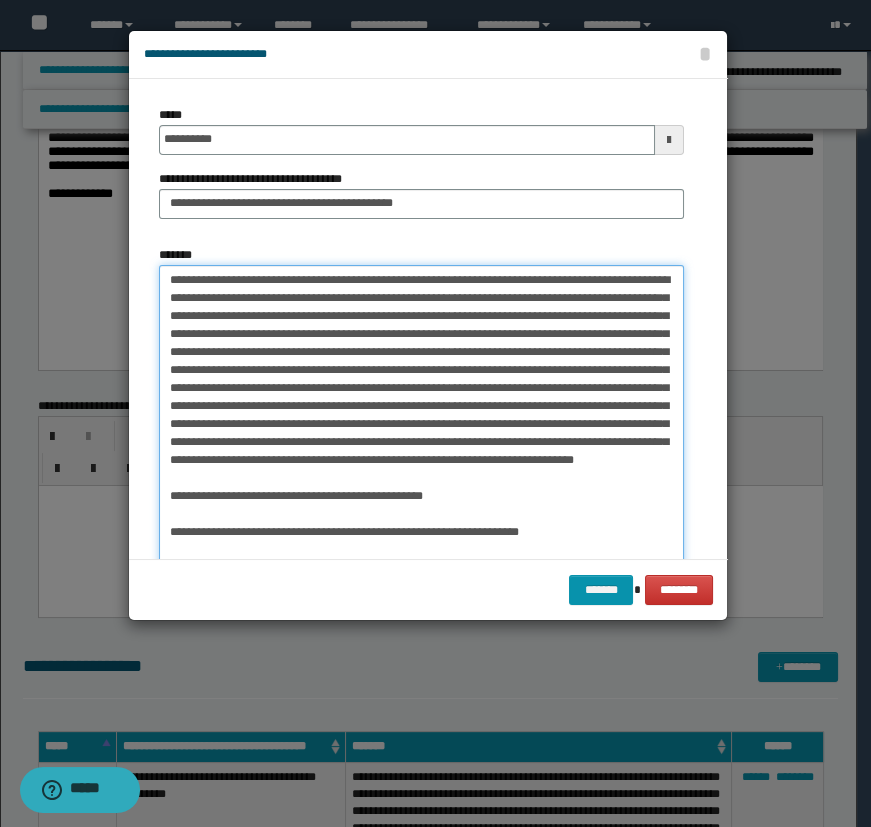 click on "*******" at bounding box center (421, 417) 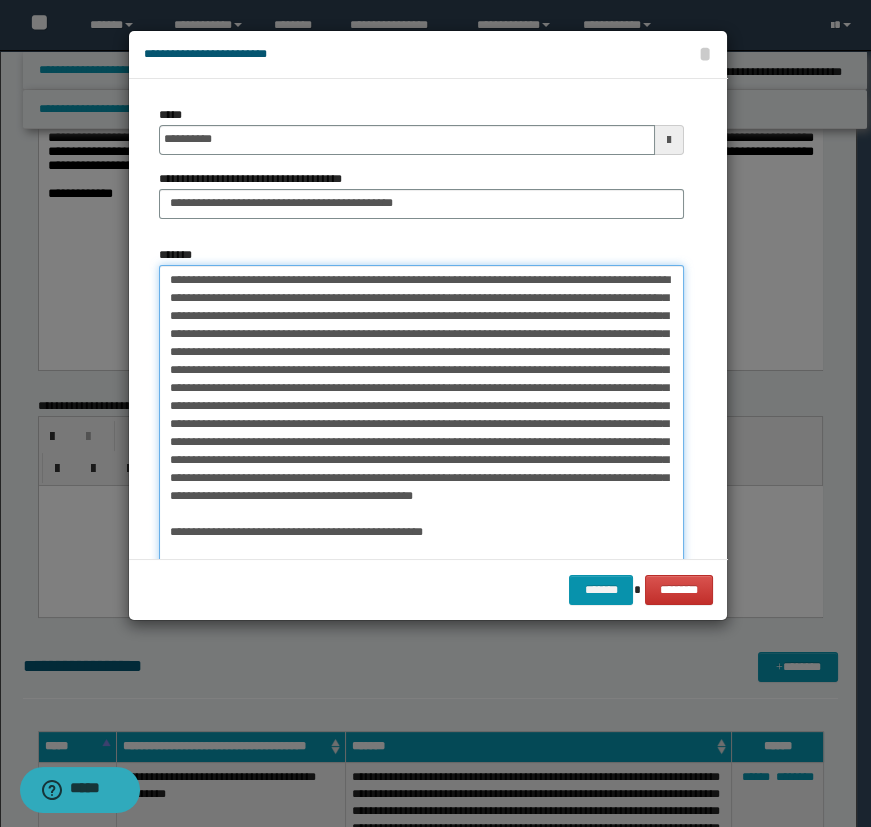 scroll, scrollTop: 48, scrollLeft: 0, axis: vertical 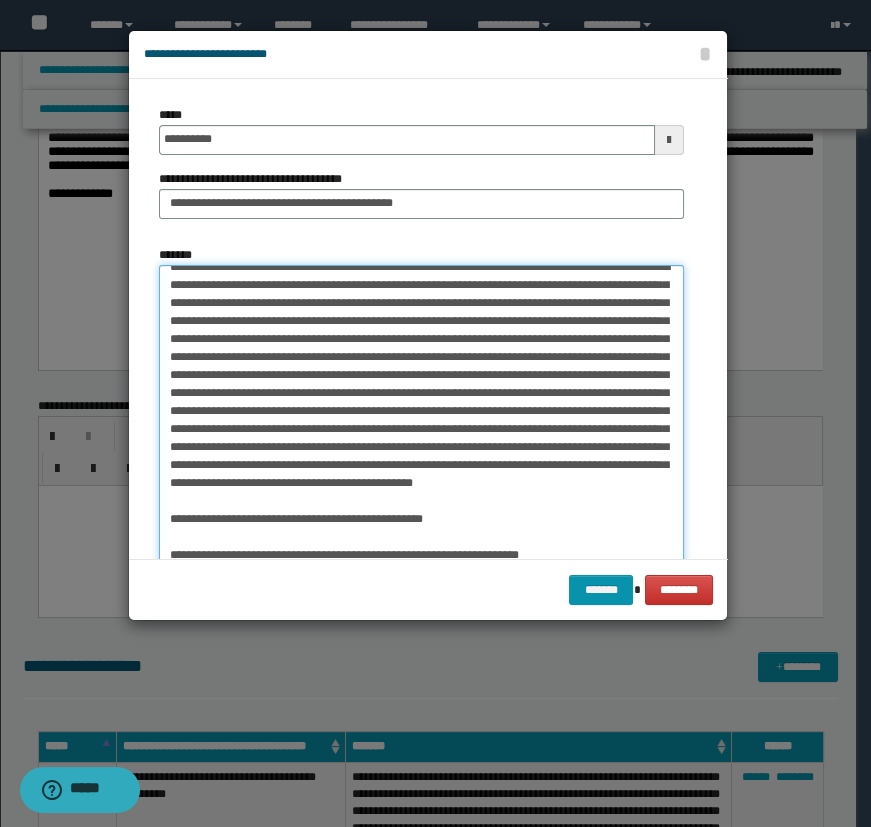 click on "*******" at bounding box center (421, 417) 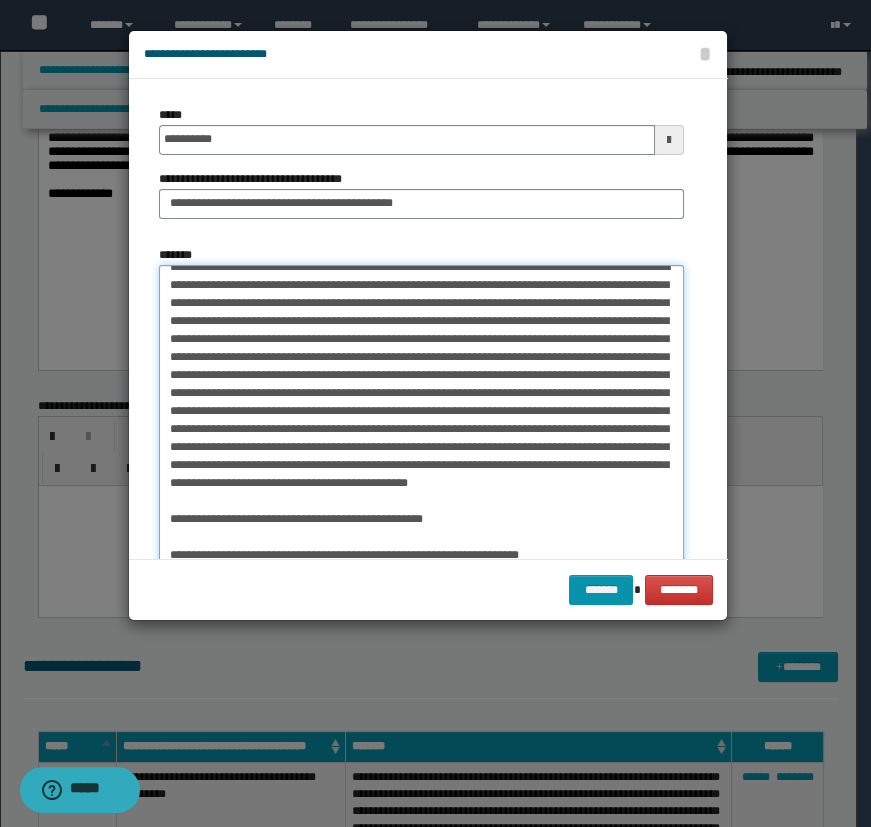 click on "*******" at bounding box center [421, 417] 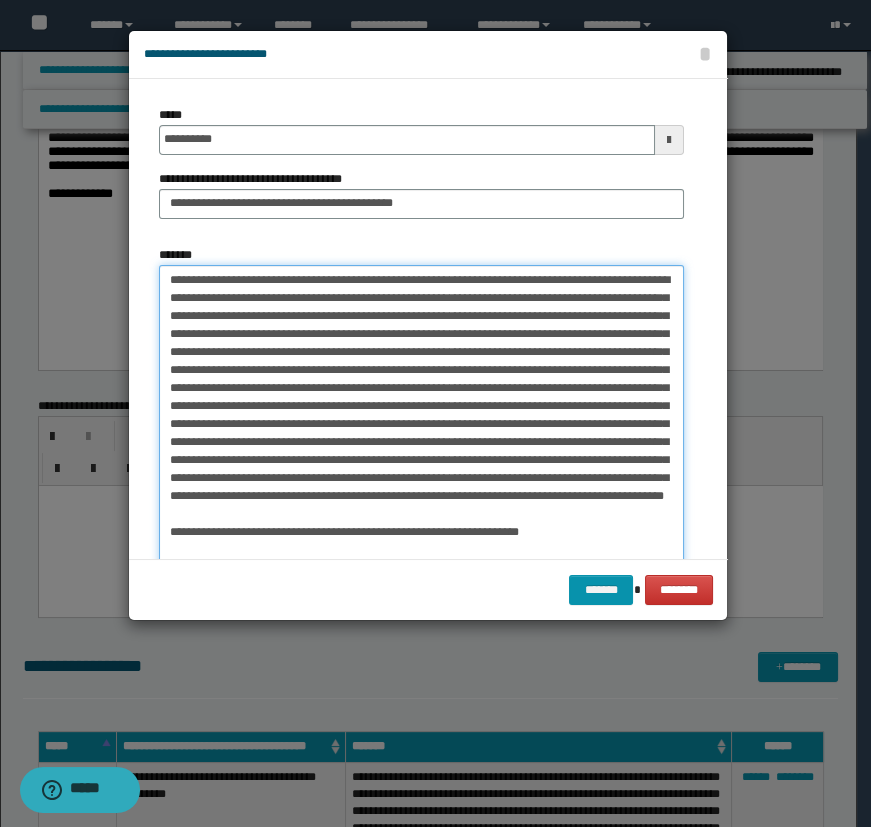 scroll, scrollTop: 12, scrollLeft: 0, axis: vertical 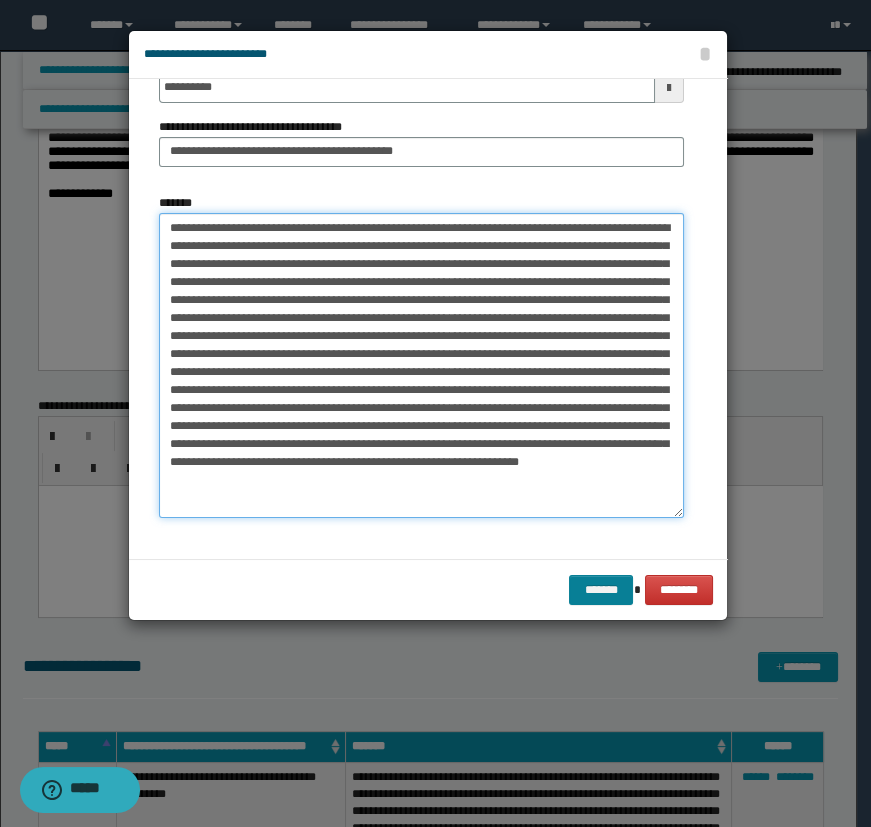 type on "**********" 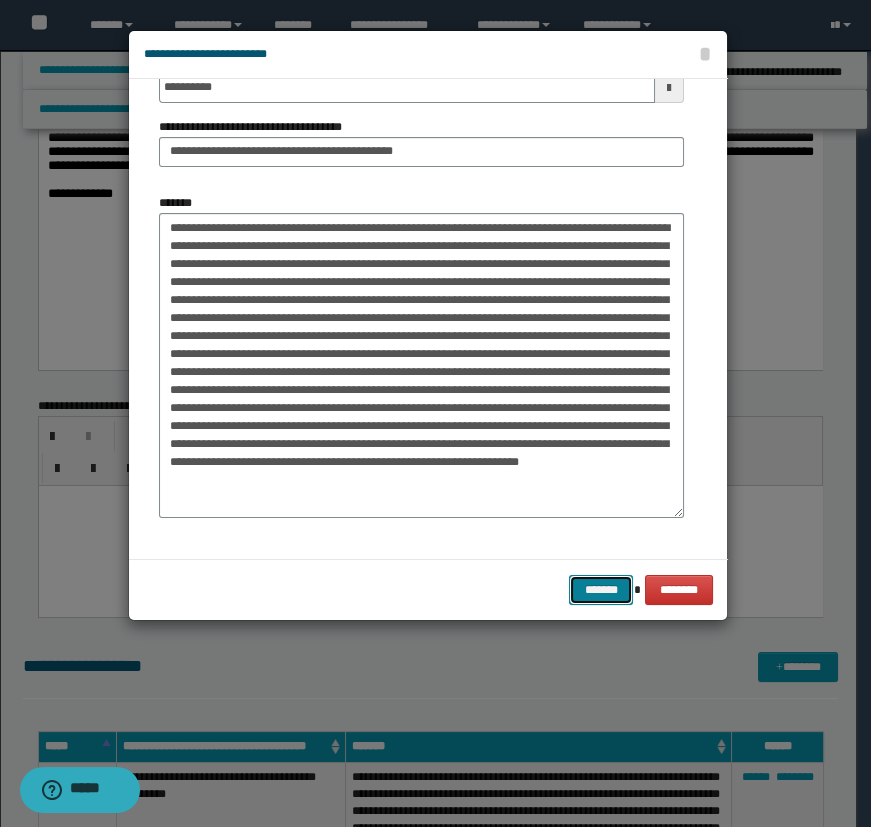 click on "*******" at bounding box center [601, 590] 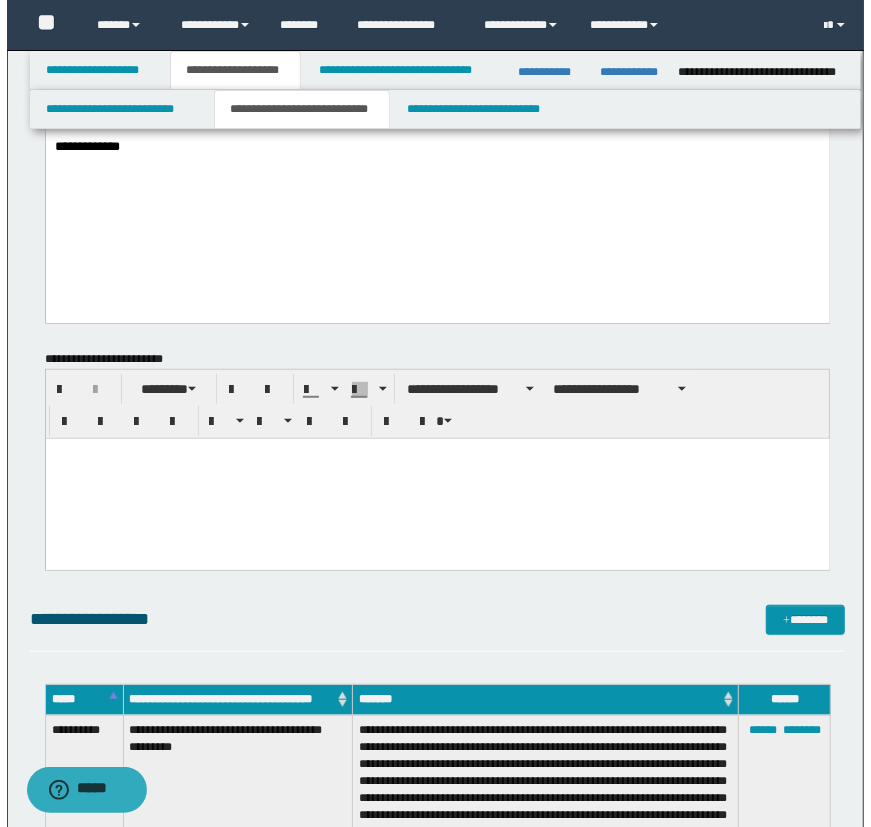 scroll, scrollTop: 363, scrollLeft: 0, axis: vertical 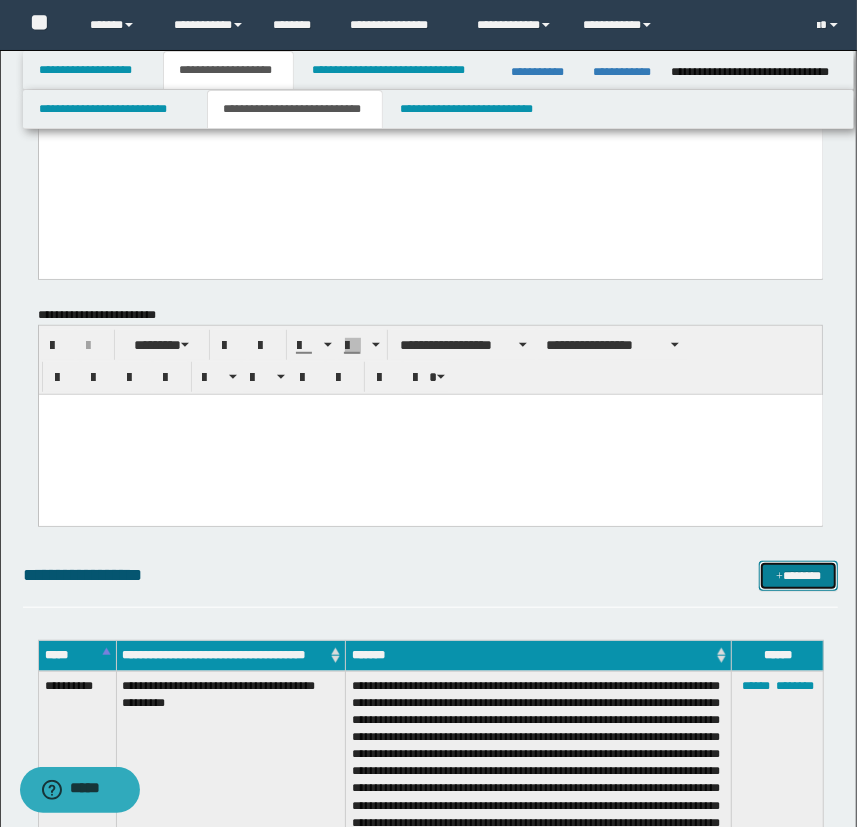 click on "*******" at bounding box center [799, 576] 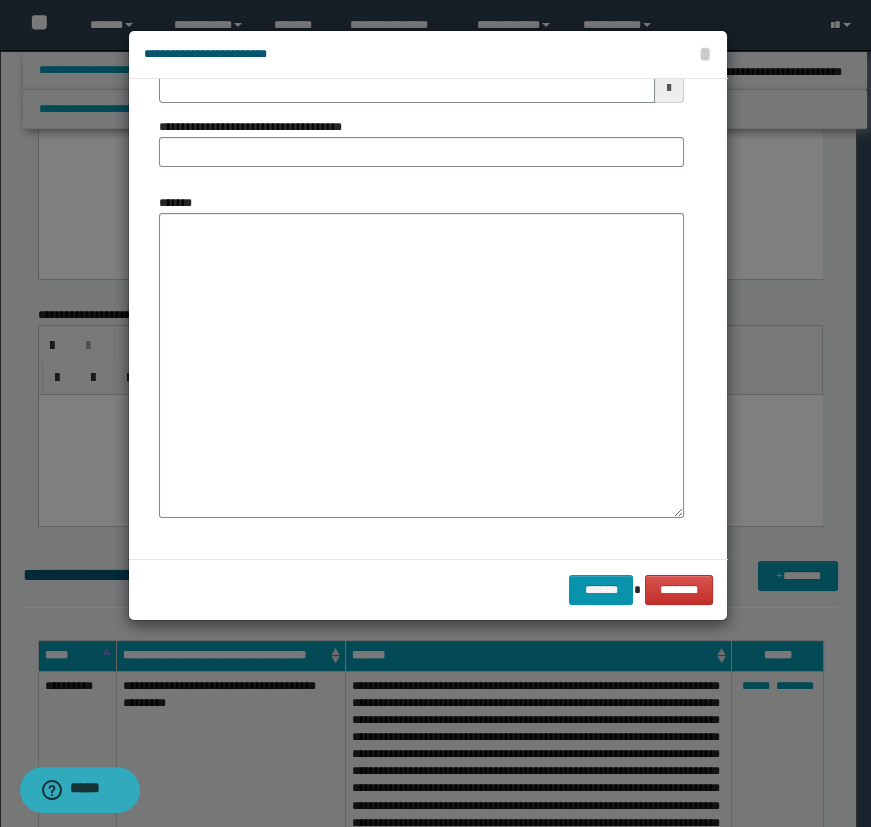scroll, scrollTop: 0, scrollLeft: 0, axis: both 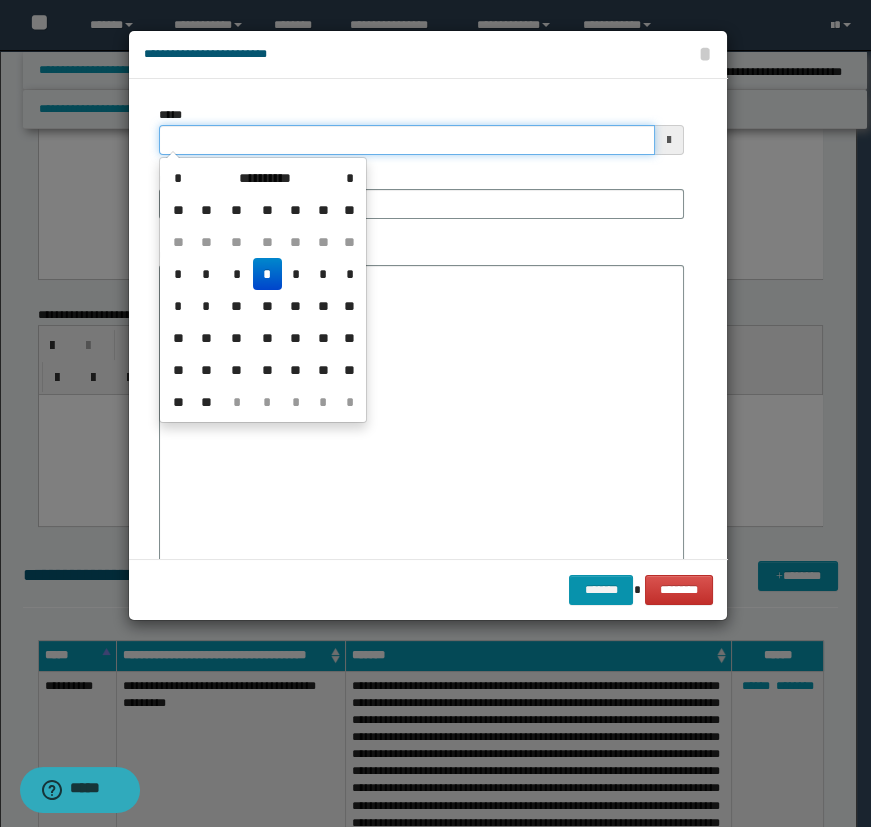click on "*****" at bounding box center [407, 140] 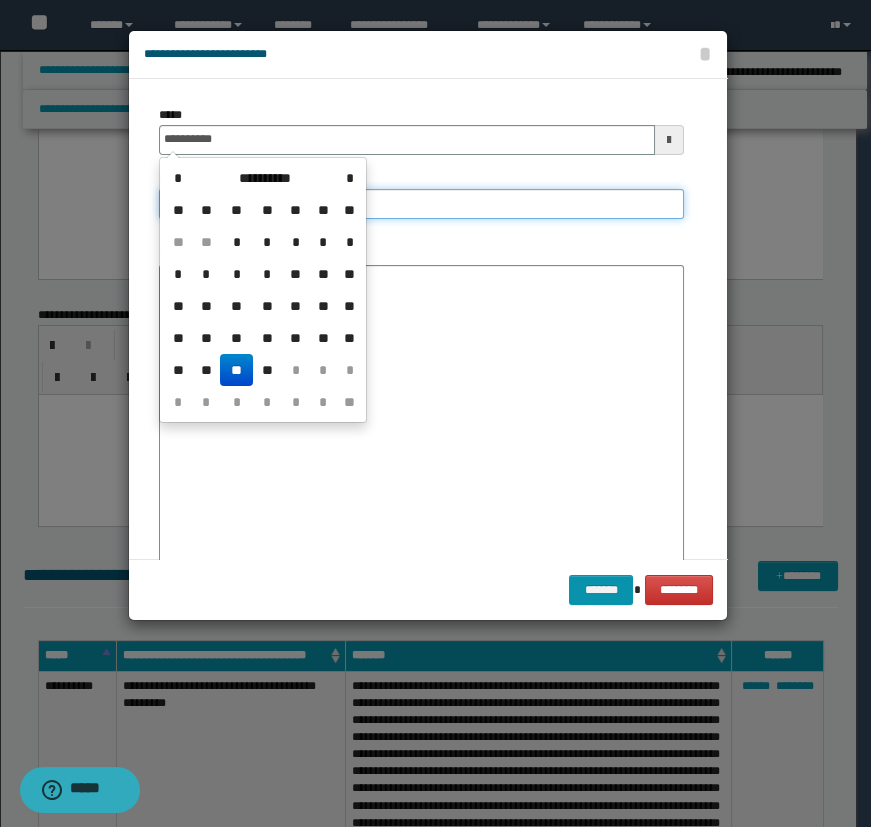 type on "**********" 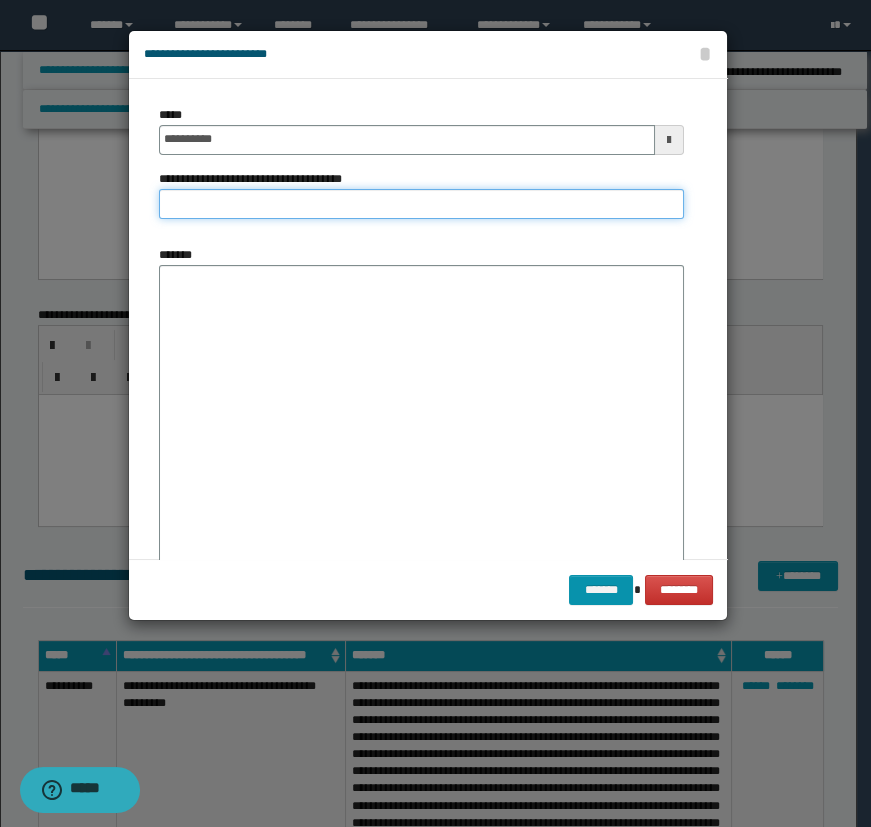click on "**********" at bounding box center [421, 204] 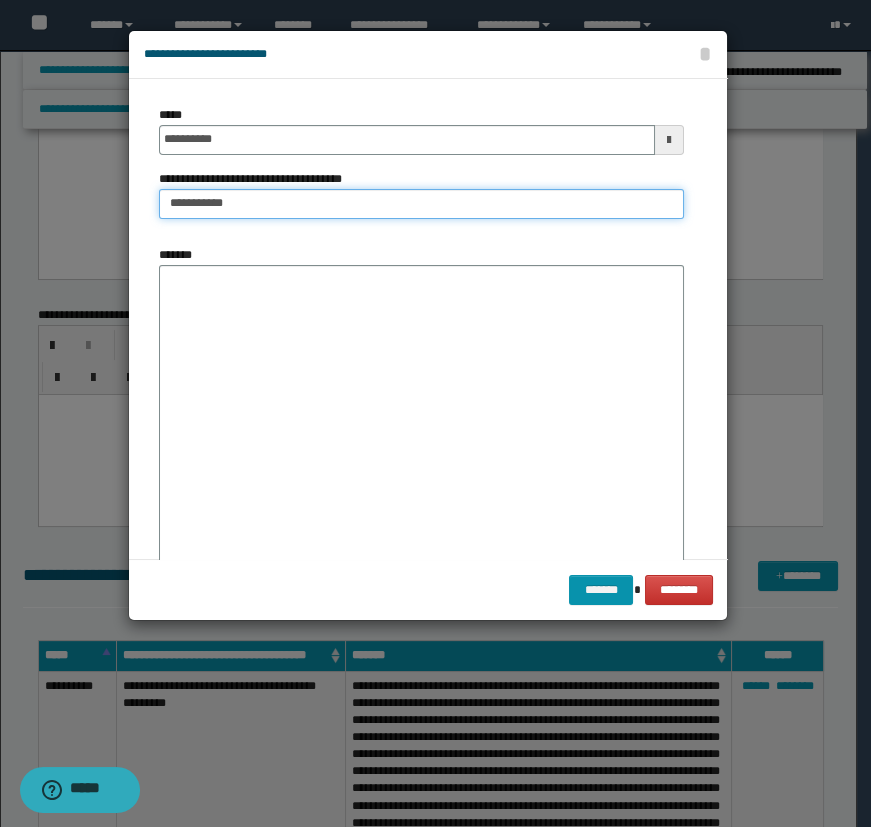 type on "**********" 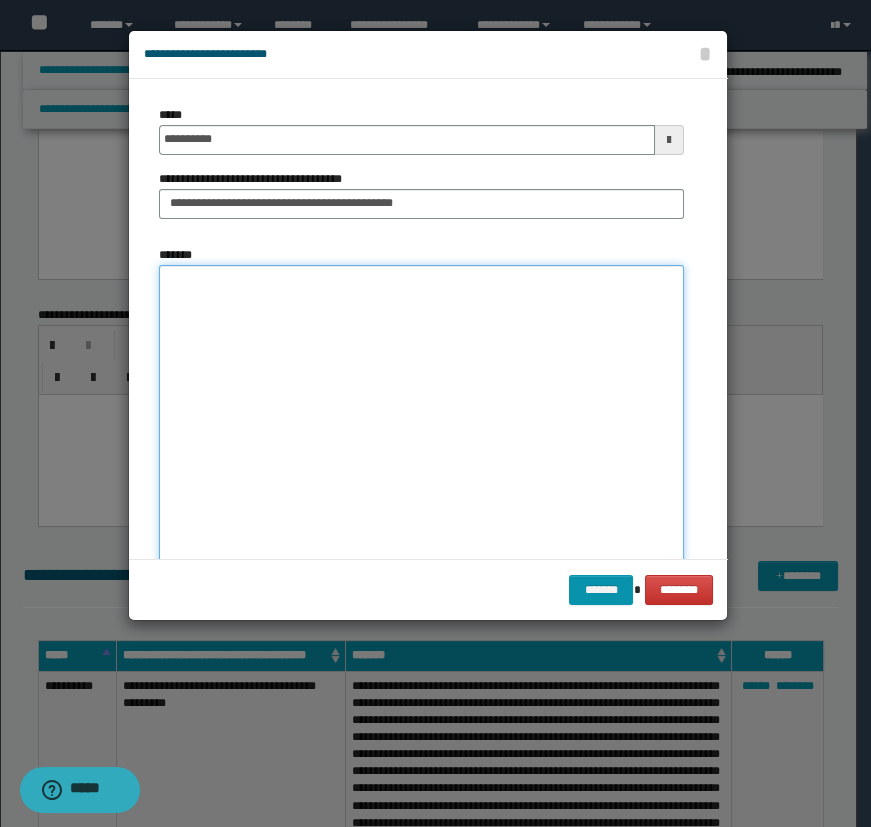 click on "*******" at bounding box center [421, 417] 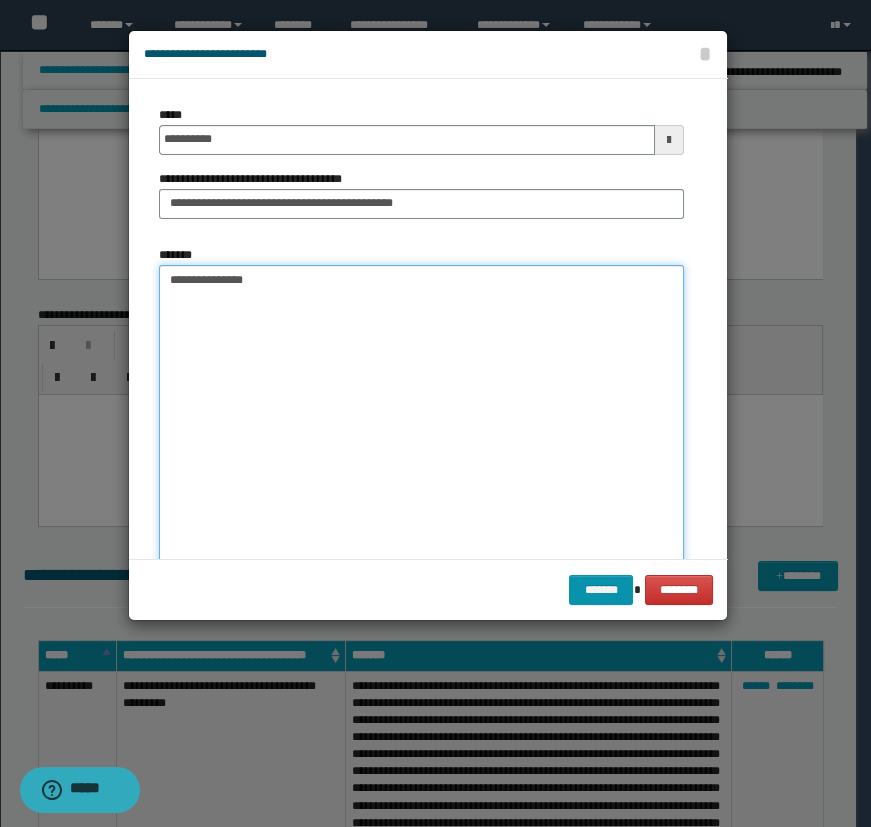click on "**********" at bounding box center (421, 417) 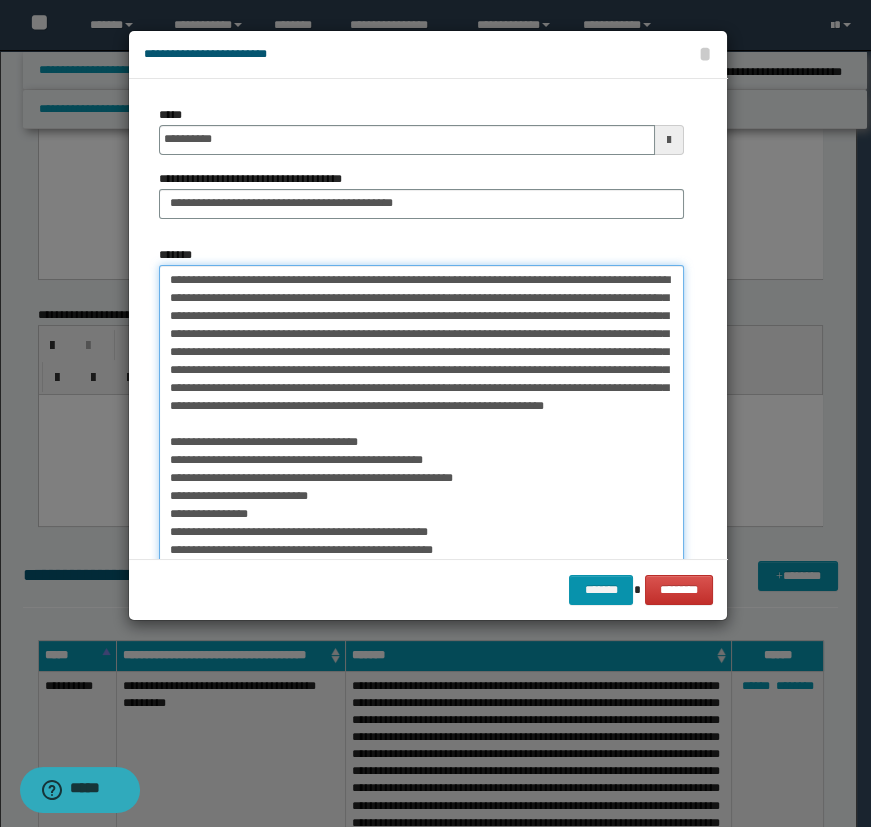 scroll, scrollTop: 312, scrollLeft: 0, axis: vertical 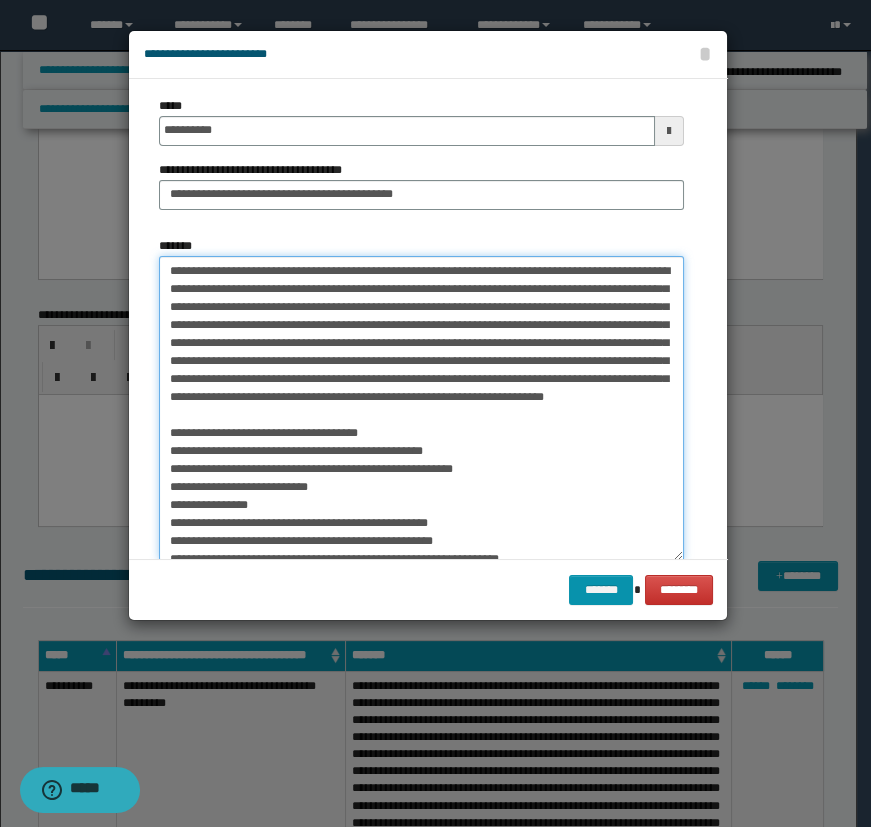 click on "*******" at bounding box center [421, 408] 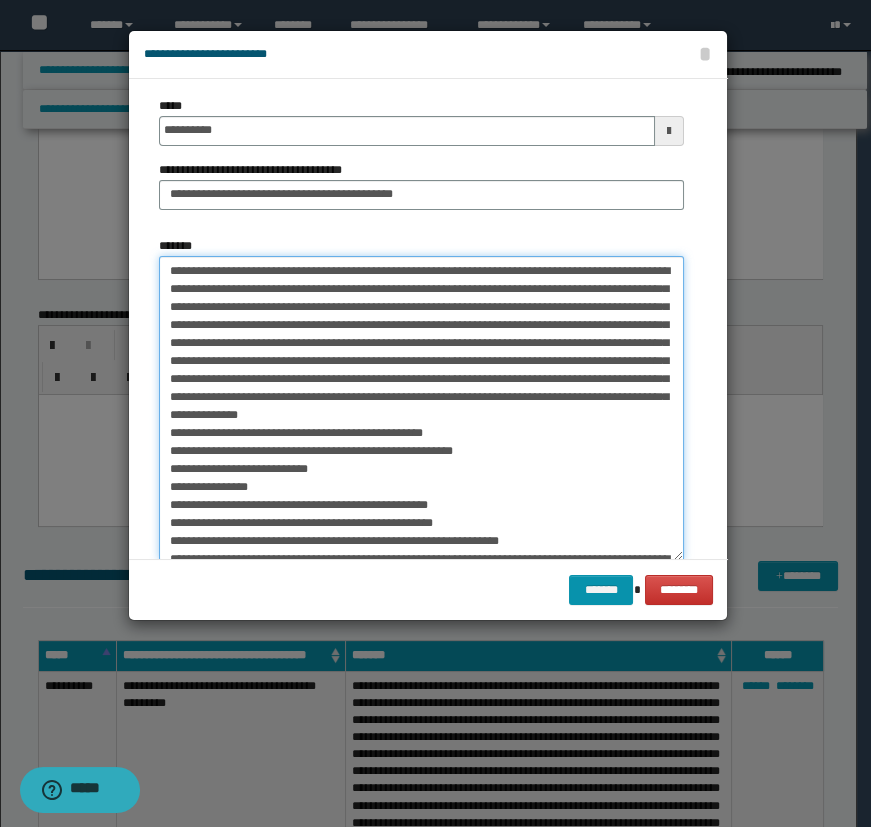 click on "*******" at bounding box center [421, 408] 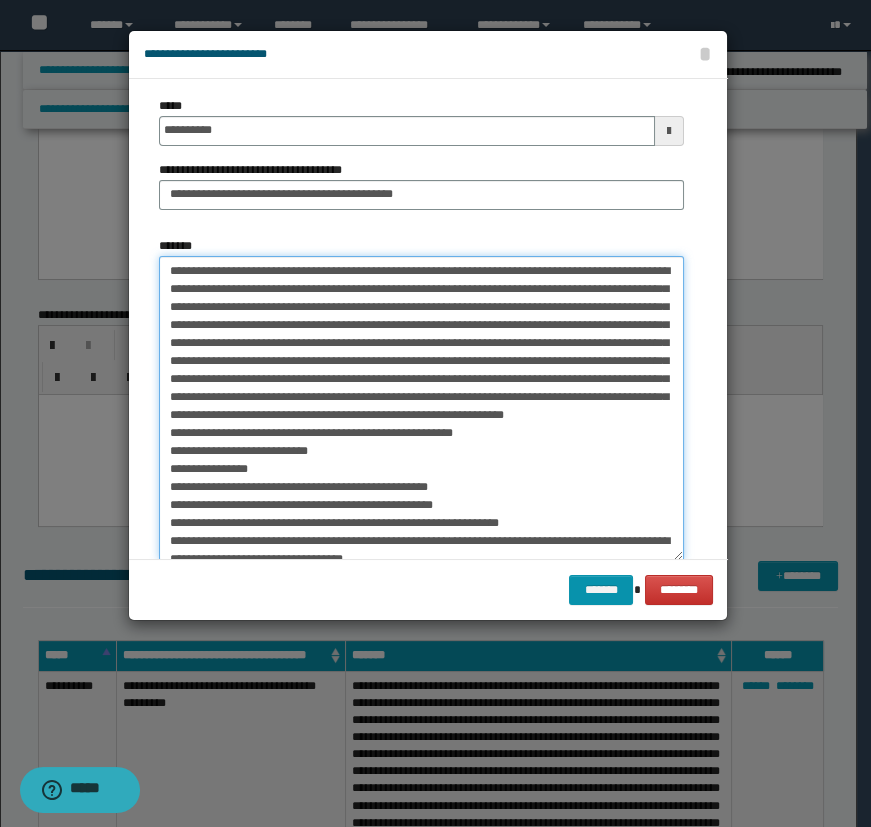 click on "*******" at bounding box center [421, 408] 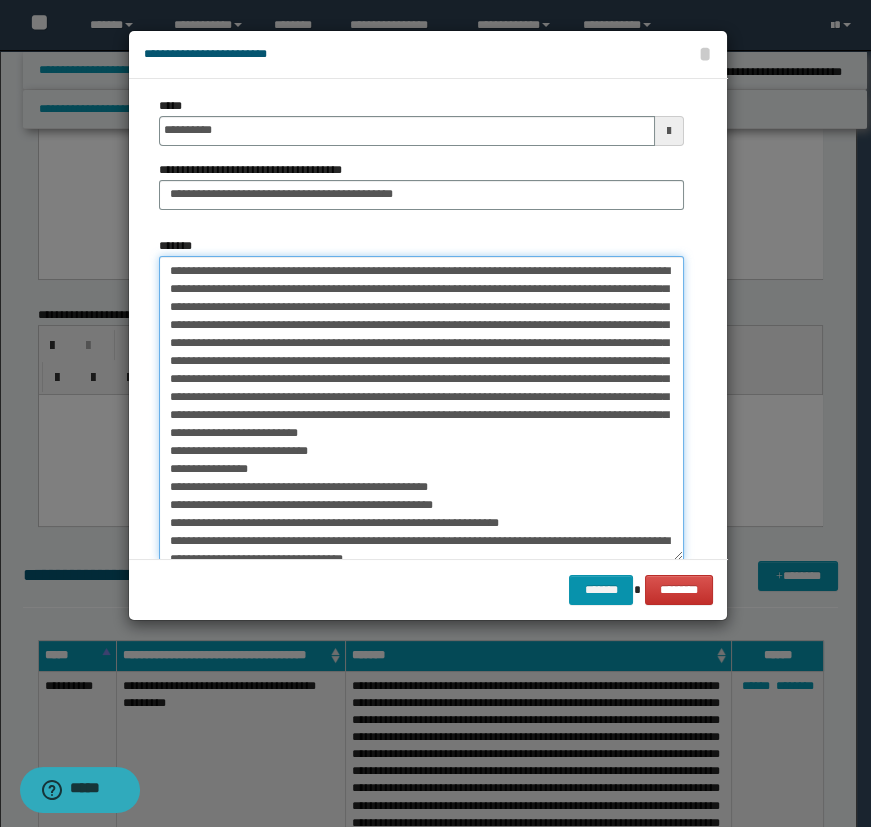 click on "*******" at bounding box center (421, 408) 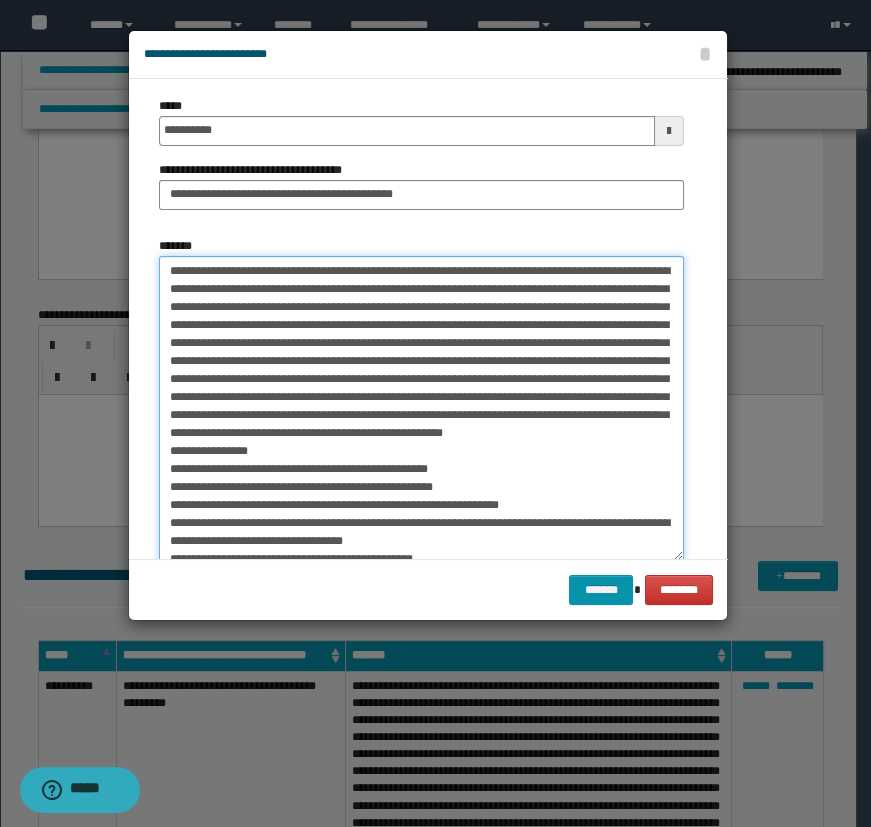 drag, startPoint x: 269, startPoint y: 454, endPoint x: 269, endPoint y: 483, distance: 29 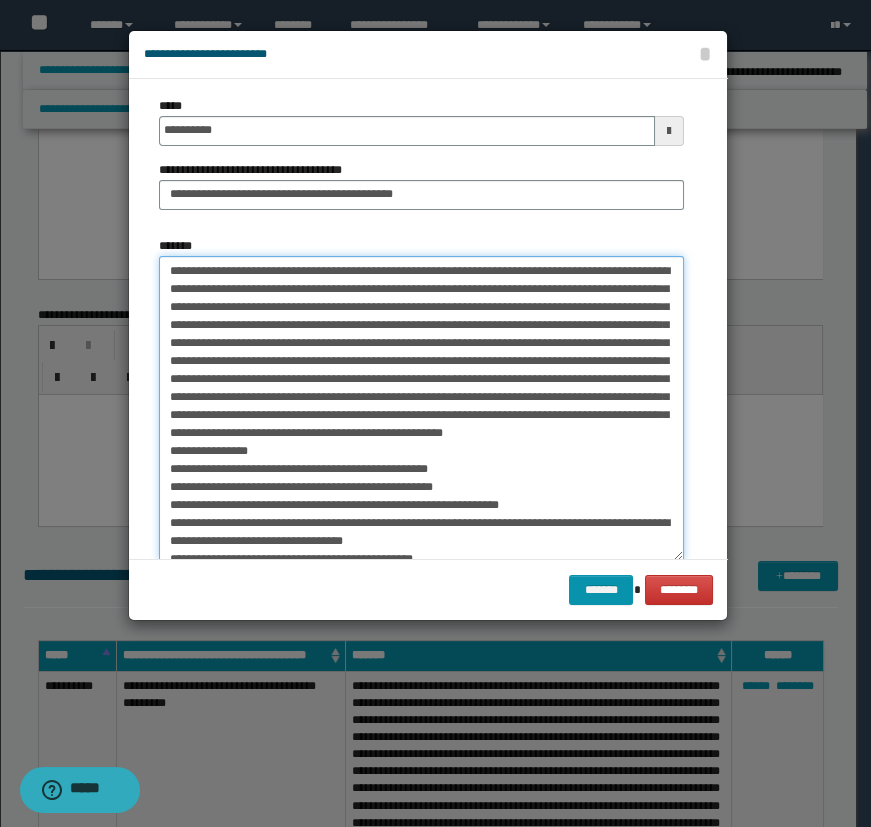 click on "*******" at bounding box center [421, 408] 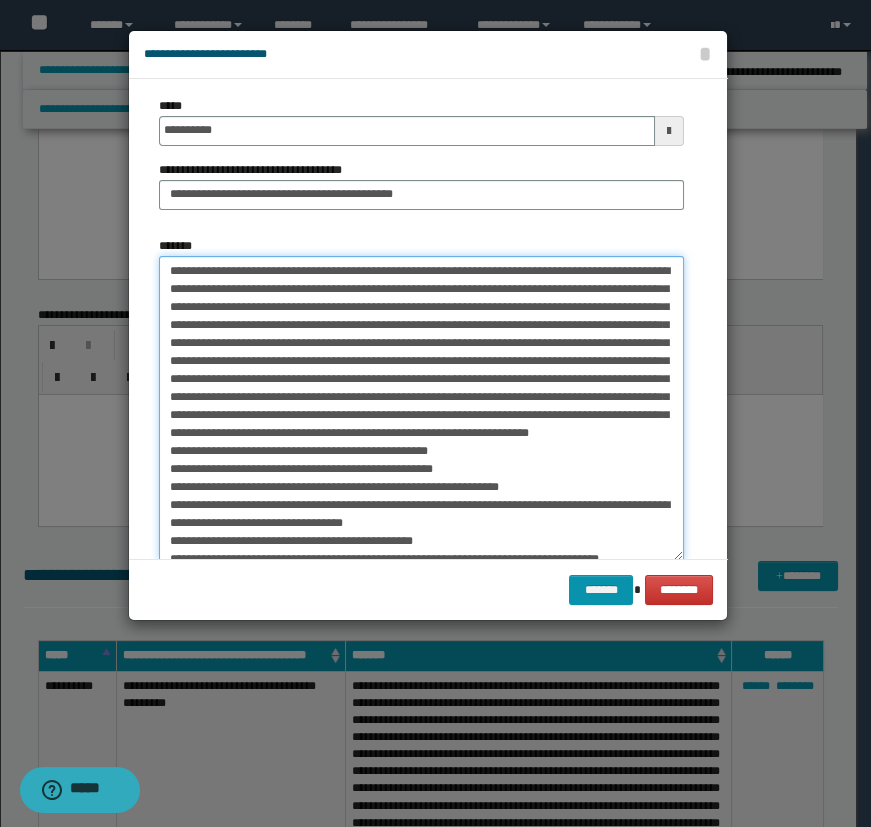 click on "*******" at bounding box center [421, 408] 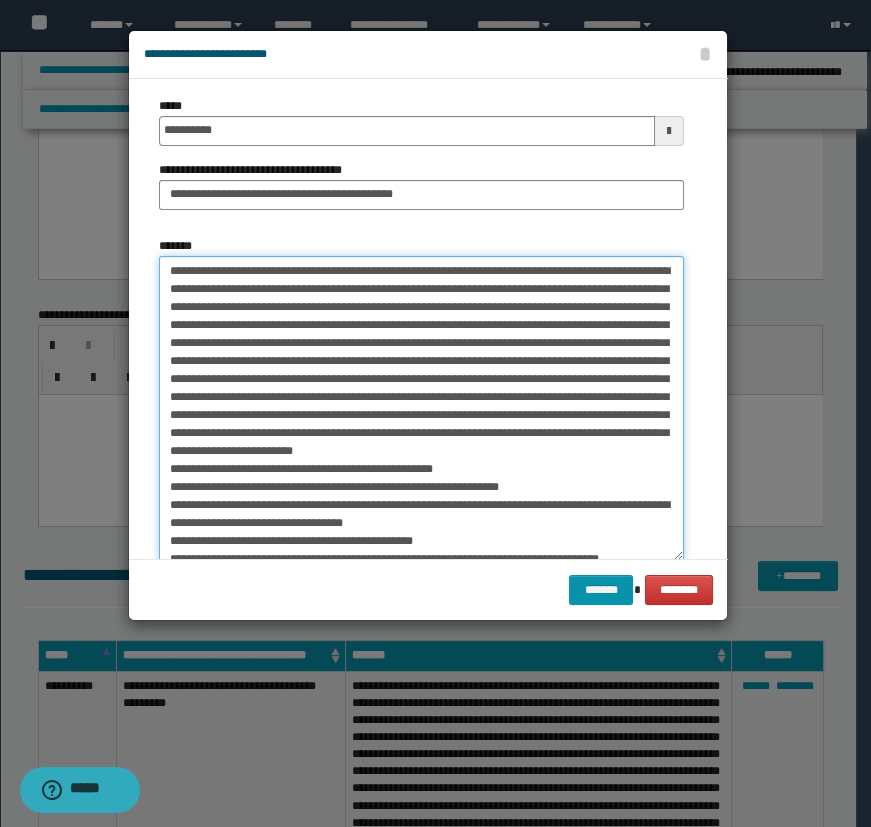 click on "*******" at bounding box center [421, 408] 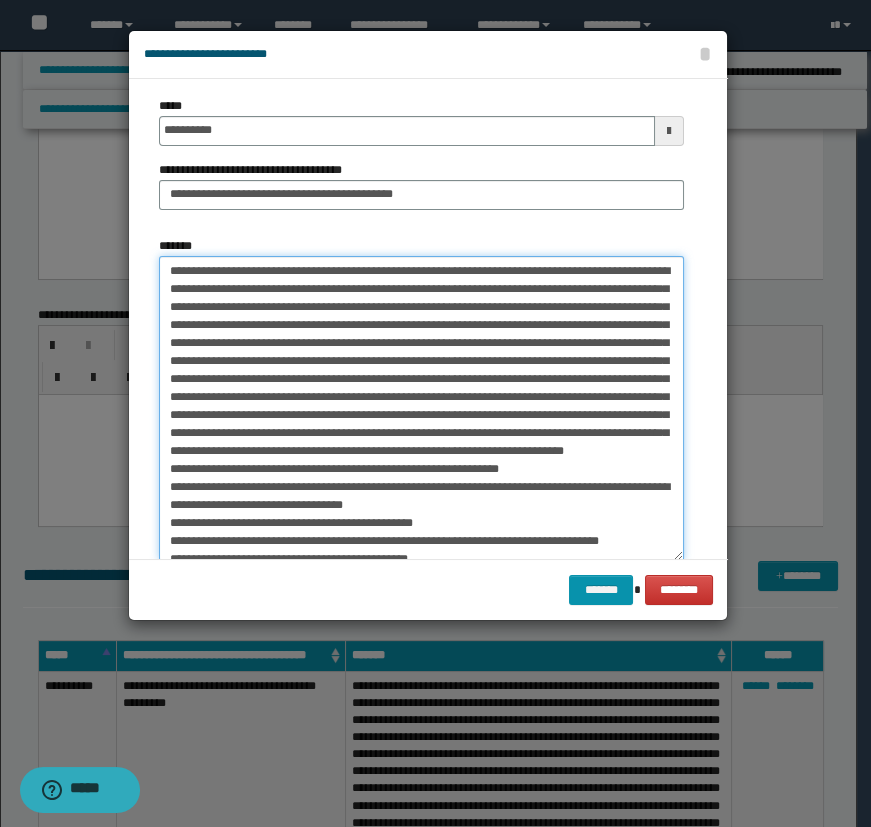 click on "*******" at bounding box center [421, 408] 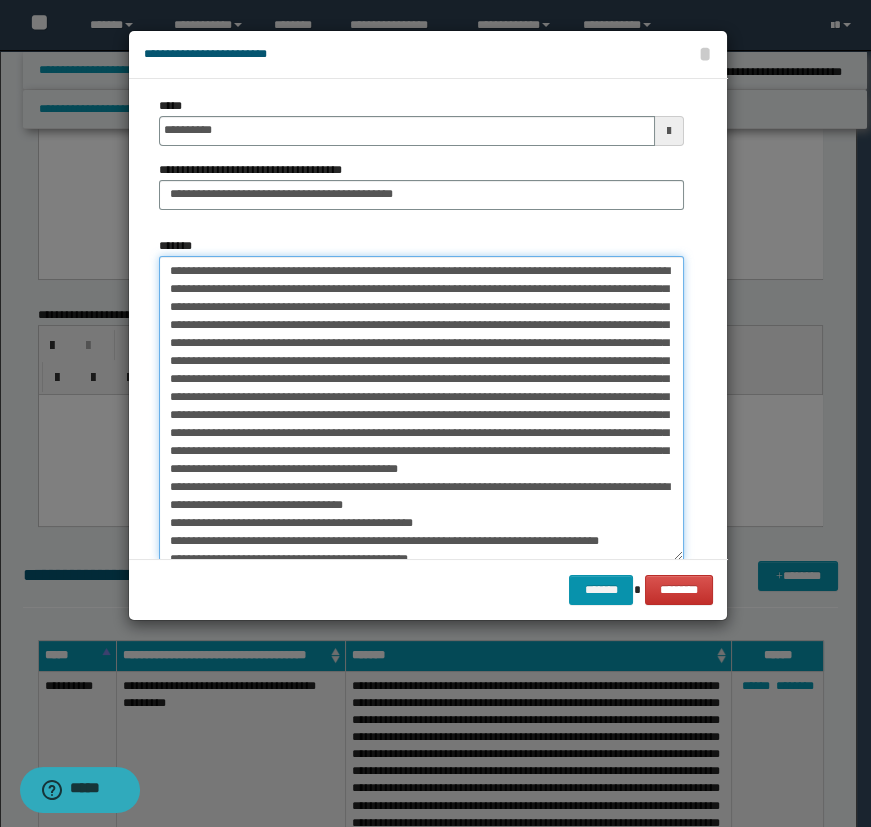 drag, startPoint x: 339, startPoint y: 488, endPoint x: 392, endPoint y: 515, distance: 59.48109 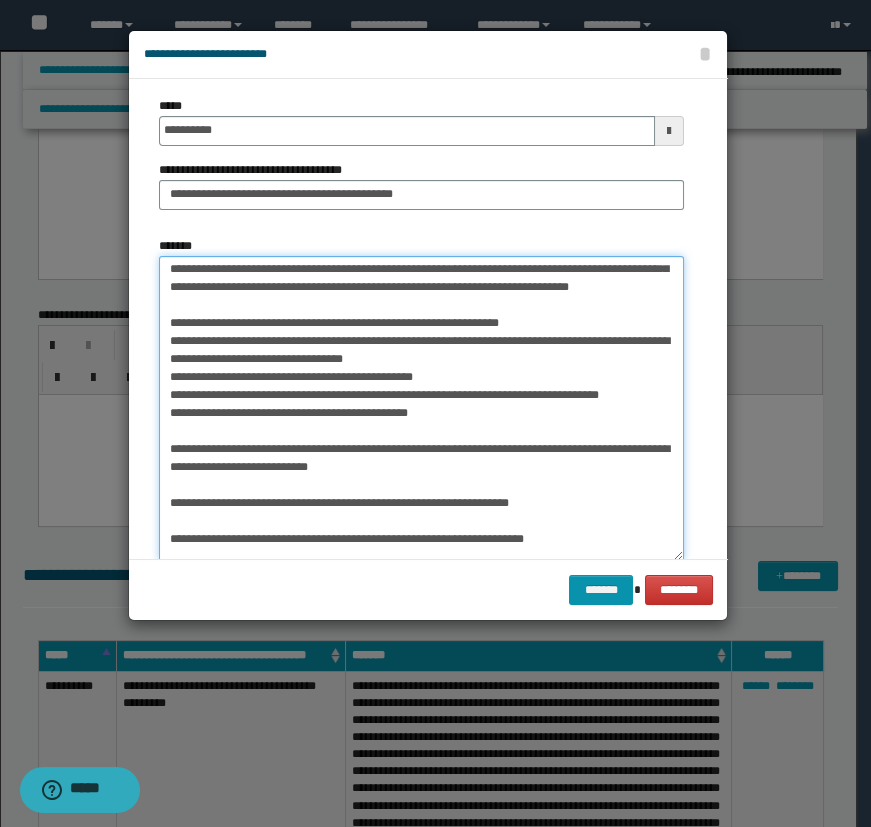 scroll, scrollTop: 181, scrollLeft: 0, axis: vertical 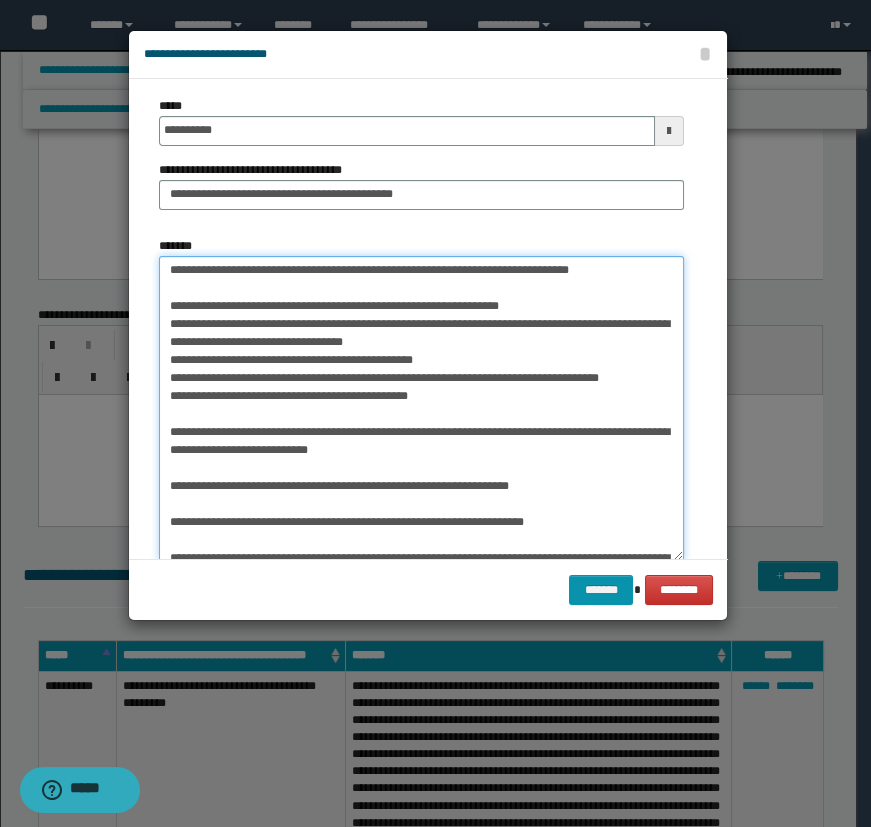 click on "*******" at bounding box center [421, 408] 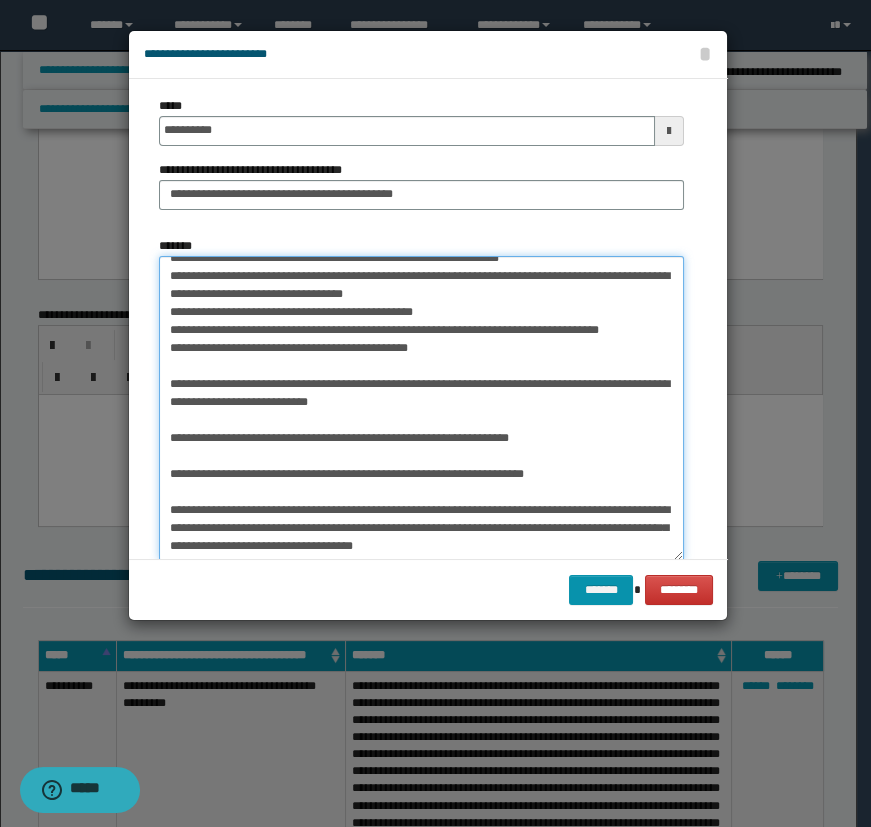 scroll, scrollTop: 174, scrollLeft: 0, axis: vertical 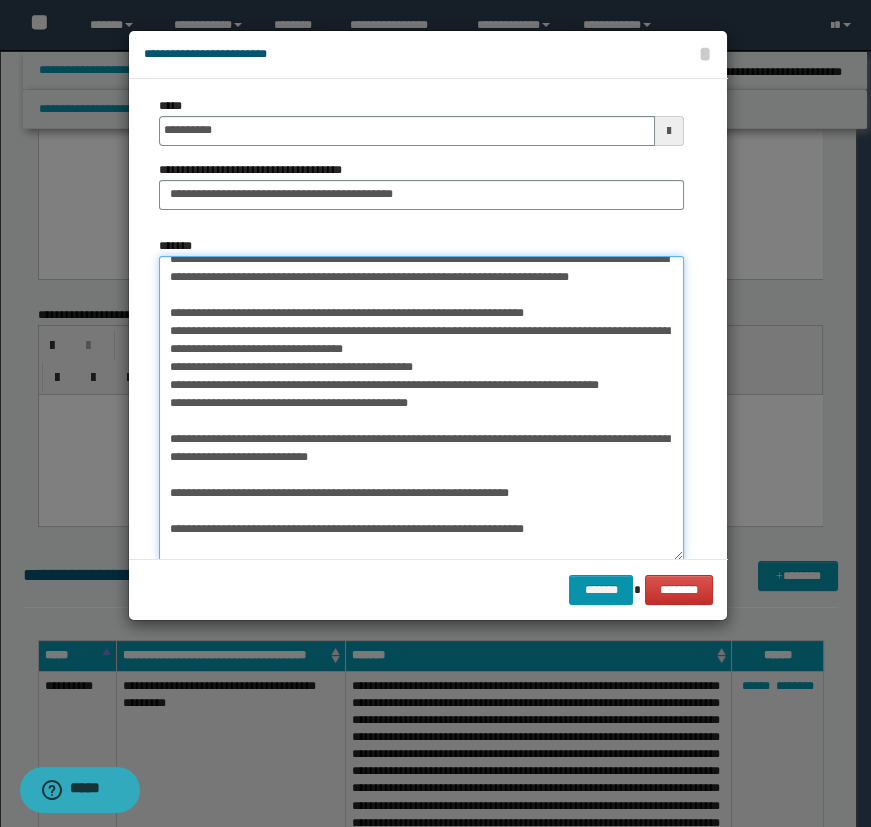click on "*******" at bounding box center (421, 408) 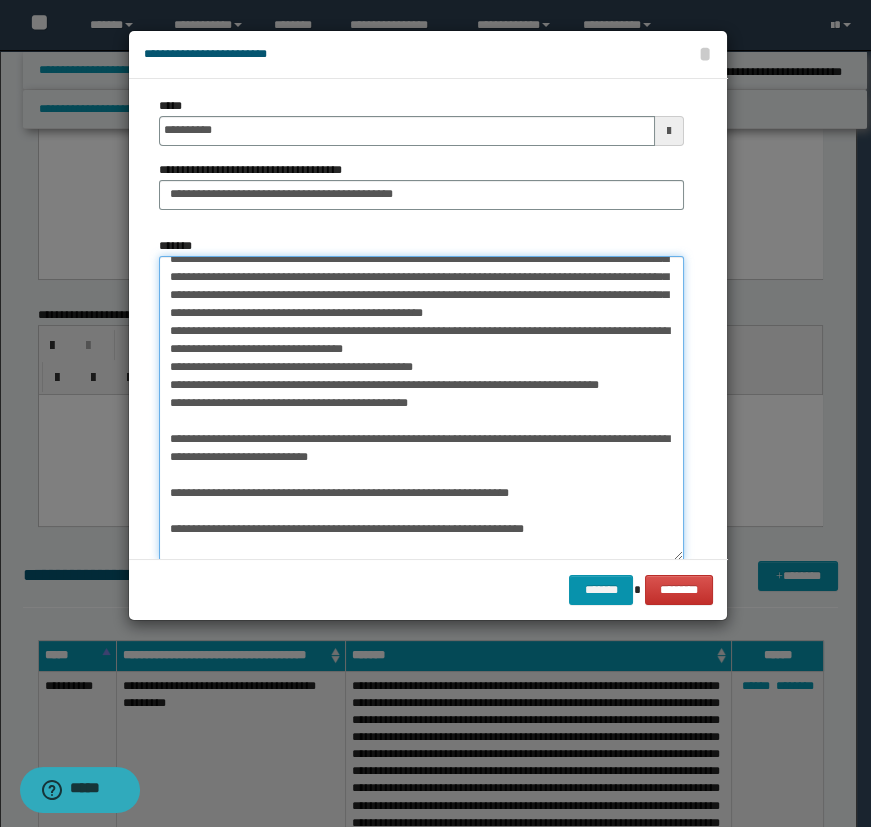 scroll, scrollTop: 138, scrollLeft: 0, axis: vertical 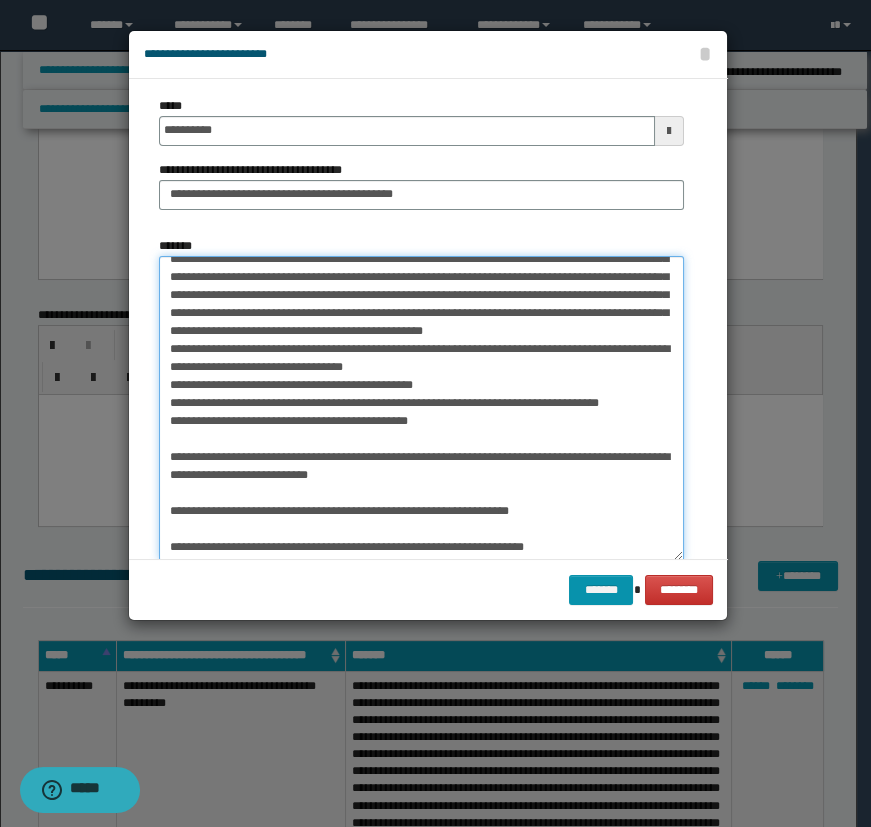 click on "*******" at bounding box center (421, 408) 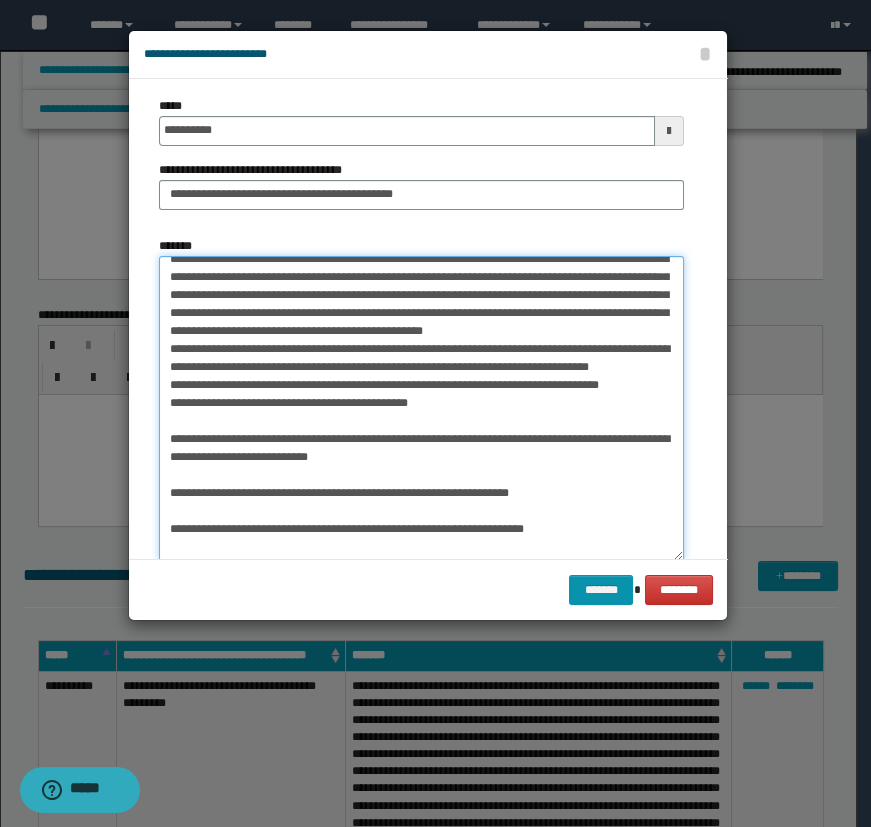 click on "*******" at bounding box center [421, 408] 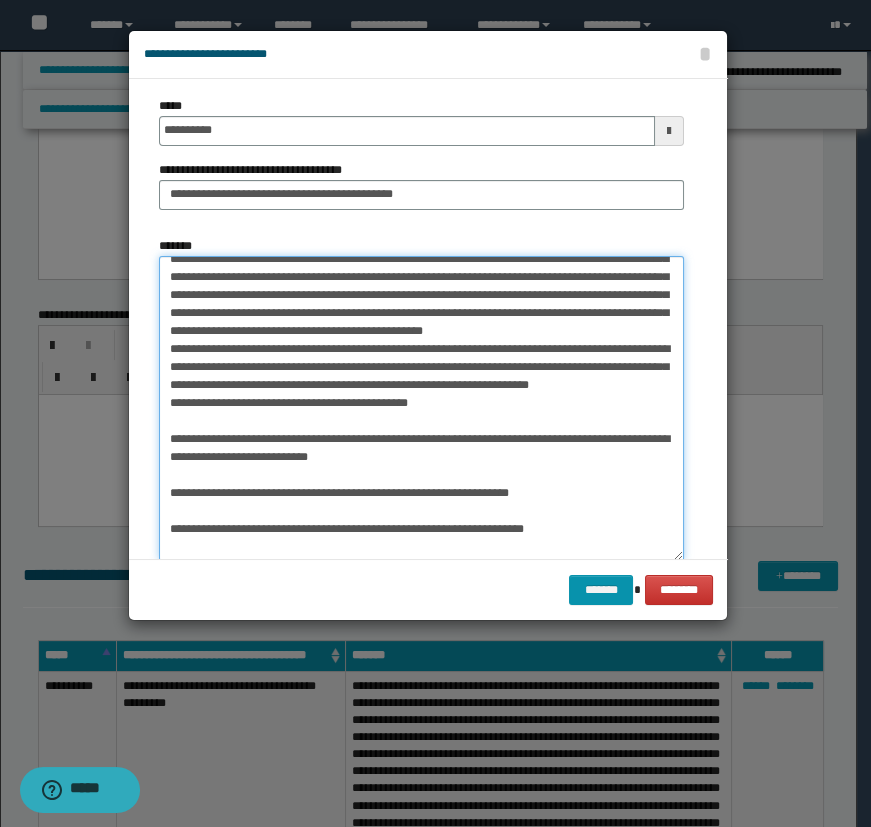 click on "*******" at bounding box center [421, 408] 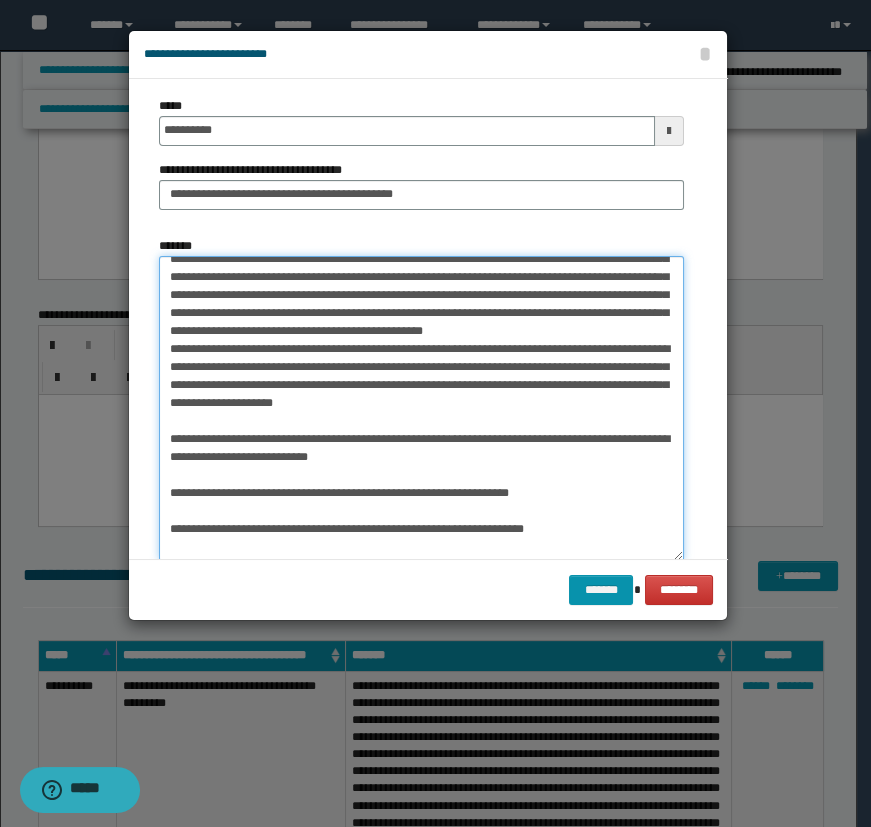 click on "*******" at bounding box center [421, 408] 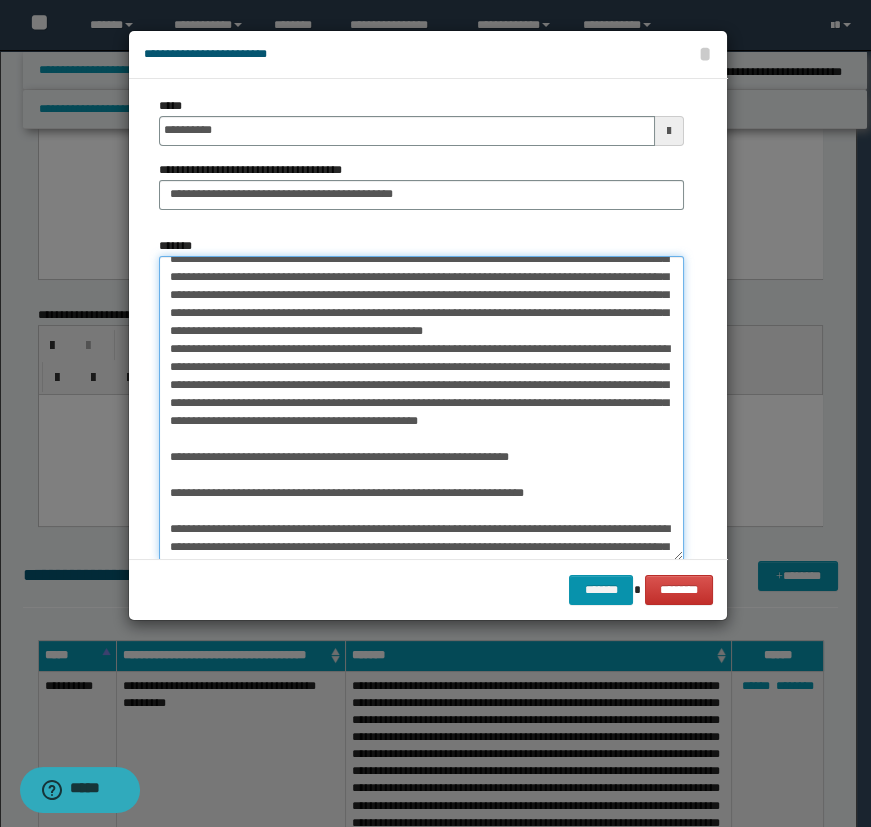 click on "*******" at bounding box center (421, 408) 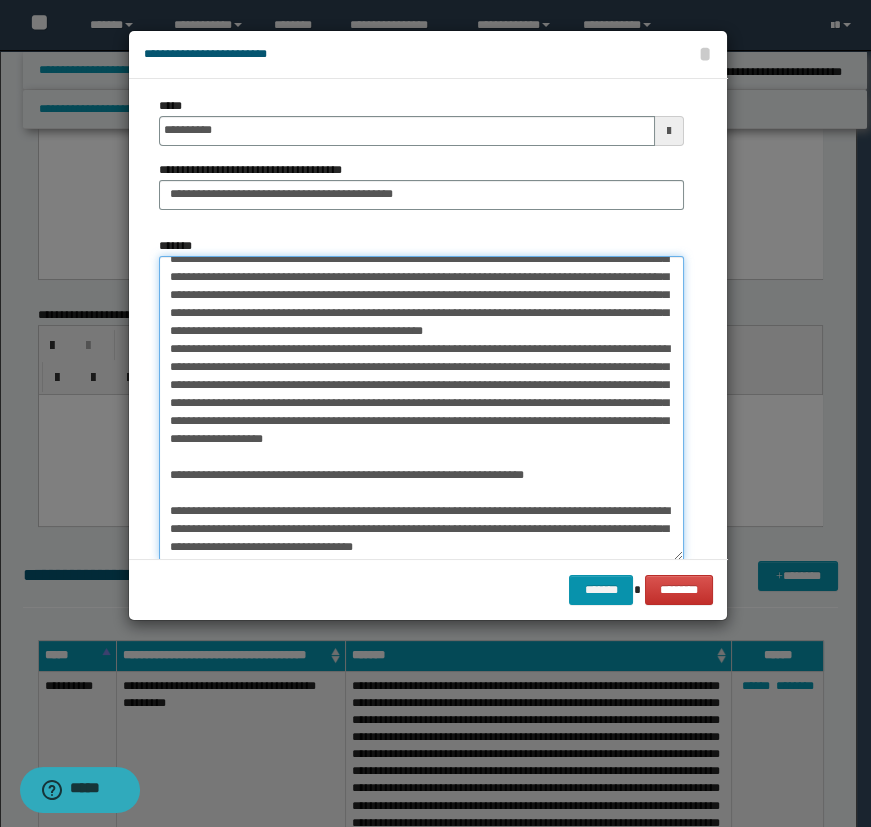 click on "*******" at bounding box center (421, 408) 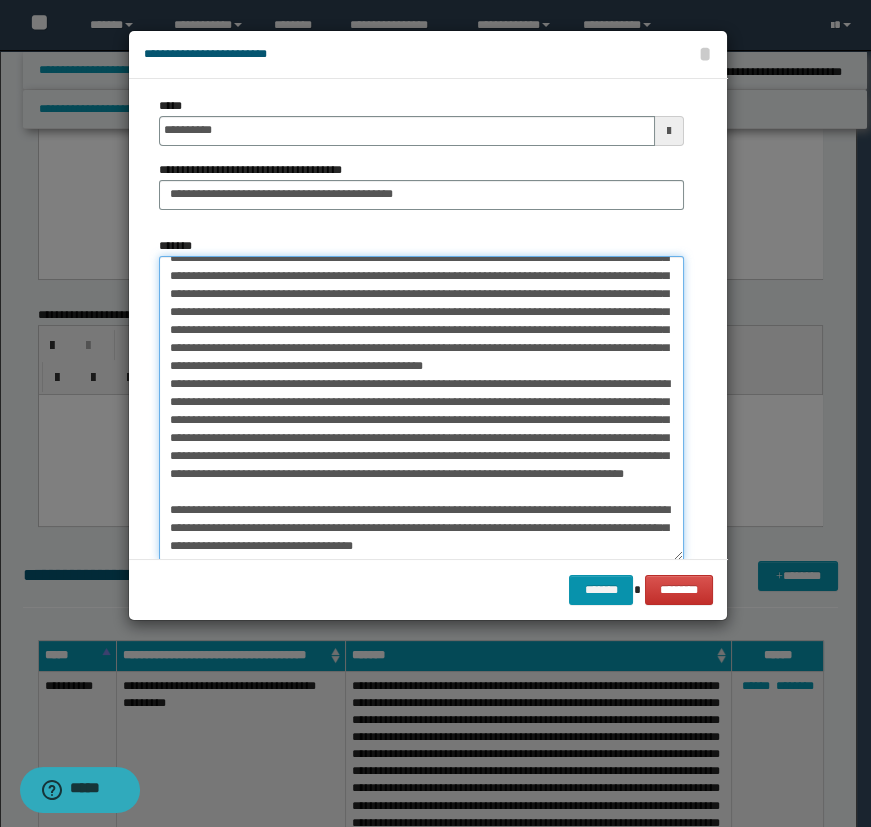 click on "*******" at bounding box center (421, 408) 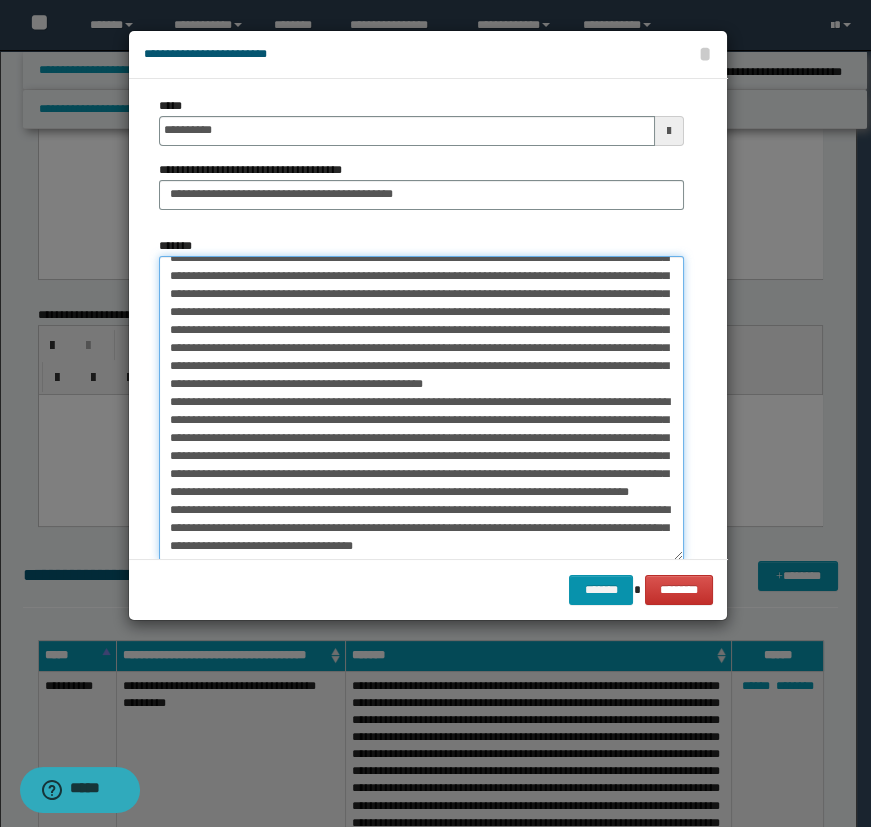 scroll, scrollTop: 120, scrollLeft: 0, axis: vertical 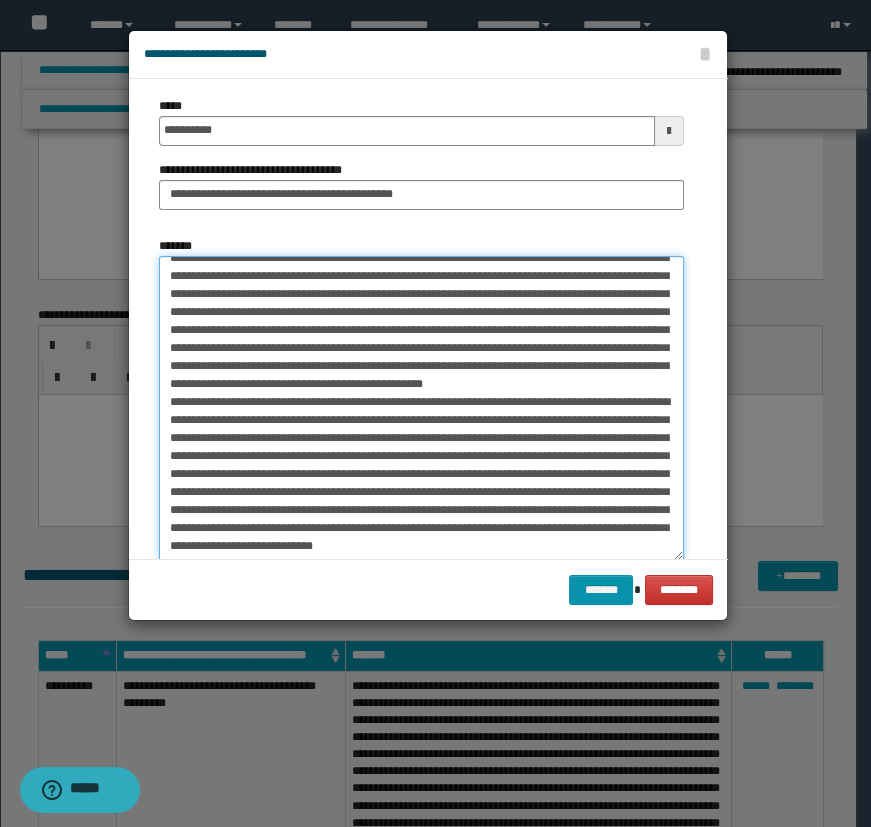 click on "*******" at bounding box center [421, 408] 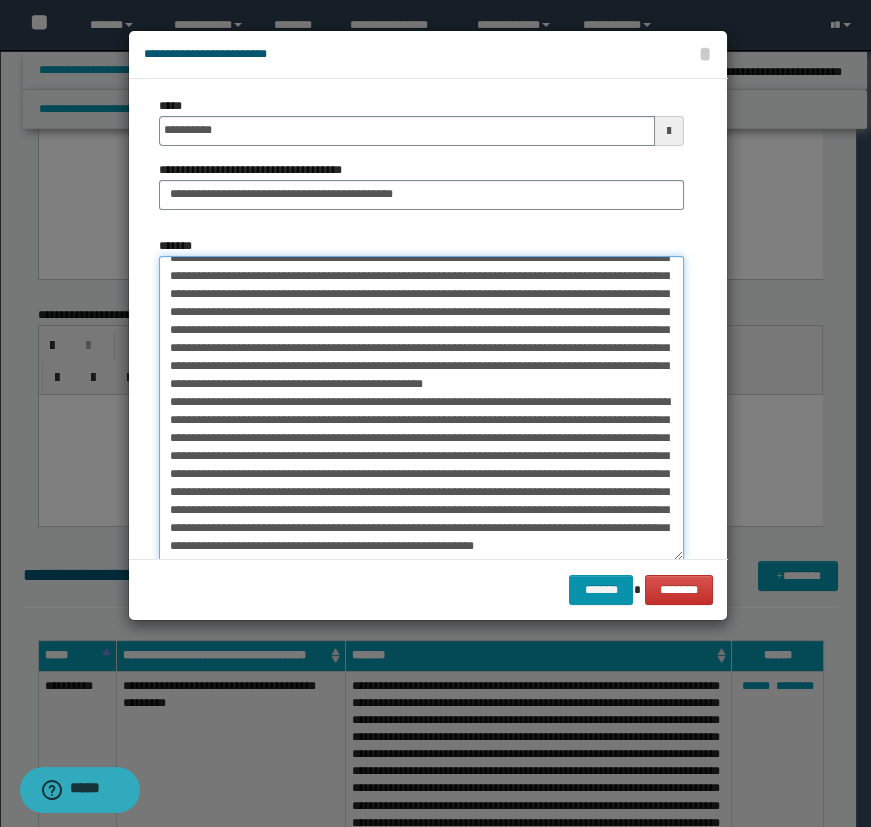 scroll, scrollTop: 120, scrollLeft: 0, axis: vertical 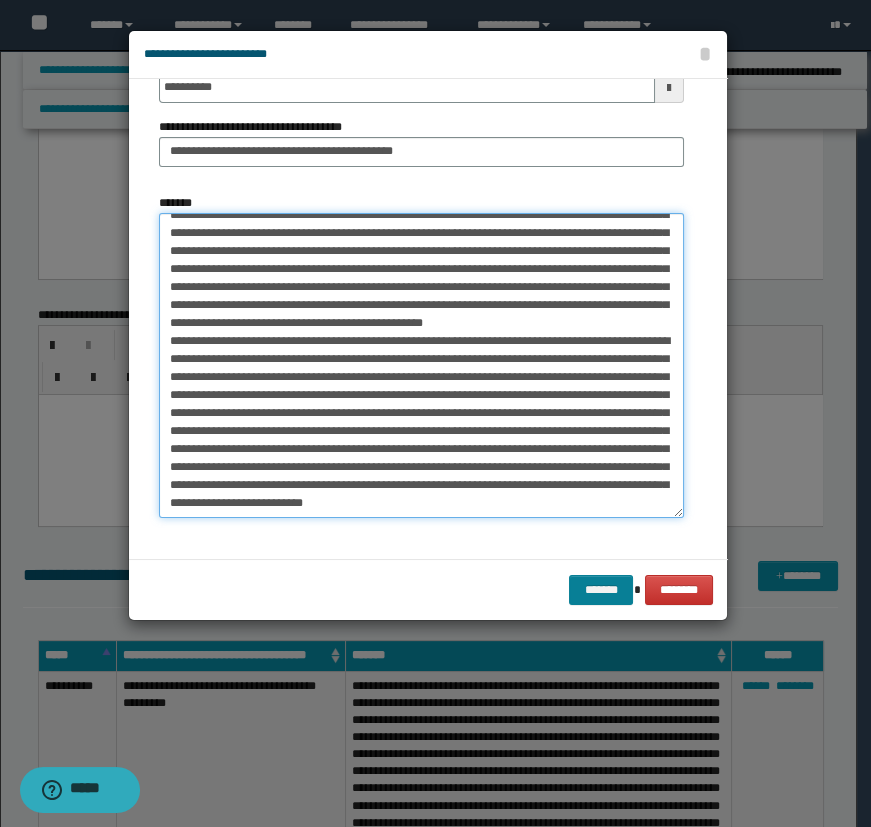 type on "**********" 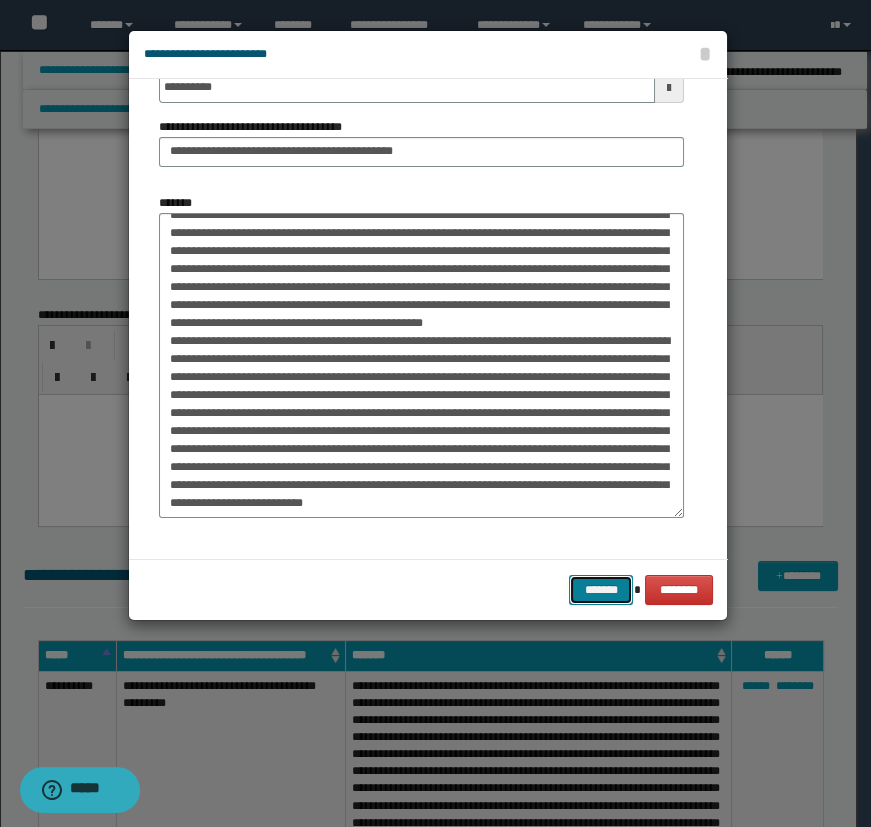 click on "*******" at bounding box center (601, 590) 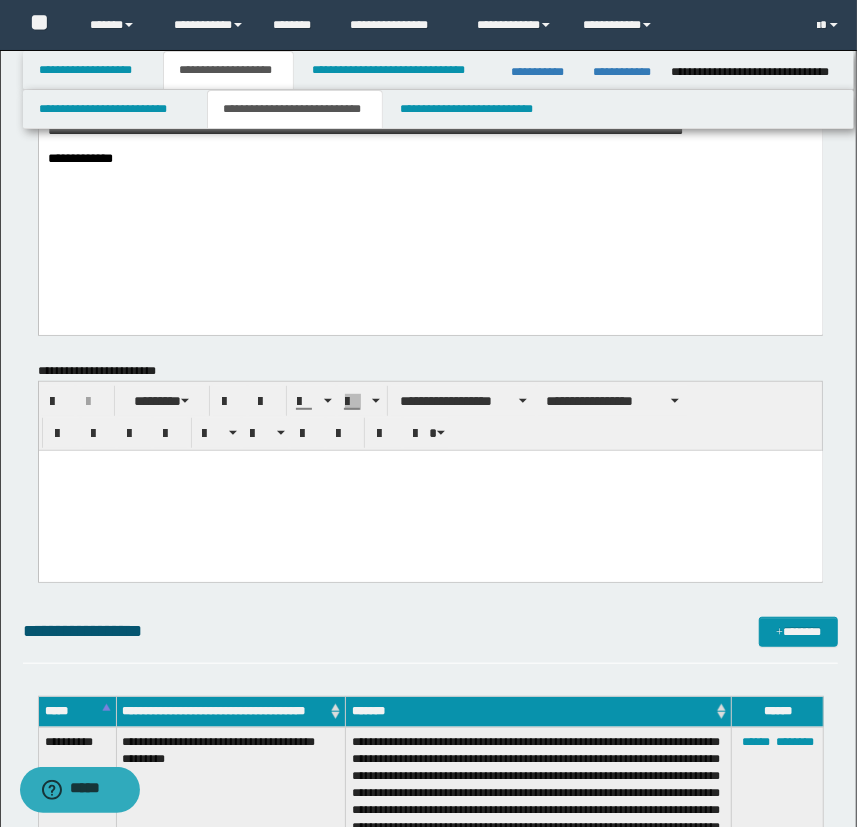 scroll, scrollTop: 90, scrollLeft: 0, axis: vertical 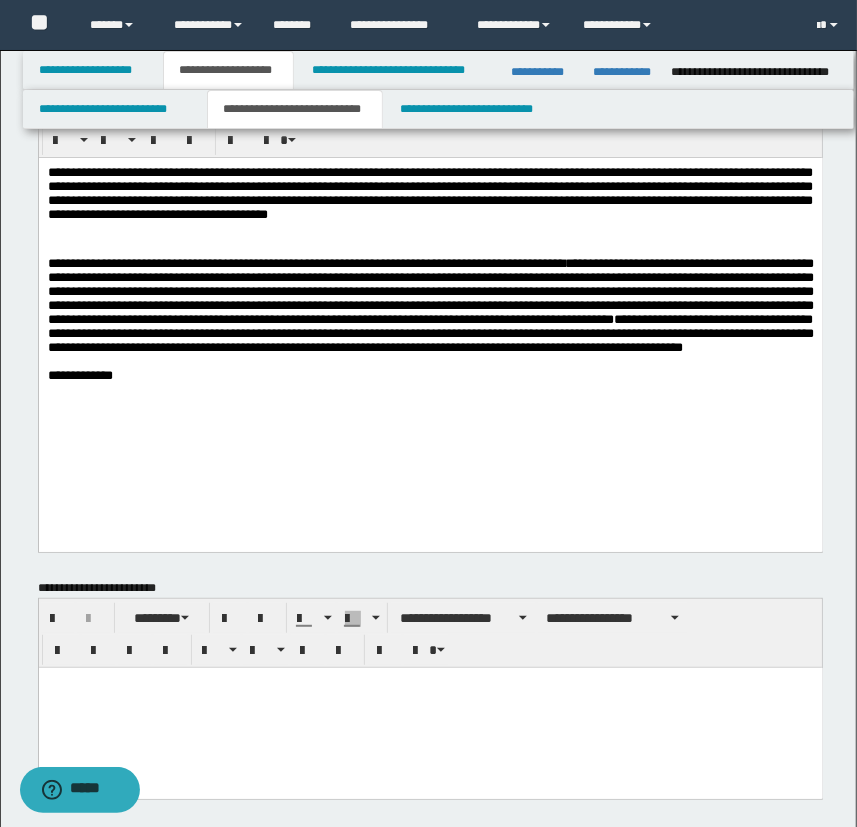 click on "**********" at bounding box center [430, 298] 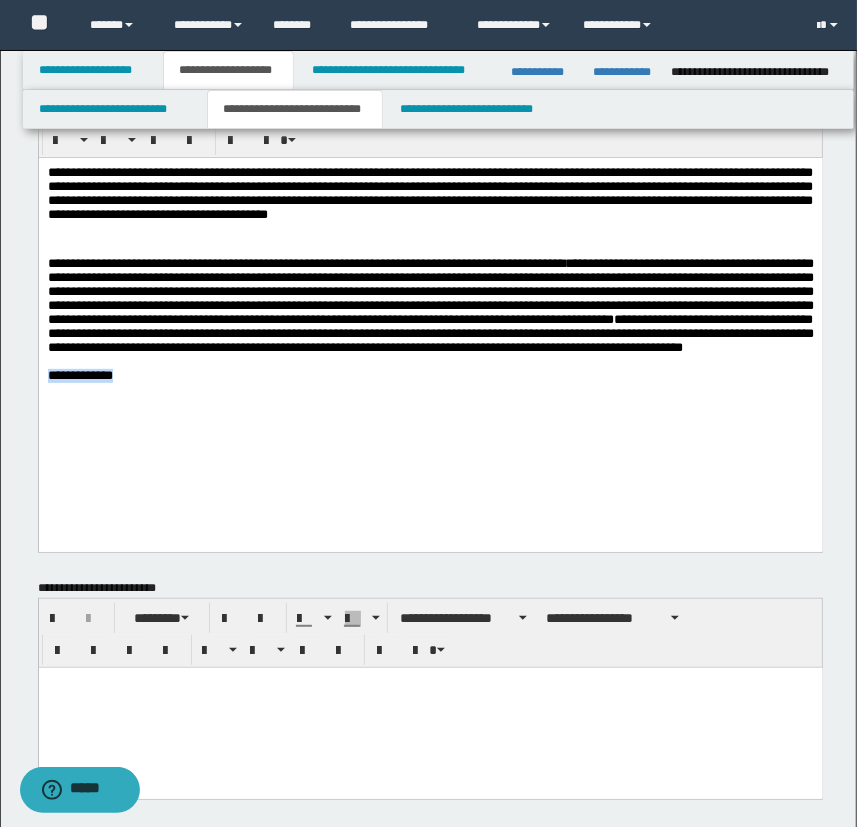 drag, startPoint x: 255, startPoint y: 443, endPoint x: 75, endPoint y: 606, distance: 242.83534 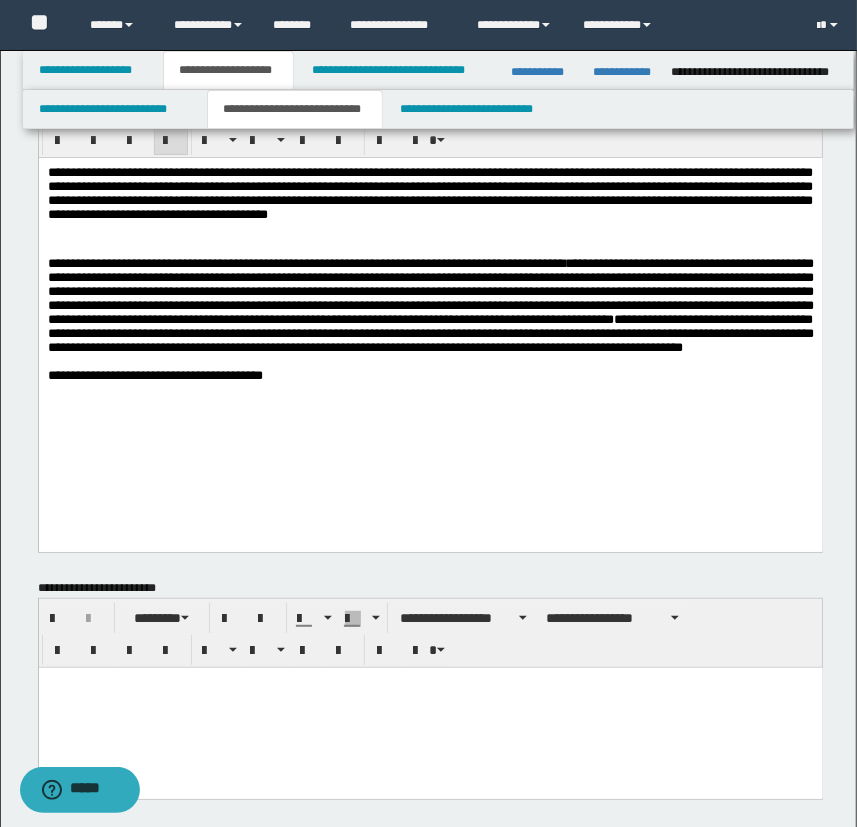 click on "**********" at bounding box center [430, 375] 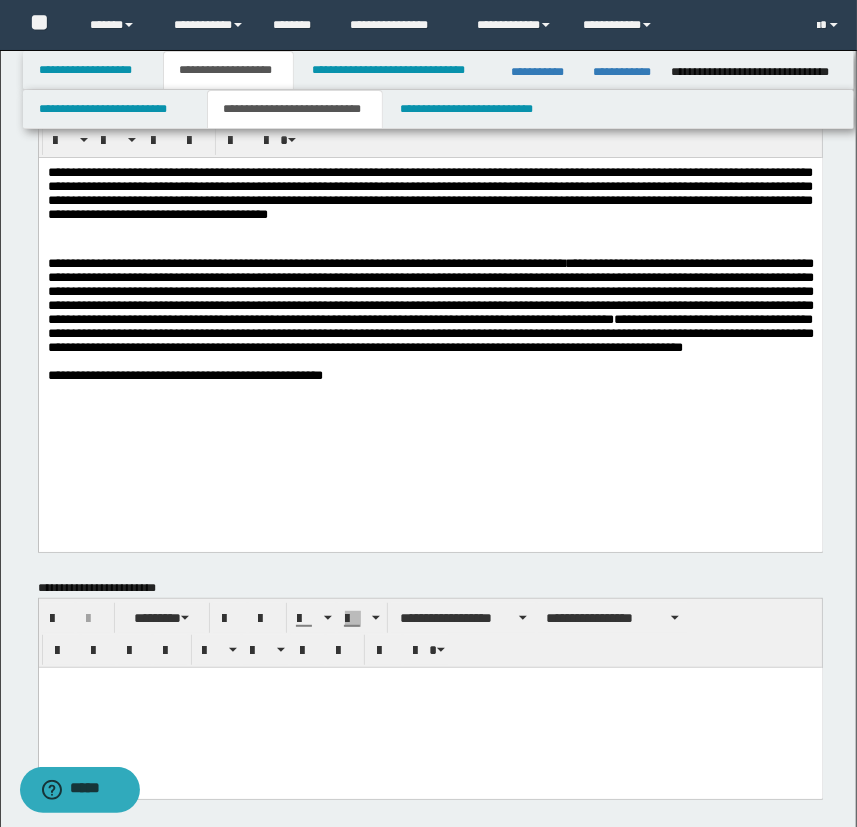 click on "**********" at bounding box center (430, 375) 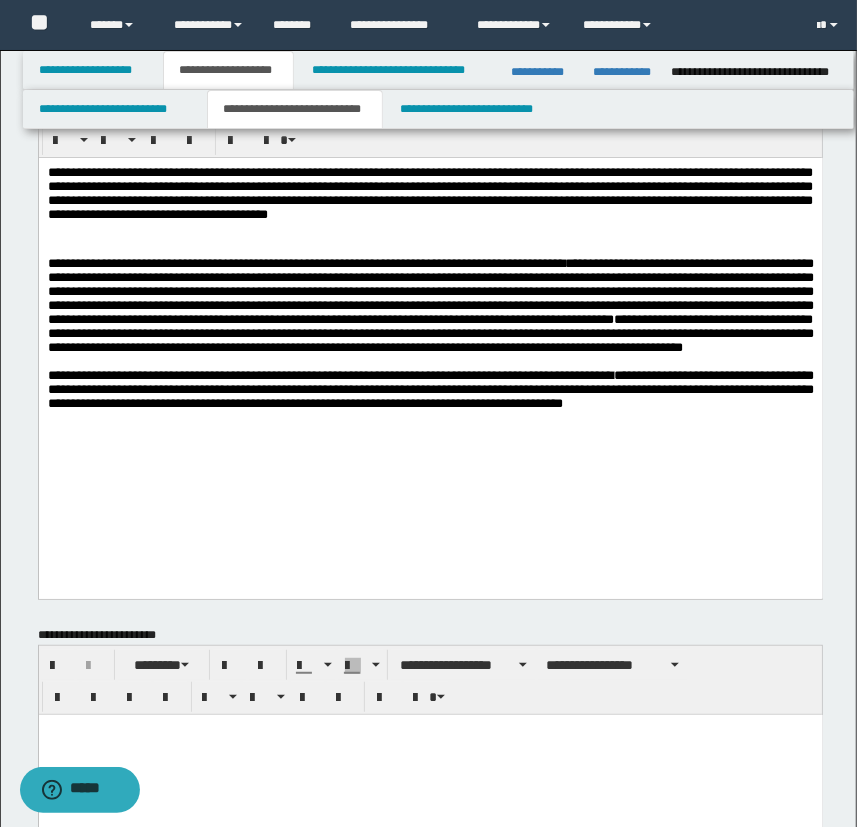 click on "**********" at bounding box center (430, 389) 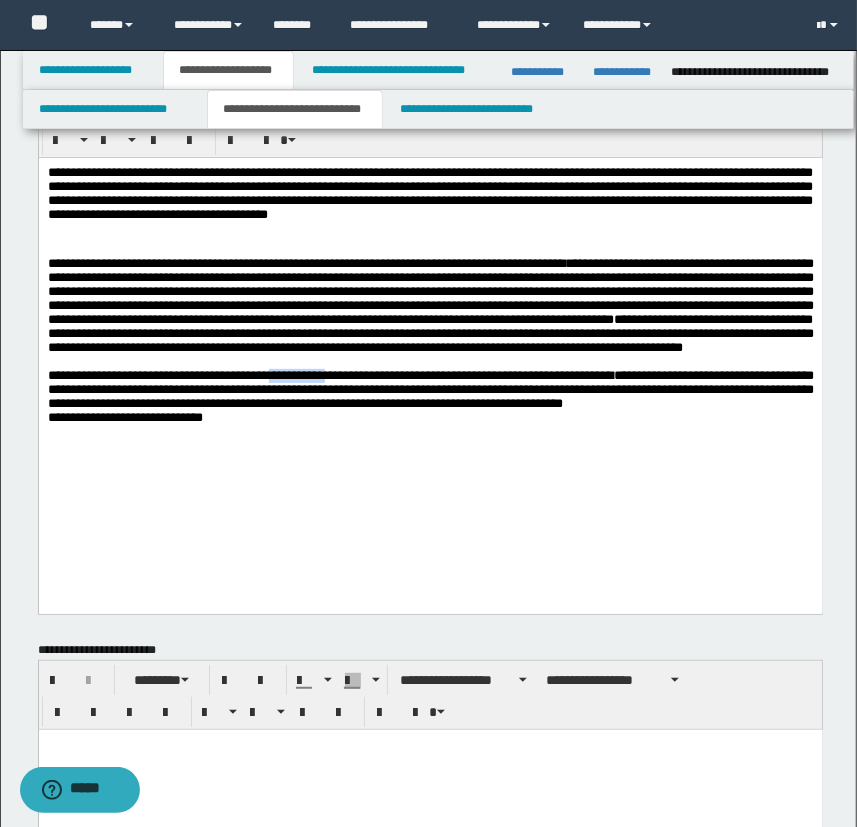 drag, startPoint x: 341, startPoint y: 428, endPoint x: 419, endPoint y: 431, distance: 78.05767 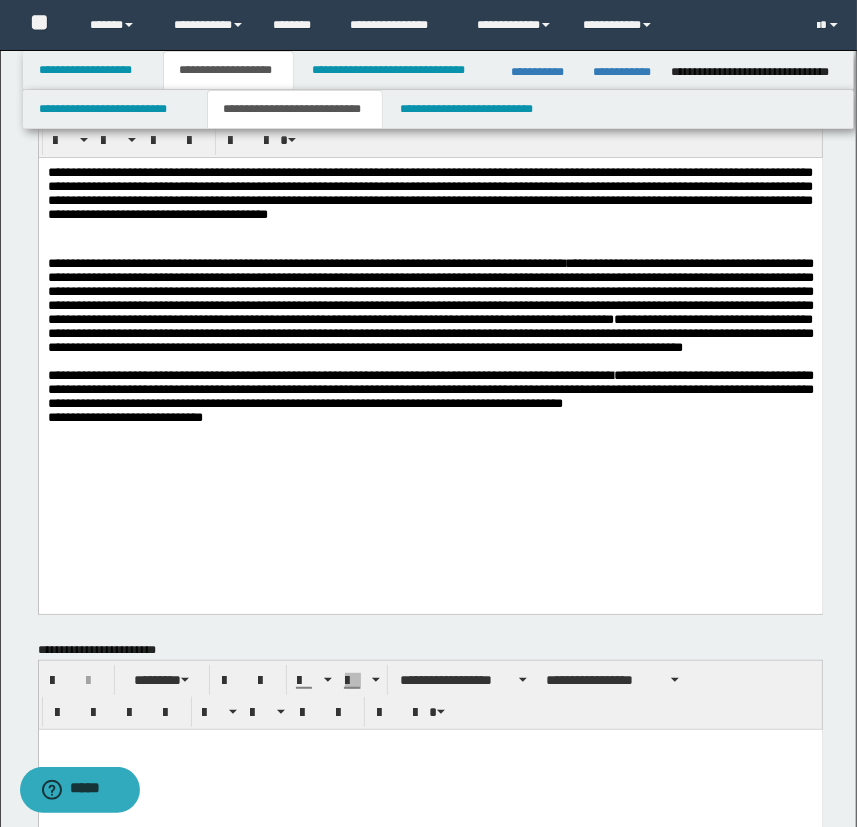 click on "**********" at bounding box center [430, 417] 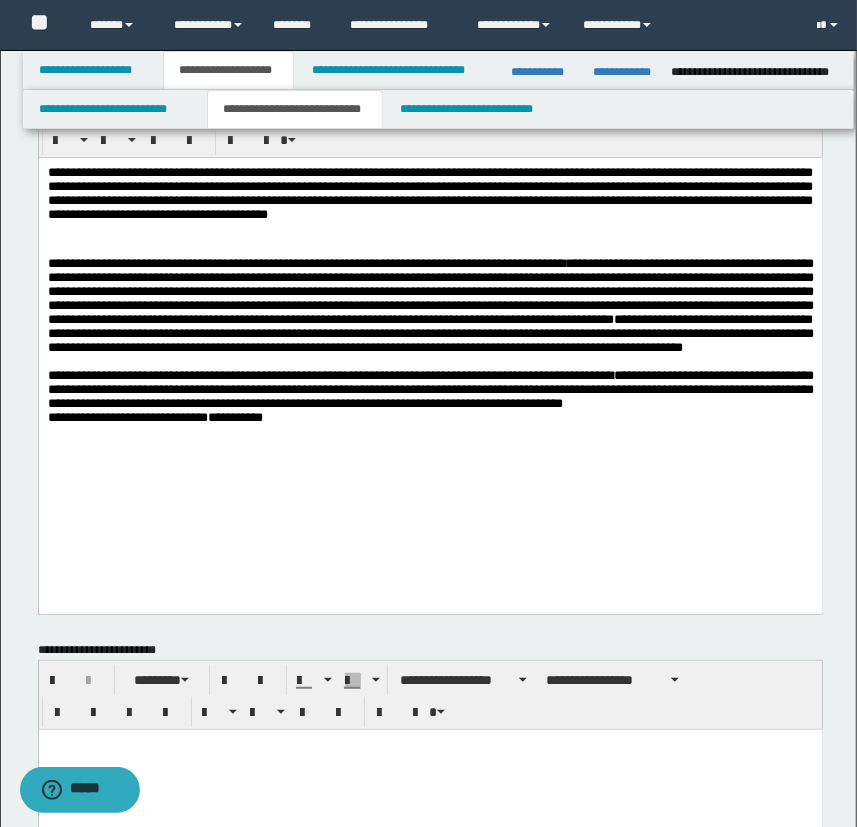 click on "**********" at bounding box center (154, 416) 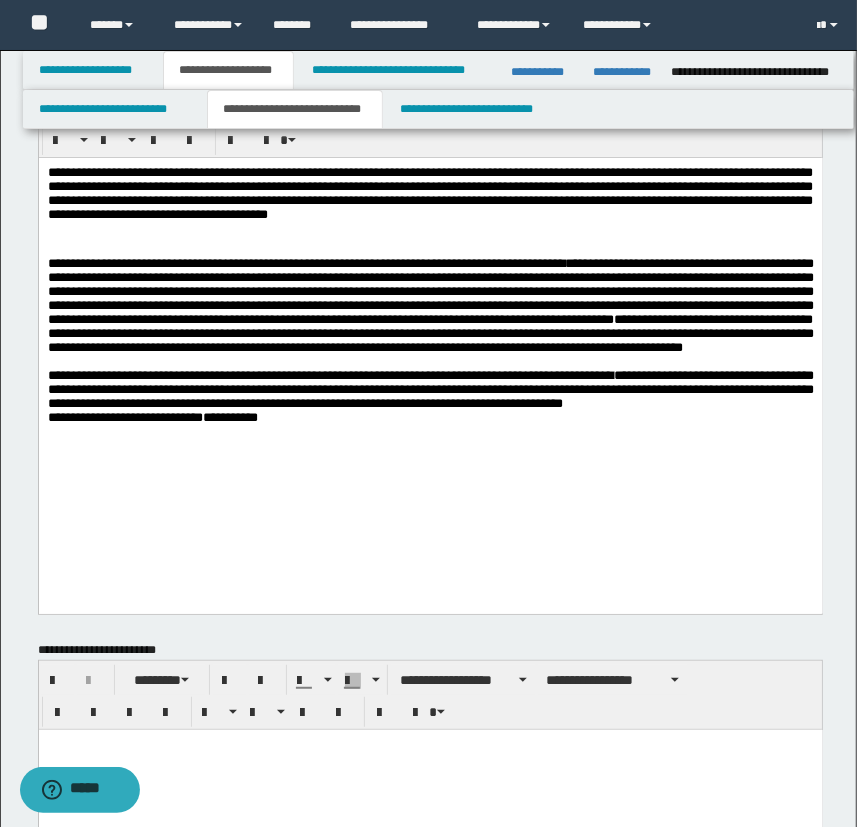 click on "**********" at bounding box center [430, 417] 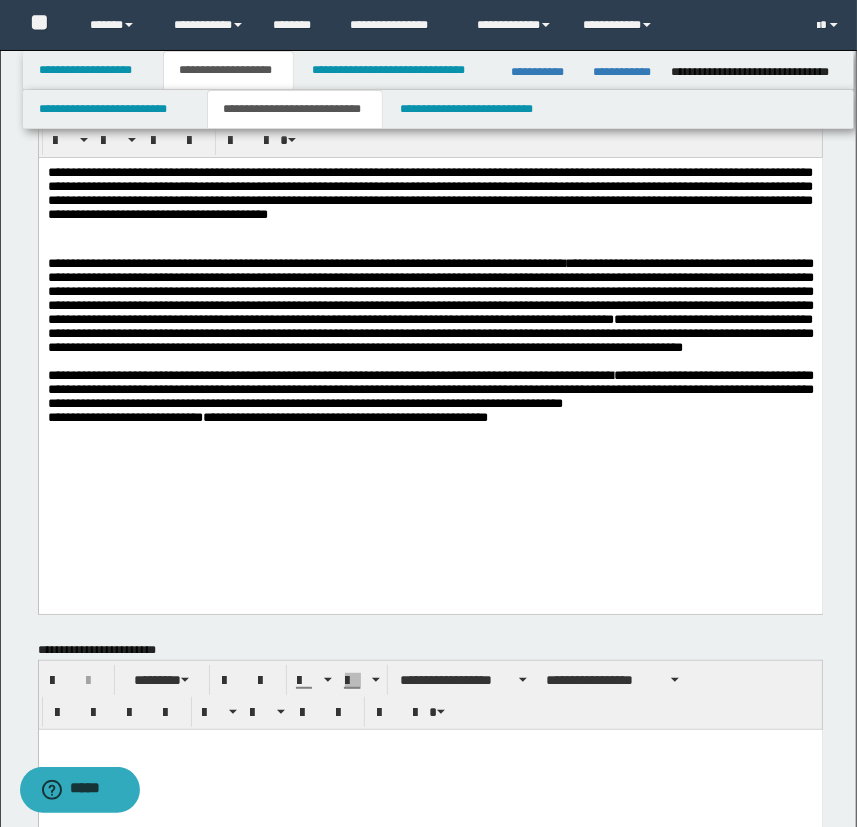 click on "**********" at bounding box center [430, 417] 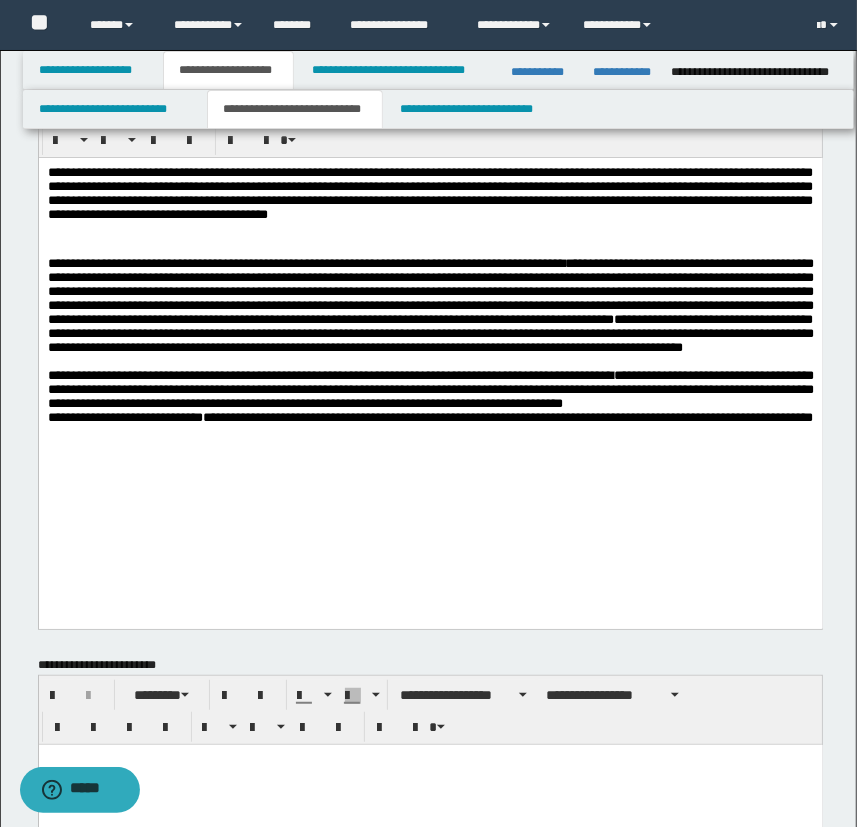 click on "**********" at bounding box center [430, 417] 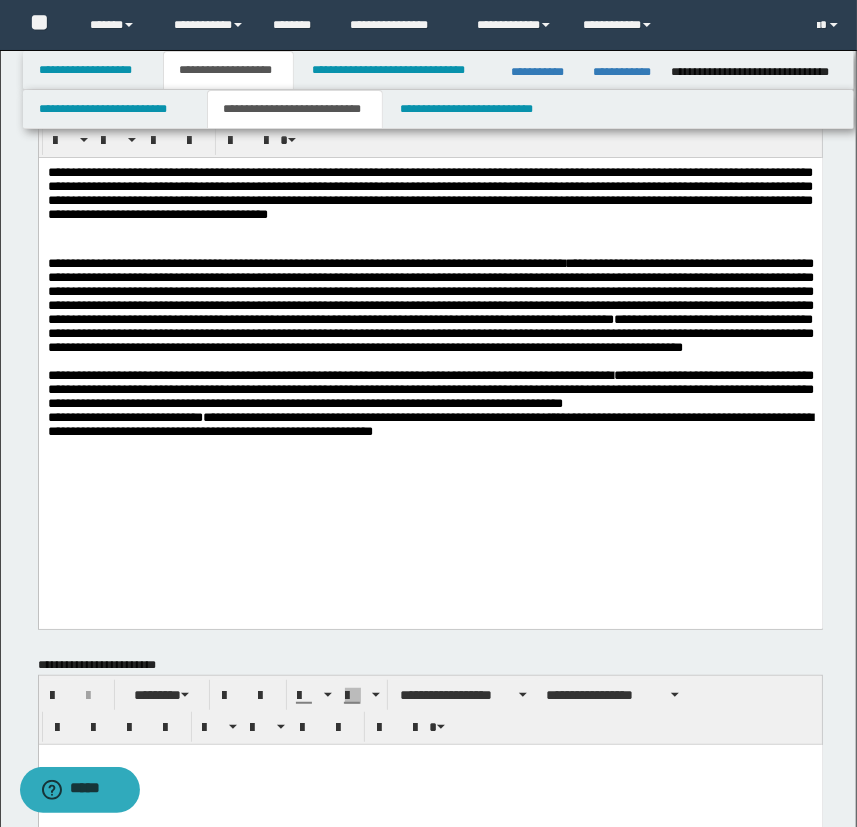 click on "**********" at bounding box center [430, 424] 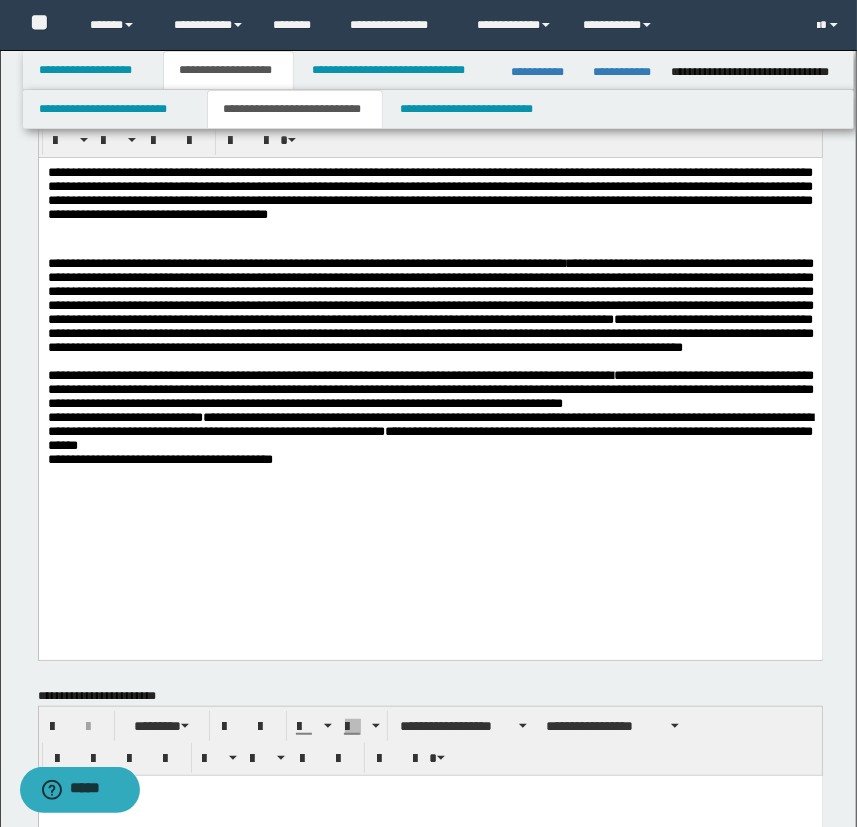 click on "**********" at bounding box center (430, 459) 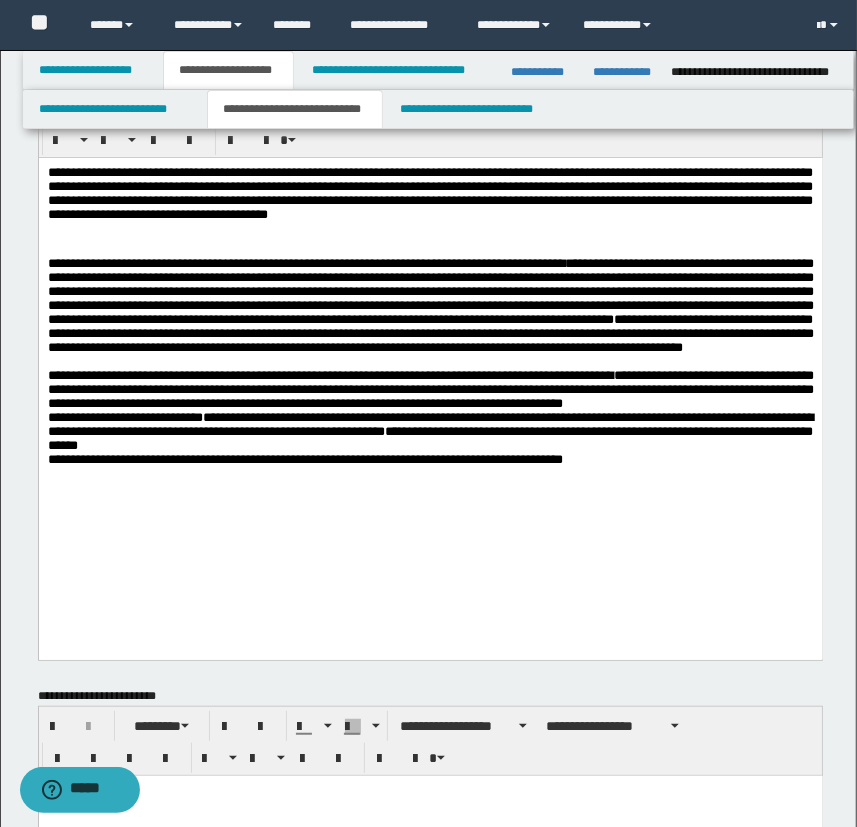 click on "**********" at bounding box center (430, 459) 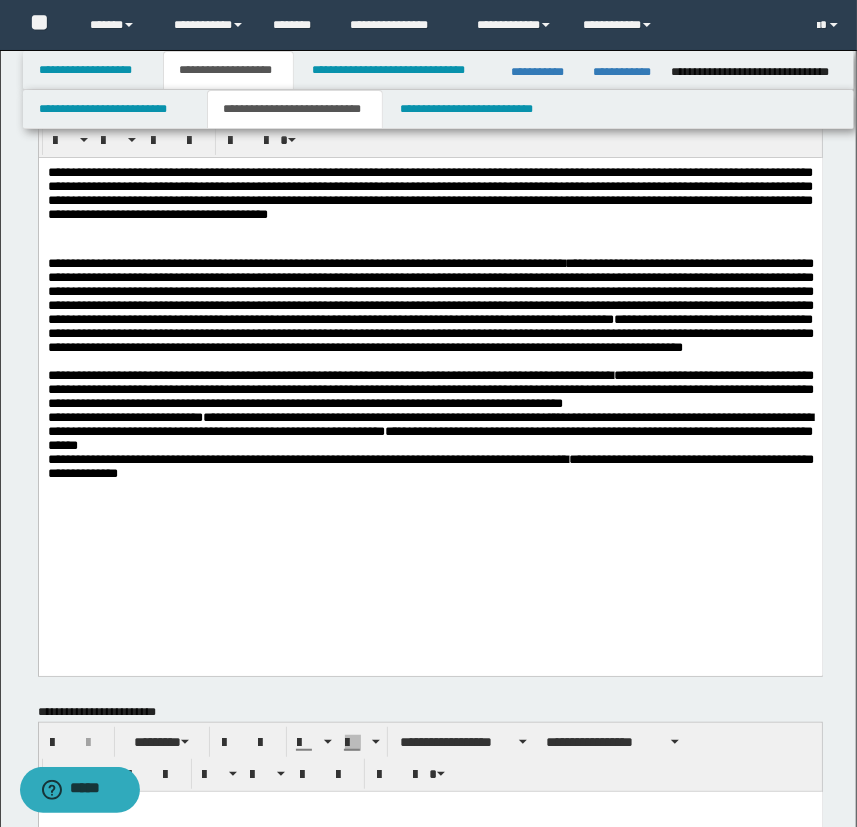 click on "**********" at bounding box center [430, 466] 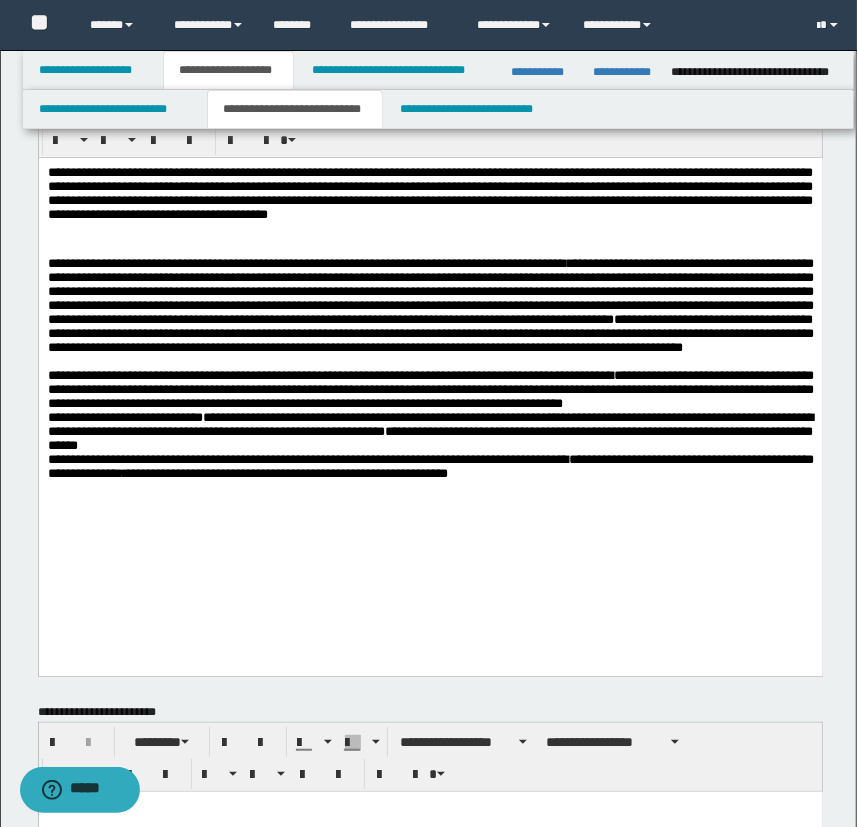 click on "**********" at bounding box center (430, 347) 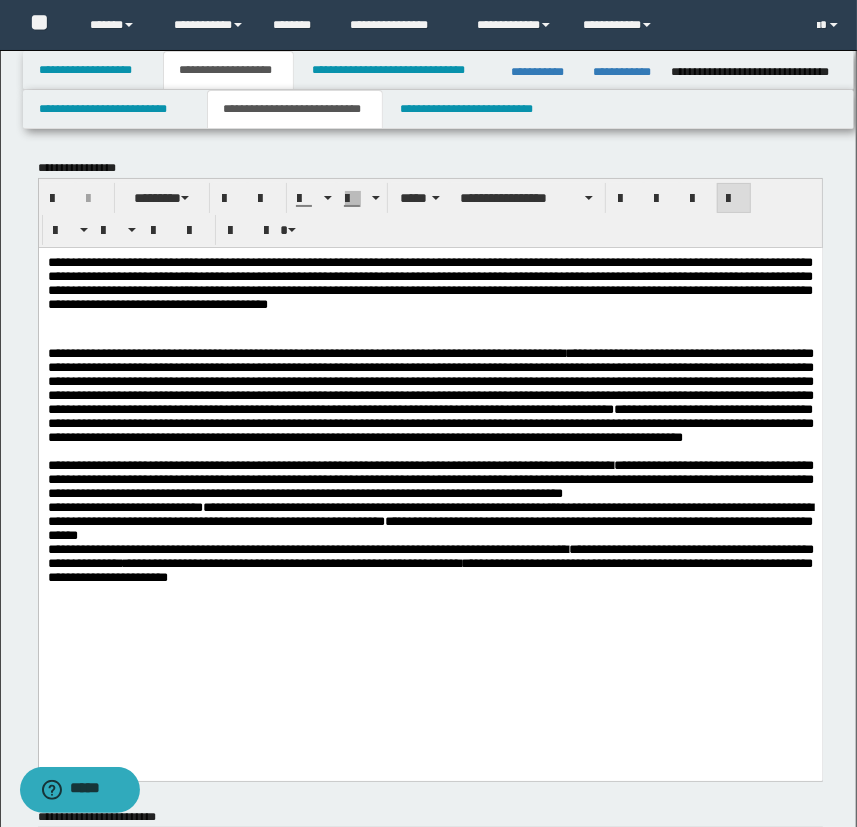 scroll, scrollTop: 0, scrollLeft: 0, axis: both 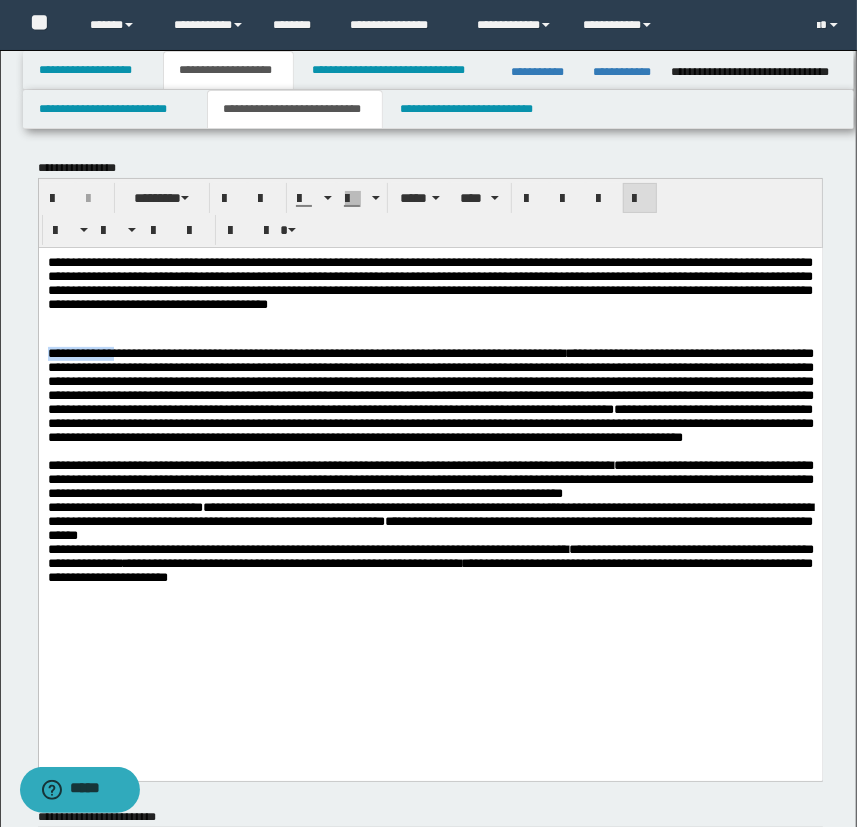 drag, startPoint x: 46, startPoint y: 354, endPoint x: 125, endPoint y: 356, distance: 79.025314 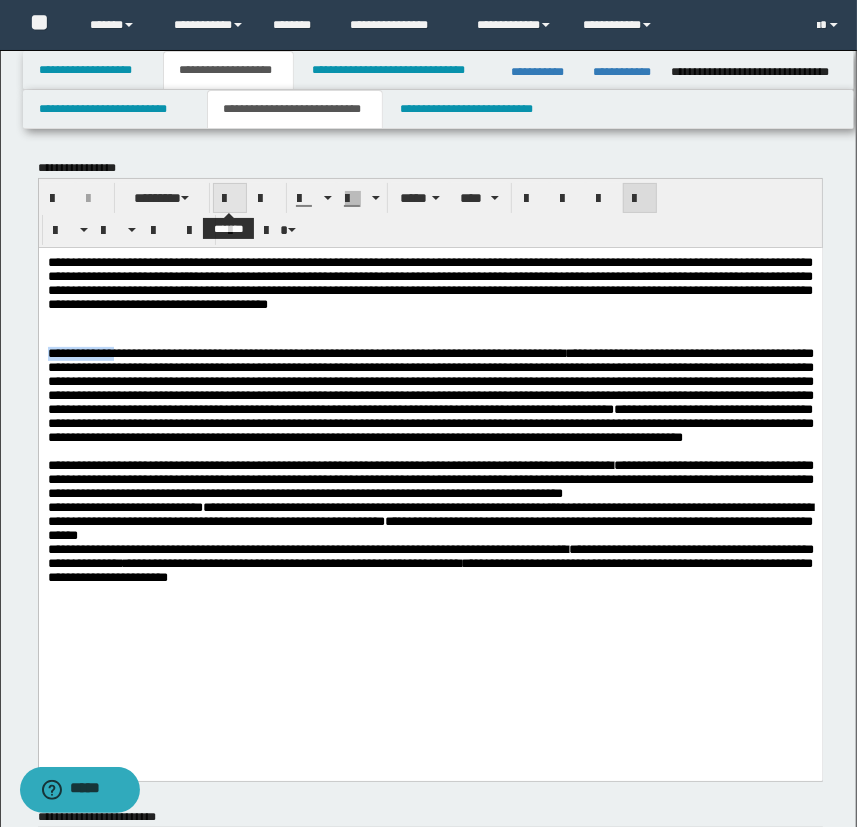 click at bounding box center (230, 199) 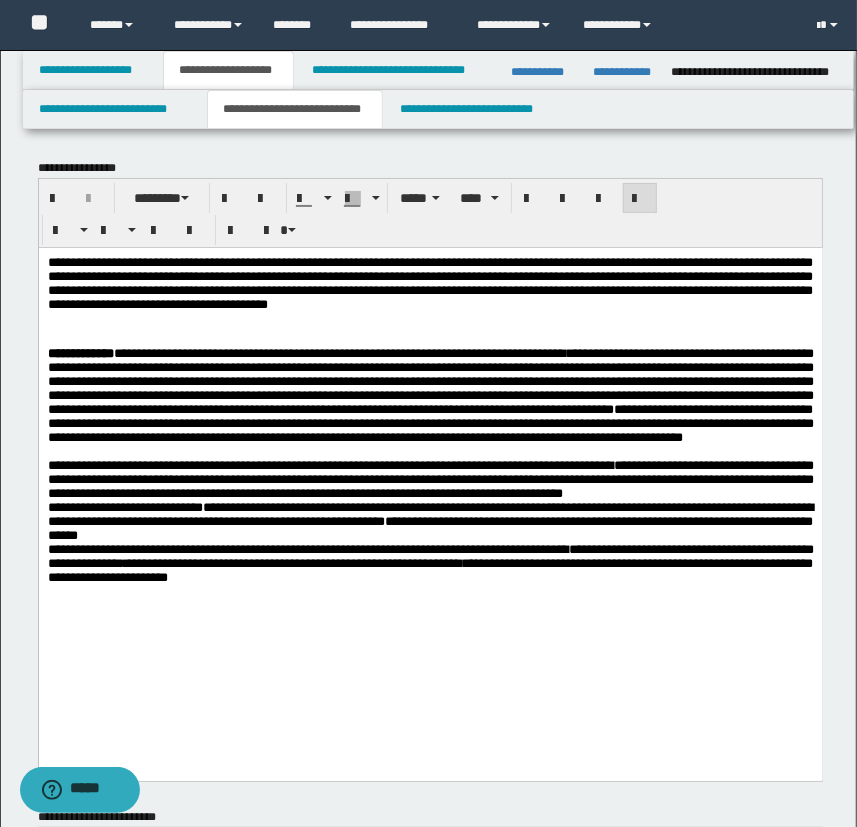 click at bounding box center [430, 339] 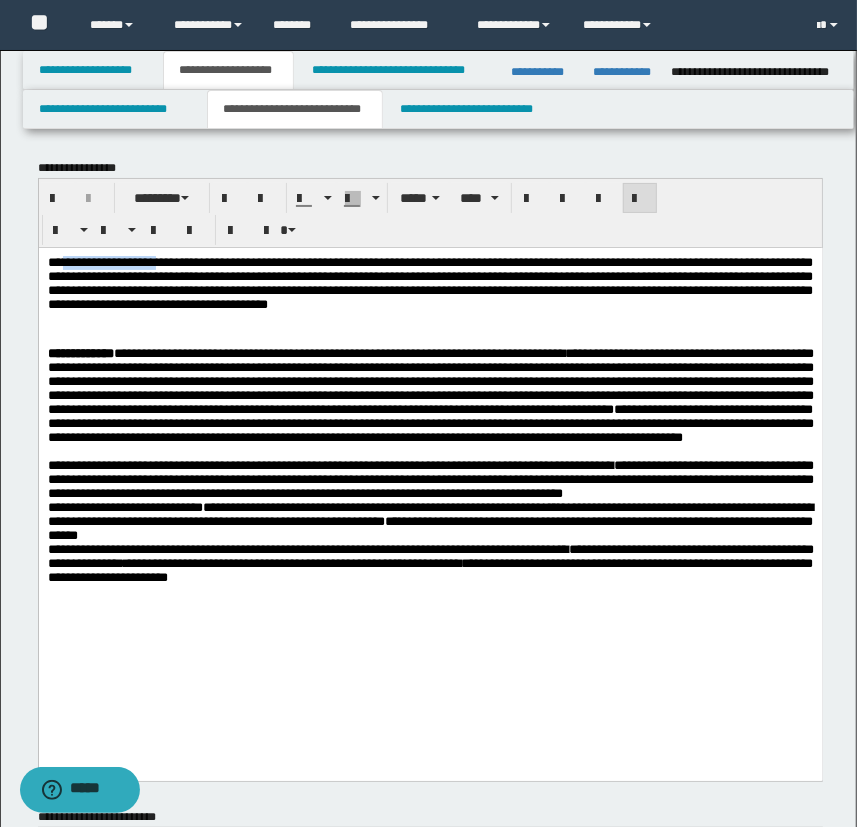 drag, startPoint x: 66, startPoint y: 262, endPoint x: 179, endPoint y: 265, distance: 113.03982 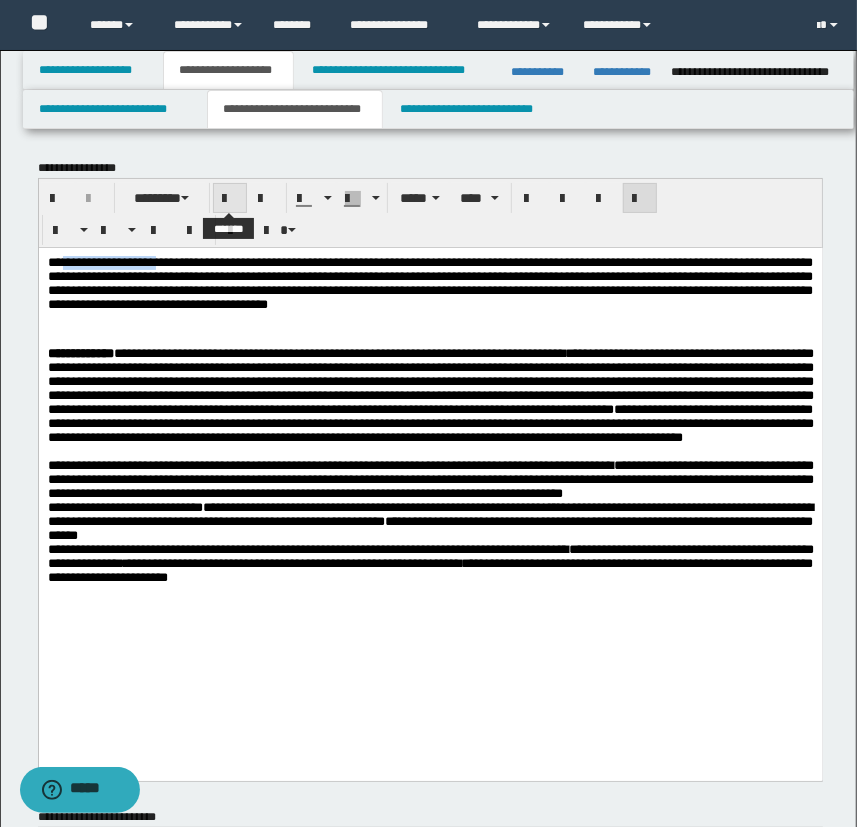click at bounding box center [230, 199] 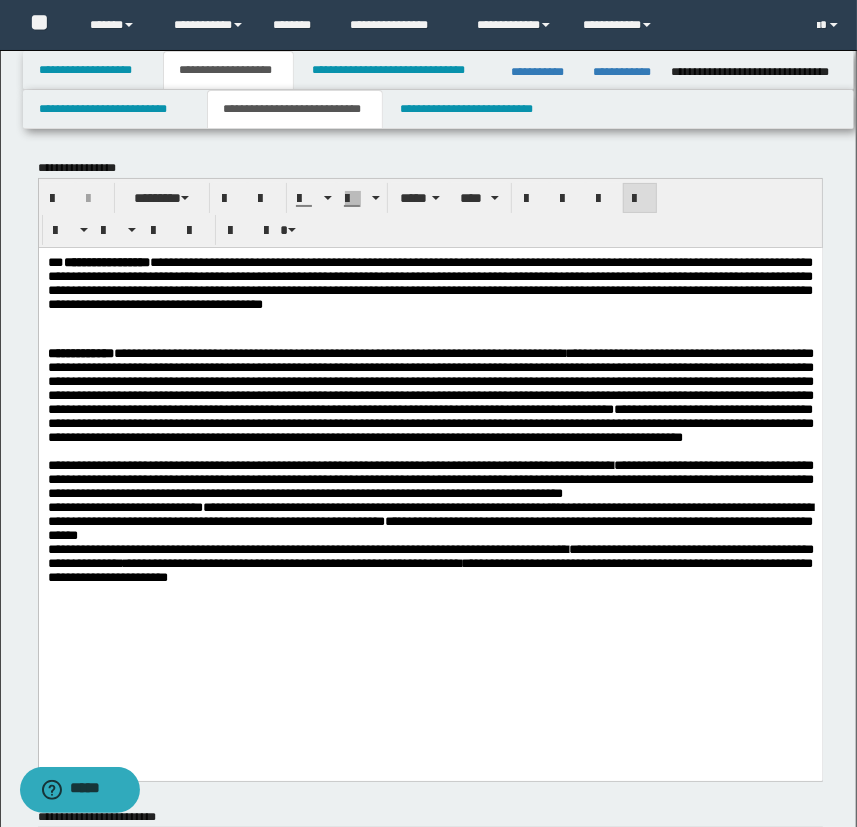click on "**********" at bounding box center [430, 394] 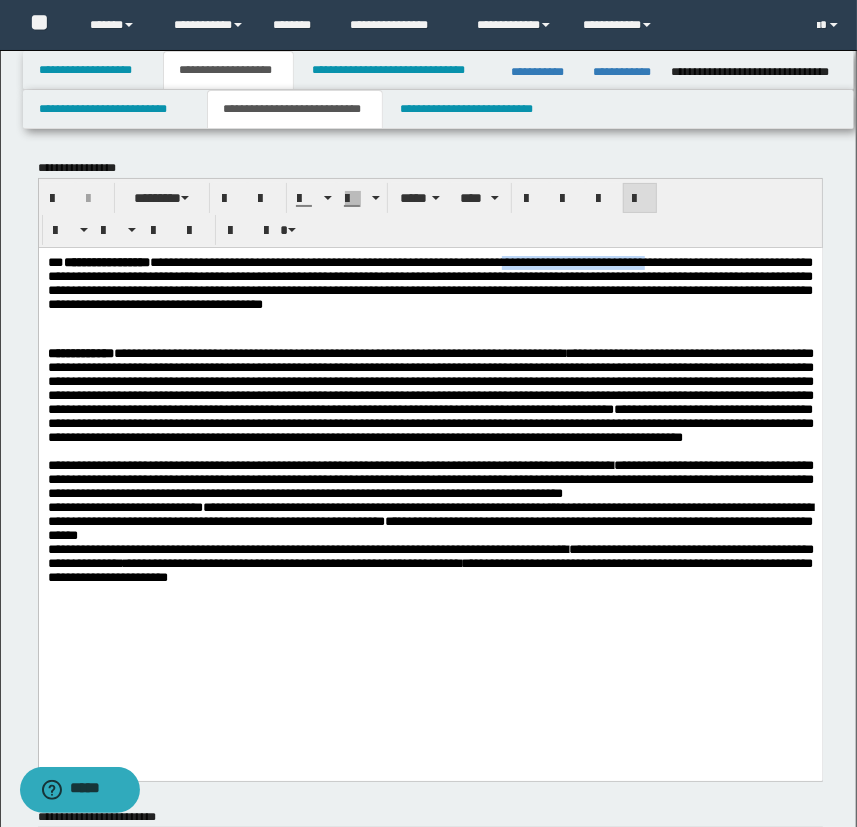 drag, startPoint x: 612, startPoint y: 265, endPoint x: 794, endPoint y: 262, distance: 182.02472 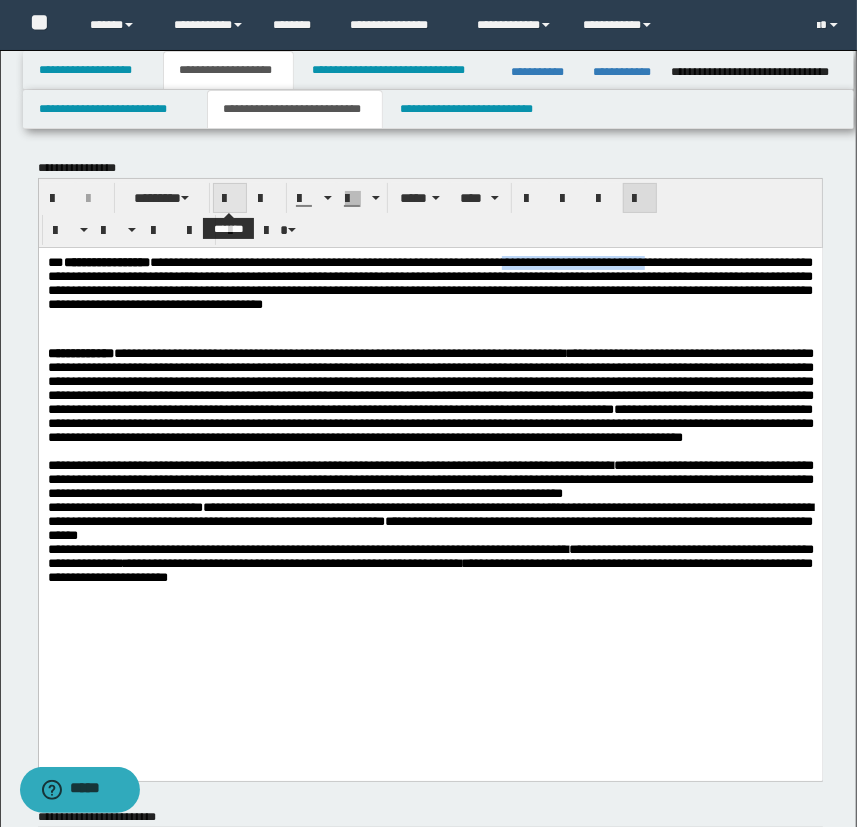 click at bounding box center [230, 199] 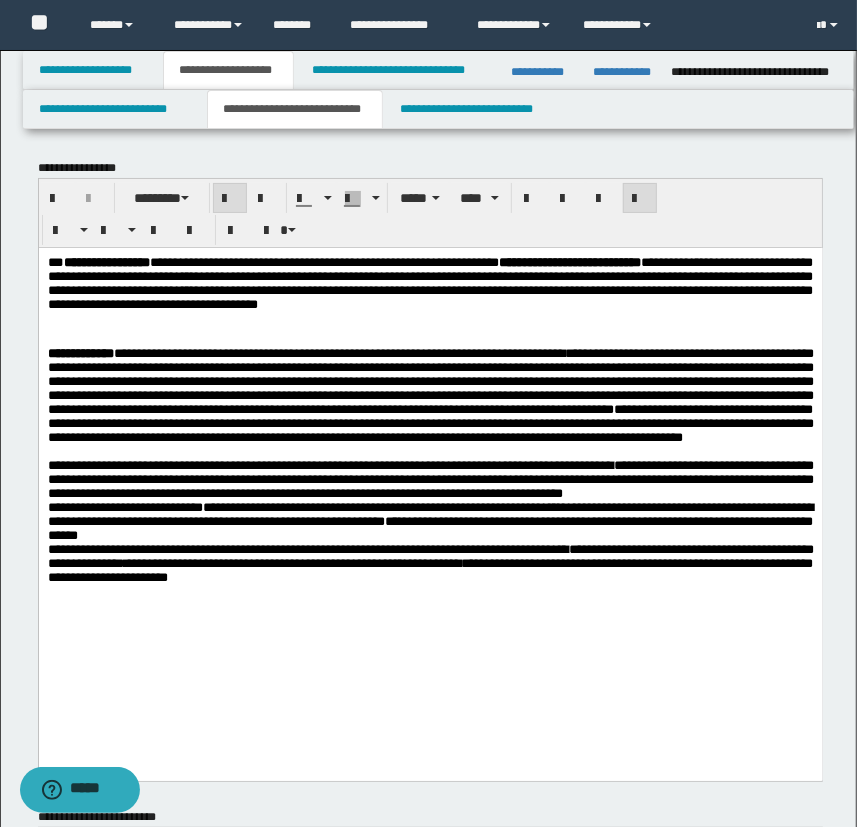 click on "**********" at bounding box center (430, 282) 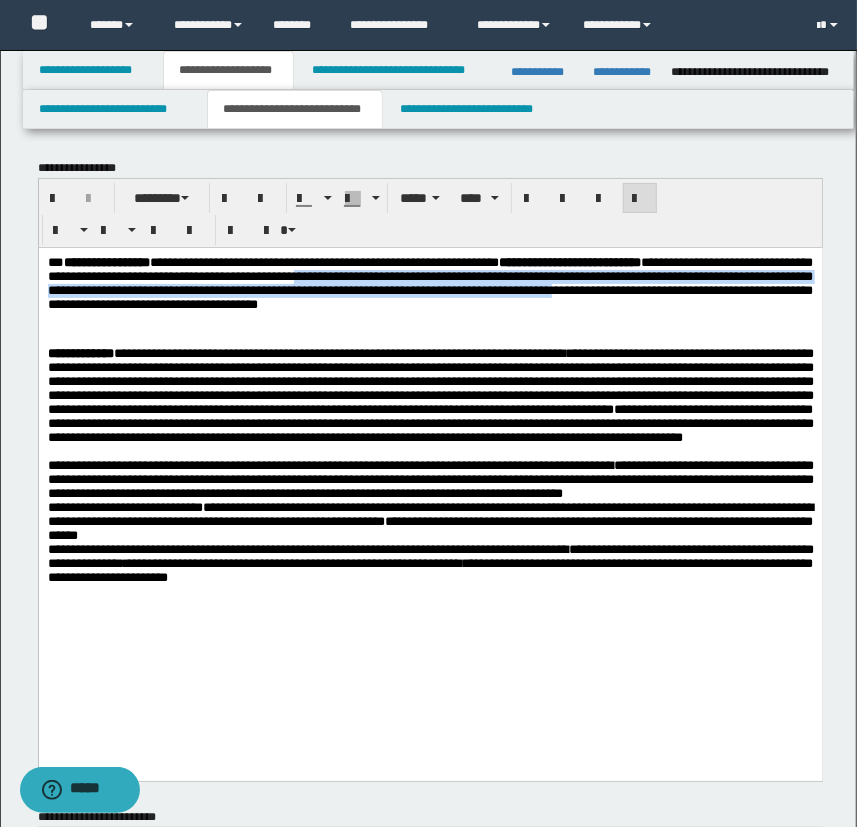 drag, startPoint x: 545, startPoint y: 275, endPoint x: 241, endPoint y: 306, distance: 305.5765 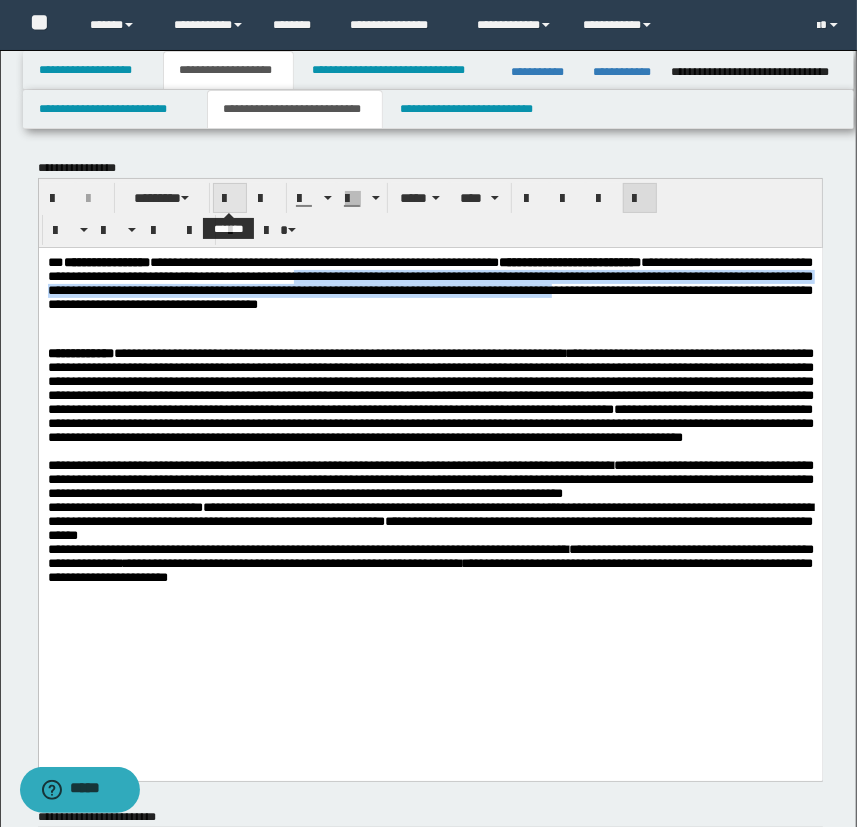 click at bounding box center (230, 199) 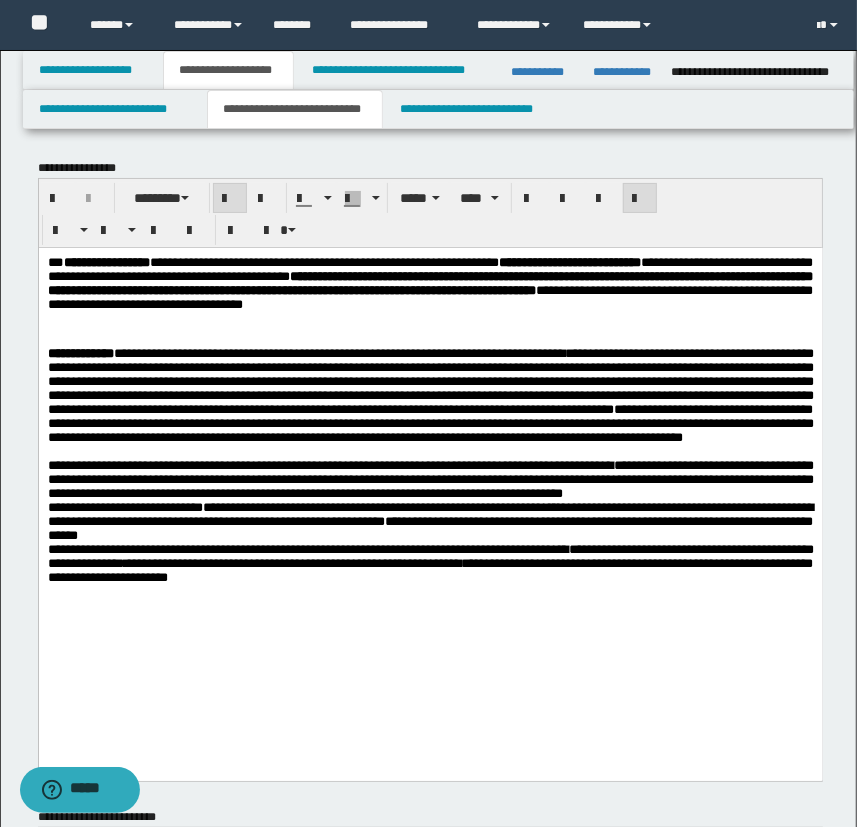 click on "**********" at bounding box center (430, 394) 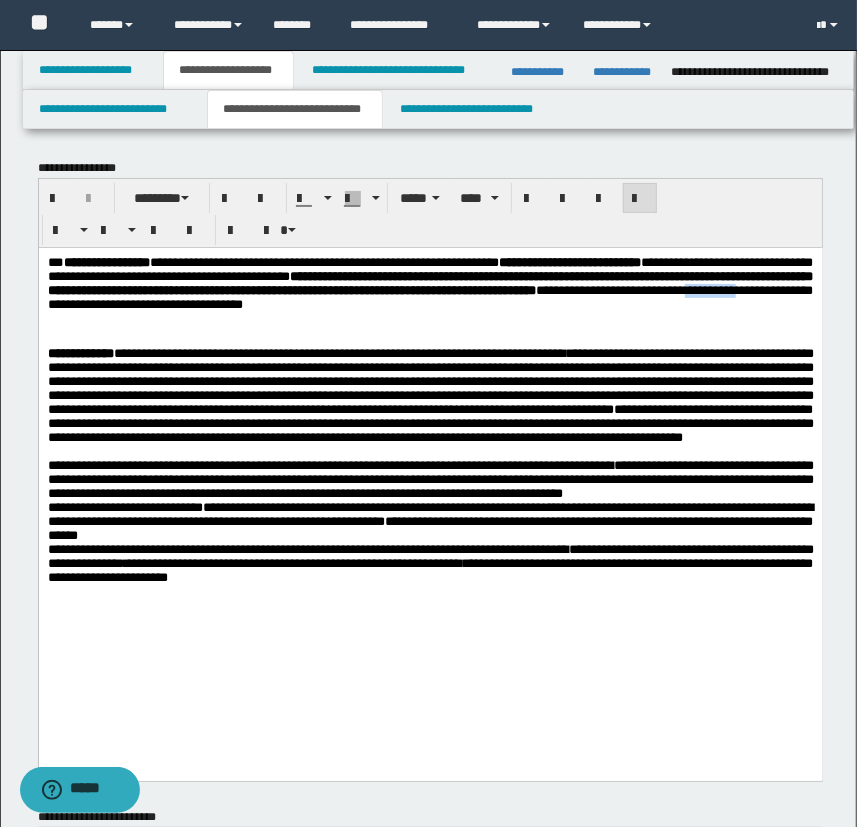 drag, startPoint x: 728, startPoint y: 305, endPoint x: 645, endPoint y: 308, distance: 83.0542 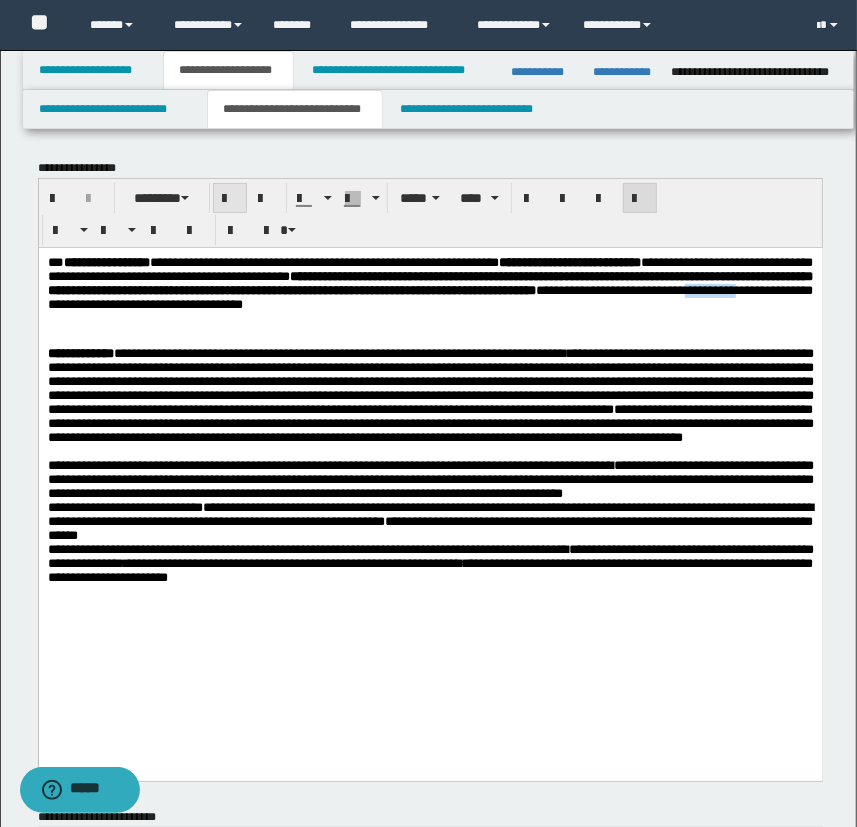 click at bounding box center [230, 199] 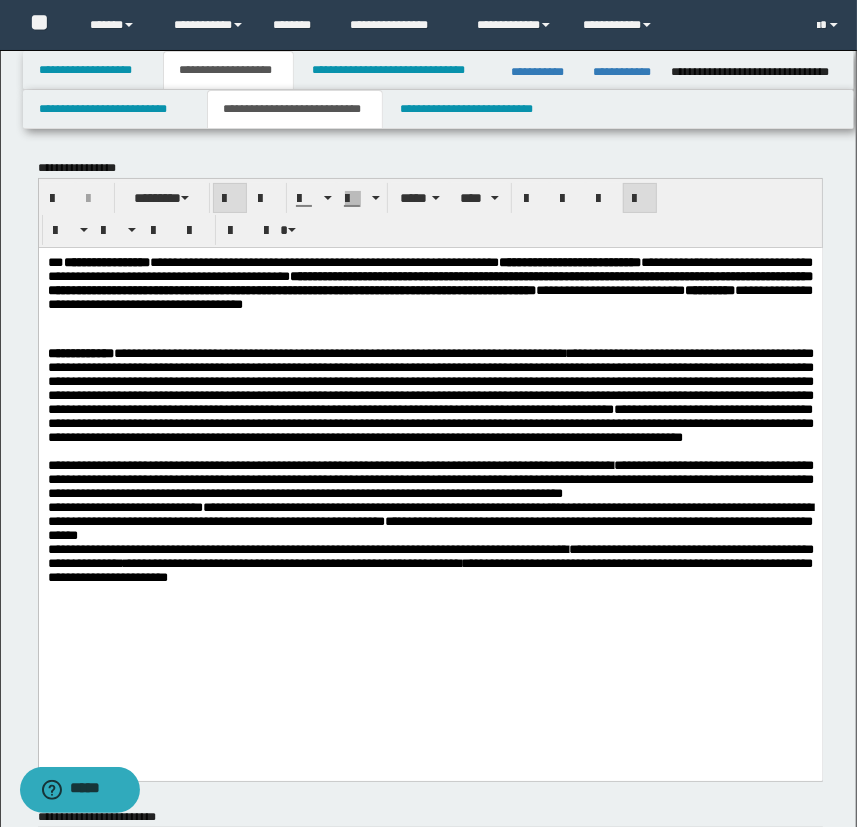 click on "**********" at bounding box center (430, 394) 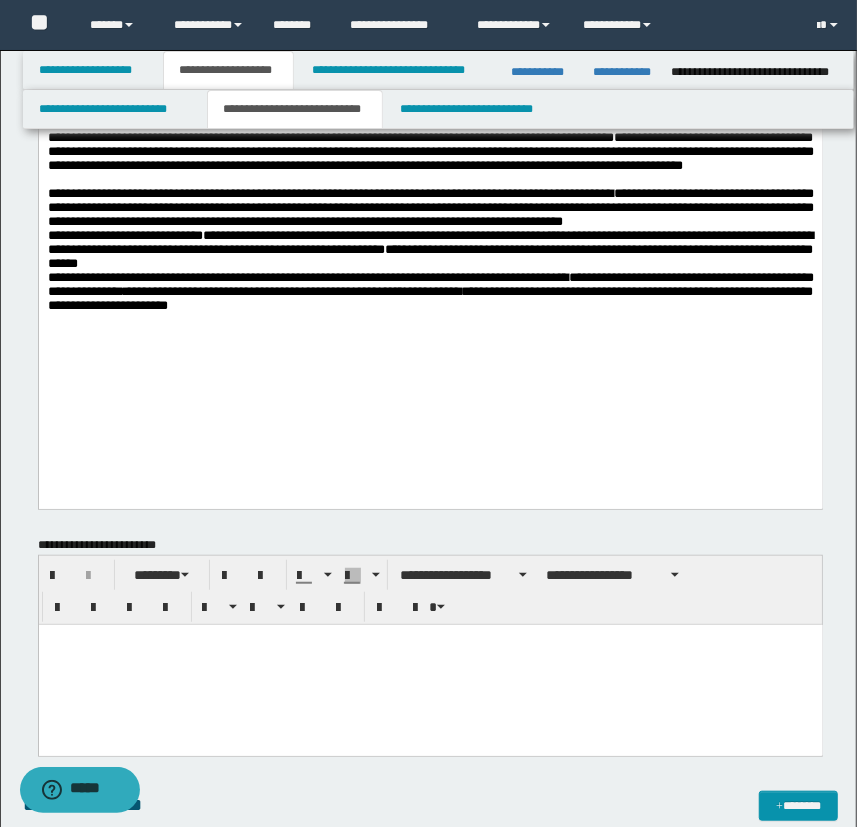 scroll, scrollTop: 181, scrollLeft: 0, axis: vertical 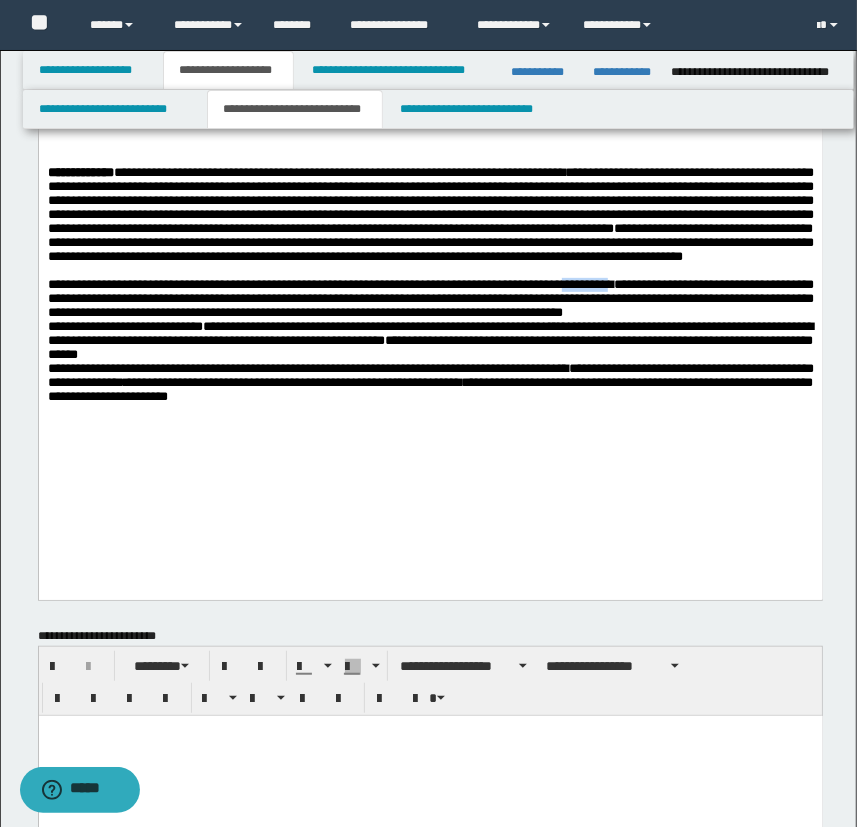 drag, startPoint x: 686, startPoint y: 338, endPoint x: 752, endPoint y: 340, distance: 66.0303 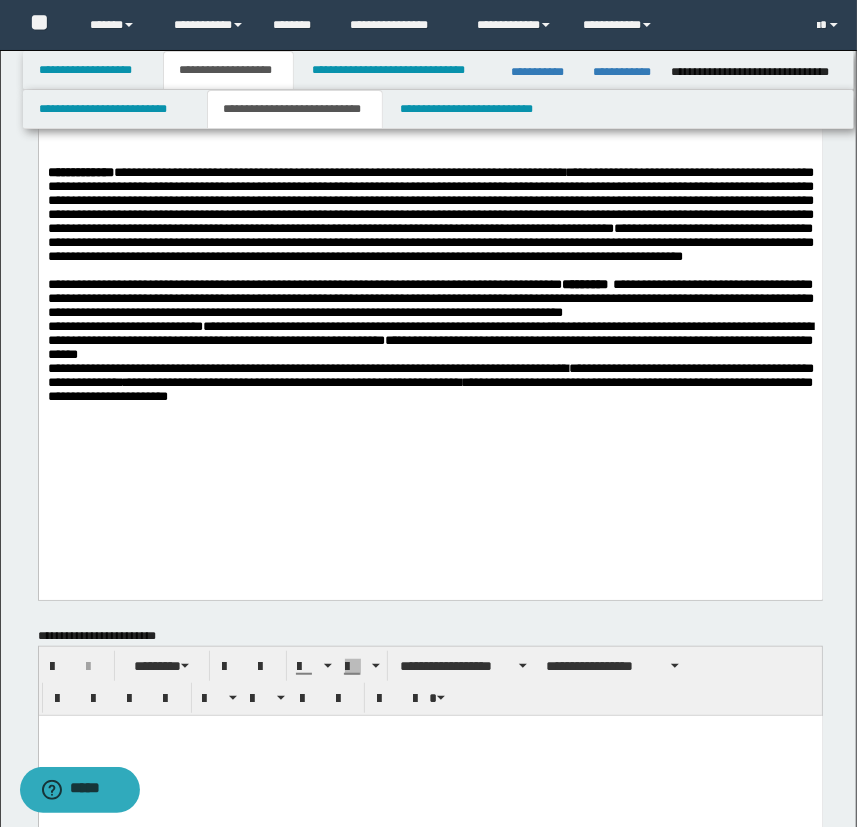 click on "**********" at bounding box center (430, 339) 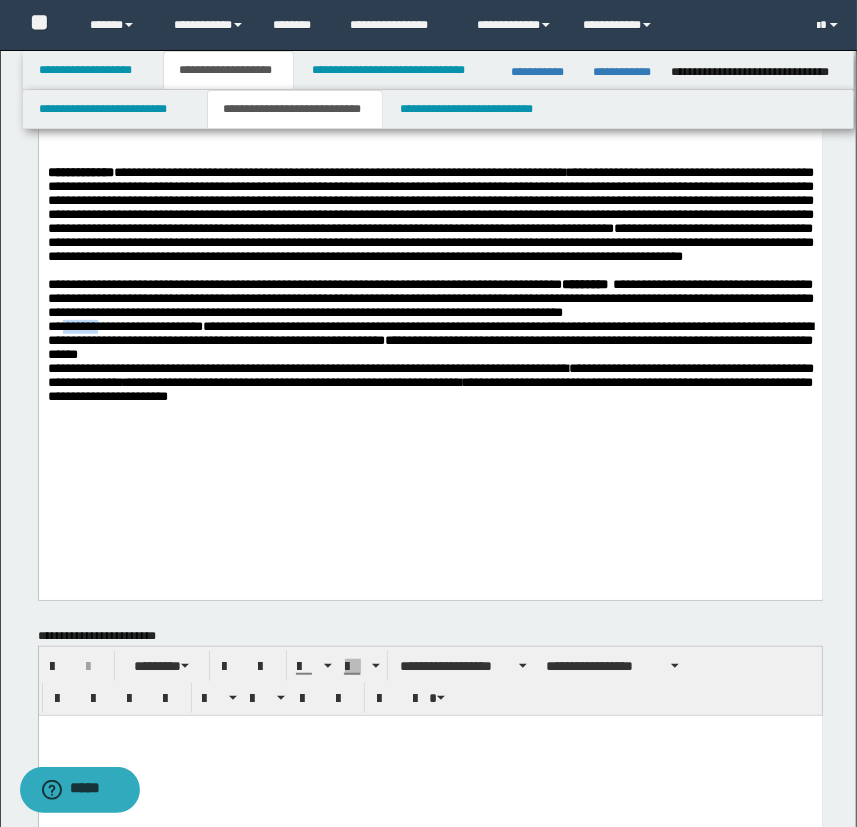 drag, startPoint x: 68, startPoint y: 404, endPoint x: 125, endPoint y: 404, distance: 57 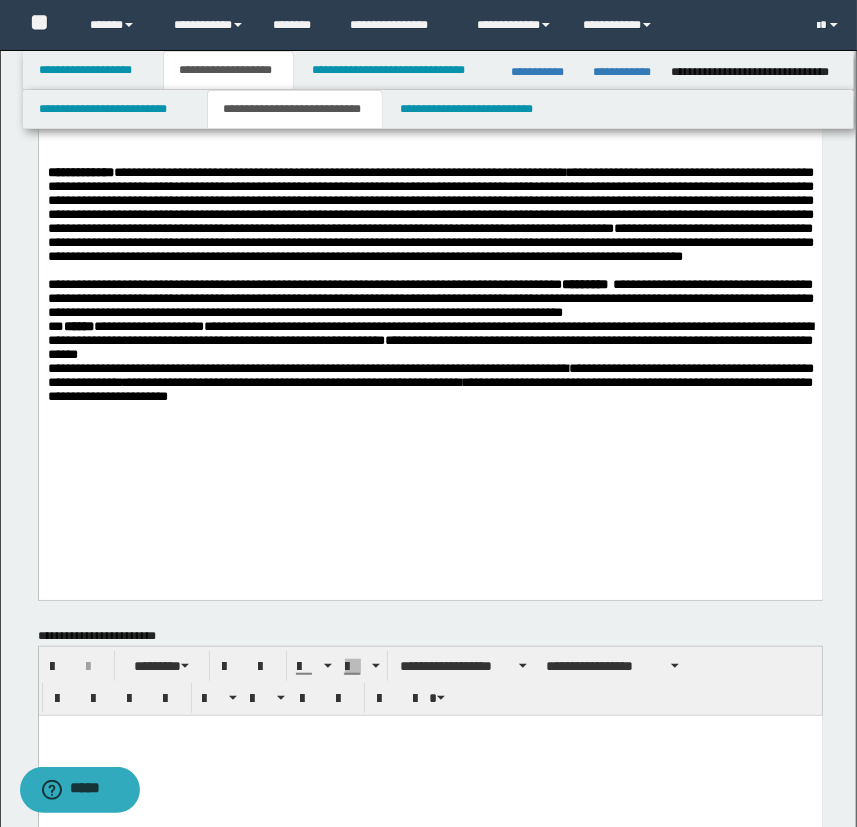 click on "**********" at bounding box center [430, 381] 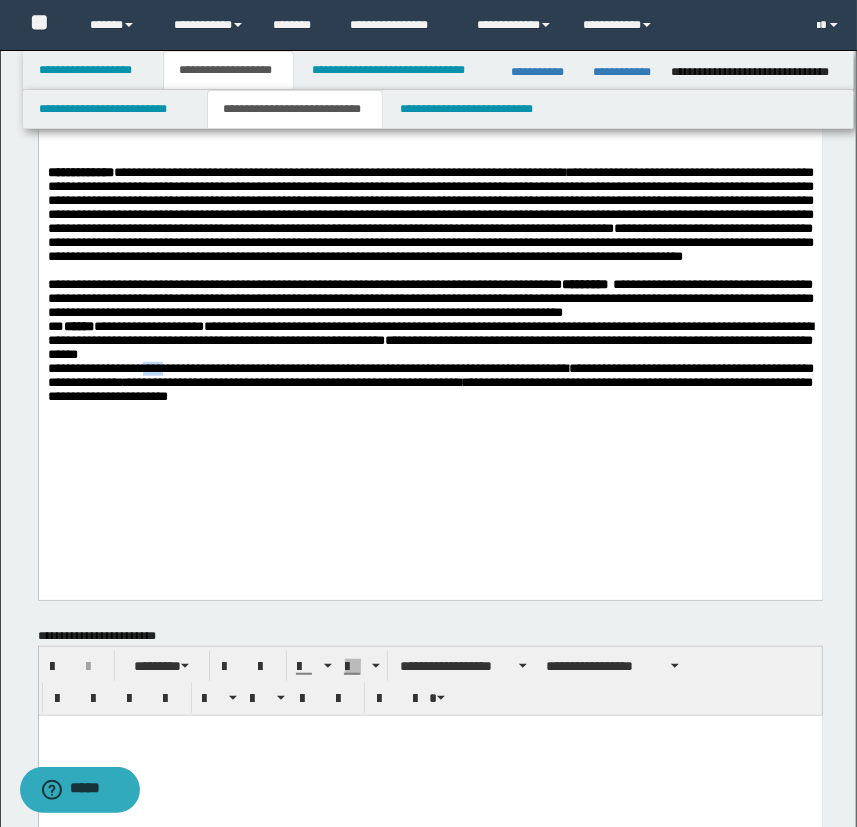 drag, startPoint x: 182, startPoint y: 450, endPoint x: 214, endPoint y: 454, distance: 32.24903 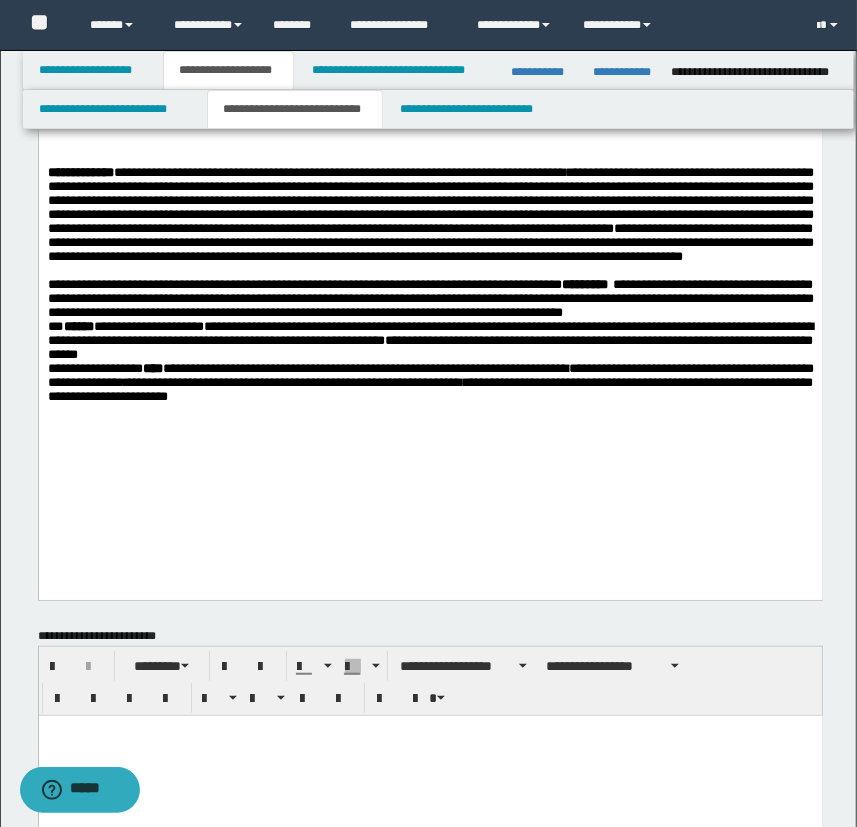 click on "**********" at bounding box center (430, 381) 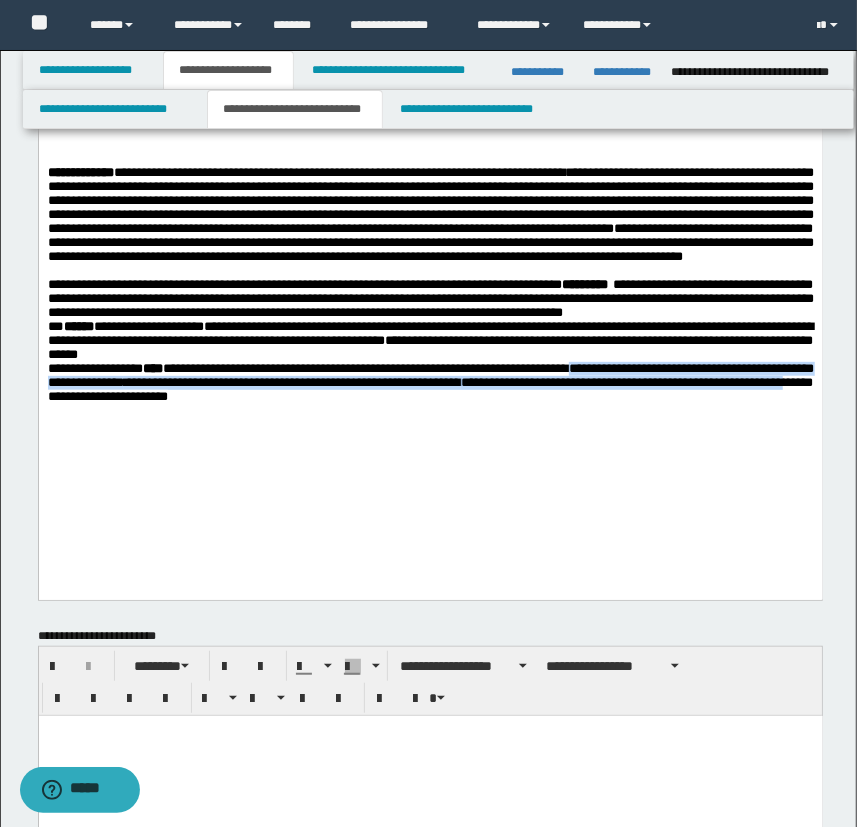 drag, startPoint x: 740, startPoint y: 453, endPoint x: 386, endPoint y: 493, distance: 356.25272 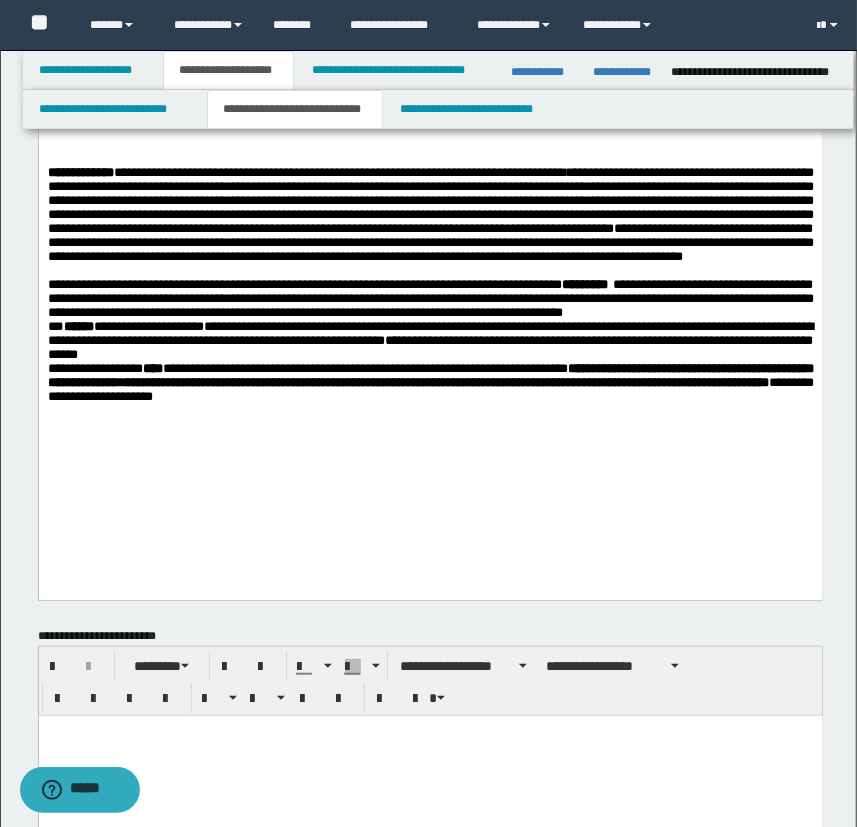 click on "**********" at bounding box center (430, 263) 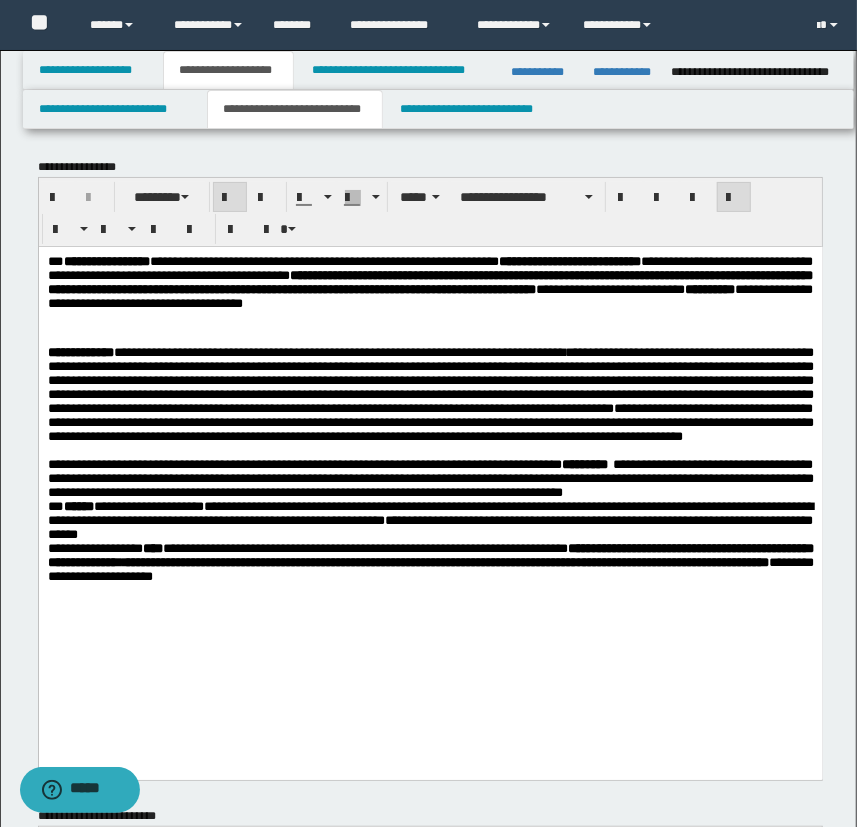 scroll, scrollTop: 0, scrollLeft: 0, axis: both 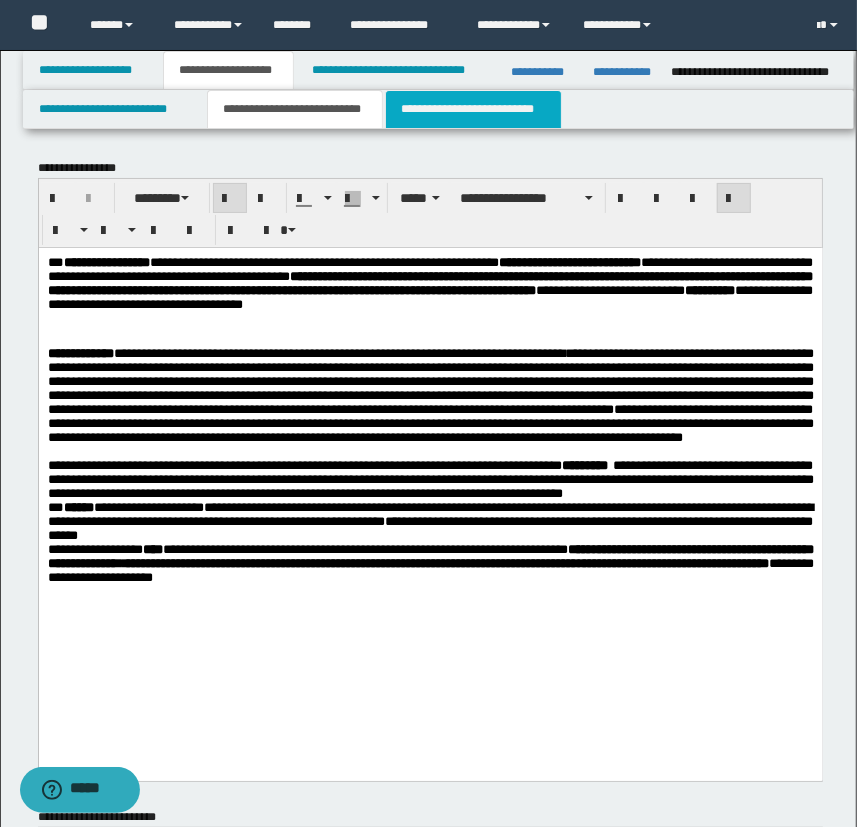click on "**********" at bounding box center (473, 109) 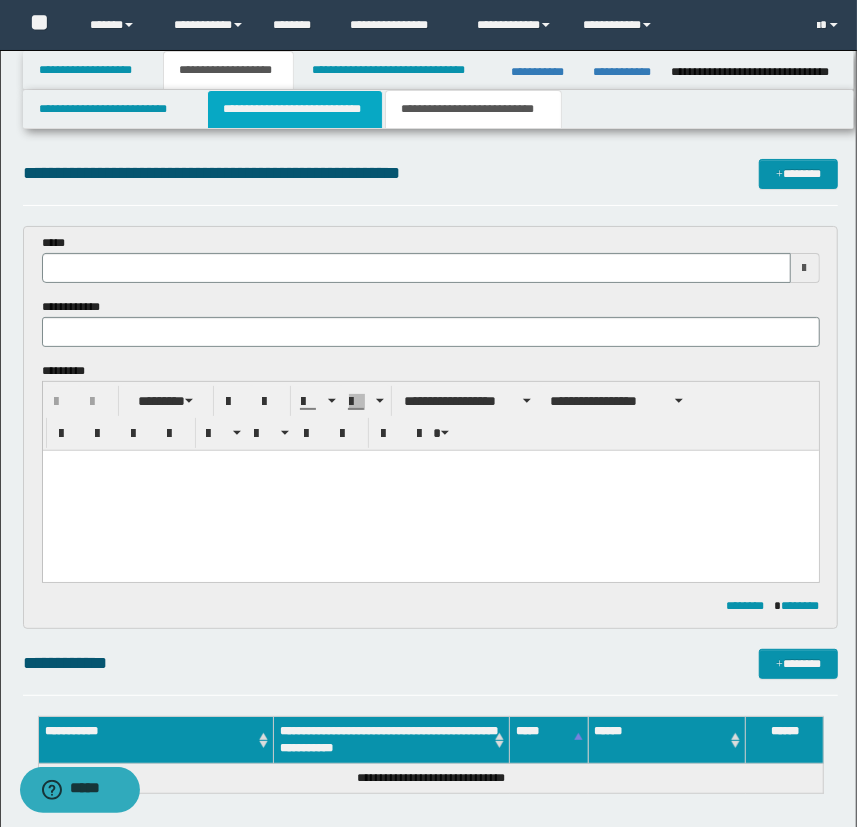 scroll, scrollTop: 0, scrollLeft: 0, axis: both 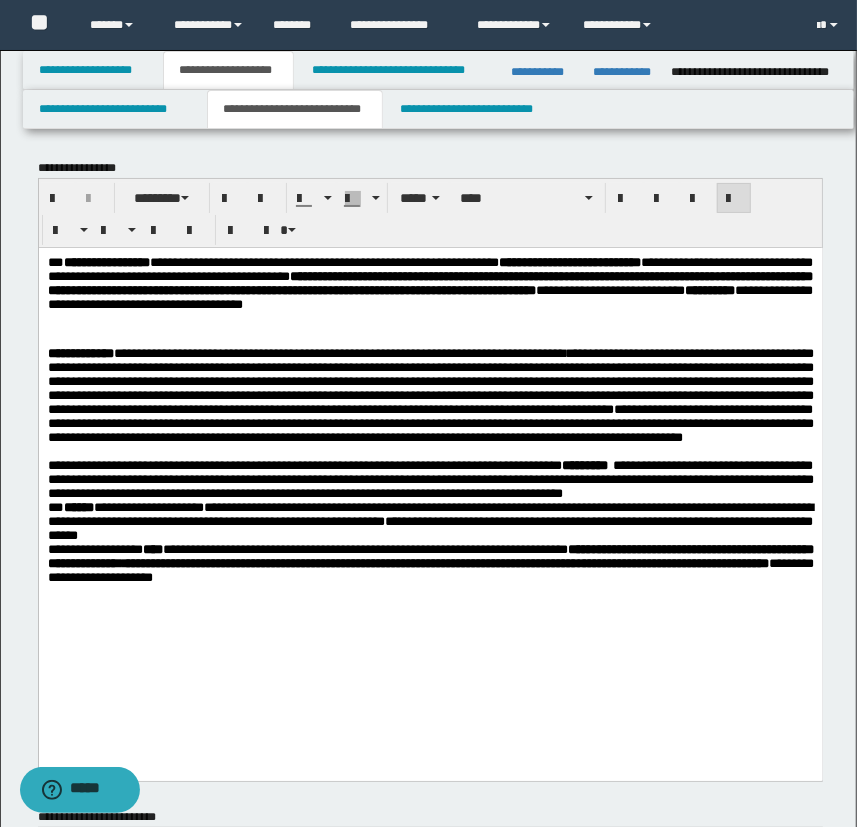 click on "**********" at bounding box center (430, 394) 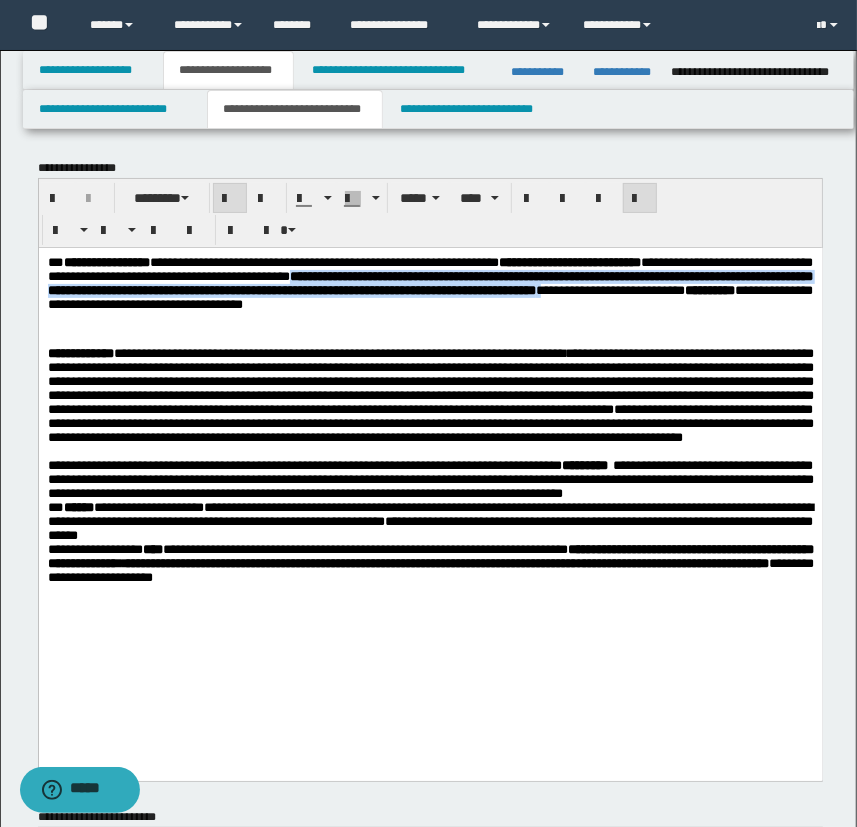 drag, startPoint x: 605, startPoint y: 275, endPoint x: 452, endPoint y: 310, distance: 156.95222 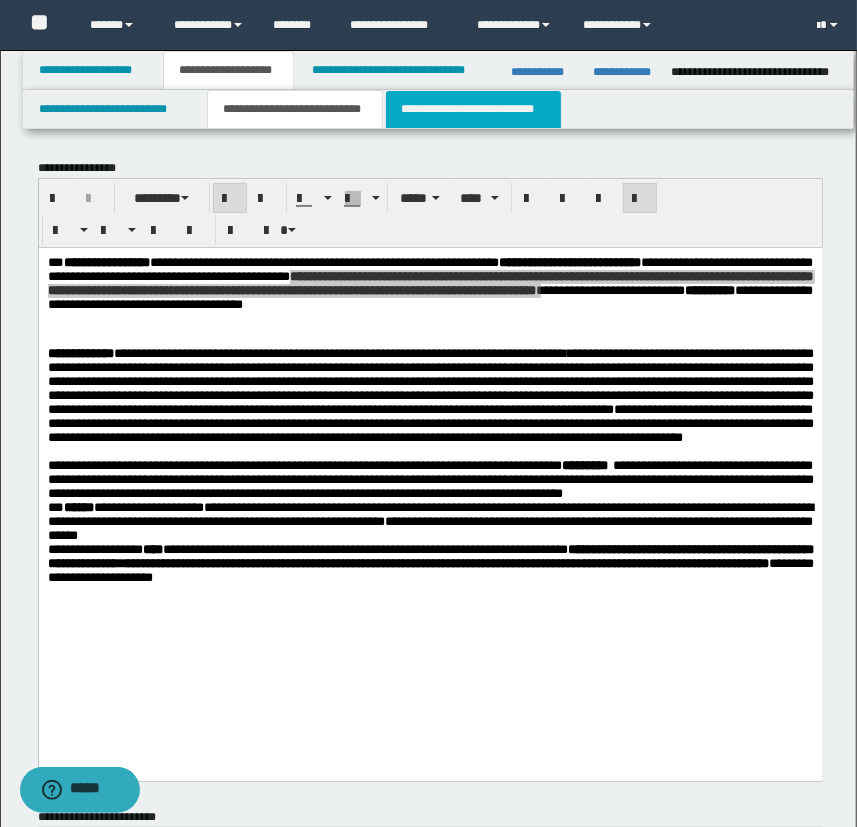 click on "**********" at bounding box center (473, 109) 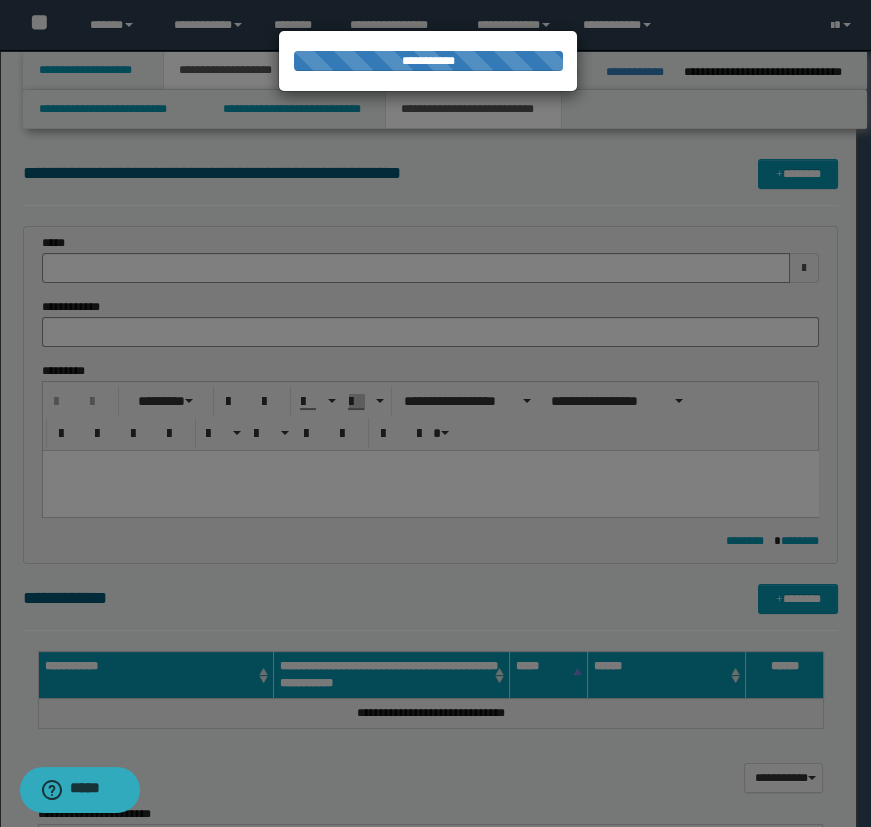 type 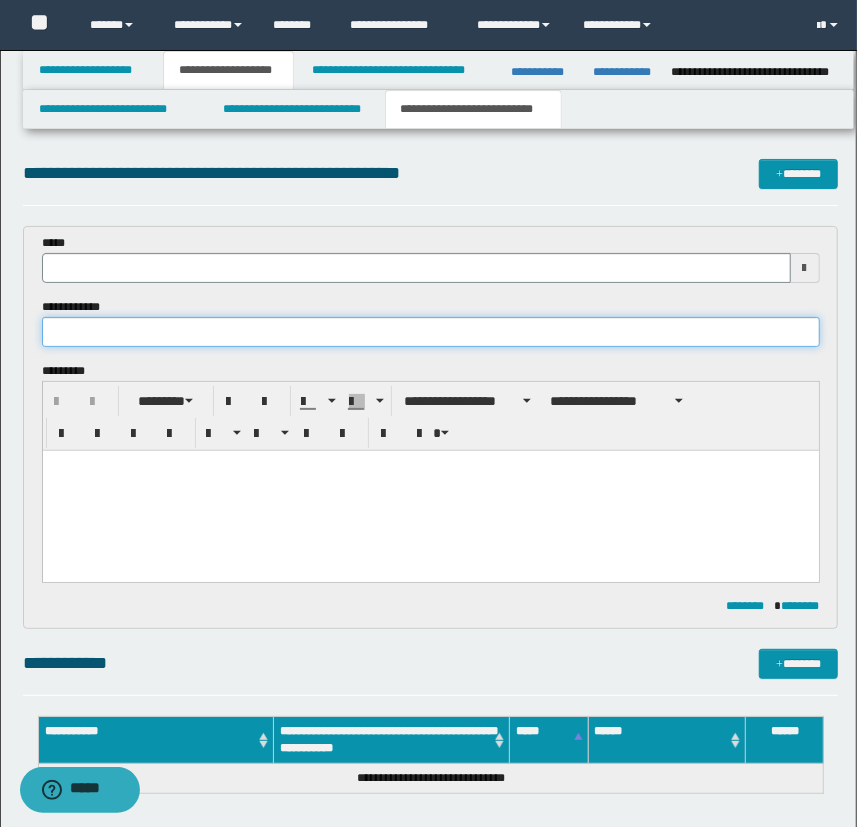 click at bounding box center (431, 332) 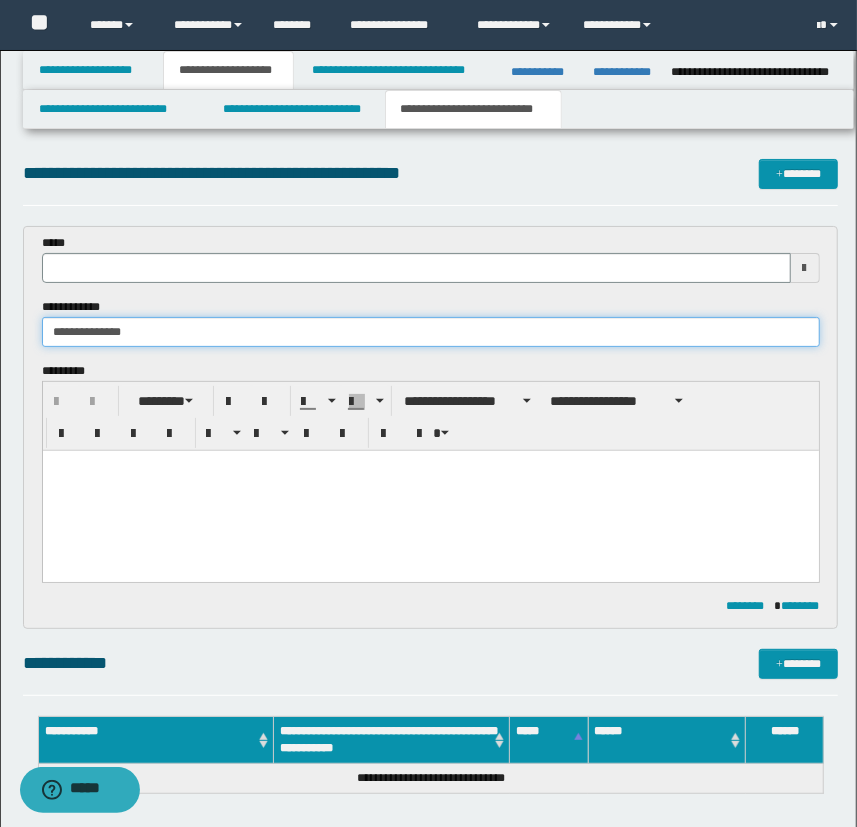 type on "**********" 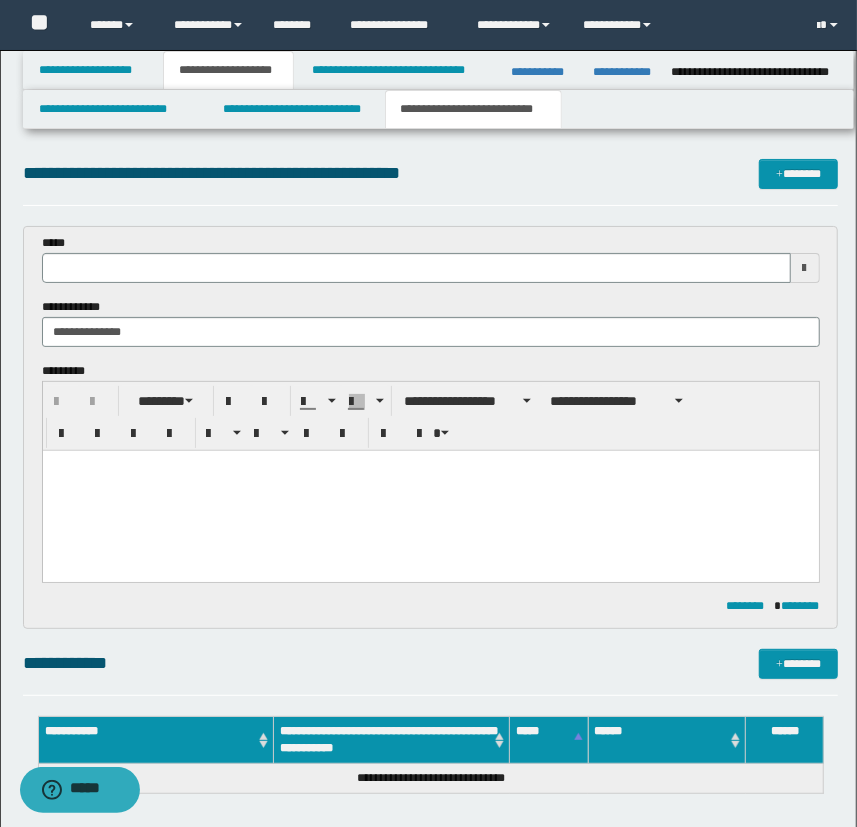 click at bounding box center [430, 490] 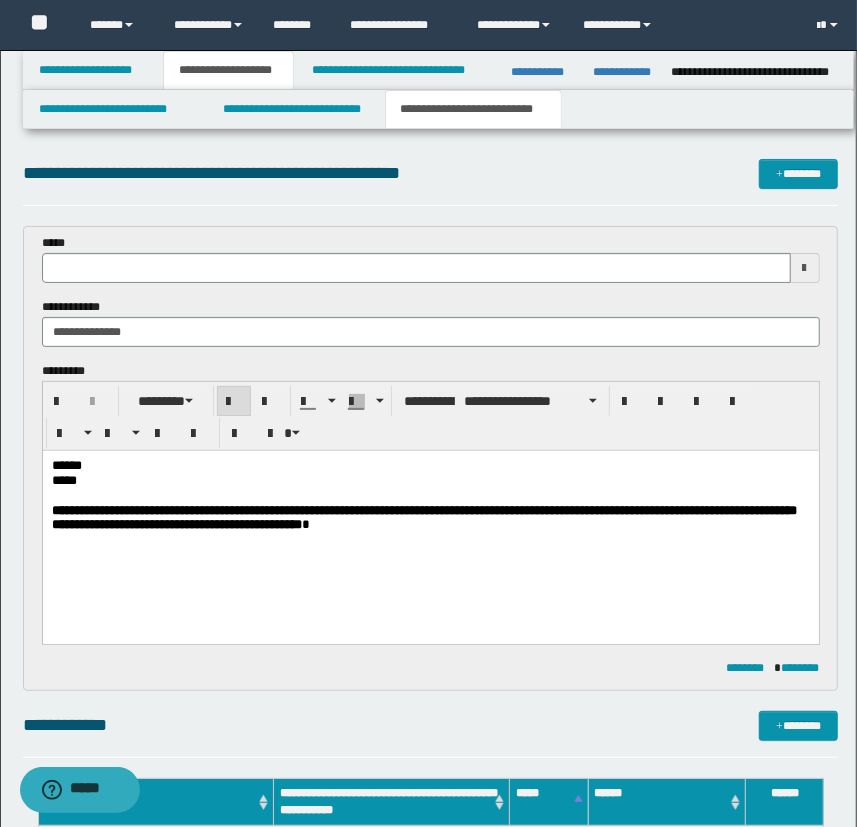 click on "**********" at bounding box center (430, 519) 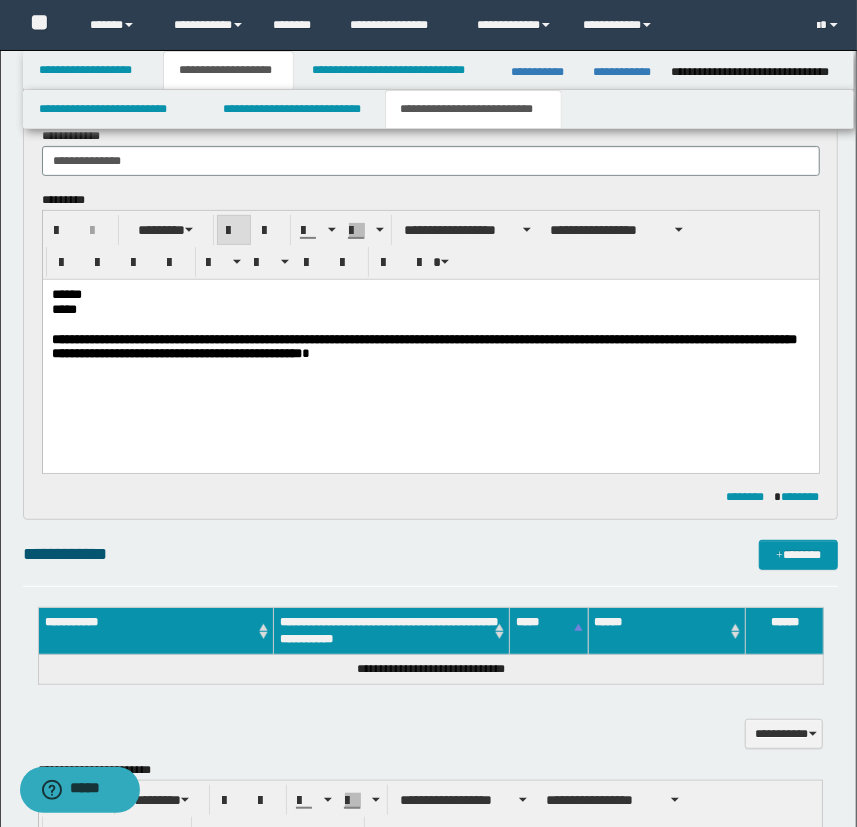 scroll, scrollTop: 181, scrollLeft: 0, axis: vertical 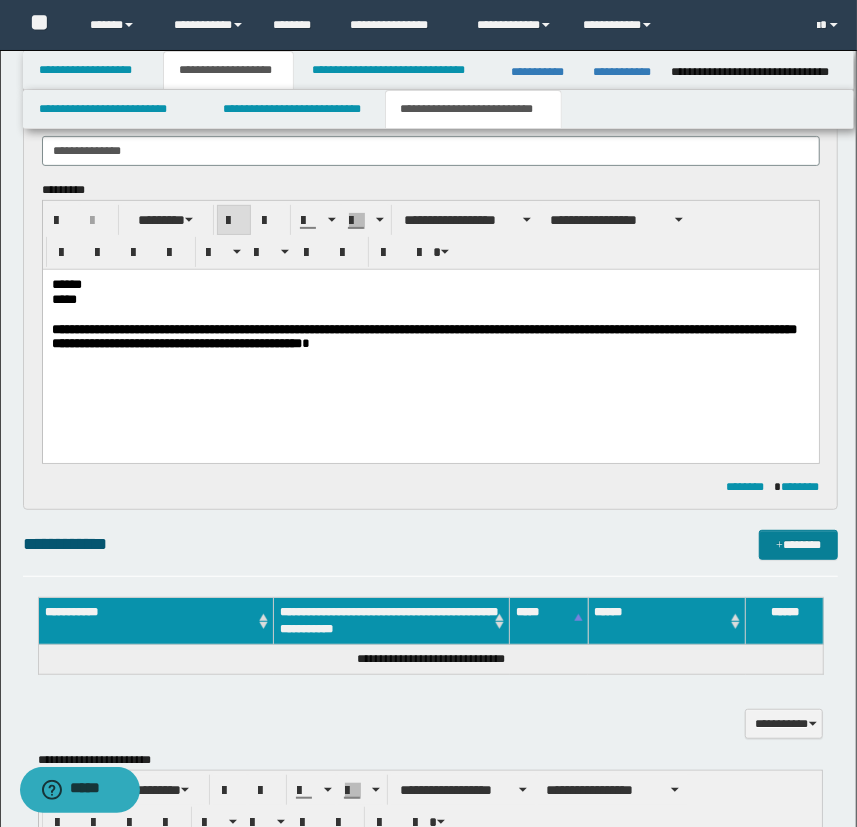 click on "*******" at bounding box center (799, 545) 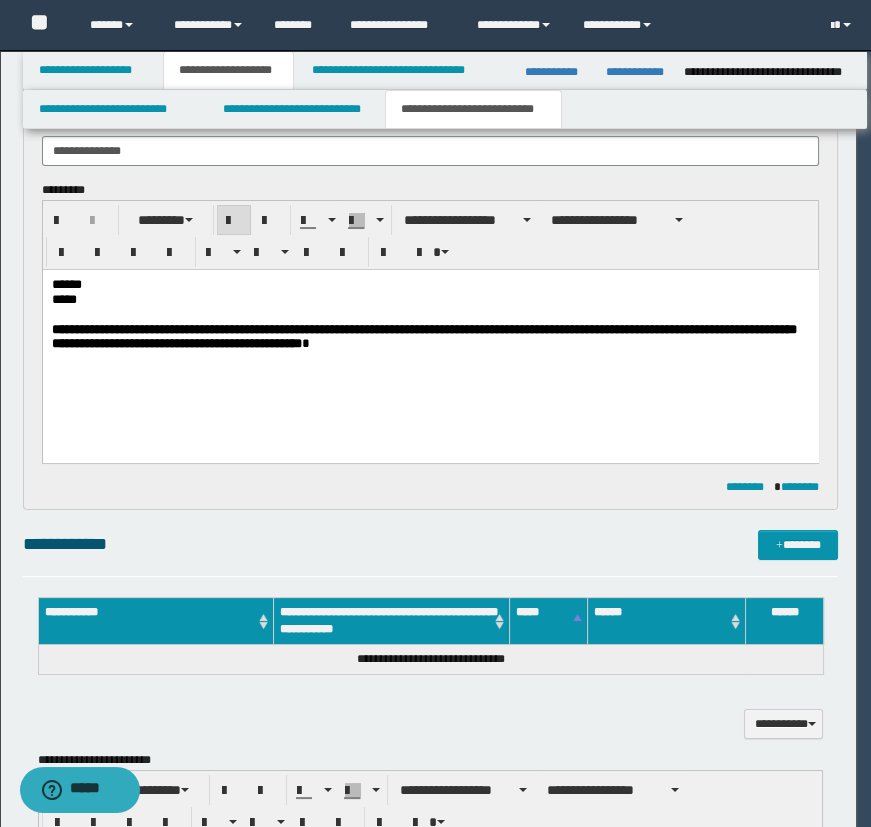 type 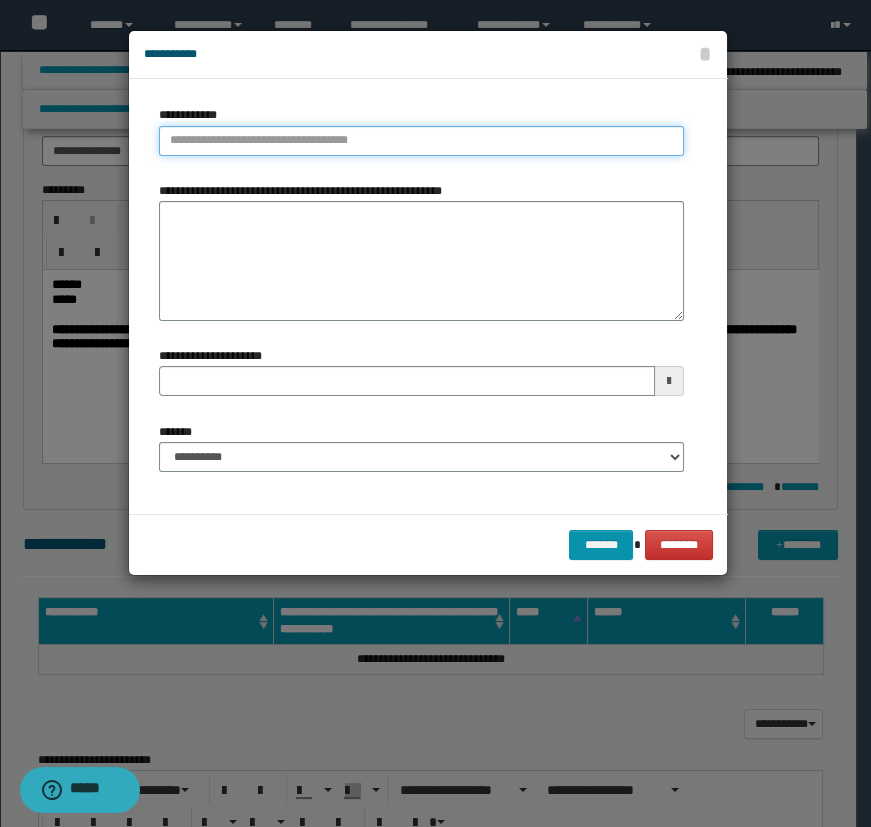 drag, startPoint x: 388, startPoint y: 147, endPoint x: 394, endPoint y: 103, distance: 44.407207 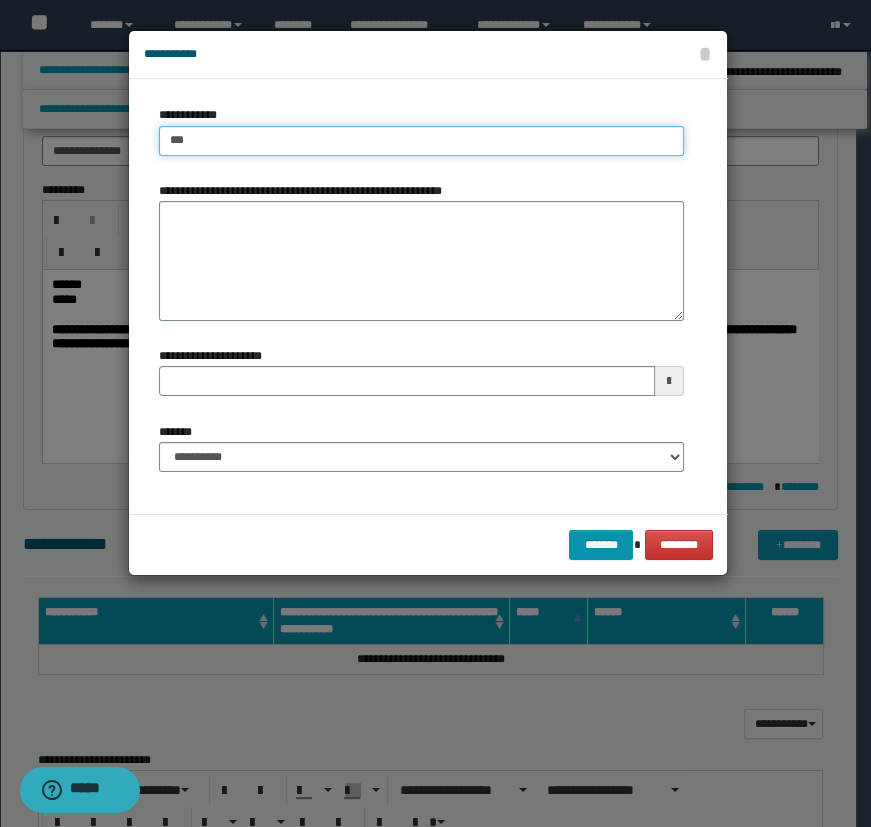type on "****" 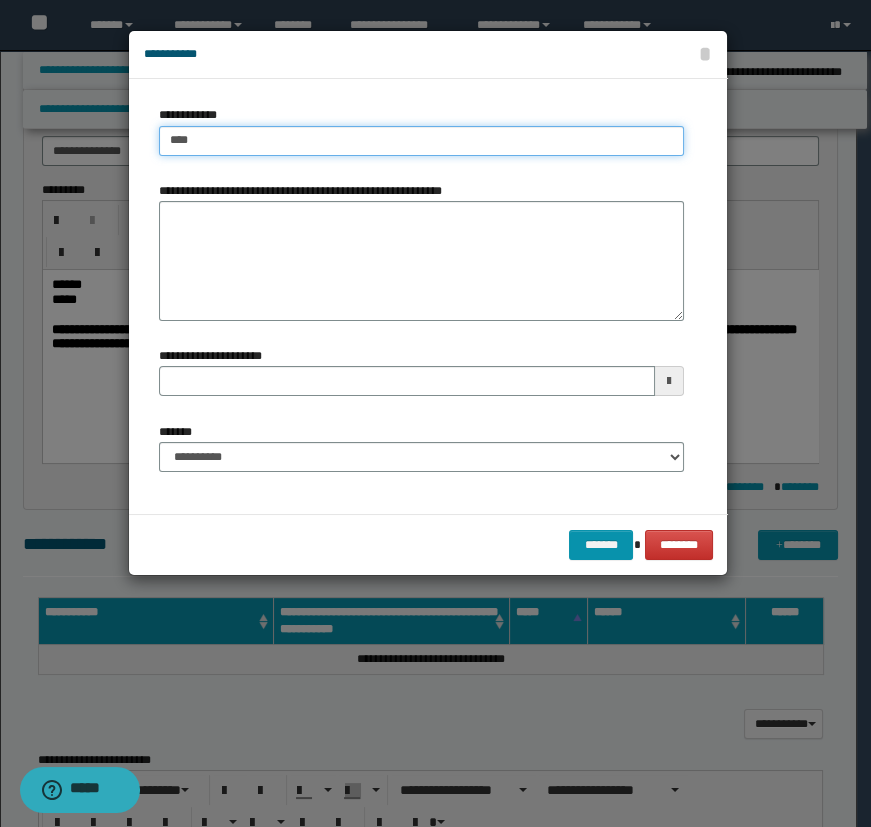 type on "****" 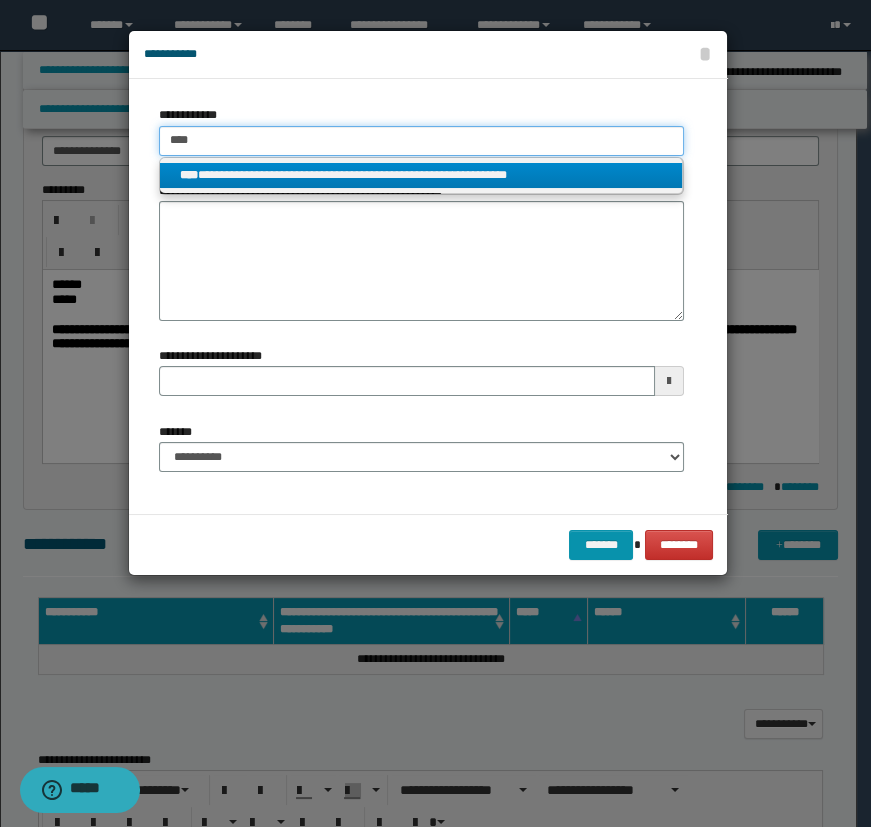 type on "****" 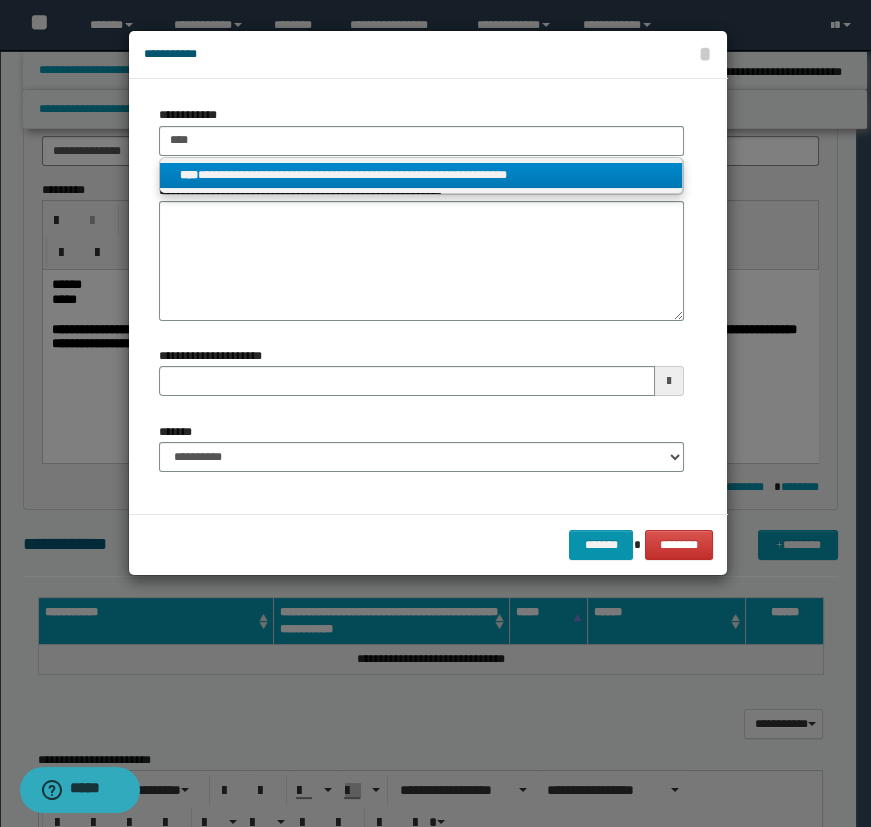 click on "**********" at bounding box center [421, 175] 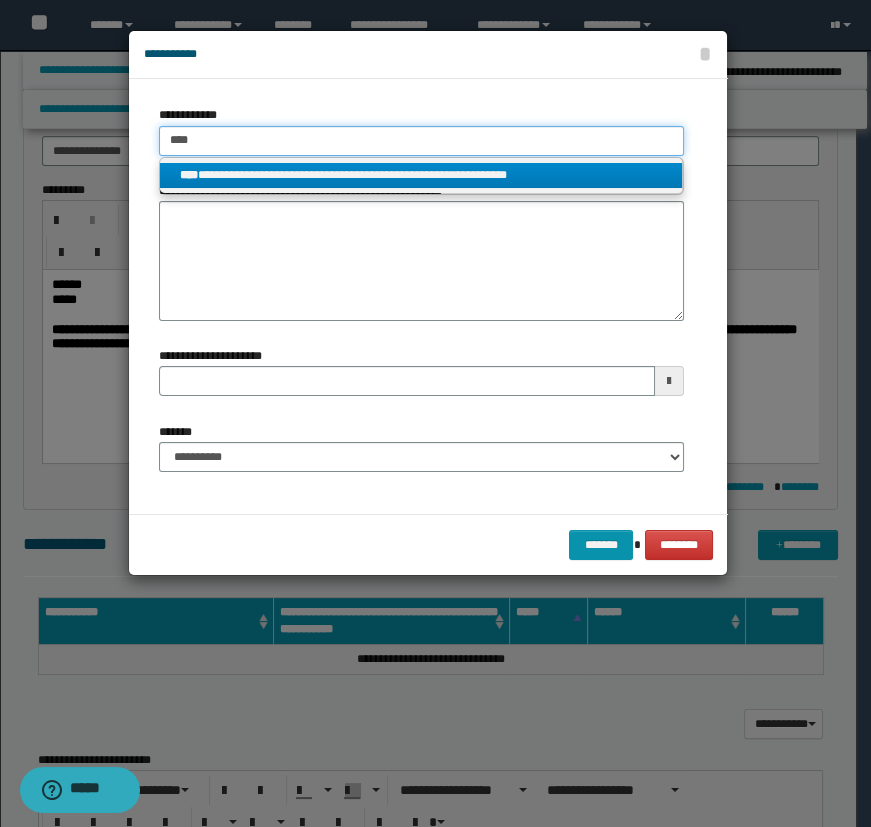 type 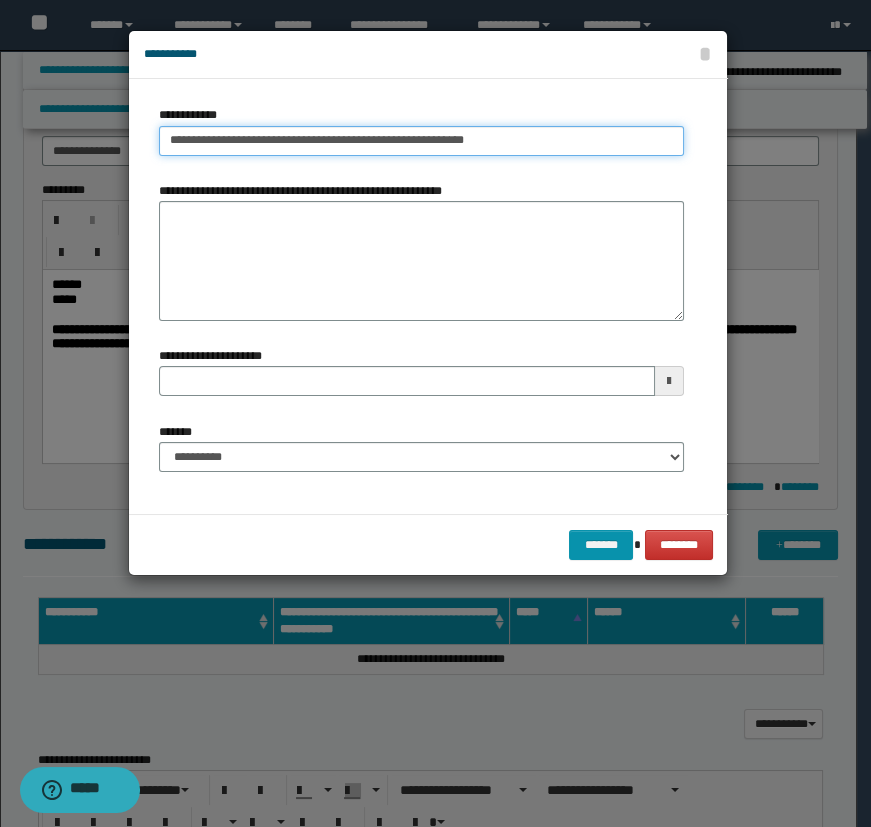 type 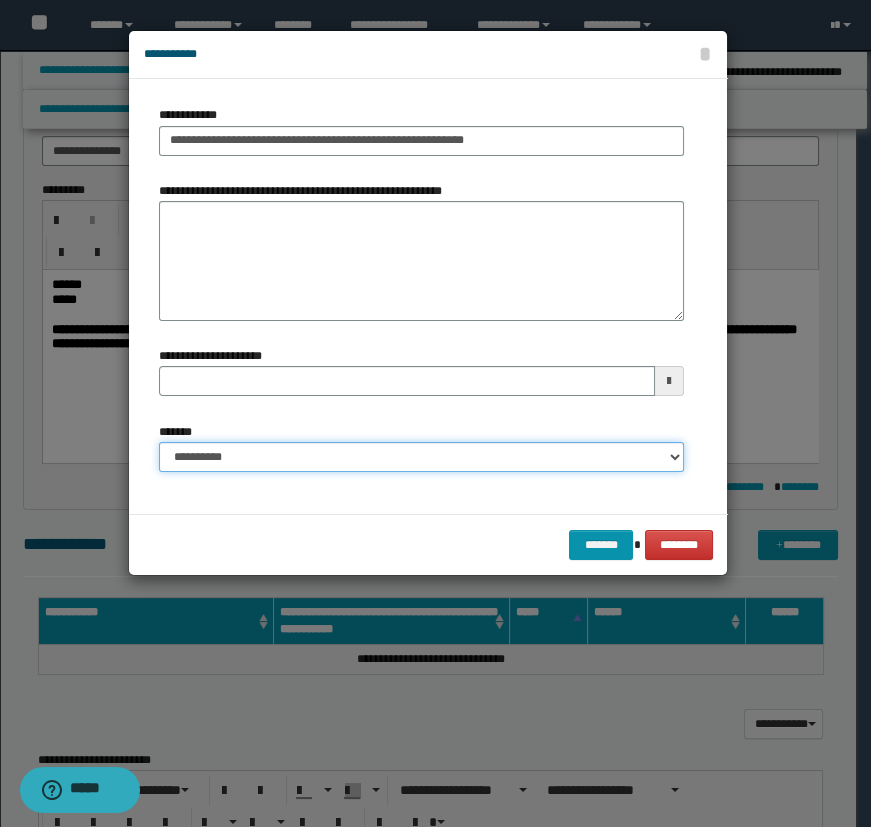click on "**********" at bounding box center [421, 457] 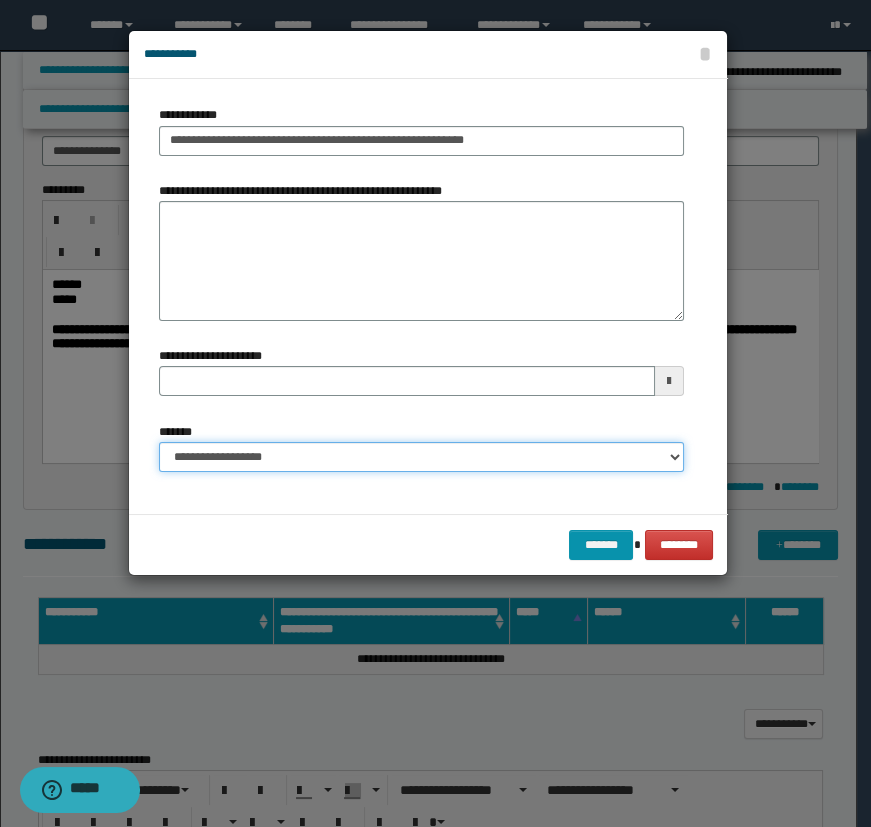 click on "**********" at bounding box center (421, 457) 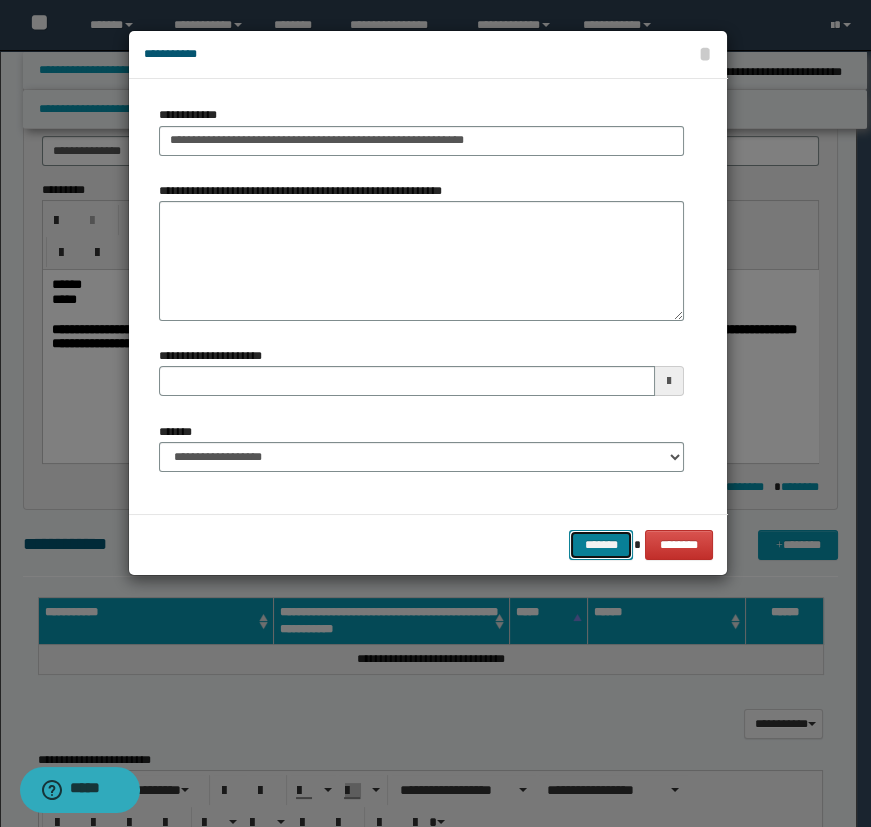 click on "*******" at bounding box center [601, 545] 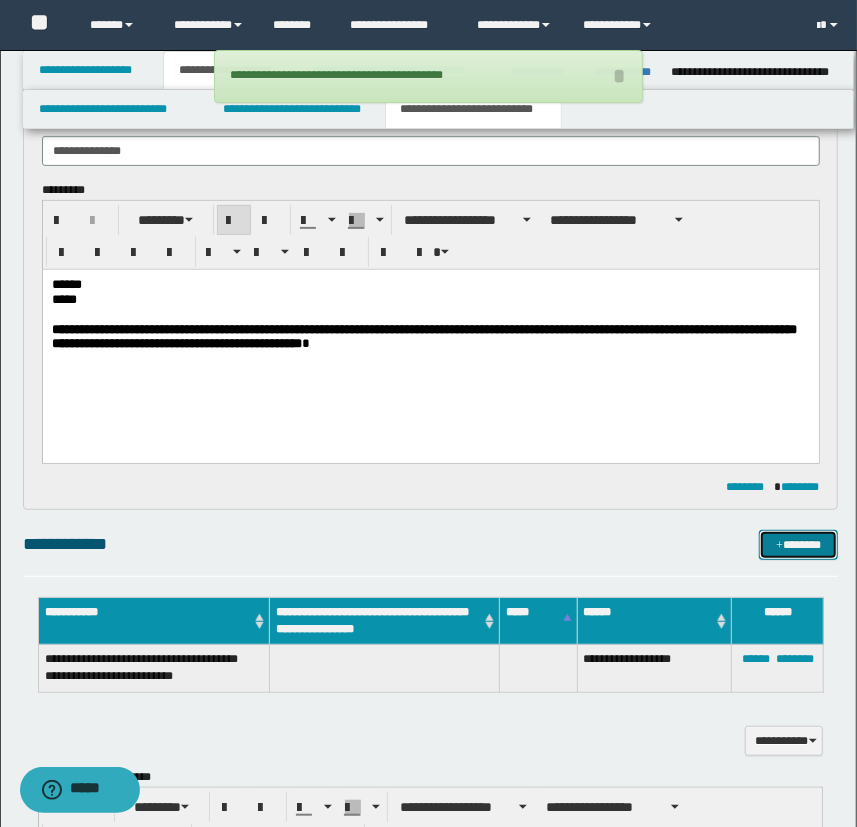 click on "*******" at bounding box center [799, 545] 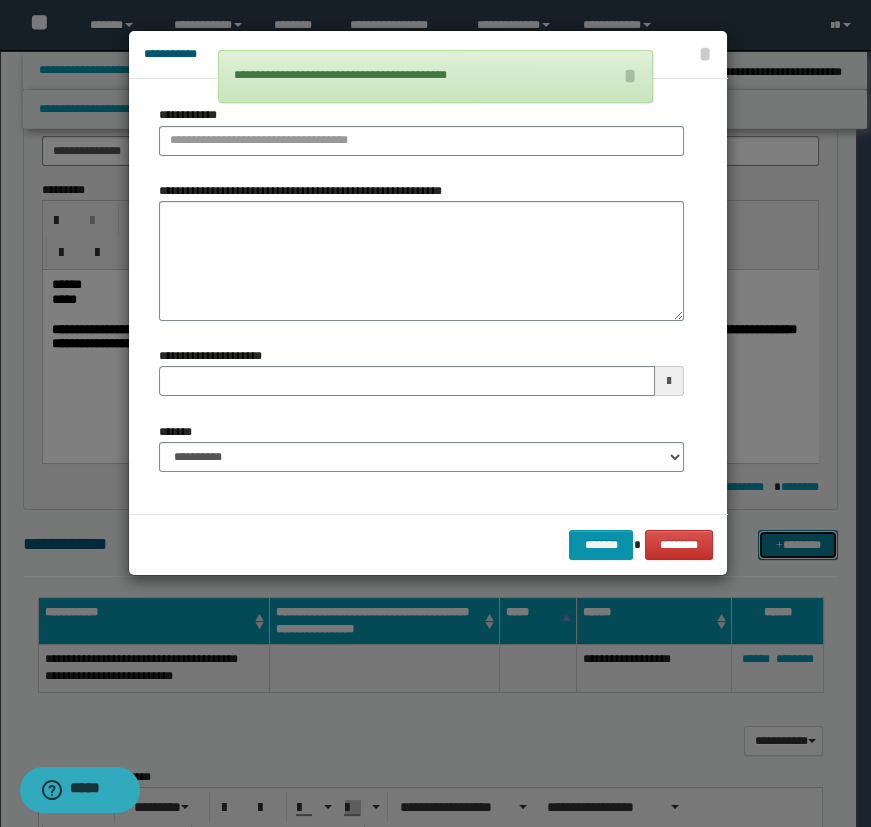 type 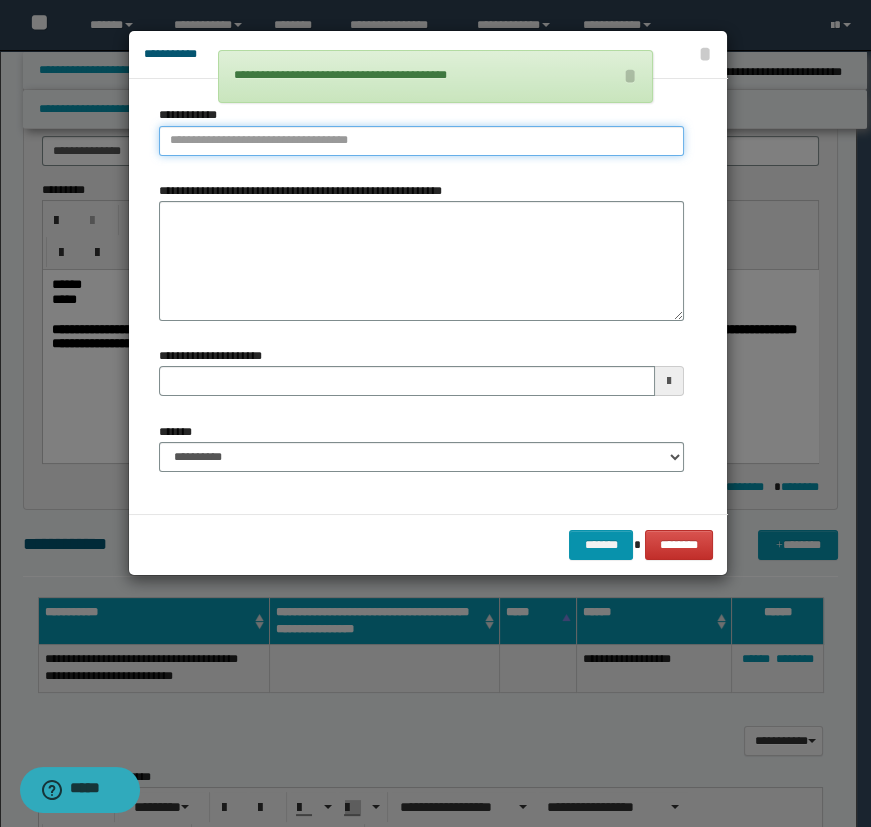 type on "**********" 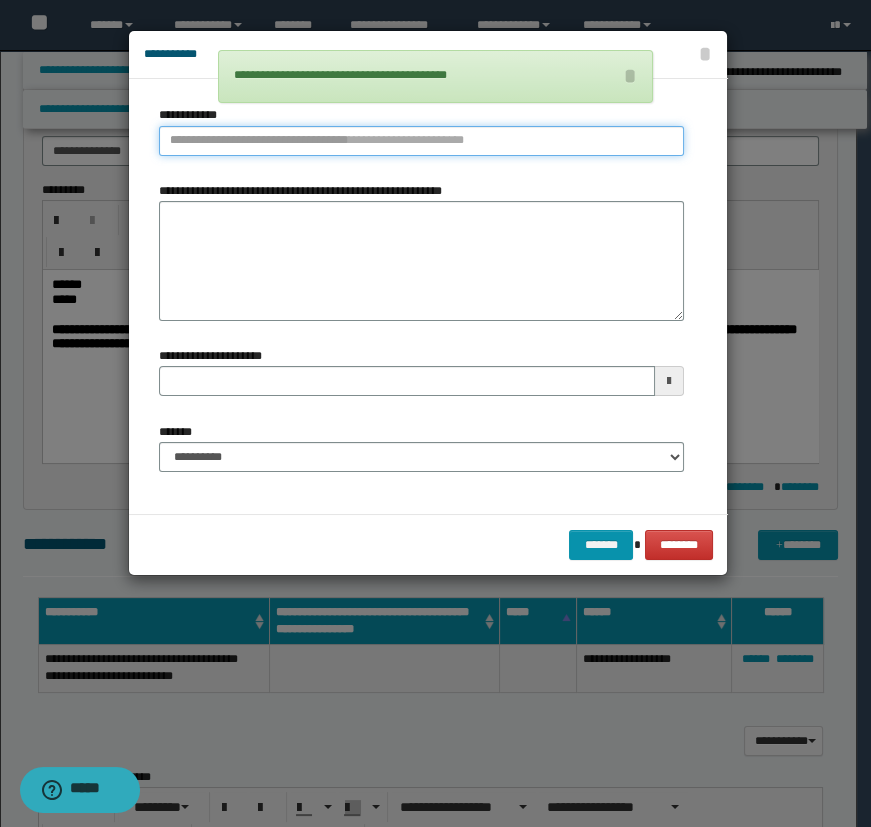 click on "**********" at bounding box center [421, 141] 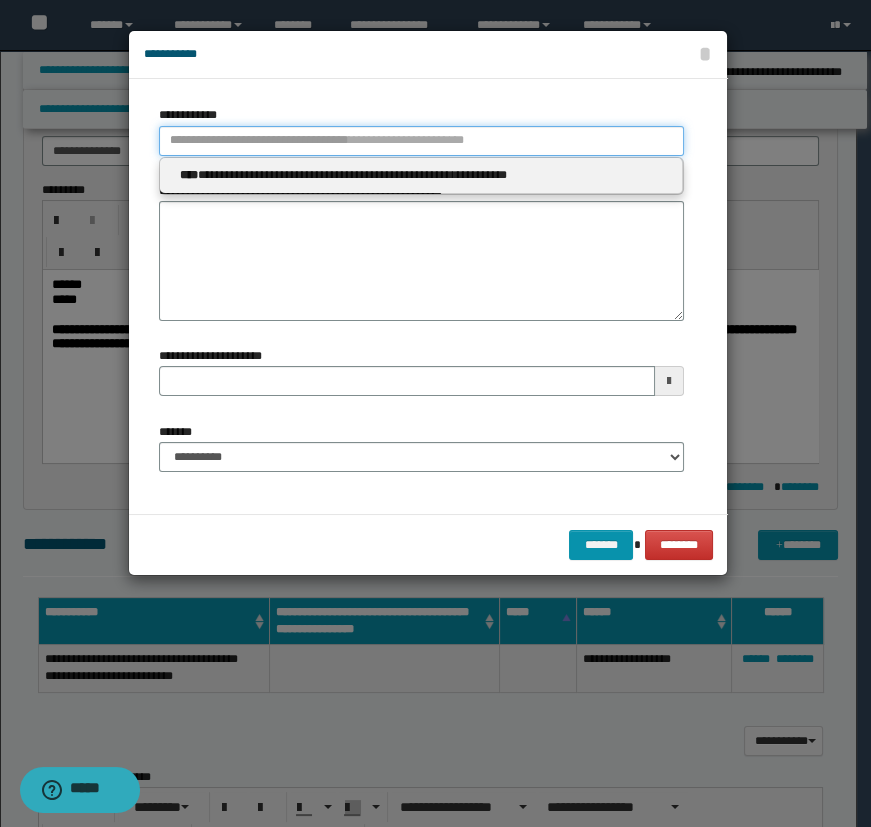 type 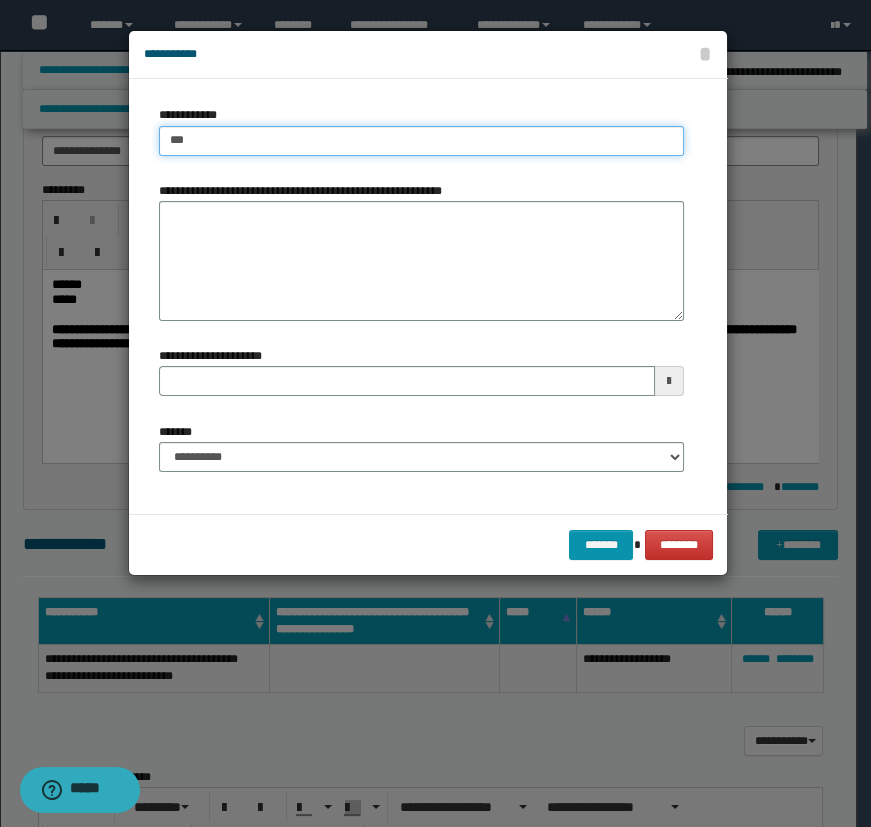 type on "****" 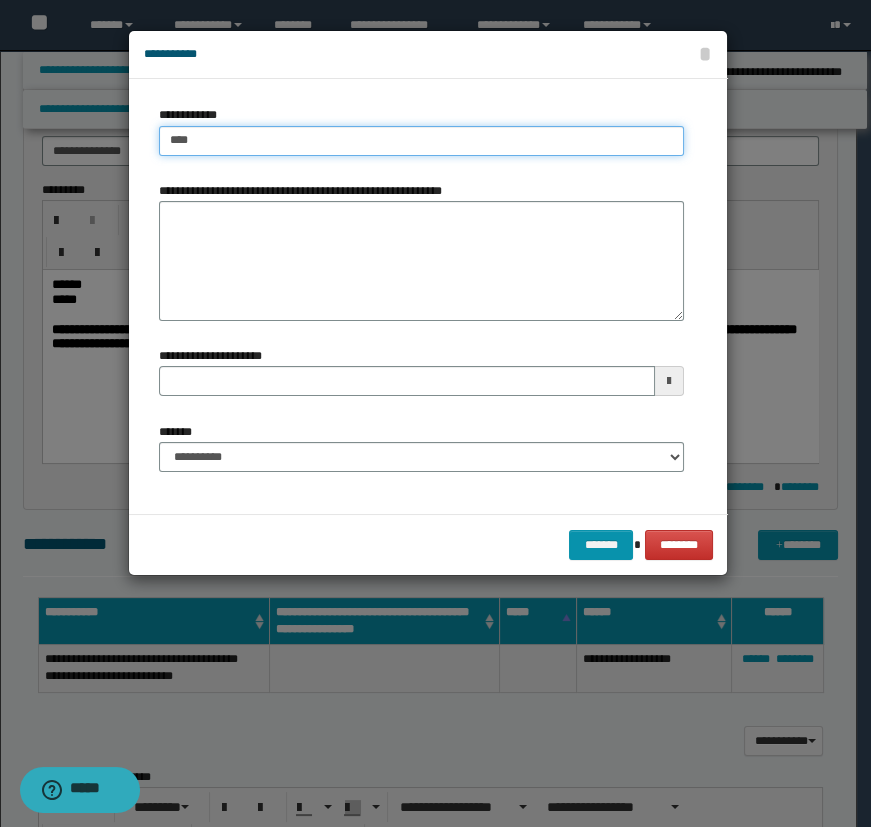 type on "****" 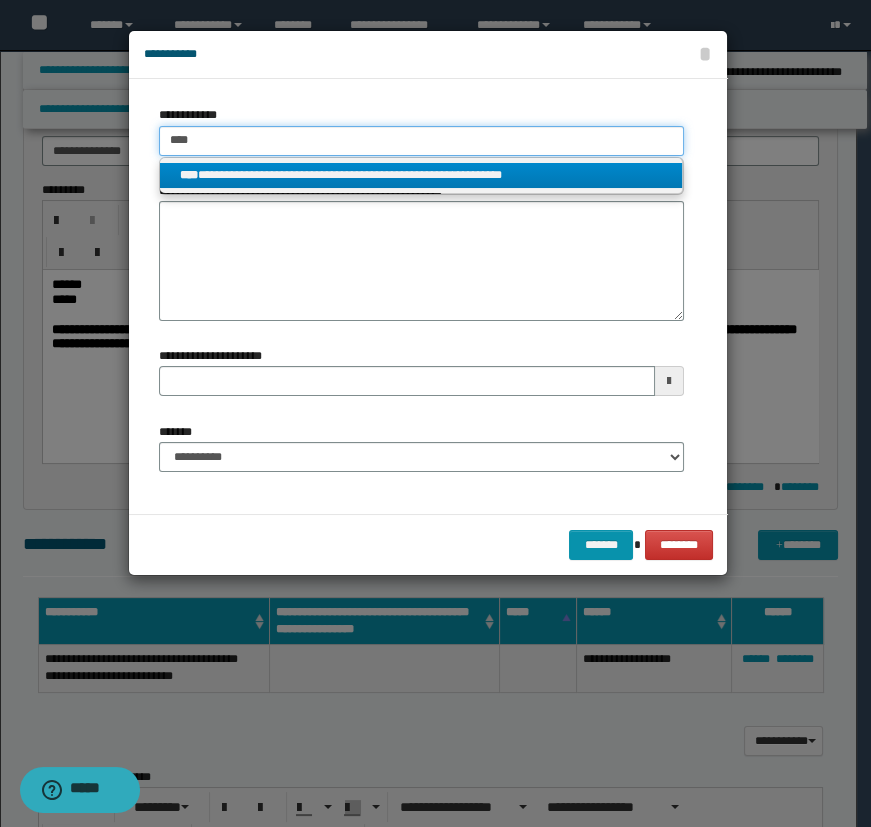 type on "****" 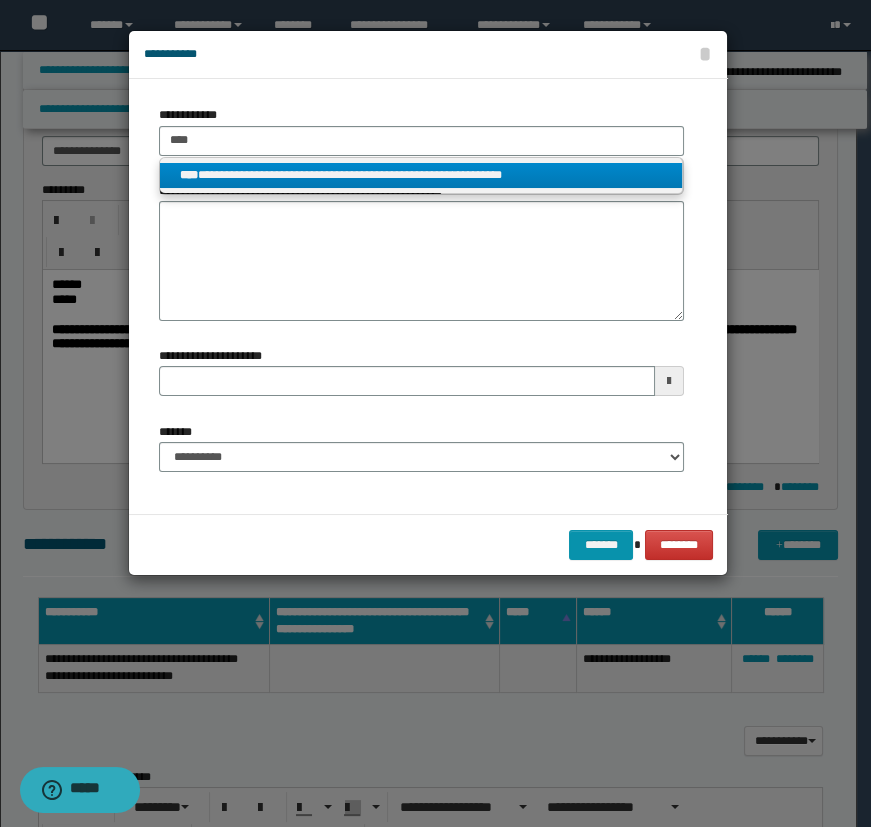 click on "**********" at bounding box center (421, 175) 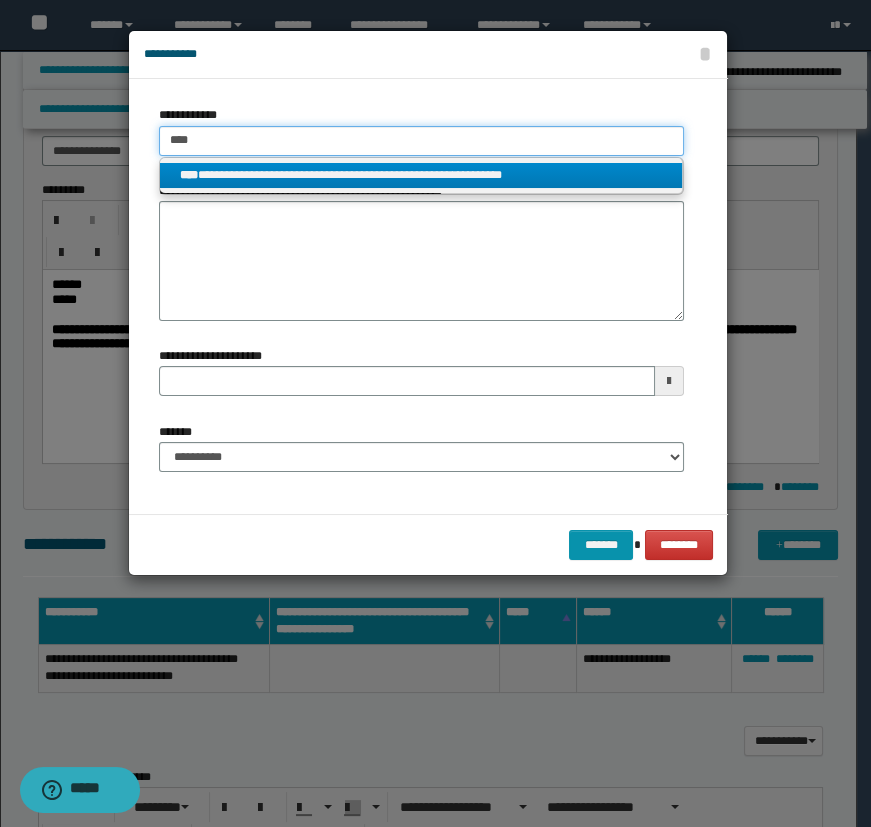type 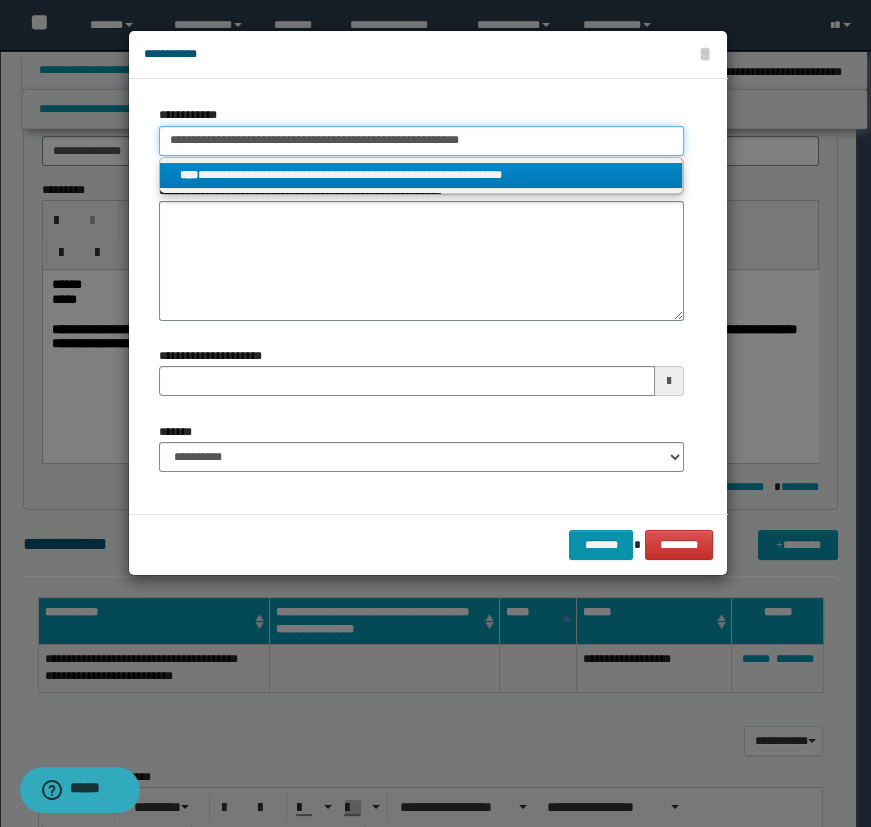 type 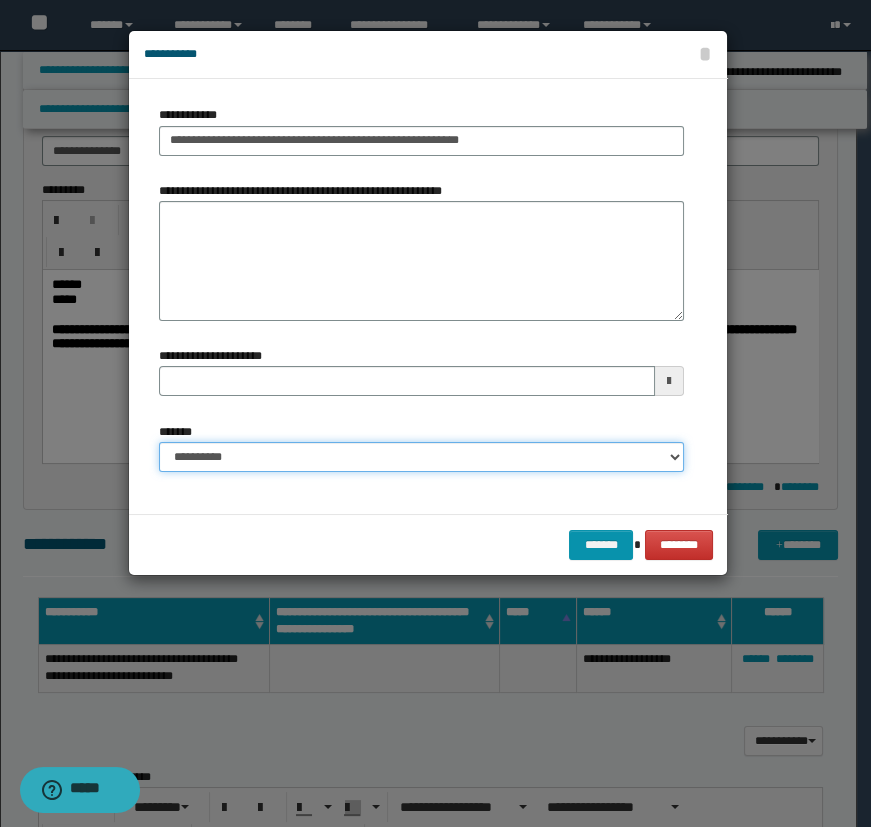 click on "**********" at bounding box center (421, 457) 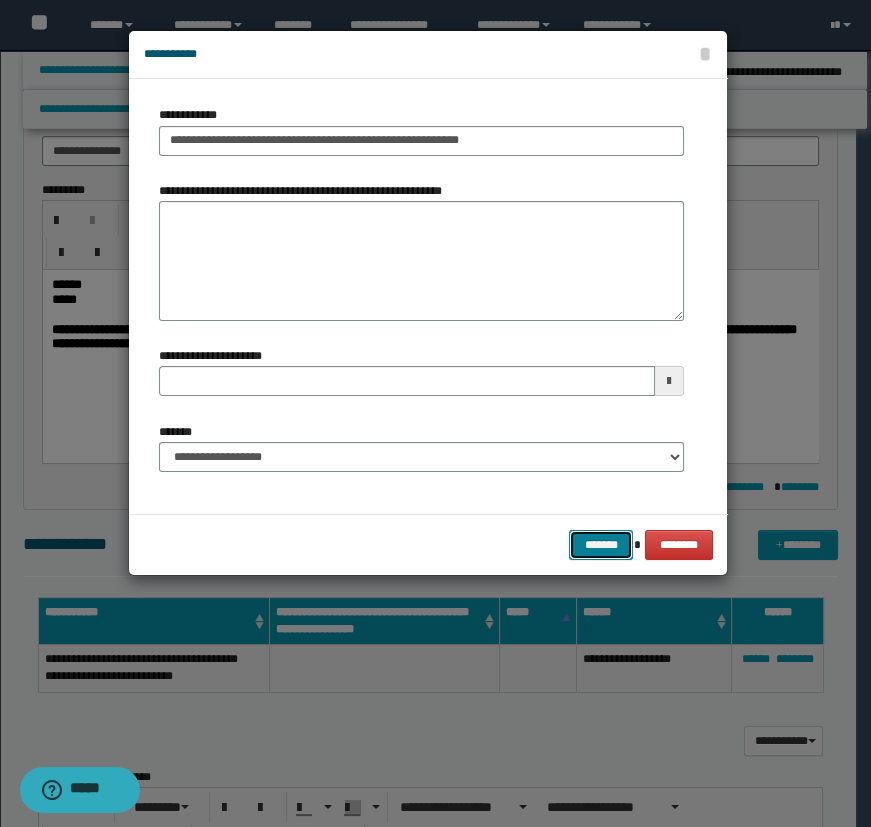 click on "*******" at bounding box center [601, 545] 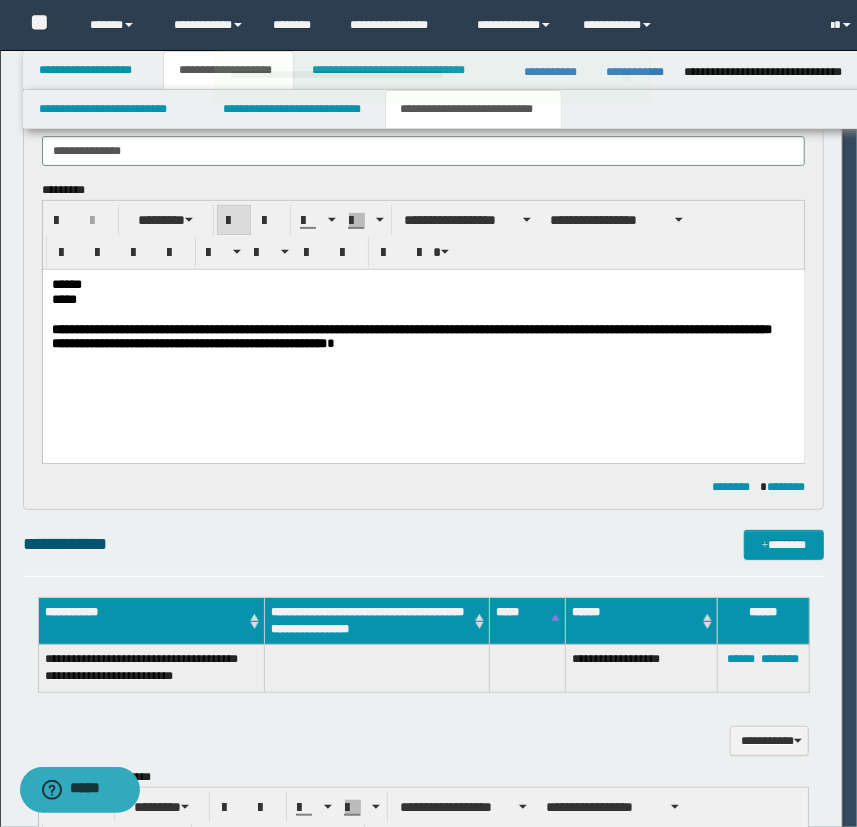 type 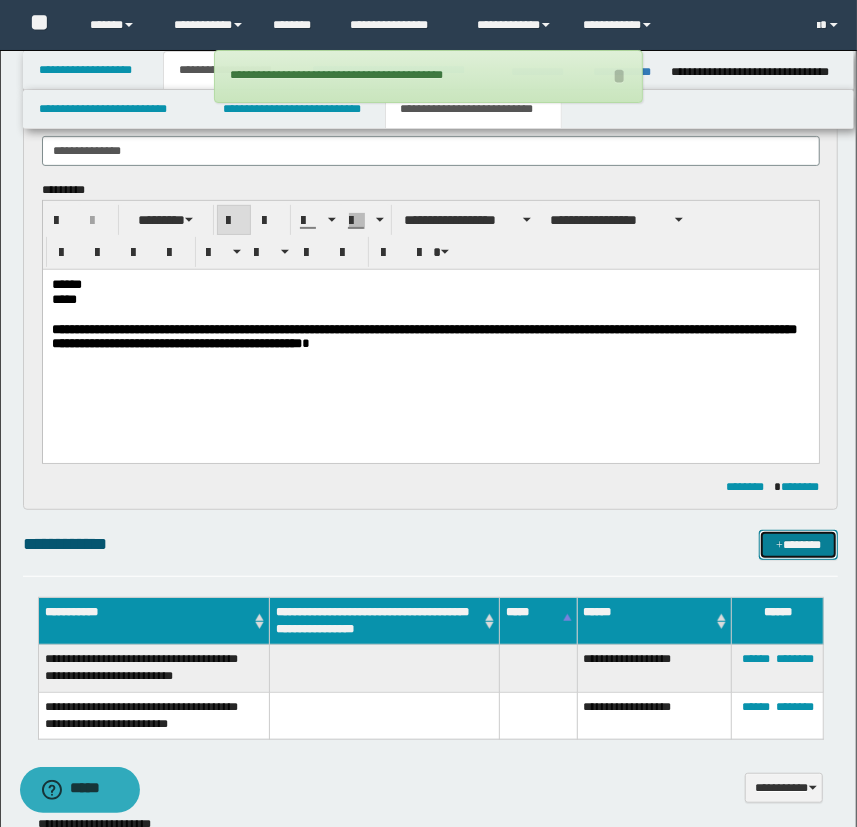 click on "*******" at bounding box center [799, 545] 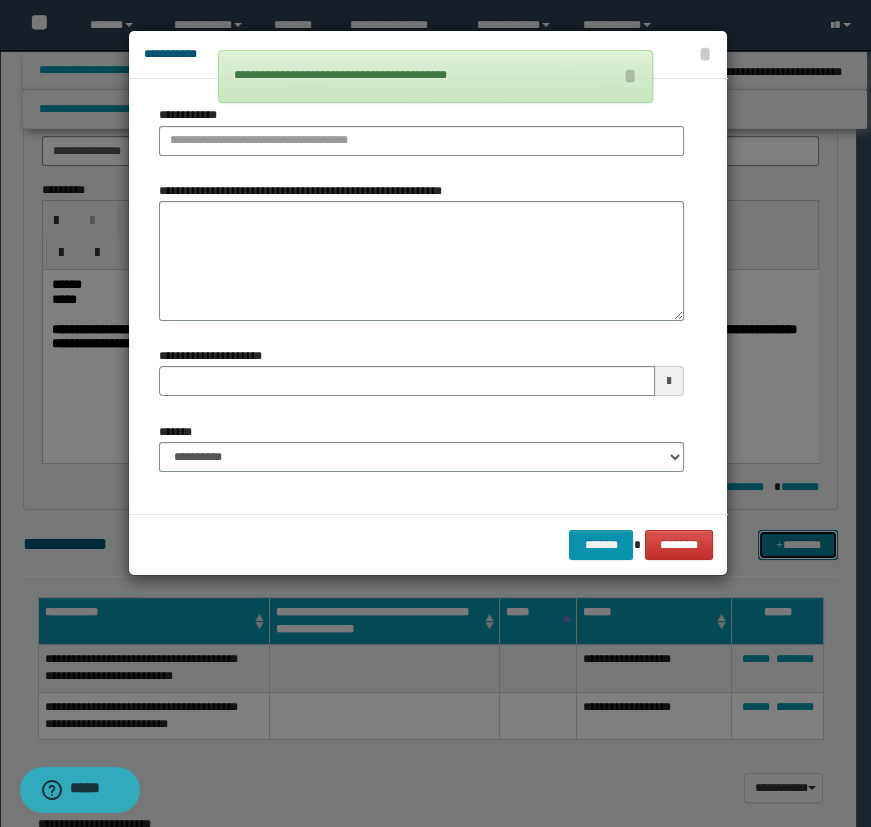 type 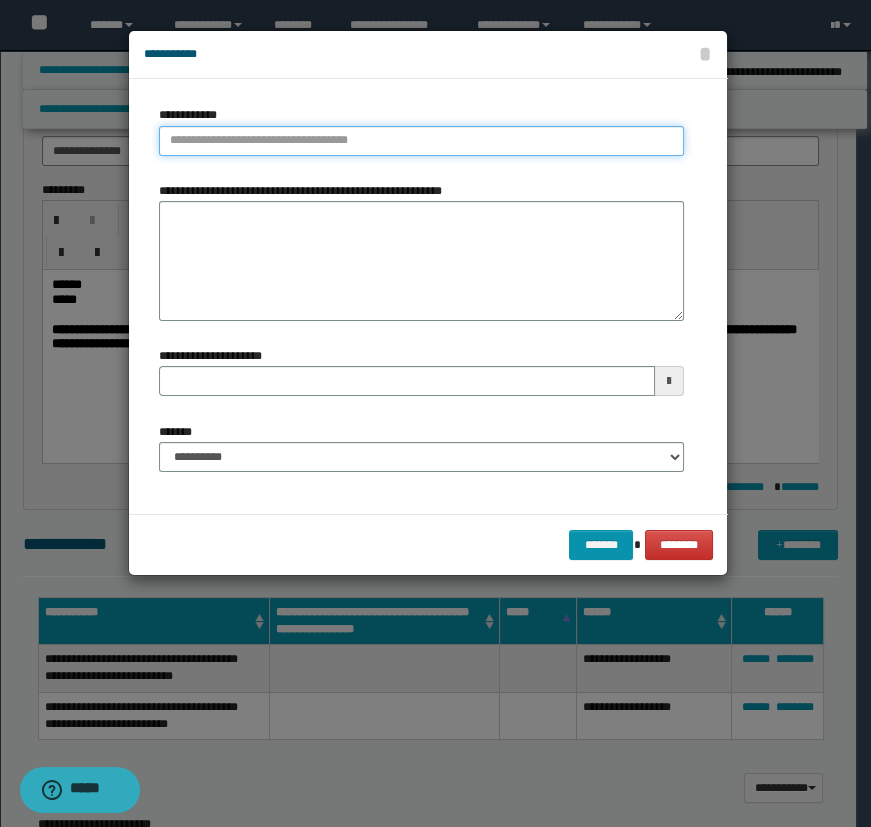 type on "**********" 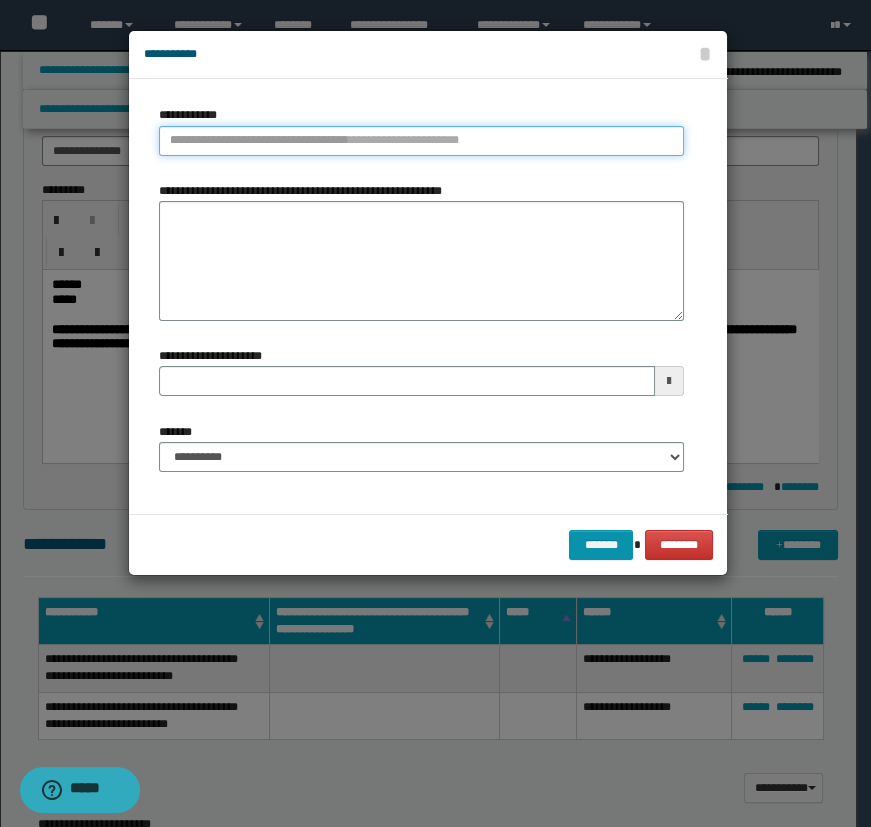 click on "**********" at bounding box center (421, 141) 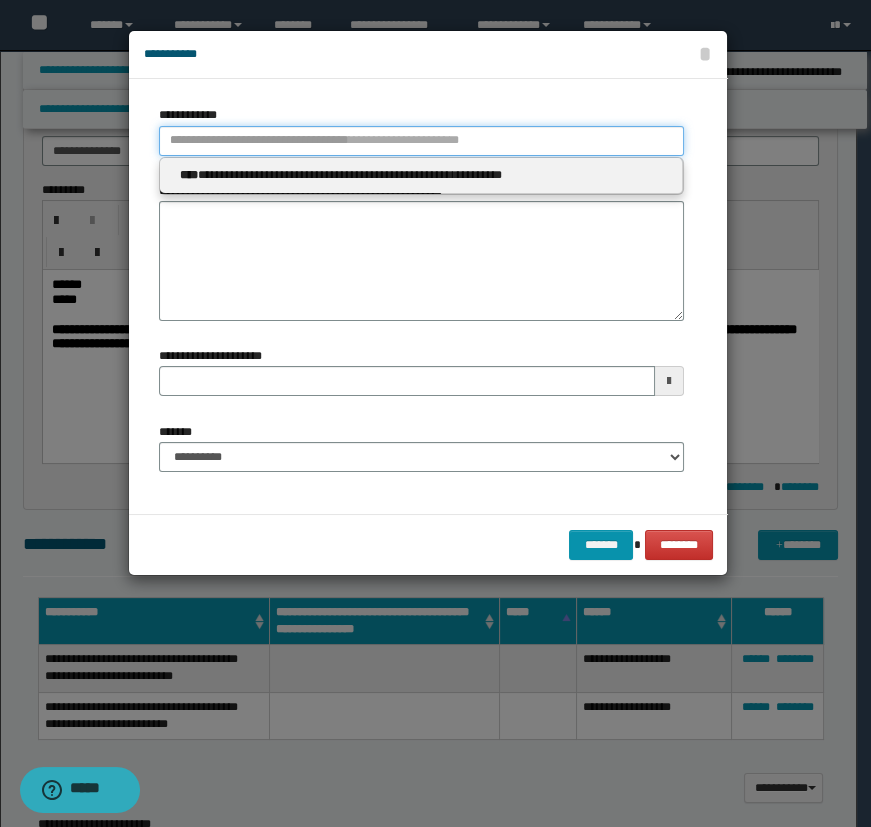 type 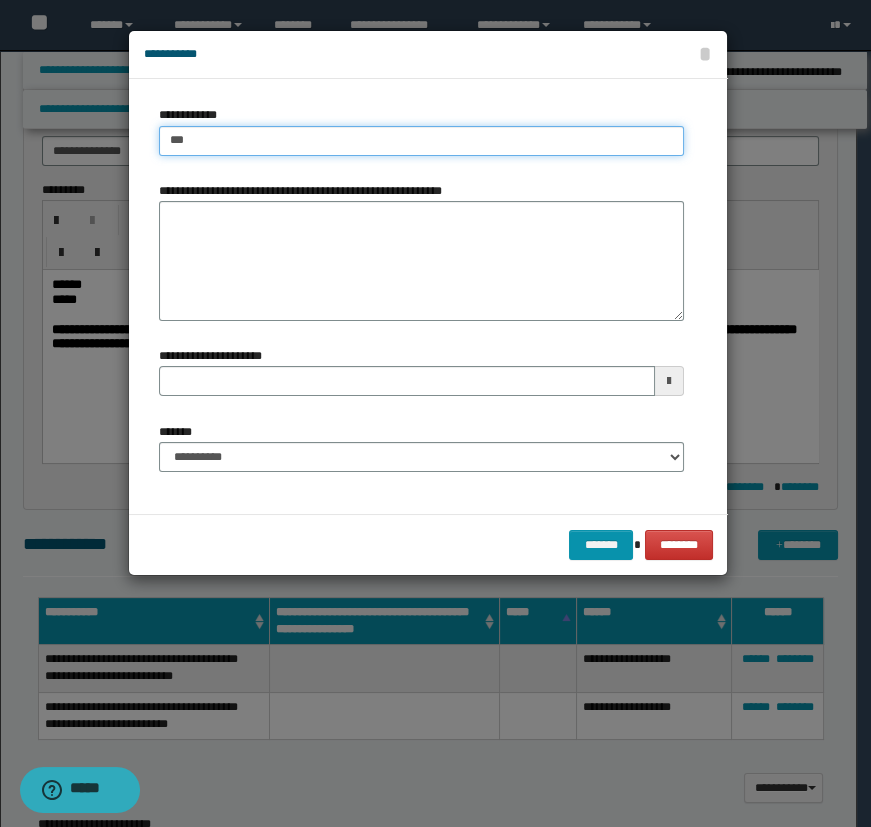 type on "****" 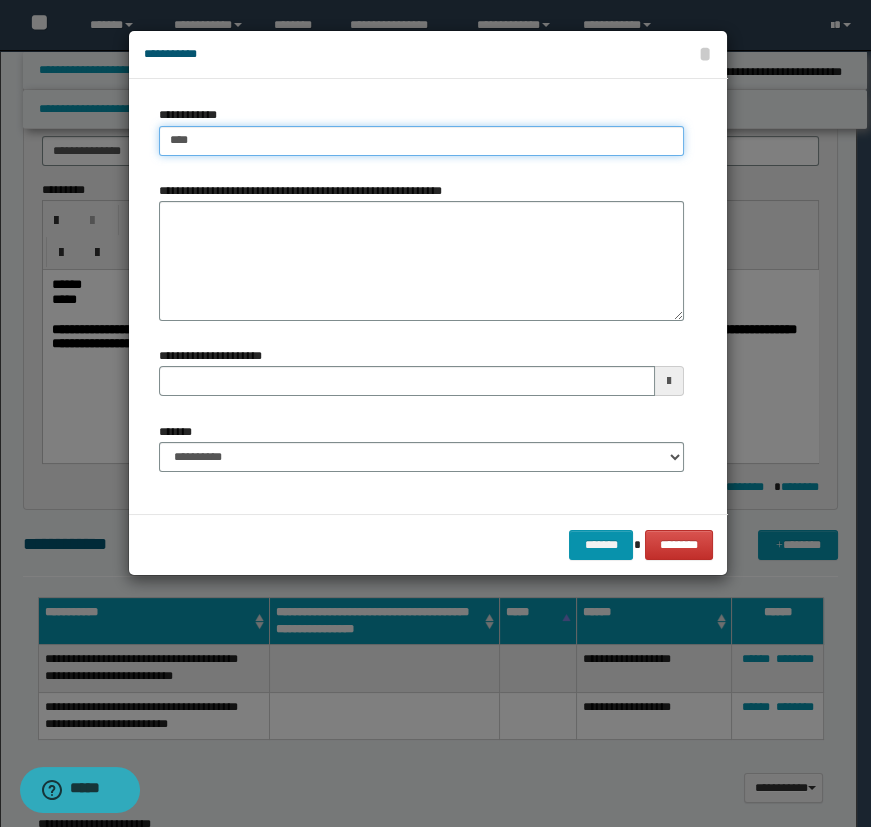 type on "****" 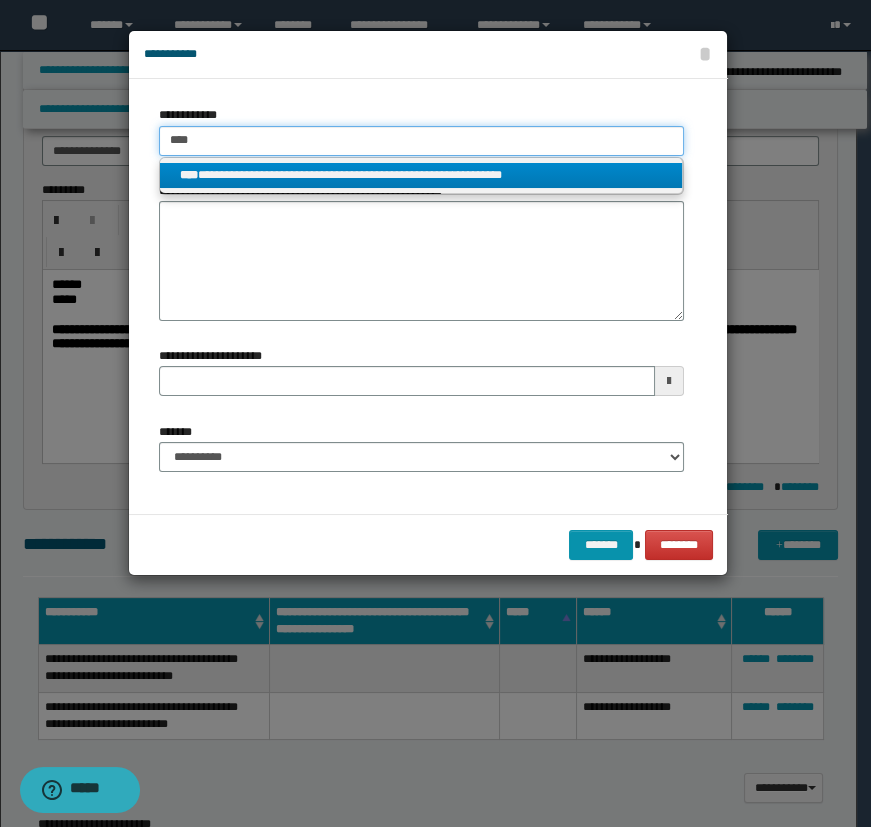 type on "****" 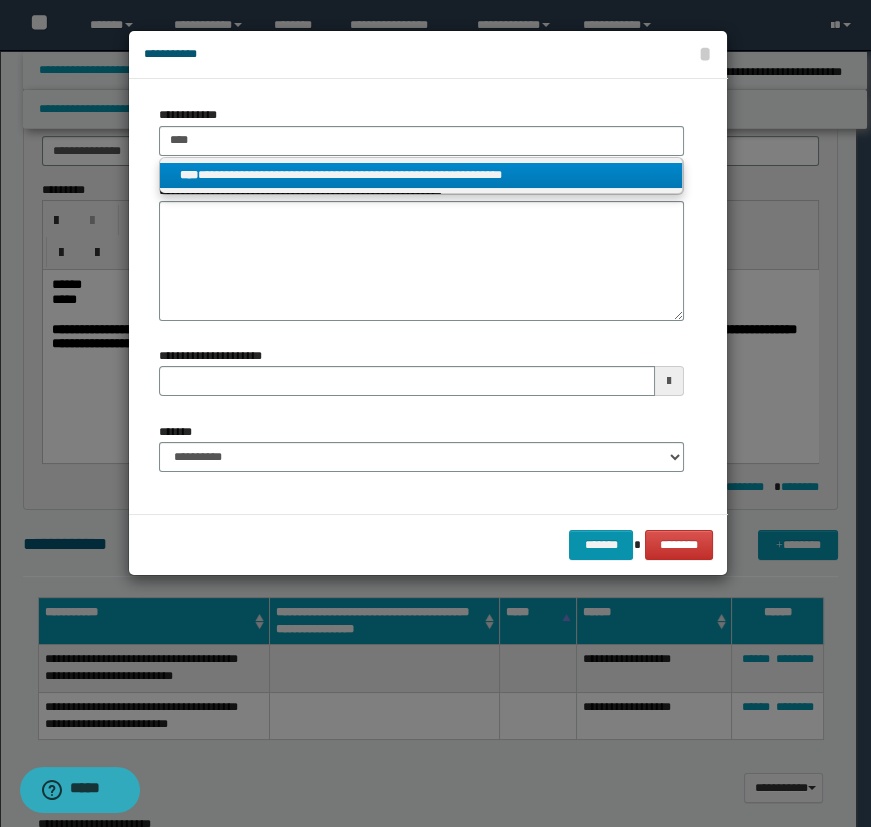 click on "**********" at bounding box center (421, 175) 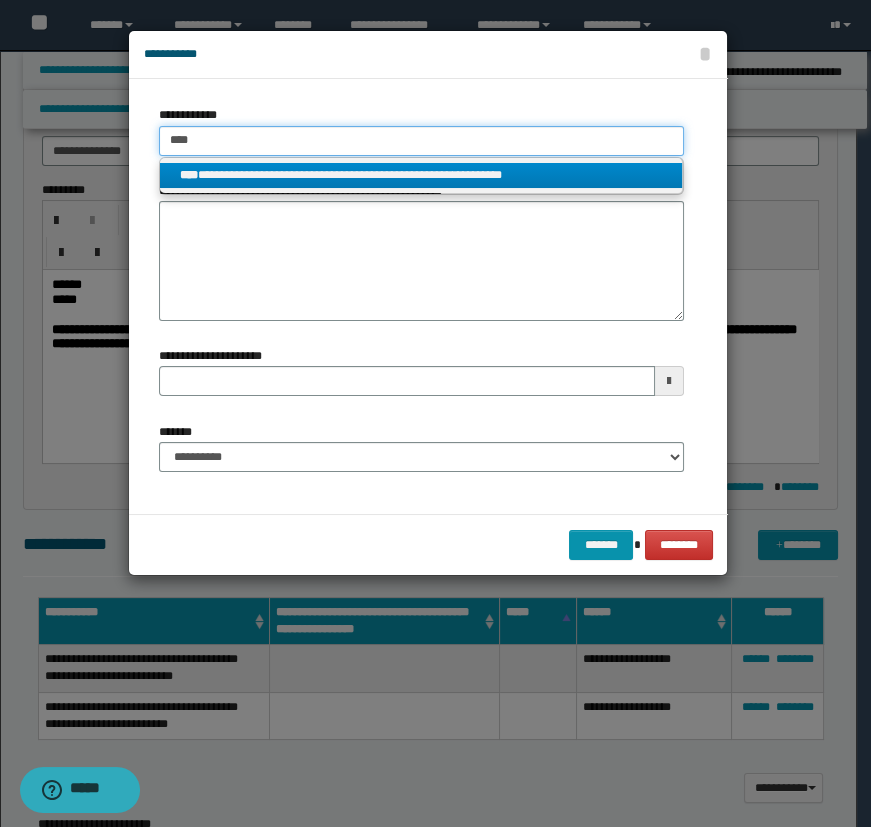 type 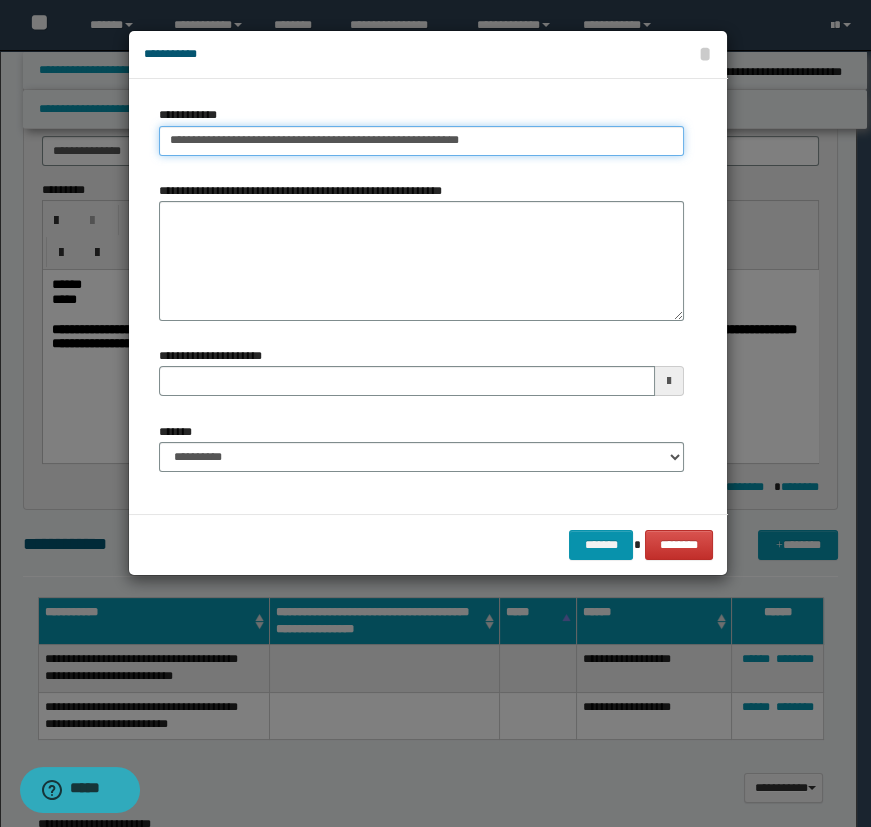 type 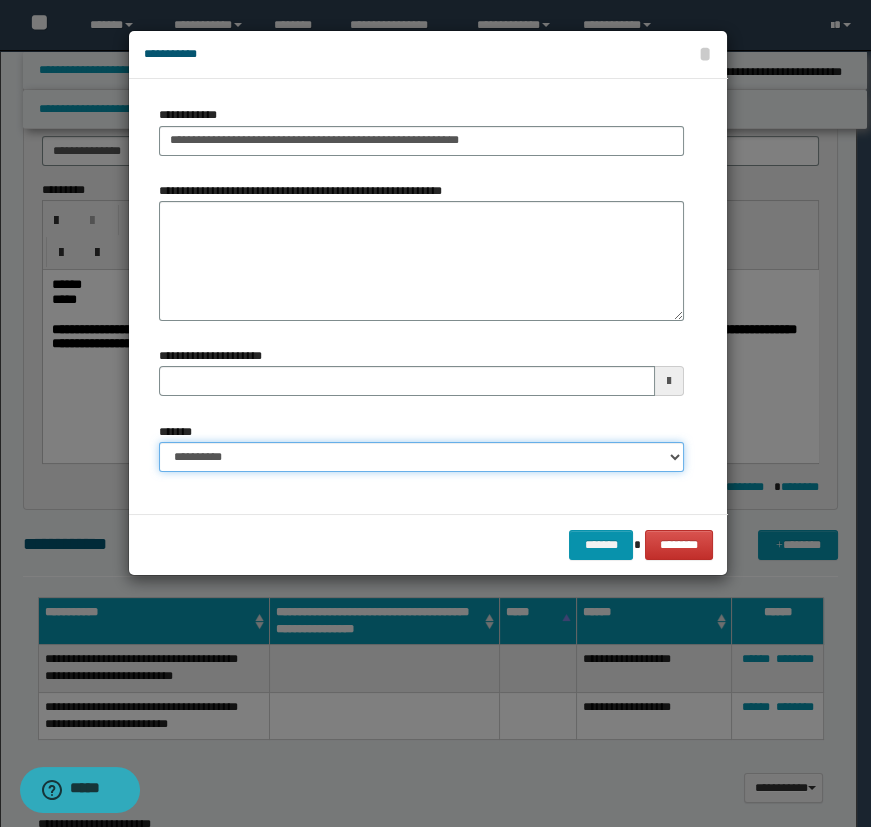 click on "**********" at bounding box center (421, 457) 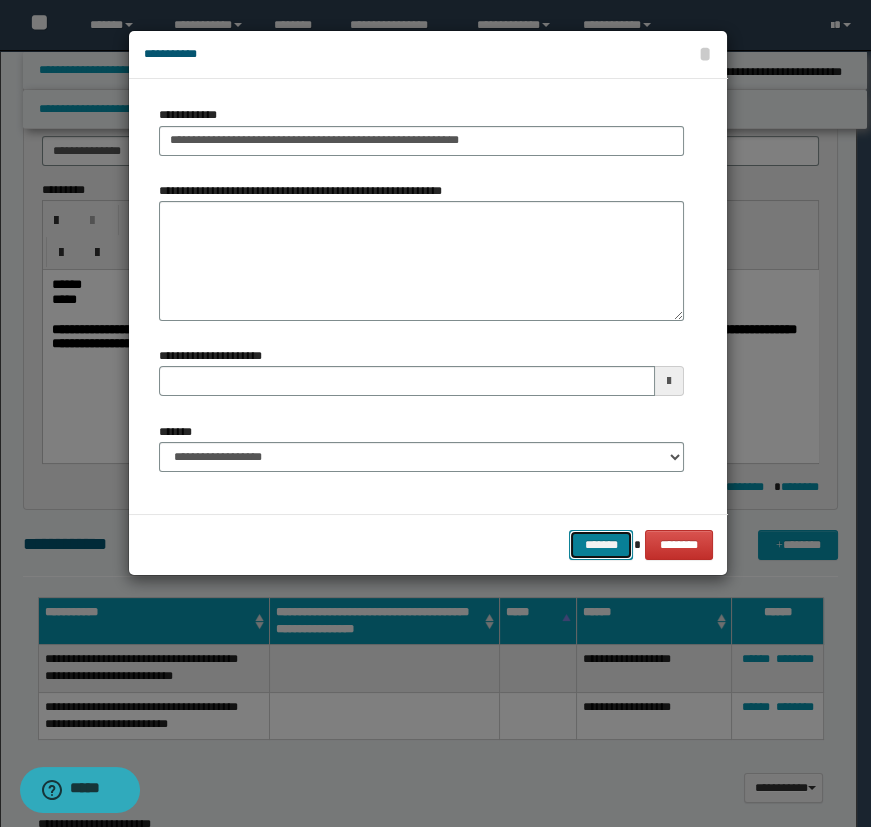 click on "*******" at bounding box center [601, 545] 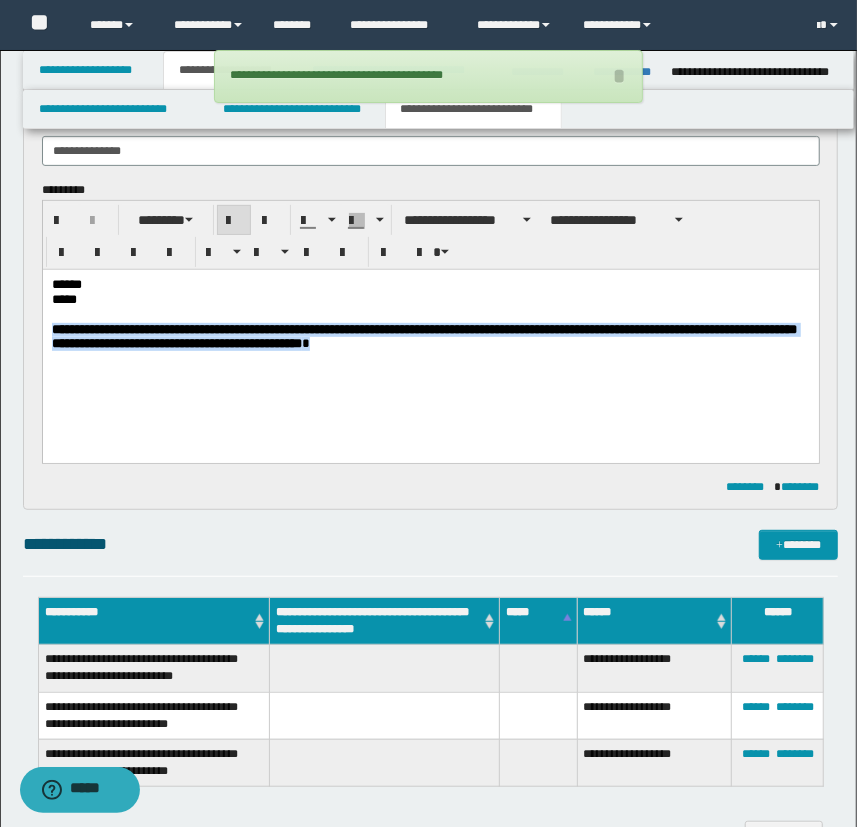 drag, startPoint x: 650, startPoint y: 350, endPoint x: 51, endPoint y: 333, distance: 599.2412 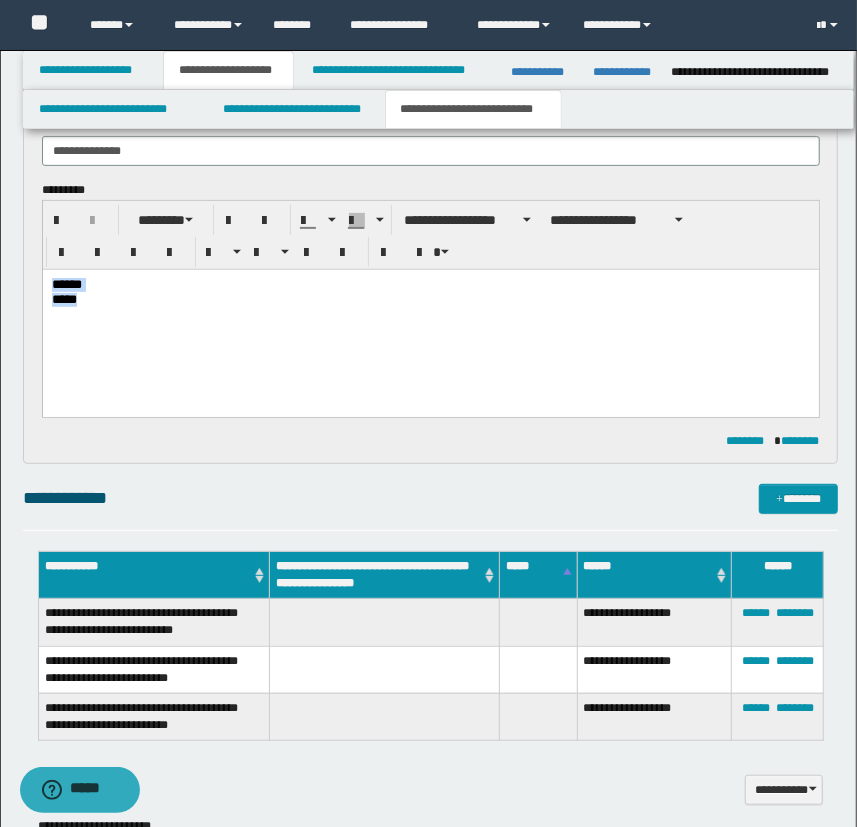 drag, startPoint x: 162, startPoint y: 322, endPoint x: -18, endPoint y: 256, distance: 191.71854 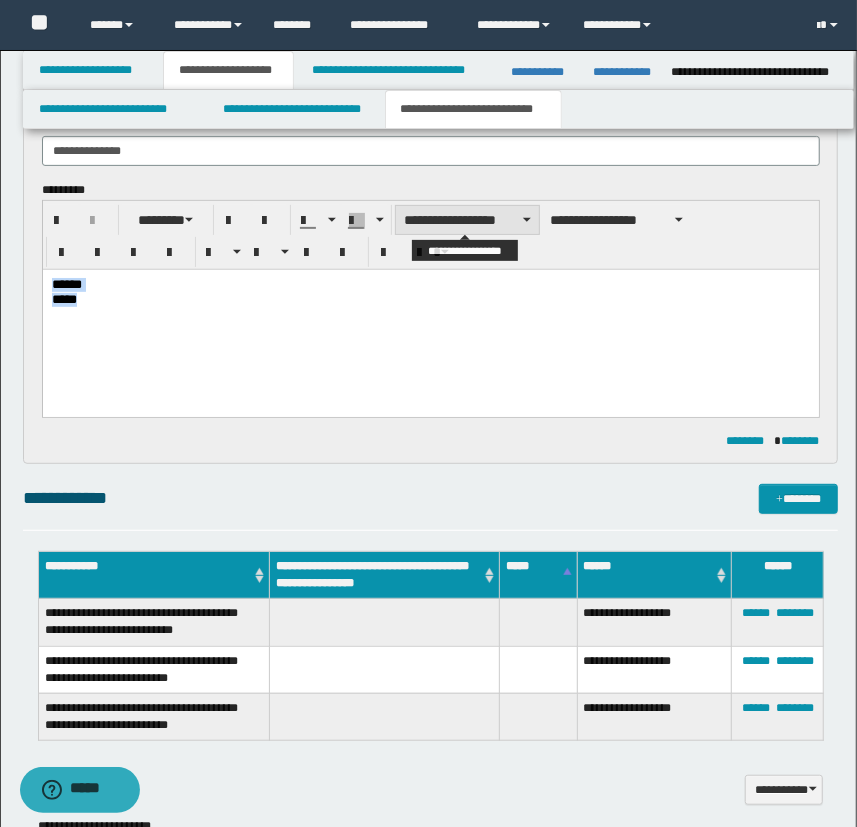 click on "**********" at bounding box center (467, 220) 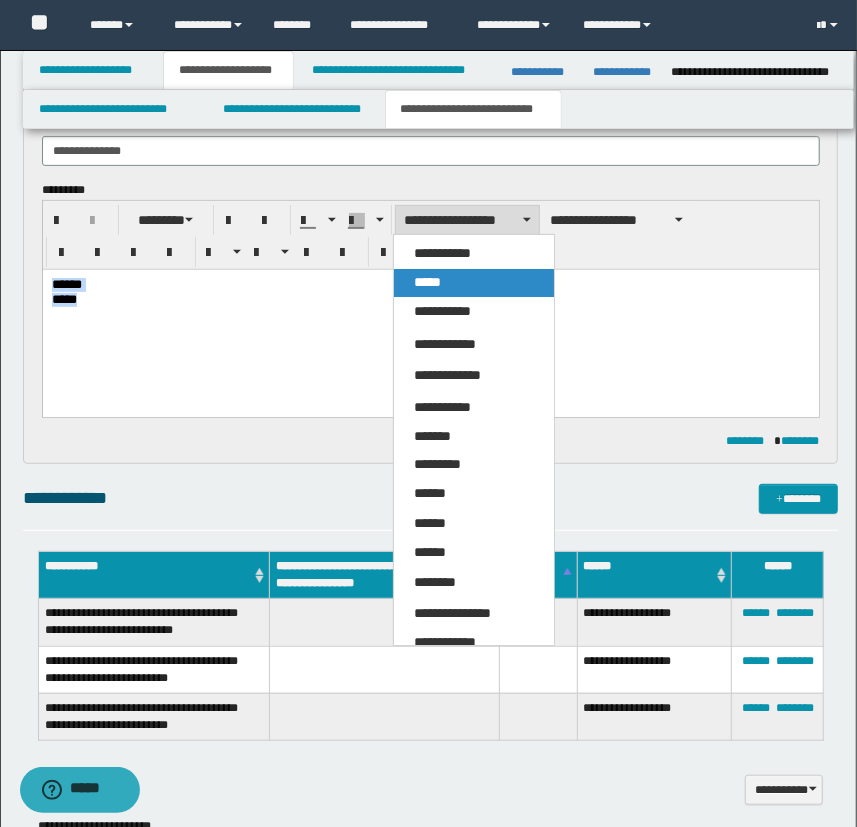 drag, startPoint x: 434, startPoint y: 279, endPoint x: 392, endPoint y: 11, distance: 271.2711 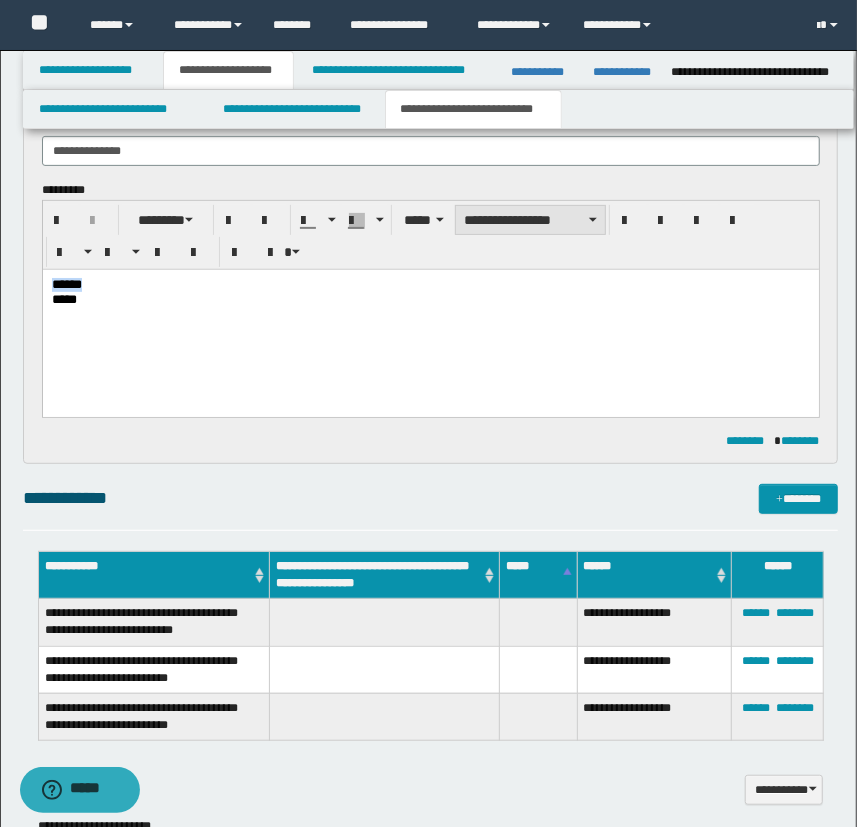 click on "**********" at bounding box center (530, 220) 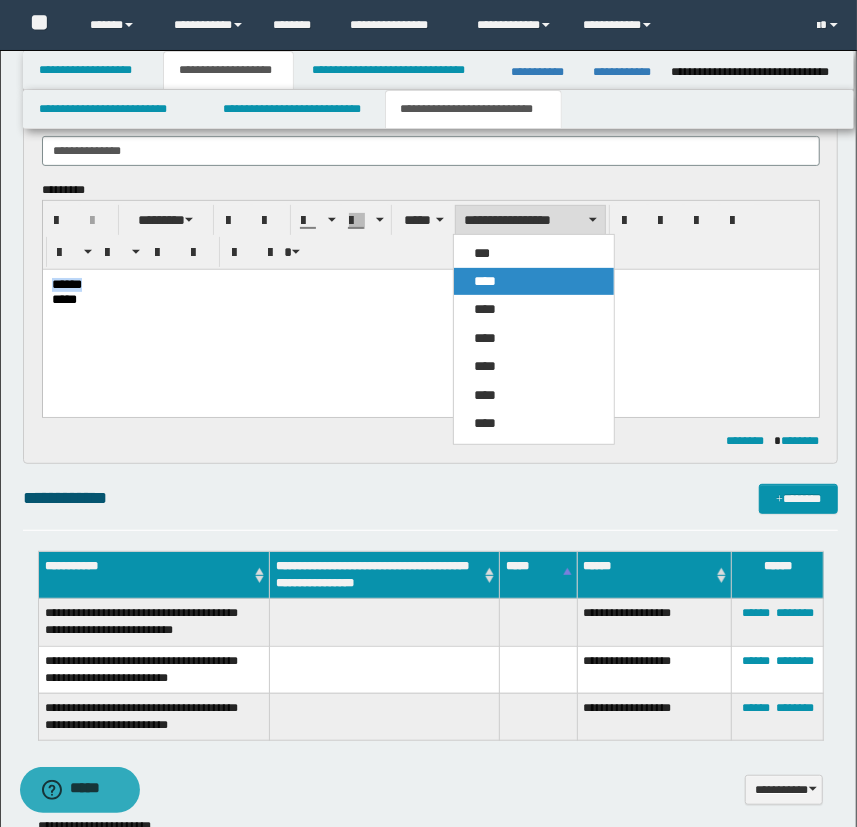 click on "****" at bounding box center (534, 281) 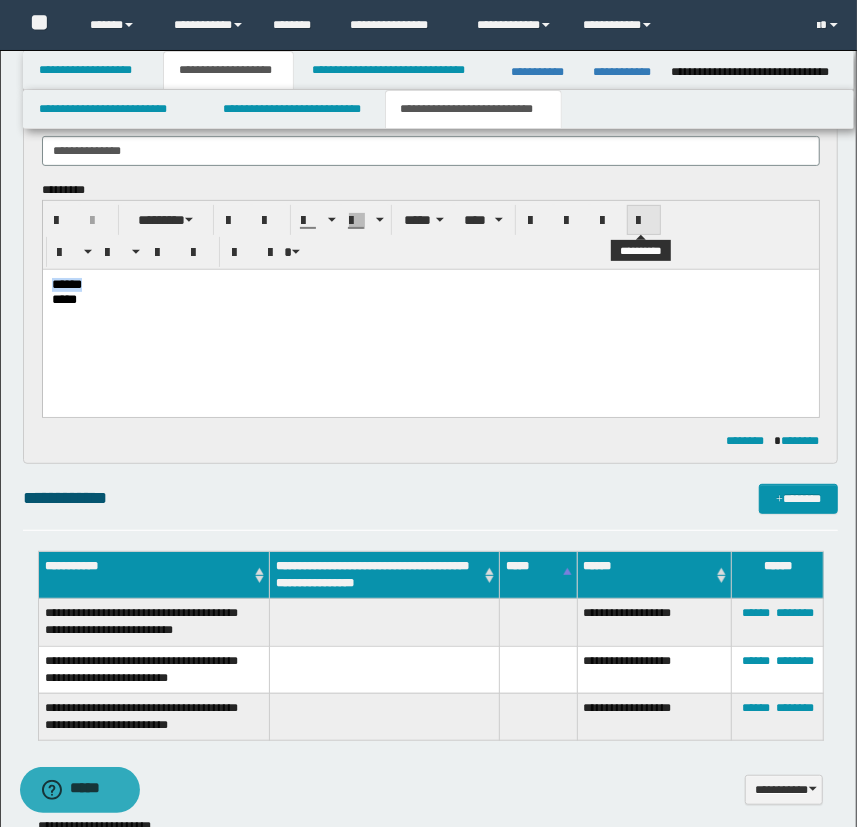 click at bounding box center (644, 221) 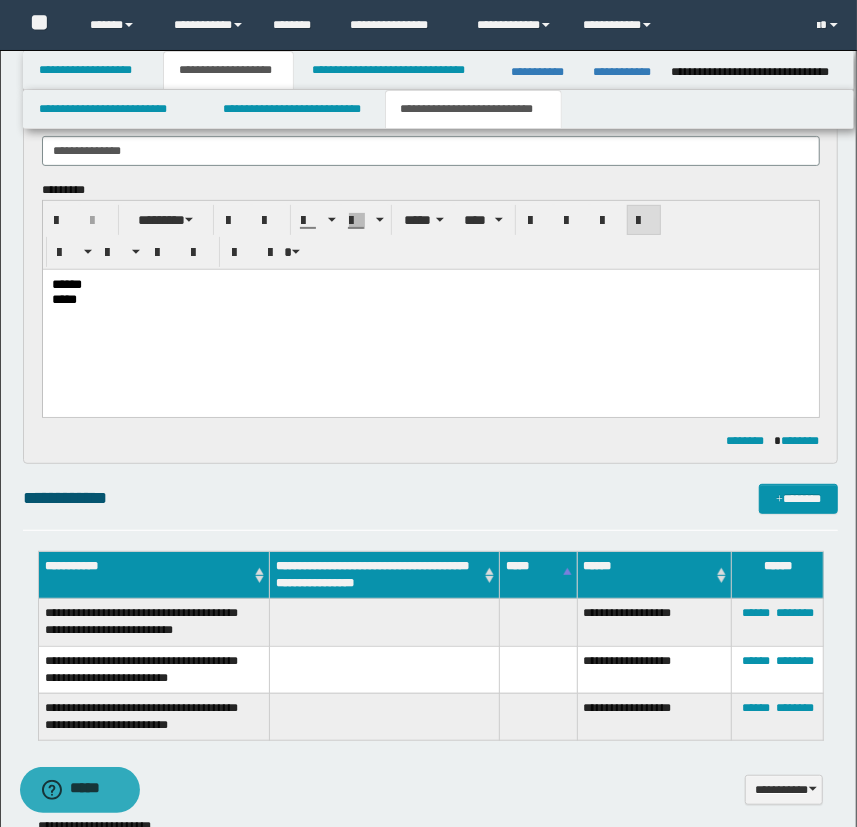click on "****** *****" at bounding box center (430, 317) 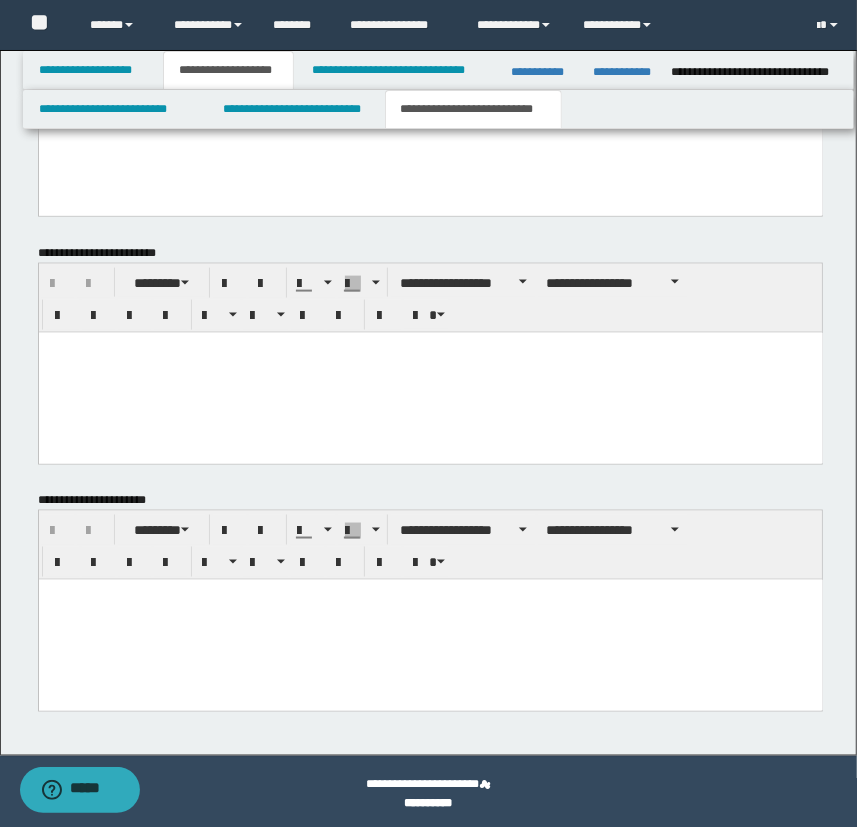 scroll, scrollTop: 1007, scrollLeft: 0, axis: vertical 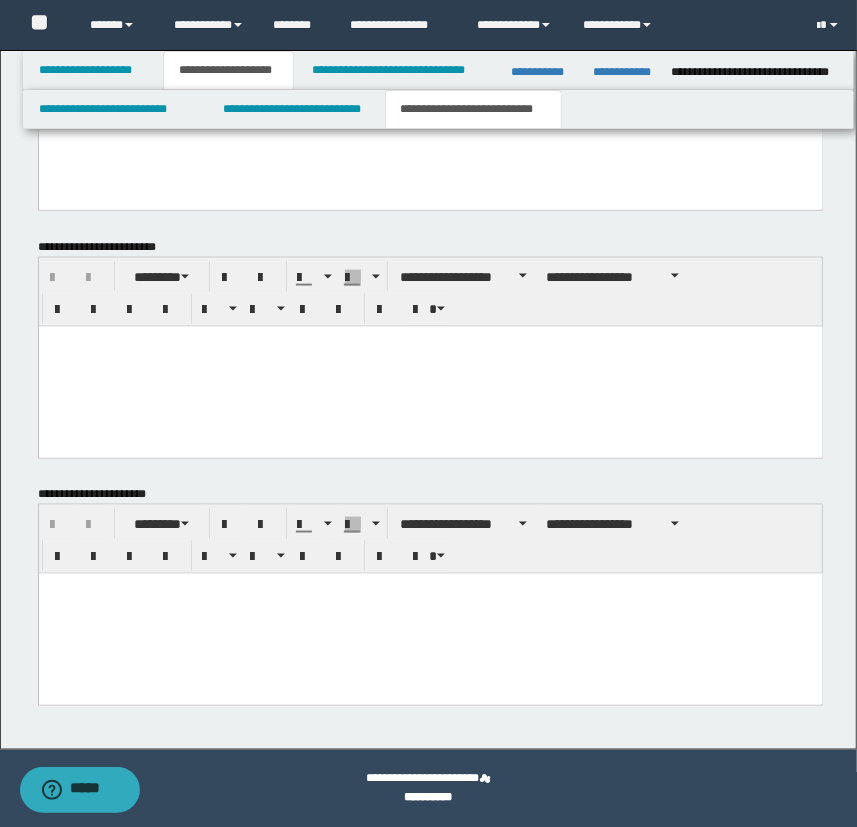 click at bounding box center (430, 613) 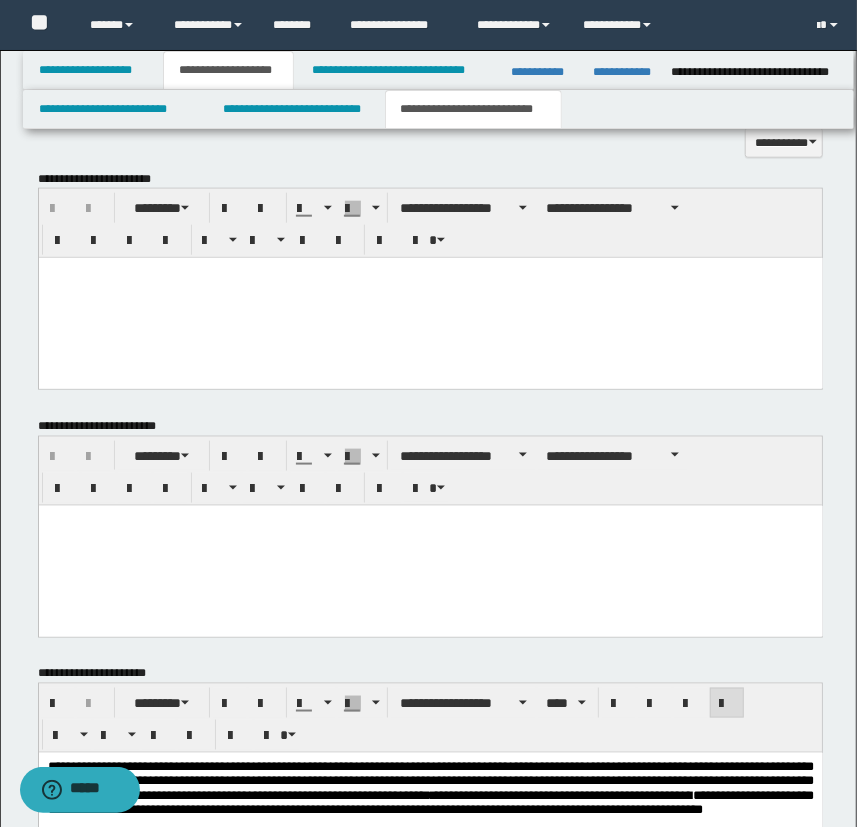 scroll, scrollTop: 825, scrollLeft: 0, axis: vertical 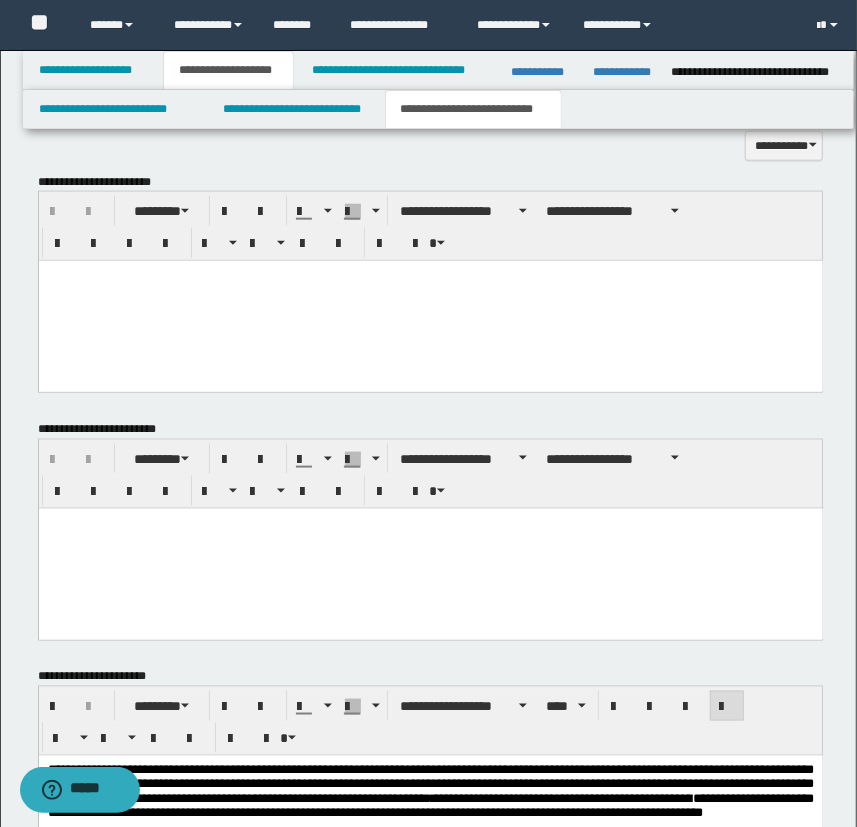 click at bounding box center [430, 301] 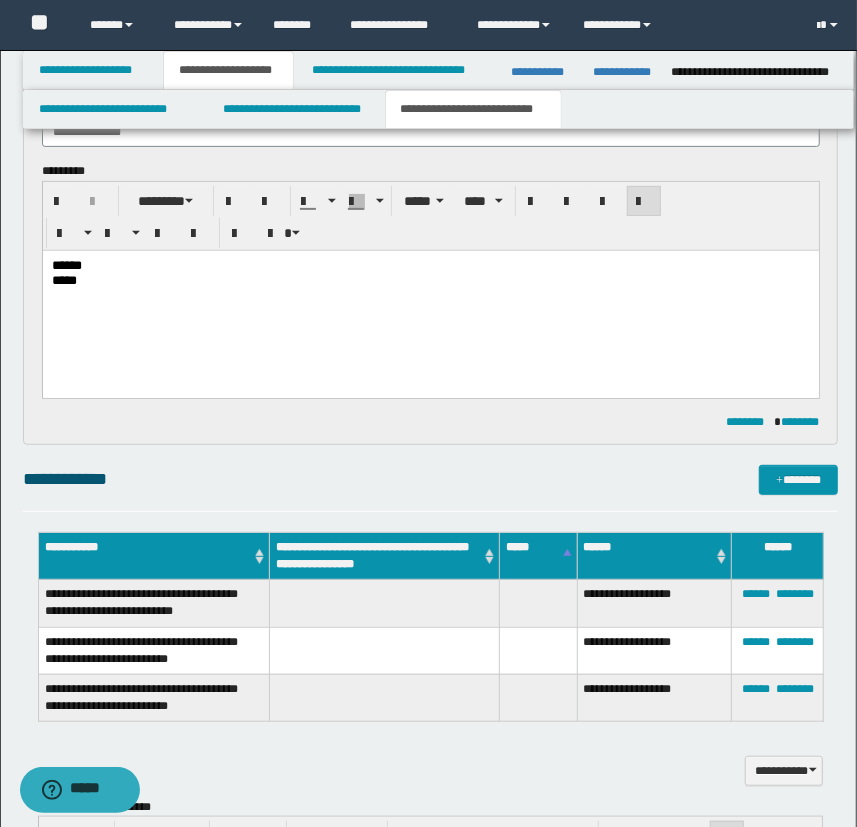 scroll, scrollTop: 189, scrollLeft: 0, axis: vertical 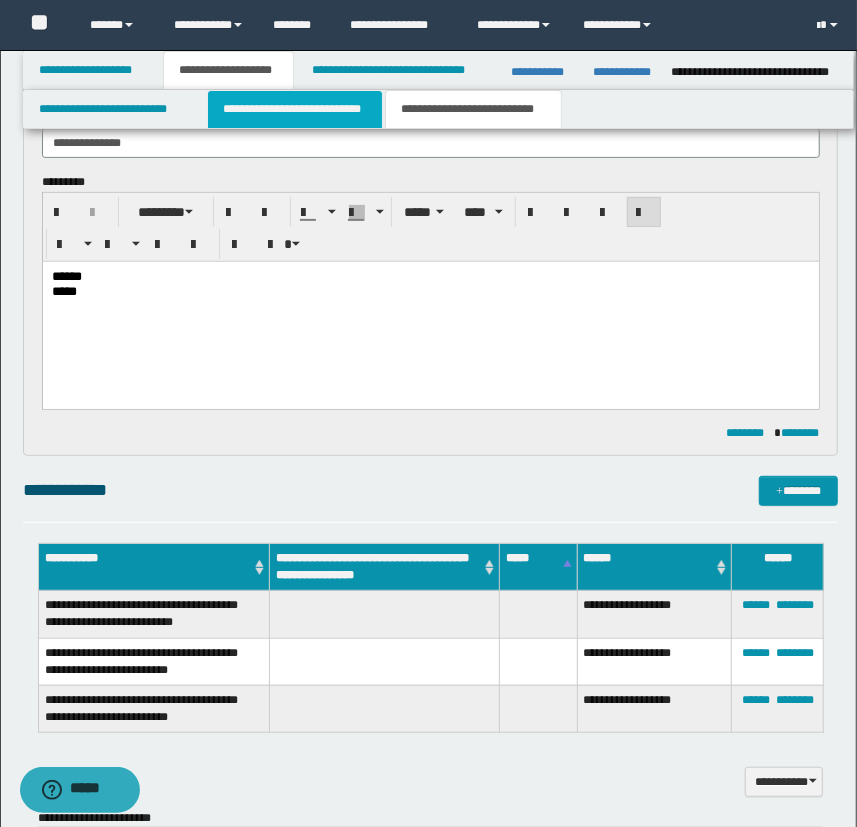 click on "**********" at bounding box center (294, 109) 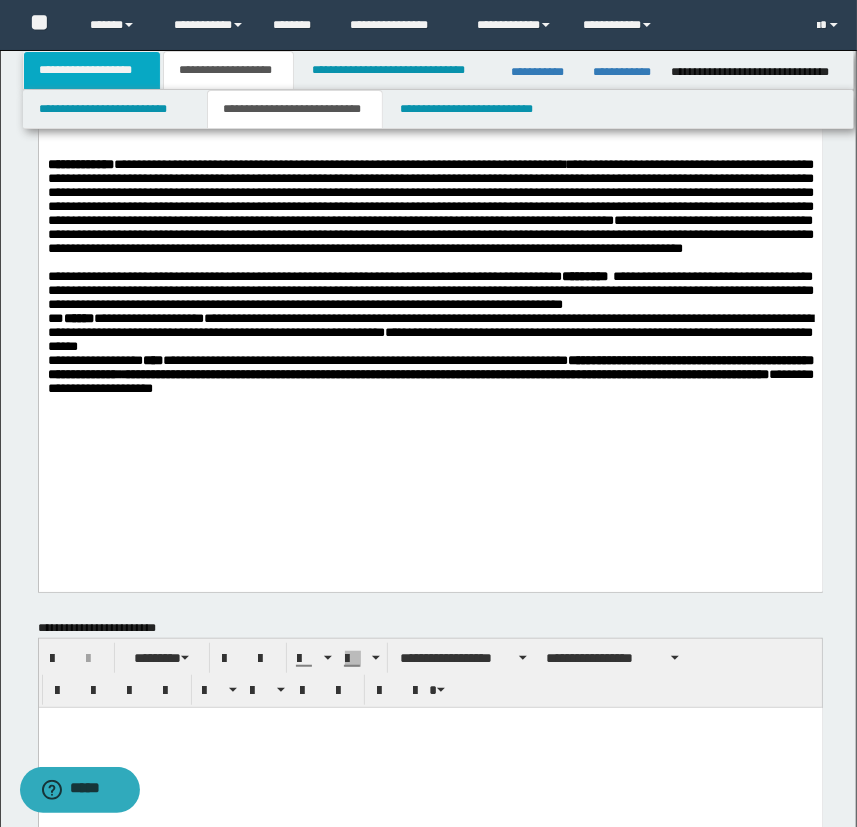 click on "**********" at bounding box center [92, 70] 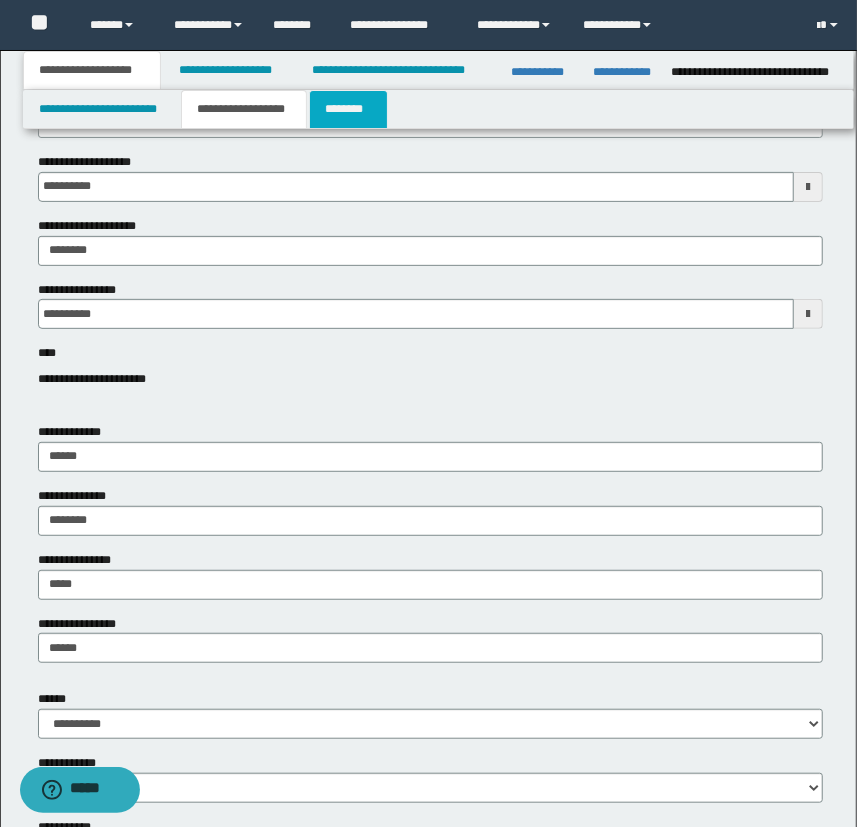 click on "********" at bounding box center [348, 109] 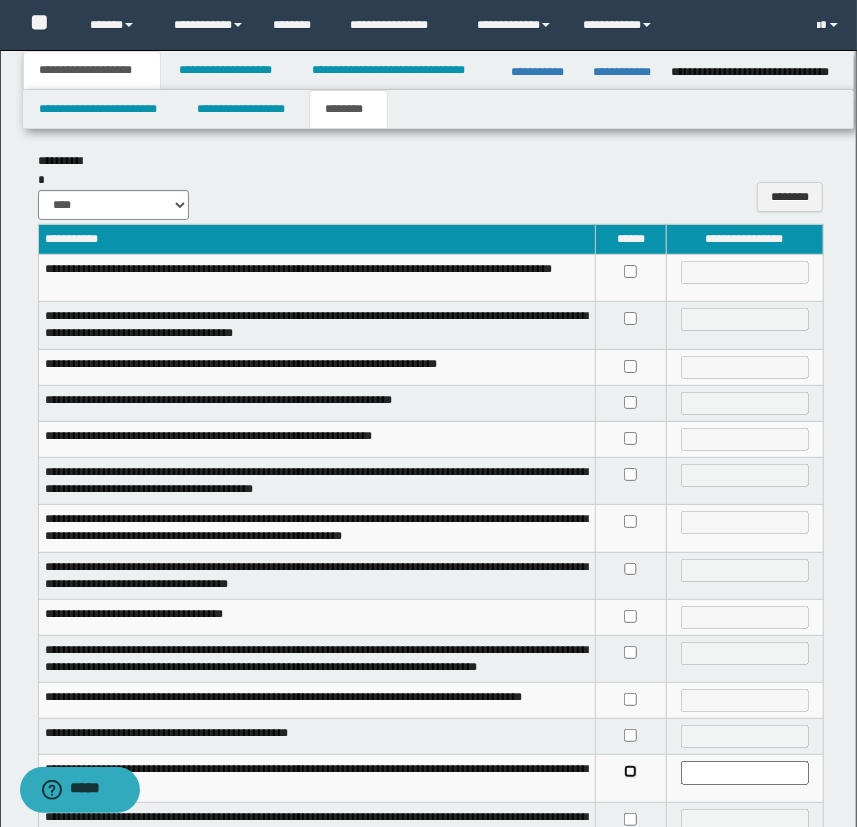 scroll, scrollTop: 0, scrollLeft: 0, axis: both 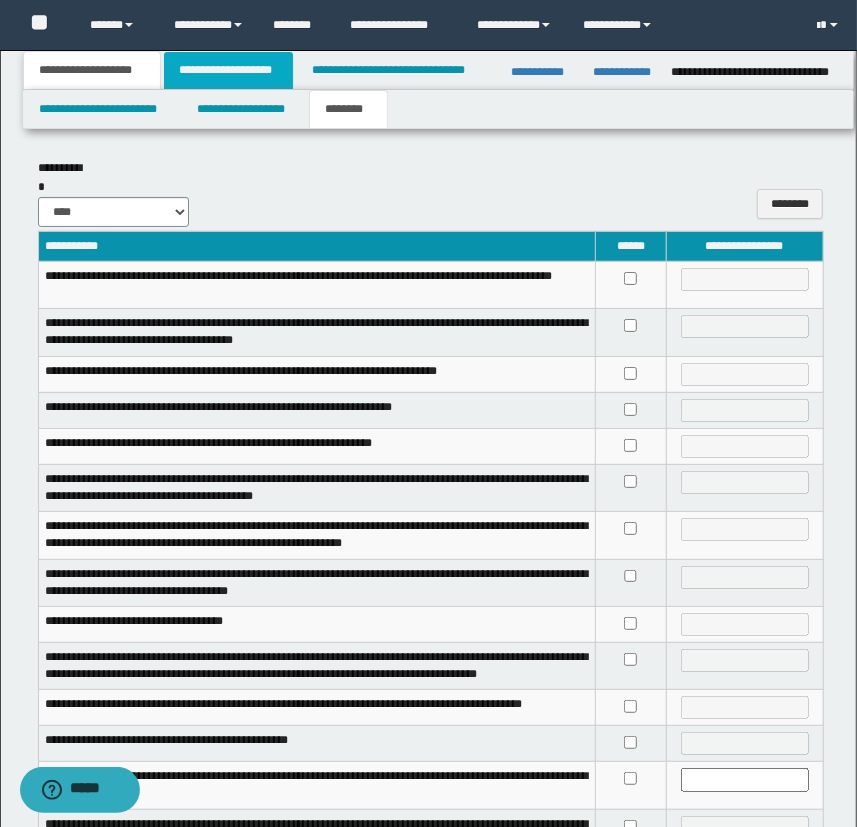 click on "**********" at bounding box center [228, 70] 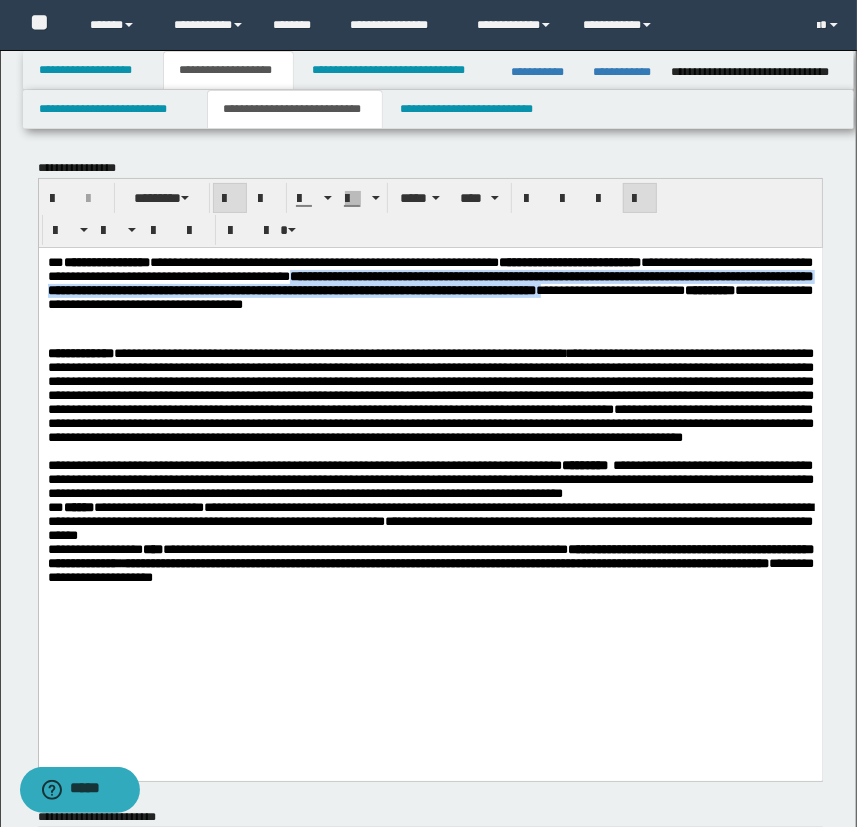 click on "**********" at bounding box center (430, 394) 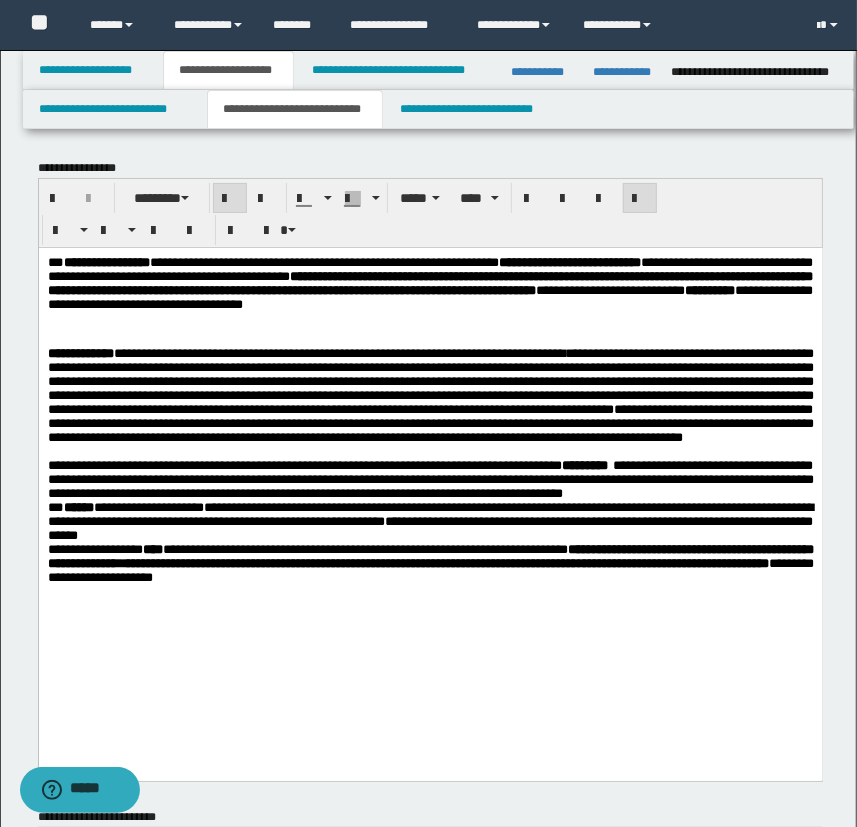 click on "**********" at bounding box center (430, 394) 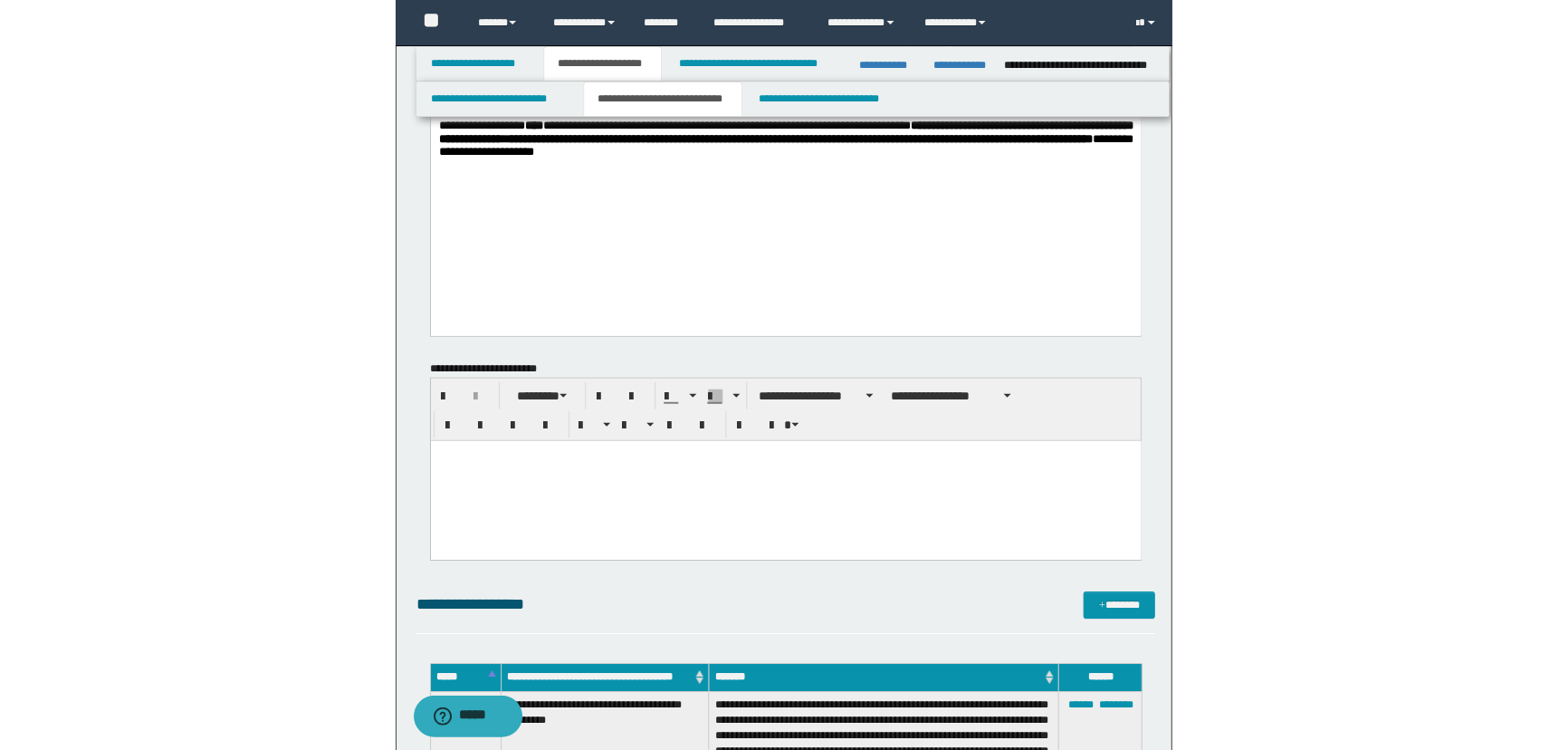 scroll, scrollTop: 330, scrollLeft: 0, axis: vertical 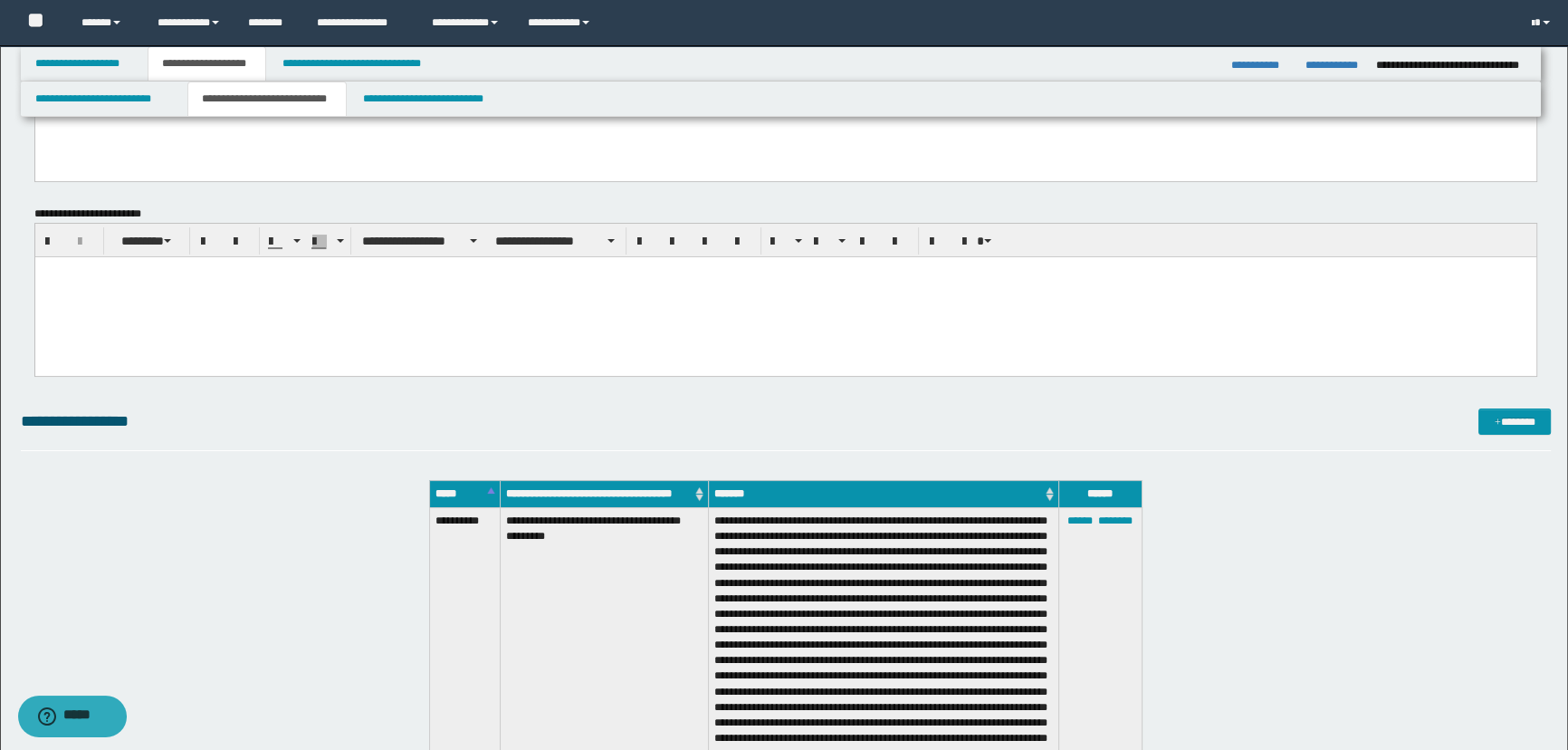 click on "**********" at bounding box center [785, -21] 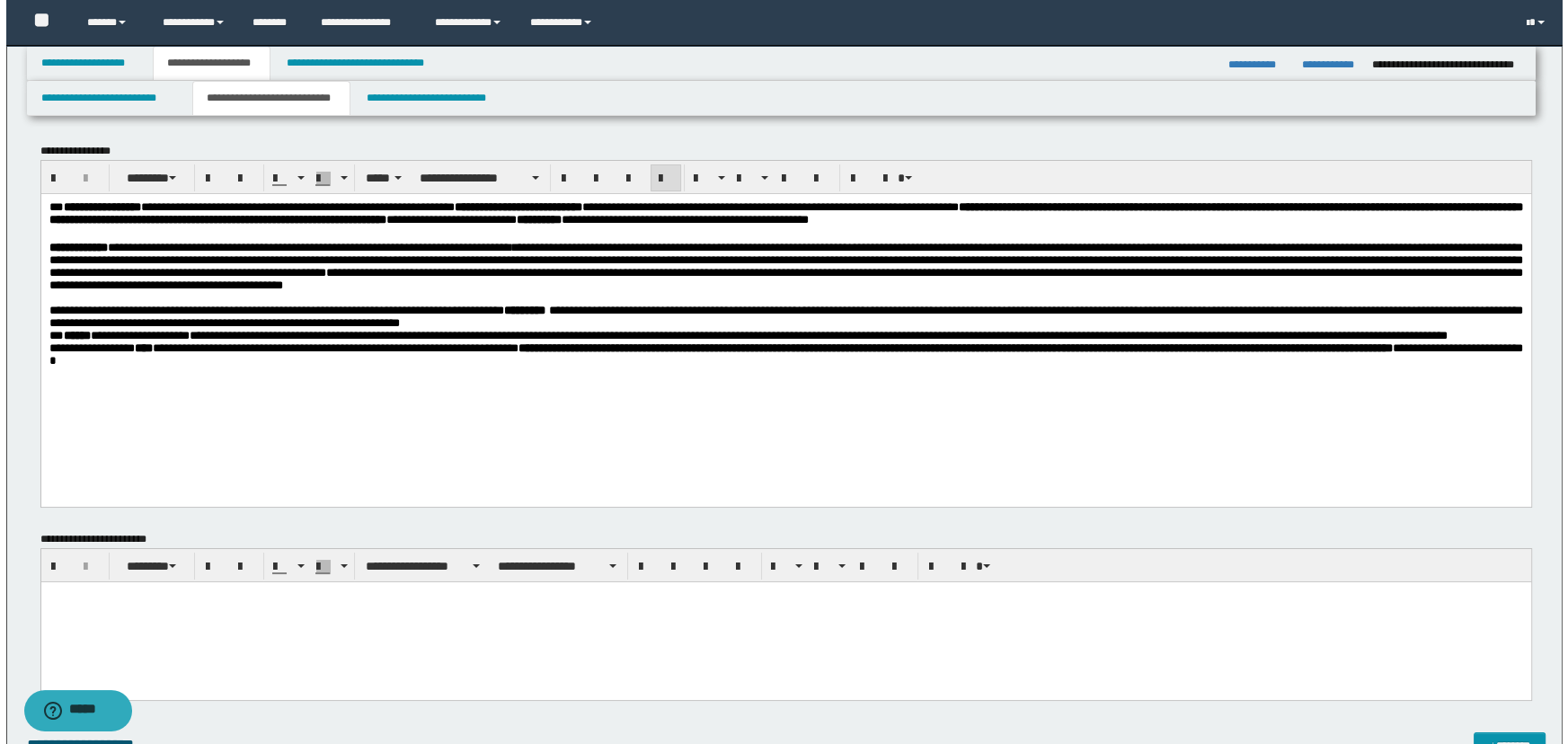 scroll, scrollTop: 0, scrollLeft: 0, axis: both 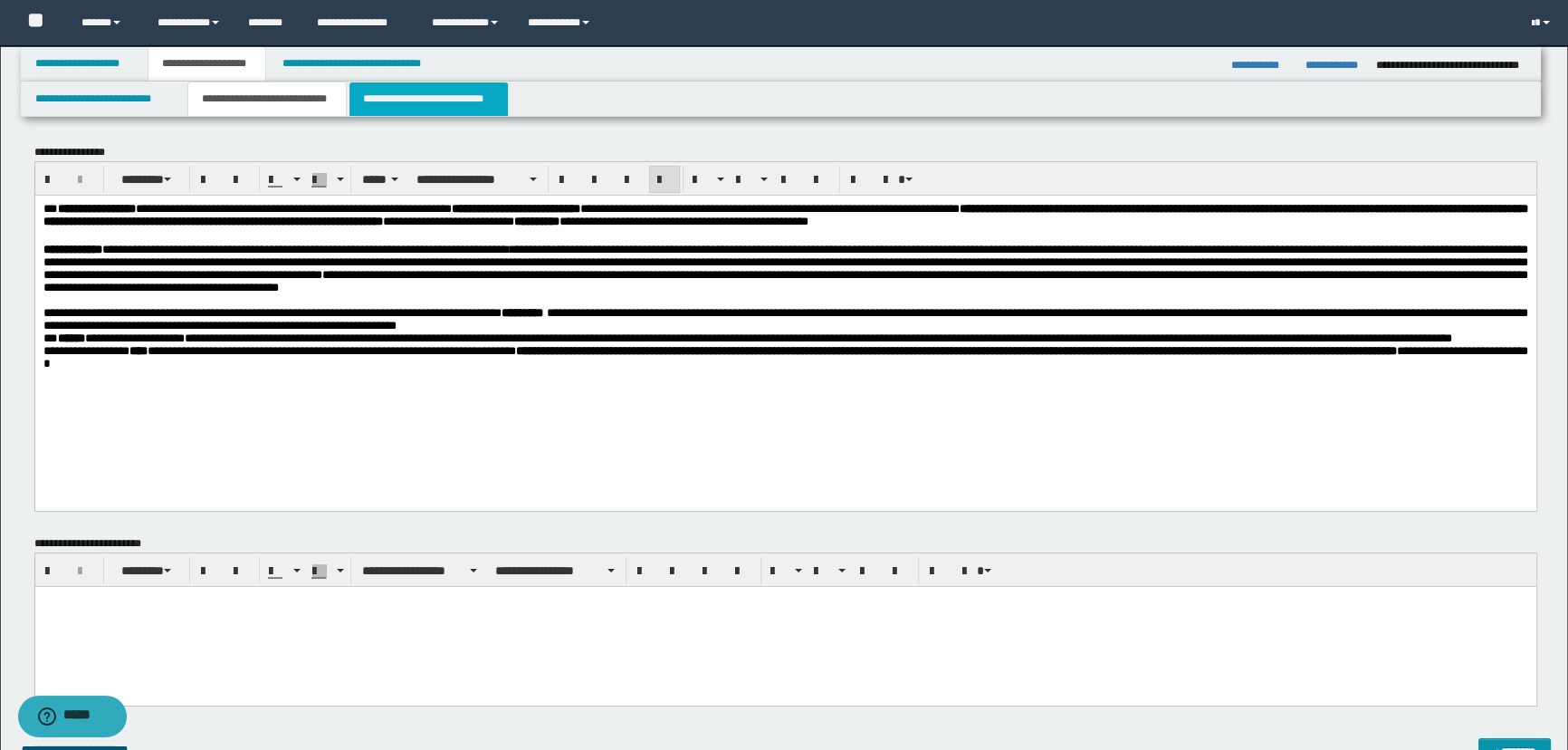 click on "**********" at bounding box center [428, 99] 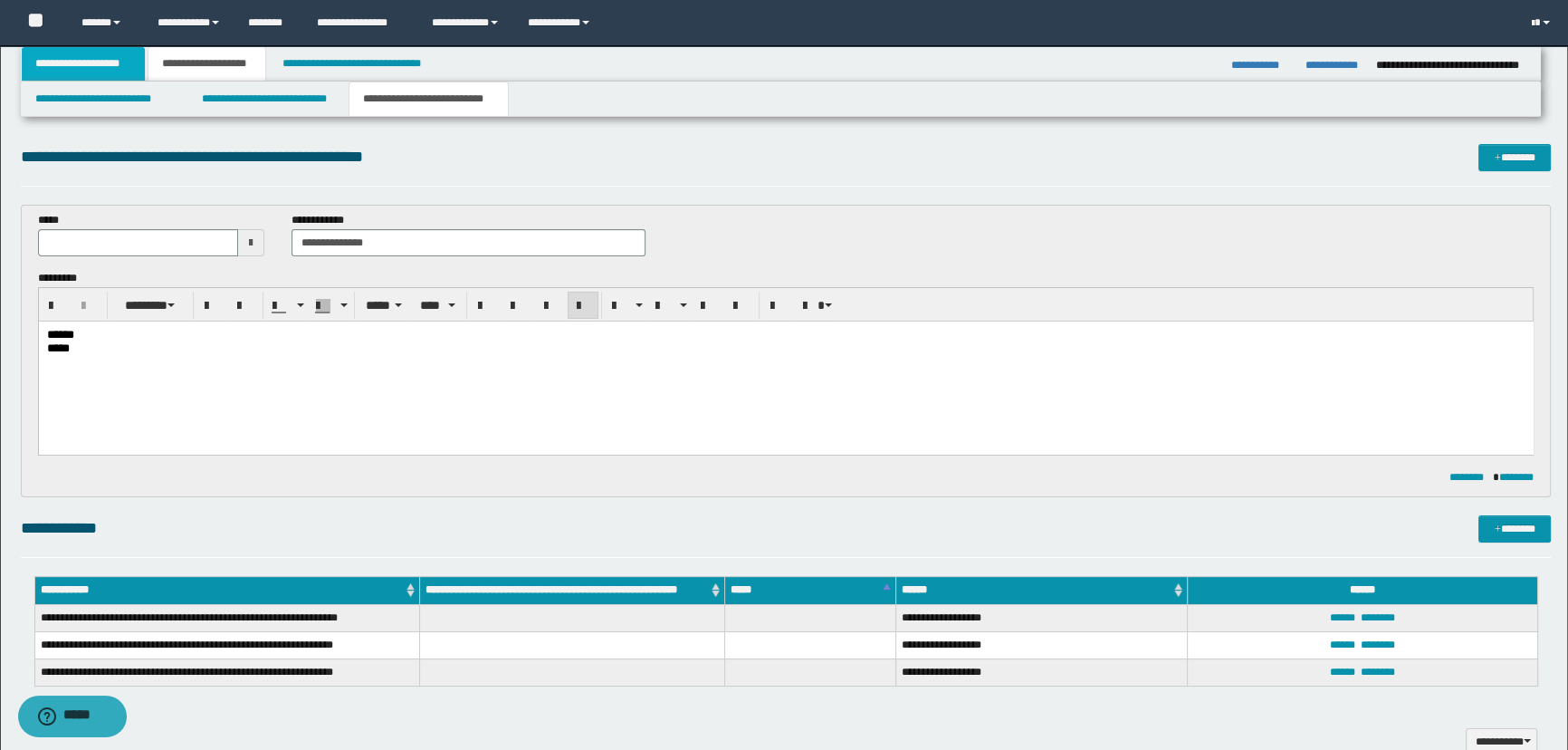 click on "**********" at bounding box center (83, 63) 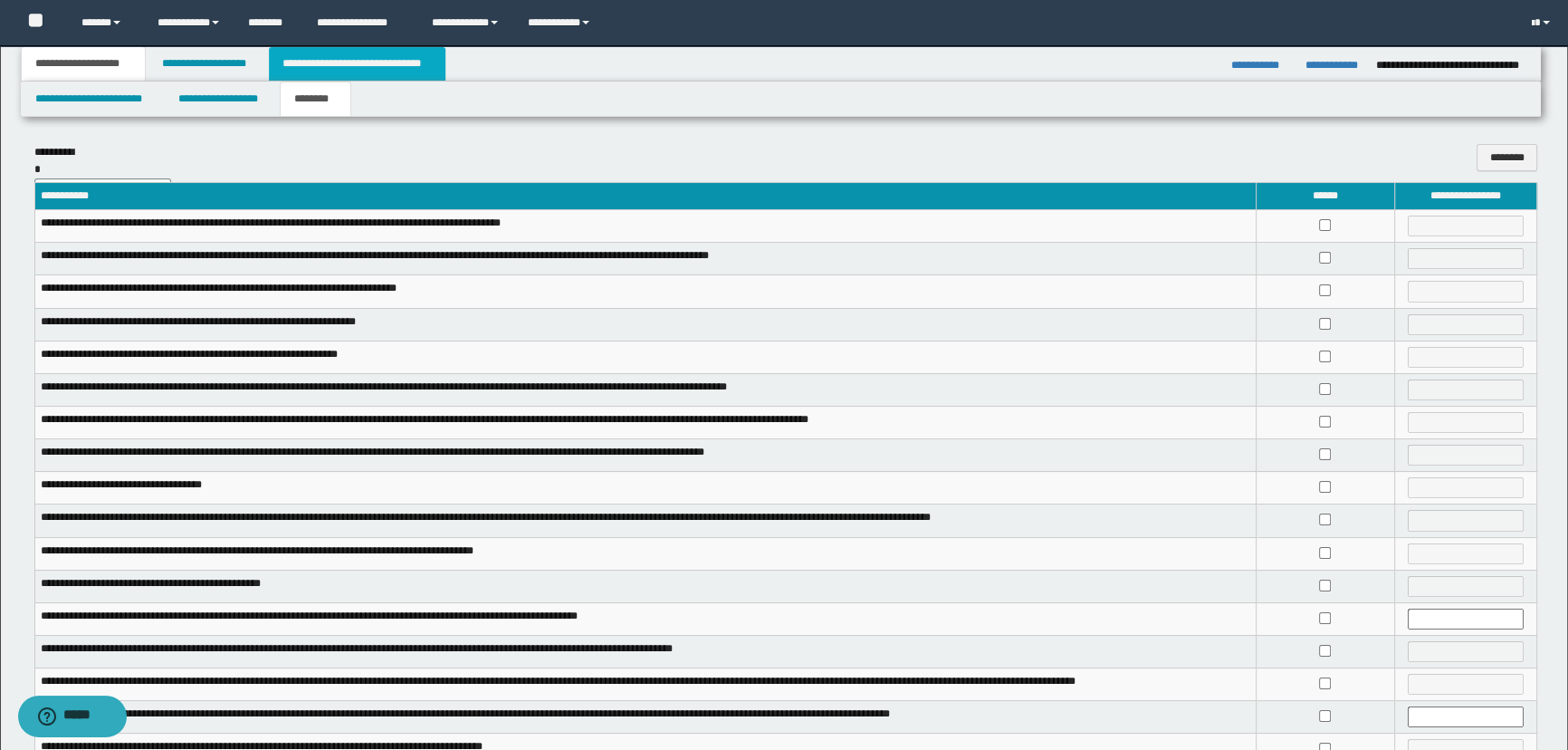 click on "**********" at bounding box center (357, 63) 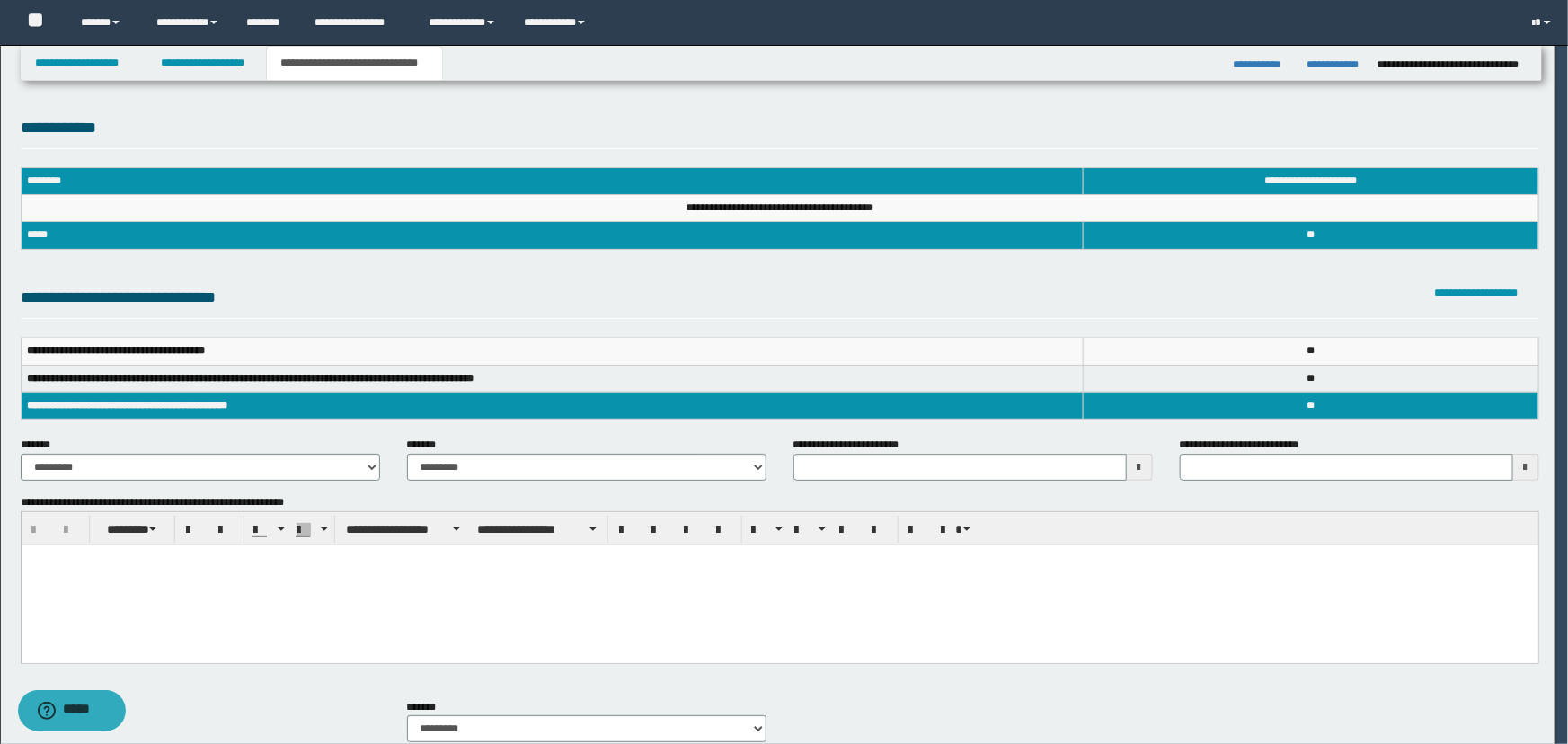 scroll, scrollTop: 0, scrollLeft: 0, axis: both 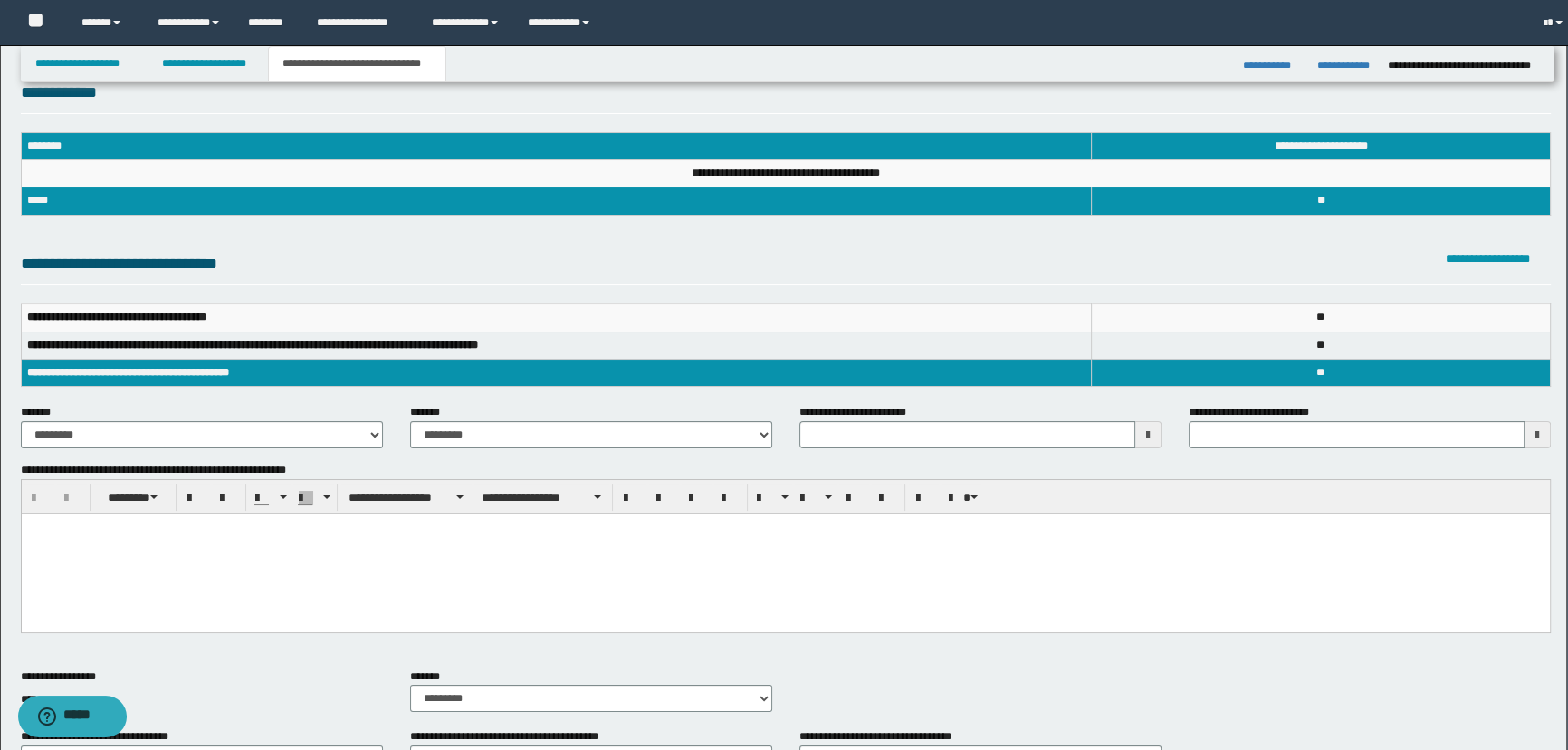 type 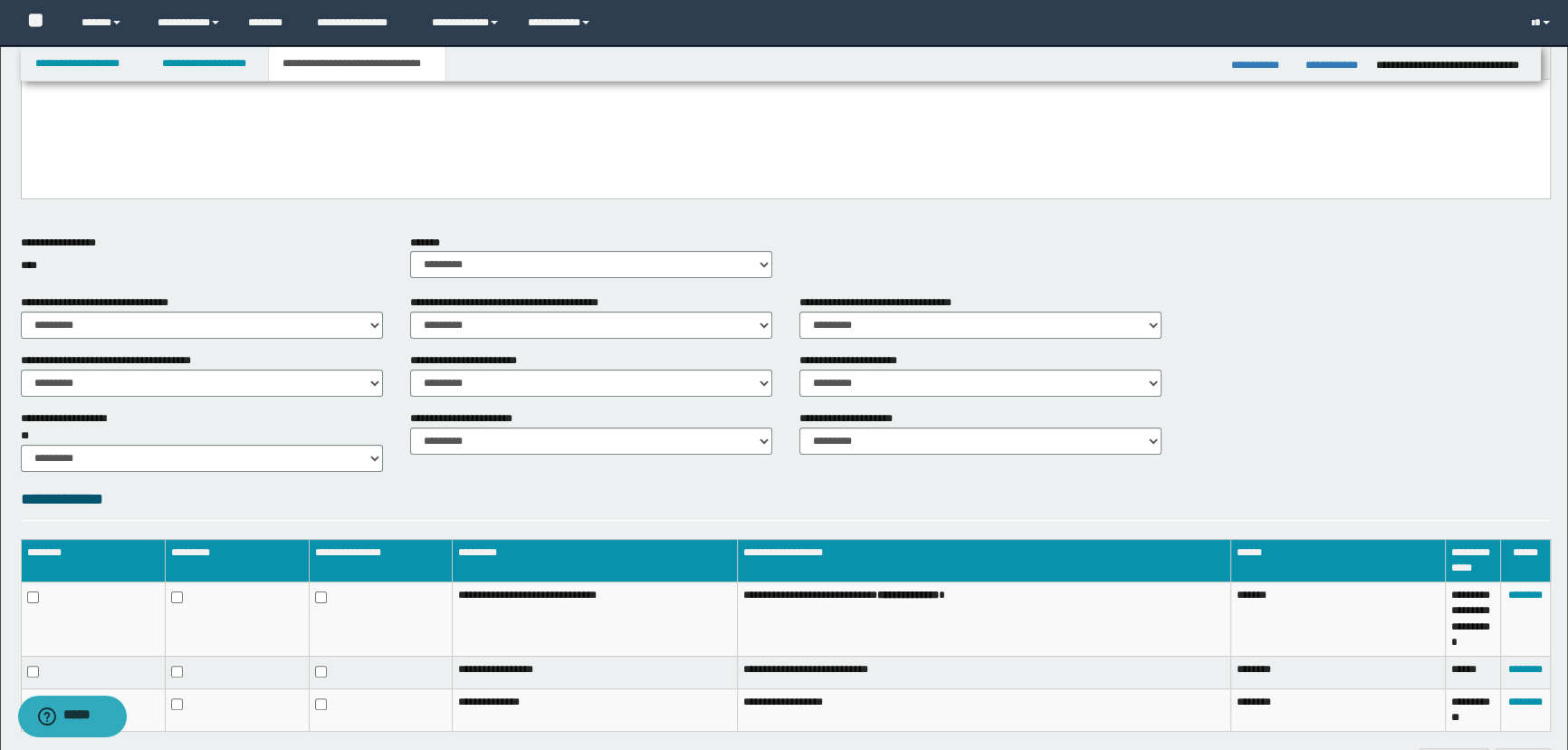 scroll, scrollTop: 582, scrollLeft: 0, axis: vertical 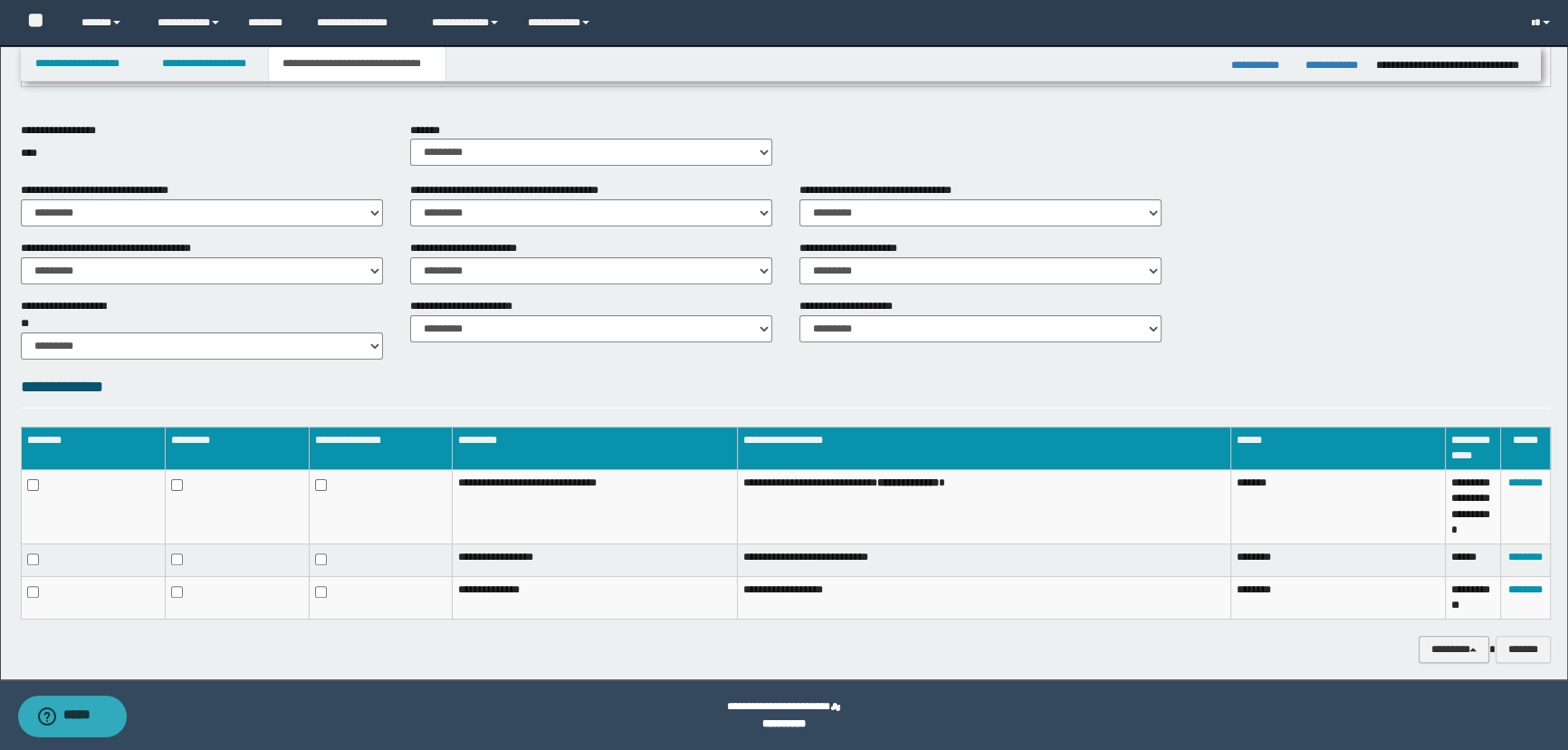click on "********" at bounding box center (1453, 649) 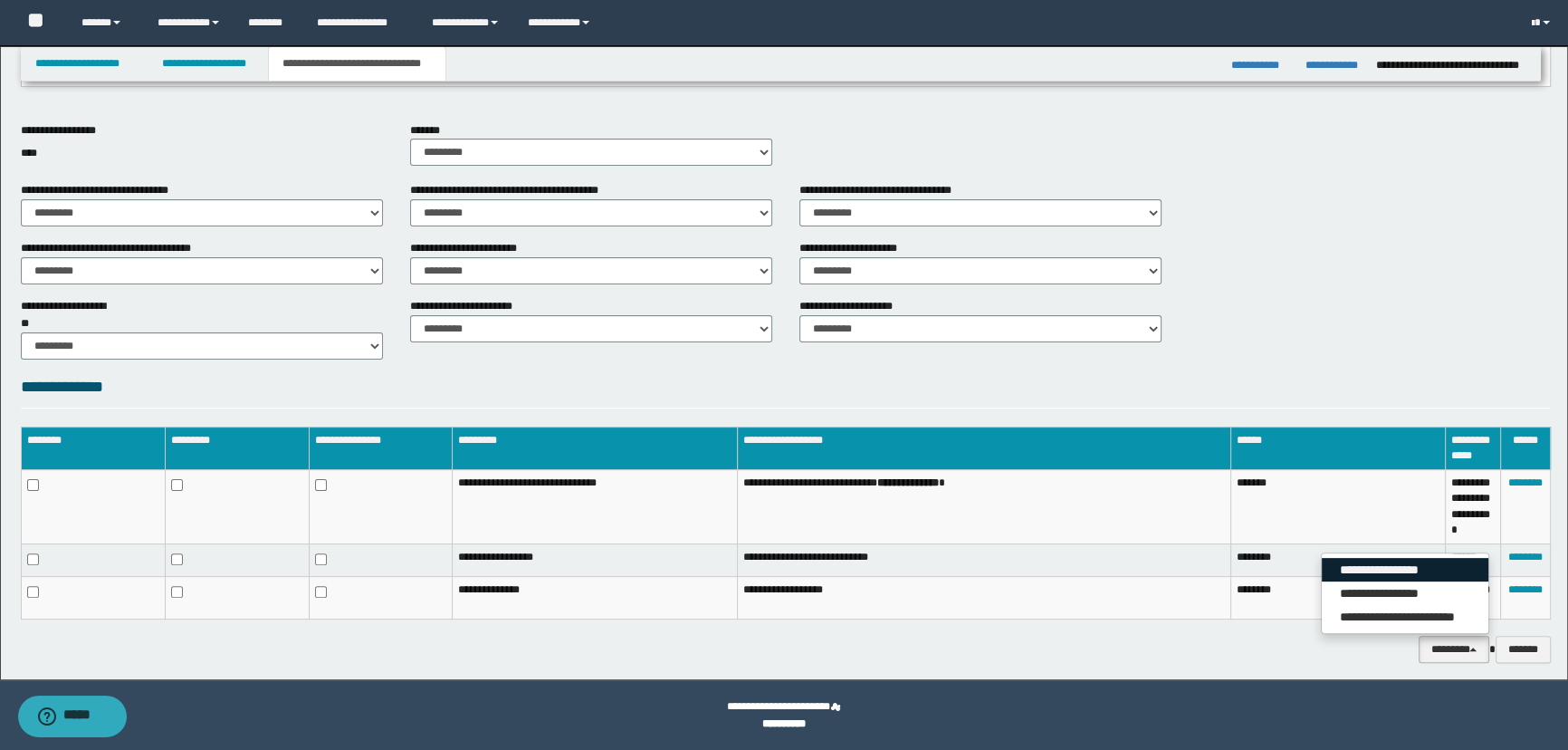 click on "**********" at bounding box center [1405, 570] 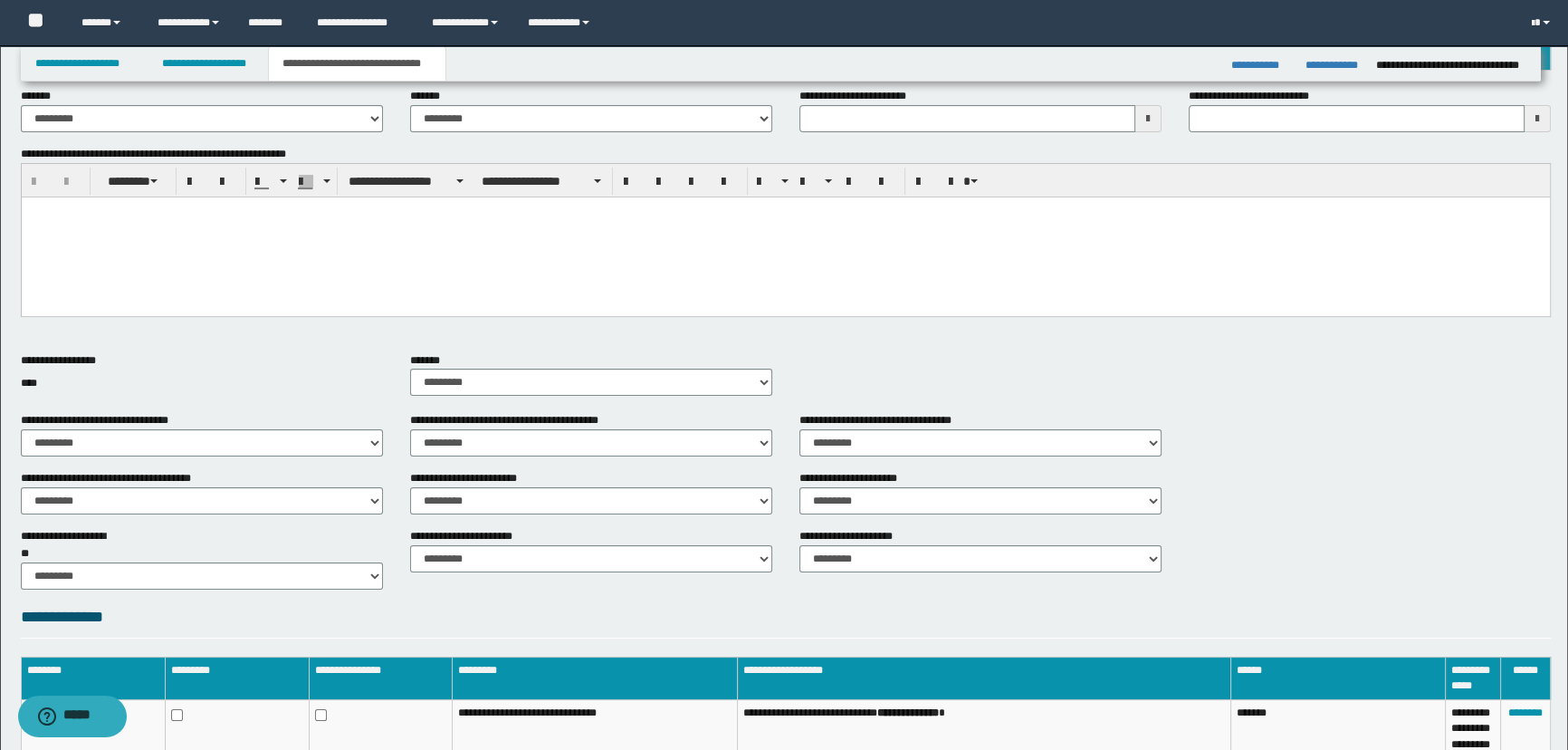 scroll, scrollTop: 335, scrollLeft: 0, axis: vertical 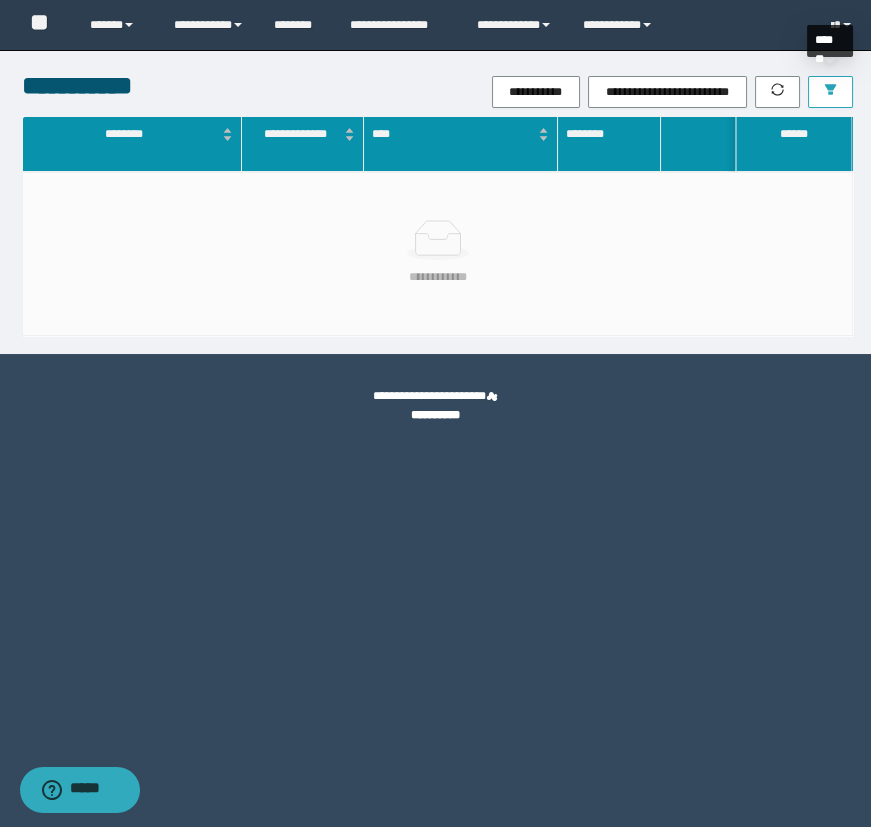 click at bounding box center (830, 92) 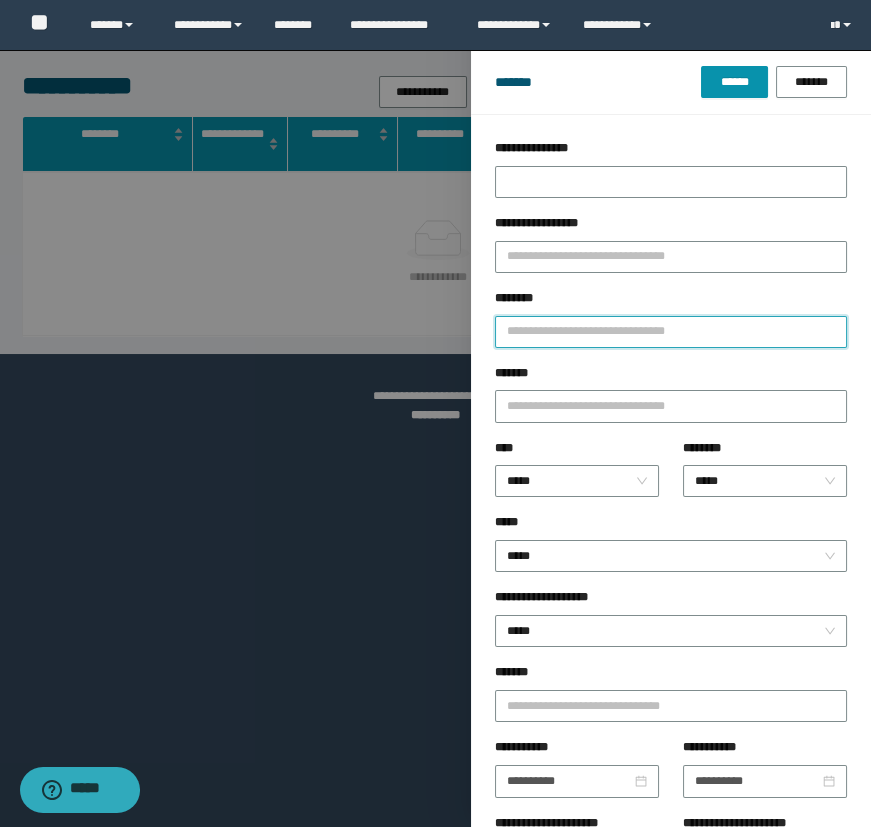 click on "********" at bounding box center [671, 332] 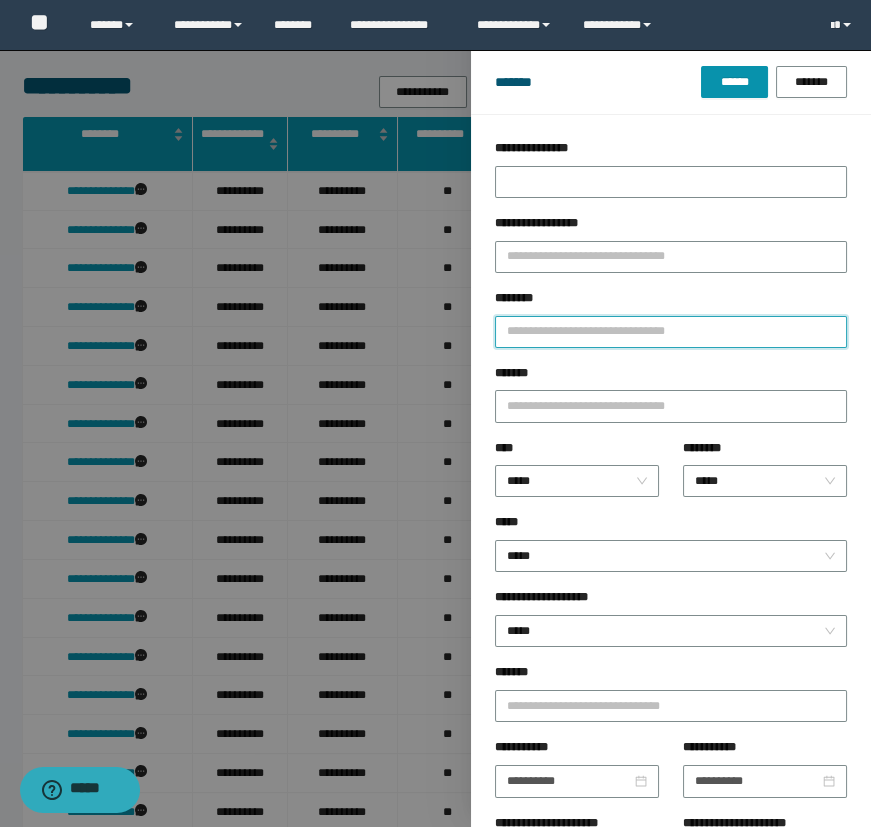 type on "*" 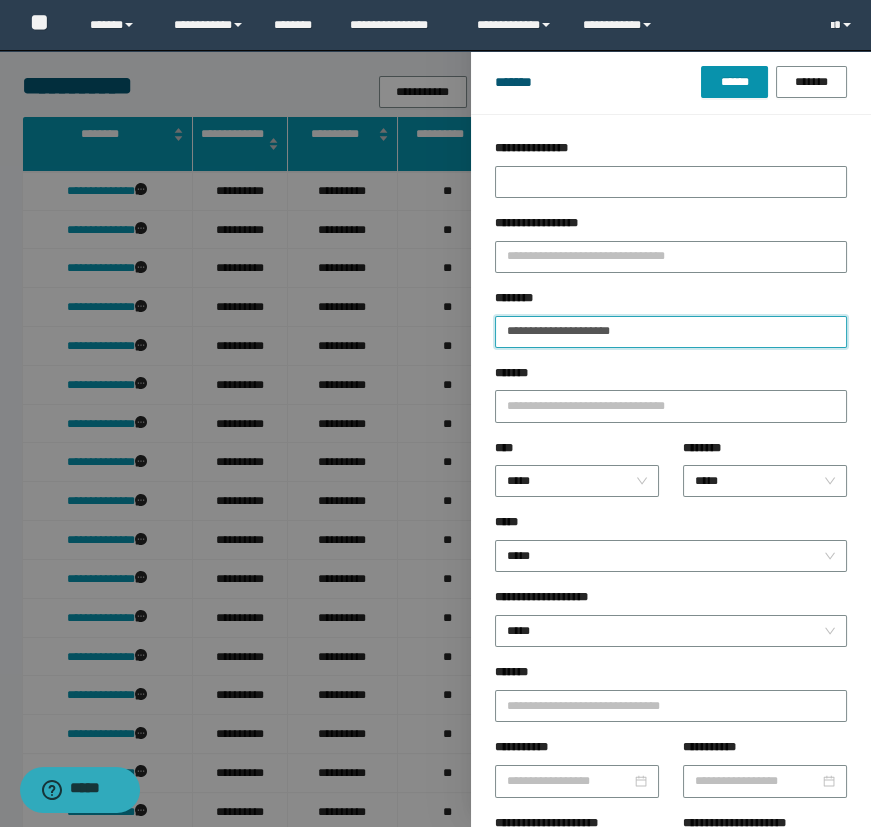 type on "**********" 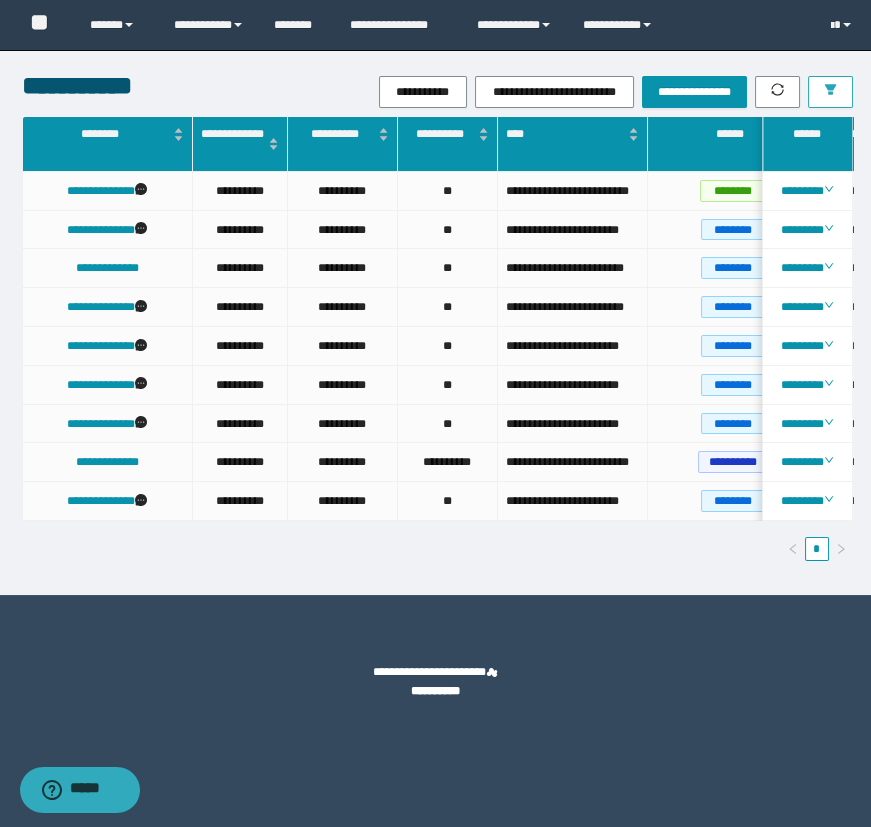 scroll, scrollTop: 0, scrollLeft: 110, axis: horizontal 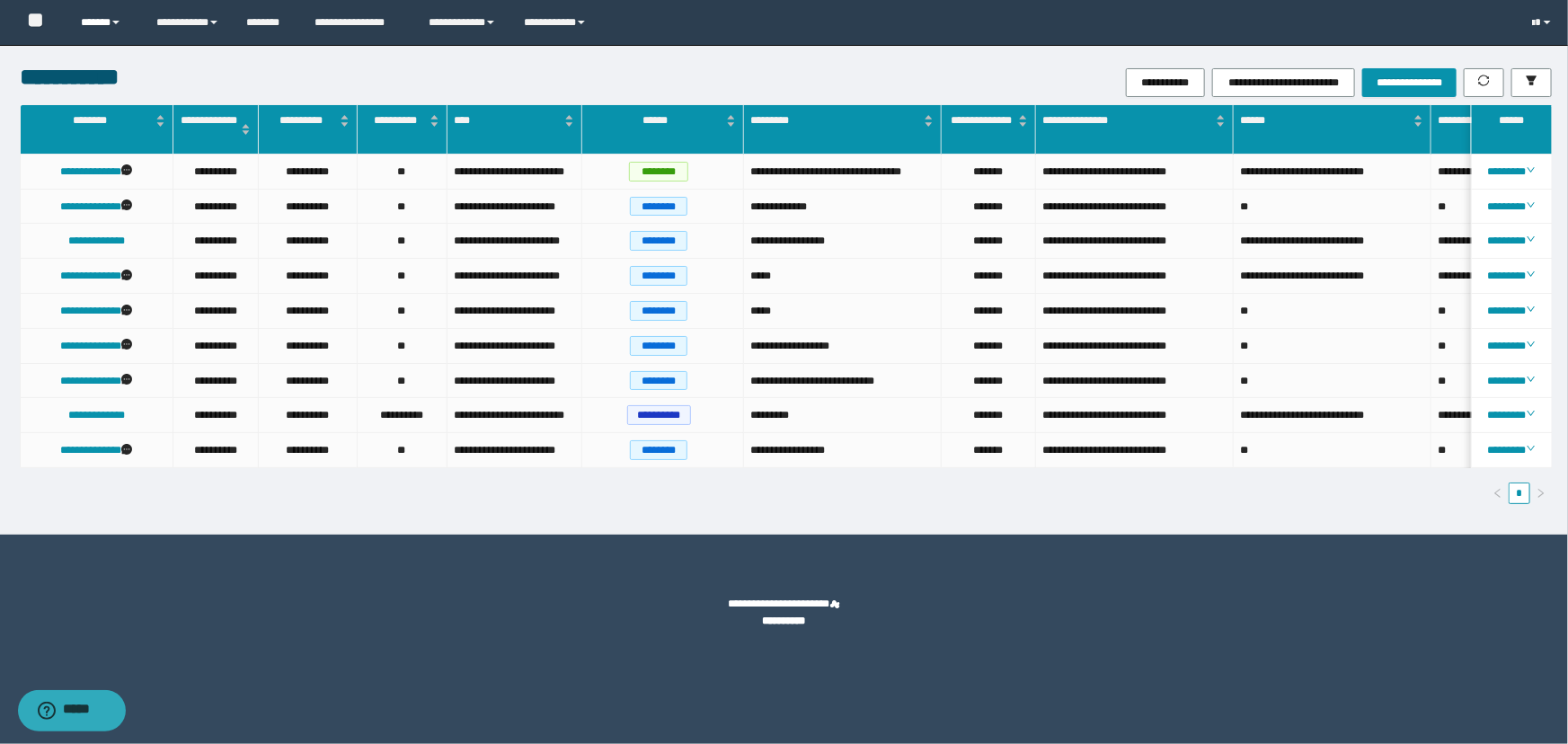 click on "******" at bounding box center [105, 22] 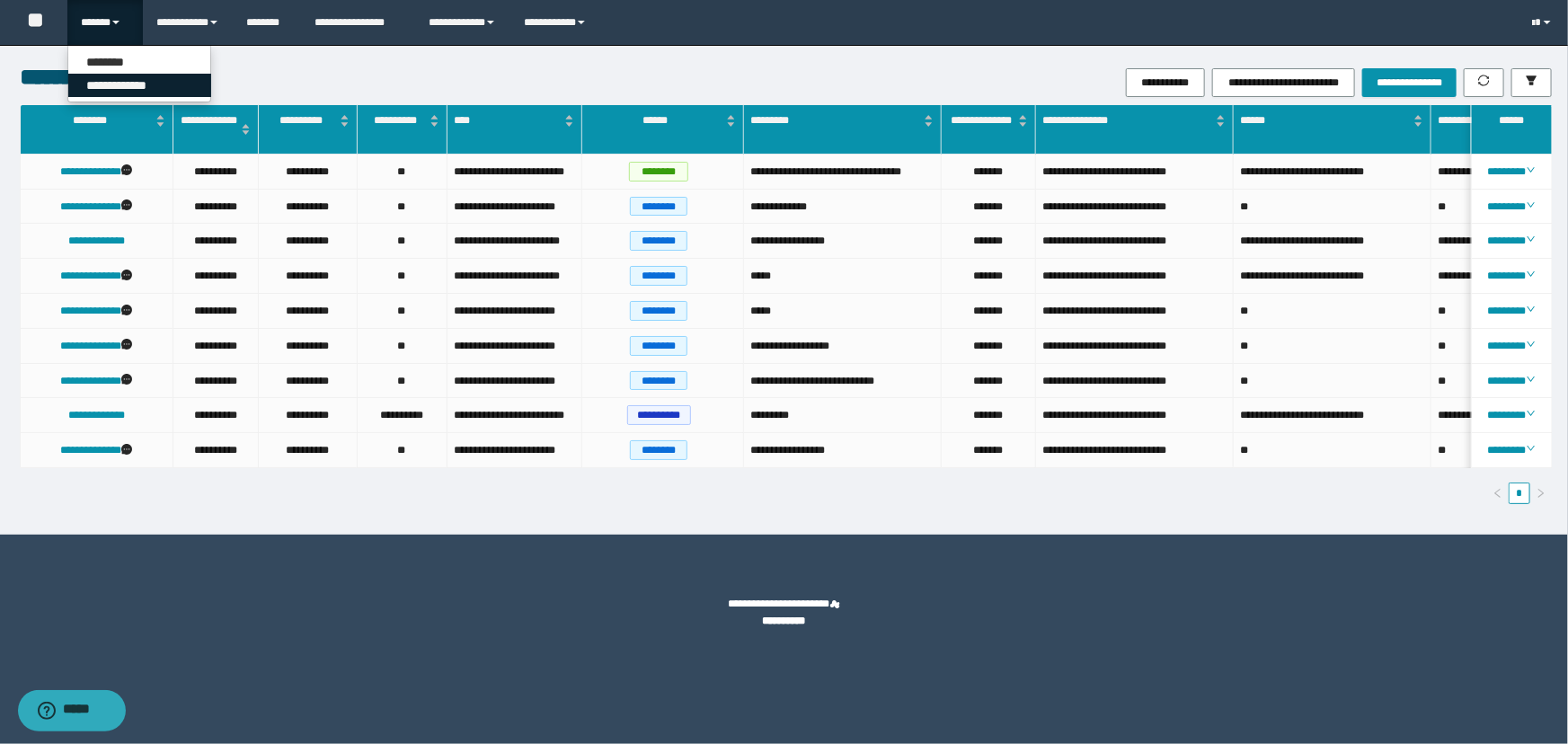 click on "**********" at bounding box center (139, 85) 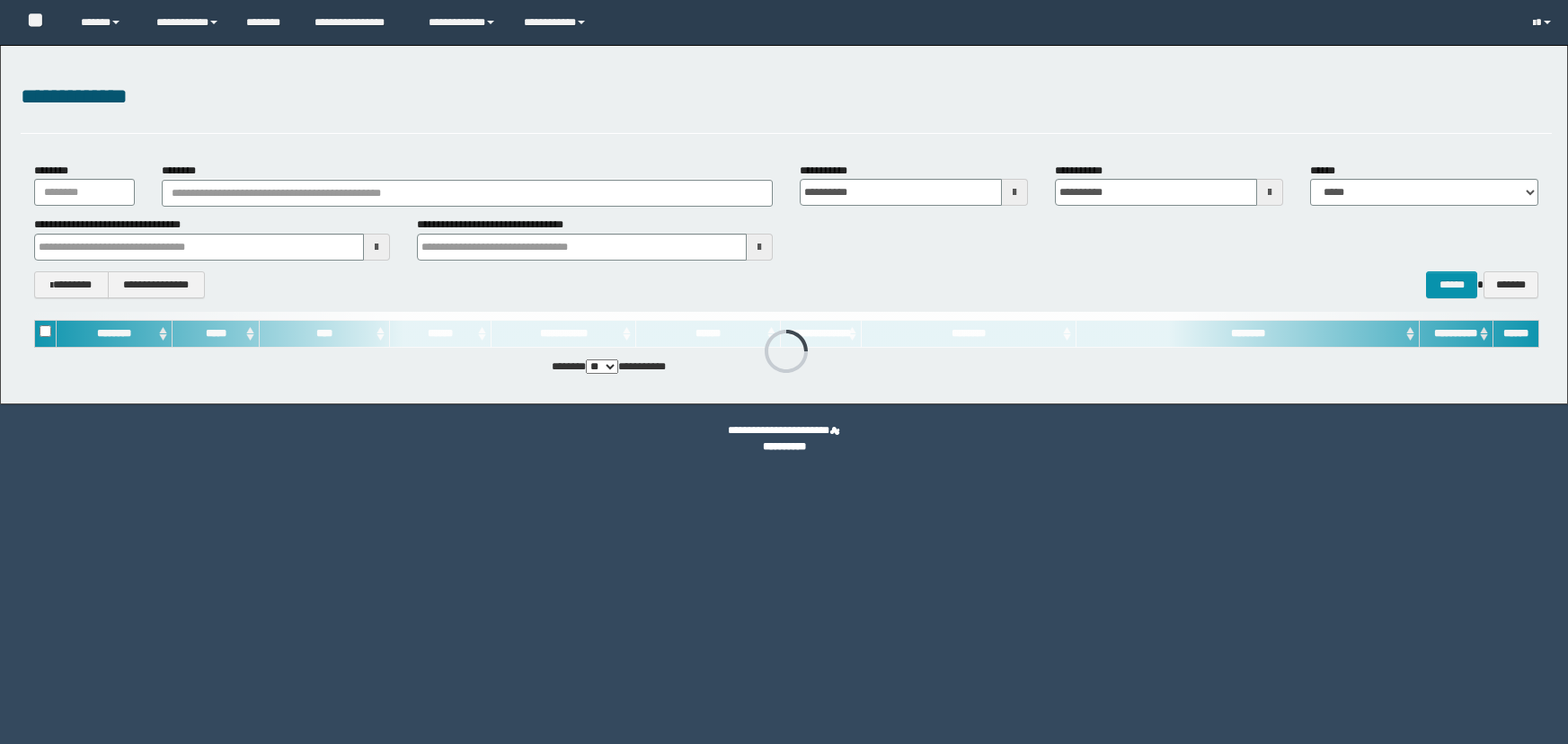 scroll, scrollTop: 0, scrollLeft: 0, axis: both 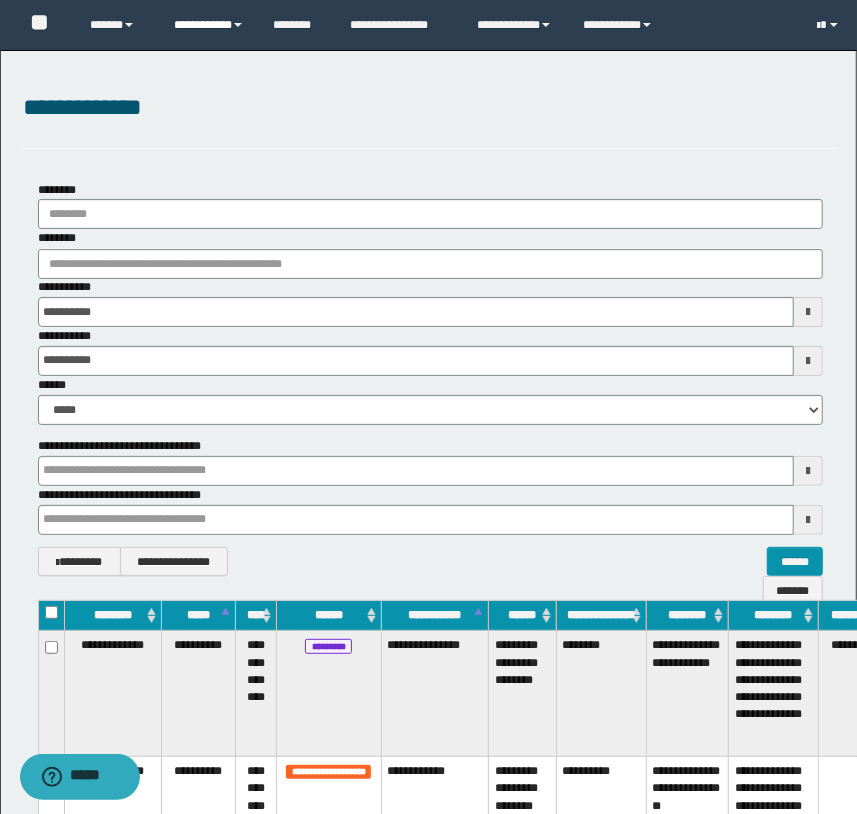 click on "**********" at bounding box center [209, 25] 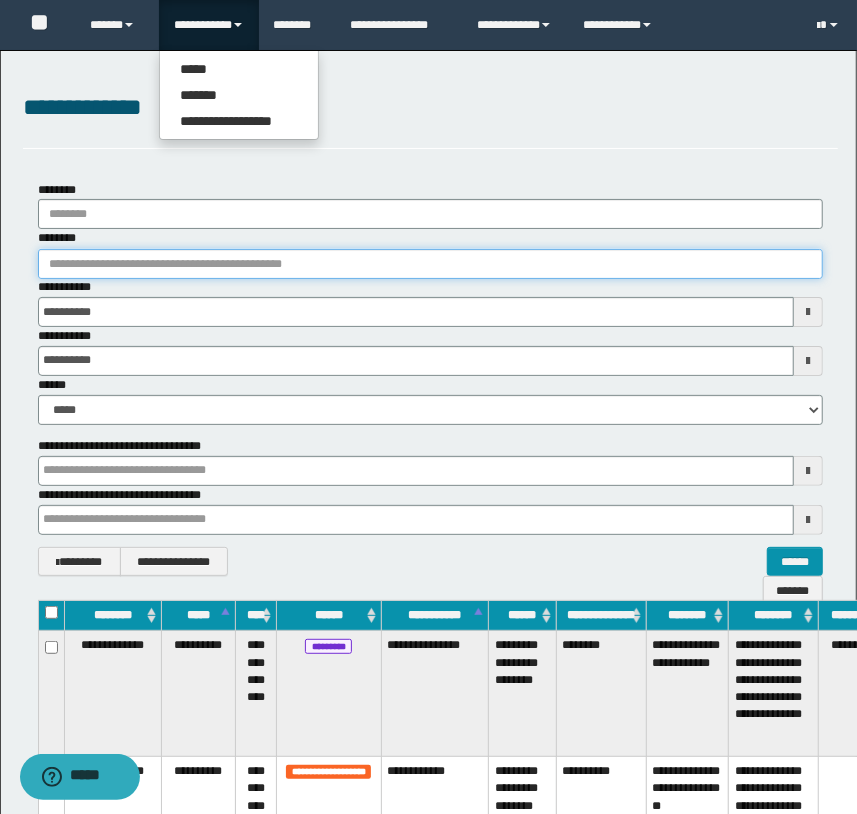 click on "********" at bounding box center [431, 264] 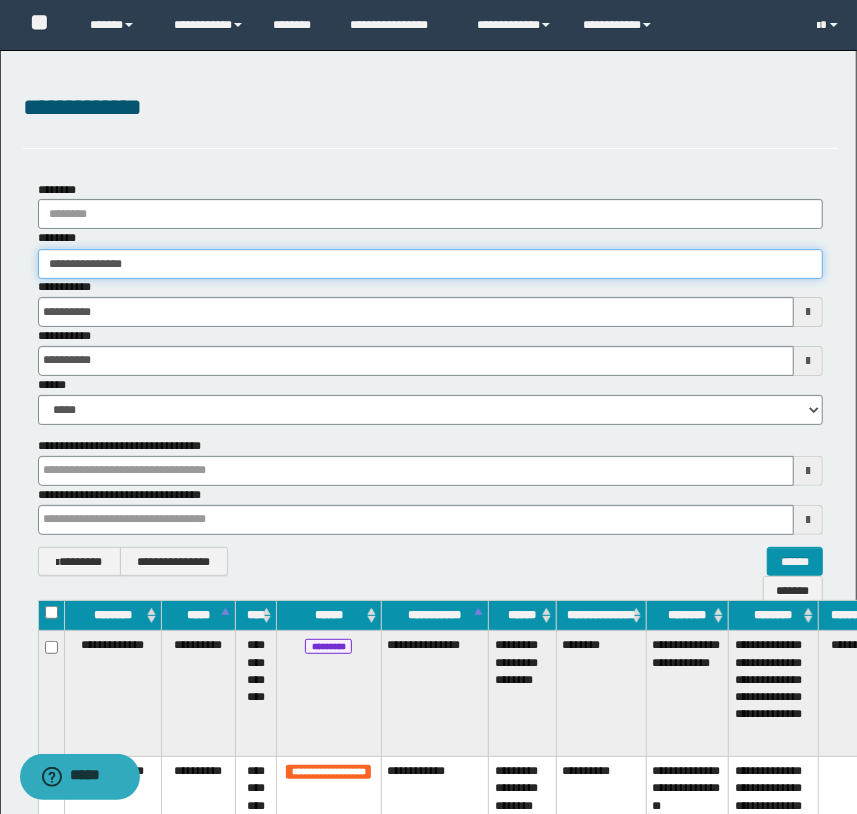 type on "**********" 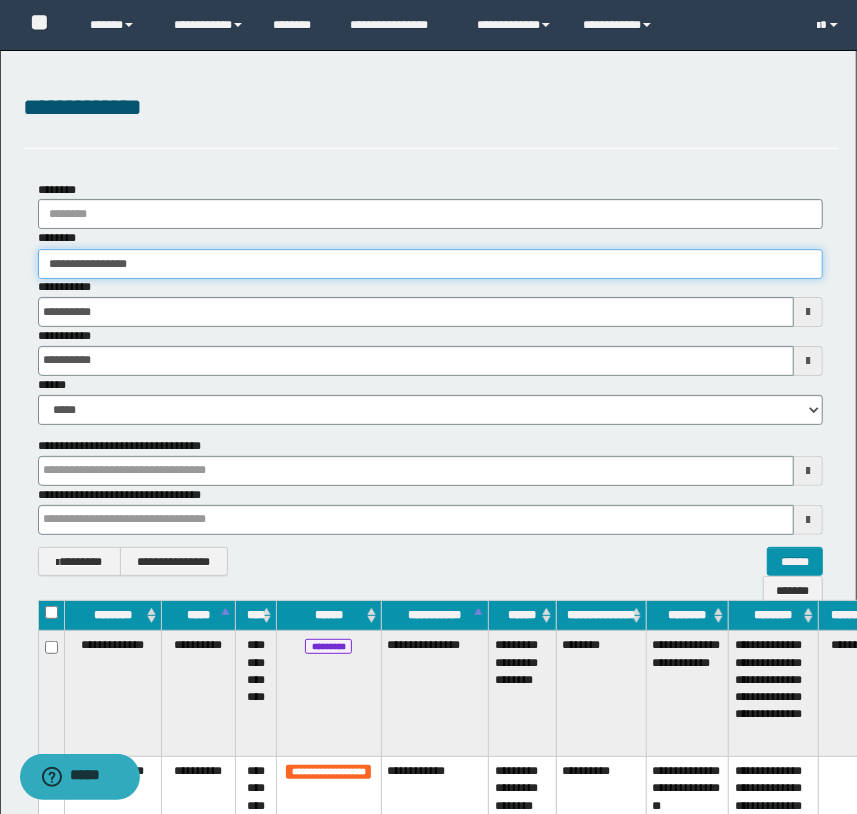 type on "**********" 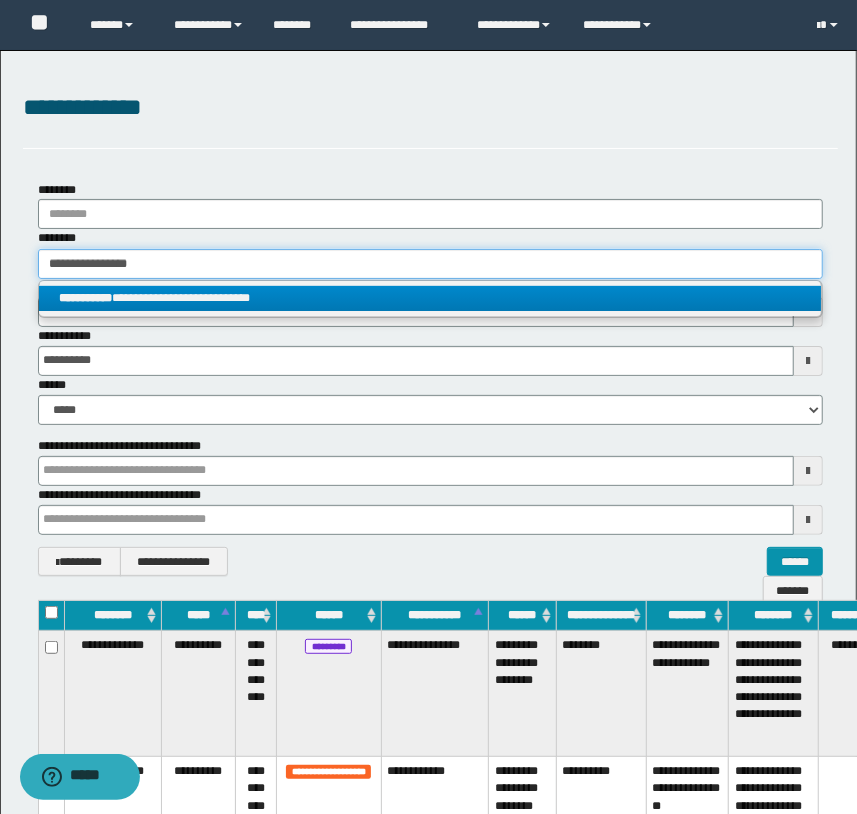 type on "**********" 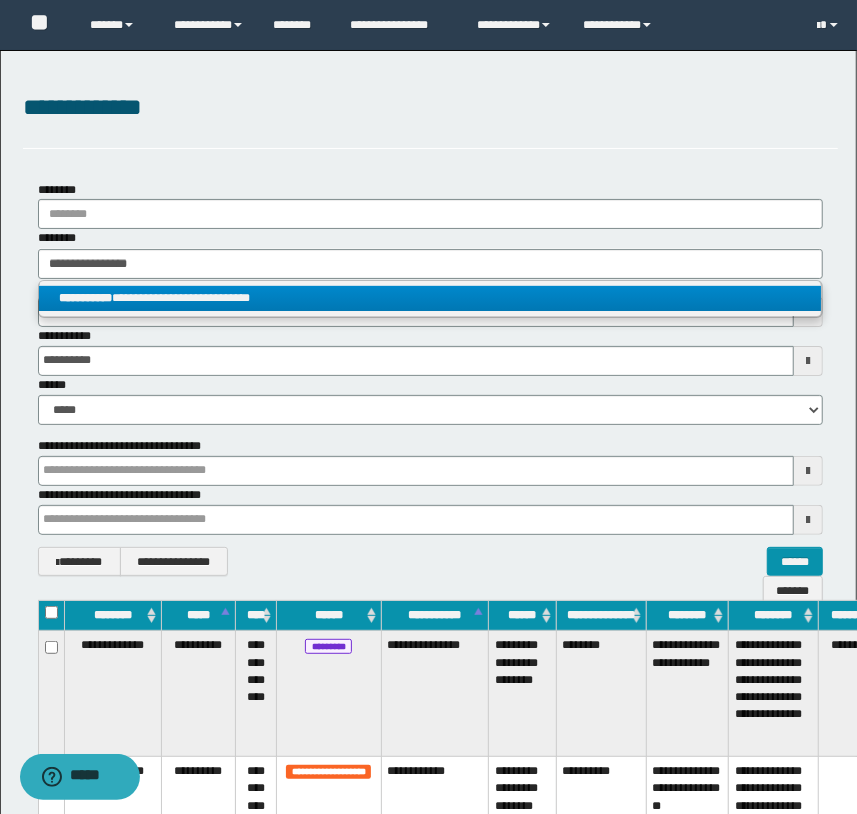 click on "**********" at bounding box center (430, 298) 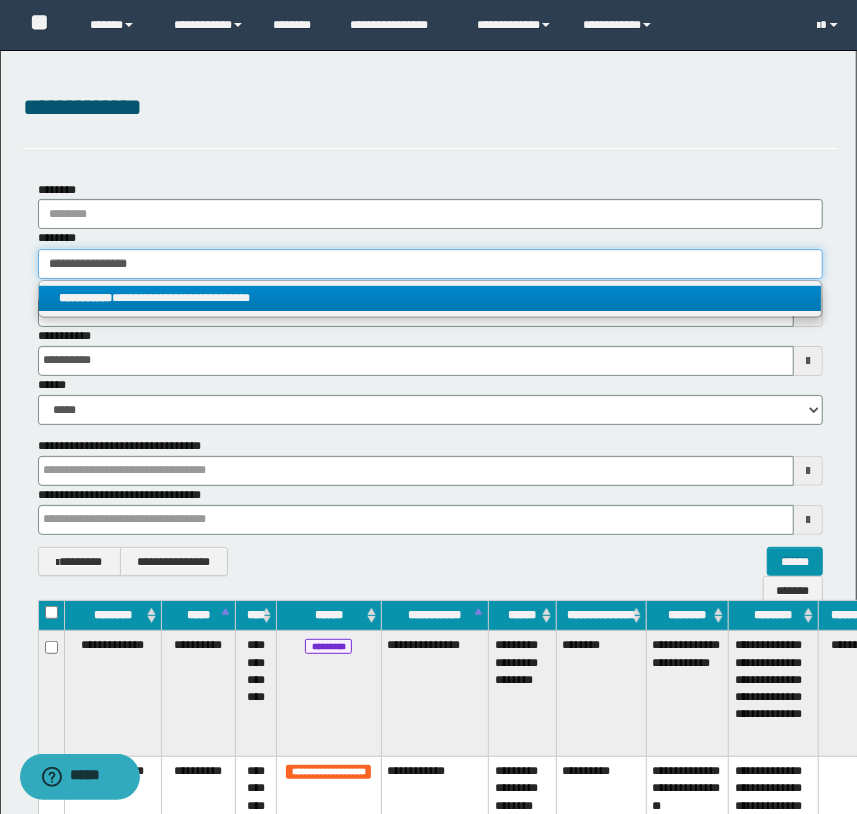 type 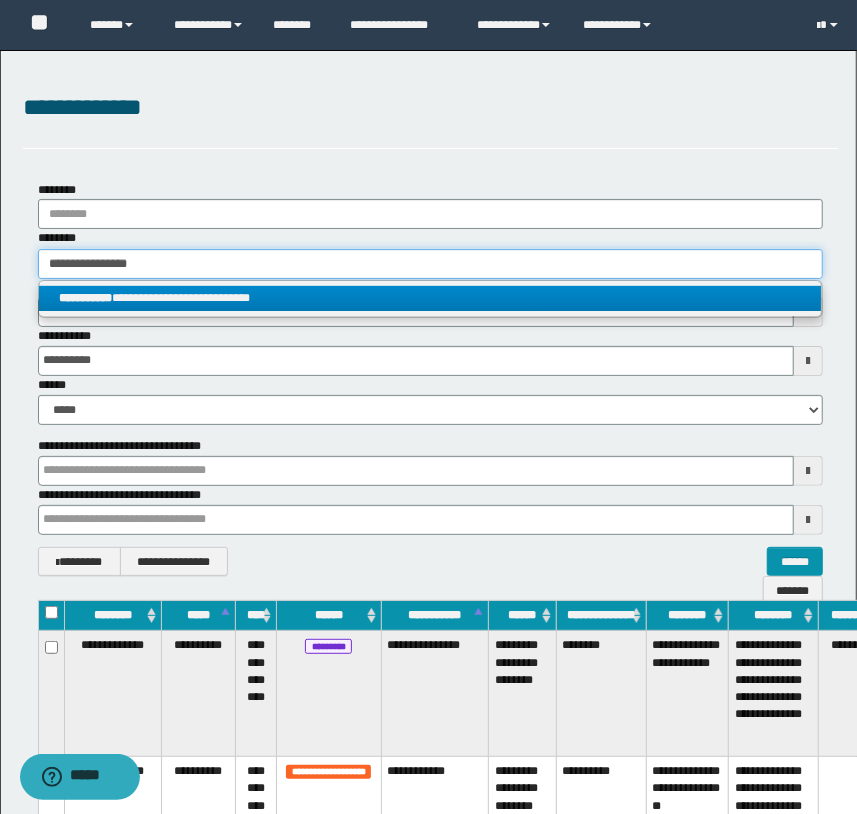 type on "**********" 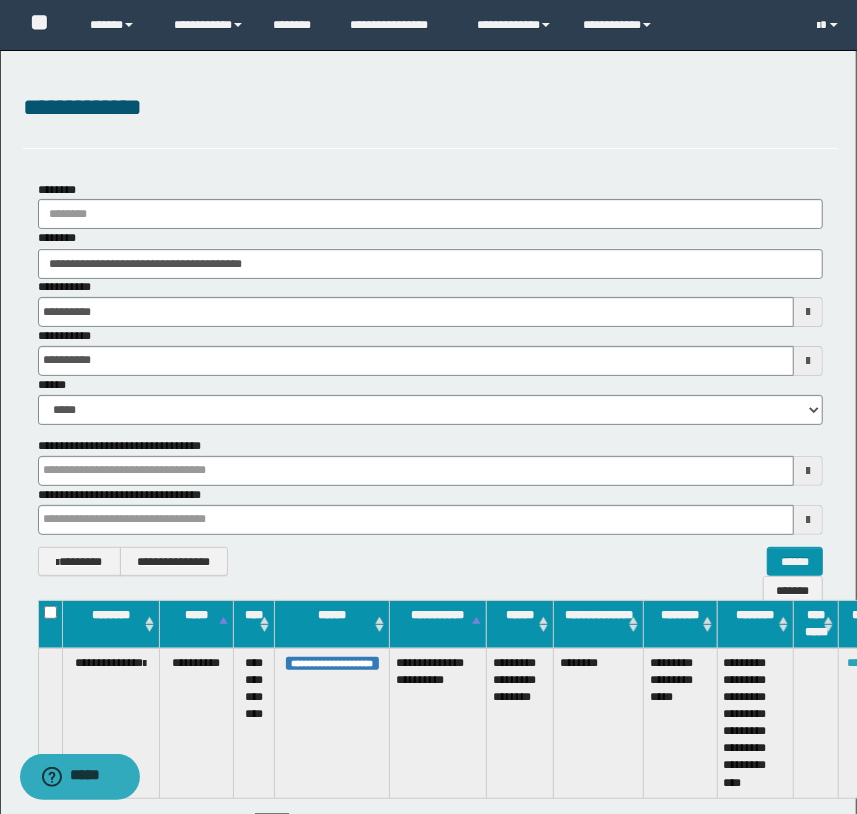 click on "********" at bounding box center (867, 663) 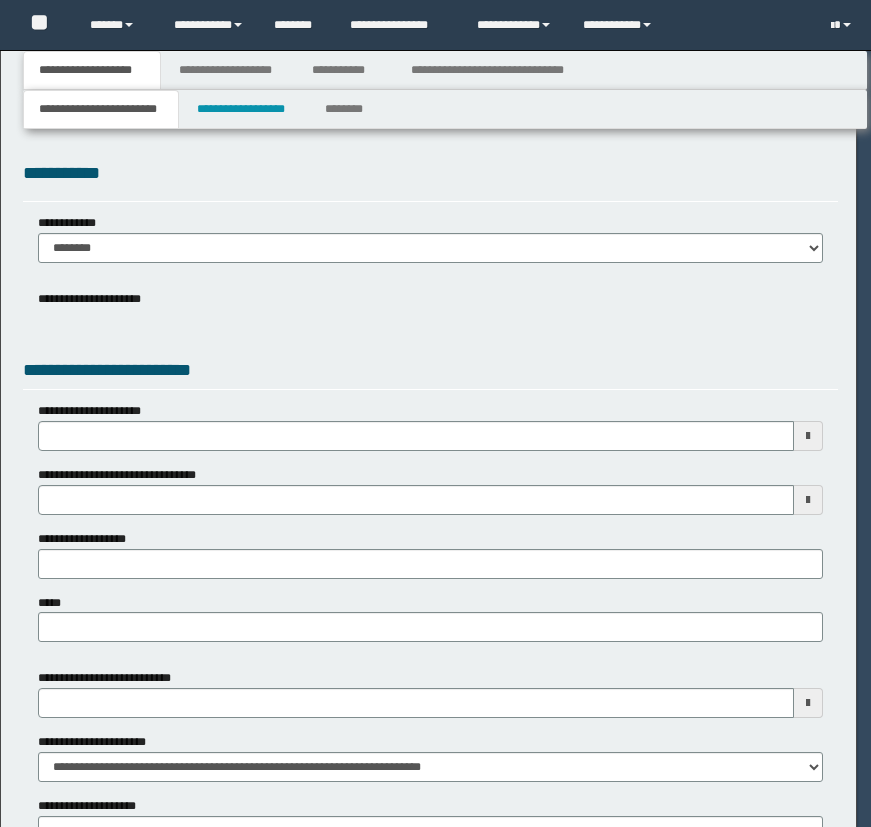scroll, scrollTop: 0, scrollLeft: 0, axis: both 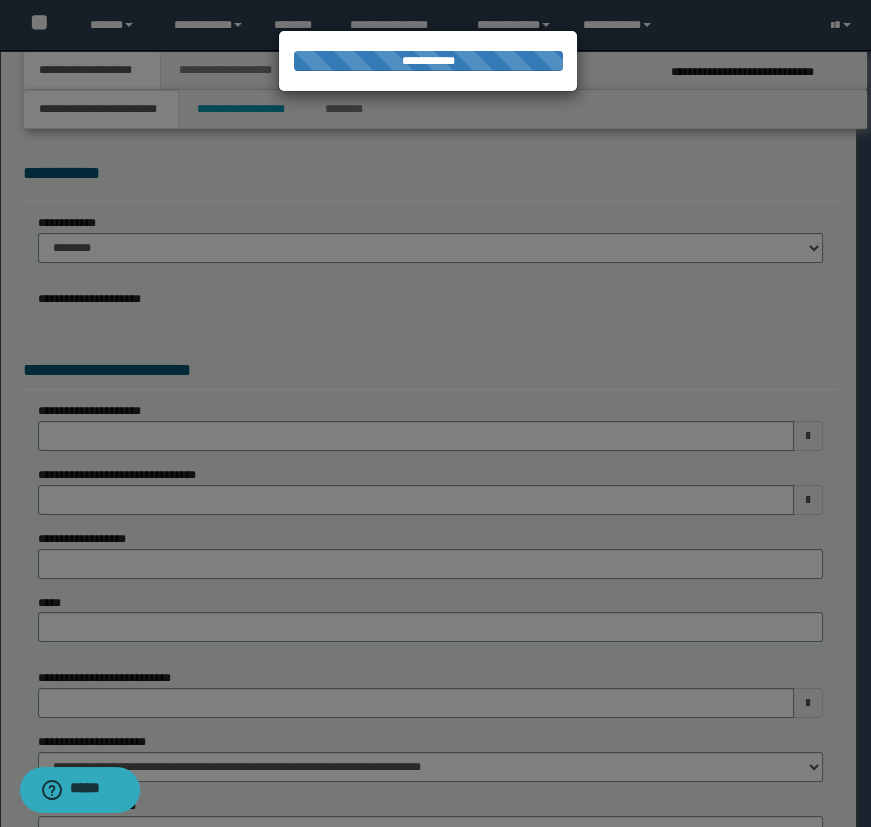 select on "*" 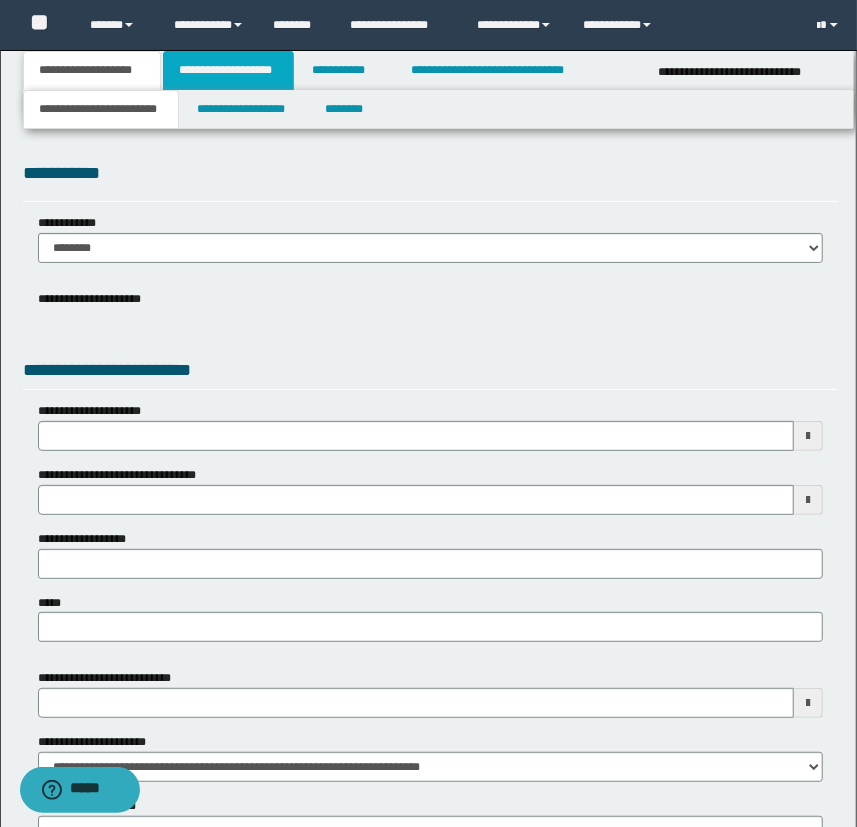 click on "**********" at bounding box center [228, 70] 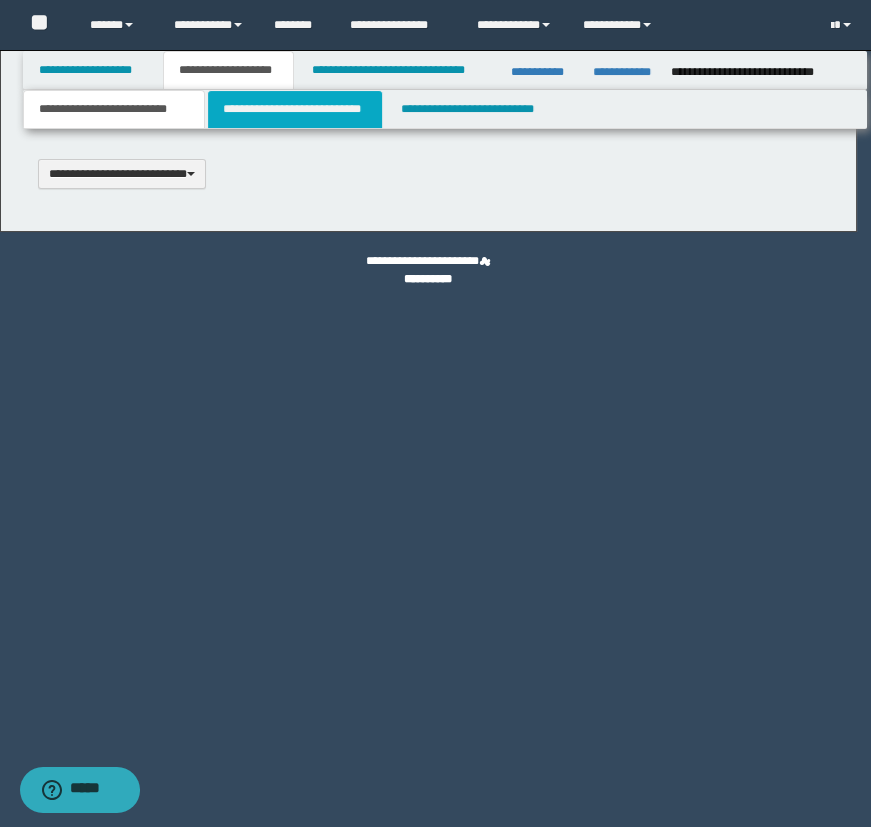scroll, scrollTop: 0, scrollLeft: 0, axis: both 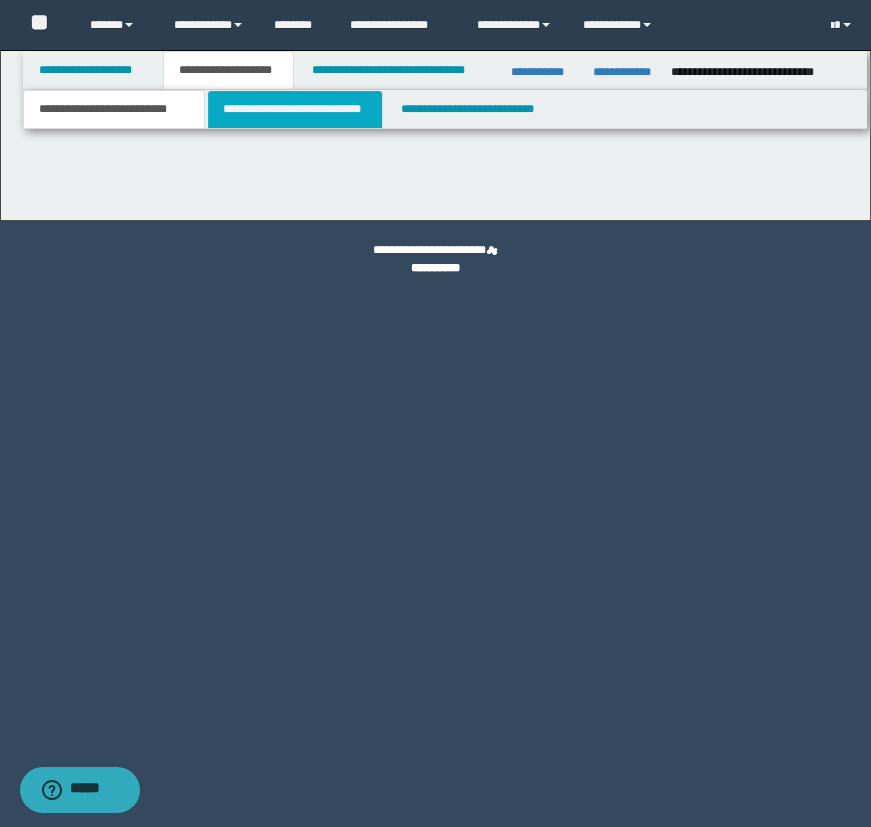 click on "**********" at bounding box center [294, 109] 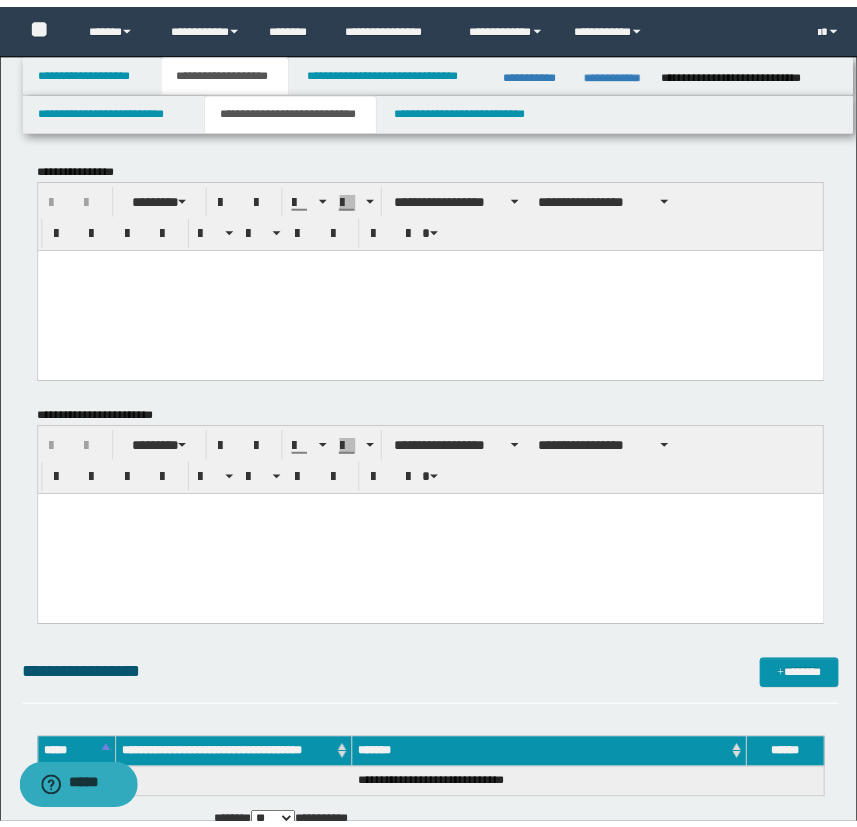 scroll, scrollTop: 0, scrollLeft: 0, axis: both 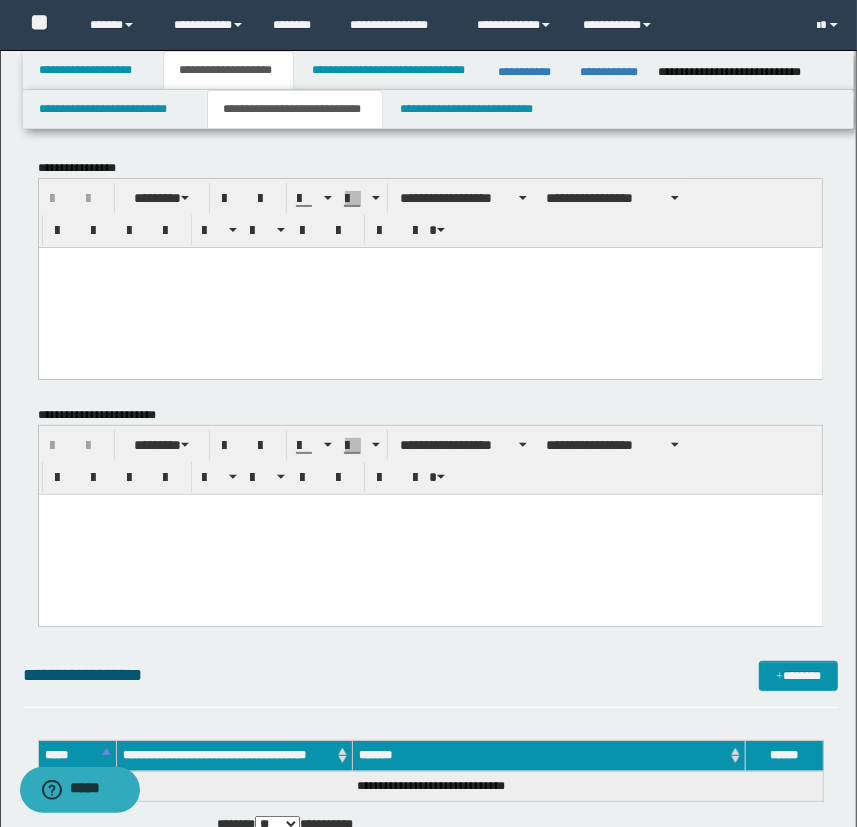 click at bounding box center (430, 287) 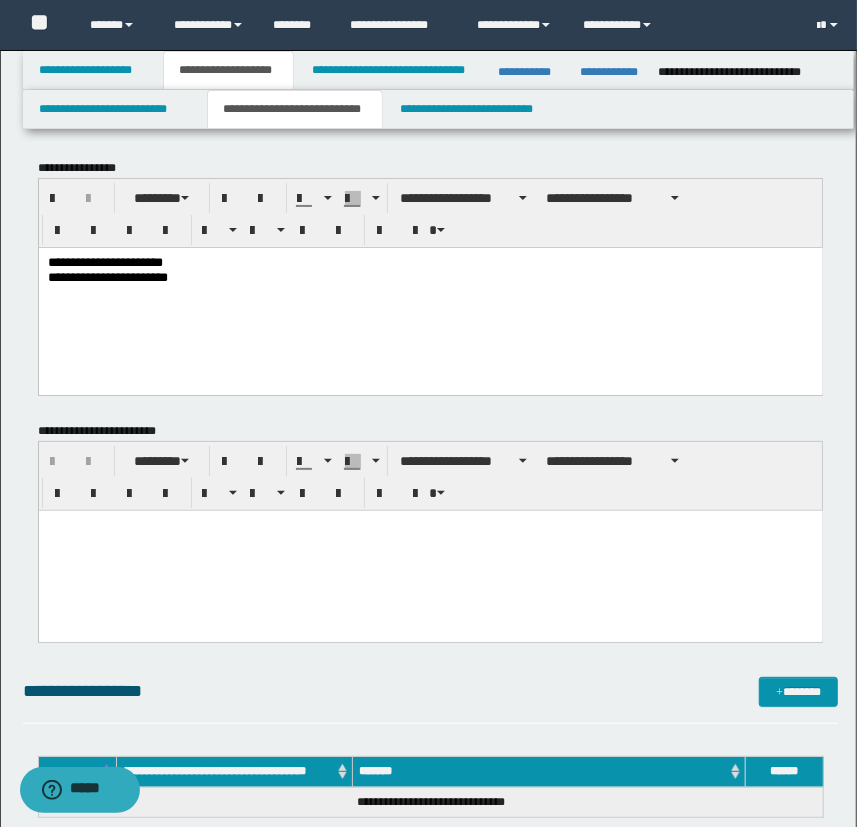 click at bounding box center [430, 550] 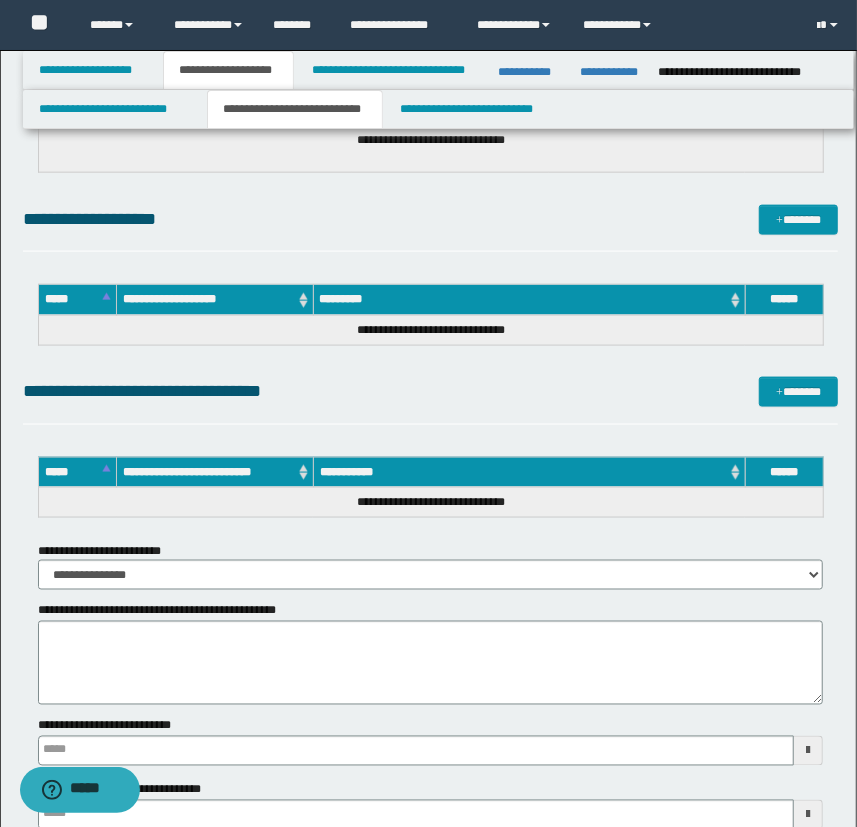scroll, scrollTop: 1000, scrollLeft: 0, axis: vertical 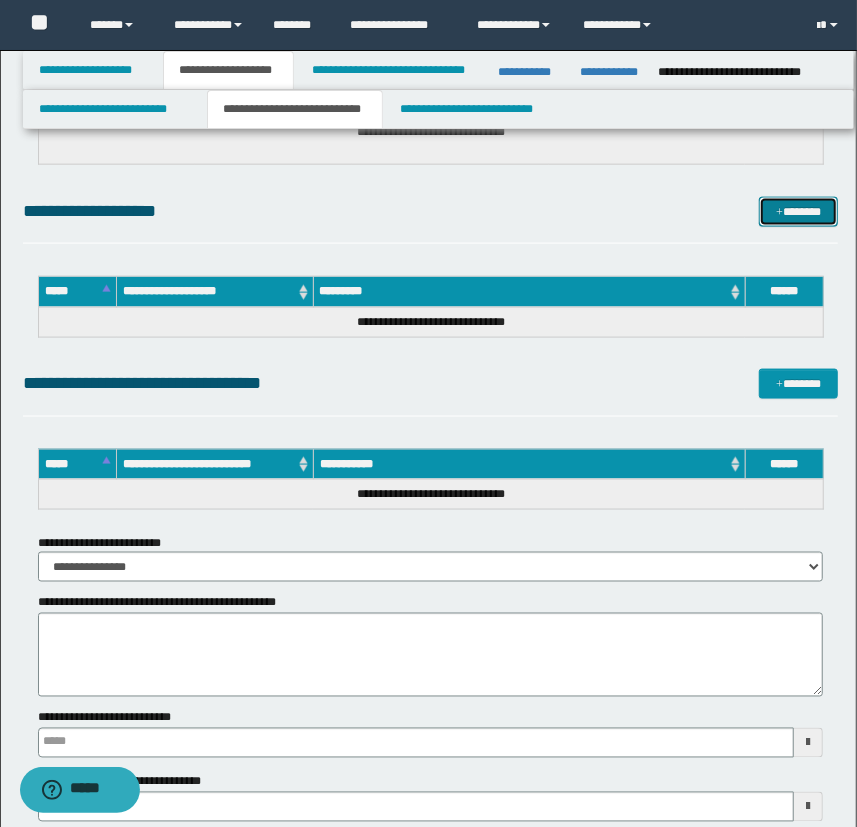click on "*******" at bounding box center [799, 212] 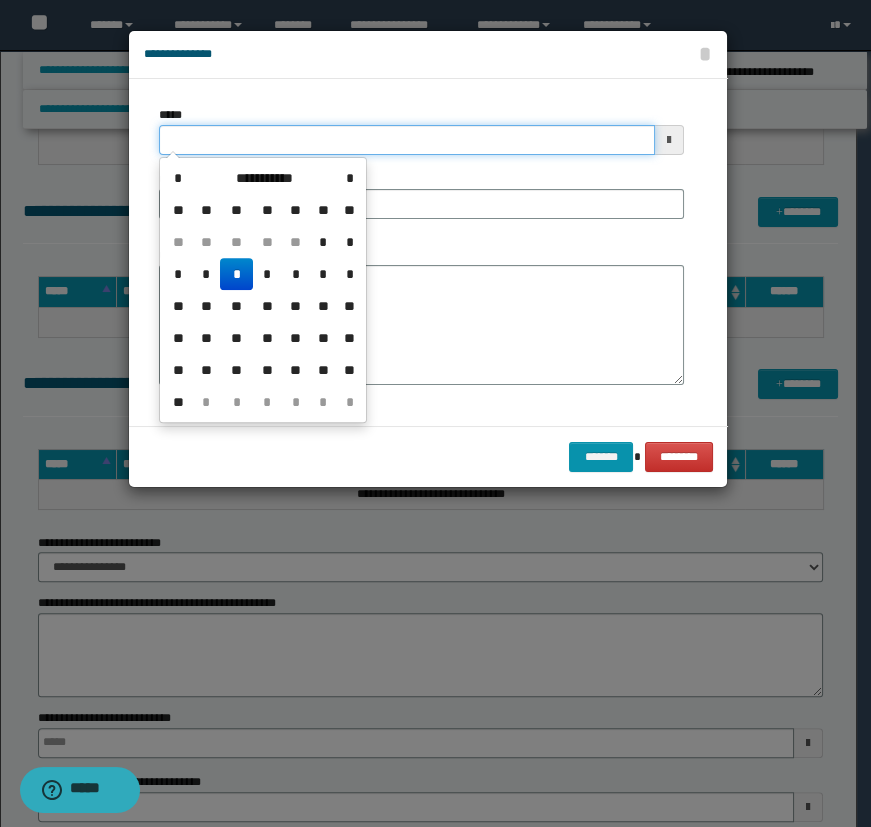 click on "*****" at bounding box center [407, 140] 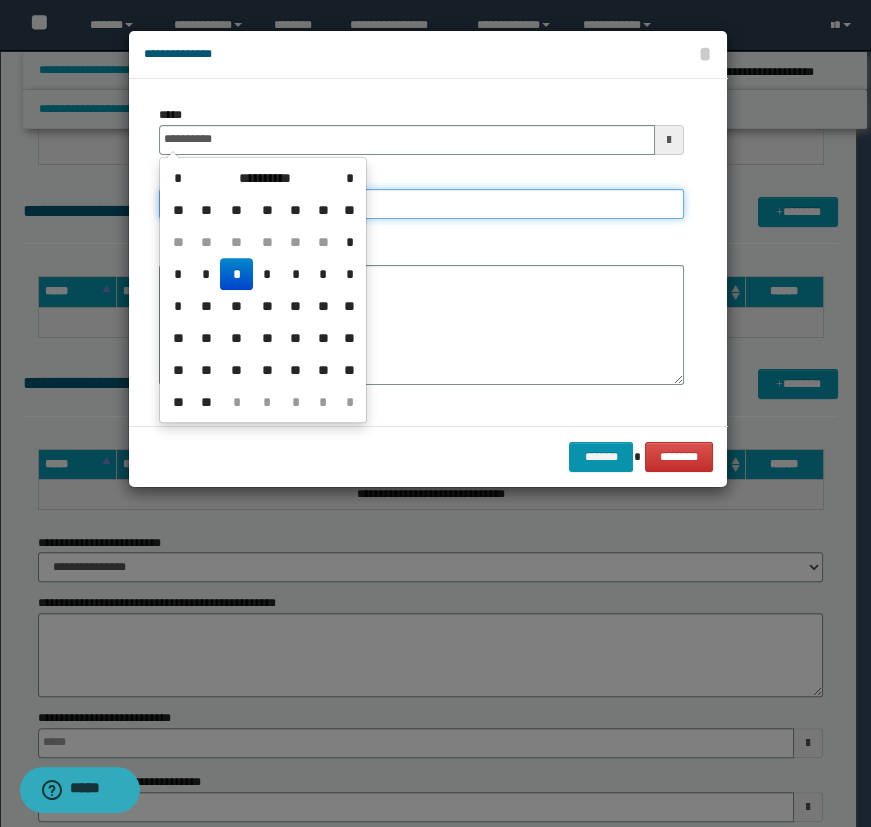 type on "**********" 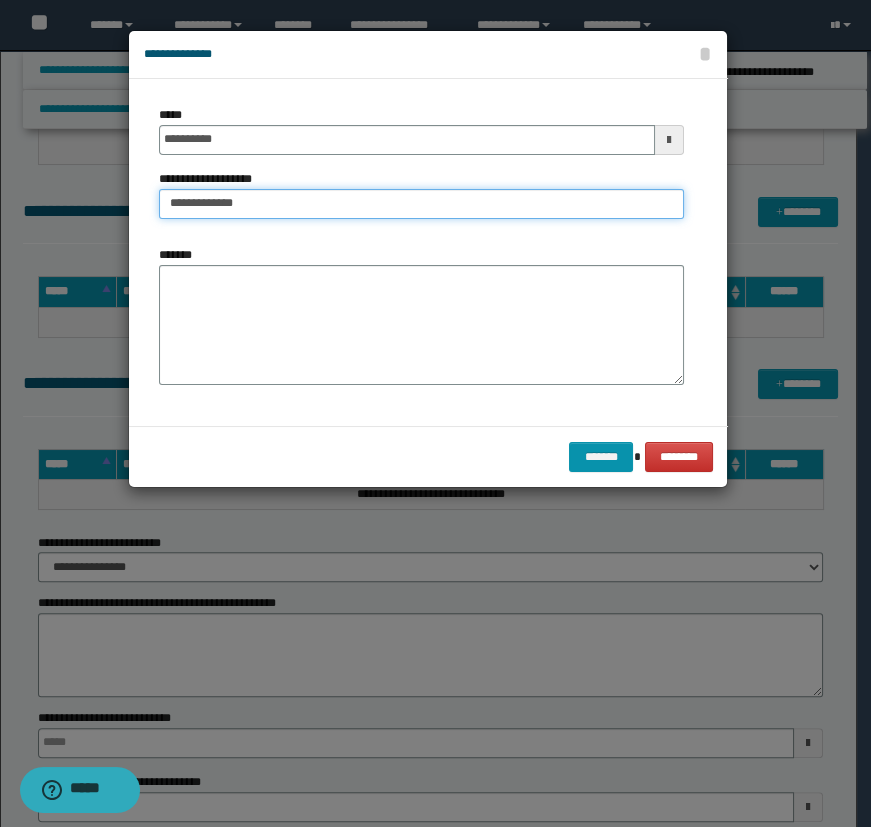 type on "**********" 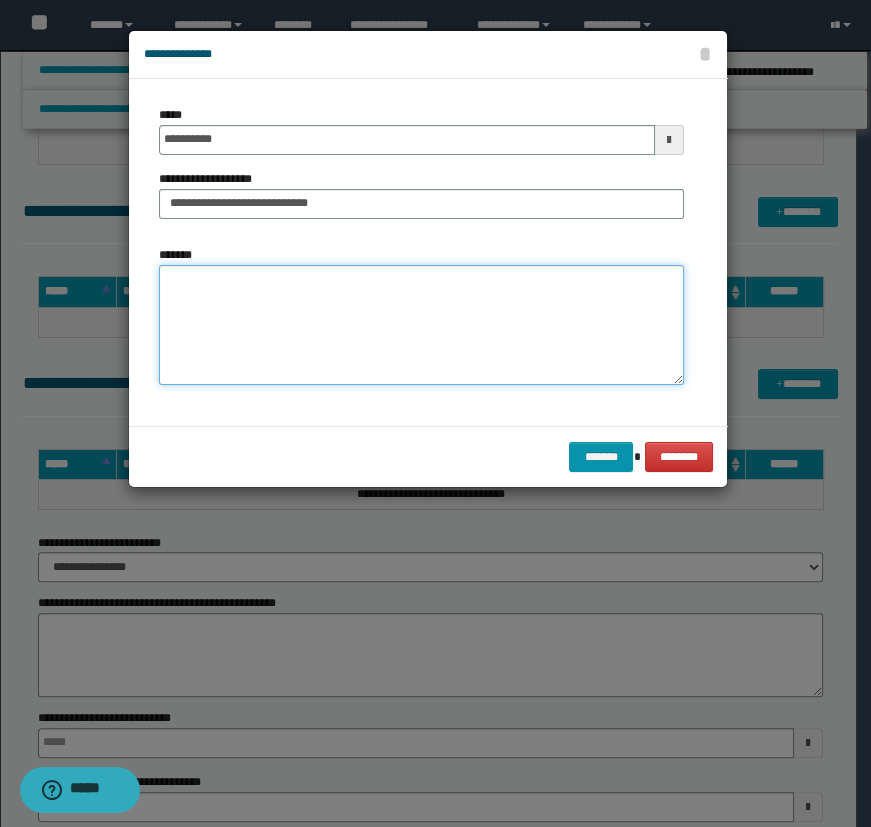 click on "*******" at bounding box center (421, 325) 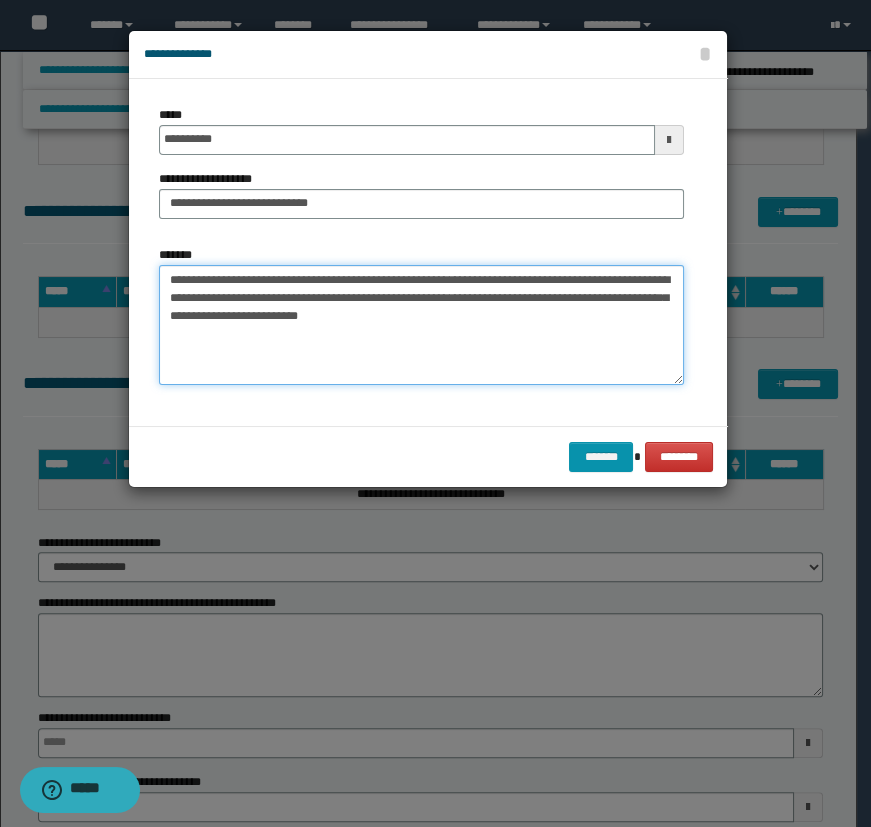 click on "**********" at bounding box center (421, 325) 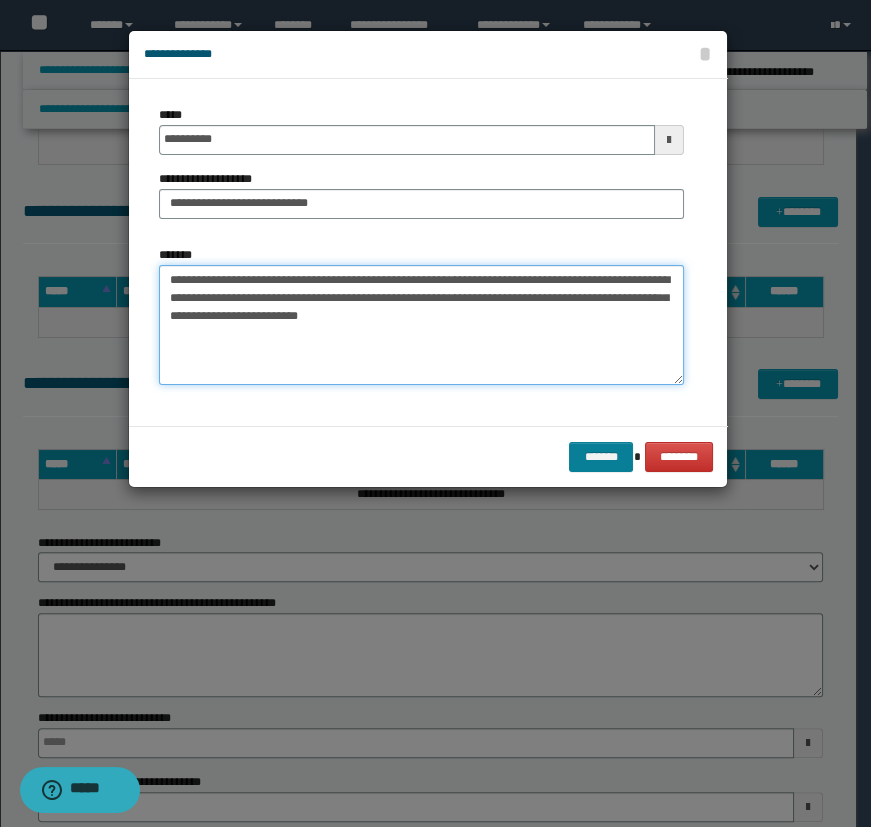 type on "**********" 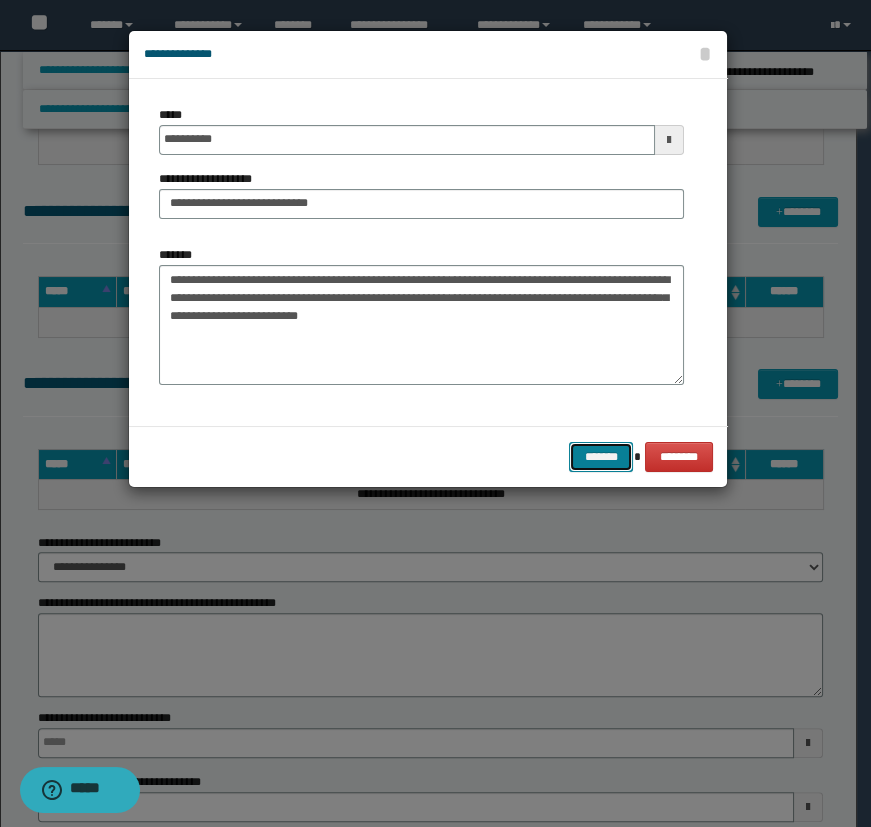 click on "*******" at bounding box center [601, 457] 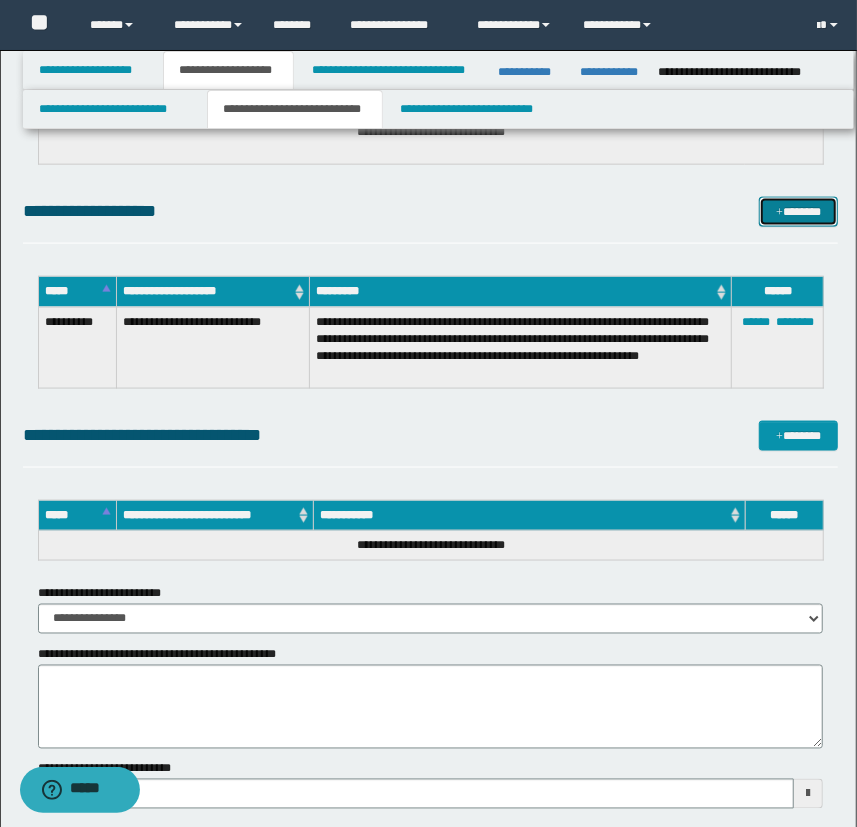 click at bounding box center [779, 213] 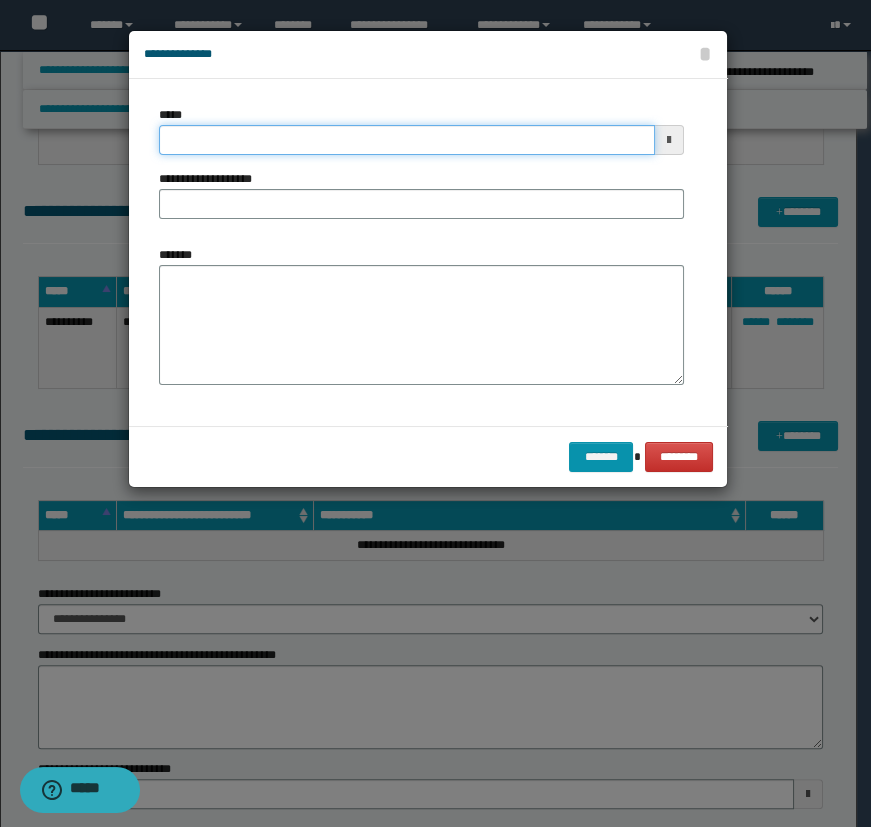 click on "*****" at bounding box center [407, 140] 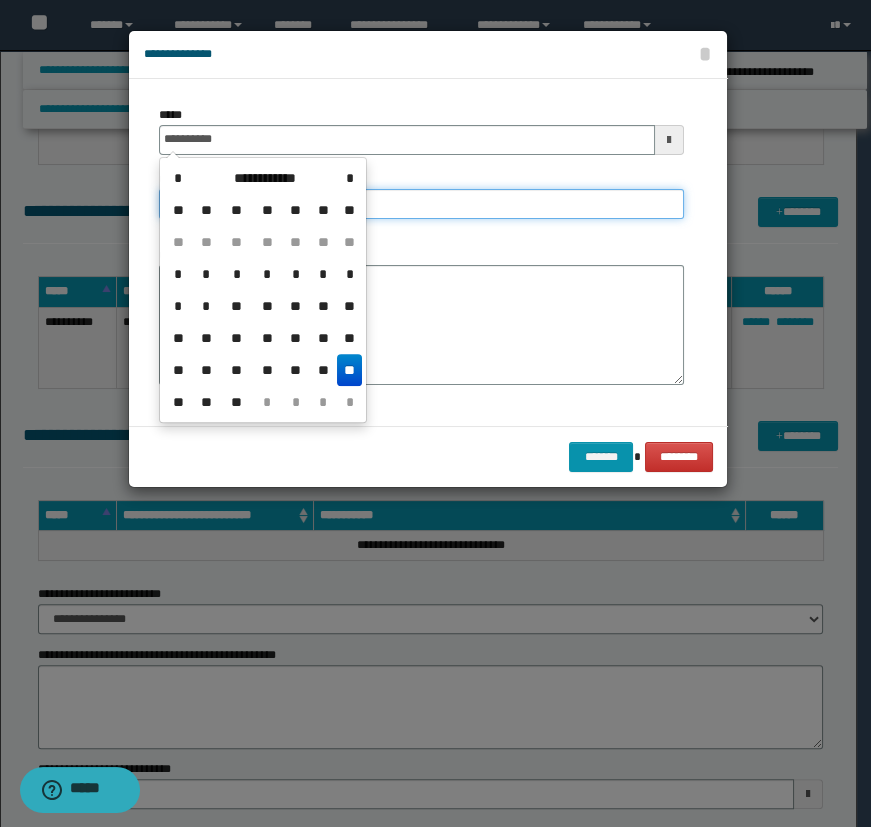 type on "**********" 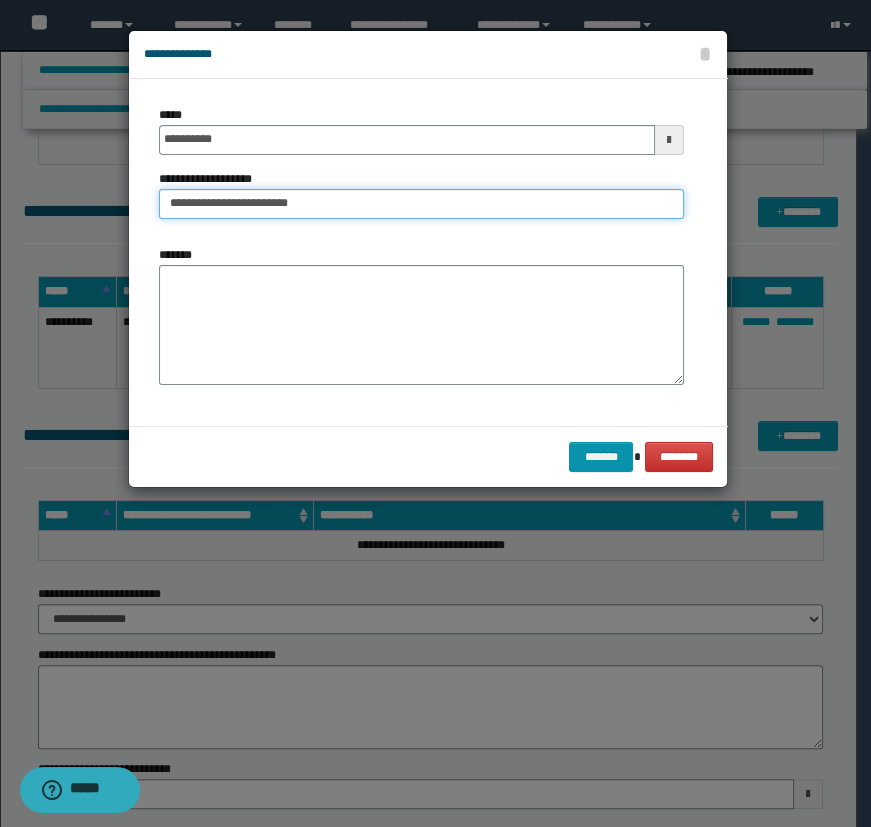 type on "**********" 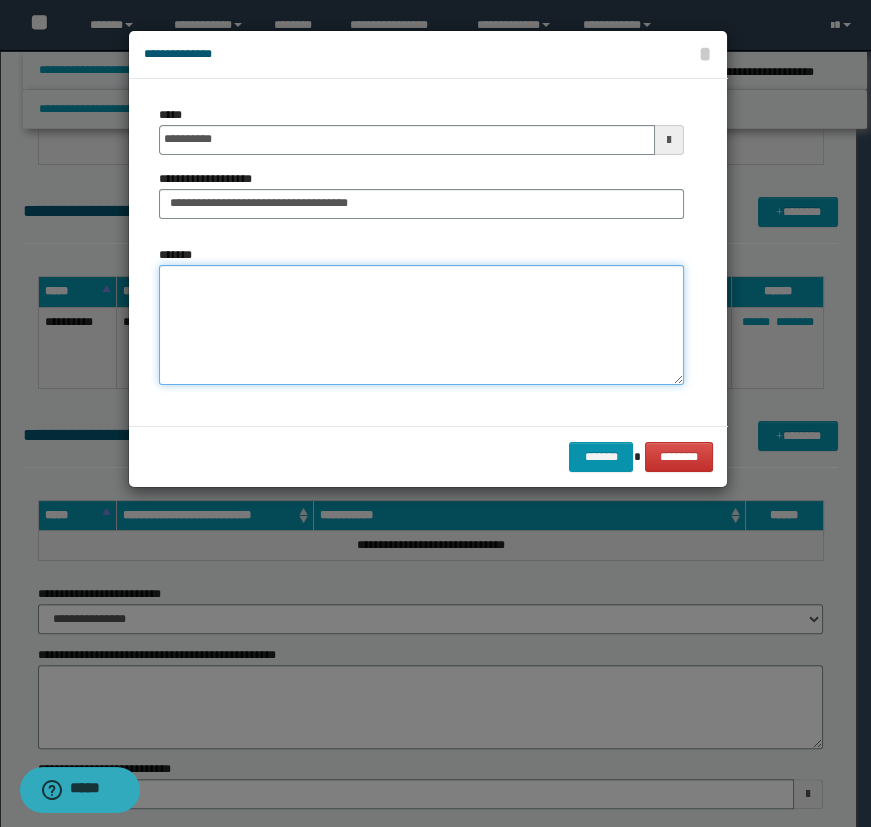 click on "*******" at bounding box center [421, 325] 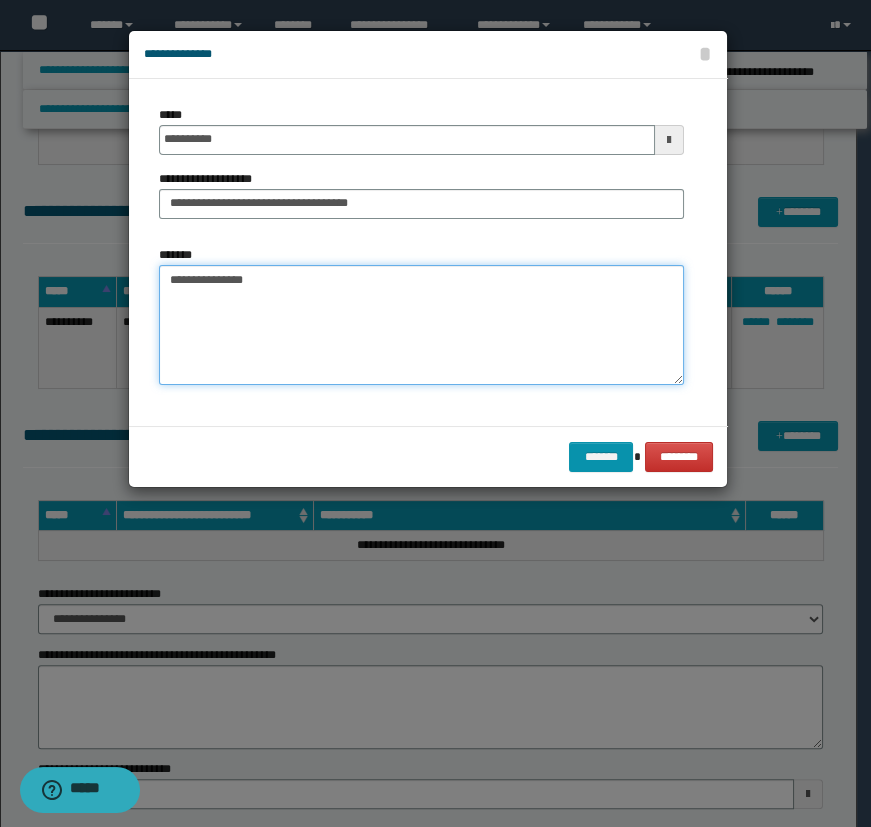click on "**********" at bounding box center (421, 325) 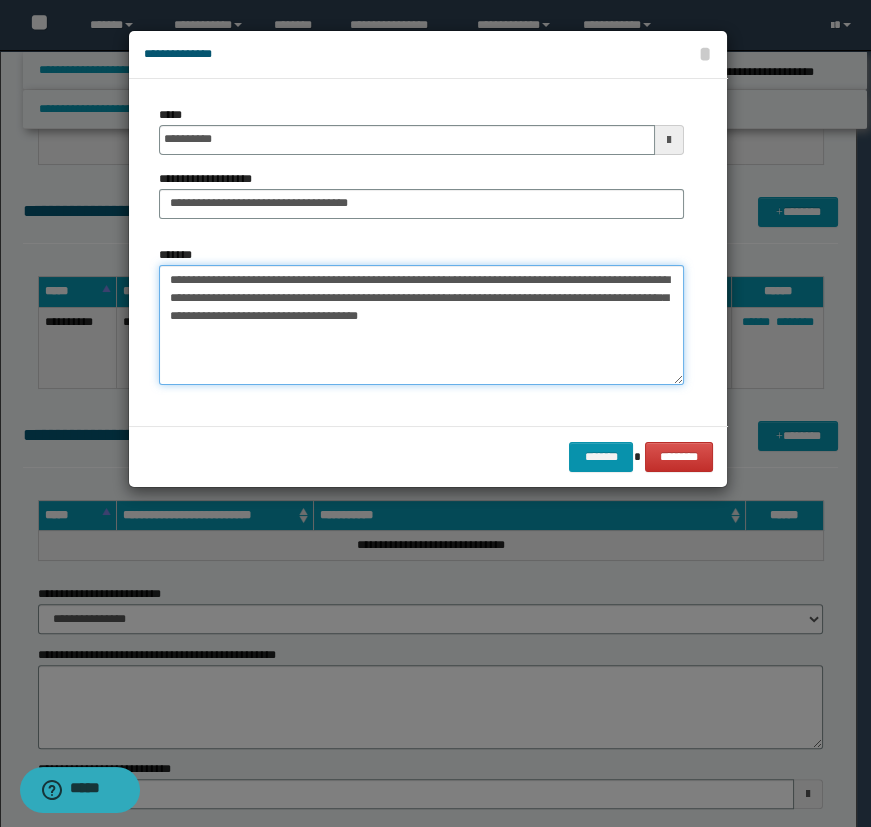 click on "**********" at bounding box center (421, 325) 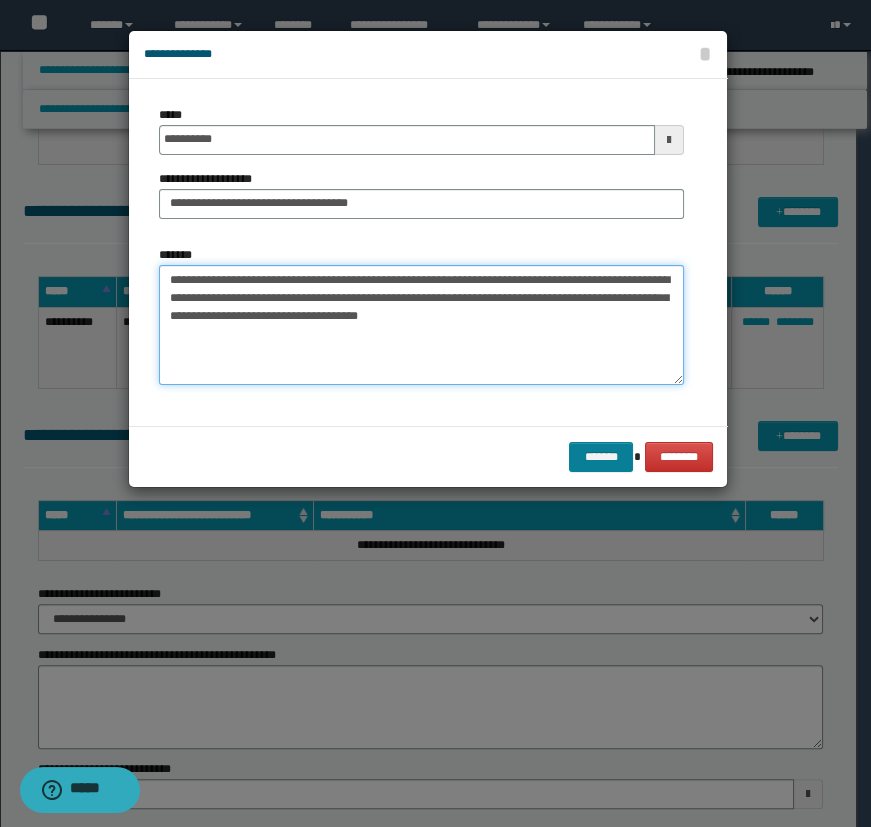 type on "**********" 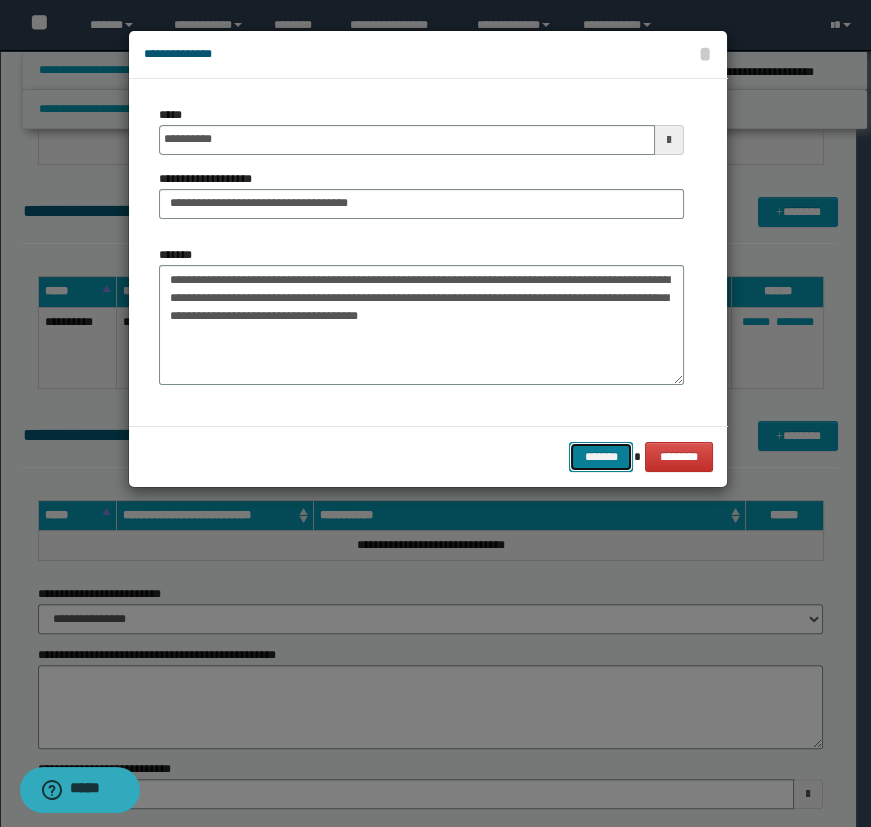 click on "*******" at bounding box center [601, 457] 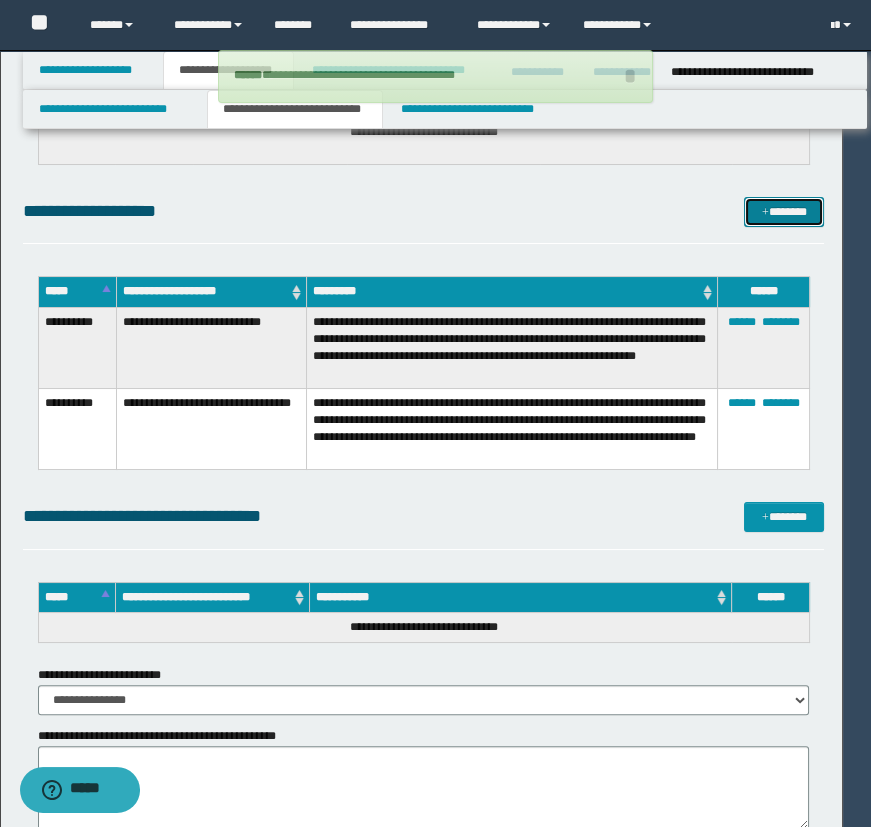 type 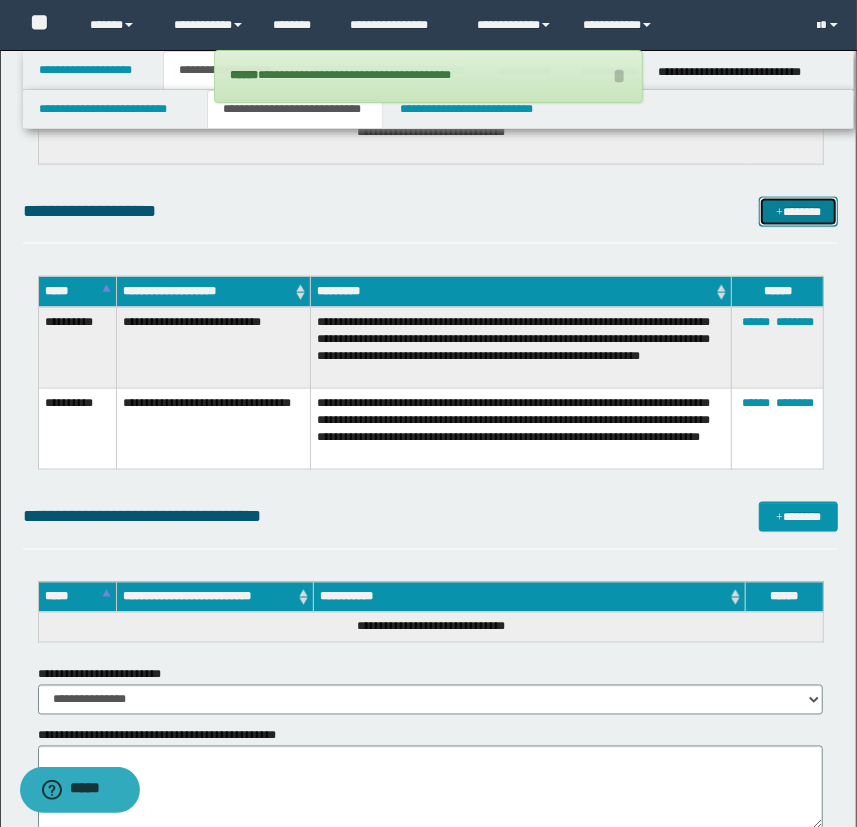click on "*******" at bounding box center [799, 212] 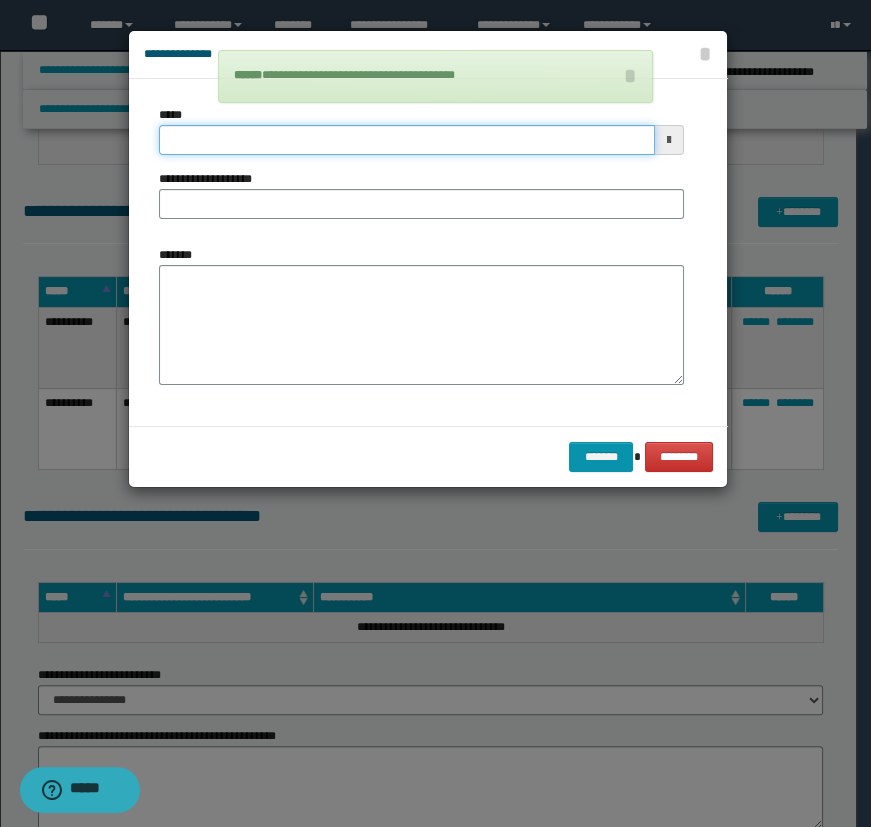 click on "*****" at bounding box center [407, 140] 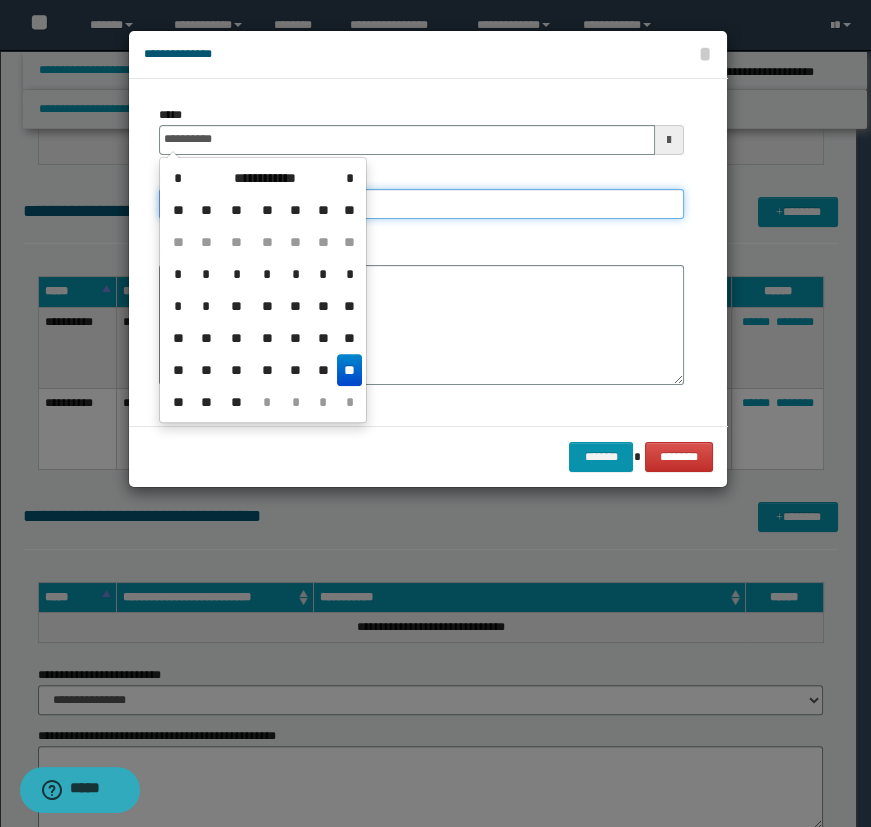 type on "**********" 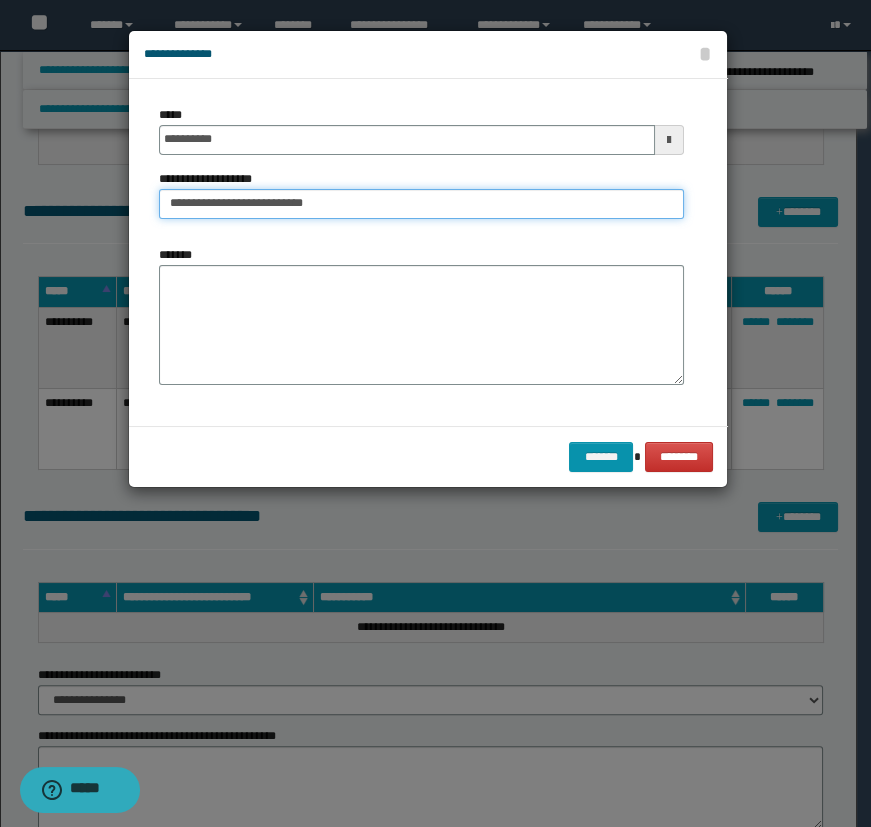 type on "**********" 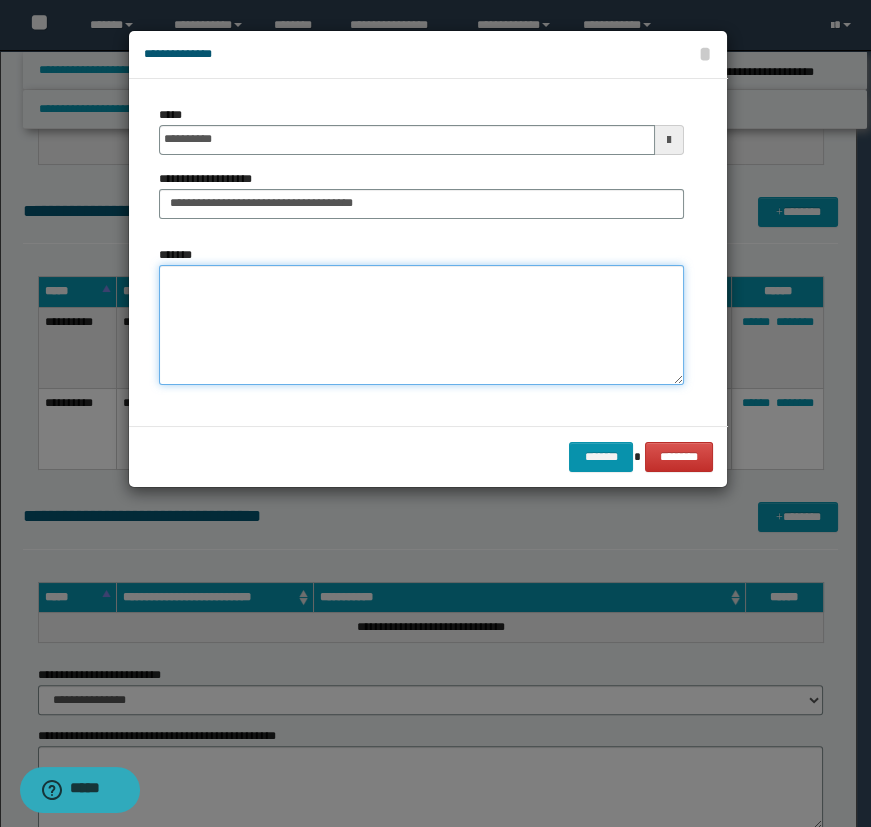 click on "*******" at bounding box center [421, 325] 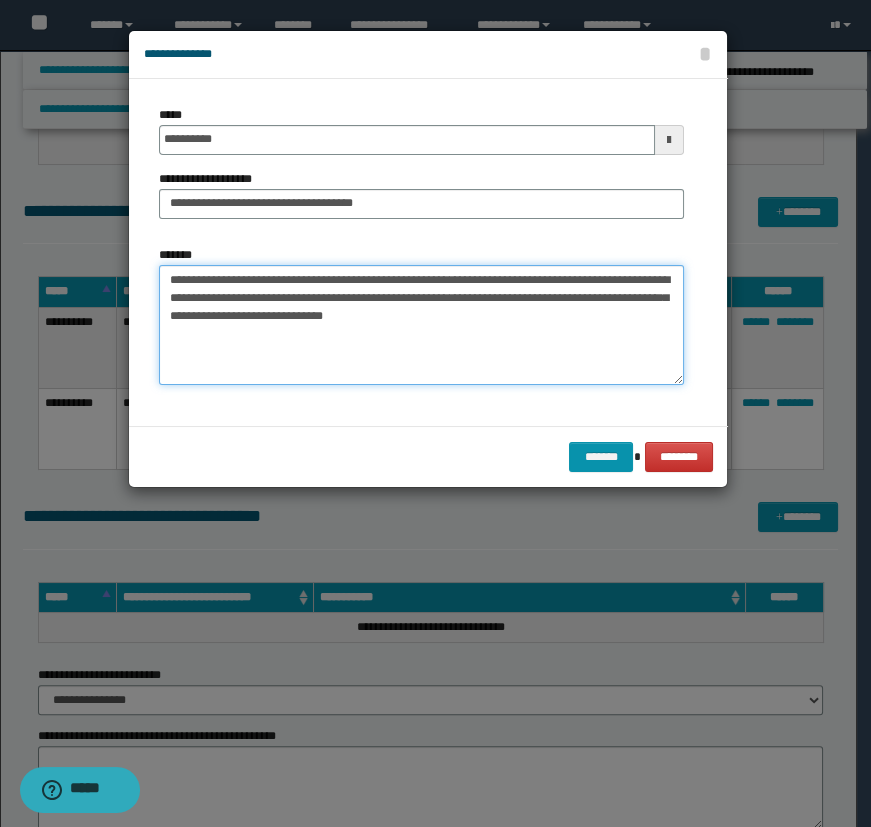 drag, startPoint x: 403, startPoint y: 300, endPoint x: 408, endPoint y: 313, distance: 13.928389 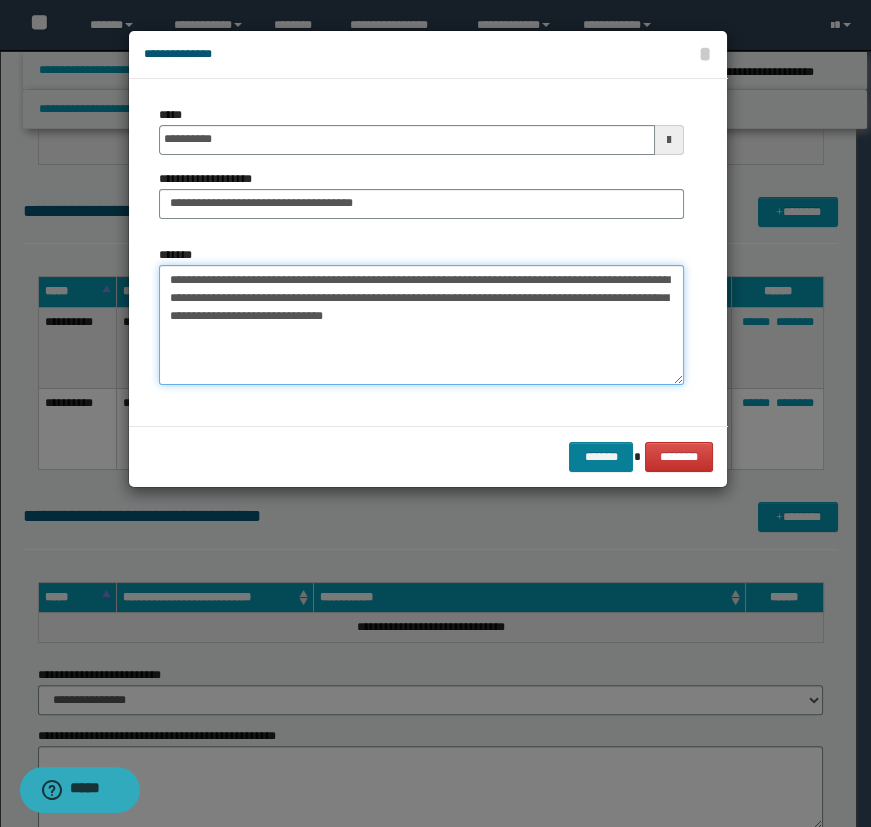 type on "**********" 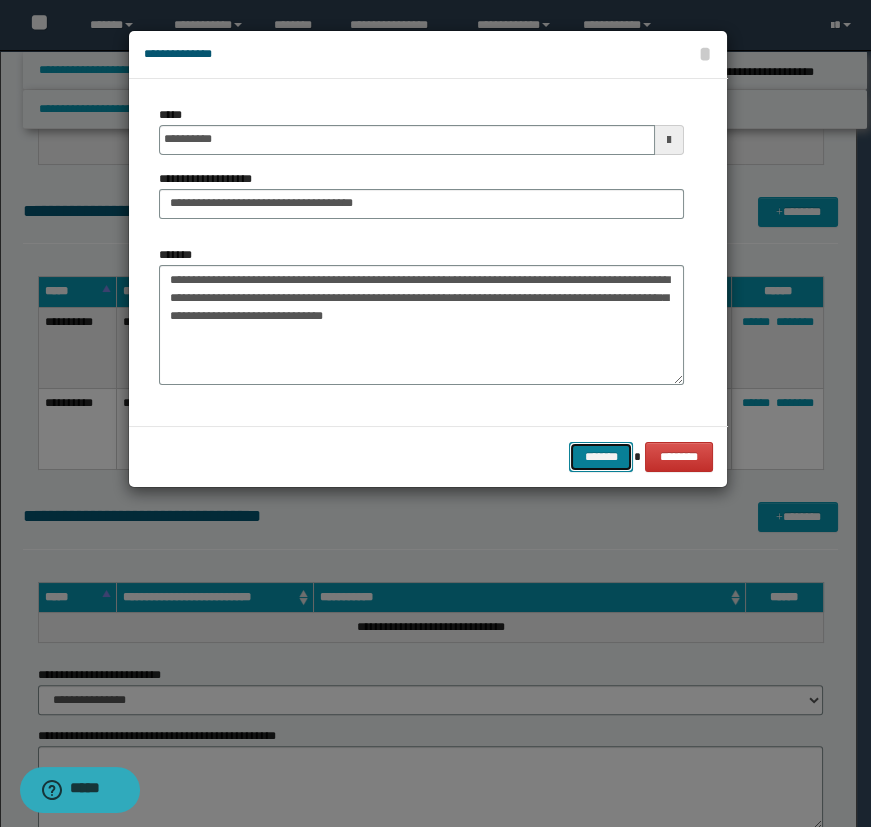 click on "*******" at bounding box center (601, 457) 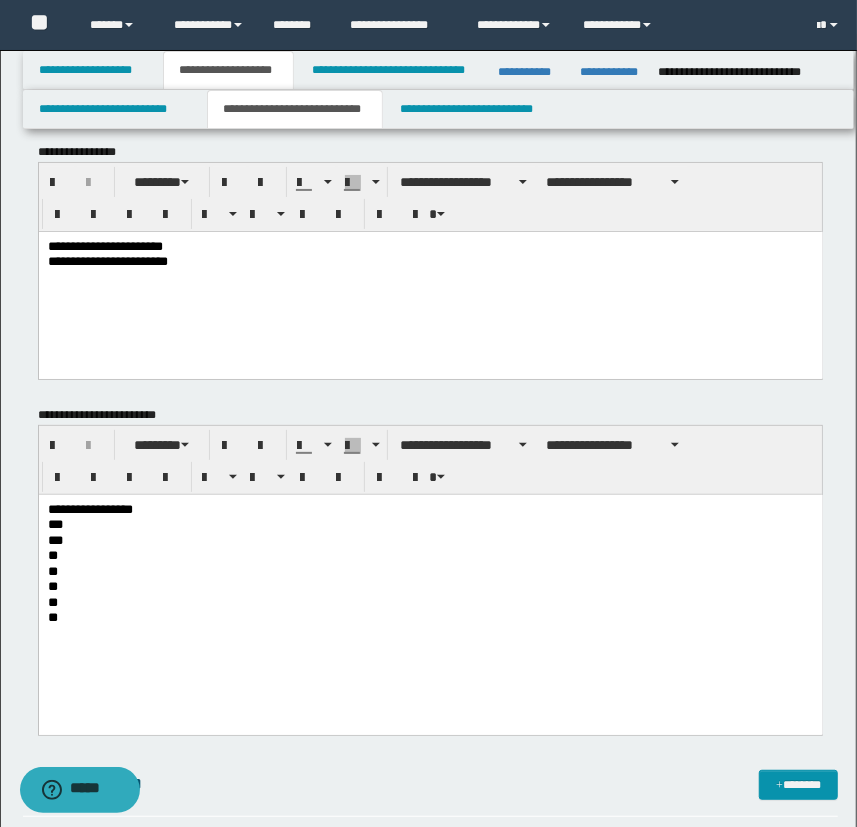 scroll, scrollTop: 0, scrollLeft: 0, axis: both 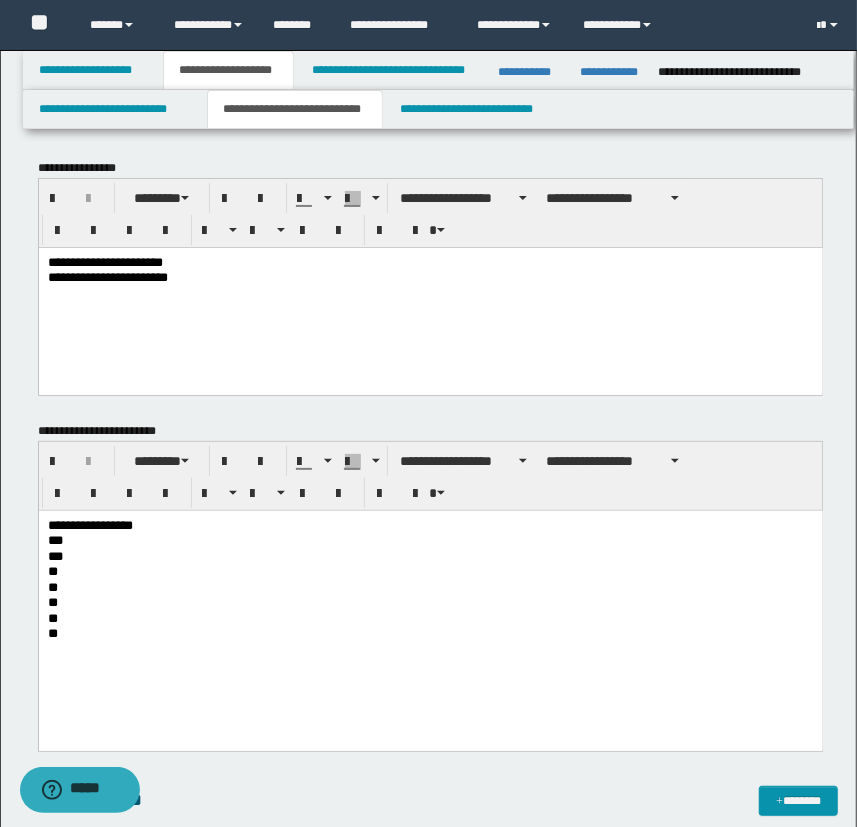 click on "**" at bounding box center [430, 633] 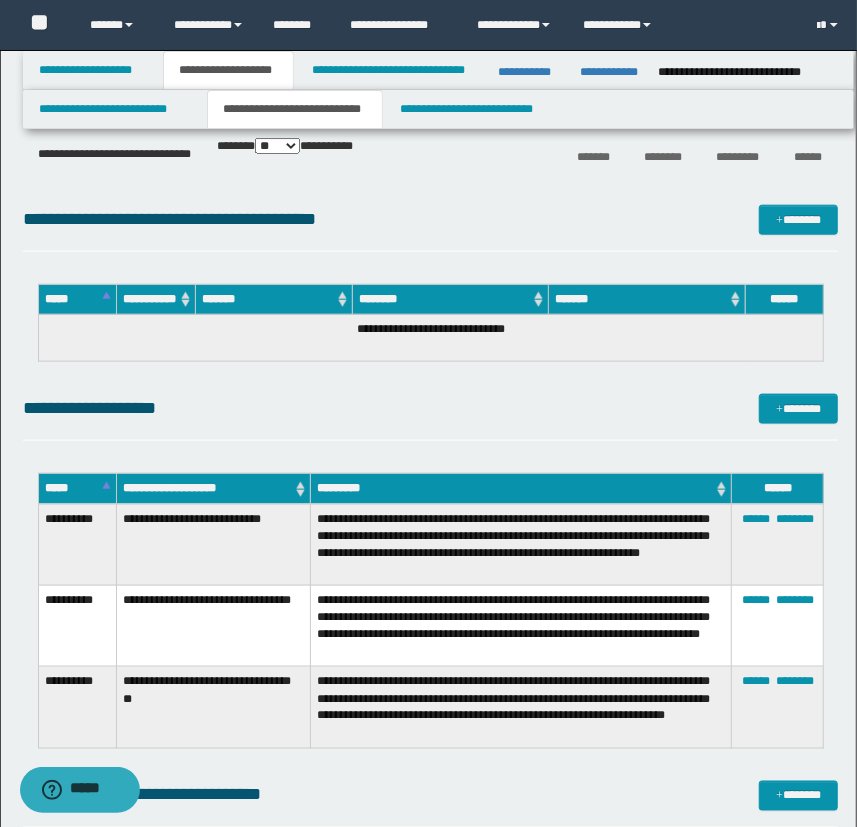 scroll, scrollTop: 909, scrollLeft: 0, axis: vertical 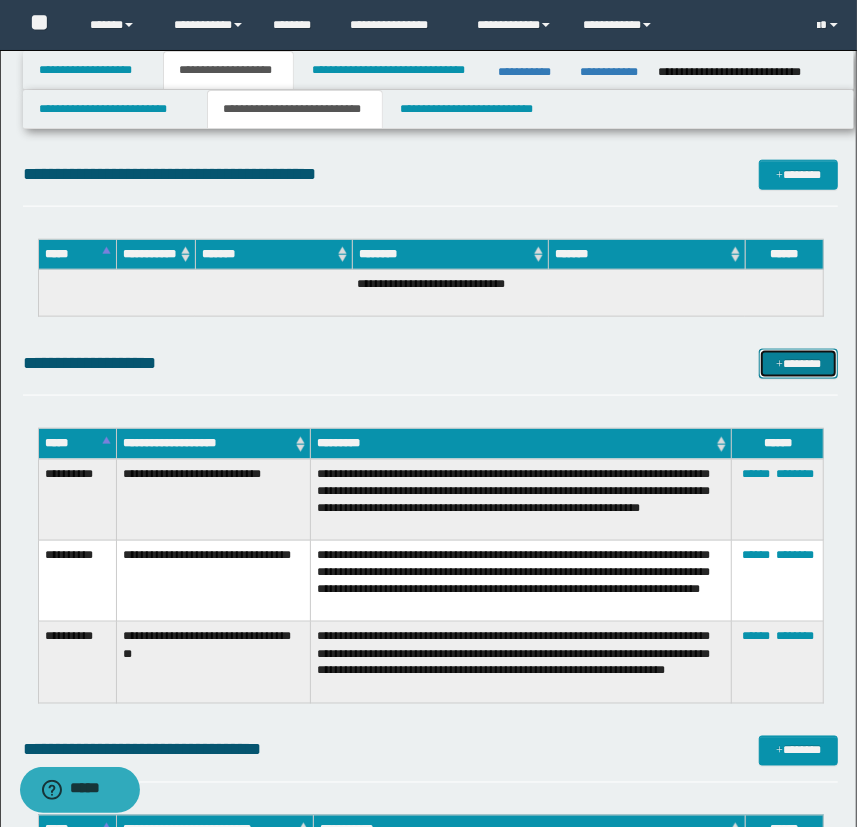 click on "*******" at bounding box center (799, 364) 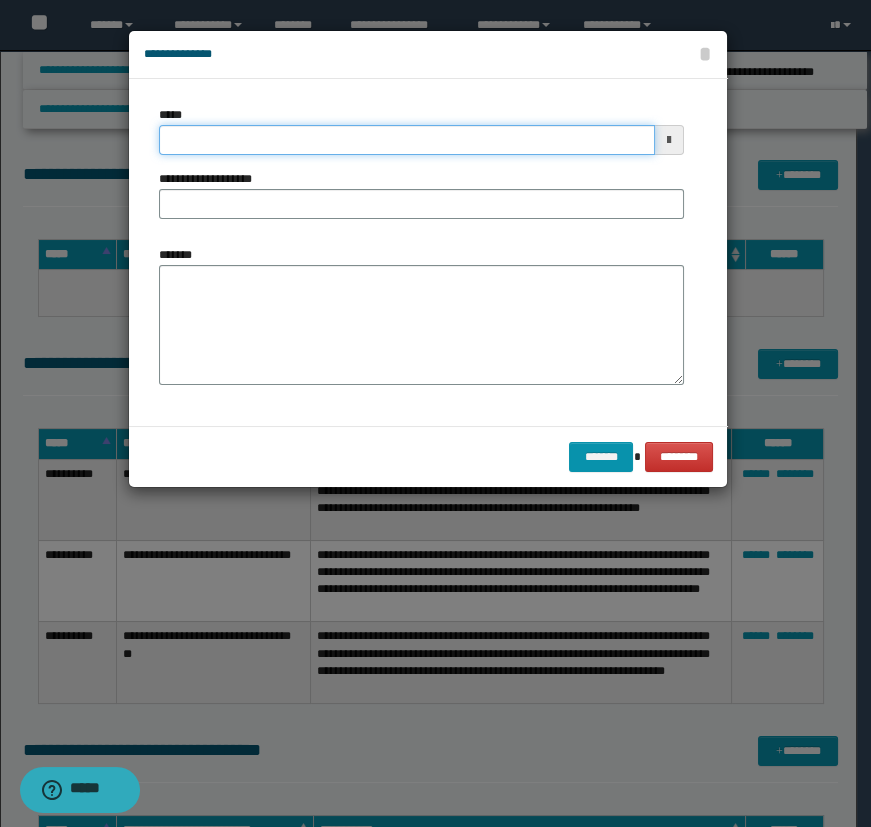 click on "*****" at bounding box center (407, 140) 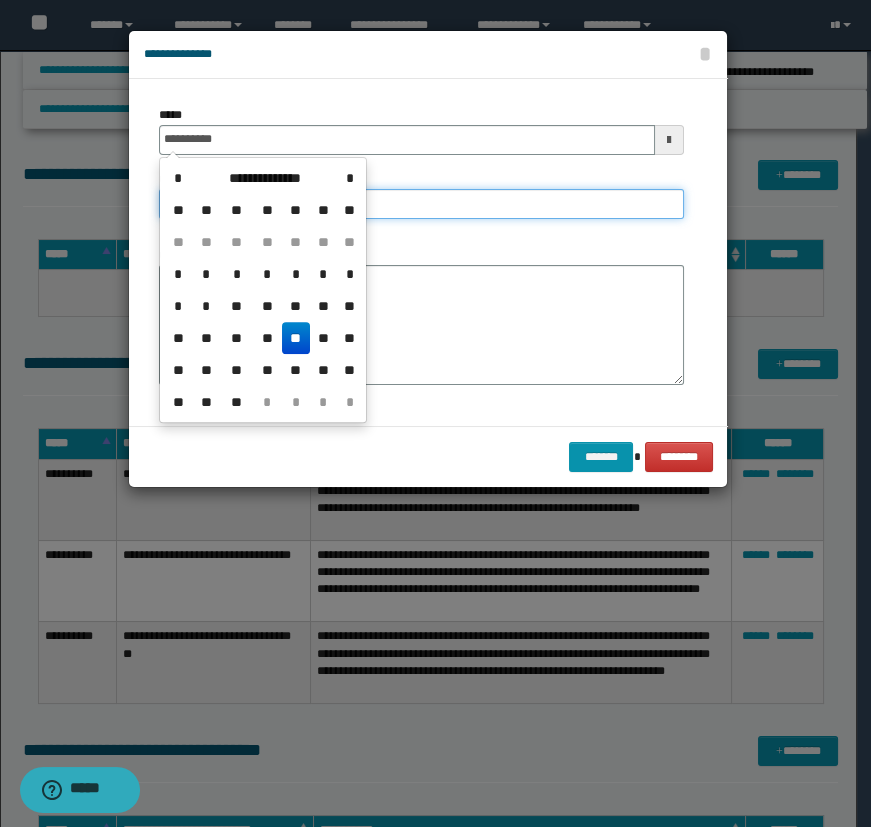 type on "**********" 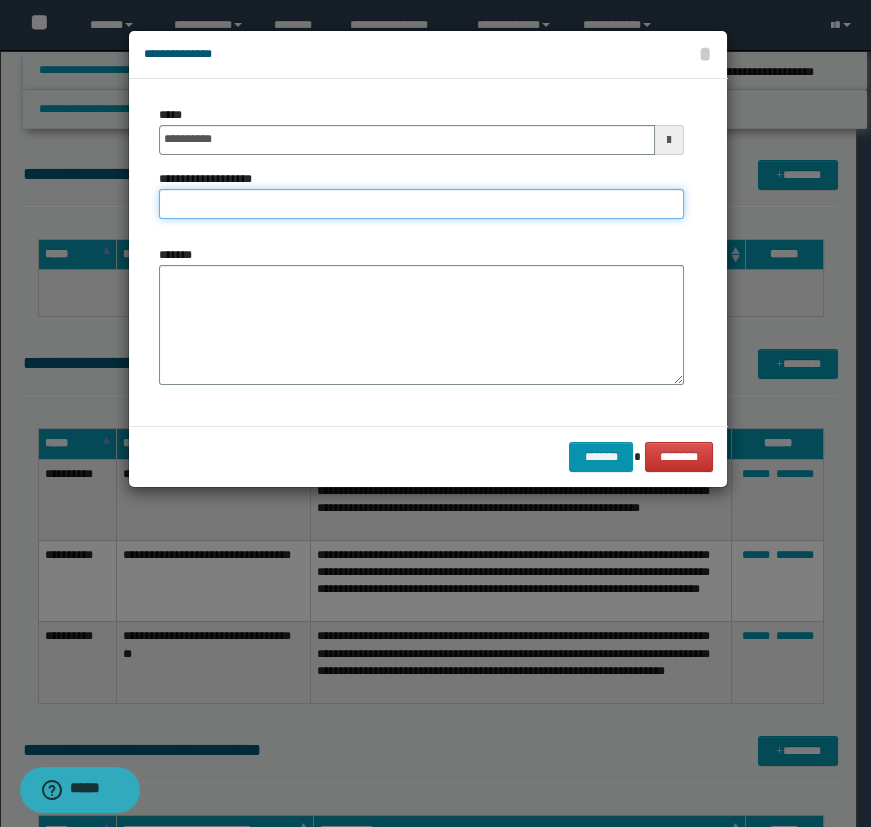 click on "**********" at bounding box center [421, 204] 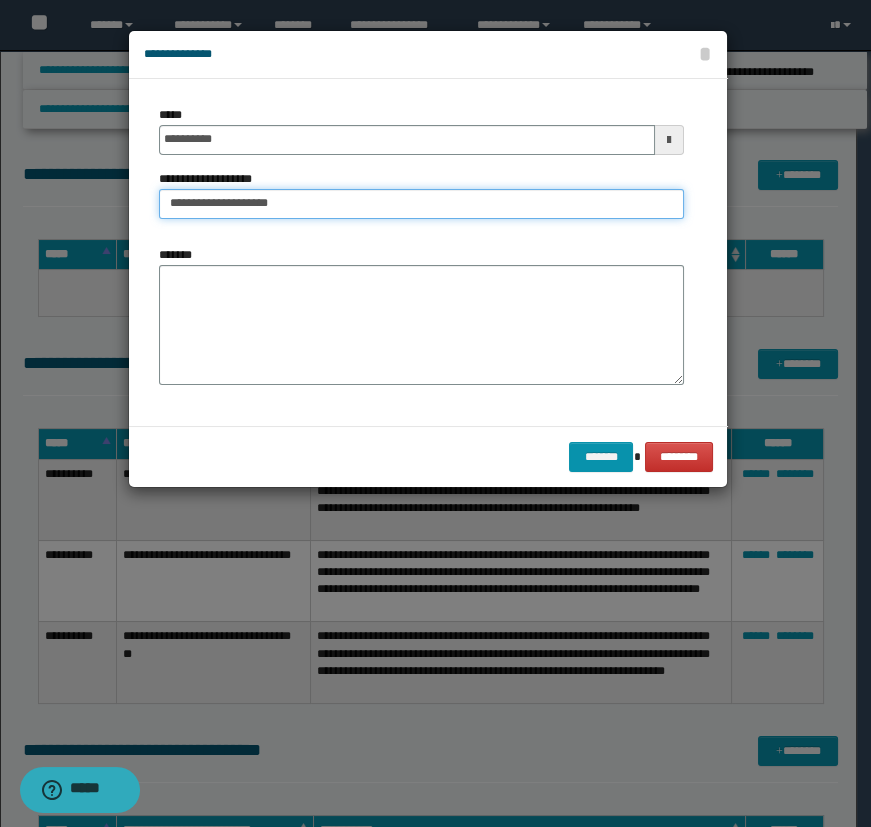 type on "**********" 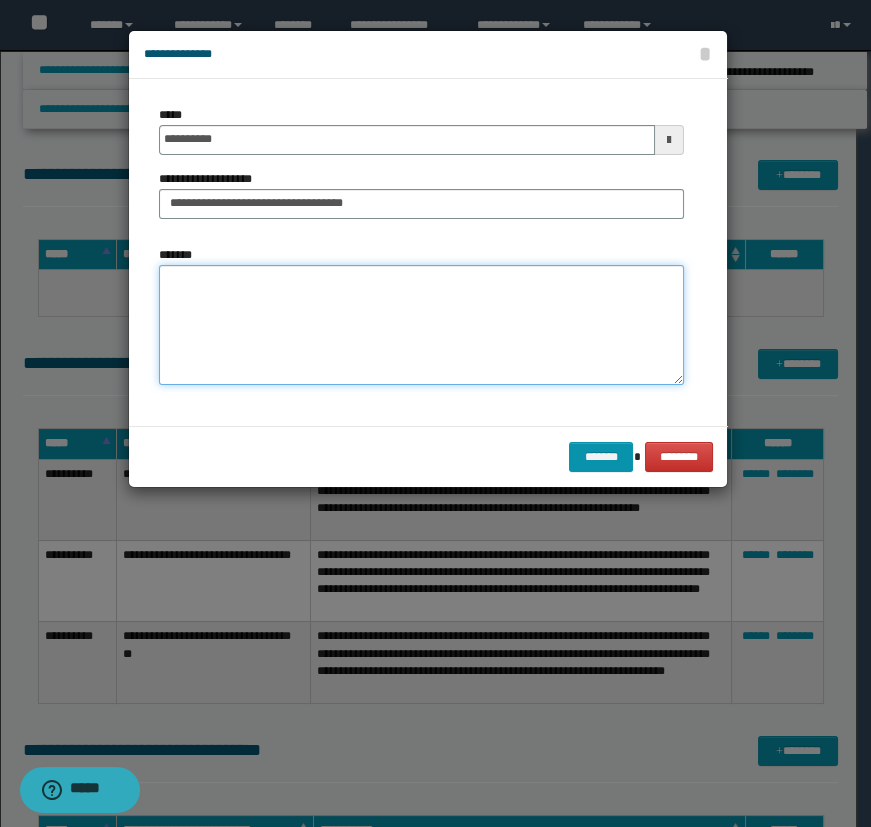 click on "*******" at bounding box center [421, 325] 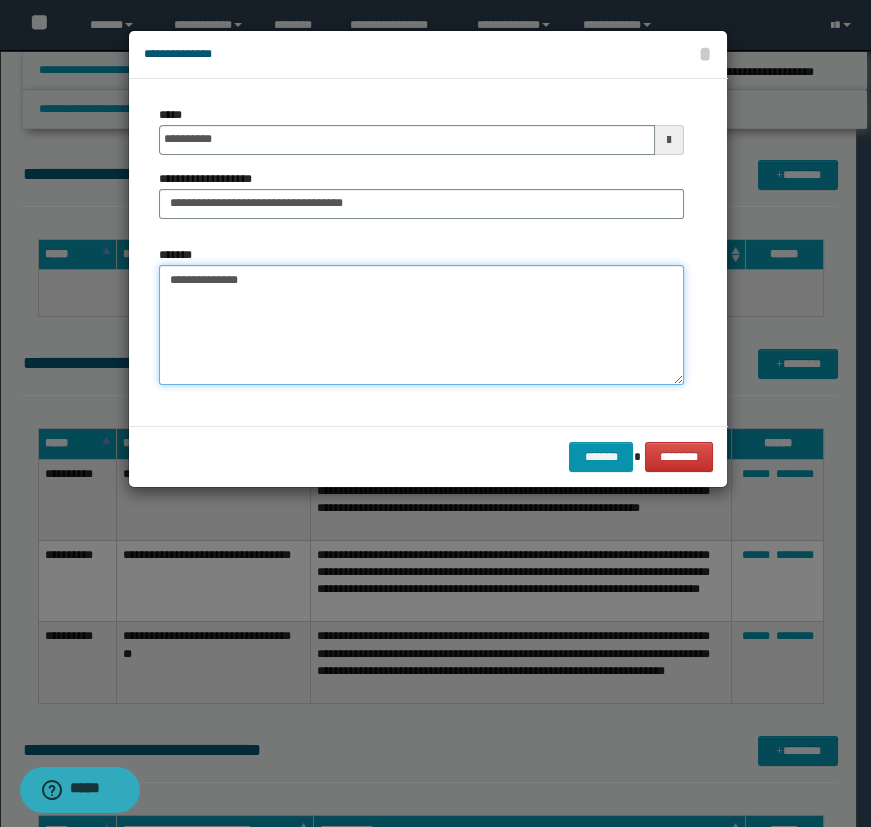 click on "**********" at bounding box center [421, 325] 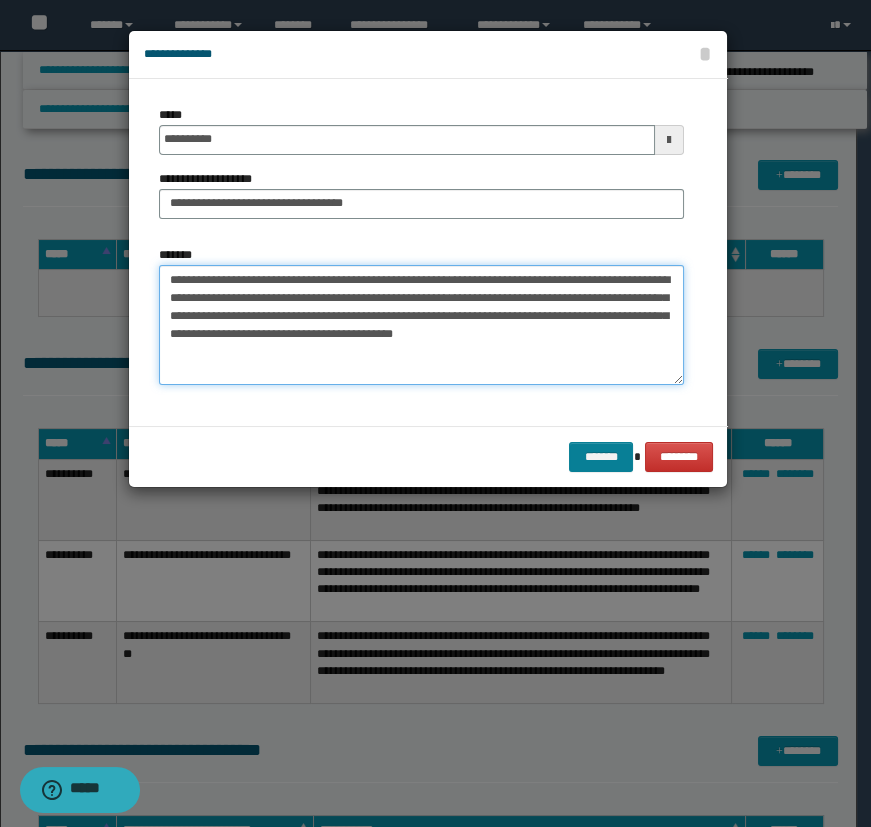 type on "**********" 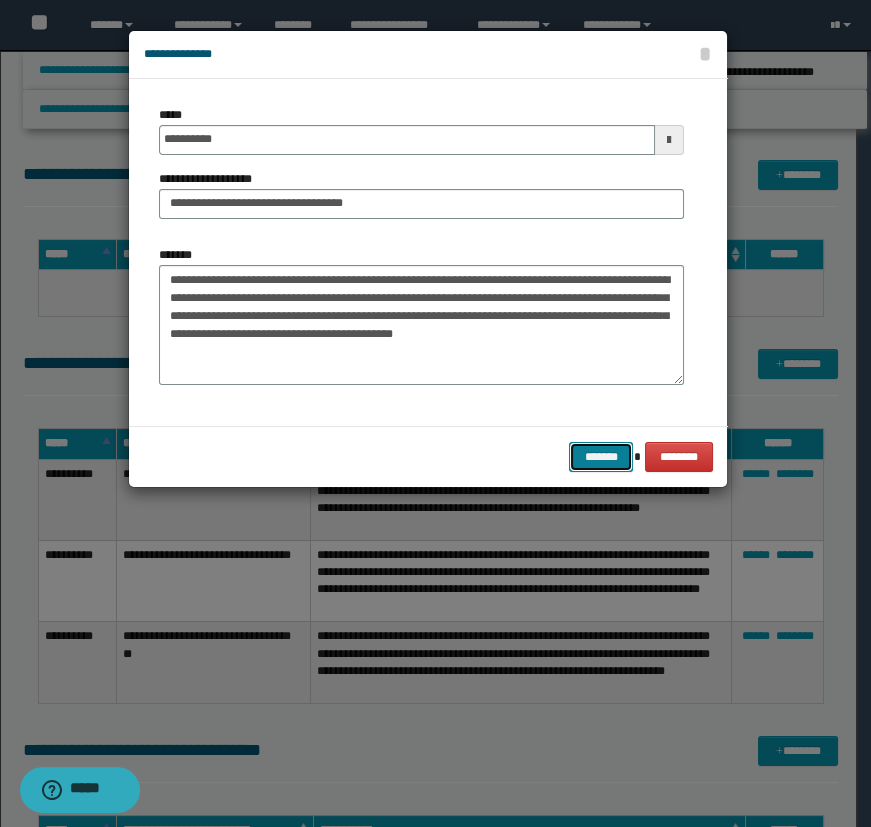 click on "*******" at bounding box center [601, 457] 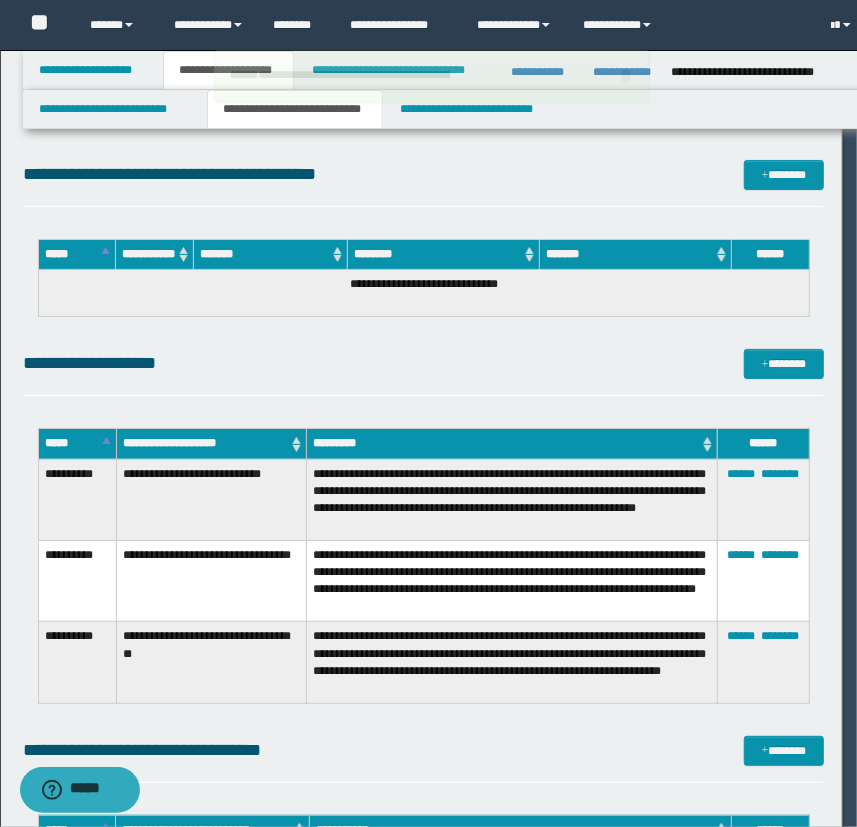 type 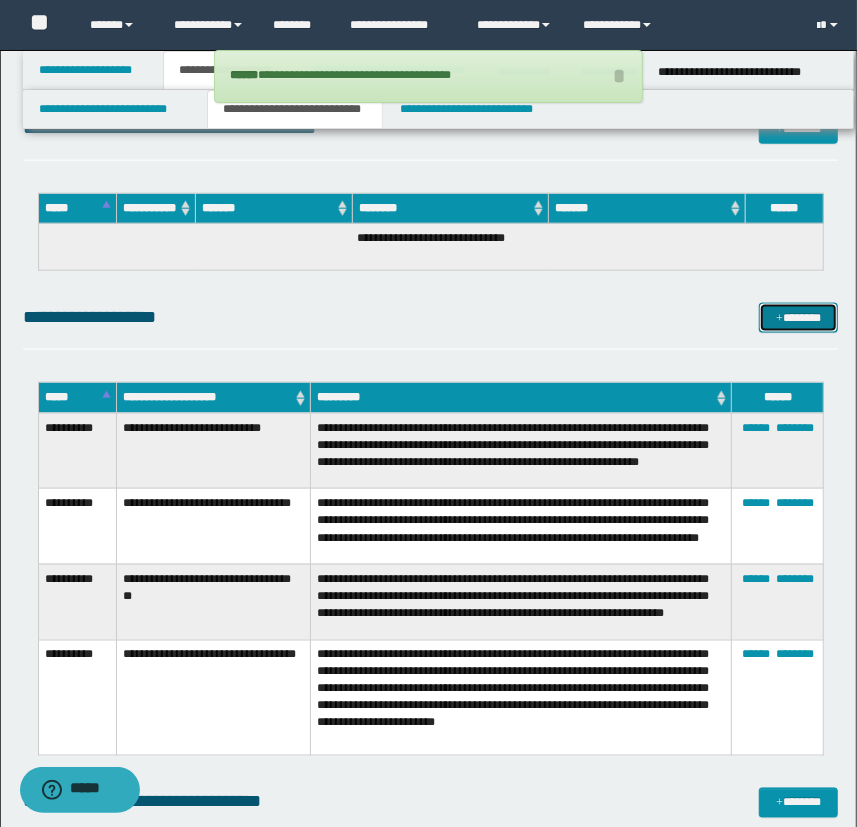 scroll, scrollTop: 1000, scrollLeft: 0, axis: vertical 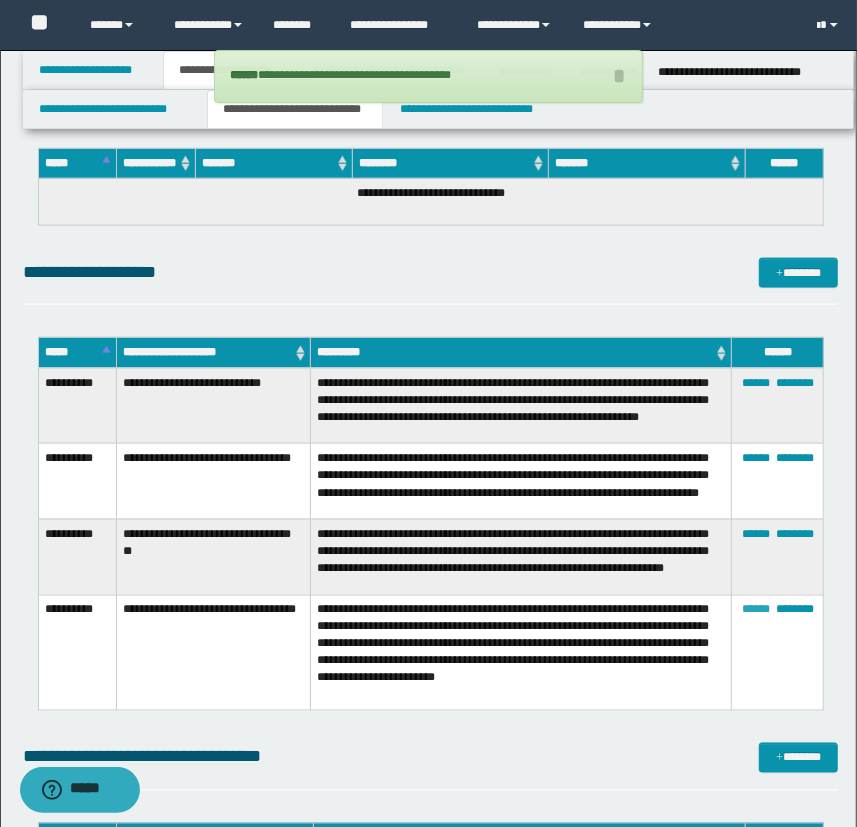 click on "******" at bounding box center (756, 610) 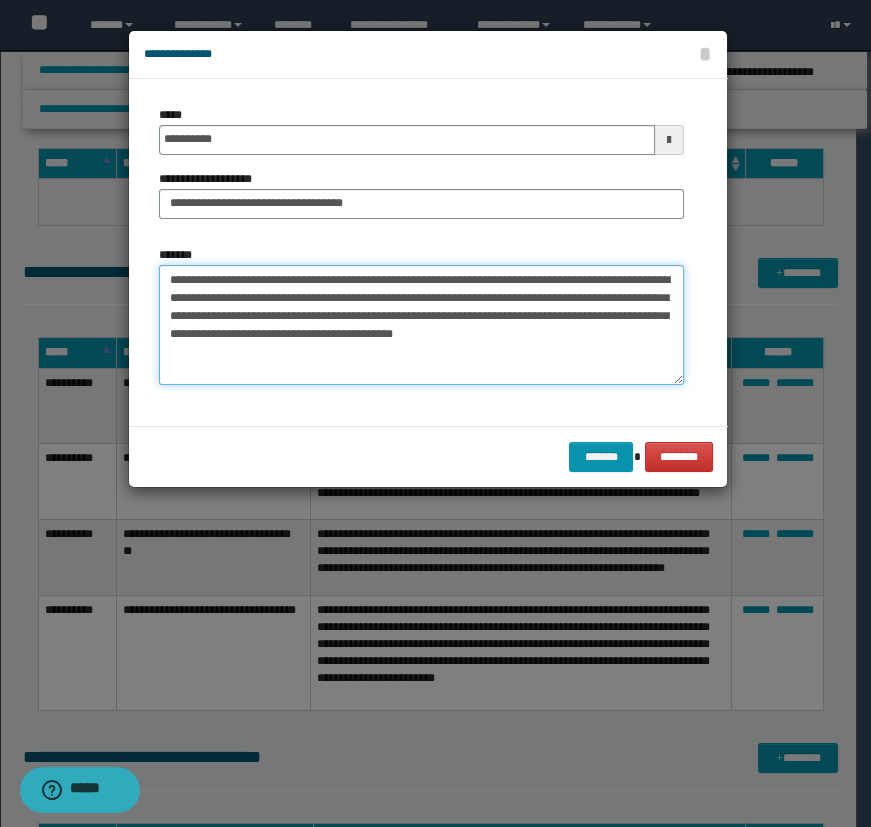 click on "**********" at bounding box center [421, 325] 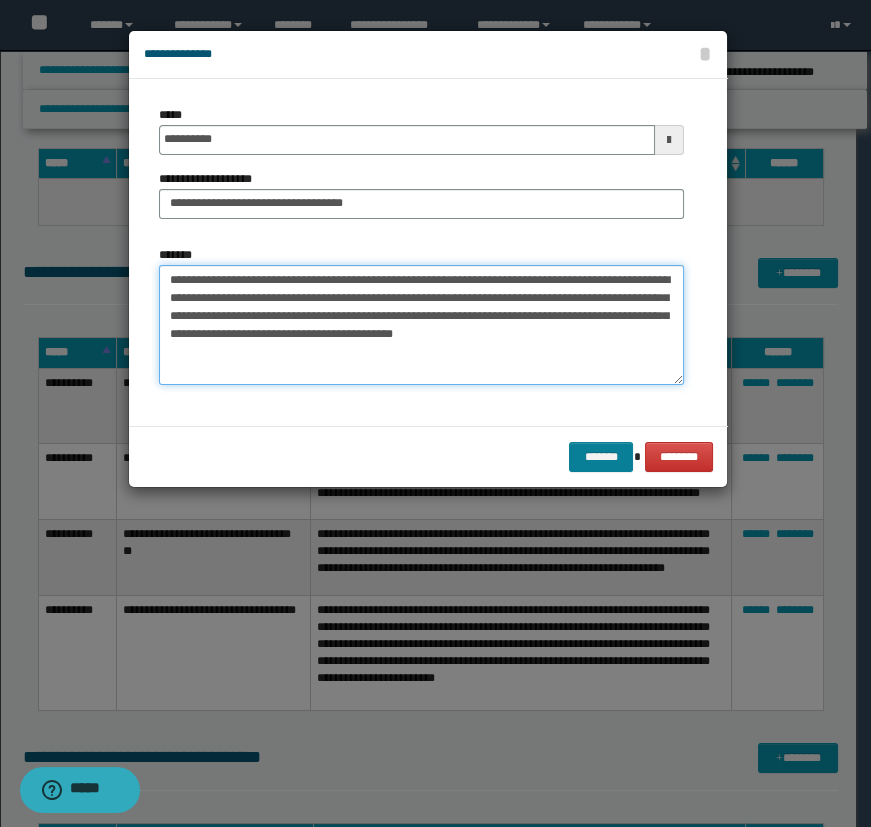 type on "**********" 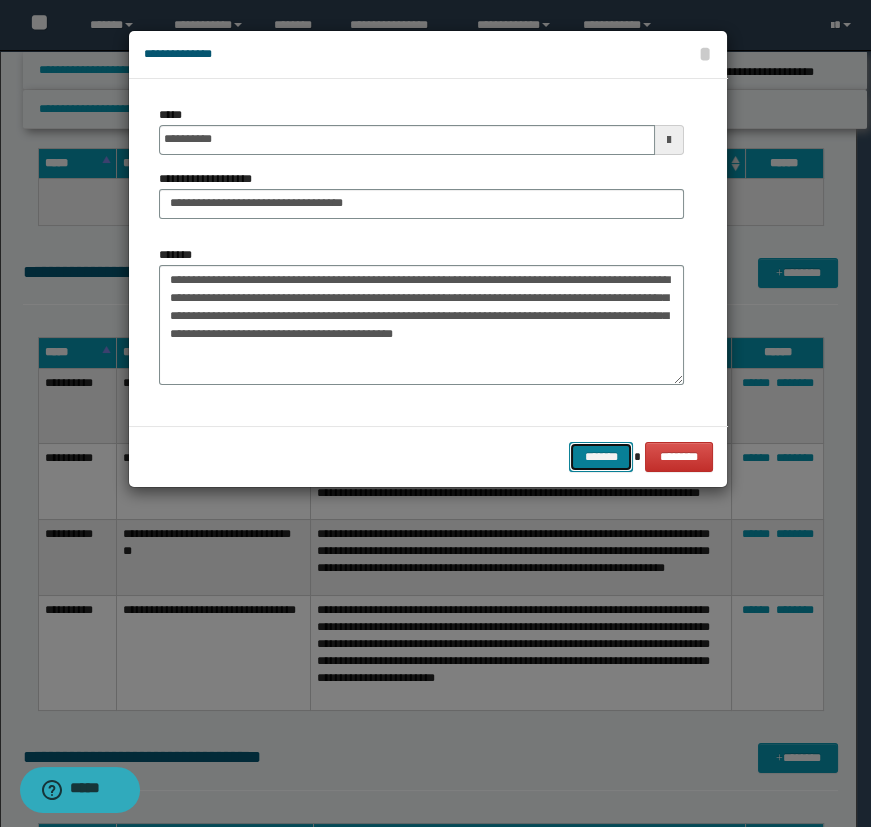 click on "*******" at bounding box center [601, 457] 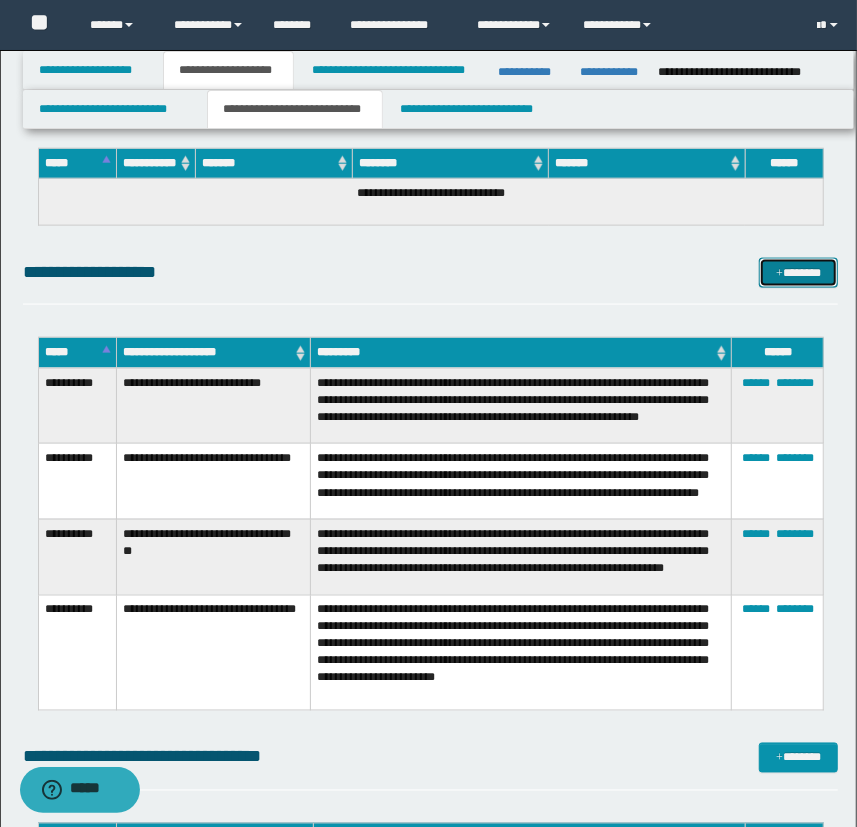 click at bounding box center (779, 274) 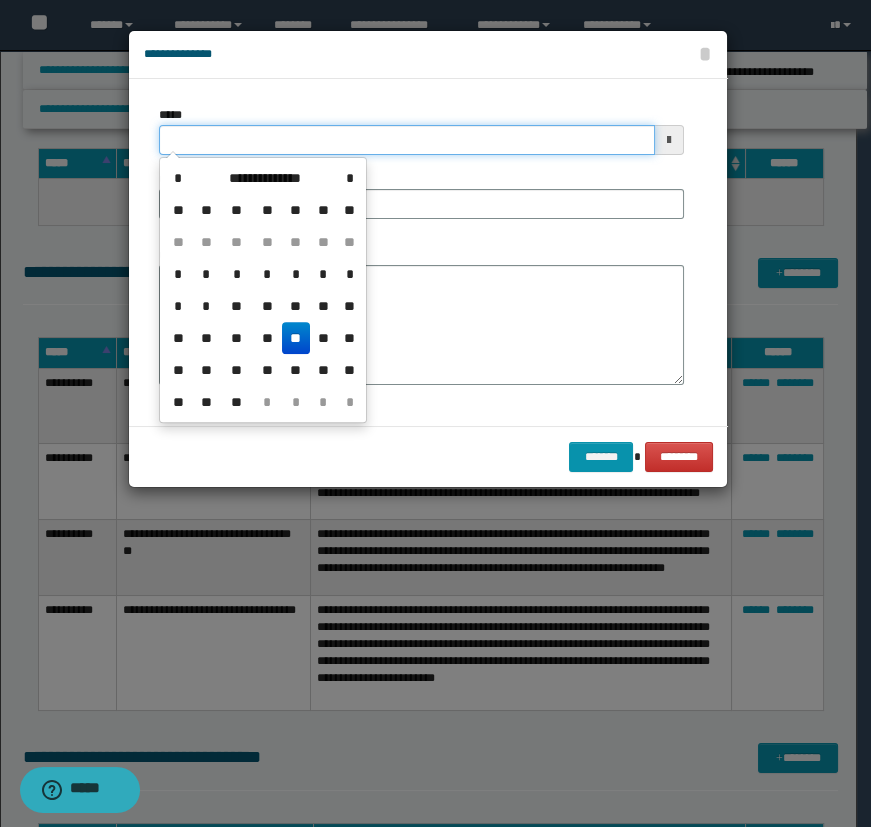 click on "*****" at bounding box center [407, 140] 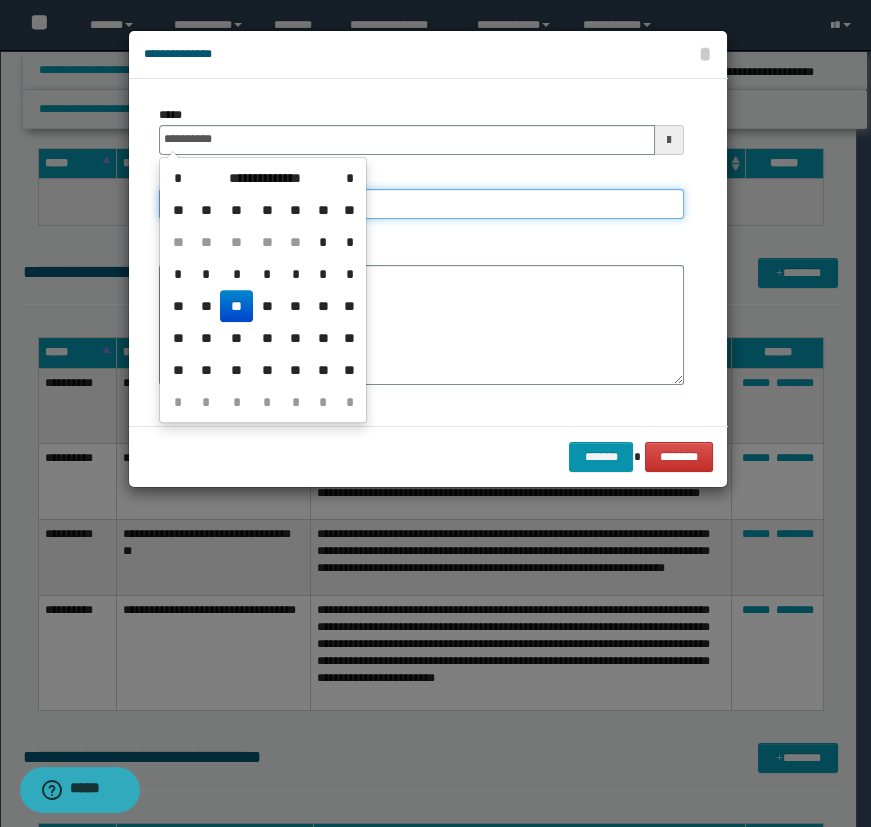 type on "**********" 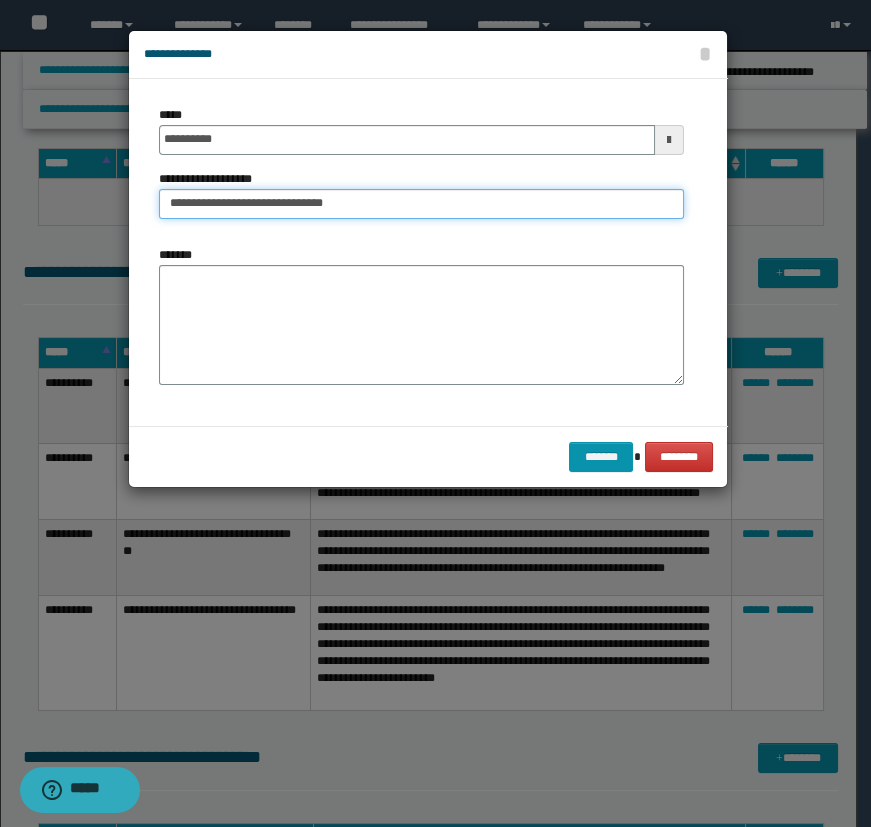 type on "**********" 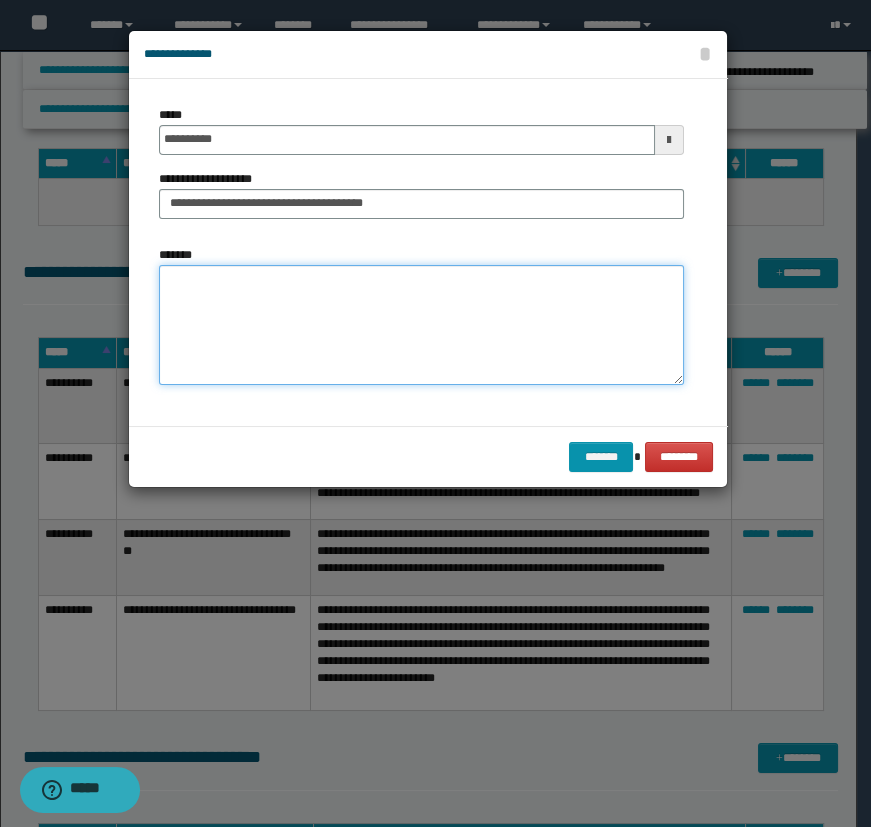 drag, startPoint x: 391, startPoint y: 280, endPoint x: 391, endPoint y: 268, distance: 12 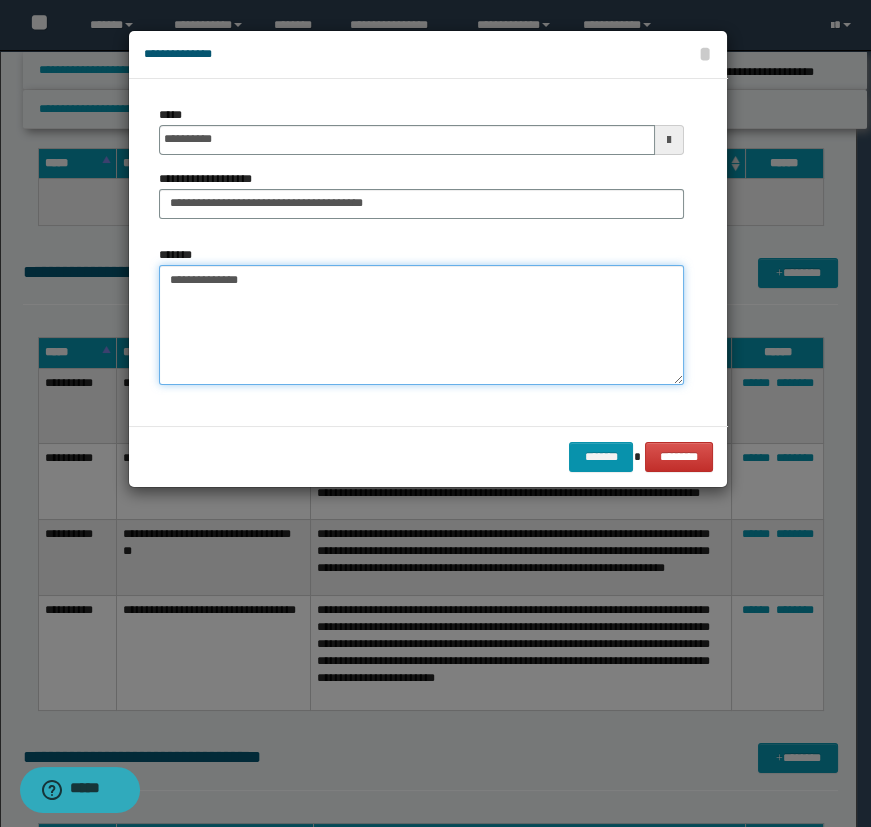 click on "**********" at bounding box center [421, 325] 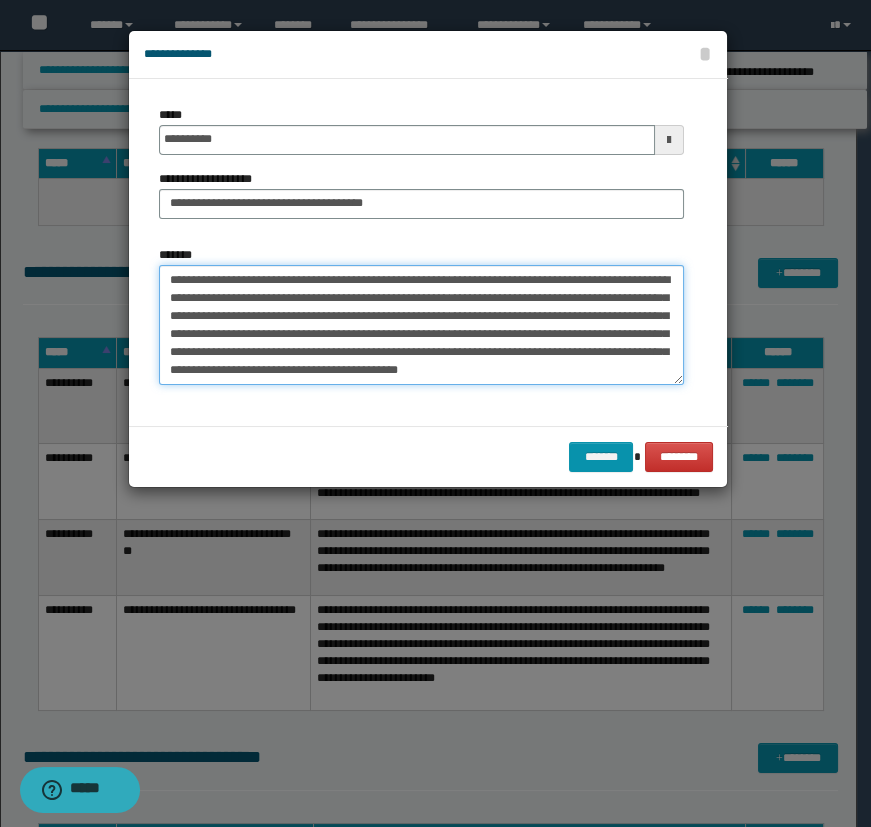 drag, startPoint x: 363, startPoint y: 308, endPoint x: 370, endPoint y: 291, distance: 18.384777 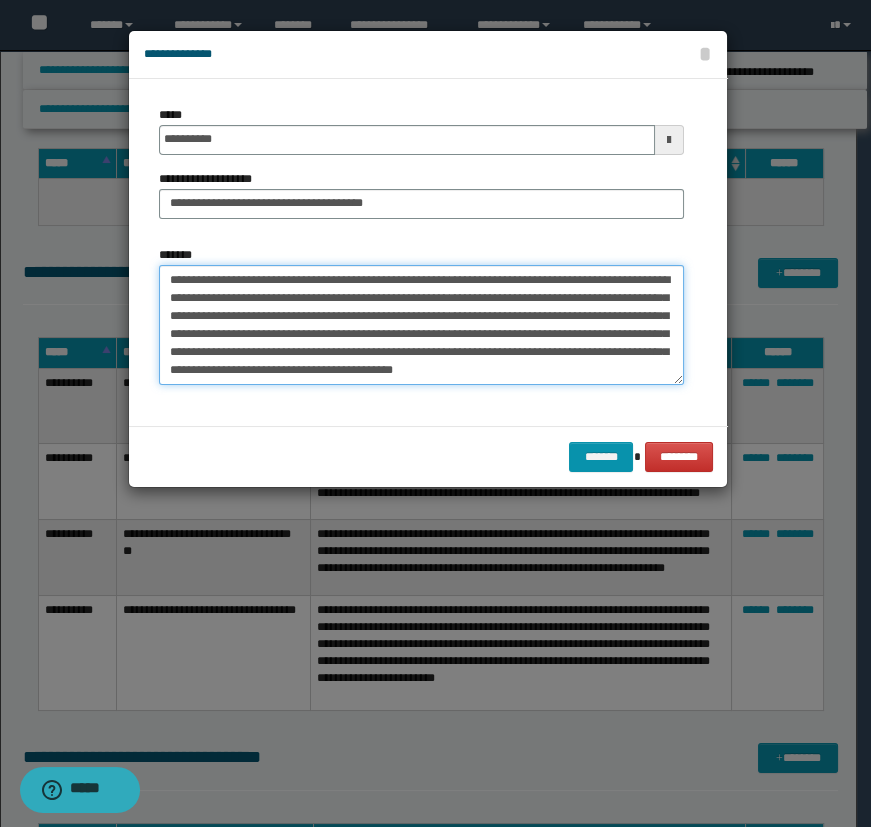 drag, startPoint x: 572, startPoint y: 306, endPoint x: 562, endPoint y: 311, distance: 11.18034 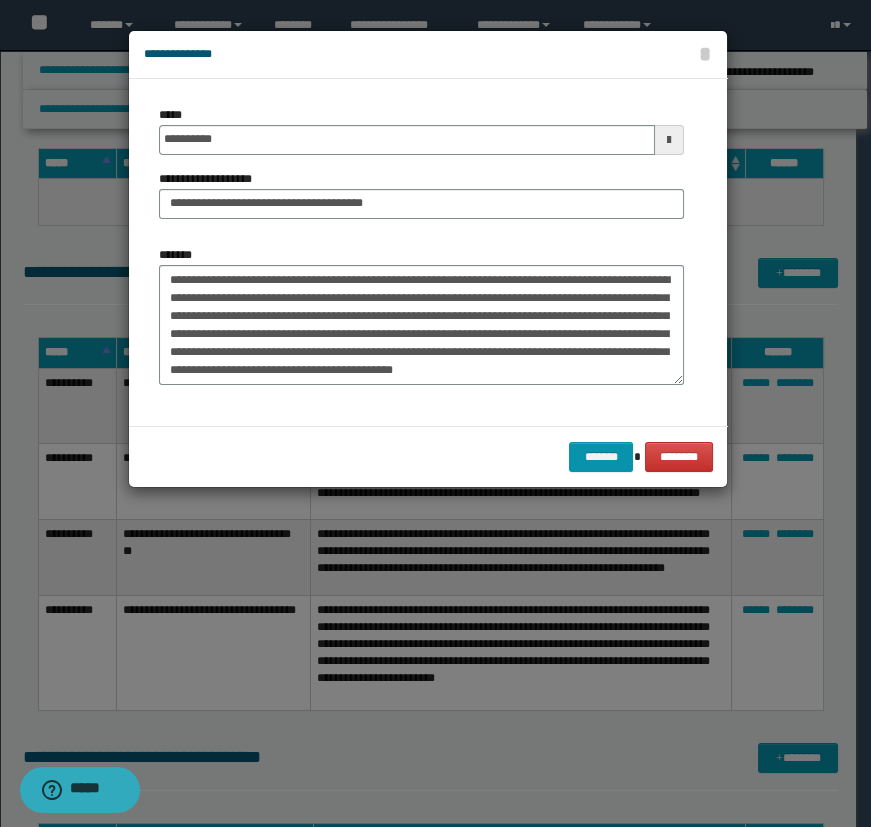 drag, startPoint x: 469, startPoint y: 377, endPoint x: 509, endPoint y: 384, distance: 40.60788 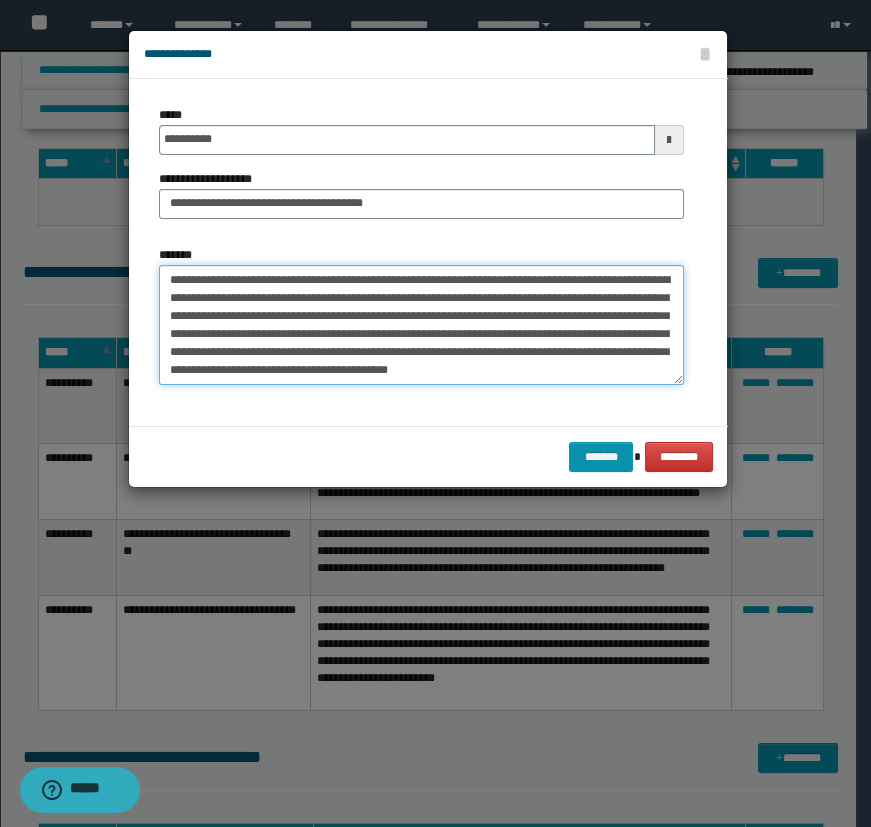 click on "**********" at bounding box center (421, 325) 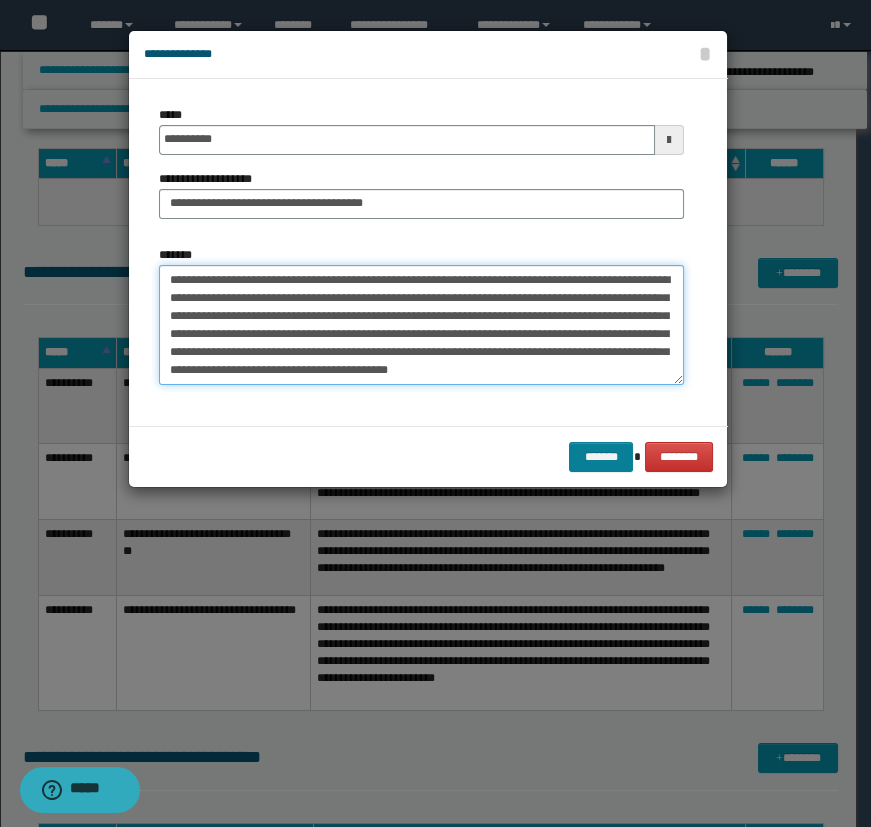 type on "**********" 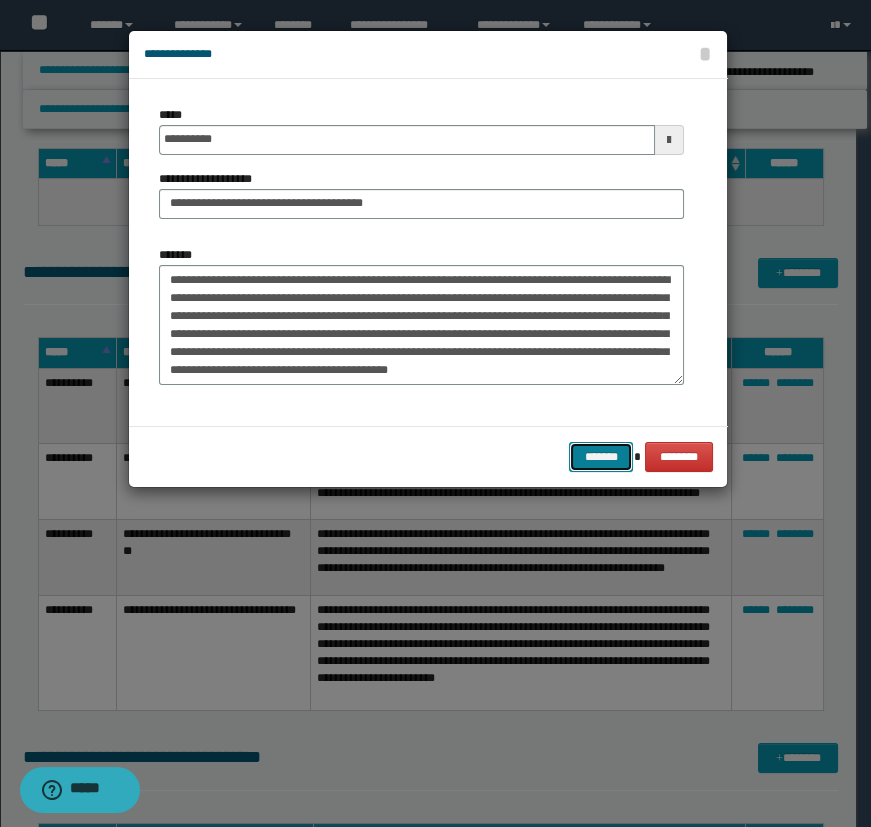 click on "*******" at bounding box center (601, 457) 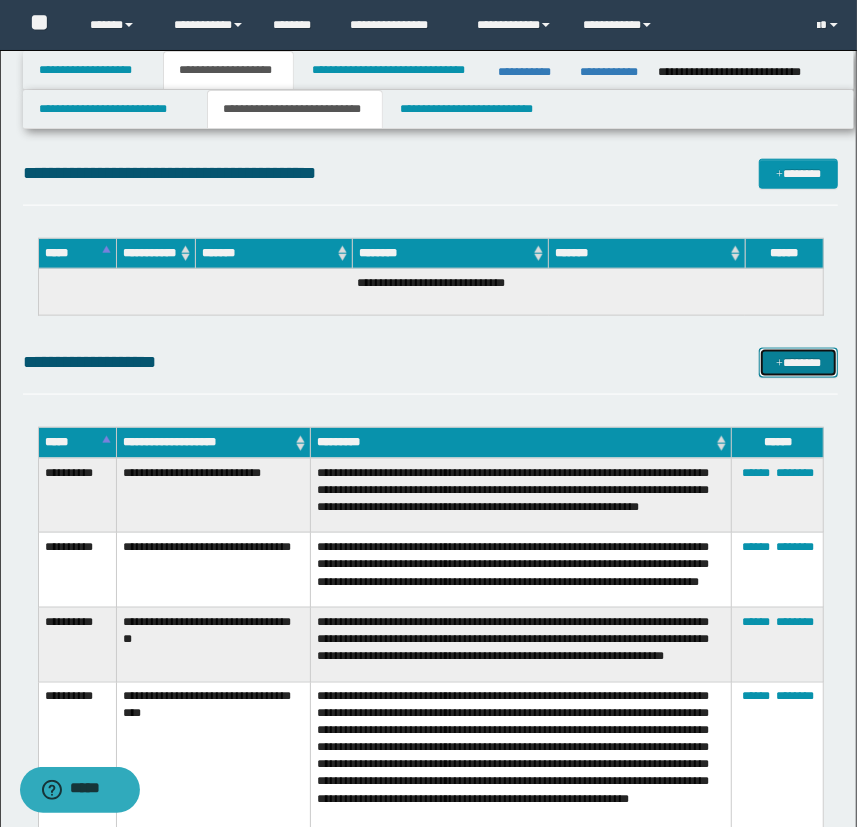 scroll, scrollTop: 909, scrollLeft: 0, axis: vertical 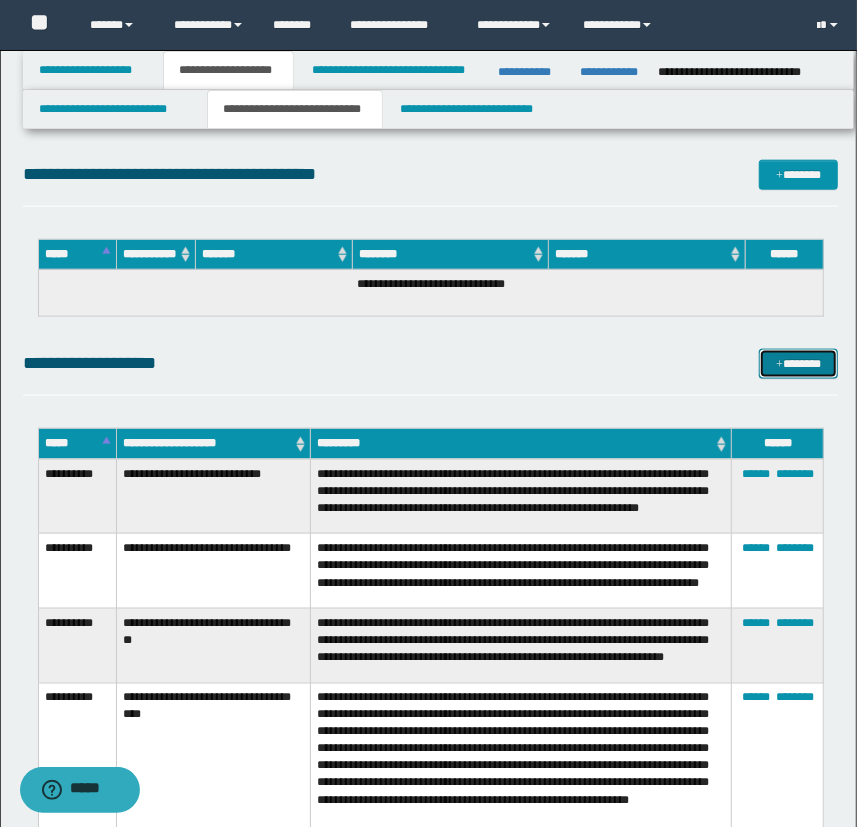 click on "*******" at bounding box center [799, 364] 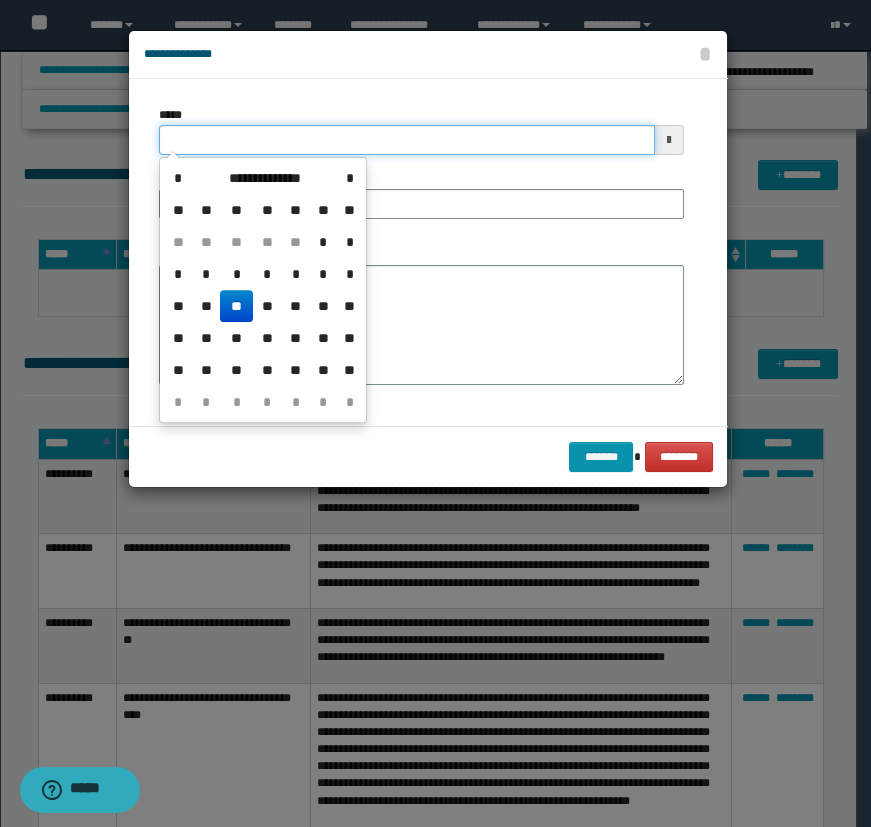 click on "*****" at bounding box center (407, 140) 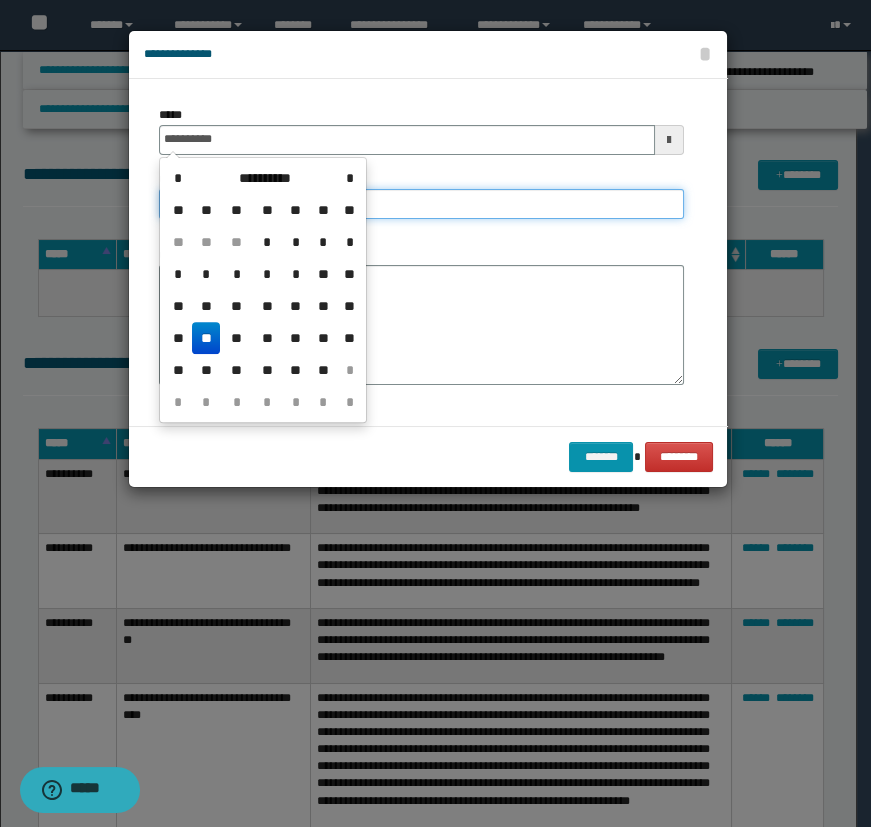 type on "**********" 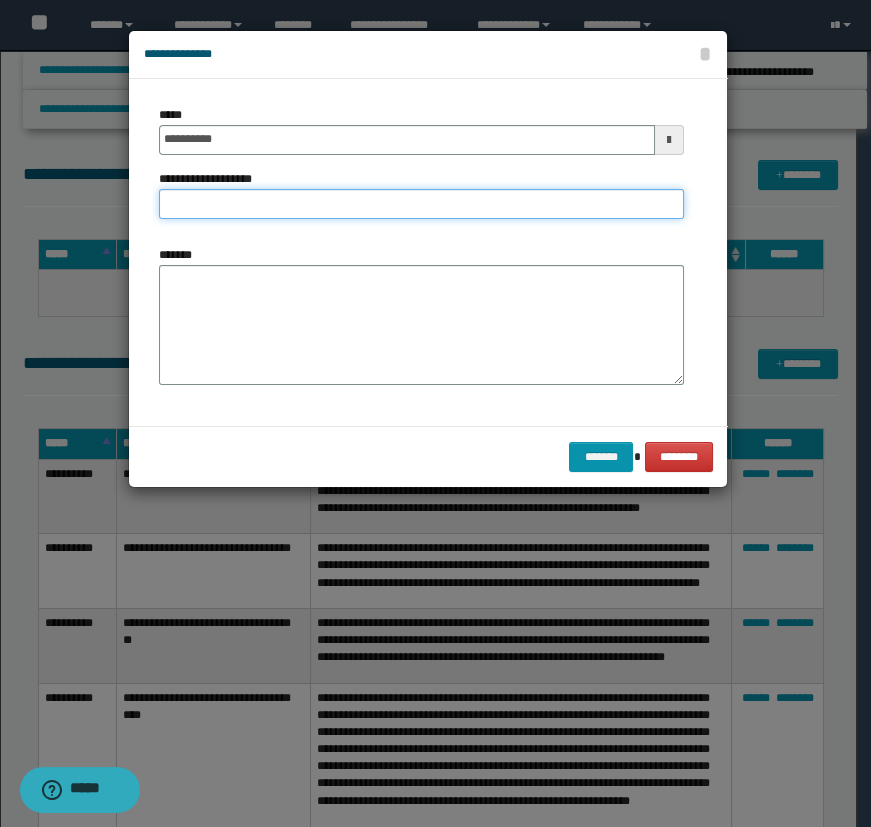 click on "**********" at bounding box center [421, 204] 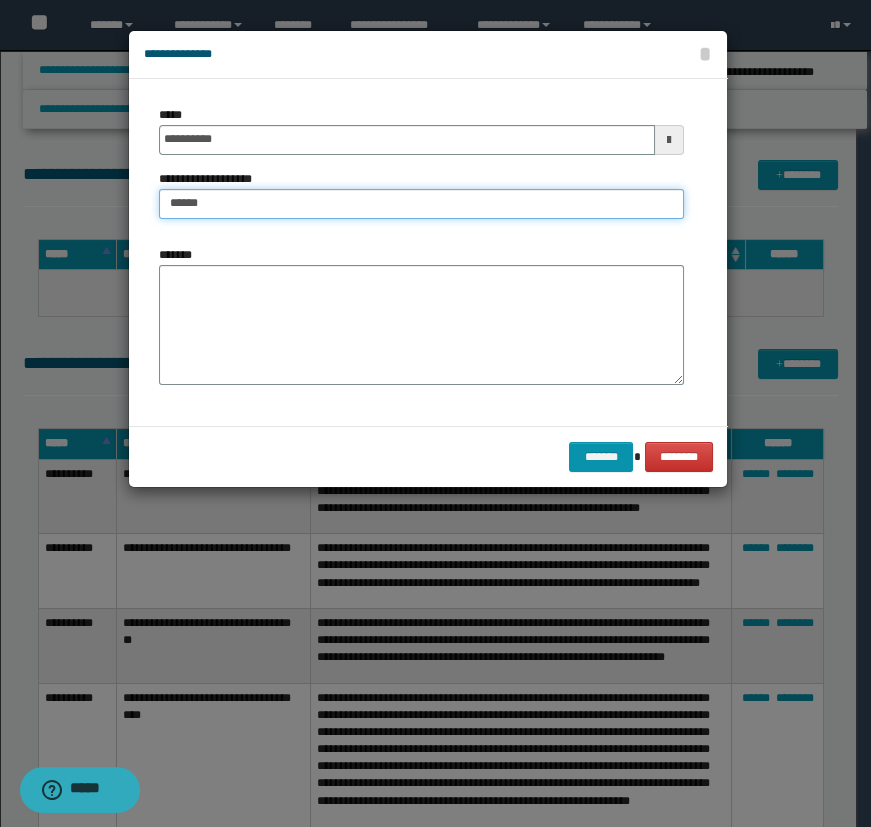 type on "**********" 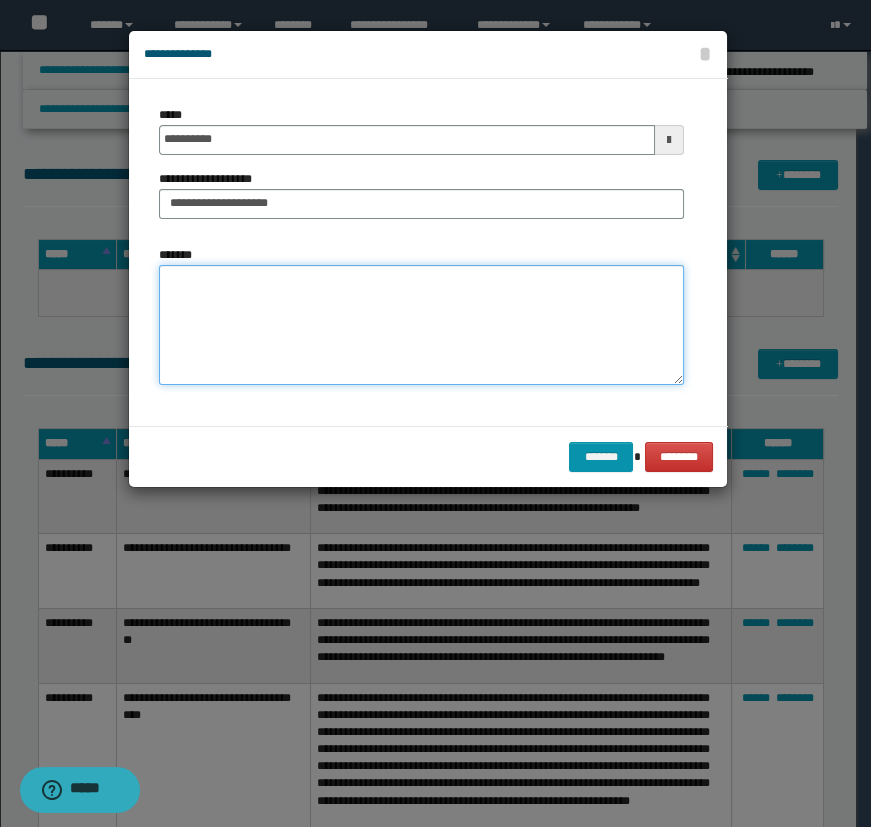 click on "*******" at bounding box center [421, 325] 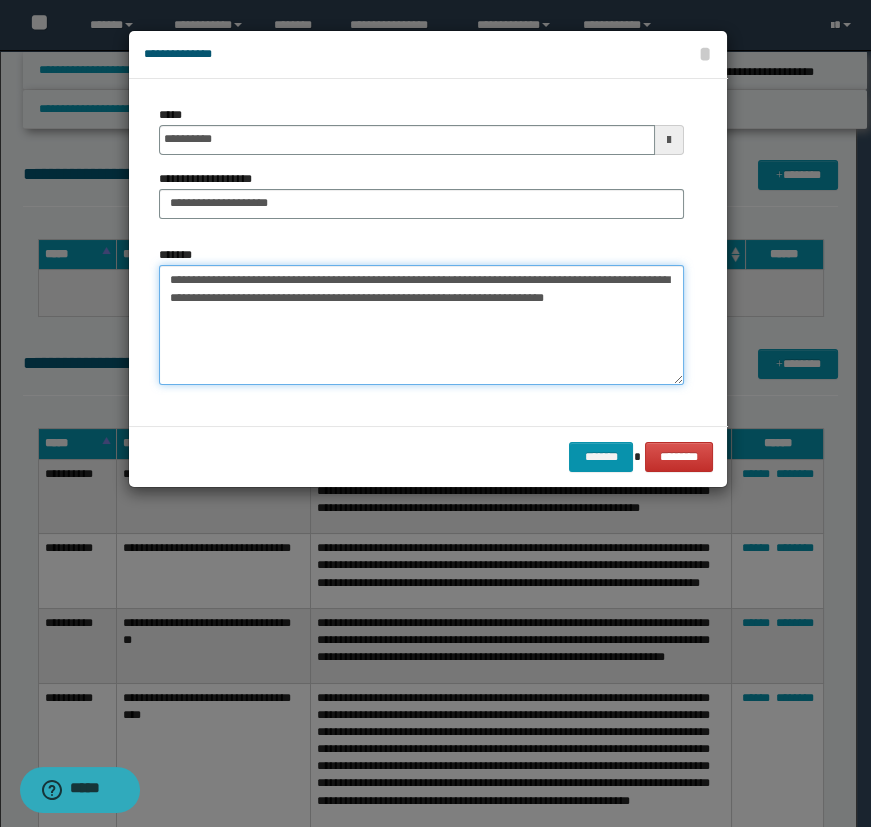 click on "**********" at bounding box center (421, 325) 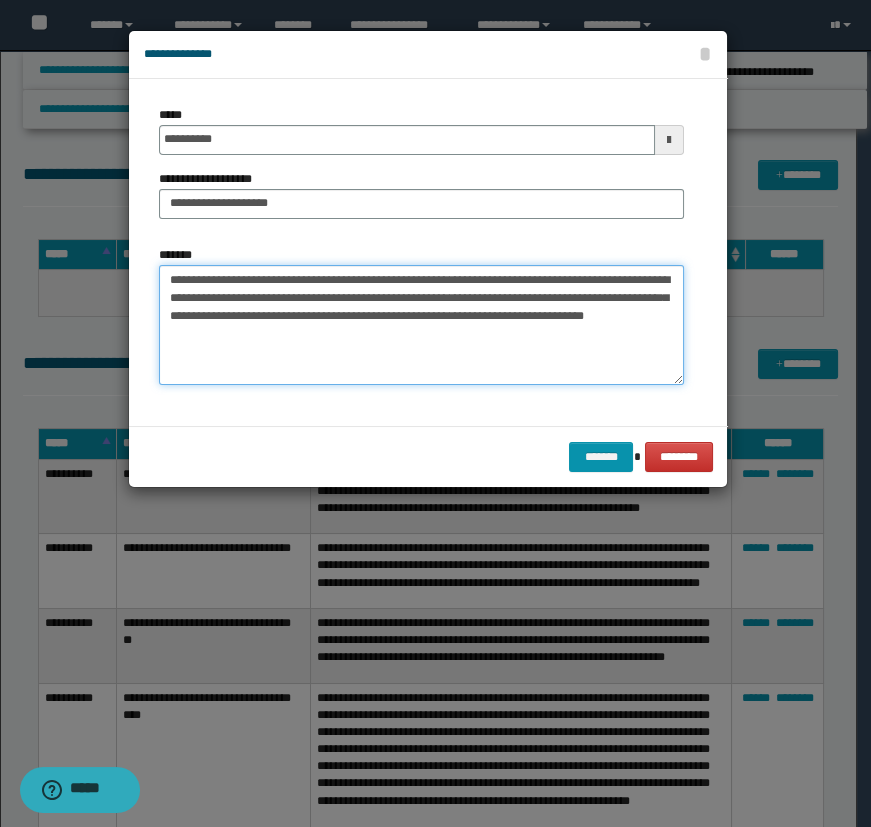 click on "**********" at bounding box center [421, 325] 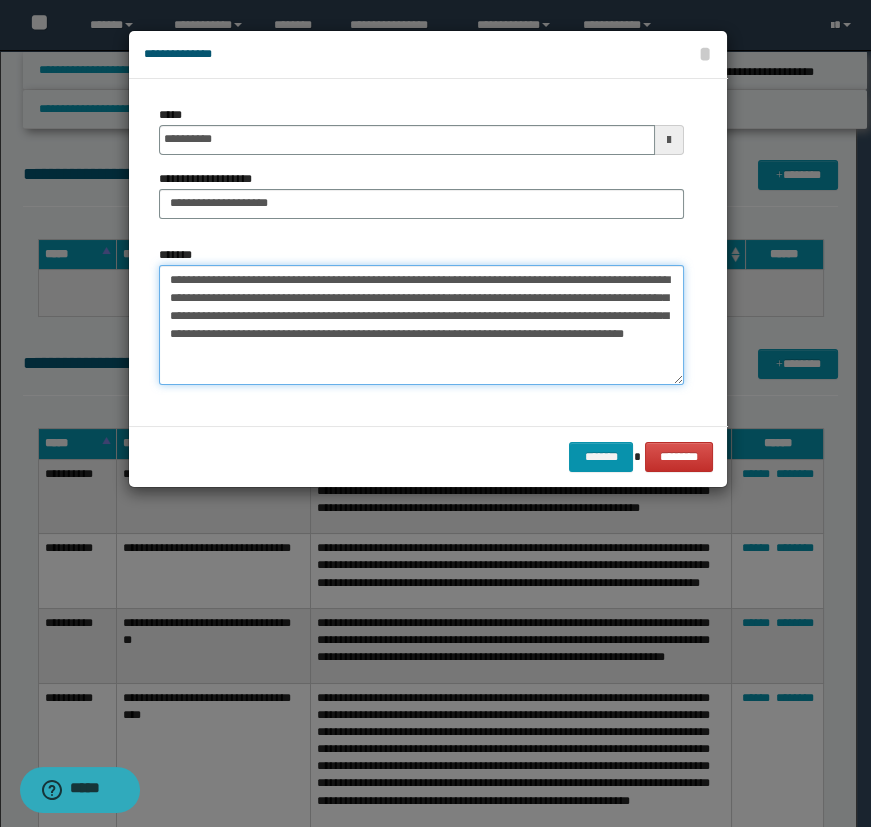 click on "**********" at bounding box center [421, 325] 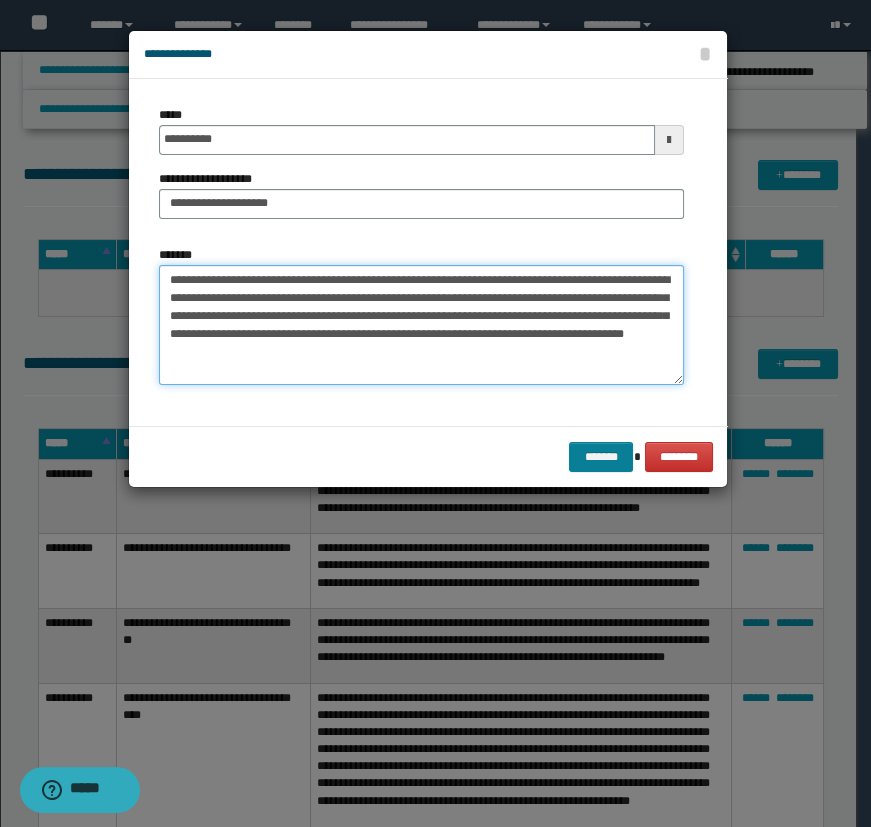 type on "**********" 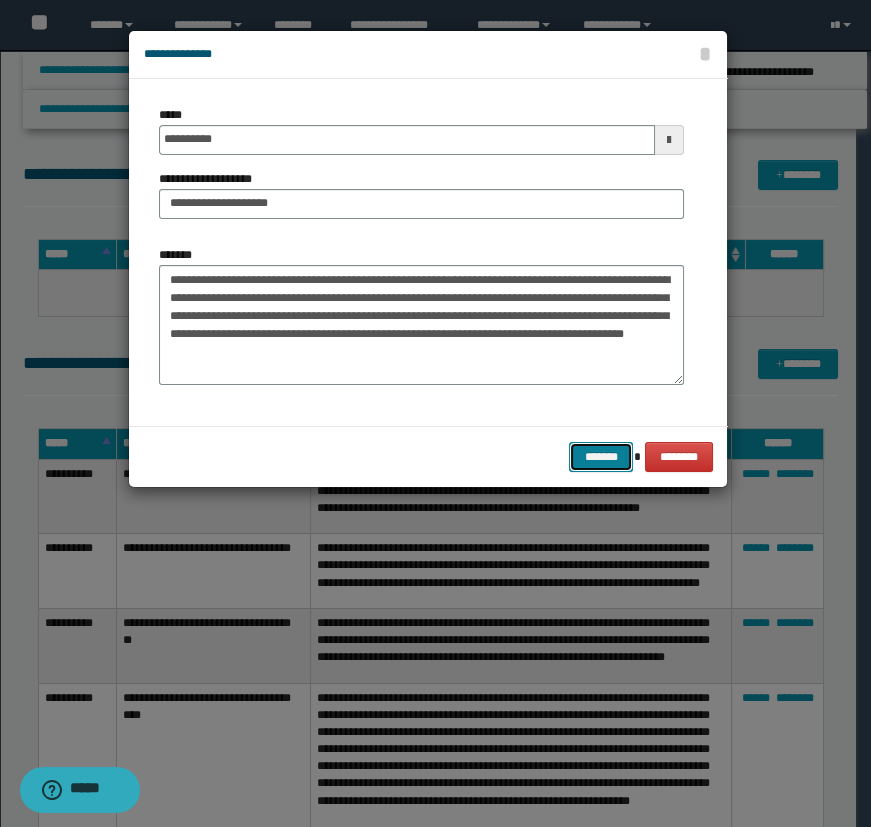 click on "*******" at bounding box center [601, 457] 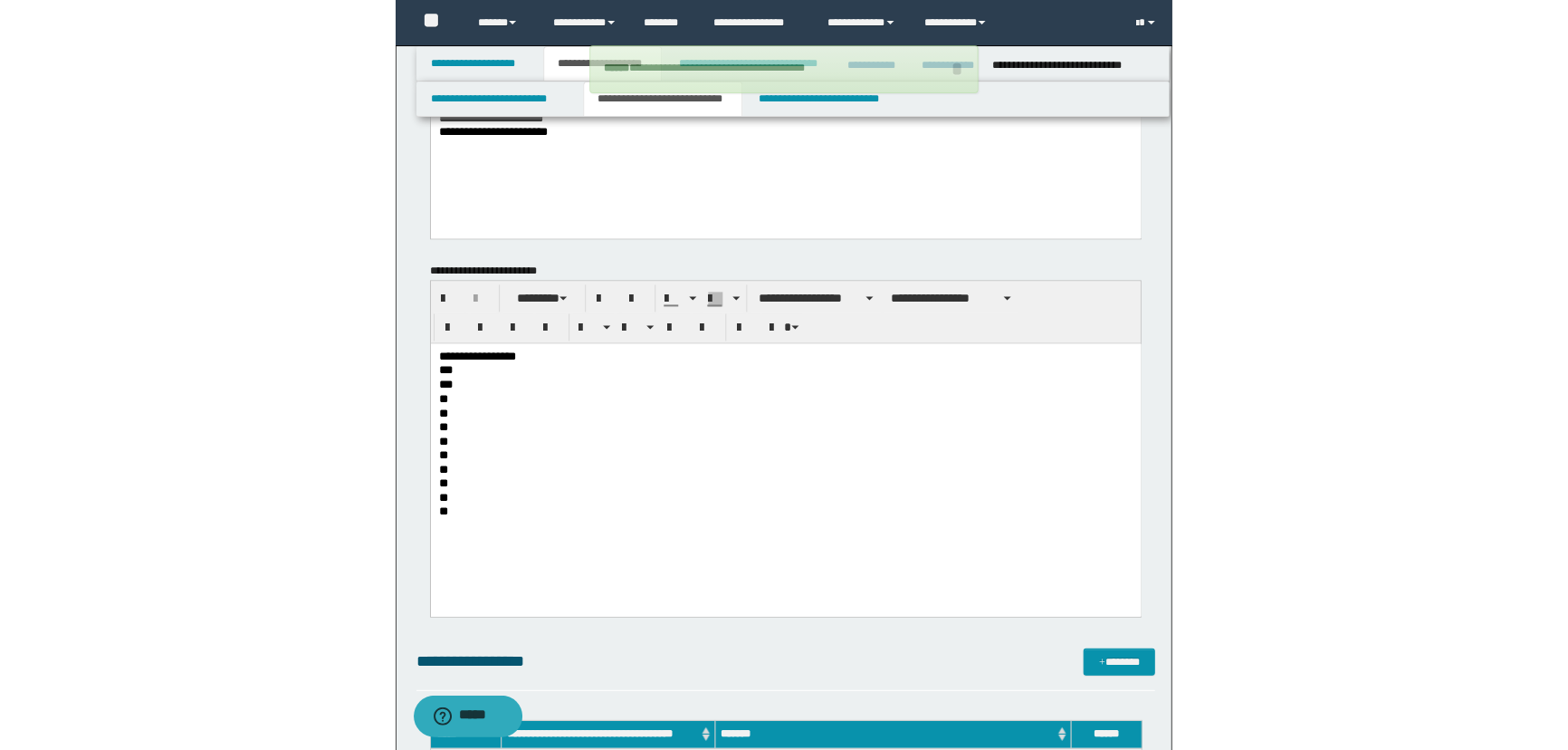 scroll, scrollTop: 0, scrollLeft: 0, axis: both 